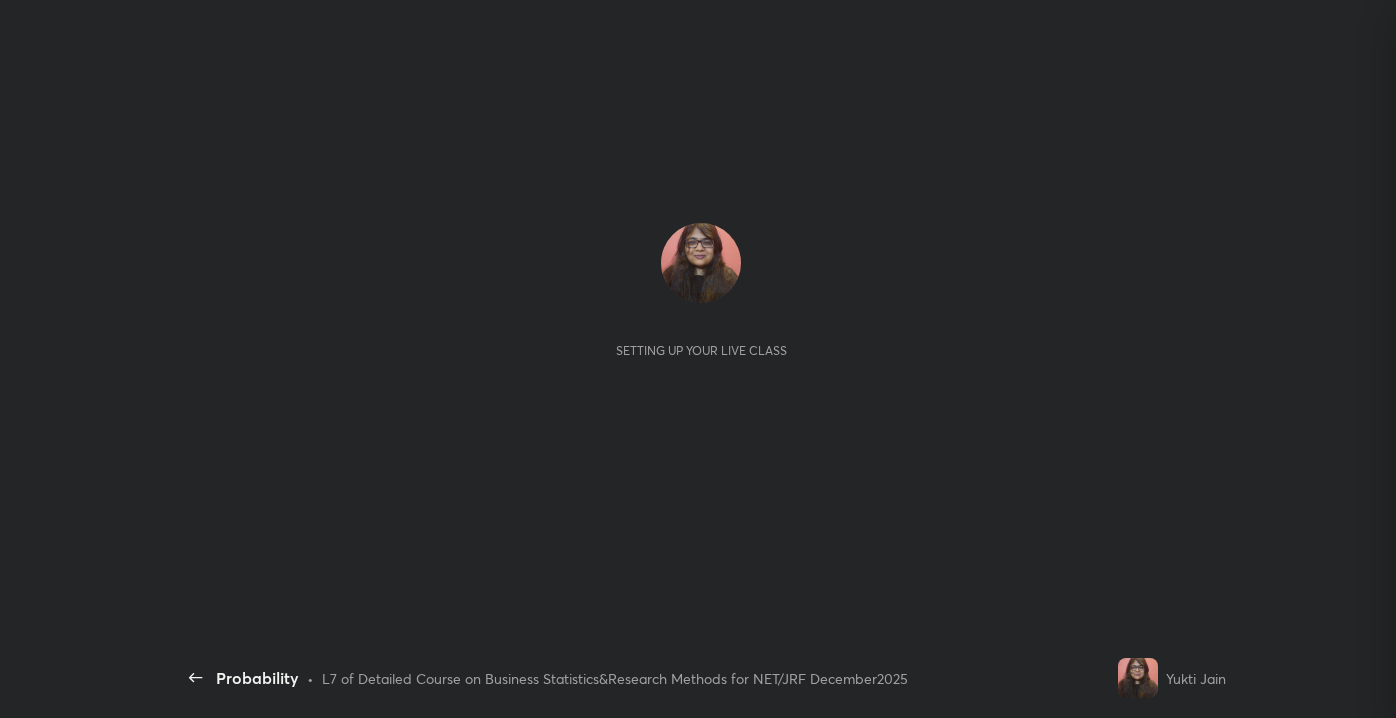 scroll, scrollTop: 0, scrollLeft: 0, axis: both 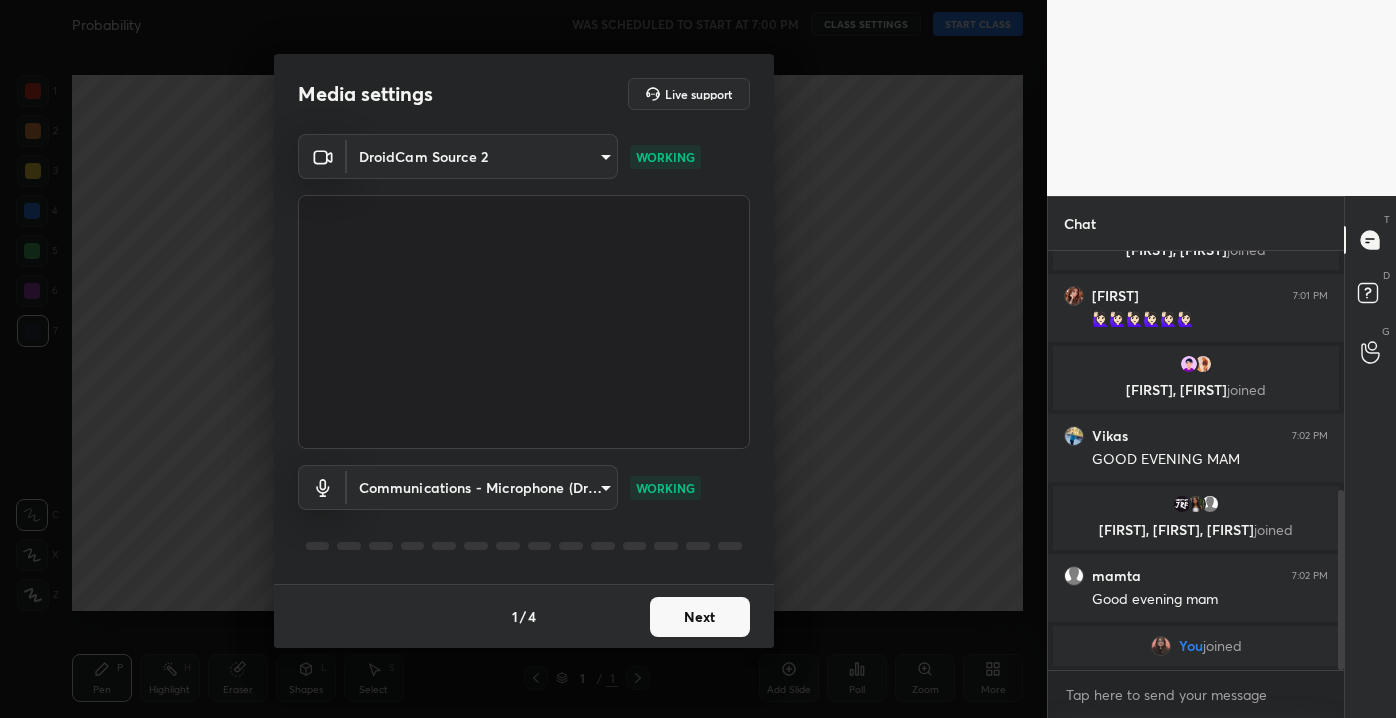 click on "Media settings Live support DroidCam Source 2 c9814900ff78ce36233347c5ad63e6800731d3c59099873d171bf74885343fbf WORKING Communications - Microphone (DroidCam Virtual Audio) communications WORKING 1 / 4 Next" at bounding box center [523, 359] 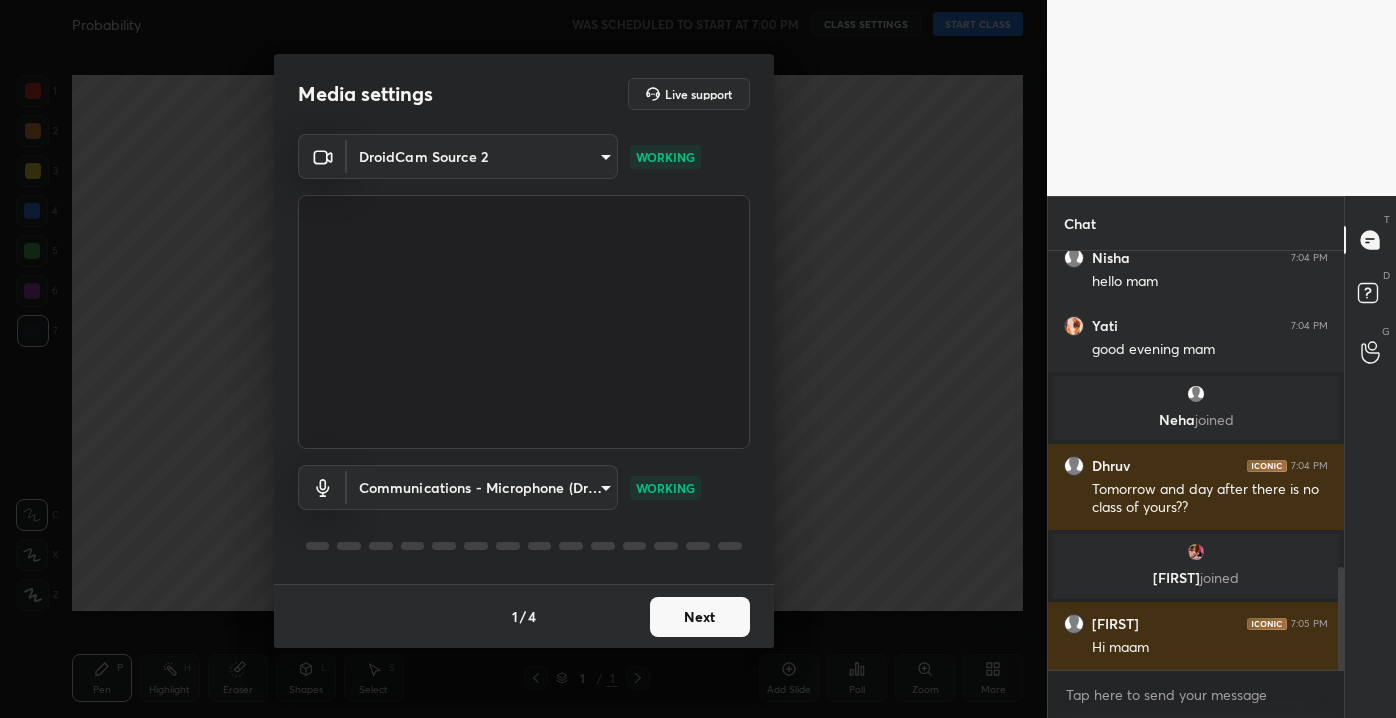 scroll, scrollTop: 1344, scrollLeft: 0, axis: vertical 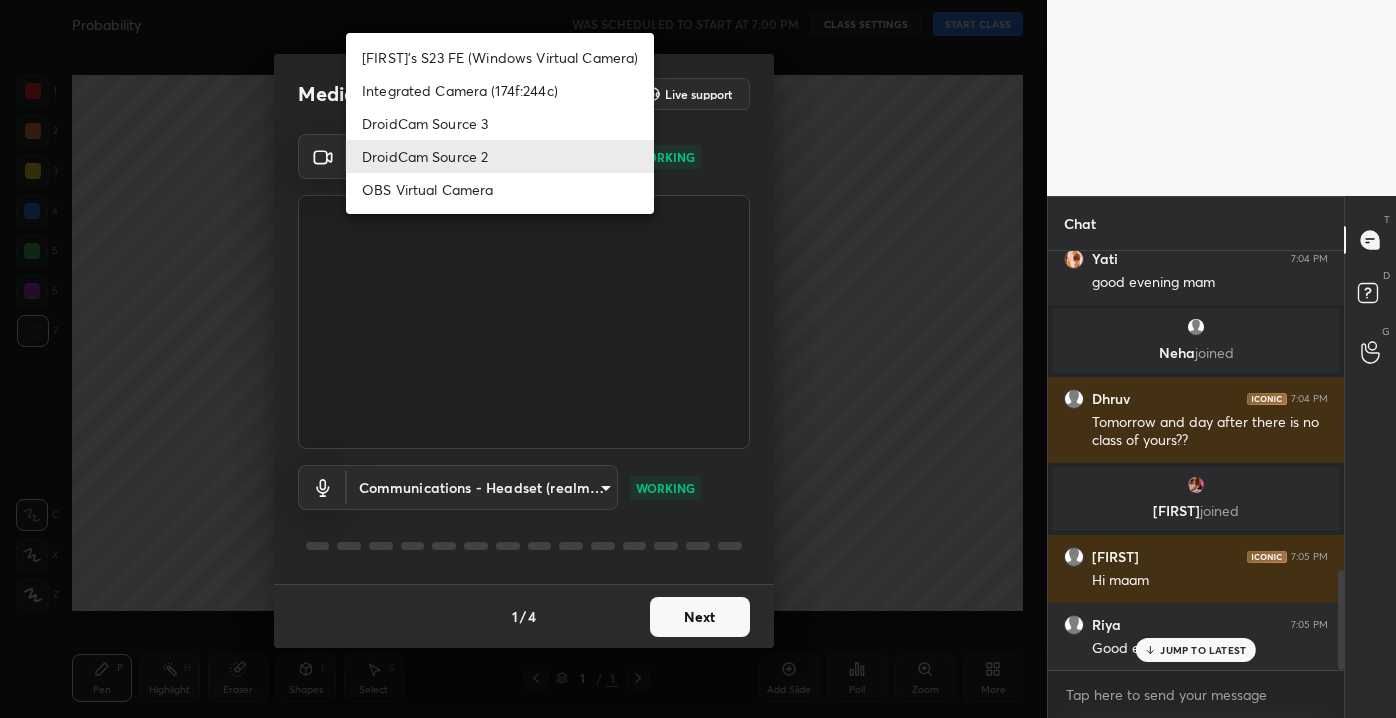 click on "1 2 3 4 5 6 7 C X Z C X Z E E Erase all   H H Probability WAS SCHEDULED TO START AT  7:00 PM CLASS SETTINGS START CLASS Setting up your live class Back Probability • L7 of Detailed Course on Business Statistics&Research Methods for NET/JRF December2025 Yukti Jain Pen P Highlight H Eraser Shapes L Select S 1 / 1 Add Slide Poll Zoom More Chat You  joined Anshika 7:03 PM gd evng mam Tanu  joined Tanu 7:03 PM Good evening mam Kritika, Kumari  joined Rajshri 7:03 PM good evening maam Renuka 7:03 PM Hlo mam Dhruv 7:03 PM Good evening maam Riya  joined Nisha 7:04 PM hello mam Yati 7:04 PM good evening mam Neha  joined Dhruv 7:04 PM Tomorrow and day after there is no class of yours?? KUNJAL  joined KANIZ 7:05 PM Hi maam Riya 7:05 PM Good evening mam JUMP TO LATEST Enable hand raising Enable raise hand to speak to learners. Once enabled, chat will be turned off temporarily. Enable x   introducing Raise a hand with a doubt Now learners can raise their hand along with a doubt  How it works? Raise hand disabled Enable" at bounding box center [698, 359] 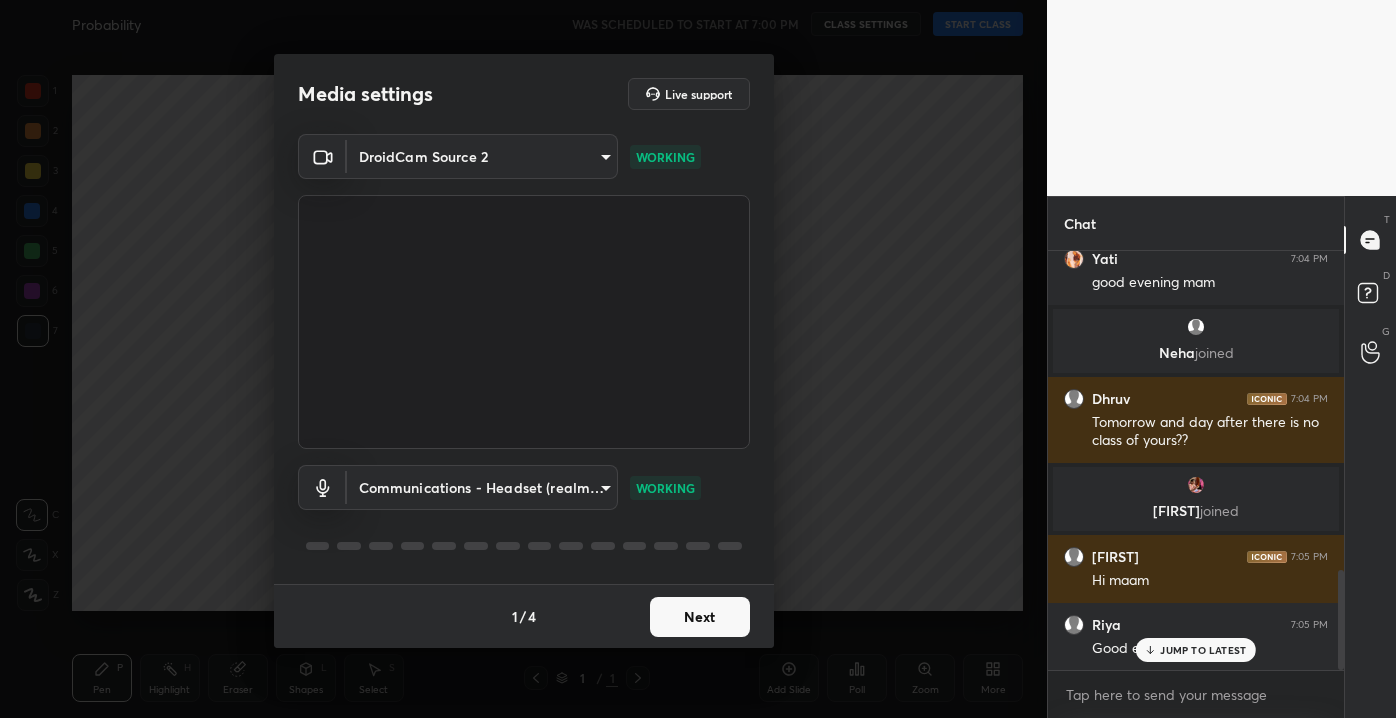 scroll, scrollTop: 373, scrollLeft: 290, axis: both 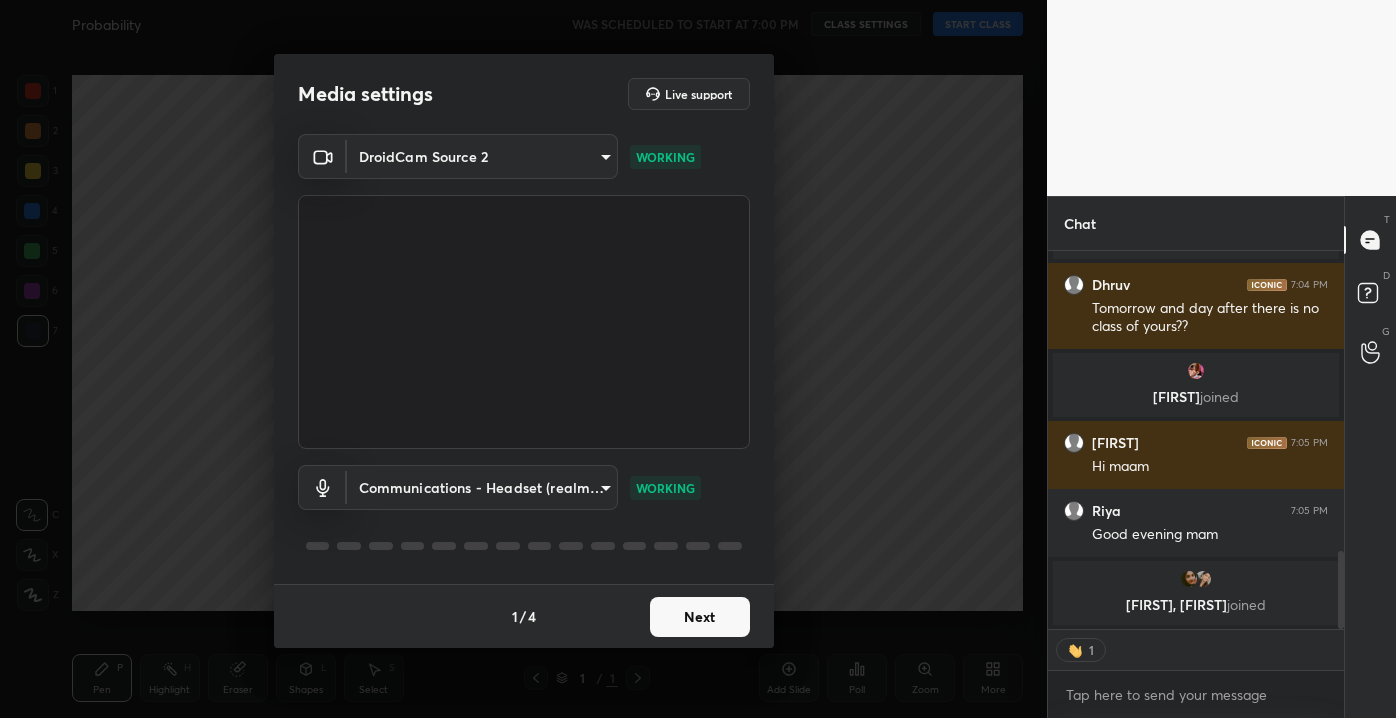 type on "x" 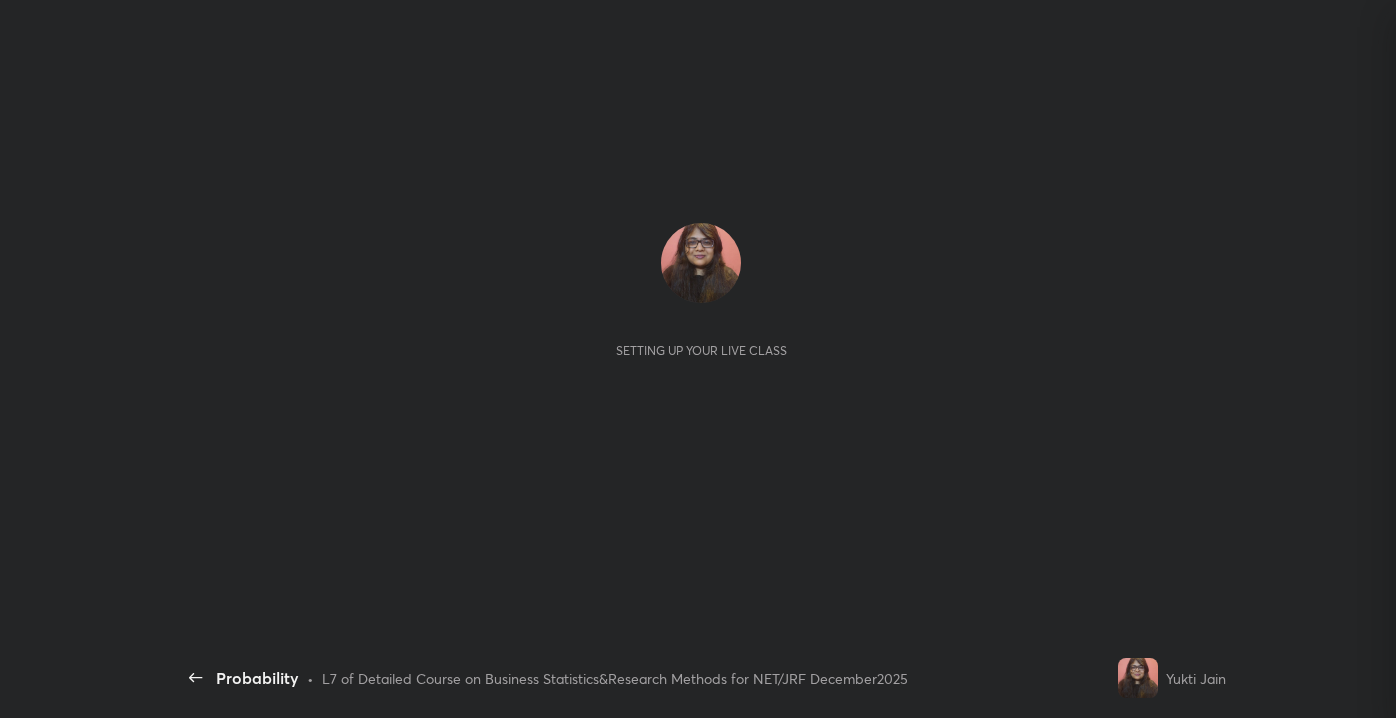 scroll, scrollTop: 0, scrollLeft: 0, axis: both 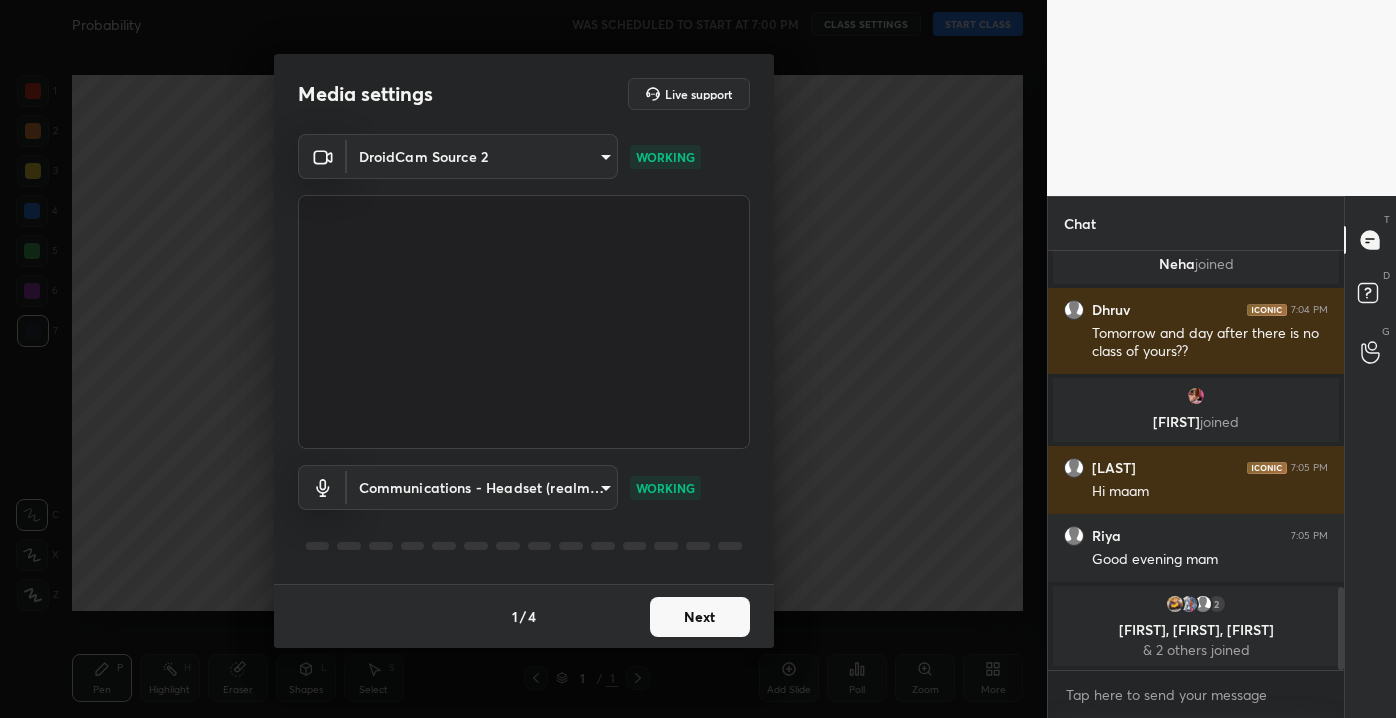 click on "Next" at bounding box center (700, 617) 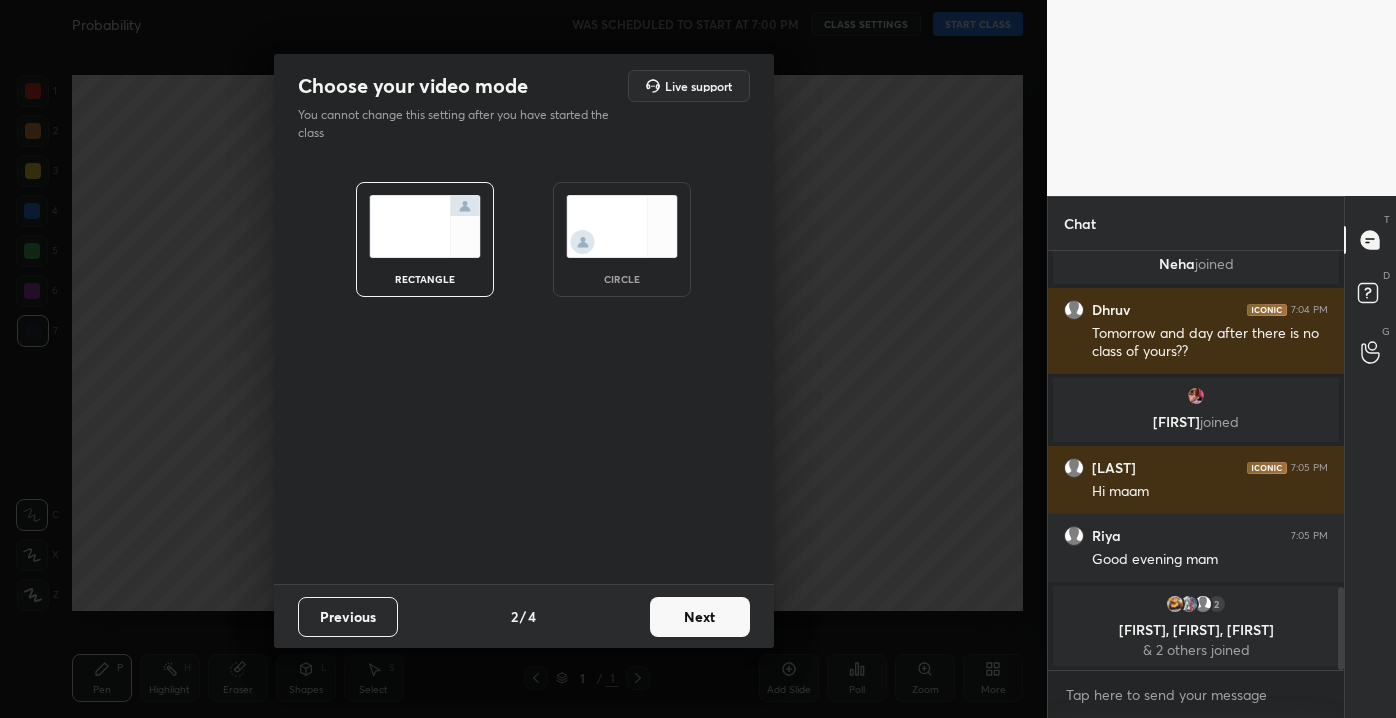 click on "Next" at bounding box center [700, 617] 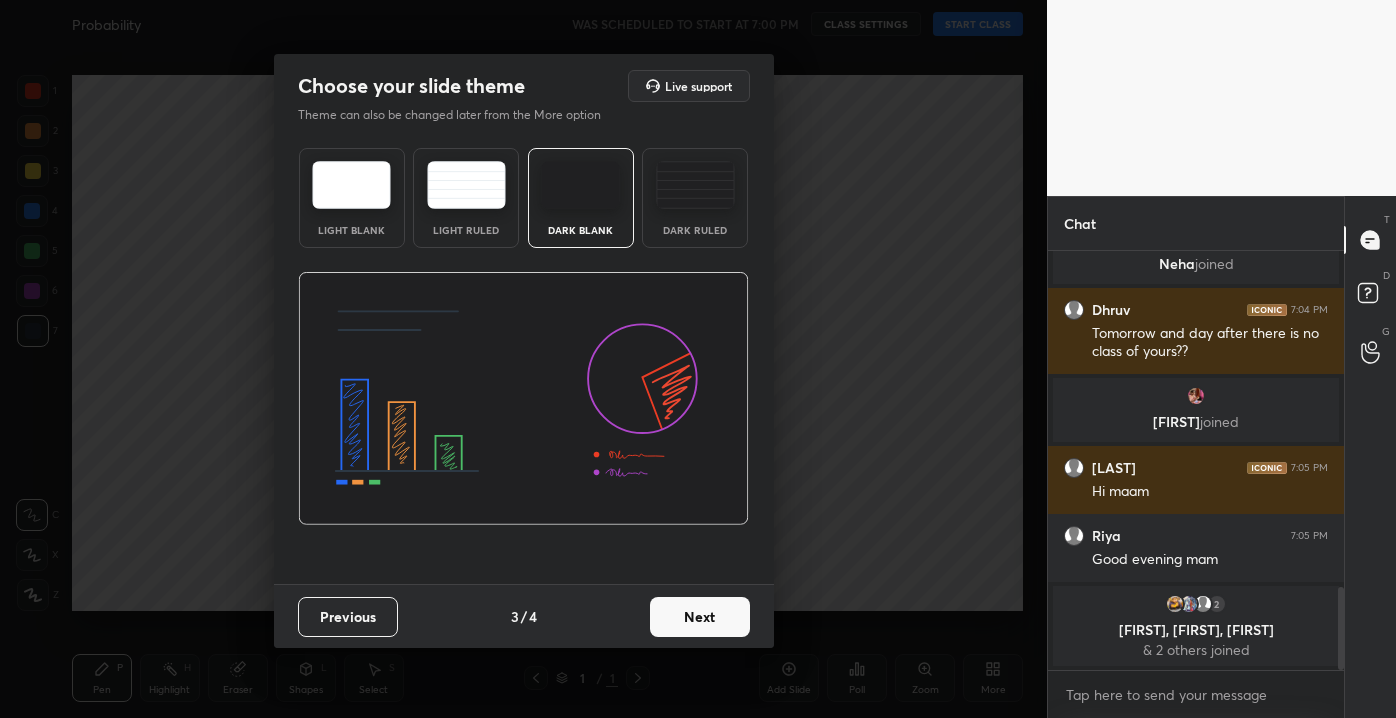 click on "Next" at bounding box center [700, 617] 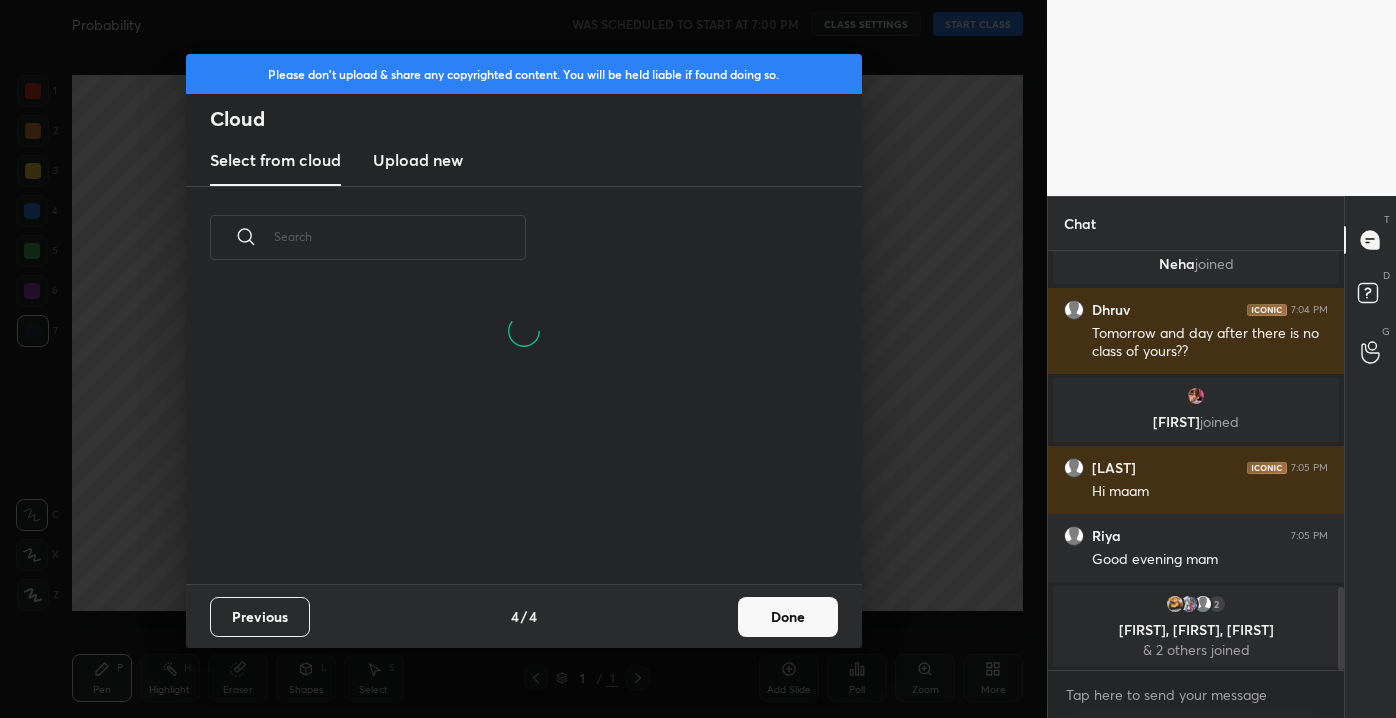 scroll, scrollTop: 0, scrollLeft: 0, axis: both 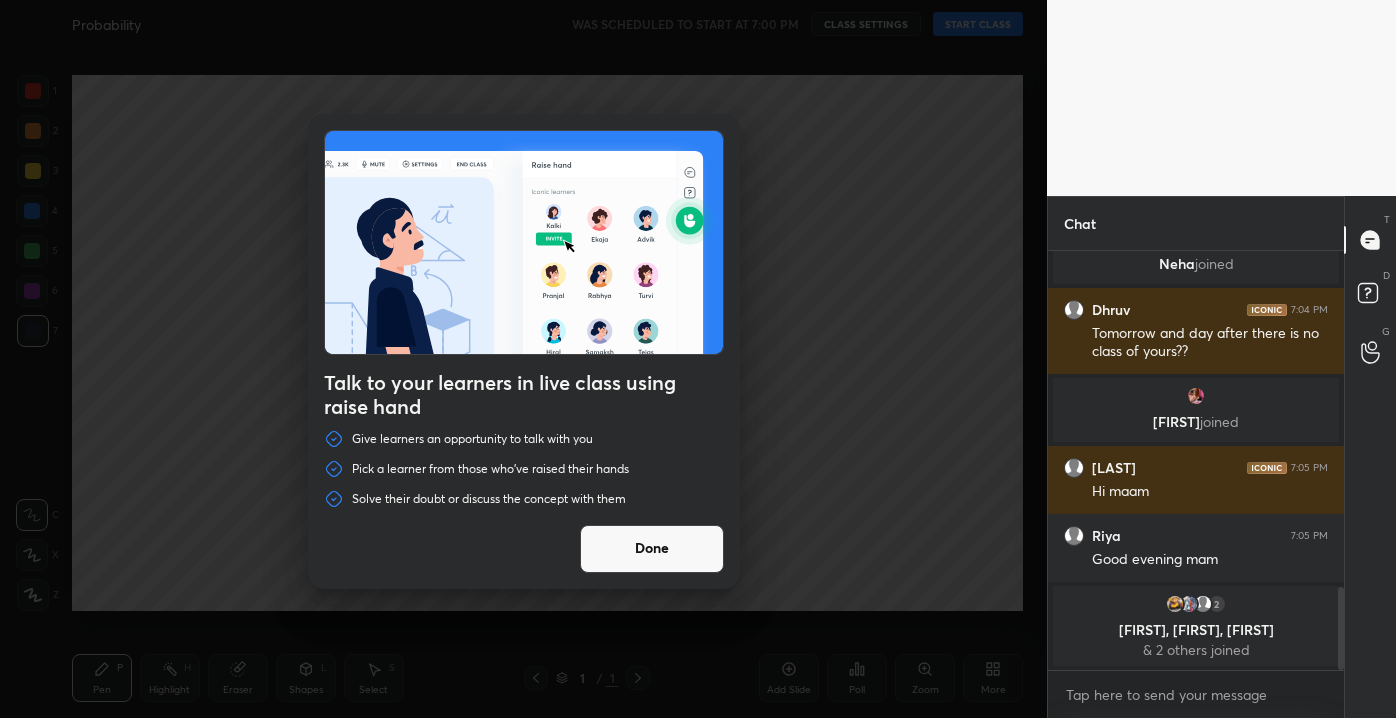 click on "x" at bounding box center [1196, 694] 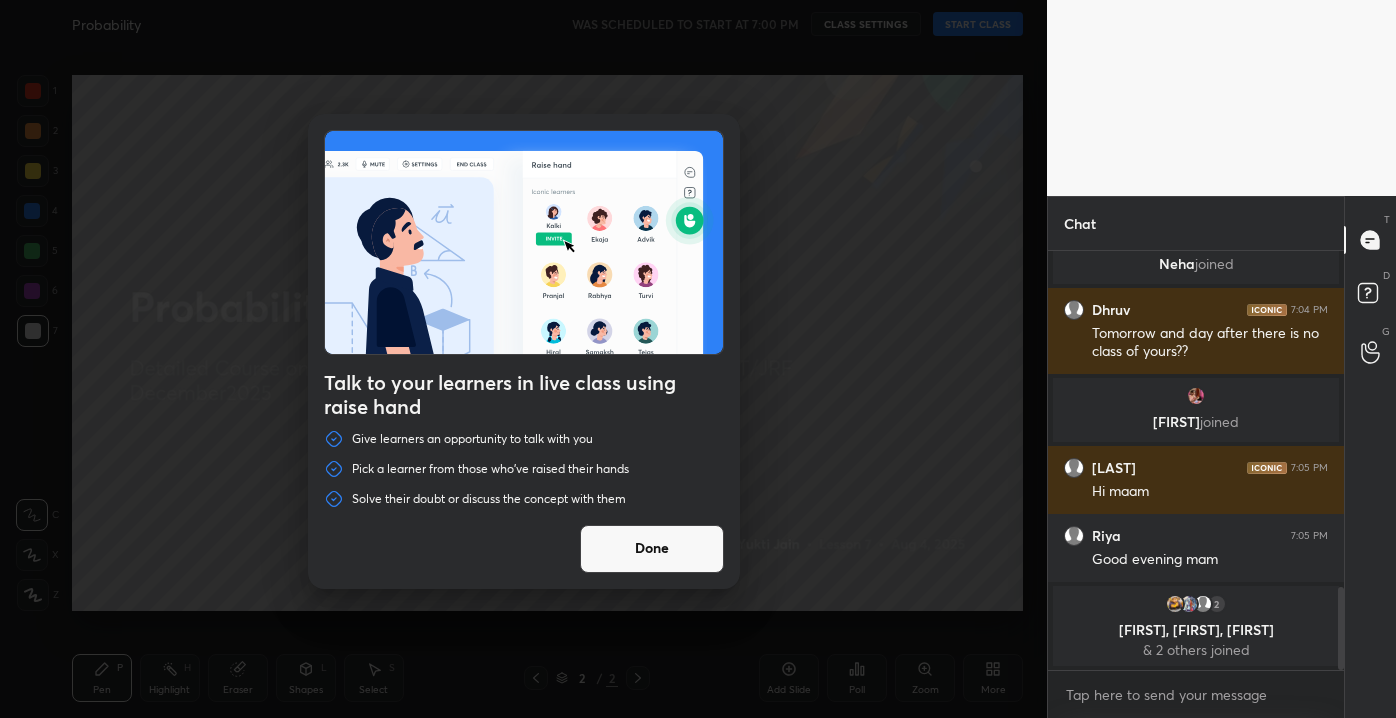 click on "Done" at bounding box center [652, 549] 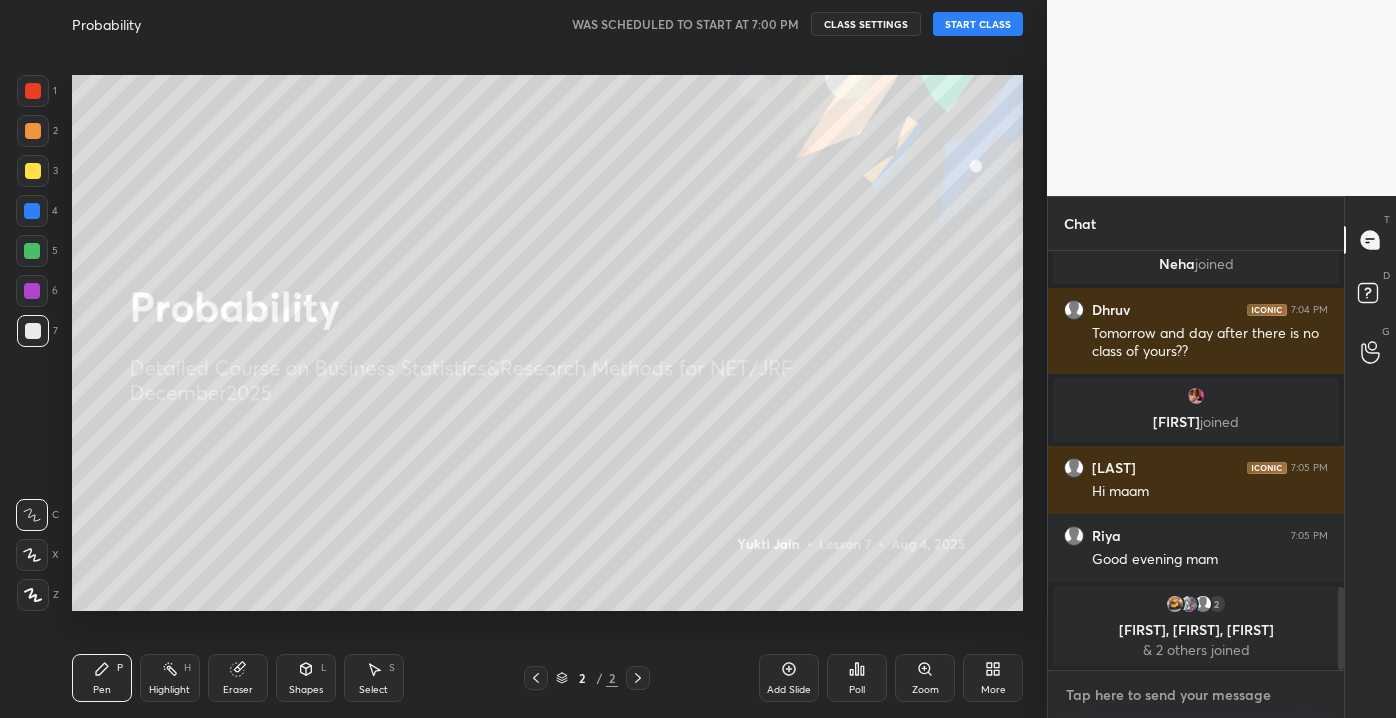 type on "x" 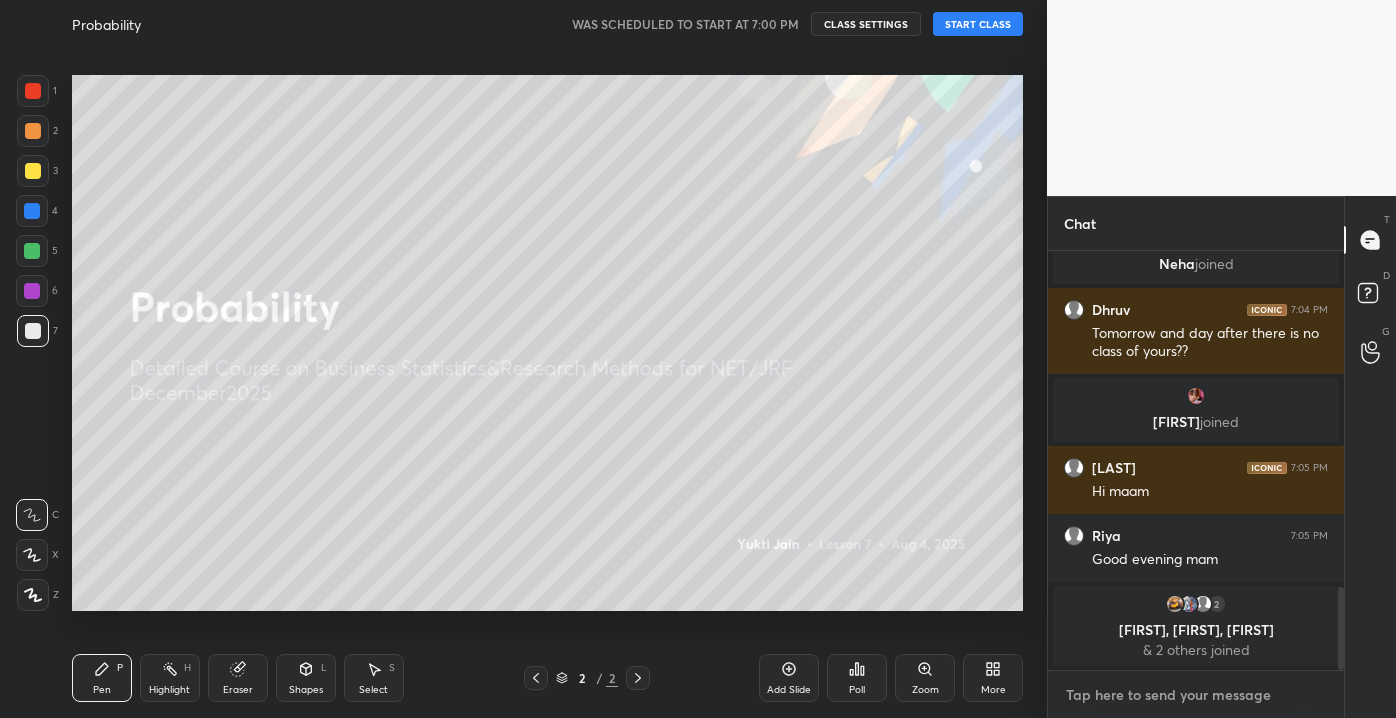type on "P" 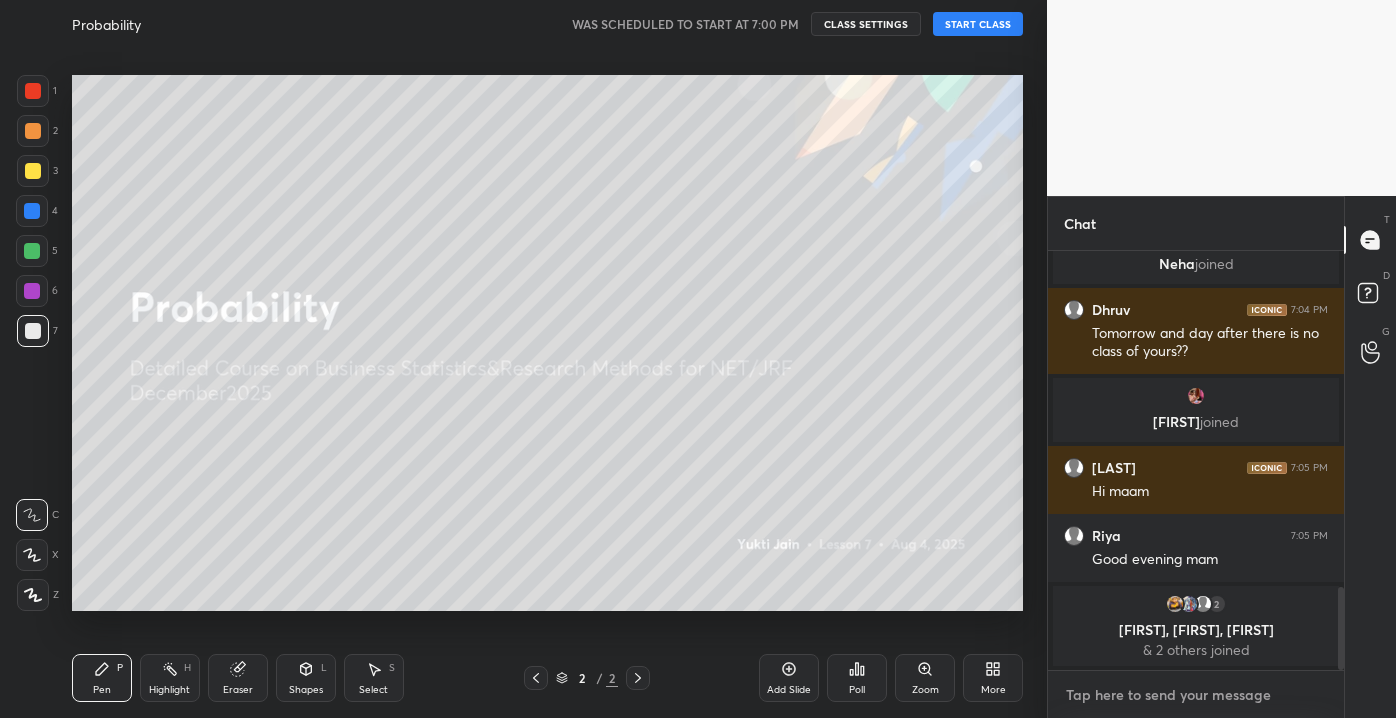 type on "x" 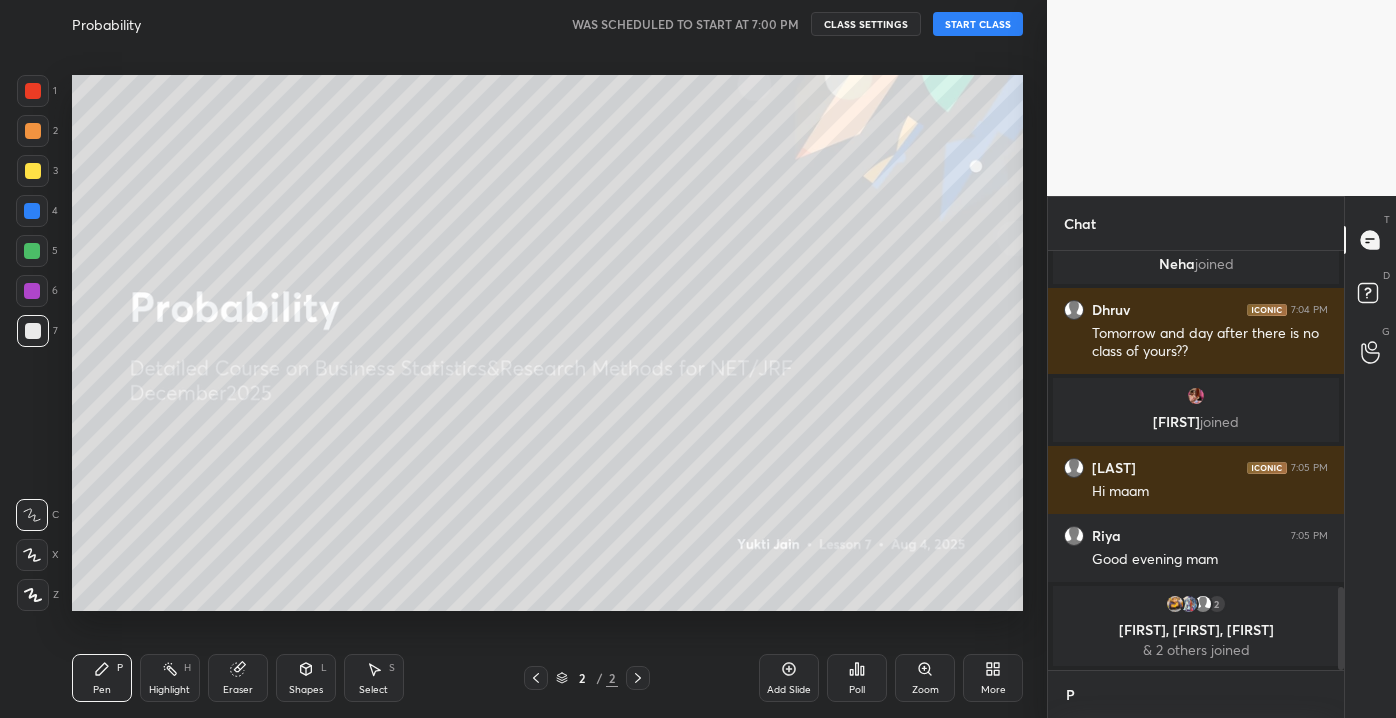 scroll, scrollTop: 408, scrollLeft: 290, axis: both 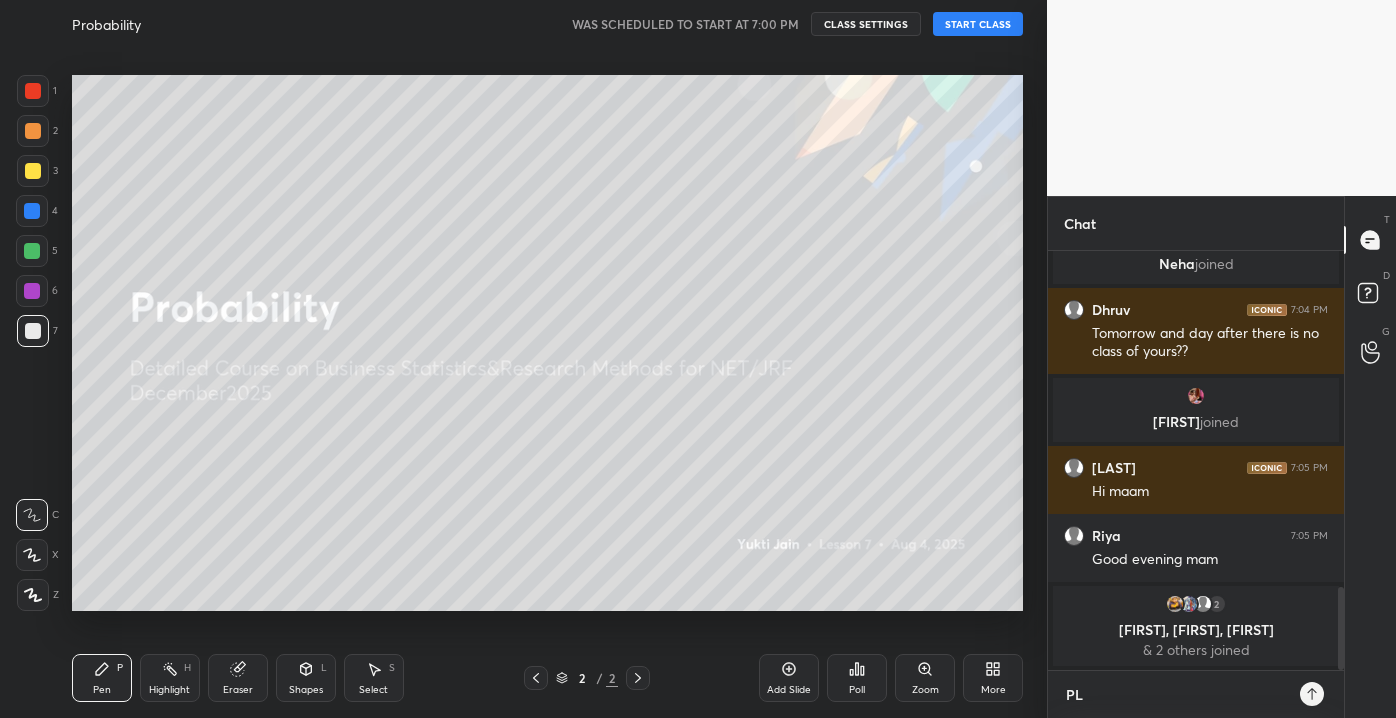 type on "PLS" 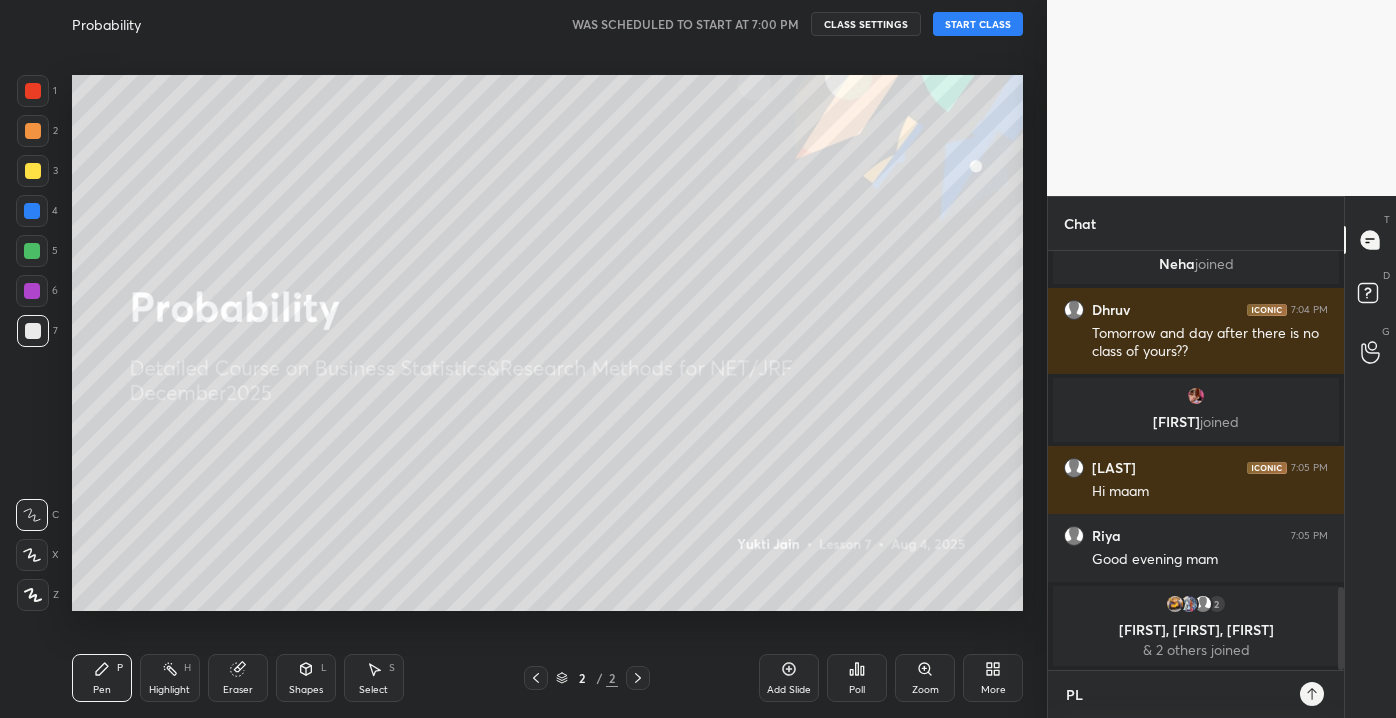 type on "x" 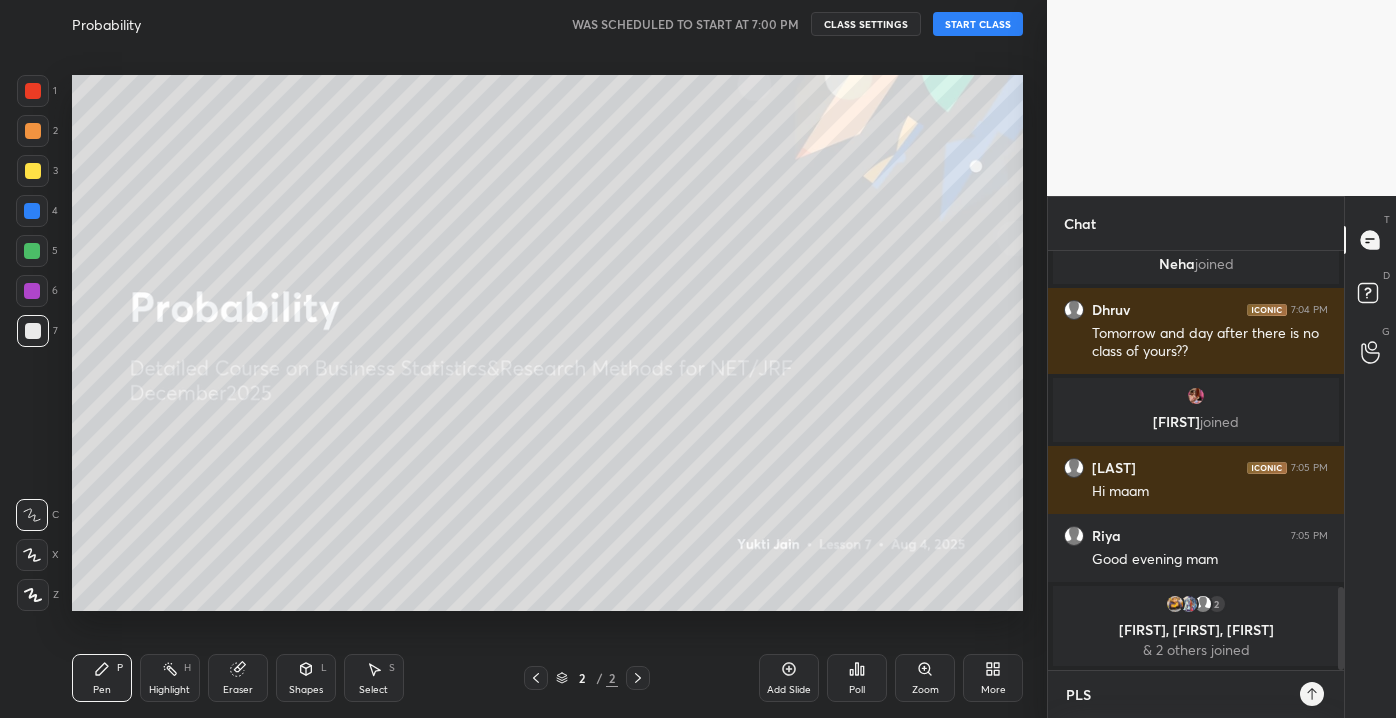 type on "PLS" 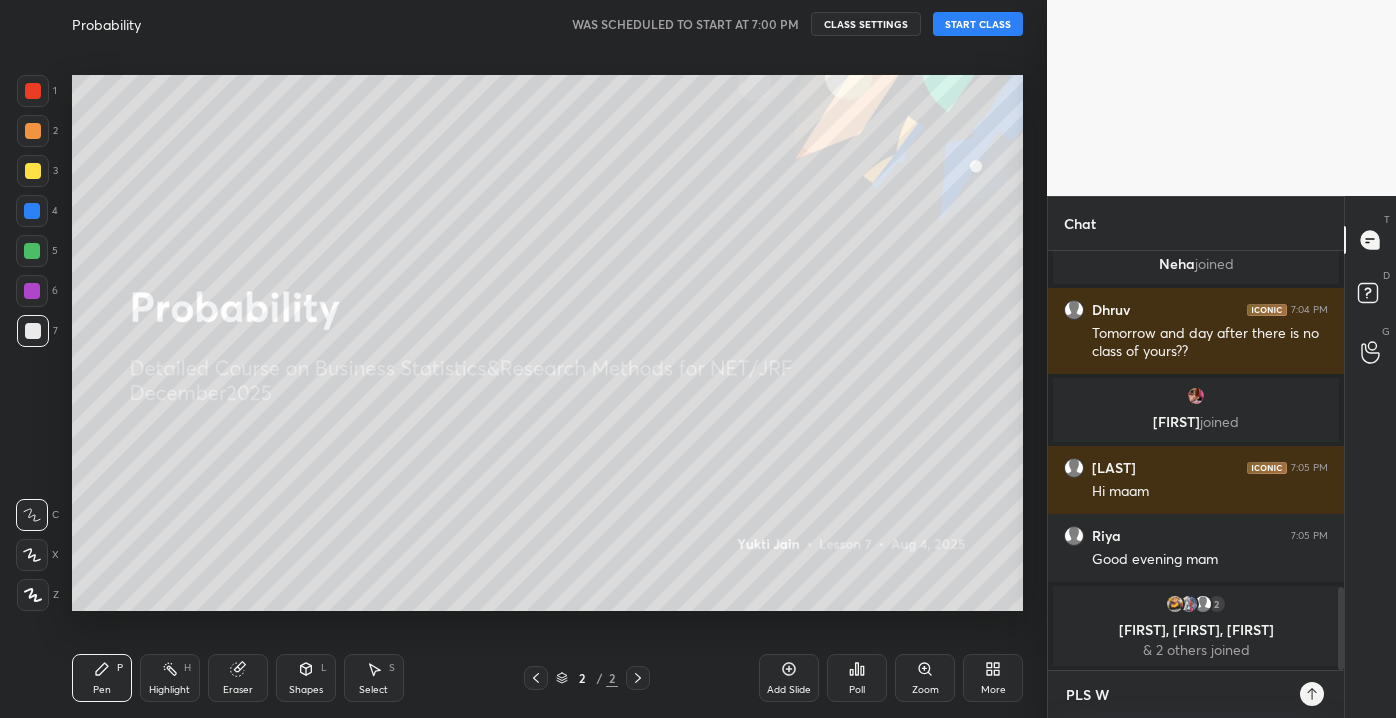 type on "PLS WA" 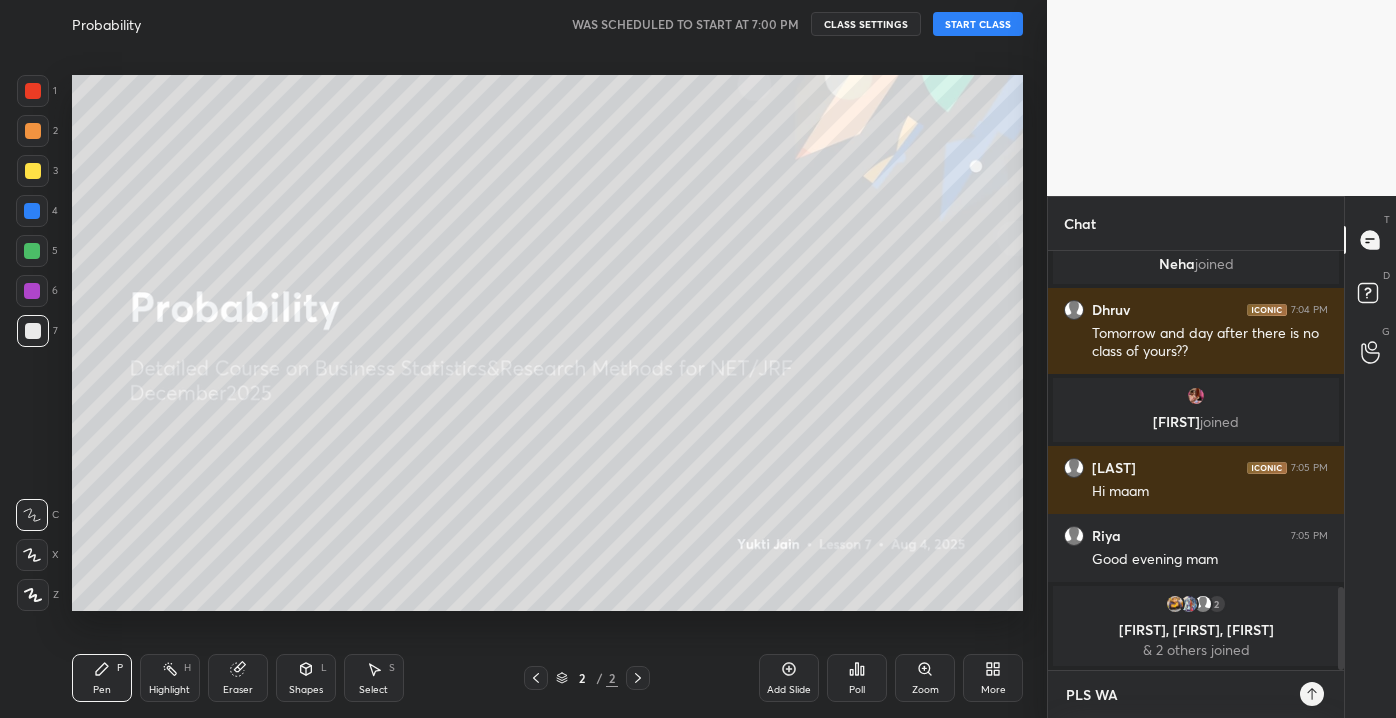 type on "PLS WAI" 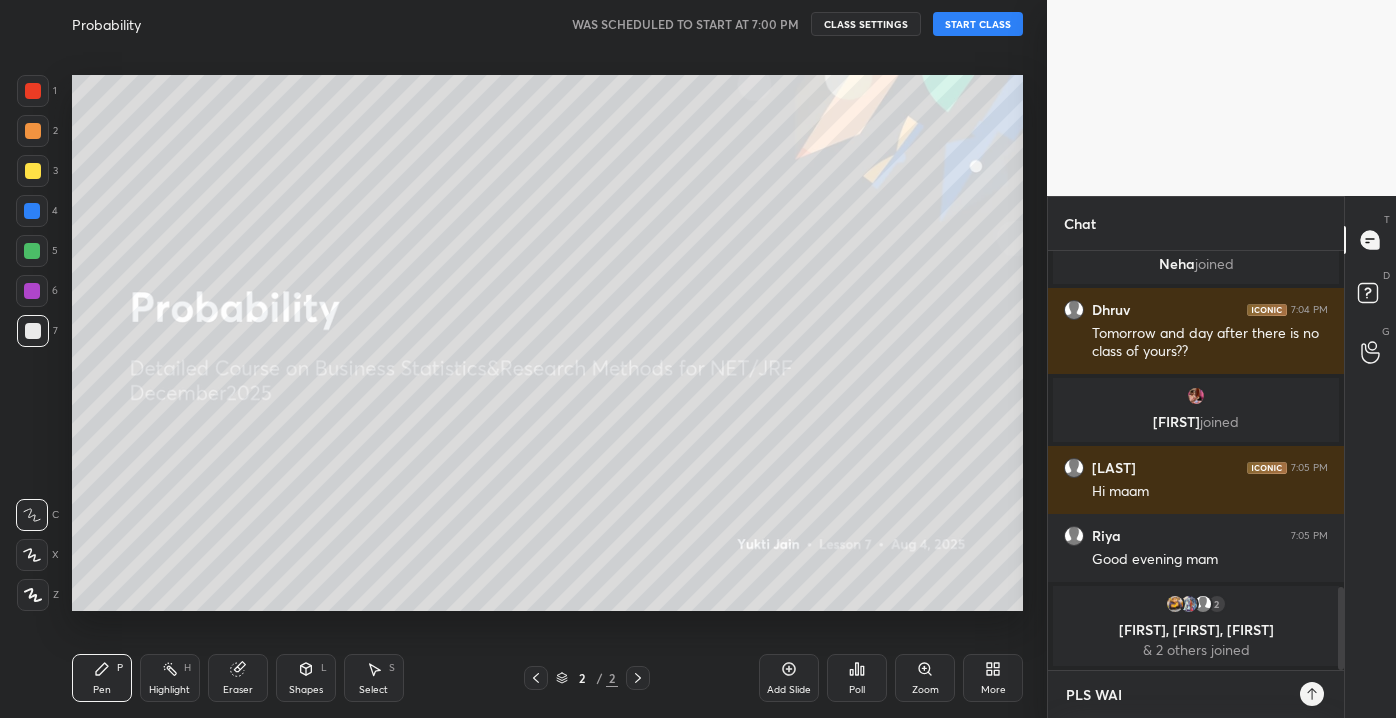 type on "PLS WAIT" 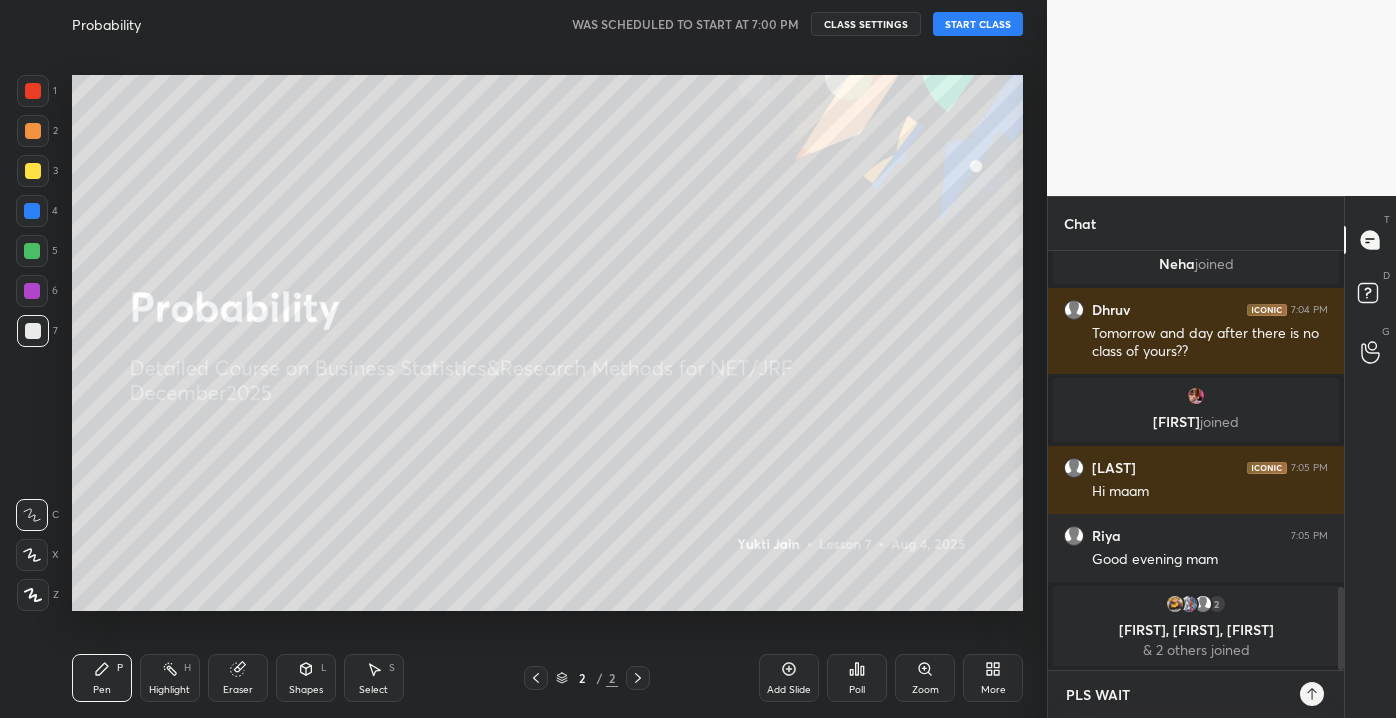type on "PLS WAIT" 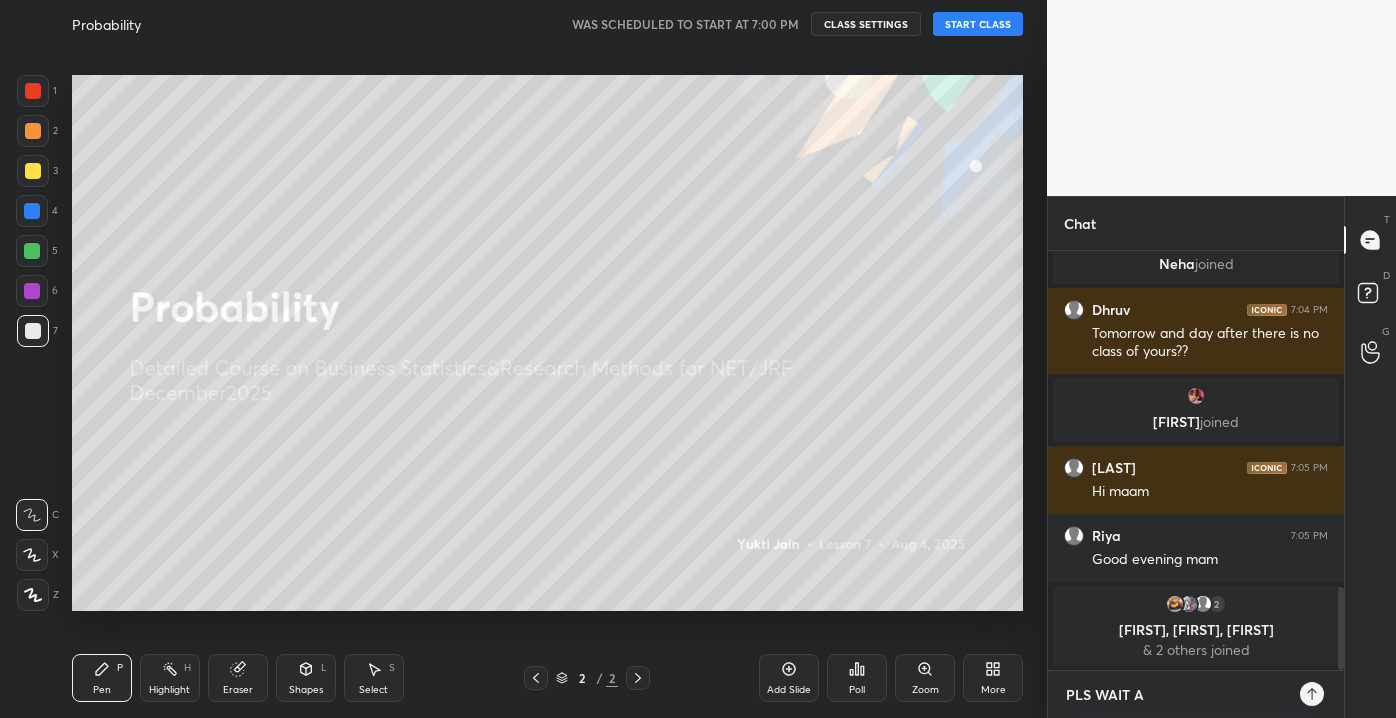 type on "PLS WAIT A" 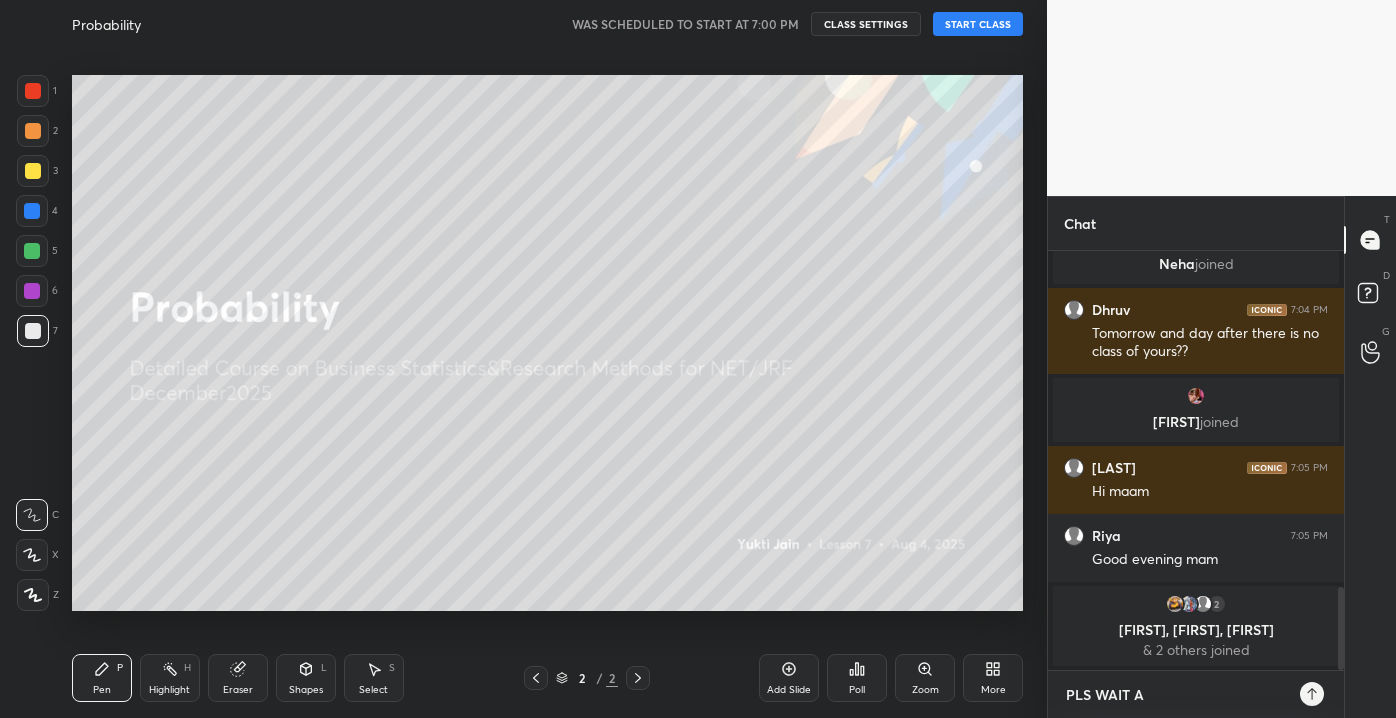 type on "x" 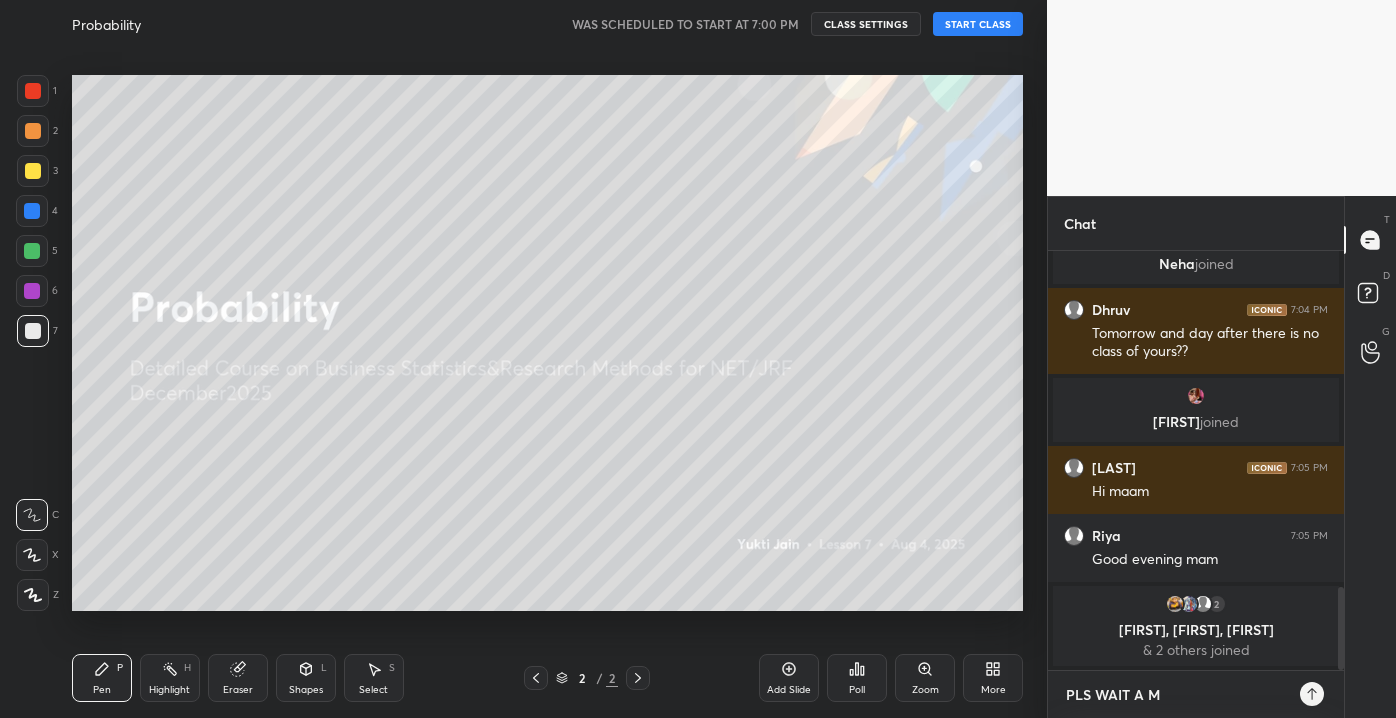 type on "PLS WAIT A MI" 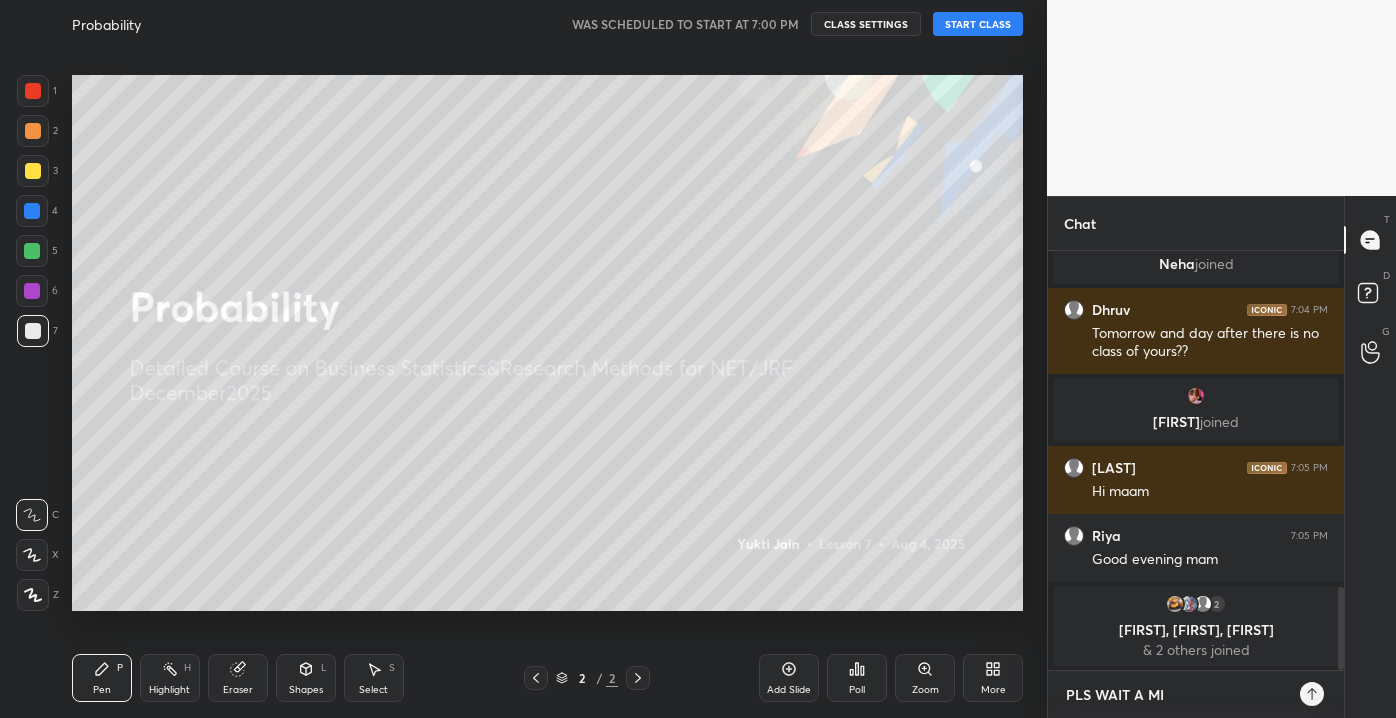 type on "PLS WAIT A MIN" 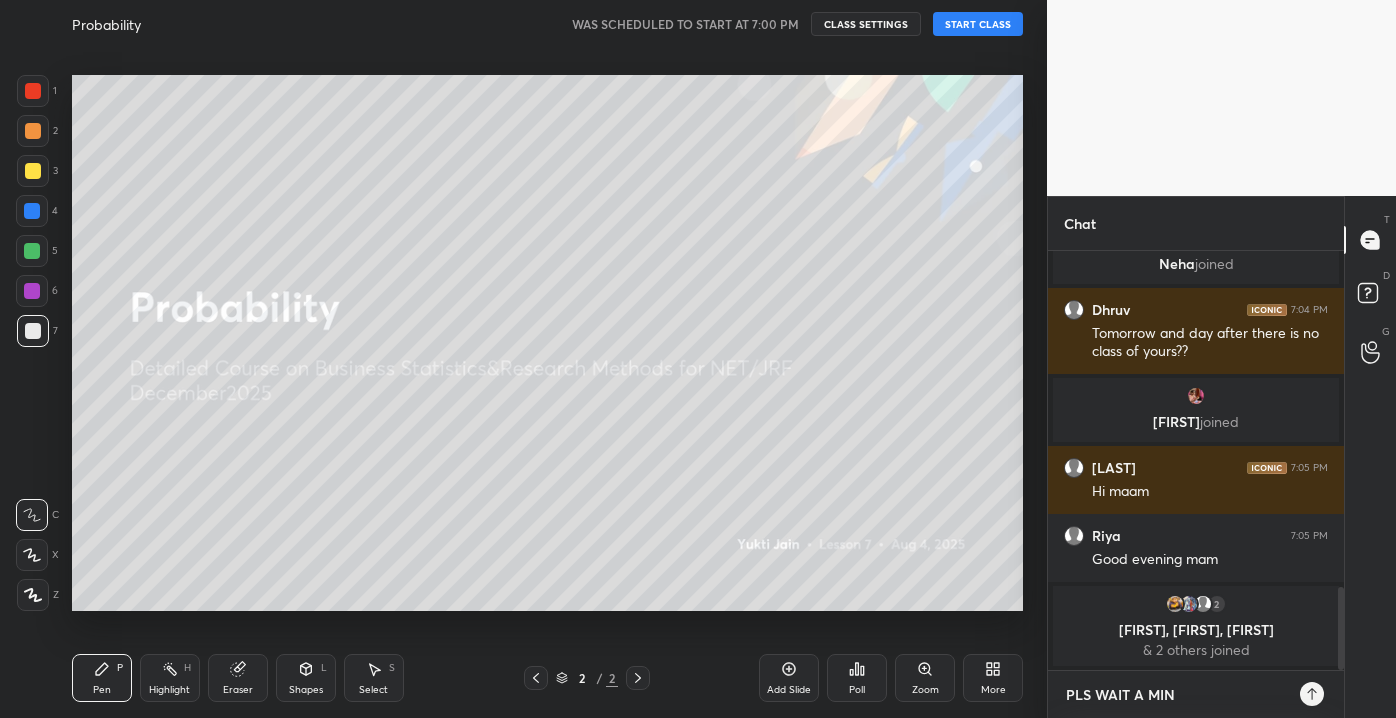 type on "PLS WAIT A MIN" 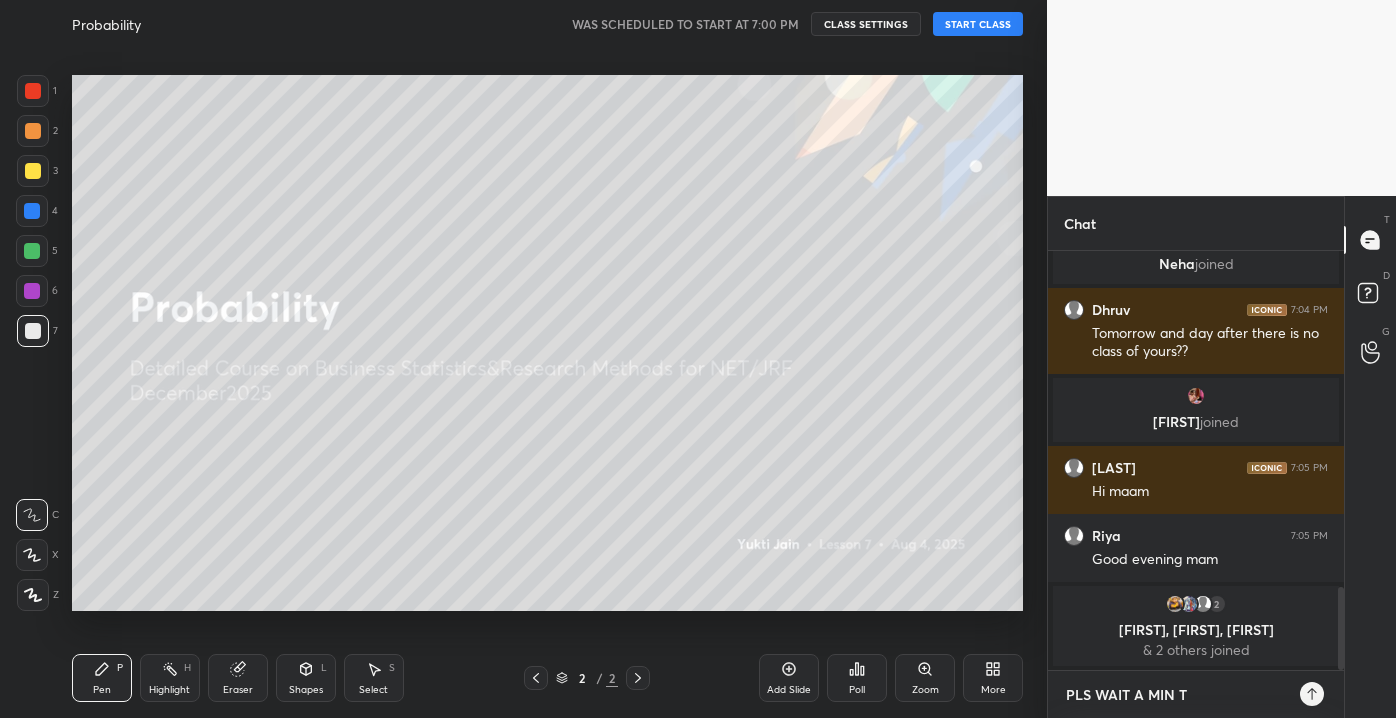type on "PLS WAIT A MIN TH" 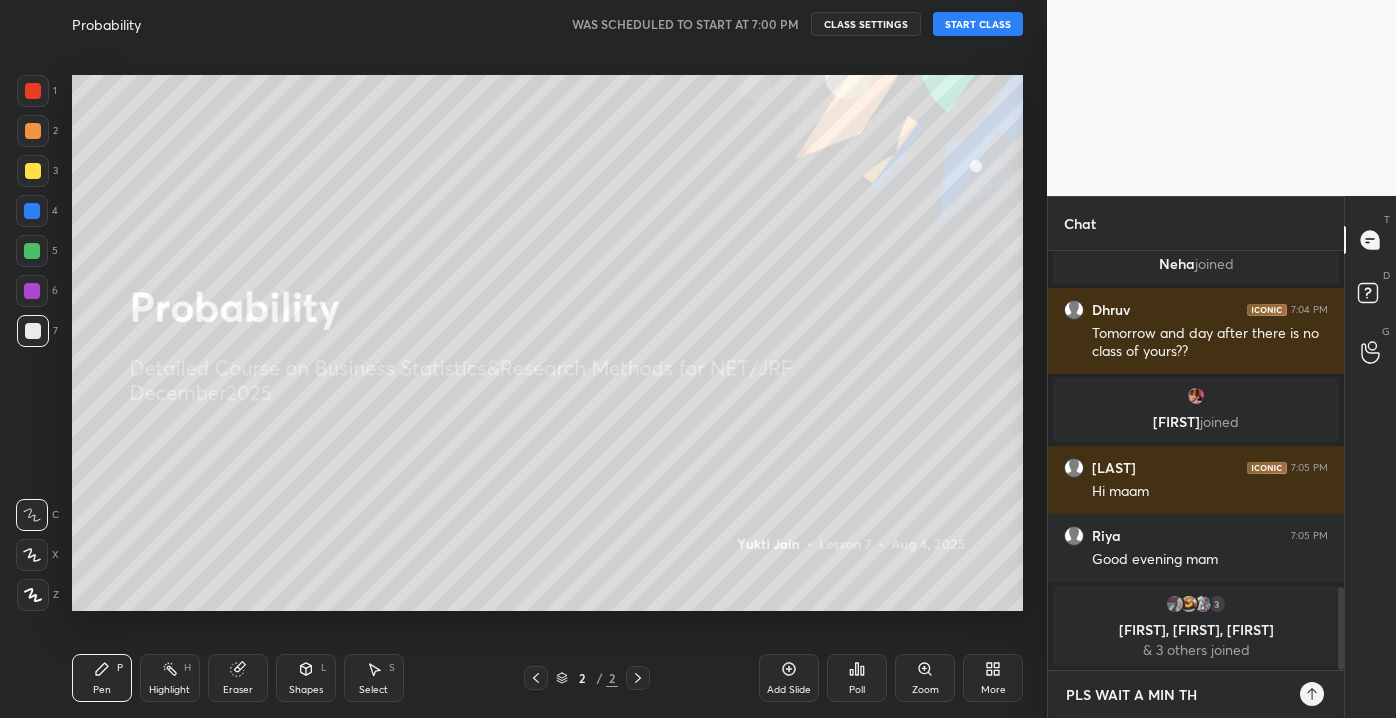 type on "PLS WAIT A MIN THE" 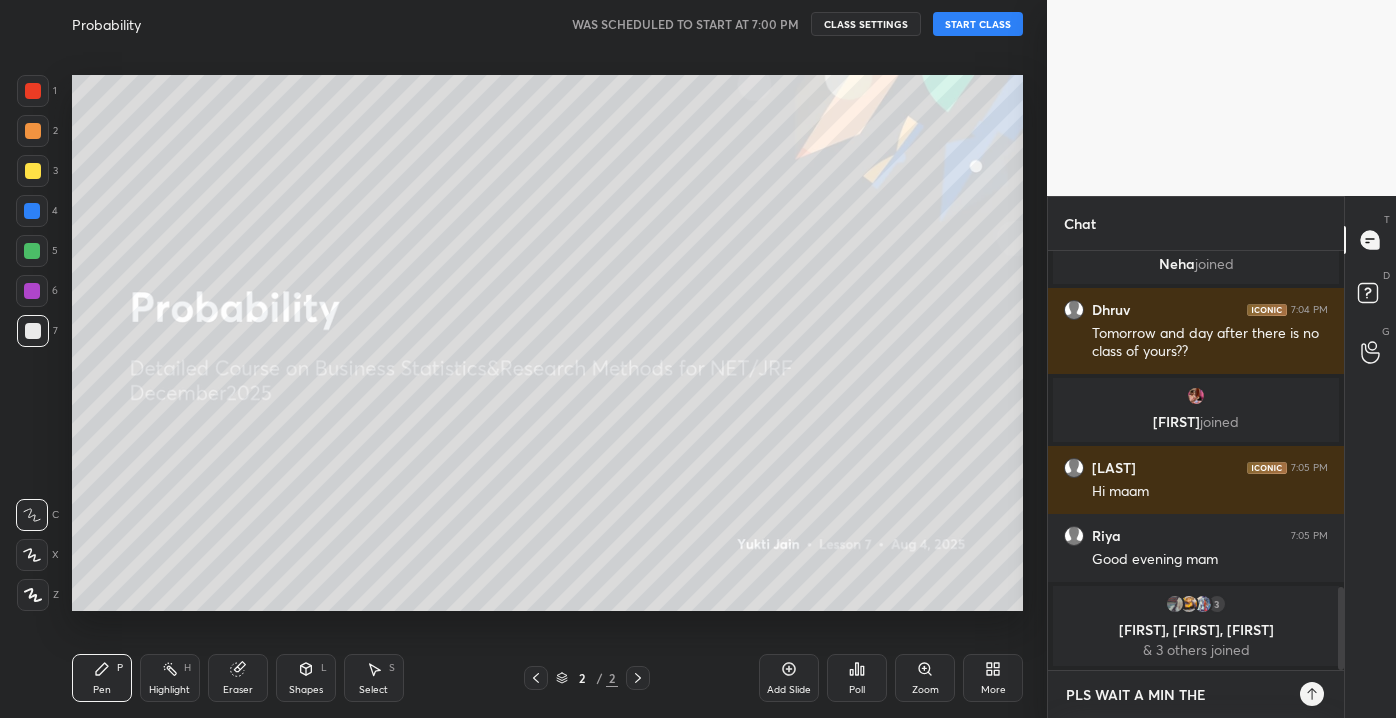 type on "PLS WAIT A MIN THER" 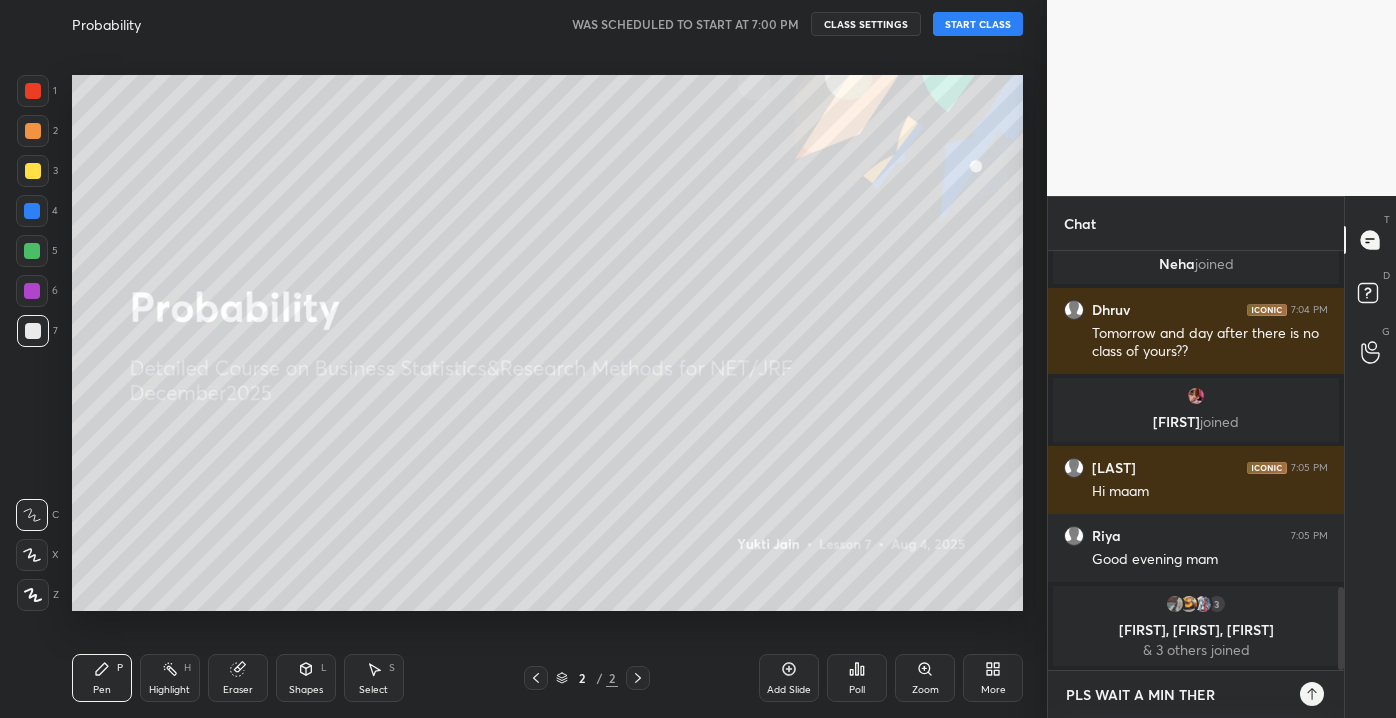 type on "PLS WAIT A MIN THERE" 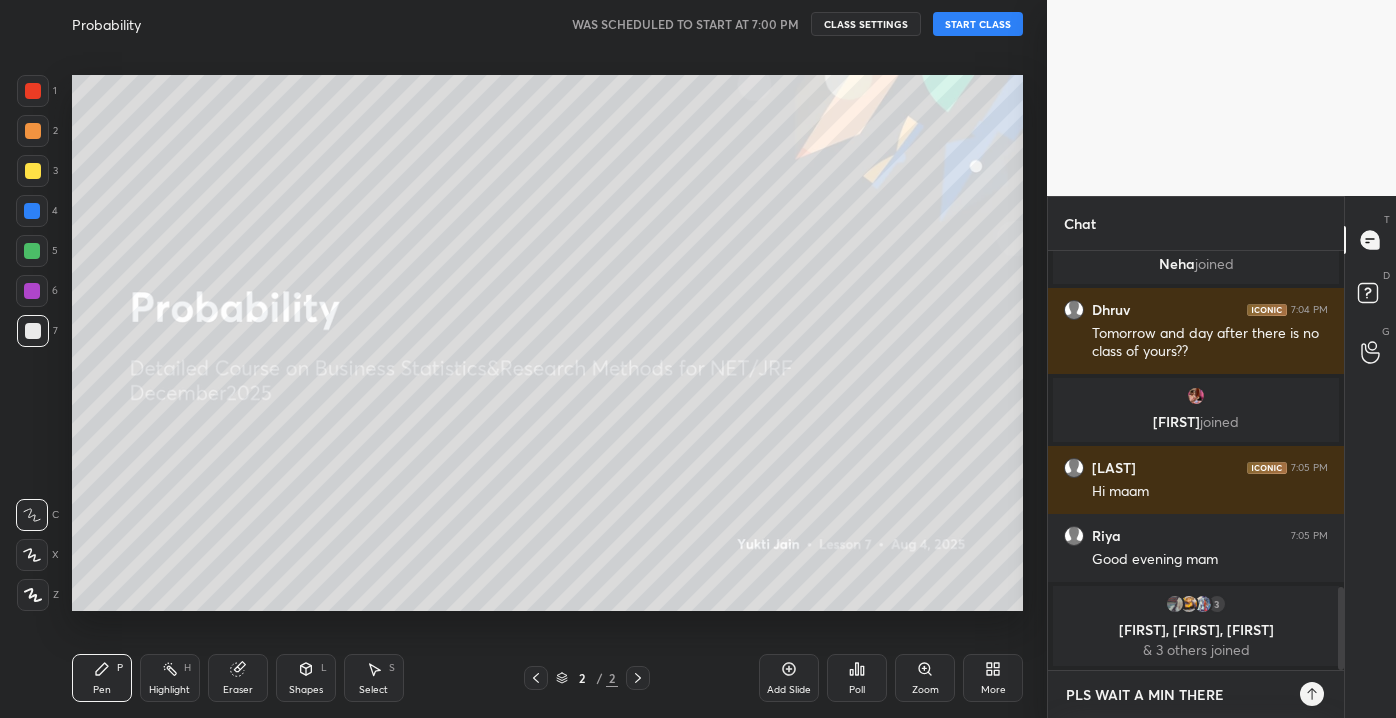type on "PLS WAIT A MIN THERE" 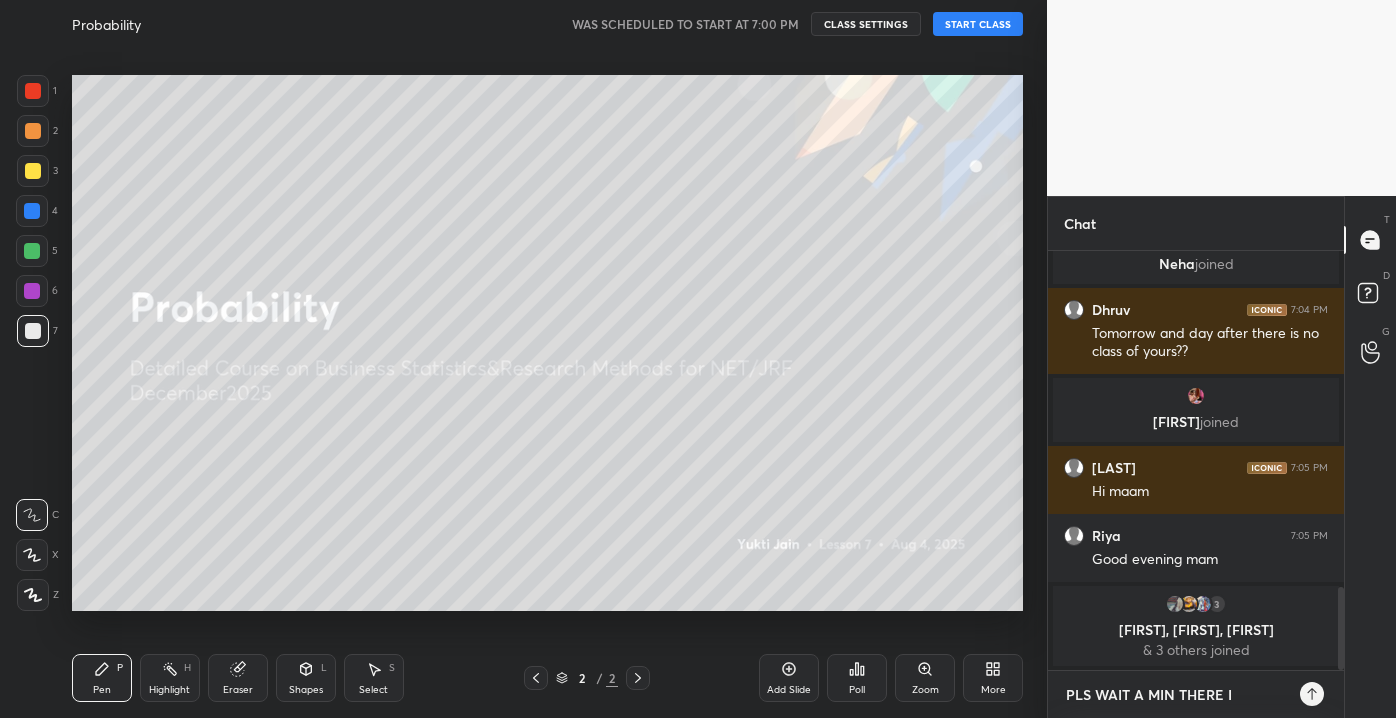 type on "PLS WAIT A MIN THERE IS" 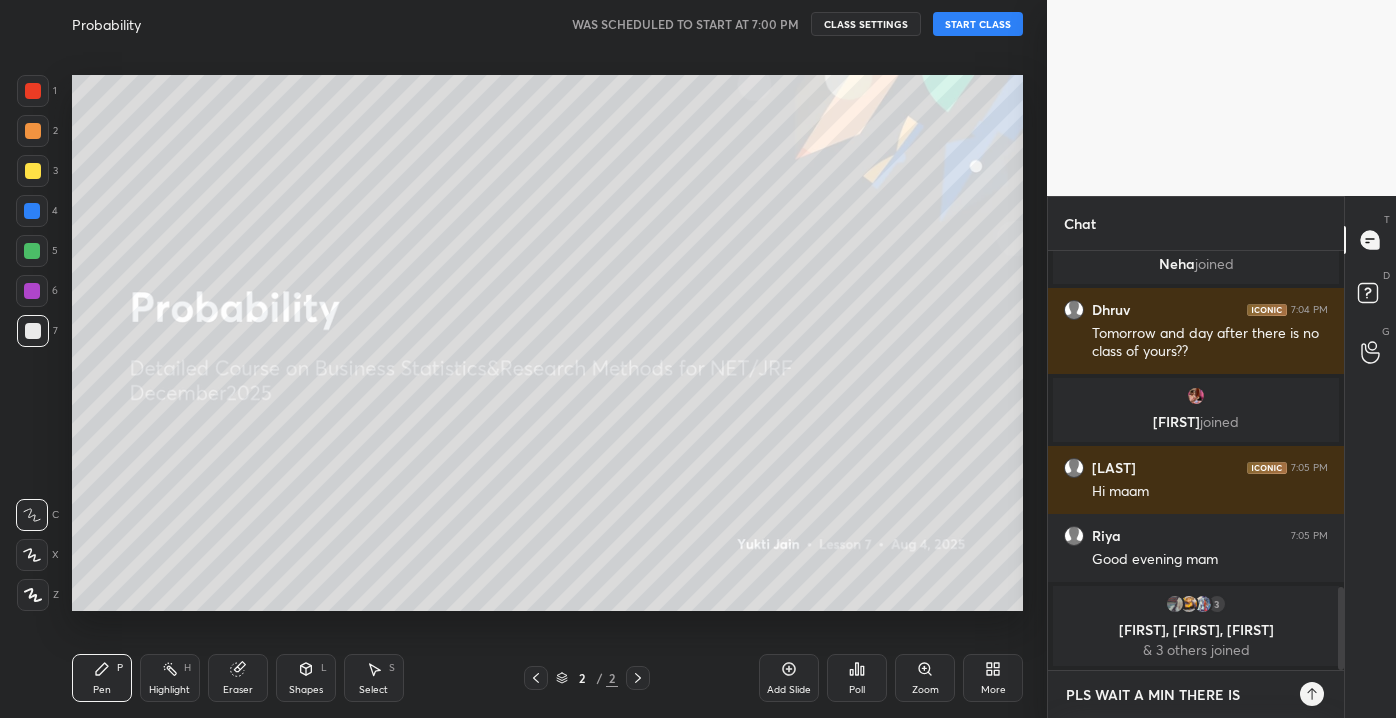 type on "PLS WAIT A MIN THERE IS" 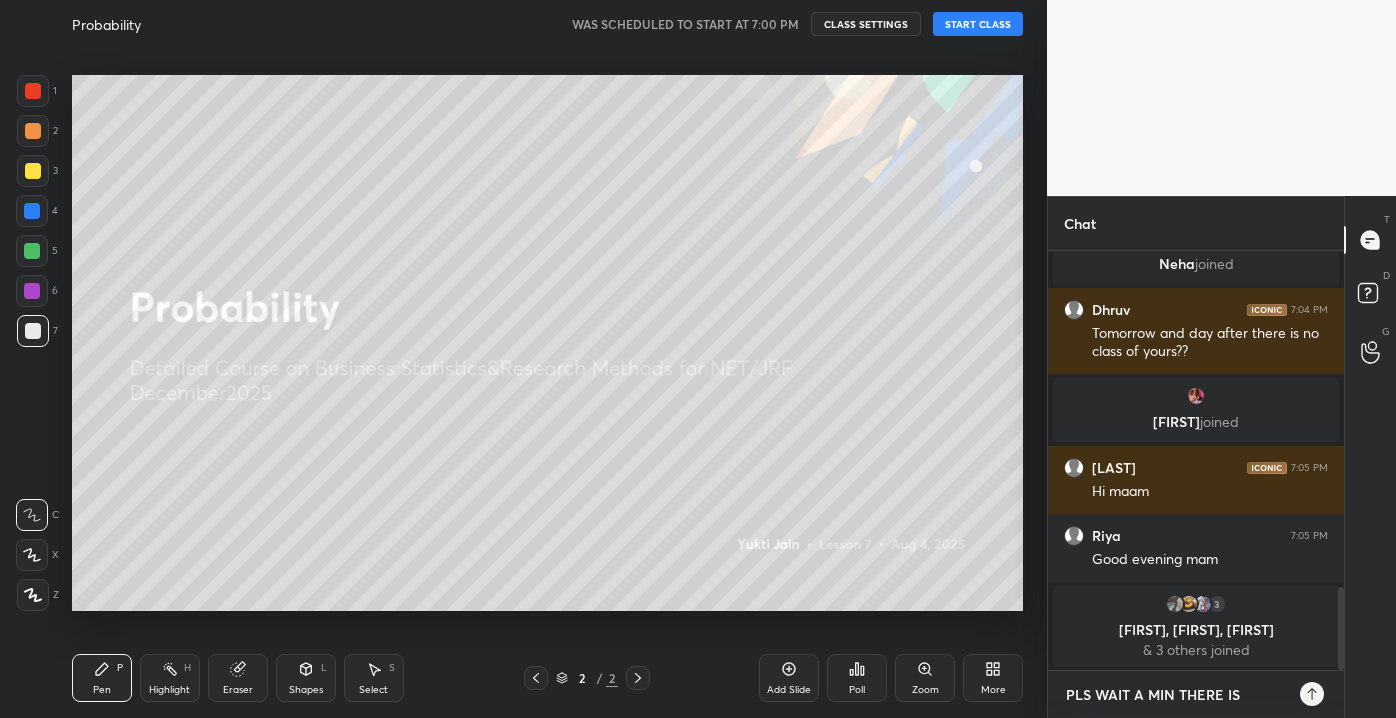 type on "PLS WAIT A MIN THERE IS S" 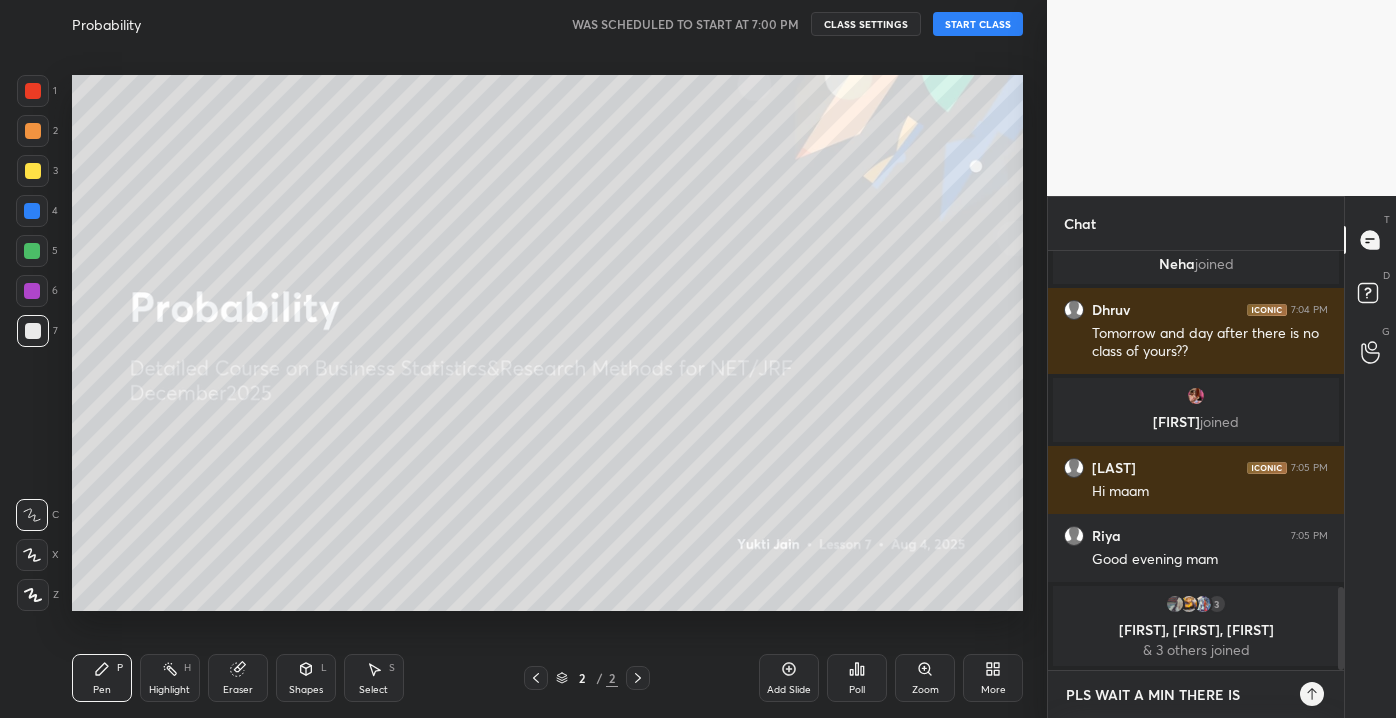 type on "x" 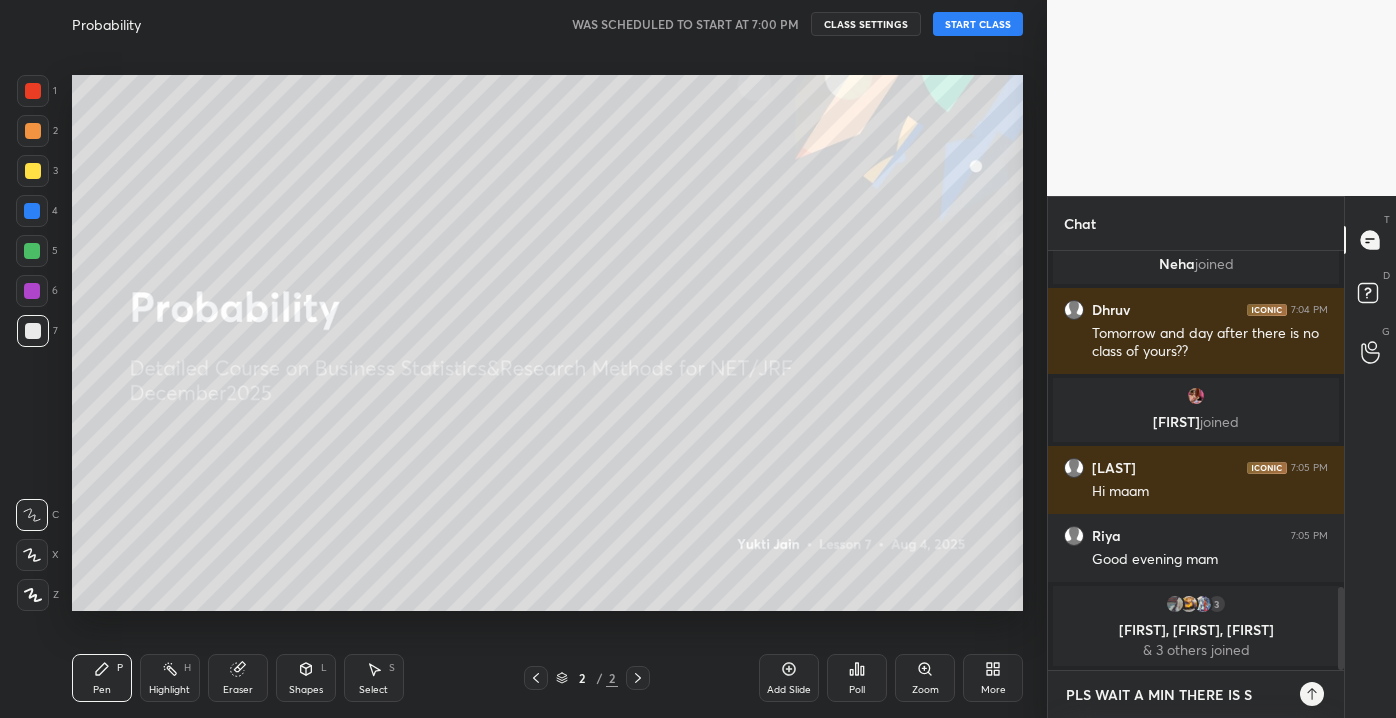 type on "PLS WAIT A MIN THERE IS SO" 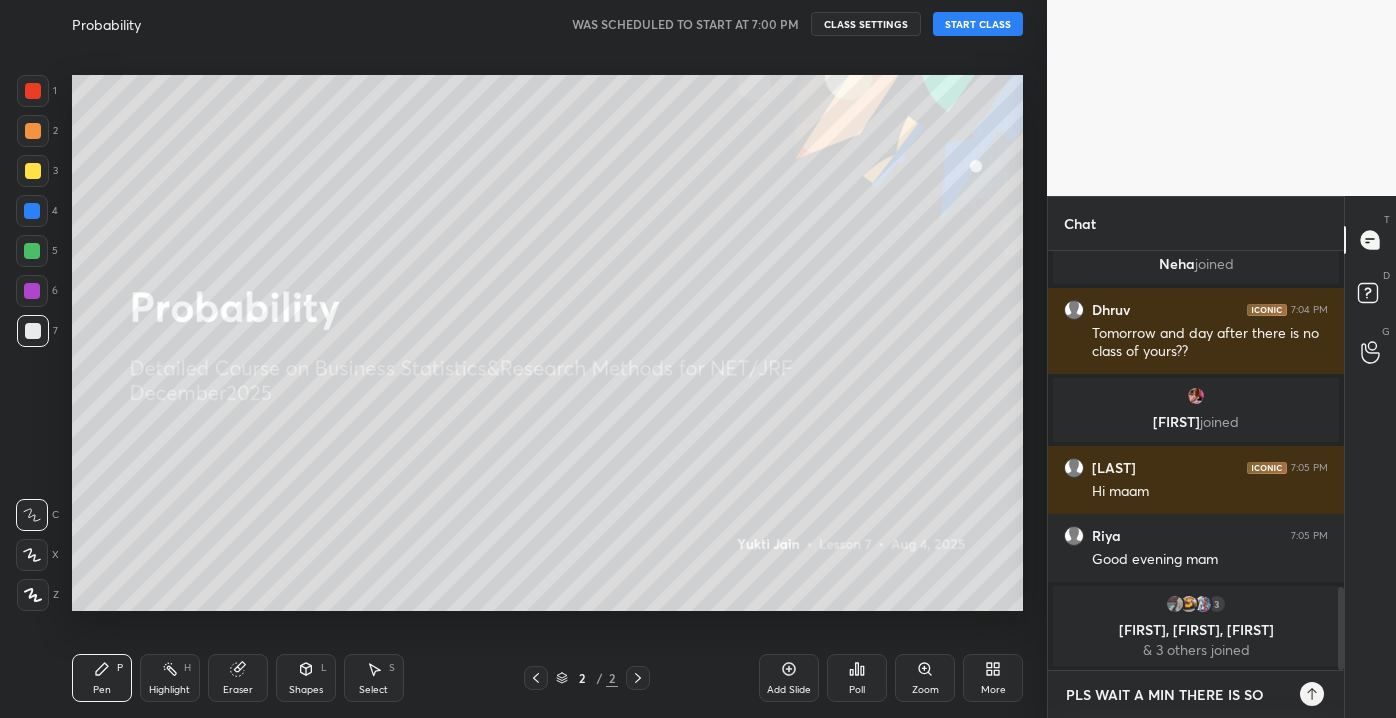 type on "PLS WAIT A MIN THERE IS SOM" 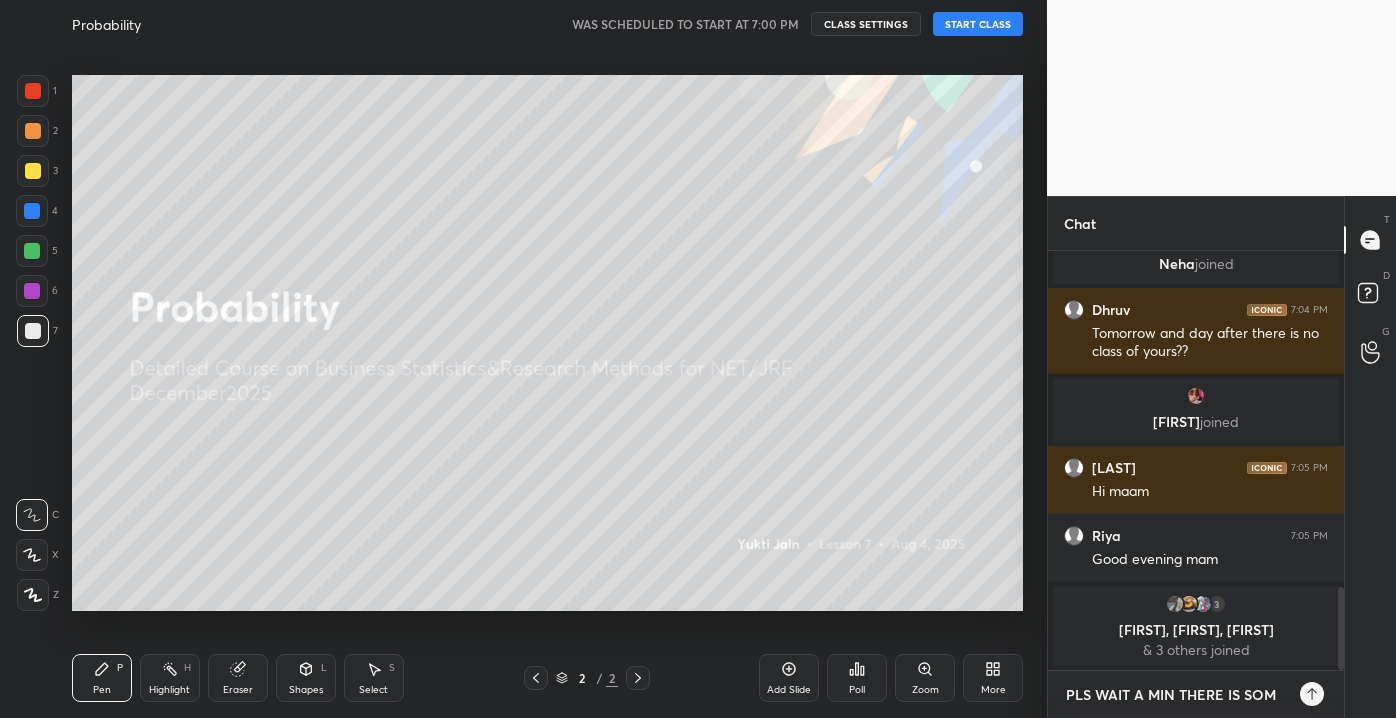 type on "PLS WAIT A MIN THERE IS SOME" 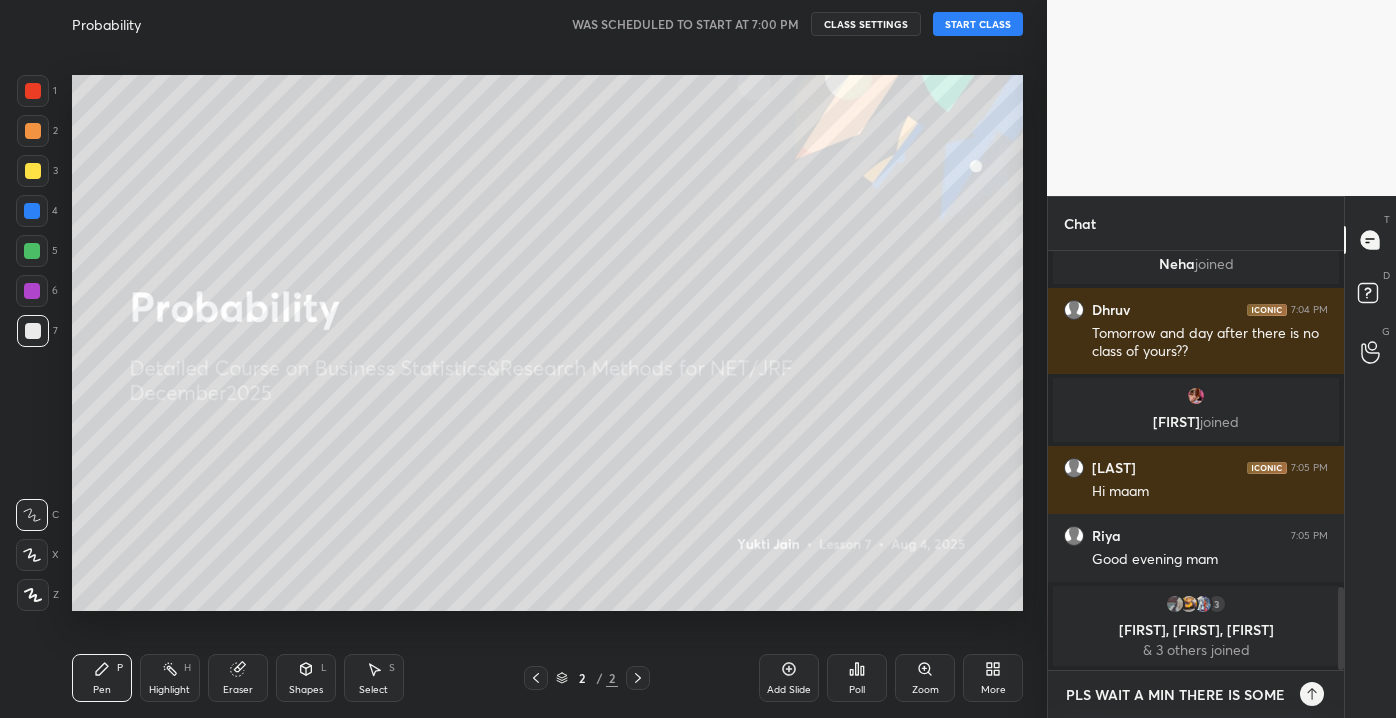type on "PLS WAIT A MIN THERE IS SOME" 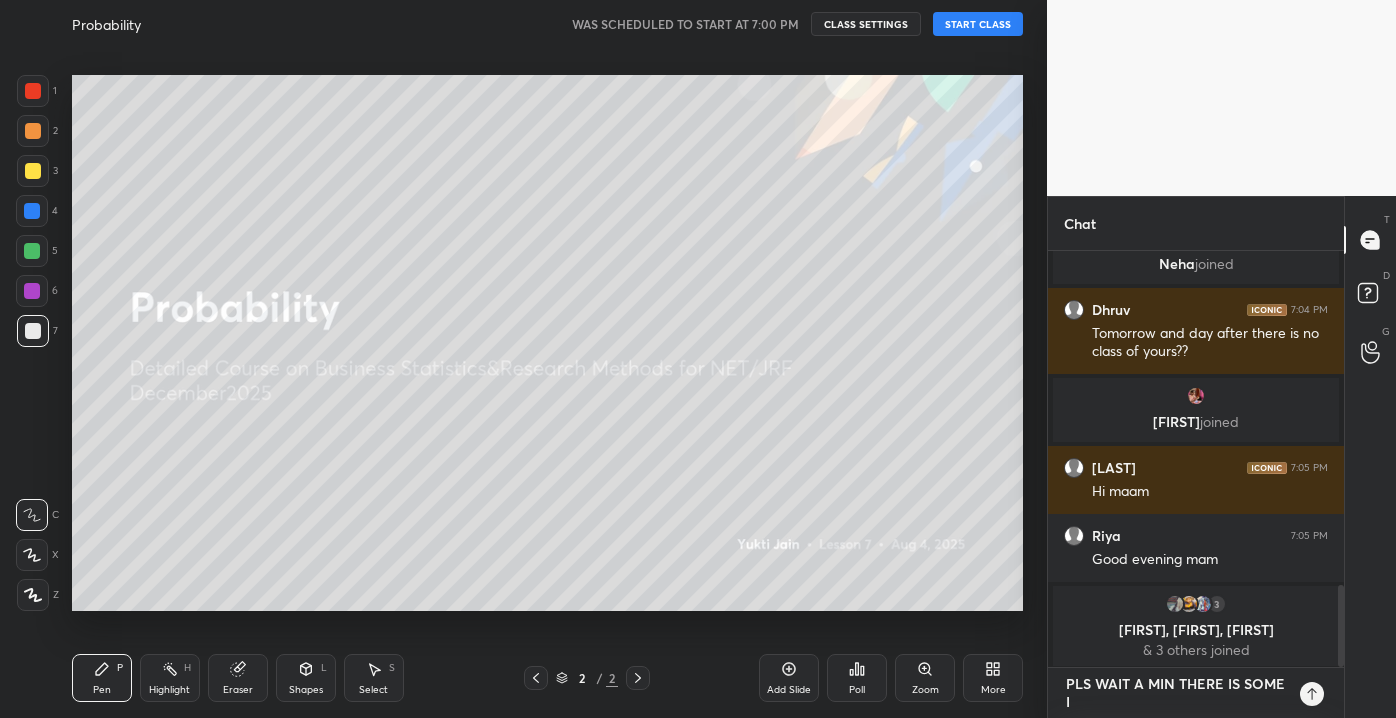 scroll, scrollTop: 0, scrollLeft: 0, axis: both 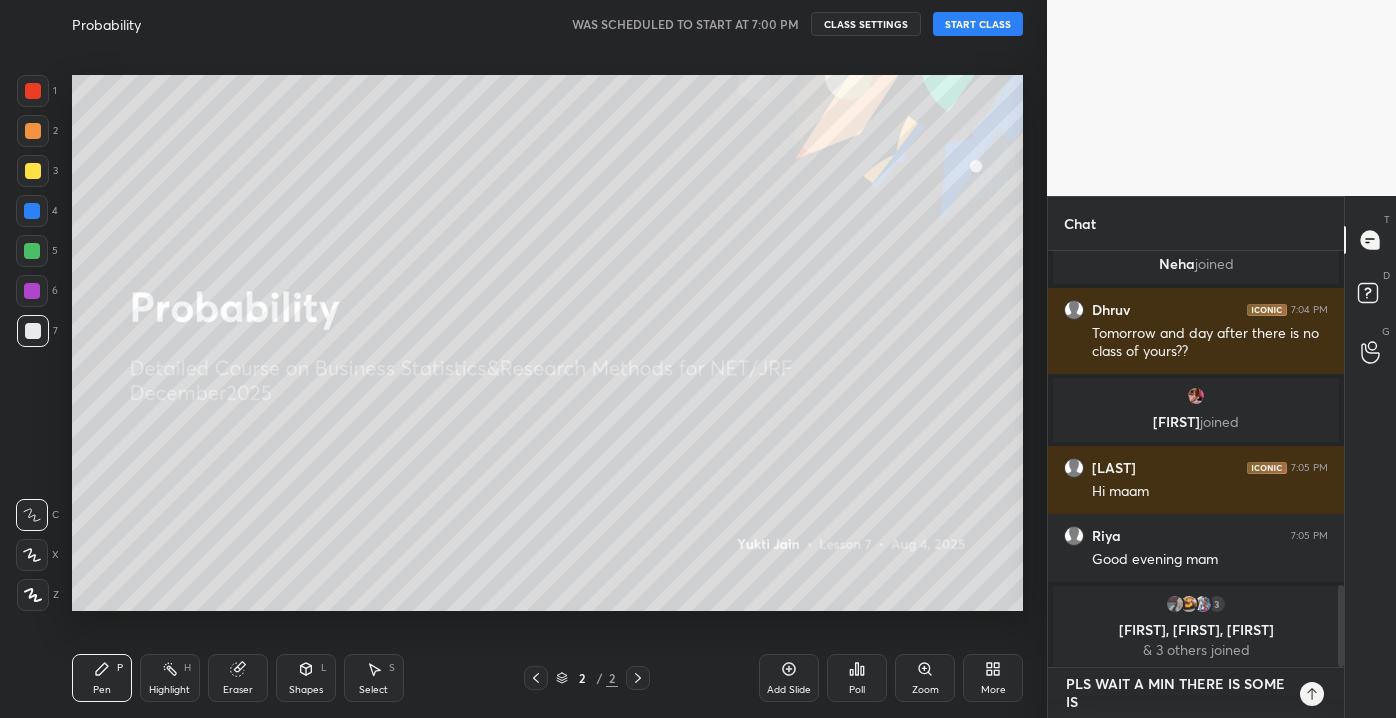 type on "PLS WAIT A MIN THERE IS SOME ISS" 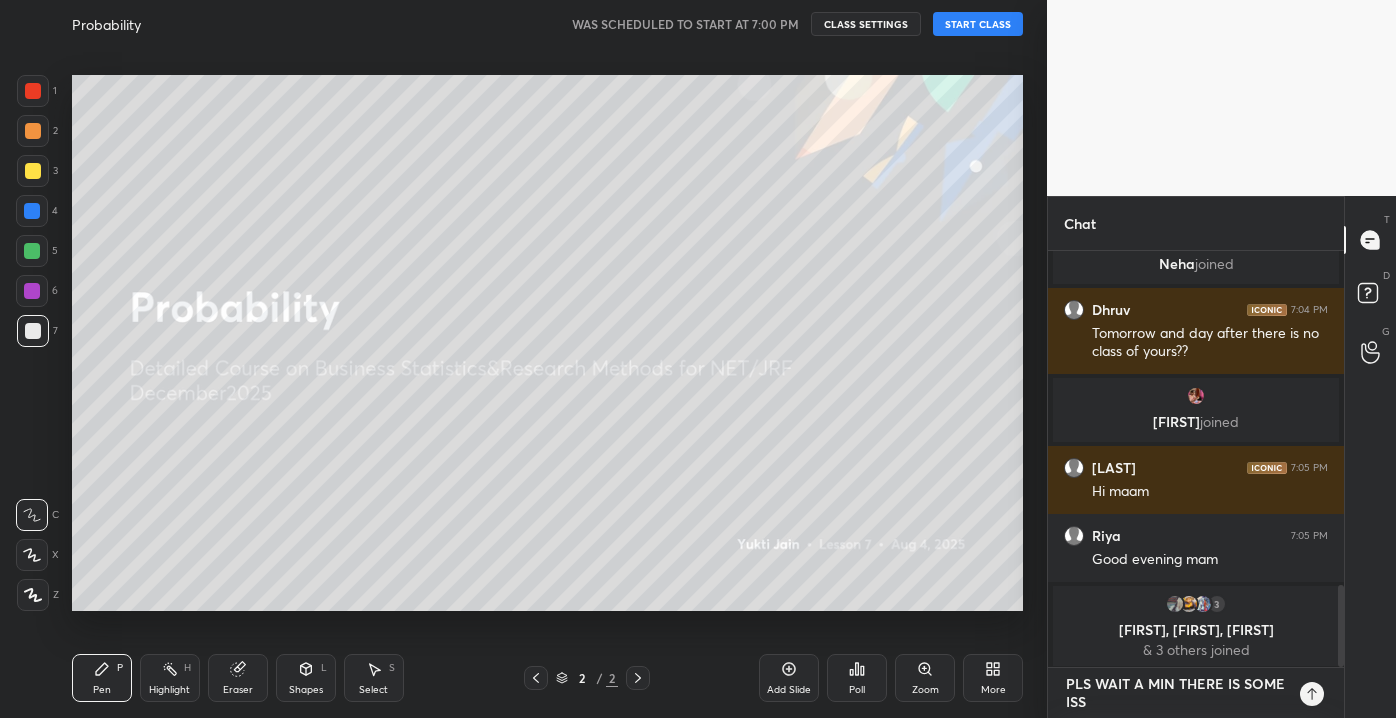 type on "PLS WAIT A MIN THERE IS SOME ISSU" 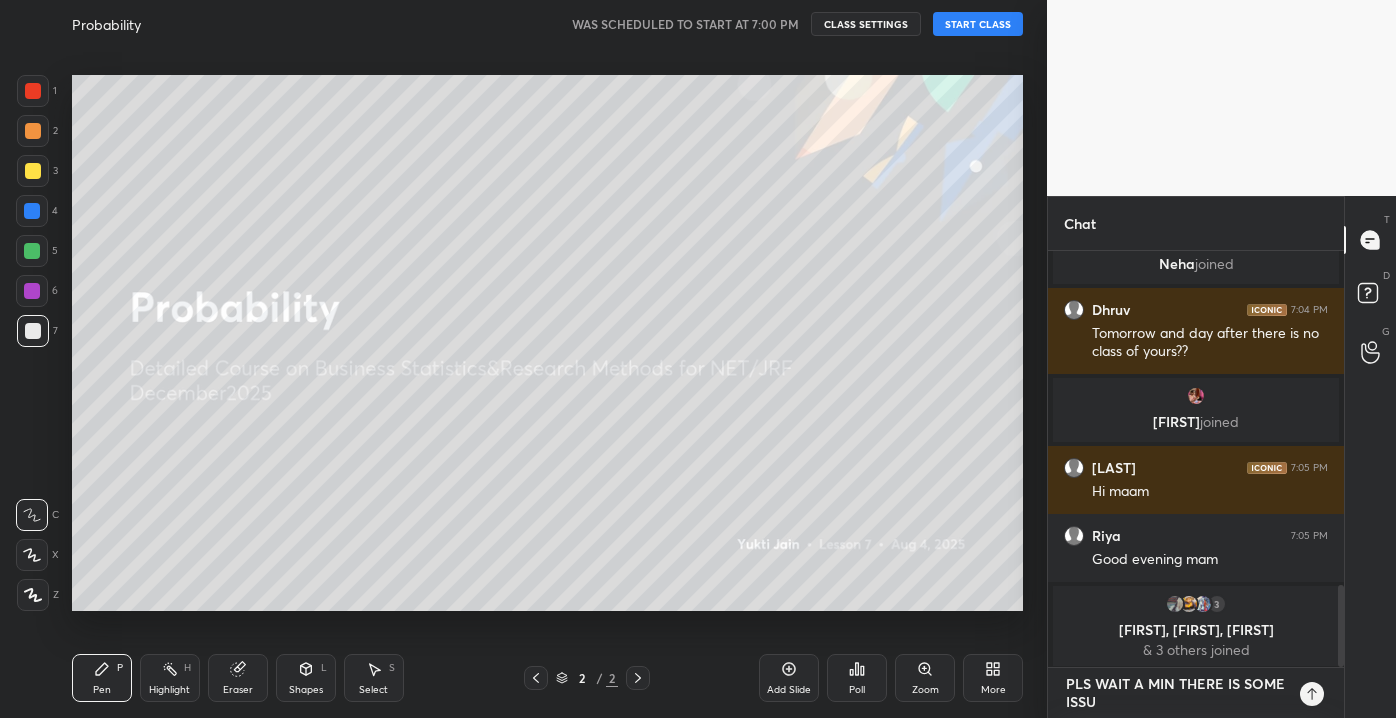 type on "PLS WAIT A MIN THERE IS SOME ISSUE" 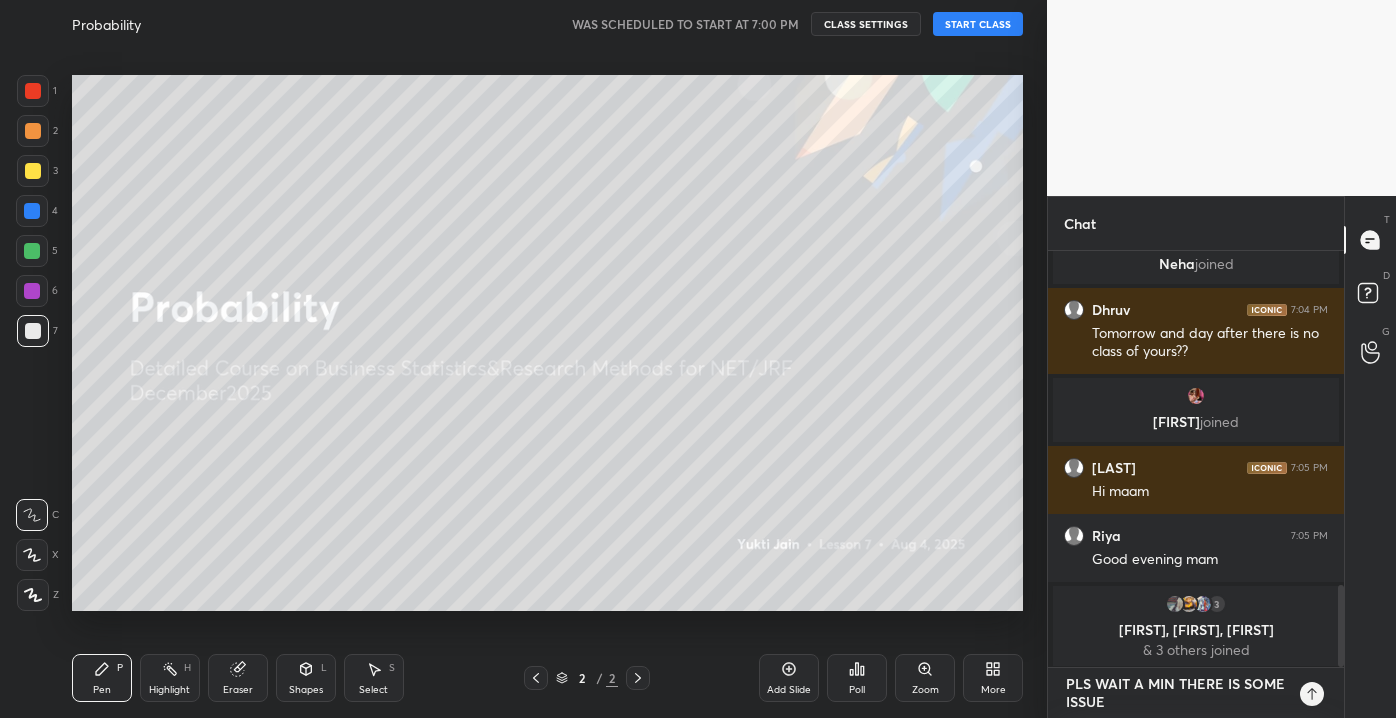 type on "PLS WAIT A MIN THERE IS SOME ISSUE" 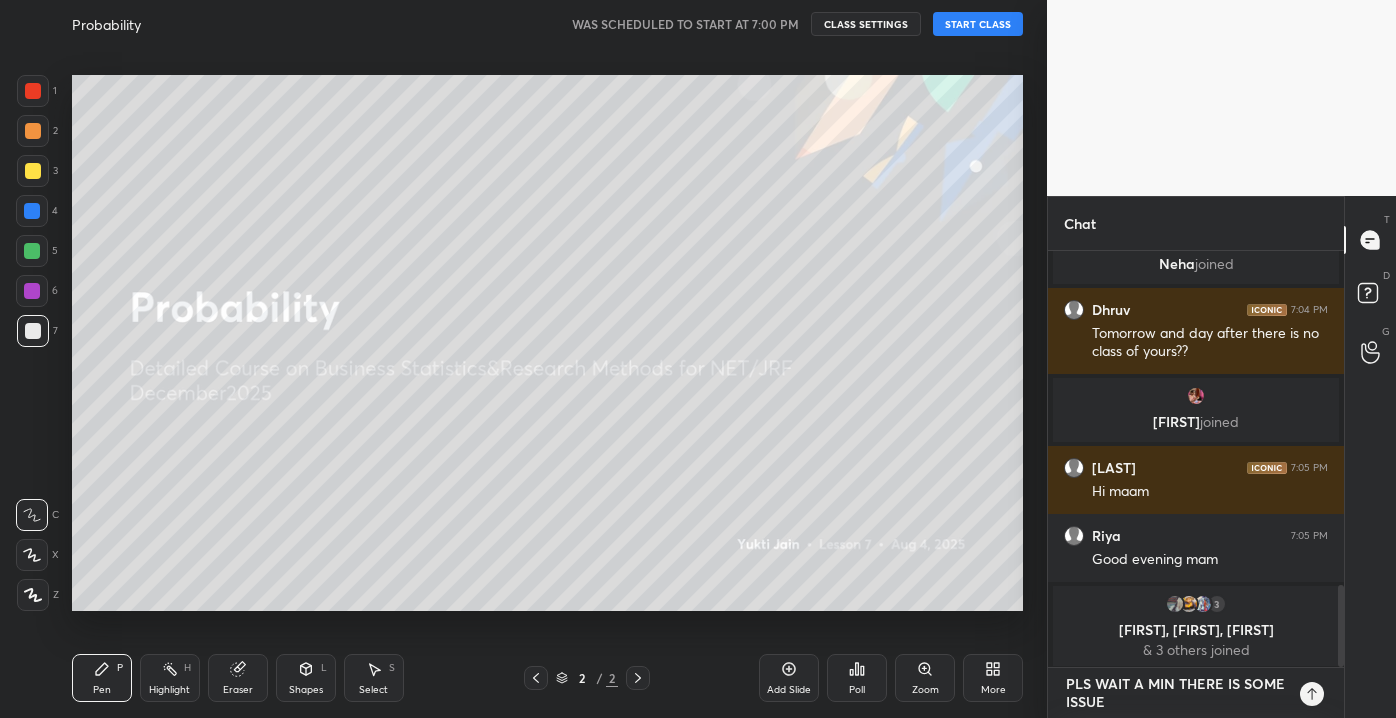 type on "PLS WAIT A MIN THERE IS SOME ISSUE W" 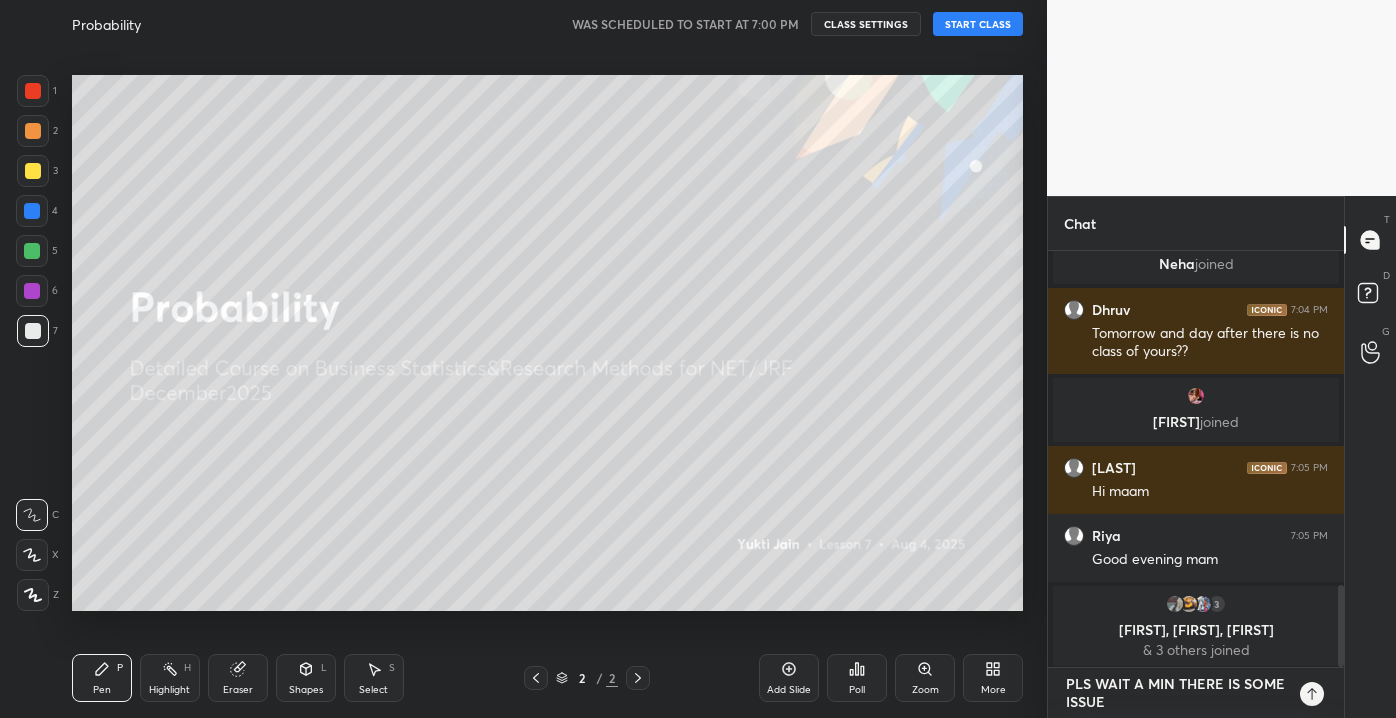 type on "x" 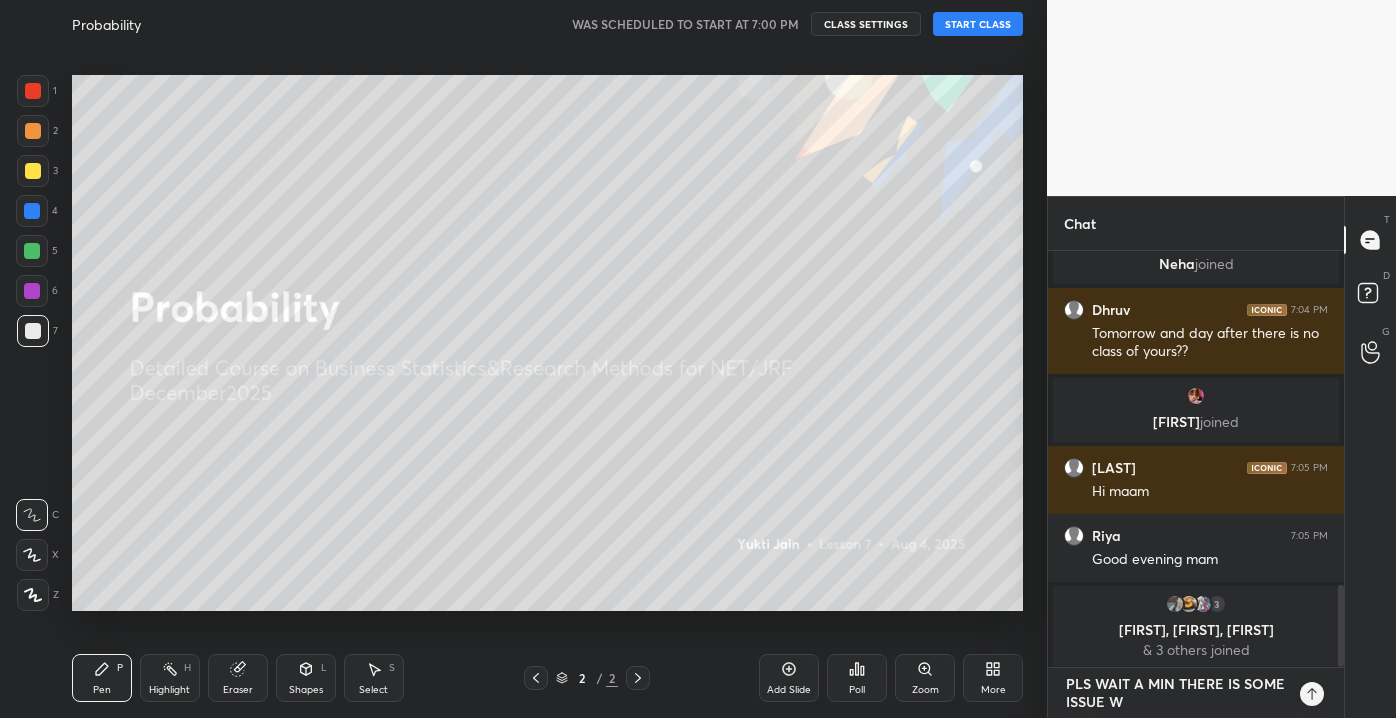 type on "PLS WAIT A MIN THERE IS SOME ISSUE WI" 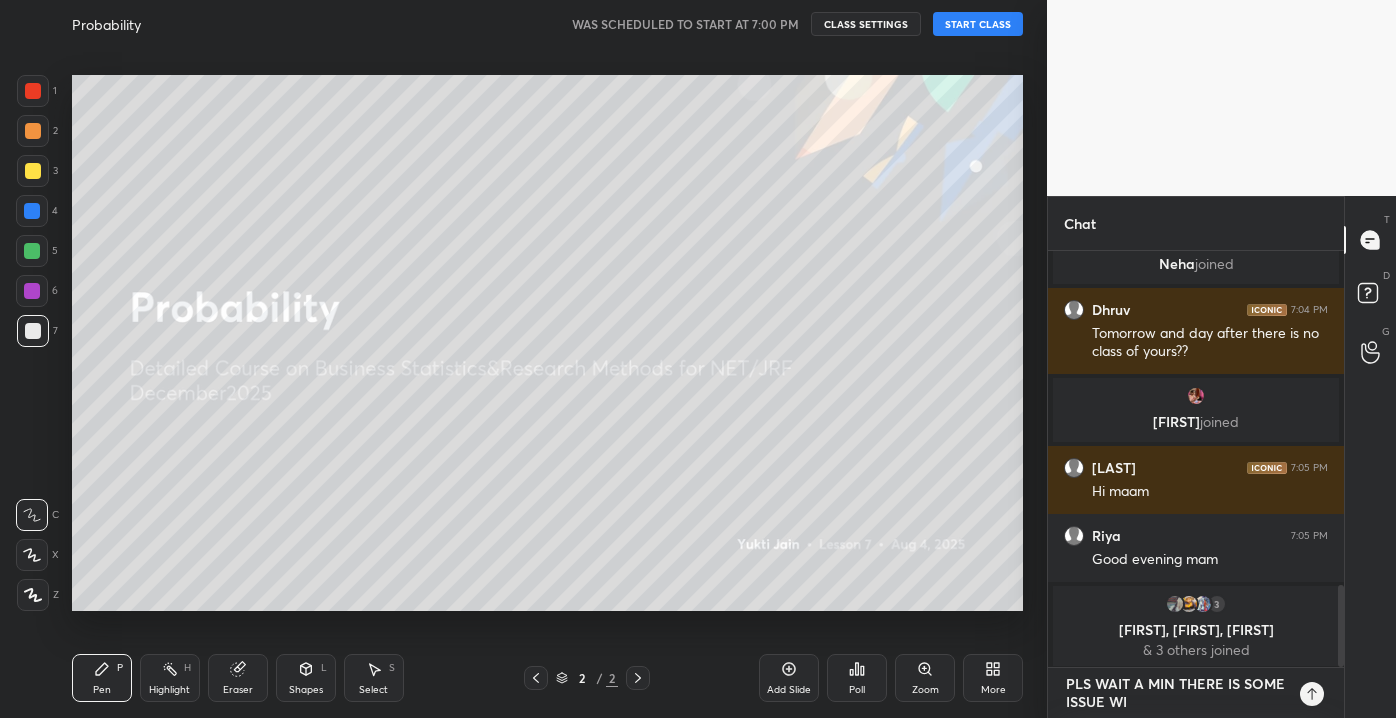 type on "x" 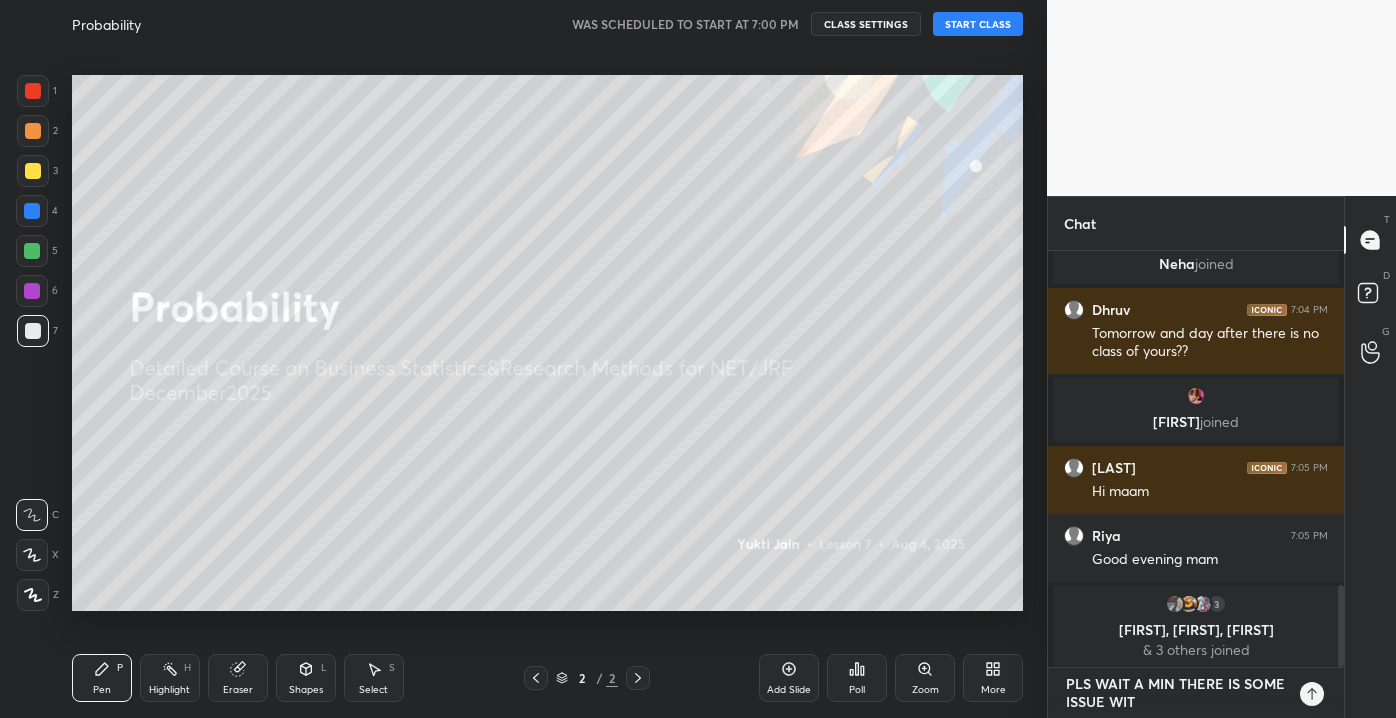 type on "PLS WAIT A MIN THERE IS SOME ISSUE WITH" 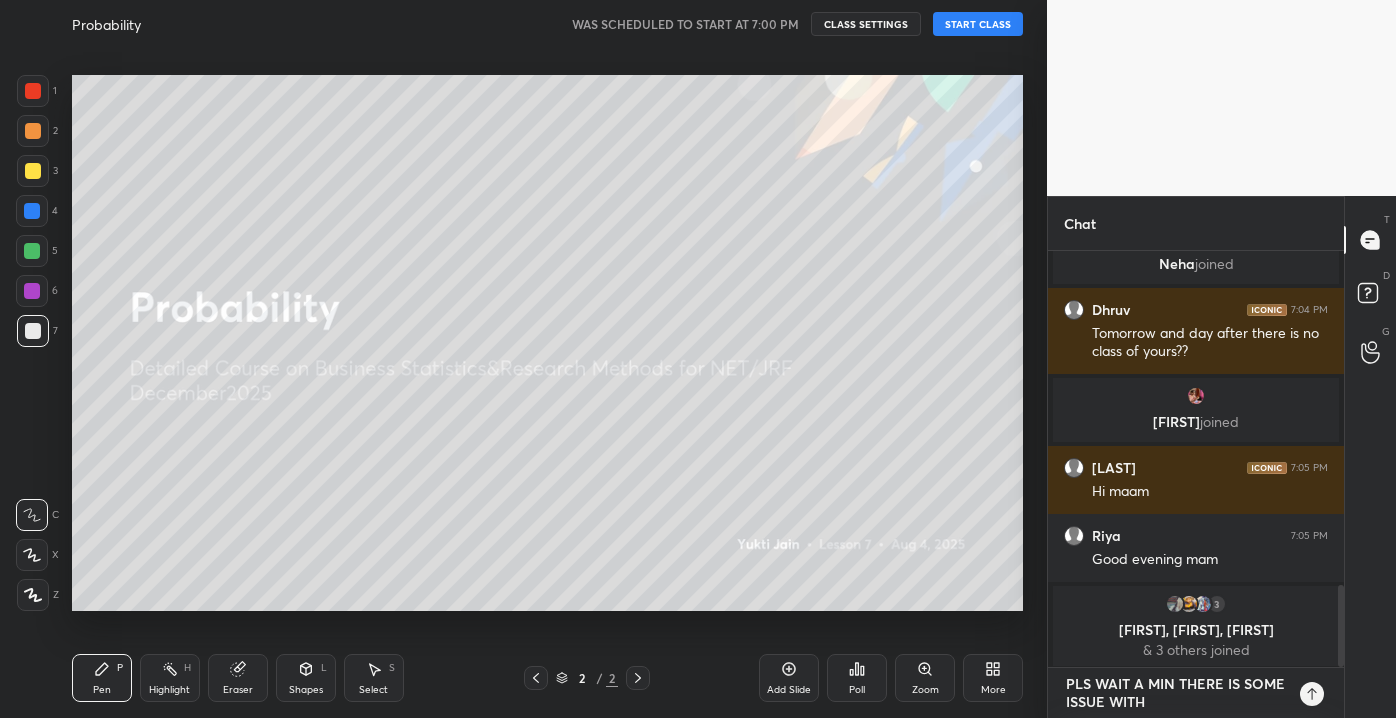 type on "PLS WAIT A MIN THERE IS SOME ISSUE WITH" 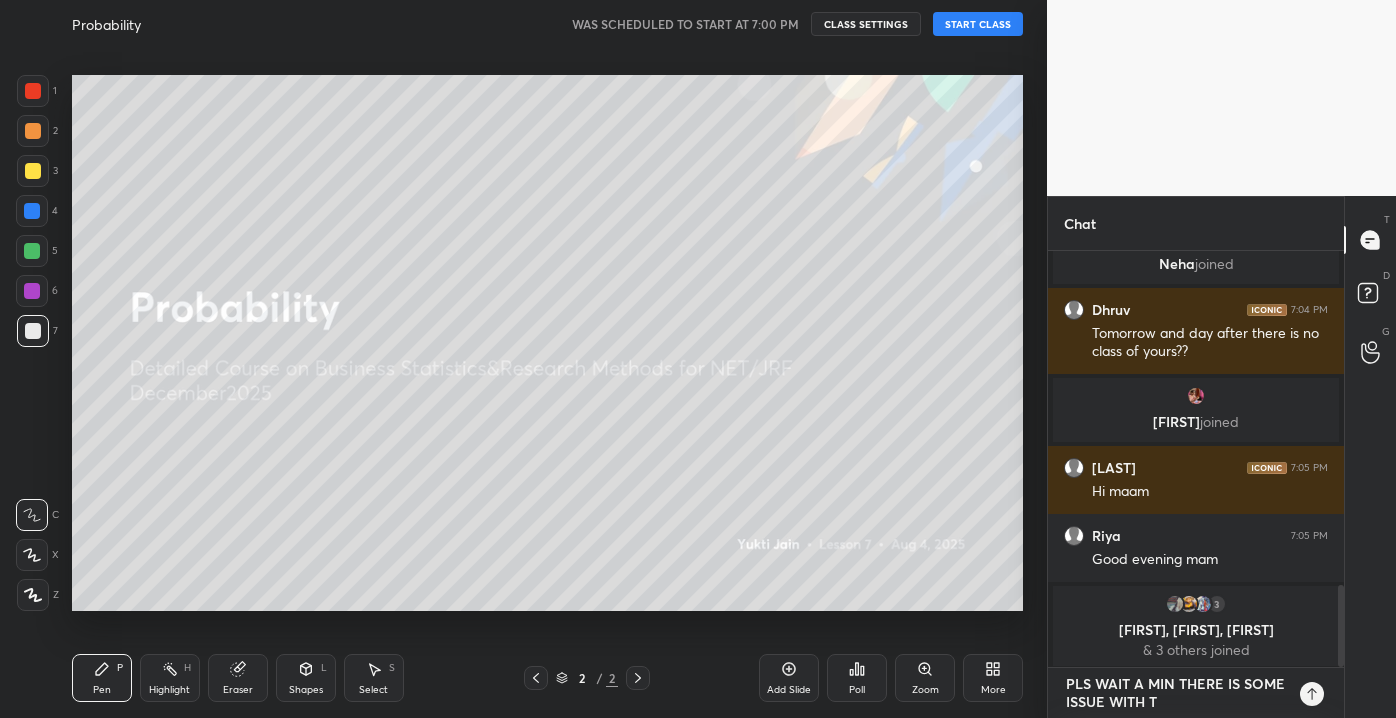 type on "PLS WAIT A MIN THERE IS SOME ISSUE WITH TH" 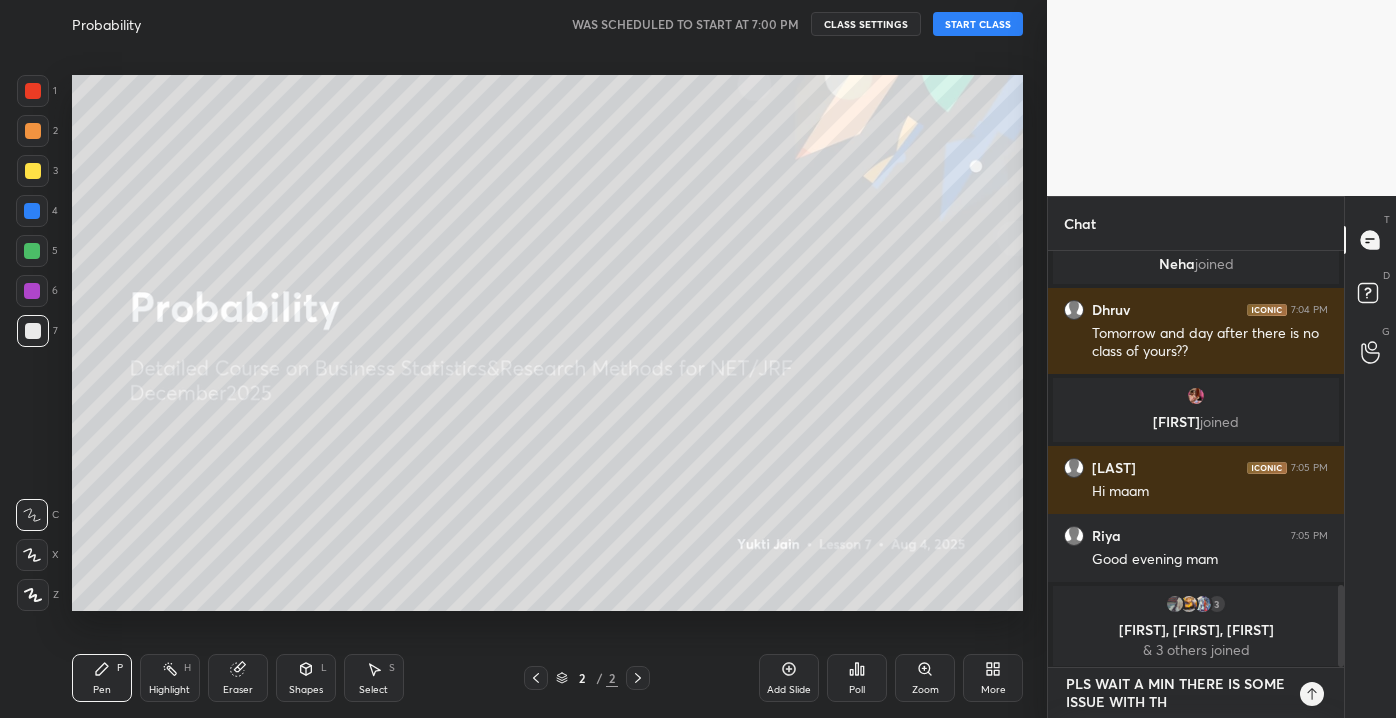 type on "PLS WAIT A MIN THERE IS SOME ISSUE WITH THE" 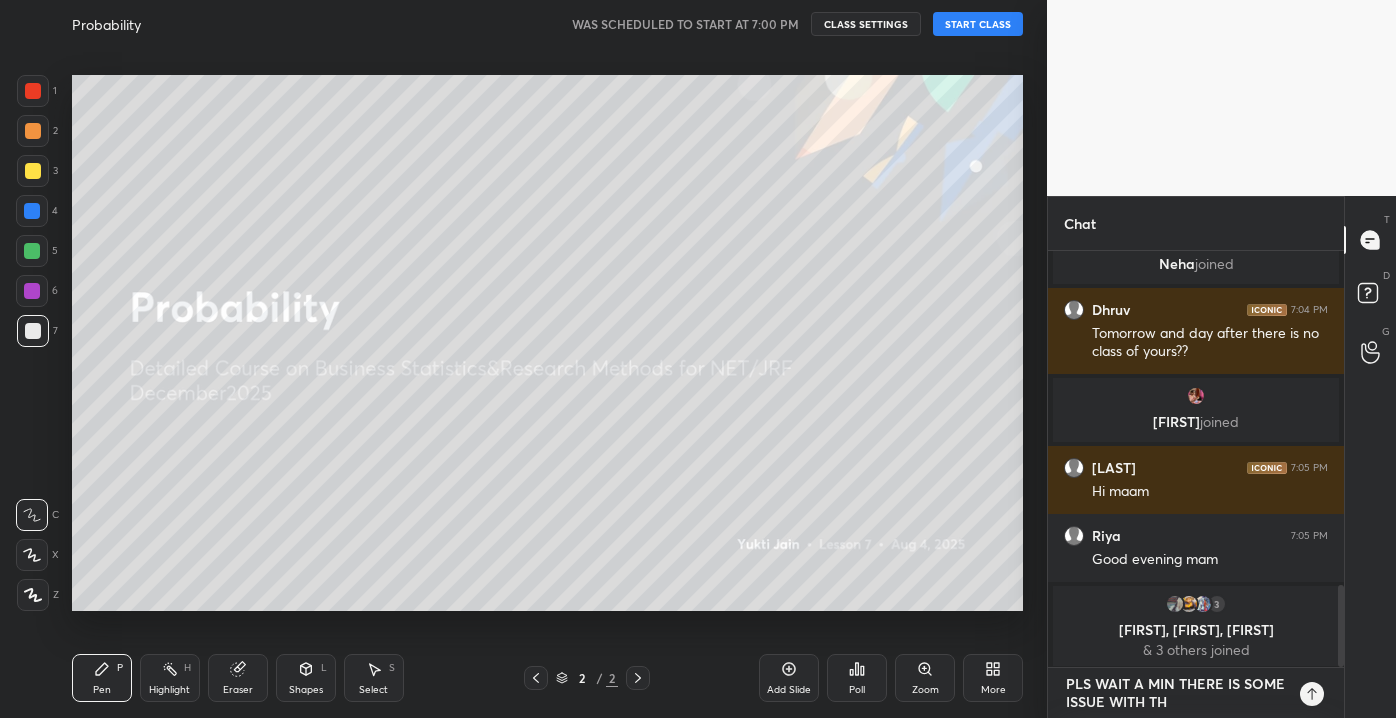 type on "x" 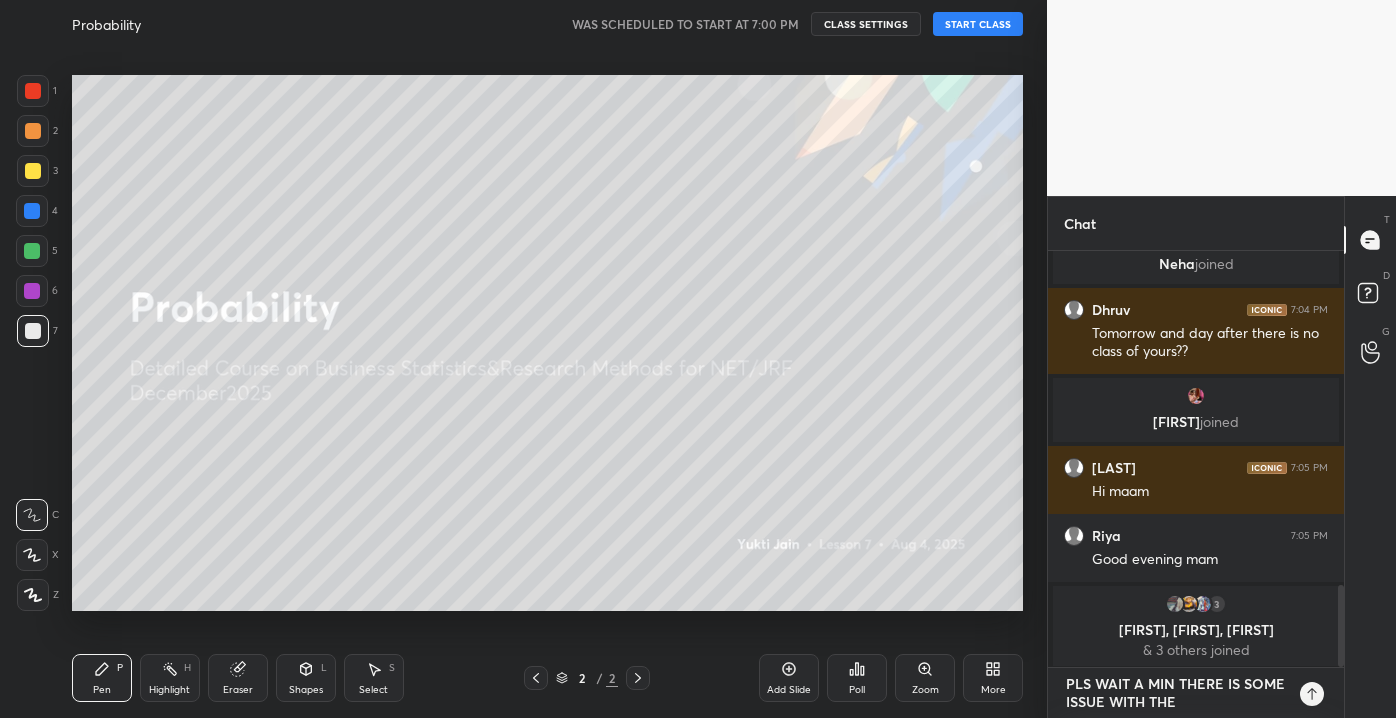 type on "PLS WAIT A MIN THERE IS SOME ISSUE WITH THE" 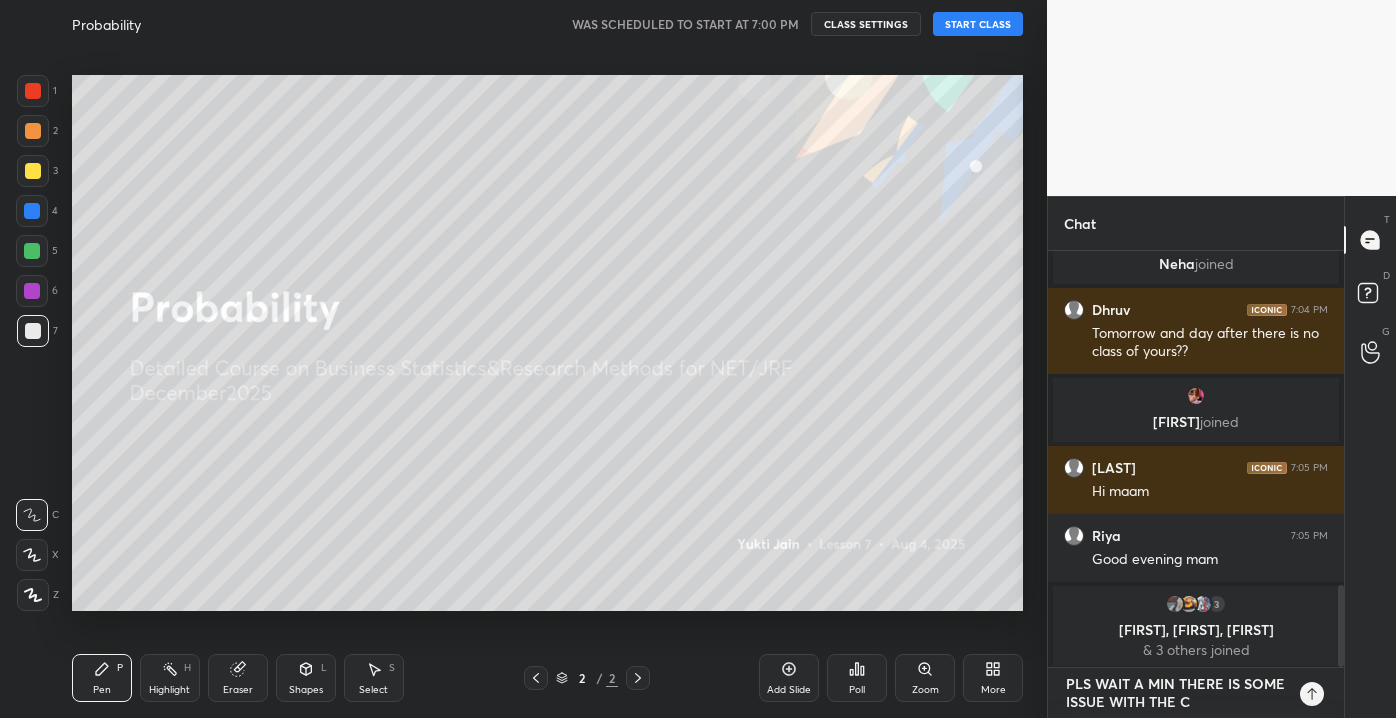type on "PLS WAIT A MIN THERE IS SOME ISSUE WITH THE CA" 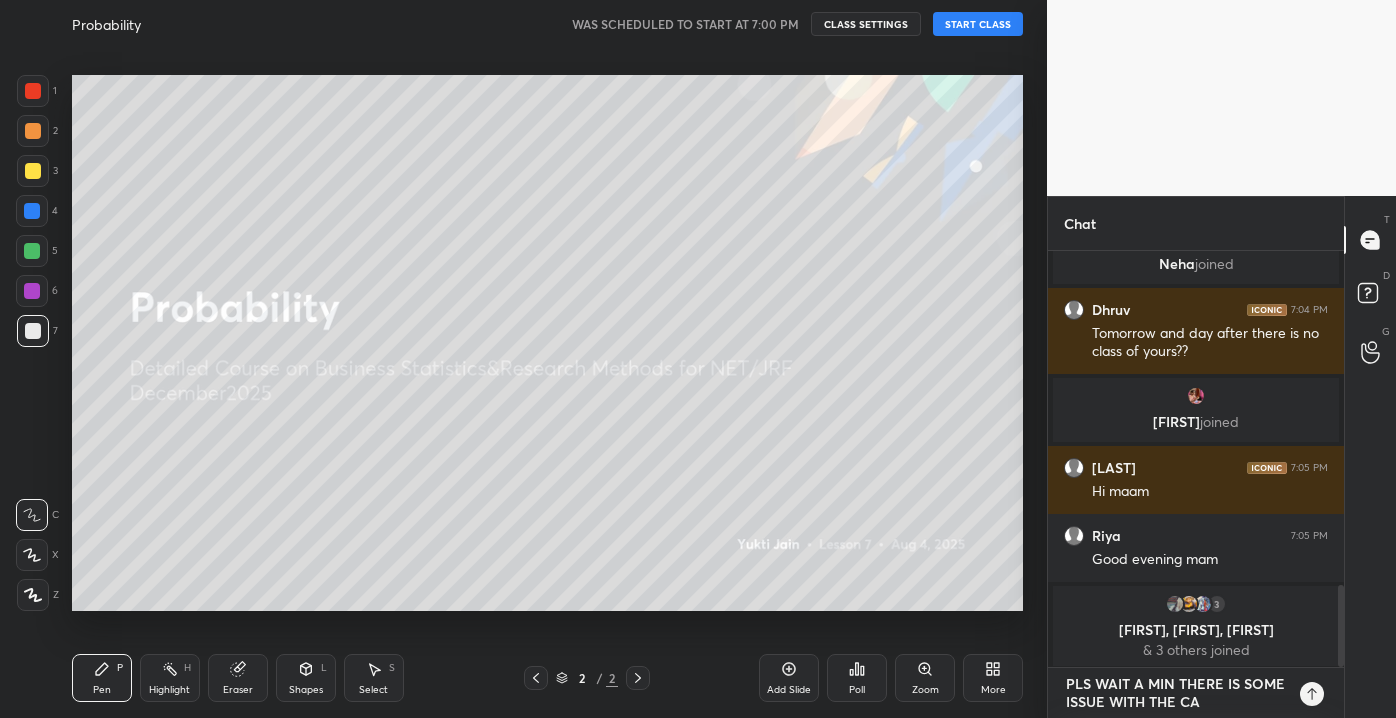 type on "PLS WAIT A MIN THERE IS SOME ISSUE WITH THE CAM" 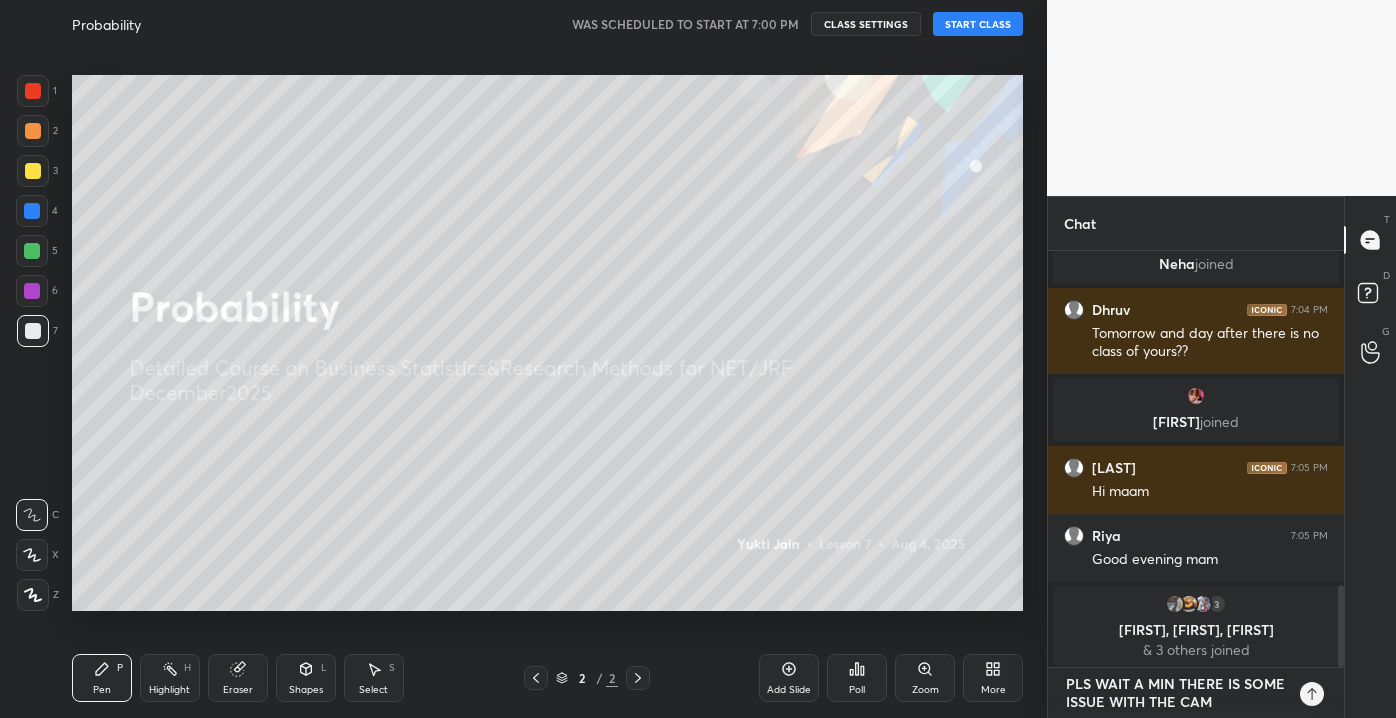 type on "PLS WAIT A MIN THERE IS SOME ISSUE WITH THE CAME" 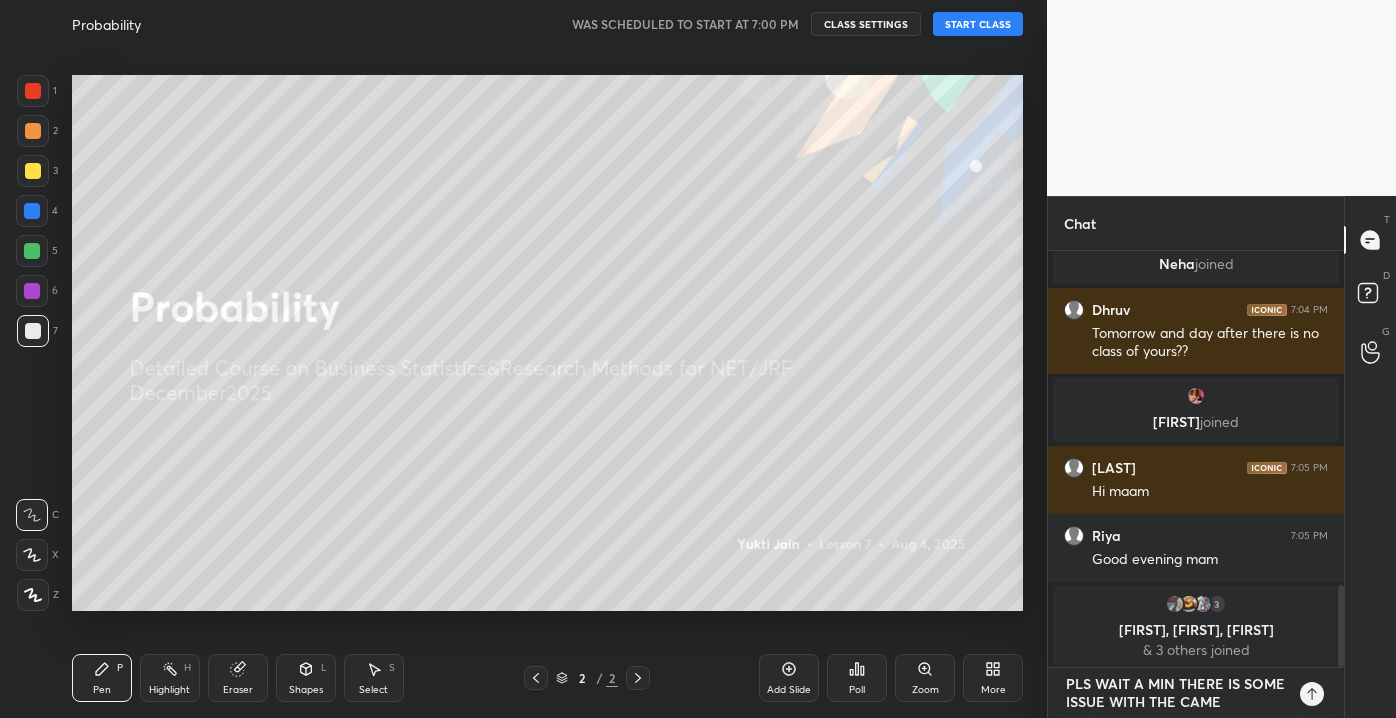 type on "PLS WAIT A MIN THERE IS SOME ISSUE WITH THE CAMER" 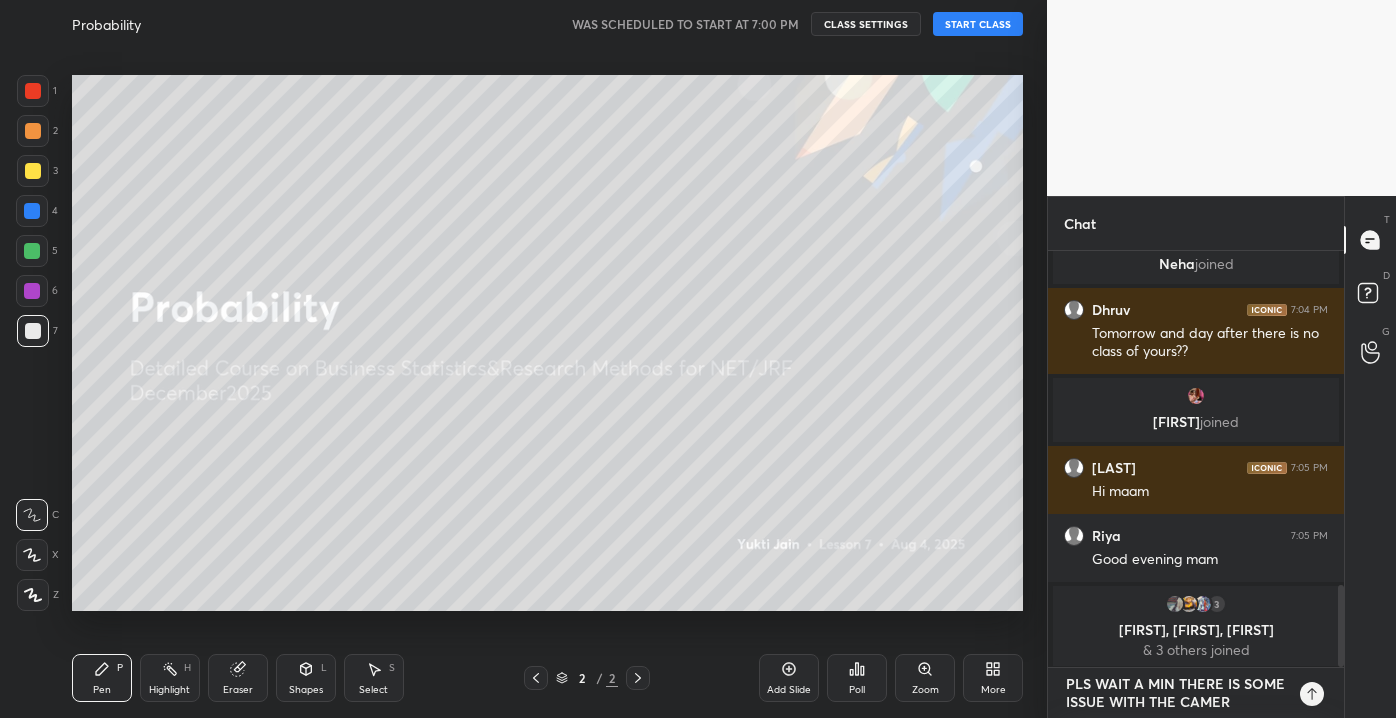 type on "PLS WAIT A MIN THERE IS SOME ISSUE WITH THE CAMERA" 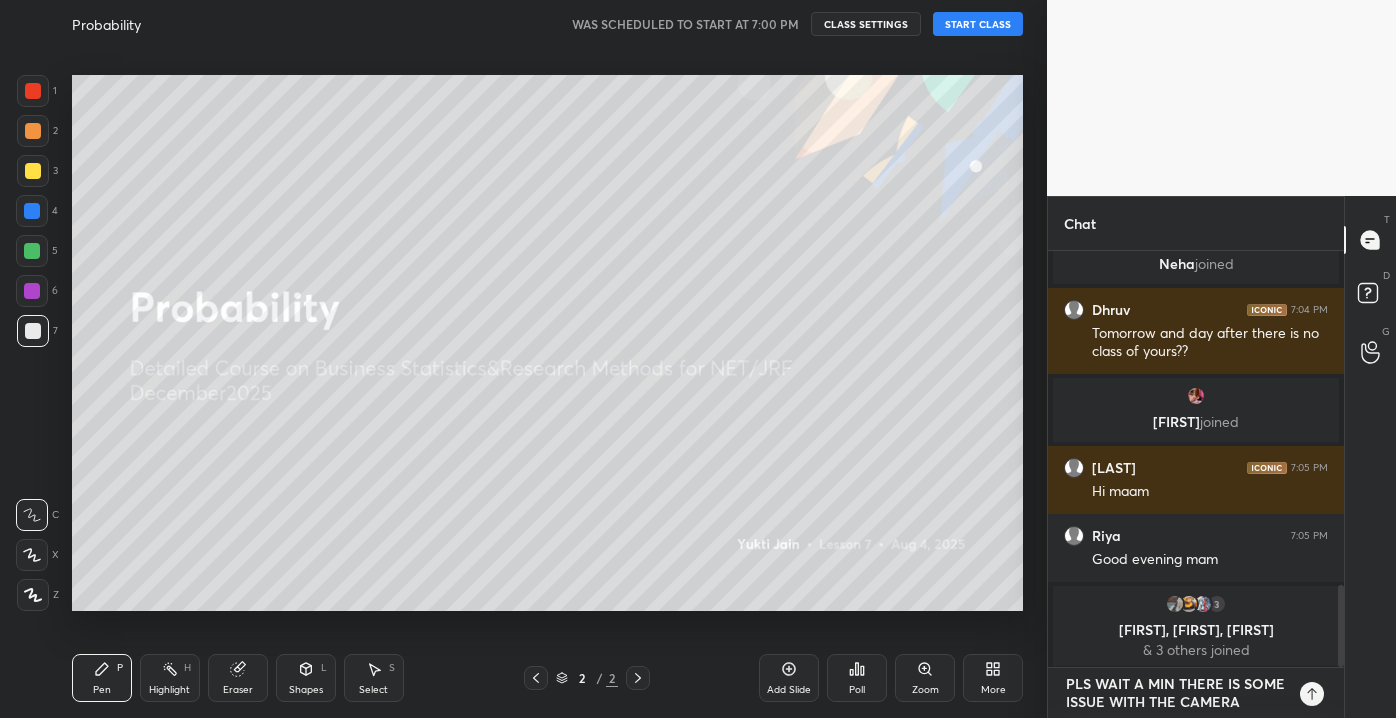 type 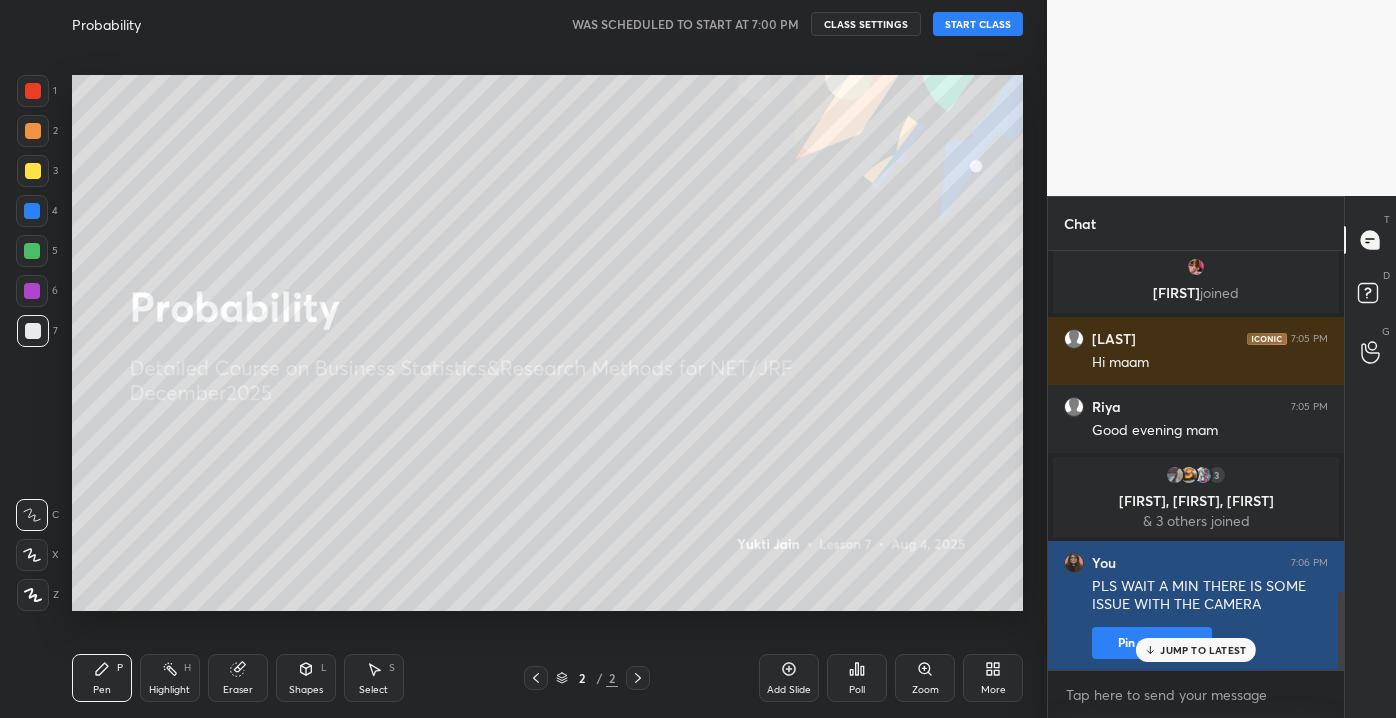 type on "x" 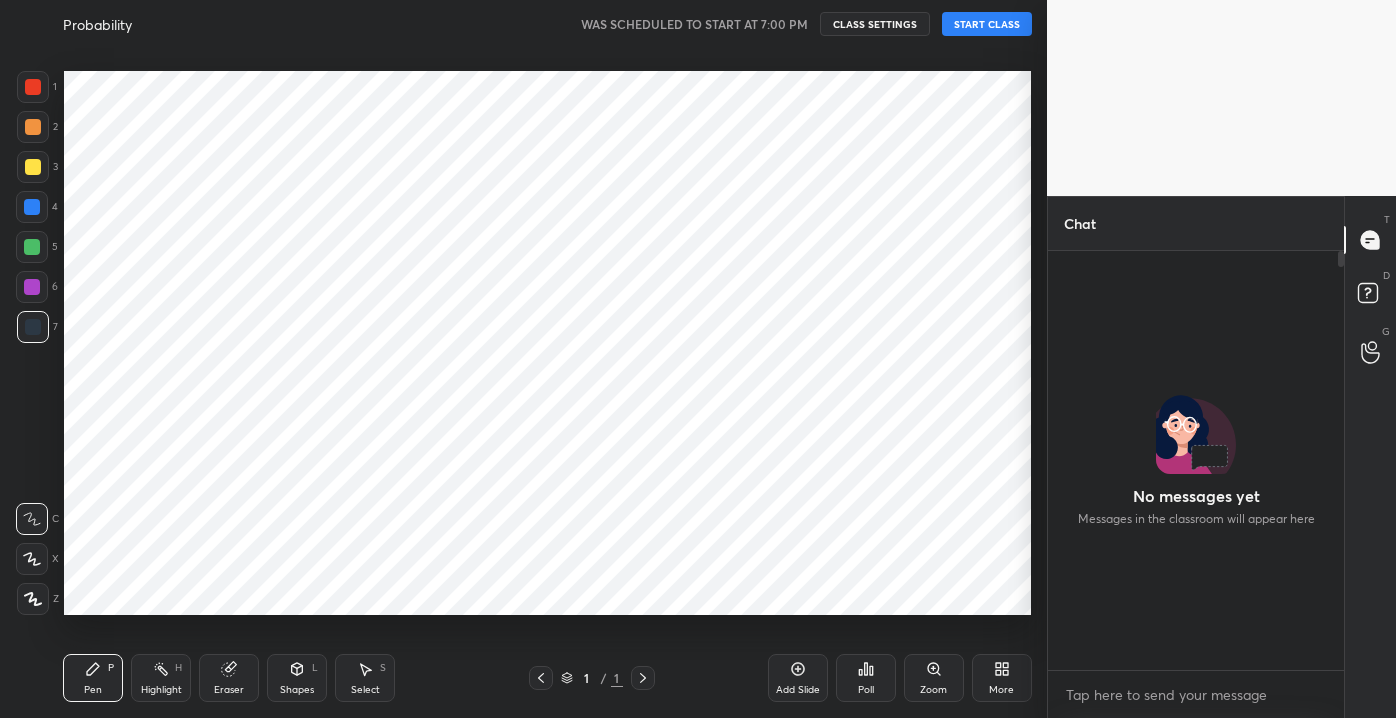scroll, scrollTop: 0, scrollLeft: 0, axis: both 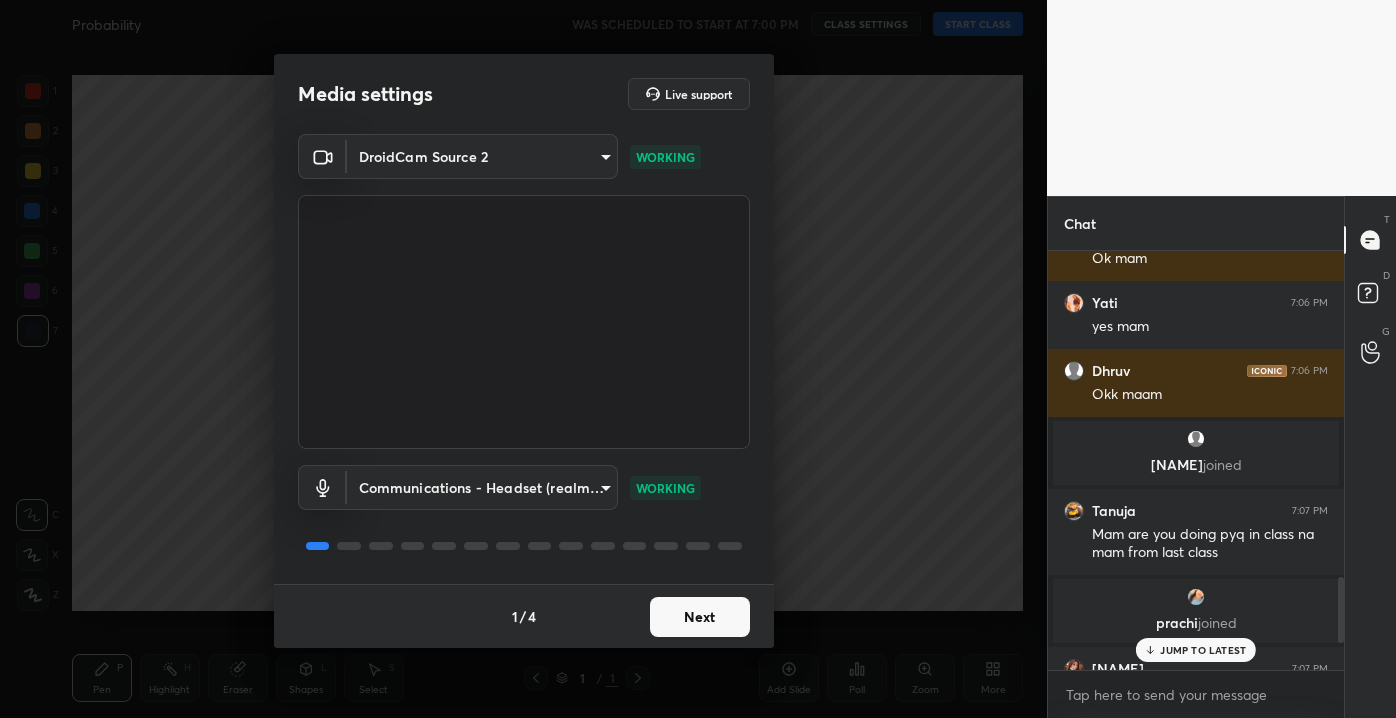 click at bounding box center (1221, 98) 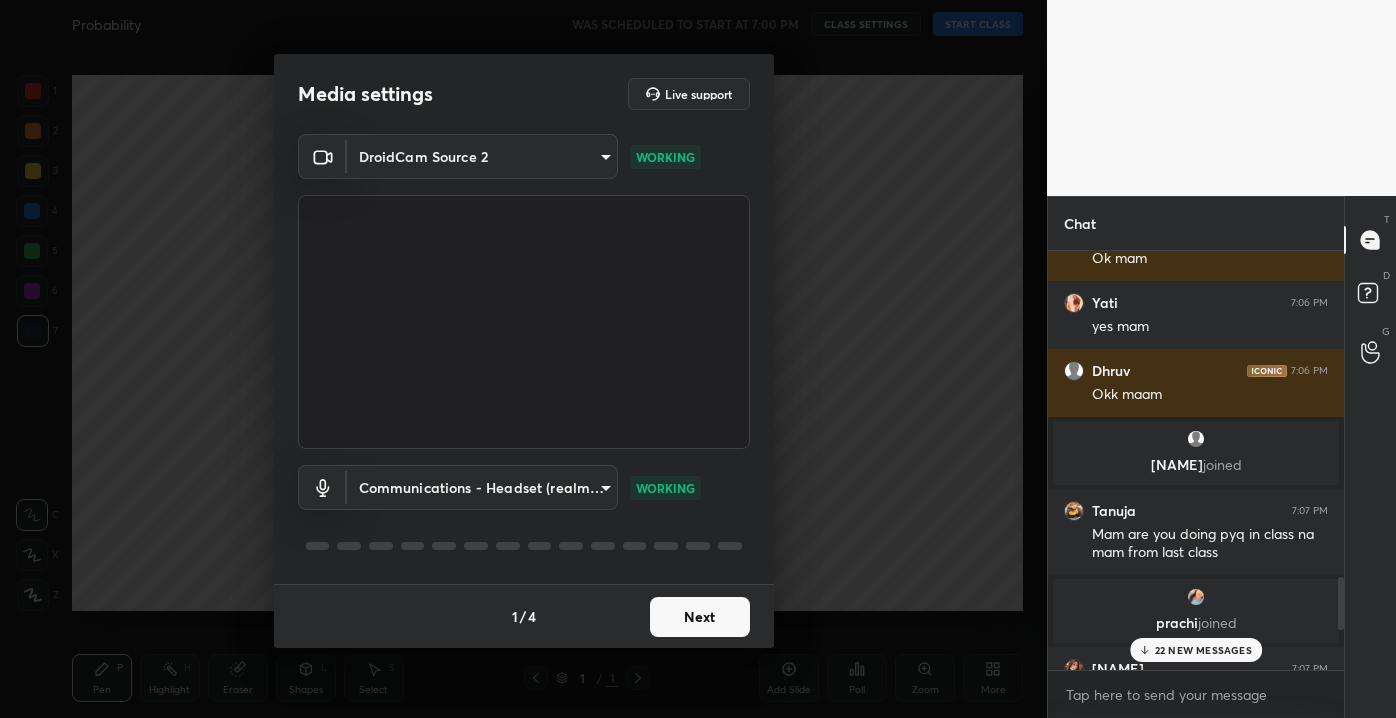 type on "x" 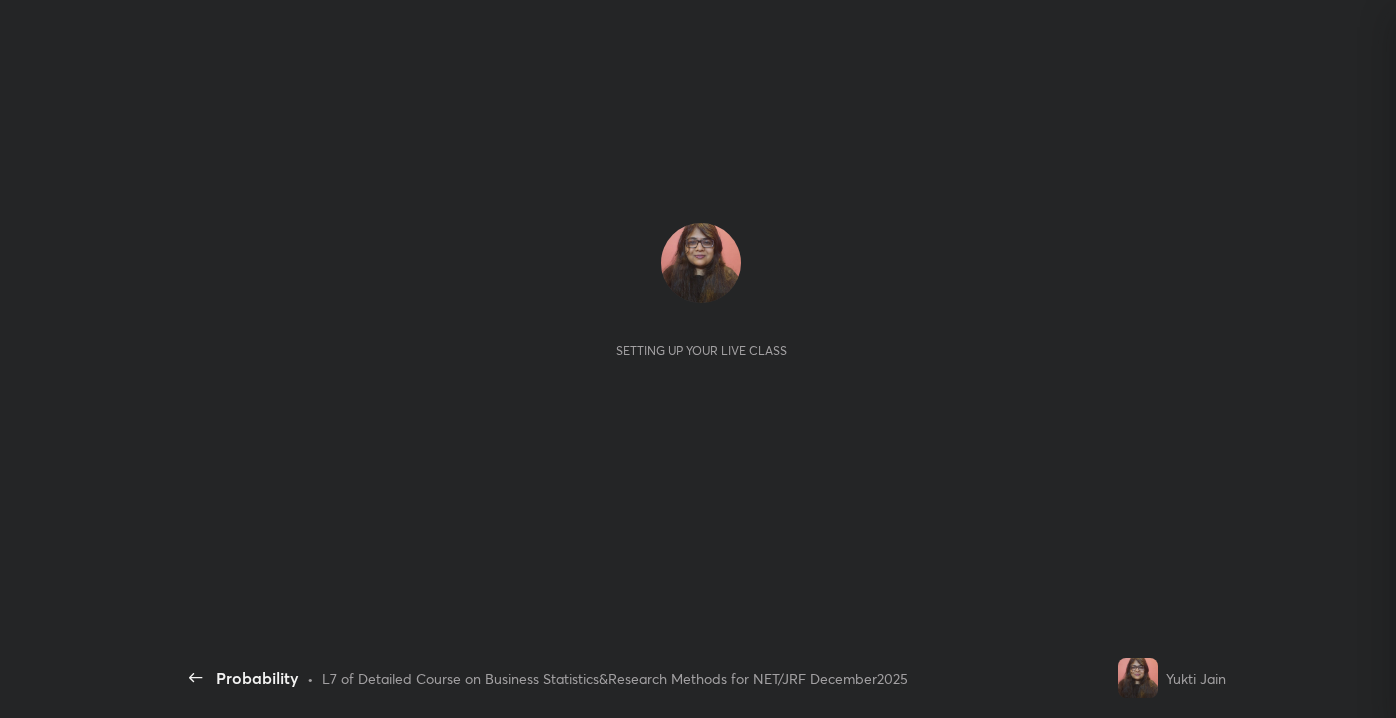 scroll, scrollTop: 0, scrollLeft: 0, axis: both 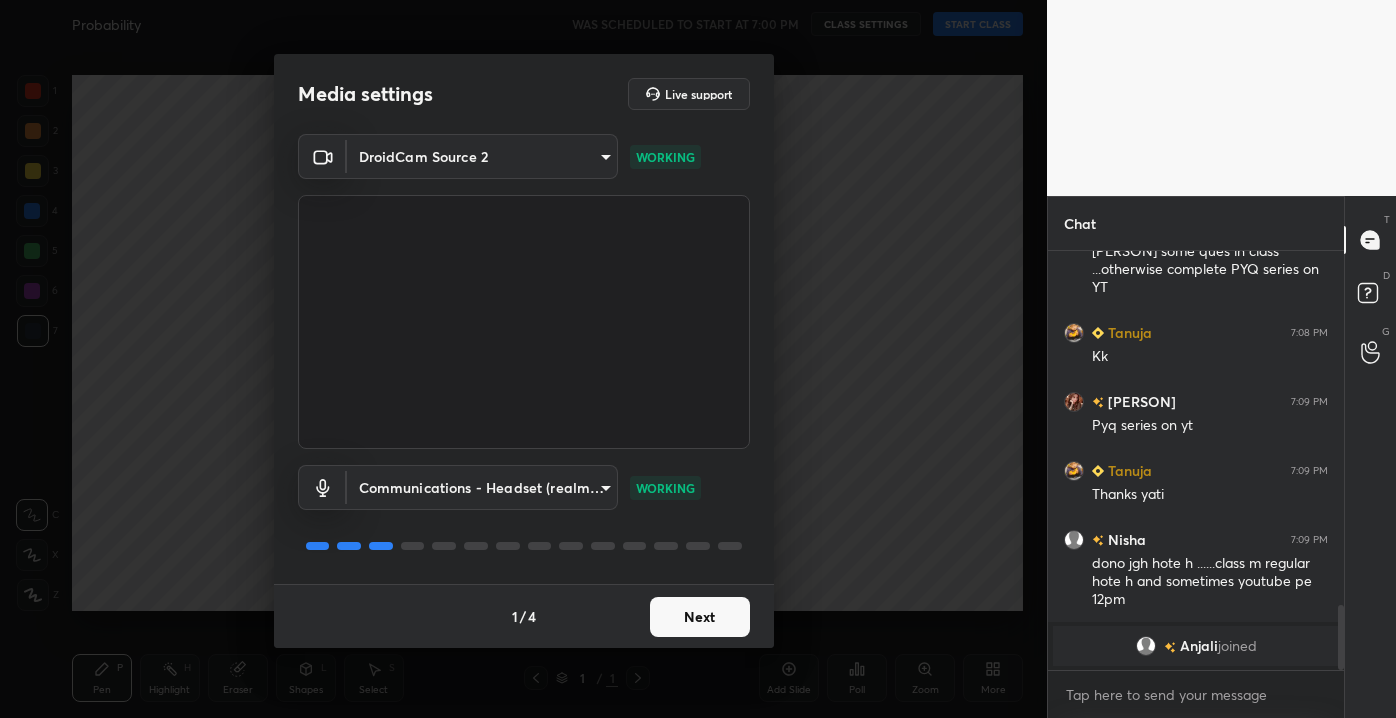 click on "Next" at bounding box center [700, 617] 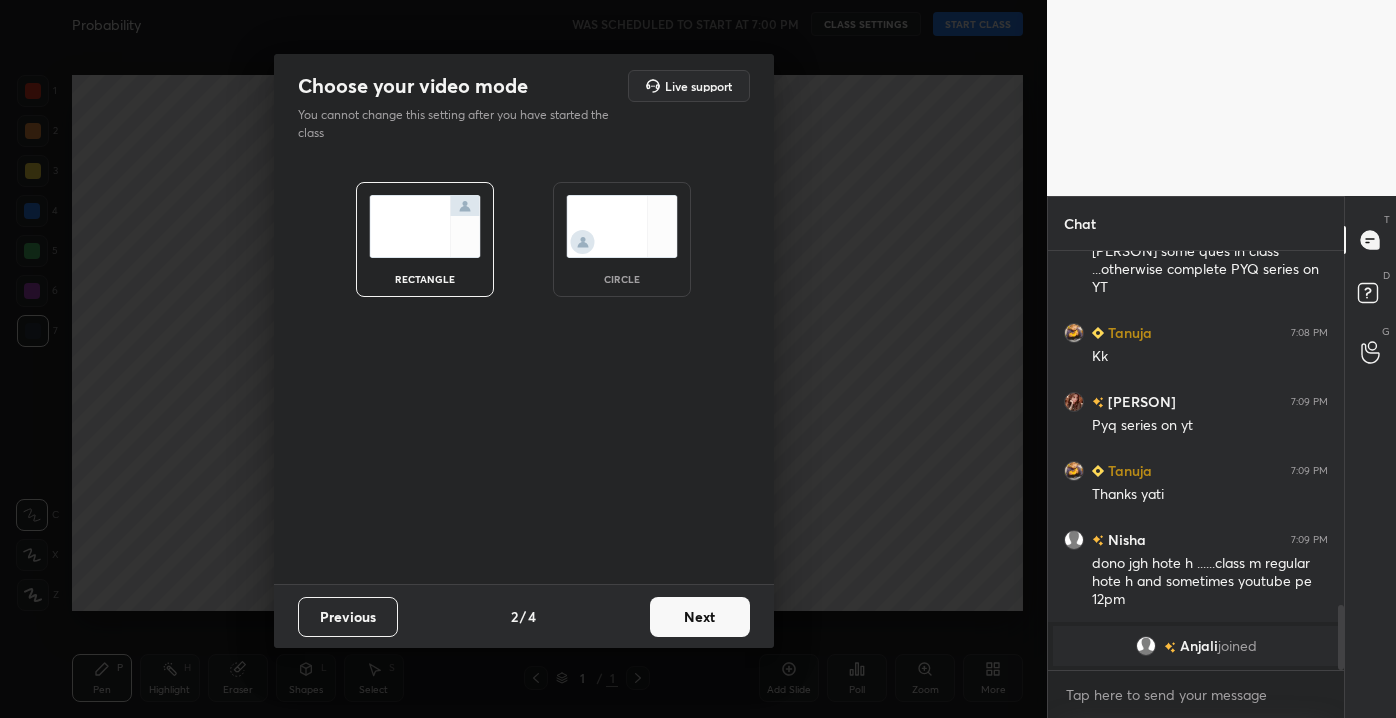 click on "Next" at bounding box center [700, 617] 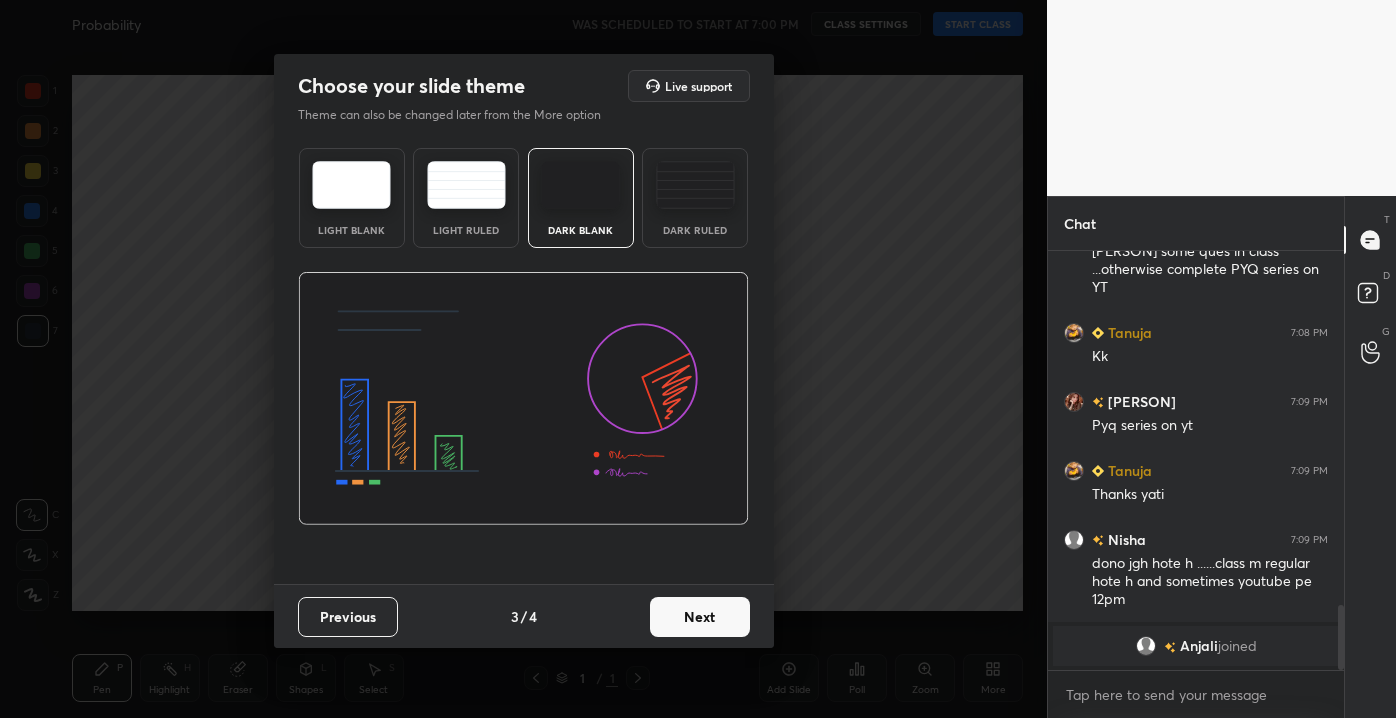 click on "Next" at bounding box center (700, 617) 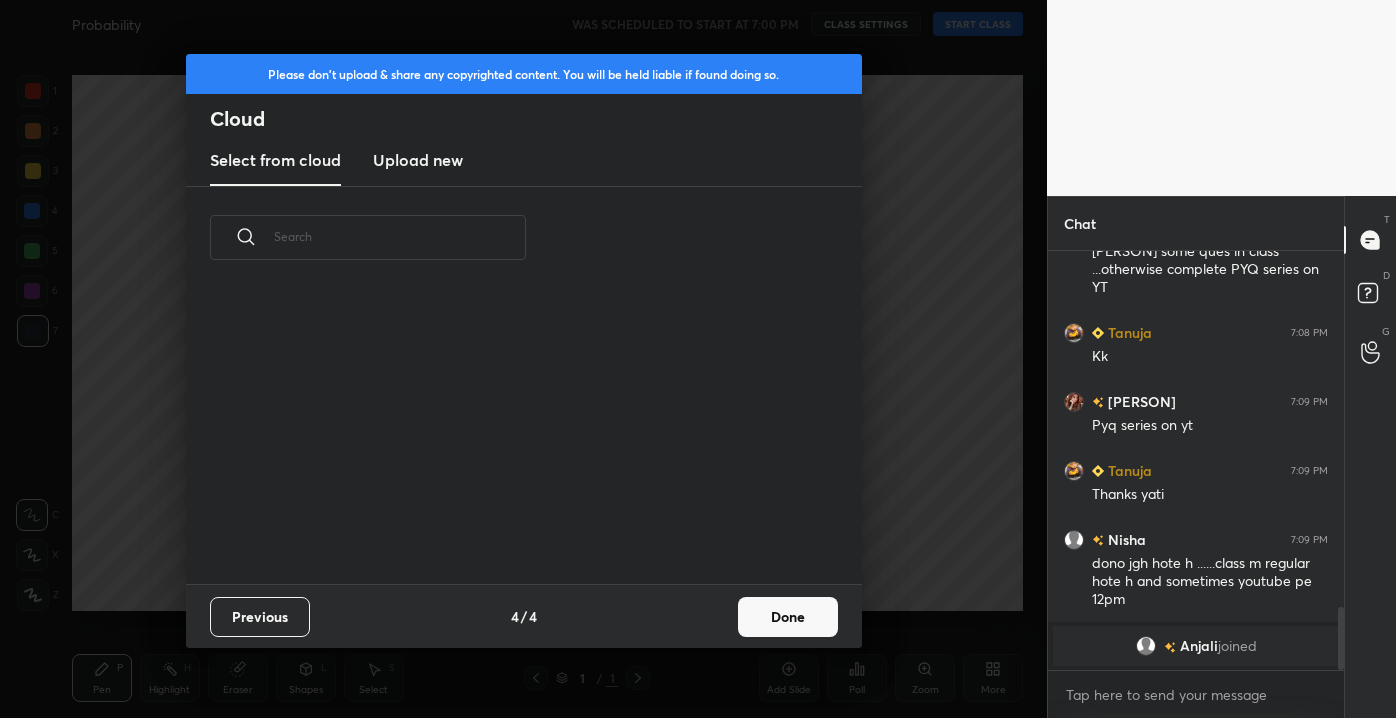 scroll, scrollTop: 2367, scrollLeft: 0, axis: vertical 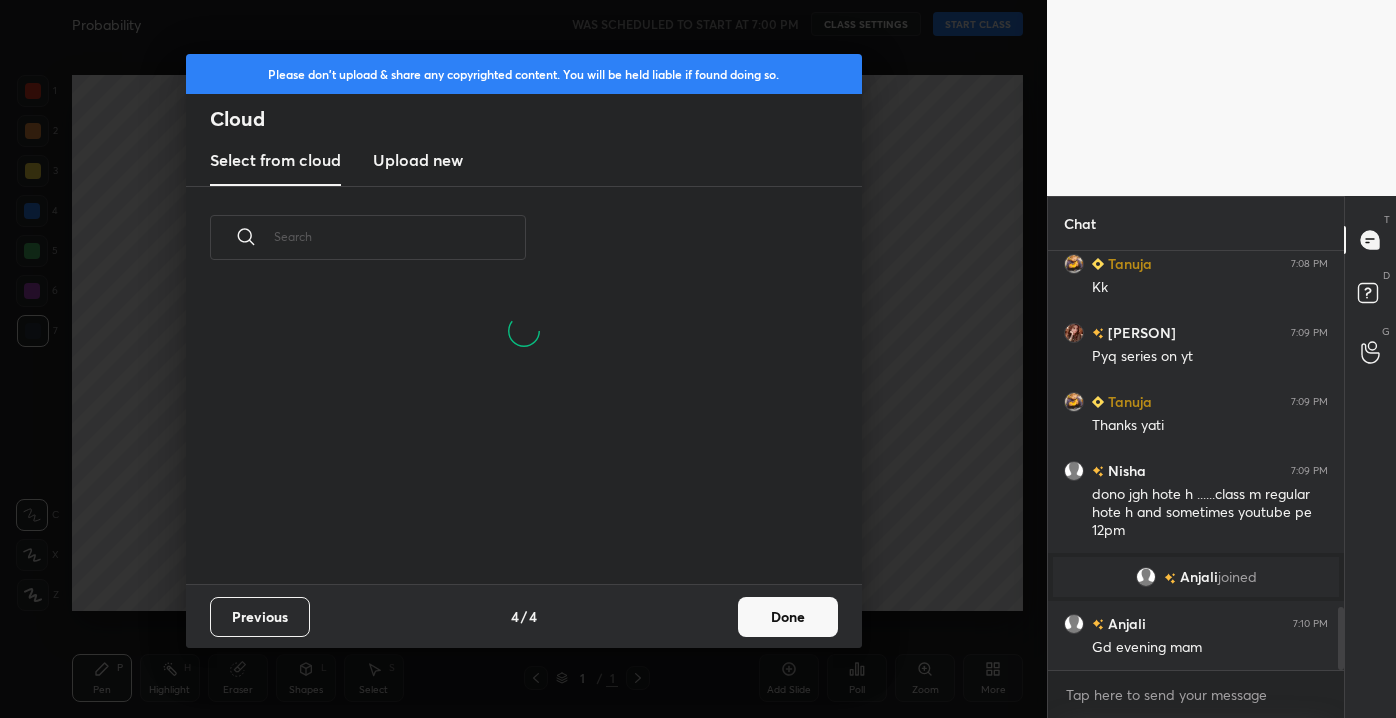 click on "Previous 4 / 4 Done" at bounding box center [524, 616] 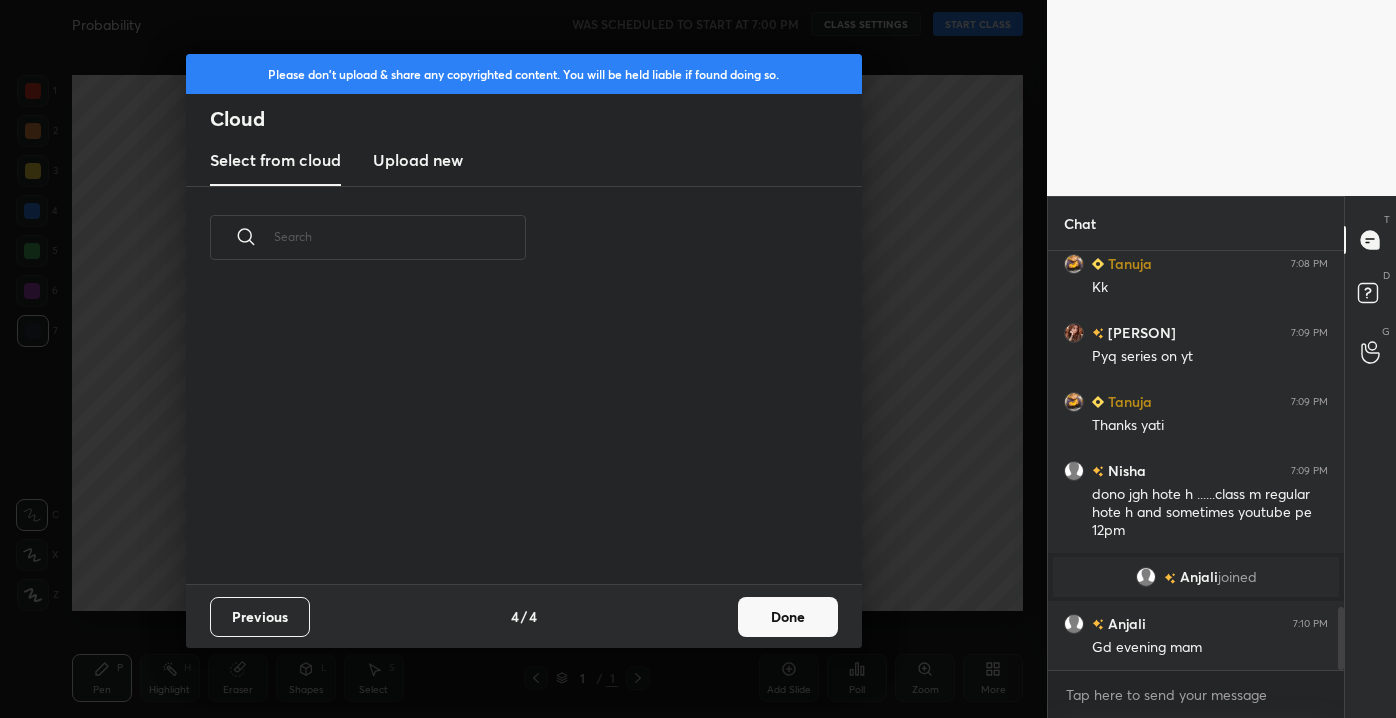 scroll, scrollTop: 7, scrollLeft: 10, axis: both 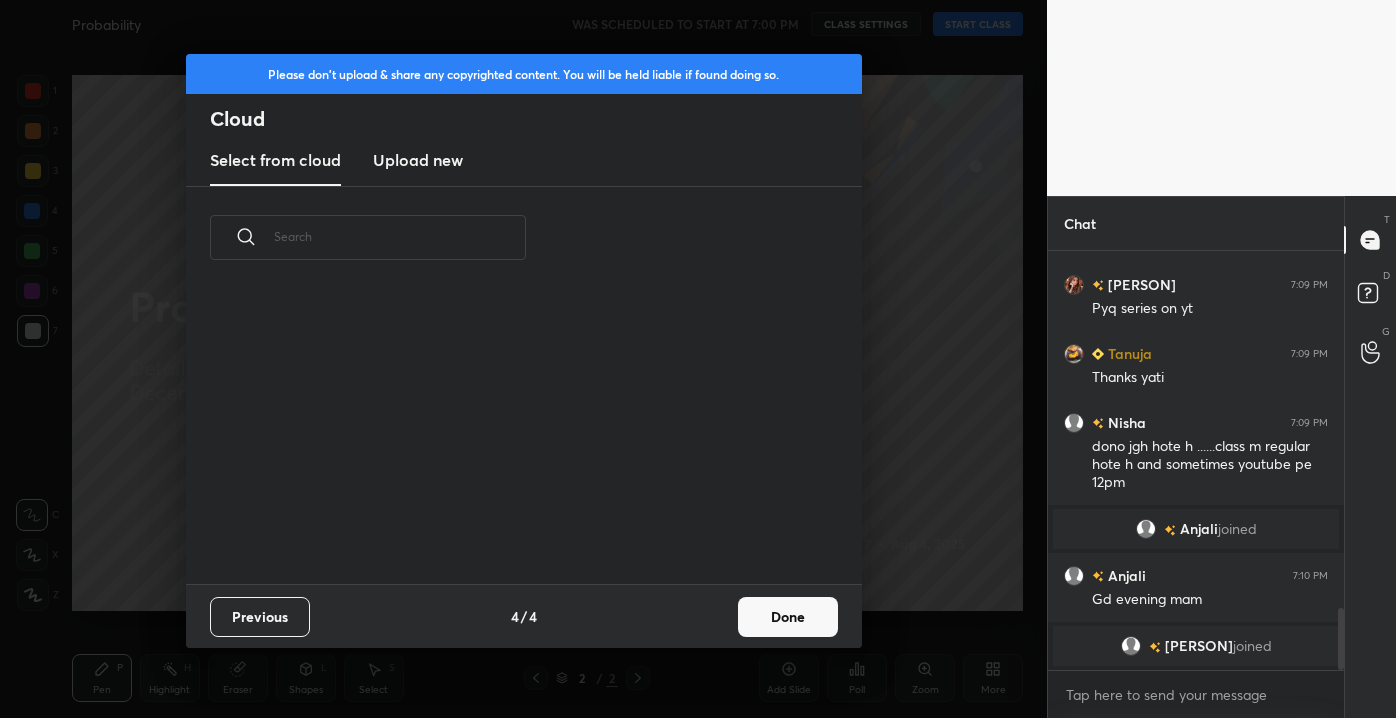click on "Done" at bounding box center (788, 617) 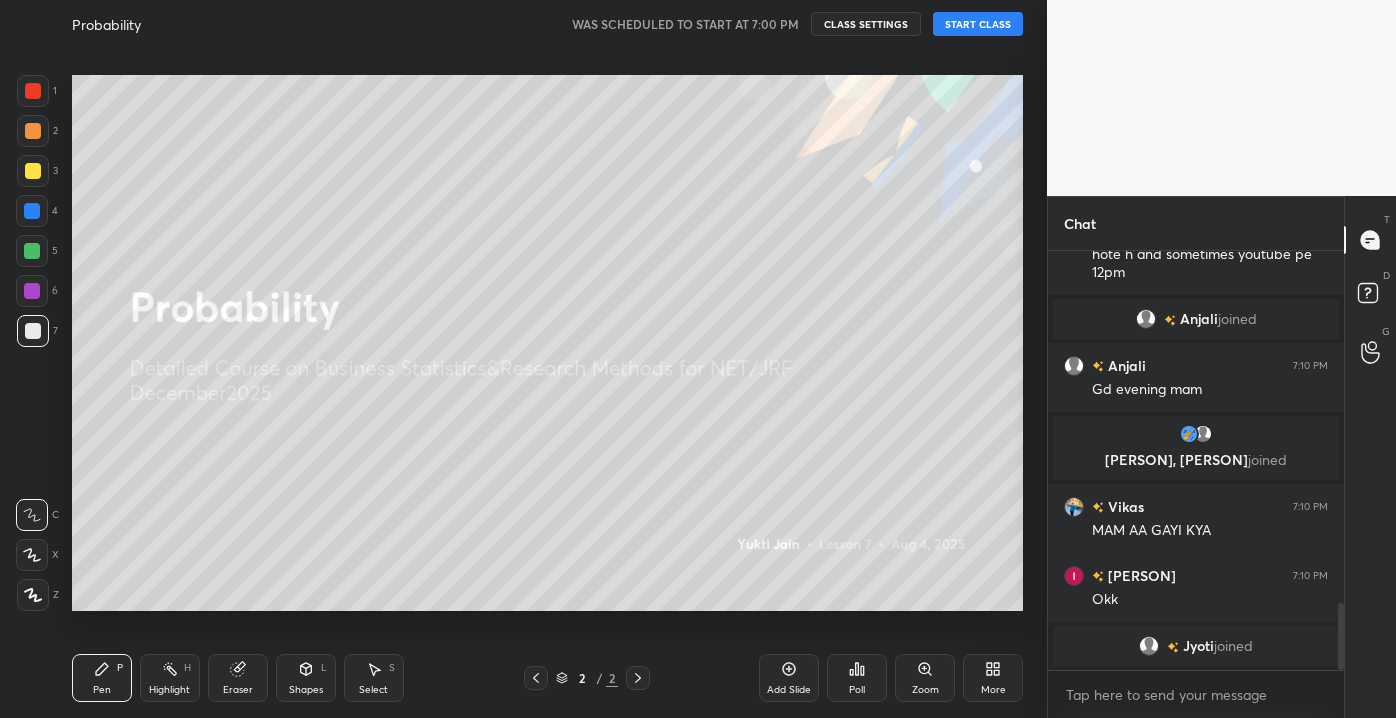 scroll, scrollTop: 2216, scrollLeft: 0, axis: vertical 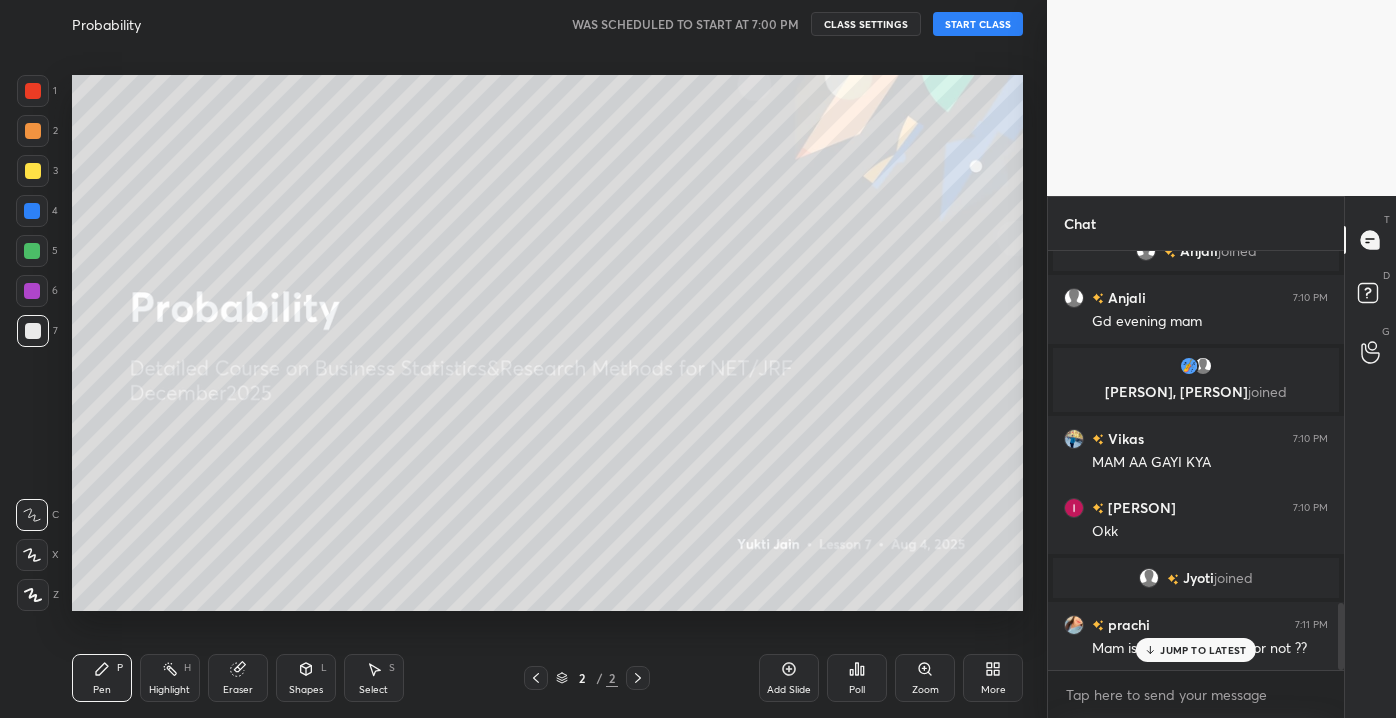 click on "JUMP TO LATEST" at bounding box center [1196, 650] 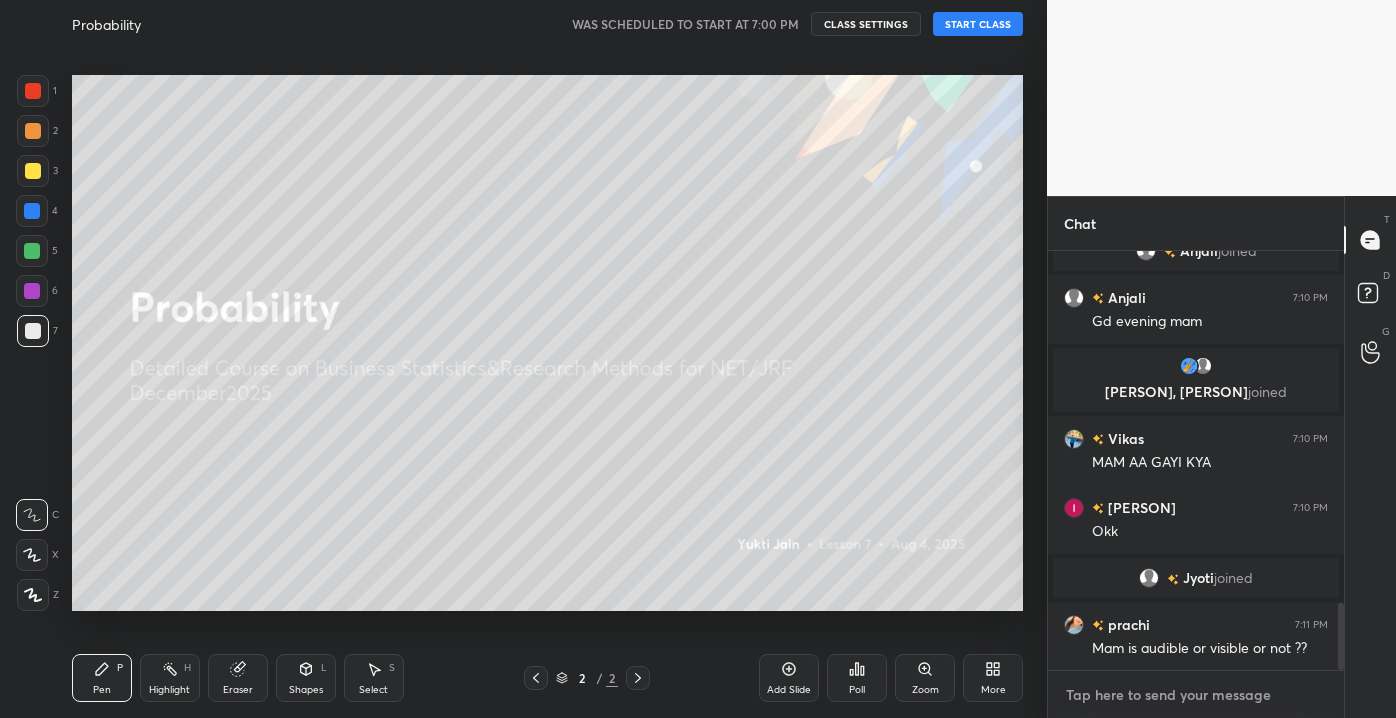 type on "x" 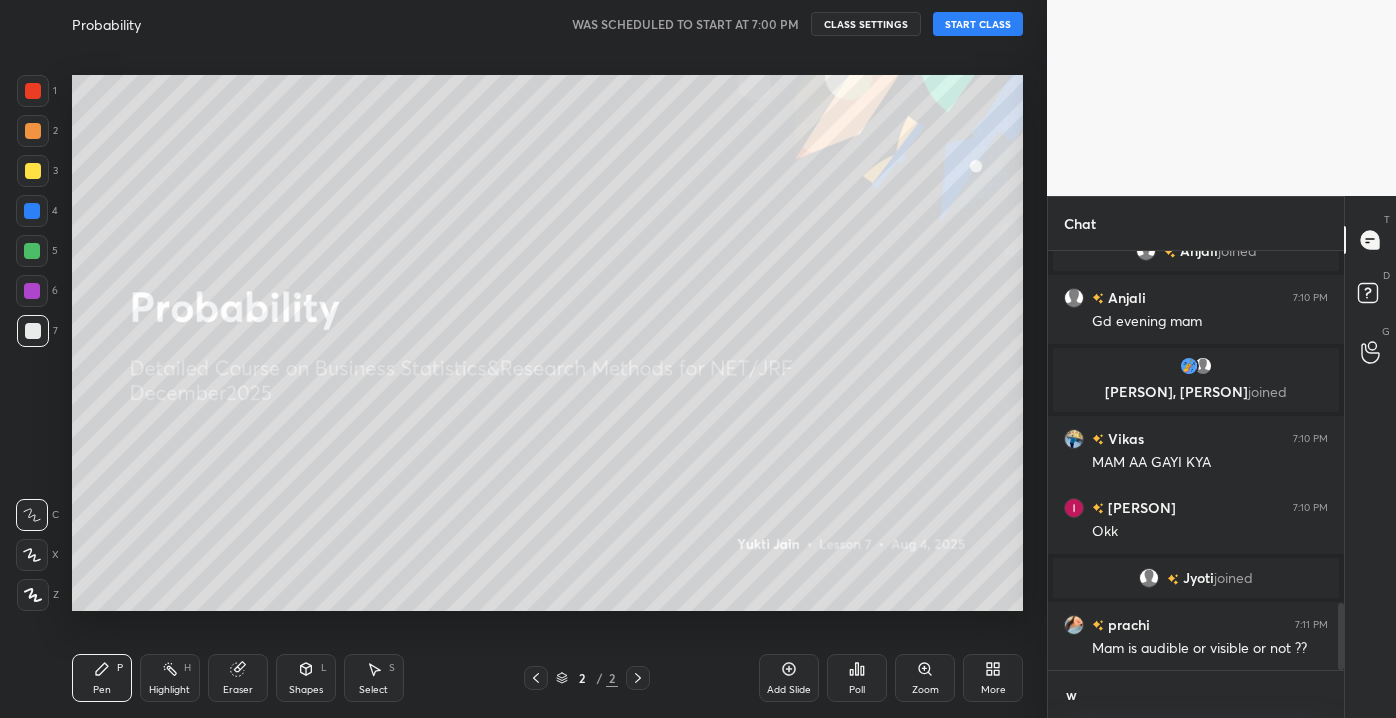 scroll, scrollTop: 408, scrollLeft: 290, axis: both 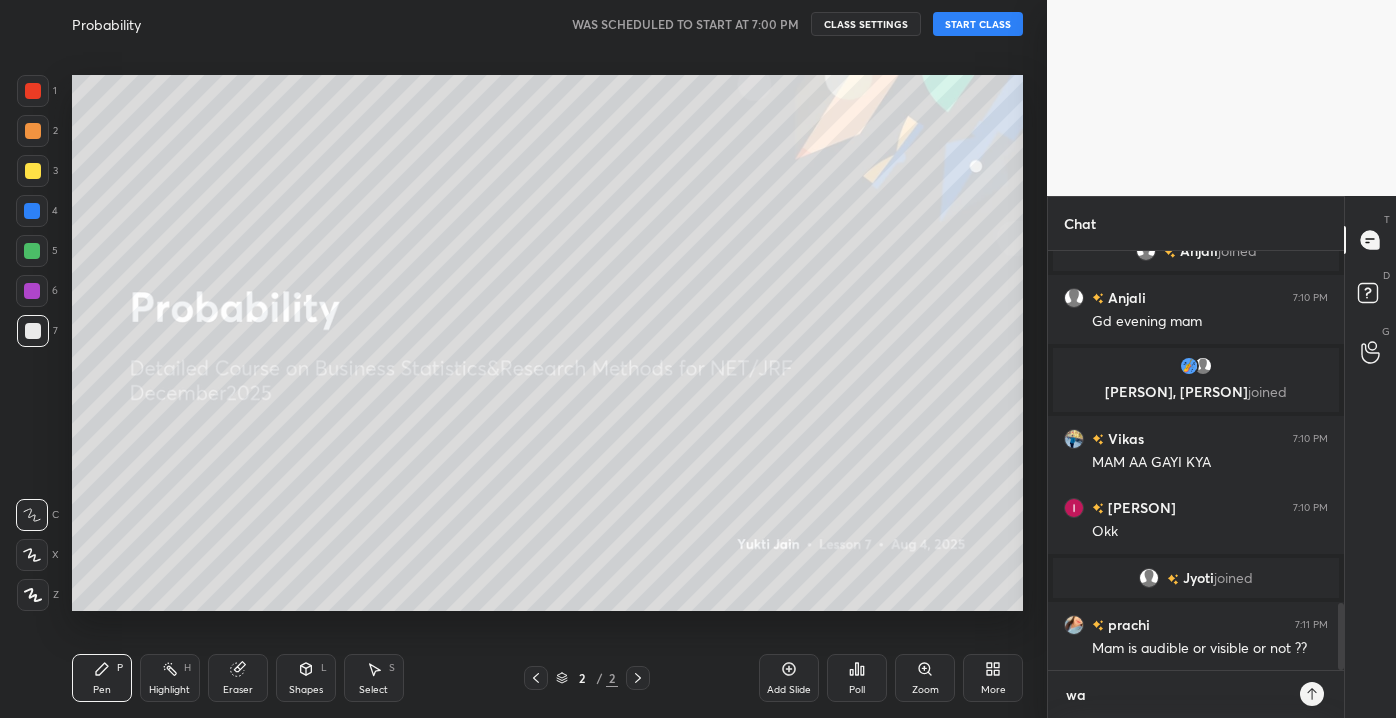 type on "wai" 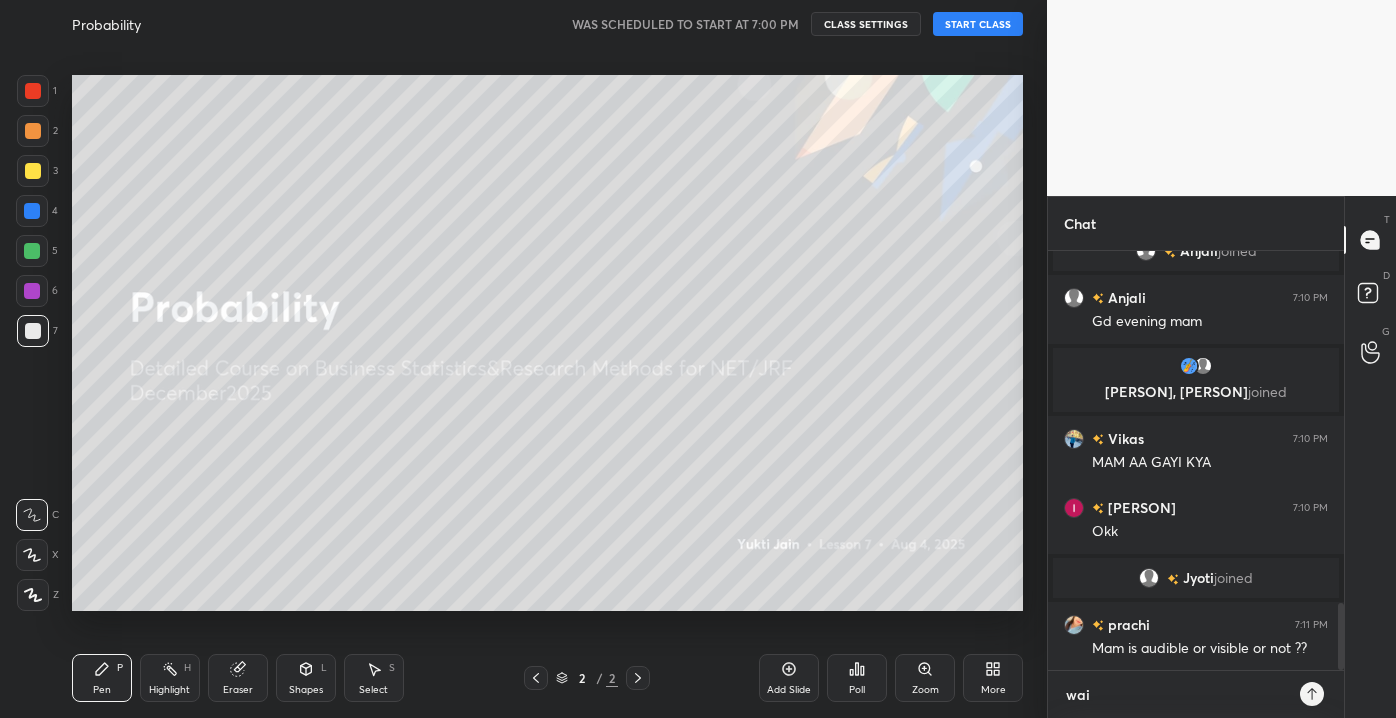 type on "wait" 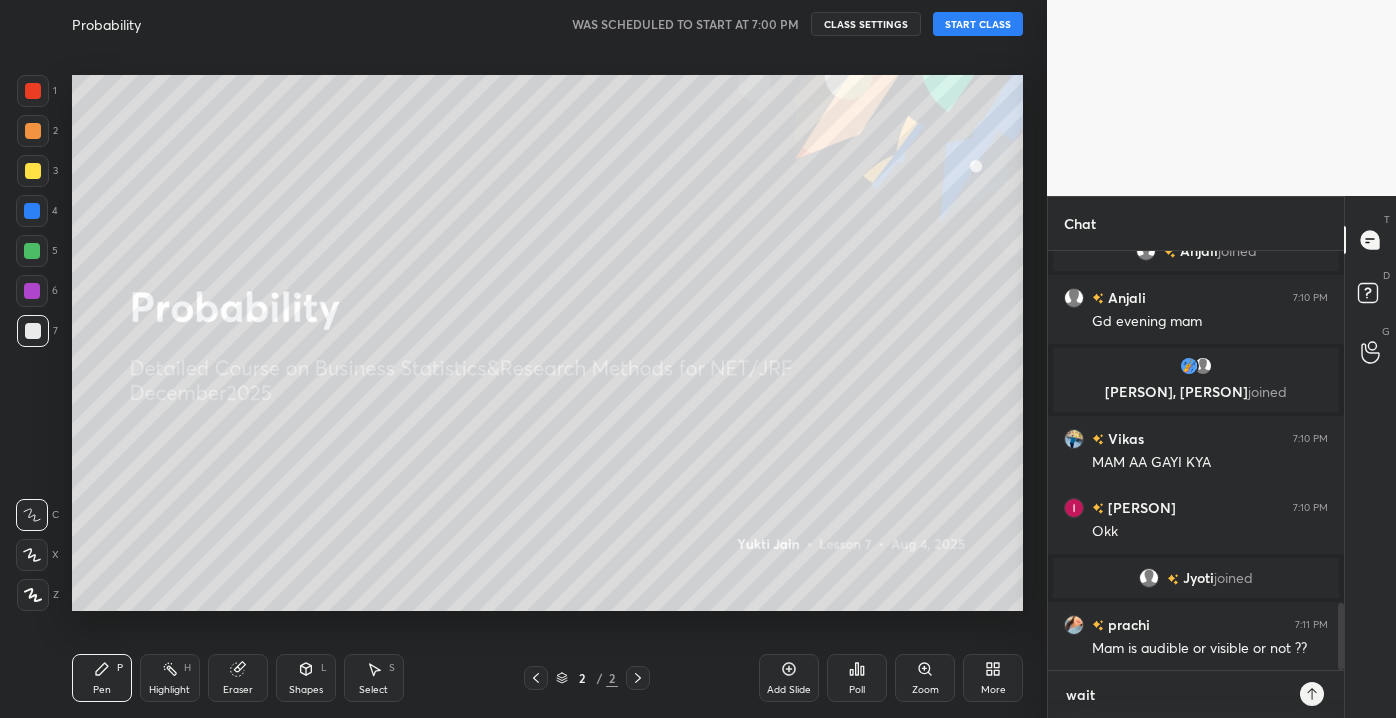 type 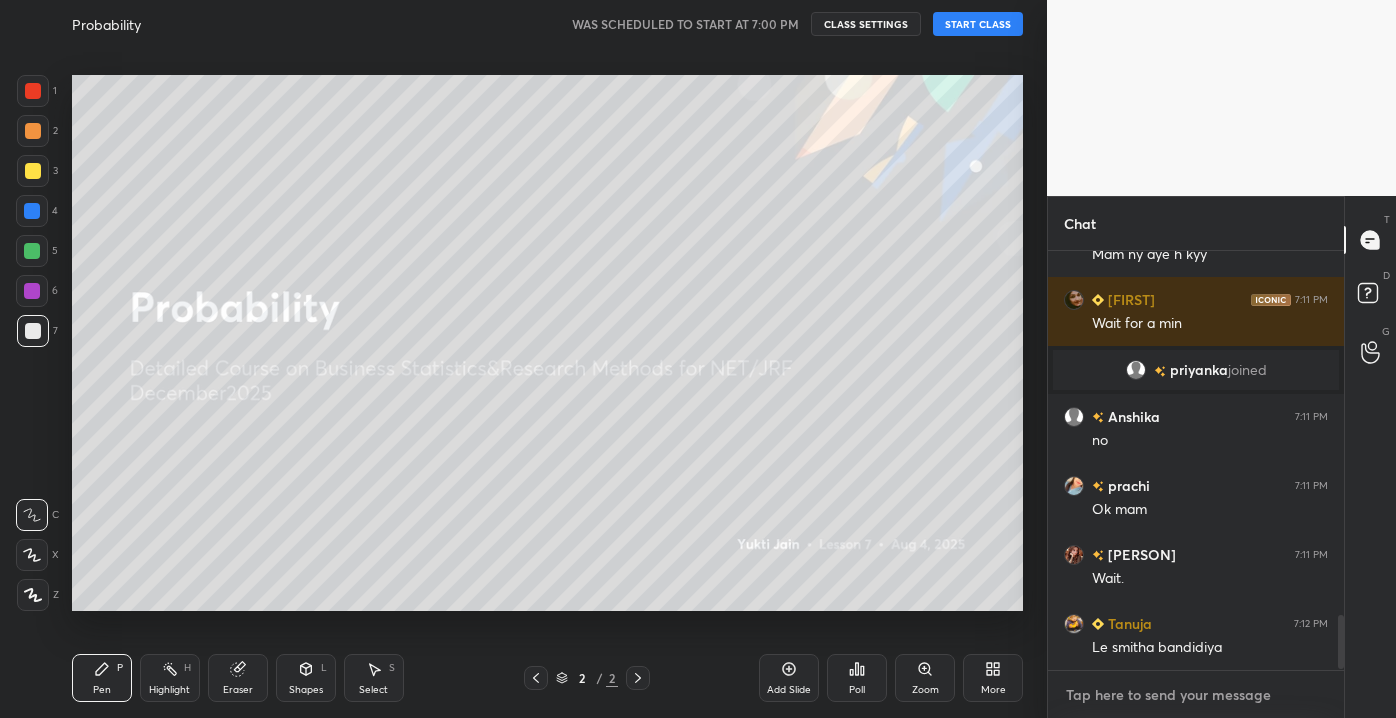 scroll, scrollTop: 2839, scrollLeft: 0, axis: vertical 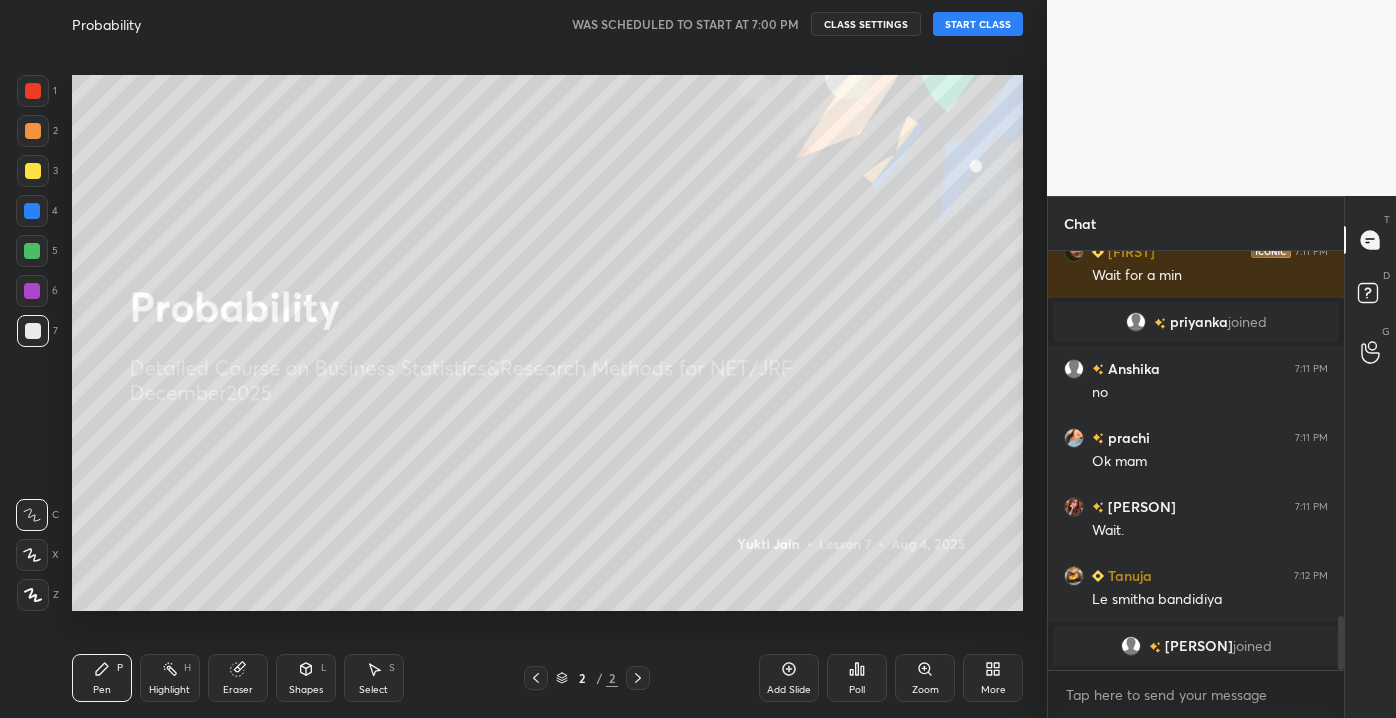 click on "START CLASS" at bounding box center (978, 24) 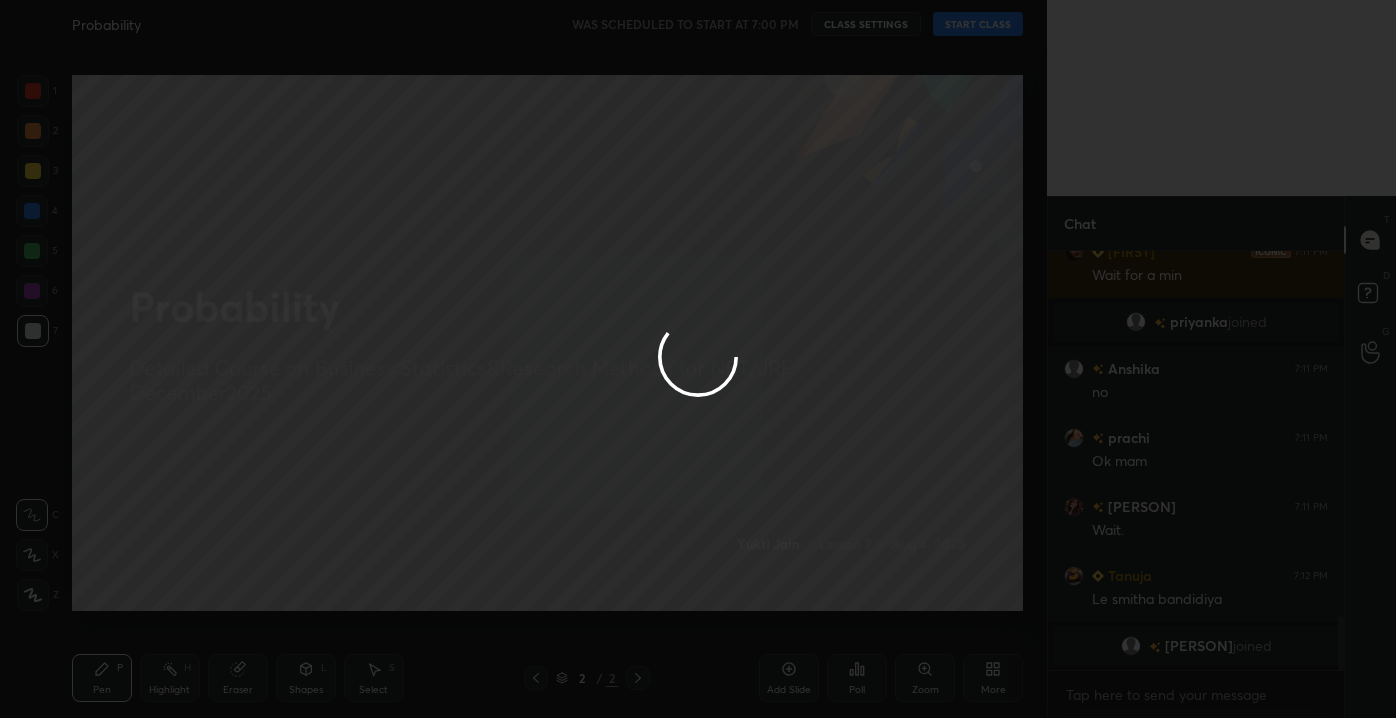 type on "x" 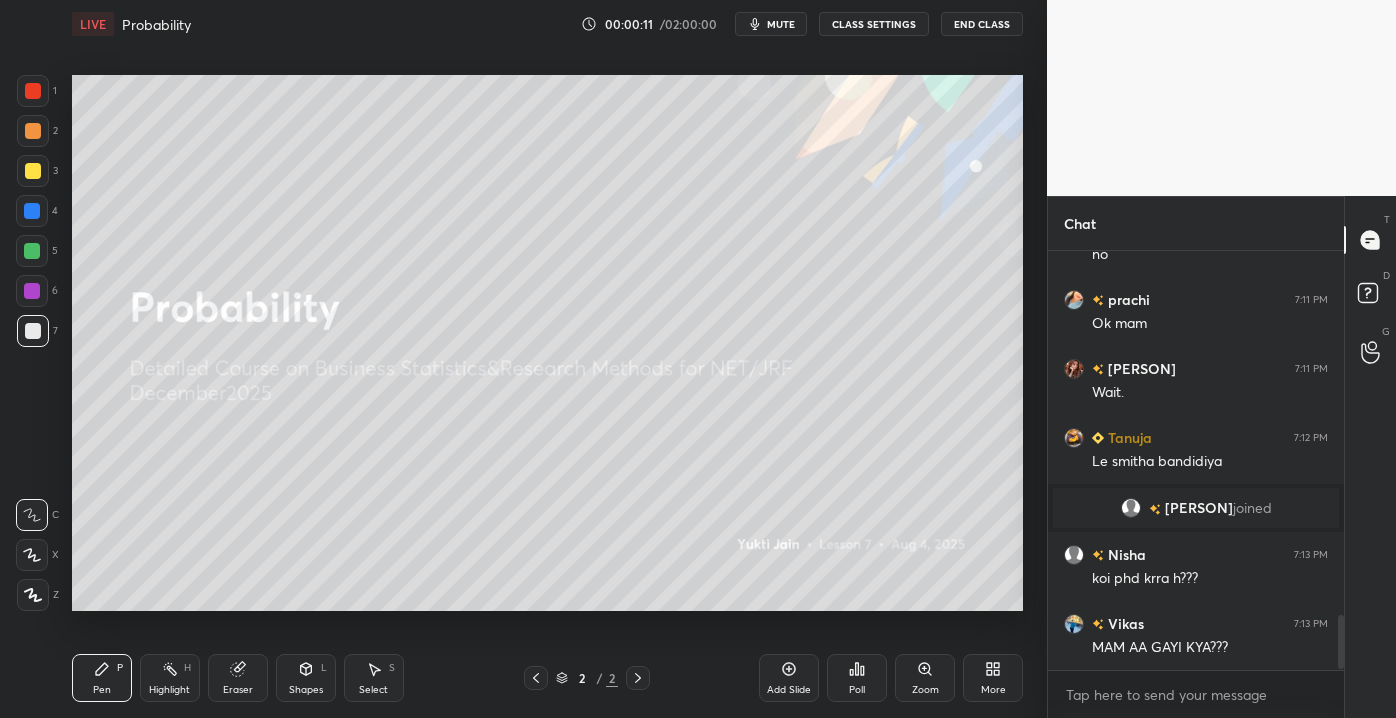scroll, scrollTop: 2847, scrollLeft: 0, axis: vertical 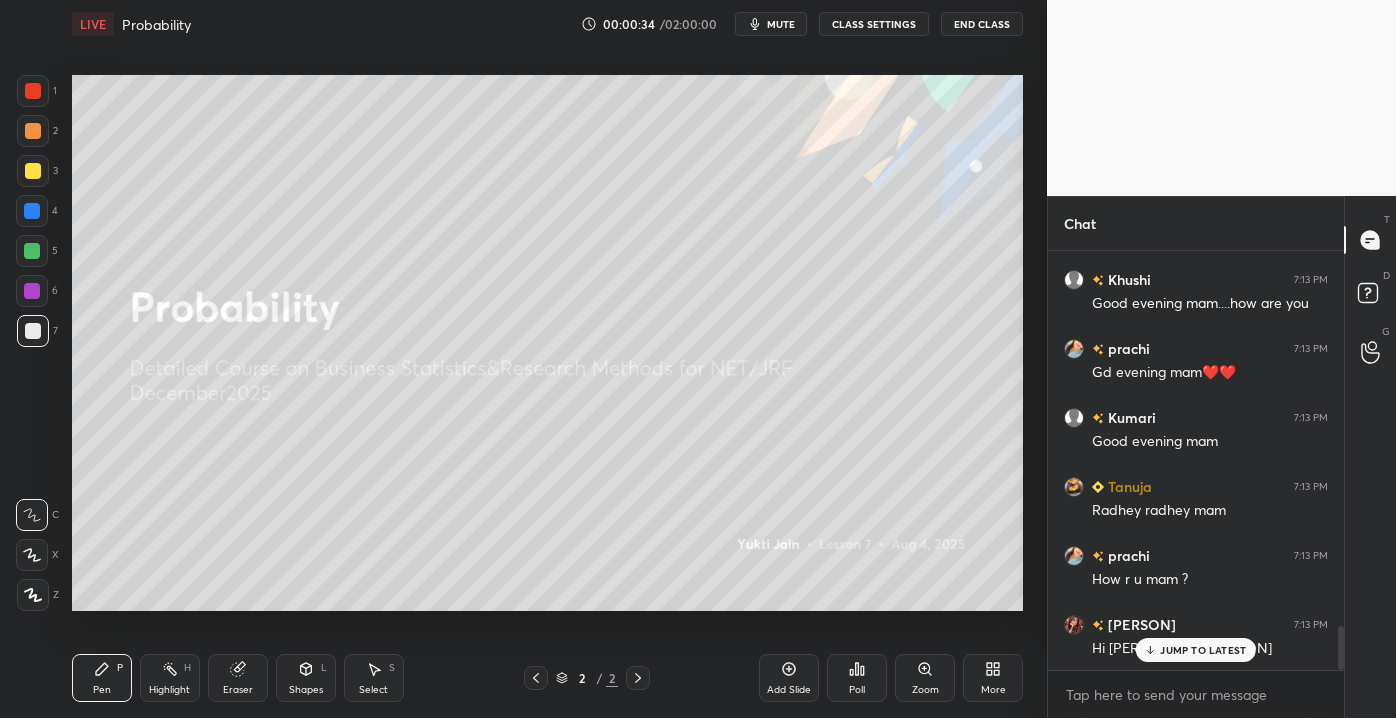 drag, startPoint x: 1189, startPoint y: 649, endPoint x: 1186, endPoint y: 638, distance: 11.401754 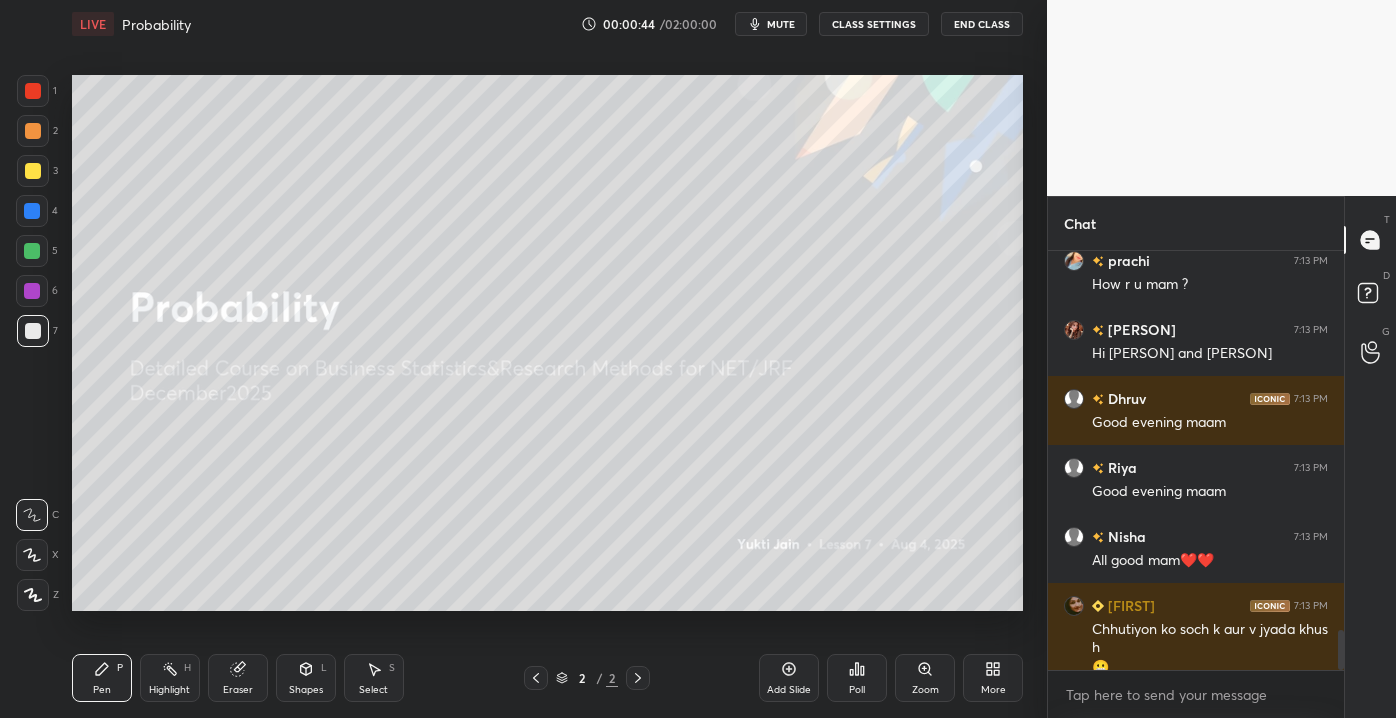 scroll, scrollTop: 3920, scrollLeft: 0, axis: vertical 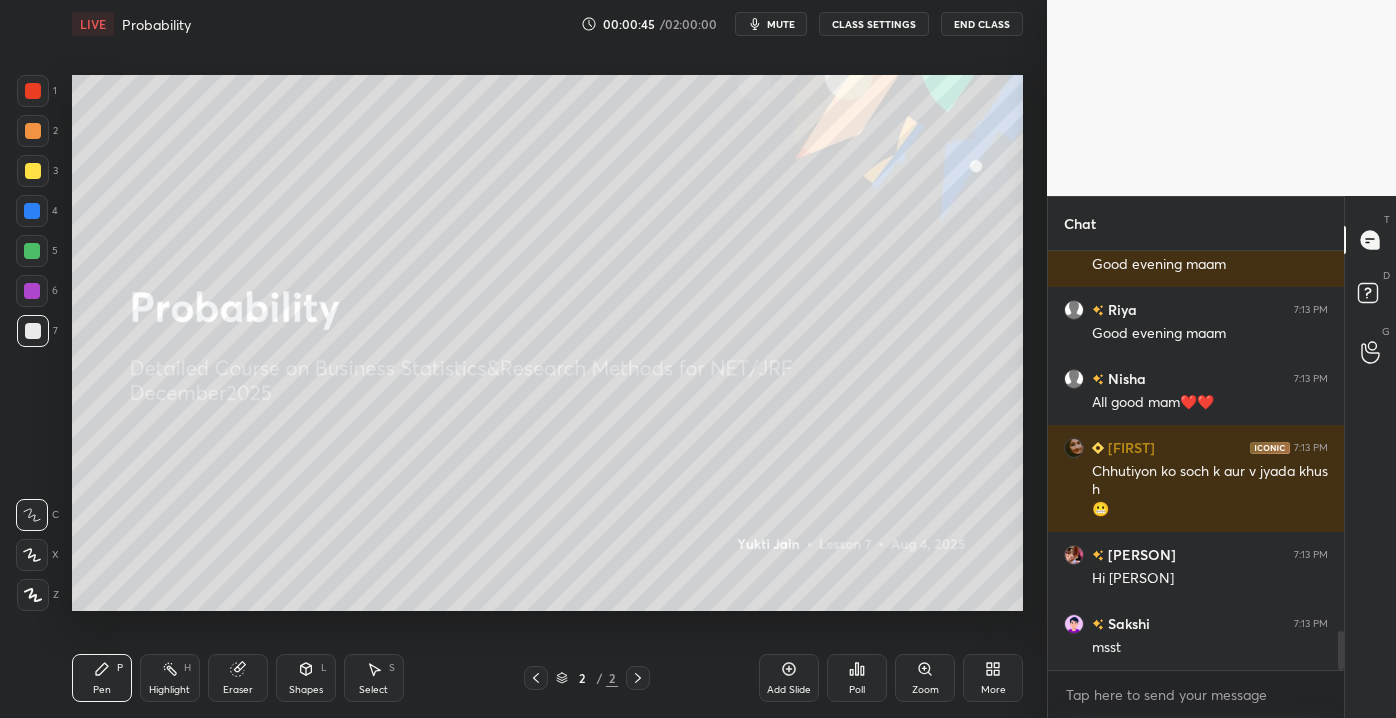 click at bounding box center (33, 171) 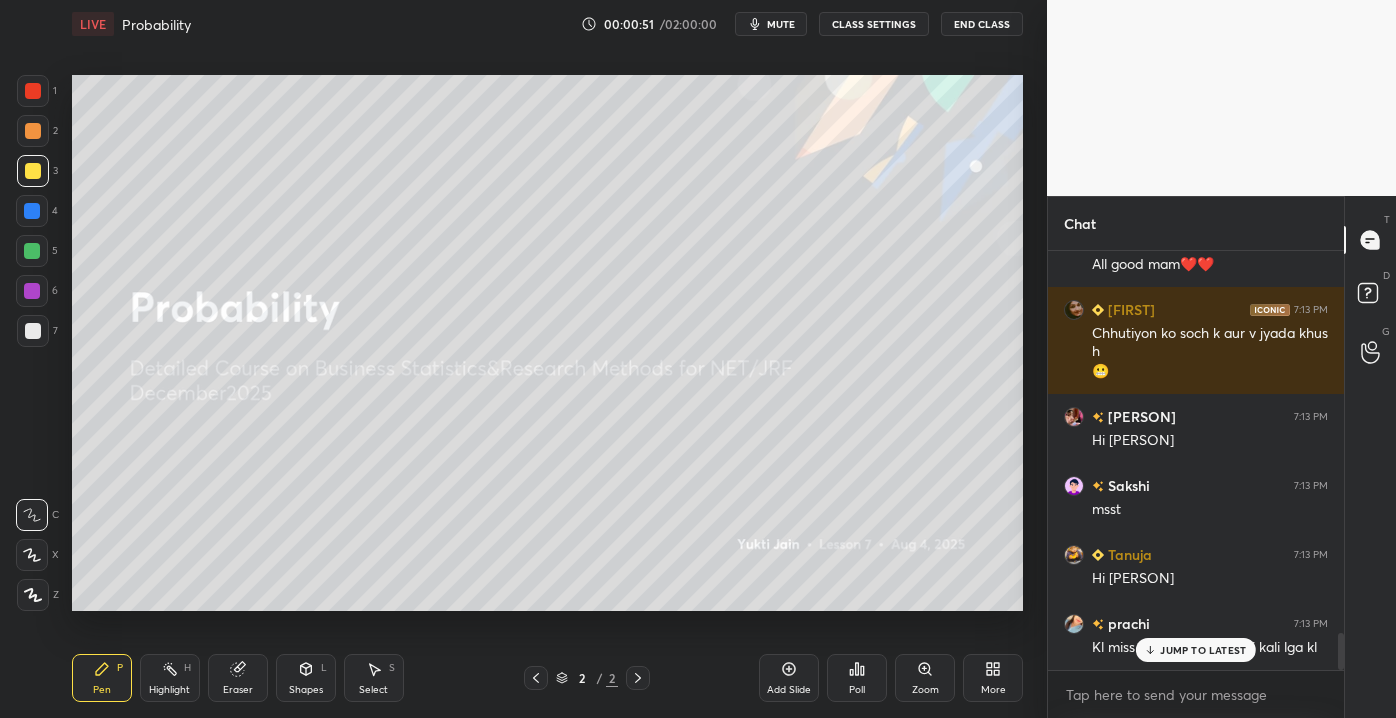 scroll, scrollTop: 4264, scrollLeft: 0, axis: vertical 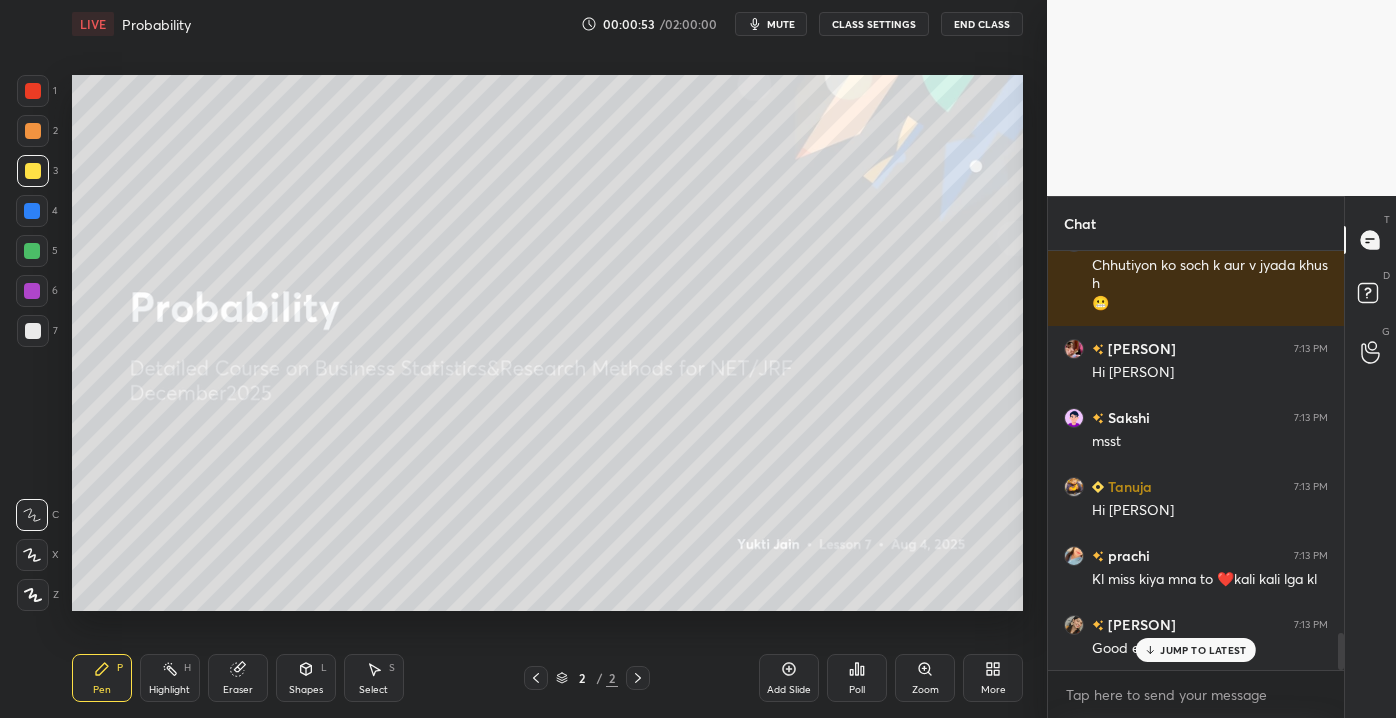 click 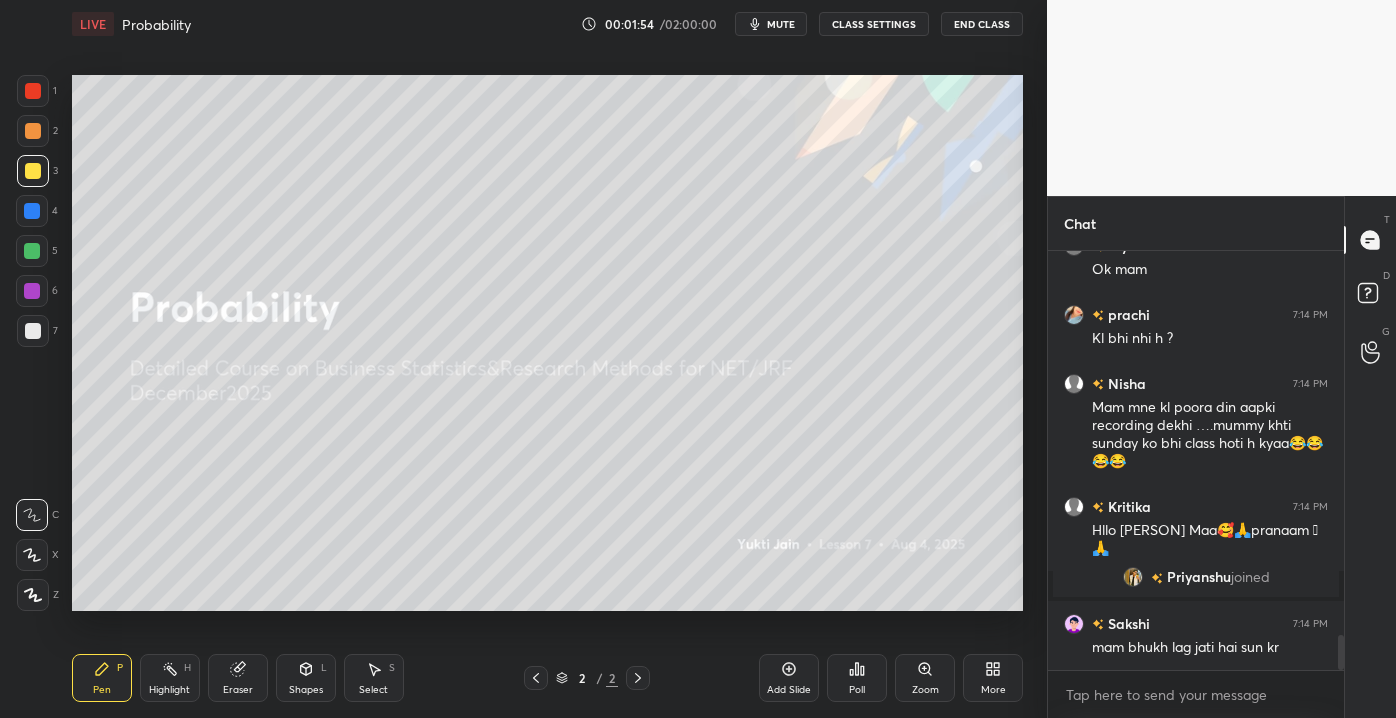 scroll, scrollTop: 4592, scrollLeft: 0, axis: vertical 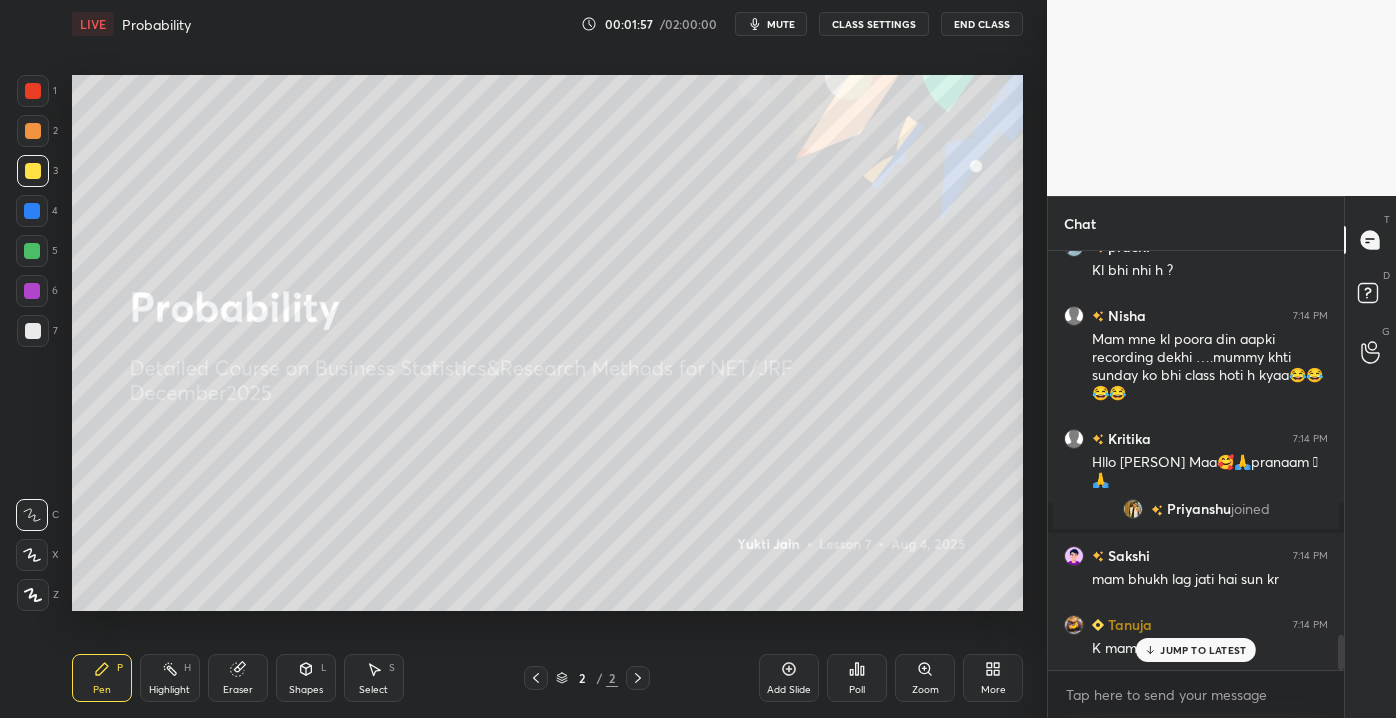 click on "Add Slide" at bounding box center [789, 678] 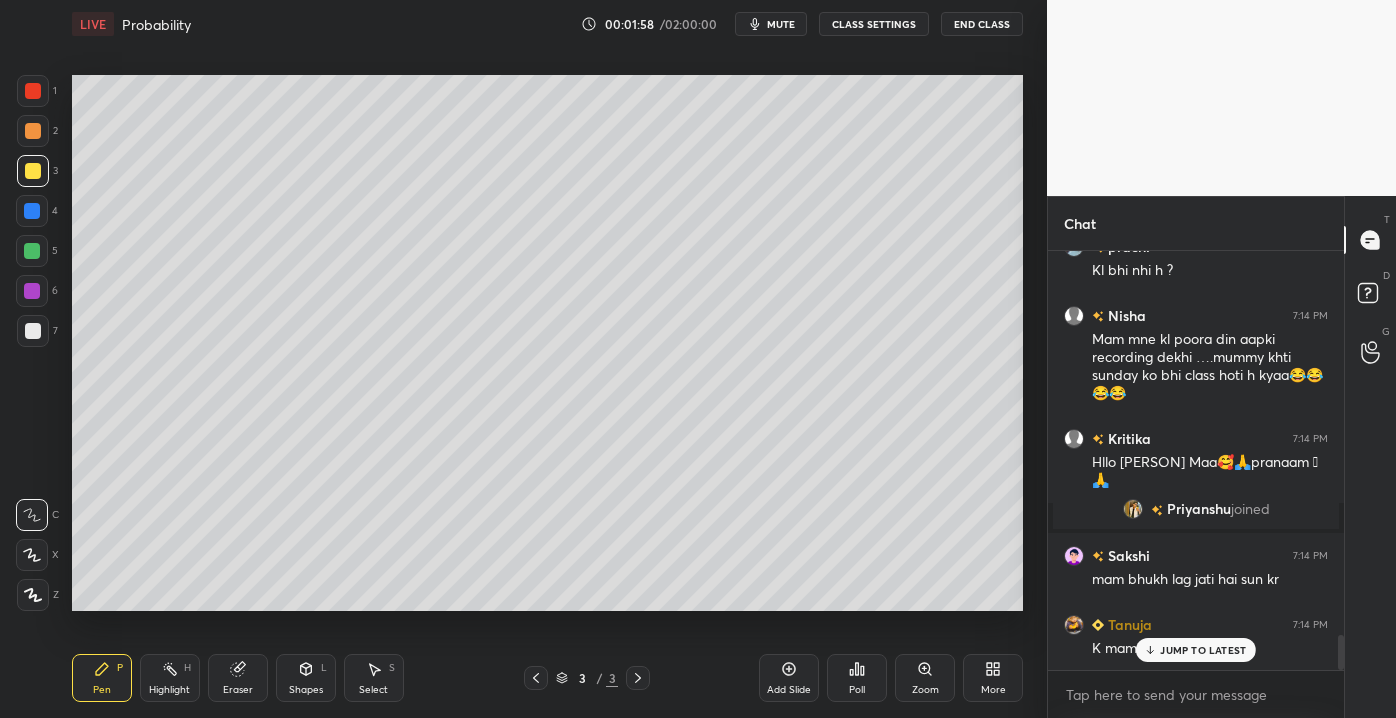 click at bounding box center (33, 331) 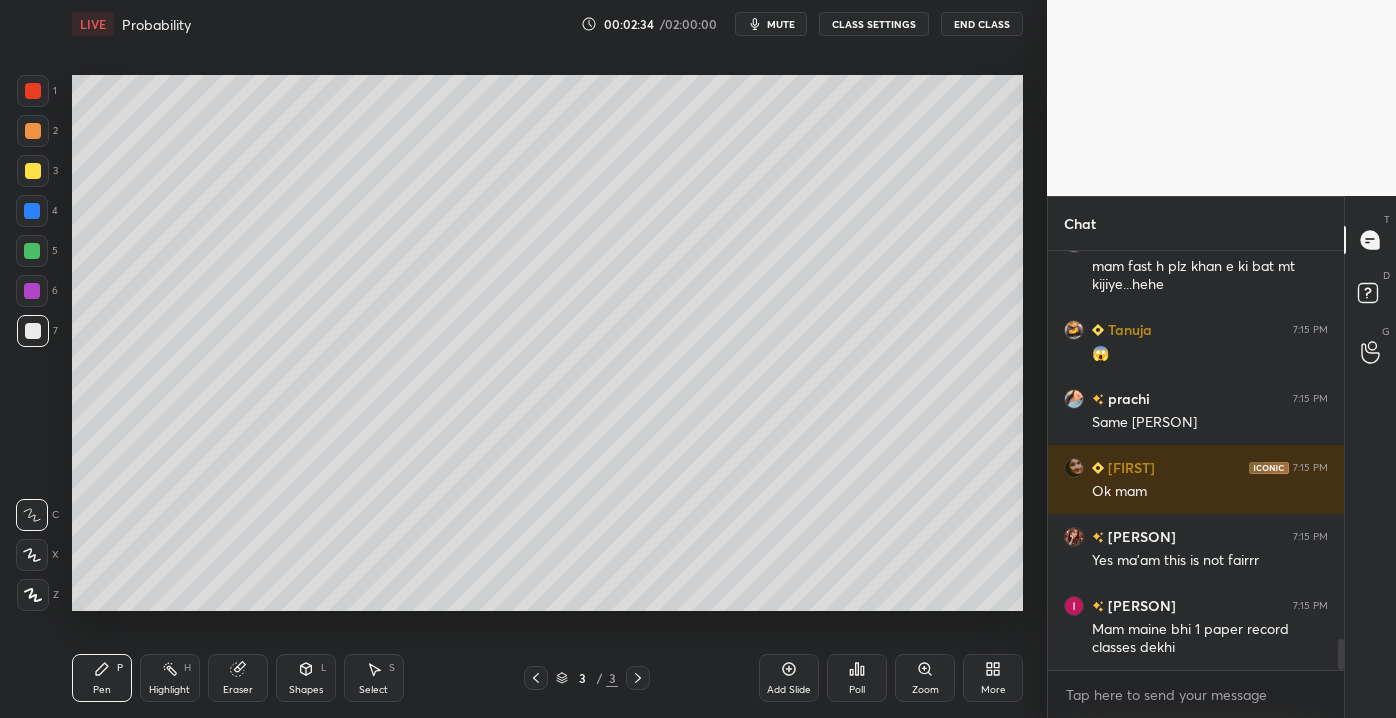 scroll, scrollTop: 5199, scrollLeft: 0, axis: vertical 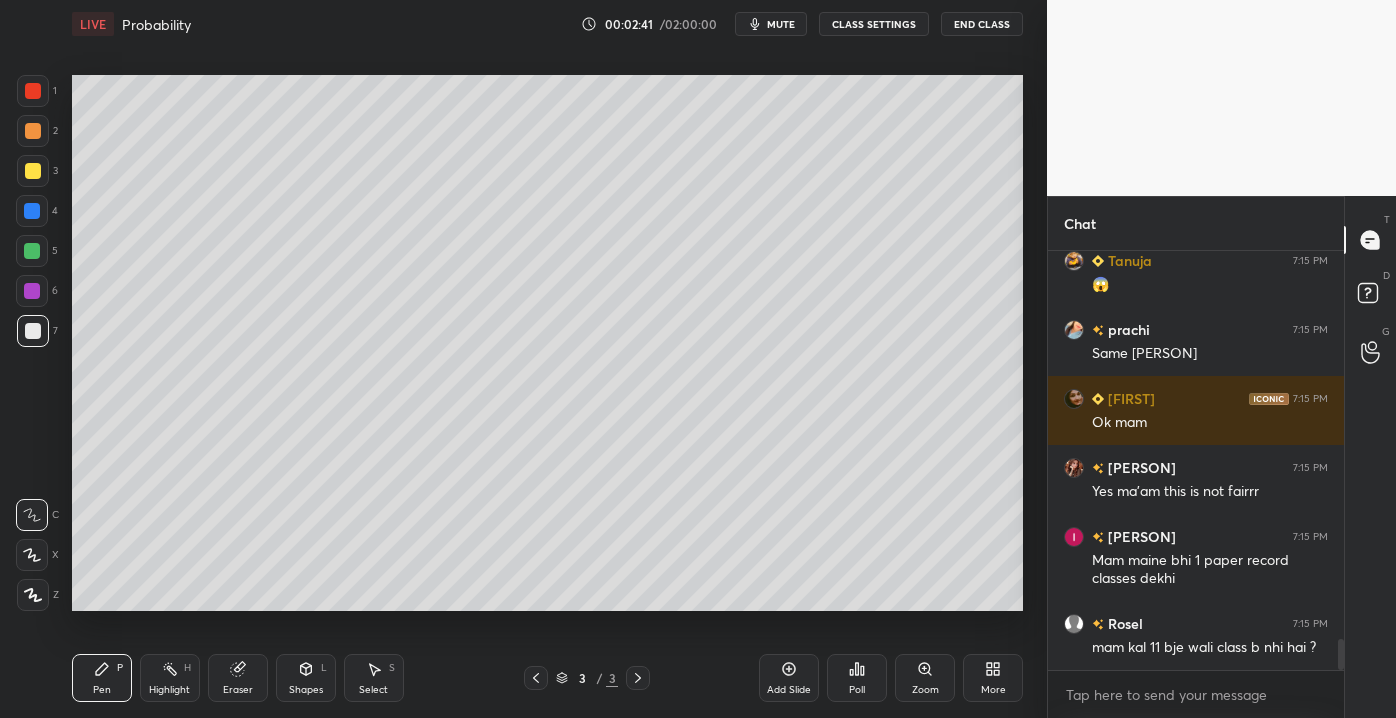 click on "Pen P Highlight H Eraser Shapes L Select S 3 / 3 Add Slide Poll Zoom More" at bounding box center (547, 678) 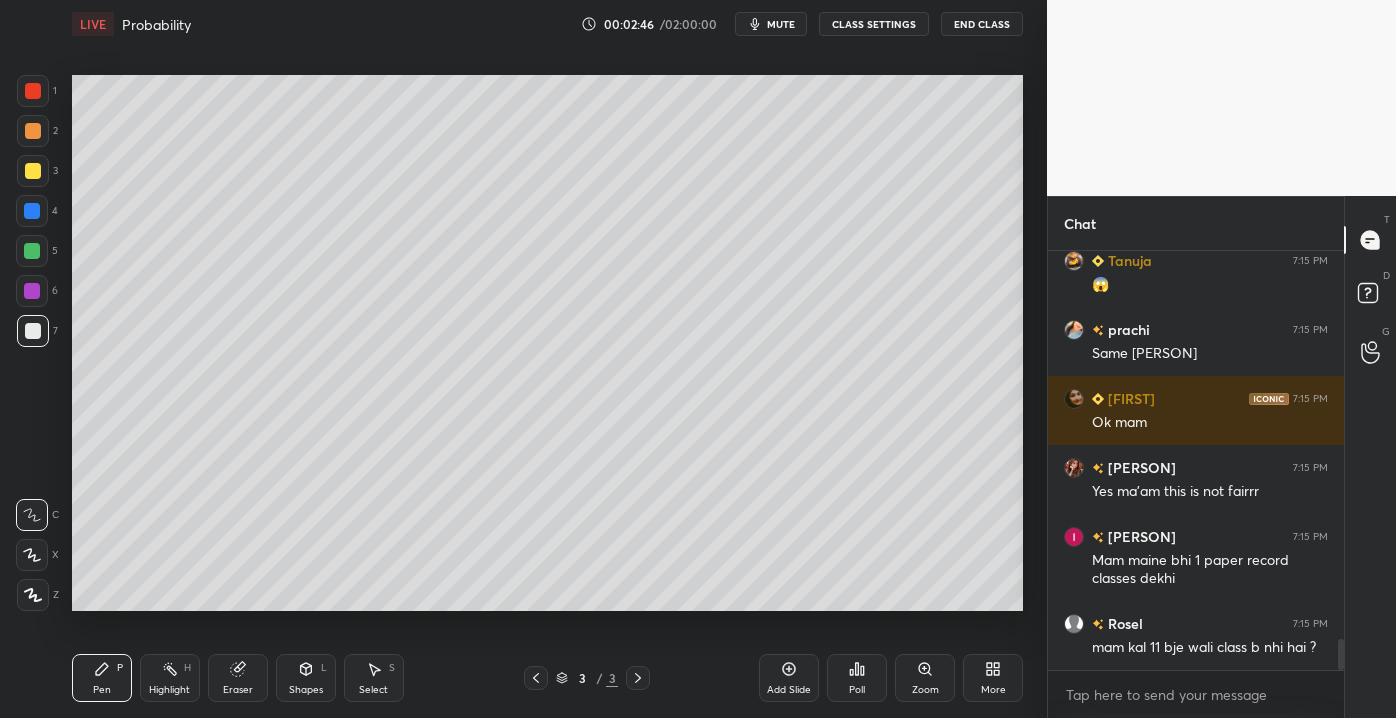 click 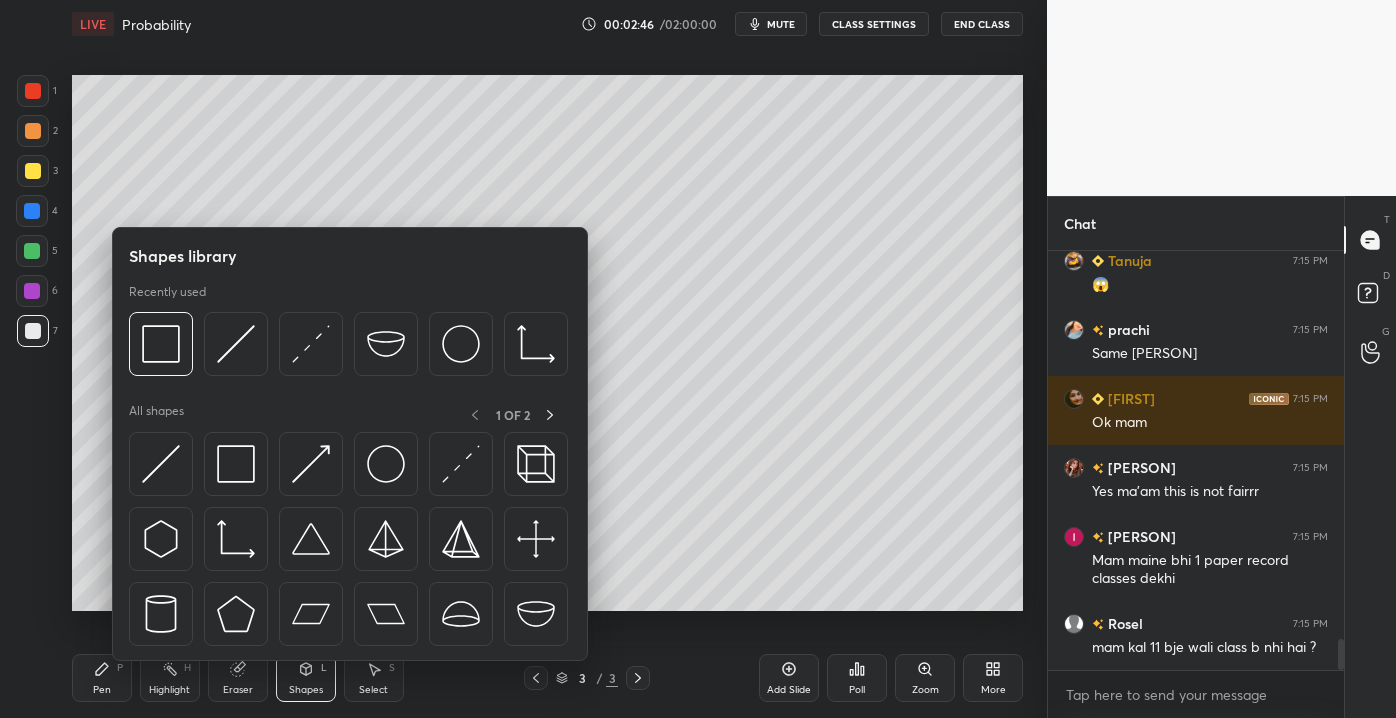 click on "Pen P Highlight H Eraser Shapes L Select S" at bounding box center [244, 678] 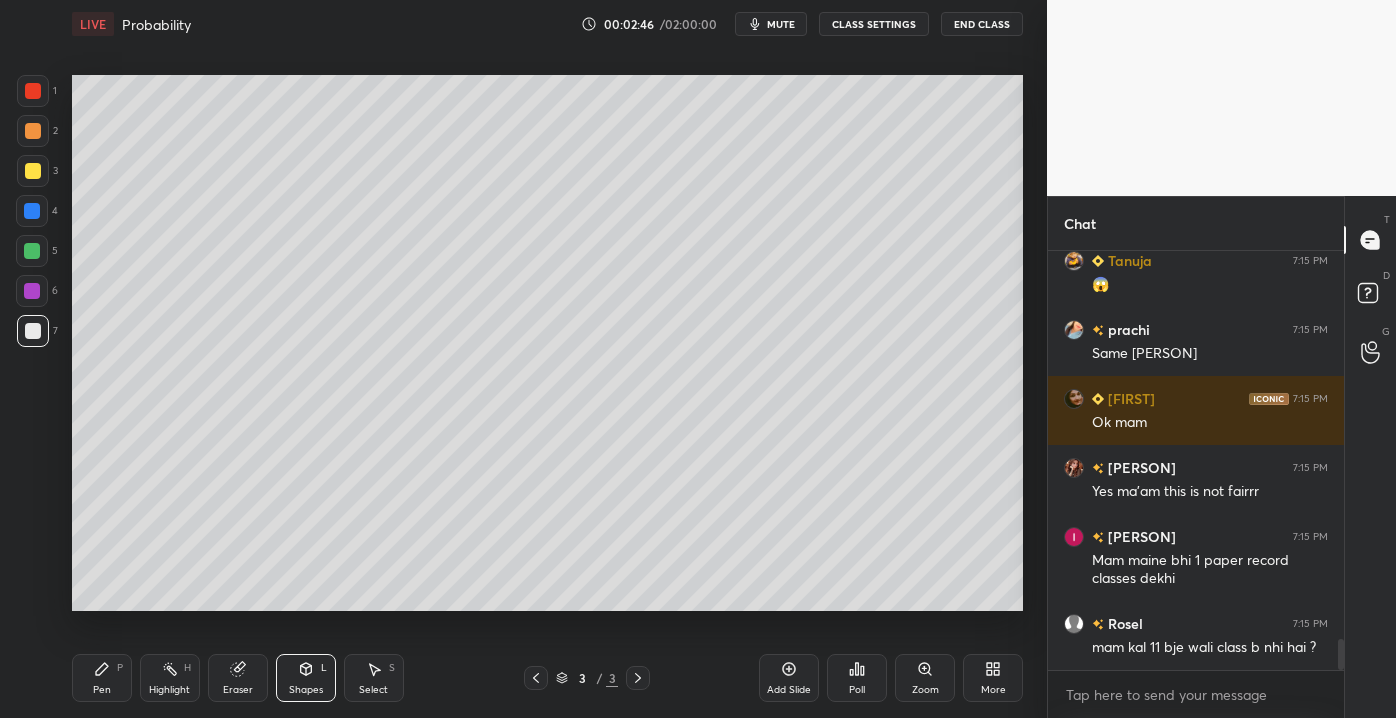 click on "Eraser" at bounding box center [238, 678] 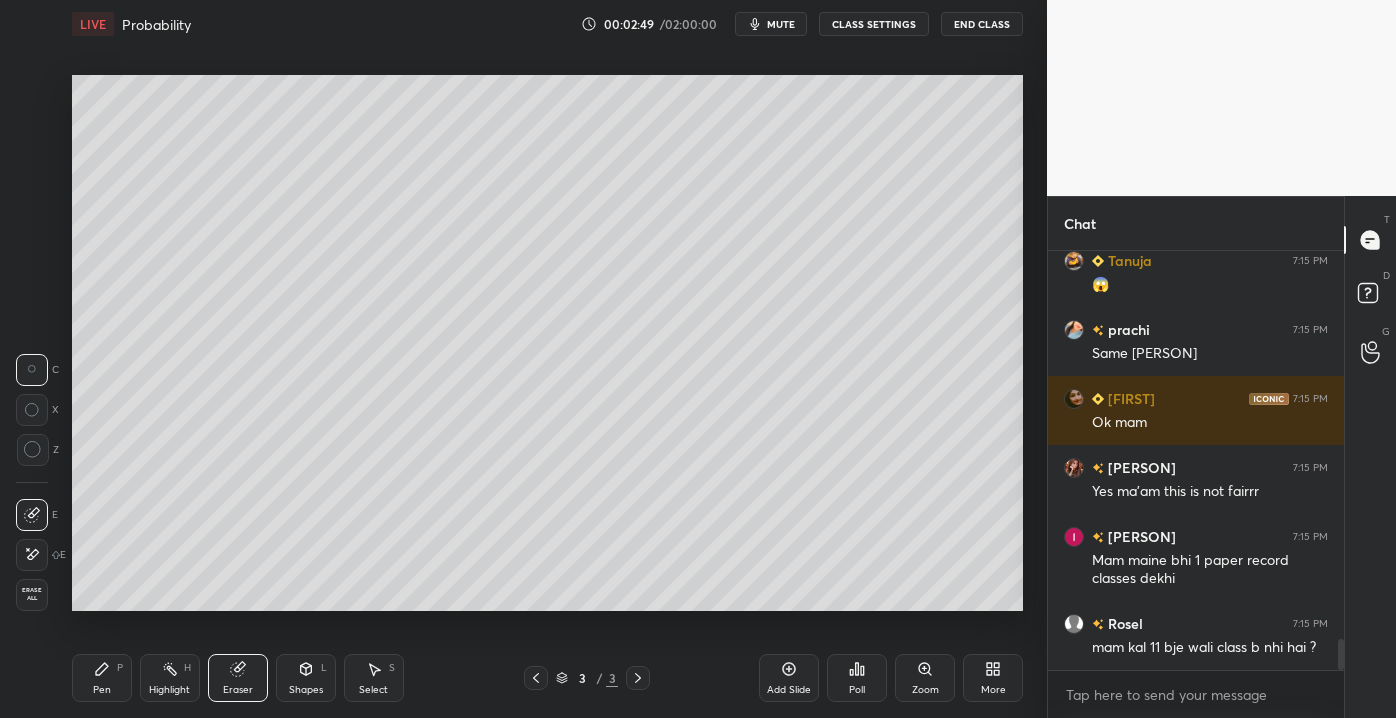 click on "Pen P" at bounding box center [102, 678] 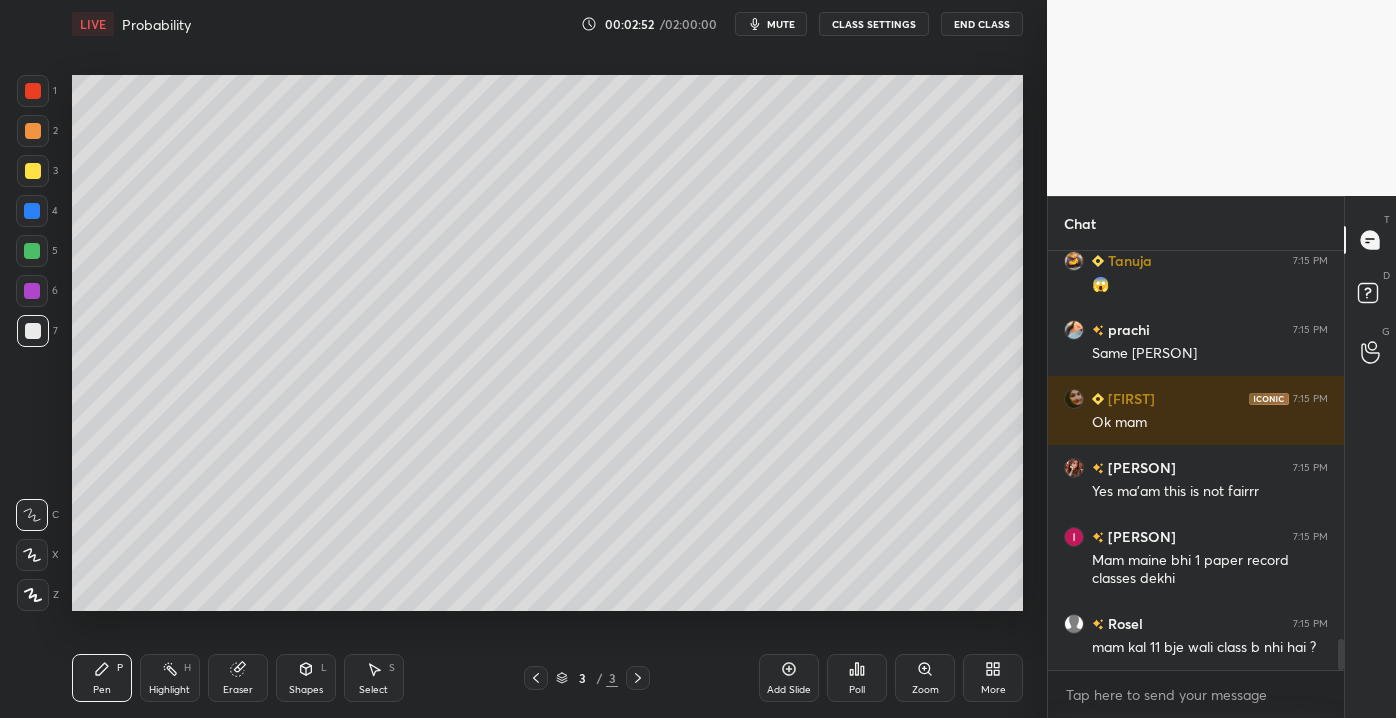 click on "Shapes L" at bounding box center (306, 678) 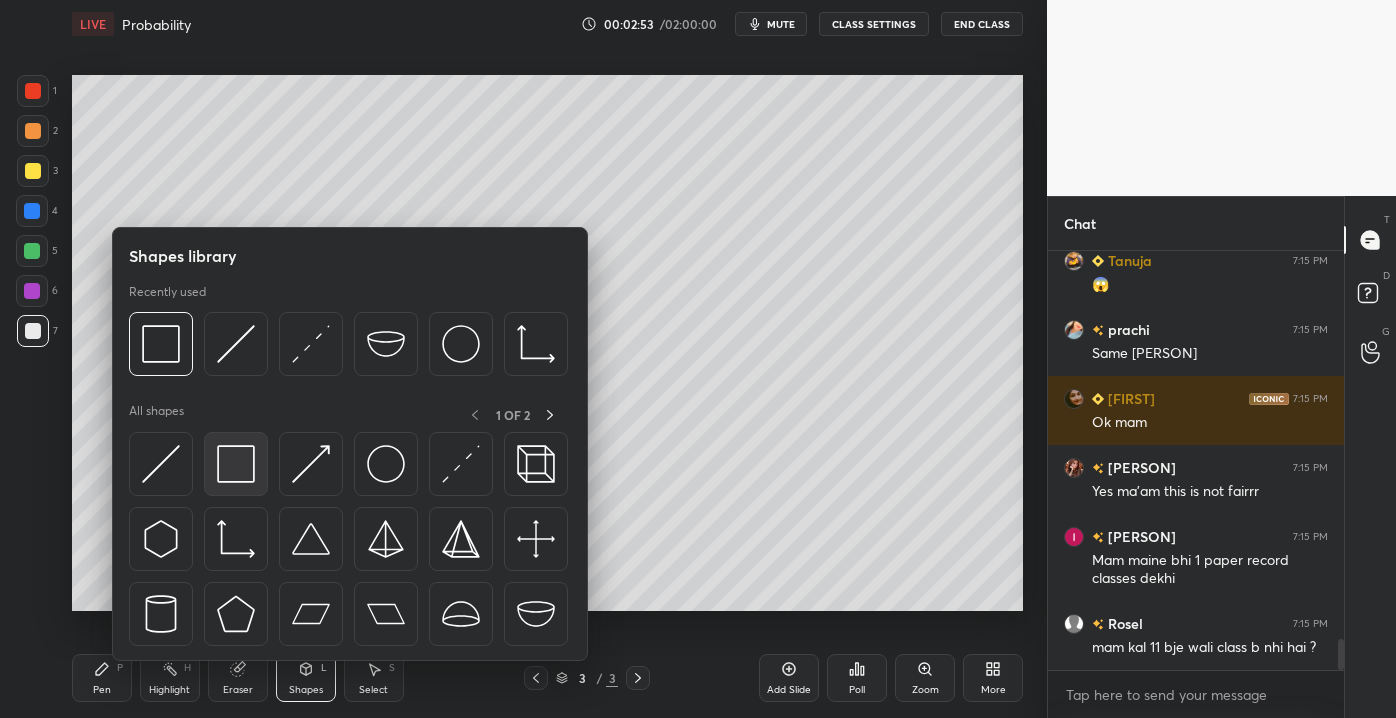 scroll, scrollTop: 5247, scrollLeft: 0, axis: vertical 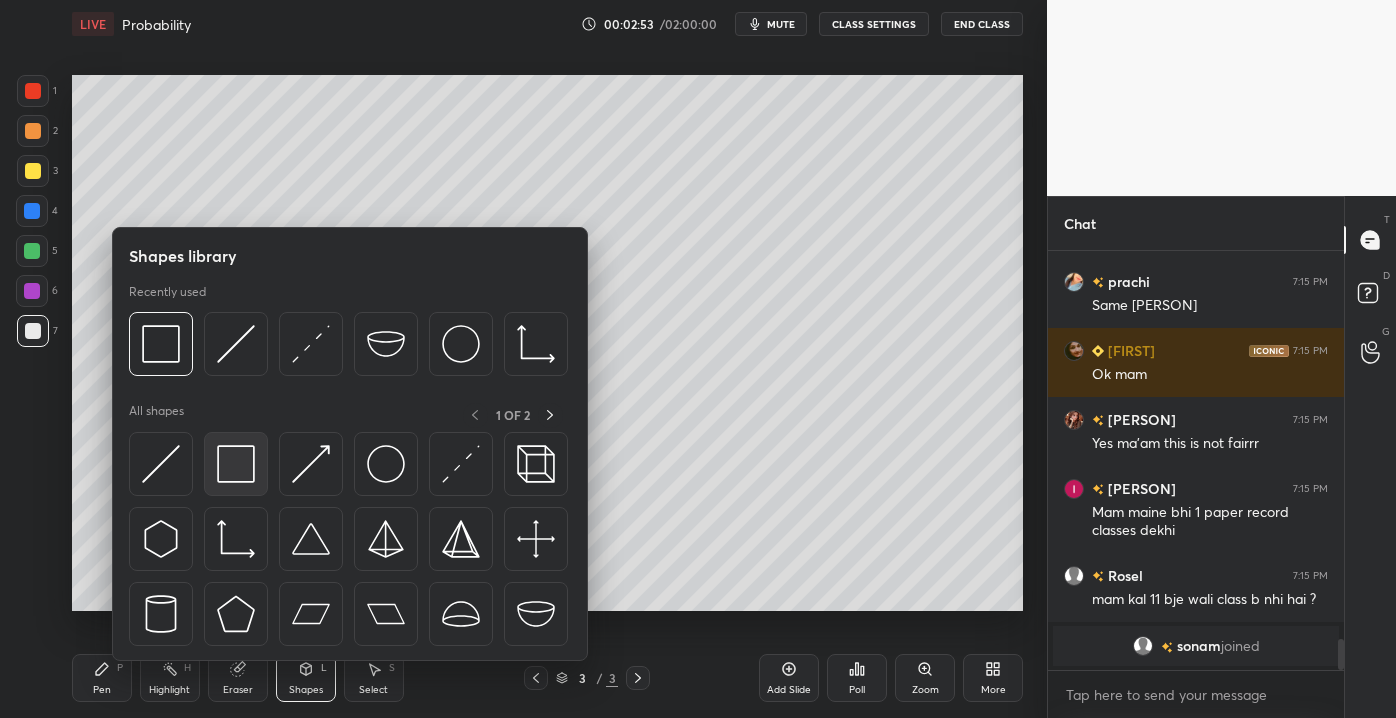click at bounding box center (236, 464) 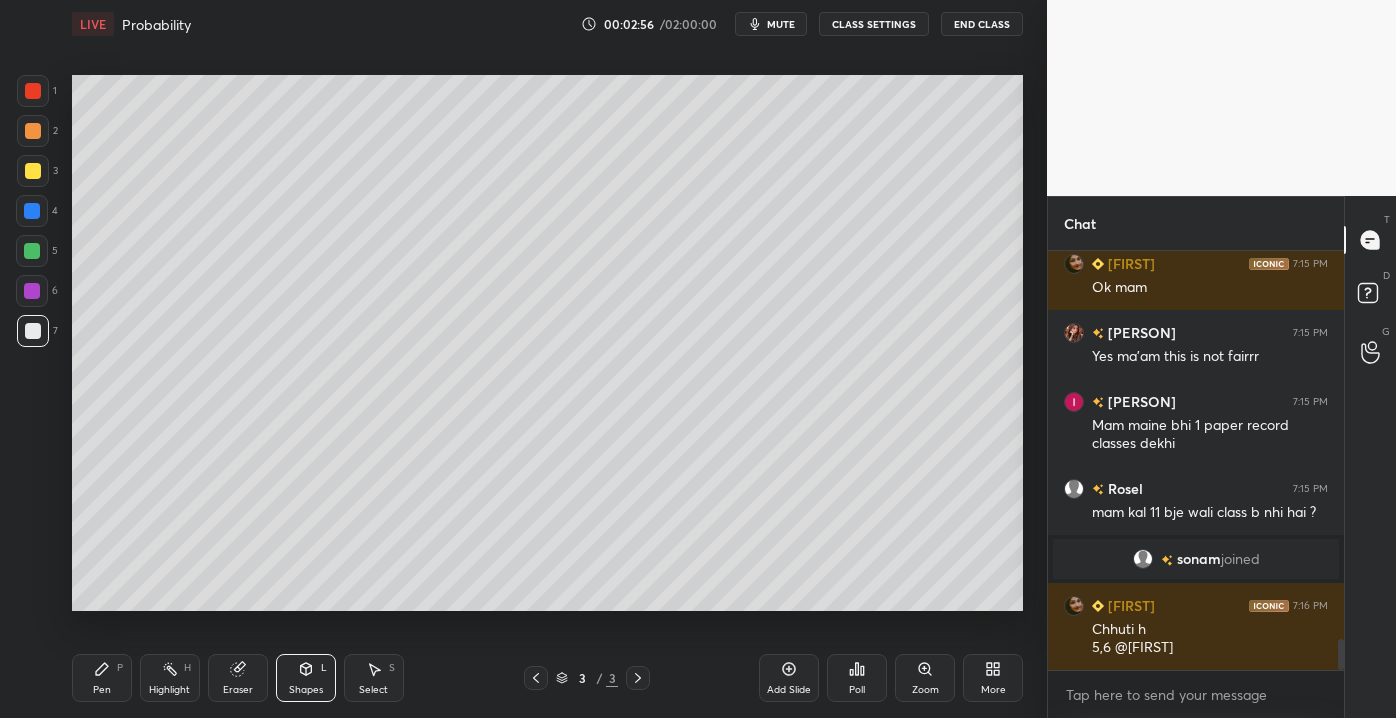 scroll, scrollTop: 5162, scrollLeft: 0, axis: vertical 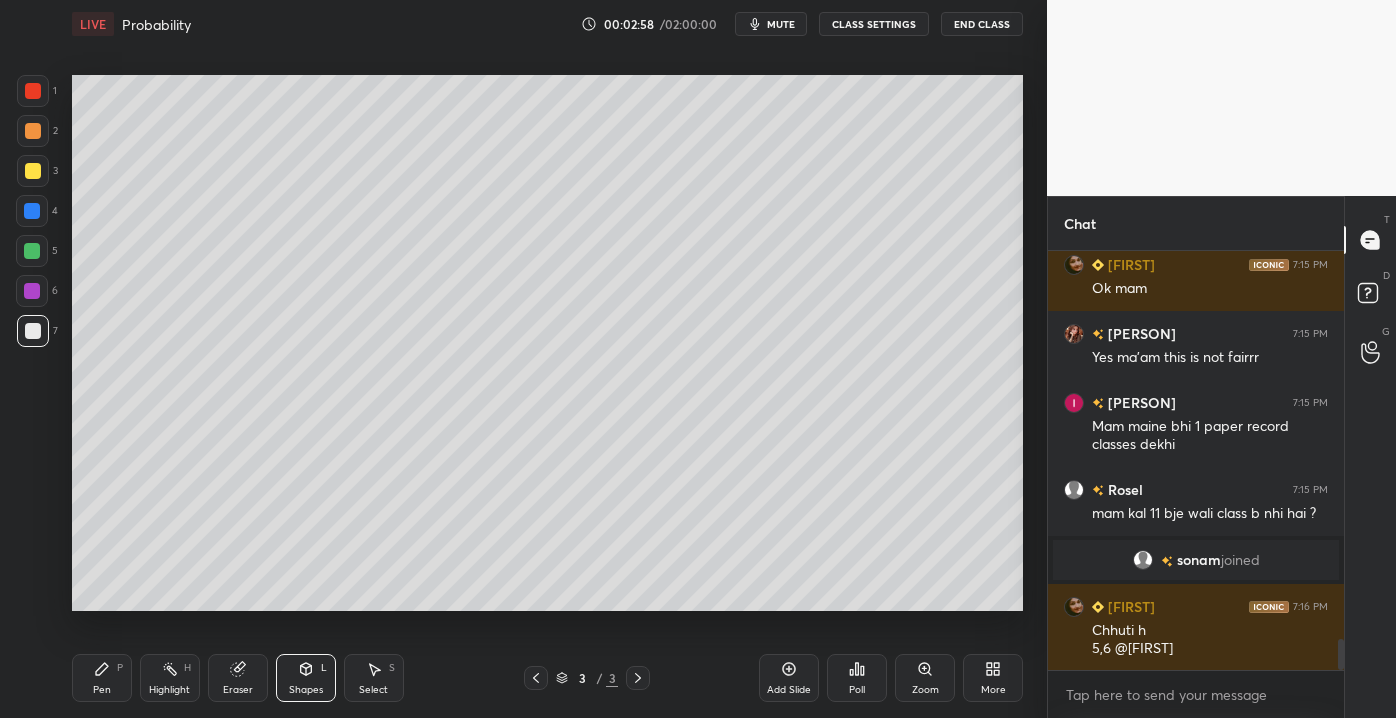 click on "Pen P" at bounding box center (102, 678) 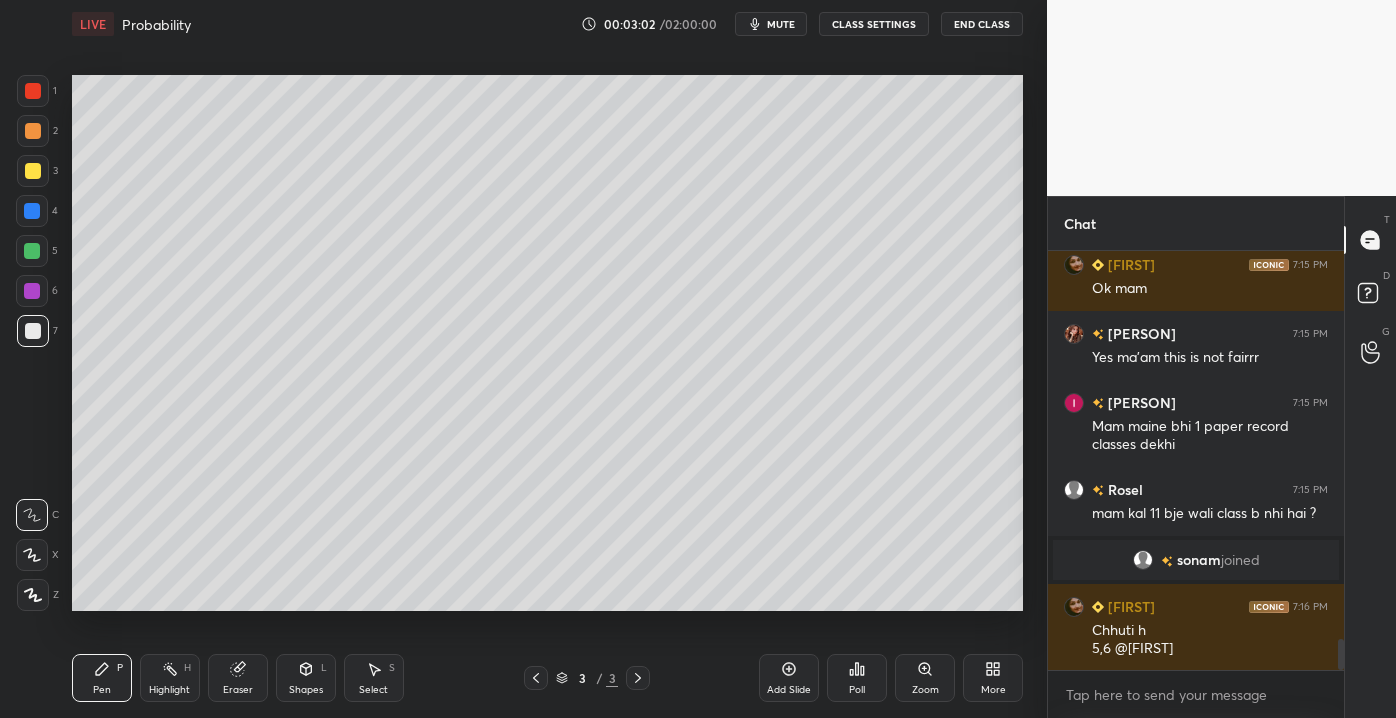 scroll, scrollTop: 5210, scrollLeft: 0, axis: vertical 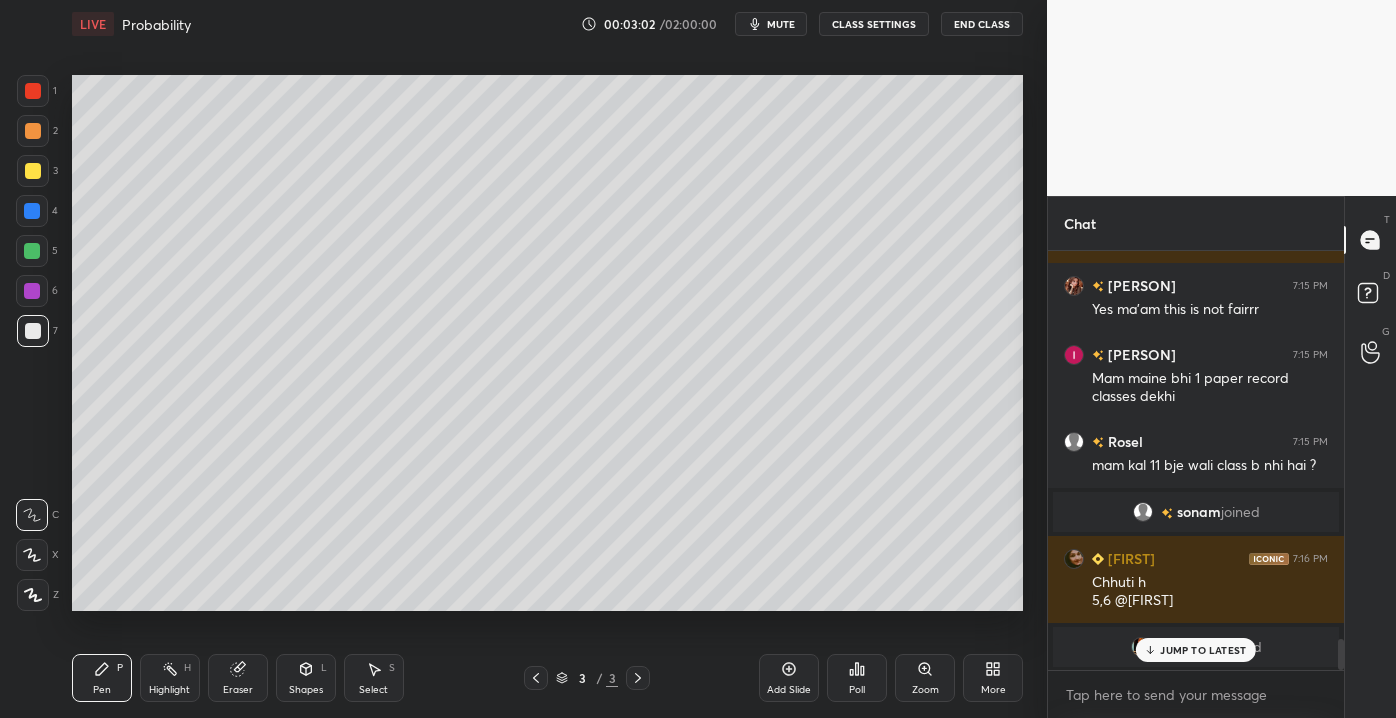 click at bounding box center [33, 171] 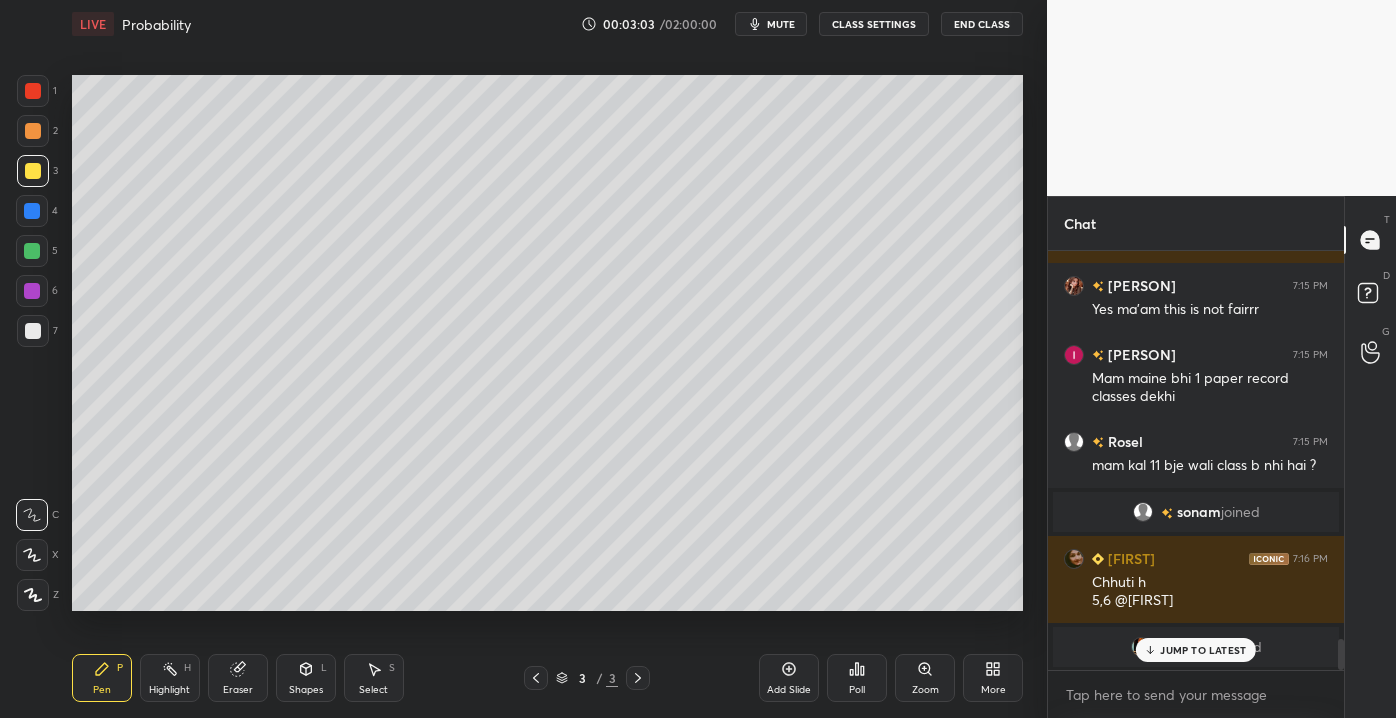 click 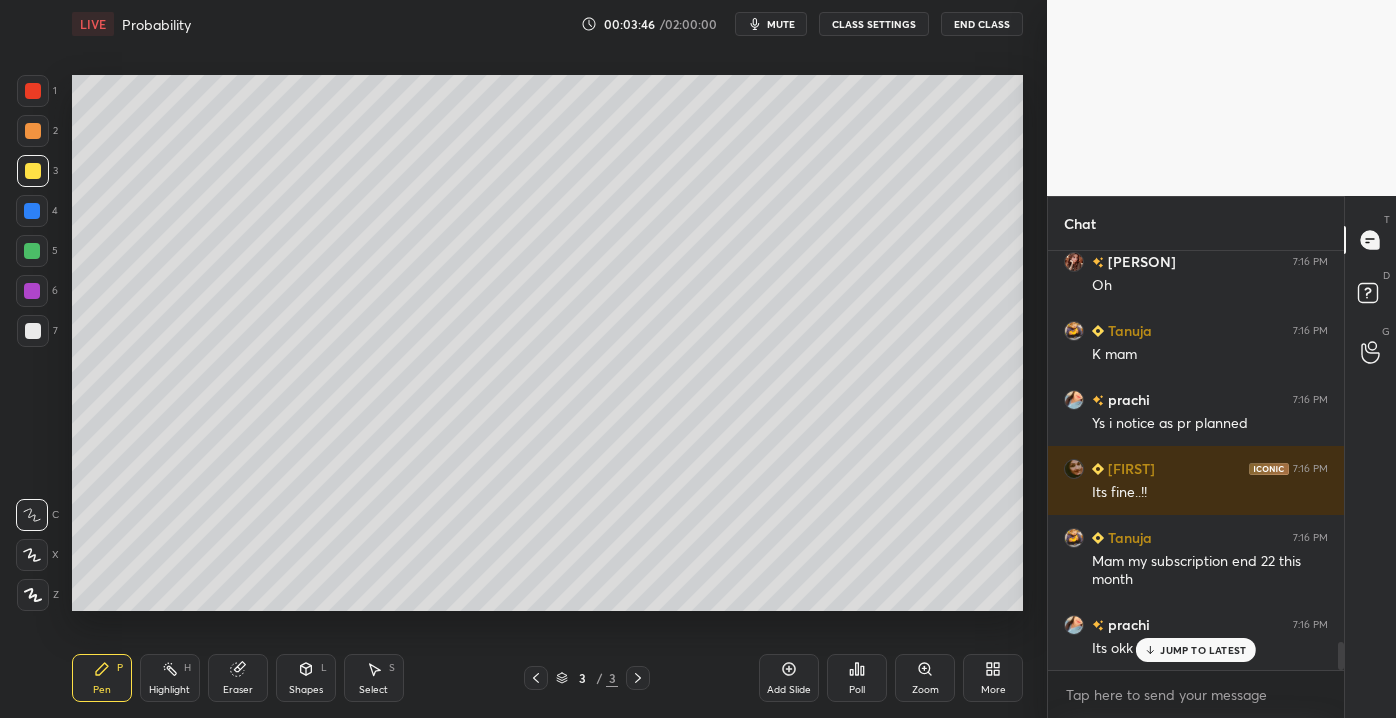 scroll, scrollTop: 5962, scrollLeft: 0, axis: vertical 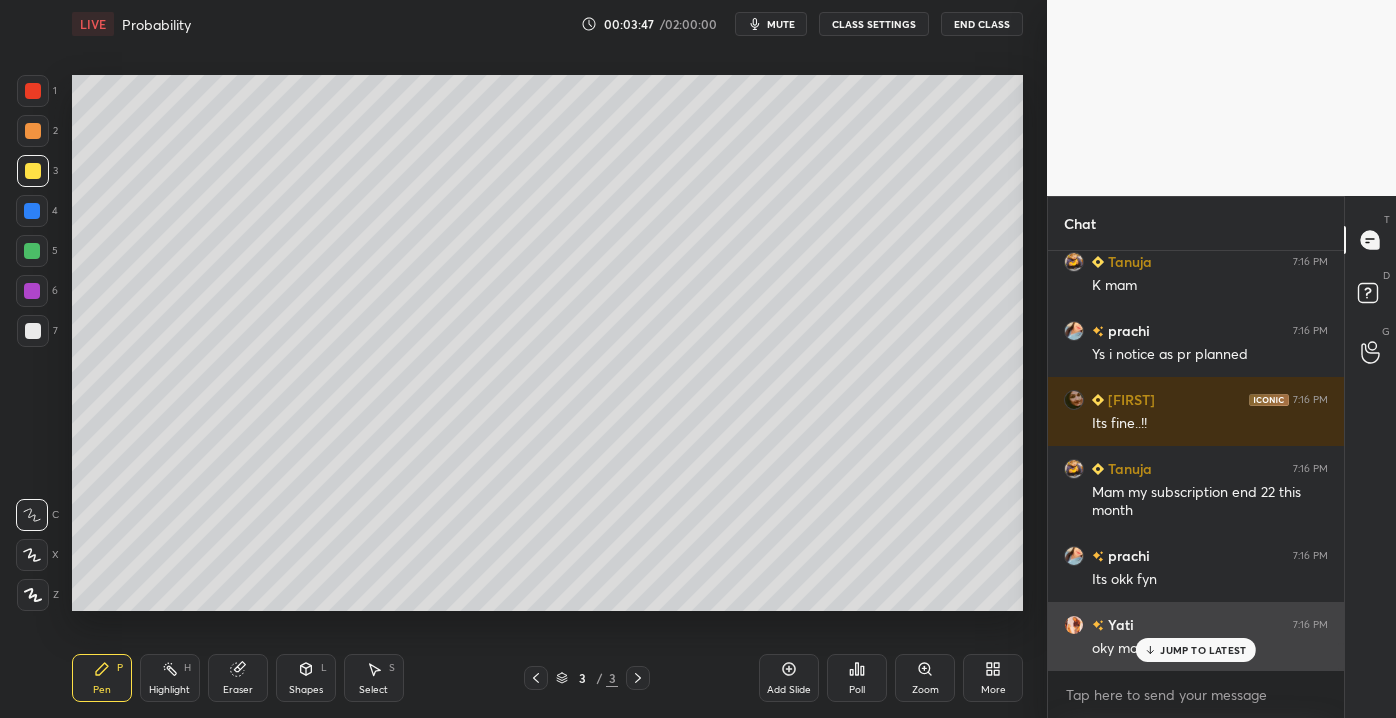 click on "JUMP TO LATEST" at bounding box center [1203, 650] 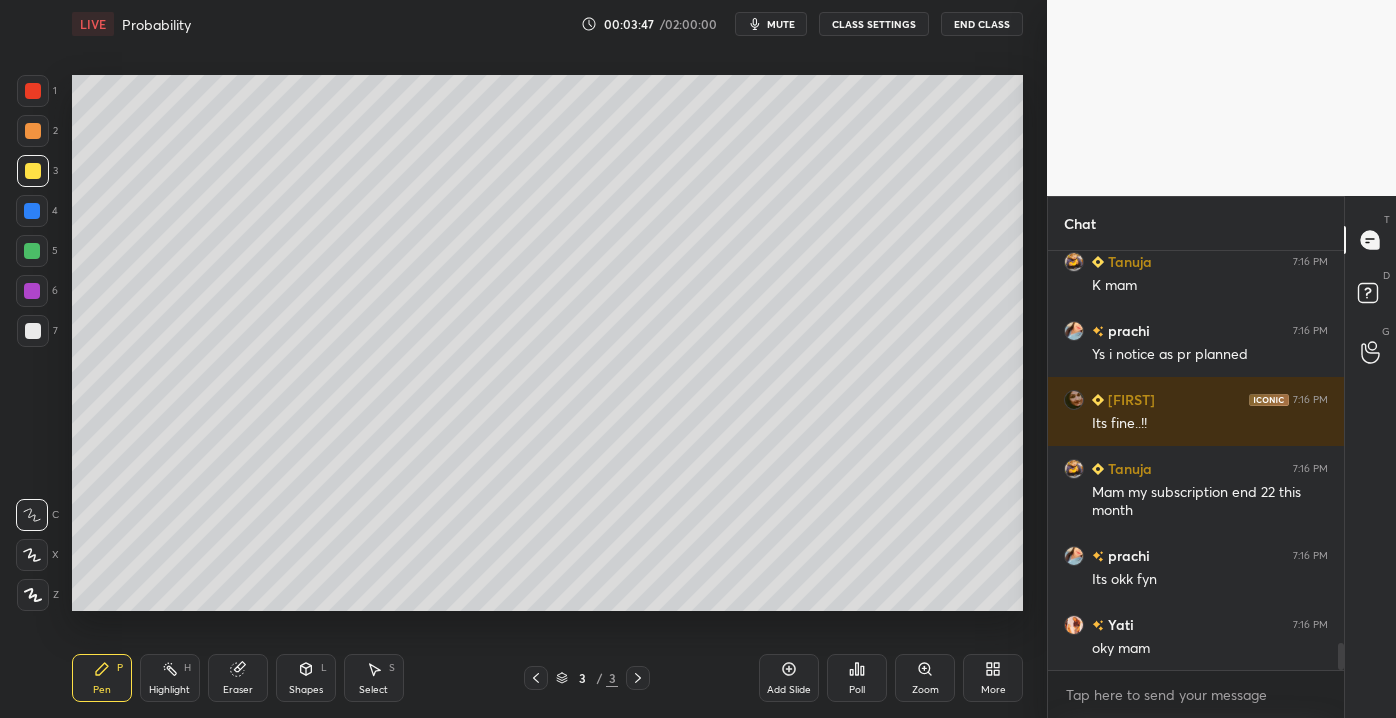 scroll, scrollTop: 6032, scrollLeft: 0, axis: vertical 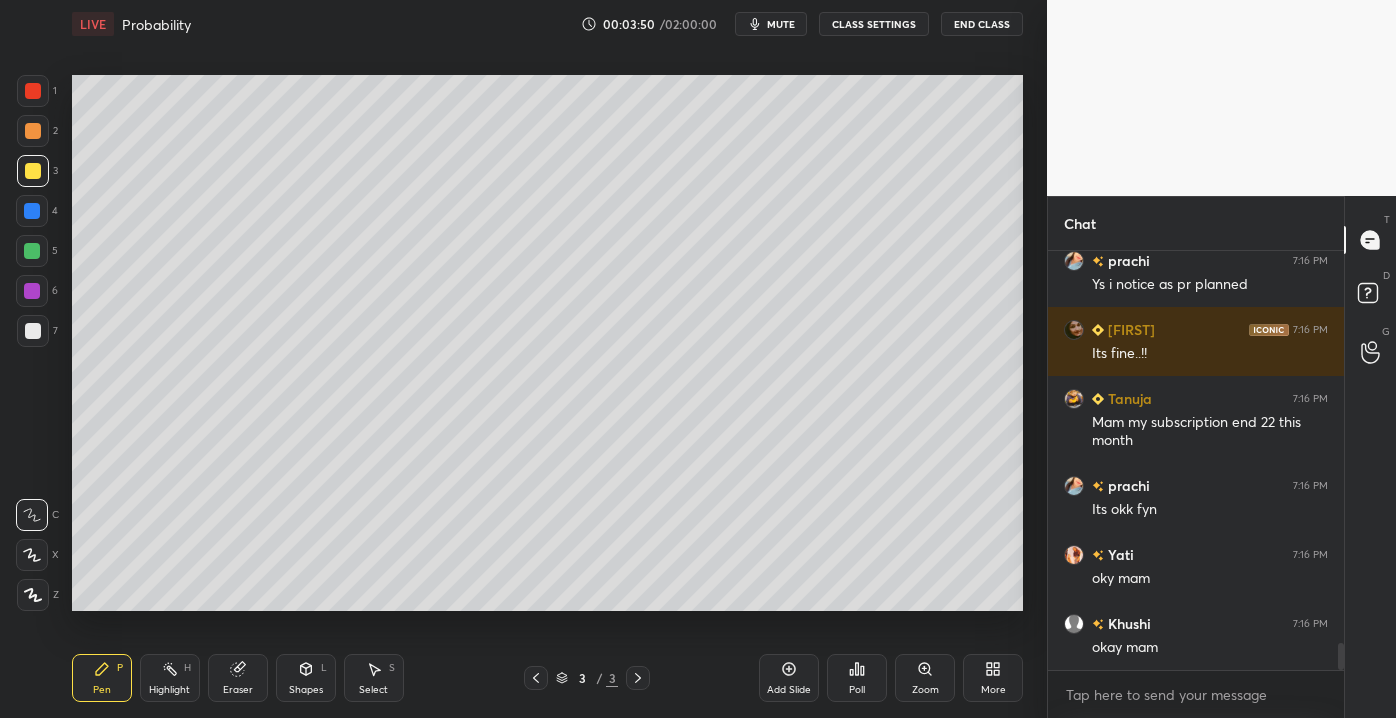 click on "Add Slide" at bounding box center [789, 690] 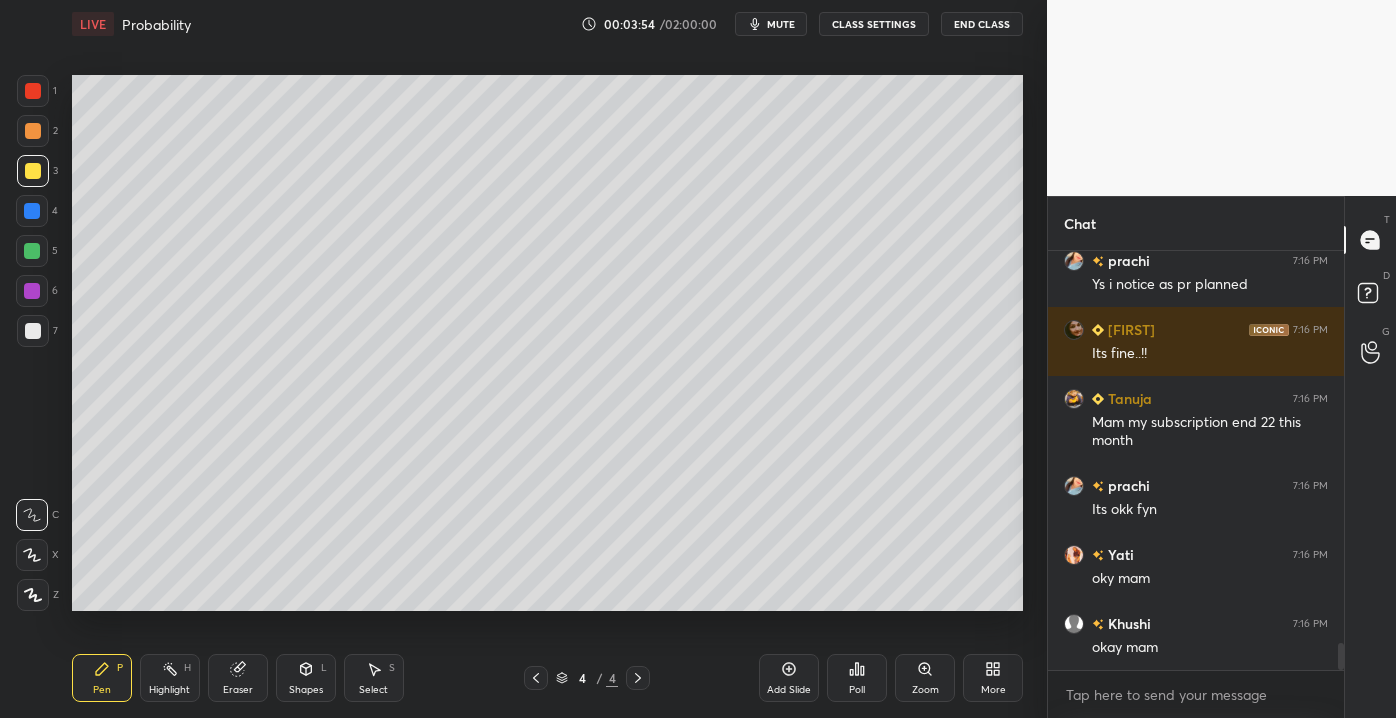 click 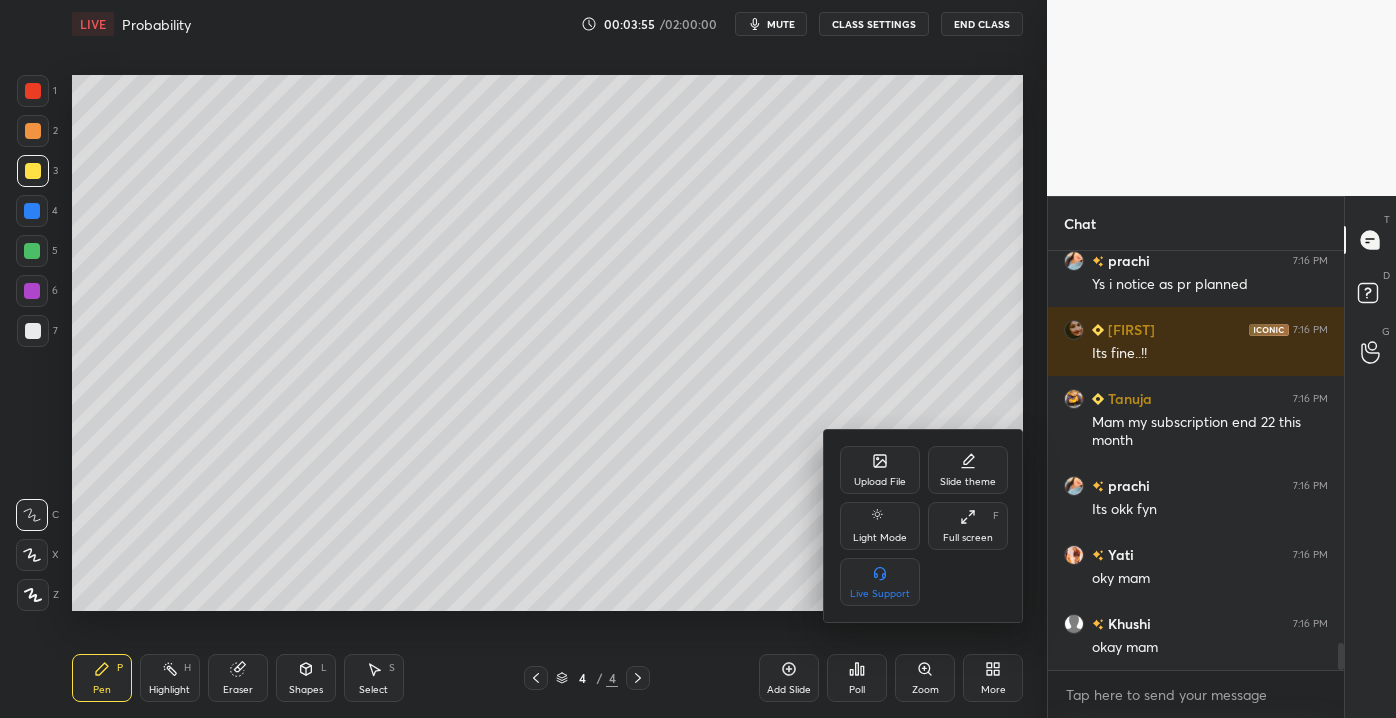 click on "Upload File" at bounding box center (880, 482) 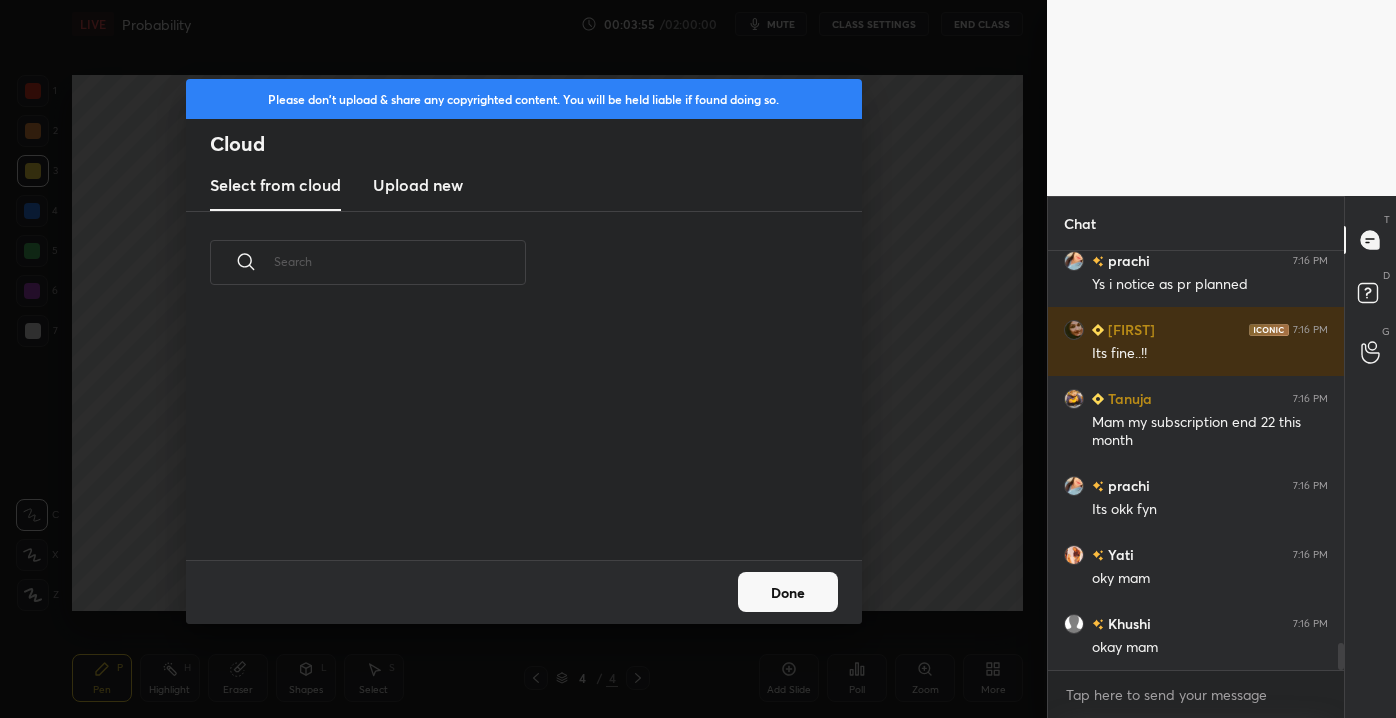 scroll, scrollTop: 7, scrollLeft: 10, axis: both 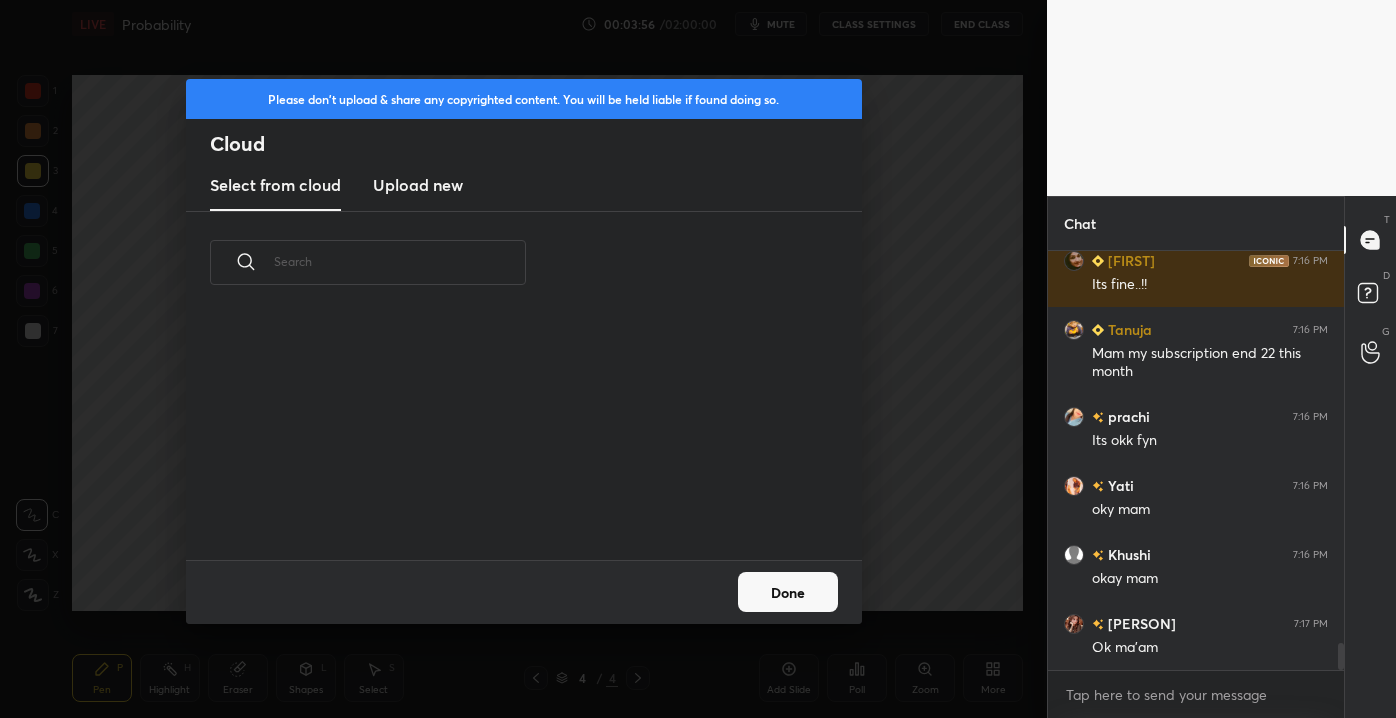 click on "Upload new" at bounding box center [418, 185] 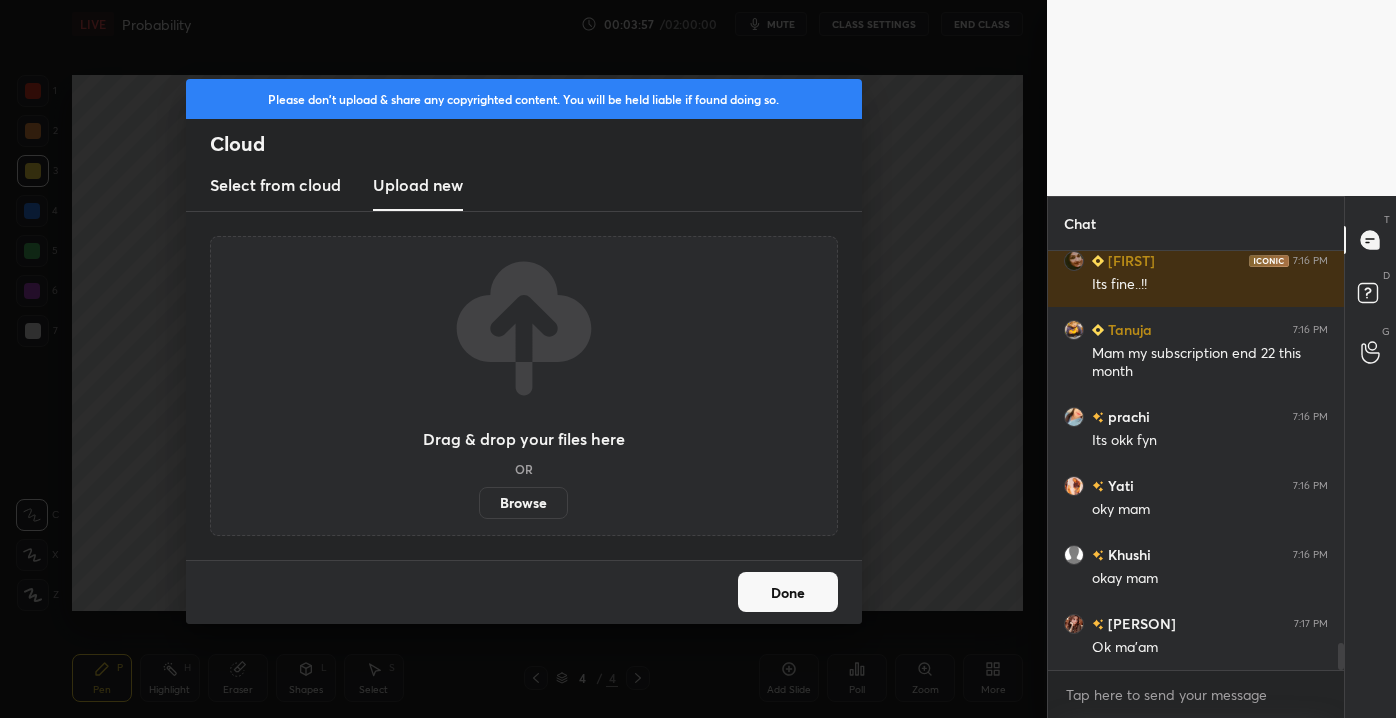 click on "Browse" at bounding box center [523, 503] 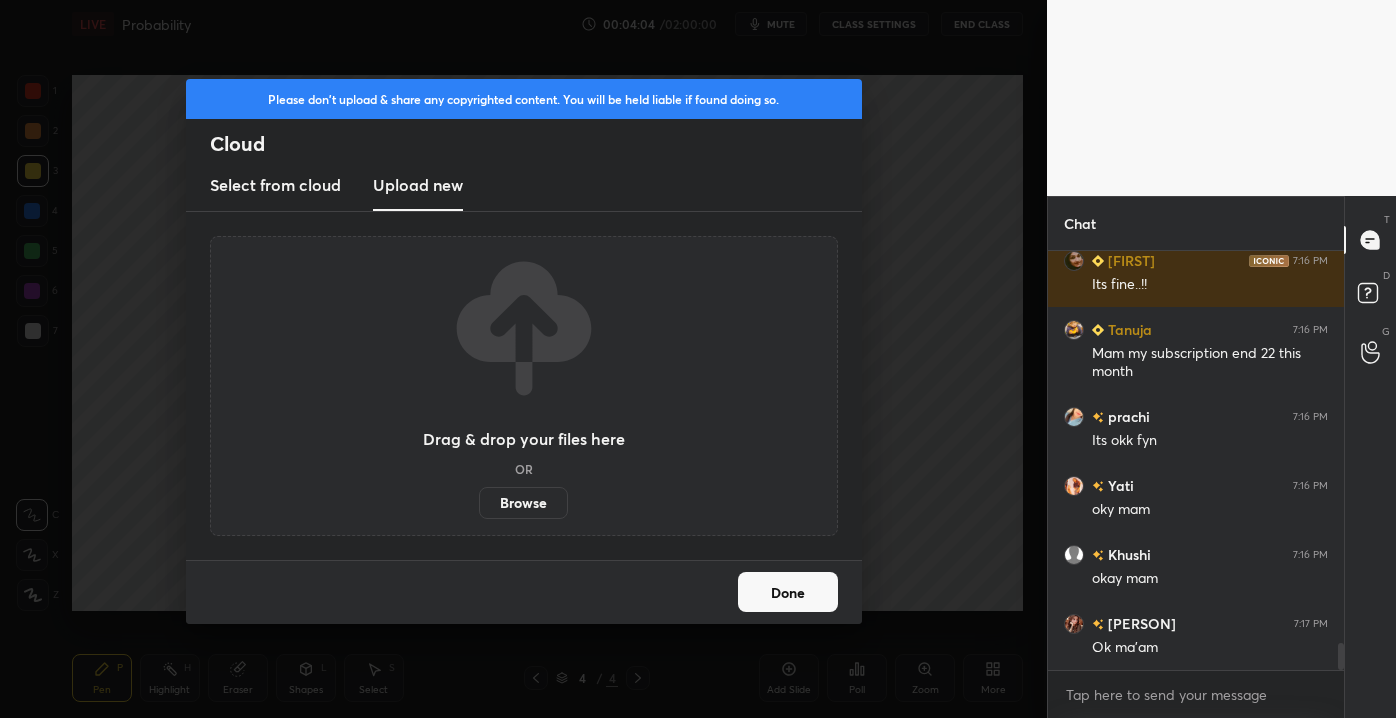 scroll, scrollTop: 6170, scrollLeft: 0, axis: vertical 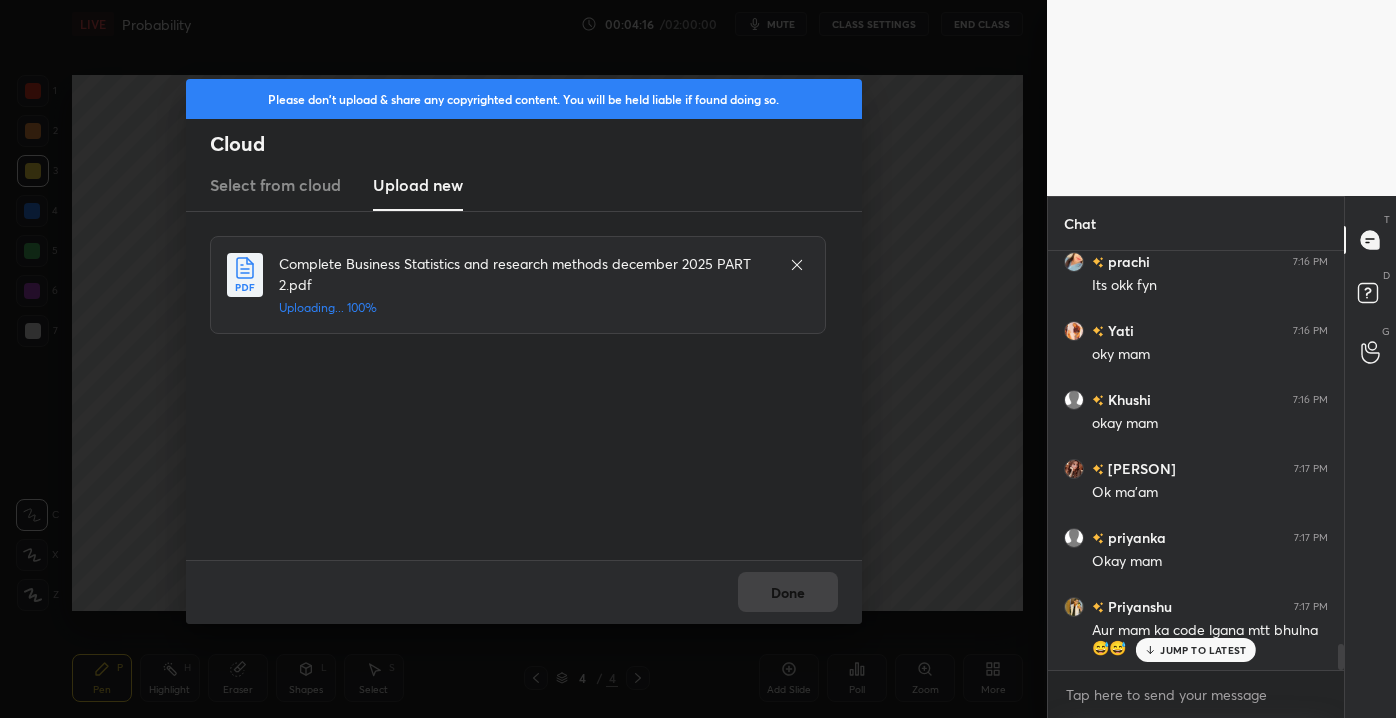 click on "JUMP TO LATEST" at bounding box center [1203, 650] 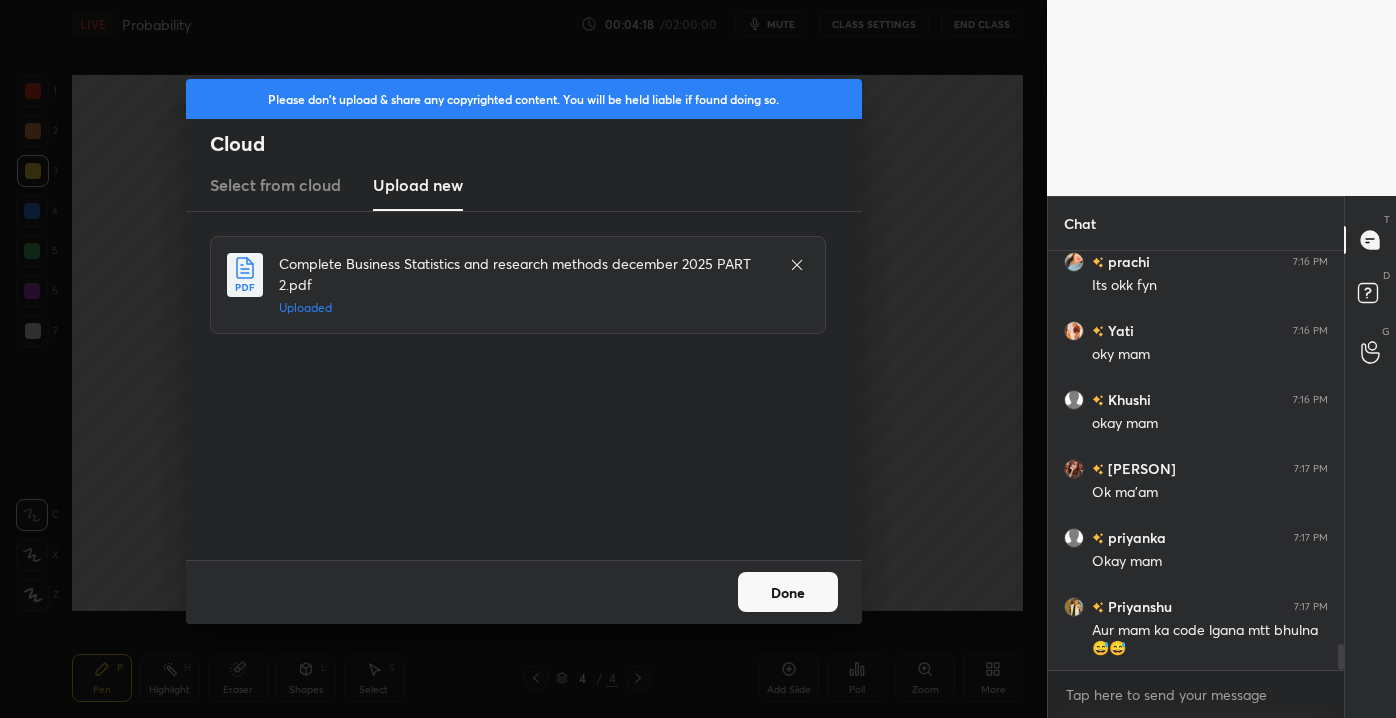 click on "Done" at bounding box center (788, 592) 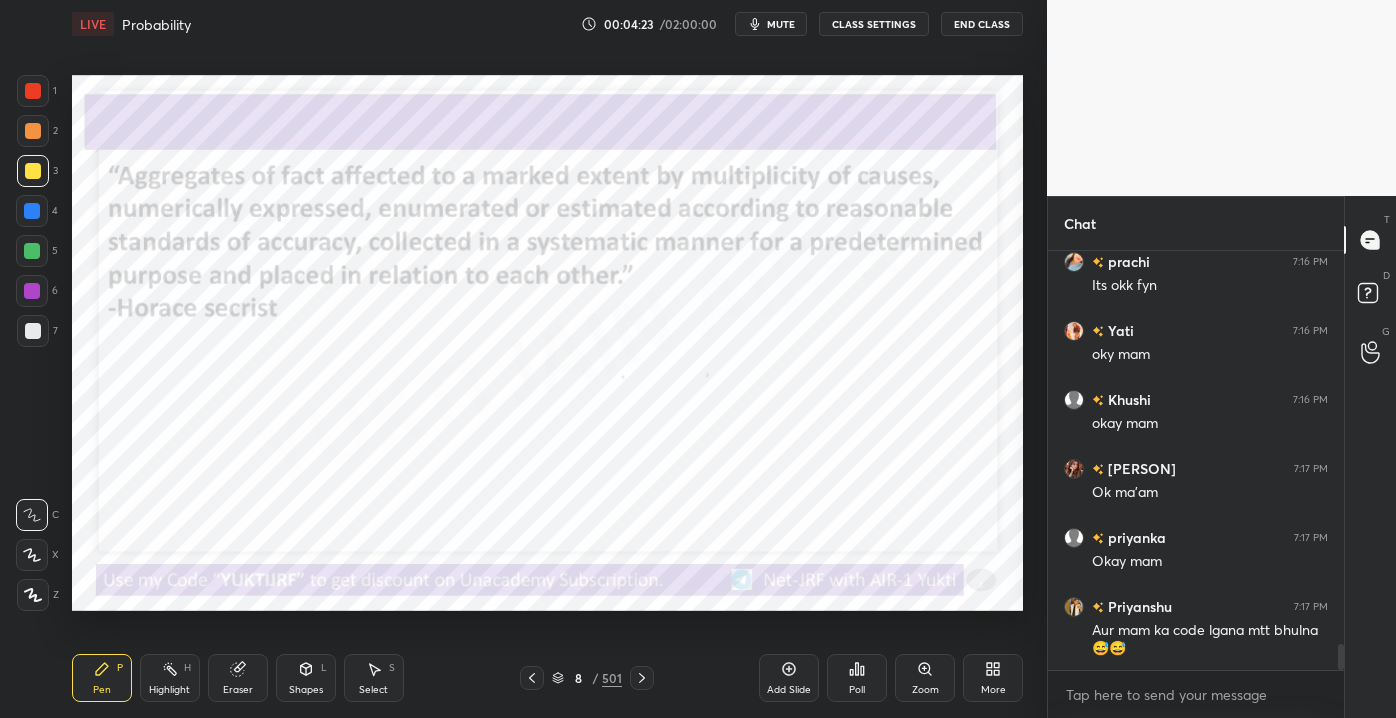 click on "8" at bounding box center (578, 678) 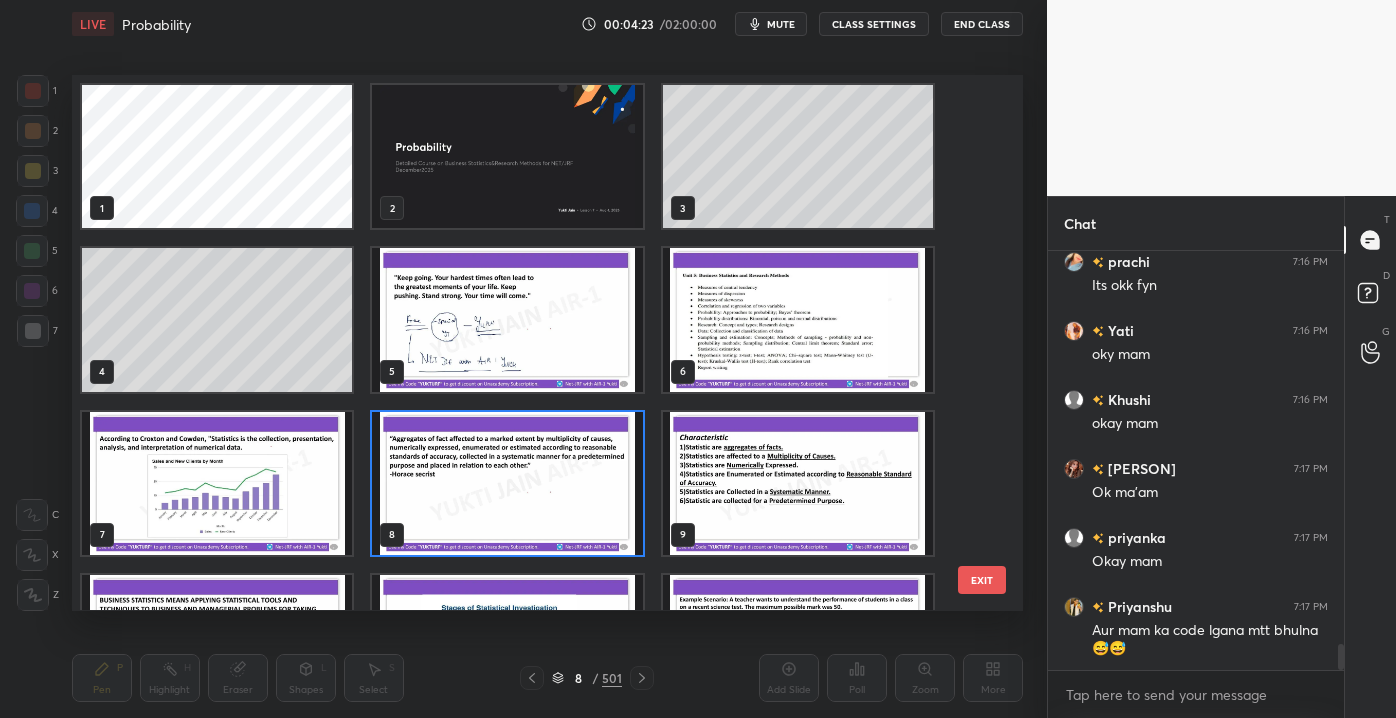 scroll, scrollTop: 6, scrollLeft: 10, axis: both 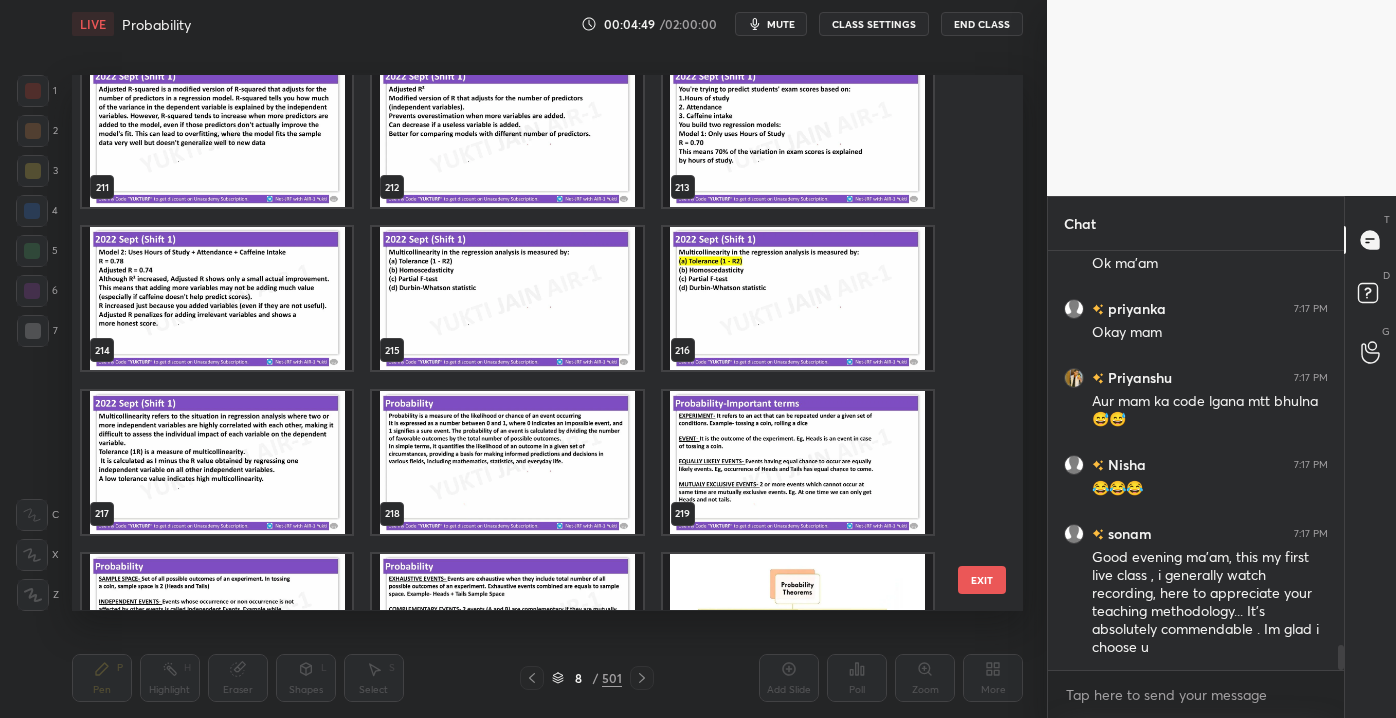 click at bounding box center [507, 462] 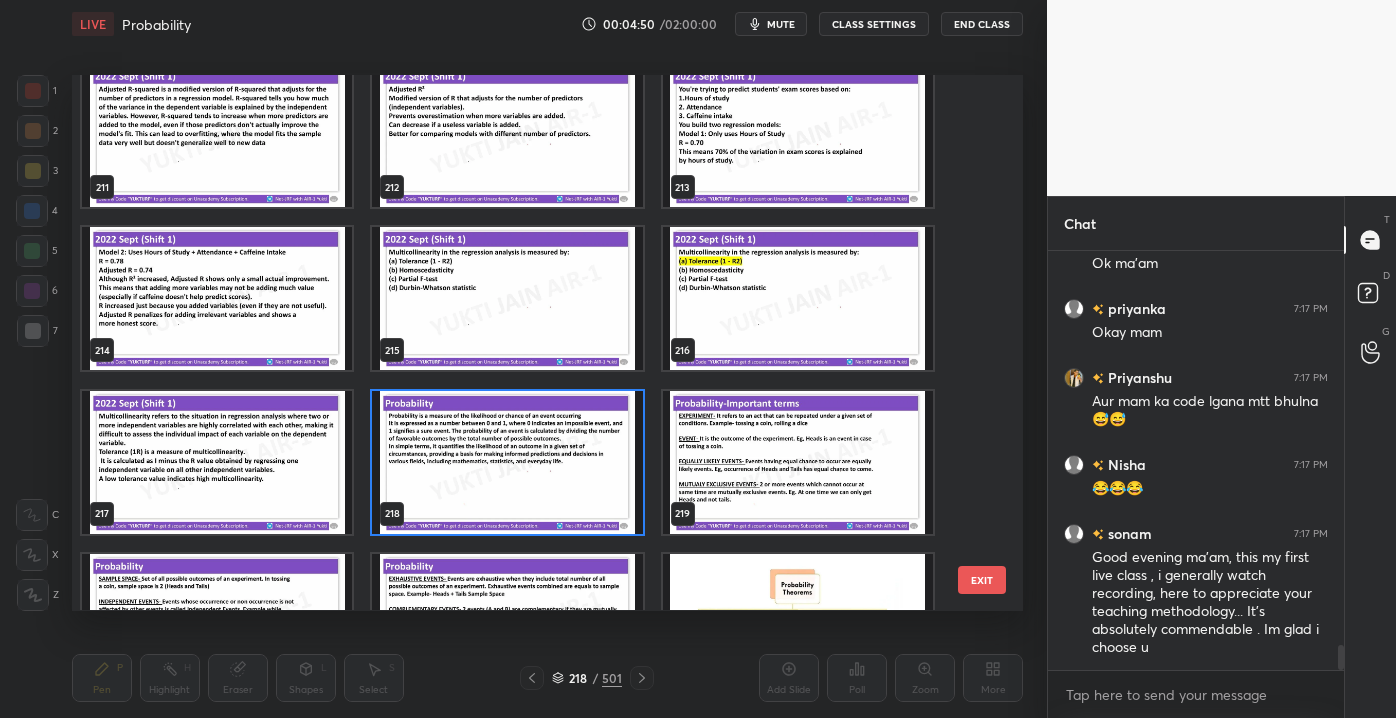 click on "EXIT" at bounding box center [982, 580] 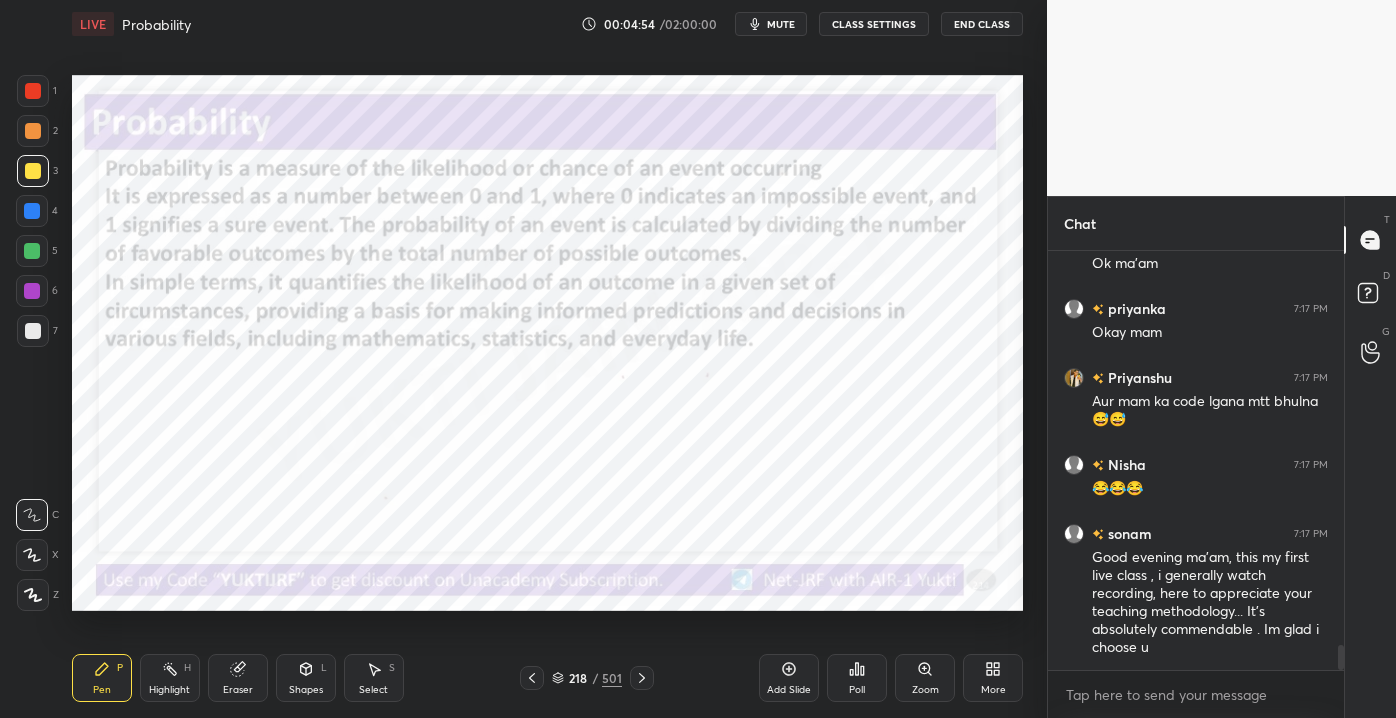 click at bounding box center (33, 91) 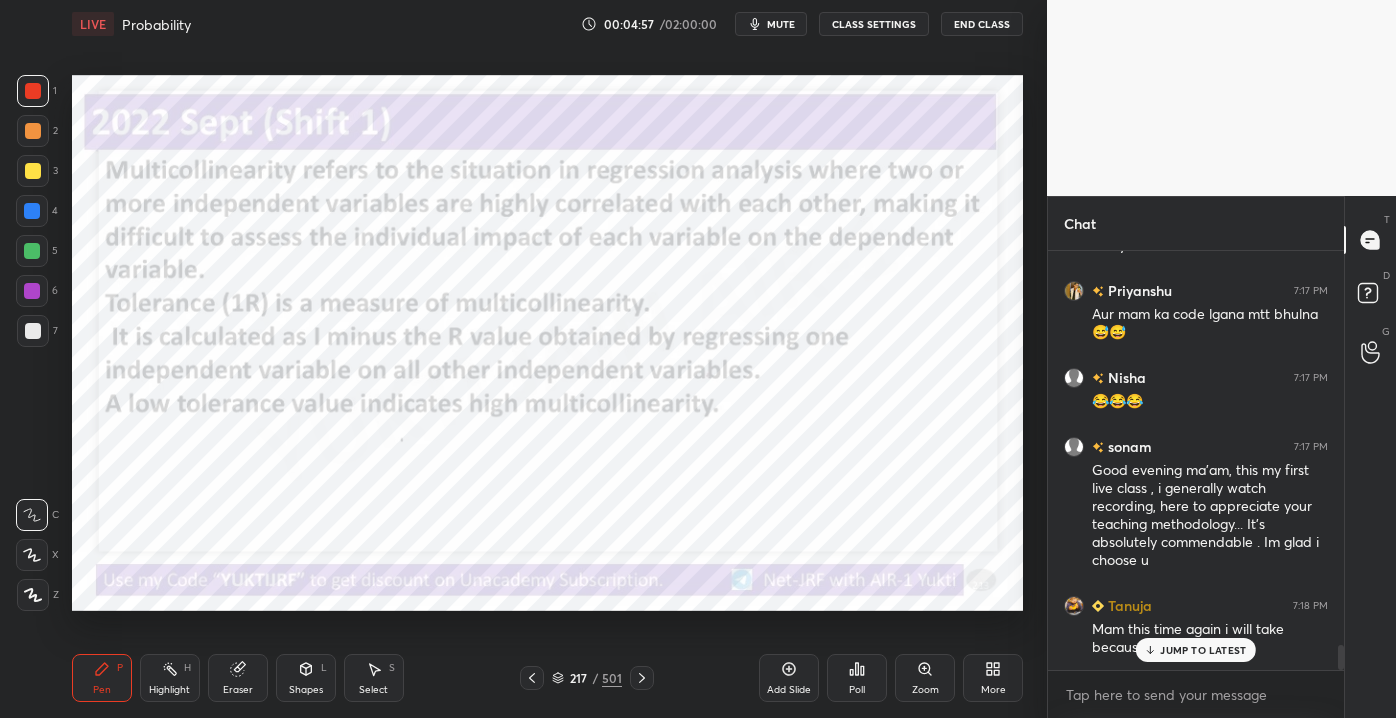 scroll, scrollTop: 6640, scrollLeft: 0, axis: vertical 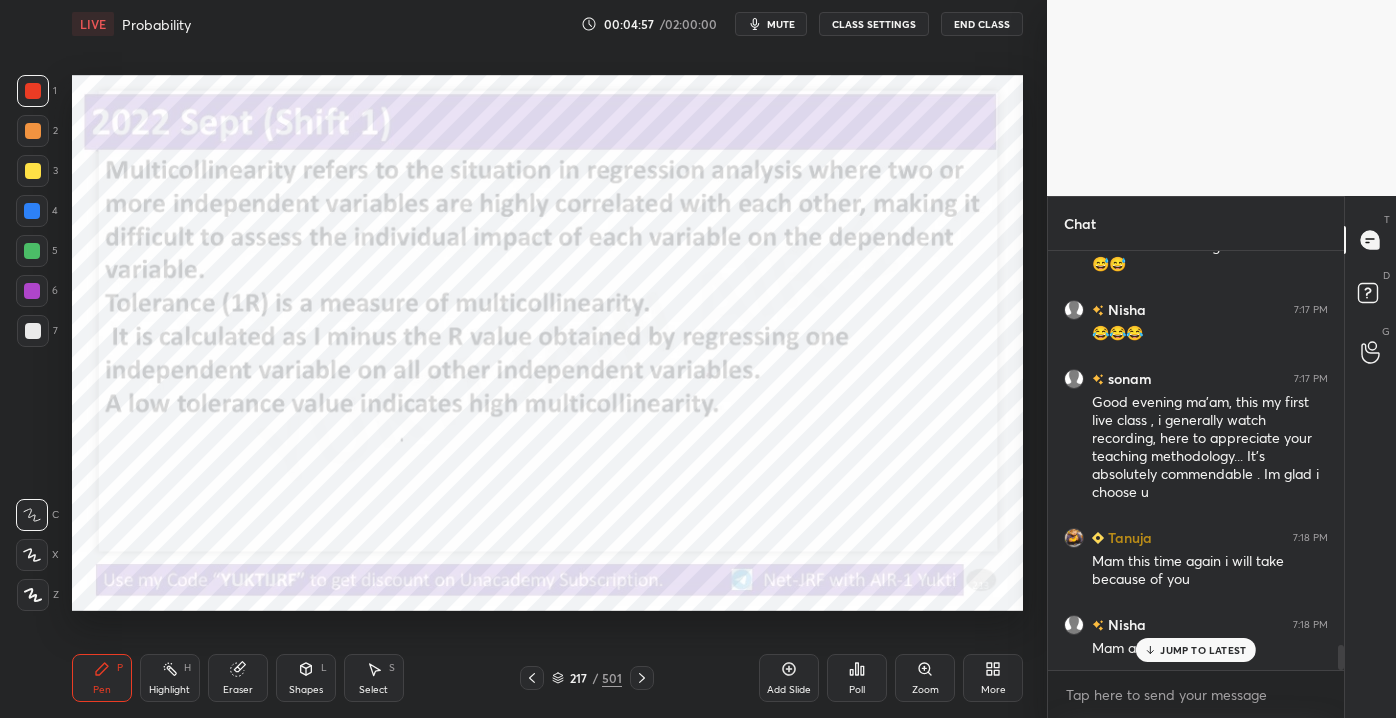 click on "Add Slide" at bounding box center [789, 690] 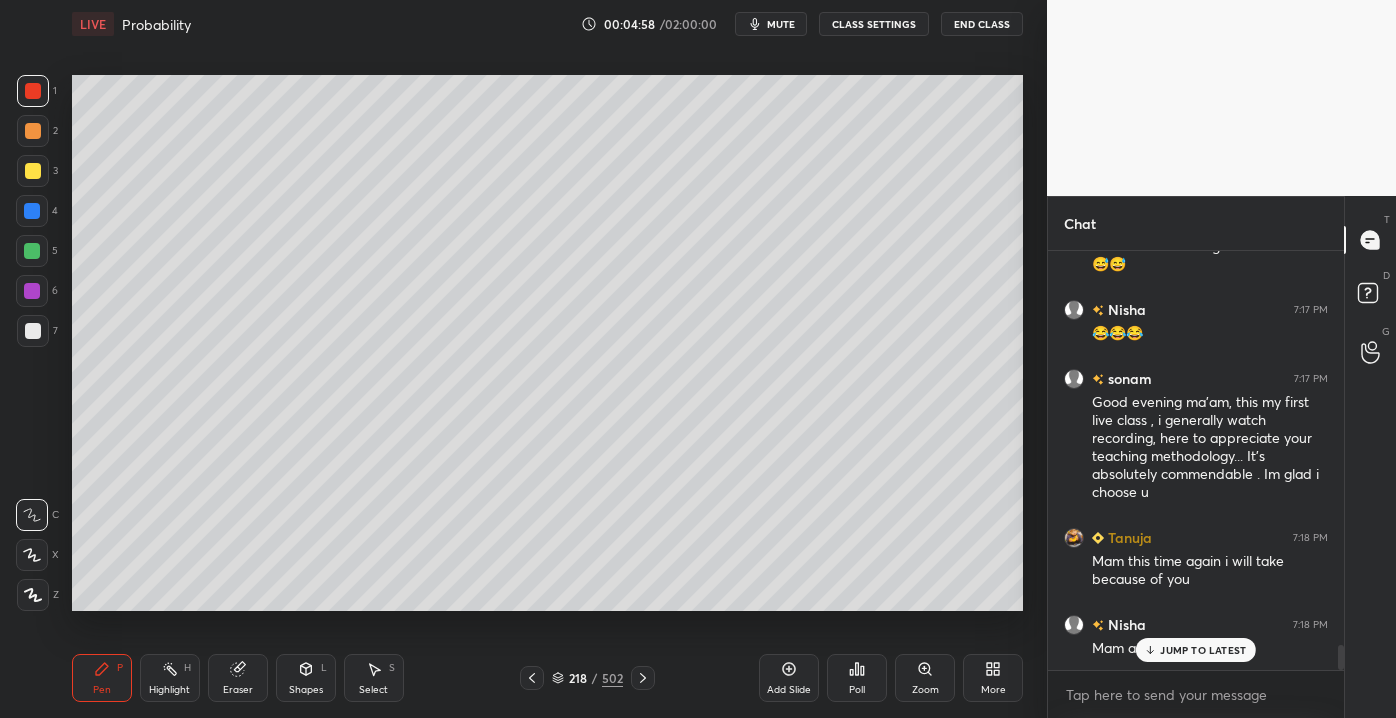 click on "Enable hand raising Enable raise hand to speak to learners. Once enabled, chat will be turned off temporarily. Enable x" at bounding box center (1196, 694) 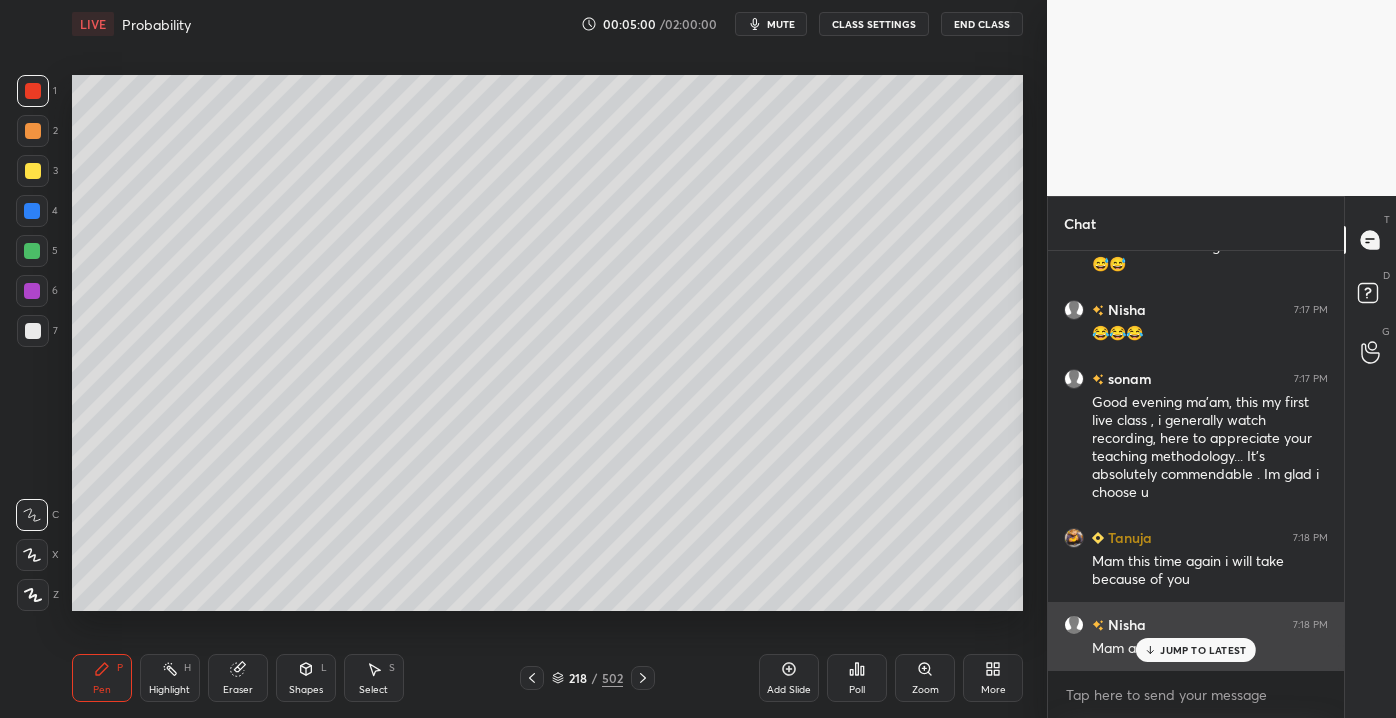 click 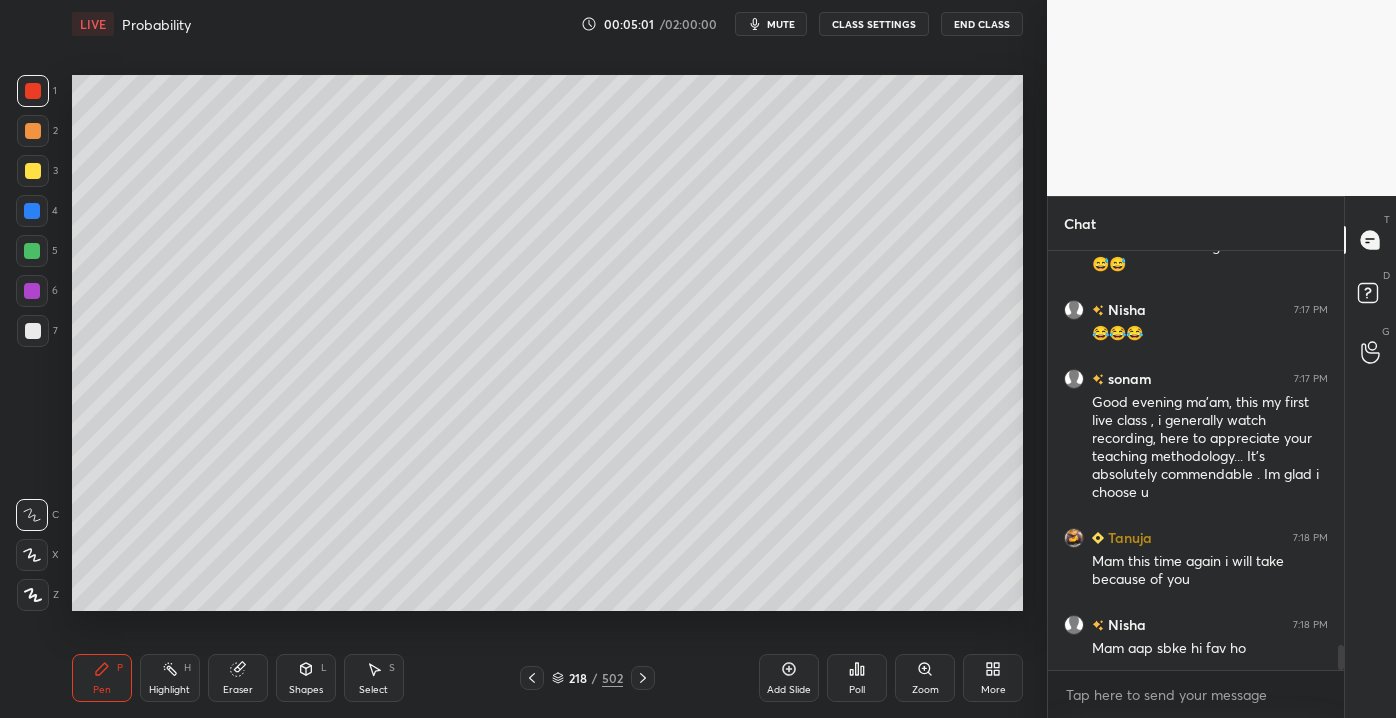 click at bounding box center [33, 331] 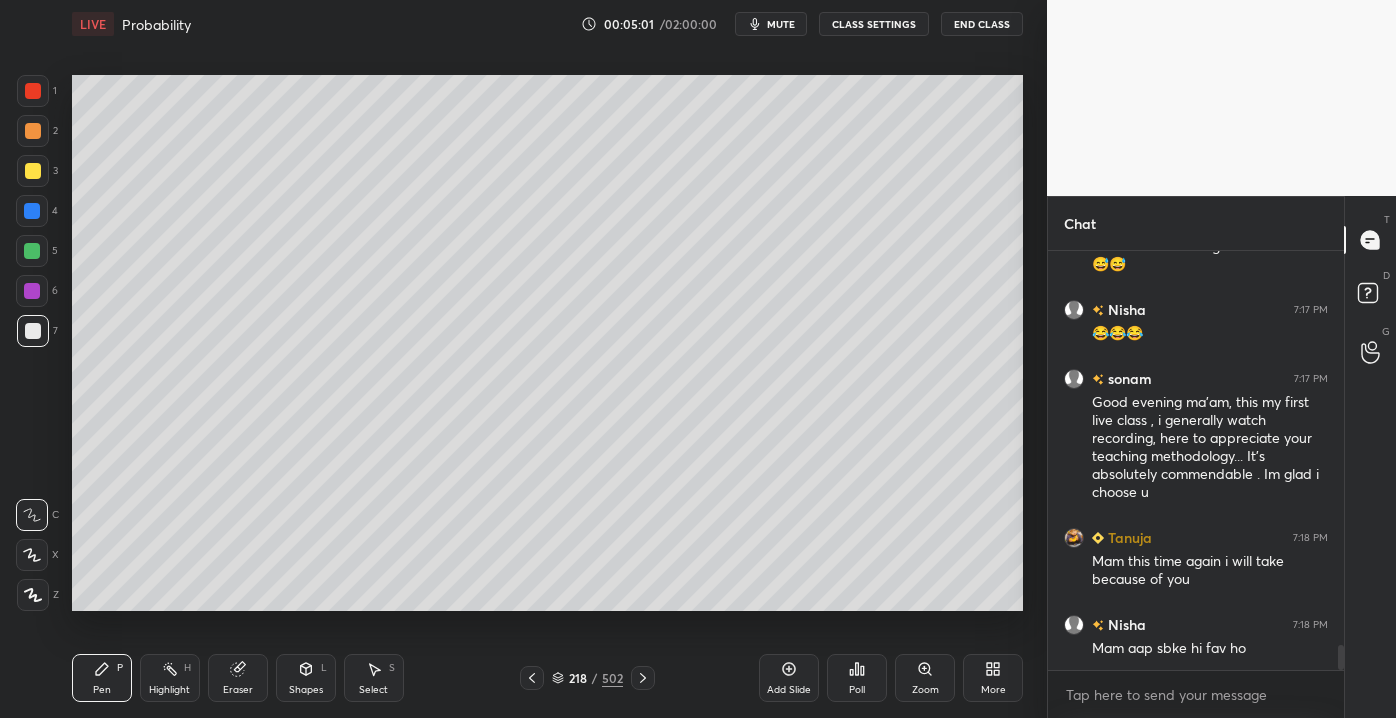 click at bounding box center [33, 331] 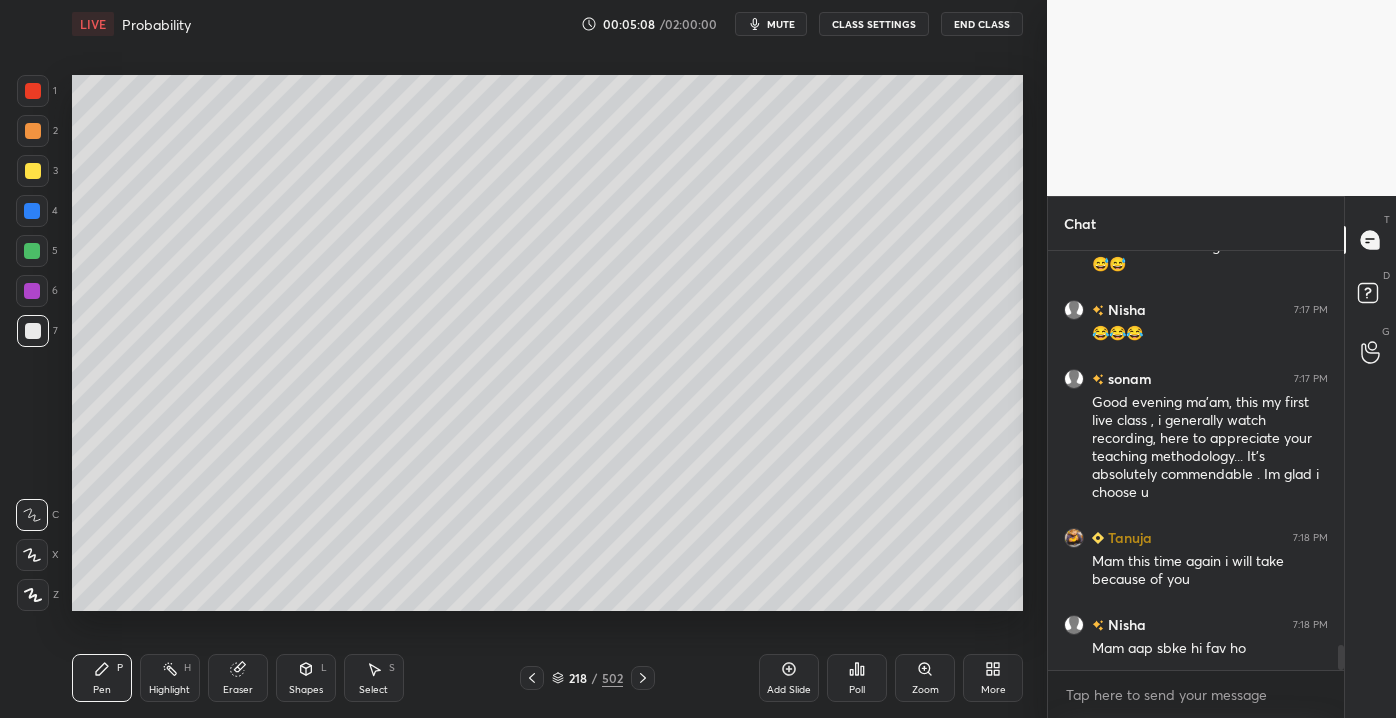 scroll, scrollTop: 6709, scrollLeft: 0, axis: vertical 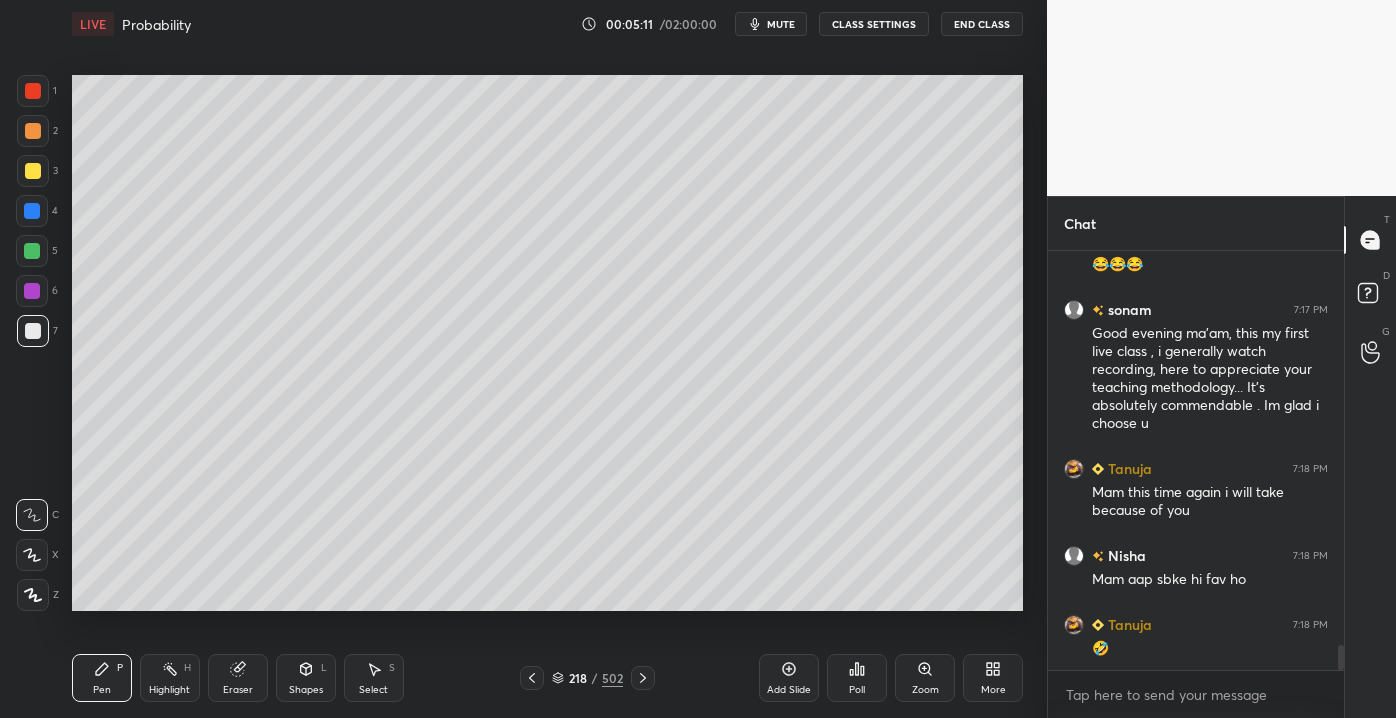 click at bounding box center [33, 171] 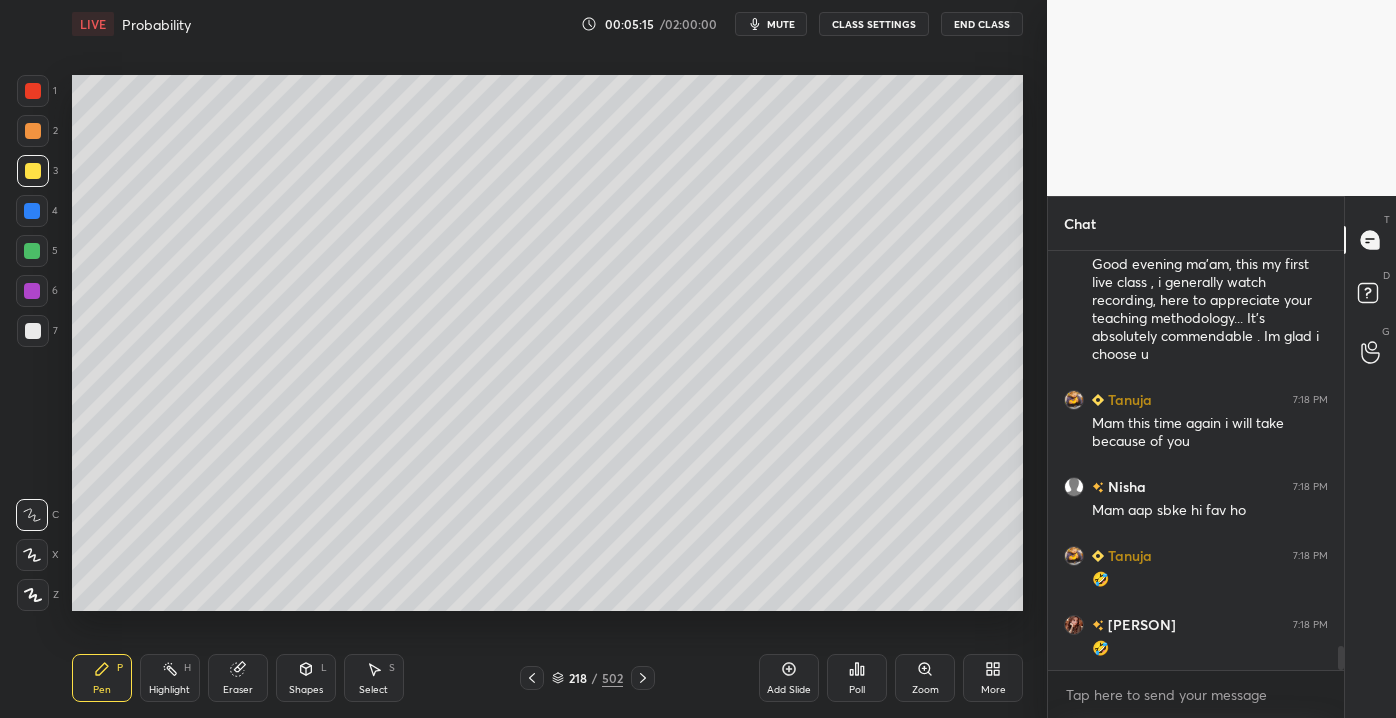 scroll, scrollTop: 6848, scrollLeft: 0, axis: vertical 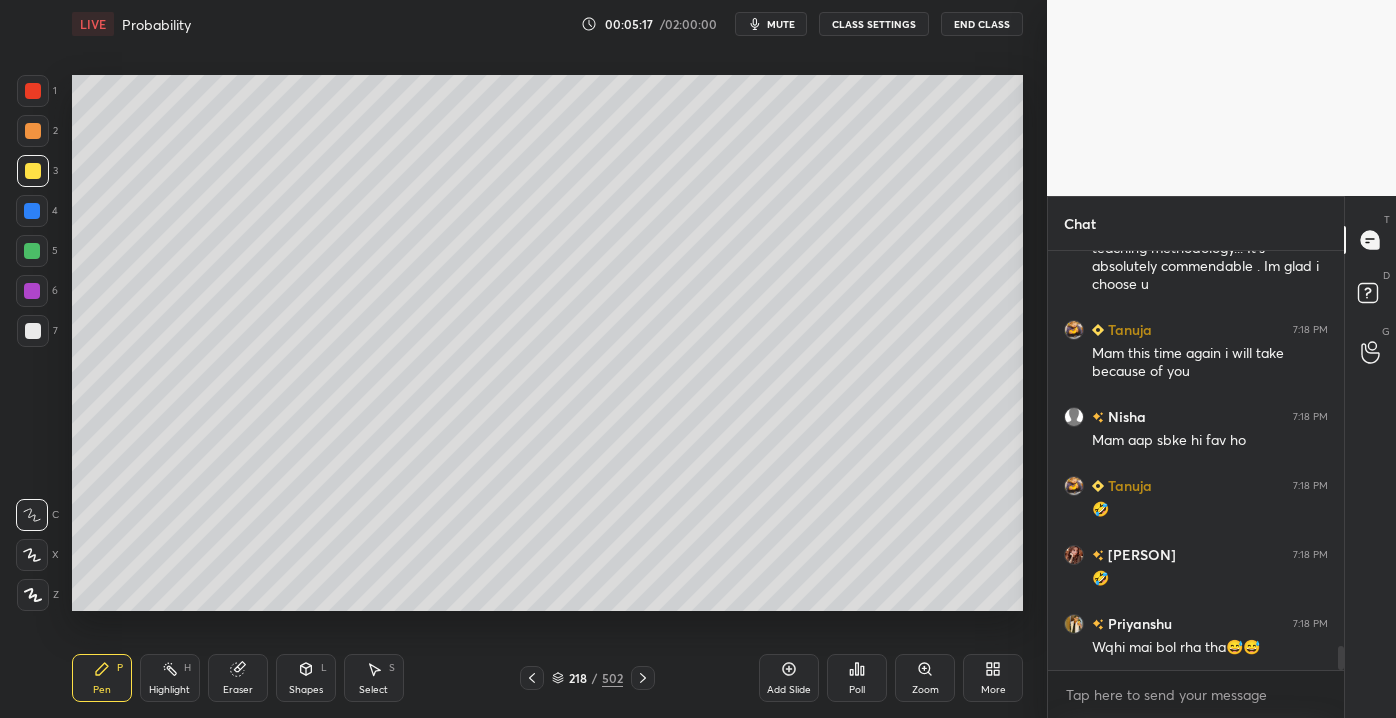 click on "Eraser" at bounding box center [238, 690] 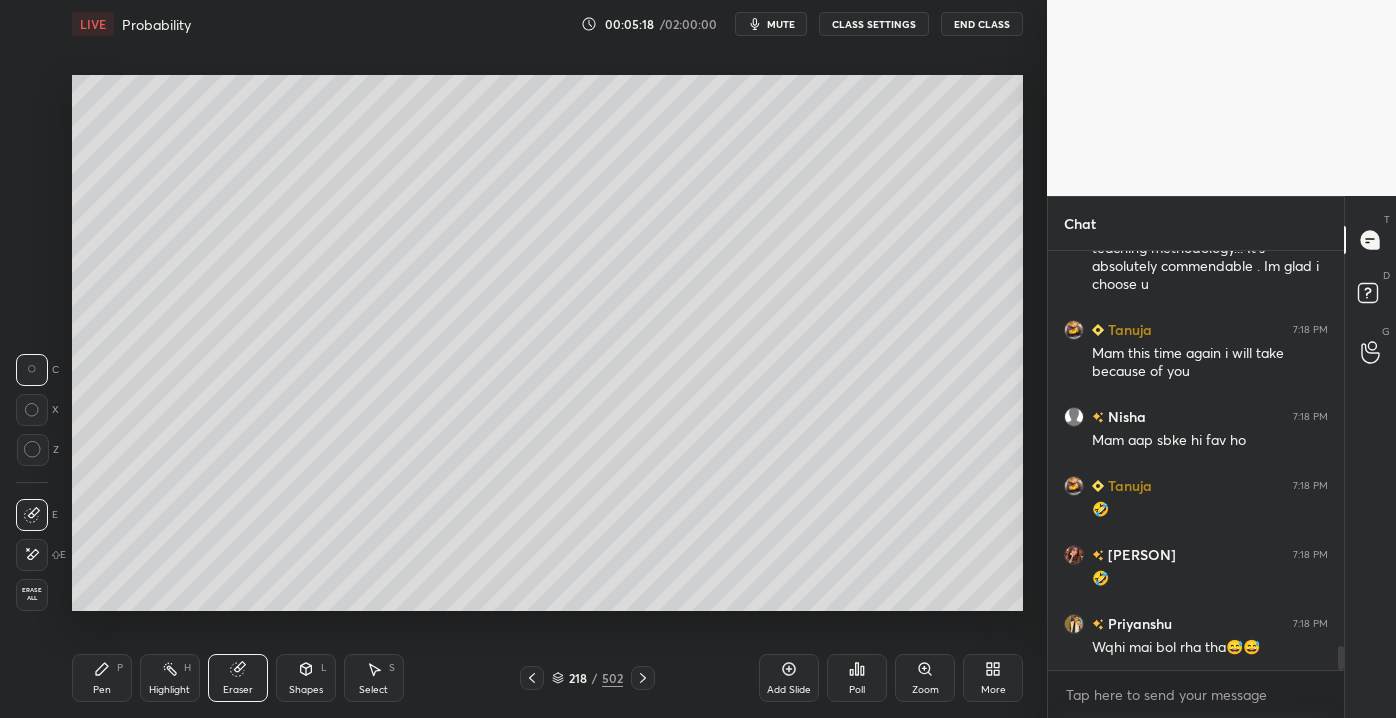 click on "Erase all" at bounding box center [32, 594] 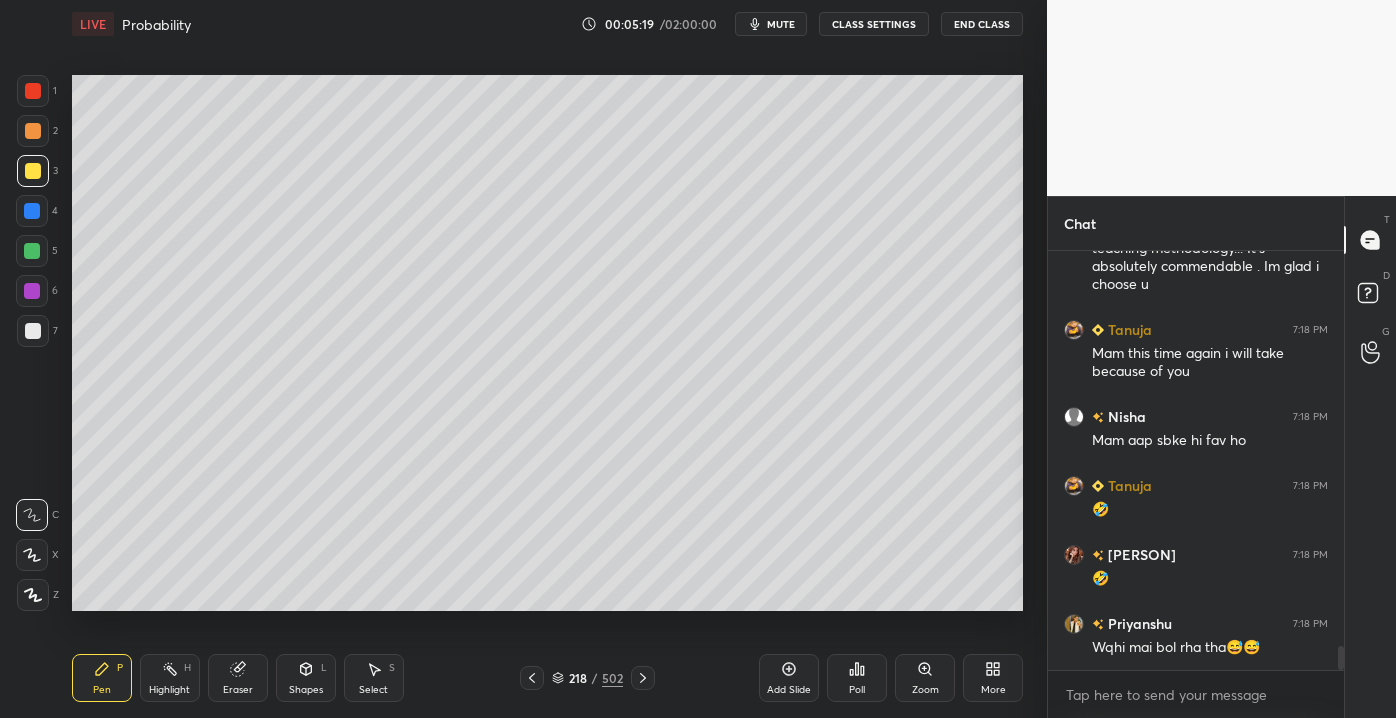 click at bounding box center [32, 211] 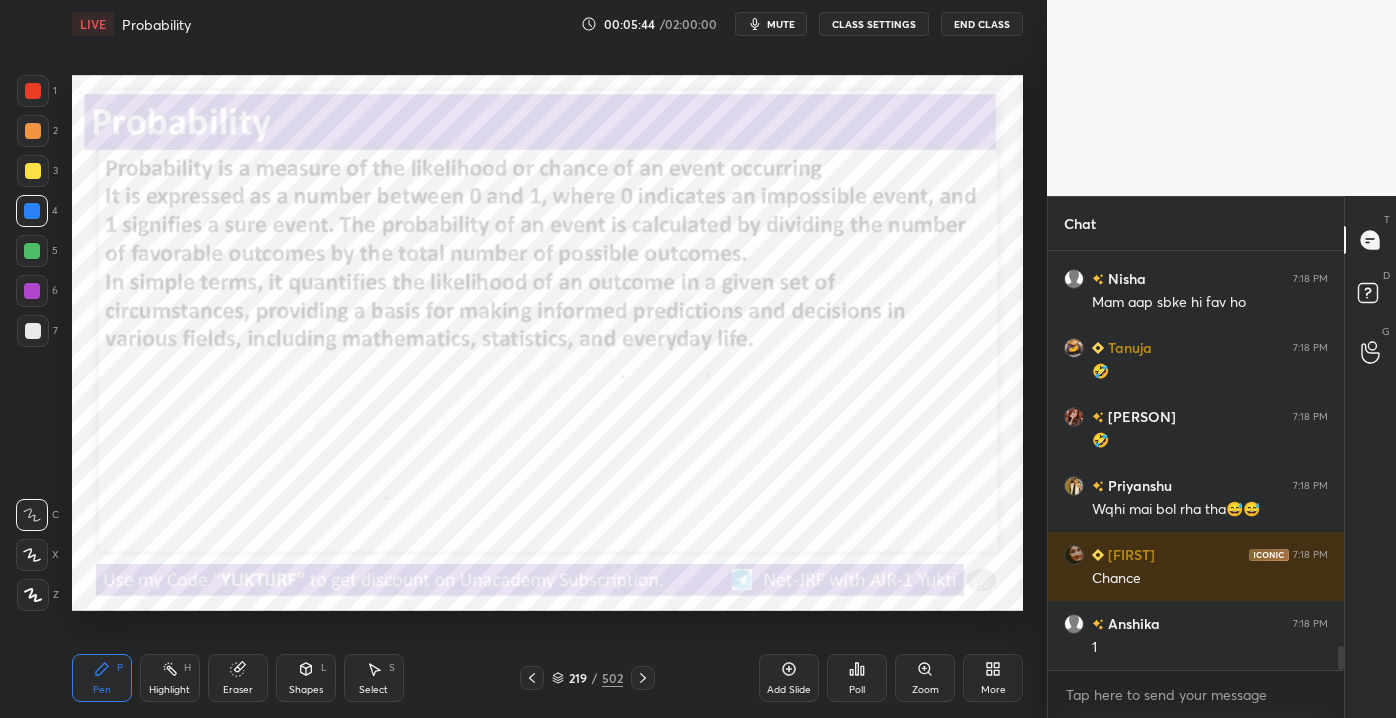 scroll, scrollTop: 7055, scrollLeft: 0, axis: vertical 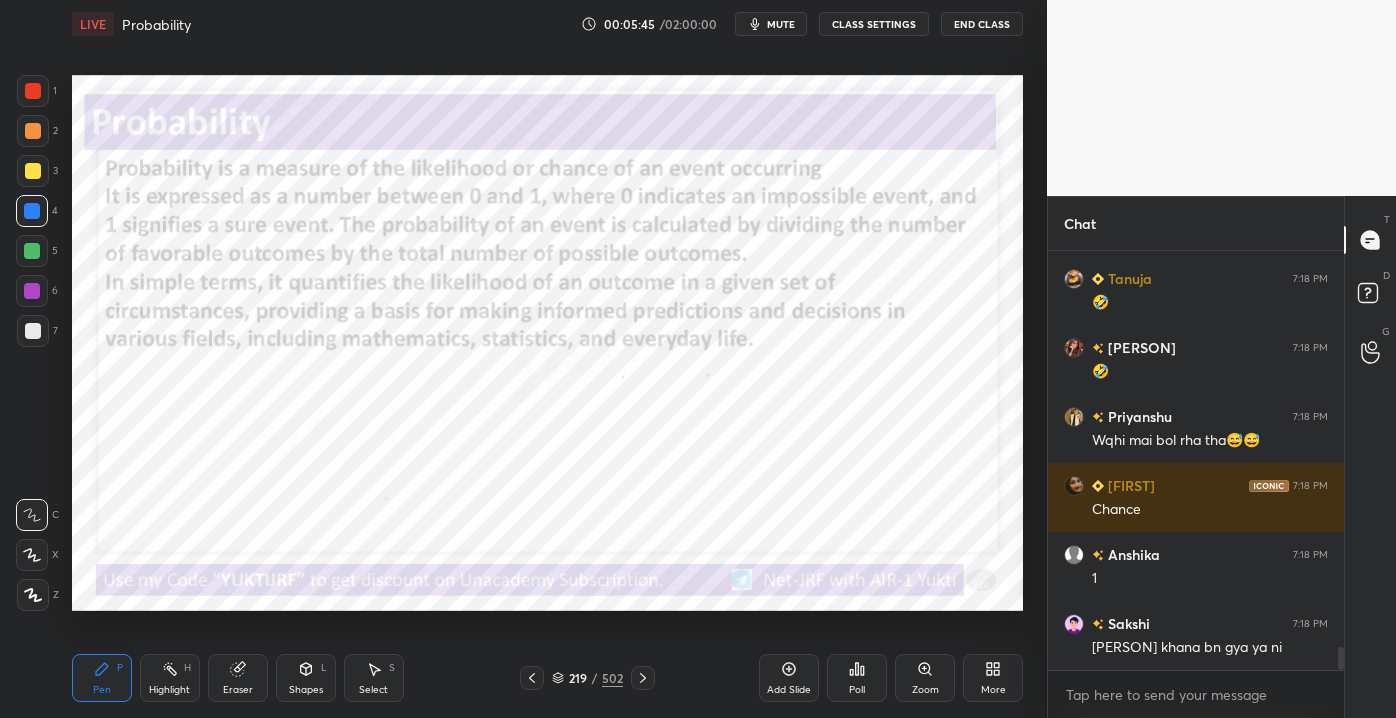 click on "Shapes" at bounding box center (306, 690) 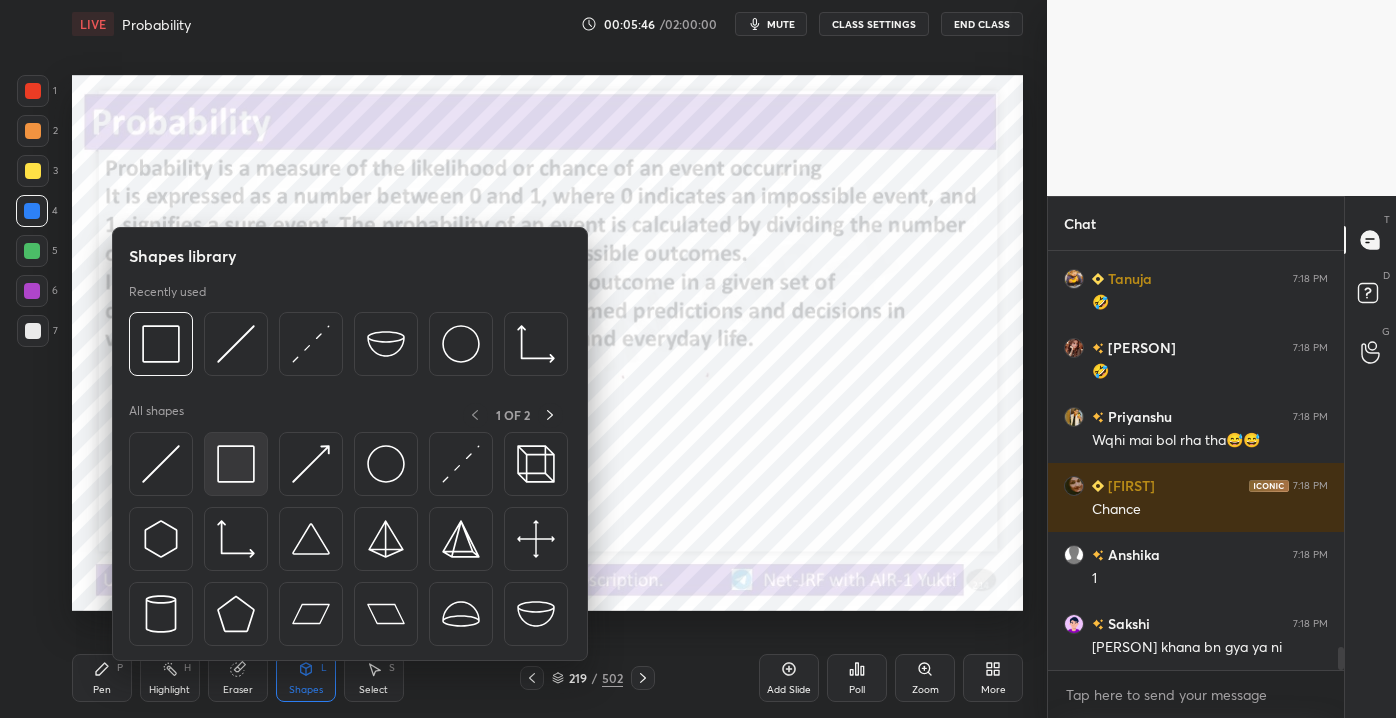 click at bounding box center (236, 464) 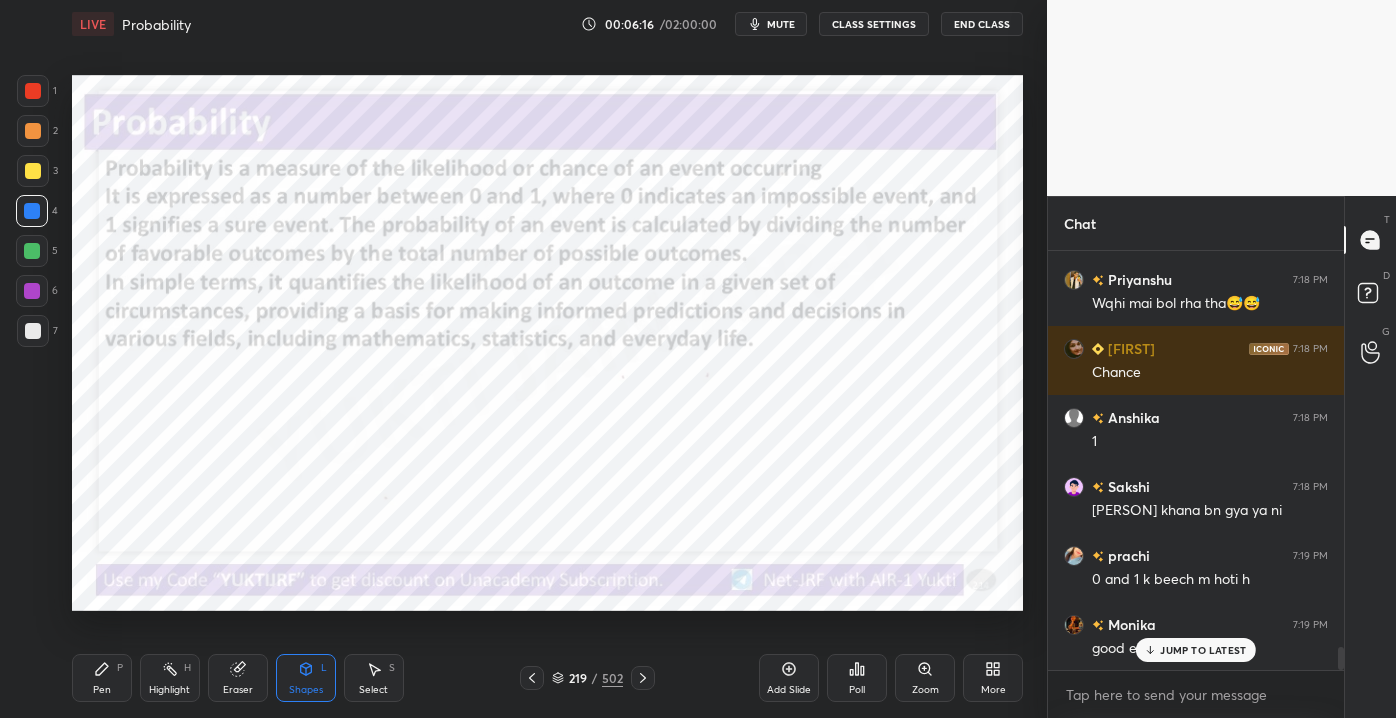 scroll, scrollTop: 7261, scrollLeft: 0, axis: vertical 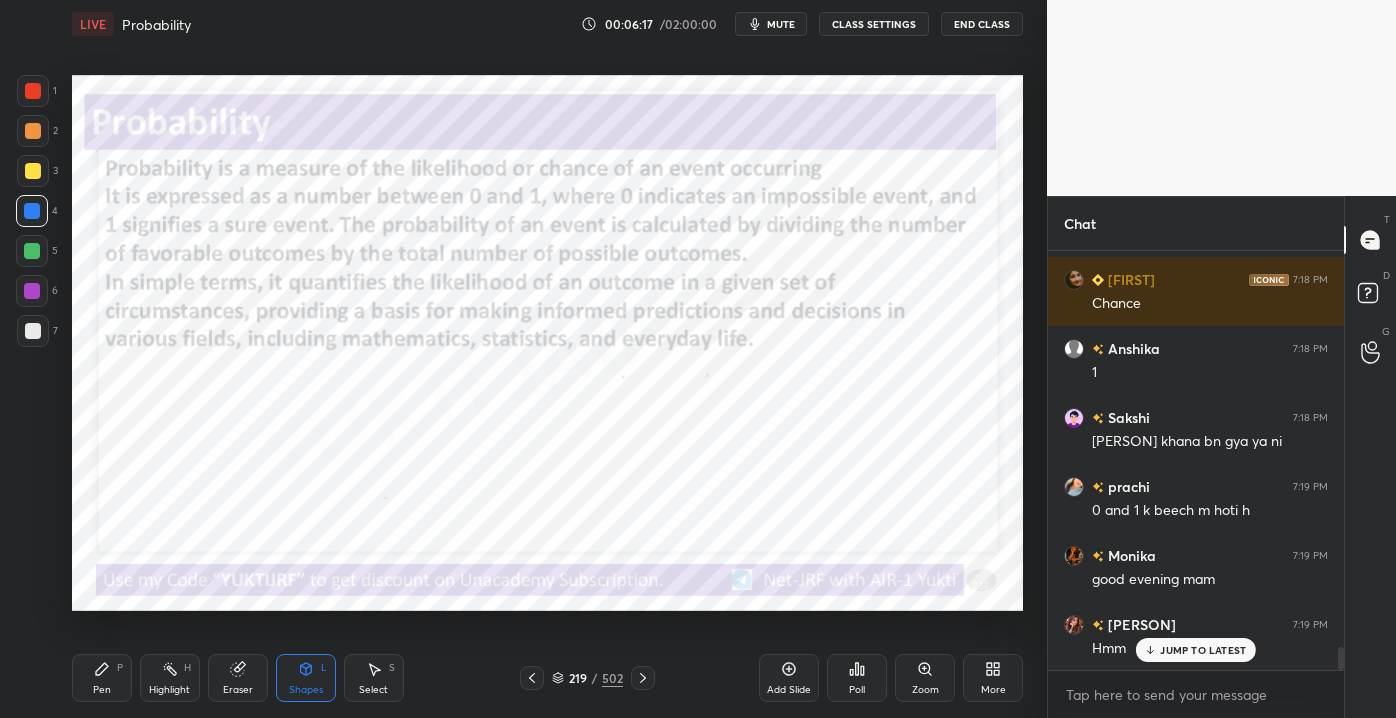 click on "Pen" at bounding box center (102, 690) 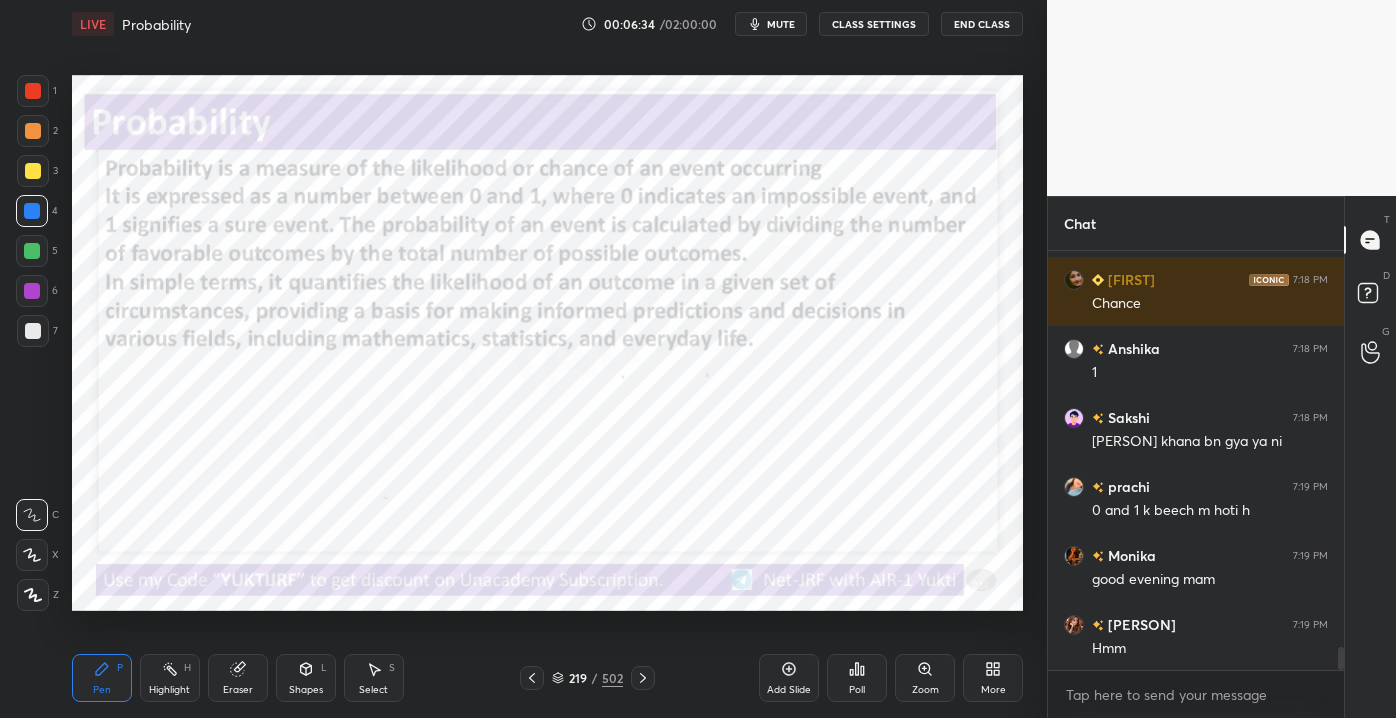 scroll, scrollTop: 7330, scrollLeft: 0, axis: vertical 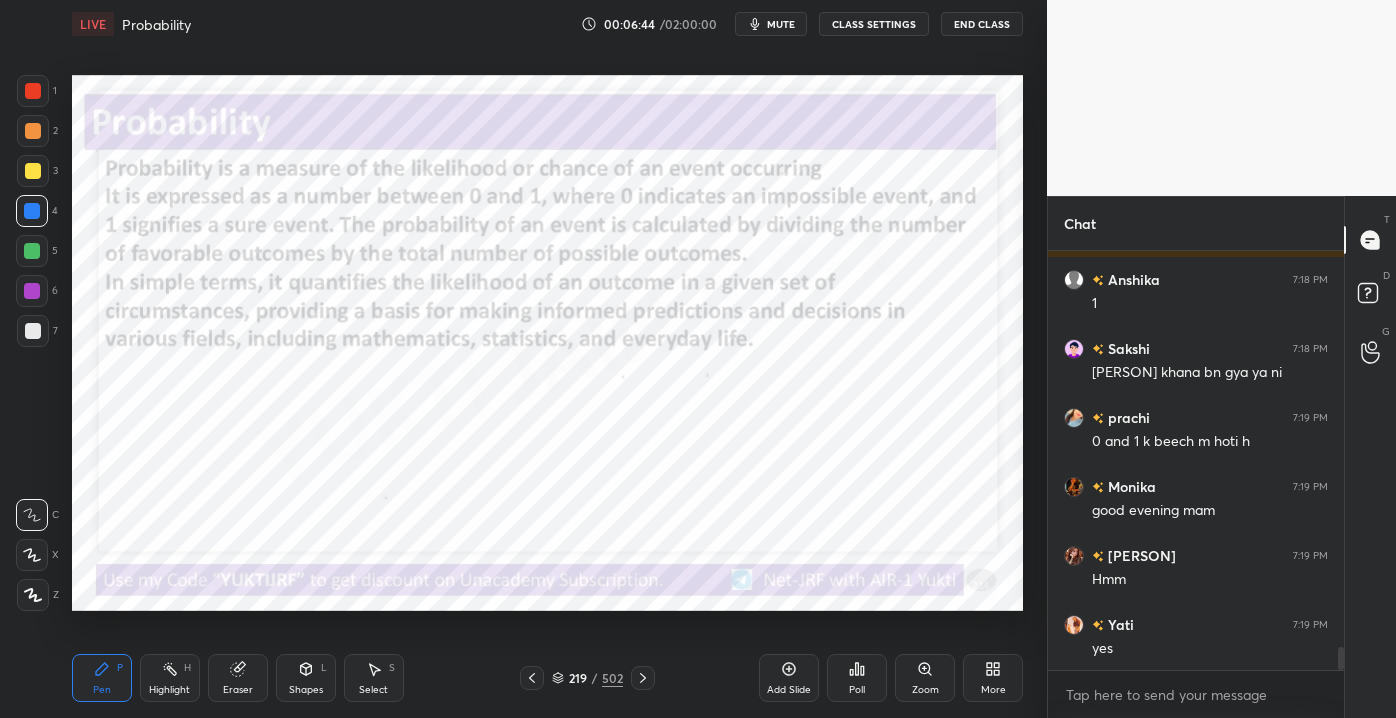 click at bounding box center (33, 131) 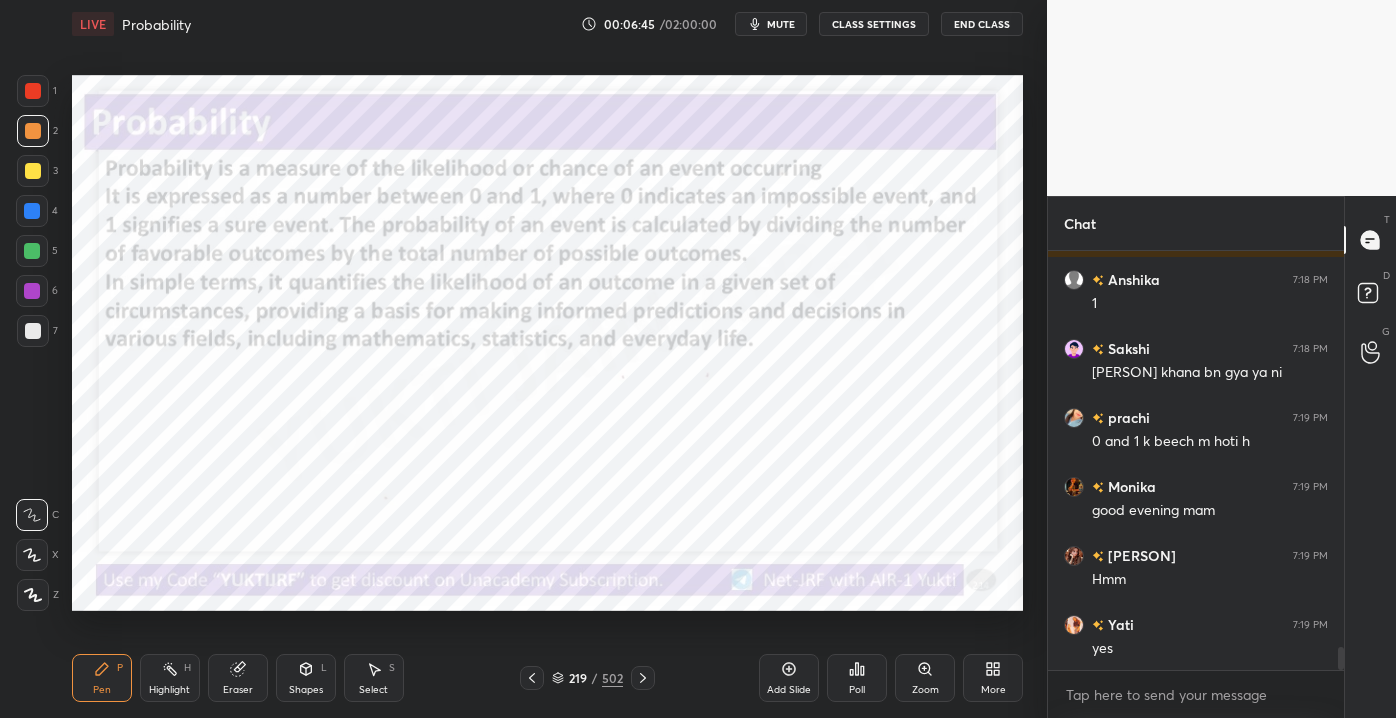 click at bounding box center (32, 251) 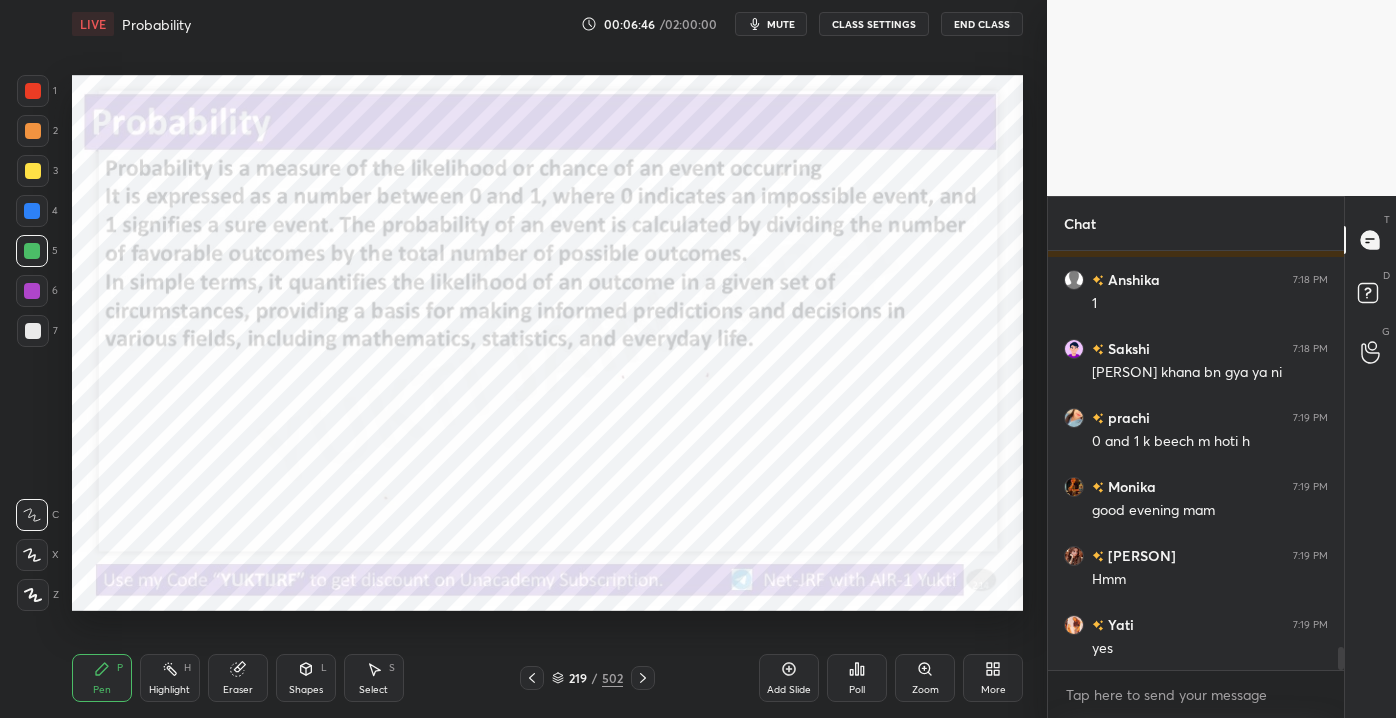scroll, scrollTop: 7400, scrollLeft: 0, axis: vertical 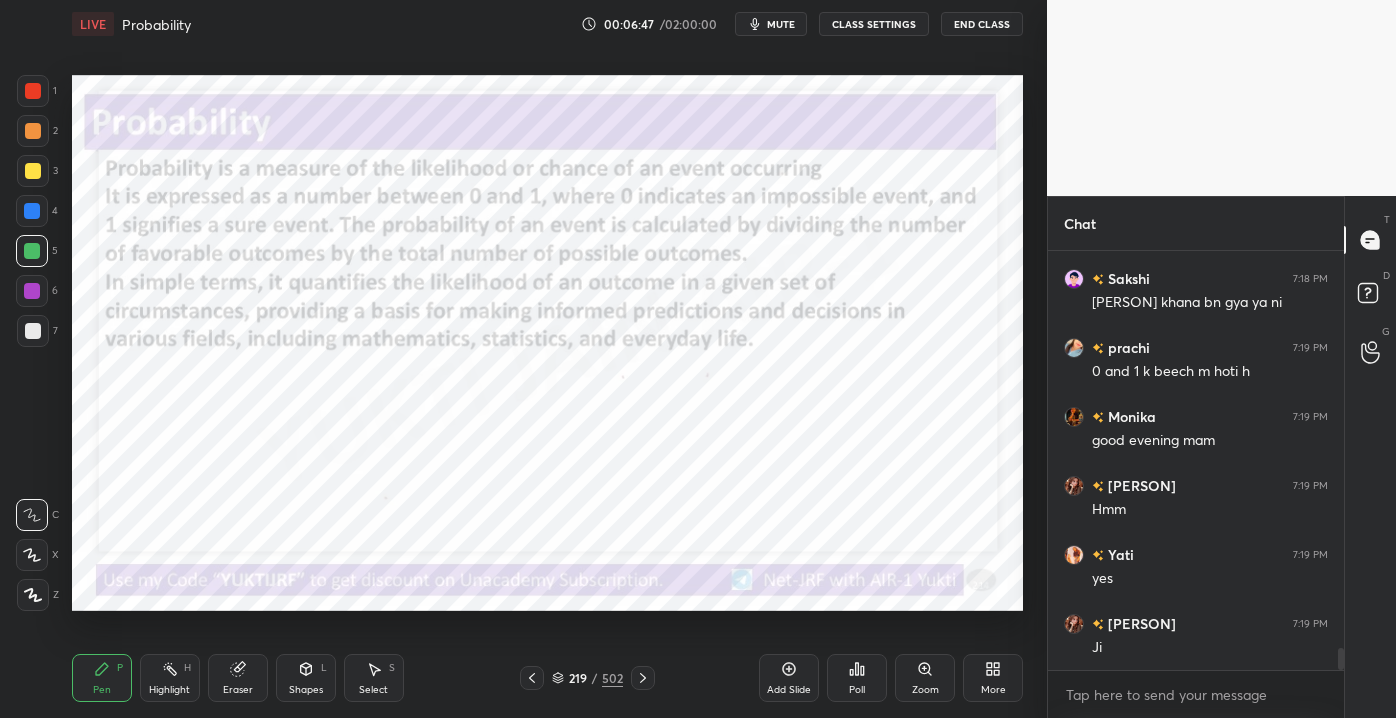 click on "Highlight" at bounding box center [169, 690] 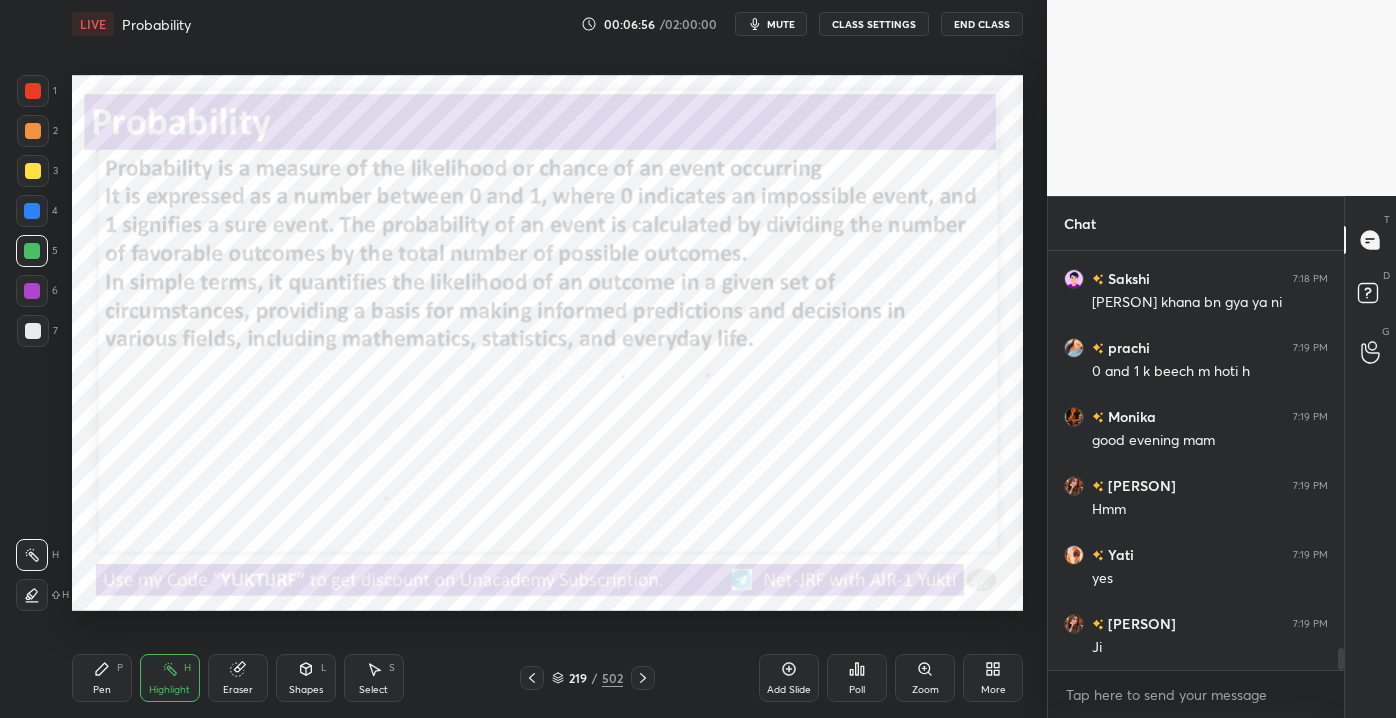 click on "Pen P" at bounding box center (102, 678) 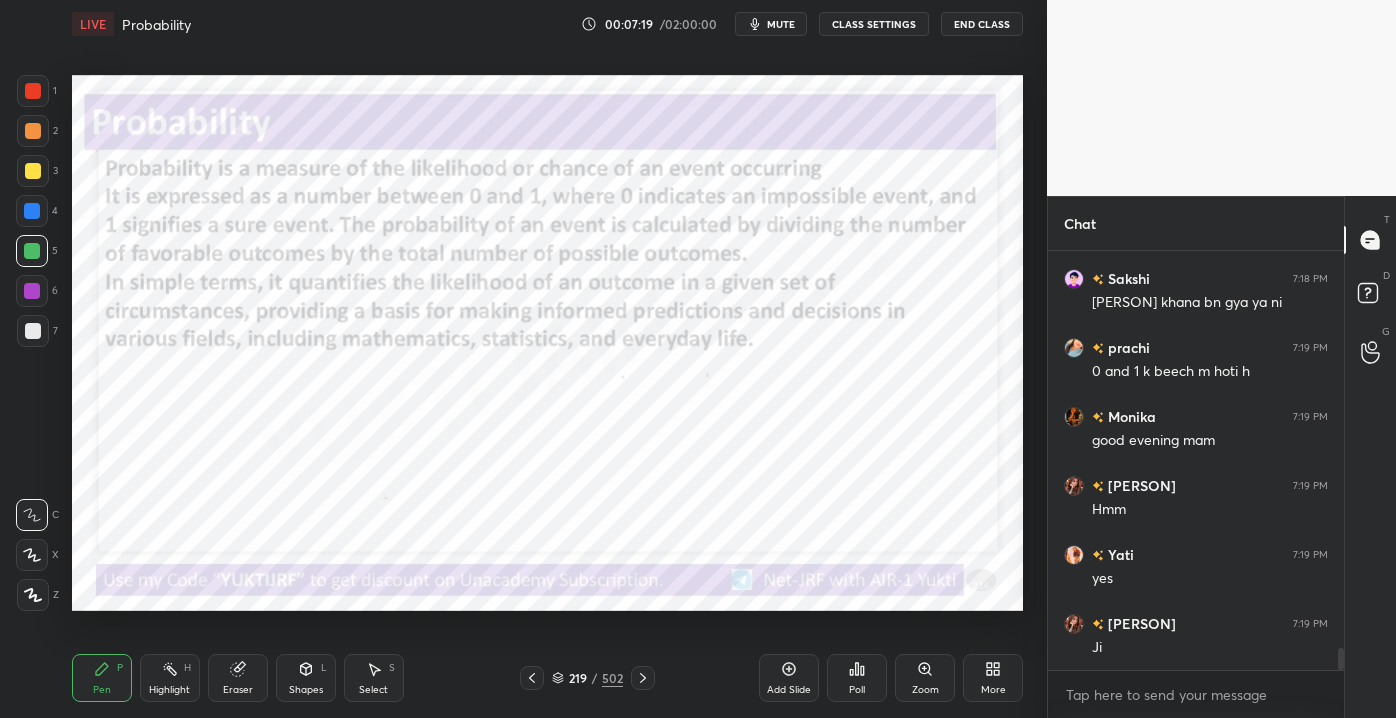 scroll, scrollTop: 7469, scrollLeft: 0, axis: vertical 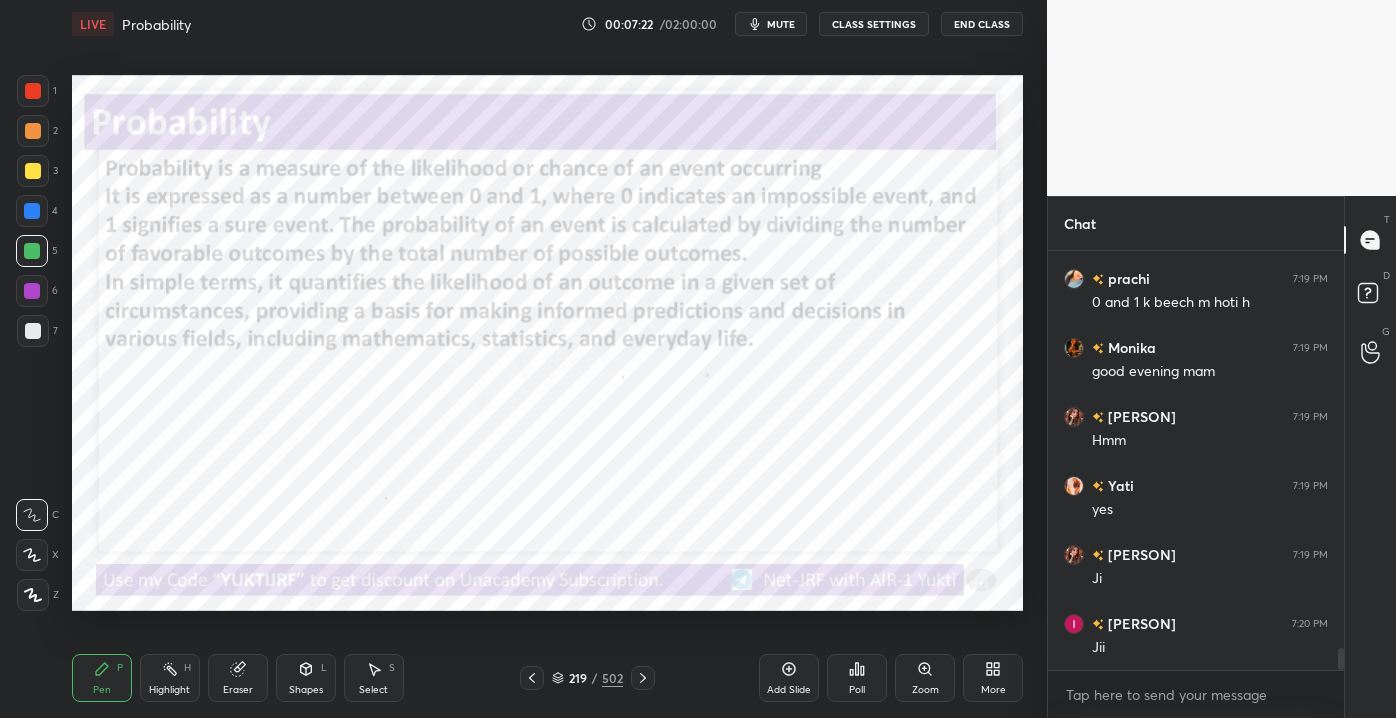 click on "Eraser" at bounding box center (238, 690) 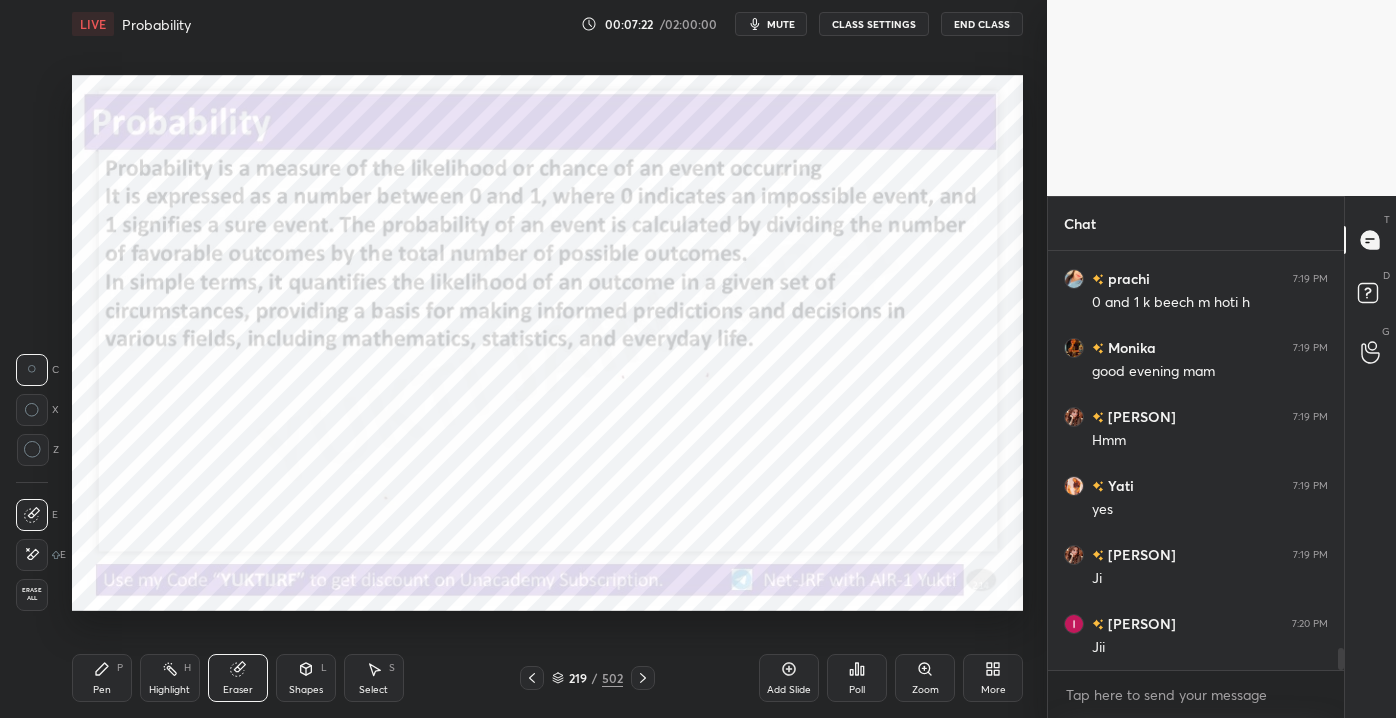 click on "Highlight" at bounding box center [169, 690] 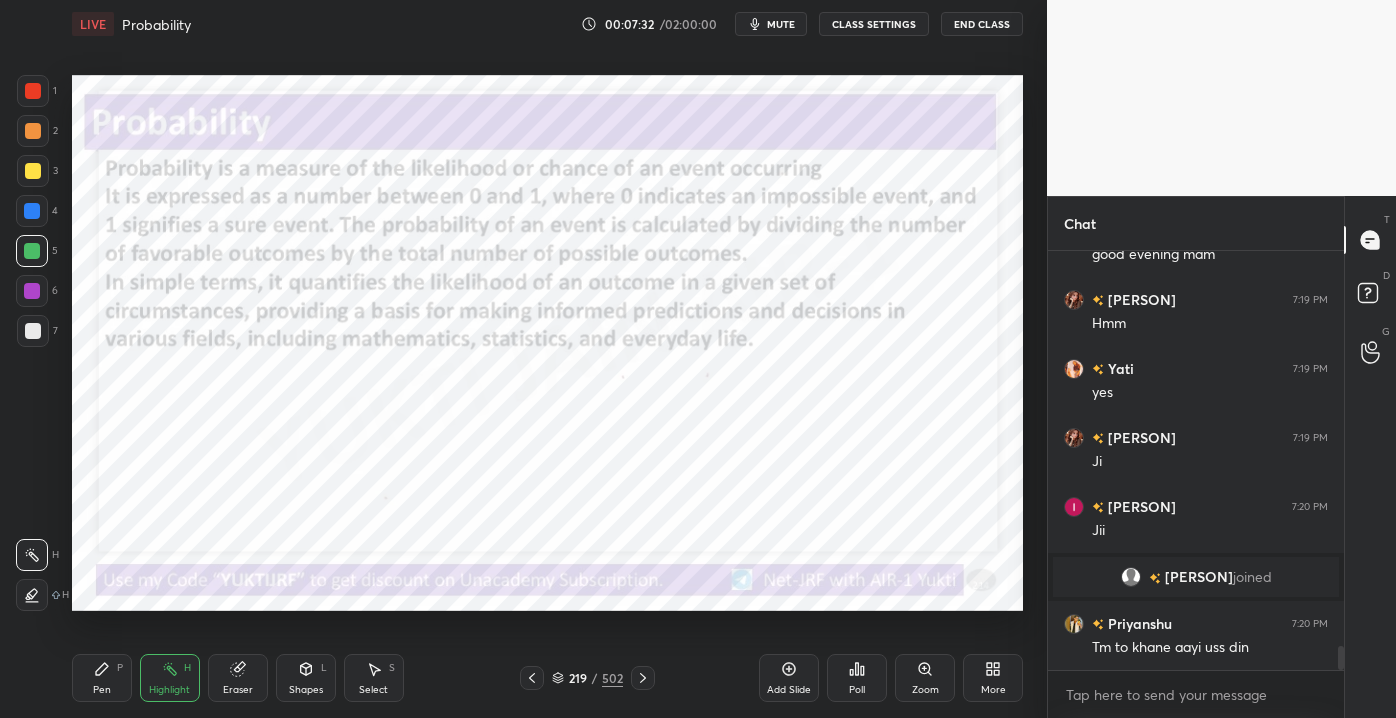 scroll, scrollTop: 6954, scrollLeft: 0, axis: vertical 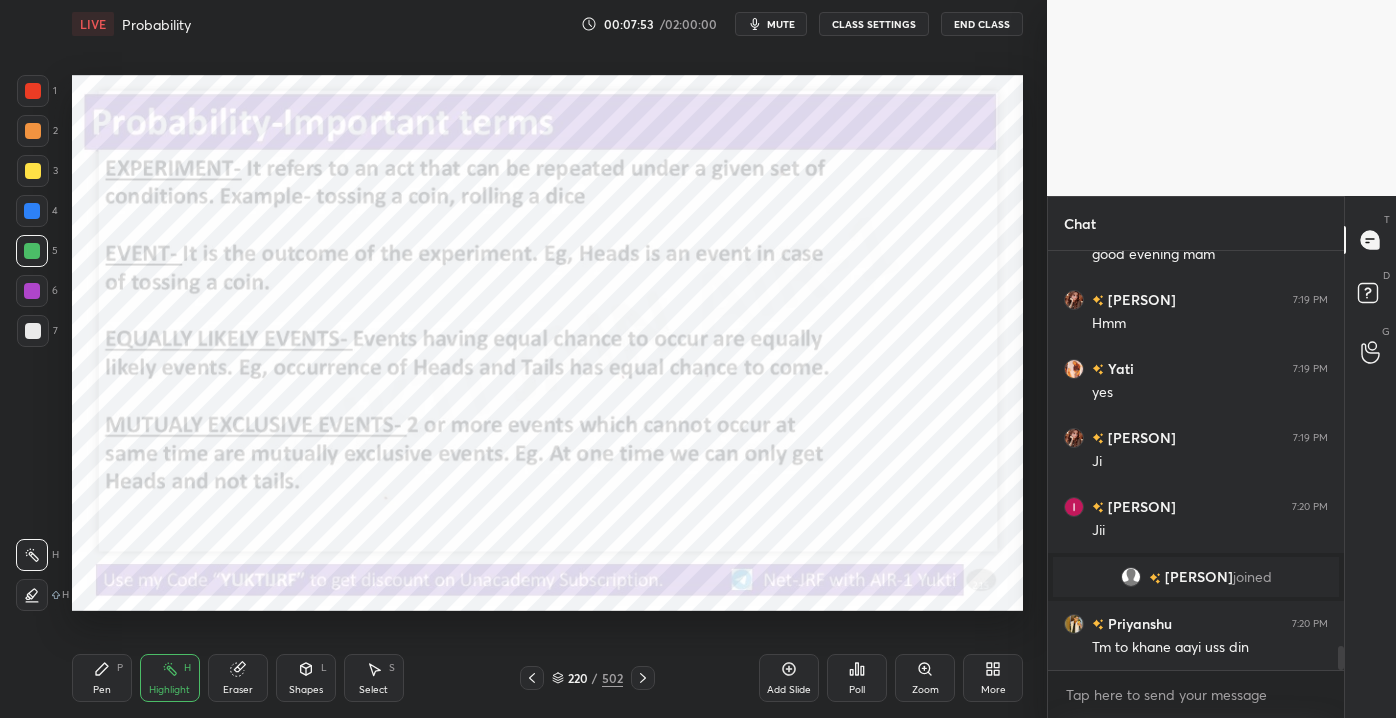 click on "Add Slide" at bounding box center [789, 690] 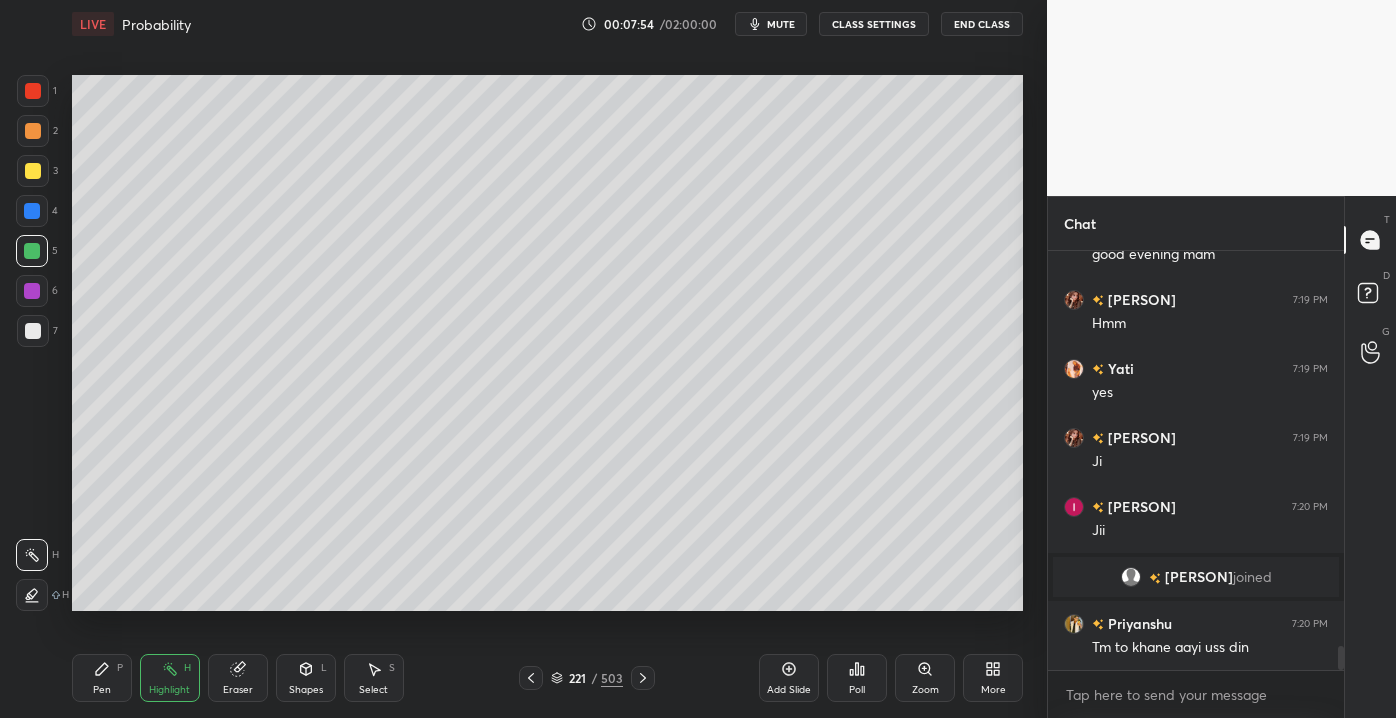 click 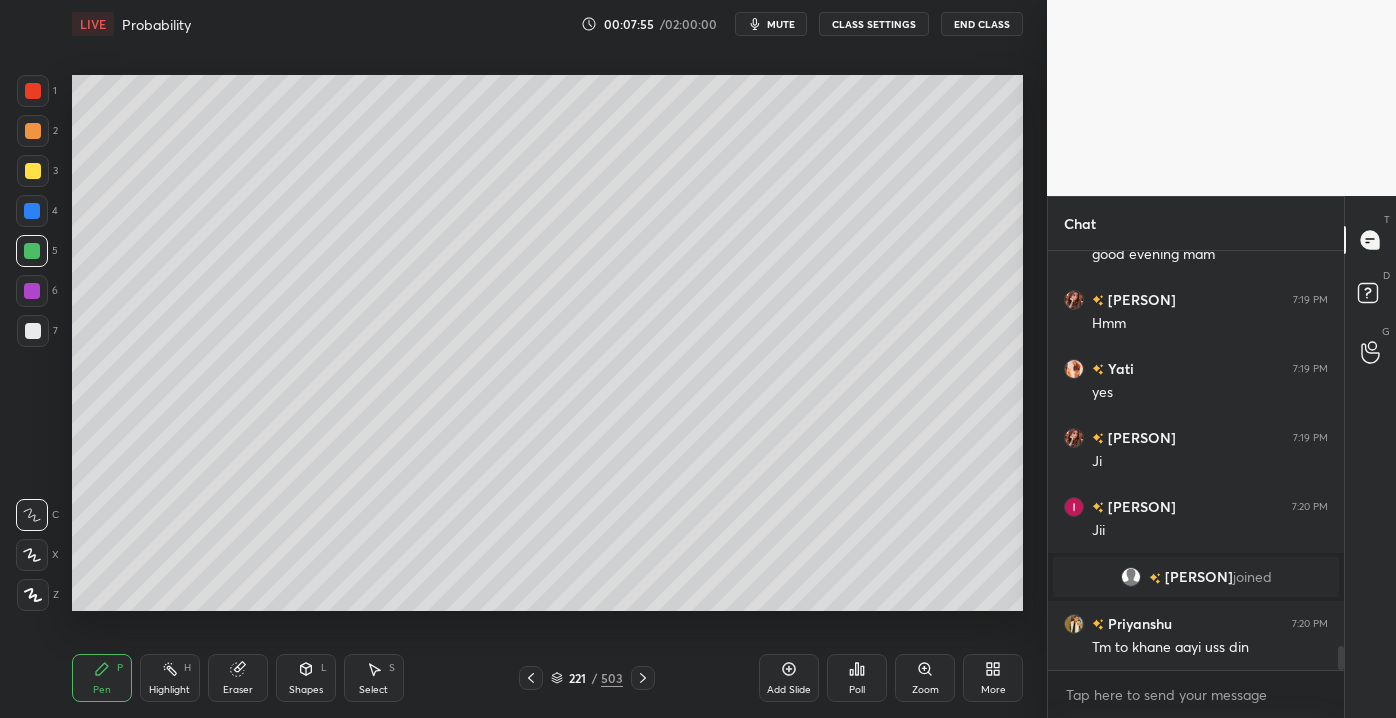 click at bounding box center [33, 331] 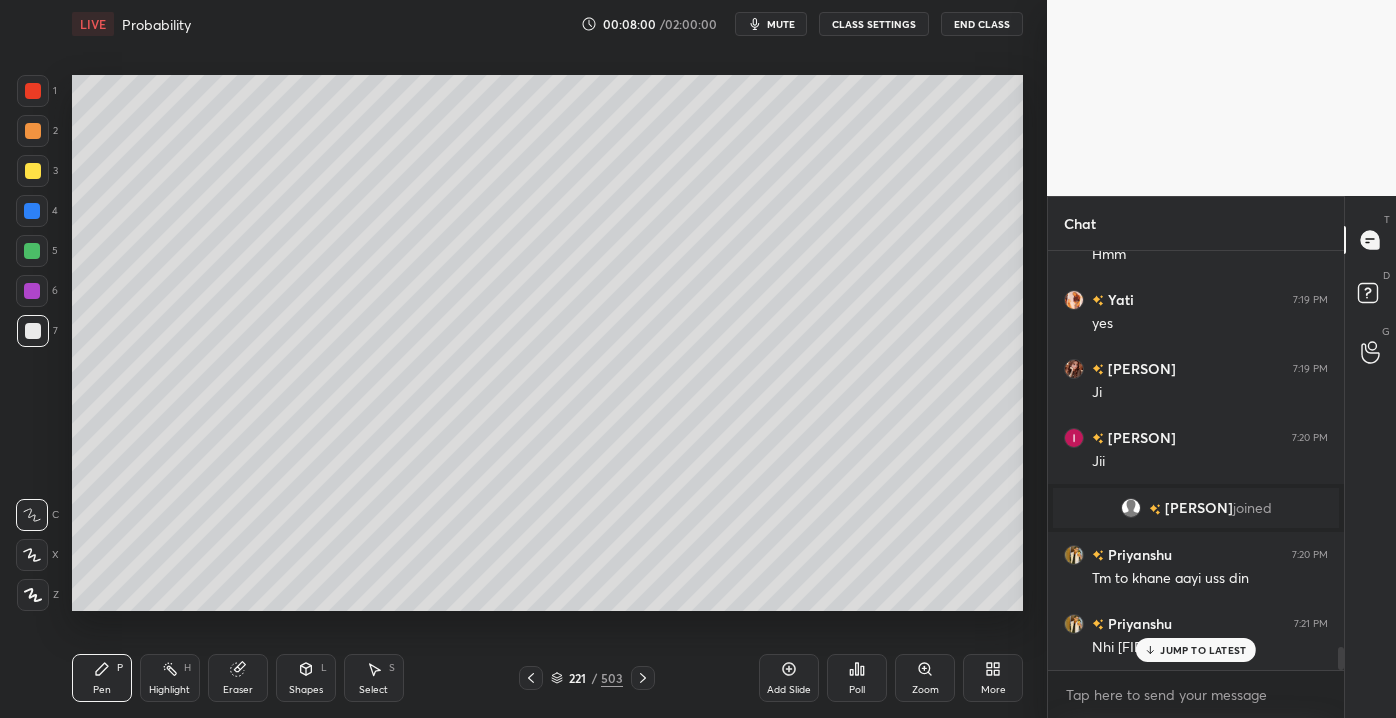 scroll, scrollTop: 7109, scrollLeft: 0, axis: vertical 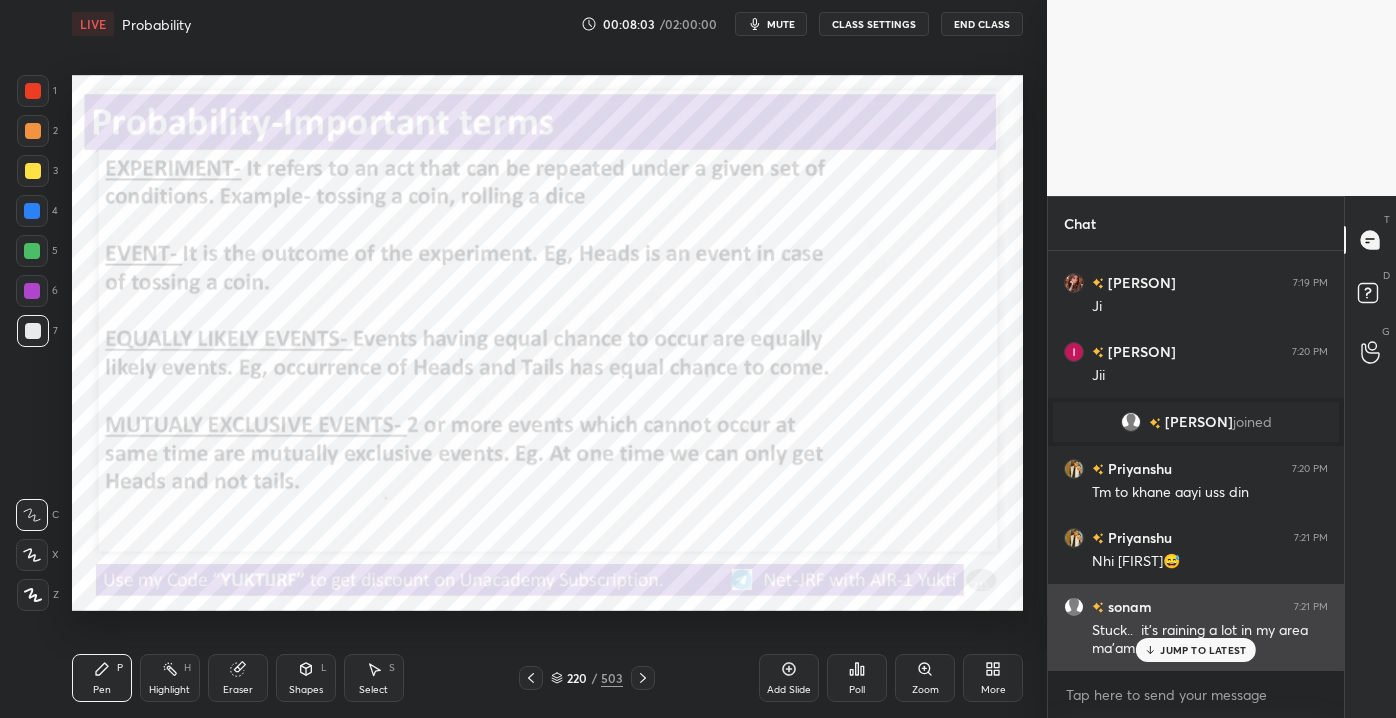 click on "JUMP TO LATEST" at bounding box center [1203, 650] 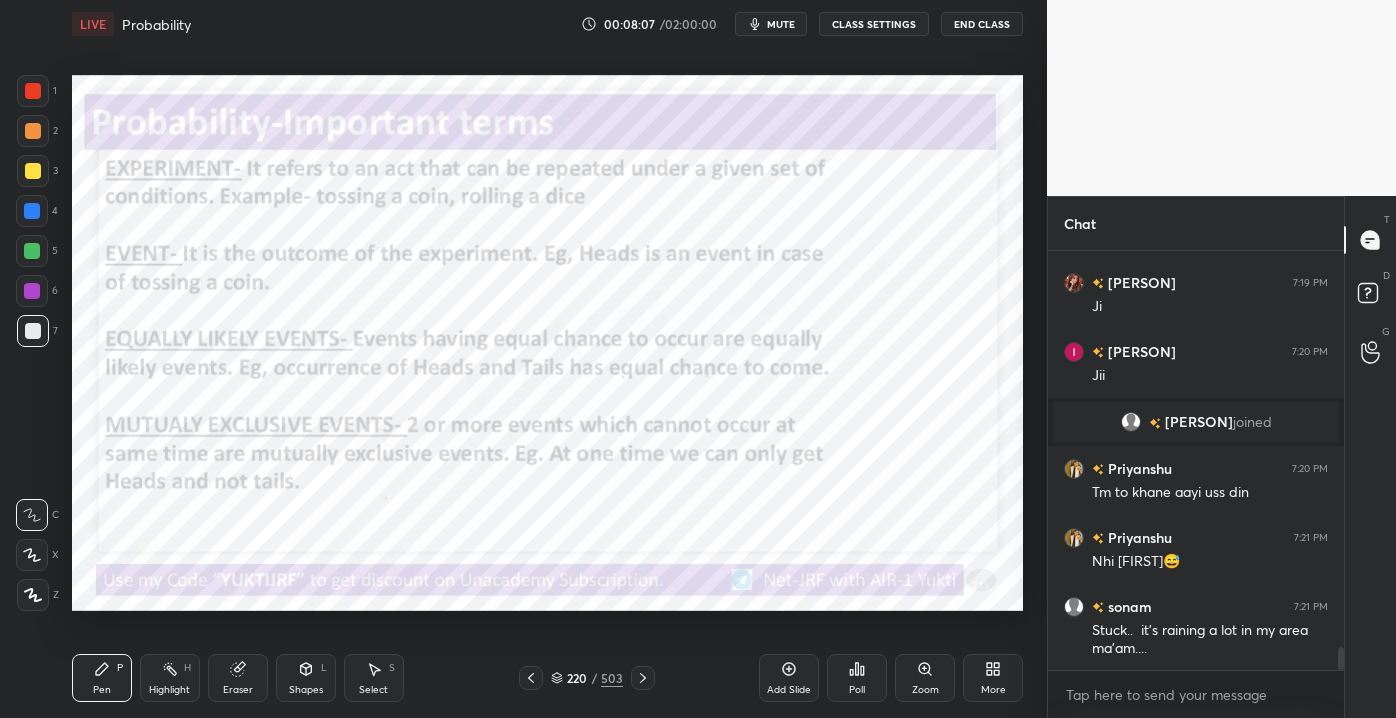 click on "Shapes" at bounding box center (306, 690) 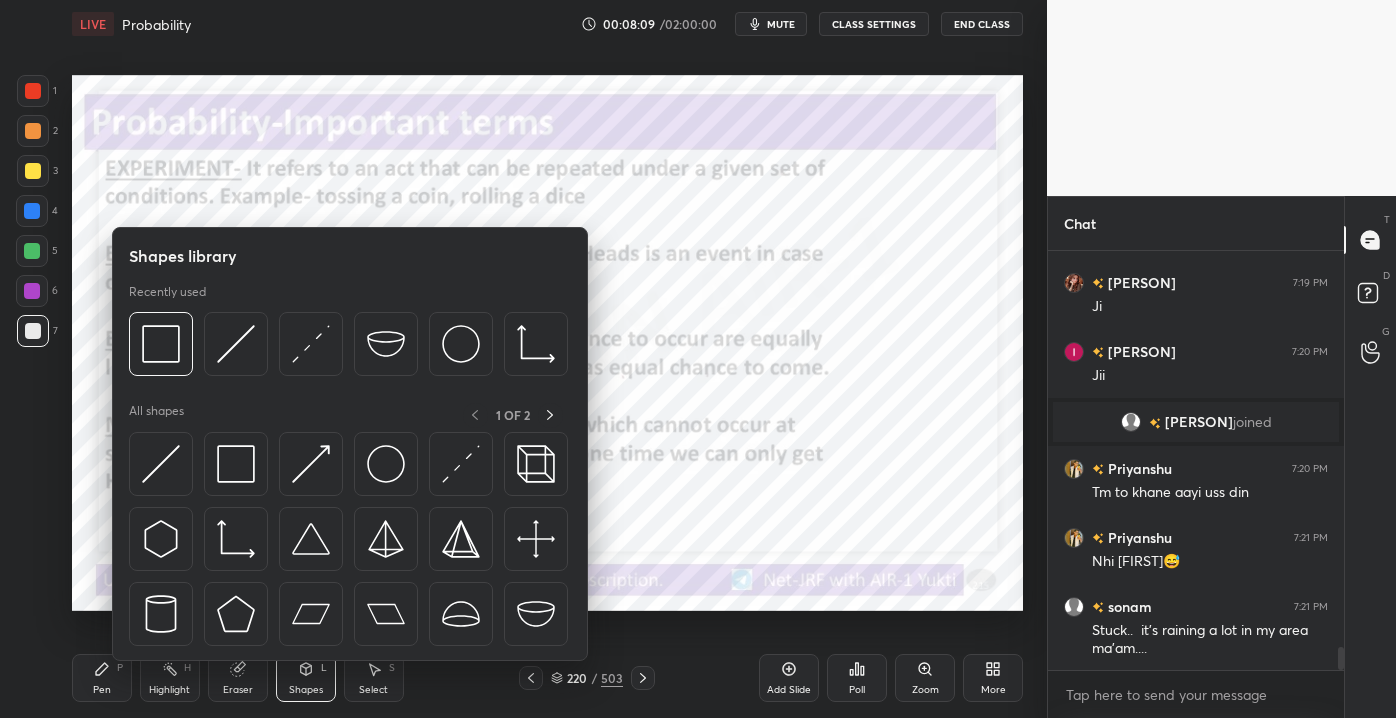 click on "Eraser" at bounding box center [238, 678] 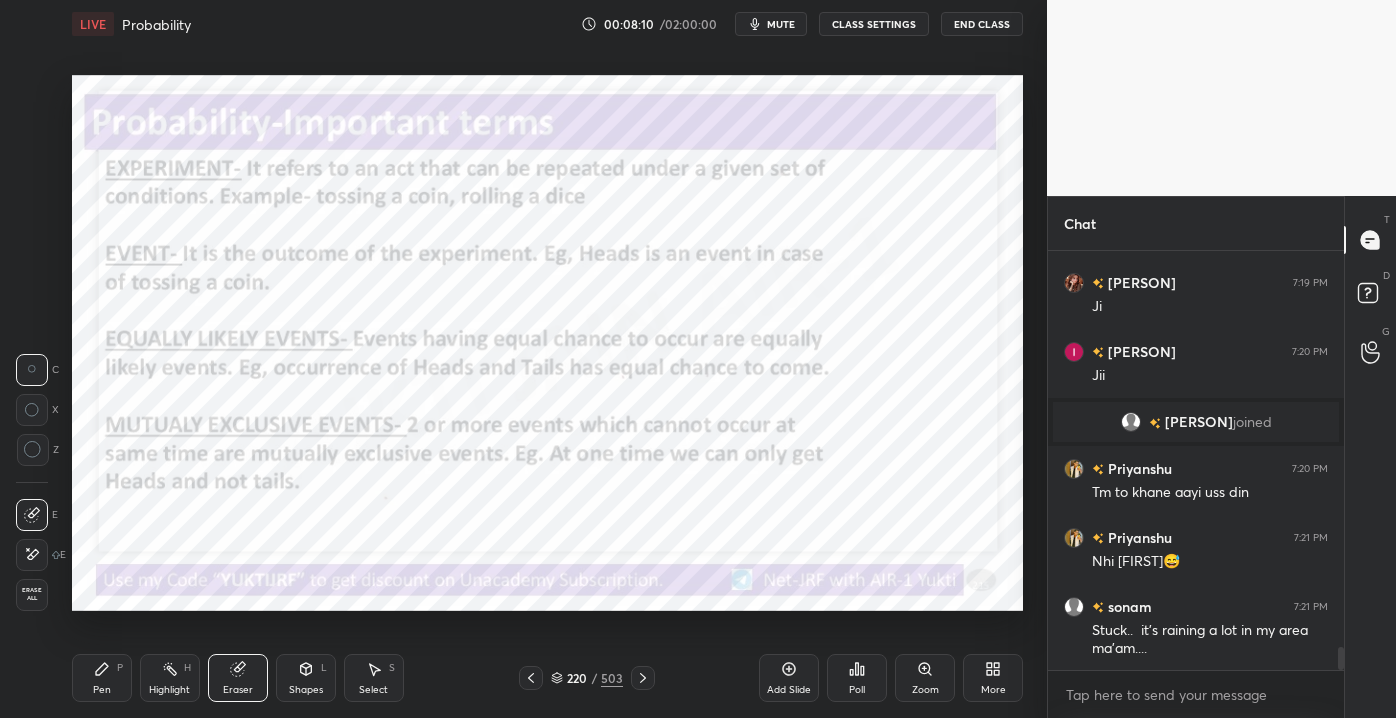 click on "Highlight" at bounding box center (169, 690) 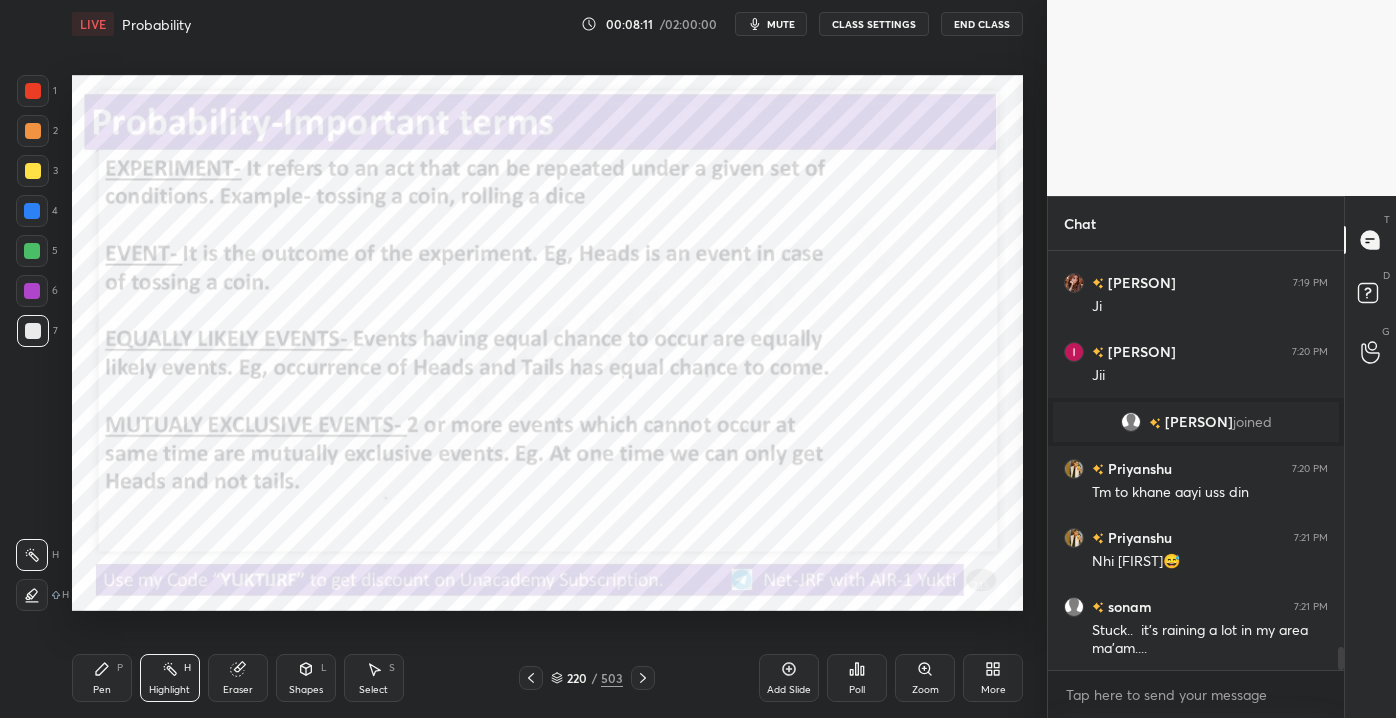 click at bounding box center (32, 251) 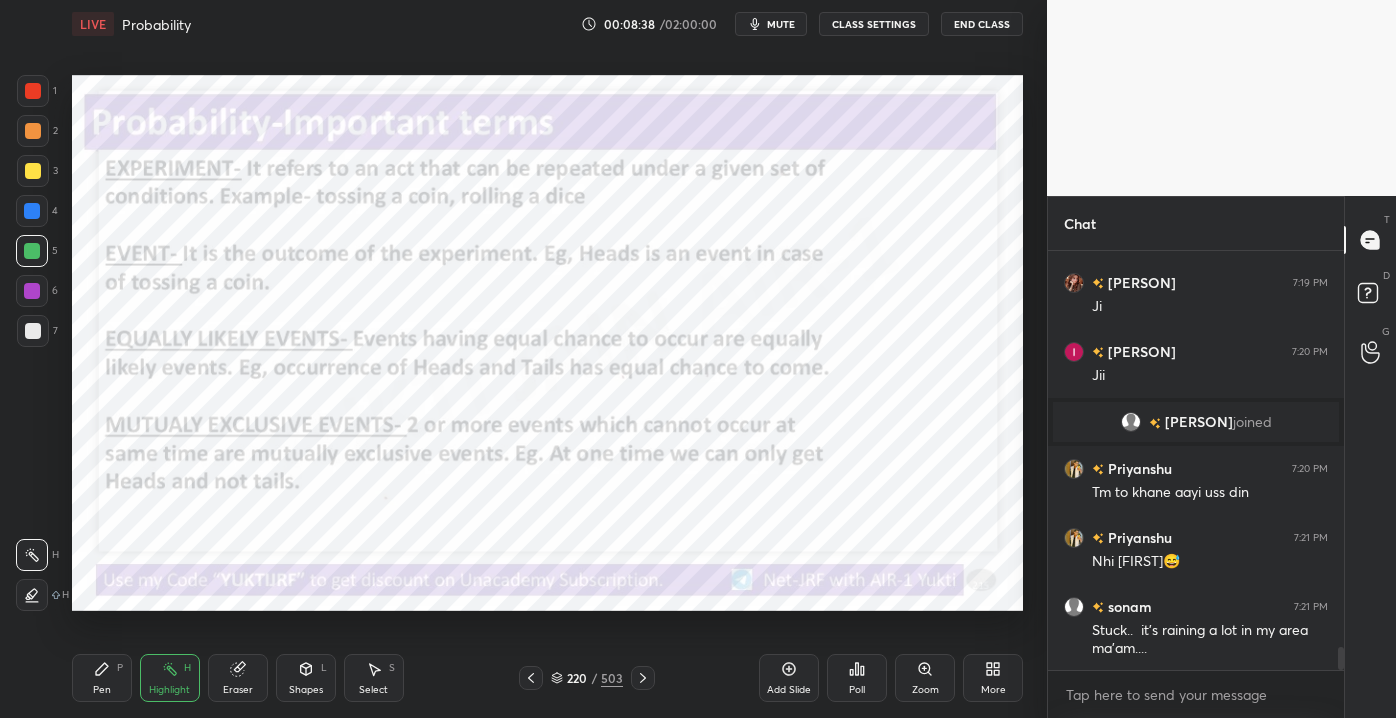 scroll, scrollTop: 7178, scrollLeft: 0, axis: vertical 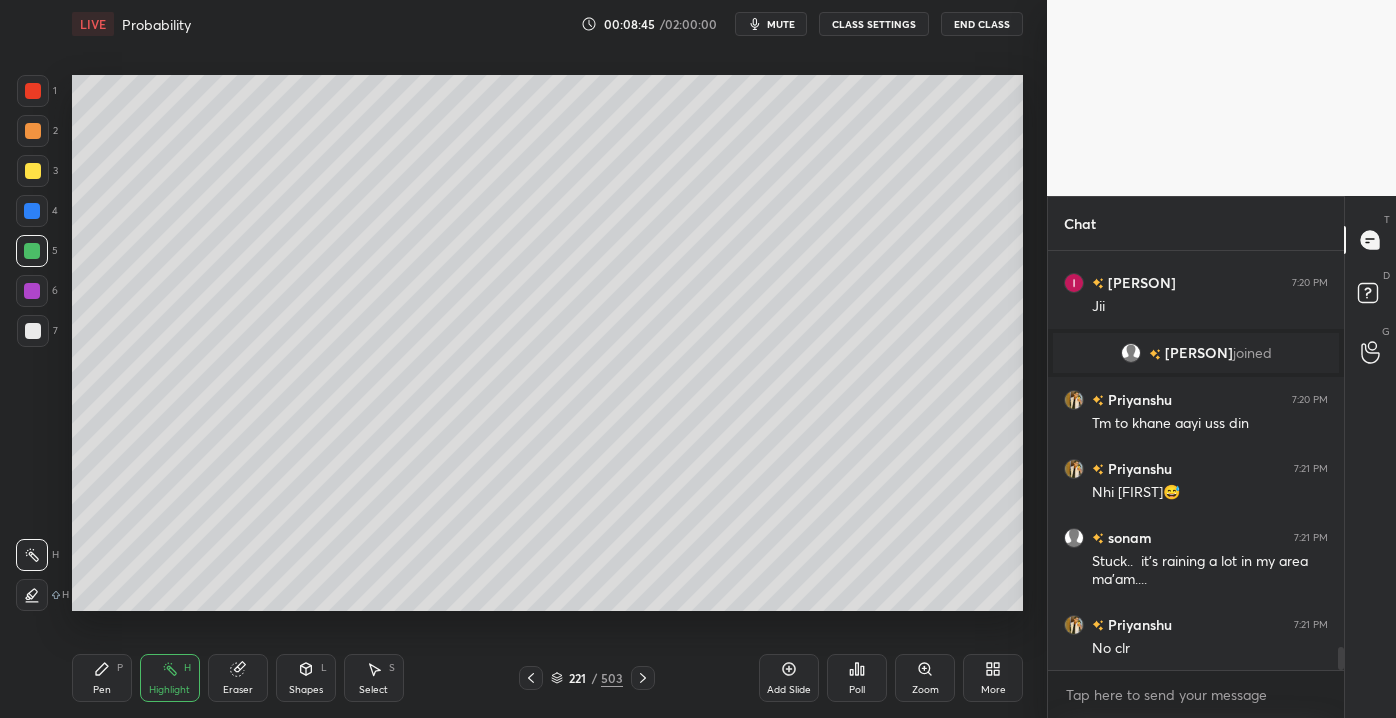 click at bounding box center [33, 331] 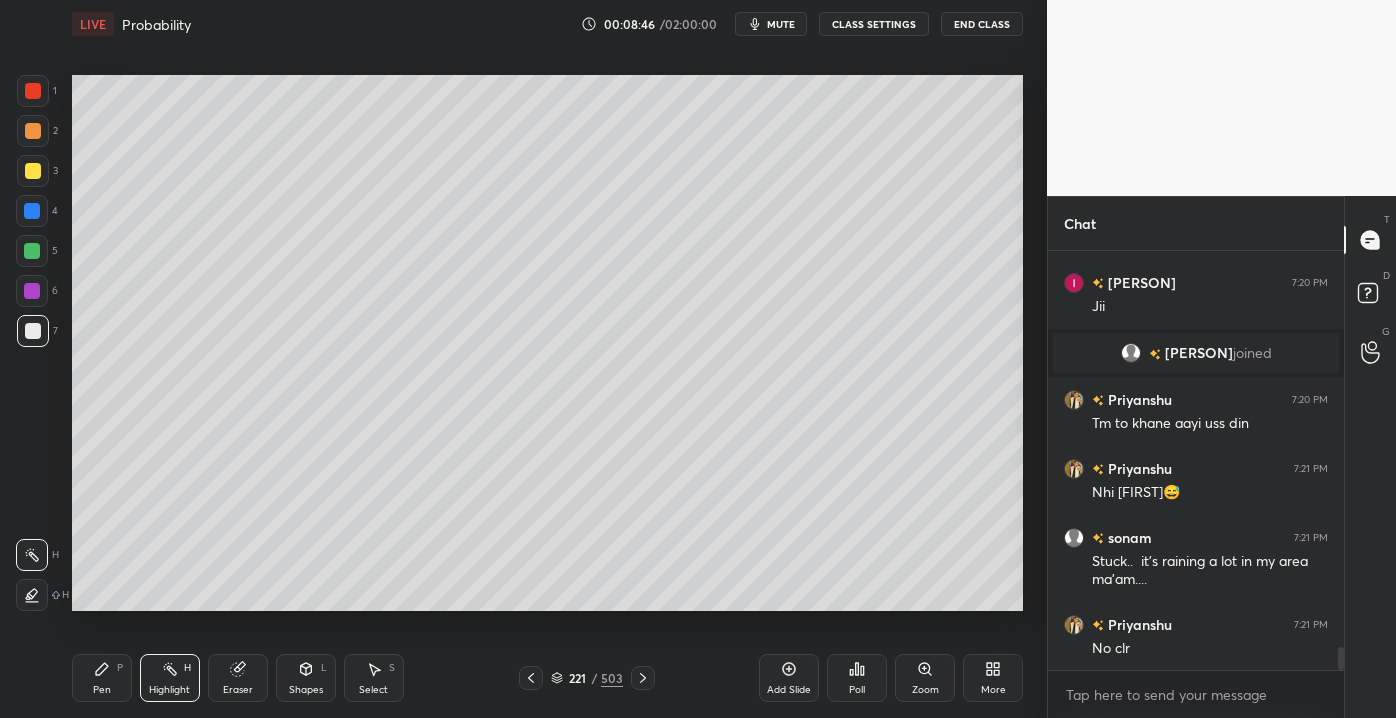drag, startPoint x: 40, startPoint y: 164, endPoint x: 53, endPoint y: 180, distance: 20.615528 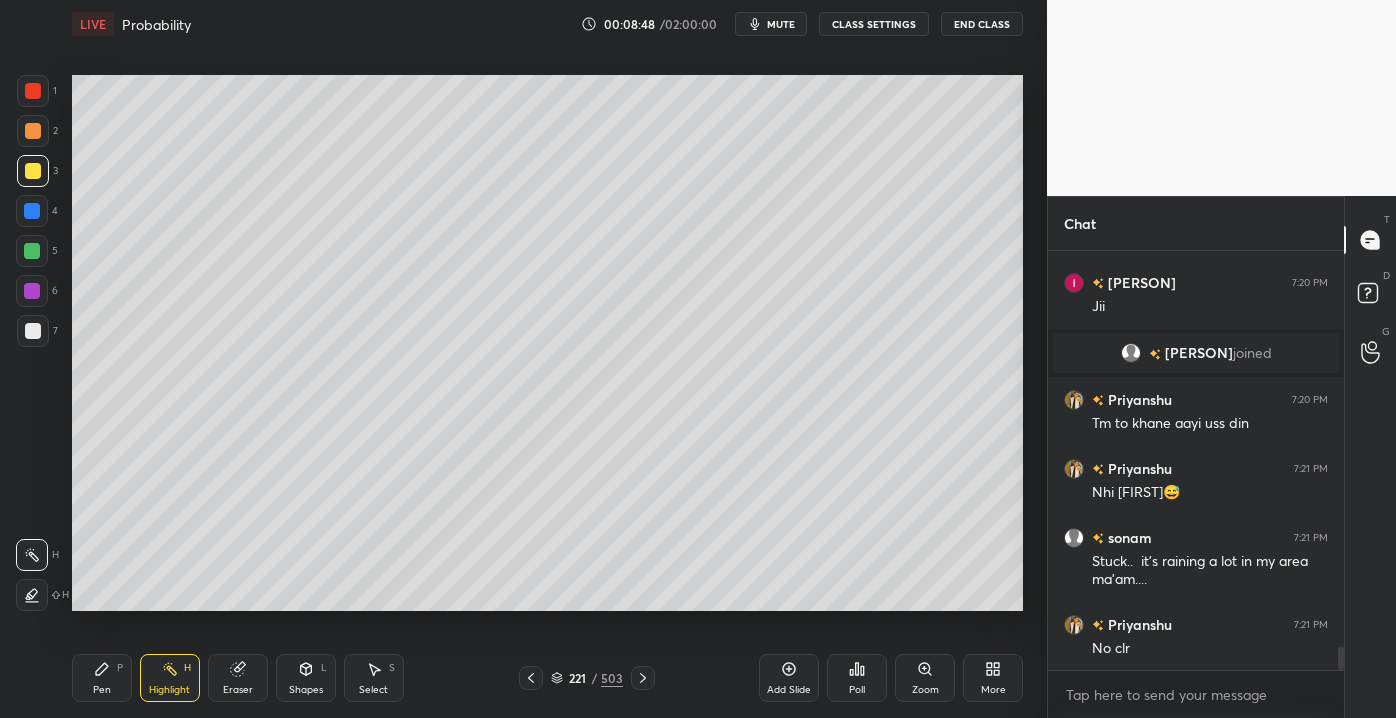 drag, startPoint x: 118, startPoint y: 666, endPoint x: 104, endPoint y: 621, distance: 47.127487 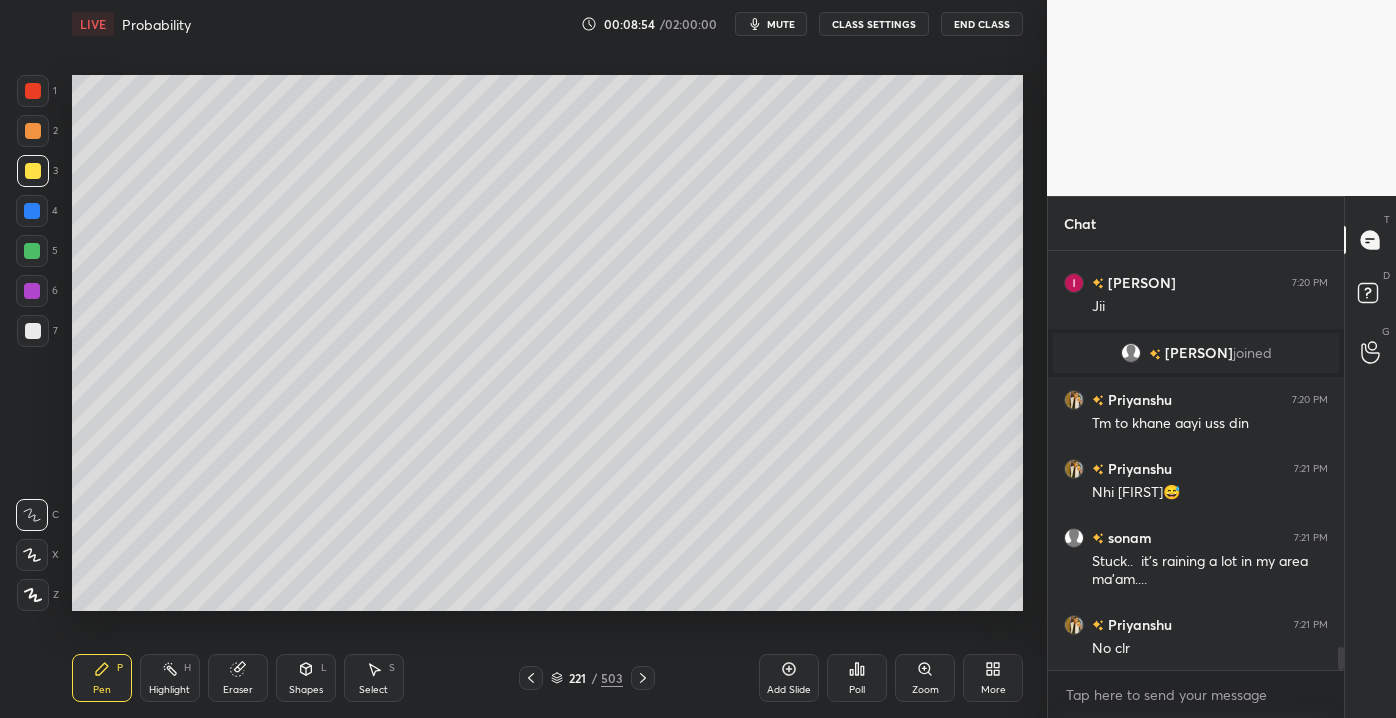 scroll, scrollTop: 7248, scrollLeft: 0, axis: vertical 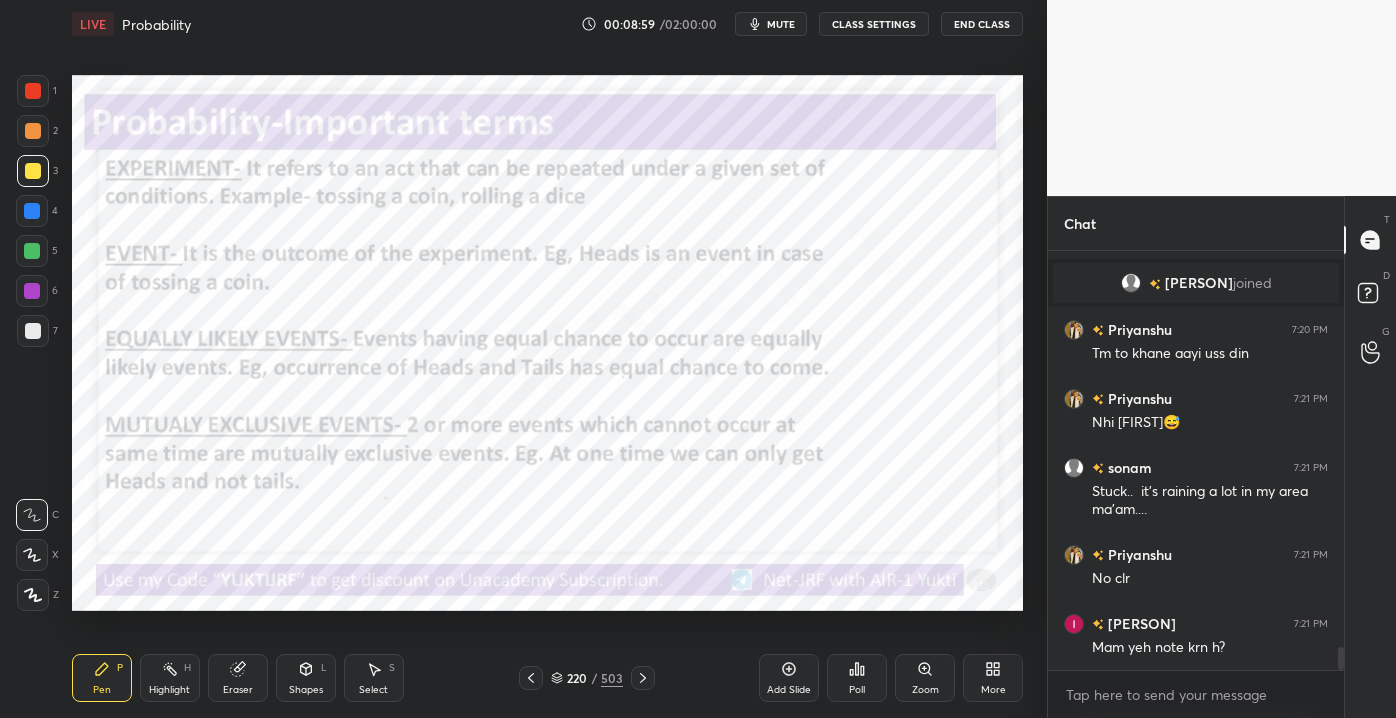 click at bounding box center (33, 91) 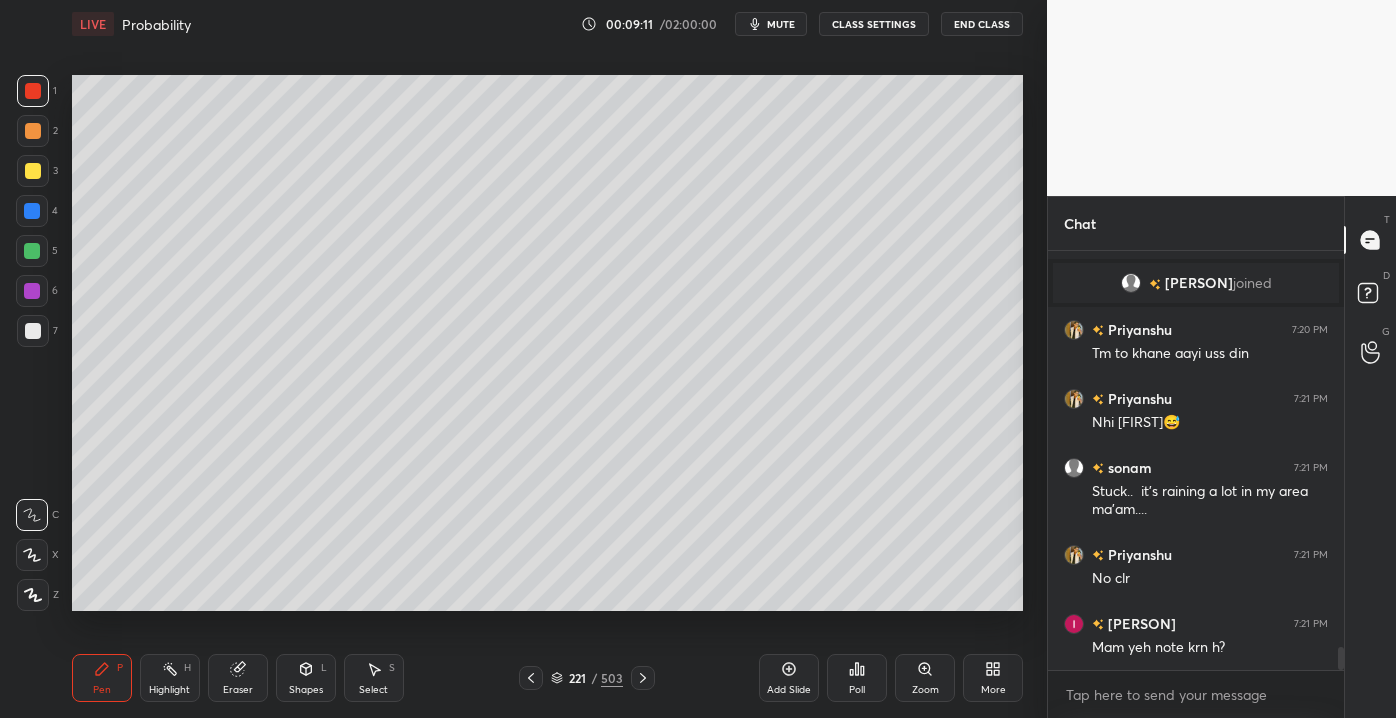 click on "Eraser" at bounding box center (238, 690) 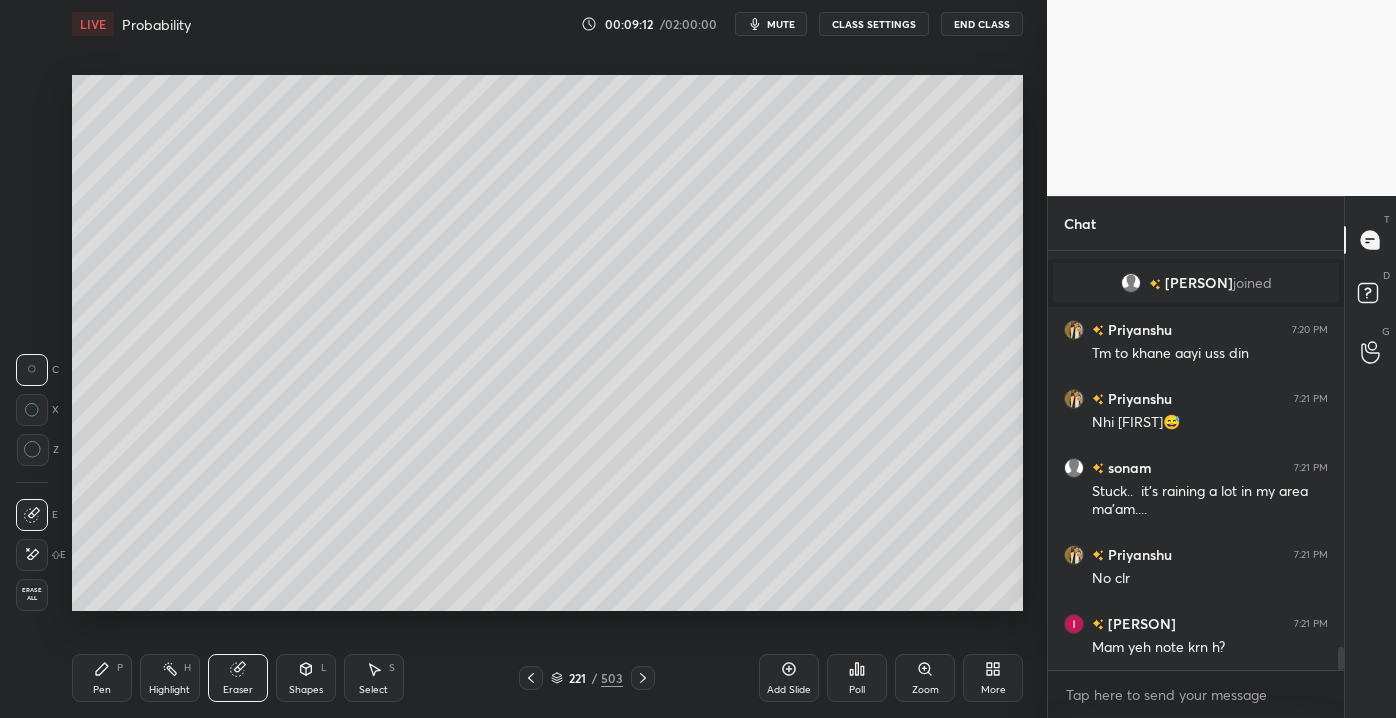 click on "Erase all" at bounding box center [32, 594] 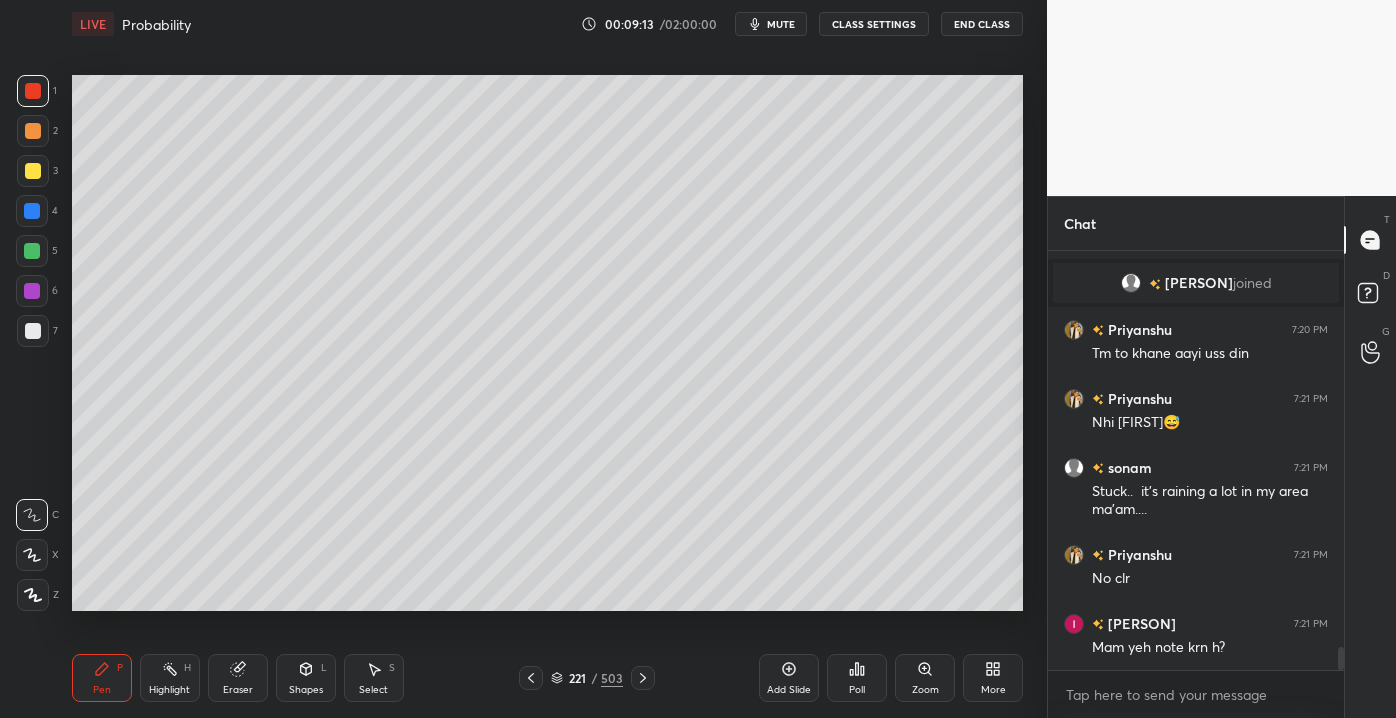 click at bounding box center [33, 331] 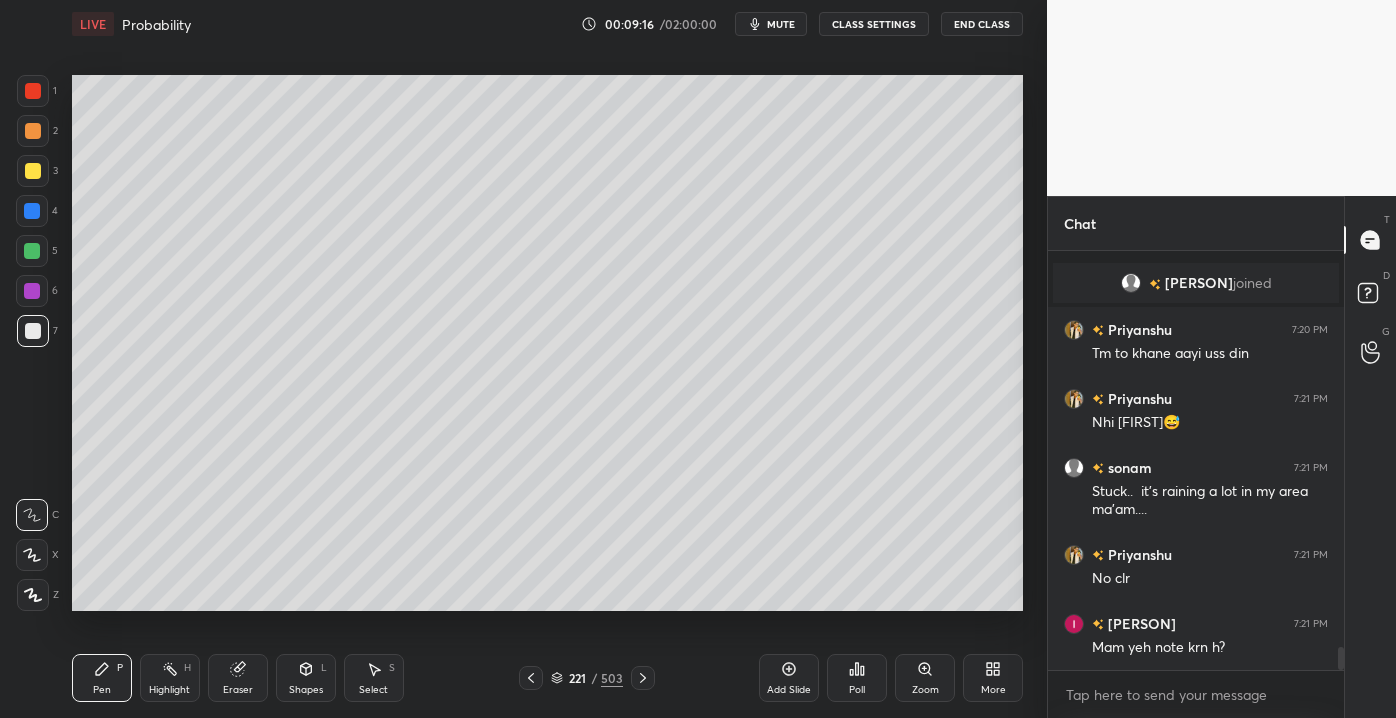 scroll, scrollTop: 7317, scrollLeft: 0, axis: vertical 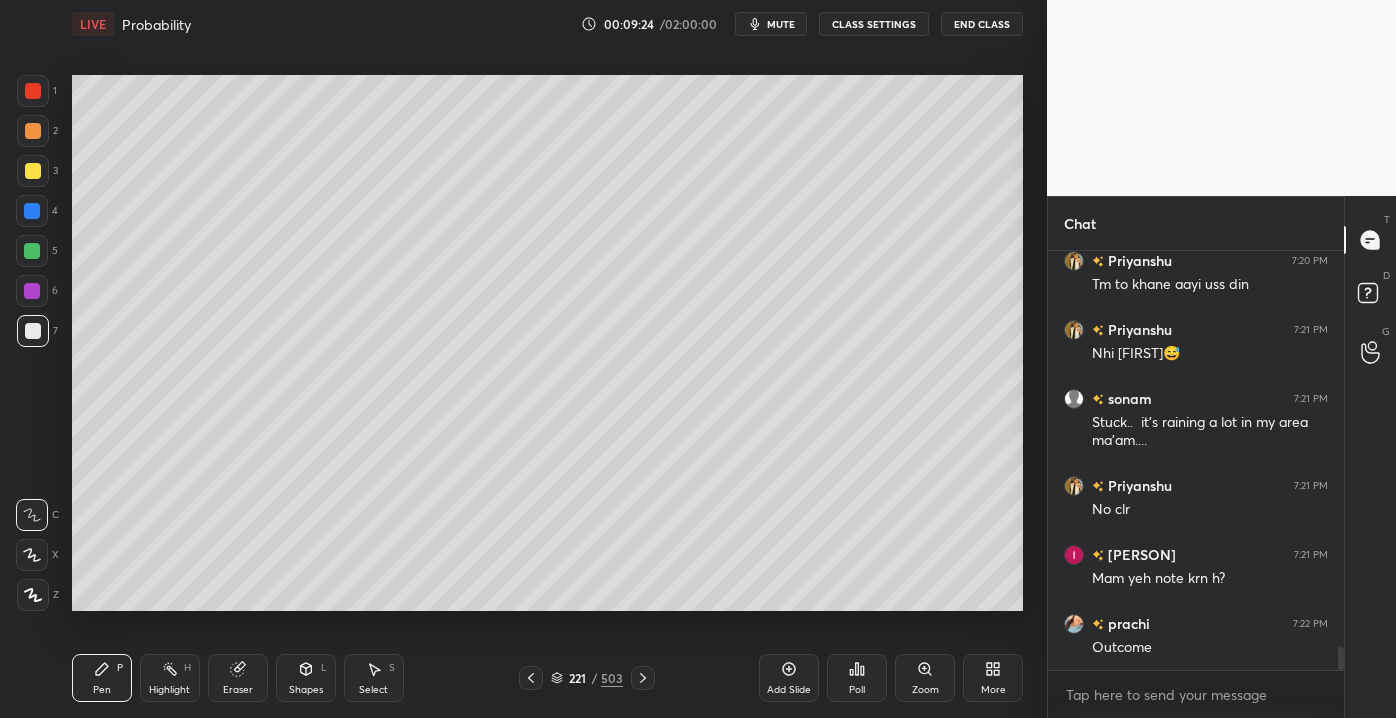 click on "3" at bounding box center (37, 175) 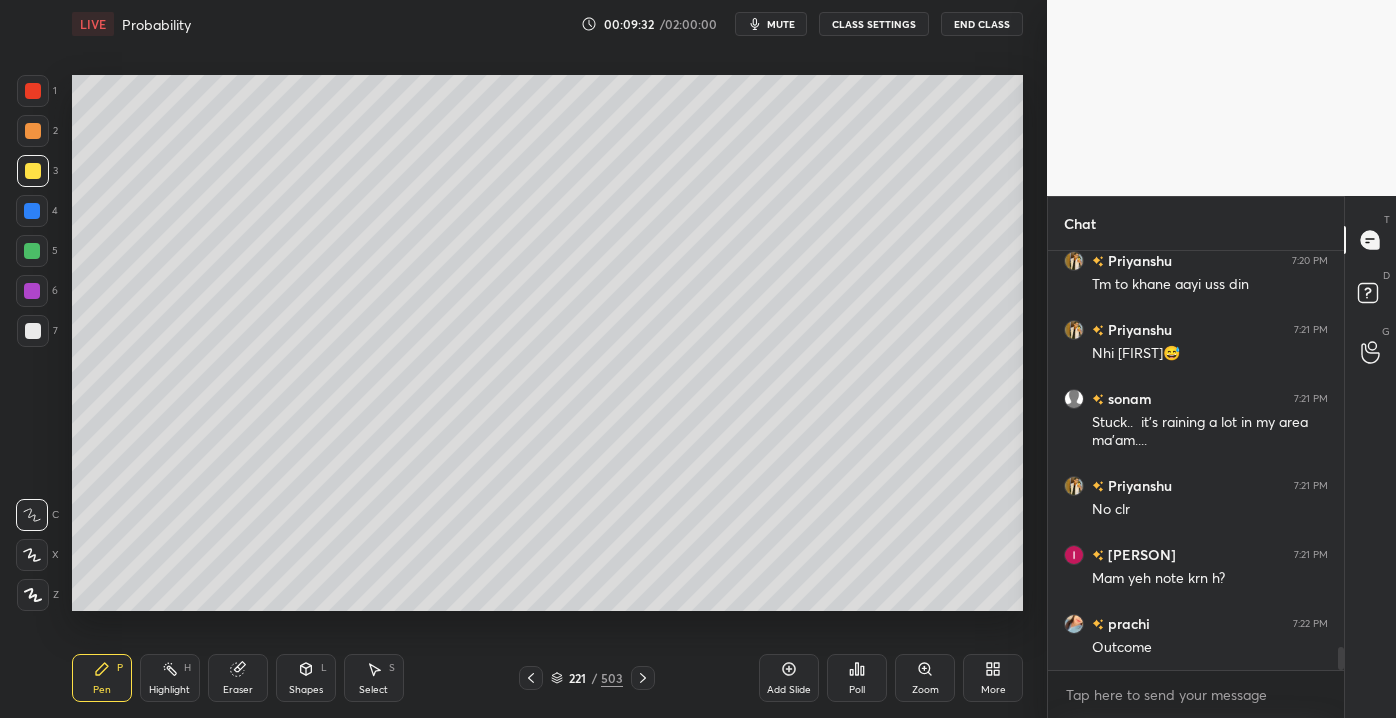 scroll, scrollTop: 7365, scrollLeft: 0, axis: vertical 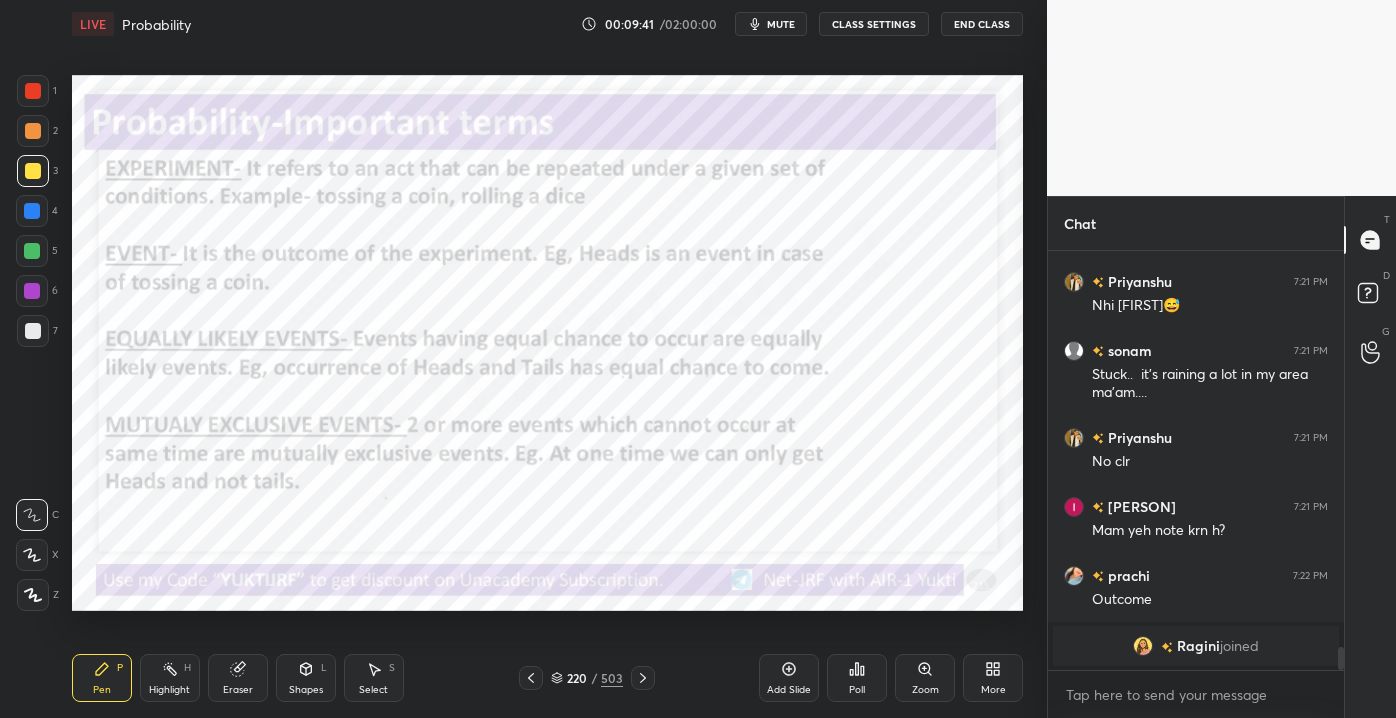 click at bounding box center [33, 91] 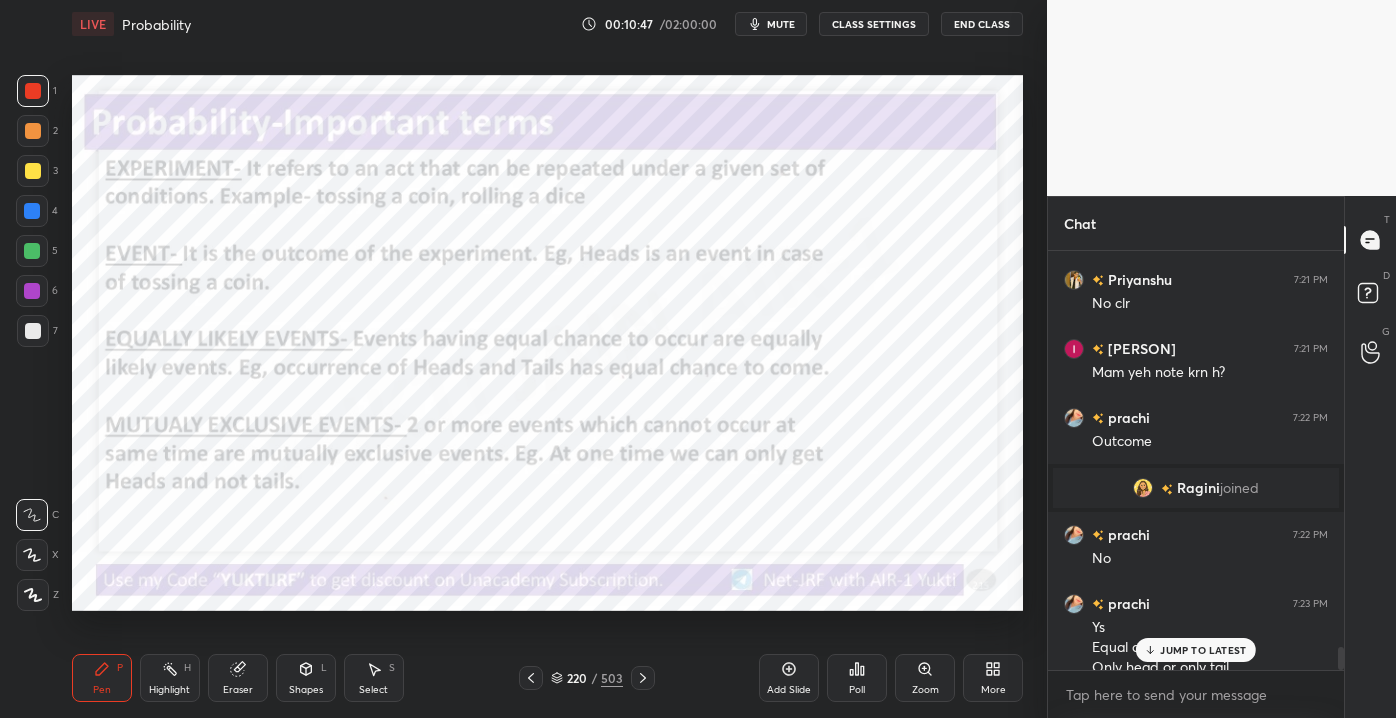 scroll, scrollTop: 7245, scrollLeft: 0, axis: vertical 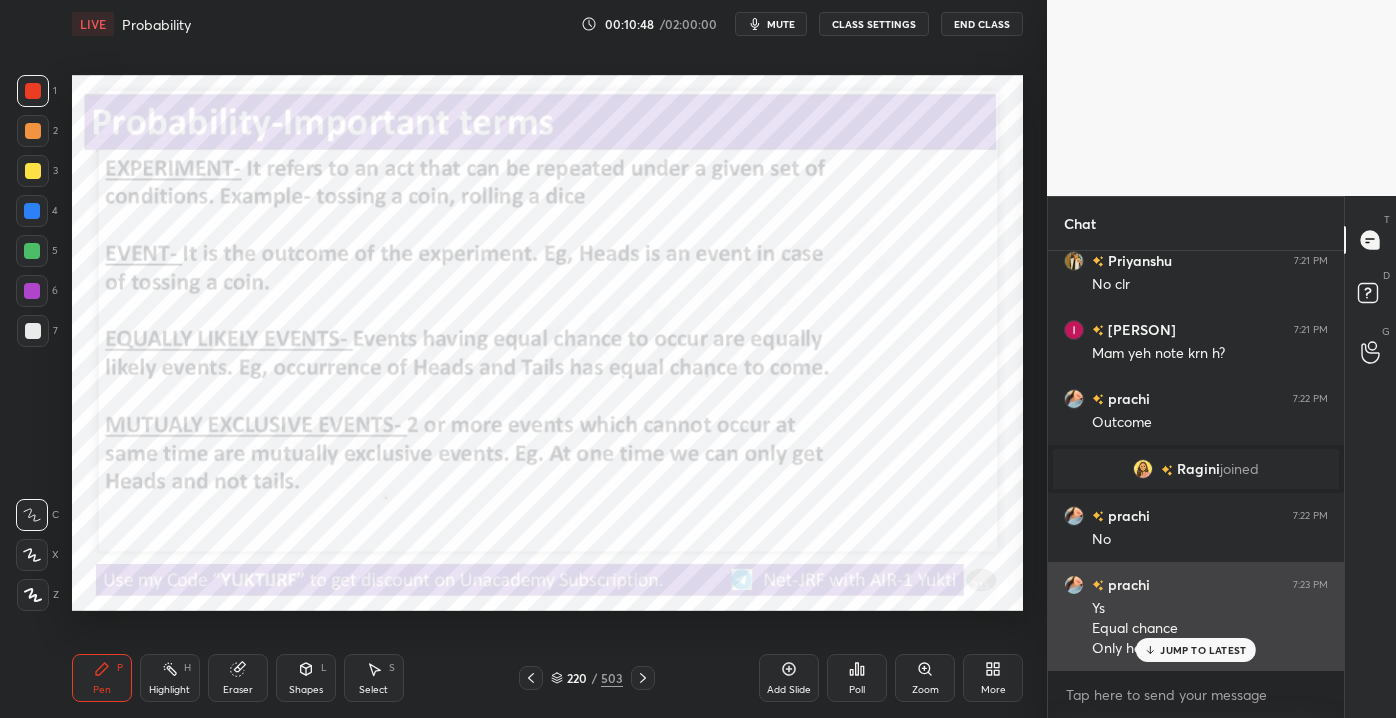 click 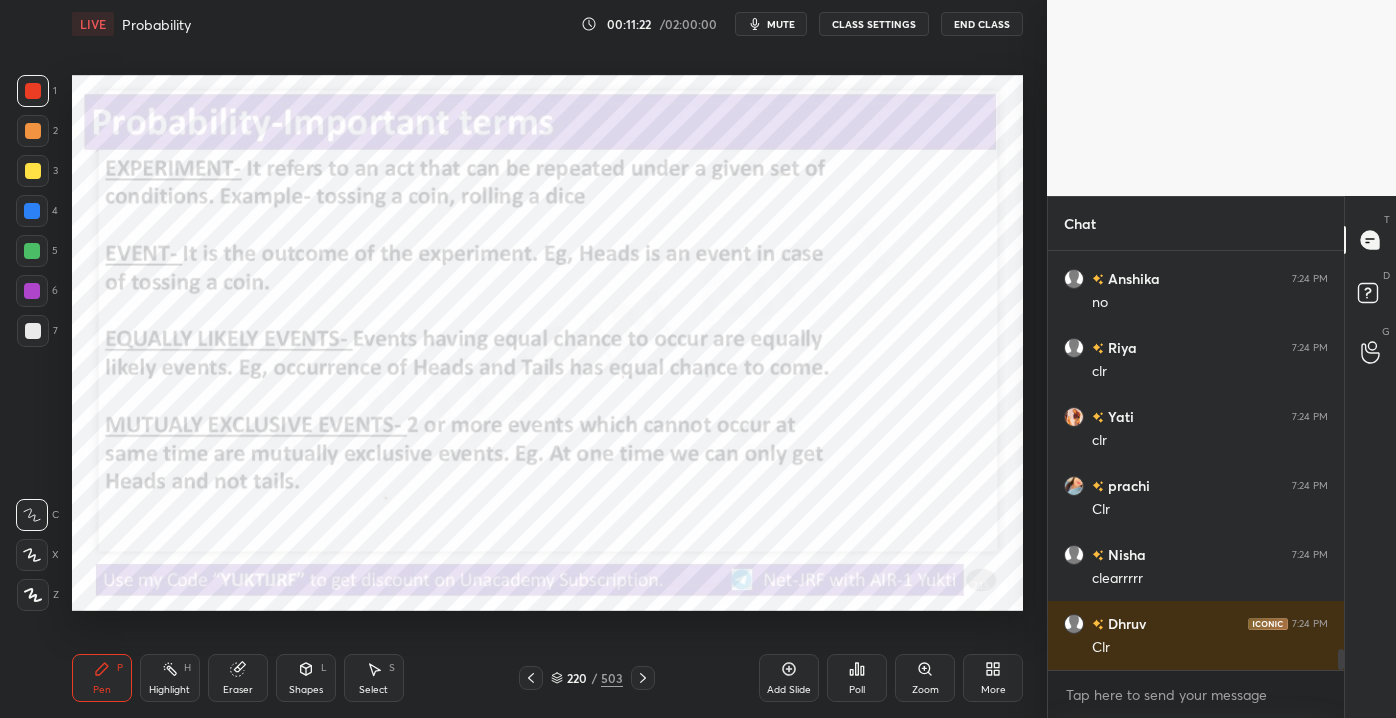 scroll, scrollTop: 8122, scrollLeft: 0, axis: vertical 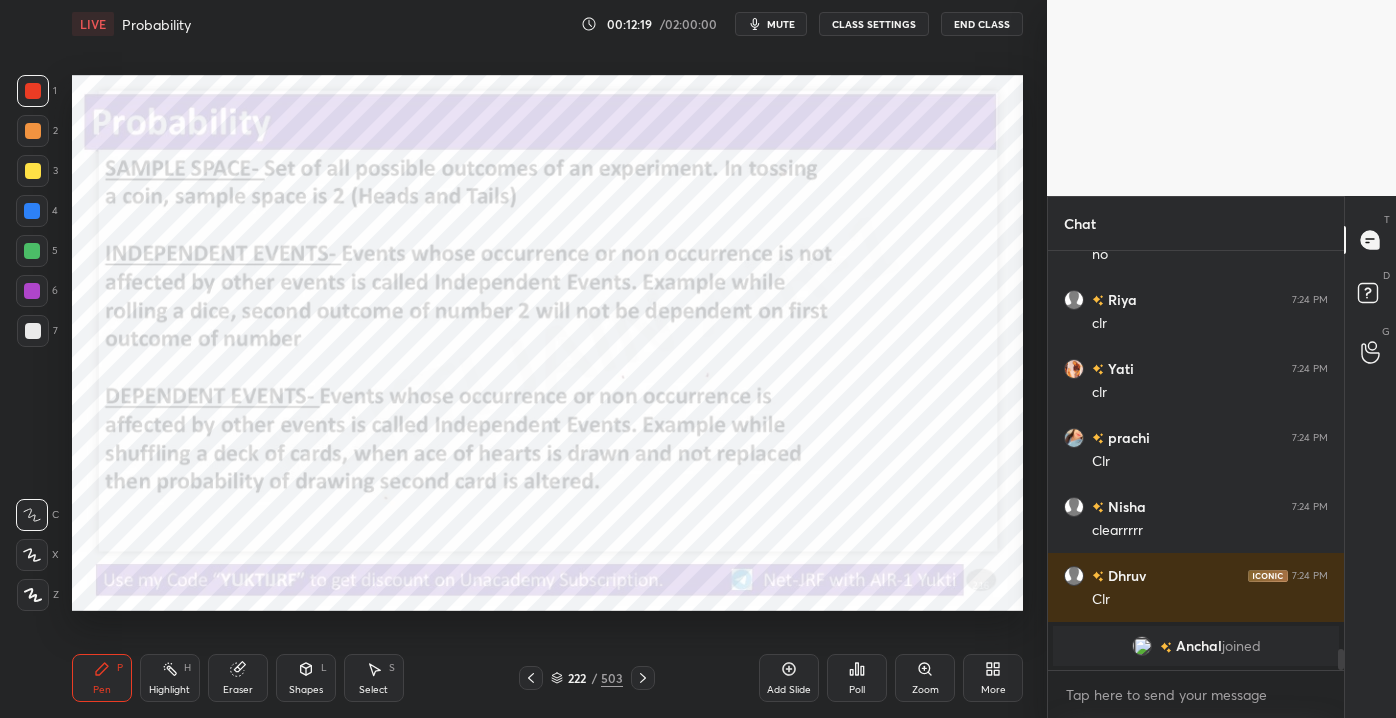 click on "Pen P Highlight H Eraser Shapes L Select S 222 / 503 Add Slide Poll Zoom More" at bounding box center [547, 678] 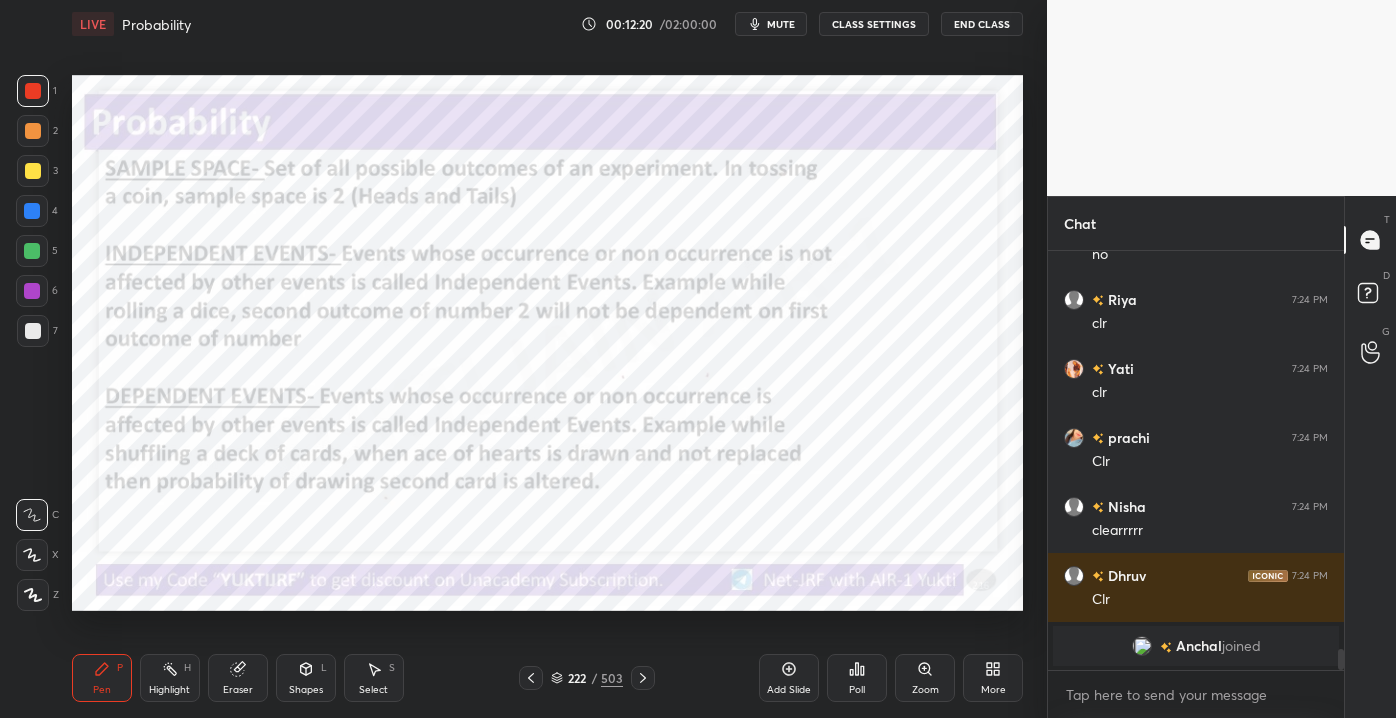 click on "Highlight H" at bounding box center (170, 678) 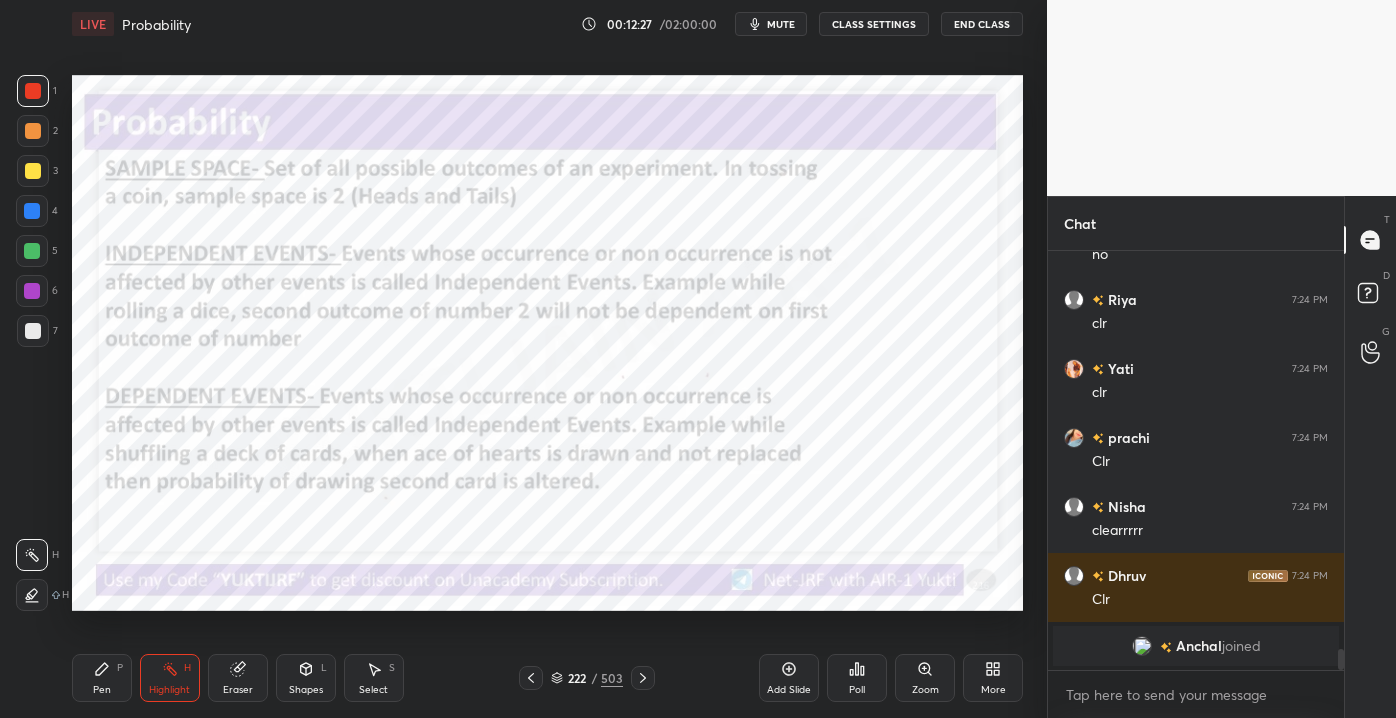 drag, startPoint x: 100, startPoint y: 689, endPoint x: 88, endPoint y: 682, distance: 13.892444 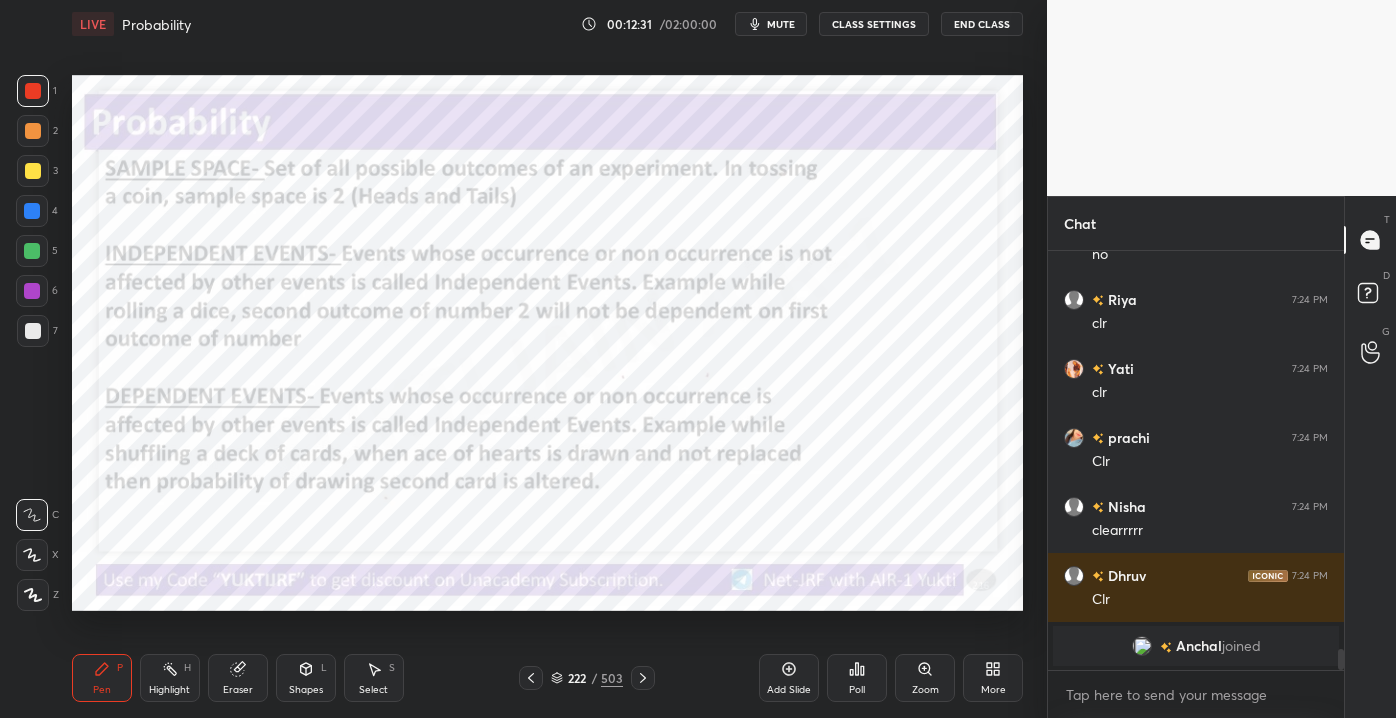 click at bounding box center [33, 595] 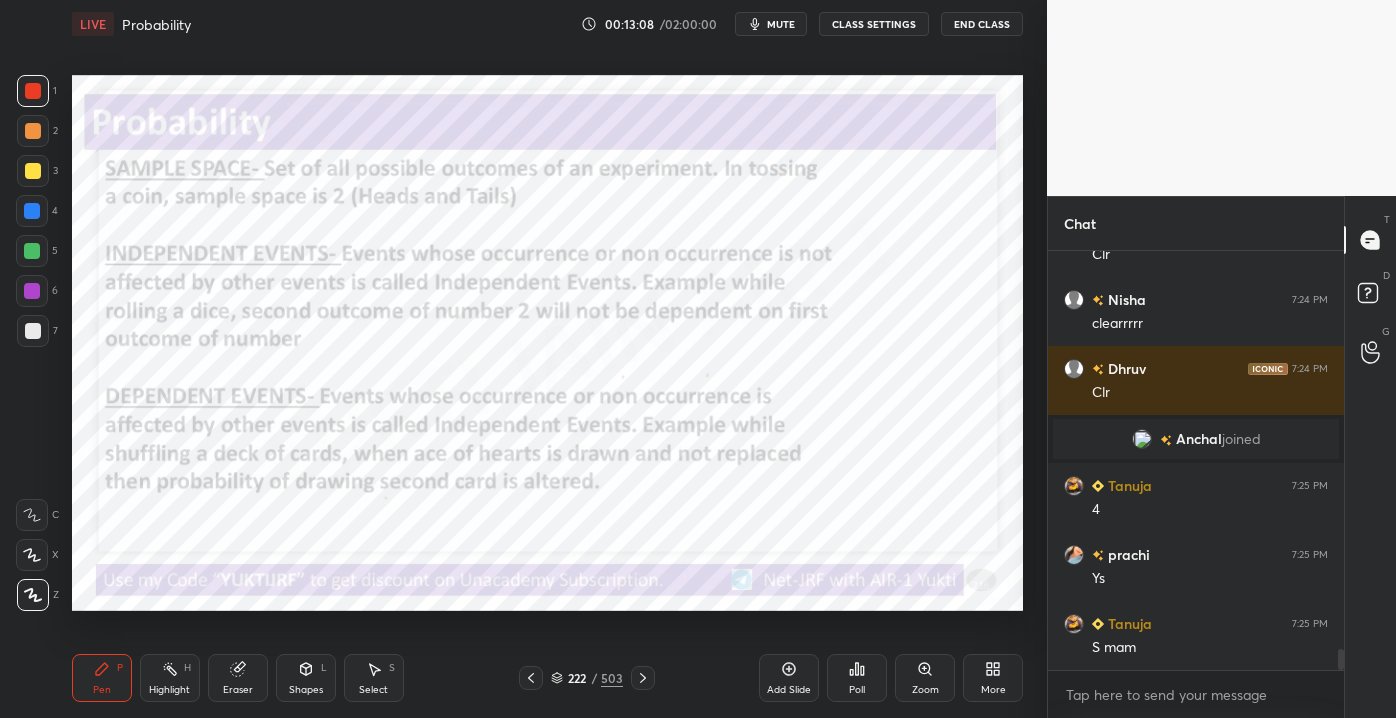 scroll, scrollTop: 8116, scrollLeft: 0, axis: vertical 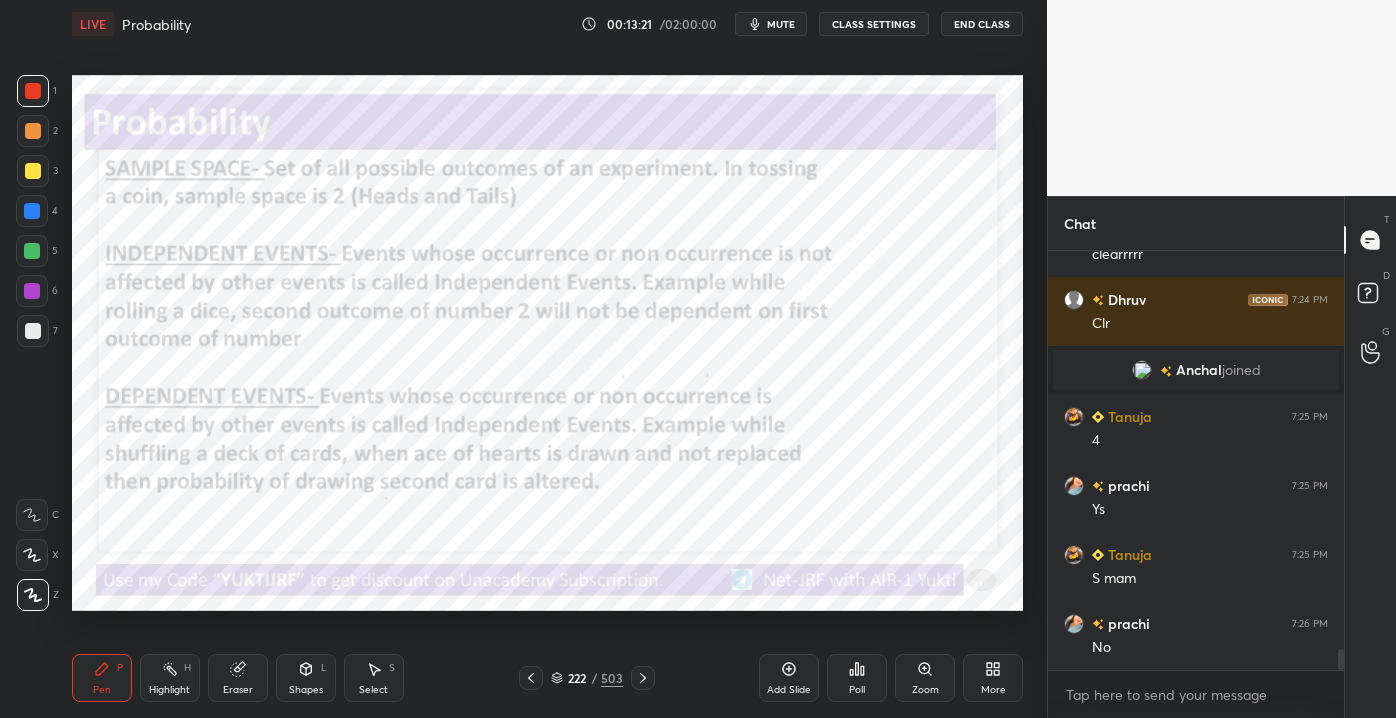 drag, startPoint x: 238, startPoint y: 683, endPoint x: 167, endPoint y: 652, distance: 77.47257 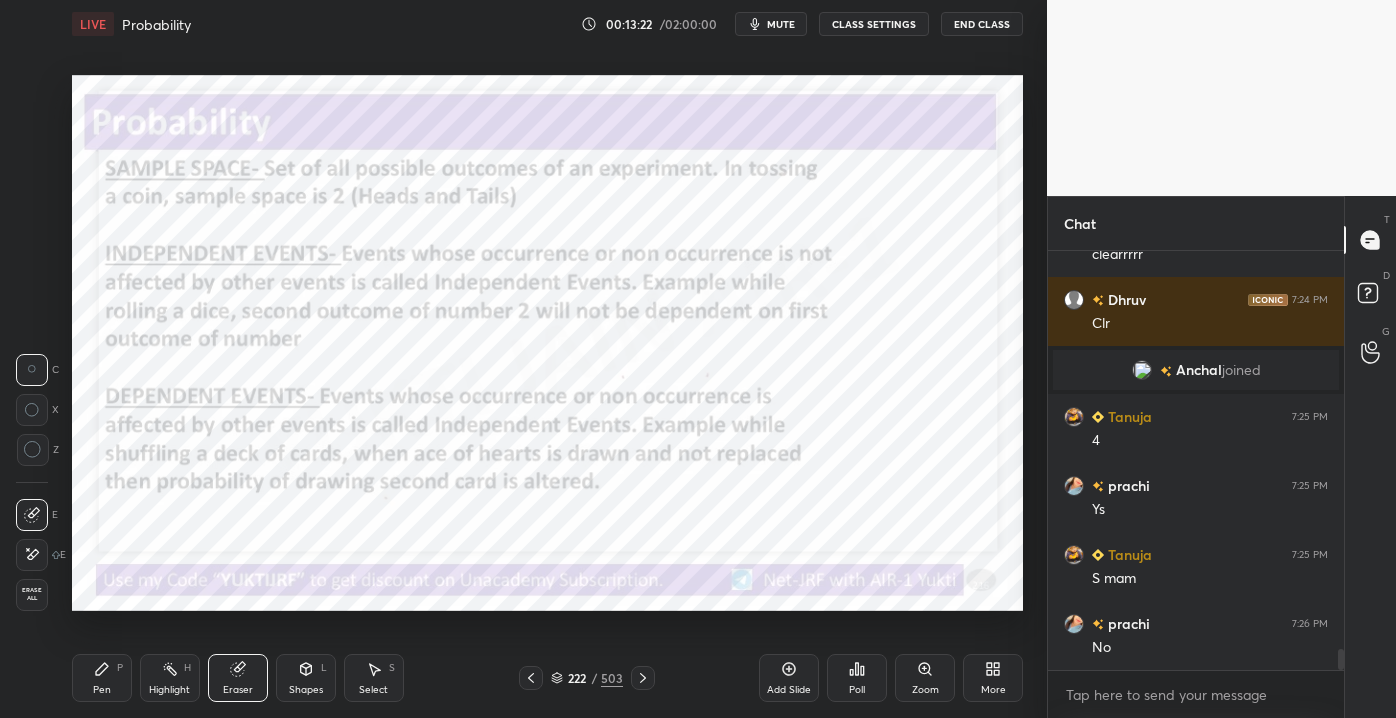 click on "Erase all" at bounding box center [32, 594] 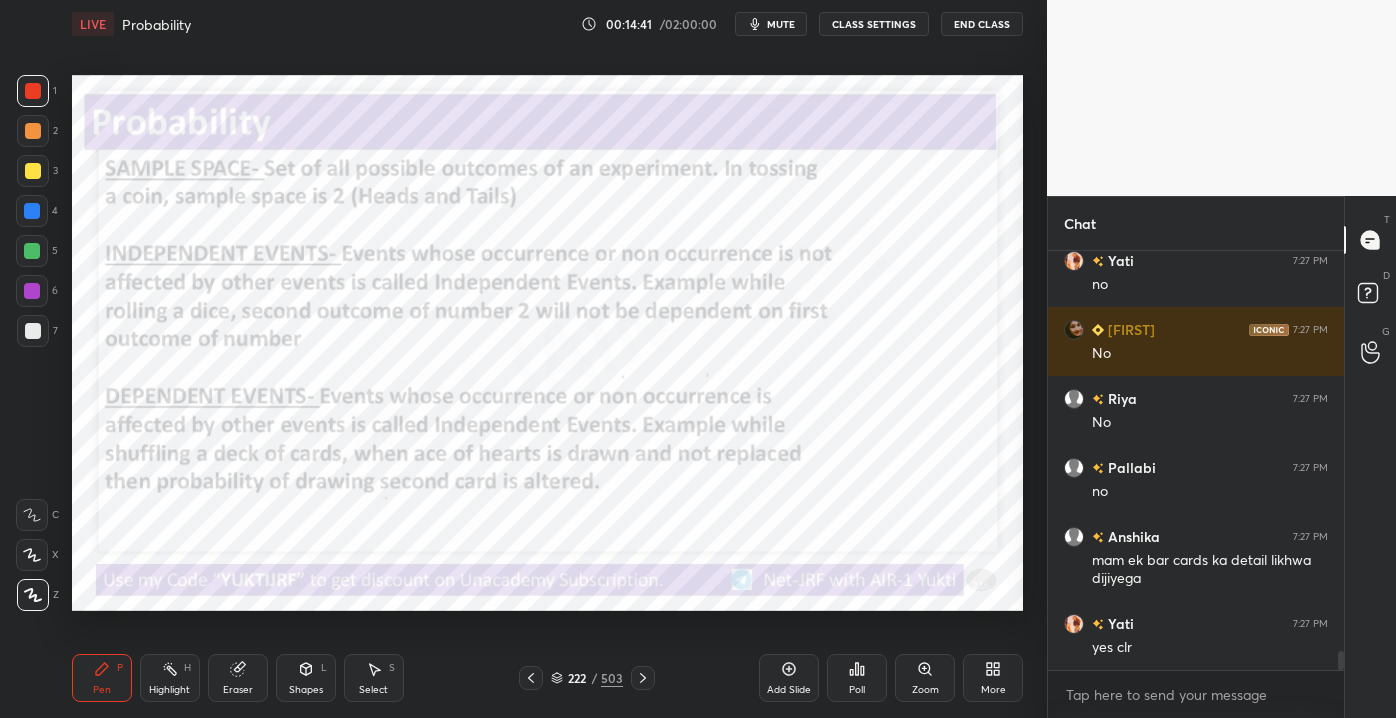 scroll, scrollTop: 8844, scrollLeft: 0, axis: vertical 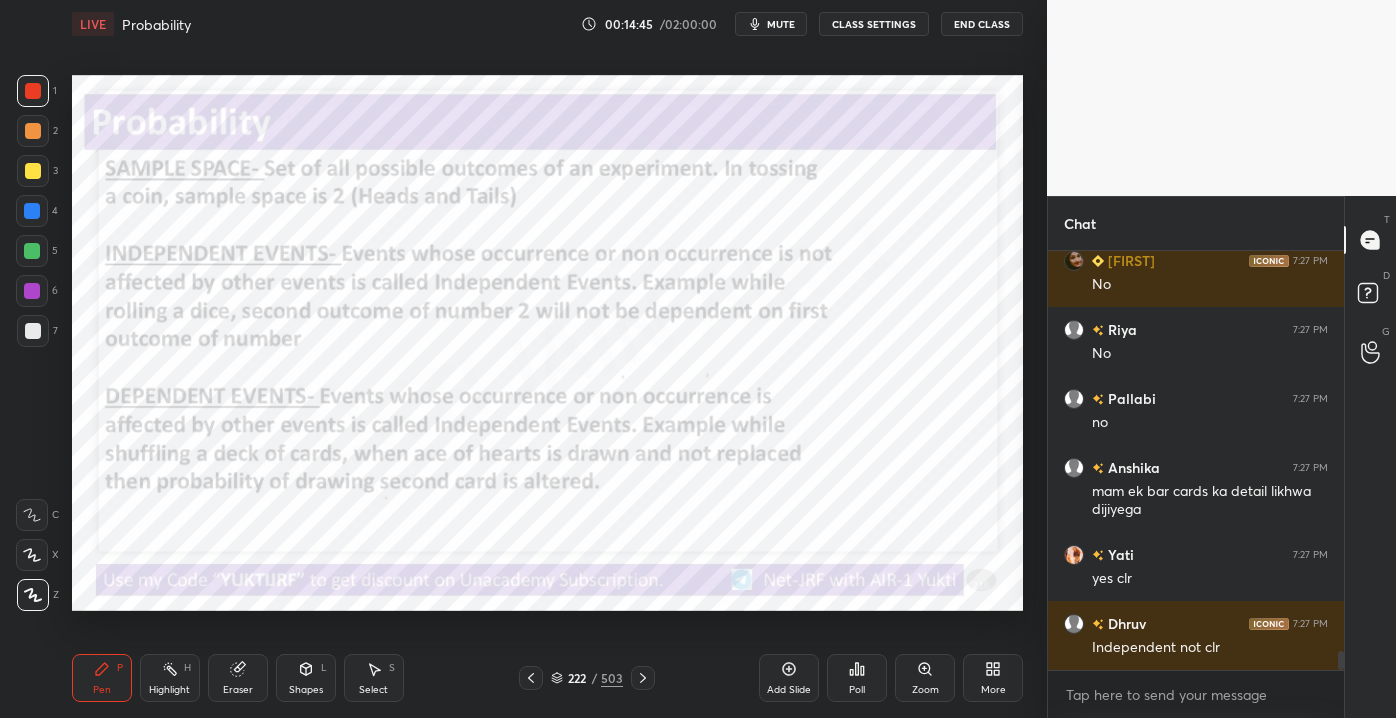 click on "Add Slide" at bounding box center [789, 678] 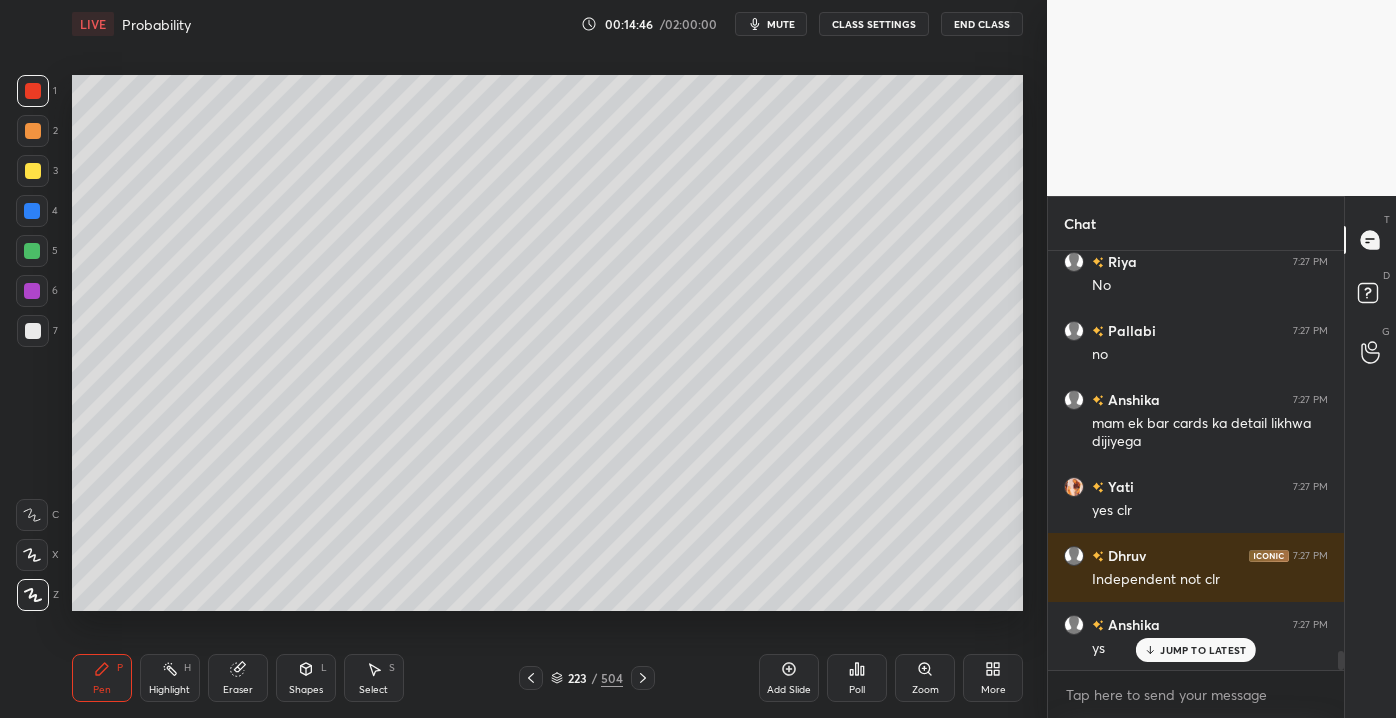 click at bounding box center [33, 331] 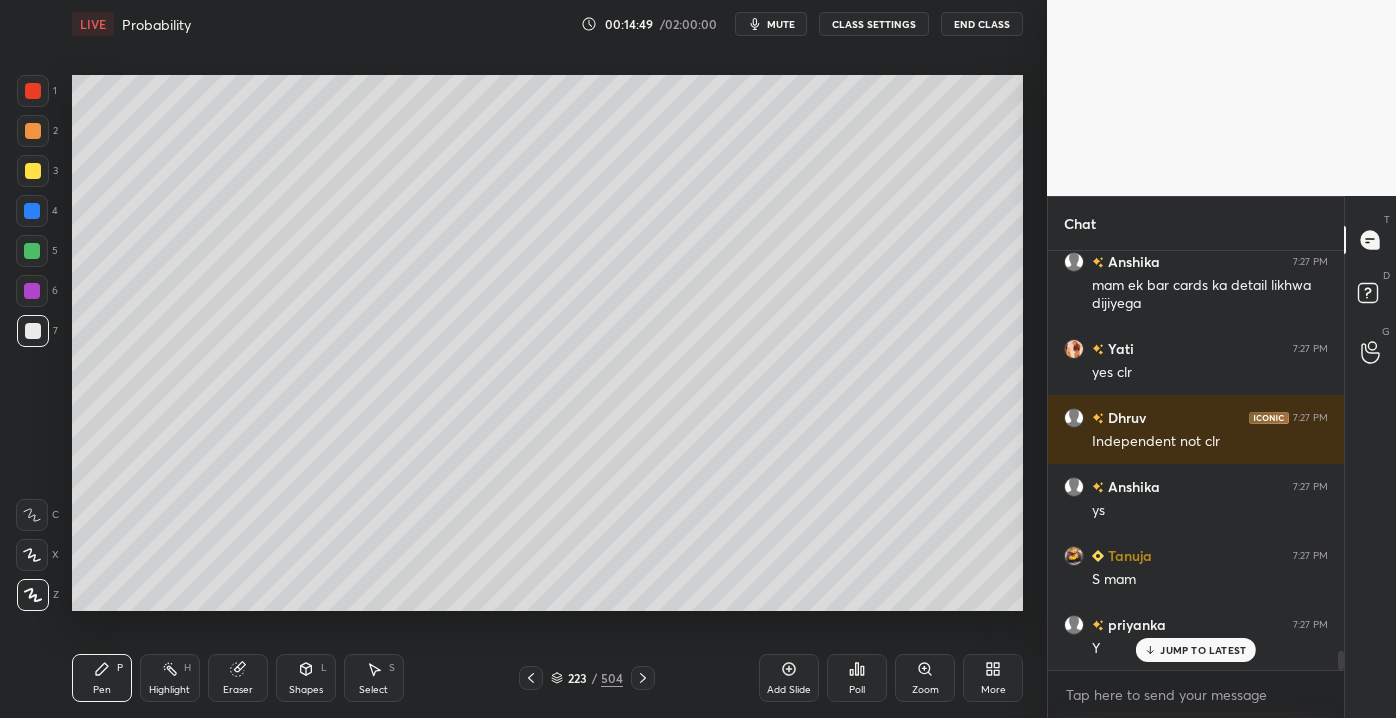 scroll, scrollTop: 9120, scrollLeft: 0, axis: vertical 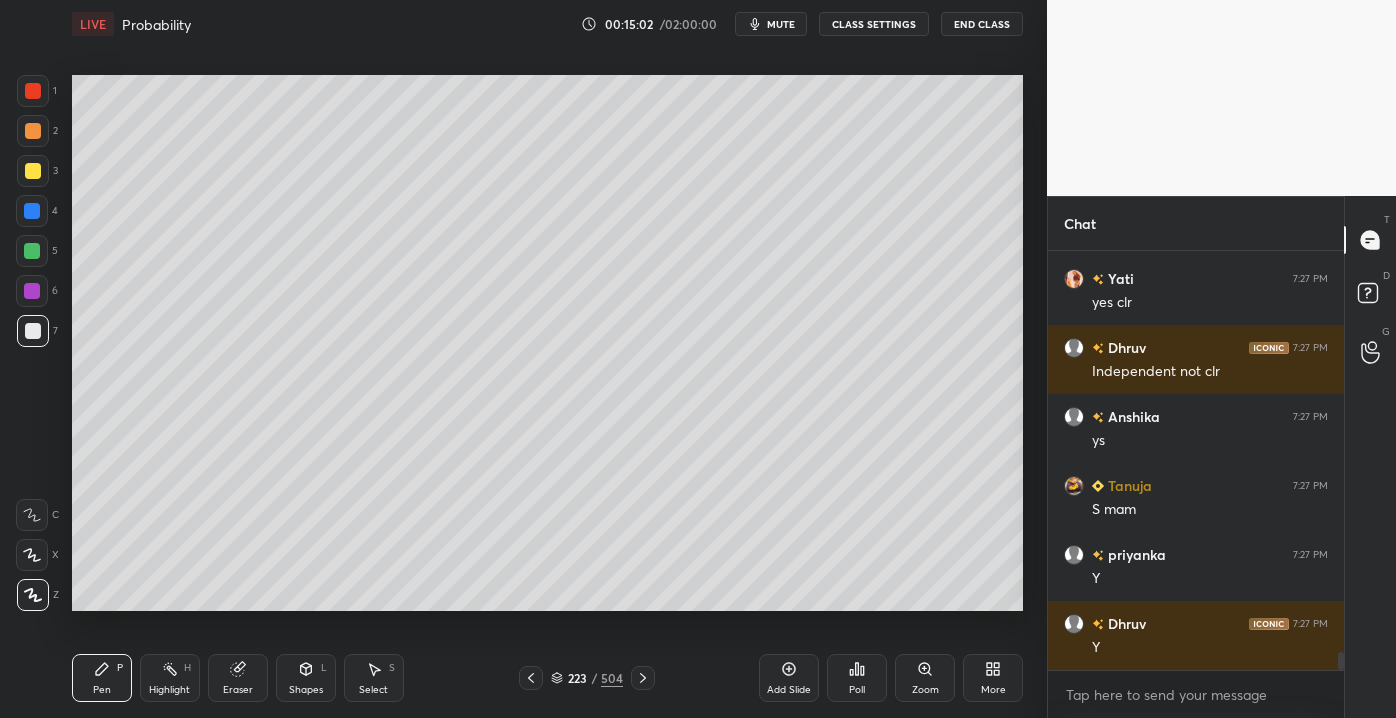 click at bounding box center [33, 171] 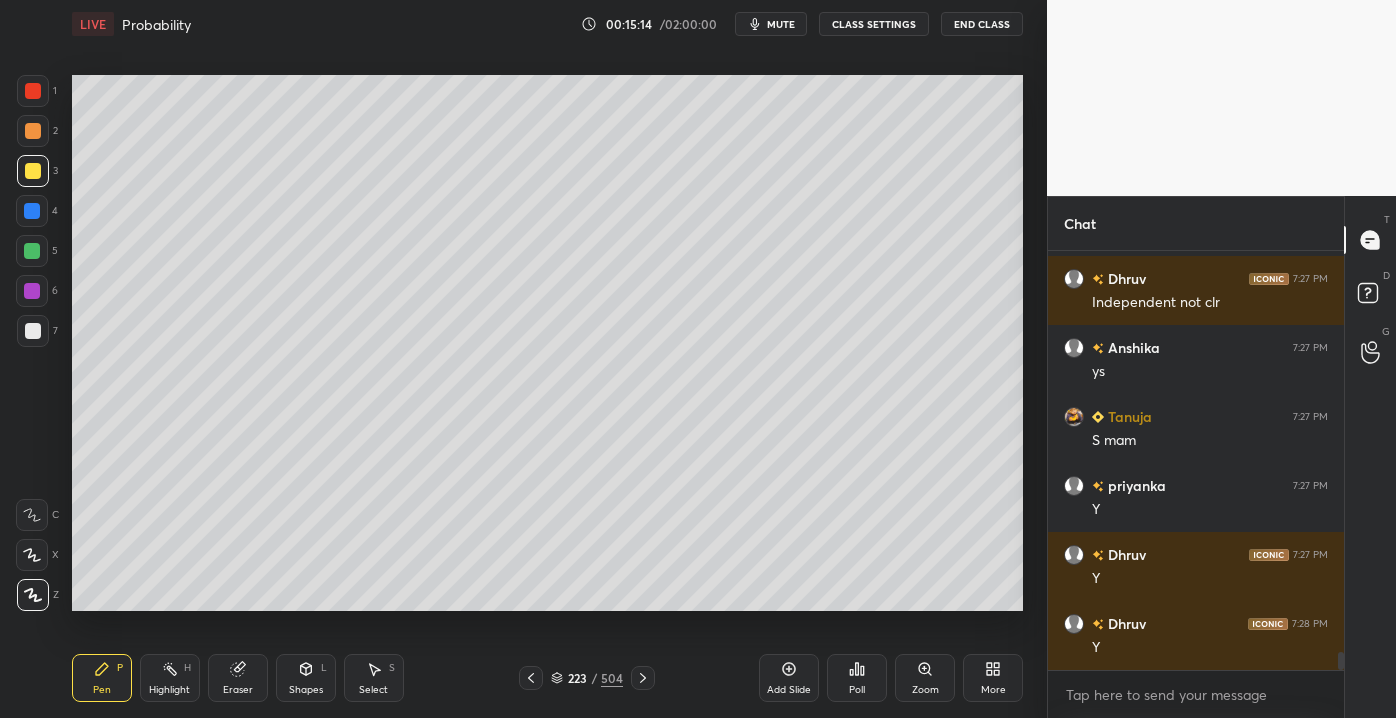 scroll, scrollTop: 9258, scrollLeft: 0, axis: vertical 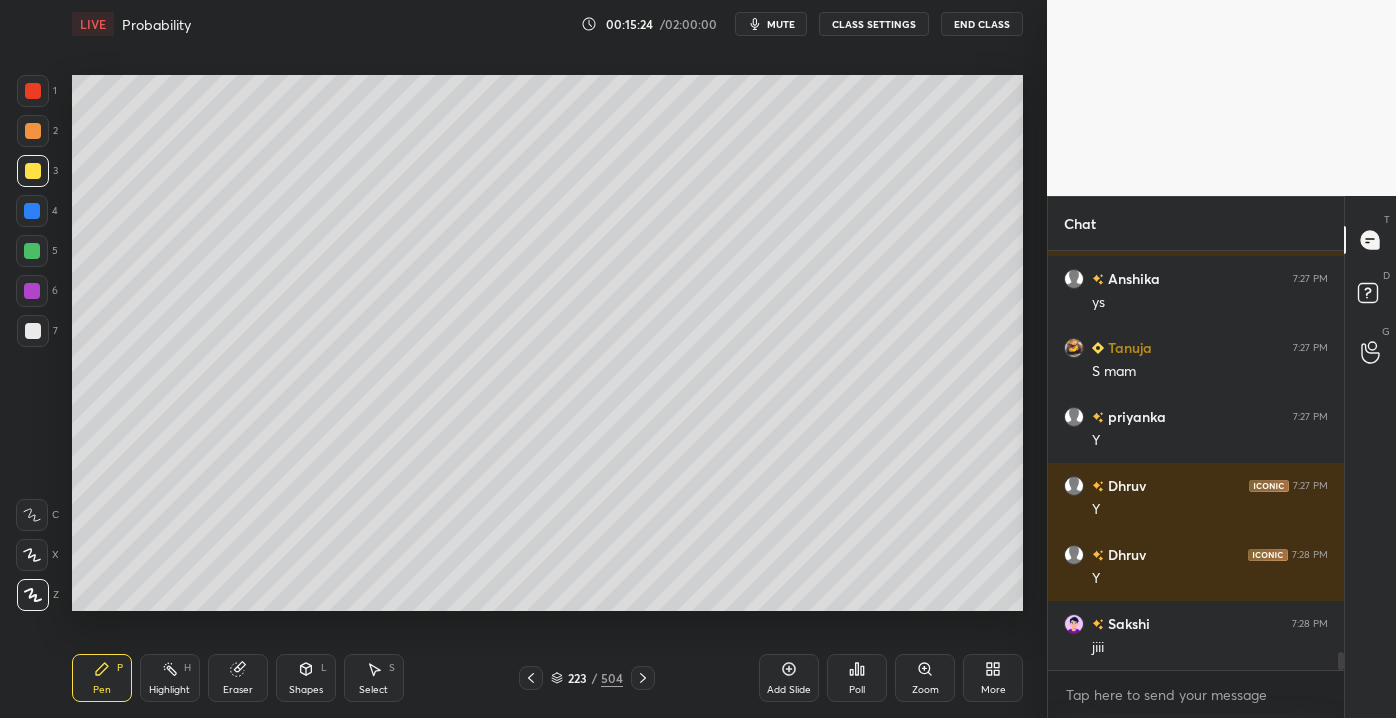 click on "7" at bounding box center [37, 331] 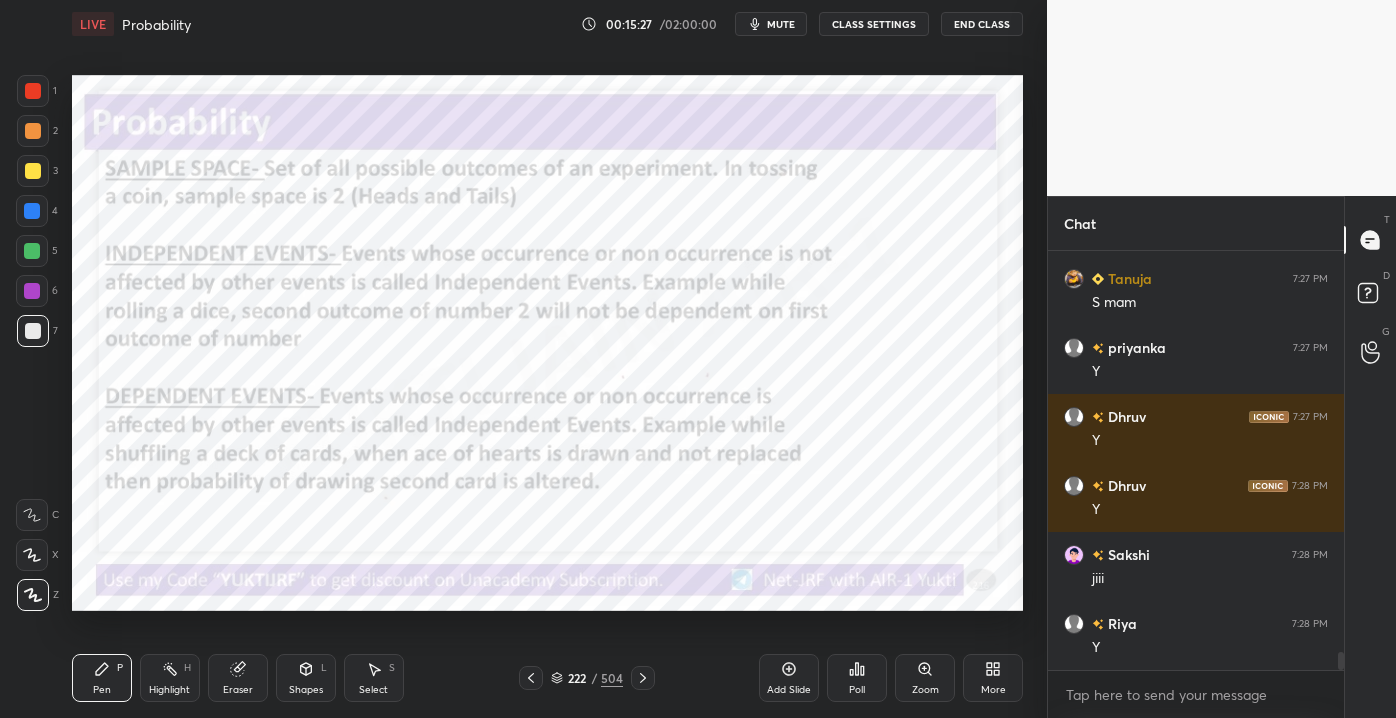 scroll, scrollTop: 9396, scrollLeft: 0, axis: vertical 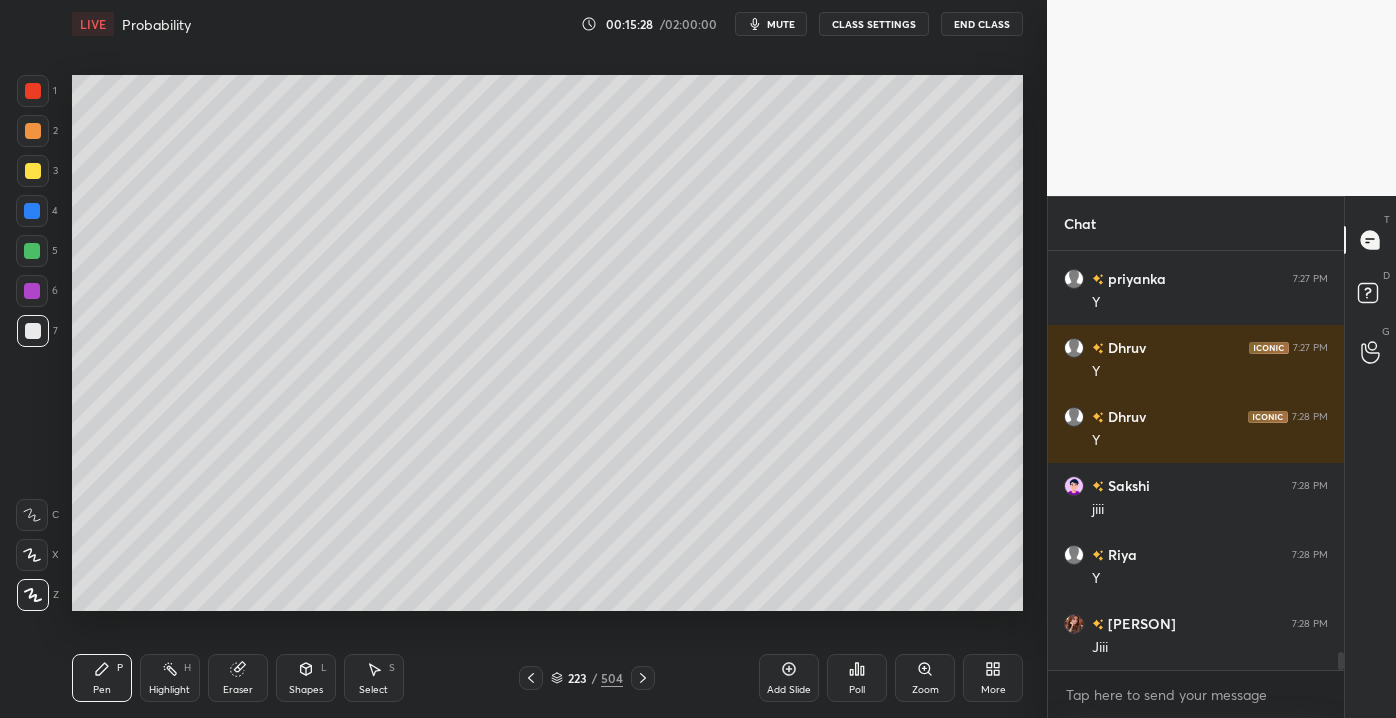 click at bounding box center [32, 211] 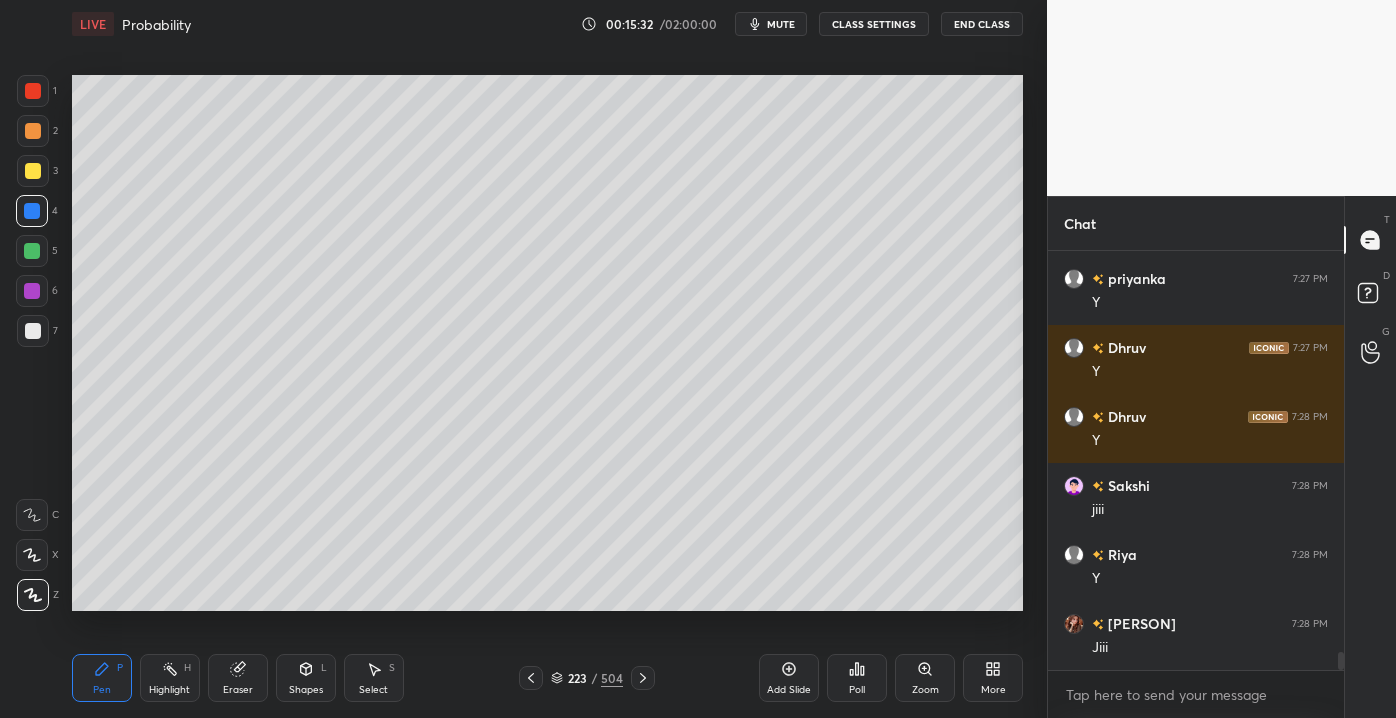 click at bounding box center (33, 91) 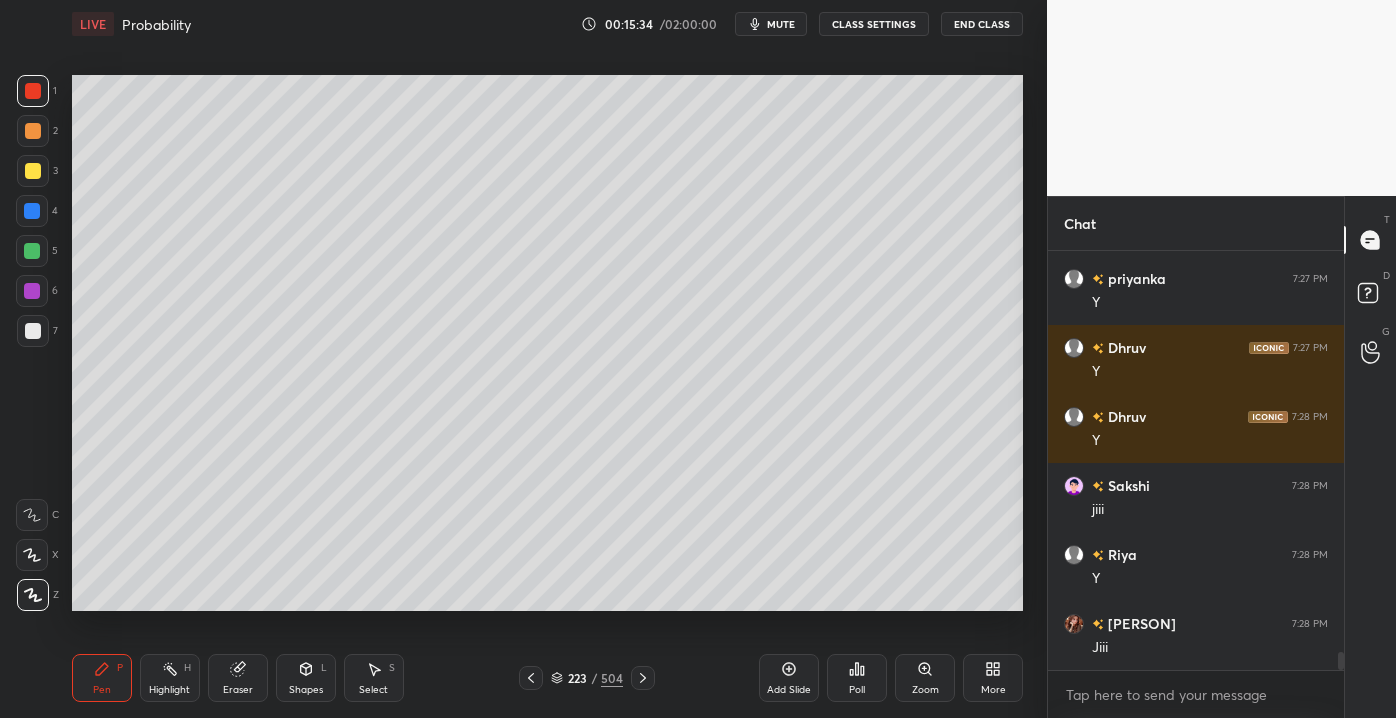 drag, startPoint x: 314, startPoint y: 686, endPoint x: 303, endPoint y: 661, distance: 27.313 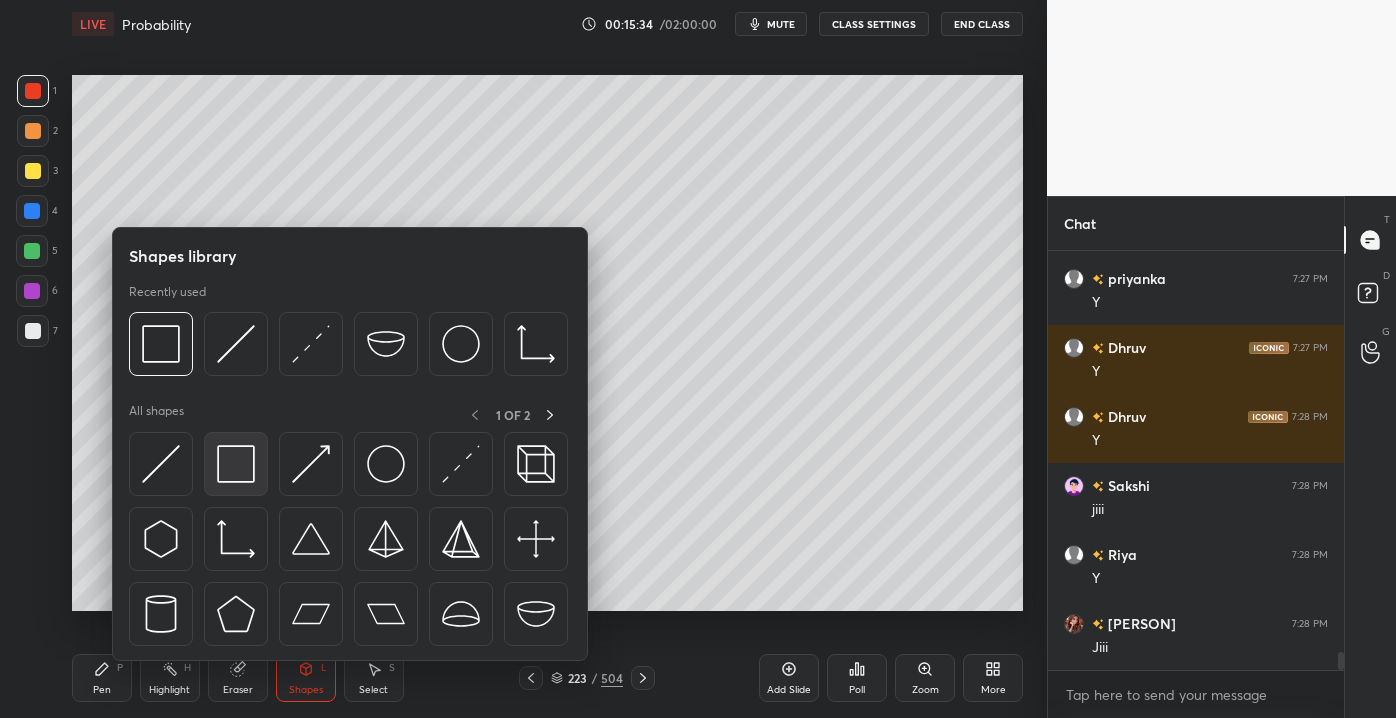 click at bounding box center [236, 464] 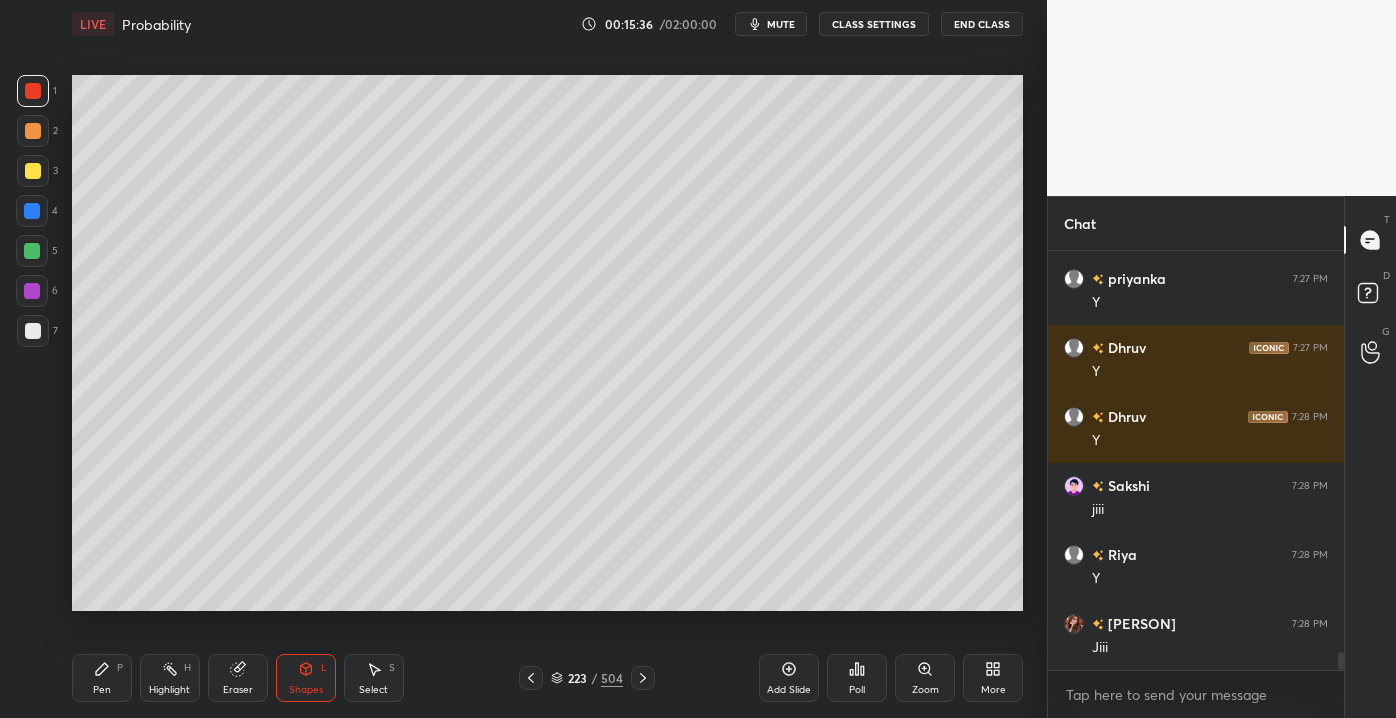 click on "Pen P" at bounding box center [102, 678] 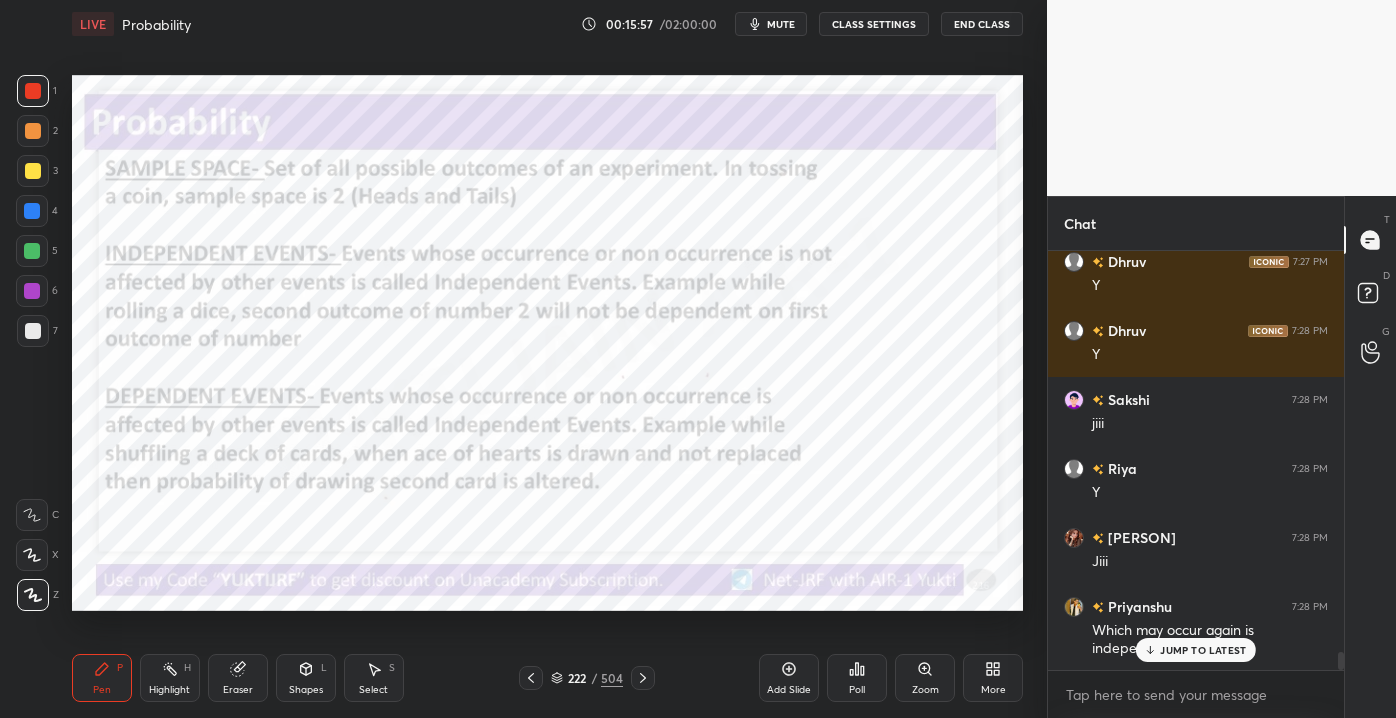 scroll, scrollTop: 9552, scrollLeft: 0, axis: vertical 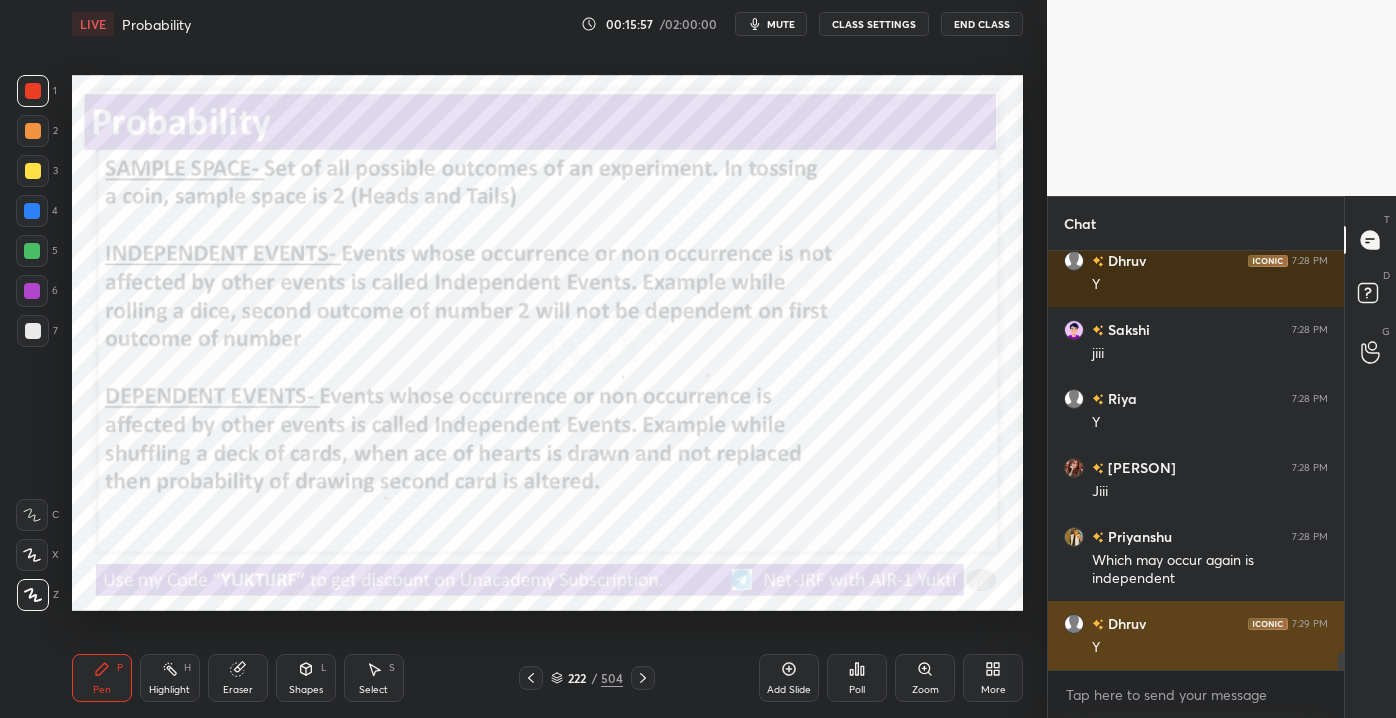click on "Y" at bounding box center [1210, 648] 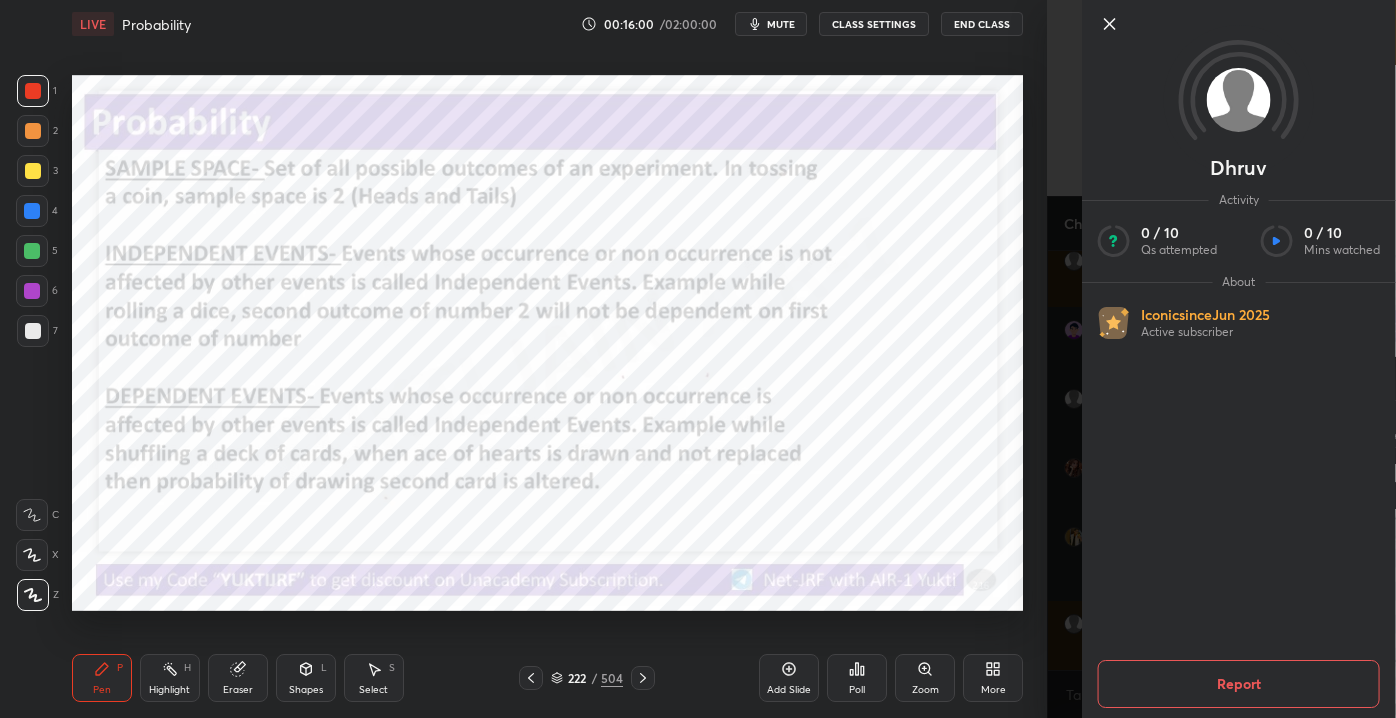 click 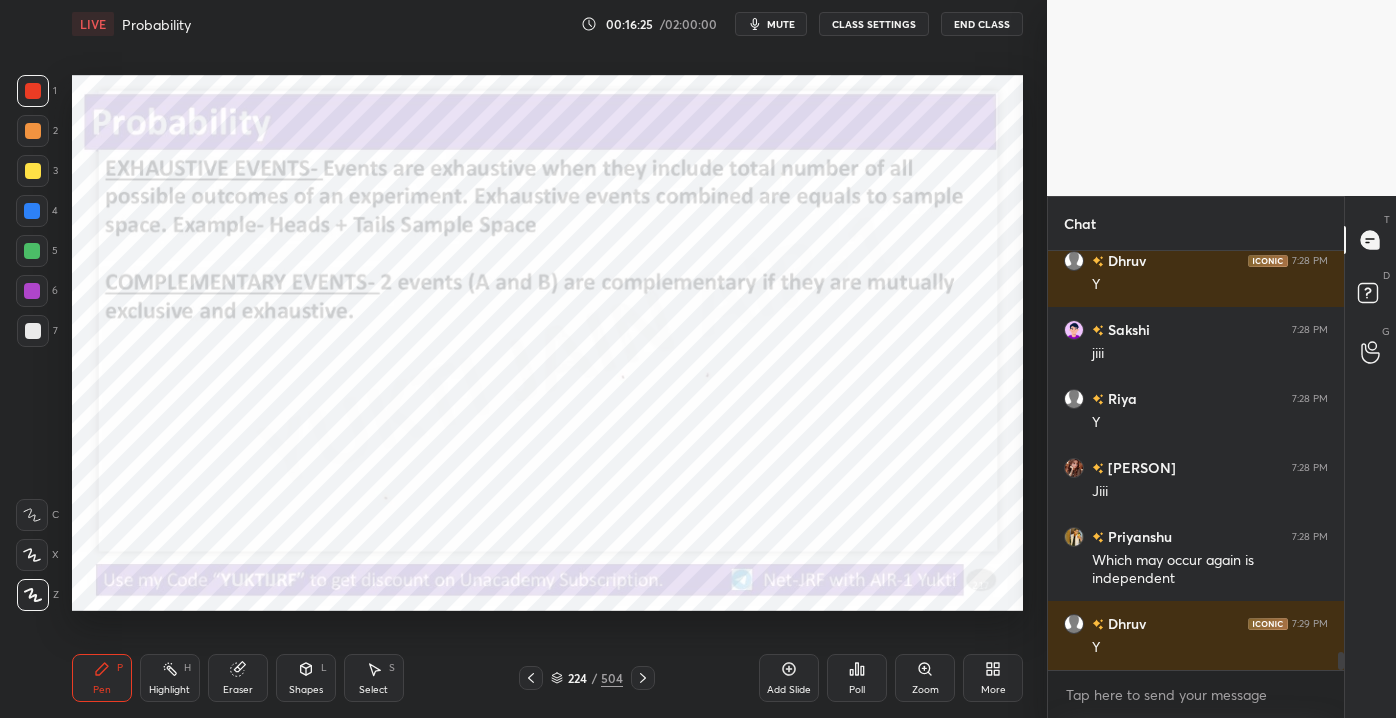 scroll, scrollTop: 9639, scrollLeft: 0, axis: vertical 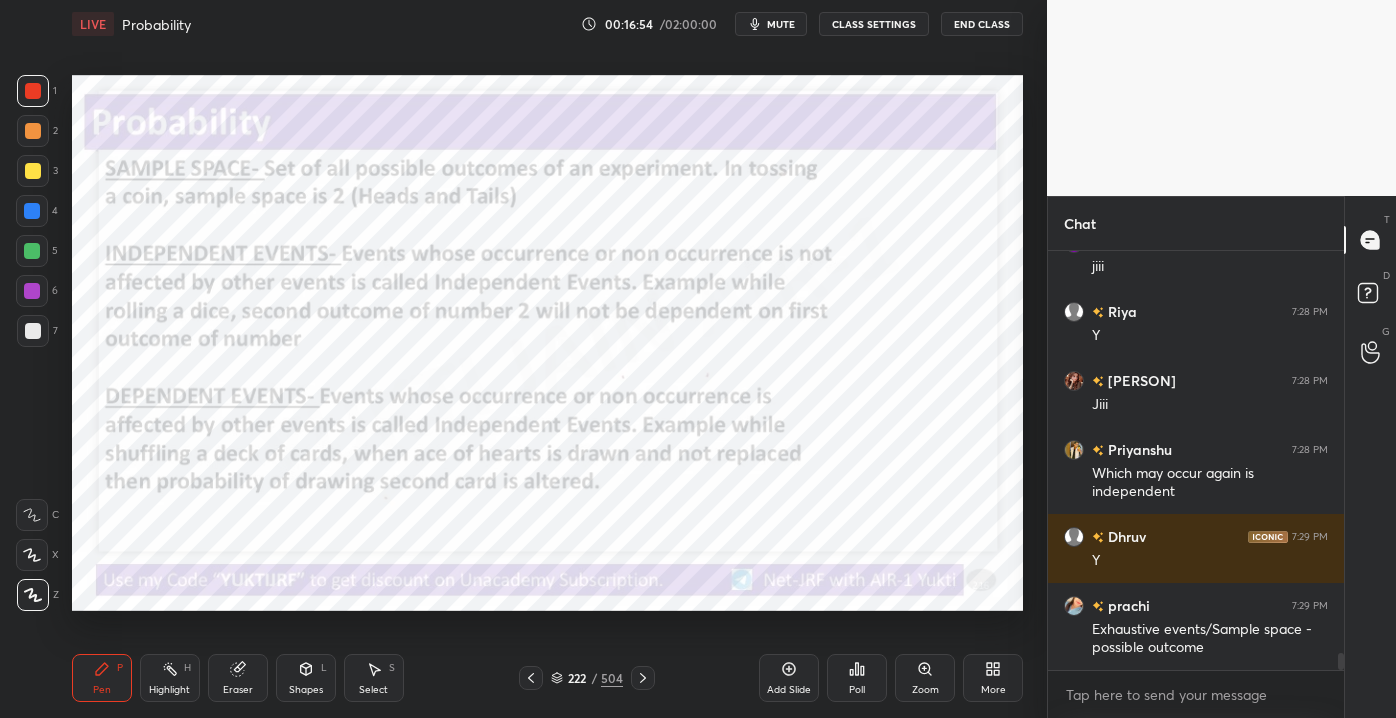 click on "Setting up your live class Poll for   secs No correct answer Start poll" at bounding box center [547, 343] 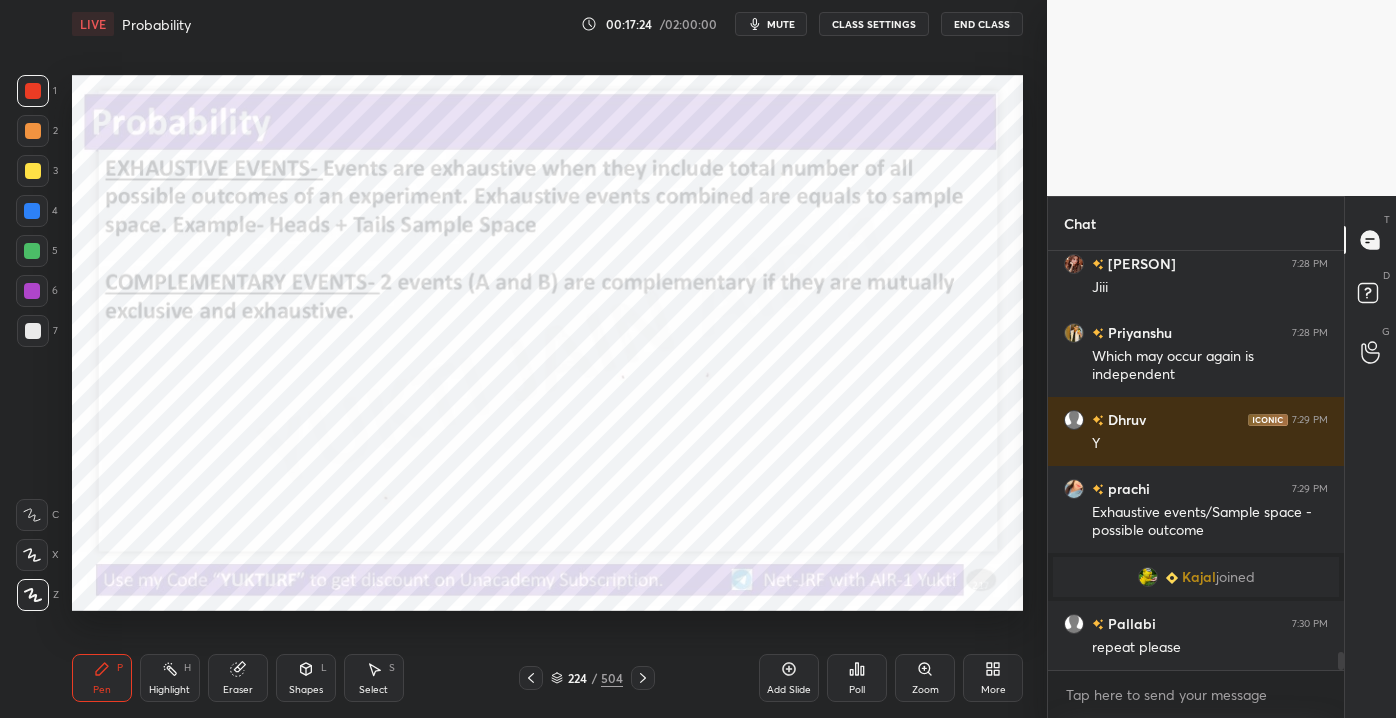scroll, scrollTop: 9312, scrollLeft: 0, axis: vertical 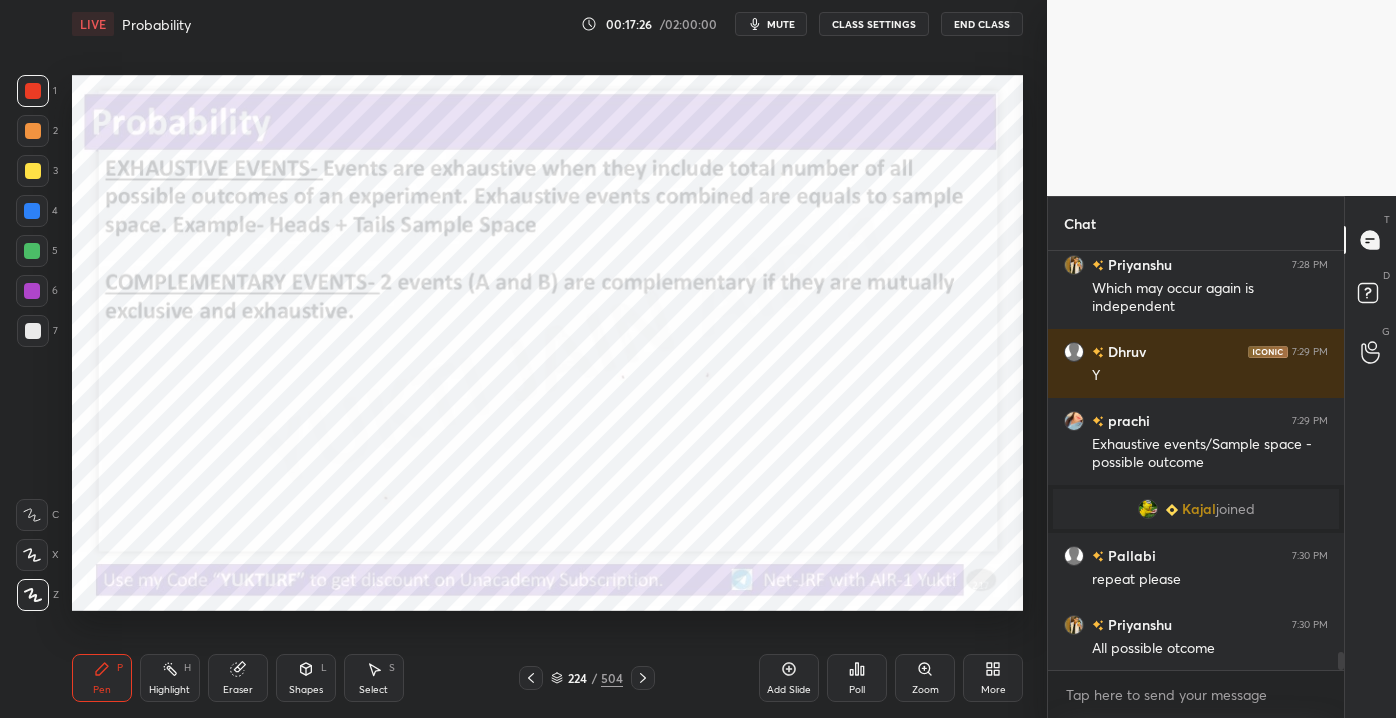 click 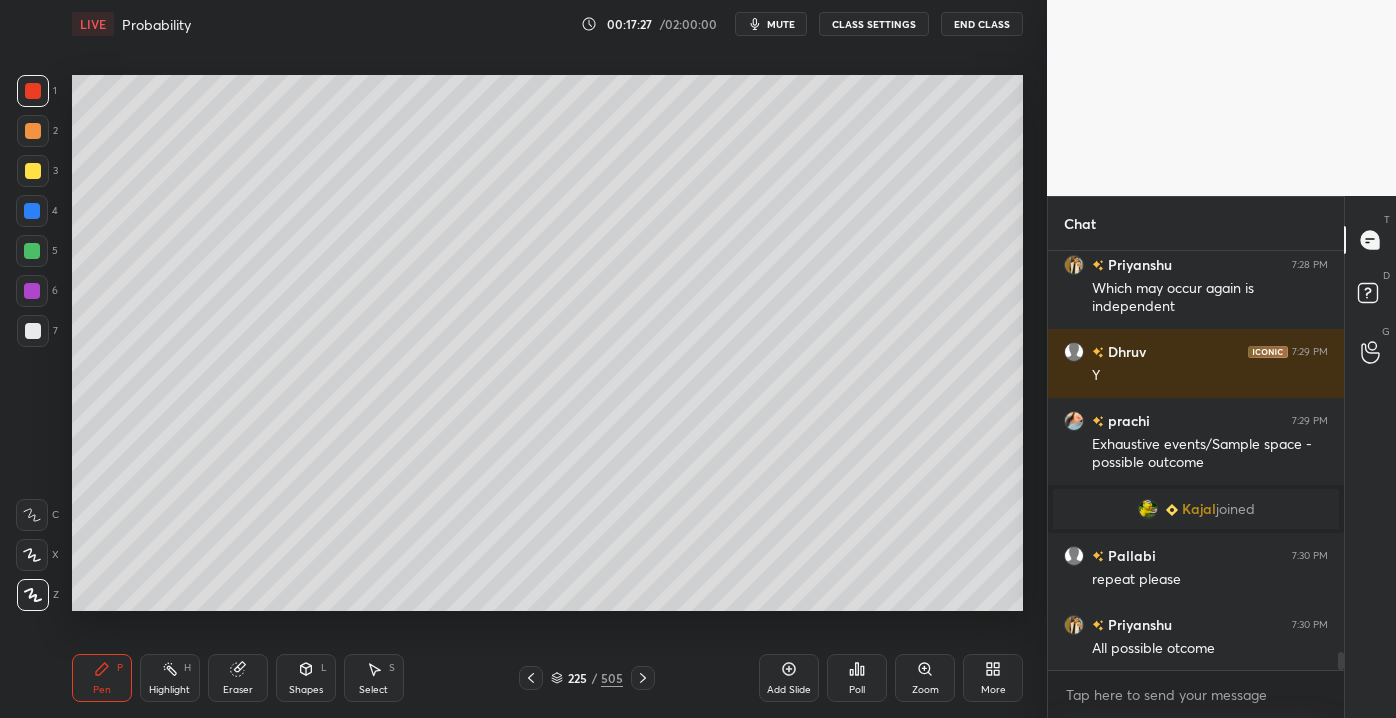 drag, startPoint x: 39, startPoint y: 340, endPoint x: 26, endPoint y: 335, distance: 13.928389 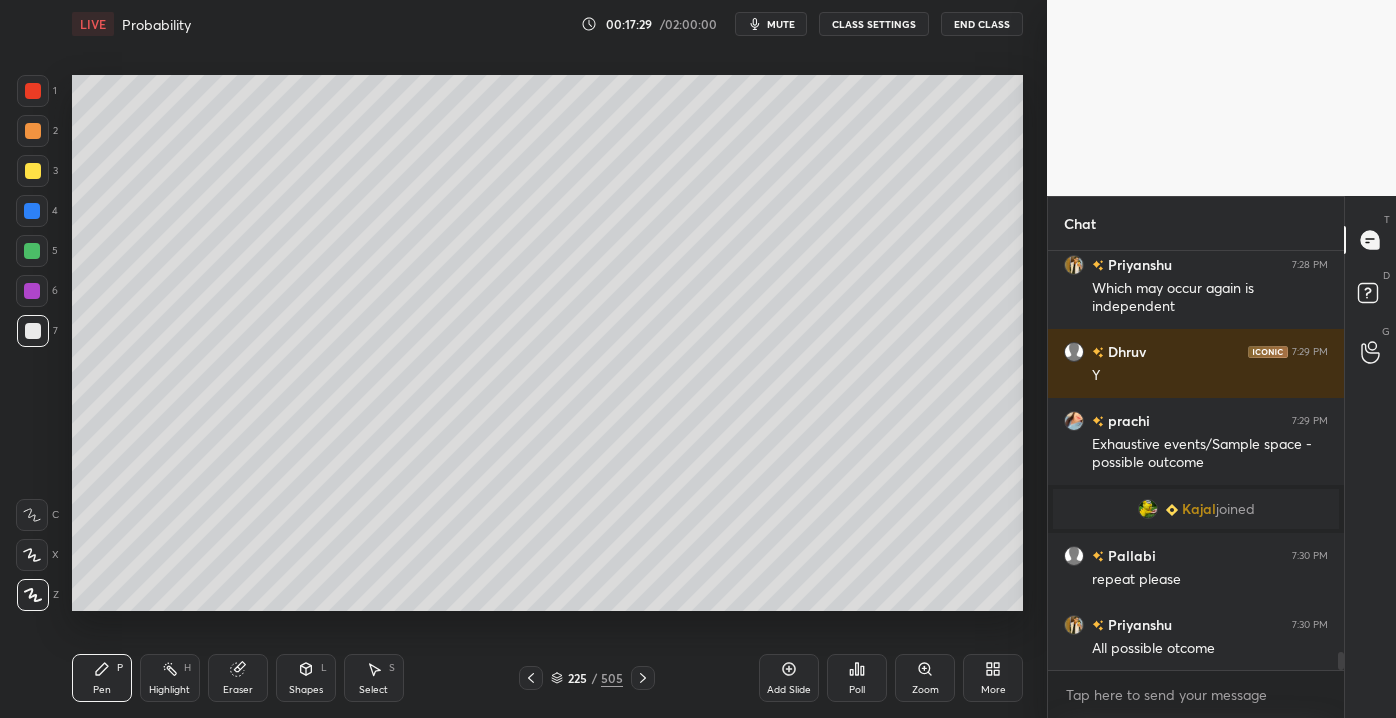 scroll, scrollTop: 9400, scrollLeft: 0, axis: vertical 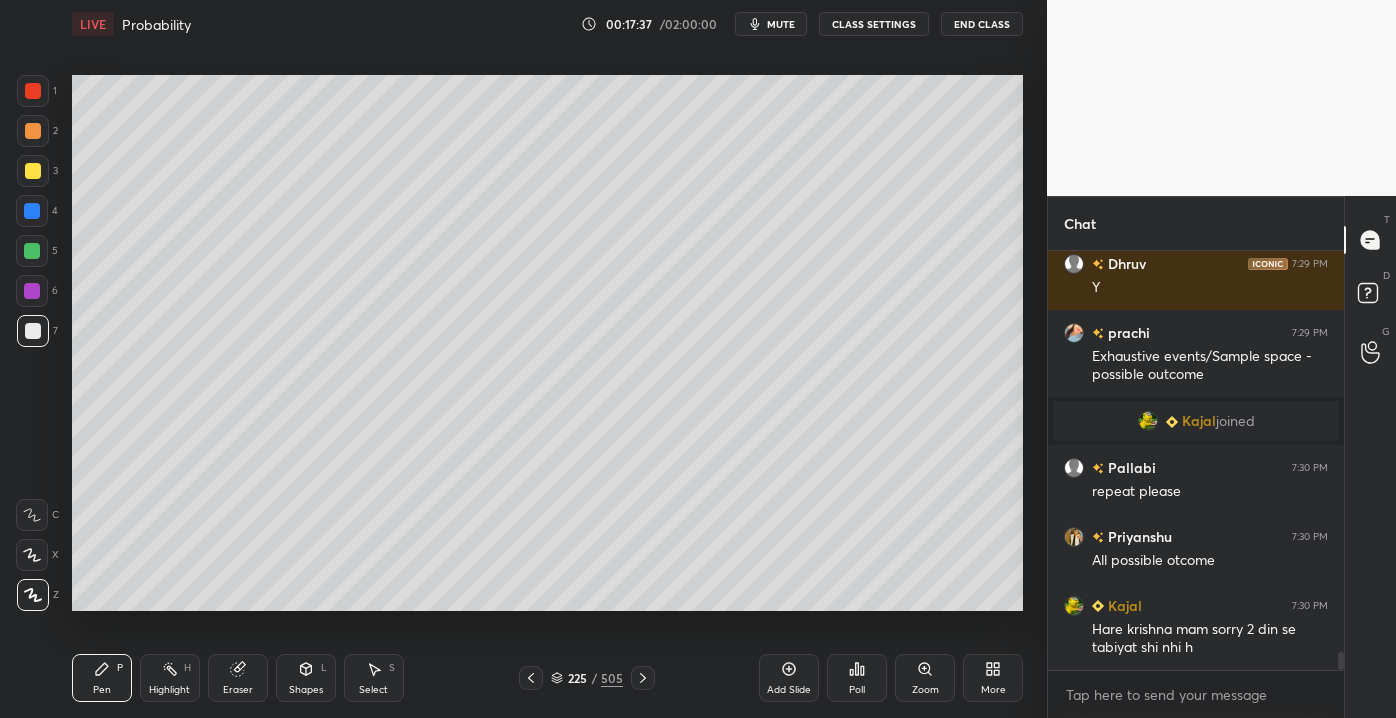 drag, startPoint x: 218, startPoint y: 701, endPoint x: 229, endPoint y: 696, distance: 12.083046 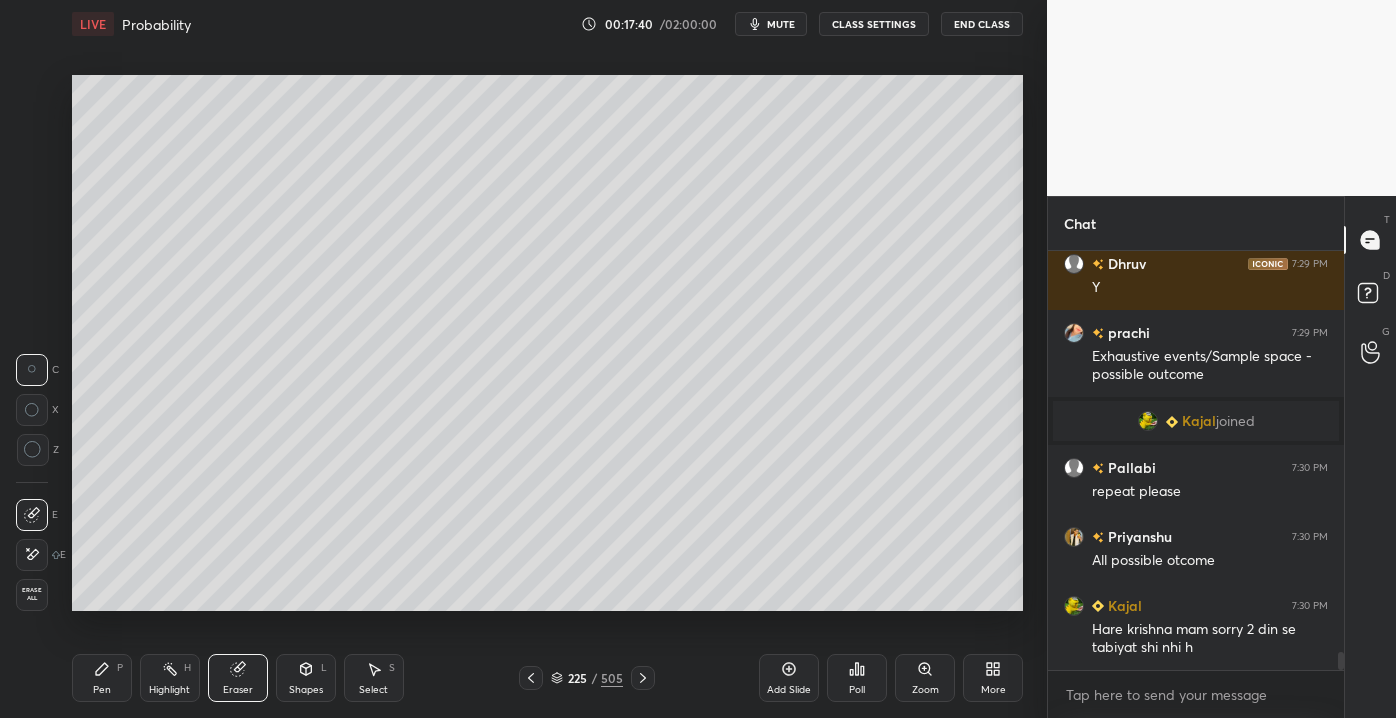click on "Pen P" at bounding box center [102, 678] 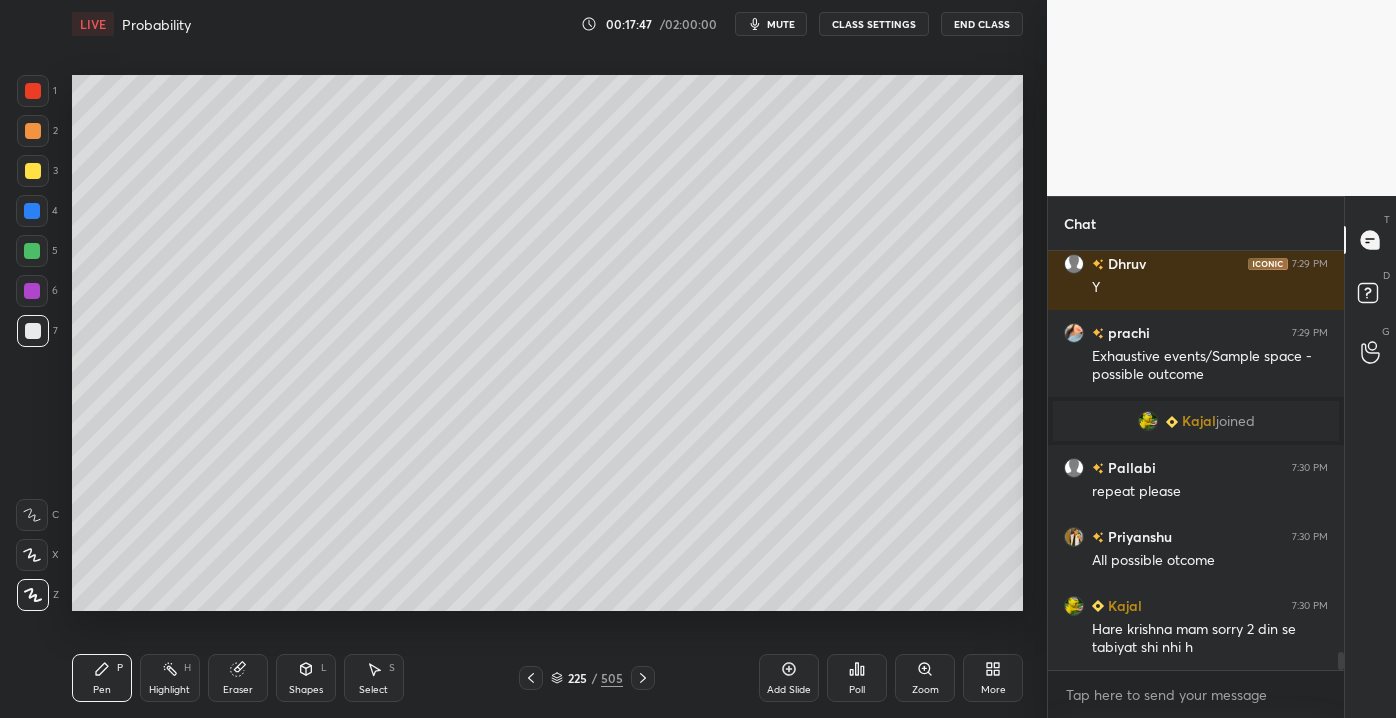 click at bounding box center (33, 171) 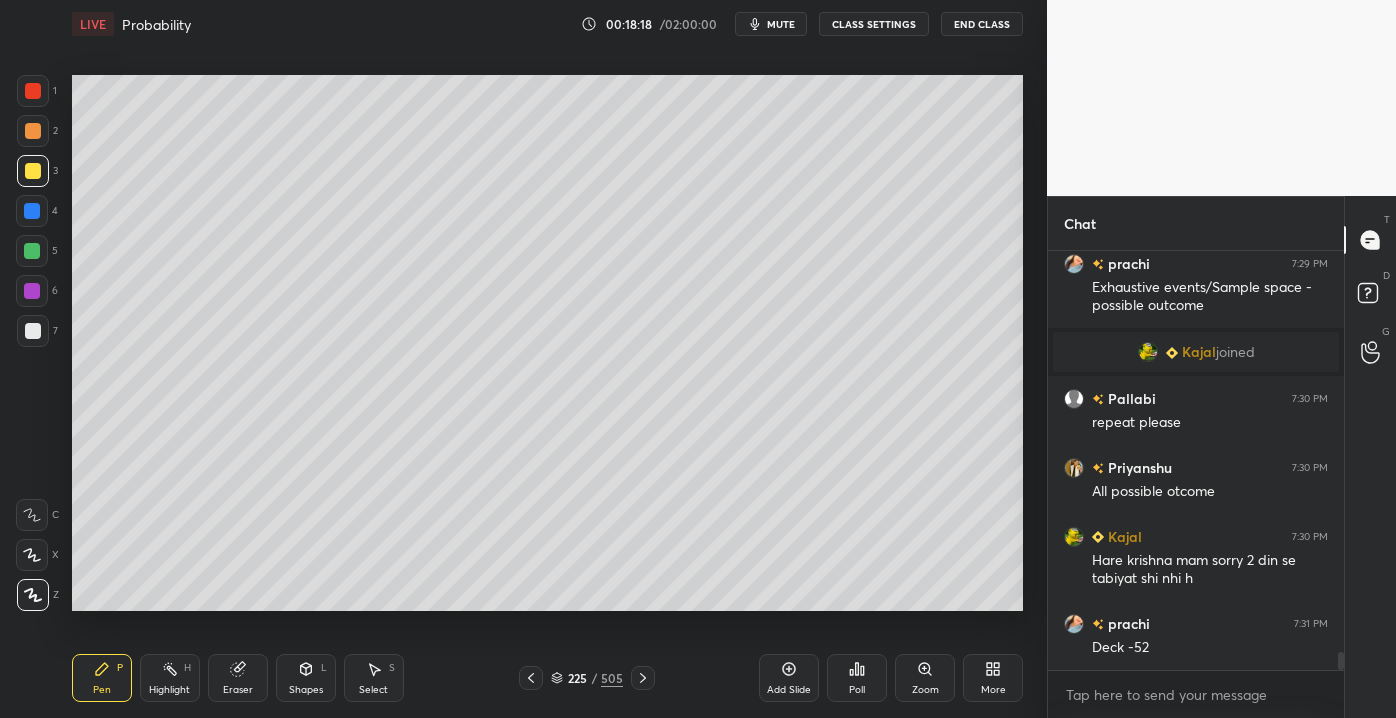 scroll, scrollTop: 9573, scrollLeft: 0, axis: vertical 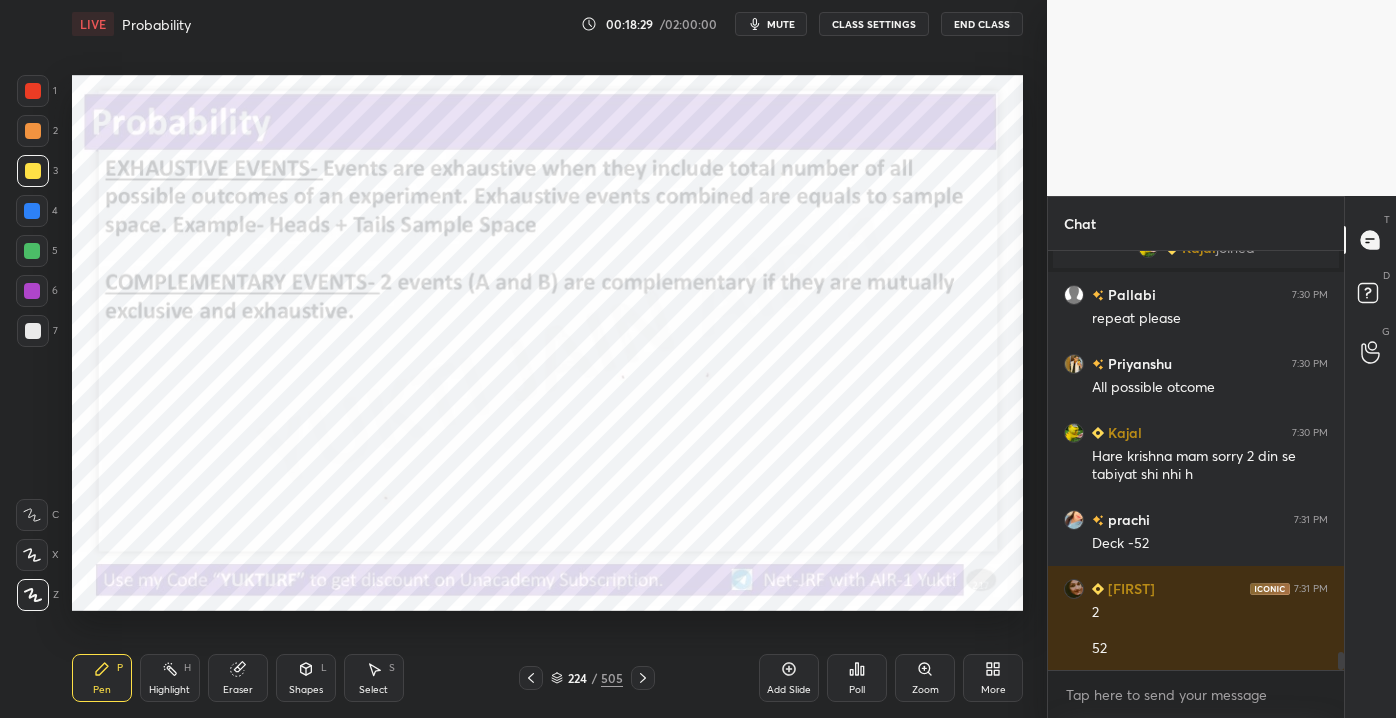 drag, startPoint x: 34, startPoint y: 91, endPoint x: 23, endPoint y: 93, distance: 11.18034 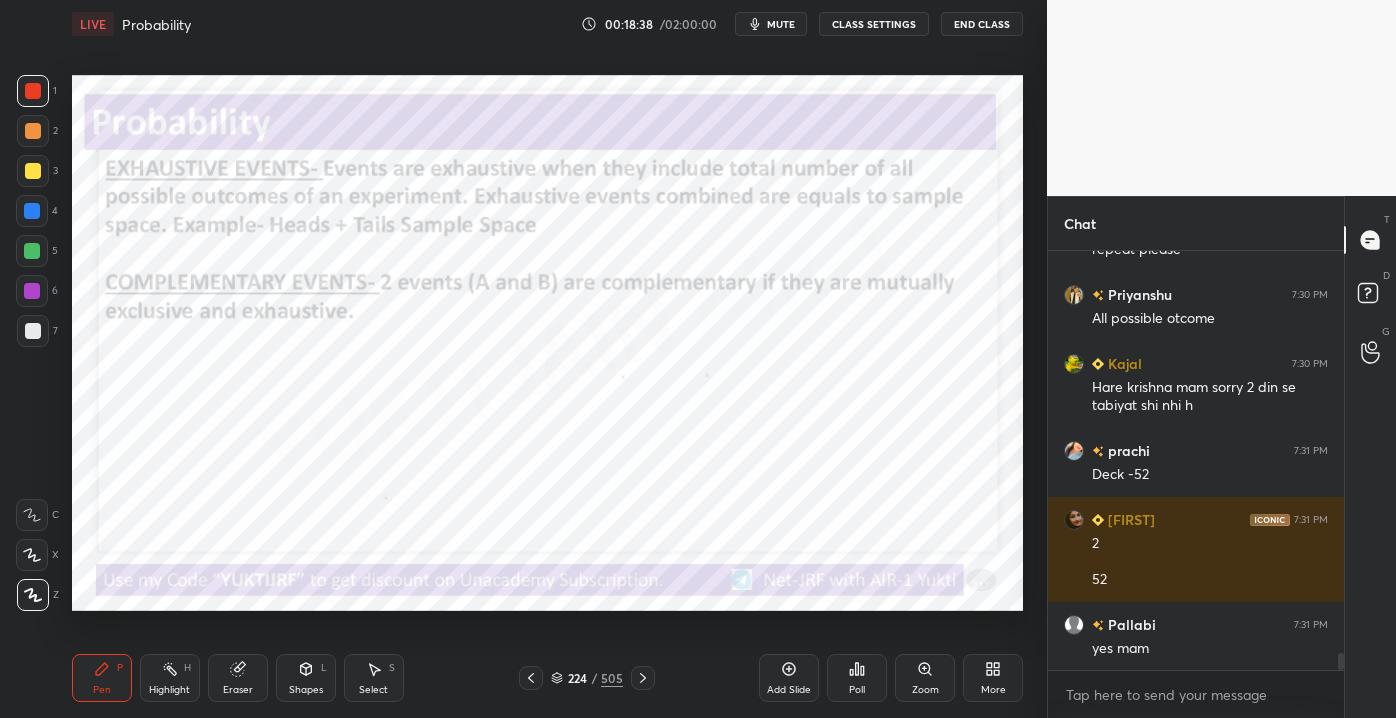 scroll, scrollTop: 9712, scrollLeft: 0, axis: vertical 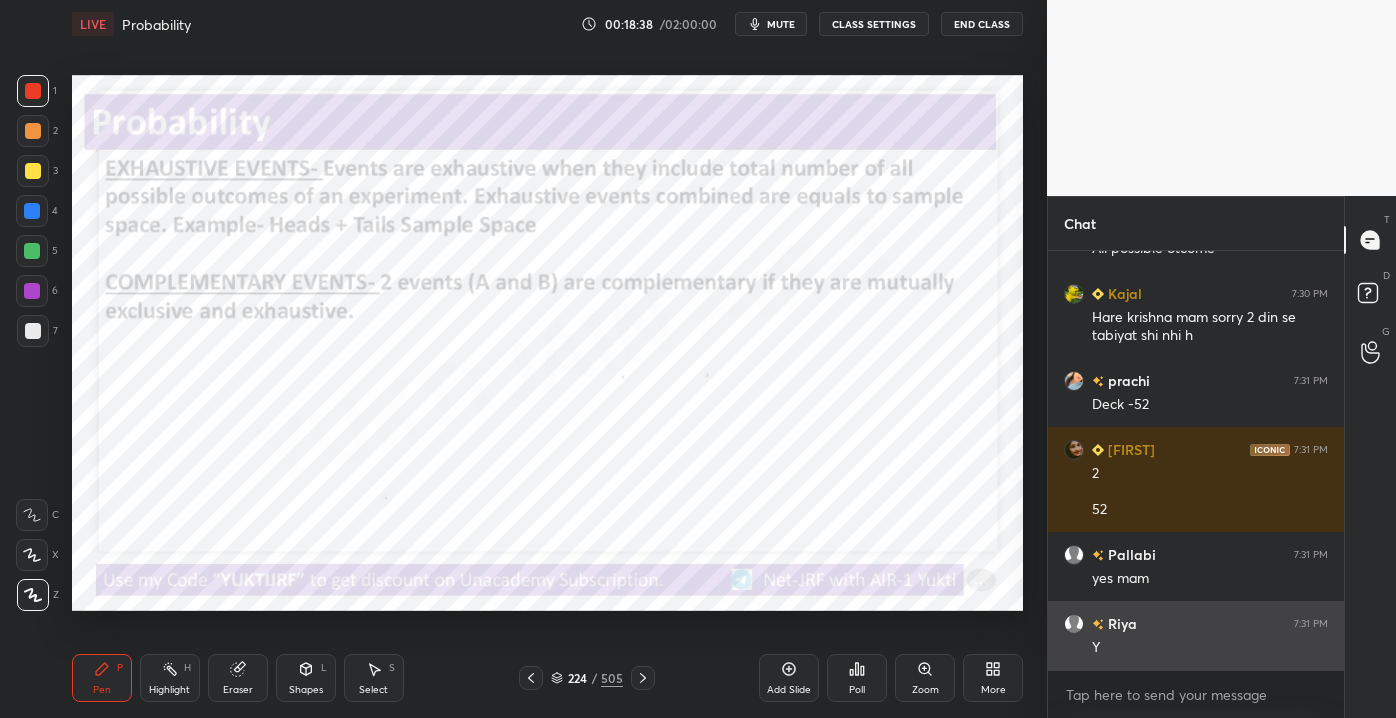 click on "Y" at bounding box center (1210, 648) 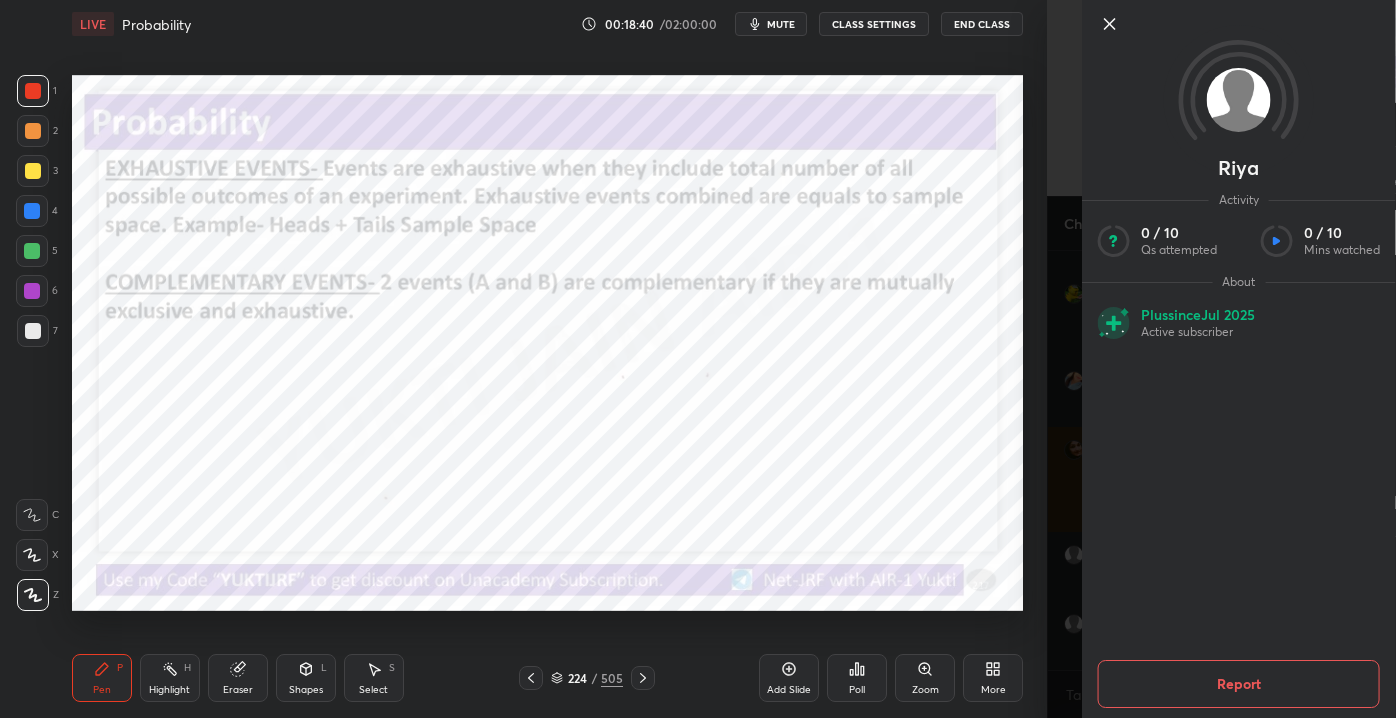 click on "Add Slide" at bounding box center (789, 678) 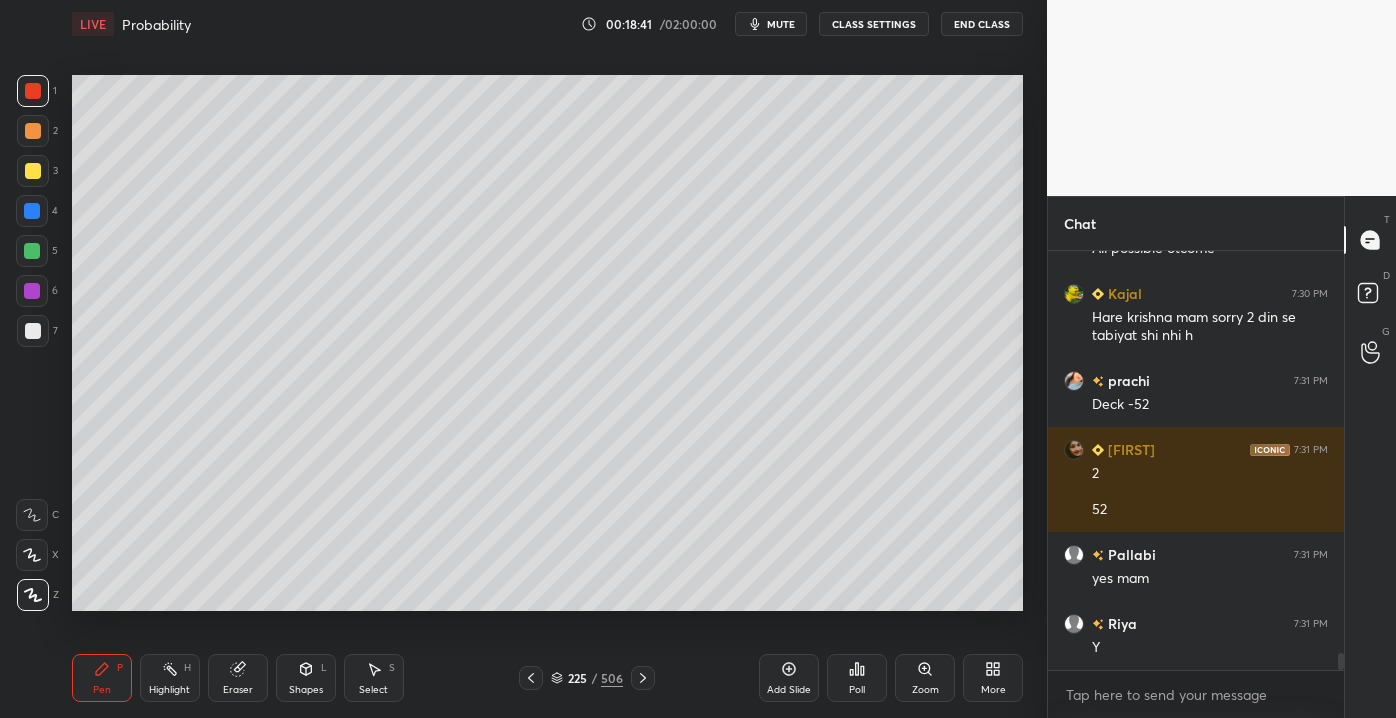 click on "6" at bounding box center (37, 295) 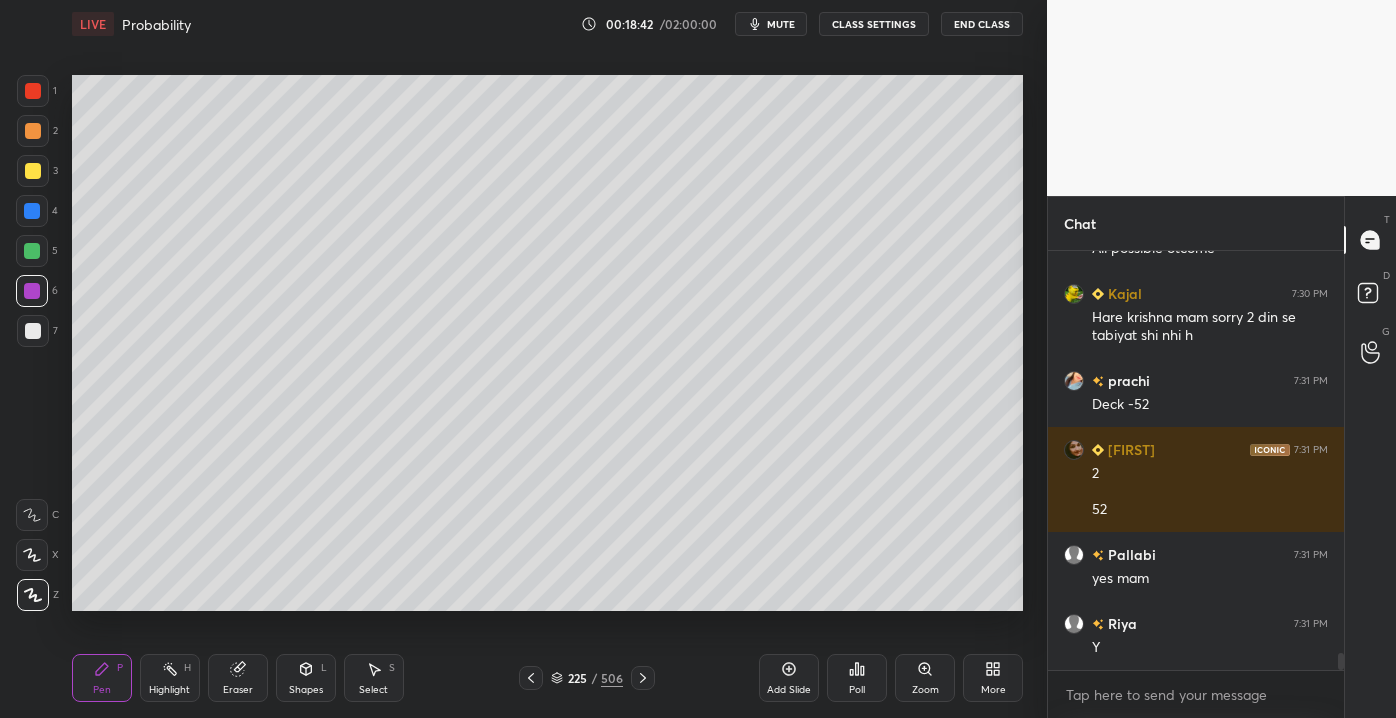 click at bounding box center (33, 331) 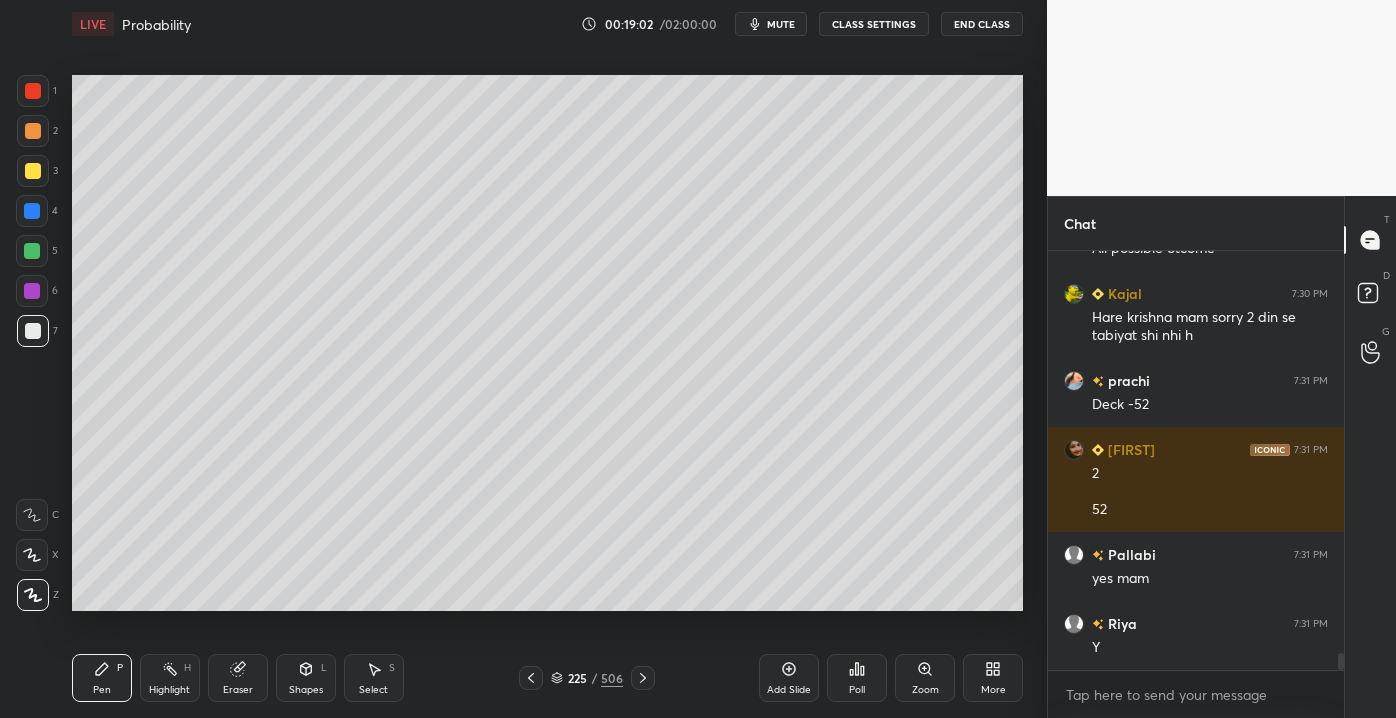 click at bounding box center [33, 171] 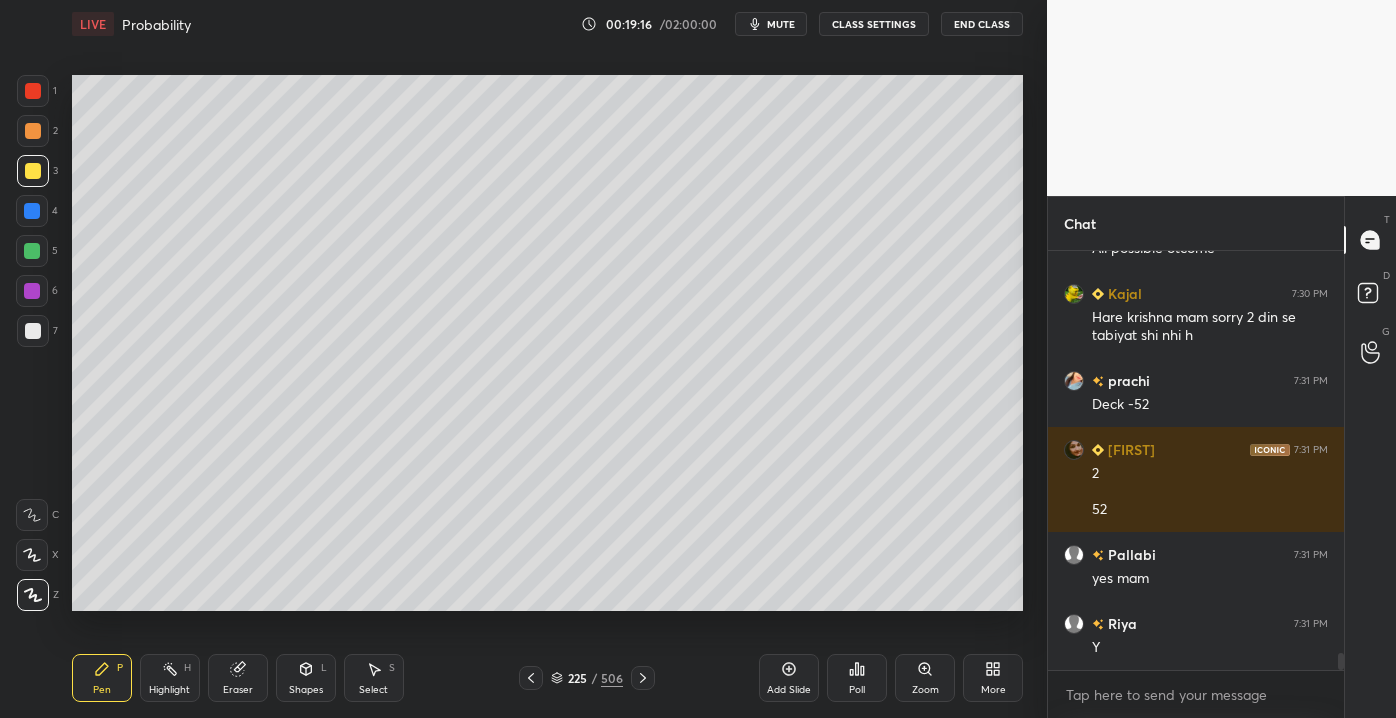 drag, startPoint x: 37, startPoint y: 300, endPoint x: 42, endPoint y: 343, distance: 43.289722 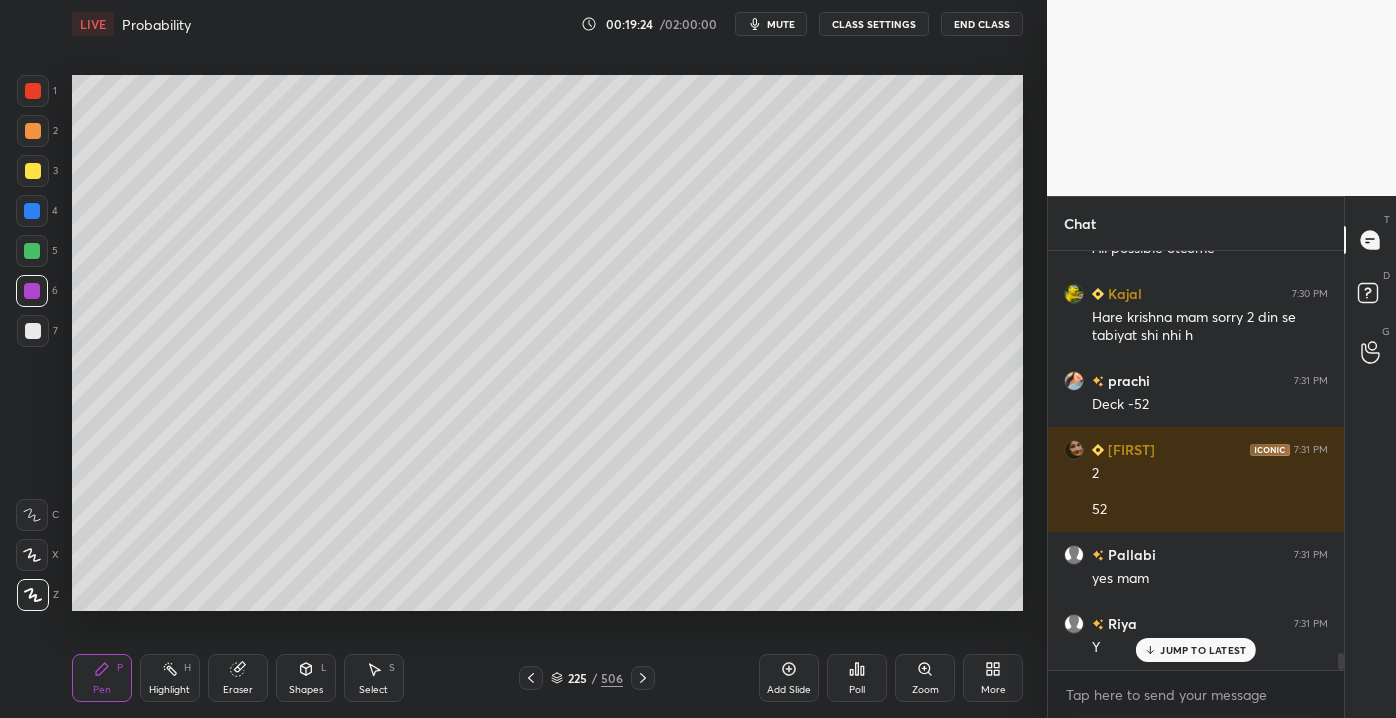 scroll, scrollTop: 9816, scrollLeft: 0, axis: vertical 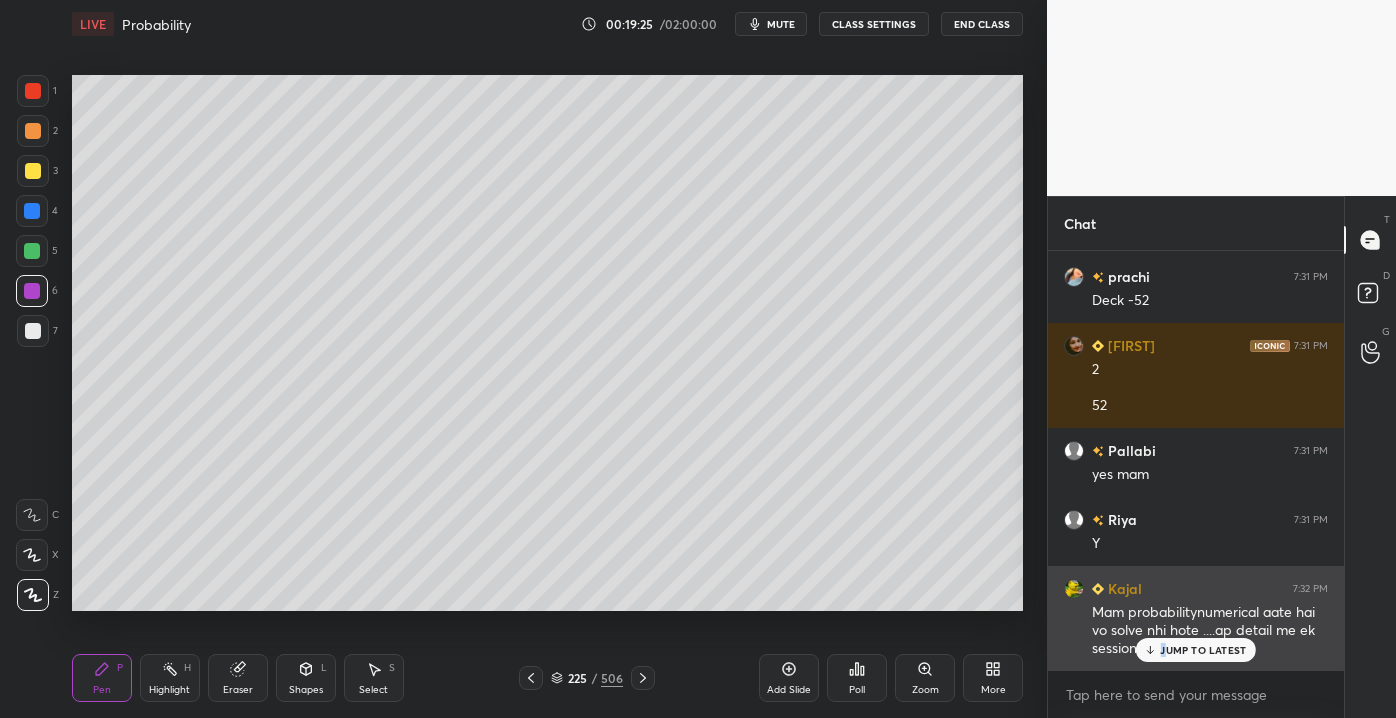 click on "JUMP TO LATEST" at bounding box center (1196, 650) 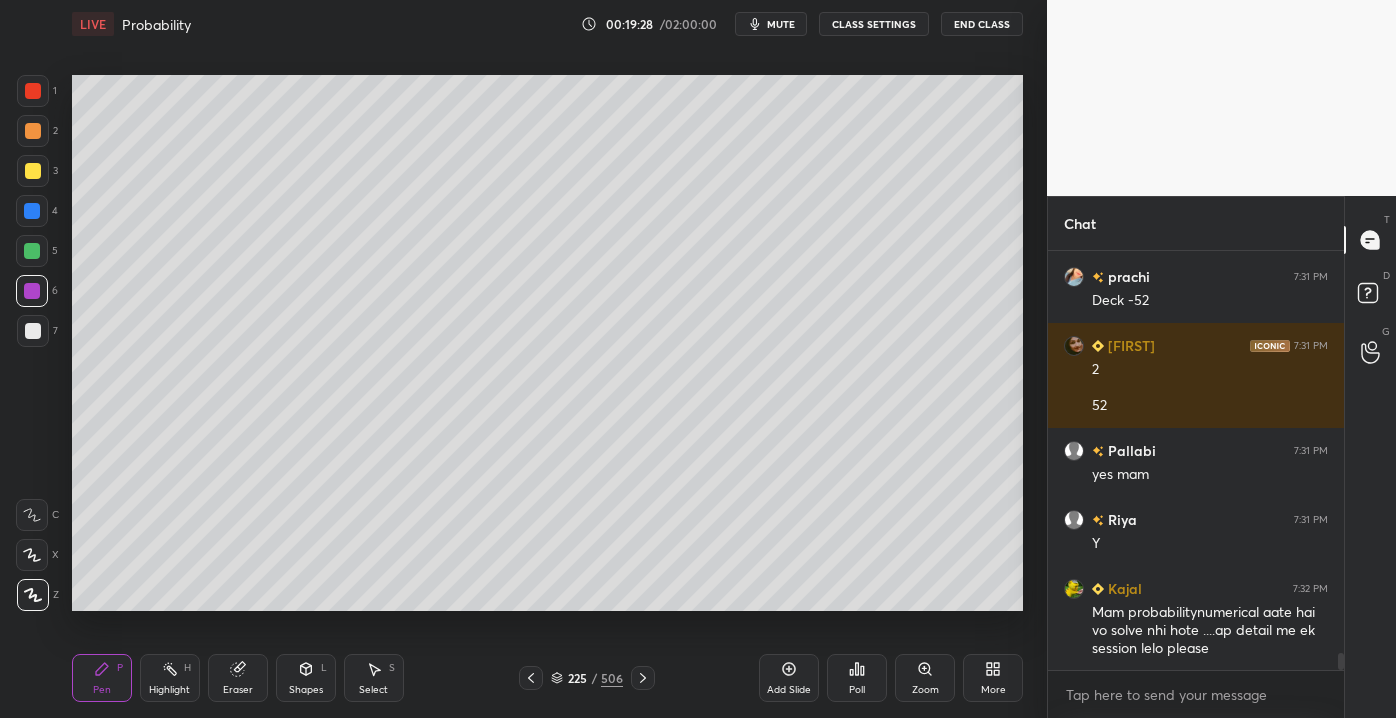 click at bounding box center [33, 171] 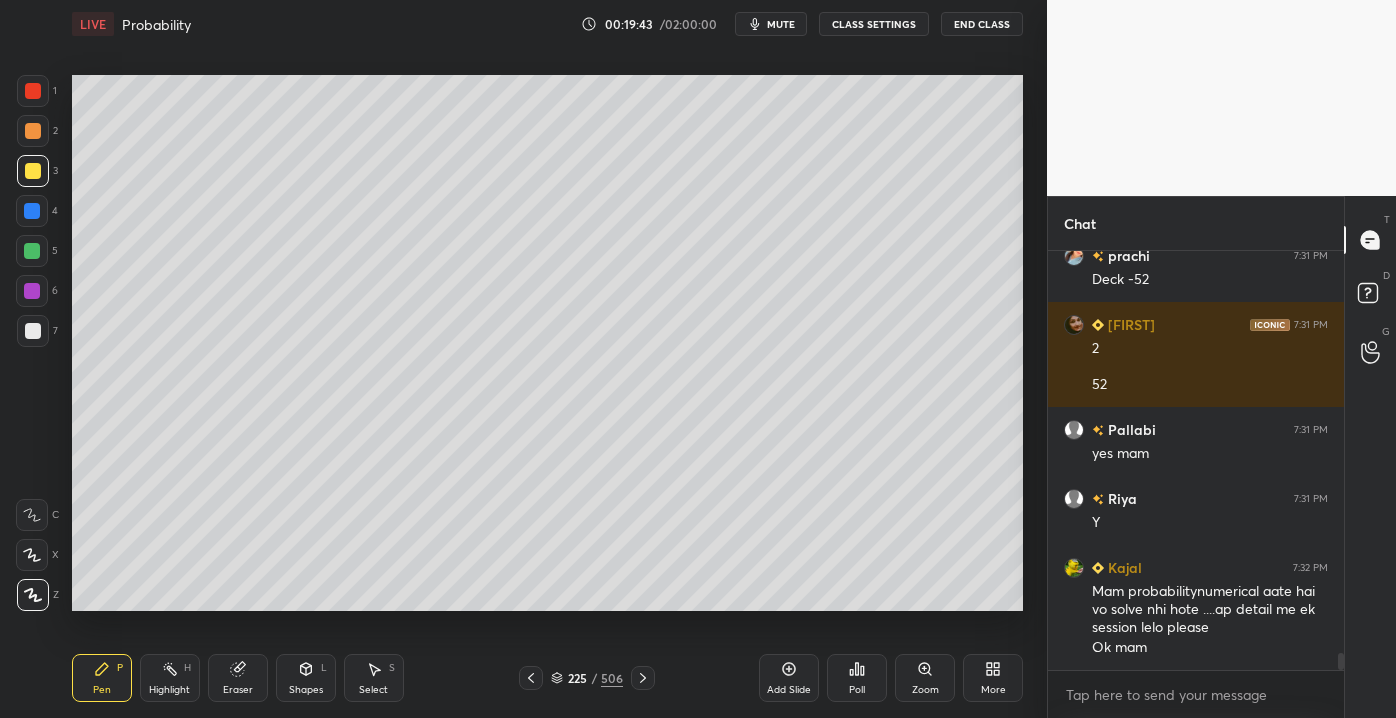 scroll, scrollTop: 9885, scrollLeft: 0, axis: vertical 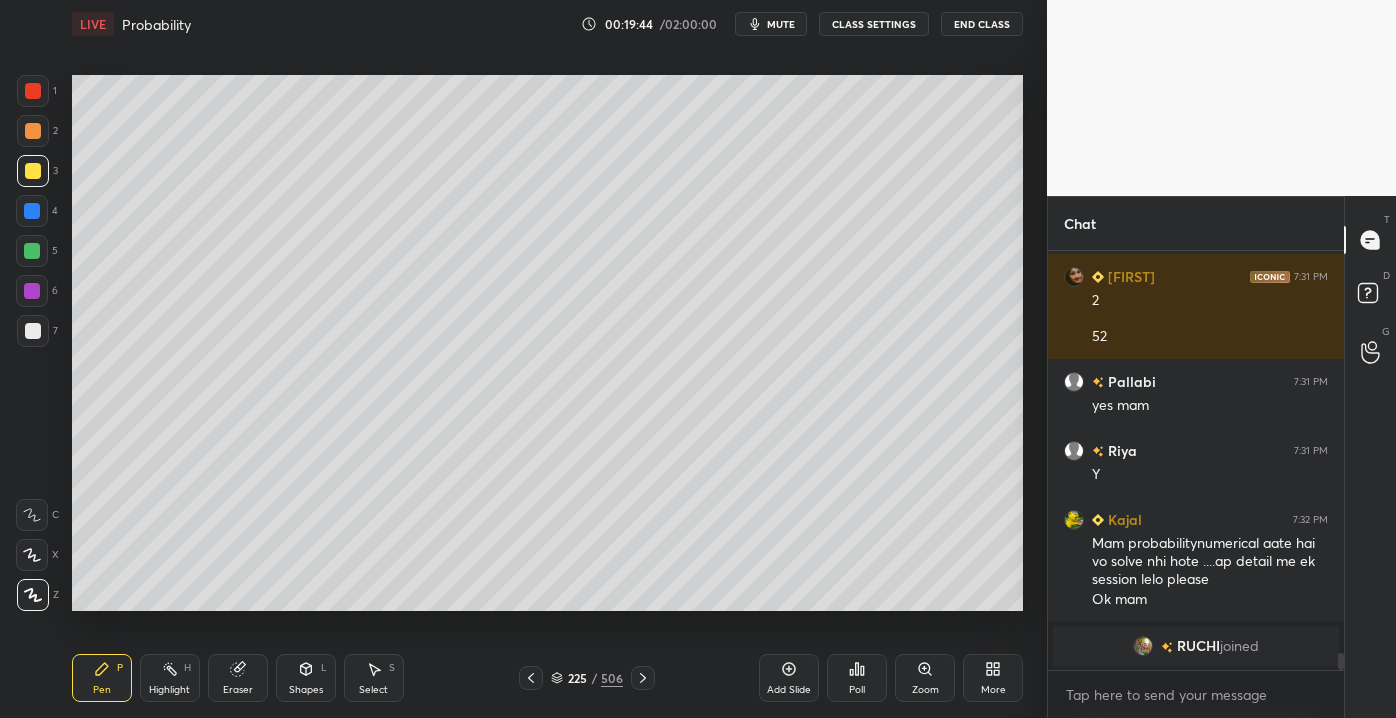 drag, startPoint x: 32, startPoint y: 241, endPoint x: 44, endPoint y: 257, distance: 20 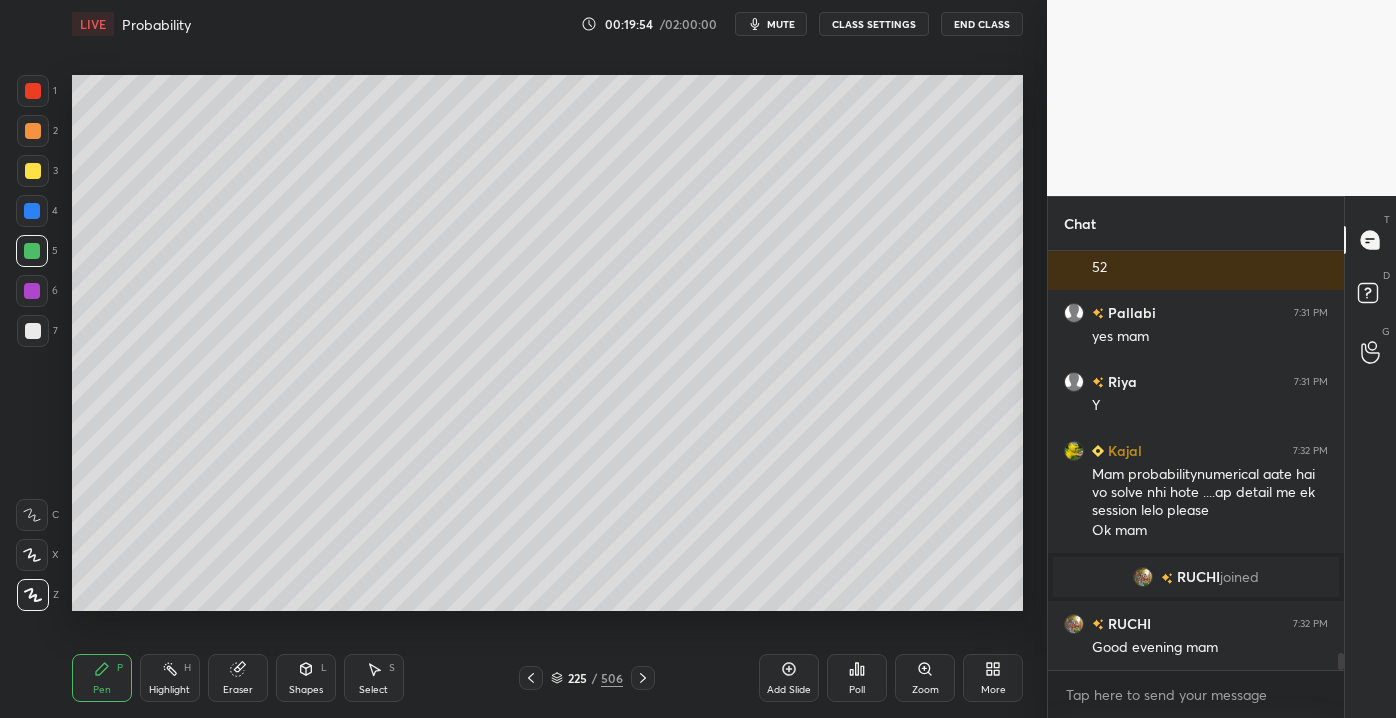 scroll, scrollTop: 9746, scrollLeft: 0, axis: vertical 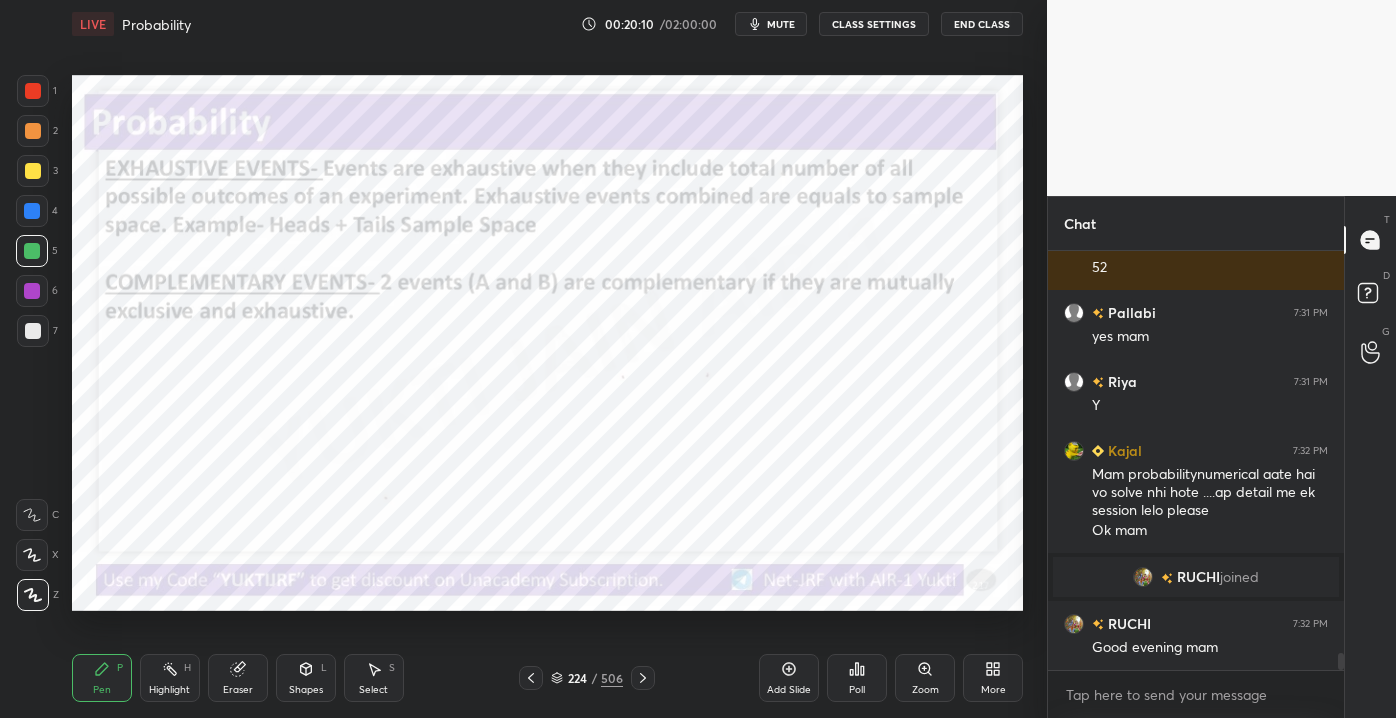 click at bounding box center [33, 131] 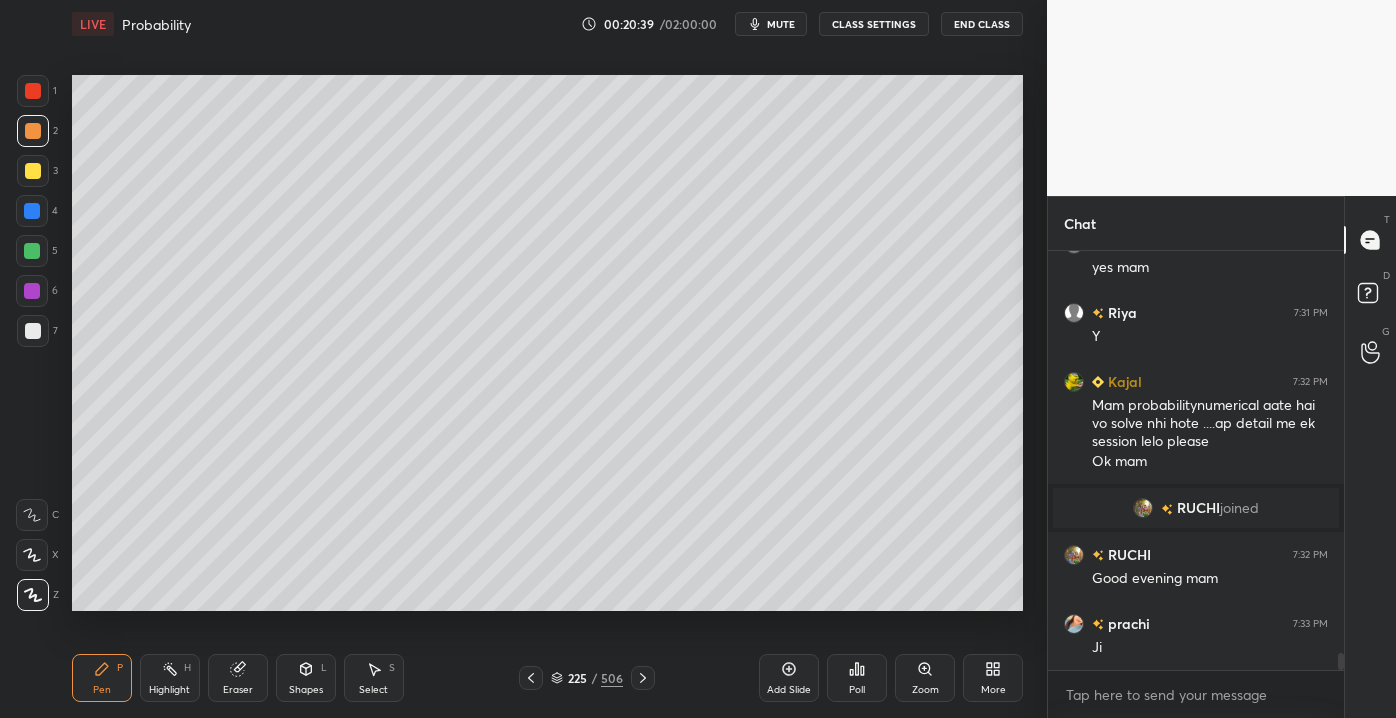 scroll, scrollTop: 9884, scrollLeft: 0, axis: vertical 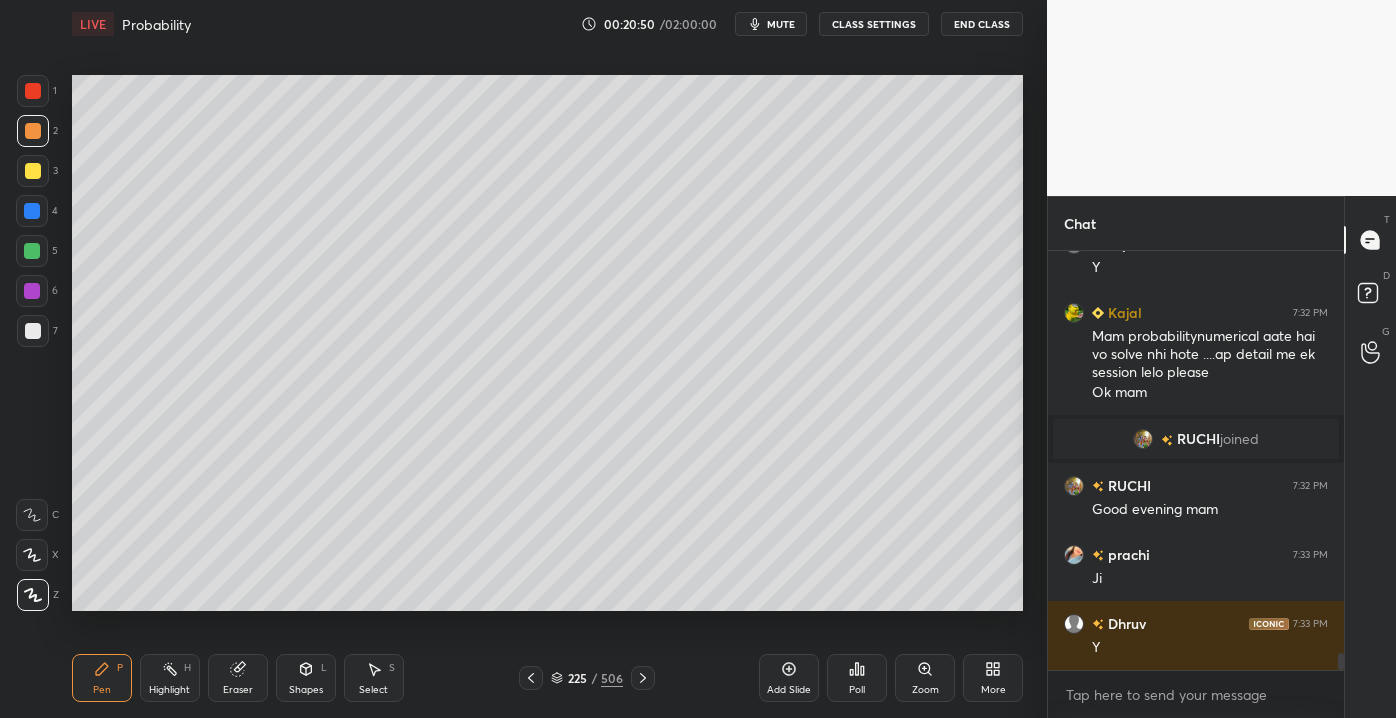 click on "Highlight H" at bounding box center [170, 678] 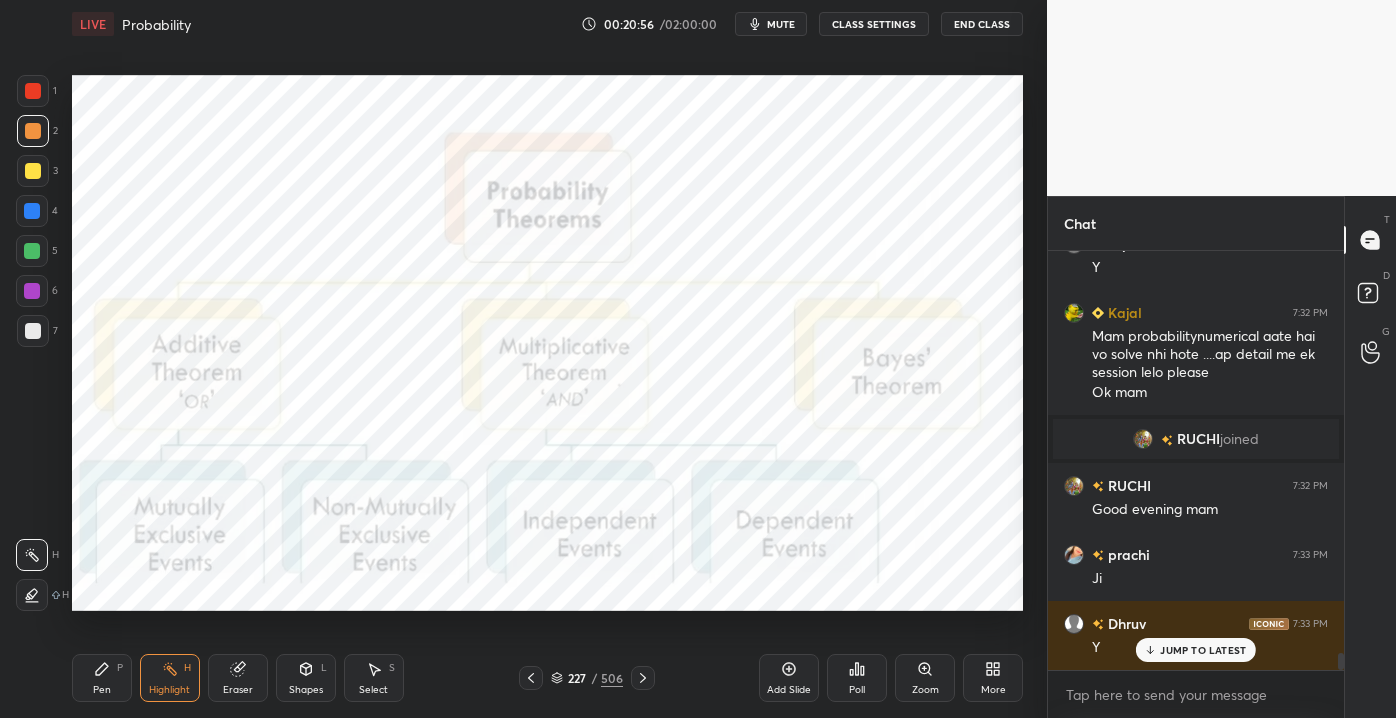 scroll, scrollTop: 9952, scrollLeft: 0, axis: vertical 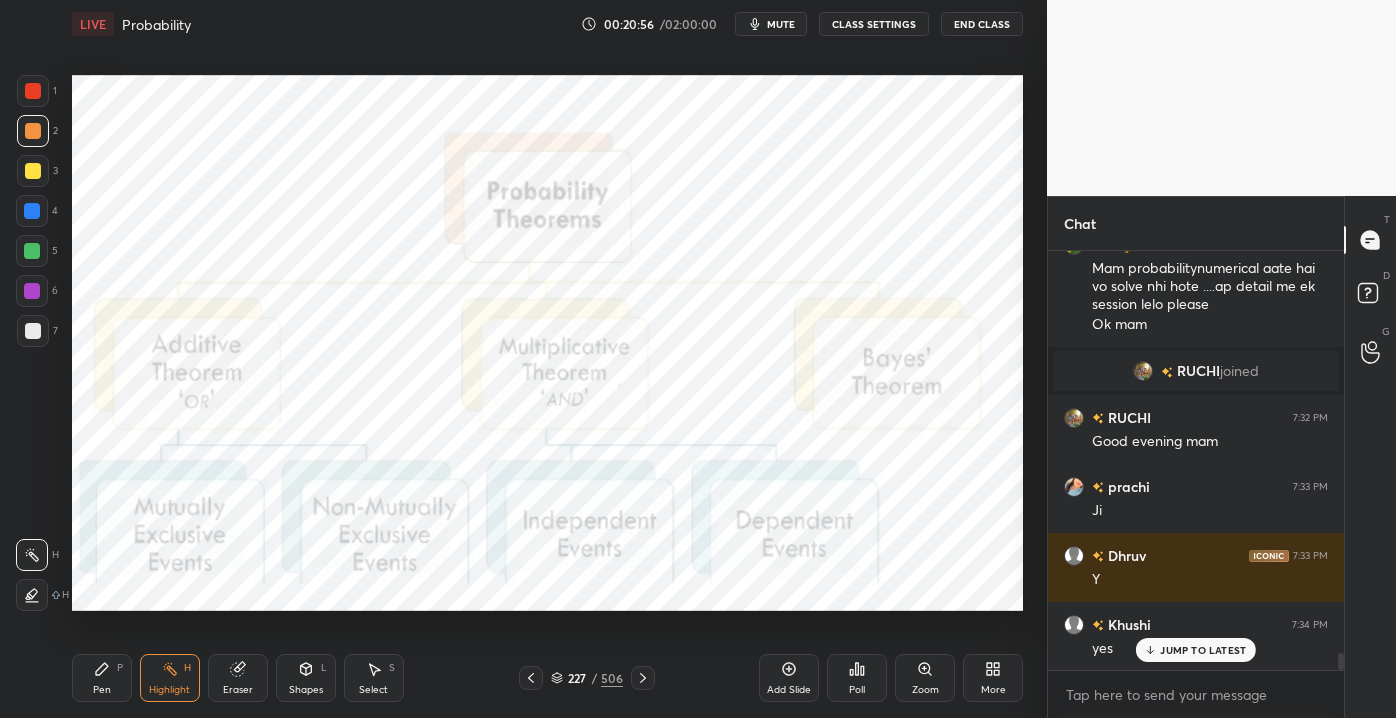 click at bounding box center (33, 91) 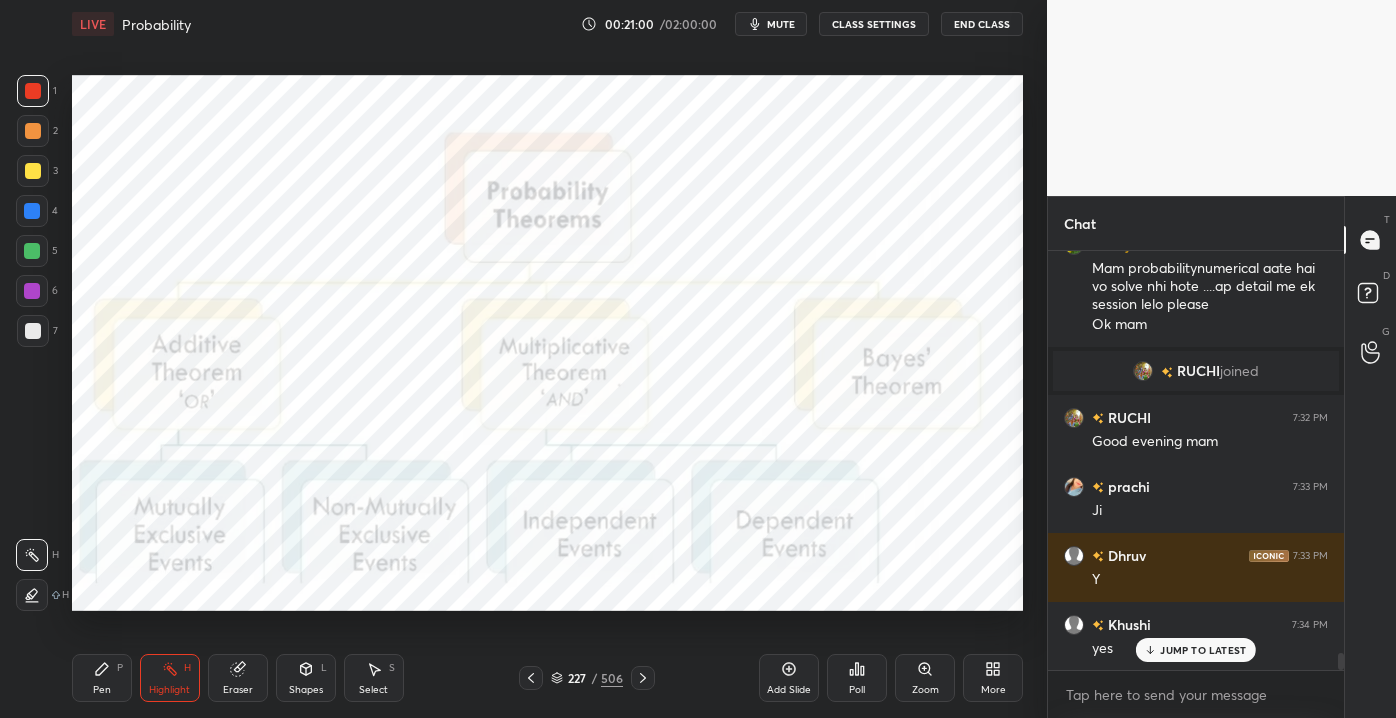 click 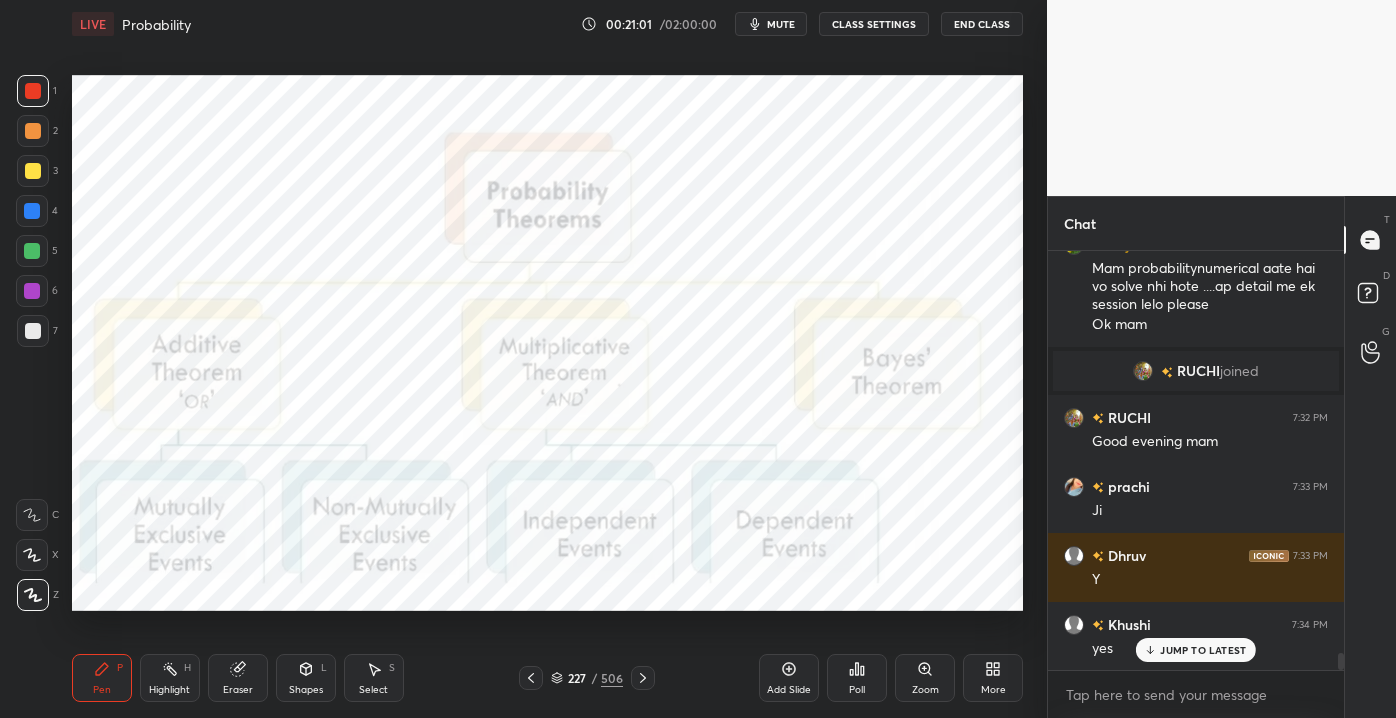 drag, startPoint x: 434, startPoint y: 26, endPoint x: 402, endPoint y: 69, distance: 53.600372 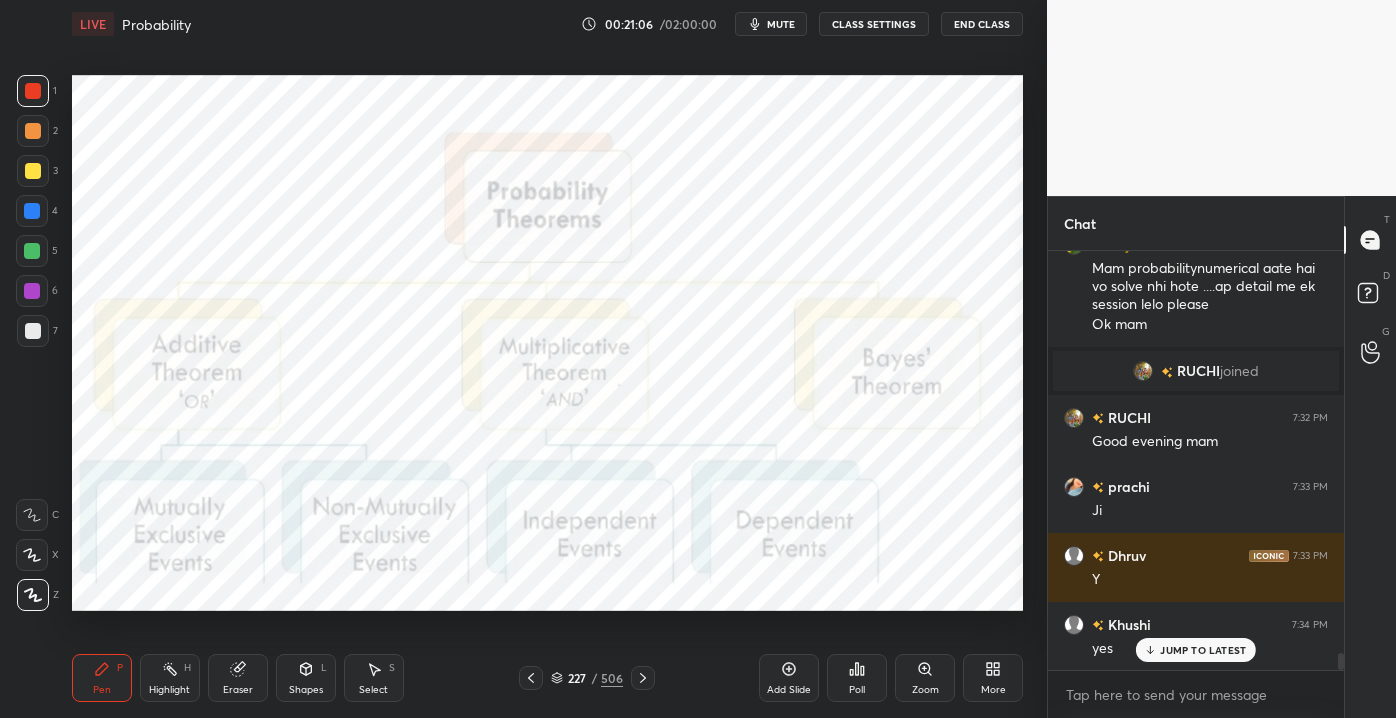 click on "JUMP TO LATEST" at bounding box center (1203, 650) 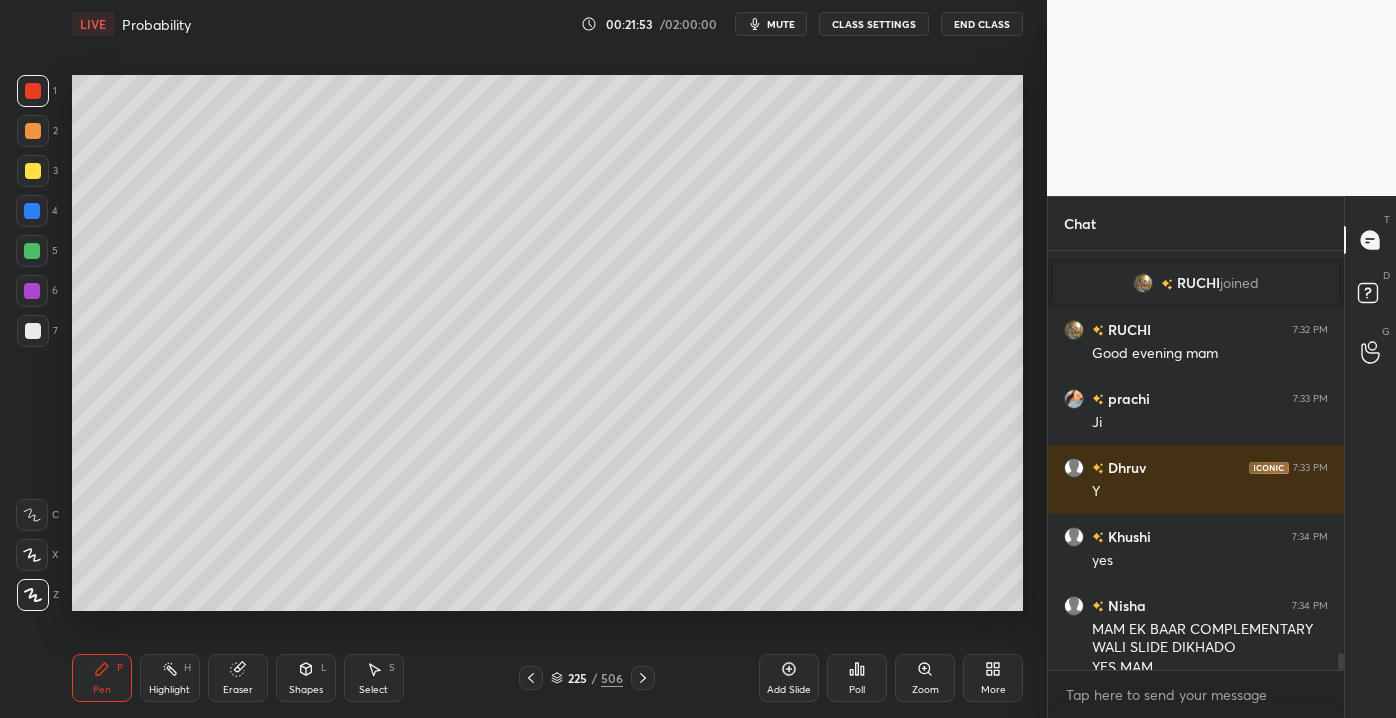scroll, scrollTop: 10060, scrollLeft: 0, axis: vertical 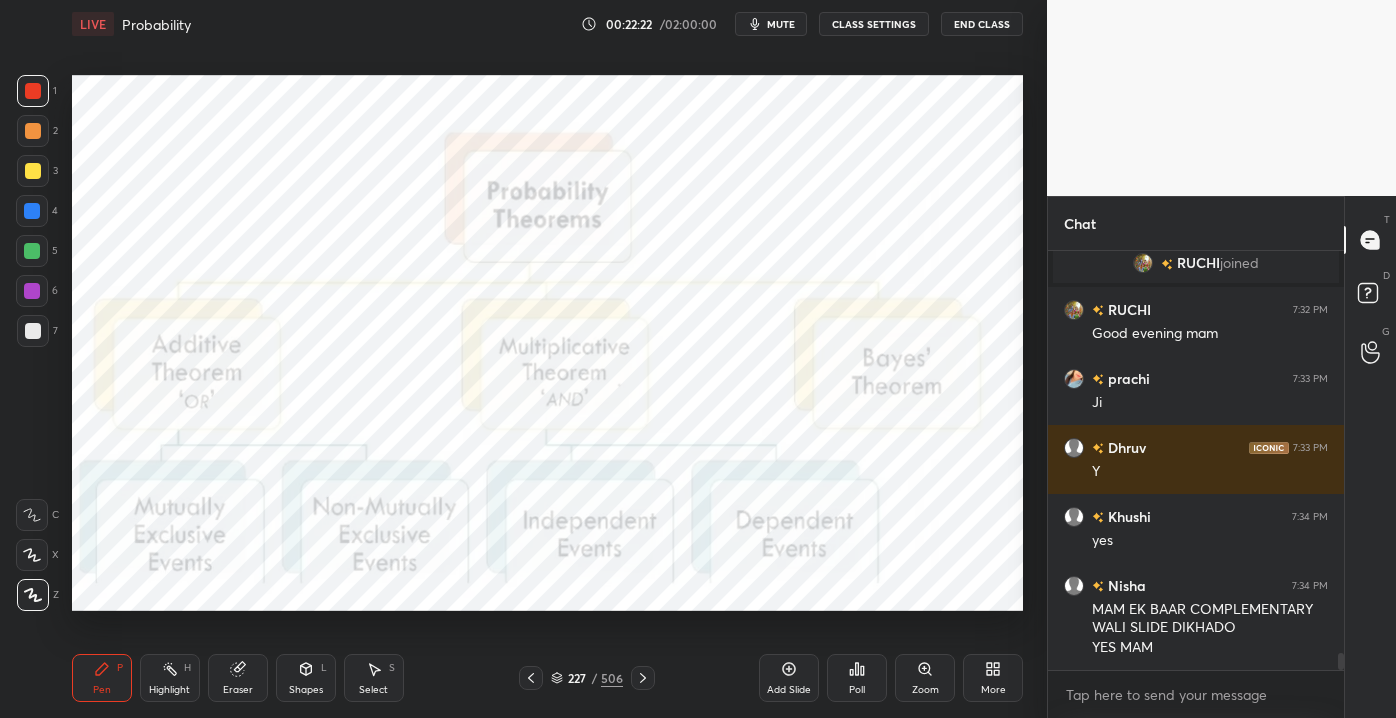 drag, startPoint x: 226, startPoint y: 689, endPoint x: 206, endPoint y: 689, distance: 20 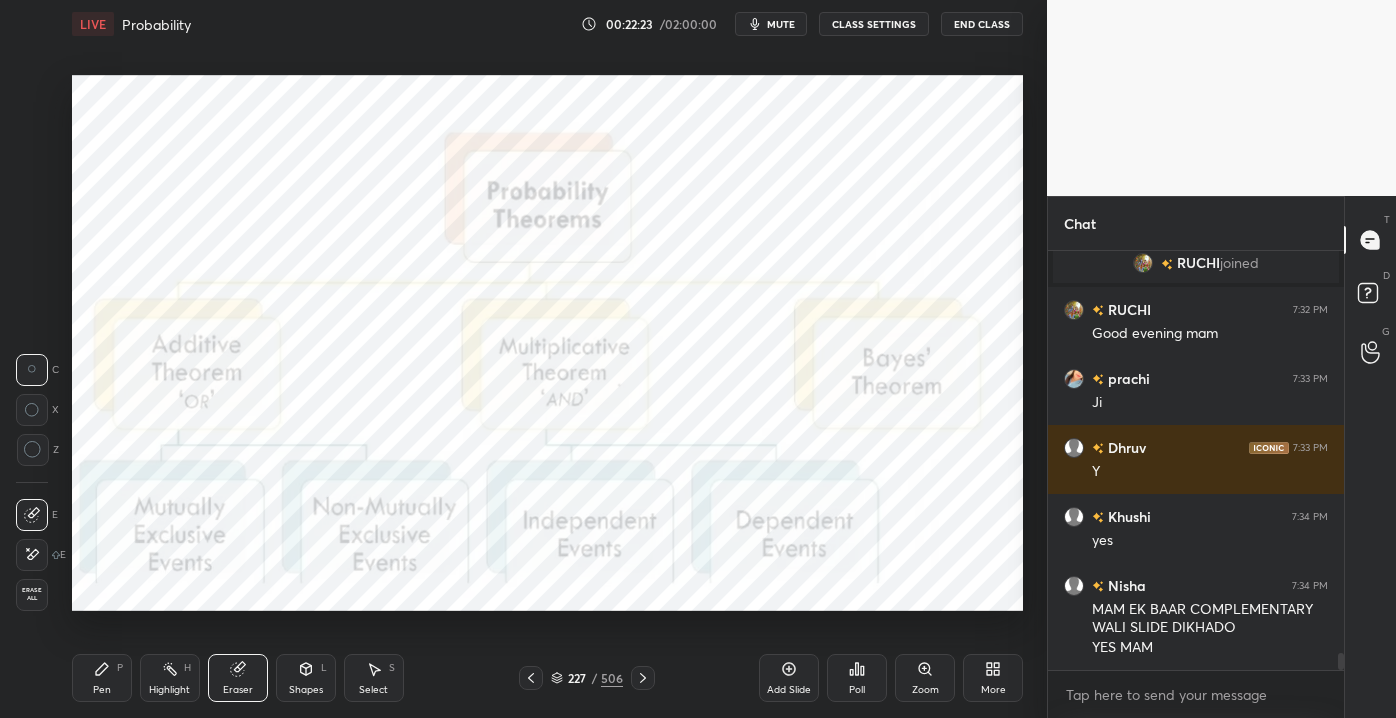 click on "Erase all" at bounding box center [32, 594] 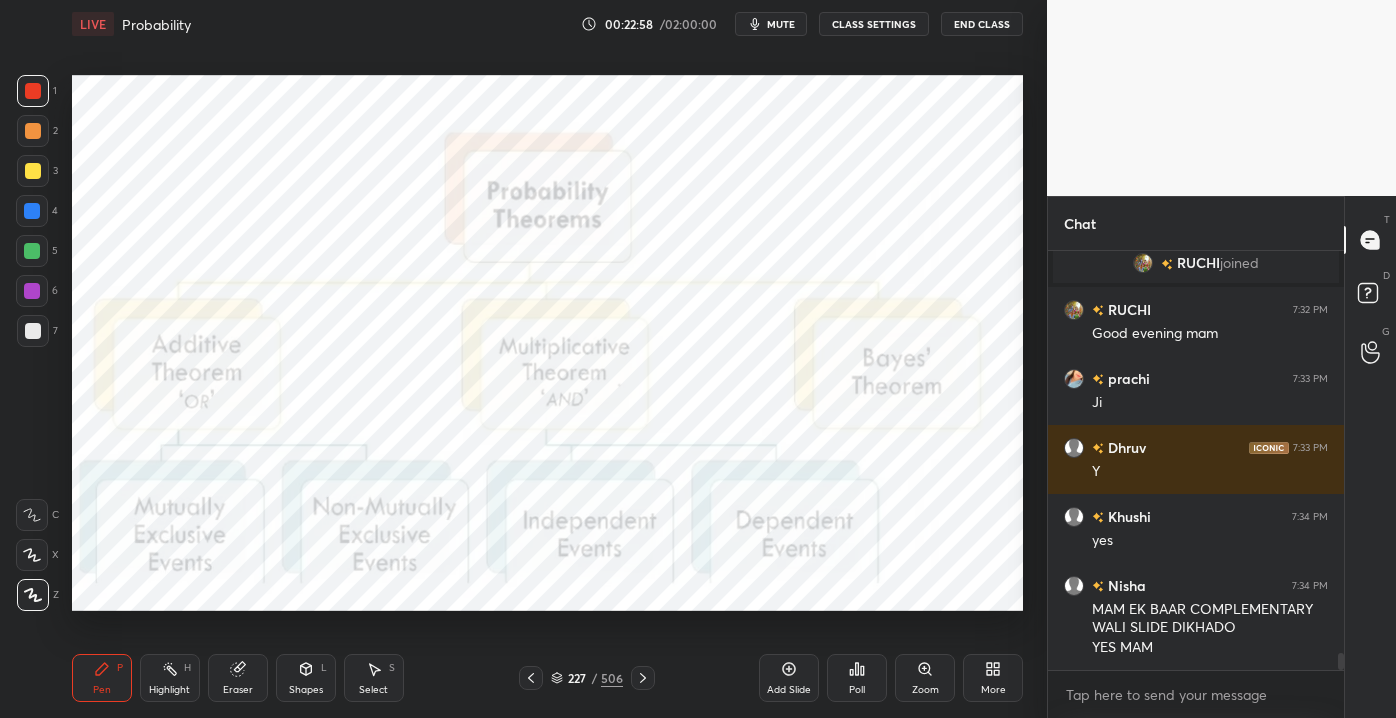 click on "Eraser" at bounding box center [238, 690] 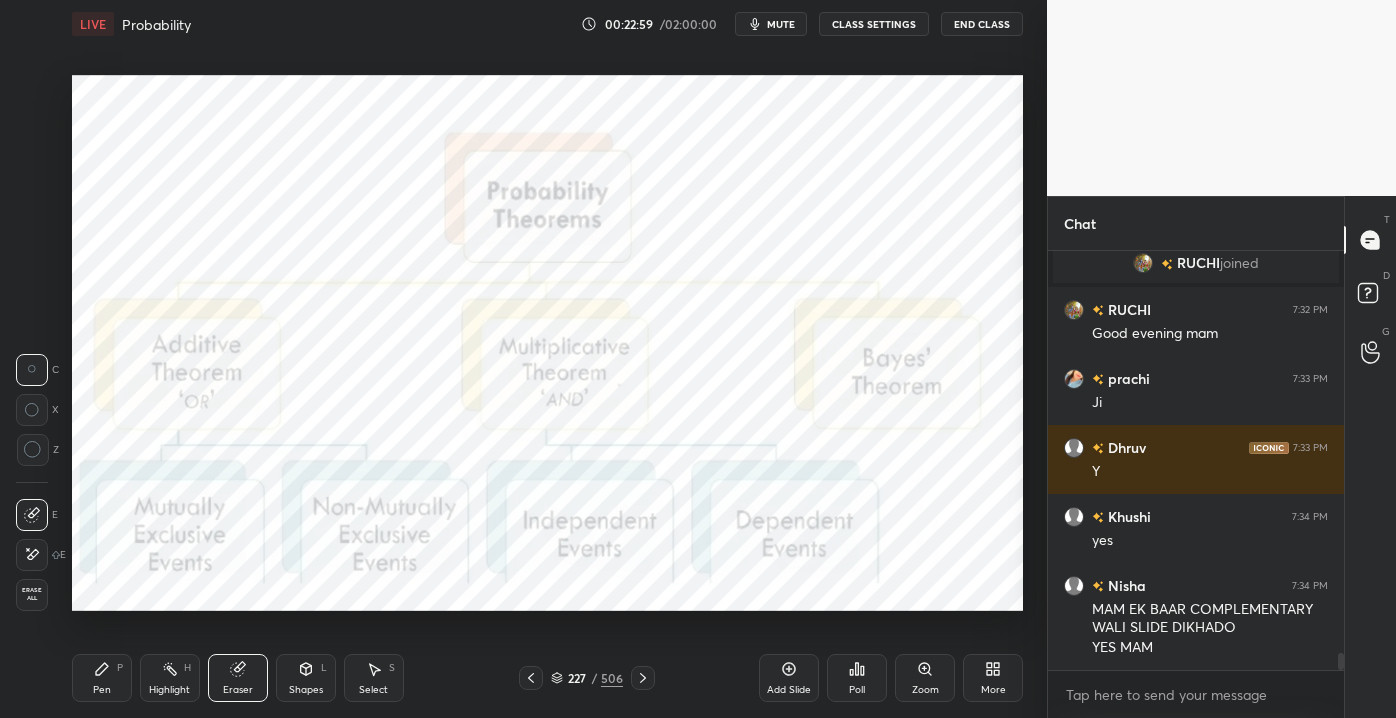 click on "Erase all" at bounding box center [32, 594] 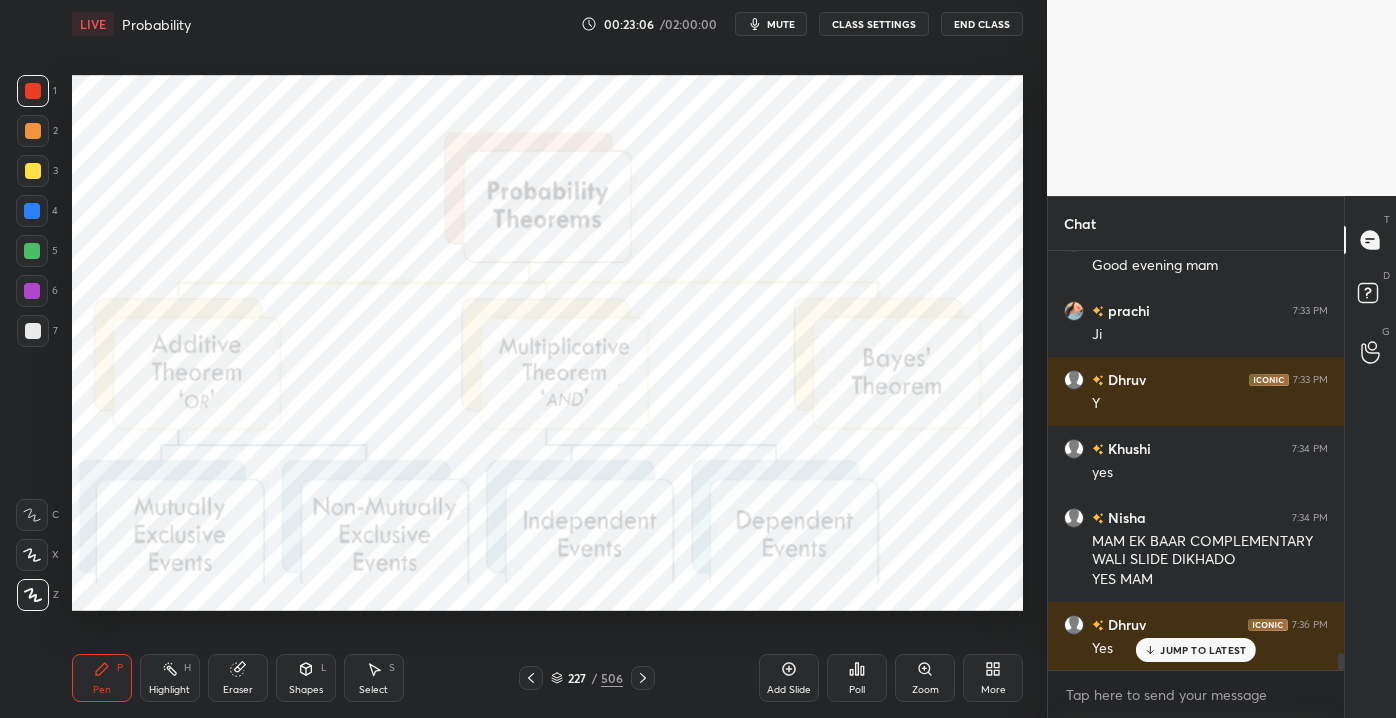 scroll, scrollTop: 10266, scrollLeft: 0, axis: vertical 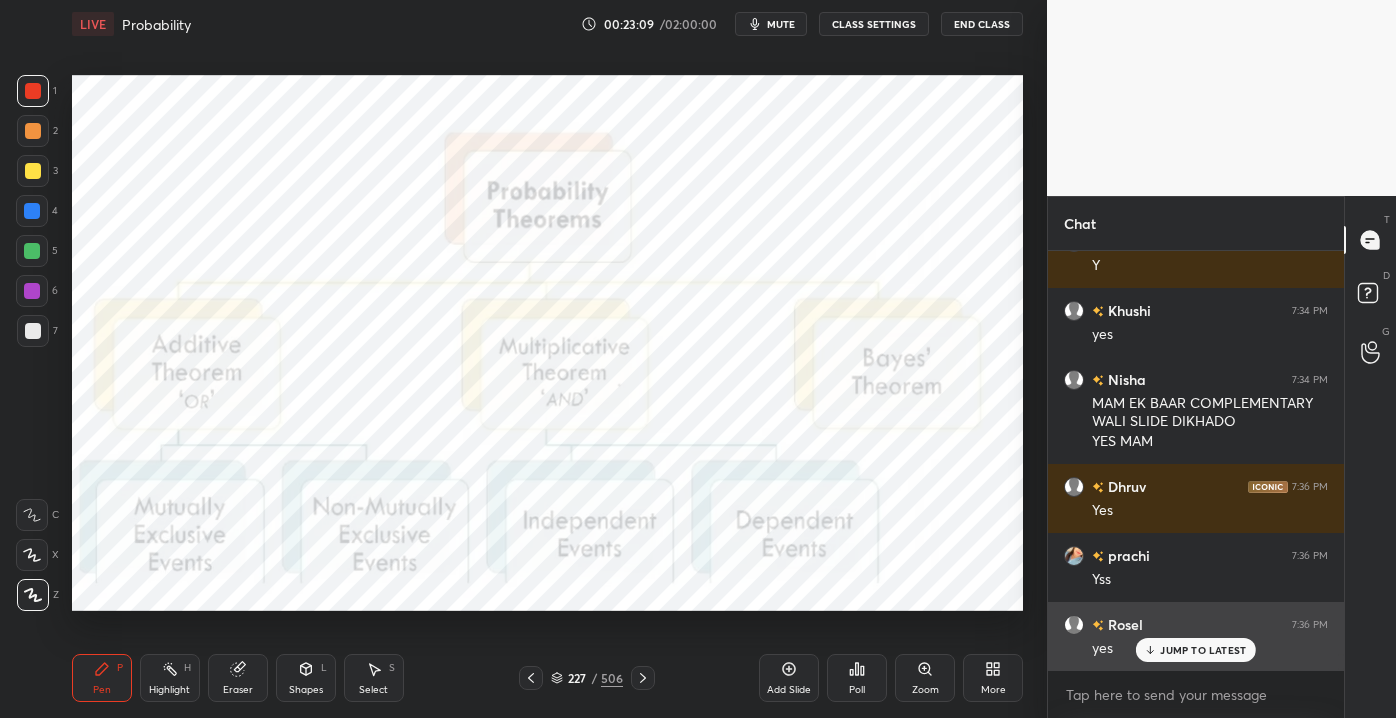click on "JUMP TO LATEST" at bounding box center [1196, 650] 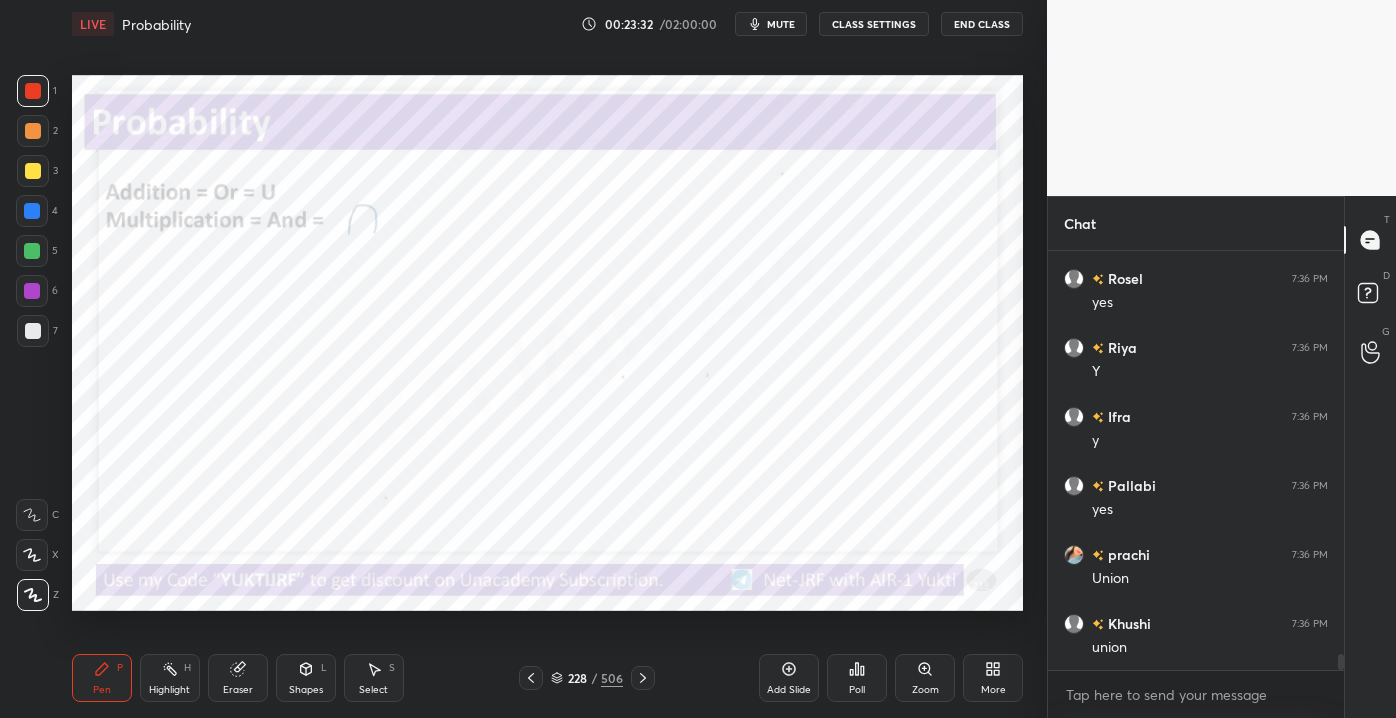 scroll, scrollTop: 10749, scrollLeft: 0, axis: vertical 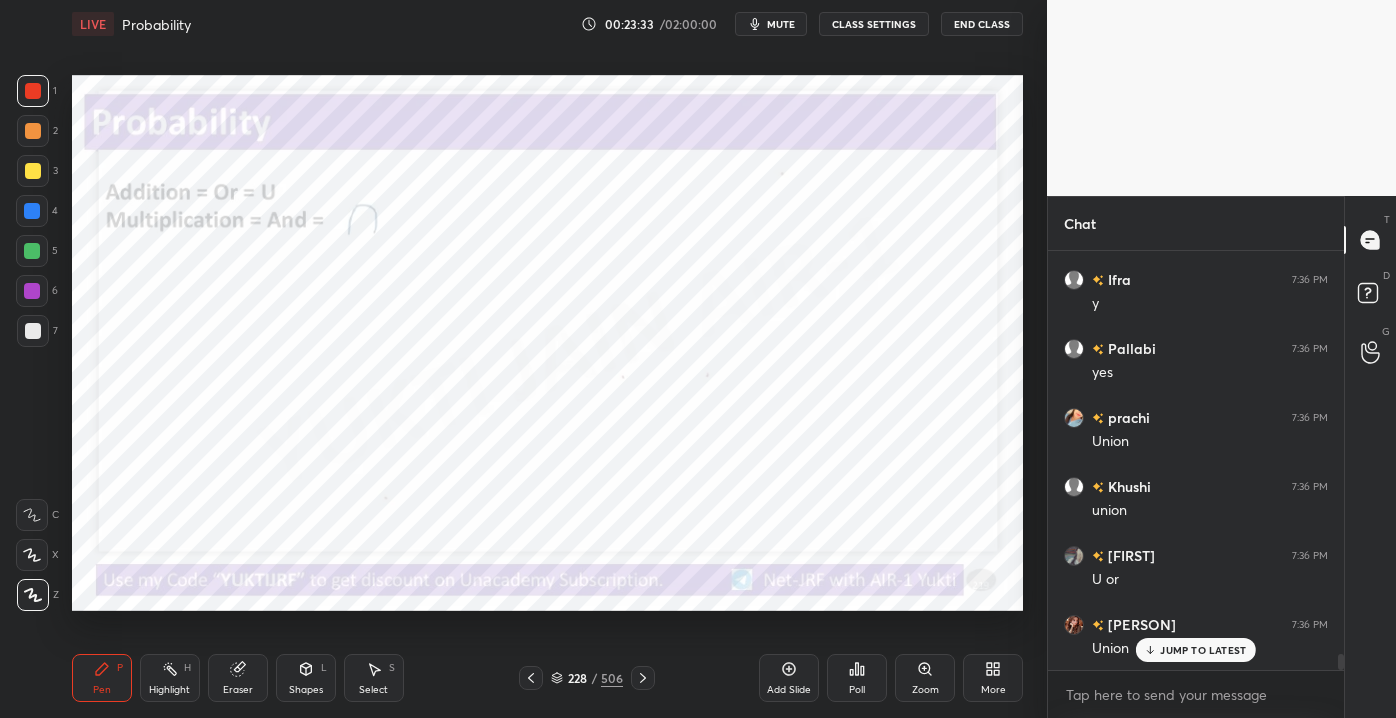 click 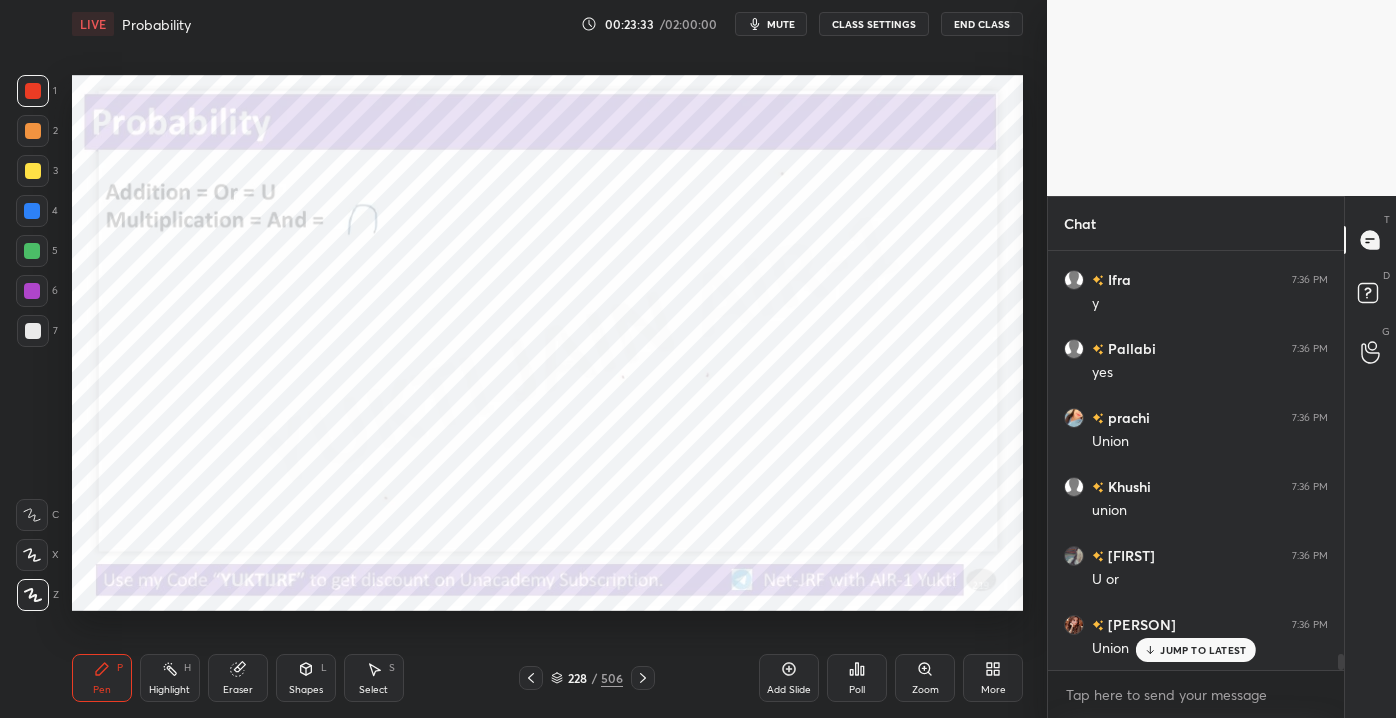 scroll, scrollTop: 10818, scrollLeft: 0, axis: vertical 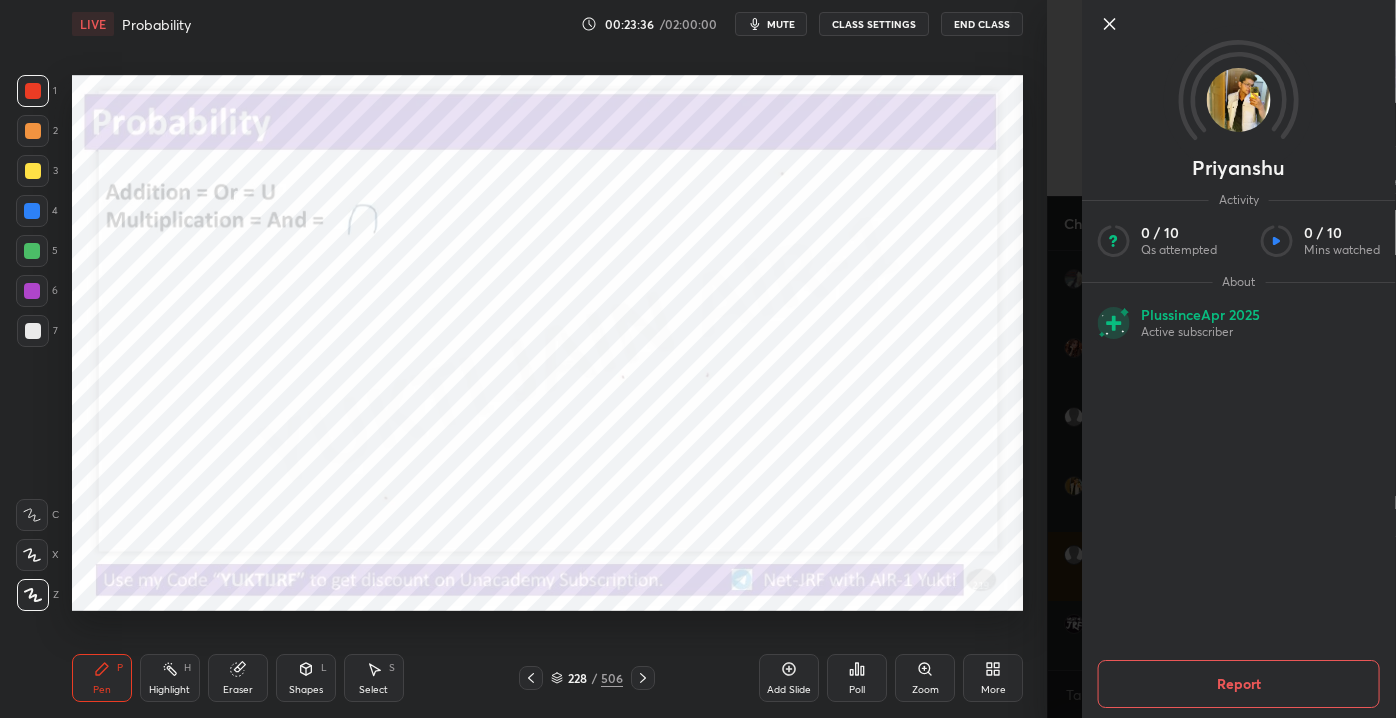 click 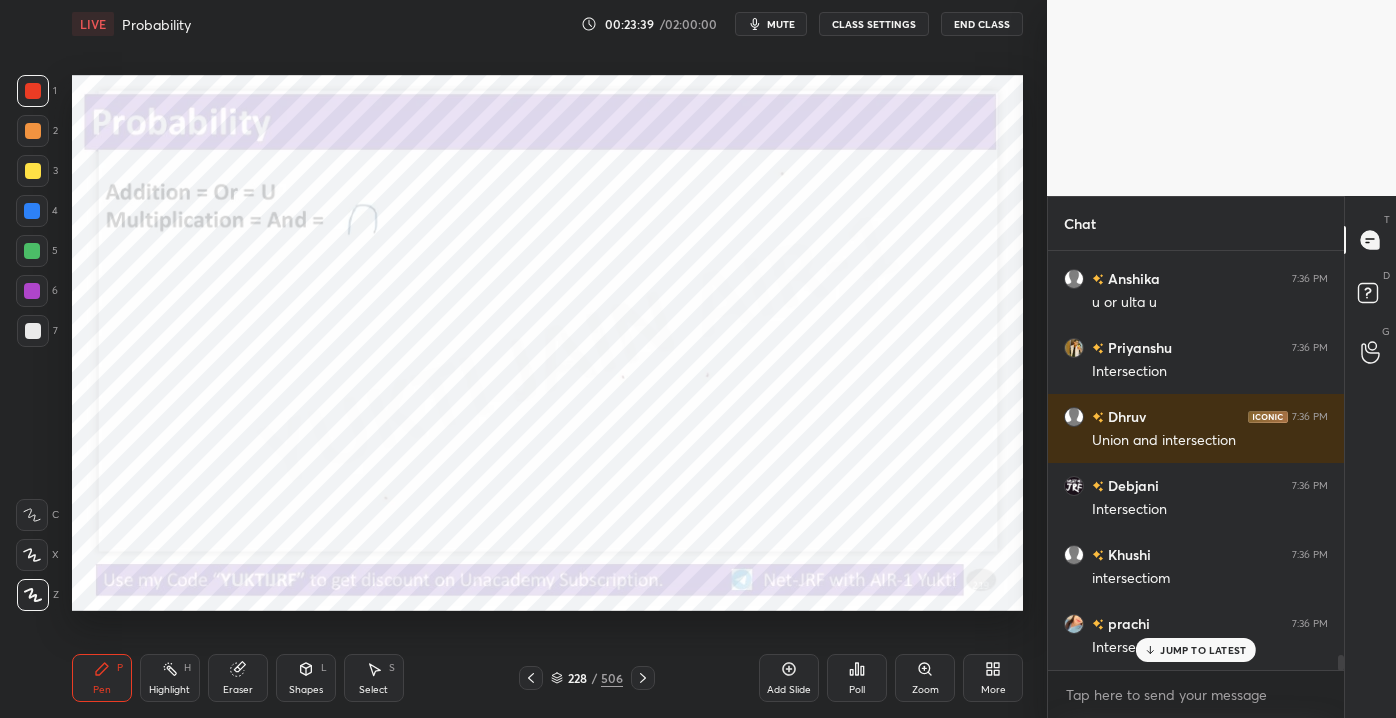 scroll, scrollTop: 11232, scrollLeft: 0, axis: vertical 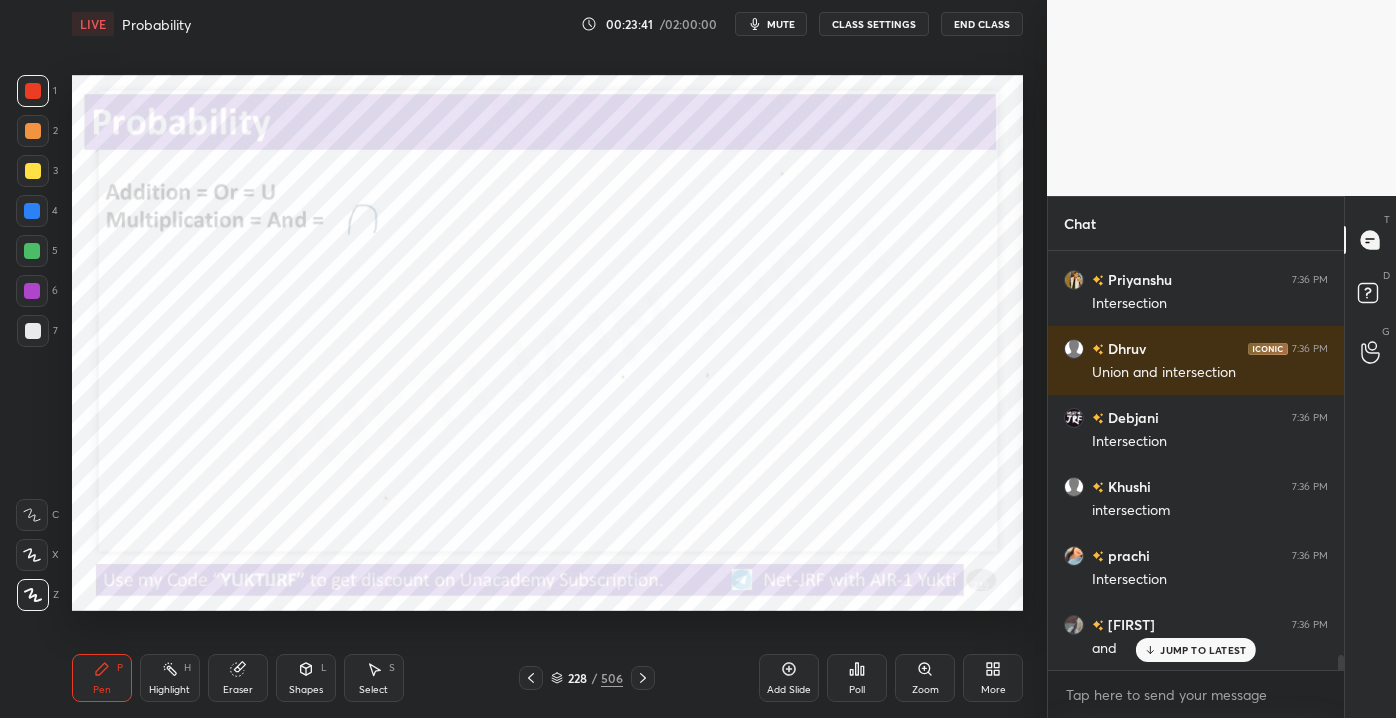 click on "prachi 7:36 PM Yss Rosel 7:36 PM yes Riya 7:36 PM Y Ifra 7:36 PM y Pallabi 7:36 PM yes prachi 7:36 PM Union Khushi 7:36 PM union Saroj 7:36 PM U or srishti 7:36 PM Union Anshika 7:36 PM u or ulta u Priyanshu 7:36 PM Intersection Dhruv 7:36 PM Union and intersection Debjani 7:36 PM Intersection Khushi 7:36 PM intersectiom prachi 7:36 PM Intersection Saroj 7:36 PM and srishti 7:36 PM Intersection JUMP TO LATEST" at bounding box center [1196, 460] 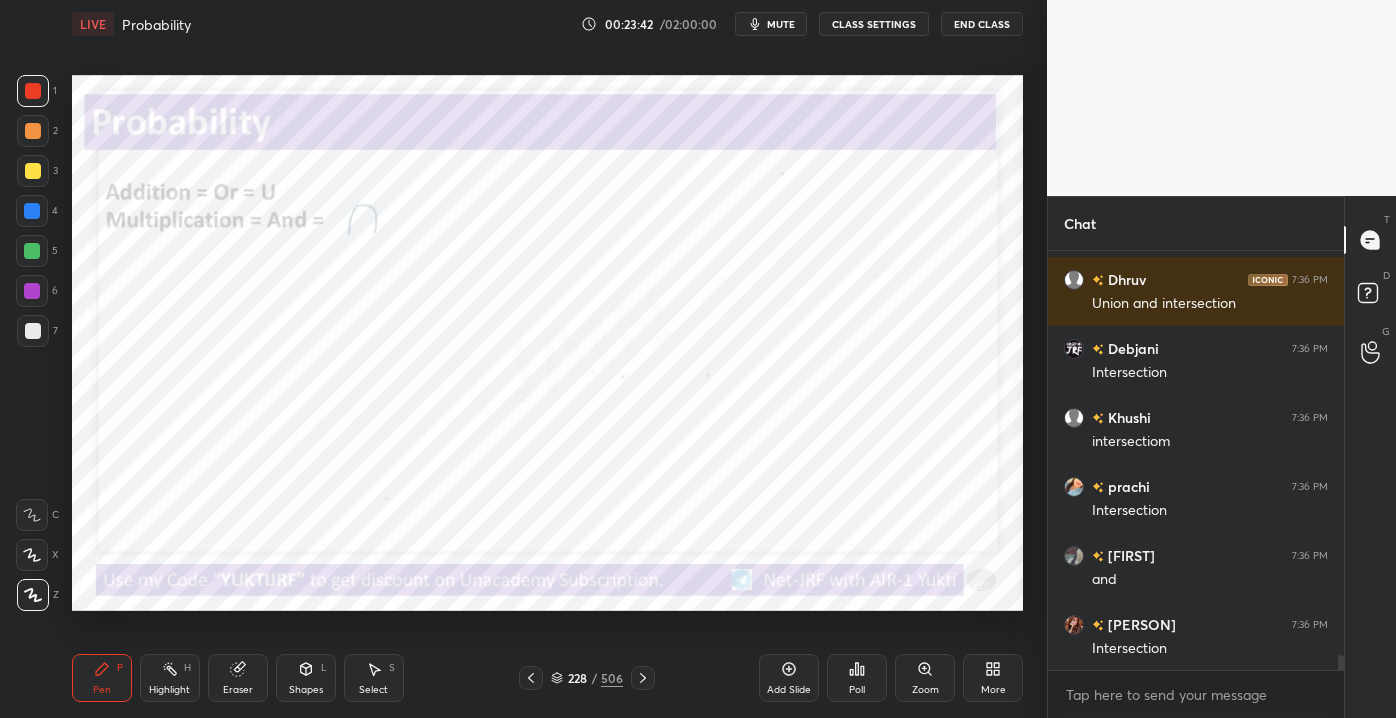 scroll, scrollTop: 11370, scrollLeft: 0, axis: vertical 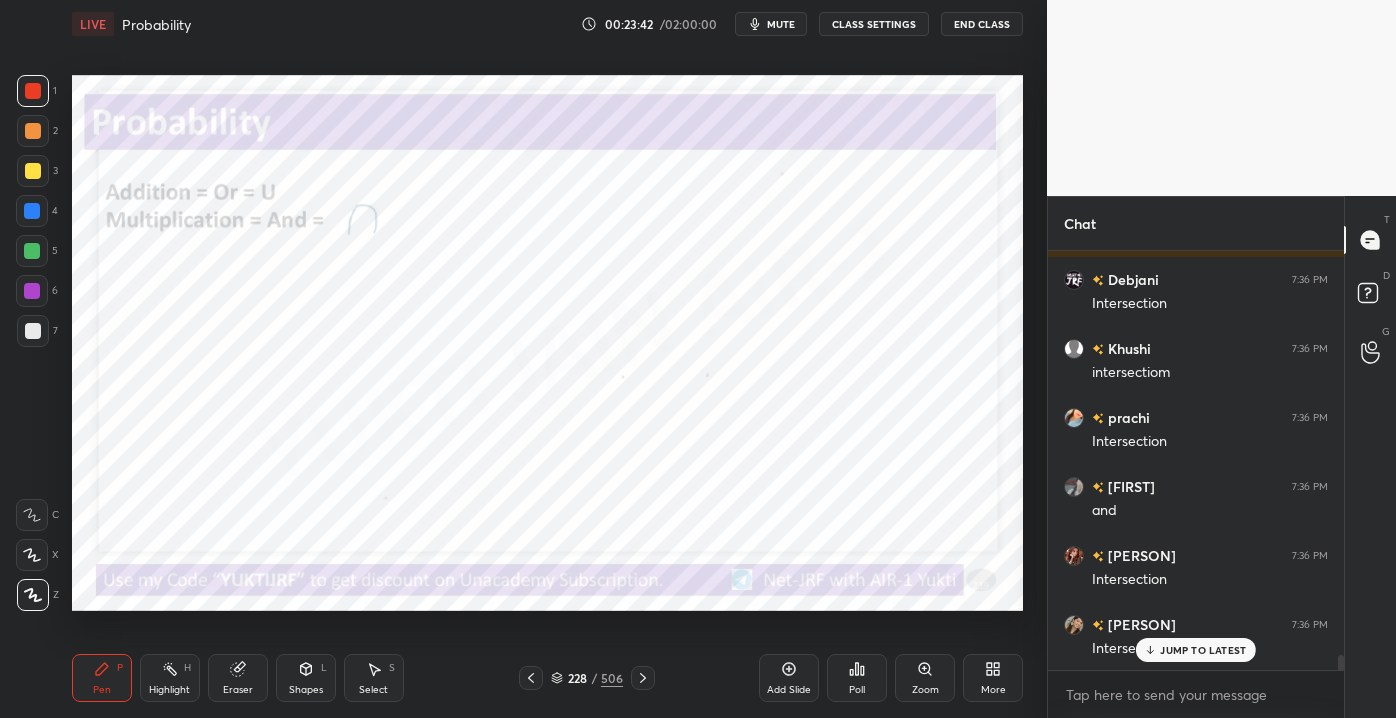 click on "Eraser" at bounding box center (238, 678) 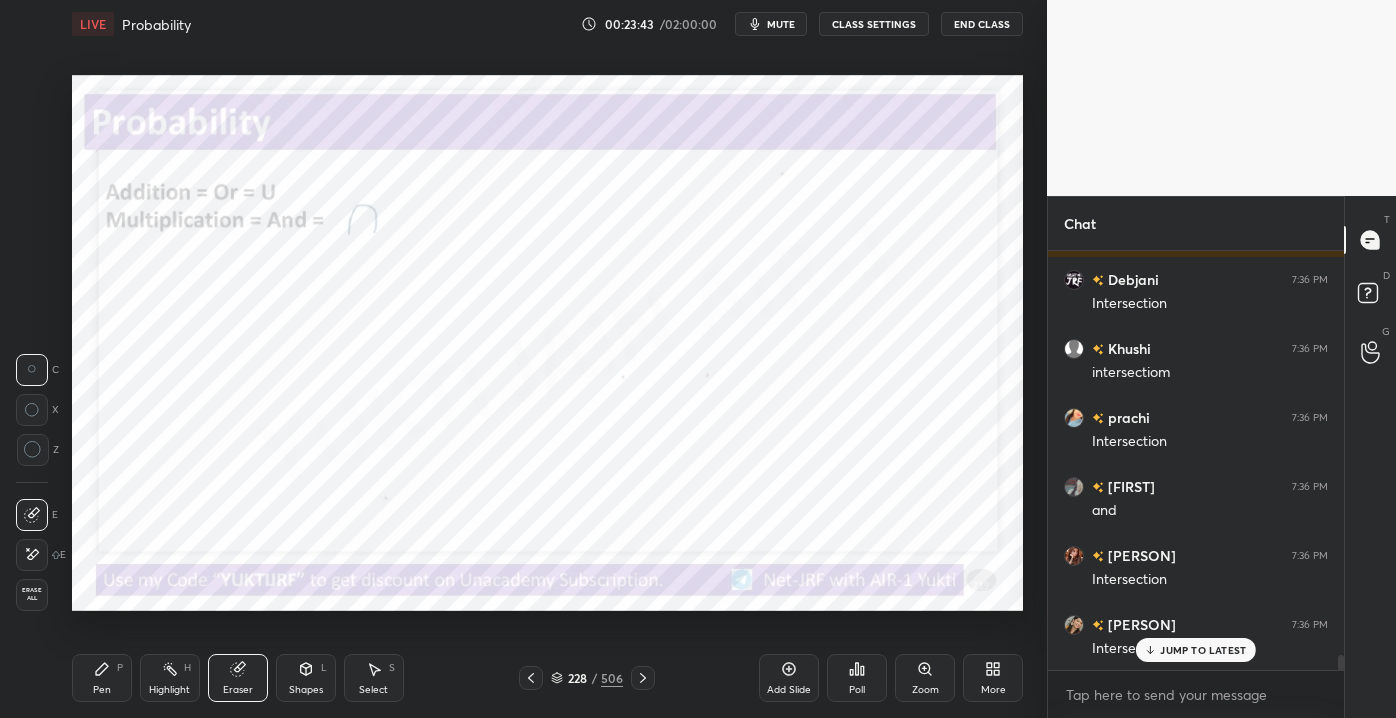 click on "Erase all" at bounding box center [32, 594] 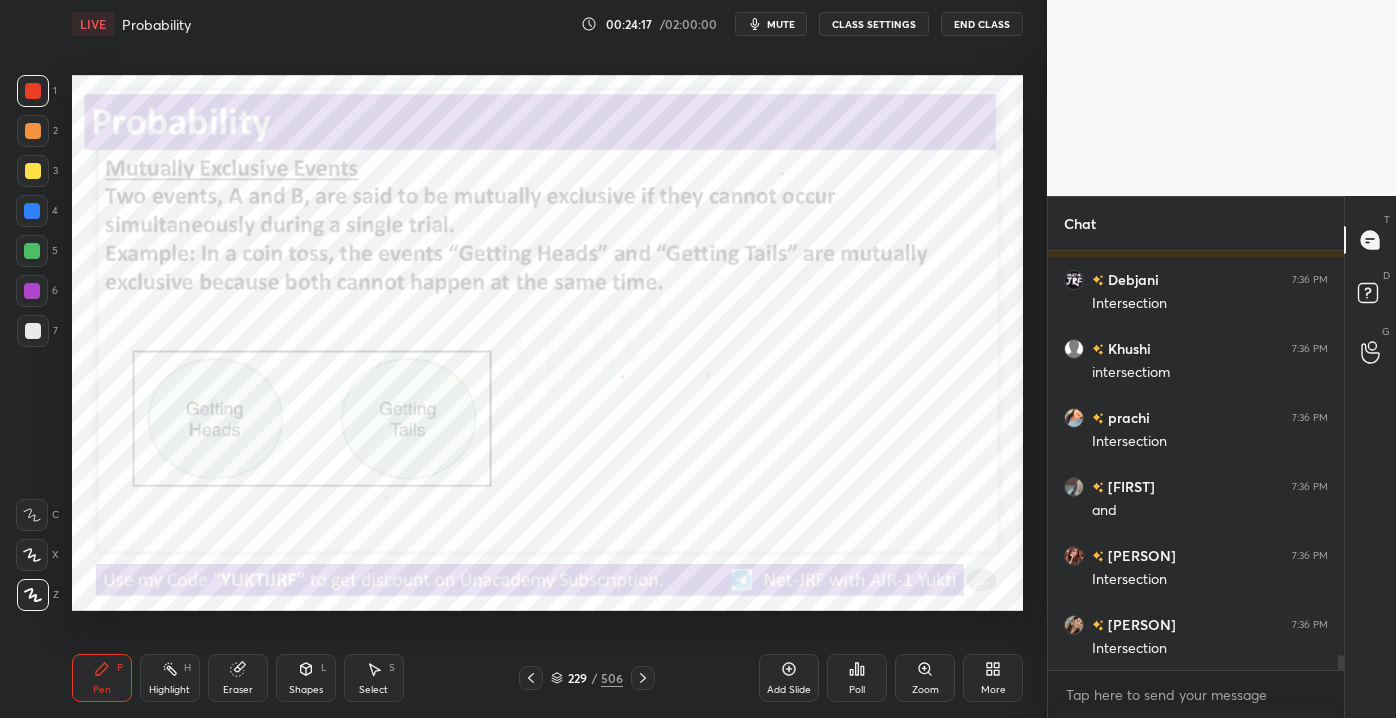 scroll, scrollTop: 11440, scrollLeft: 0, axis: vertical 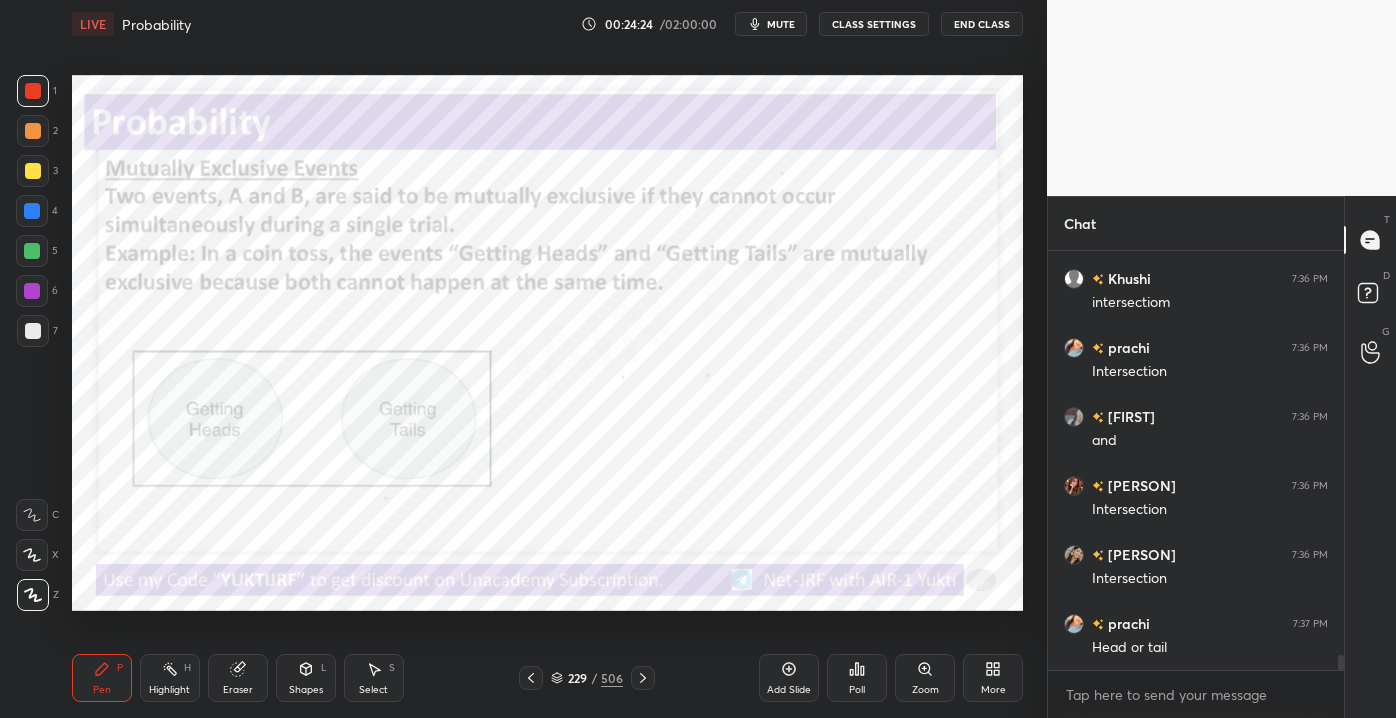 click on "Add Slide" at bounding box center (789, 690) 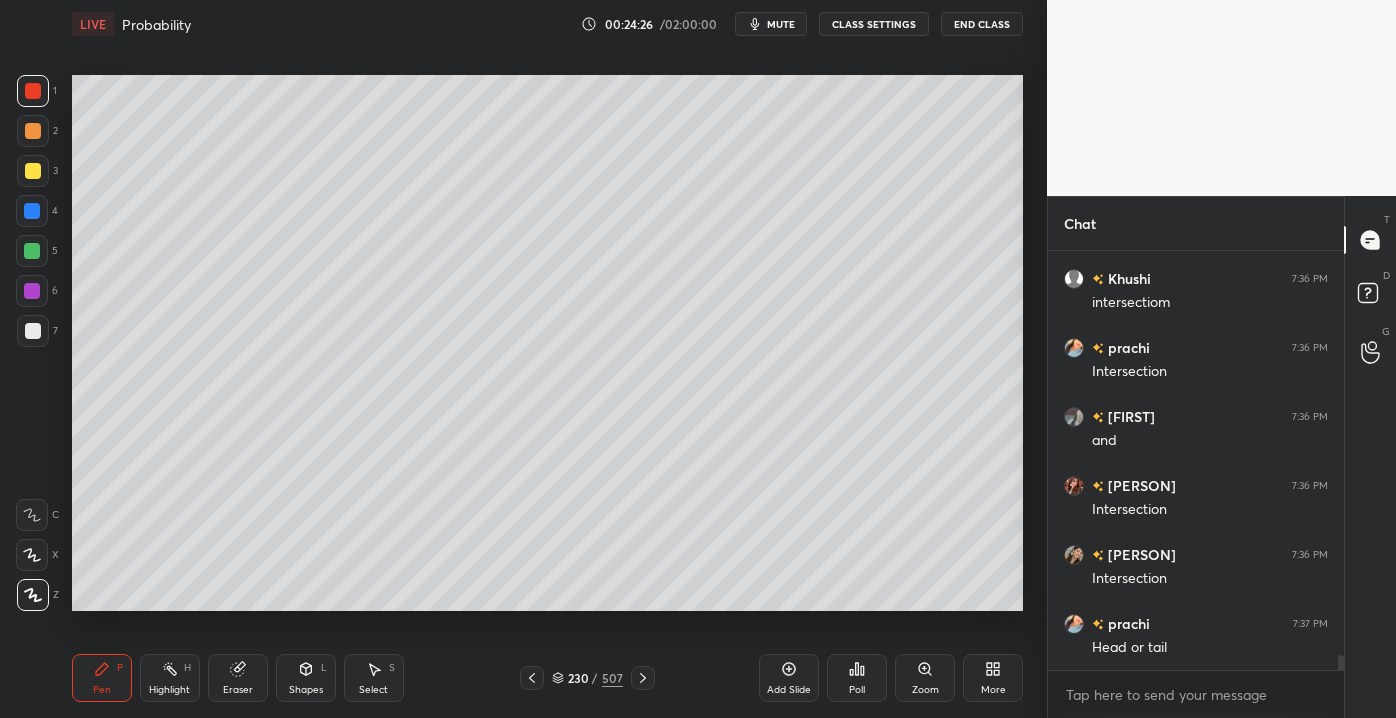 click at bounding box center (33, 331) 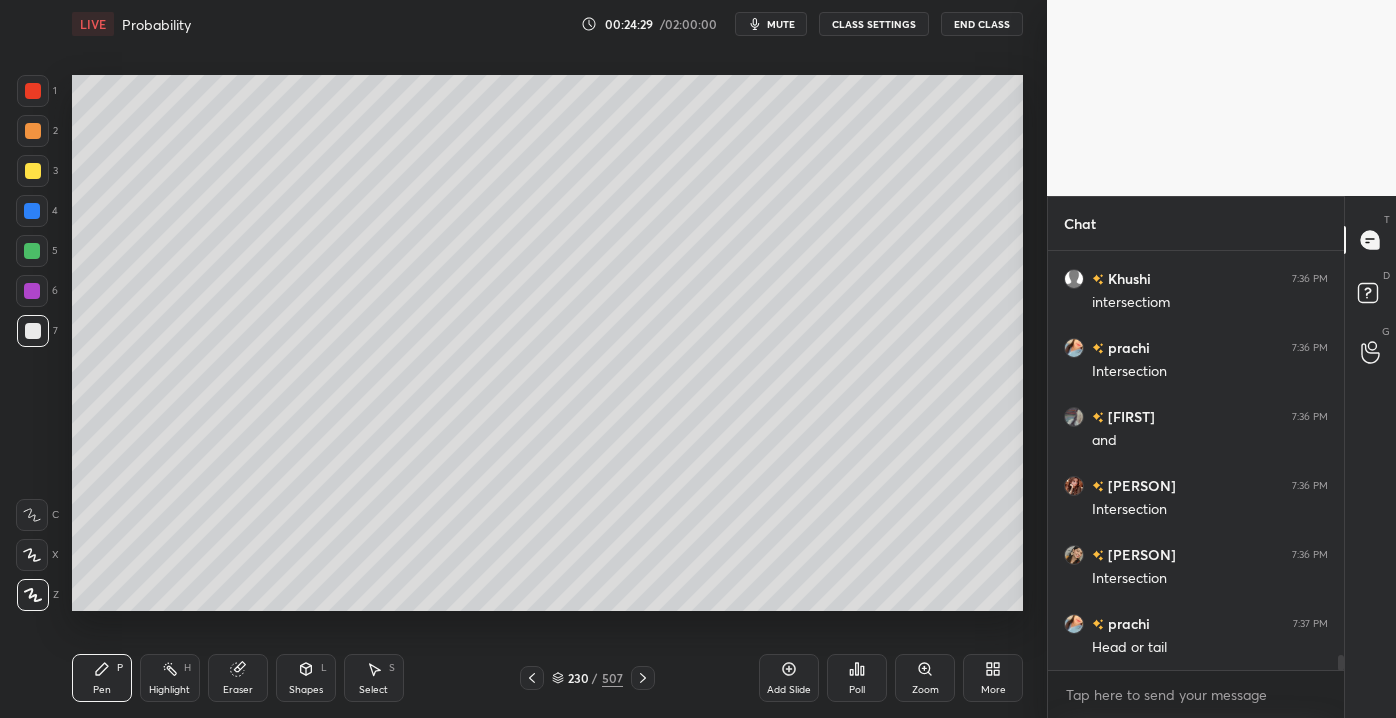 click on "230 / 507" at bounding box center (587, 678) 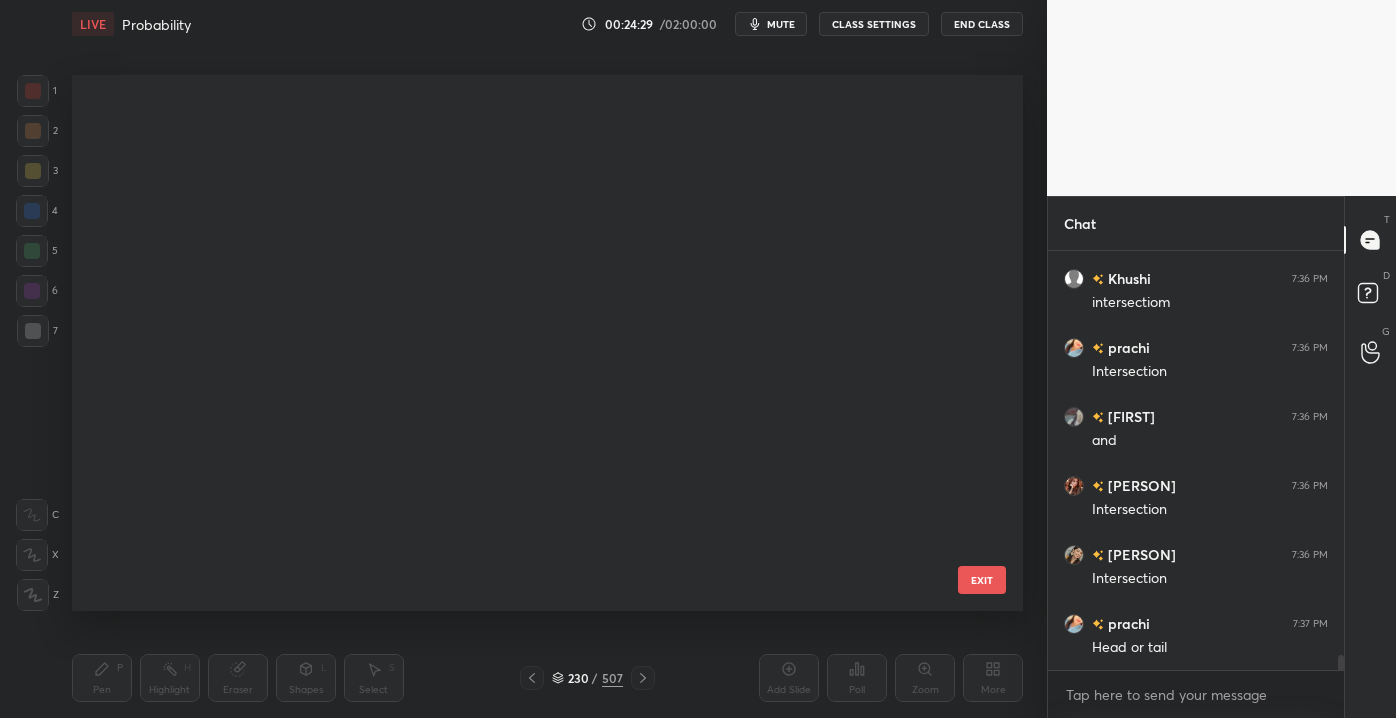 scroll, scrollTop: 12040, scrollLeft: 0, axis: vertical 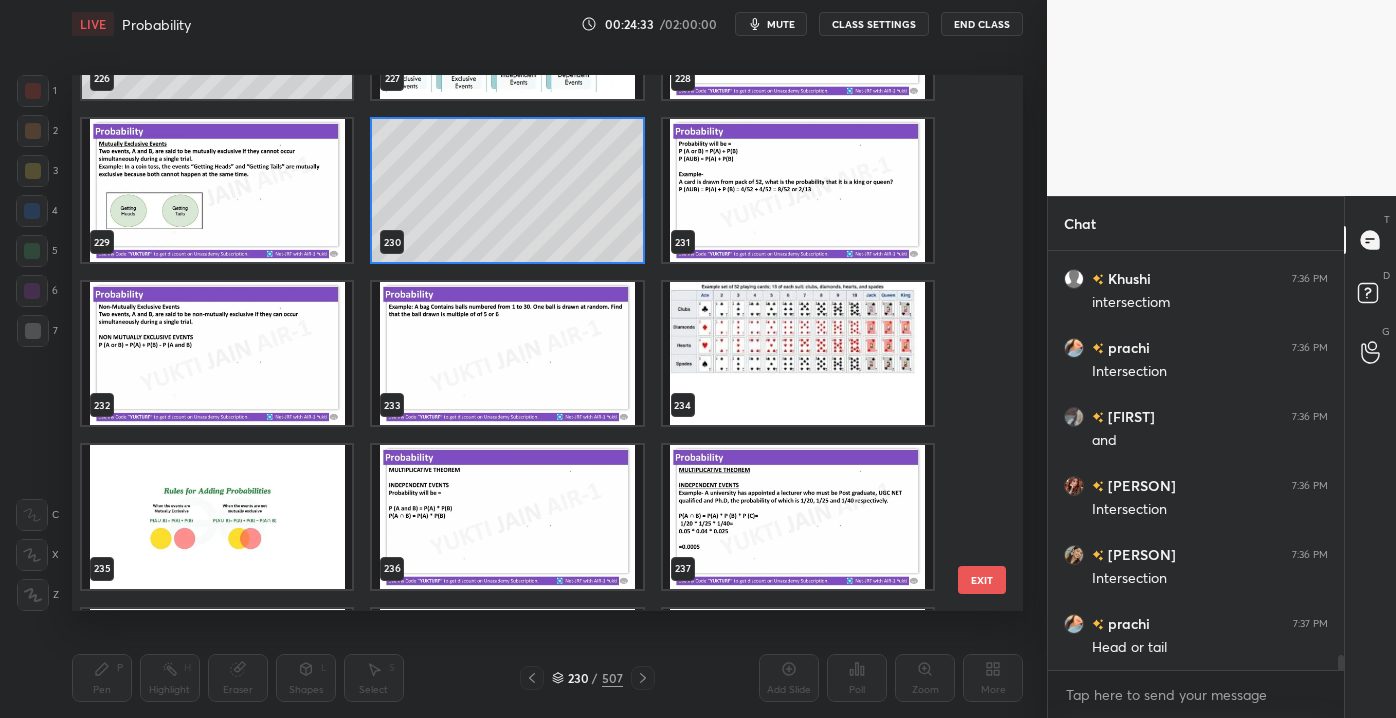 click at bounding box center (798, 354) 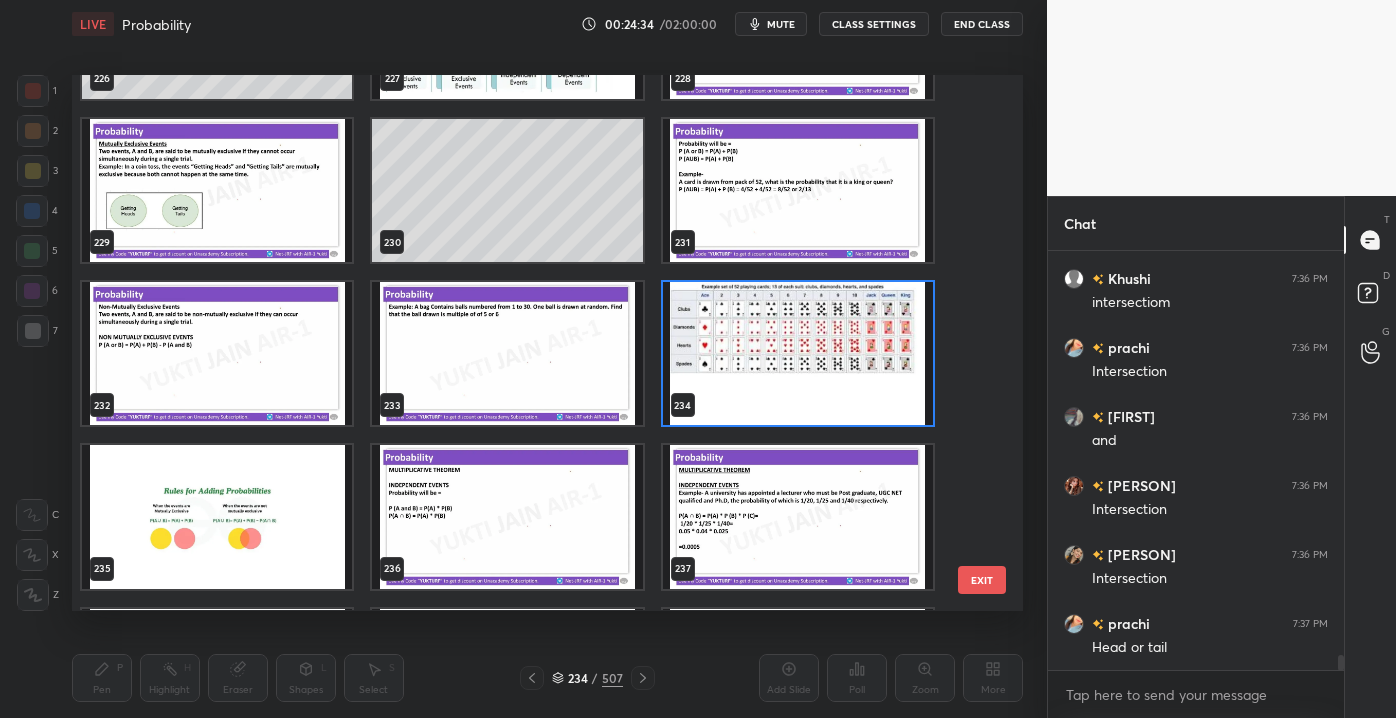 drag, startPoint x: 973, startPoint y: 587, endPoint x: 986, endPoint y: 588, distance: 13.038404 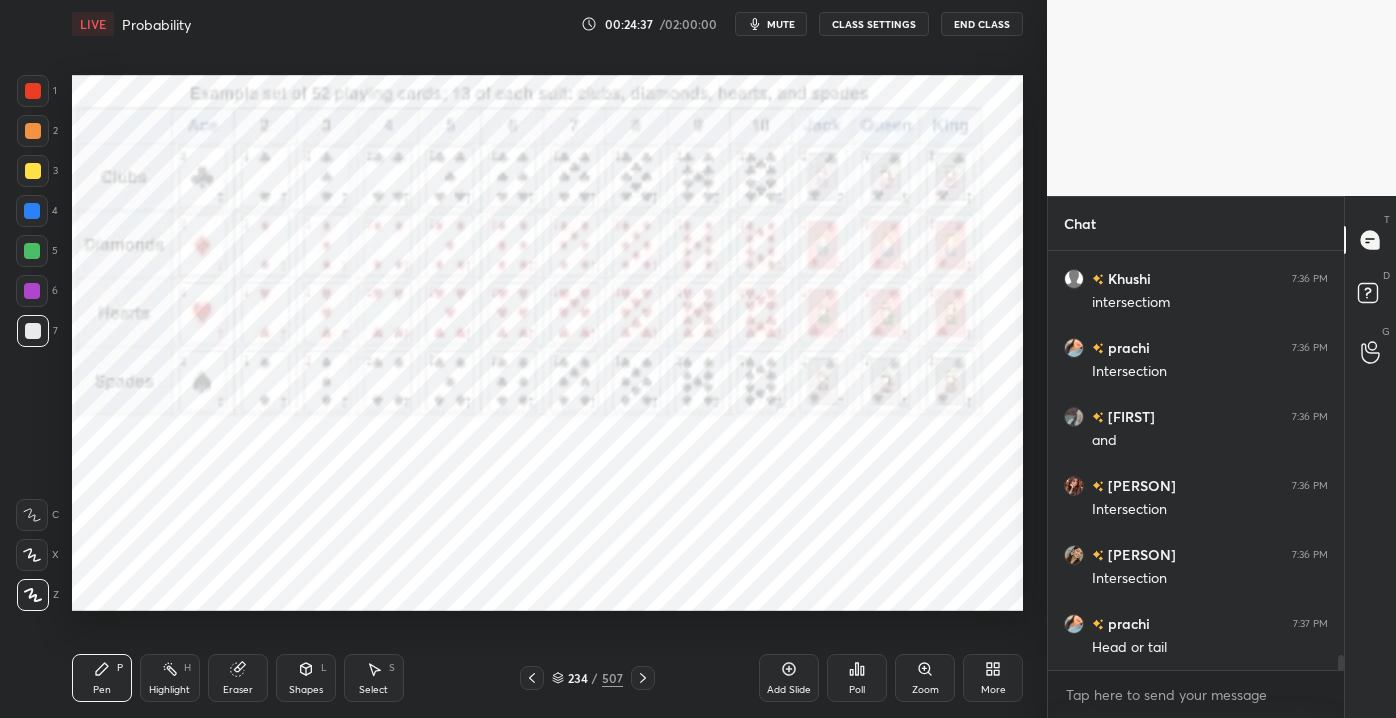 click on "Add Slide" at bounding box center [789, 678] 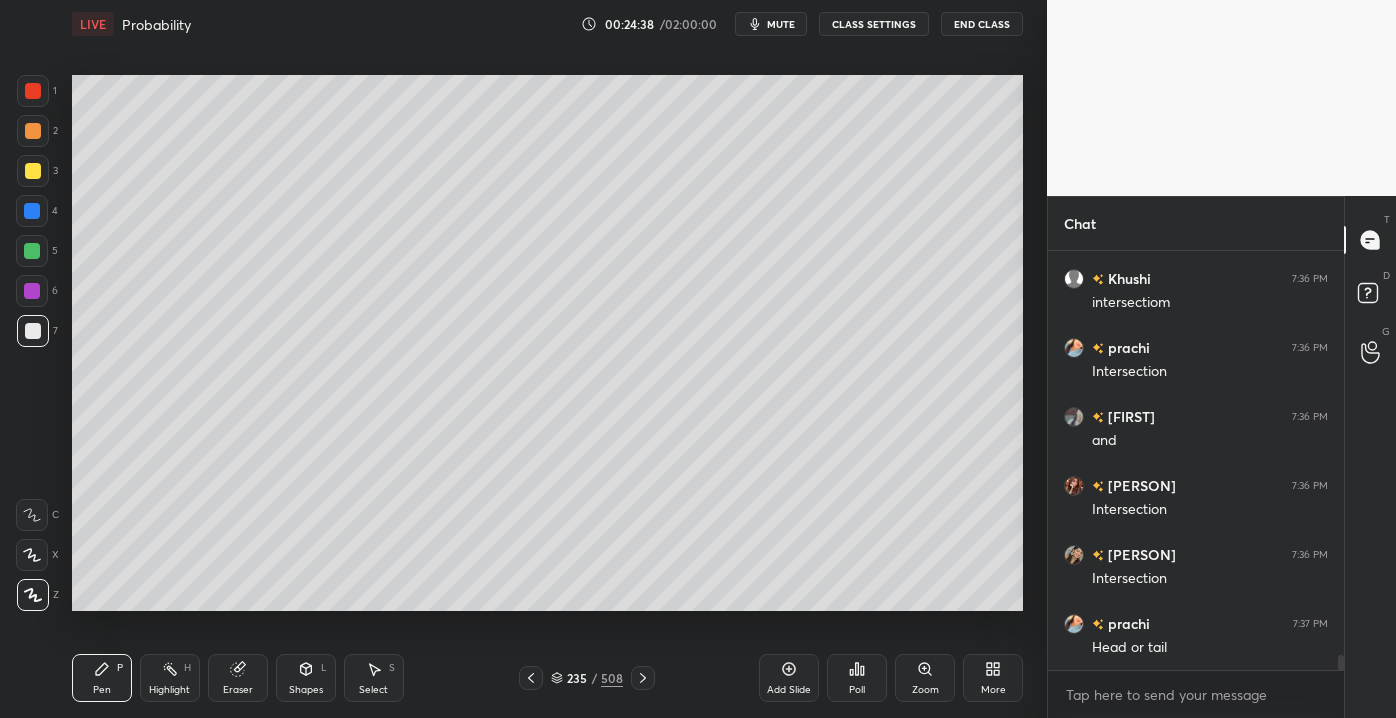 drag, startPoint x: 42, startPoint y: 172, endPoint x: 34, endPoint y: 182, distance: 12.806249 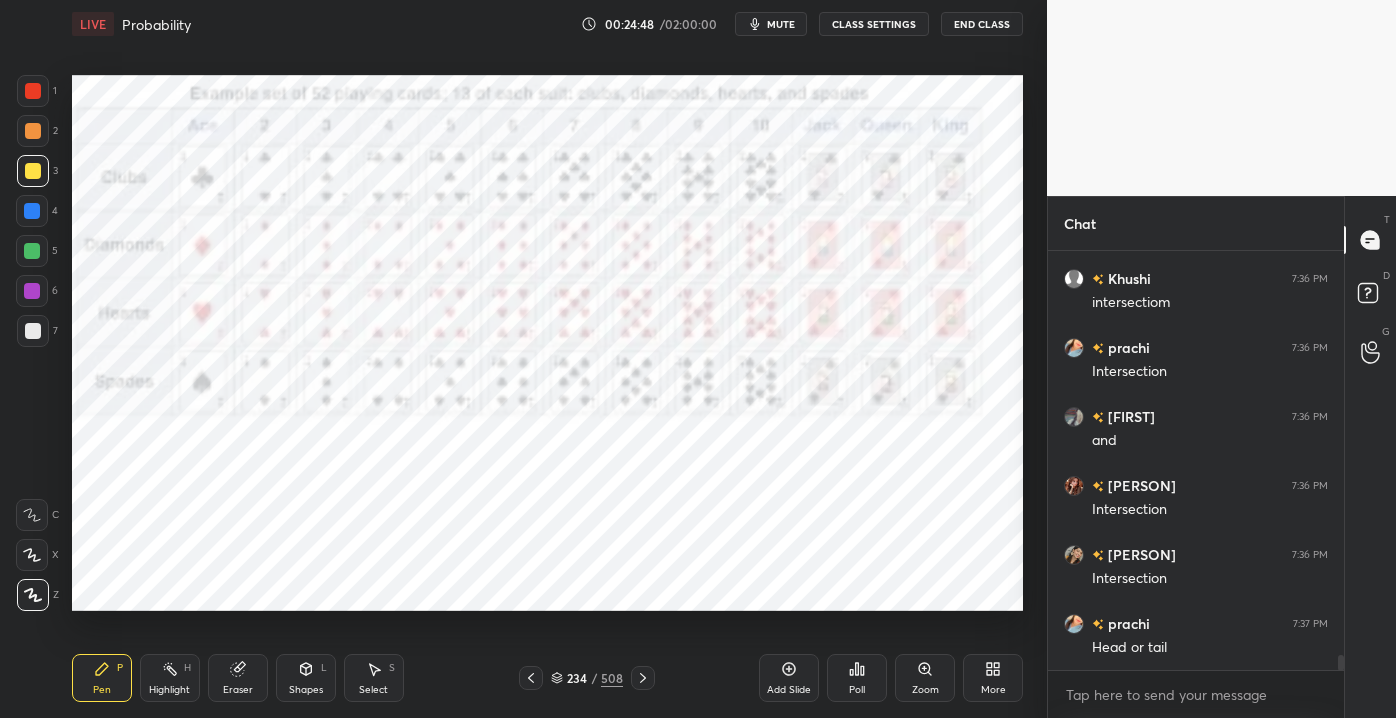 click on "Zoom" at bounding box center (925, 678) 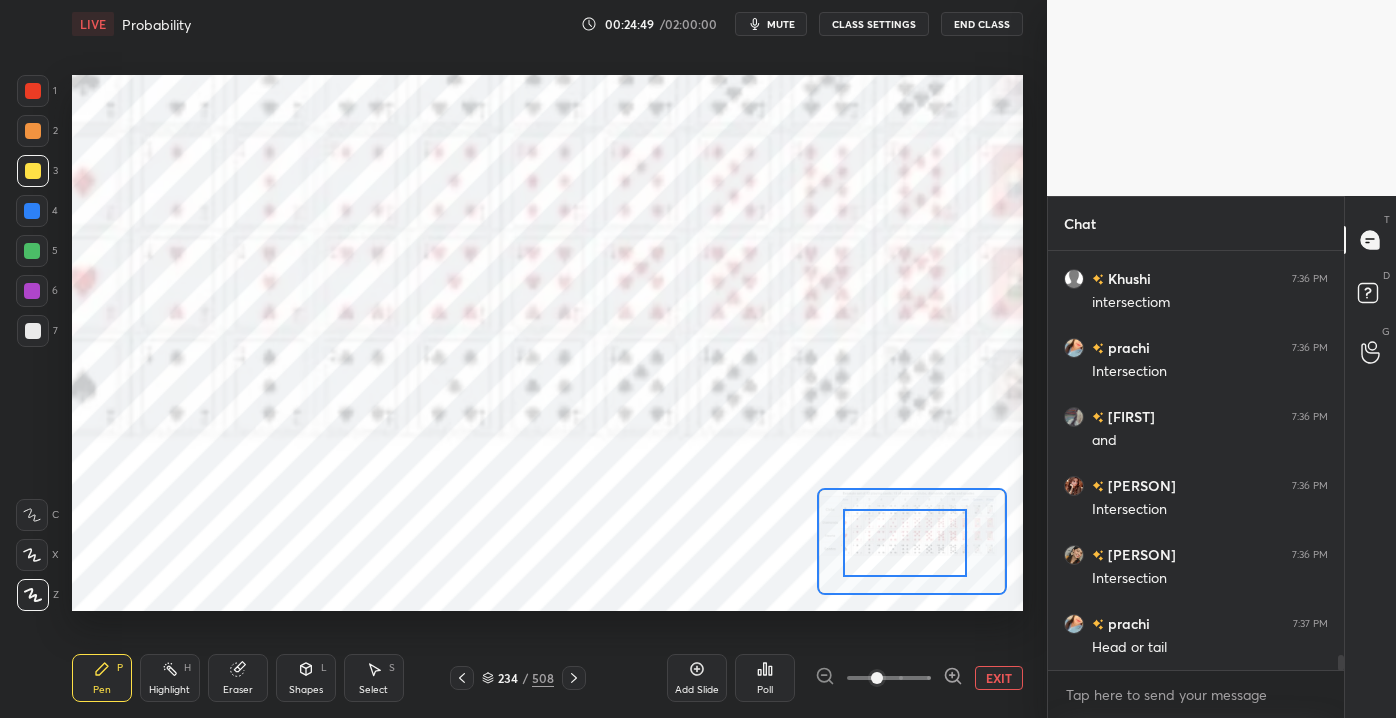 drag, startPoint x: 917, startPoint y: 552, endPoint x: 893, endPoint y: 556, distance: 24.33105 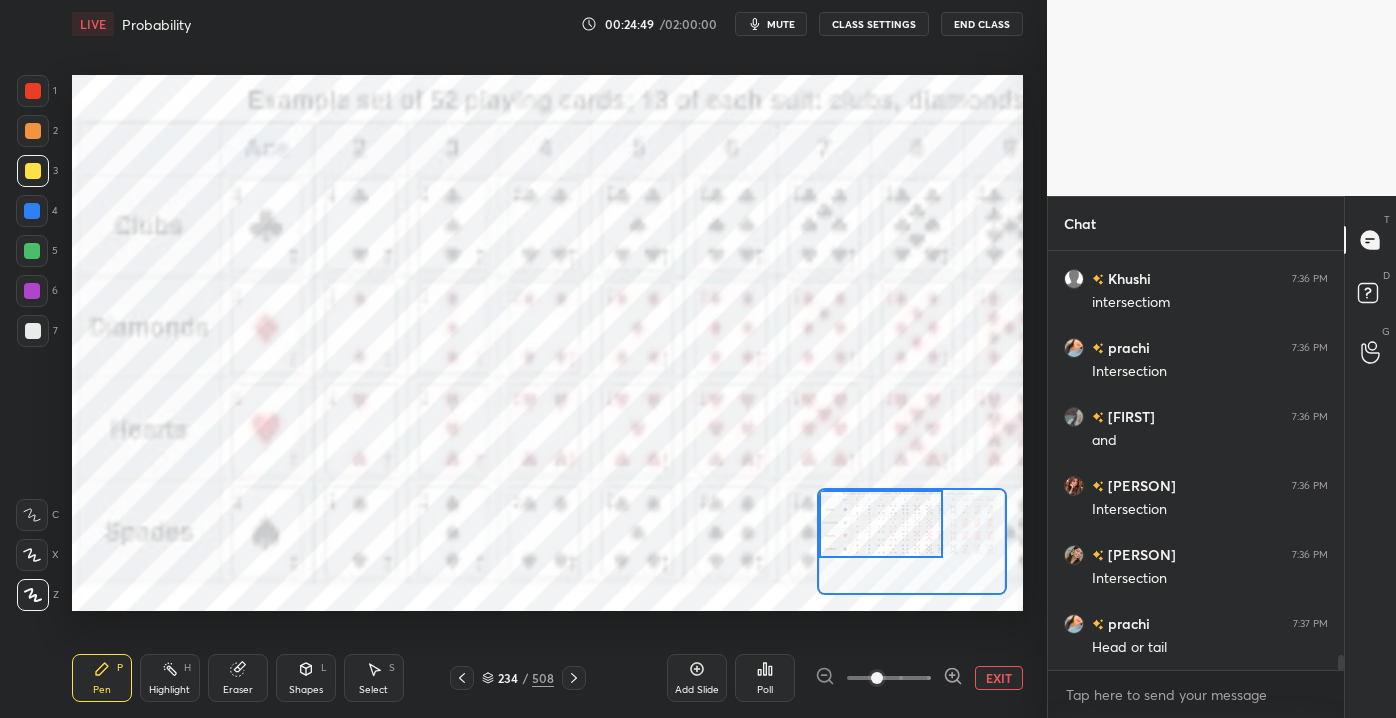 drag, startPoint x: 852, startPoint y: 561, endPoint x: 827, endPoint y: 537, distance: 34.655445 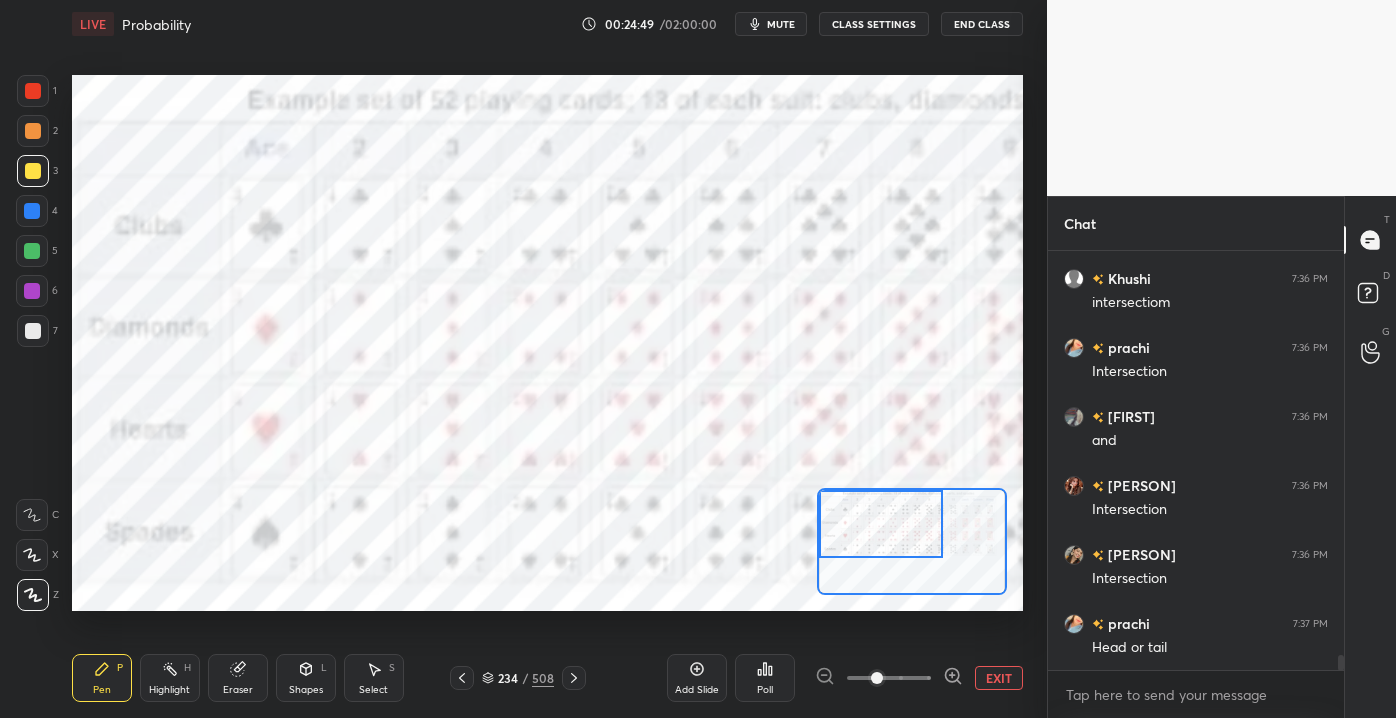 click at bounding box center [881, 524] 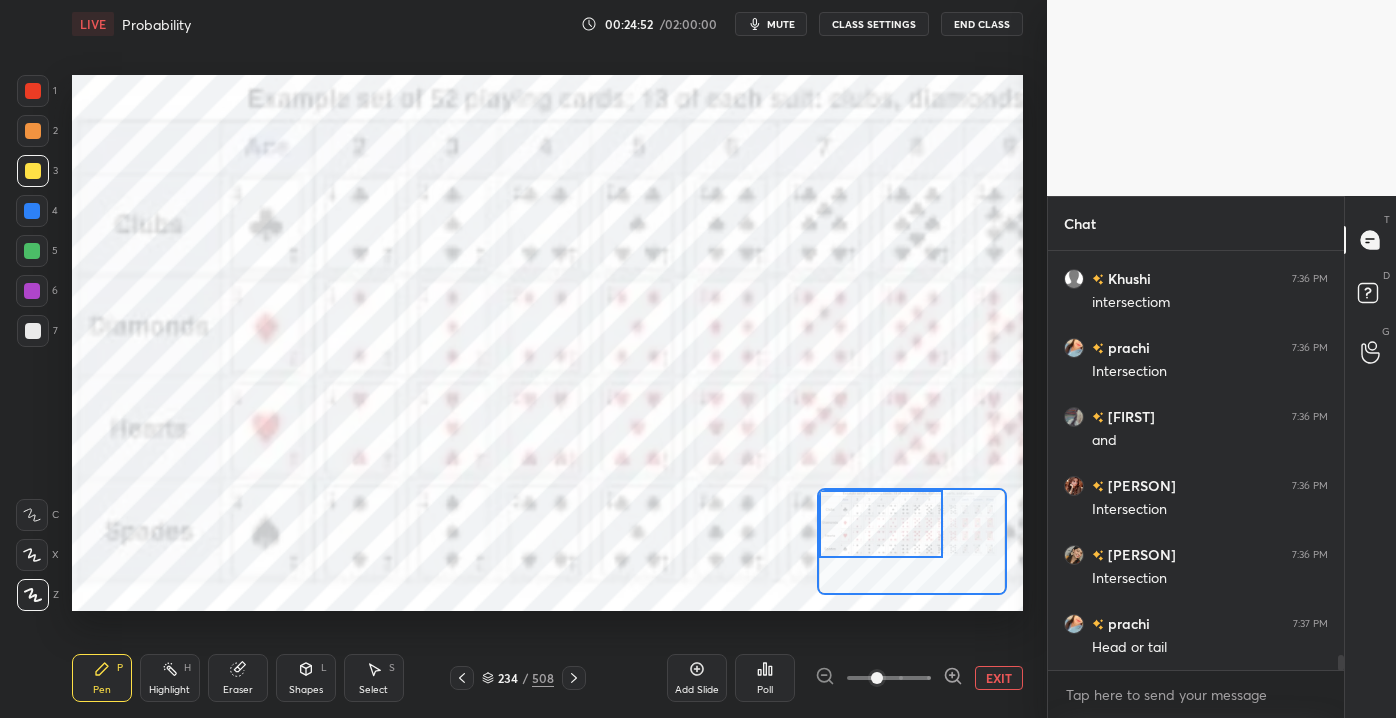 drag, startPoint x: 32, startPoint y: 85, endPoint x: 64, endPoint y: 116, distance: 44.553337 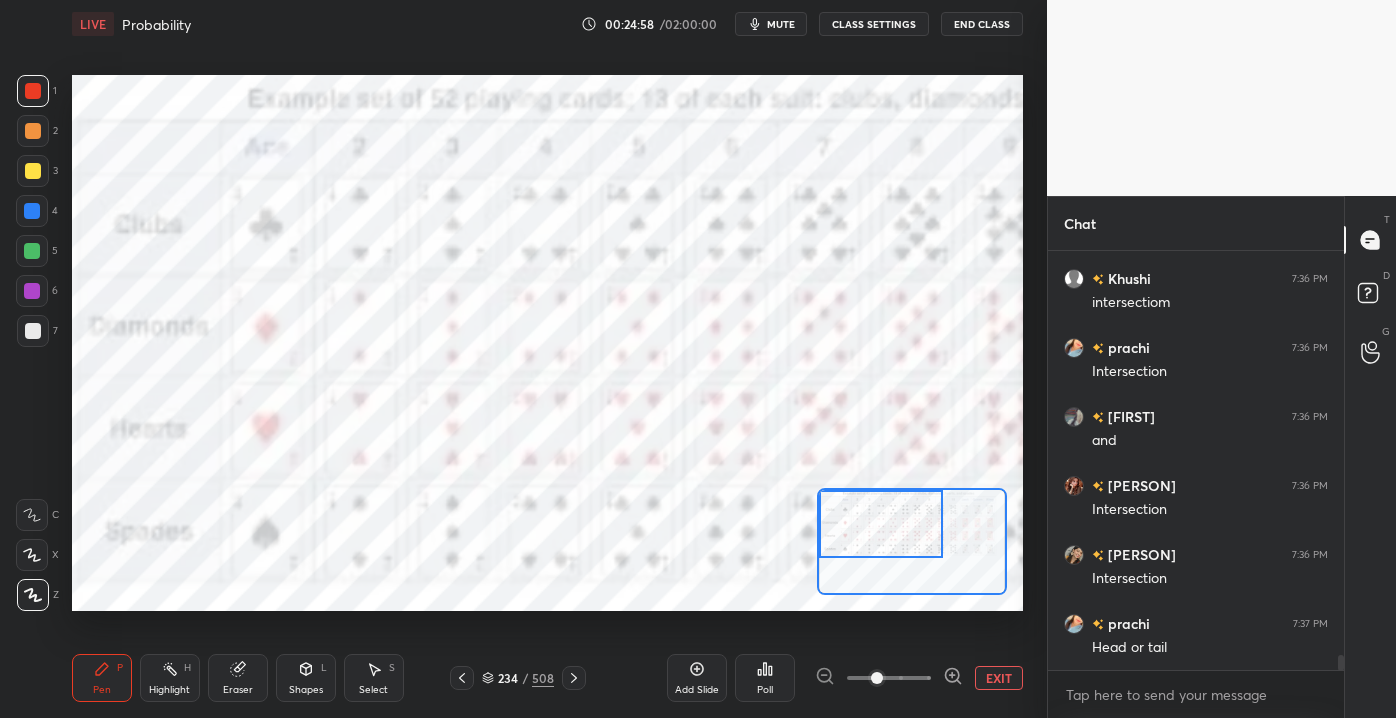 click on "EXIT" at bounding box center [999, 678] 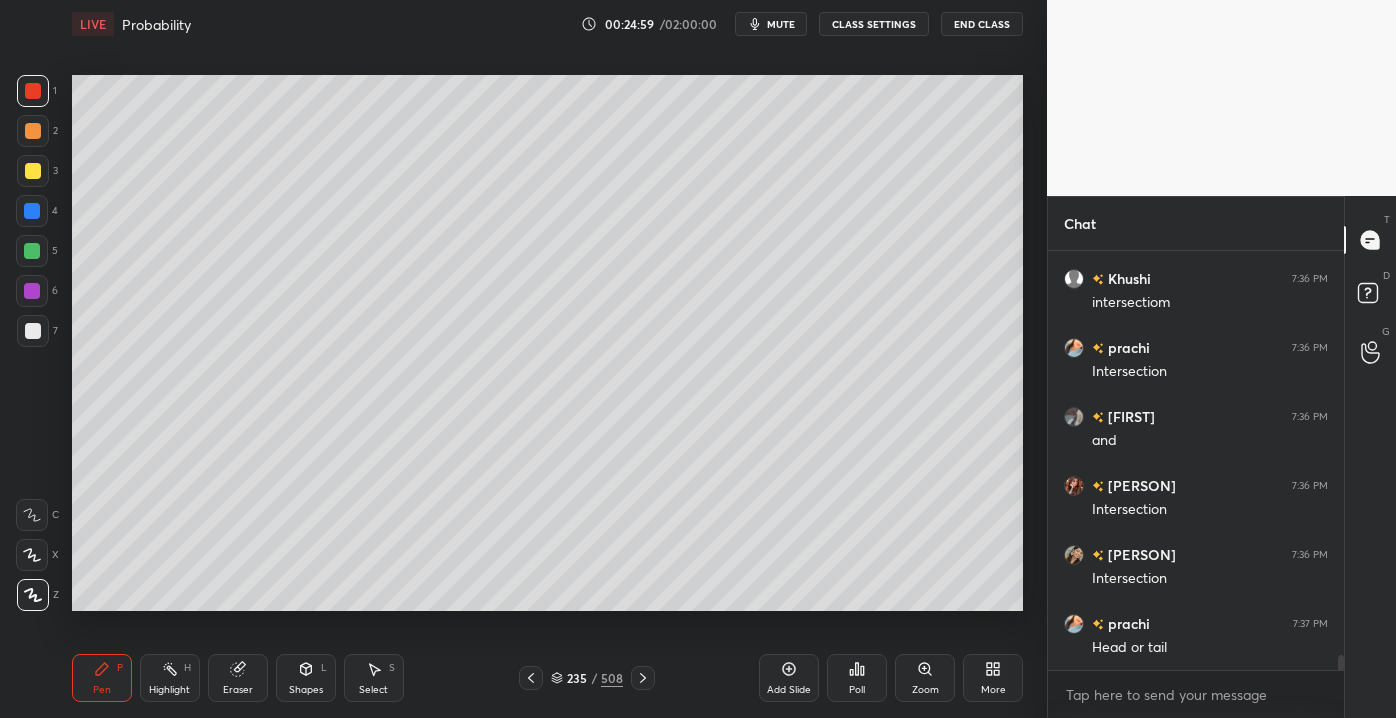 click at bounding box center [33, 331] 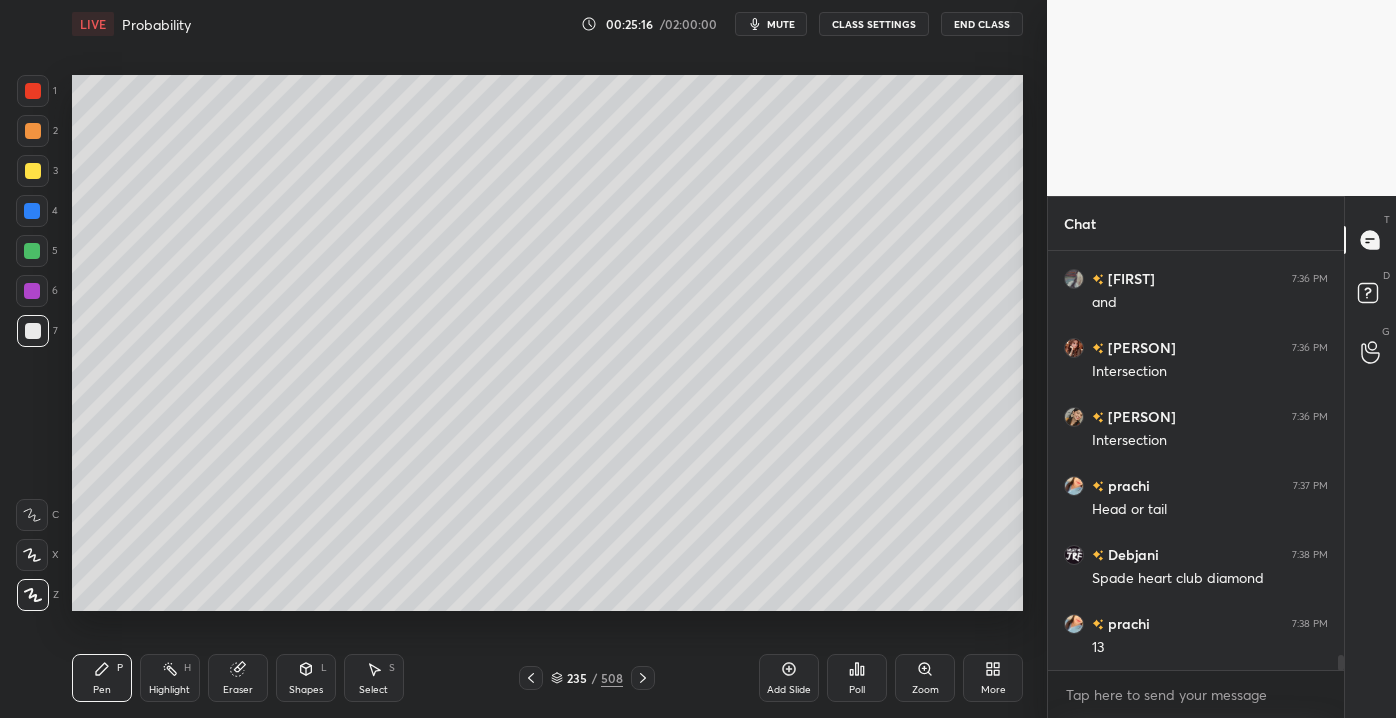 scroll, scrollTop: 11647, scrollLeft: 0, axis: vertical 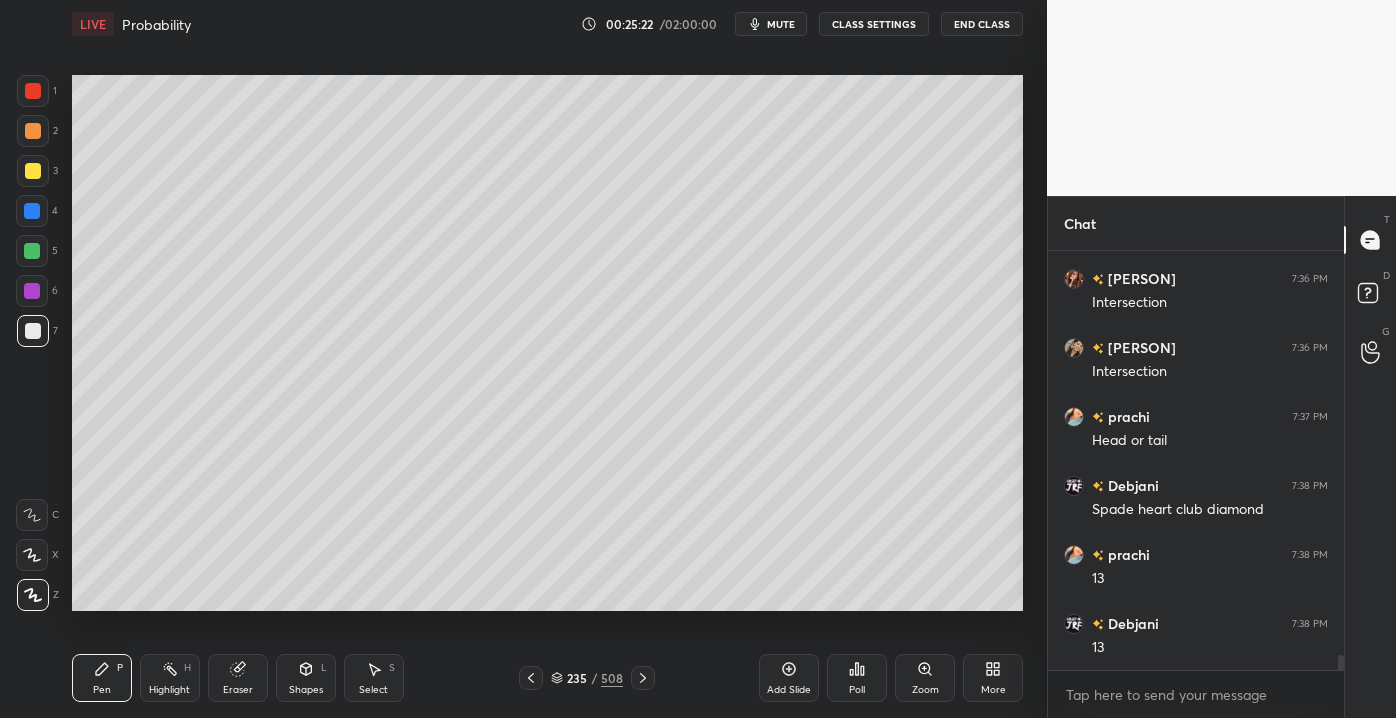 drag, startPoint x: 310, startPoint y: 681, endPoint x: 306, endPoint y: 666, distance: 15.524175 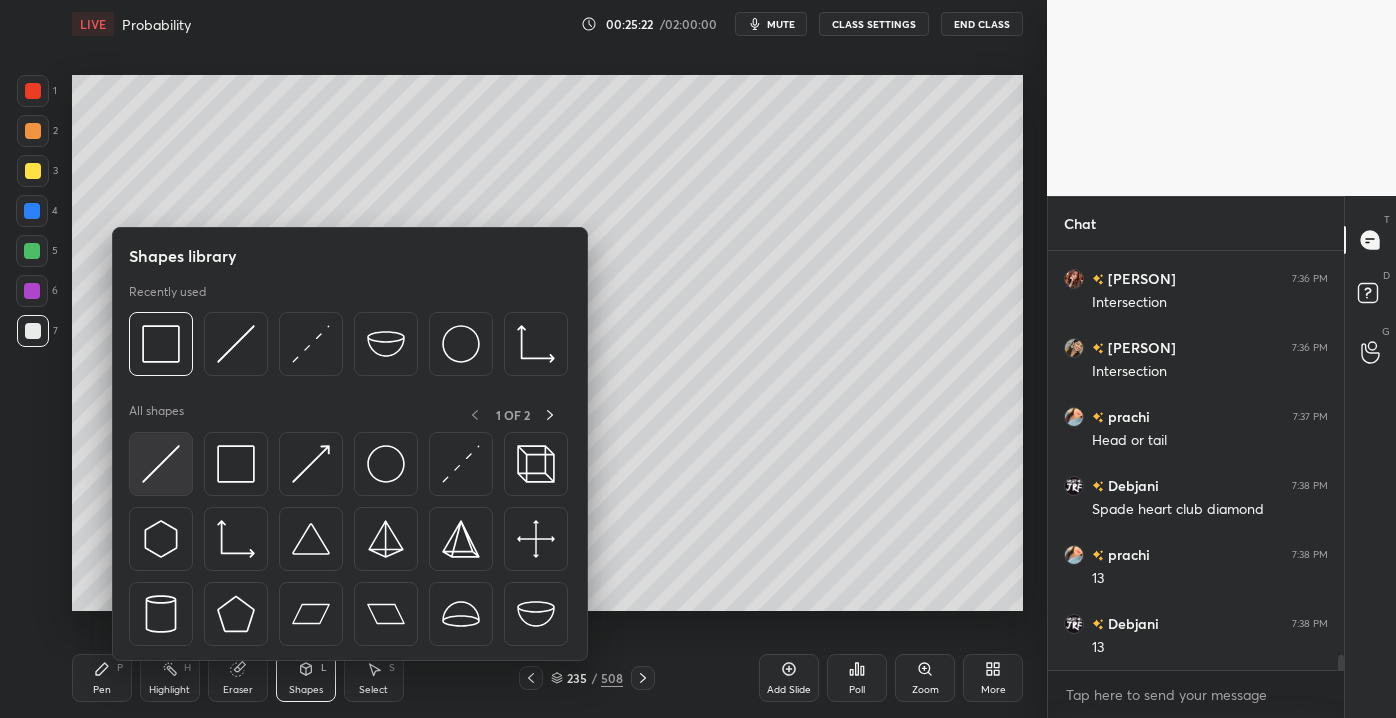 click at bounding box center [161, 464] 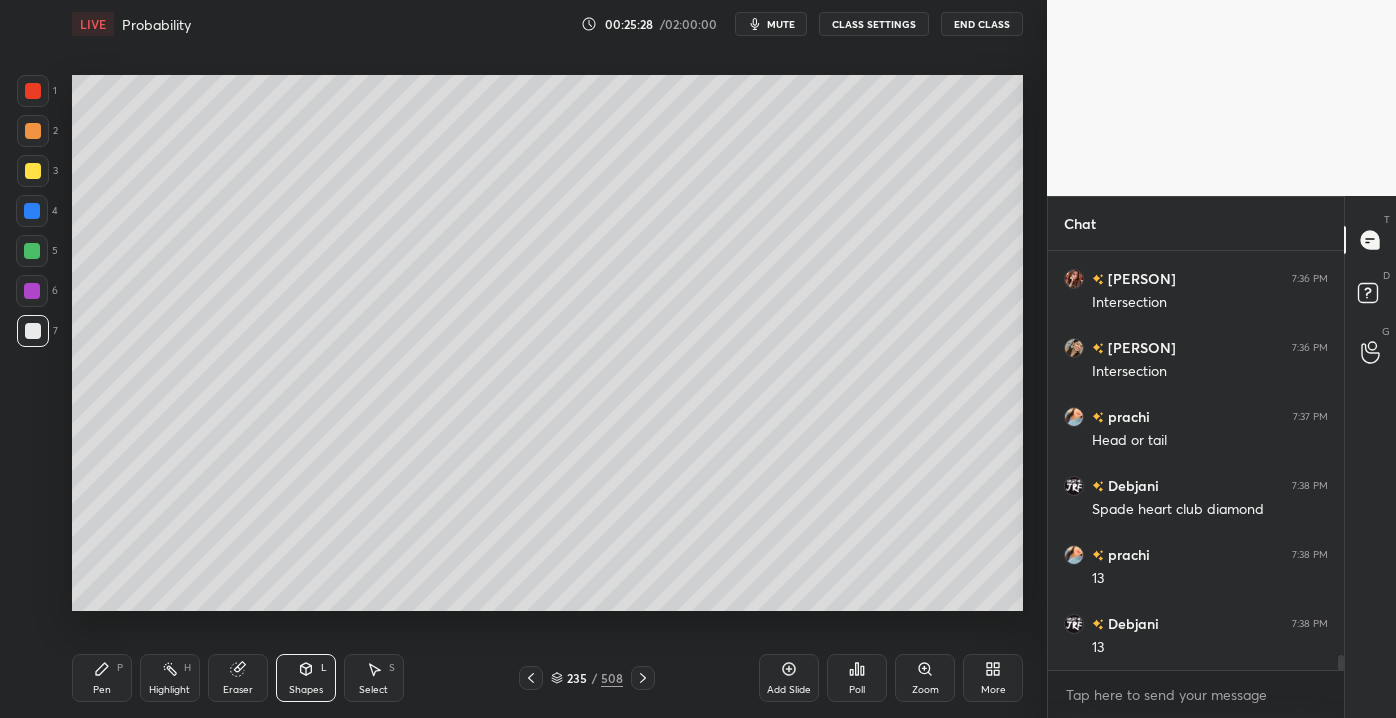 click on "Pen P" at bounding box center (102, 678) 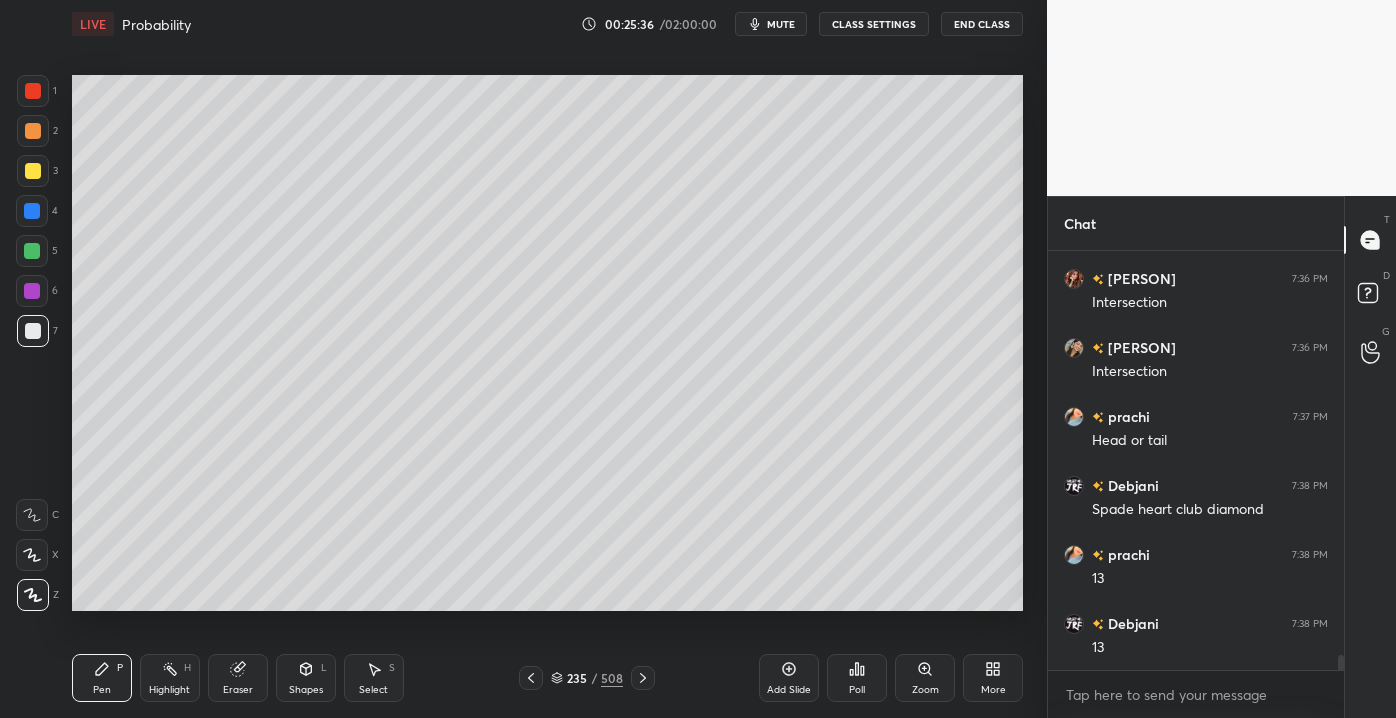 drag, startPoint x: 294, startPoint y: 689, endPoint x: 296, endPoint y: 670, distance: 19.104973 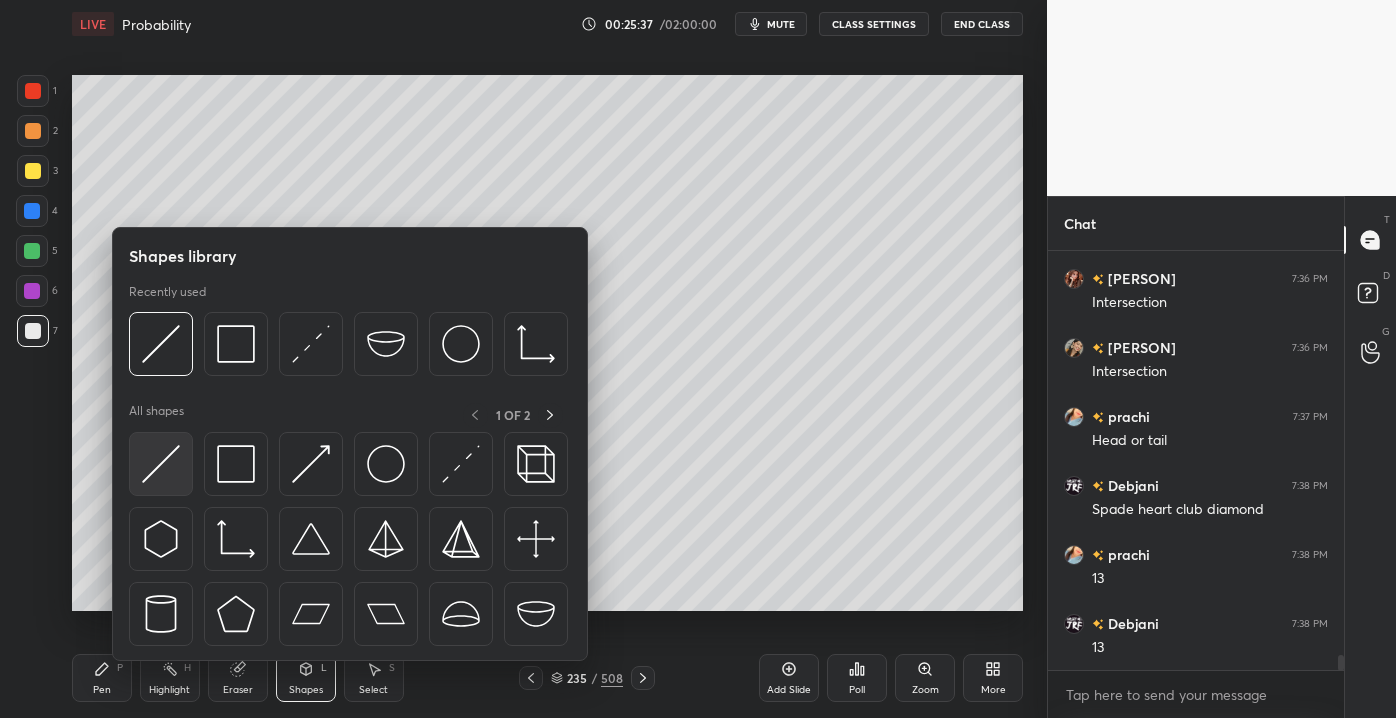 click at bounding box center (161, 464) 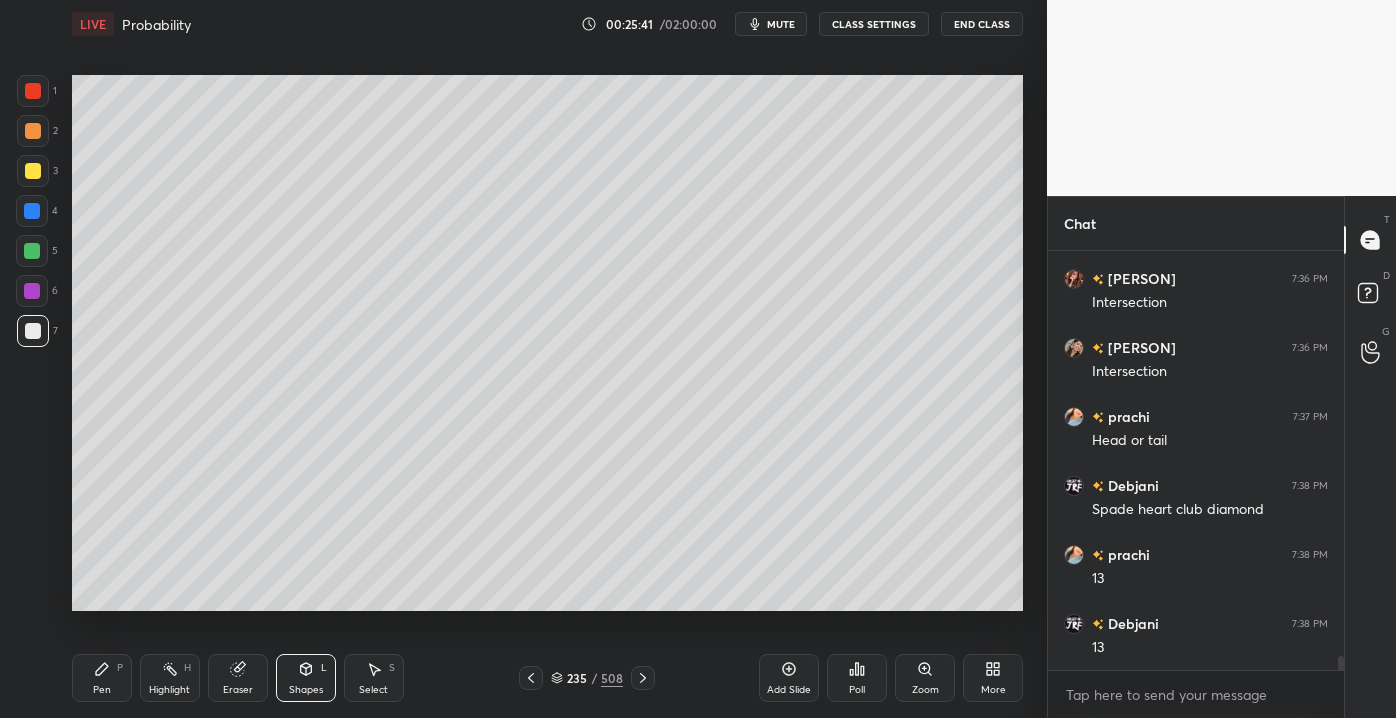 scroll, scrollTop: 11716, scrollLeft: 0, axis: vertical 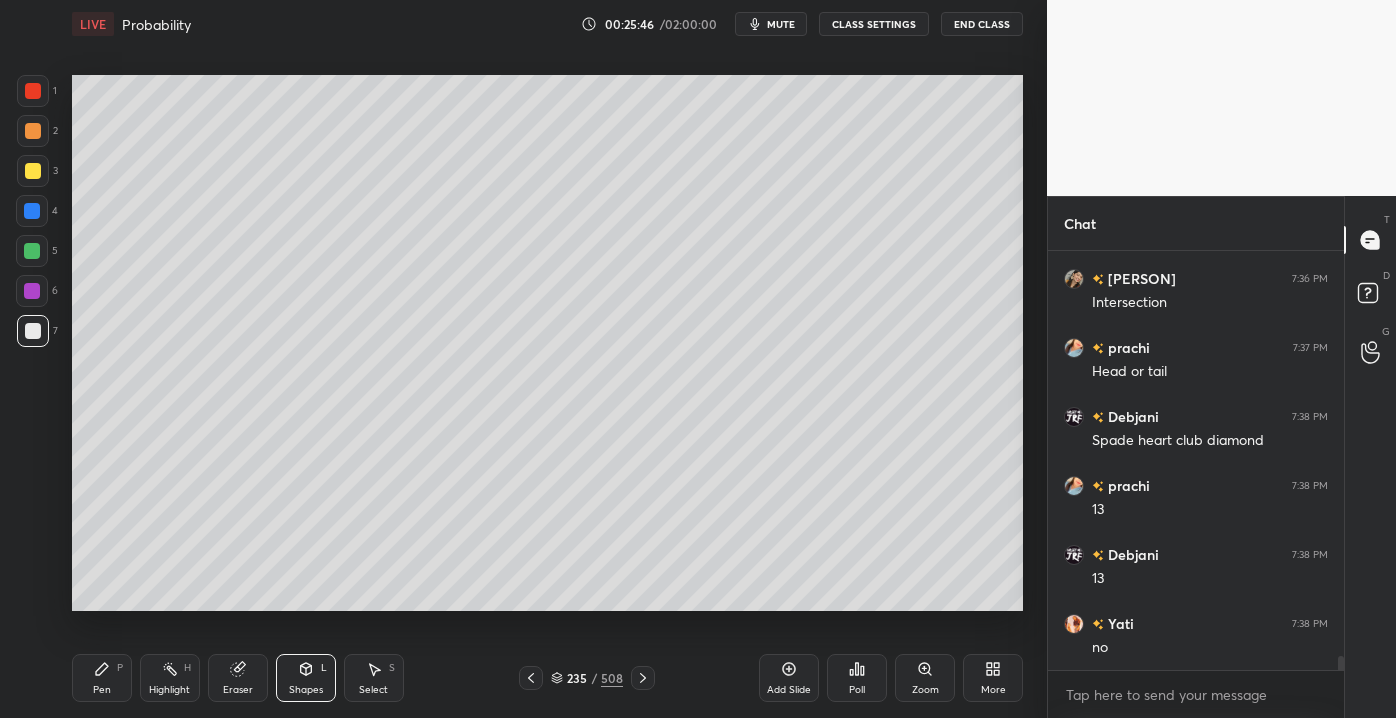 click on "Pen P" at bounding box center [102, 678] 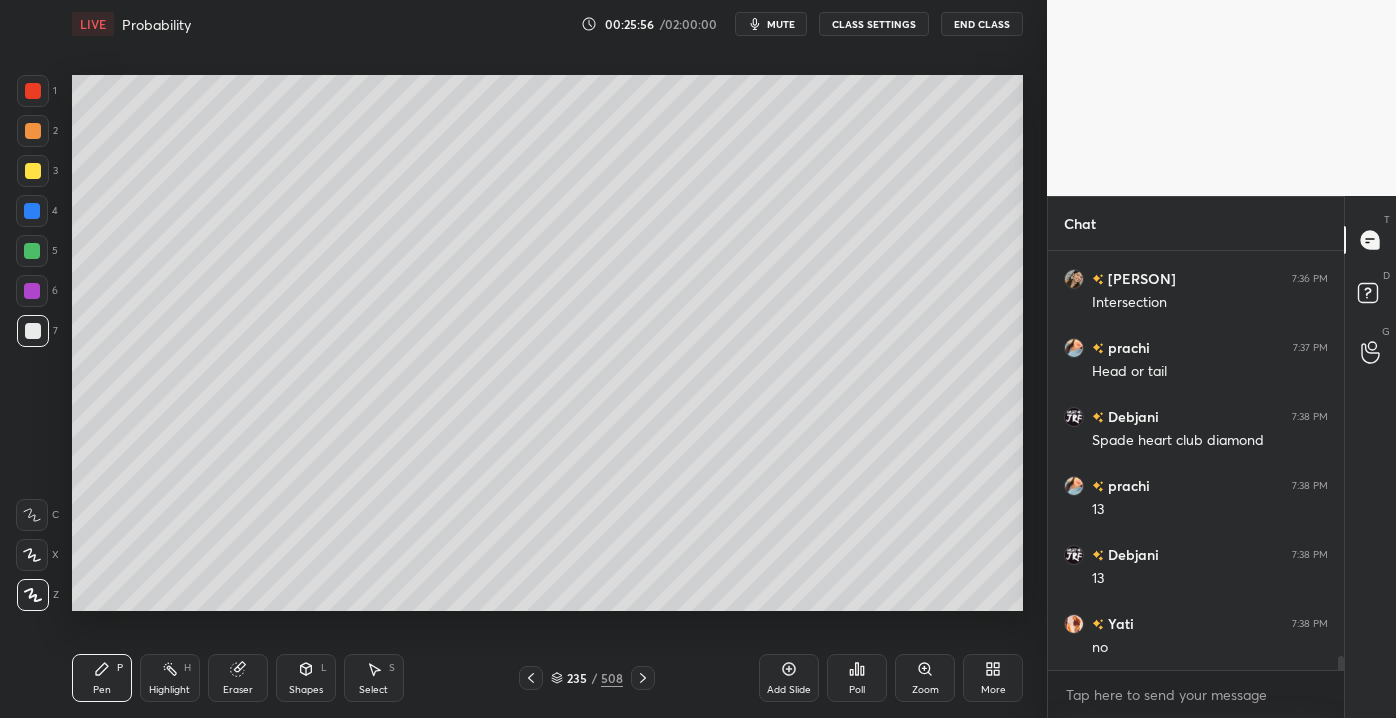 click on "Select" at bounding box center [373, 690] 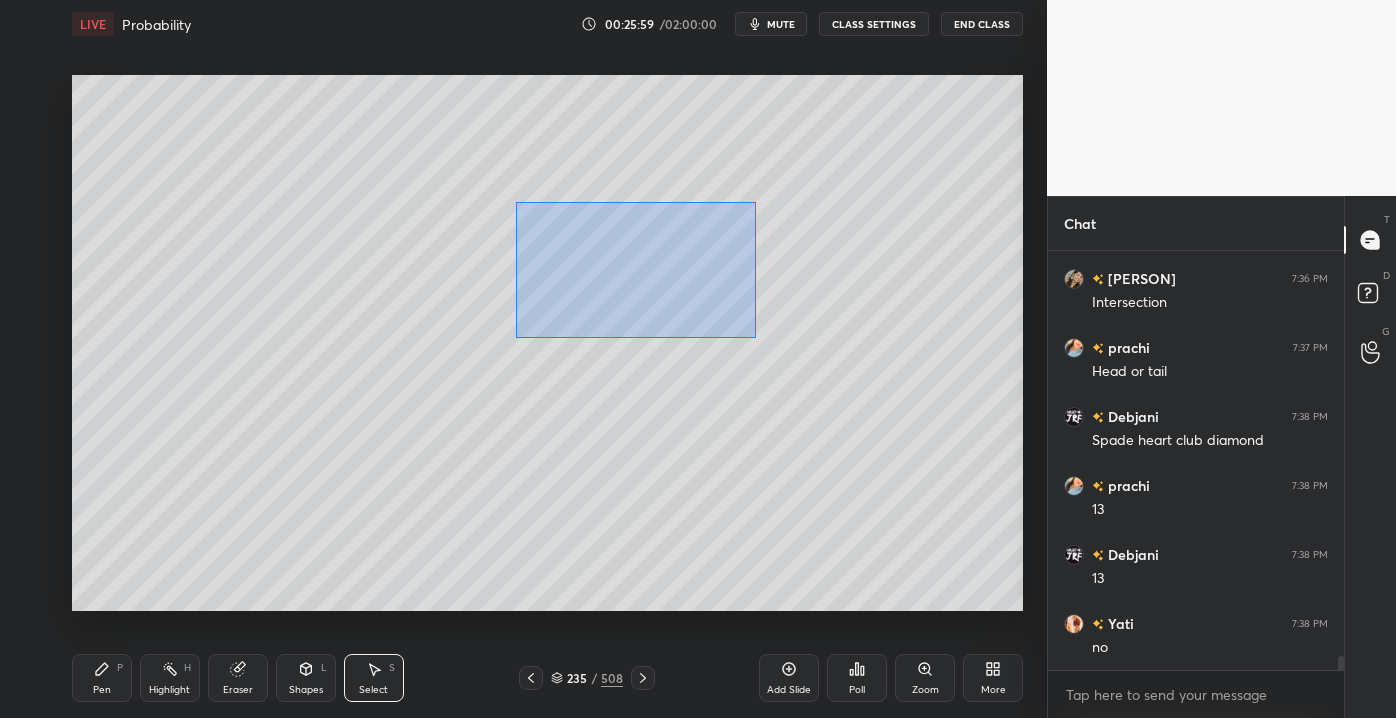 drag, startPoint x: 515, startPoint y: 205, endPoint x: 754, endPoint y: 328, distance: 268.7936 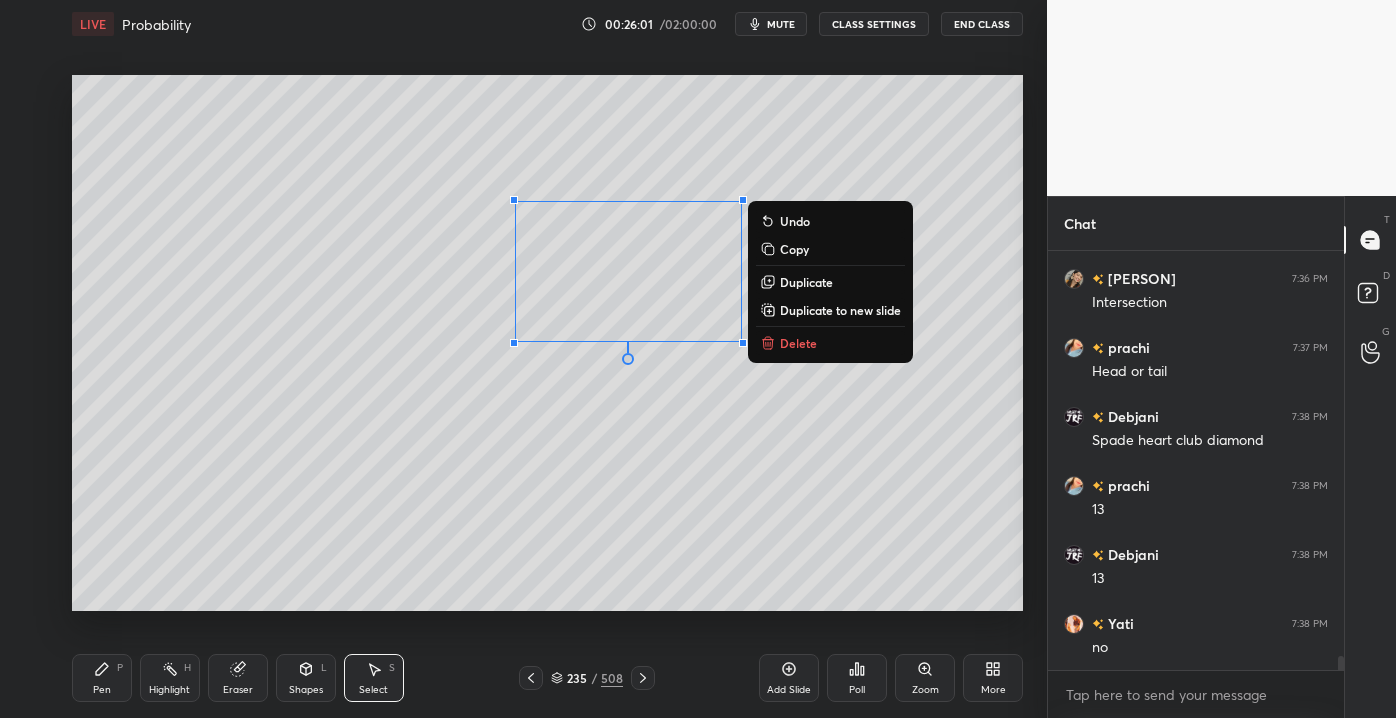 click on "Duplicate" at bounding box center [806, 282] 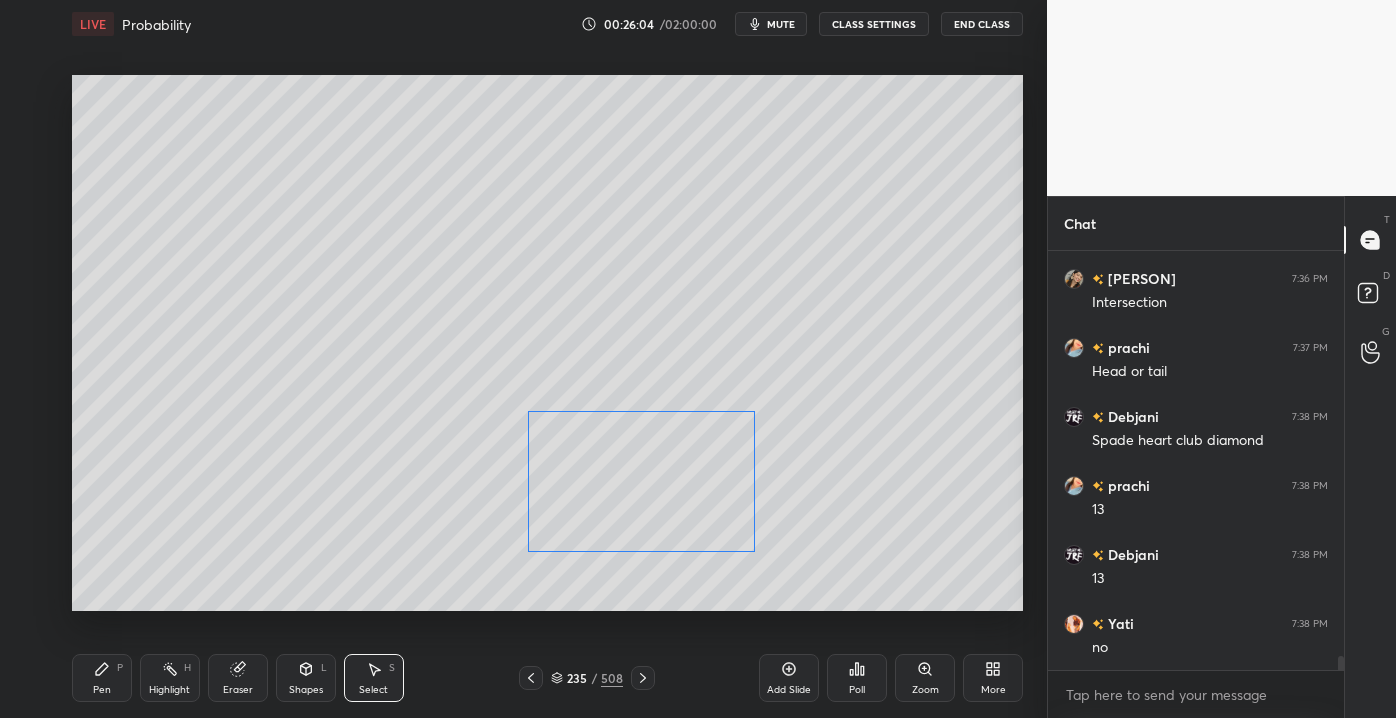 drag, startPoint x: 729, startPoint y: 357, endPoint x: 717, endPoint y: 539, distance: 182.39517 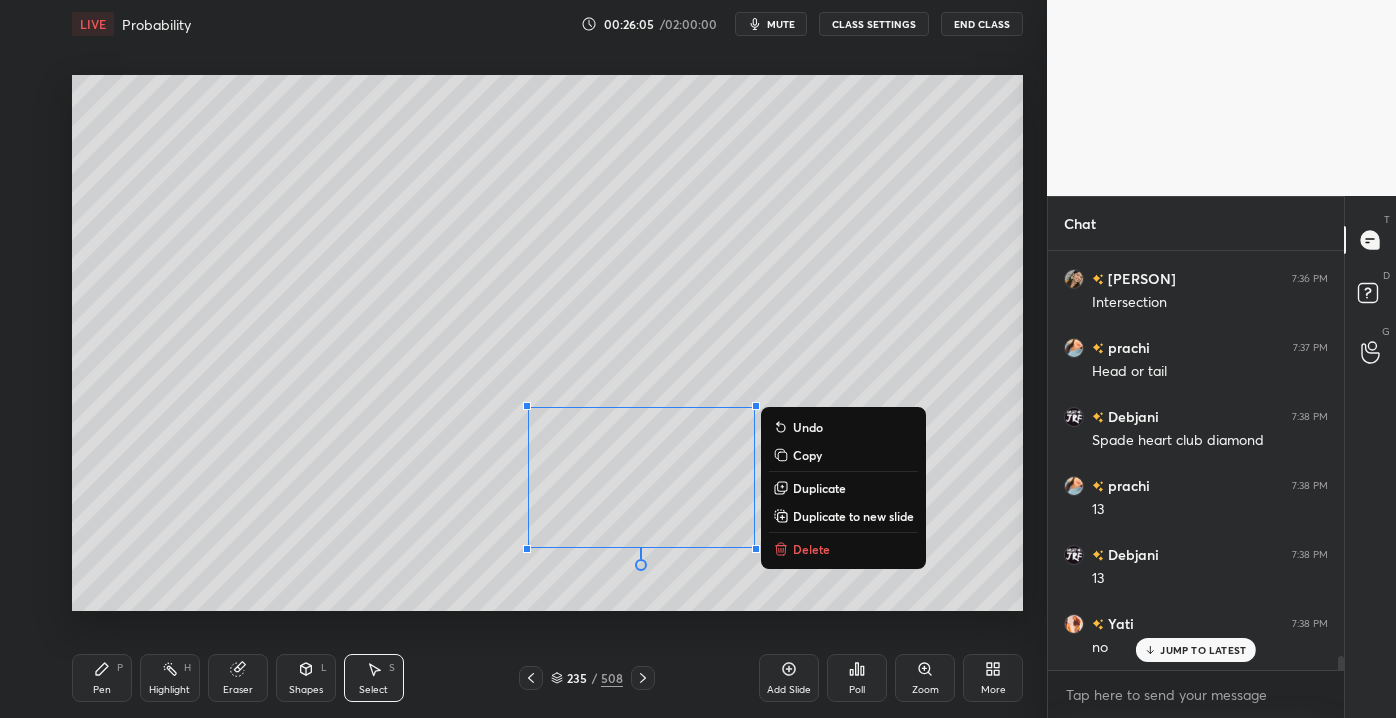 scroll, scrollTop: 11784, scrollLeft: 0, axis: vertical 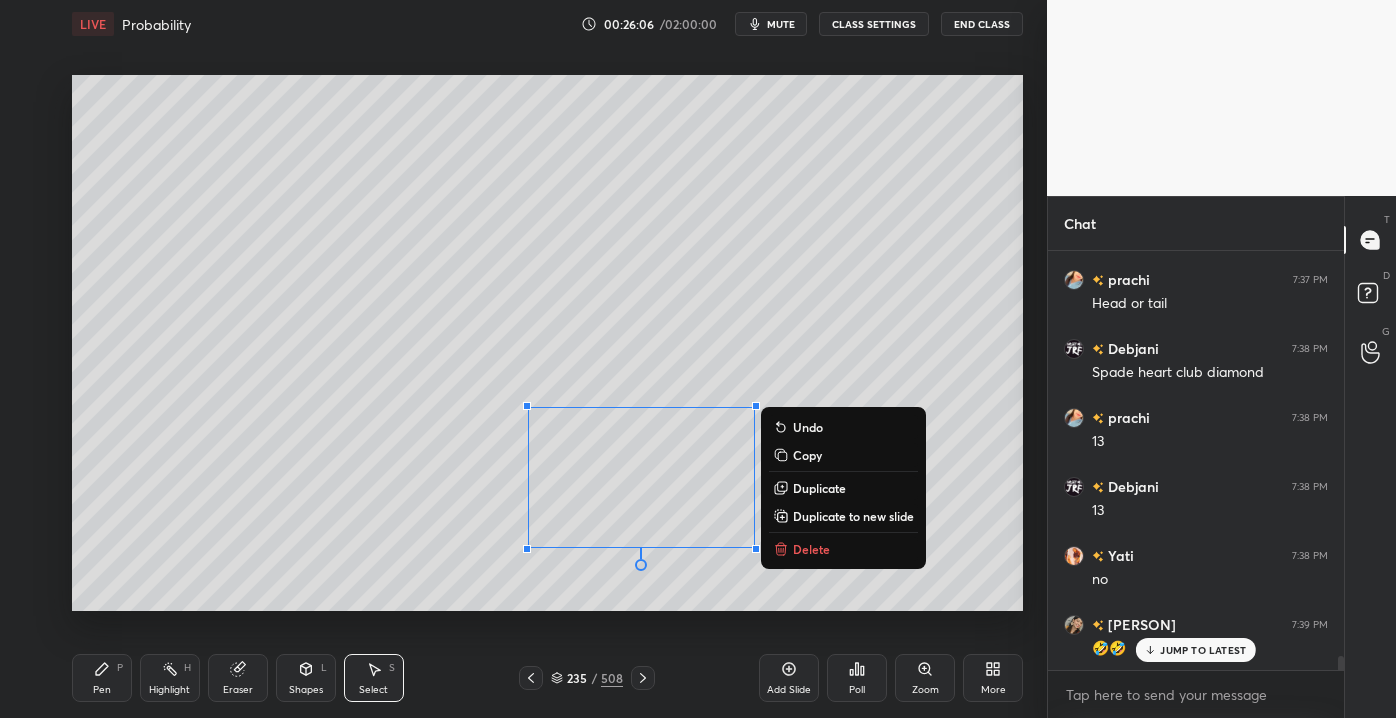 click on "Duplicate" at bounding box center [819, 488] 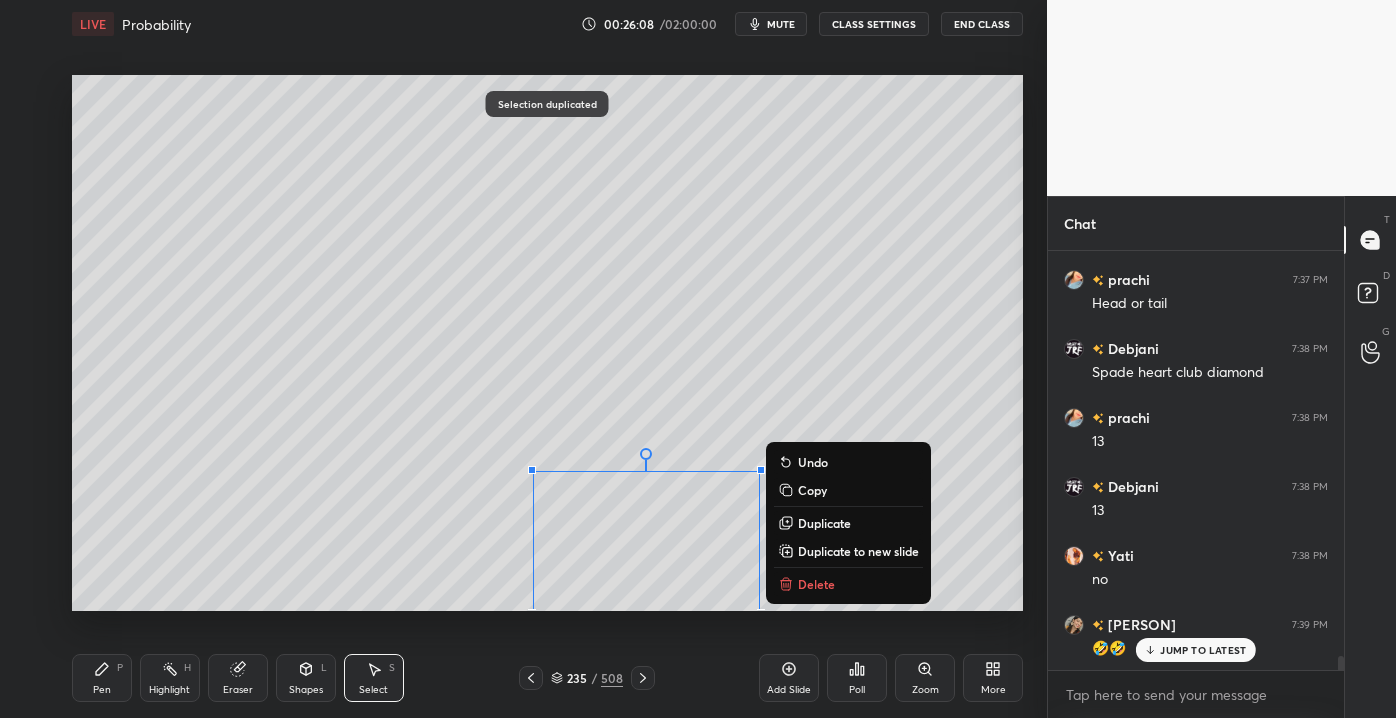 drag, startPoint x: 647, startPoint y: 565, endPoint x: 618, endPoint y: 628, distance: 69.354164 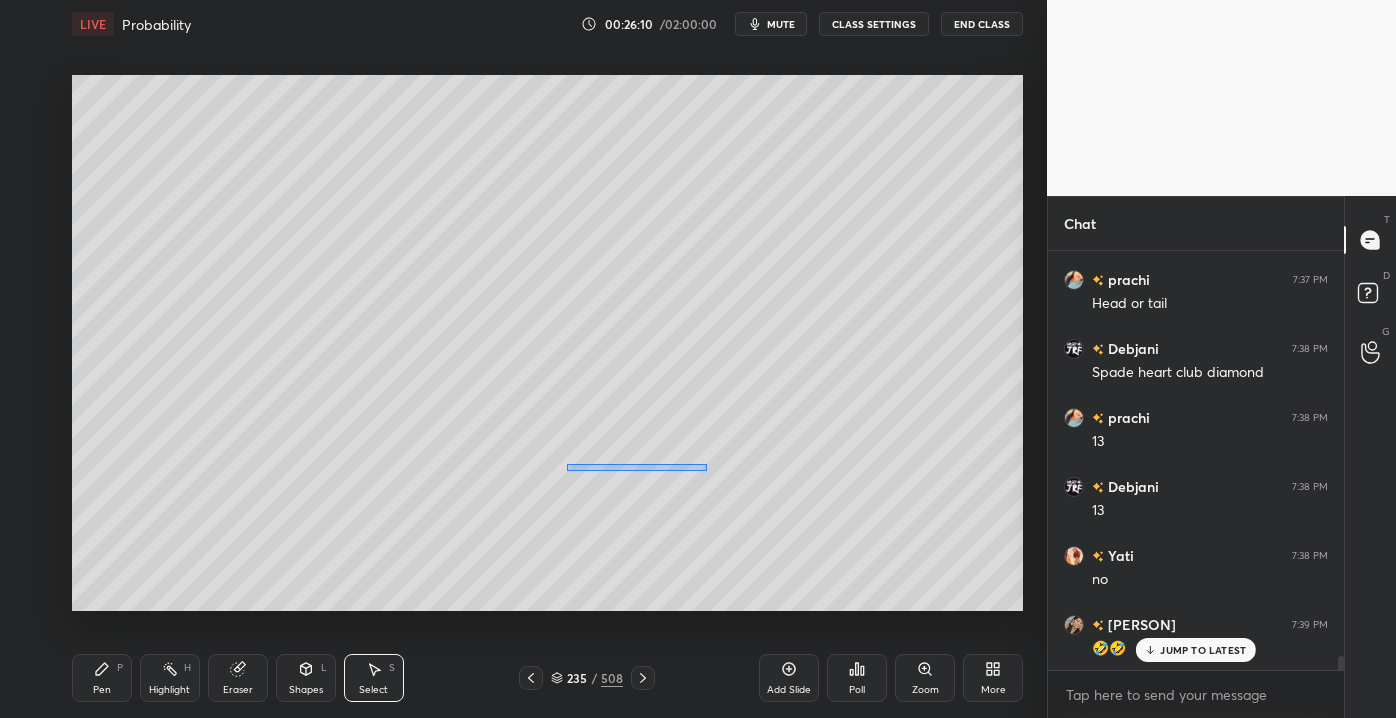 drag, startPoint x: 569, startPoint y: 466, endPoint x: 709, endPoint y: 472, distance: 140.12851 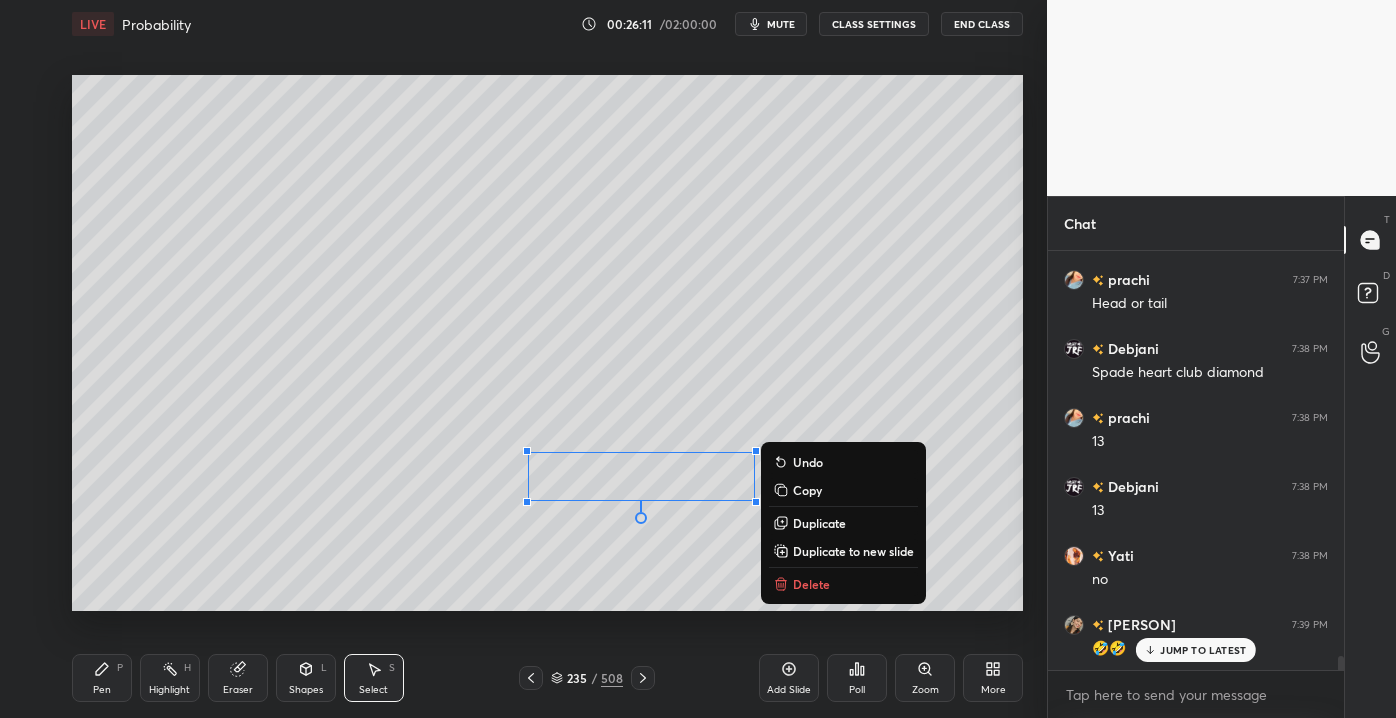 click on "Delete" at bounding box center [811, 584] 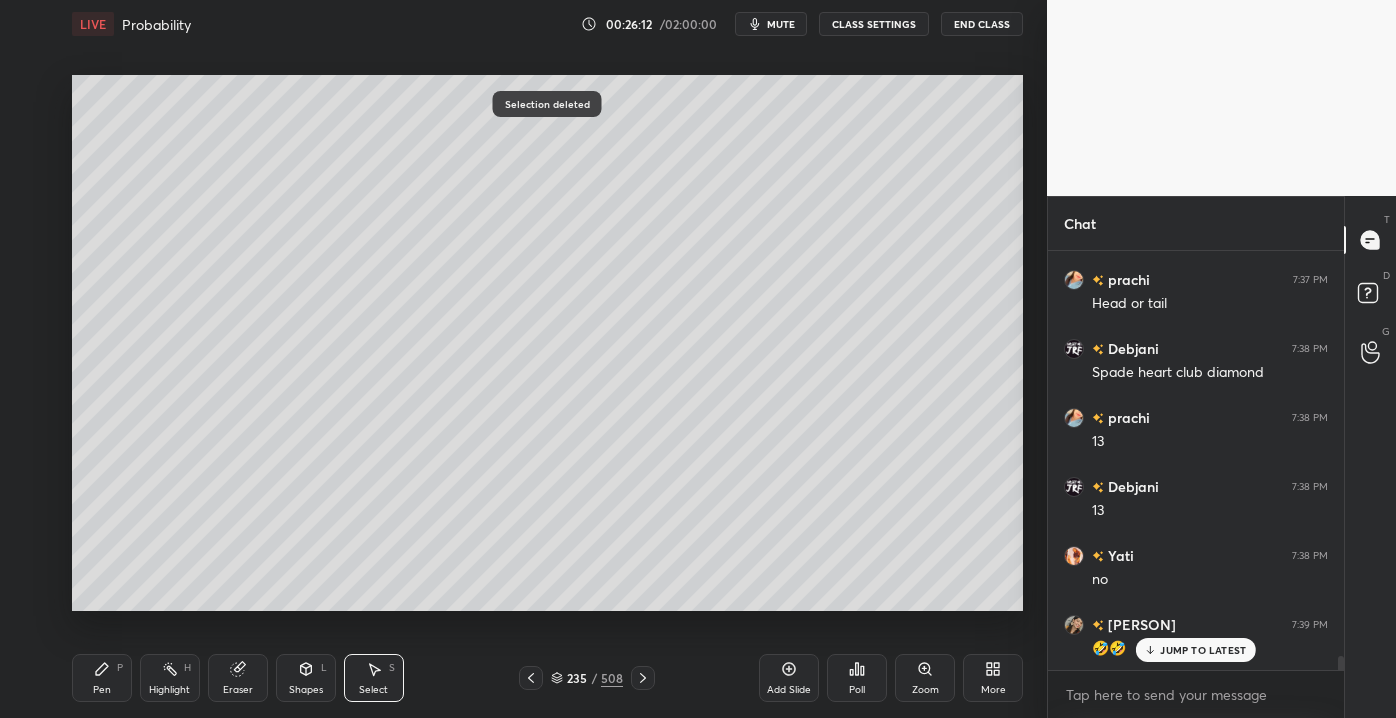 click on "0 ° Undo Copy Duplicate Duplicate to new slide Delete" at bounding box center [547, 342] 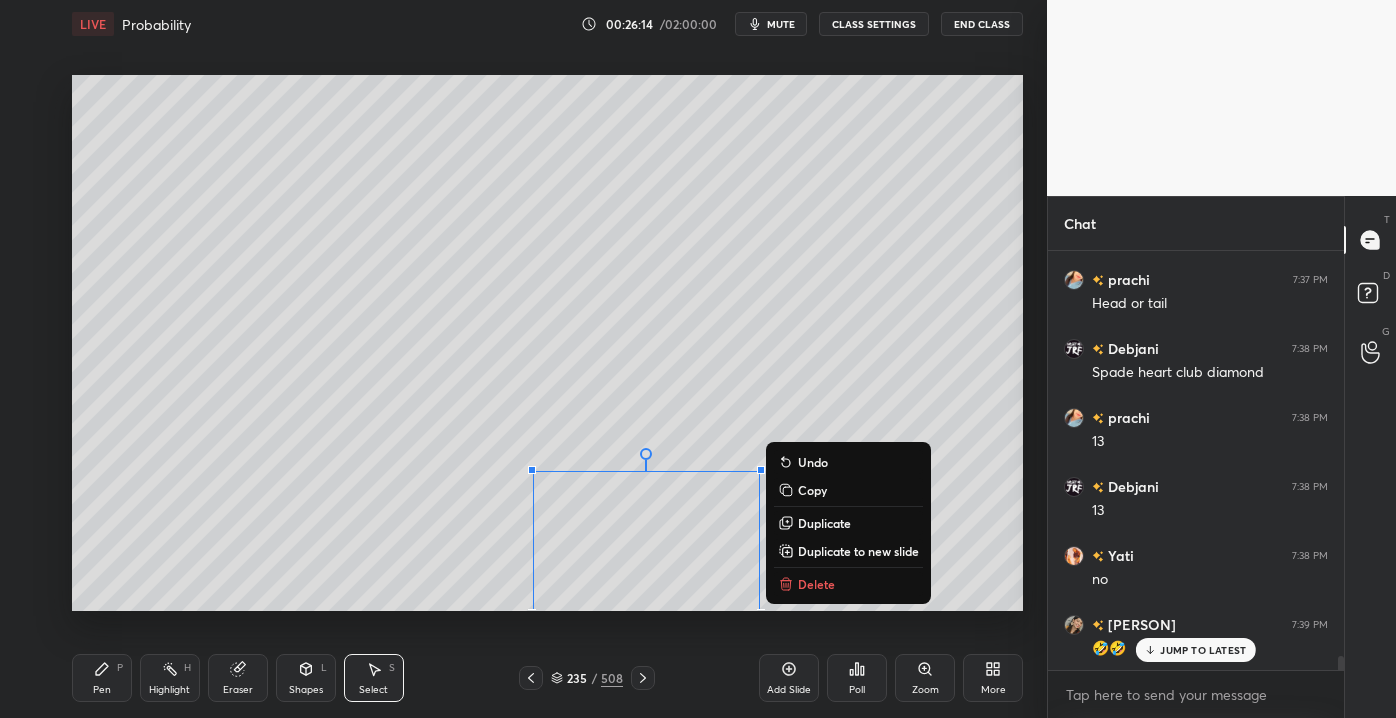 drag, startPoint x: 518, startPoint y: 479, endPoint x: 764, endPoint y: 611, distance: 279.17737 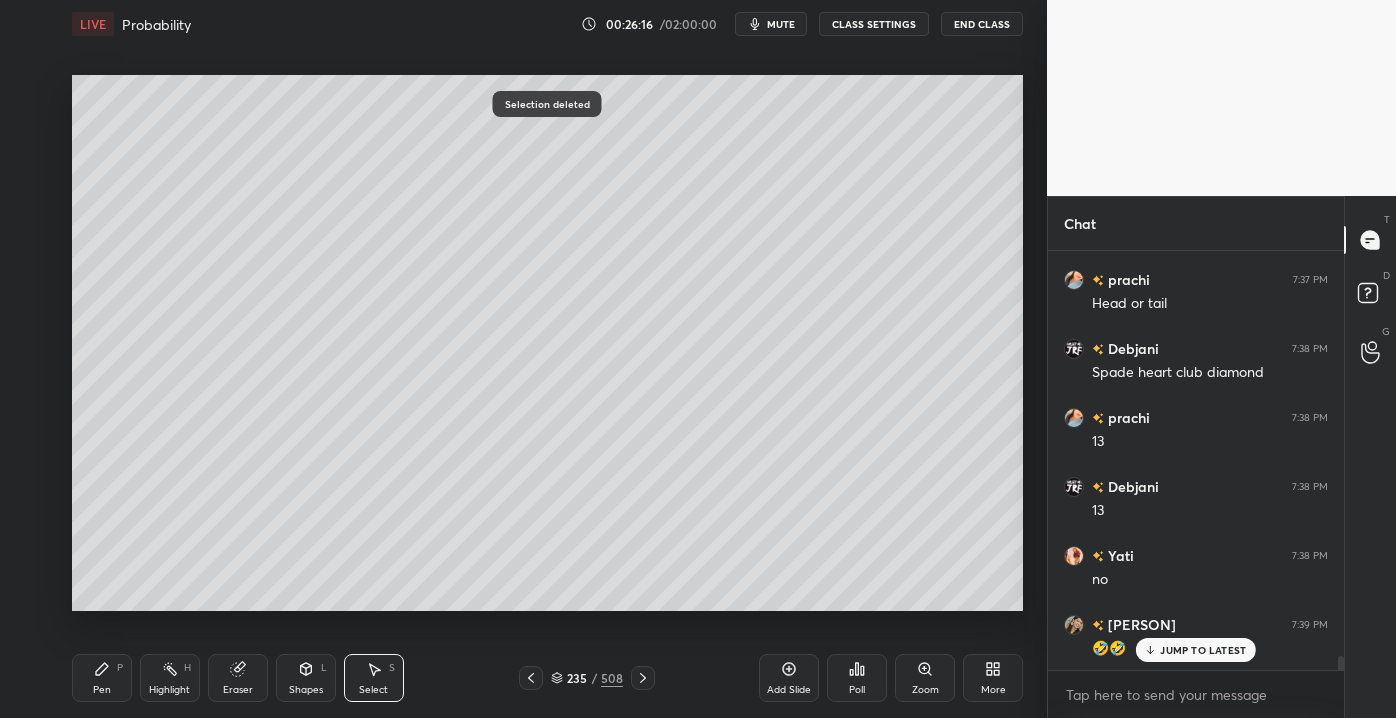 drag, startPoint x: 221, startPoint y: 682, endPoint x: 270, endPoint y: 668, distance: 50.96077 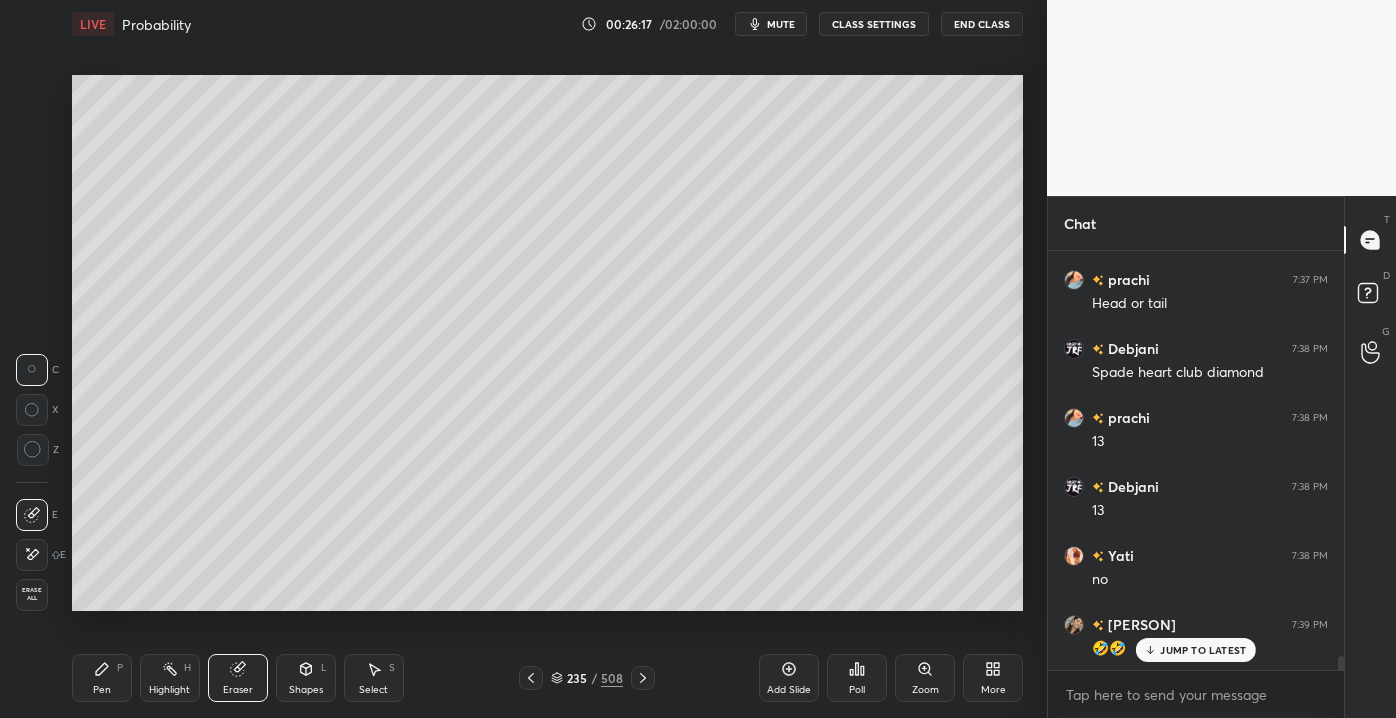 scroll, scrollTop: 11853, scrollLeft: 0, axis: vertical 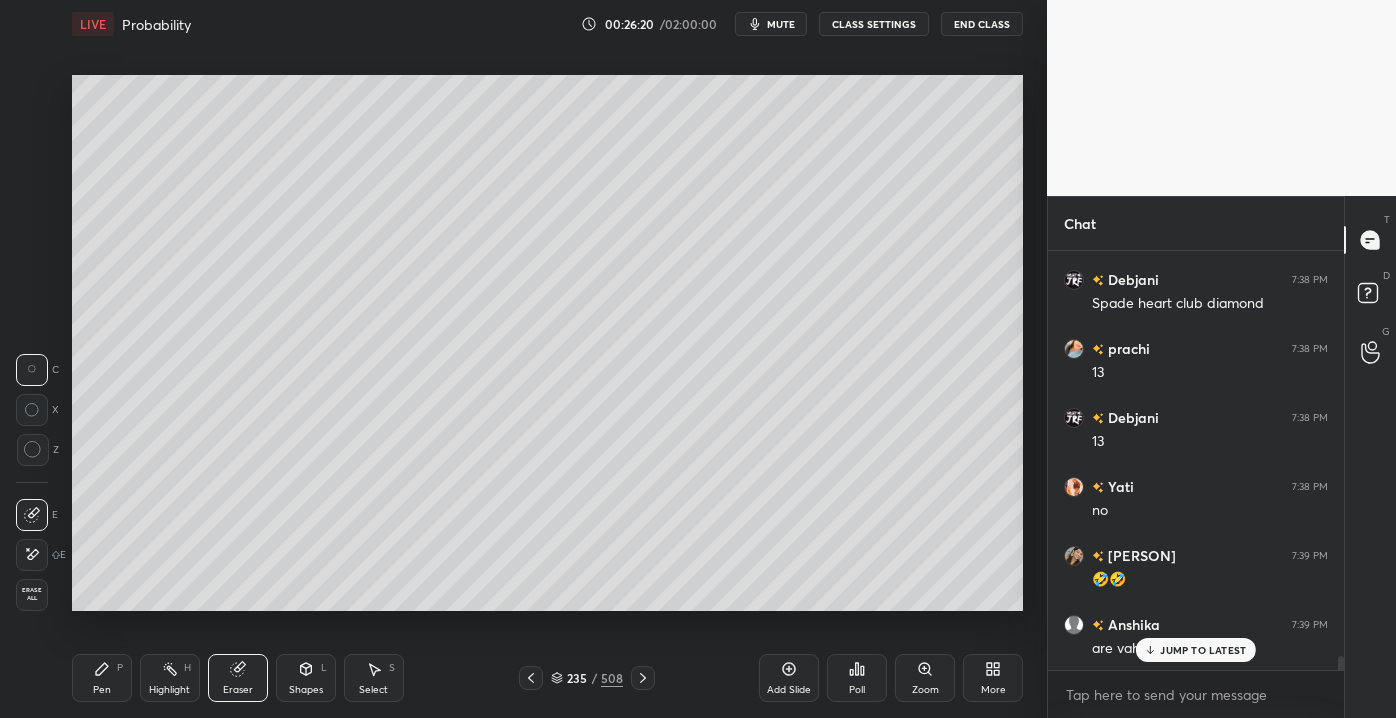 click on "Pen P" at bounding box center (102, 678) 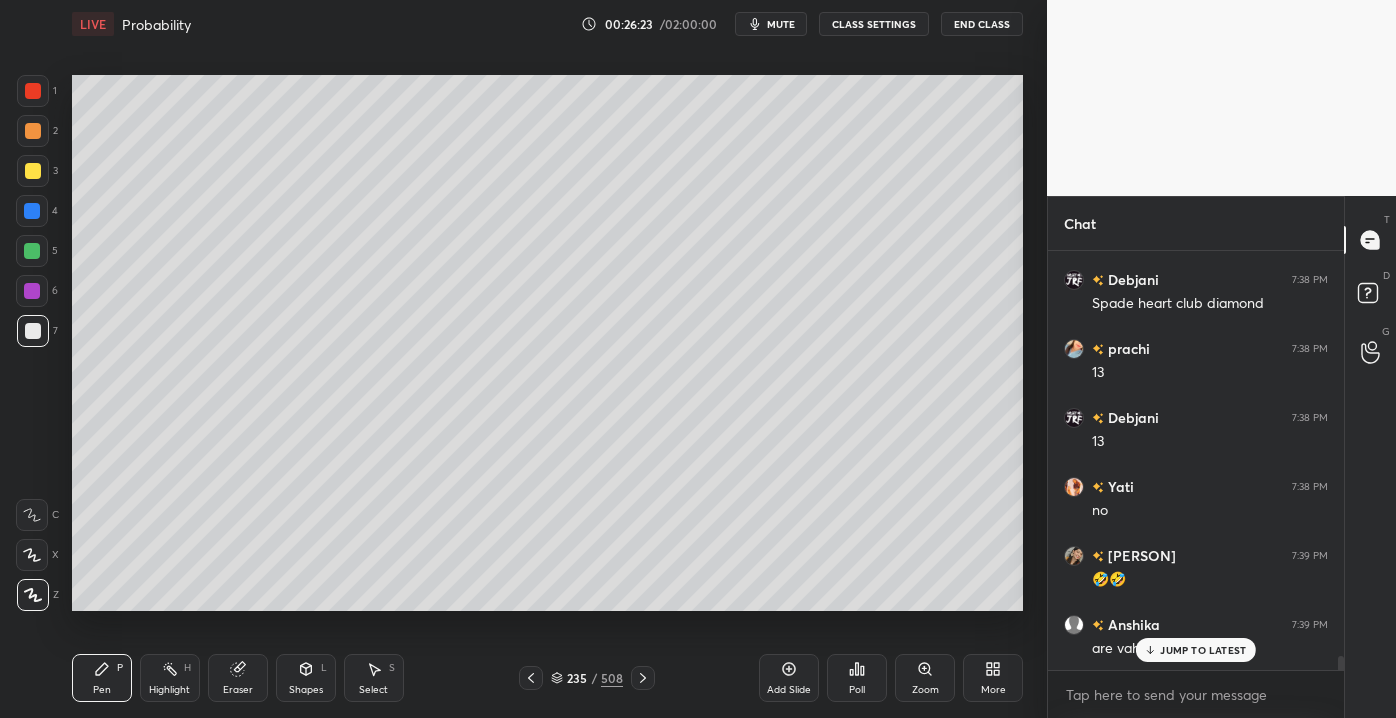 scroll, scrollTop: 11922, scrollLeft: 0, axis: vertical 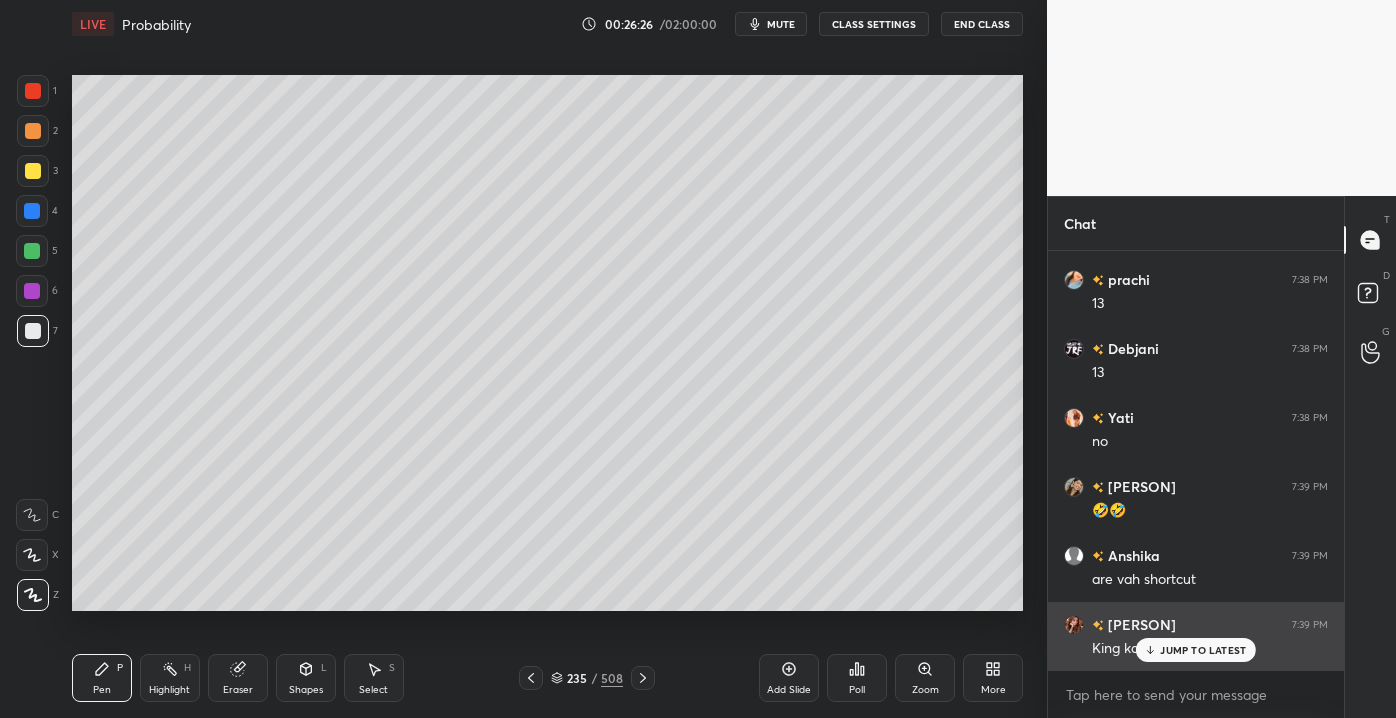 click on "JUMP TO LATEST" at bounding box center [1203, 650] 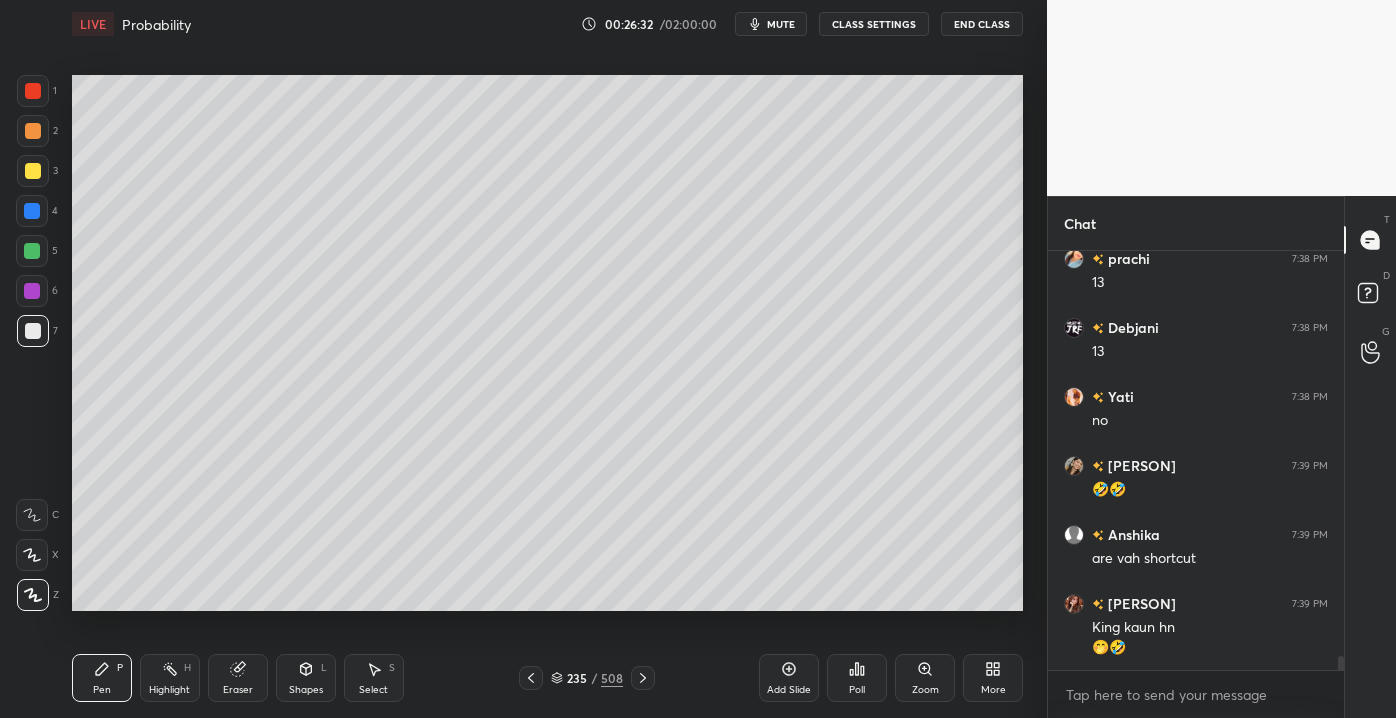 scroll, scrollTop: 12012, scrollLeft: 0, axis: vertical 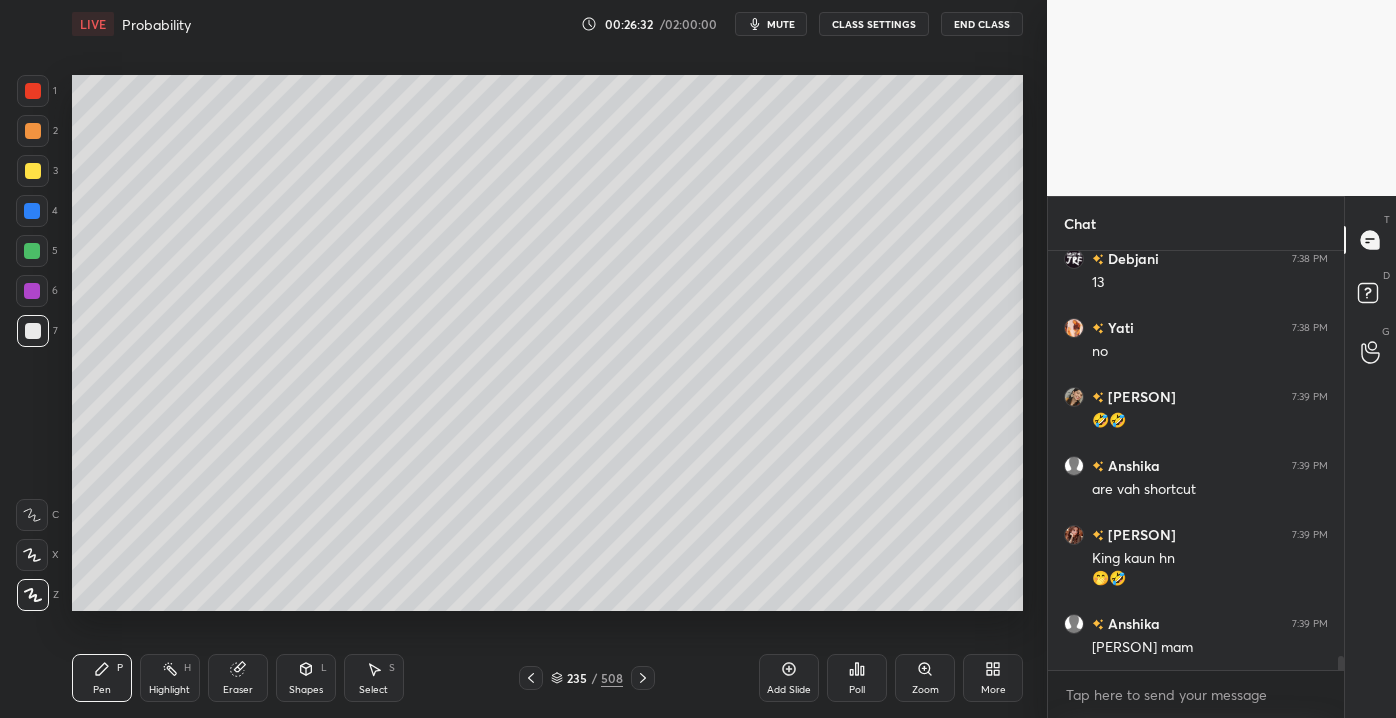 click at bounding box center [32, 211] 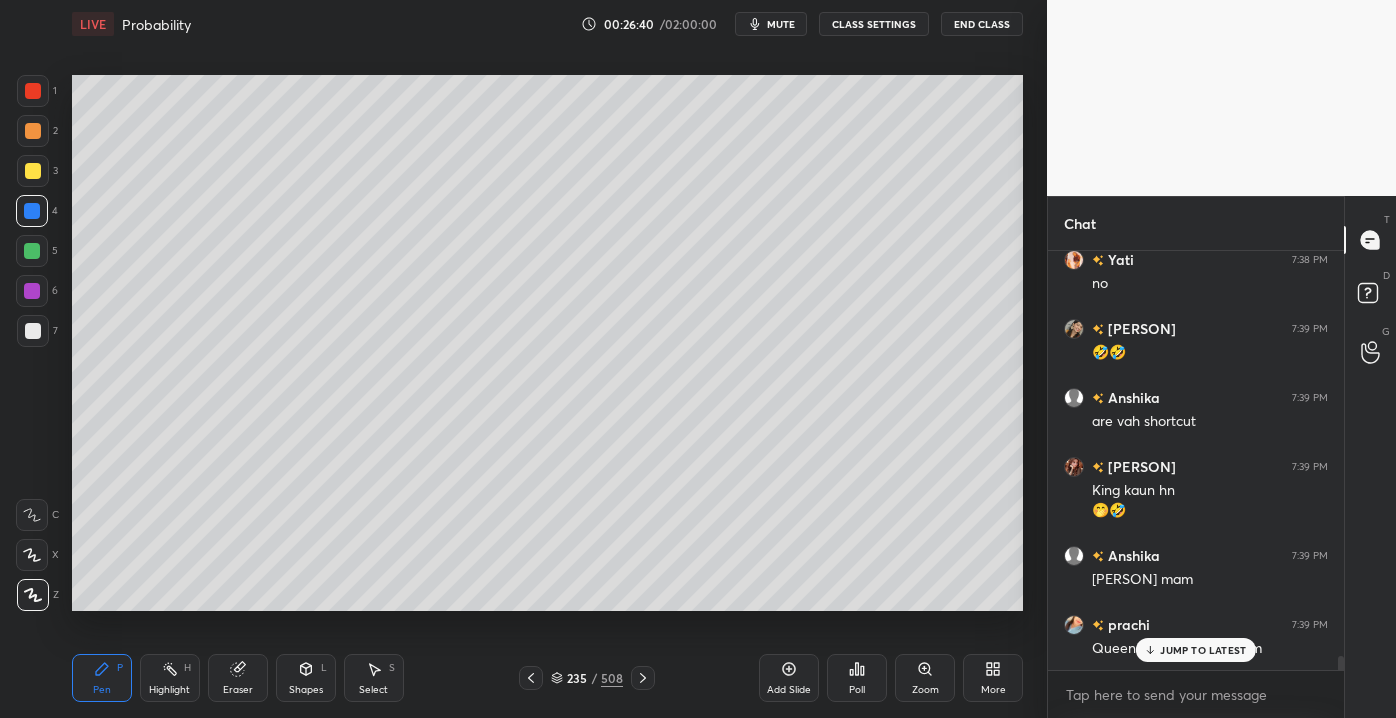 scroll, scrollTop: 12149, scrollLeft: 0, axis: vertical 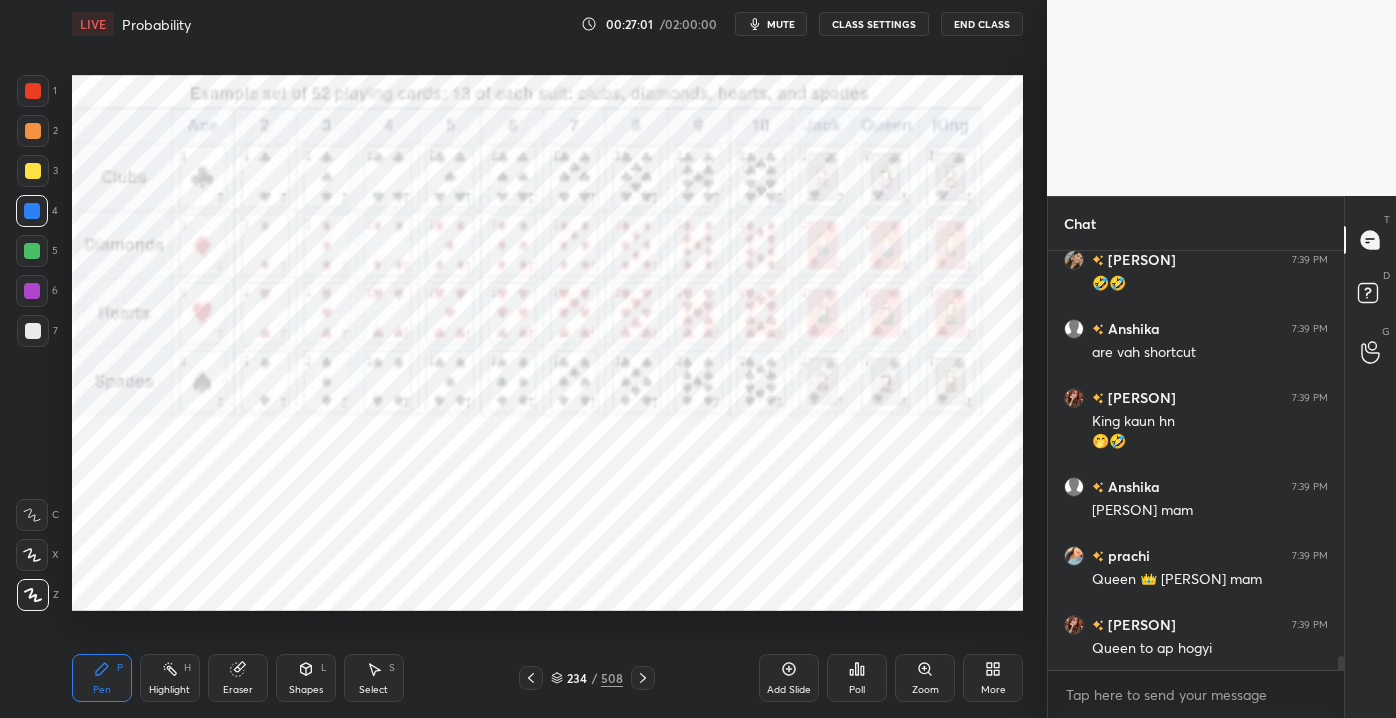 click on "Eraser" at bounding box center (238, 690) 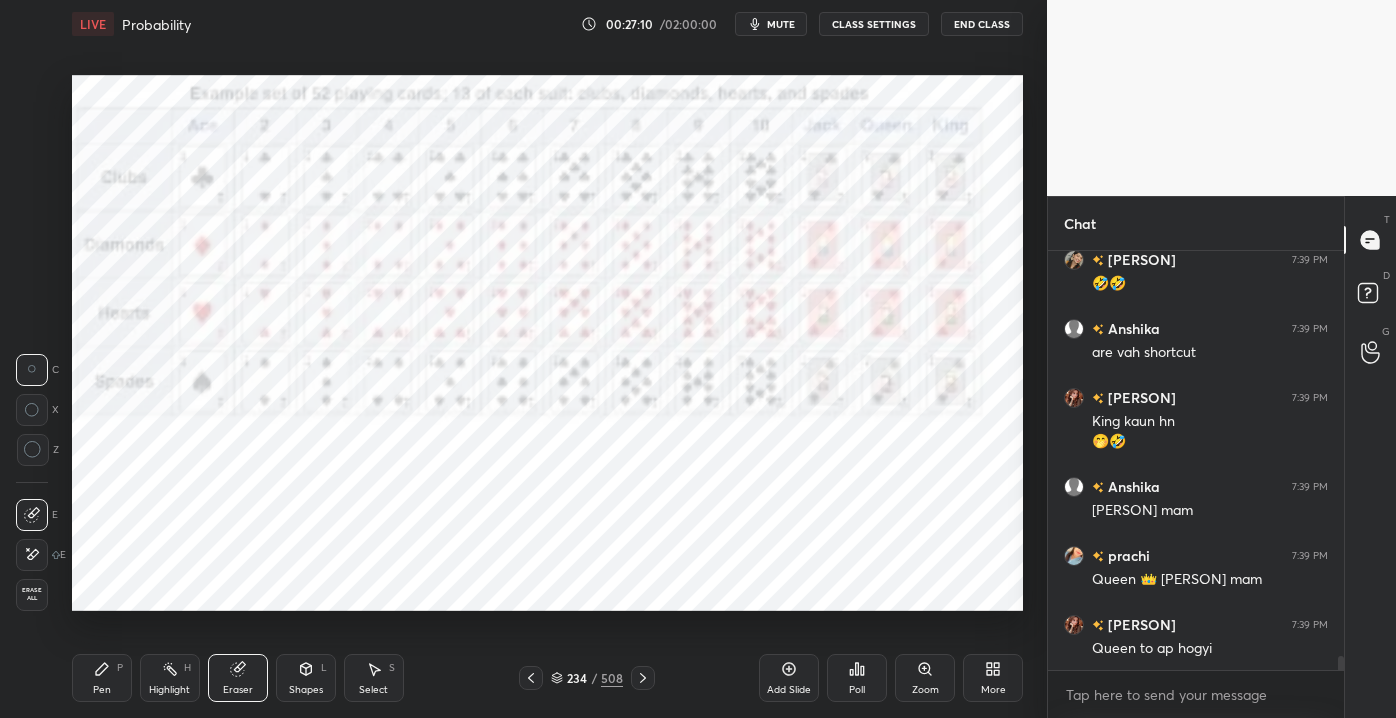click on "Pen P" at bounding box center [102, 678] 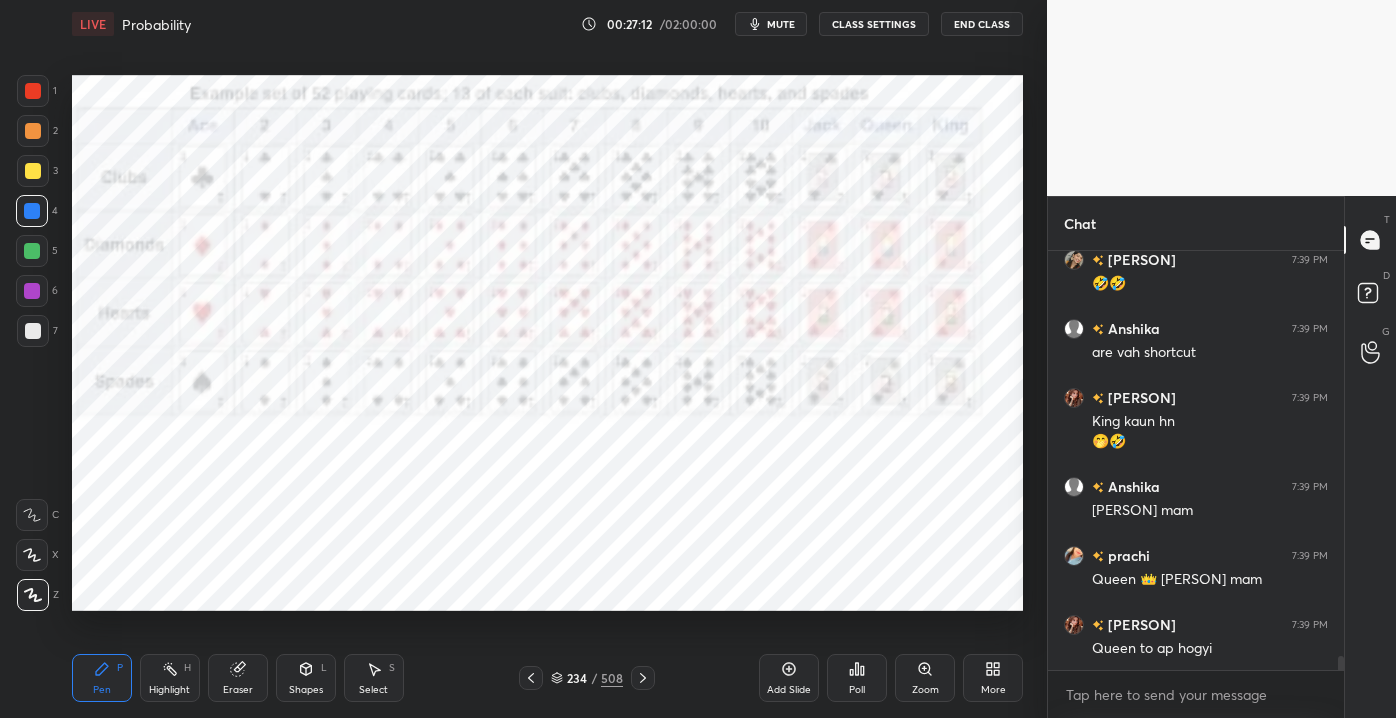 scroll, scrollTop: 12218, scrollLeft: 0, axis: vertical 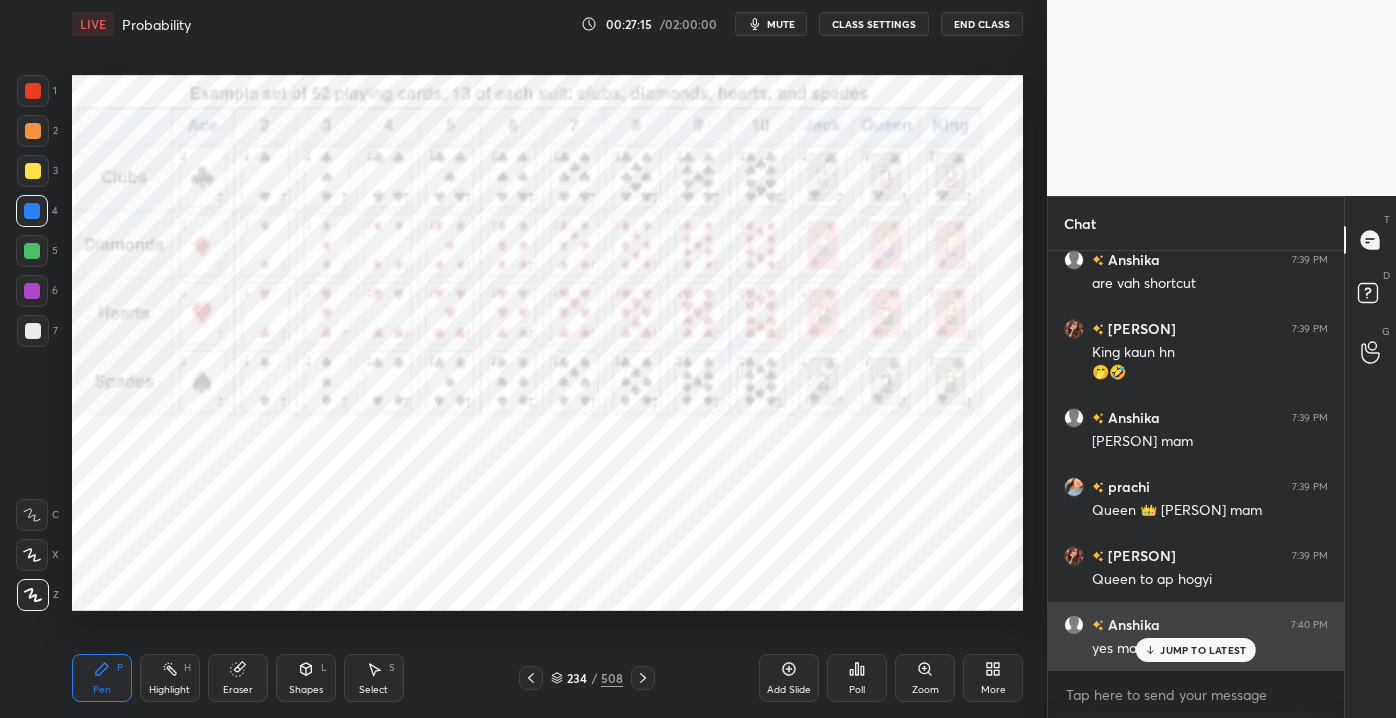 click on "JUMP TO LATEST" at bounding box center (1196, 650) 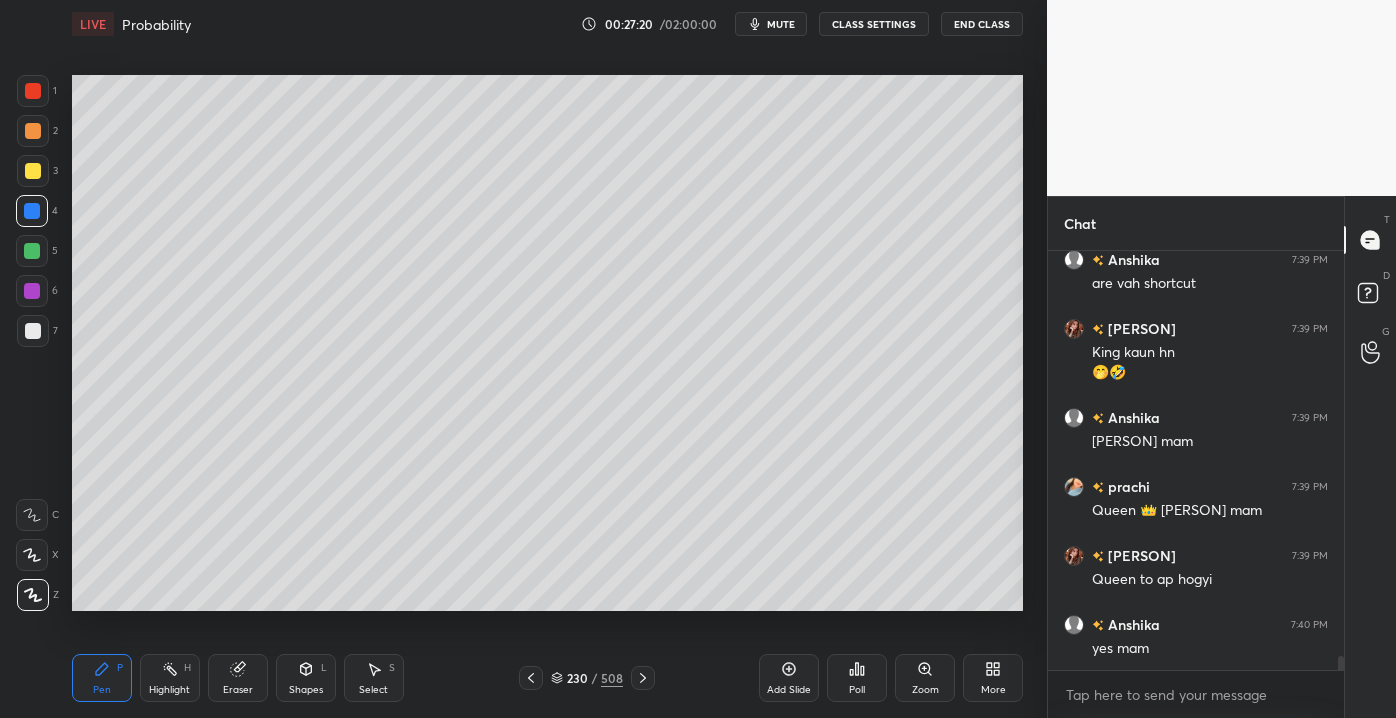 click at bounding box center [33, 331] 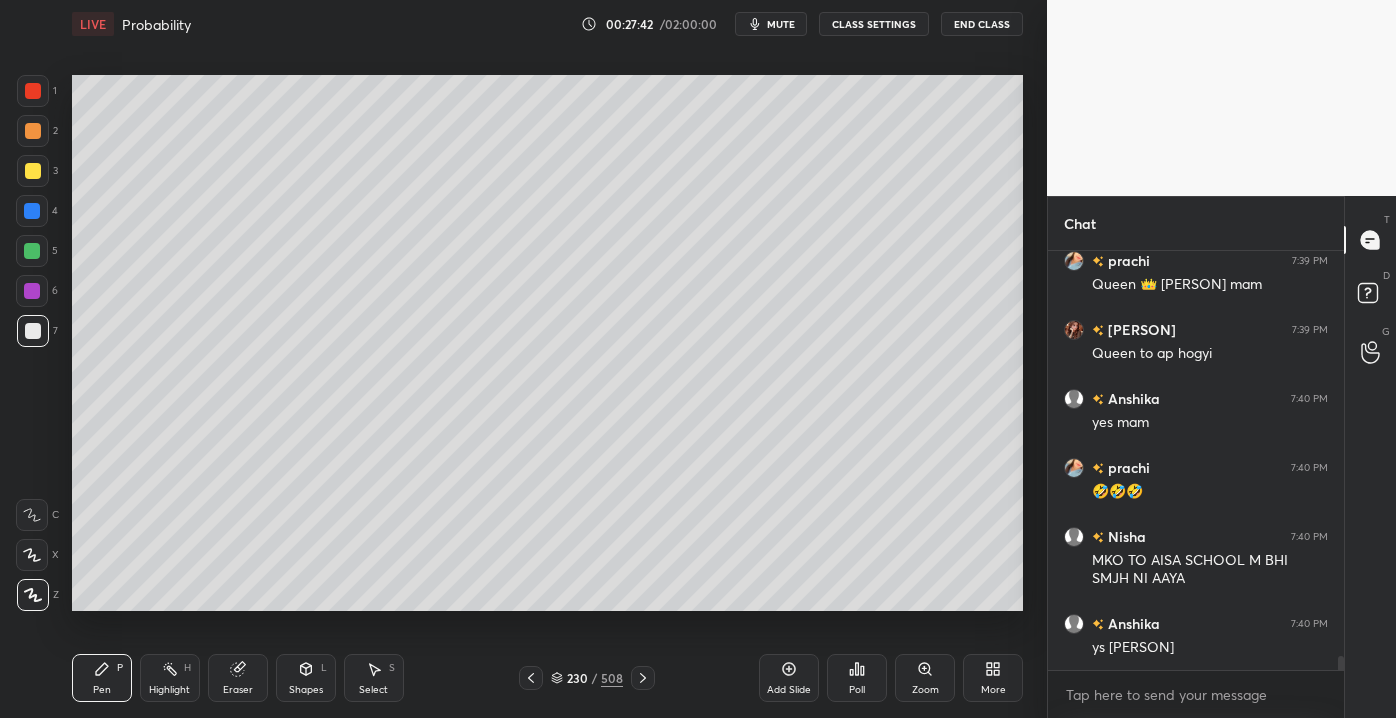 scroll, scrollTop: 12512, scrollLeft: 0, axis: vertical 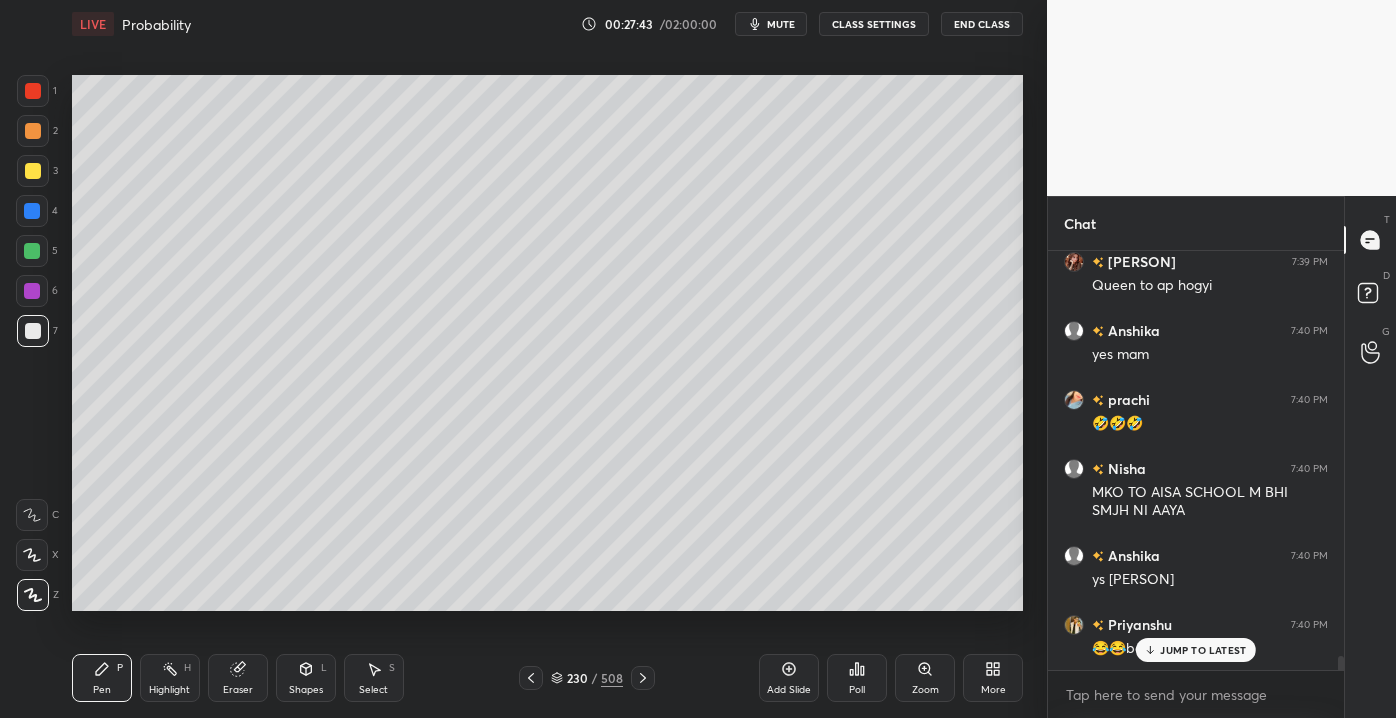 click on "JUMP TO LATEST" at bounding box center [1196, 650] 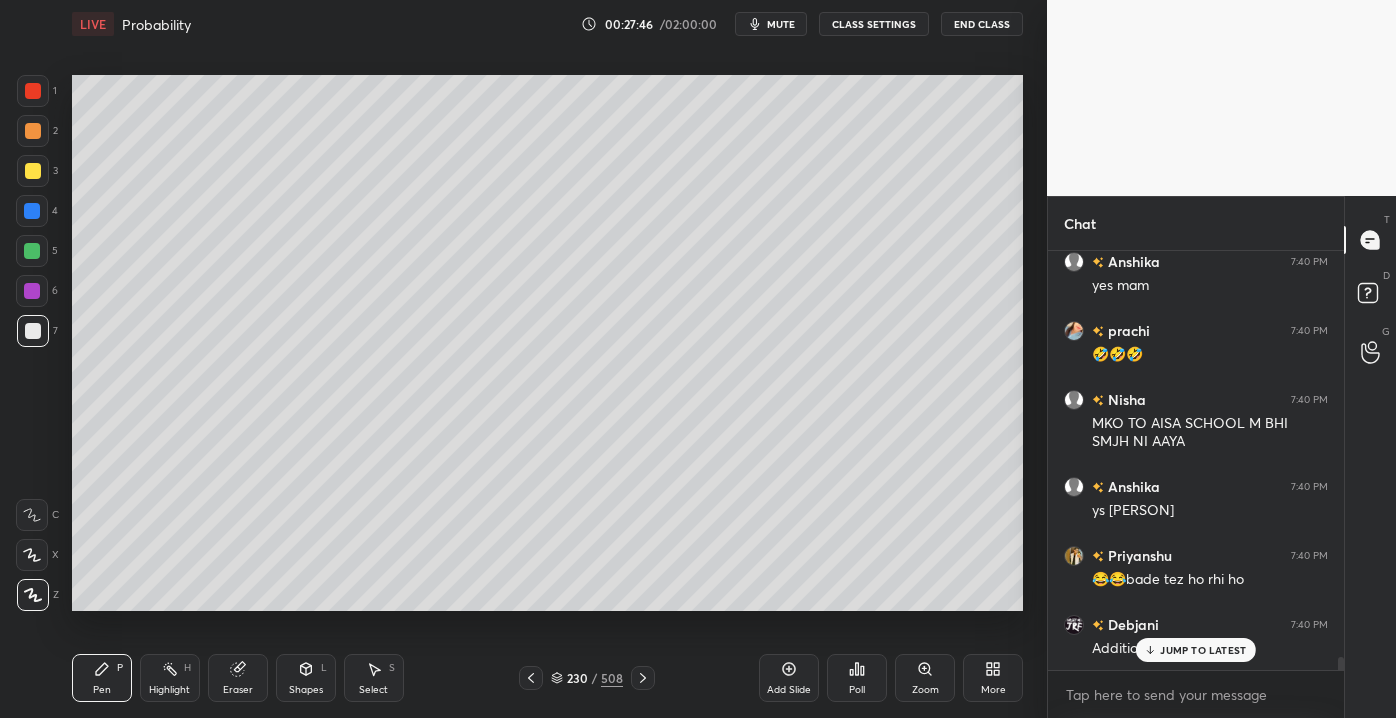 scroll, scrollTop: 12650, scrollLeft: 0, axis: vertical 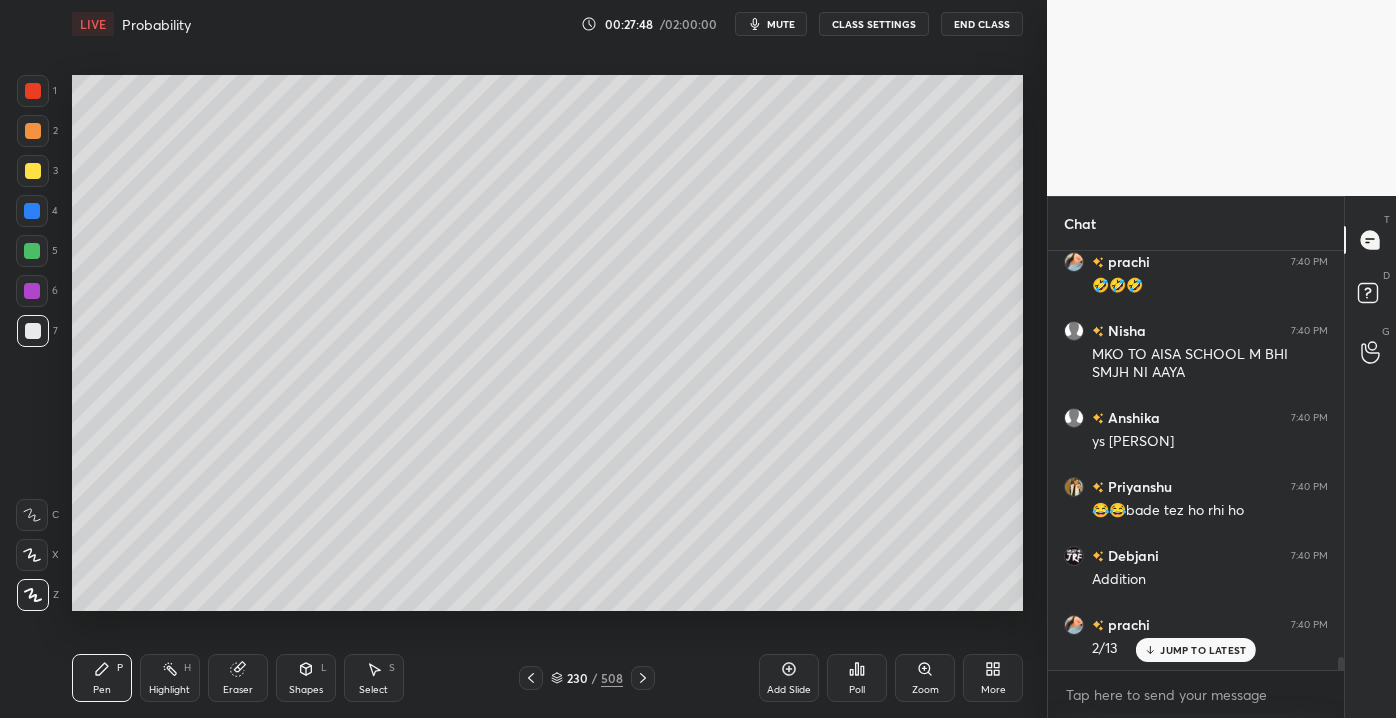 click on "JUMP TO LATEST" at bounding box center (1203, 650) 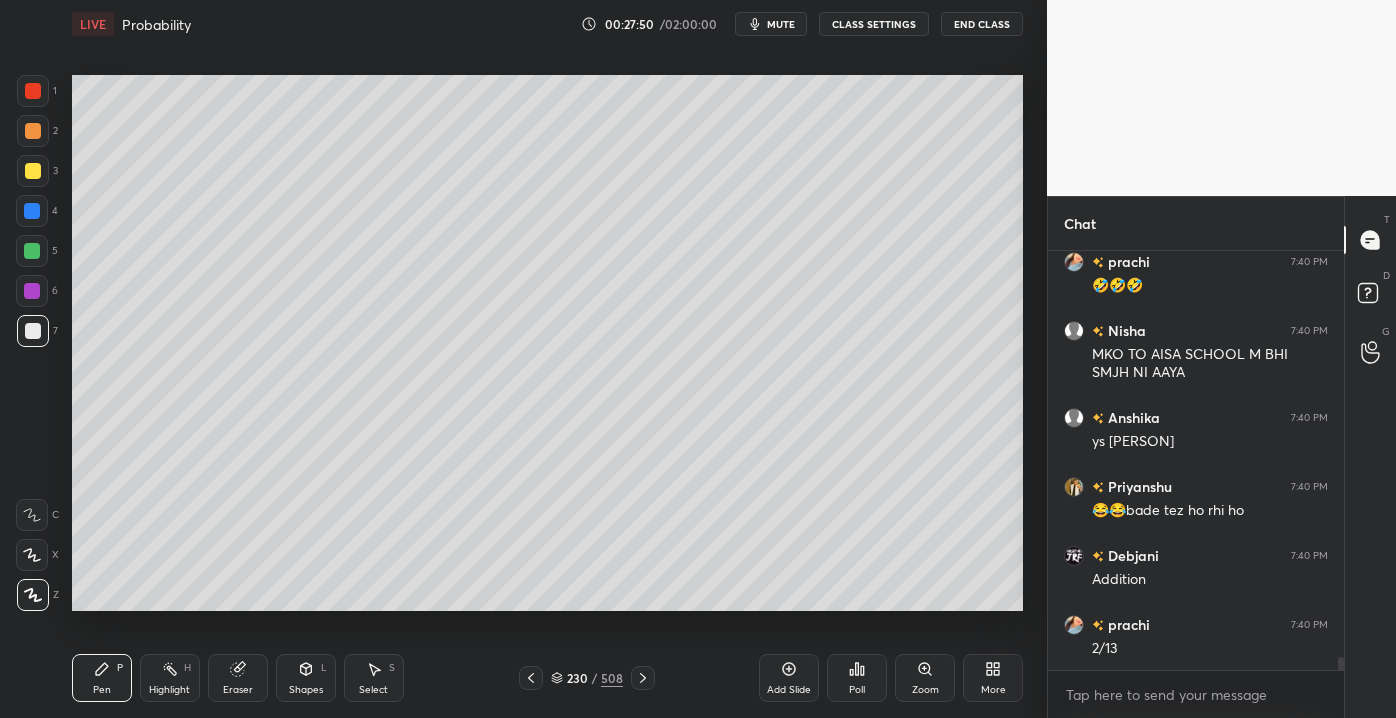 click at bounding box center [33, 171] 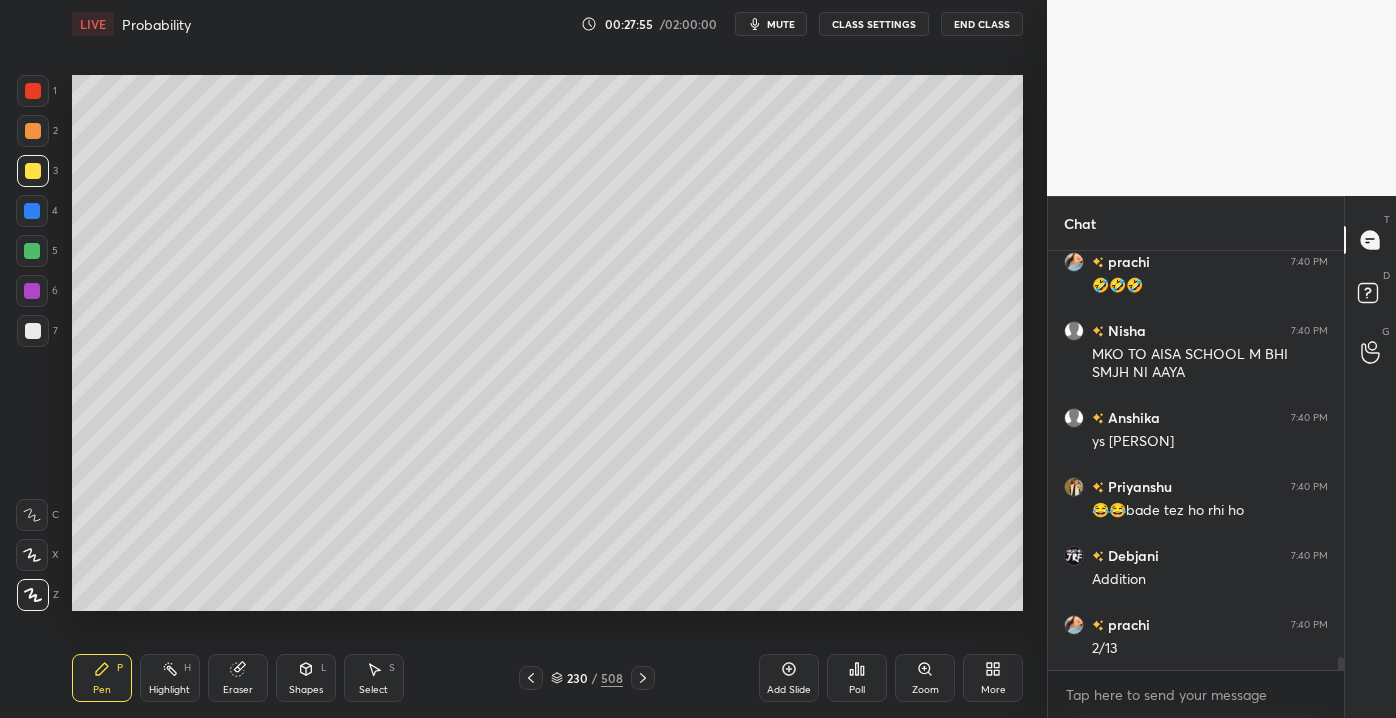 scroll, scrollTop: 12698, scrollLeft: 0, axis: vertical 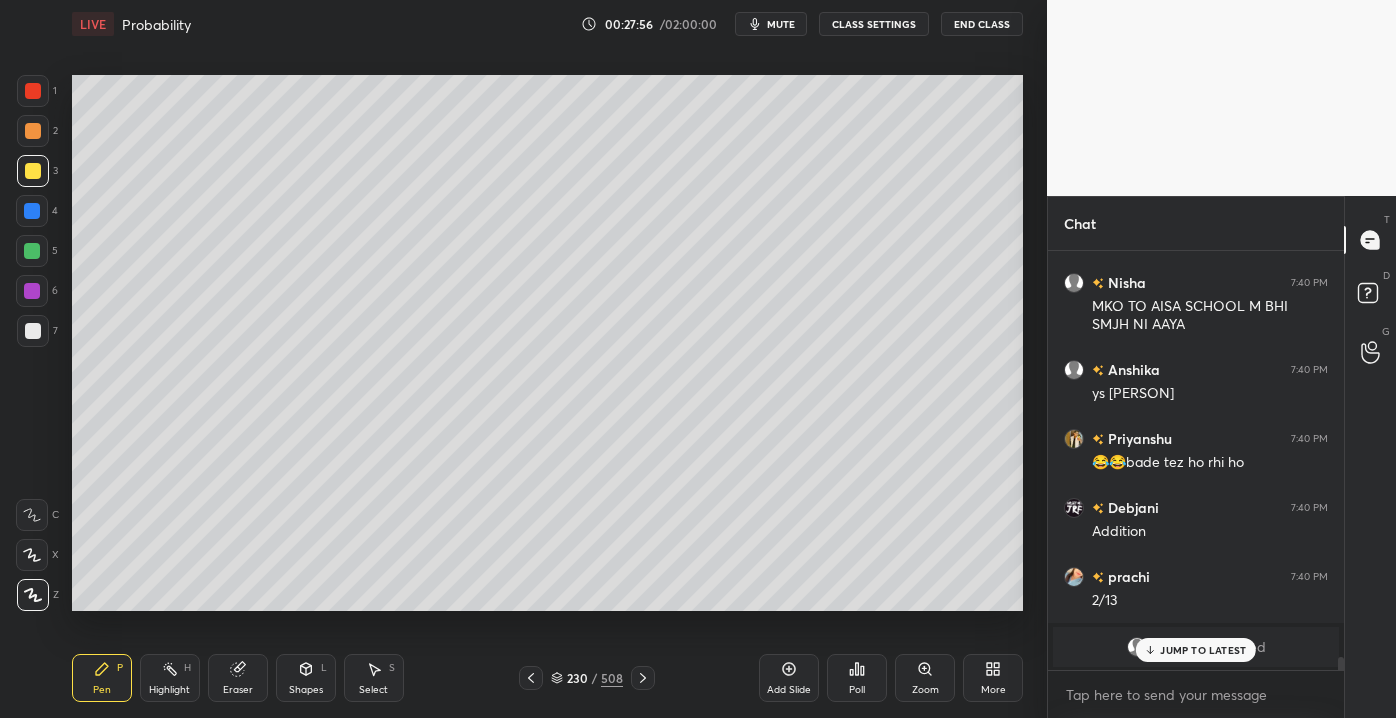 click on "JUMP TO LATEST" at bounding box center (1203, 650) 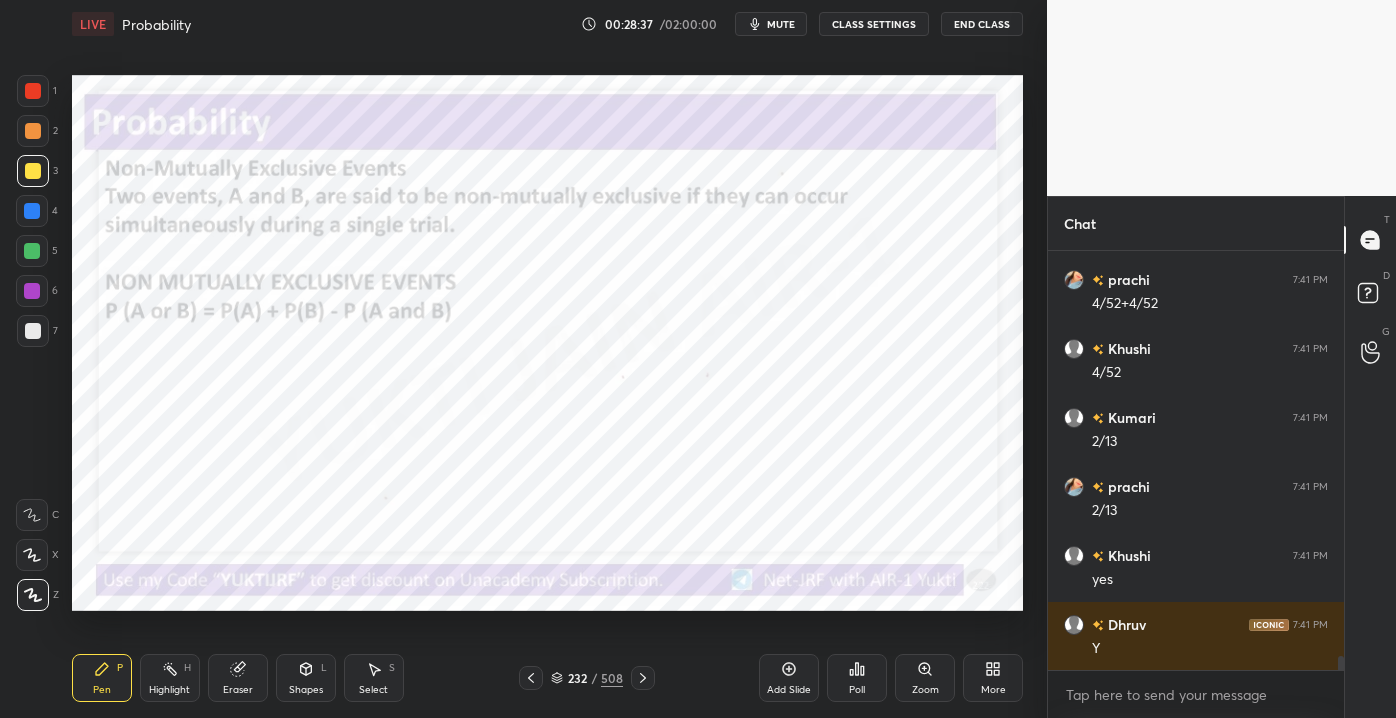 scroll, scrollTop: 12341, scrollLeft: 0, axis: vertical 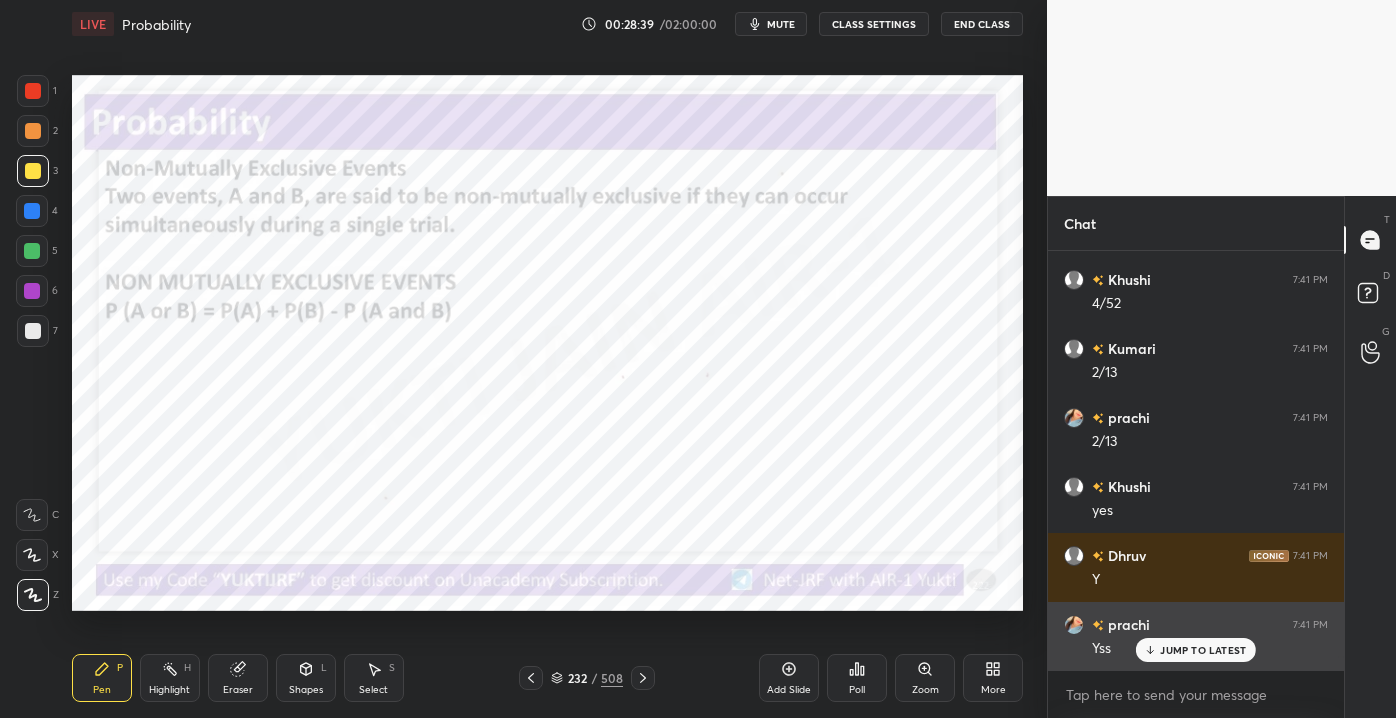 click on "JUMP TO LATEST" at bounding box center [1203, 650] 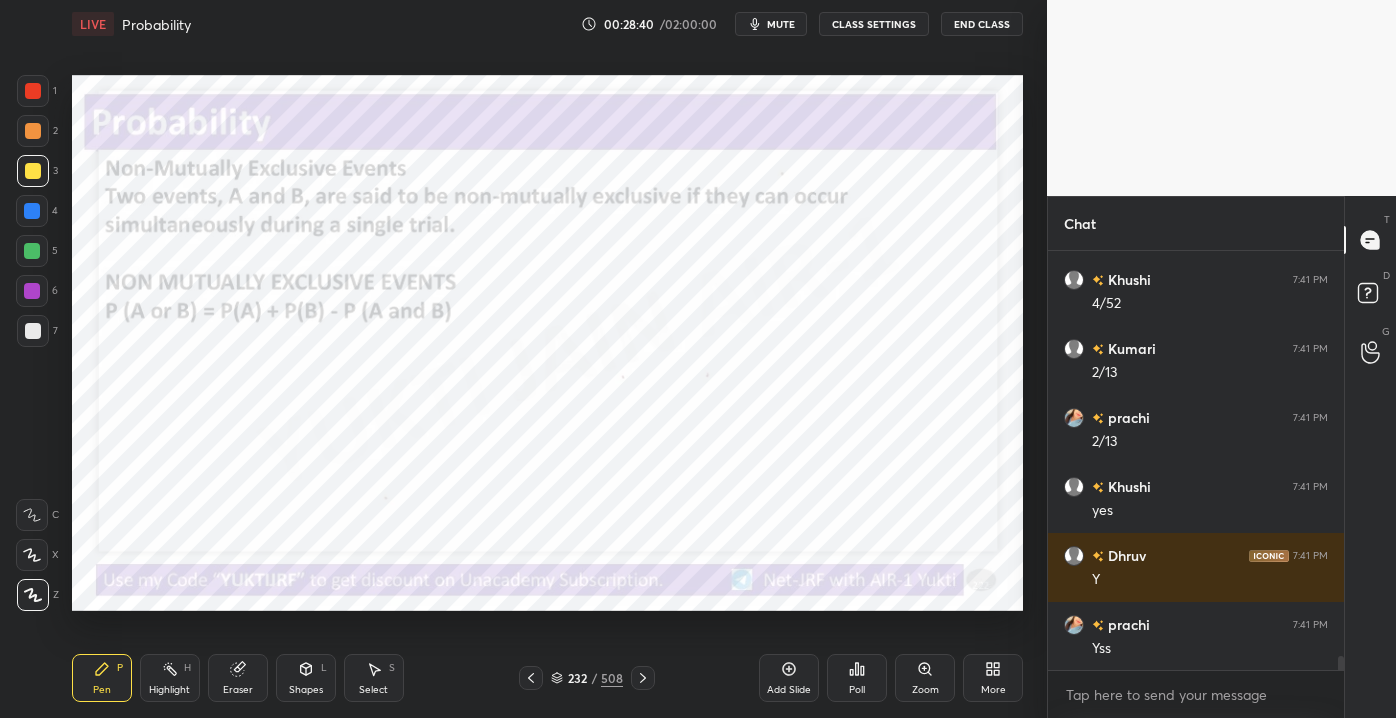 click at bounding box center [33, 91] 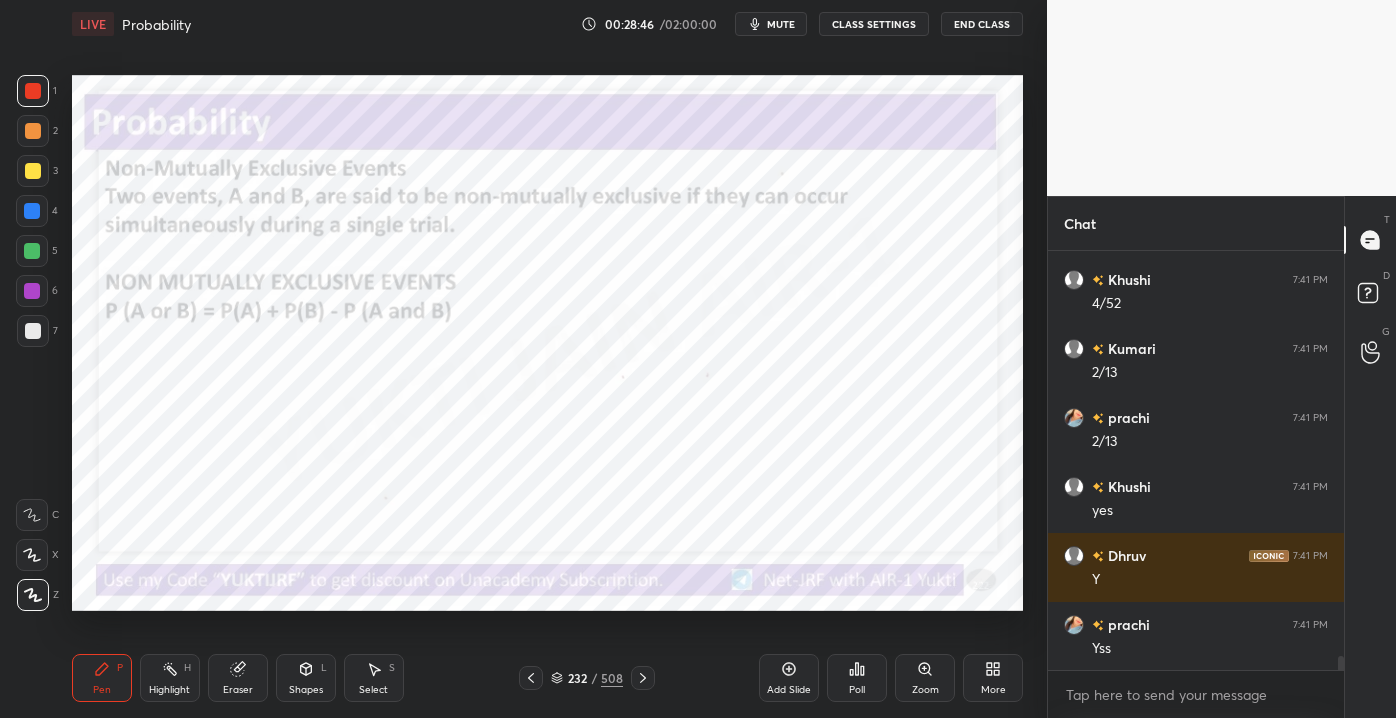 click on "Add Slide" at bounding box center (789, 690) 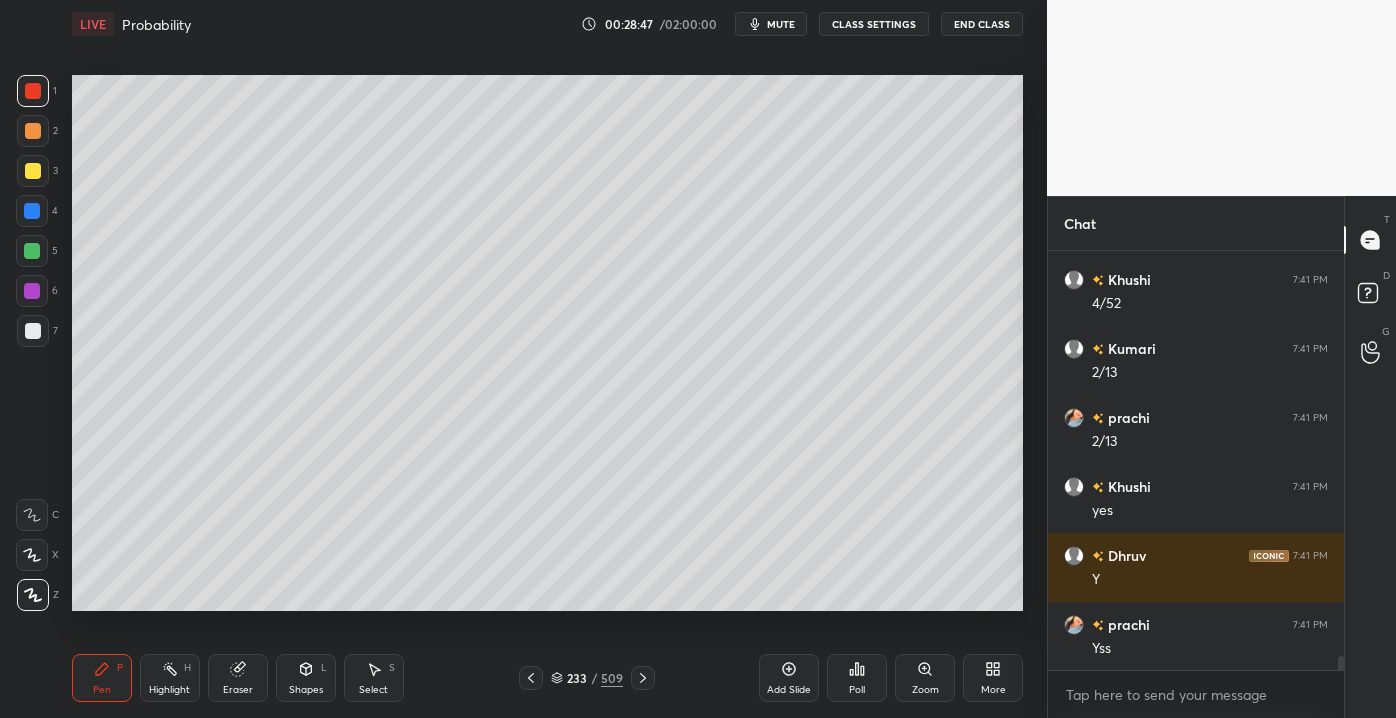 click at bounding box center (33, 331) 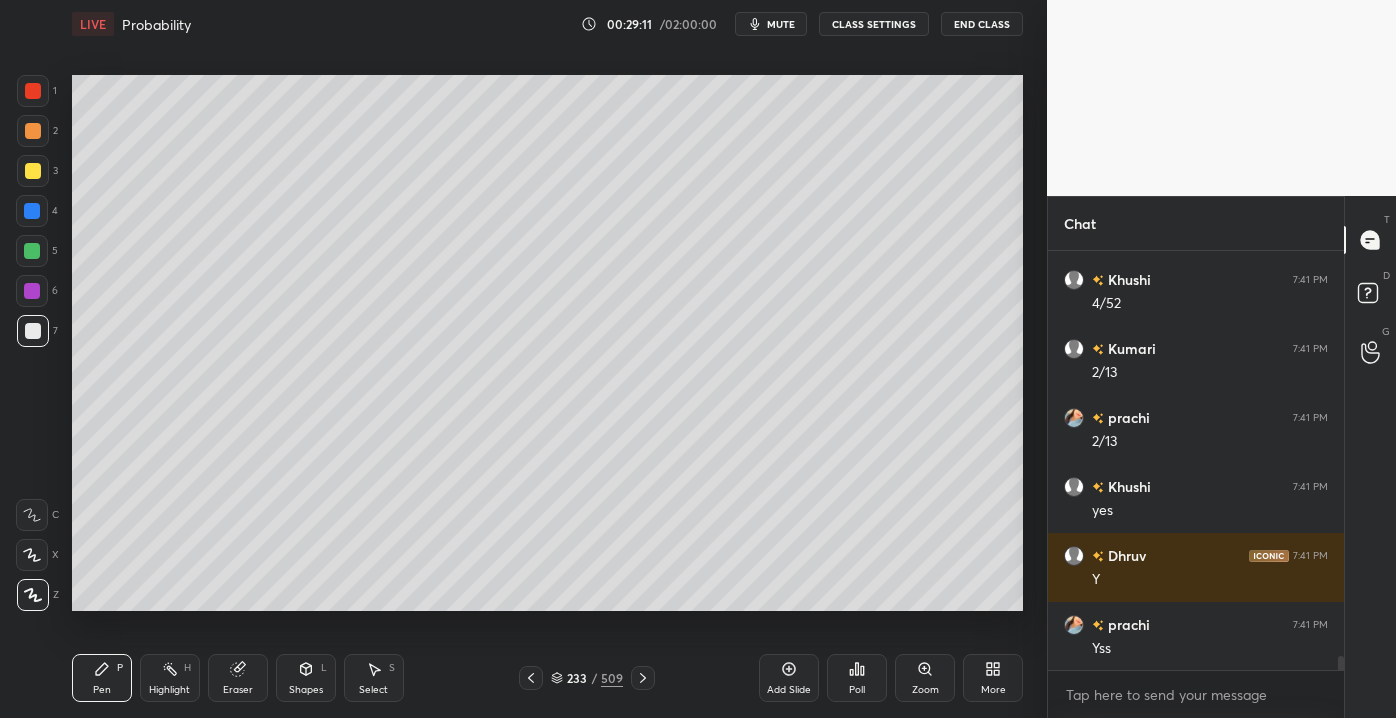 scroll, scrollTop: 12410, scrollLeft: 0, axis: vertical 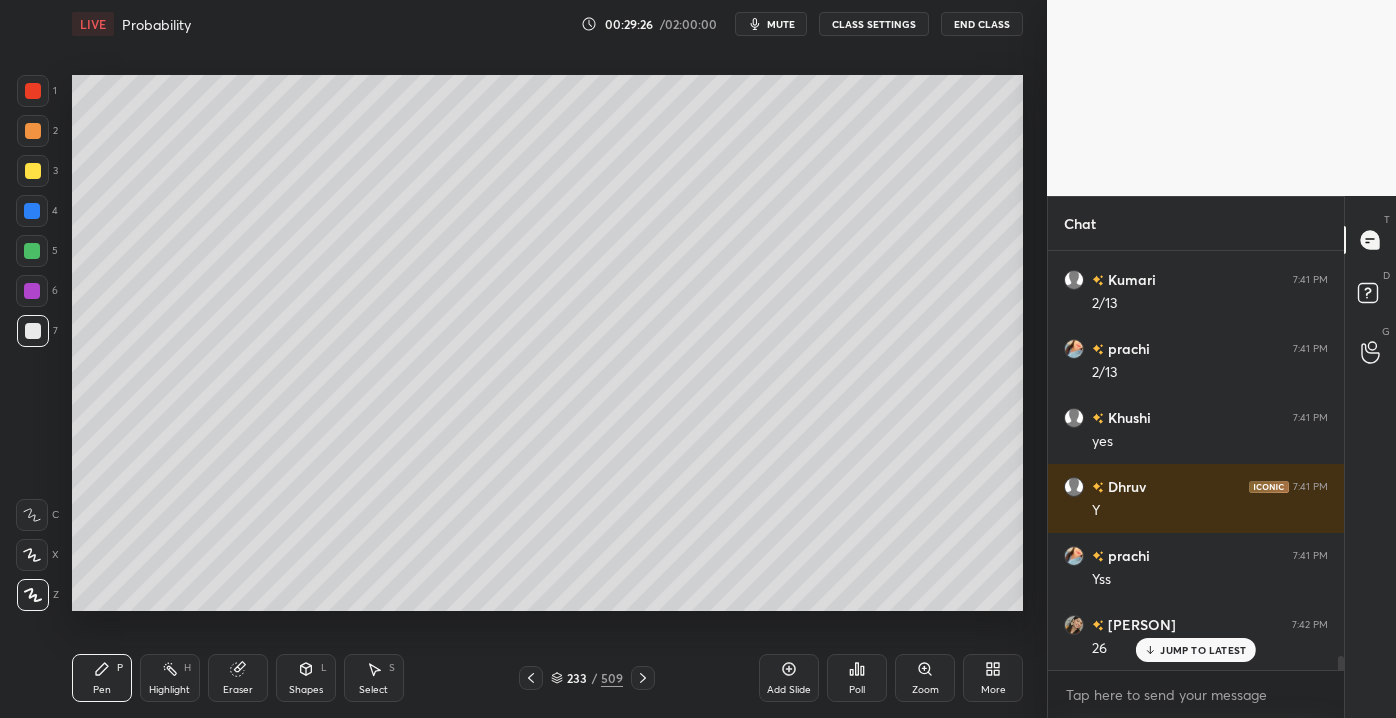 click on "233" at bounding box center (577, 678) 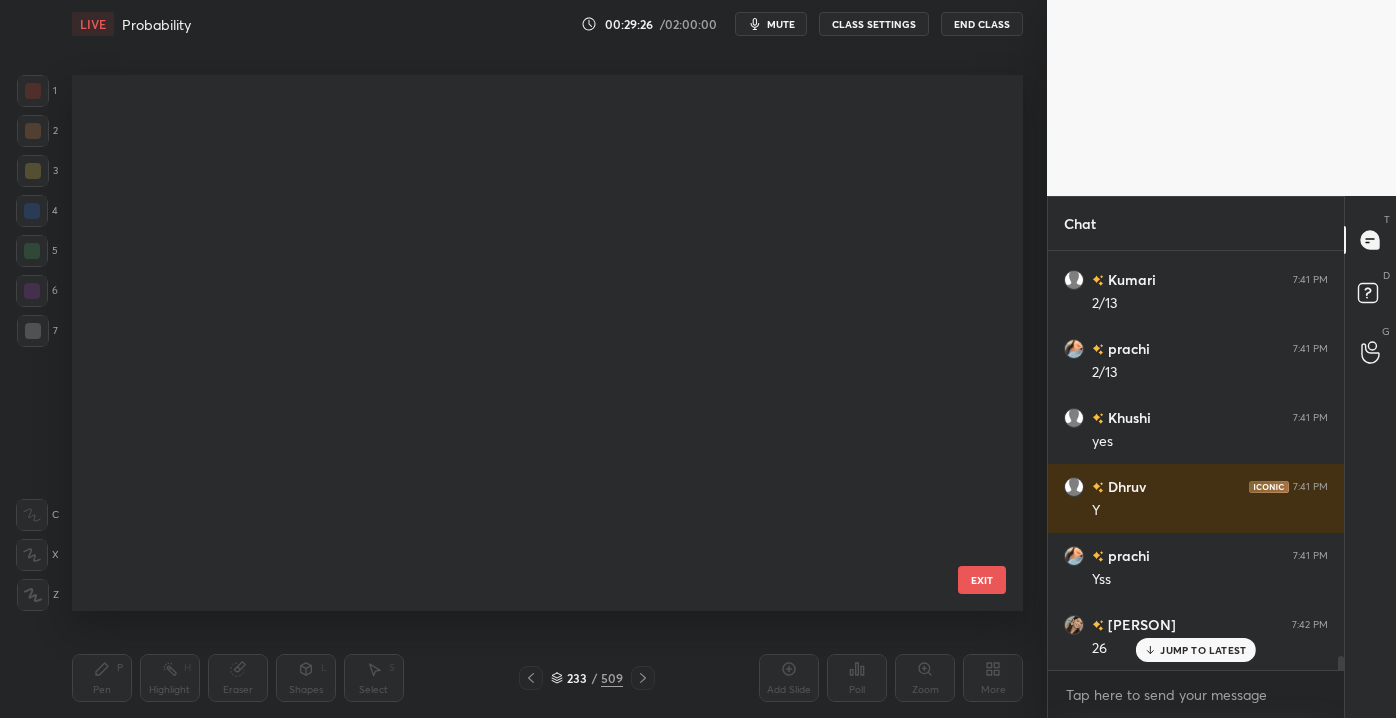 scroll, scrollTop: 12203, scrollLeft: 0, axis: vertical 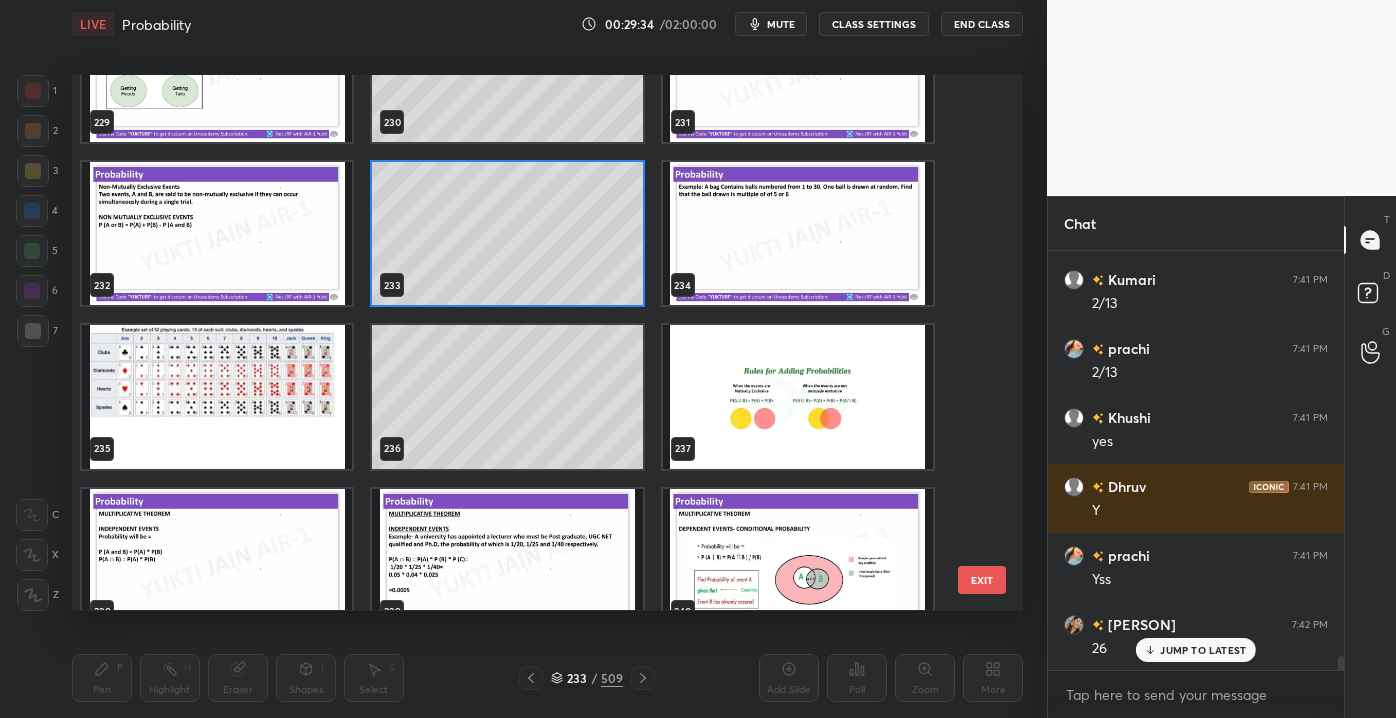 click at bounding box center (217, 397) 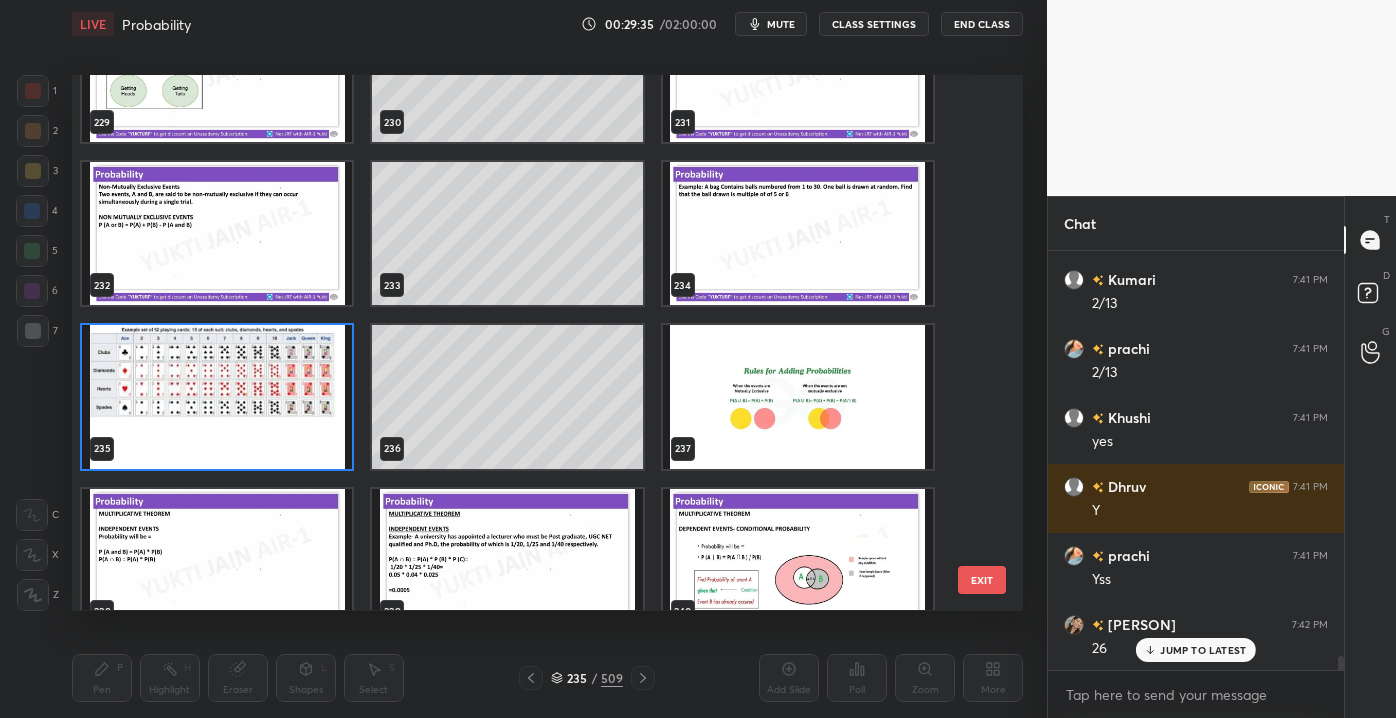 scroll, scrollTop: 12480, scrollLeft: 0, axis: vertical 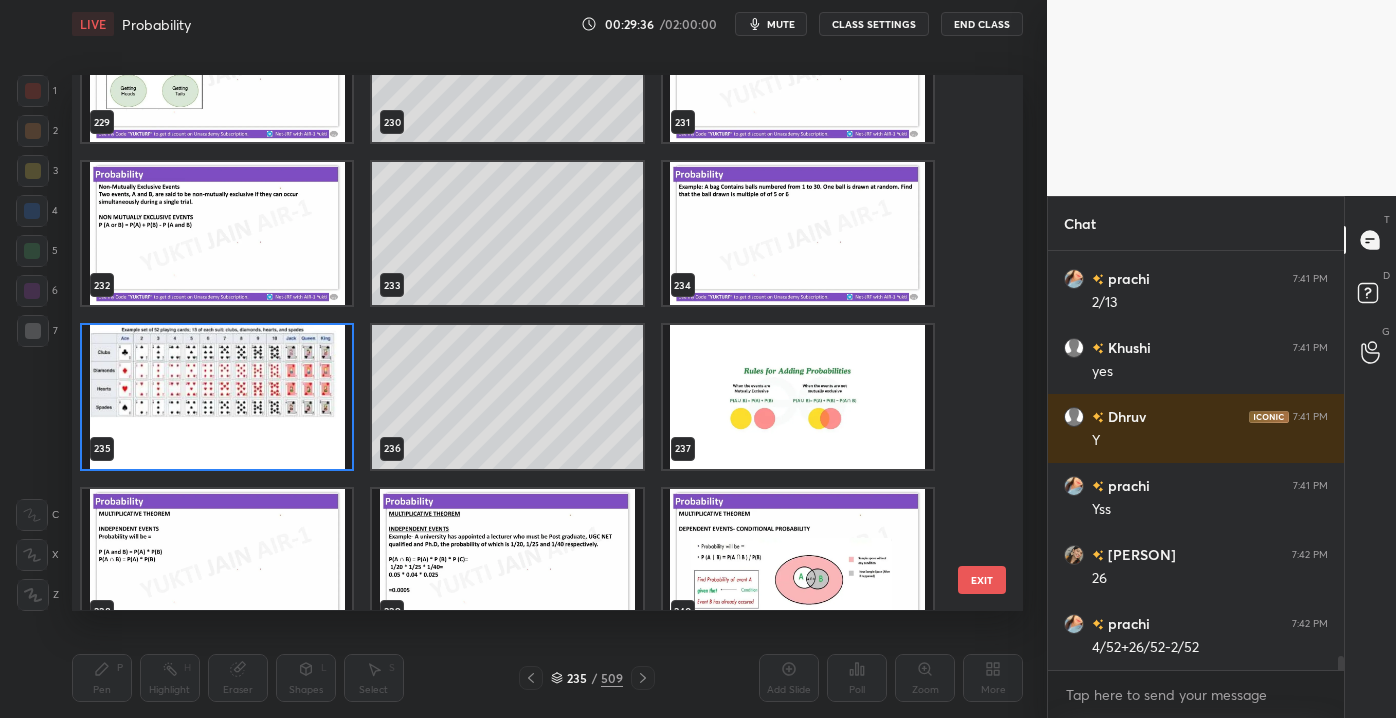 click on "EXIT" at bounding box center (982, 580) 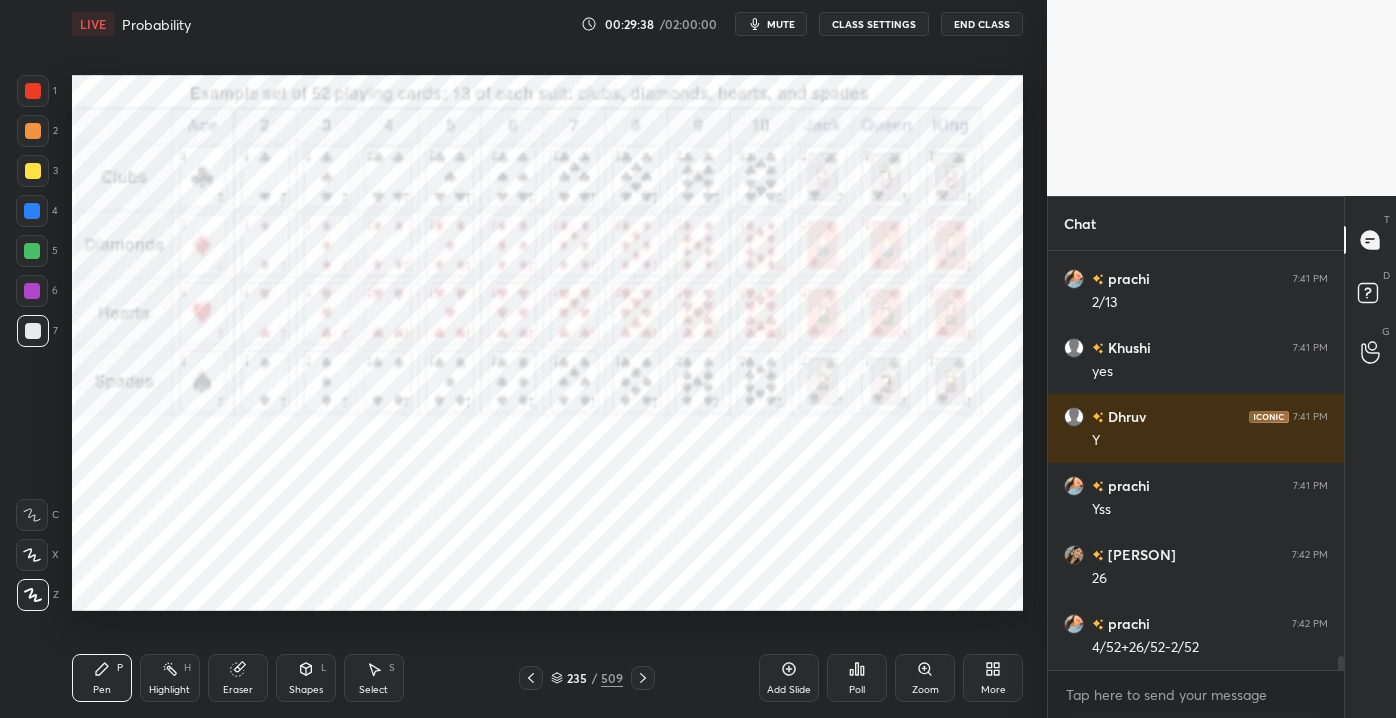 click at bounding box center (33, 91) 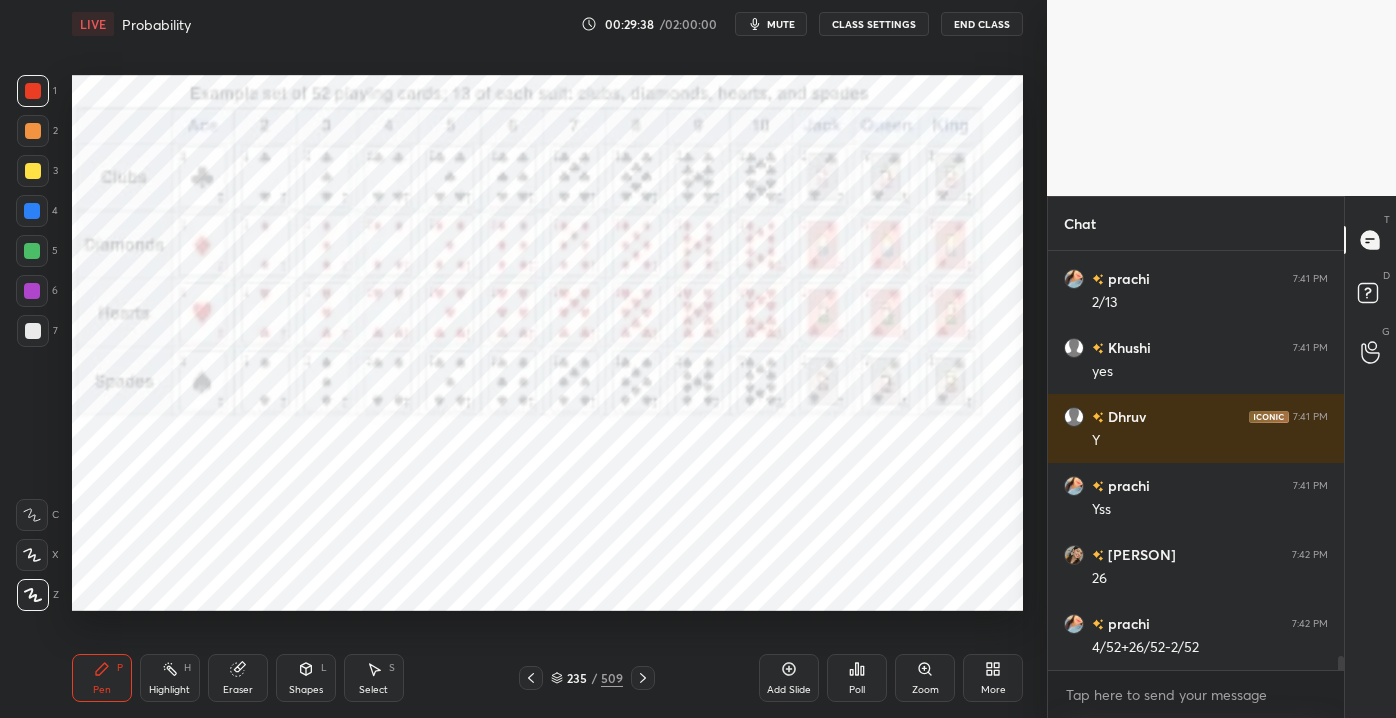 click on "Shapes" at bounding box center [306, 690] 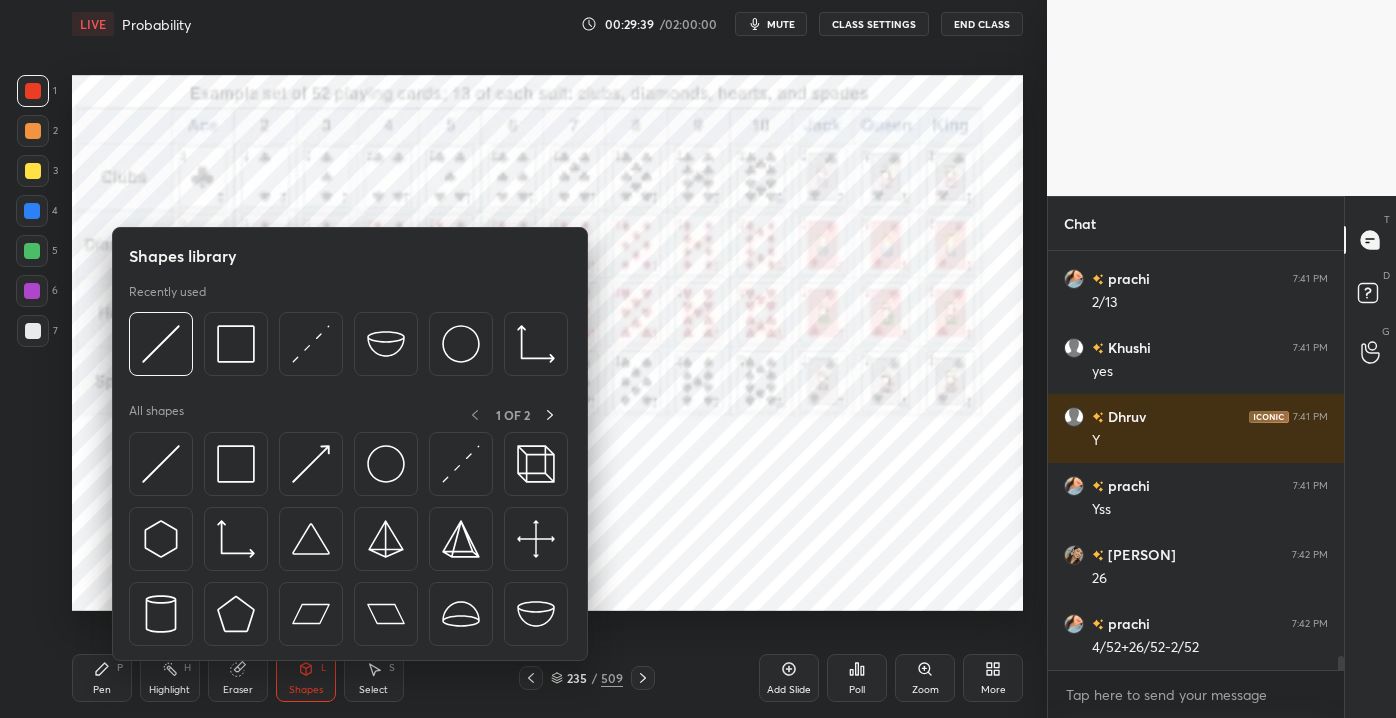 scroll, scrollTop: 12549, scrollLeft: 0, axis: vertical 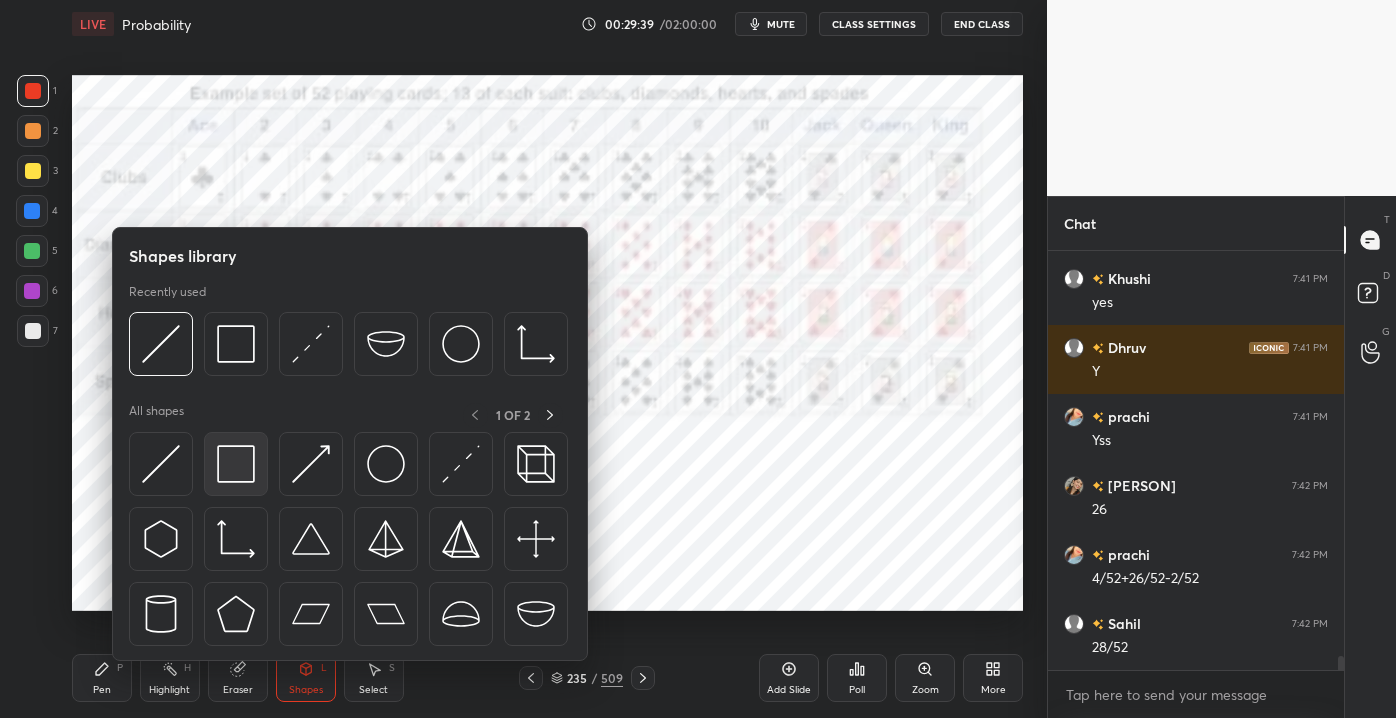 click at bounding box center (236, 464) 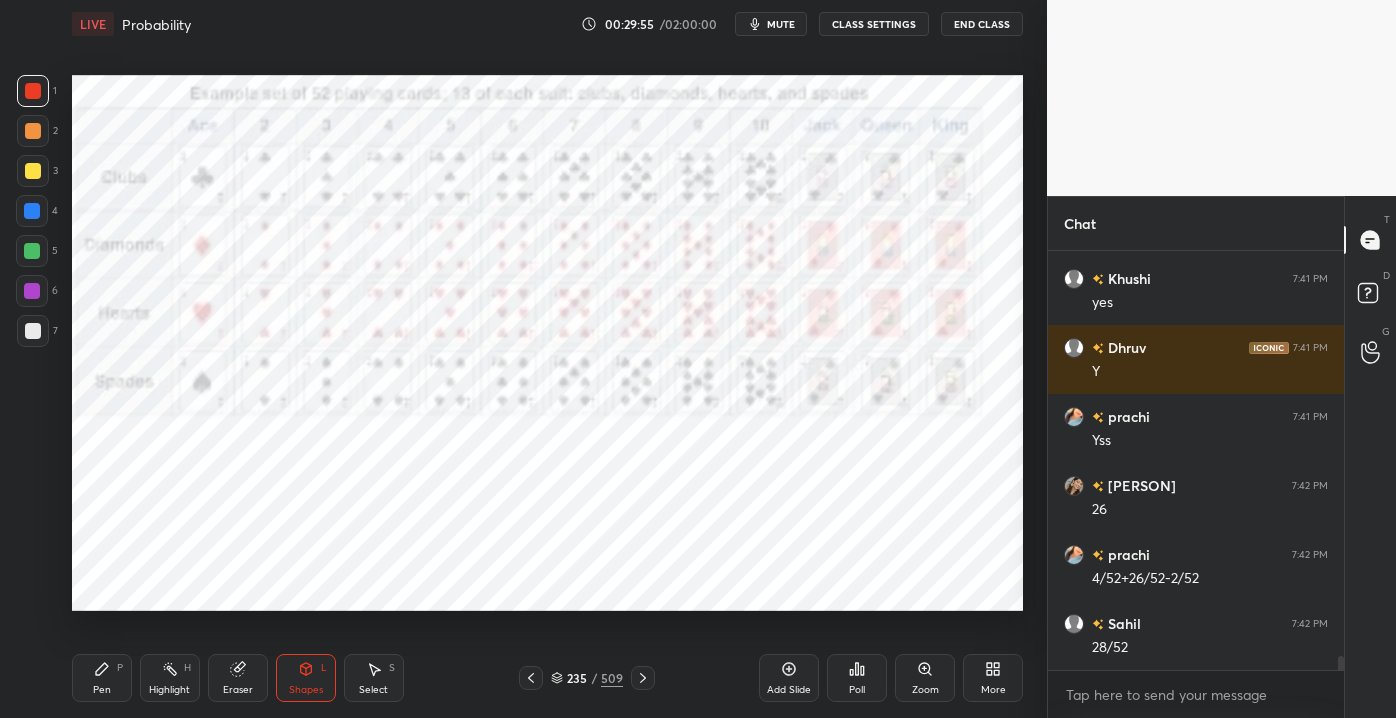 scroll, scrollTop: 12618, scrollLeft: 0, axis: vertical 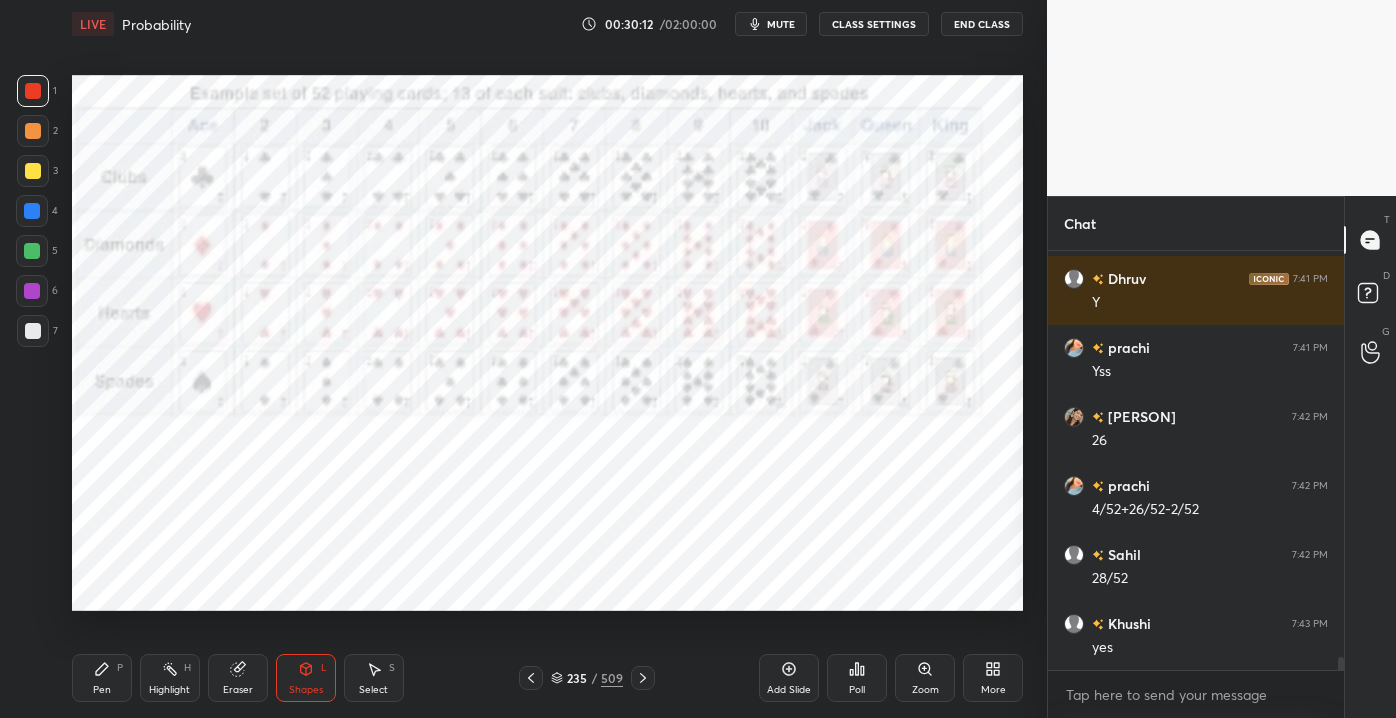 click on "Pen P Highlight H Eraser Shapes L Select S 235 / 509 Add Slide Poll Zoom More" at bounding box center (547, 678) 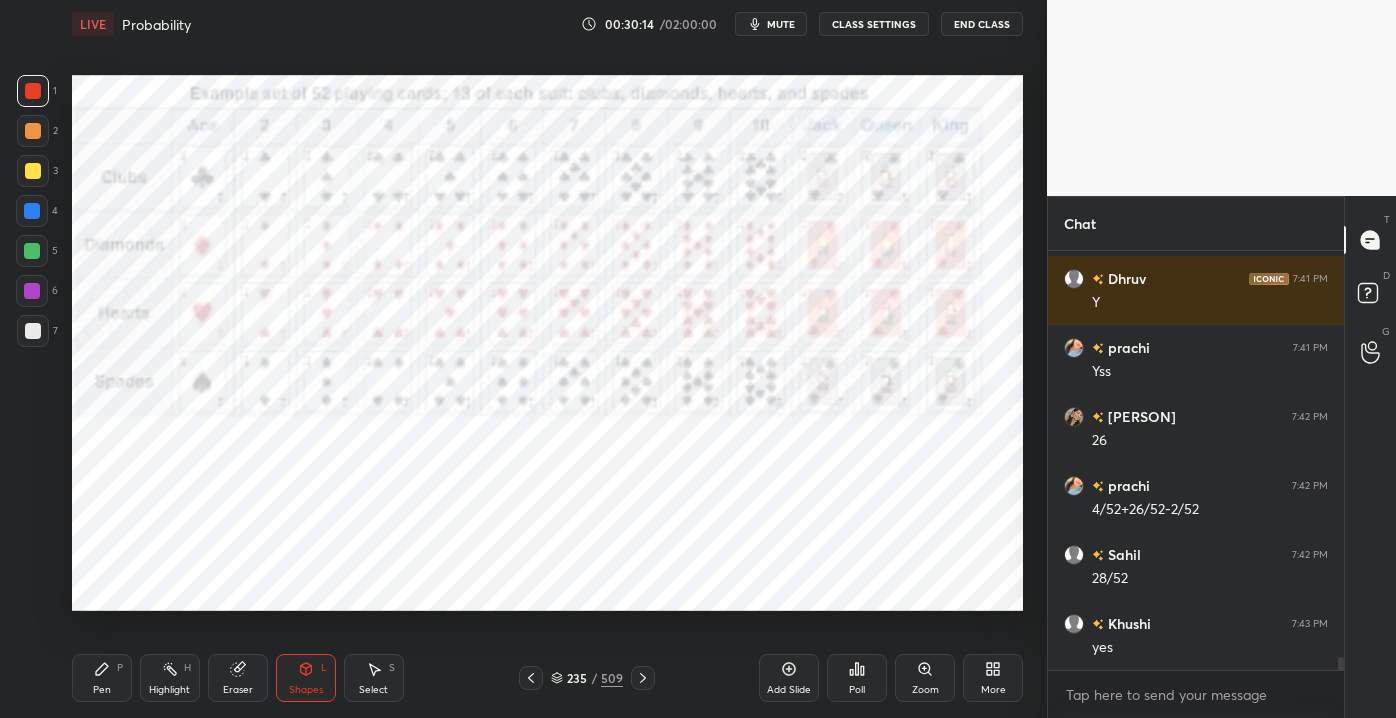 click on "235" at bounding box center [577, 678] 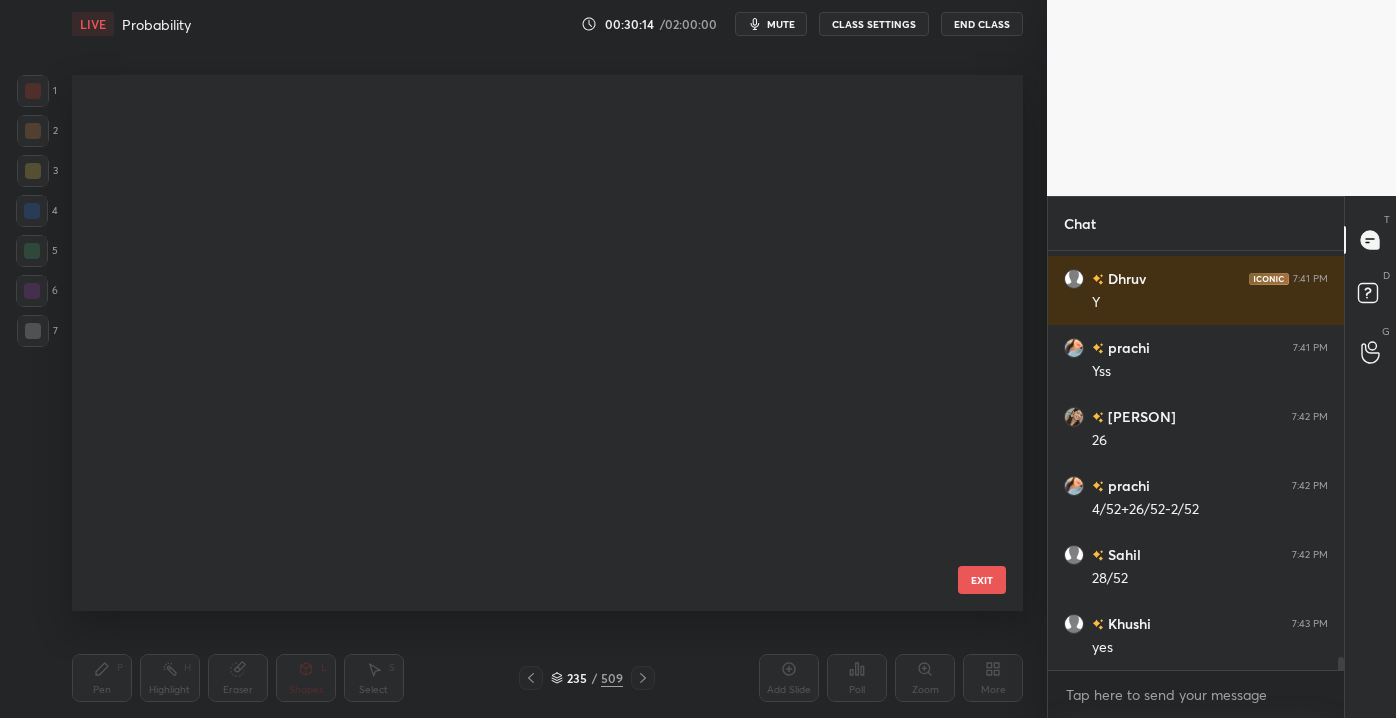 scroll, scrollTop: 12366, scrollLeft: 0, axis: vertical 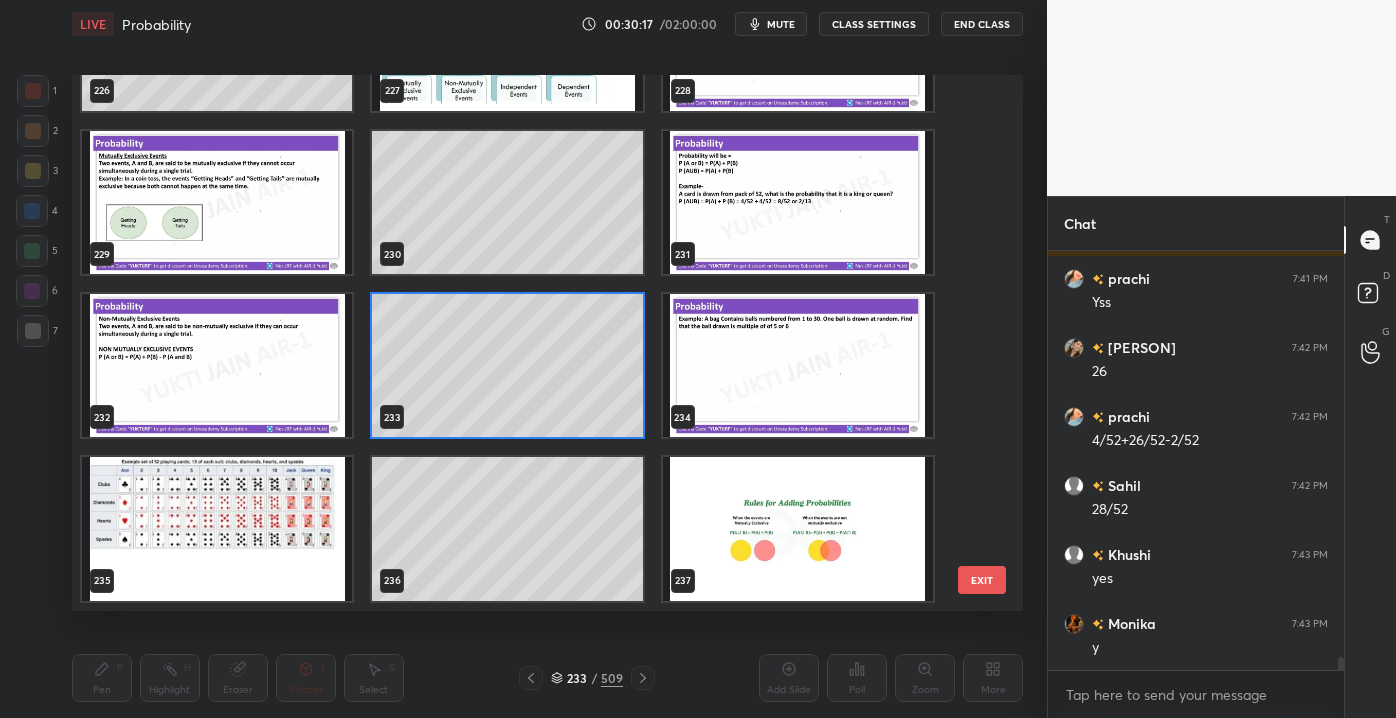 click on "EXIT" at bounding box center [982, 580] 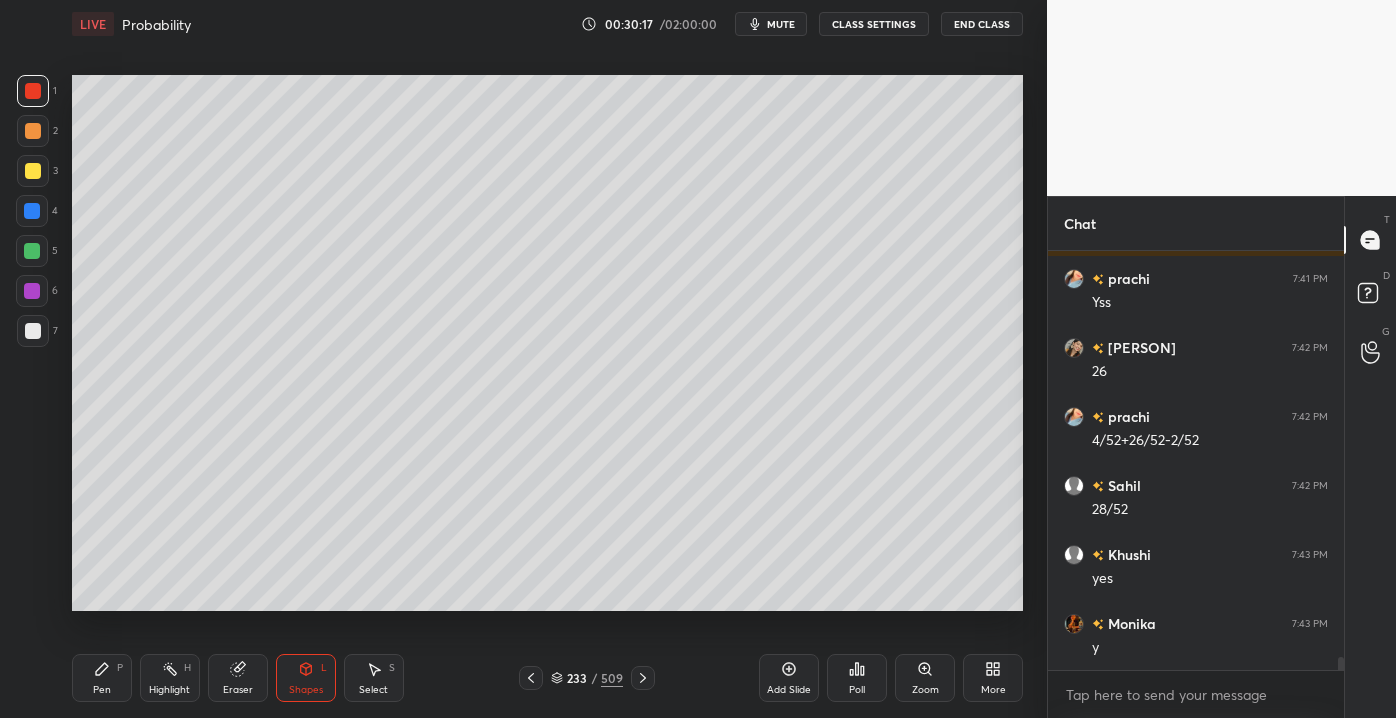 scroll, scrollTop: 12756, scrollLeft: 0, axis: vertical 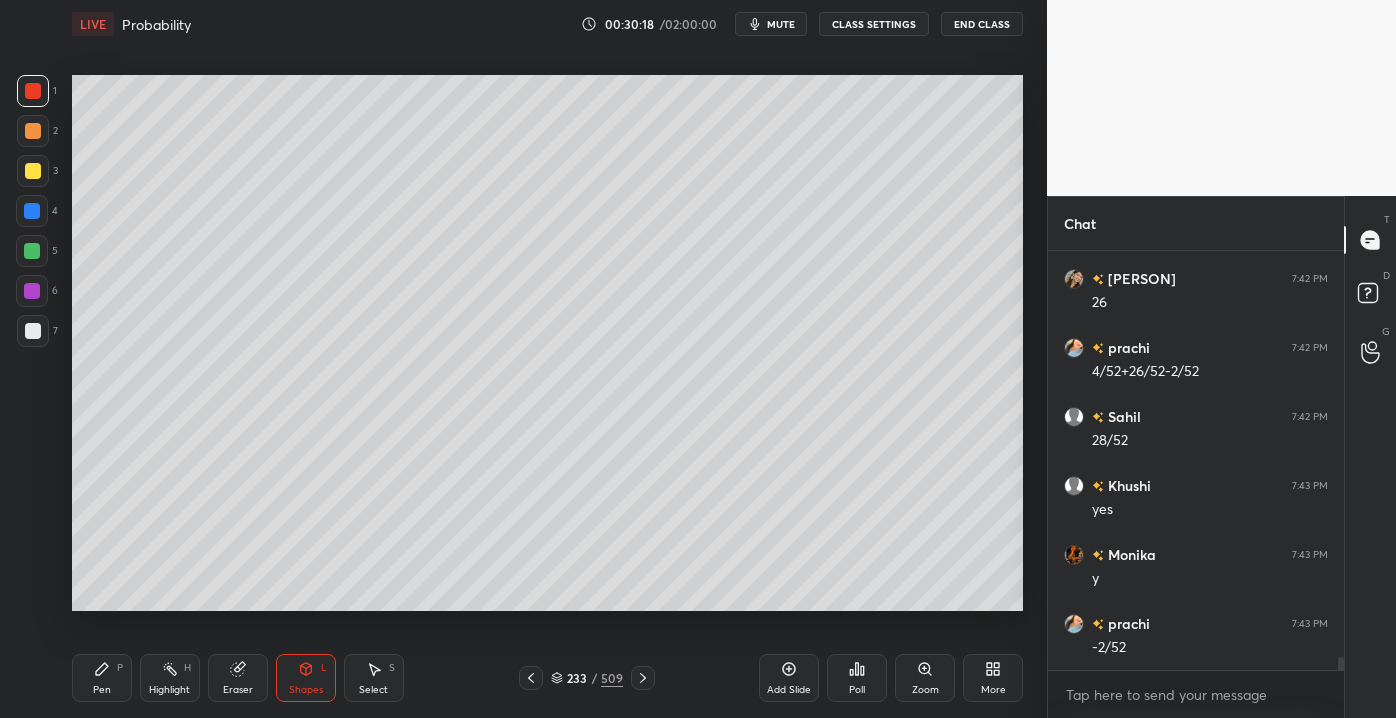 click on "Pen P" at bounding box center (102, 678) 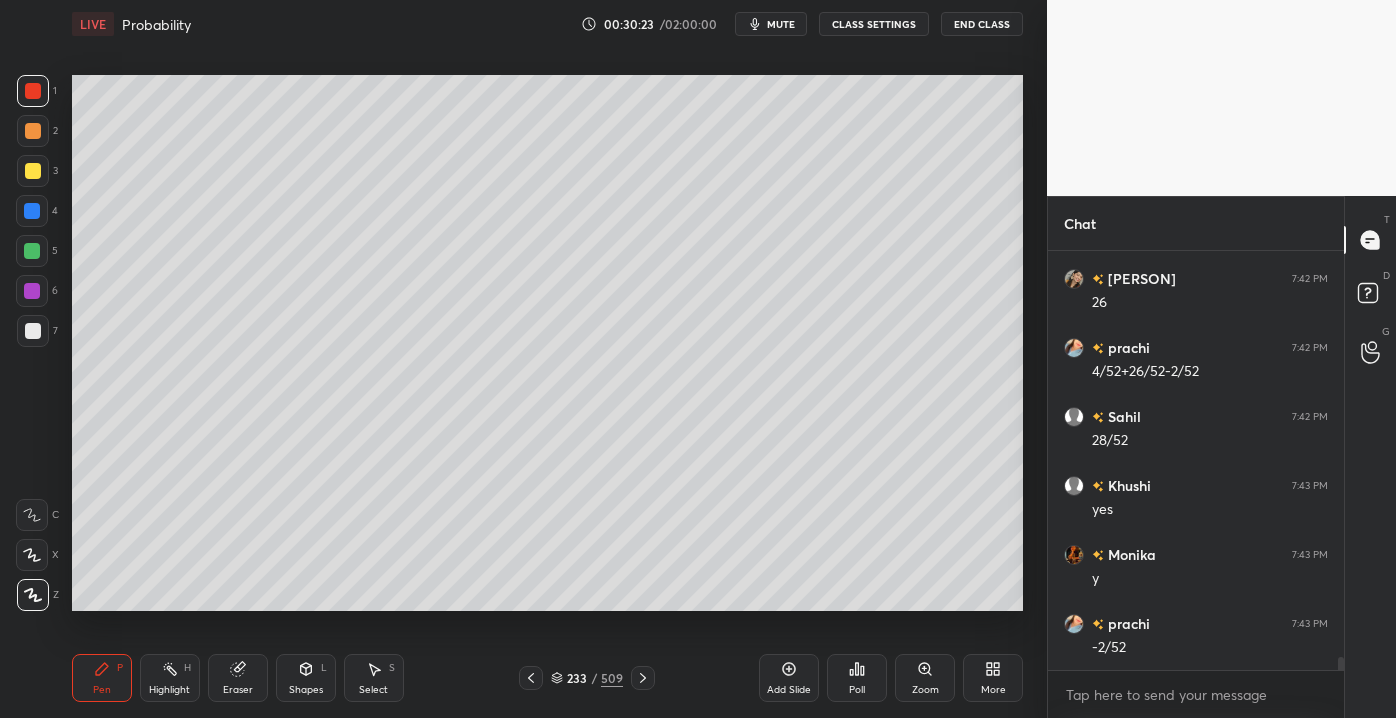 click at bounding box center [33, 331] 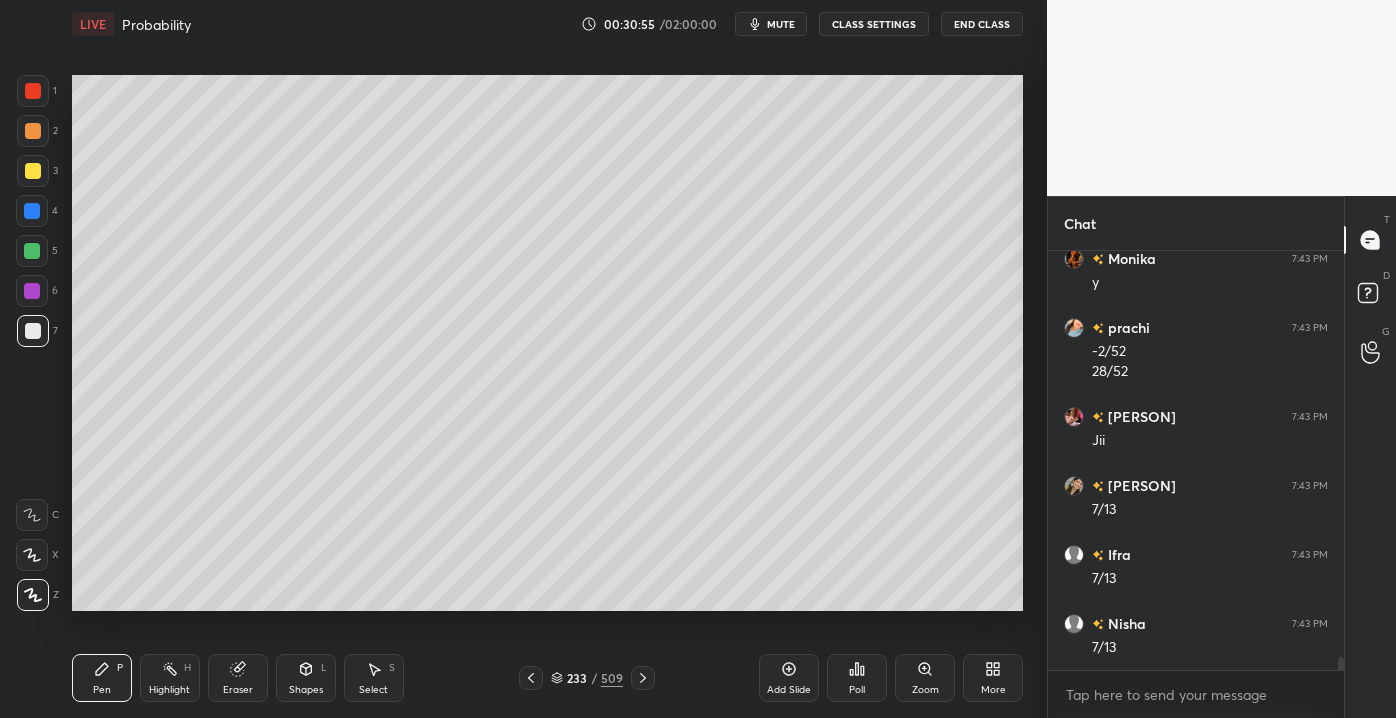 scroll, scrollTop: 13120, scrollLeft: 0, axis: vertical 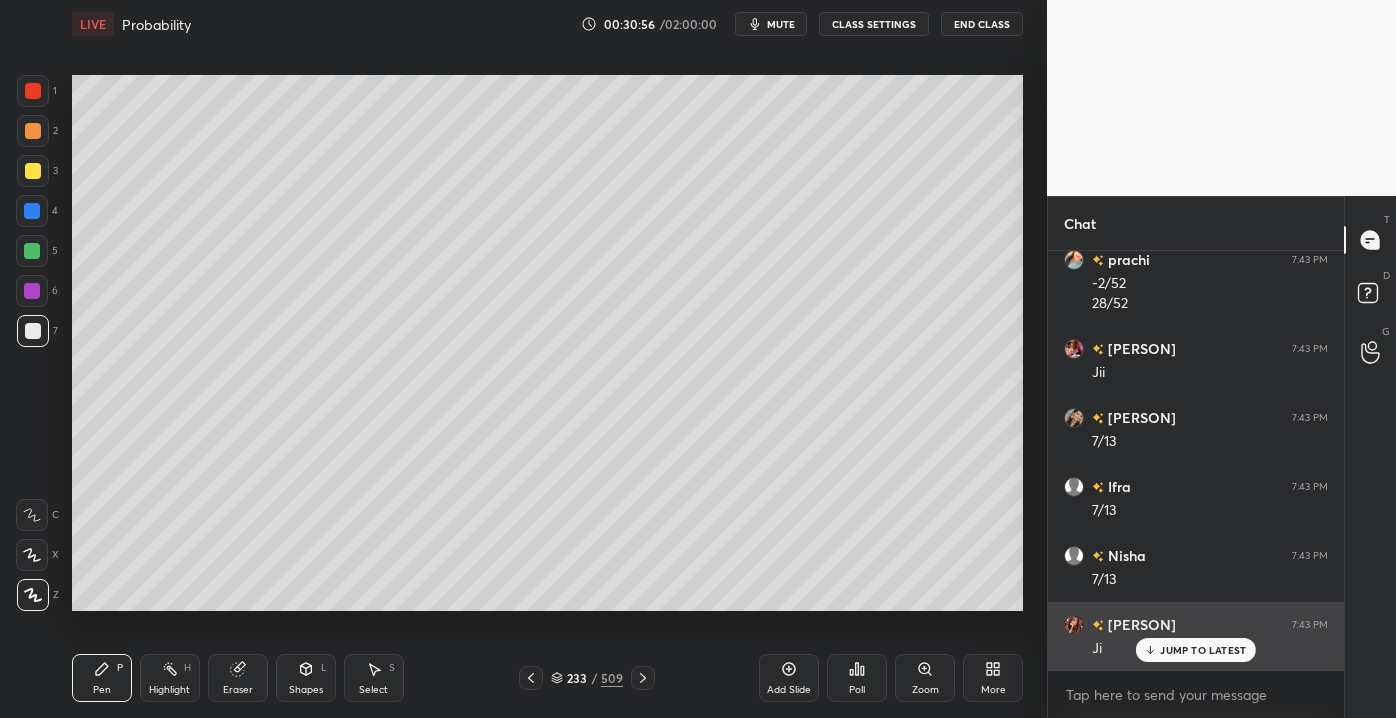click on "JUMP TO LATEST" at bounding box center (1196, 650) 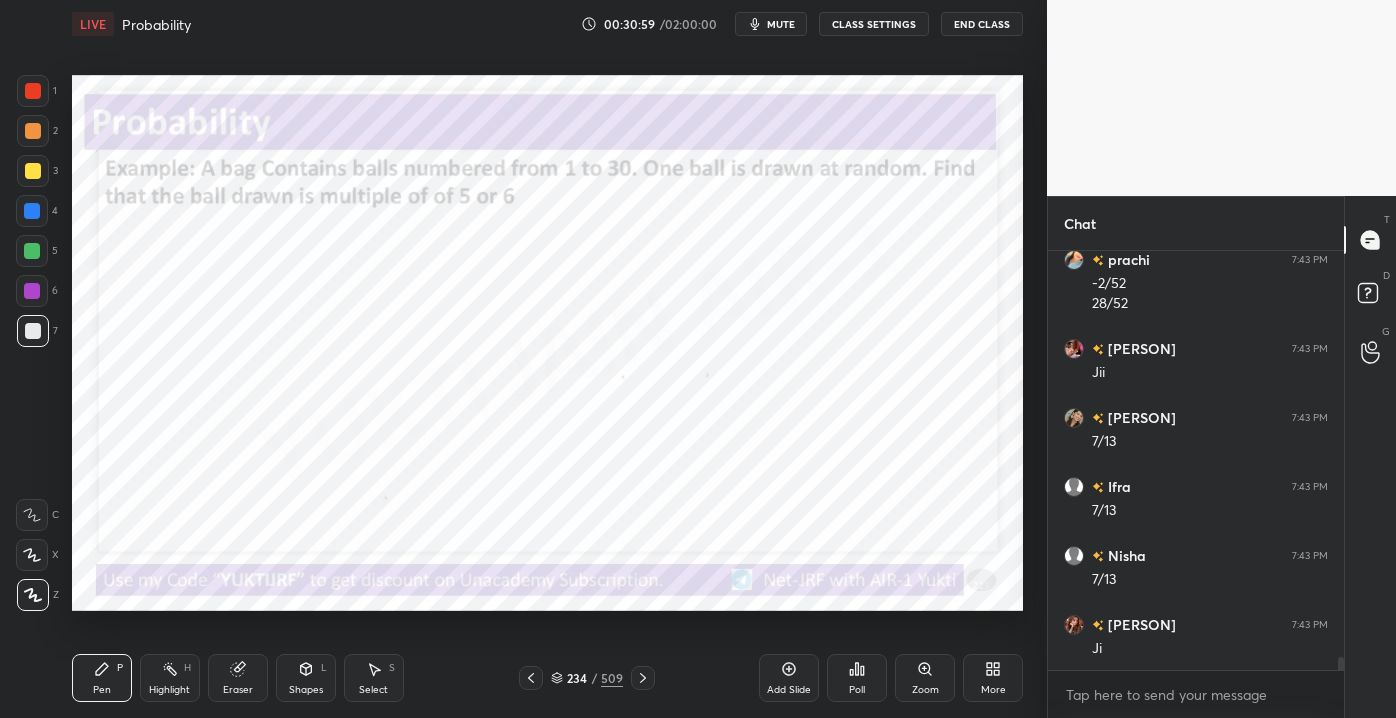 drag, startPoint x: 37, startPoint y: 126, endPoint x: 27, endPoint y: 113, distance: 16.40122 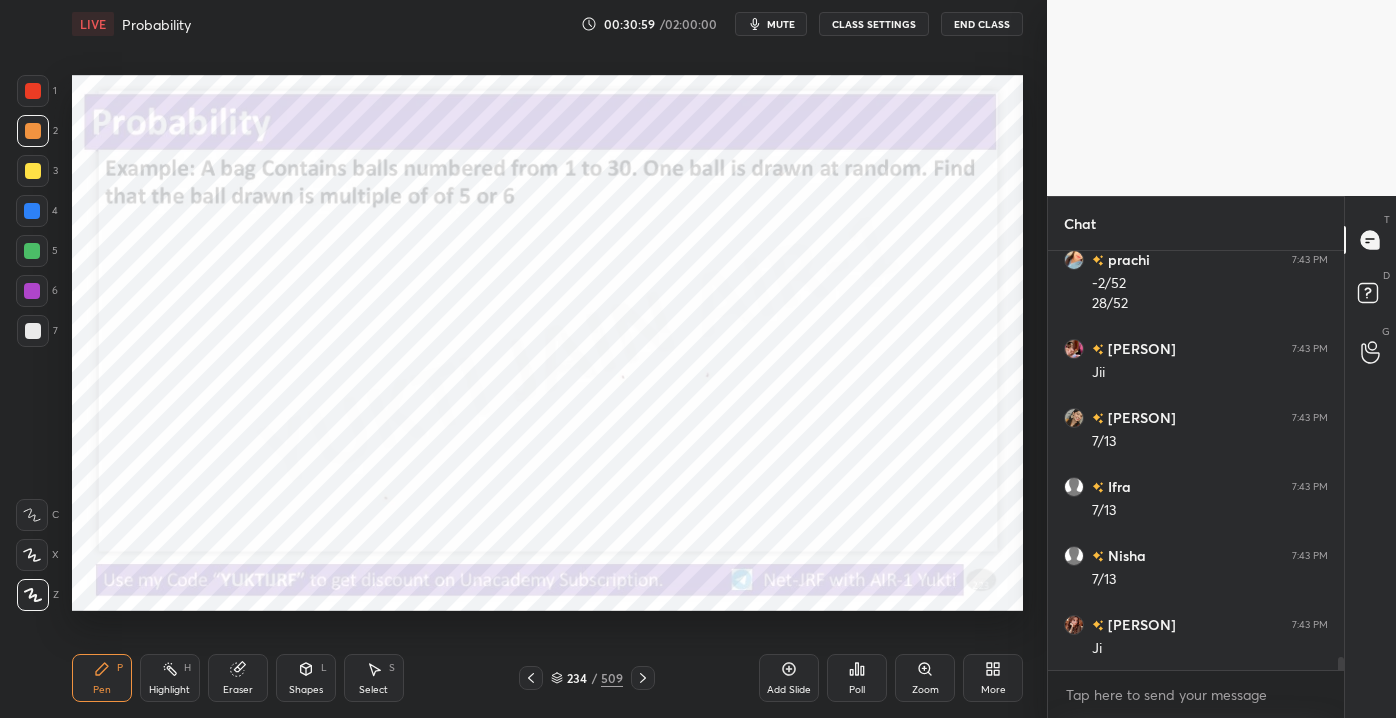 drag, startPoint x: 46, startPoint y: 70, endPoint x: 40, endPoint y: 81, distance: 12.529964 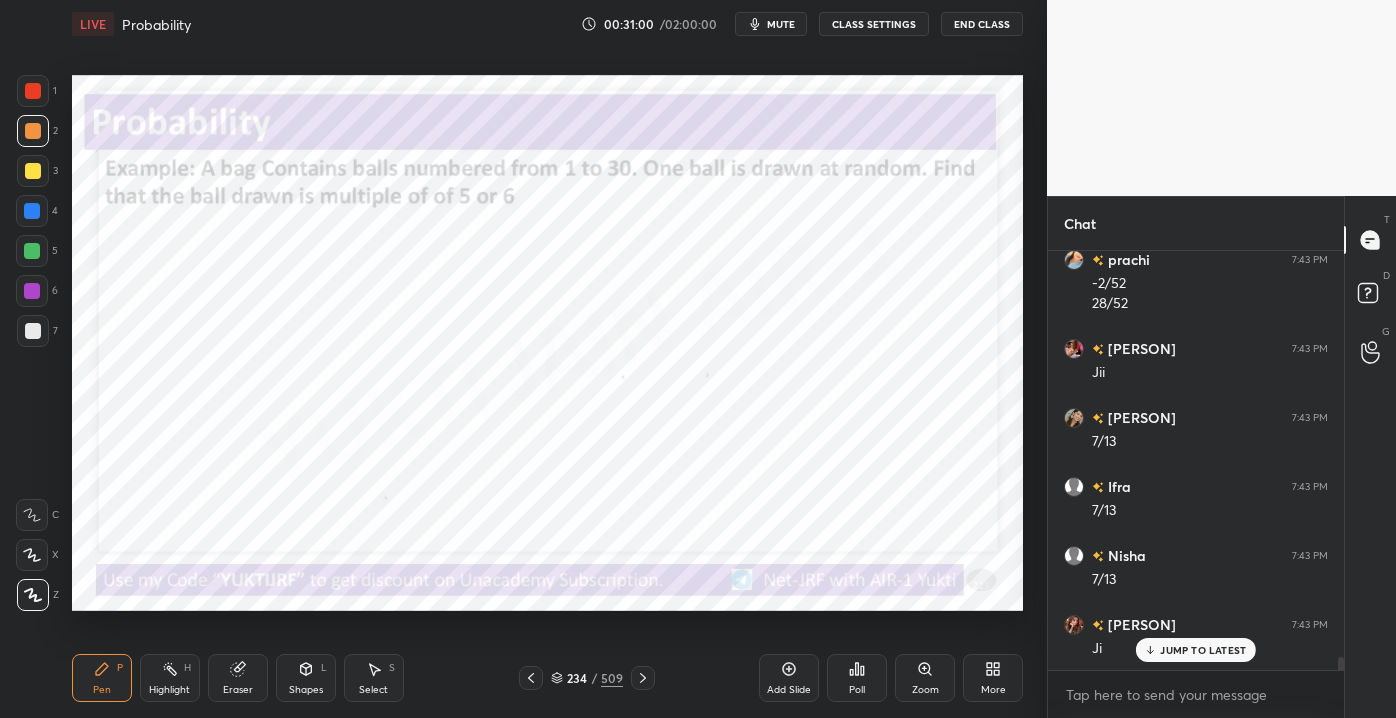 scroll, scrollTop: 13189, scrollLeft: 0, axis: vertical 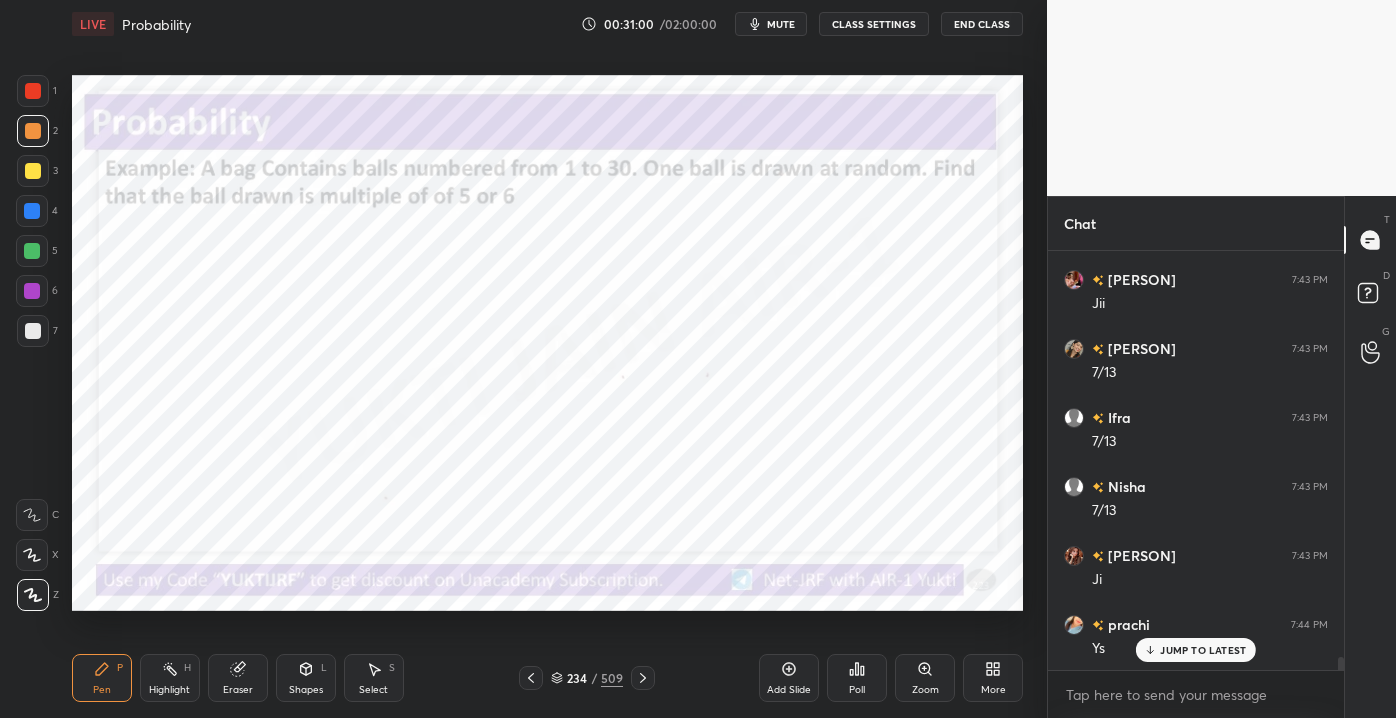 click on "1 2 3 4 5 6 7 C X Z C X Z E E Erase all   H H LIVE Probability 00:31:00 /  02:00:00 mute CLASS SETTINGS End Class Setting up your live class Poll for   secs No correct answer Start poll Back Probability • L7 of Detailed Course on Business Statistics&Research Methods for NET/JRF December2025 Yukti Jain Pen P Highlight H Eraser Shapes L Select S 234 / 509 Add Slide Poll Zoom More" at bounding box center [515, 359] 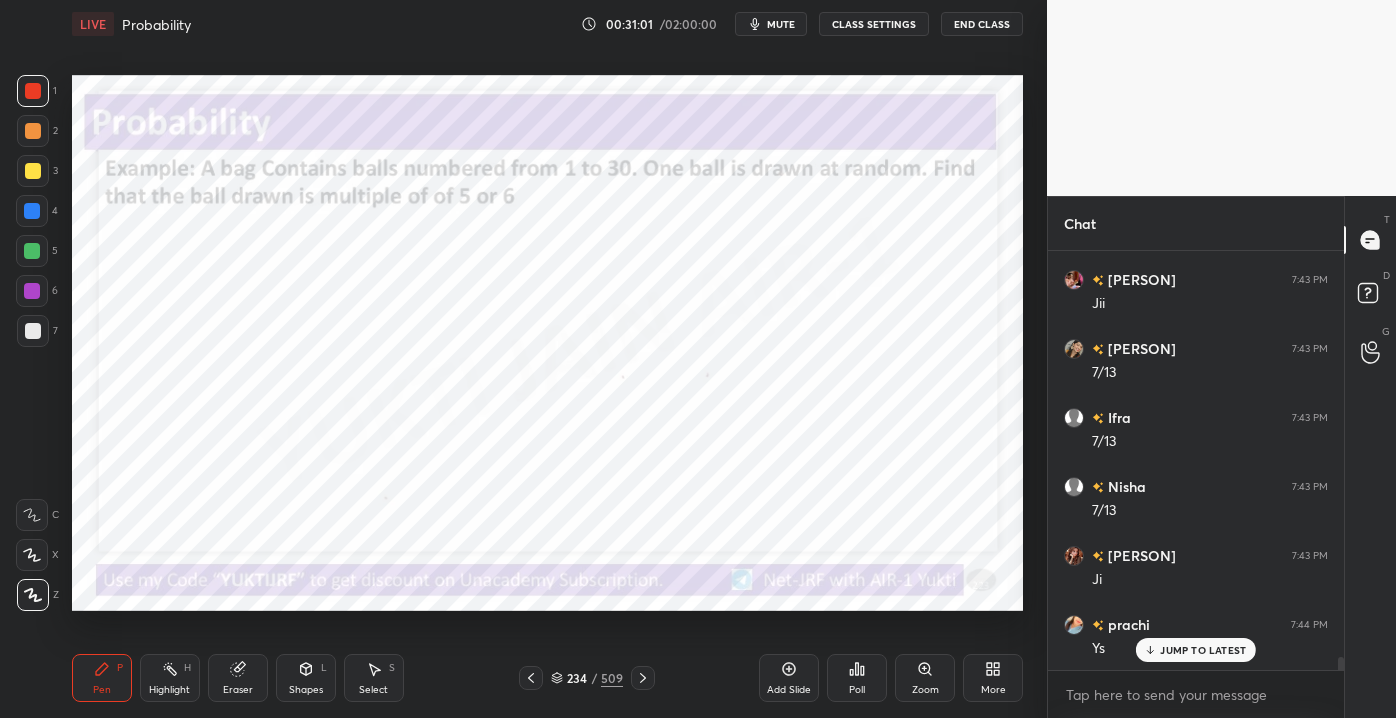 scroll, scrollTop: 13258, scrollLeft: 0, axis: vertical 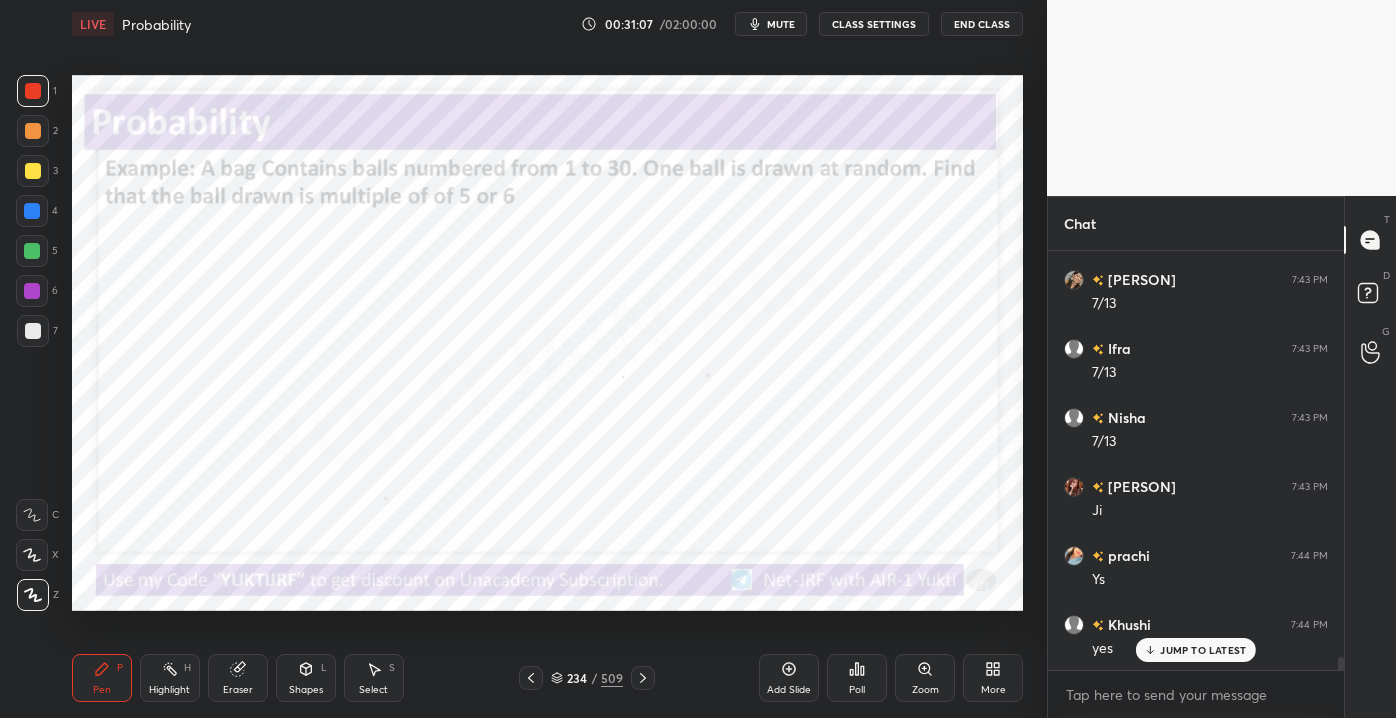 click on "234 / 509" at bounding box center [587, 678] 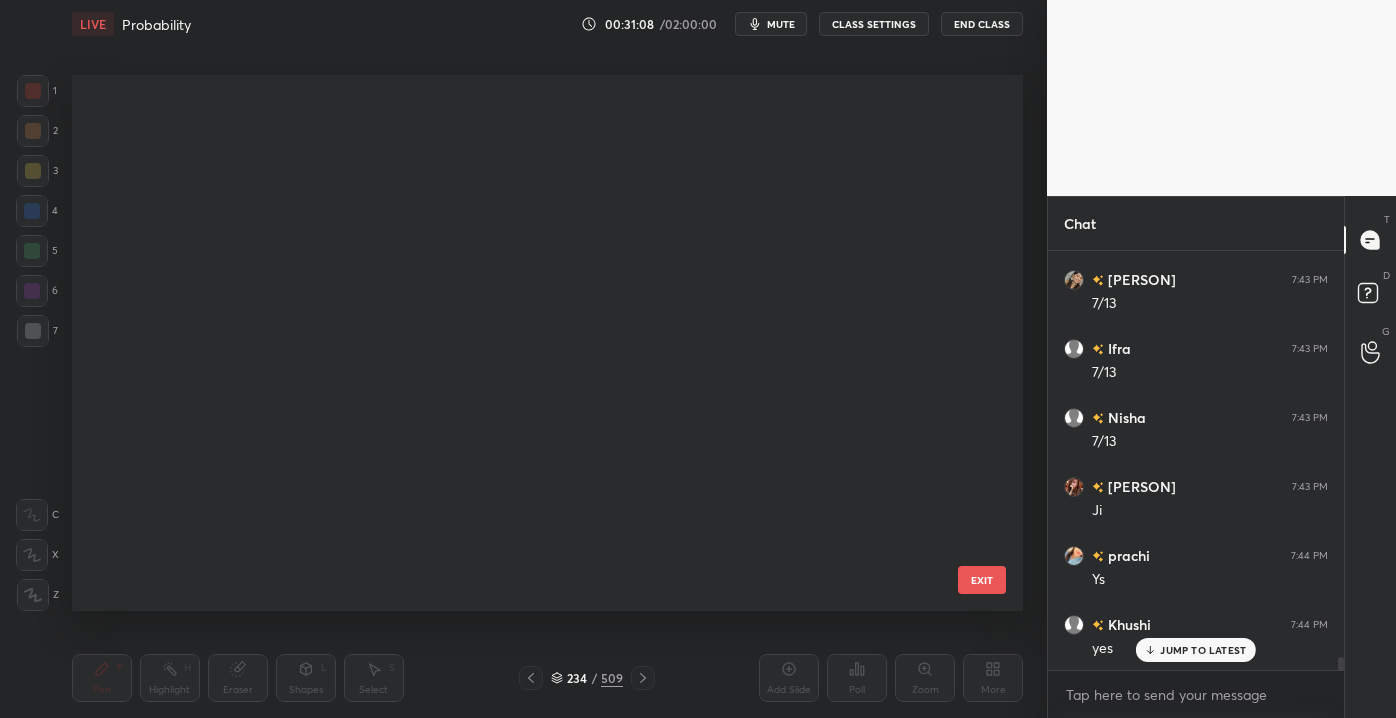 scroll, scrollTop: 12203, scrollLeft: 0, axis: vertical 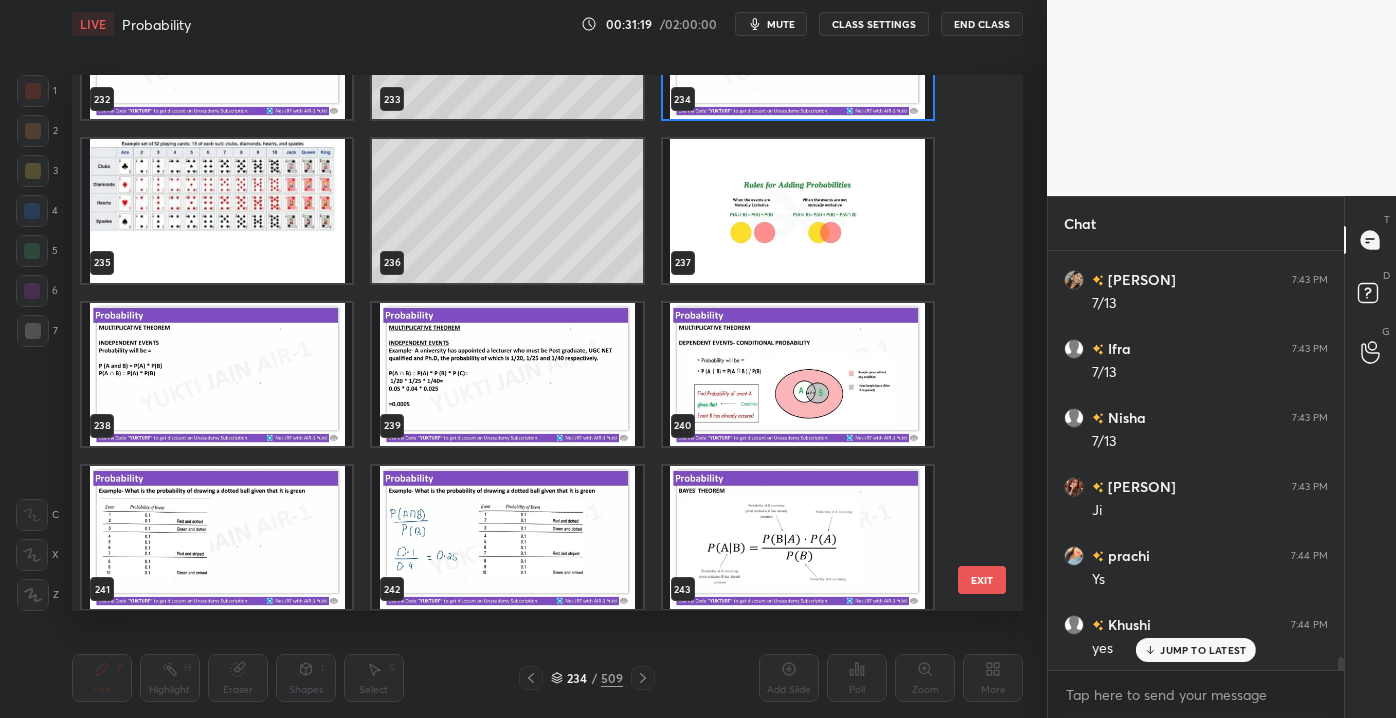 click on "232 233 234 235 236 237 238 239 240 241 242 243 244 245 246" at bounding box center (530, 342) 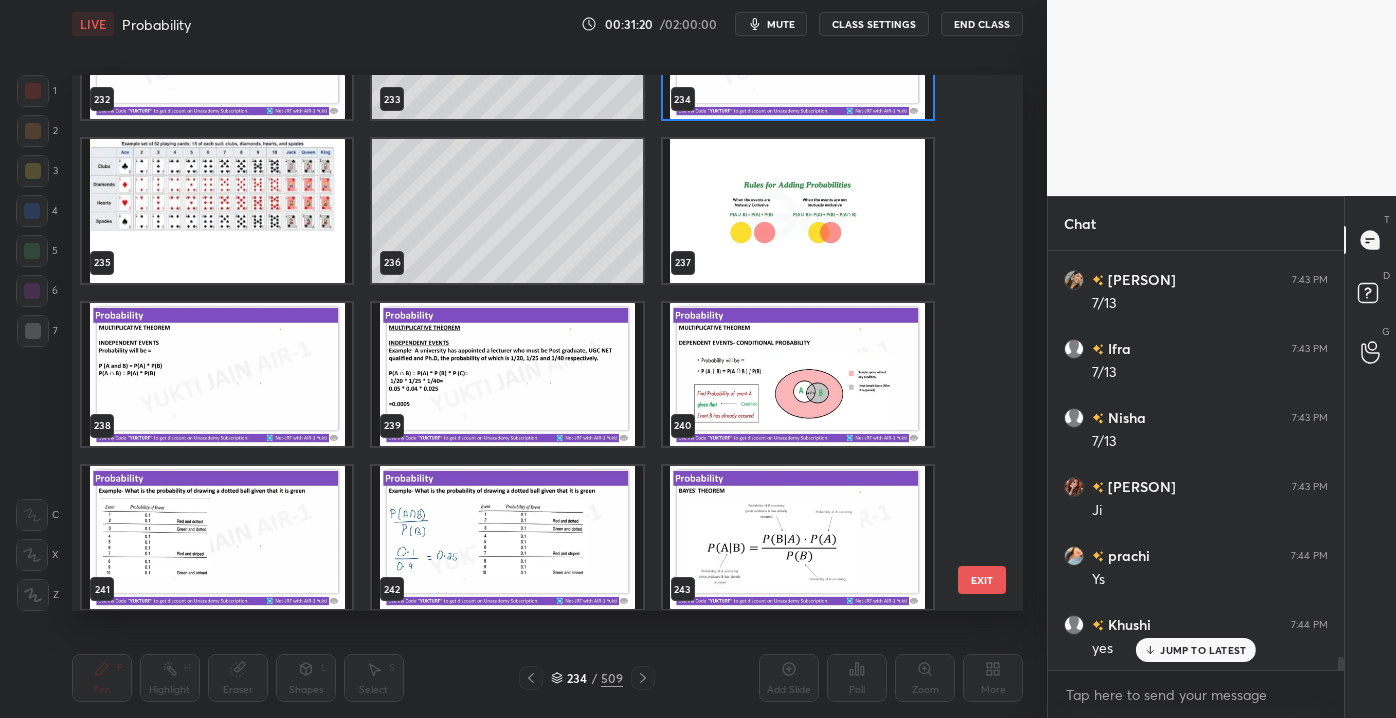 click on "JUMP TO LATEST" at bounding box center [1203, 650] 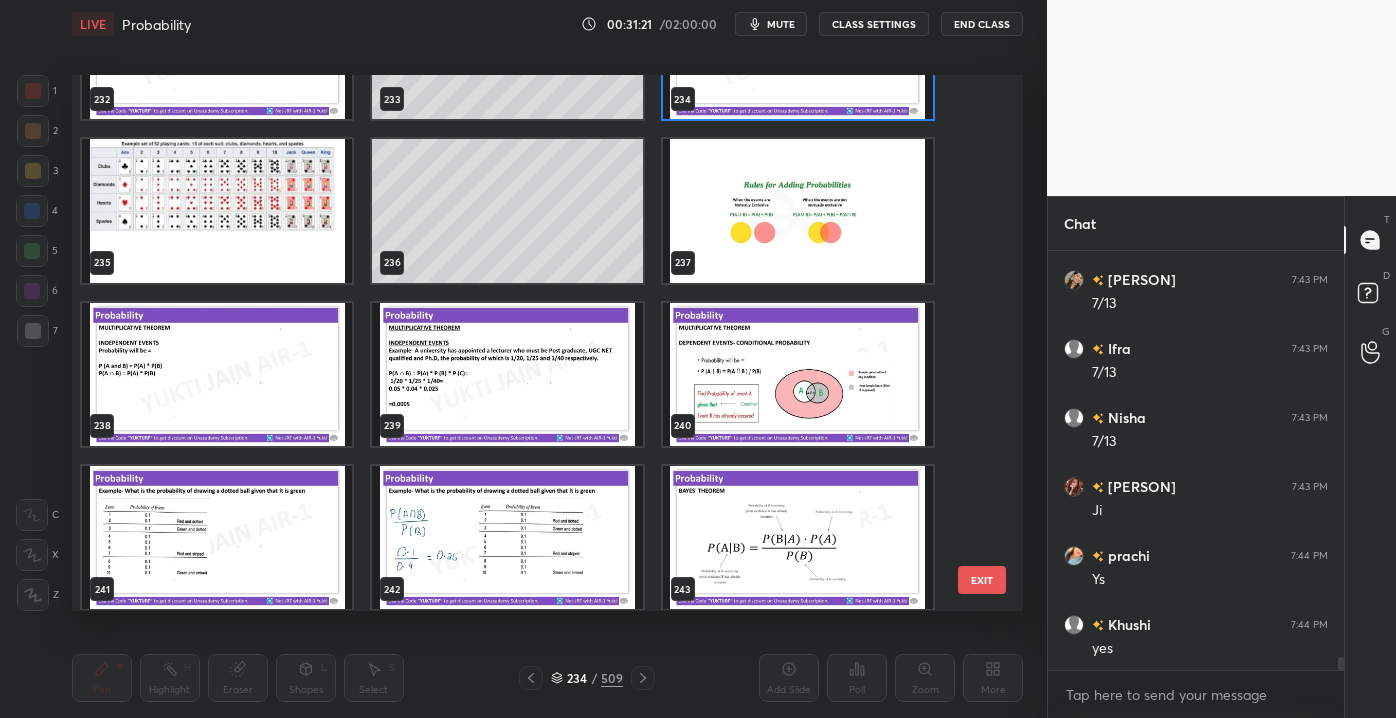 click on "EXIT" at bounding box center (982, 580) 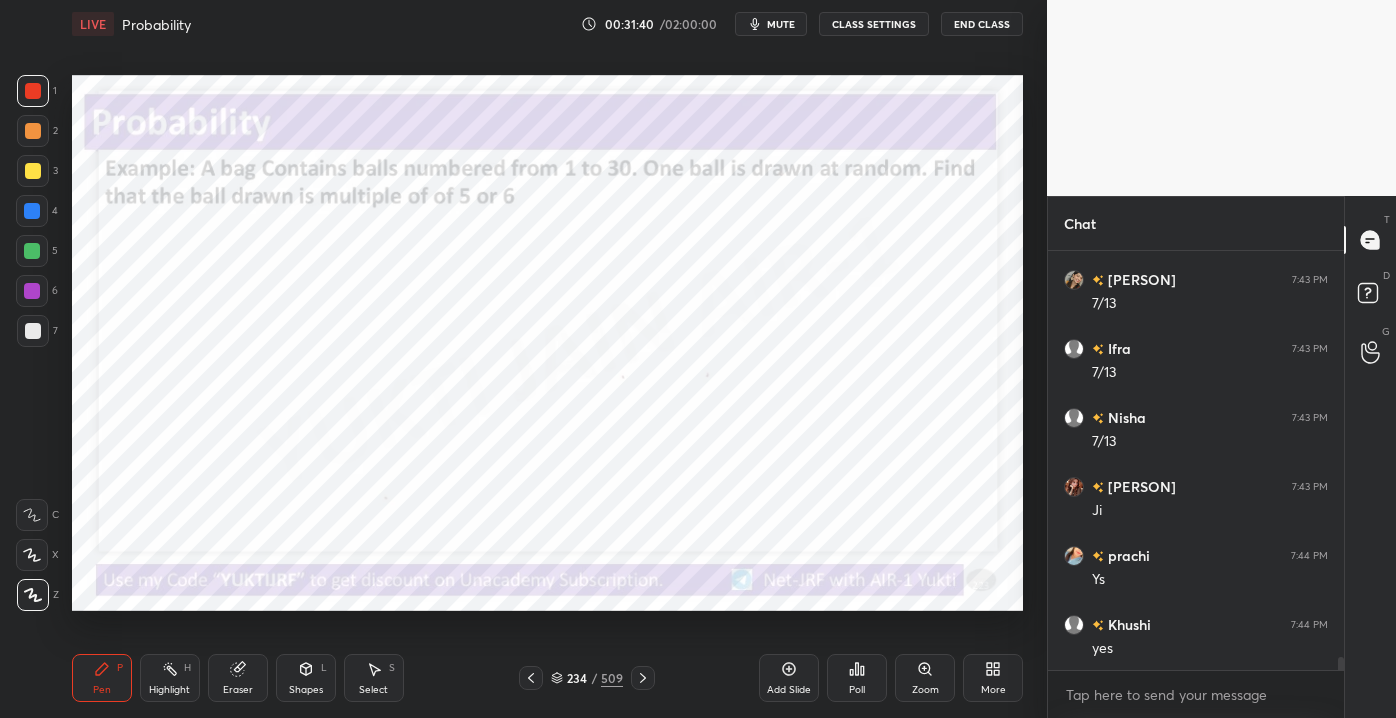 click on "Eraser" at bounding box center (238, 678) 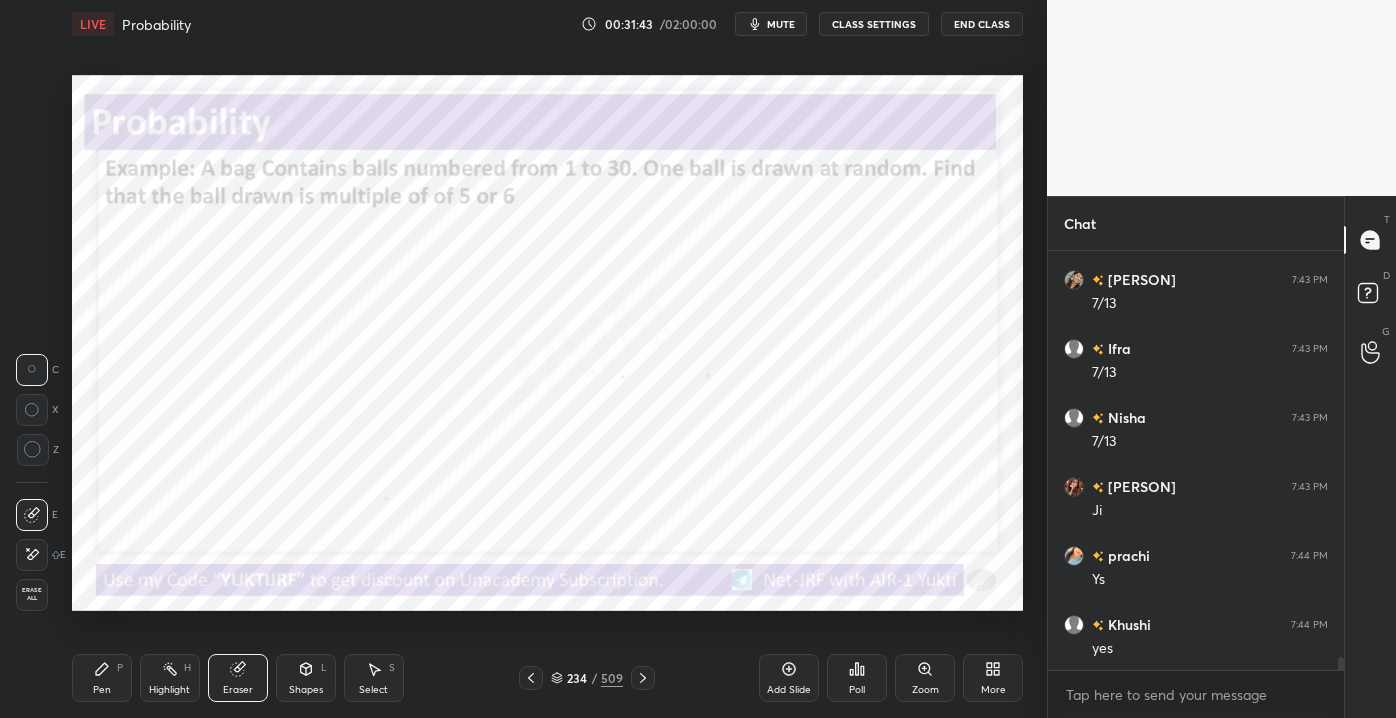 click on "Pen P" at bounding box center [102, 678] 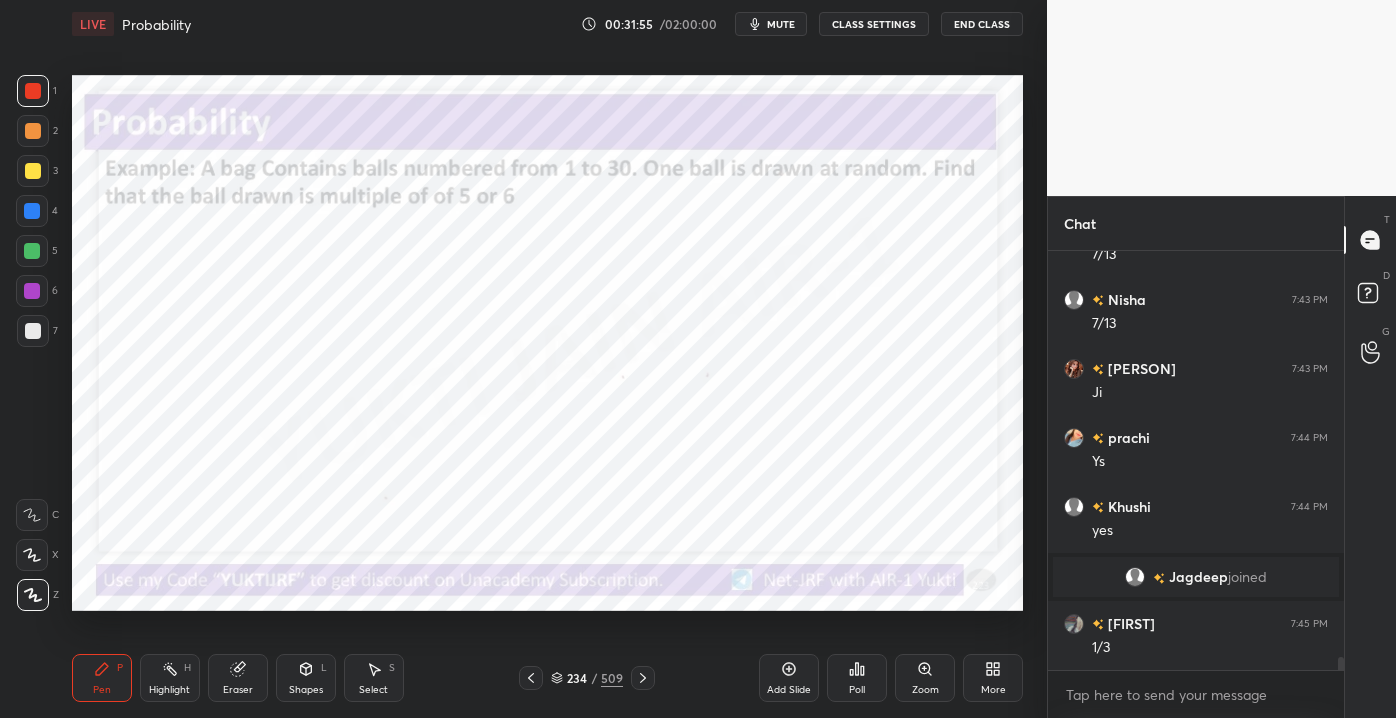 scroll, scrollTop: 12922, scrollLeft: 0, axis: vertical 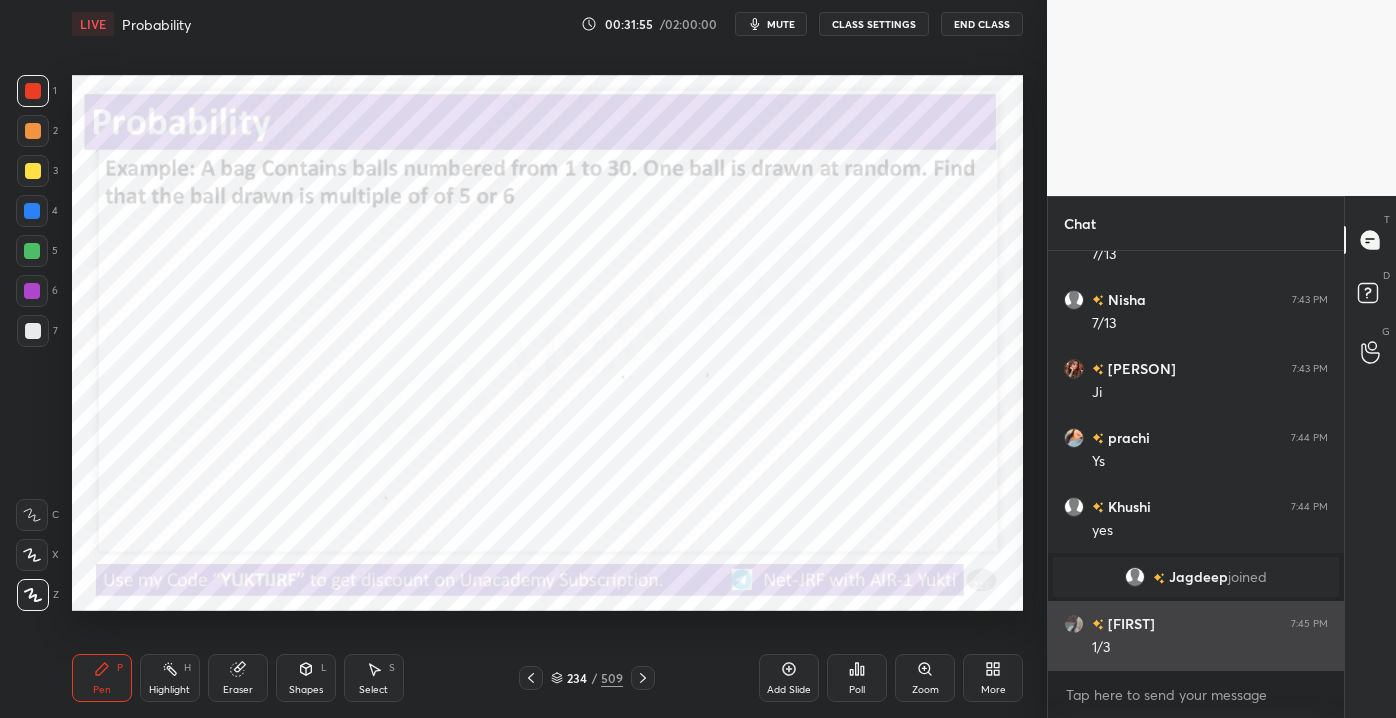 click on "Moni 7:43 PM 7/13 Ifra 7:43 PM 7/13 Nisha 7:43 PM 7/13 srishti 7:43 PM Ji prachi 7:44 PM Ys Khushi 7:44 PM yes Jagdeep  joined Saroj 7:45 PM 1/3" at bounding box center [1196, 460] 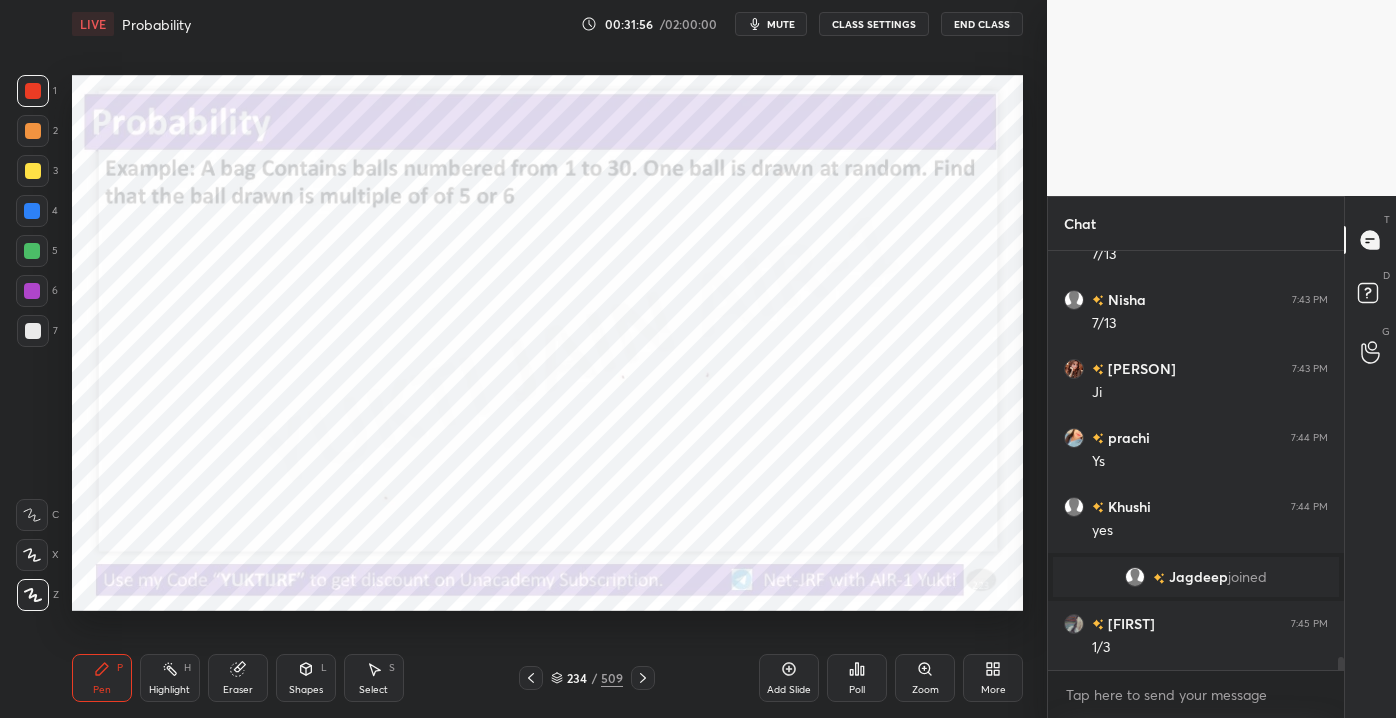 scroll, scrollTop: 12991, scrollLeft: 0, axis: vertical 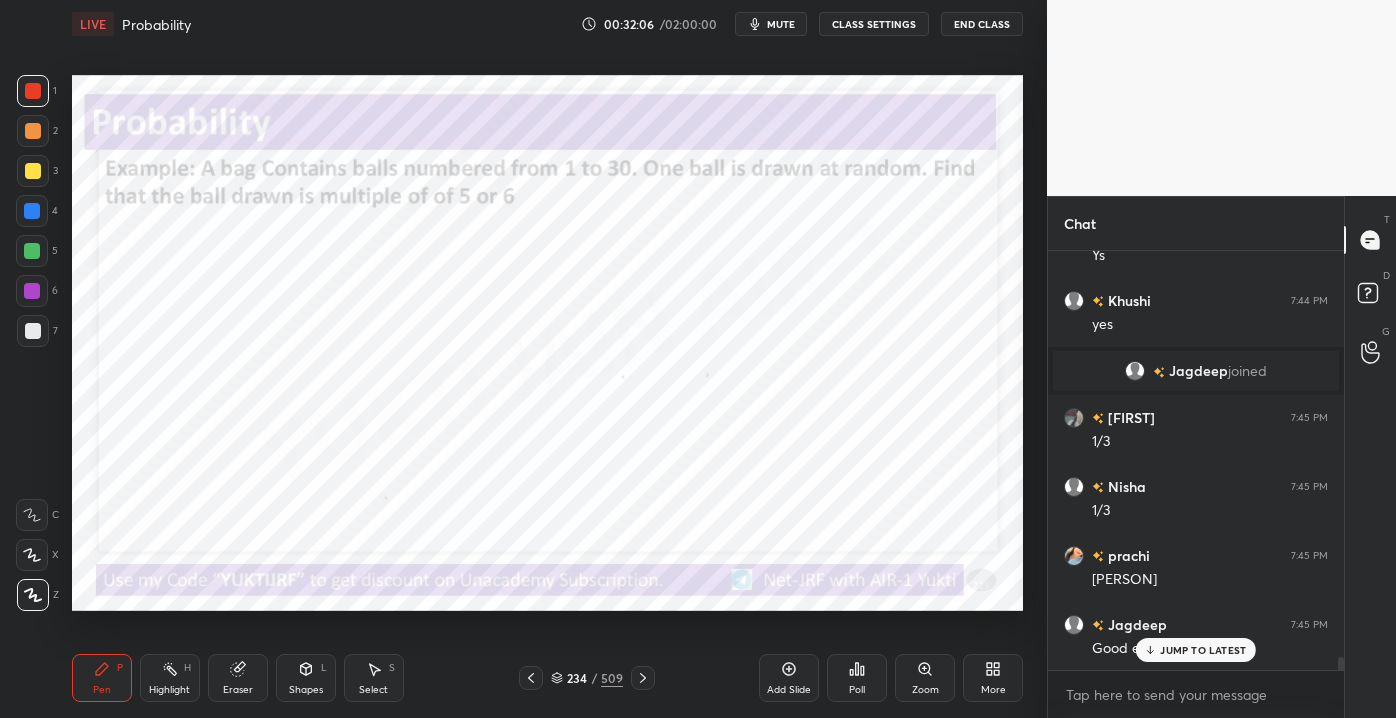click on "JUMP TO LATEST" at bounding box center [1196, 650] 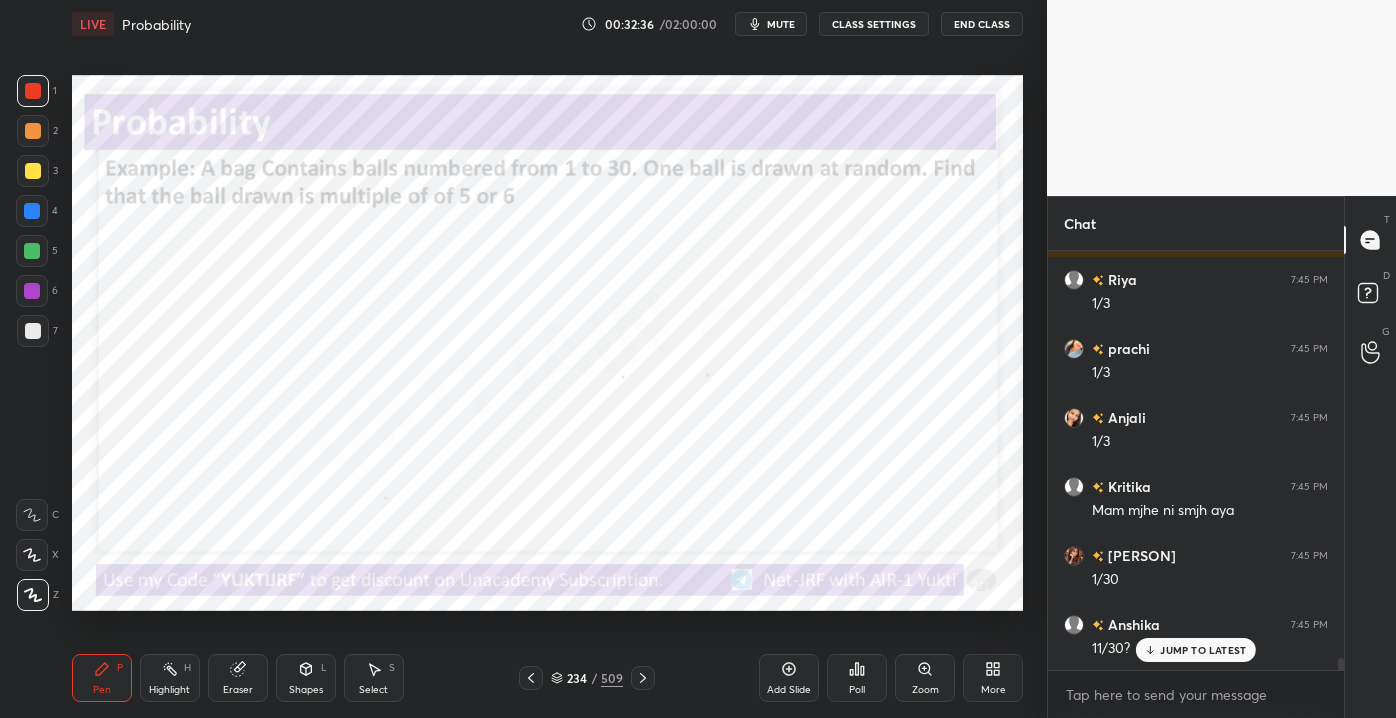 scroll, scrollTop: 13906, scrollLeft: 0, axis: vertical 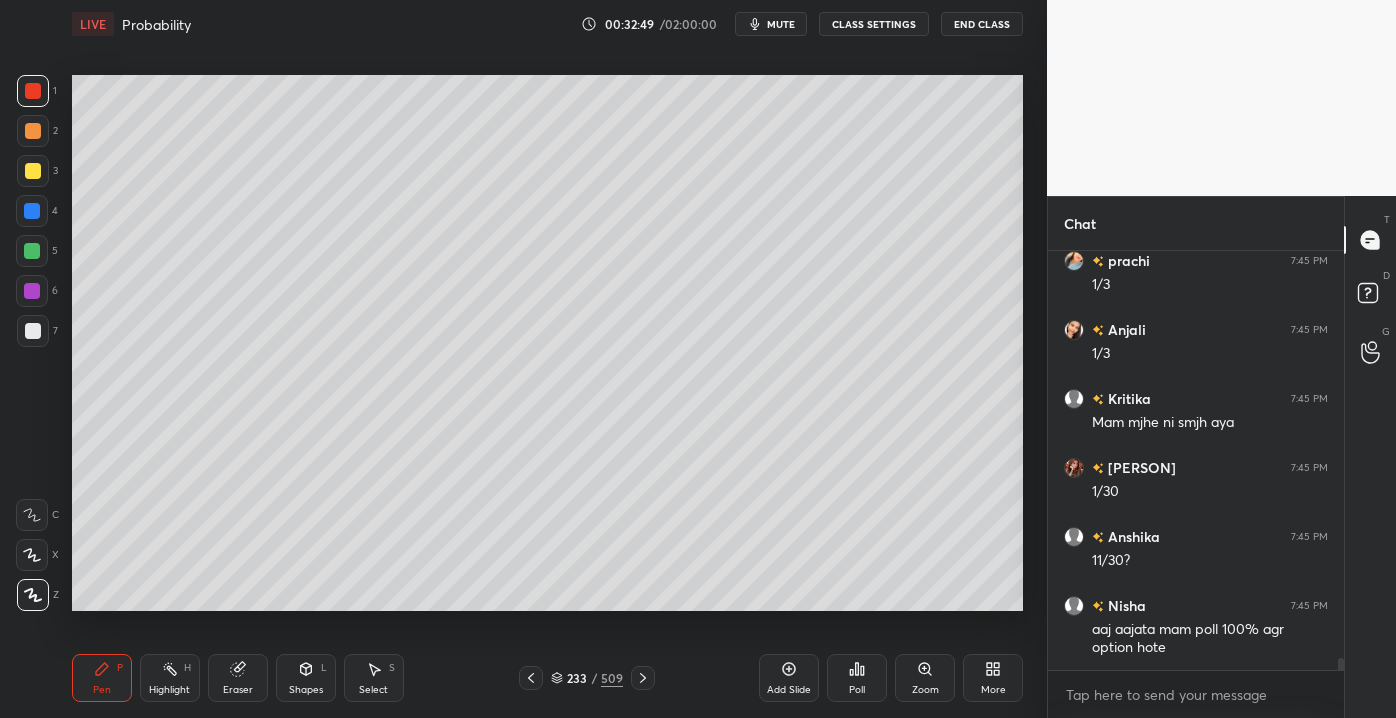 click at bounding box center [33, 171] 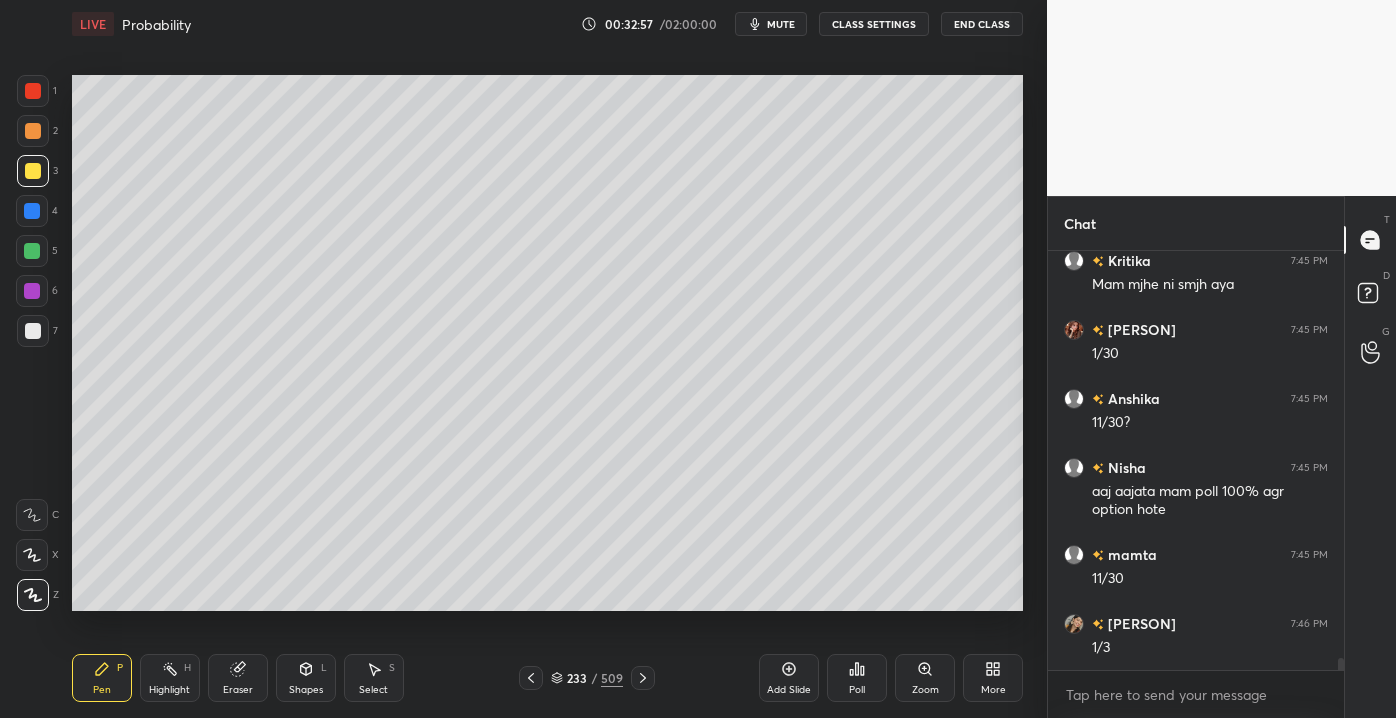 scroll, scrollTop: 14112, scrollLeft: 0, axis: vertical 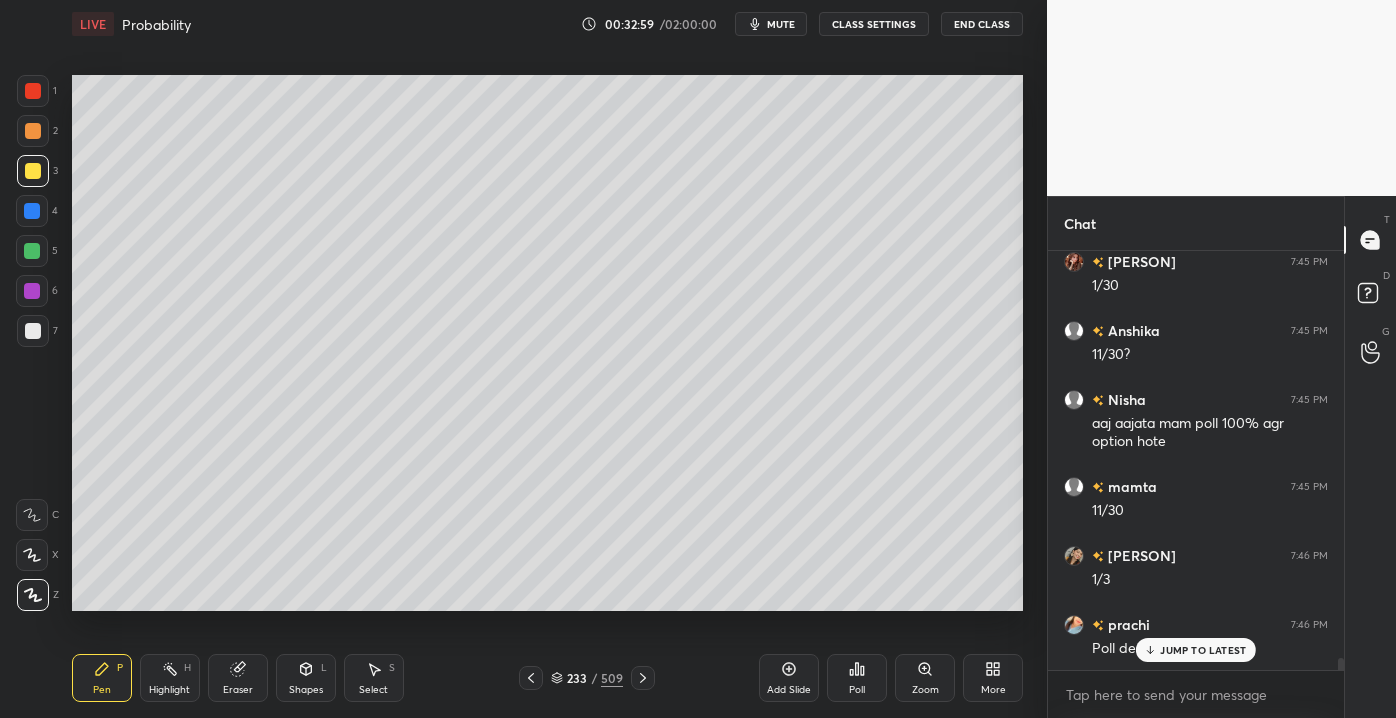 click on "JUMP TO LATEST" at bounding box center (1196, 650) 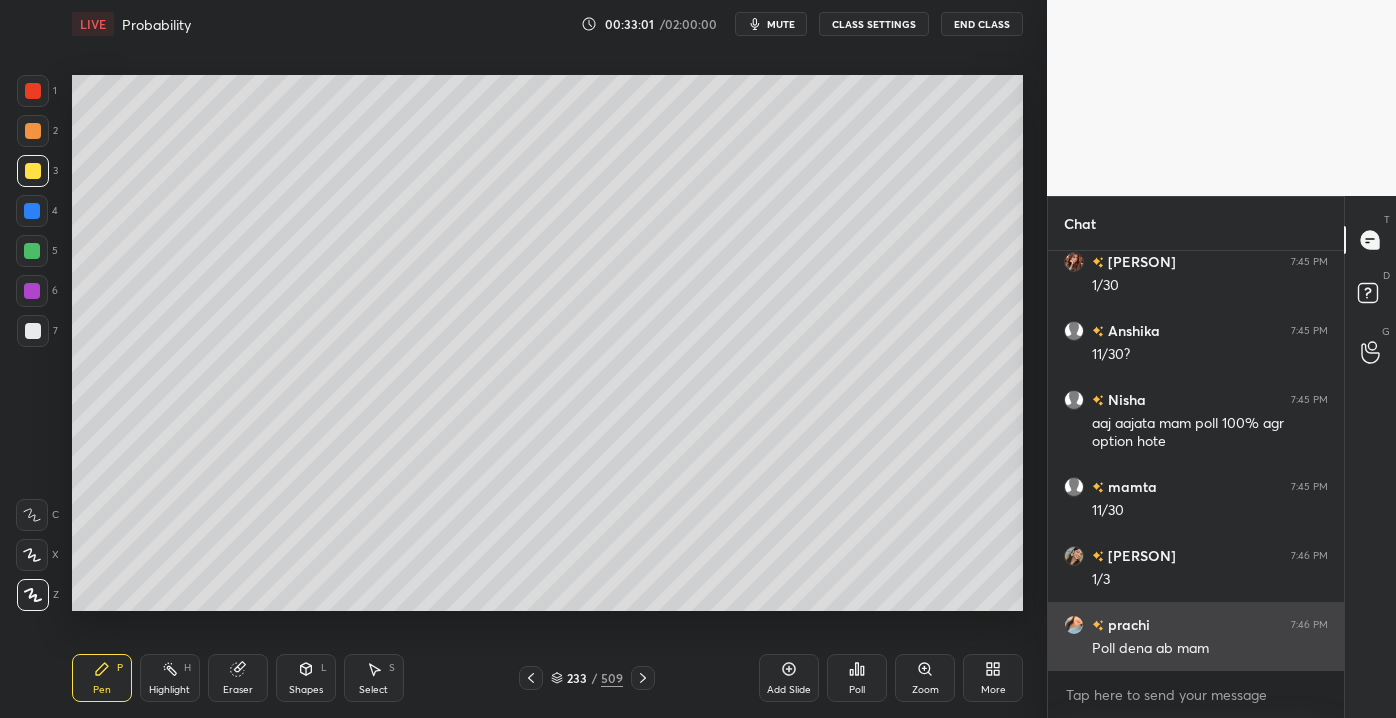 scroll, scrollTop: 14181, scrollLeft: 0, axis: vertical 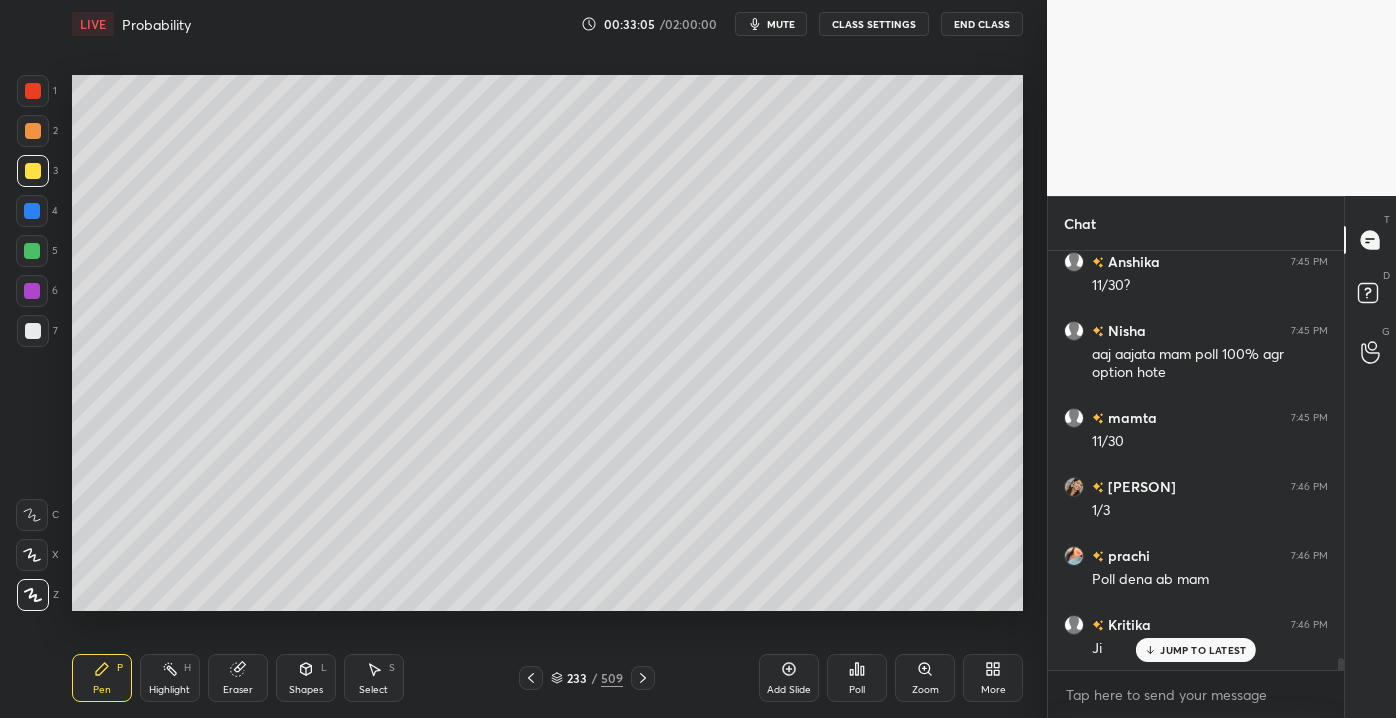 click on "JUMP TO LATEST" at bounding box center [1203, 650] 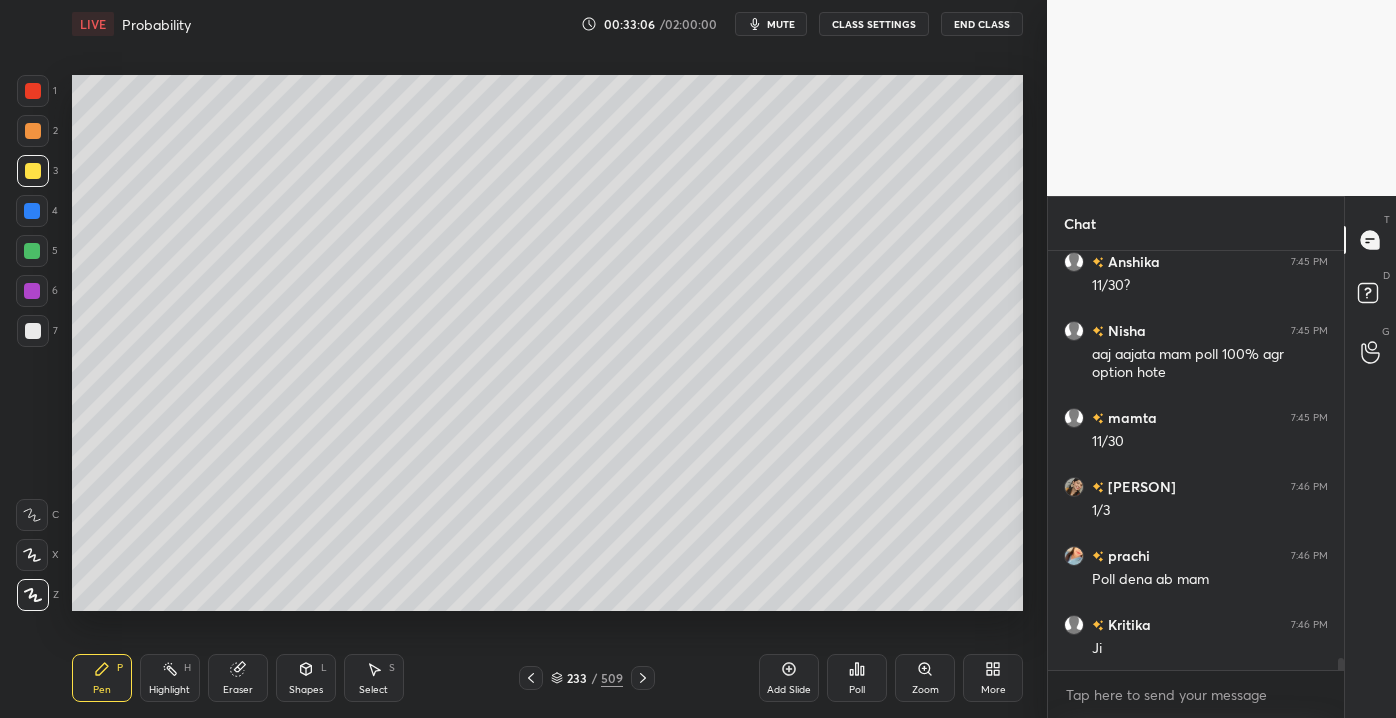 click at bounding box center [33, 131] 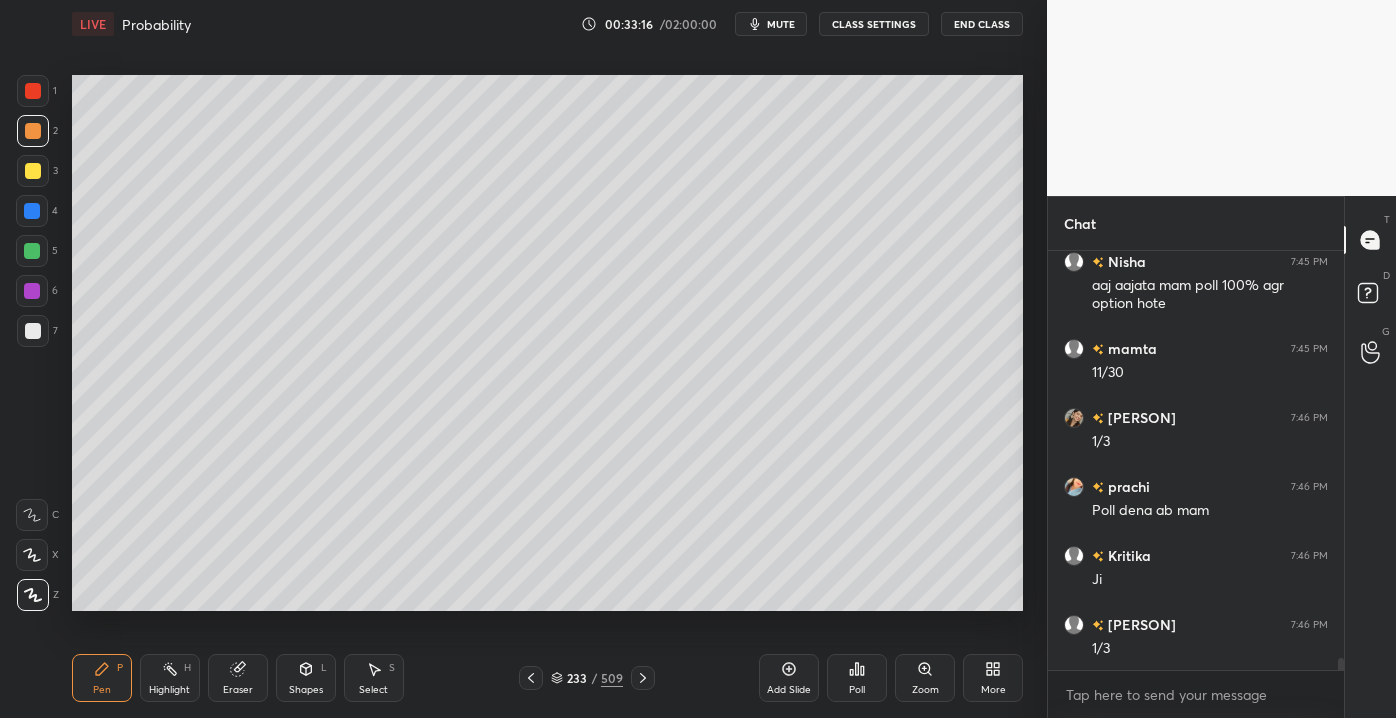 scroll, scrollTop: 14320, scrollLeft: 0, axis: vertical 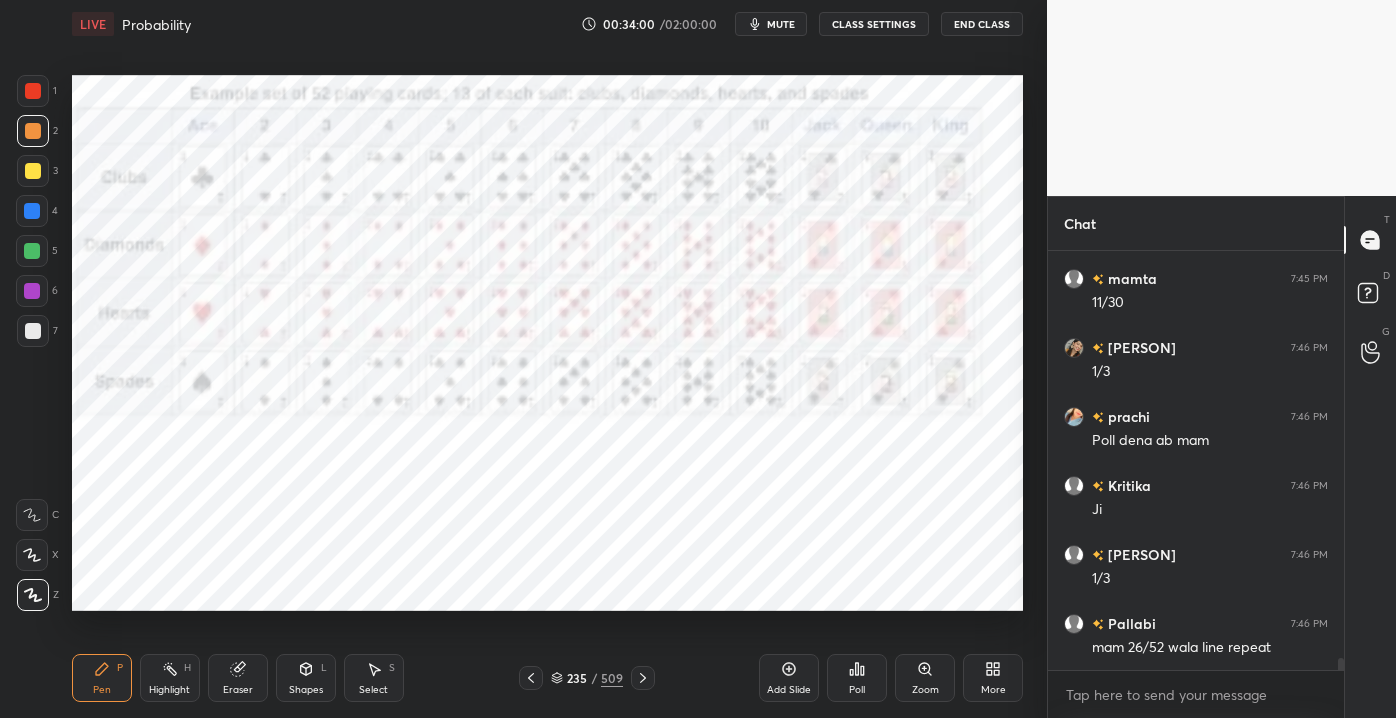 click on "Setting up your live class Poll for   secs No correct answer Start poll" at bounding box center [547, 343] 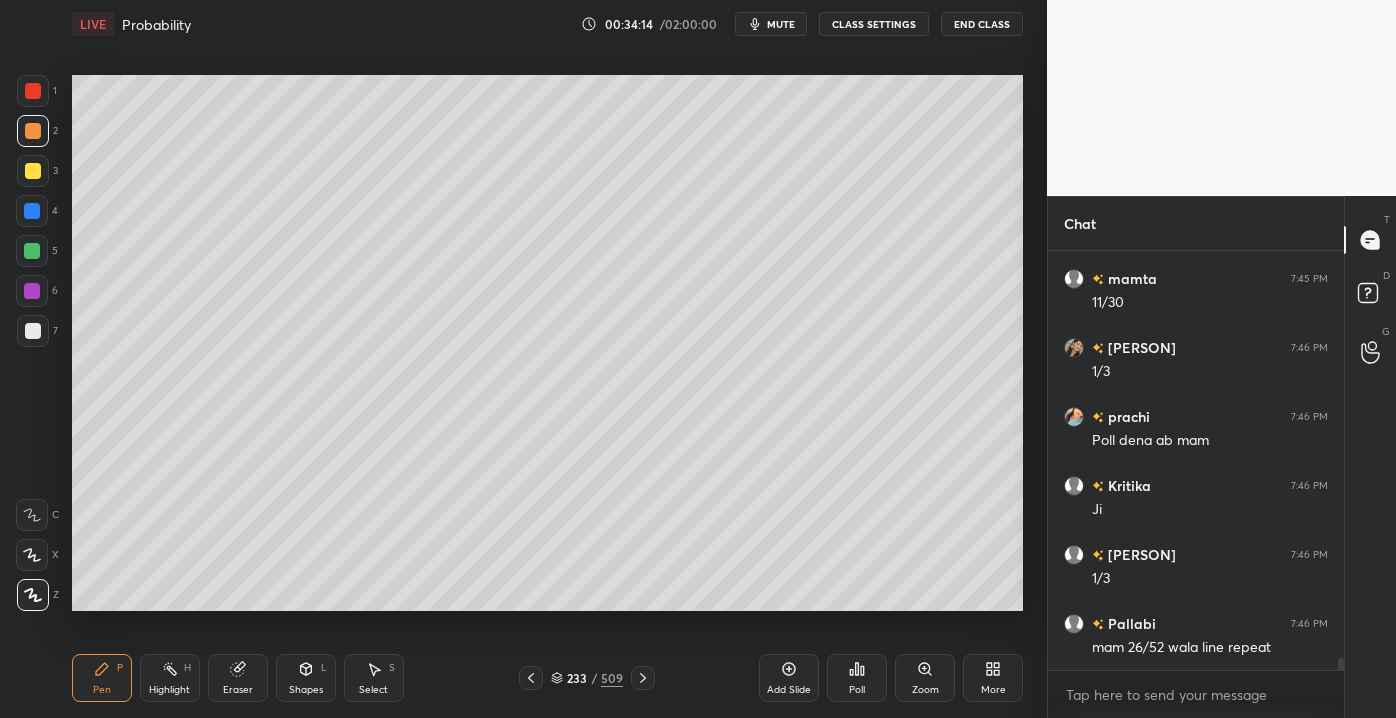 scroll, scrollTop: 14389, scrollLeft: 0, axis: vertical 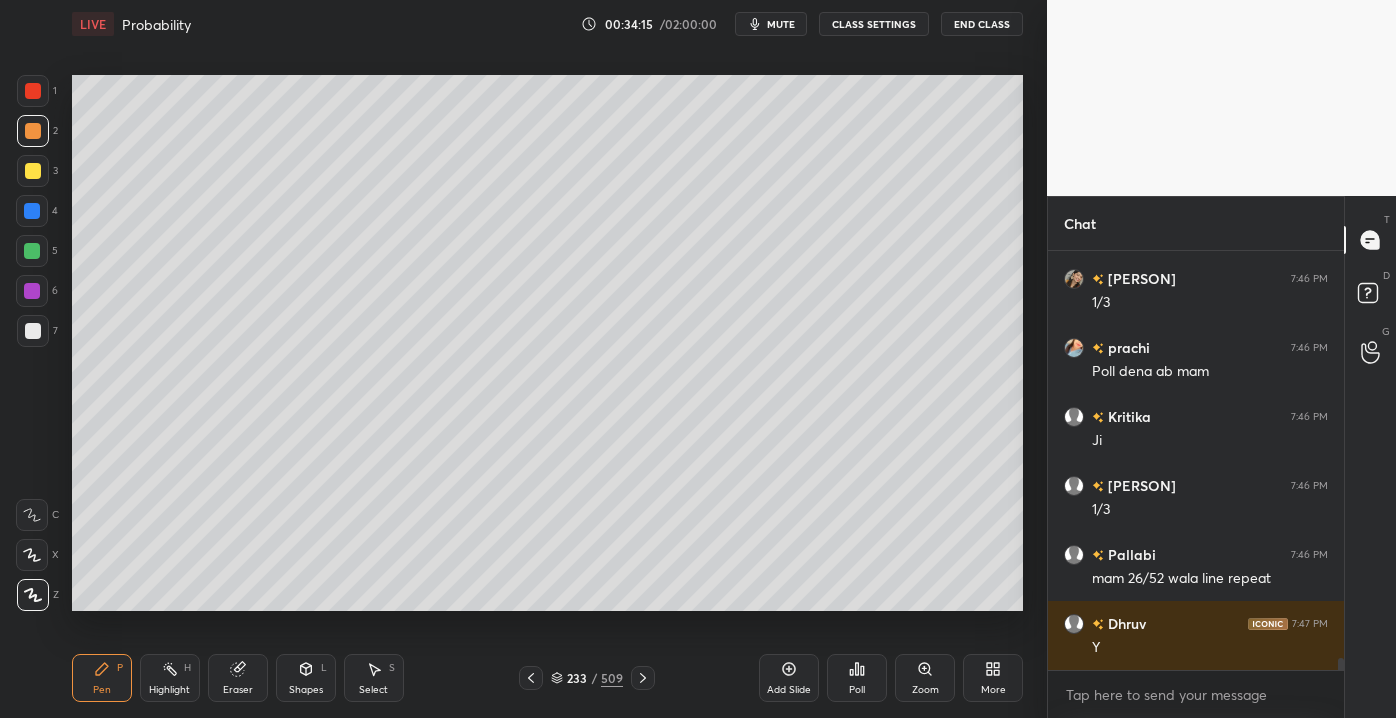 click on "CLASS SETTINGS" at bounding box center [874, 24] 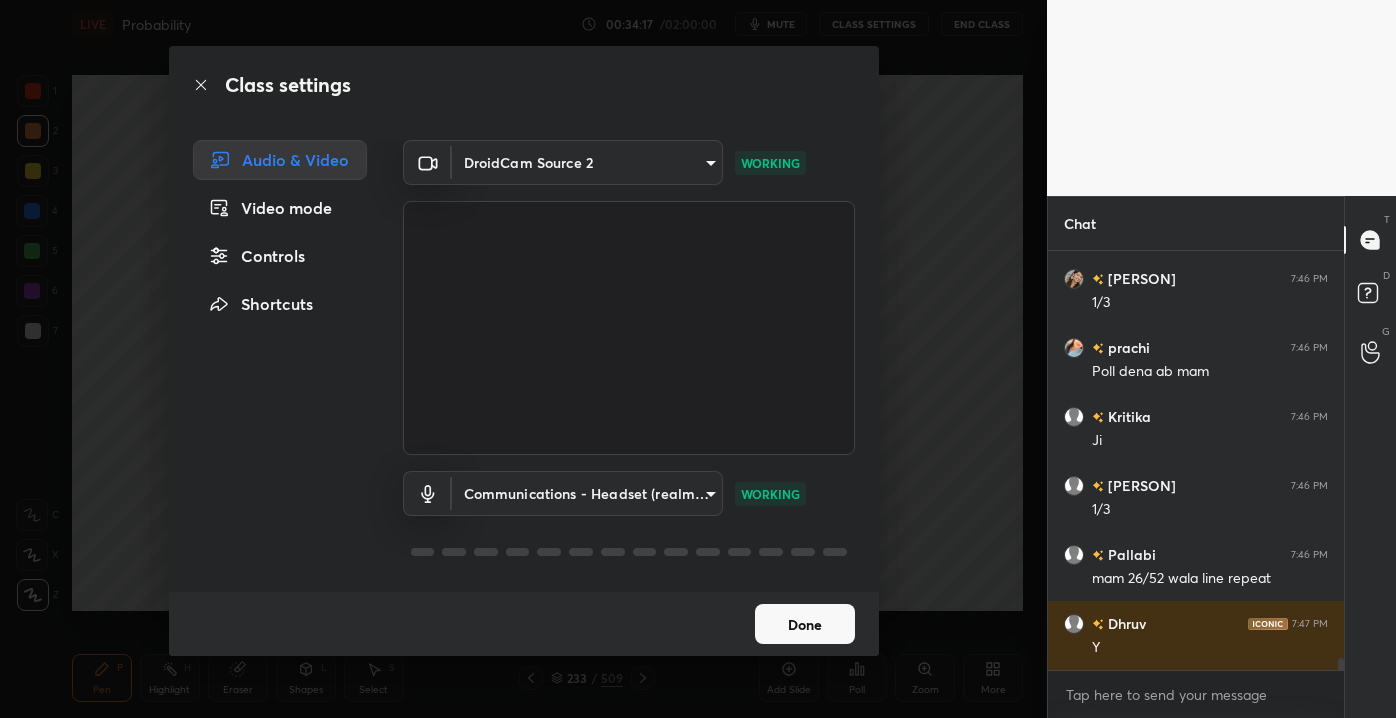 click on "Class settings Audio & Video Video mode Controls Shortcuts DroidCam Source 2 c9814900ff78ce36233347c5ad63e6800731d3c59099873d171bf74885343fbf WORKING Communications - Headset (realme Buds Wireless 3) communications WORKING Done" at bounding box center (523, 359) 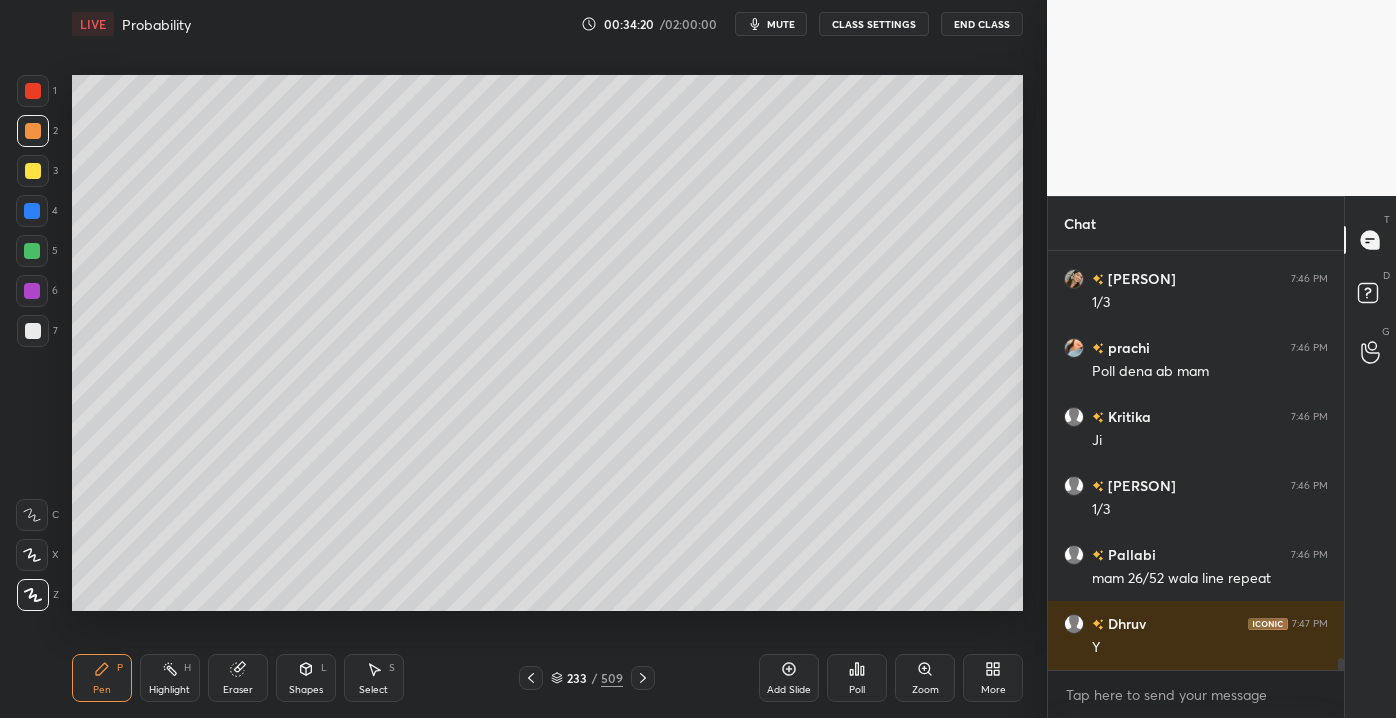 scroll, scrollTop: 14458, scrollLeft: 0, axis: vertical 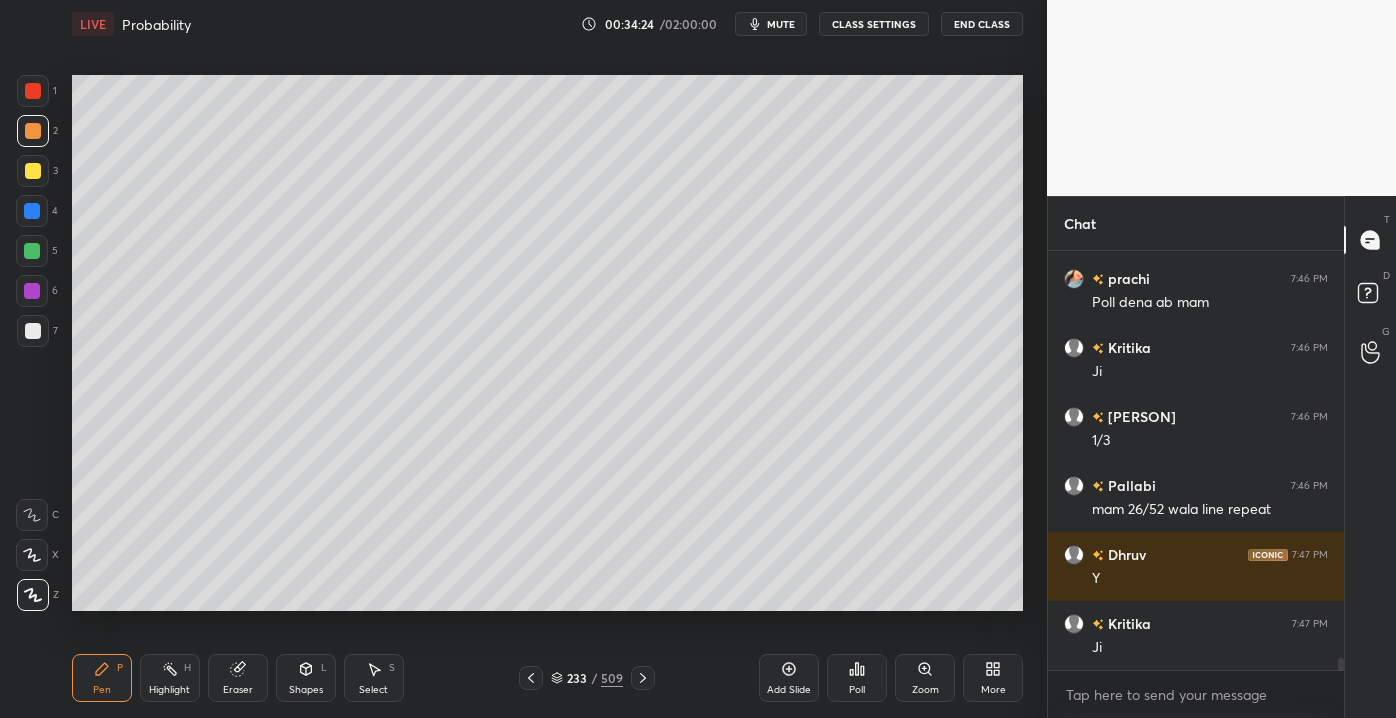 type 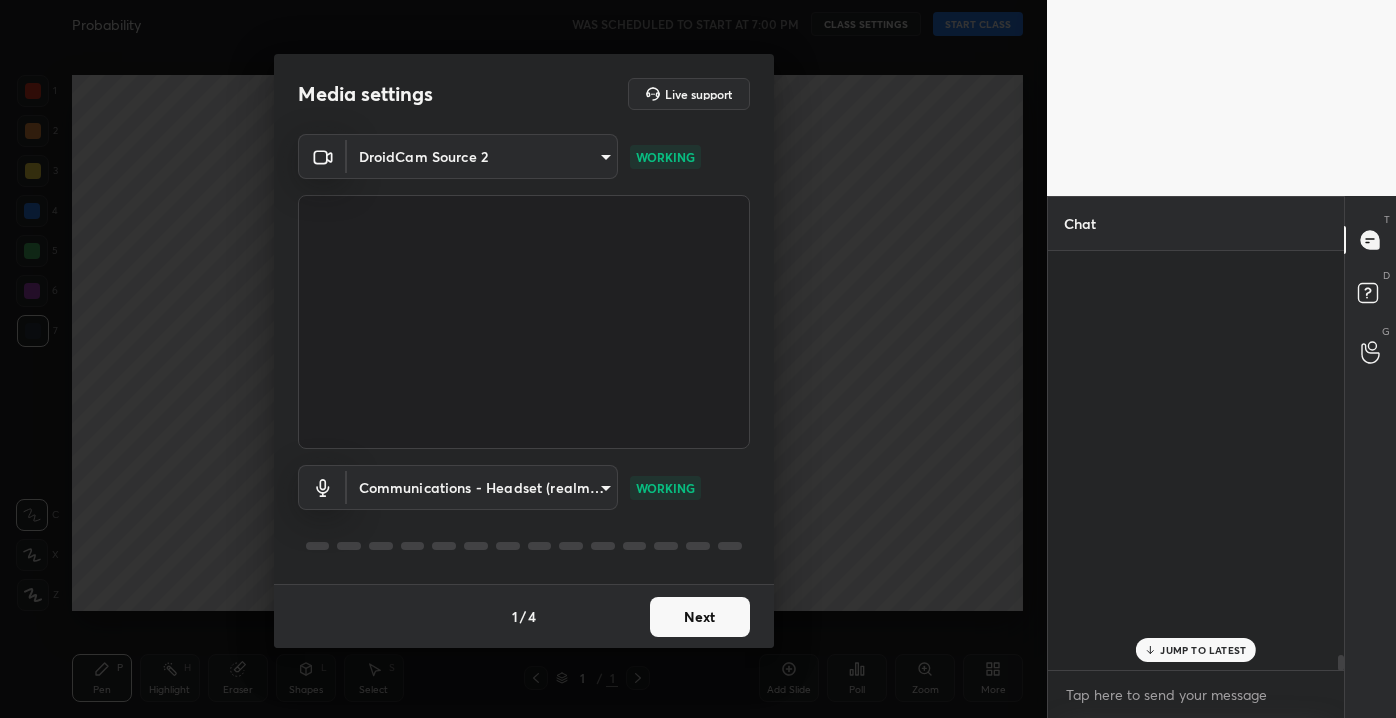 scroll, scrollTop: 0, scrollLeft: 0, axis: both 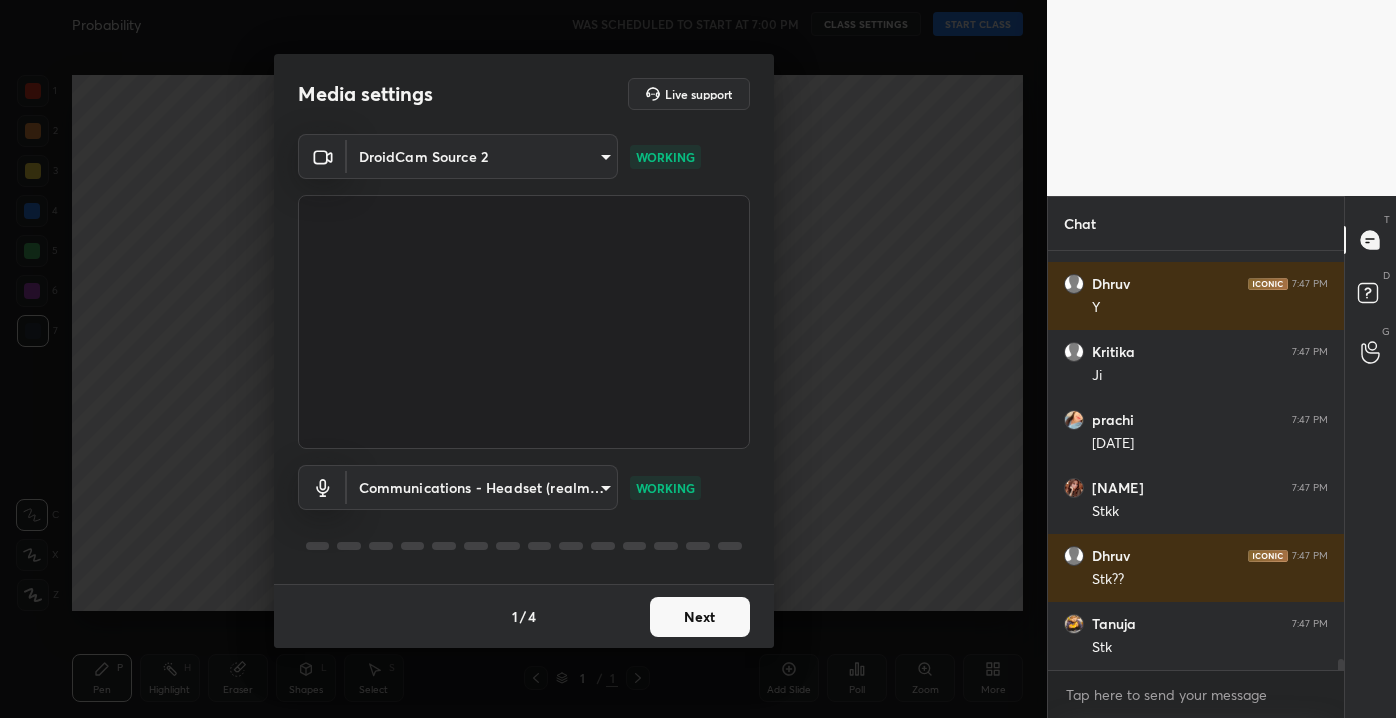 click on "Next" at bounding box center [700, 617] 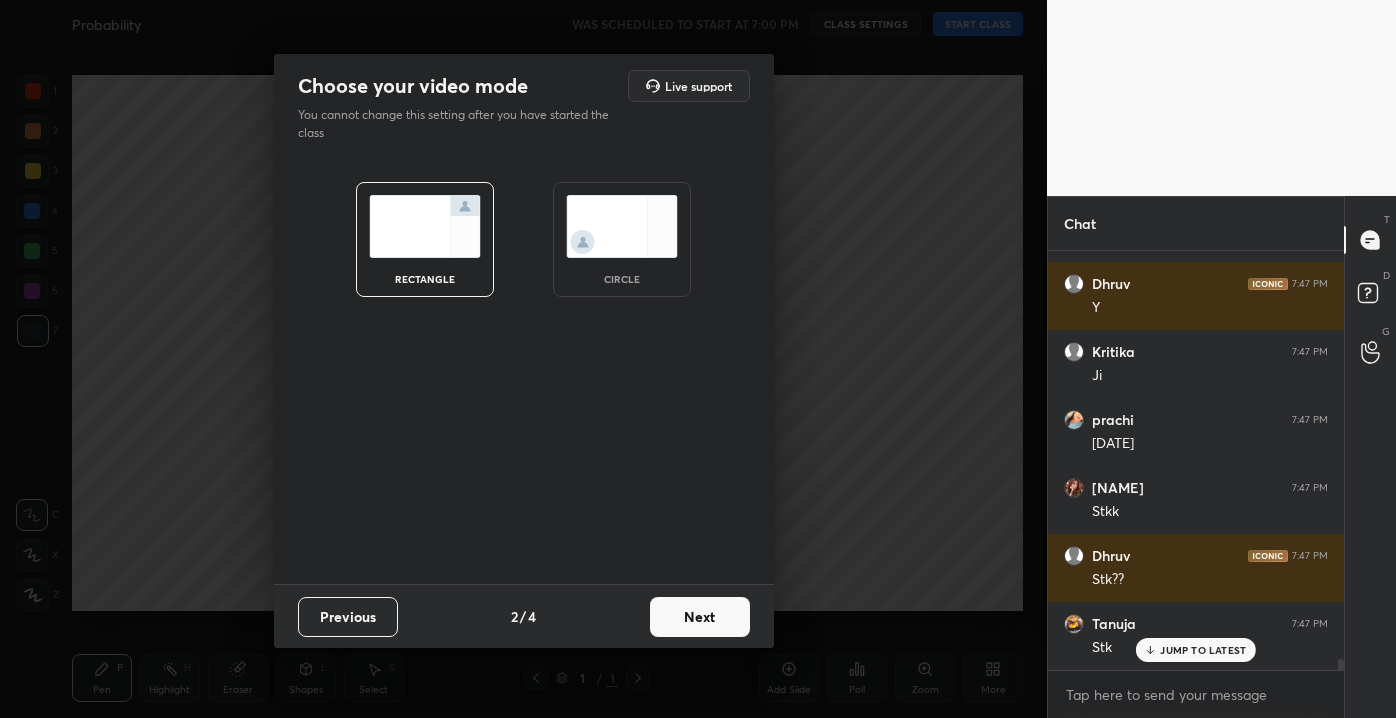 scroll, scrollTop: 15464, scrollLeft: 0, axis: vertical 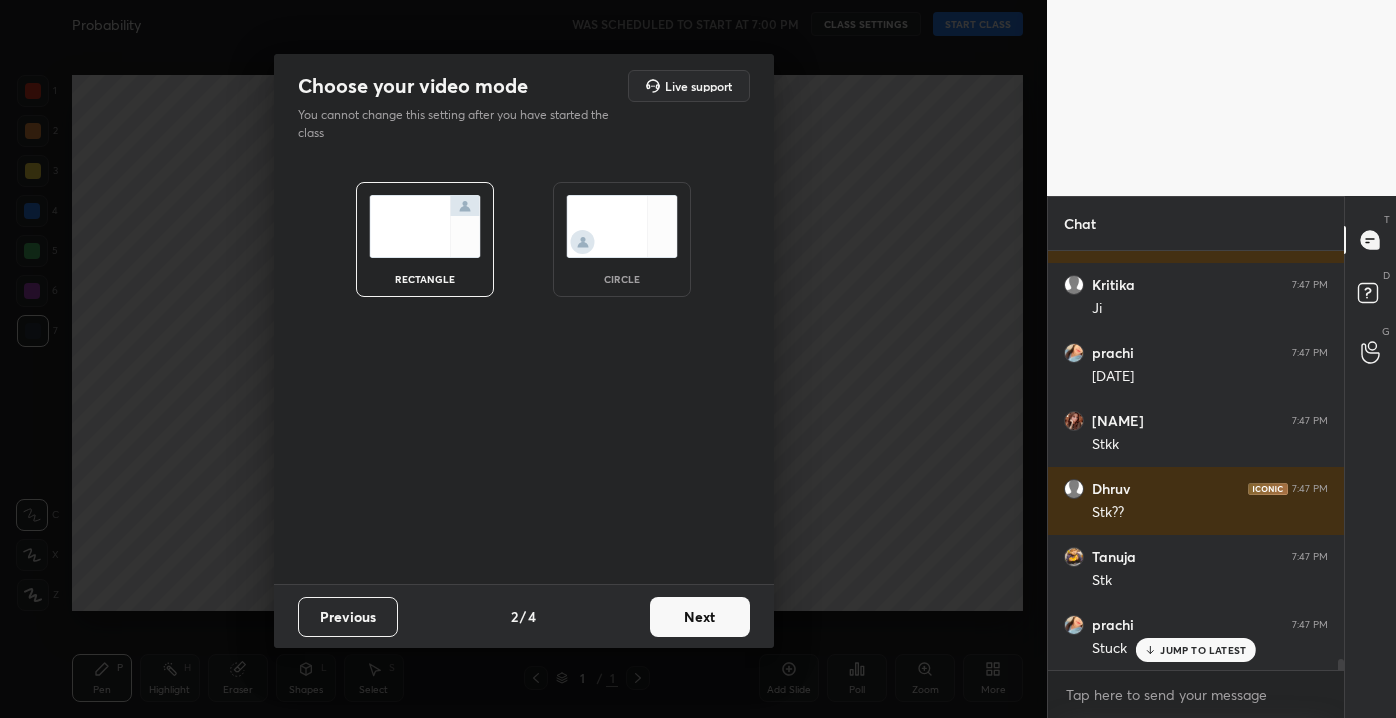 click on "Next" at bounding box center (700, 617) 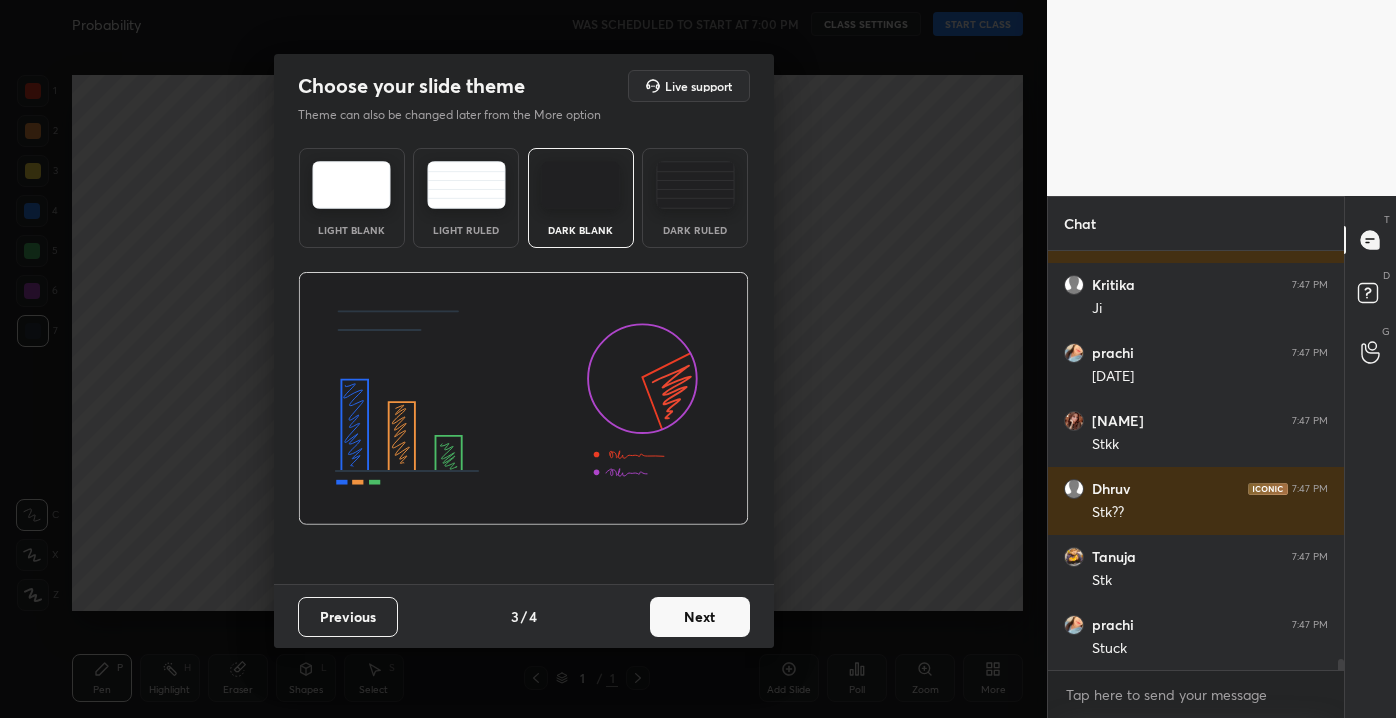 scroll, scrollTop: 15533, scrollLeft: 0, axis: vertical 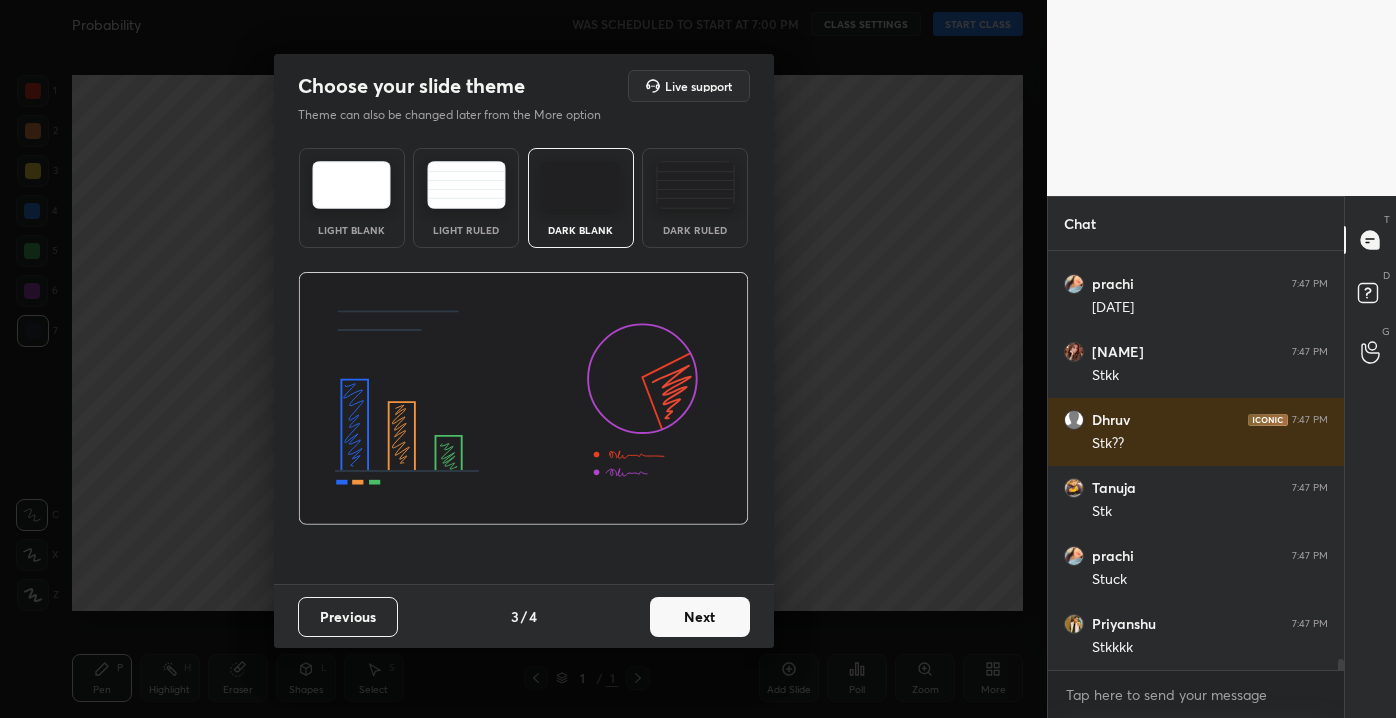 click on "Next" at bounding box center (700, 617) 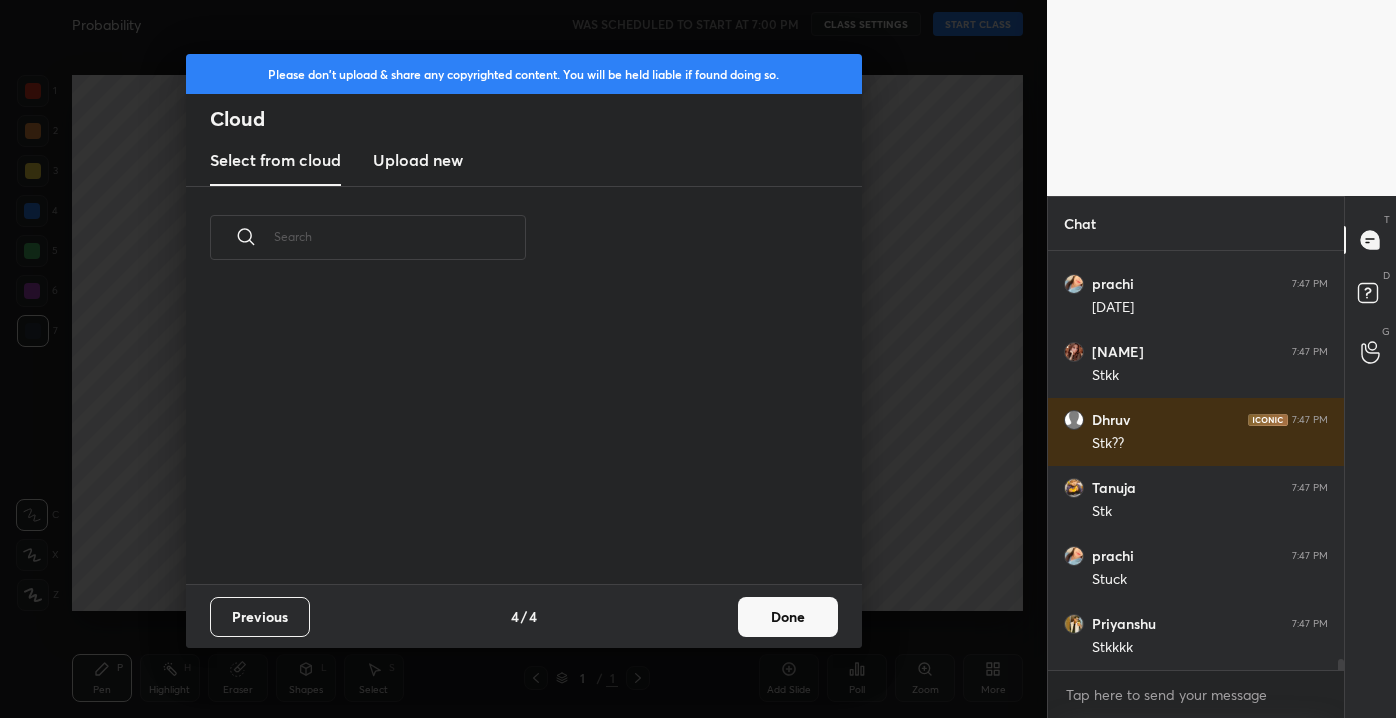 scroll, scrollTop: 15600, scrollLeft: 0, axis: vertical 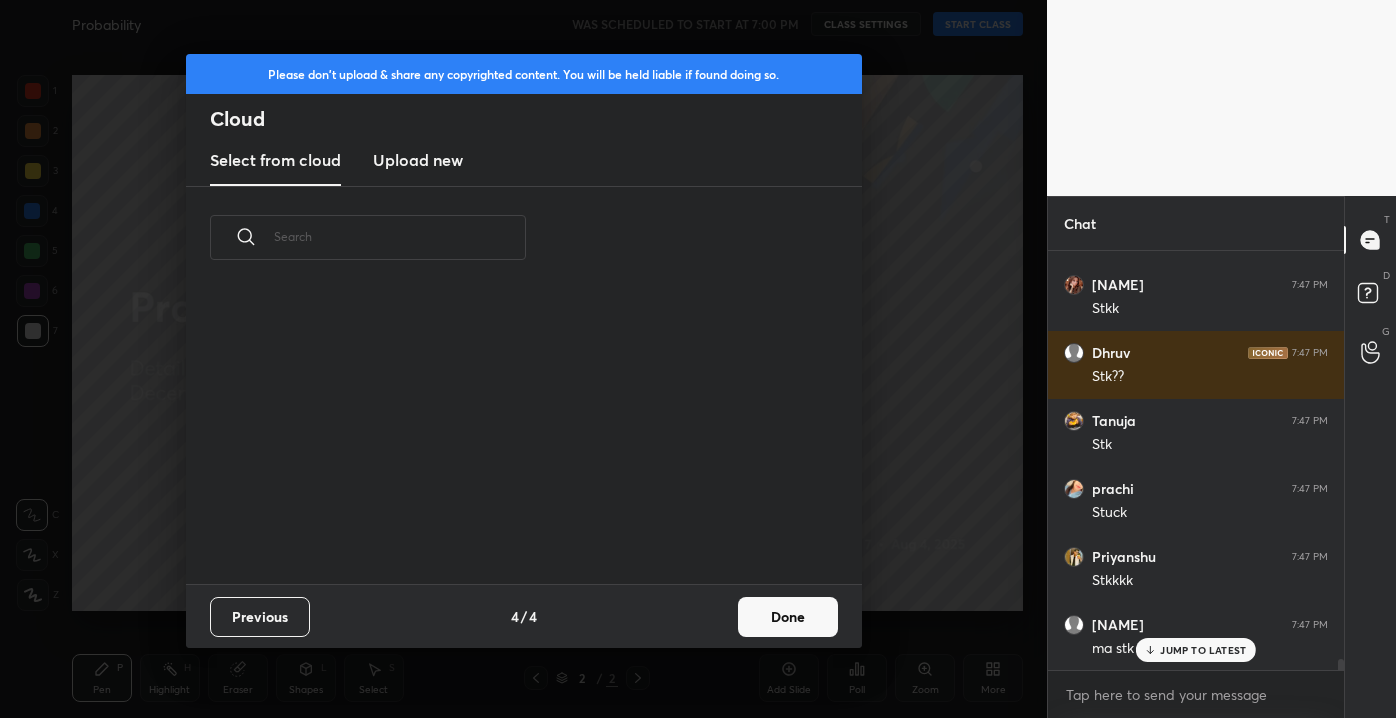 click on "Done" at bounding box center [788, 617] 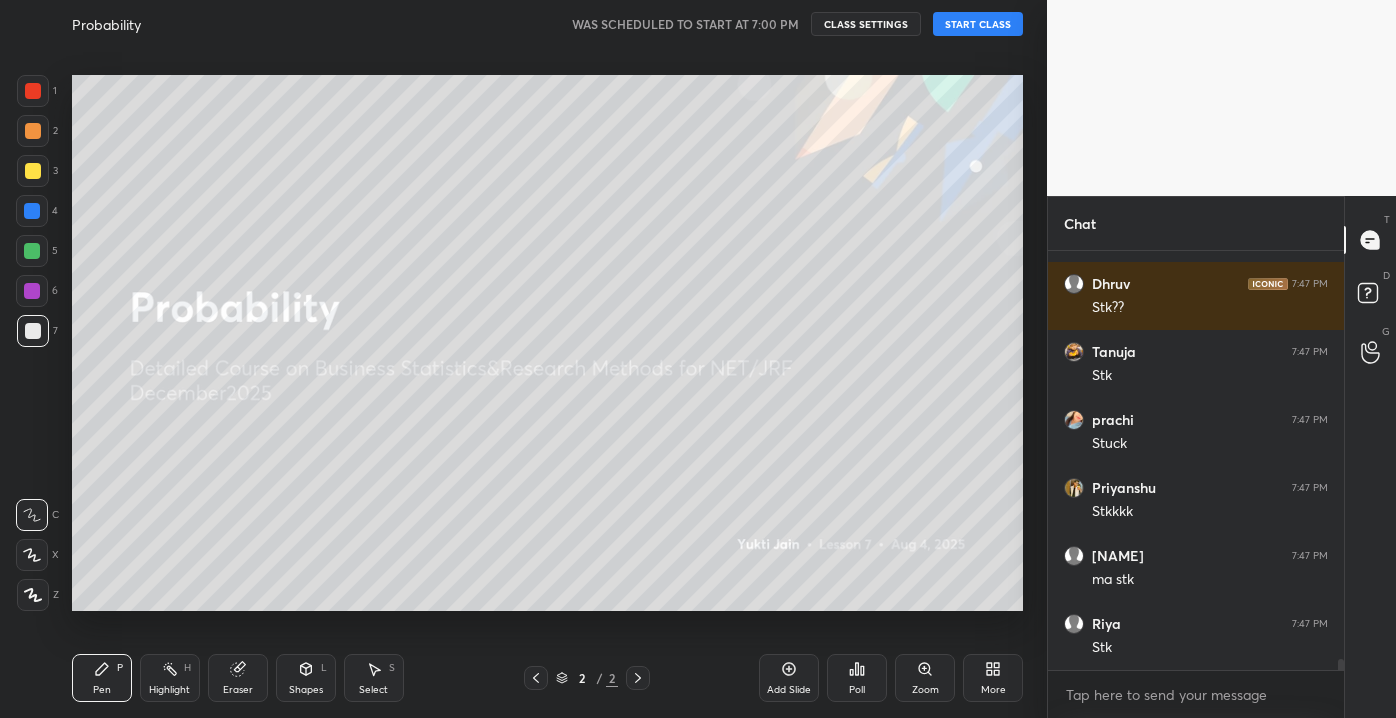 scroll, scrollTop: 15736, scrollLeft: 0, axis: vertical 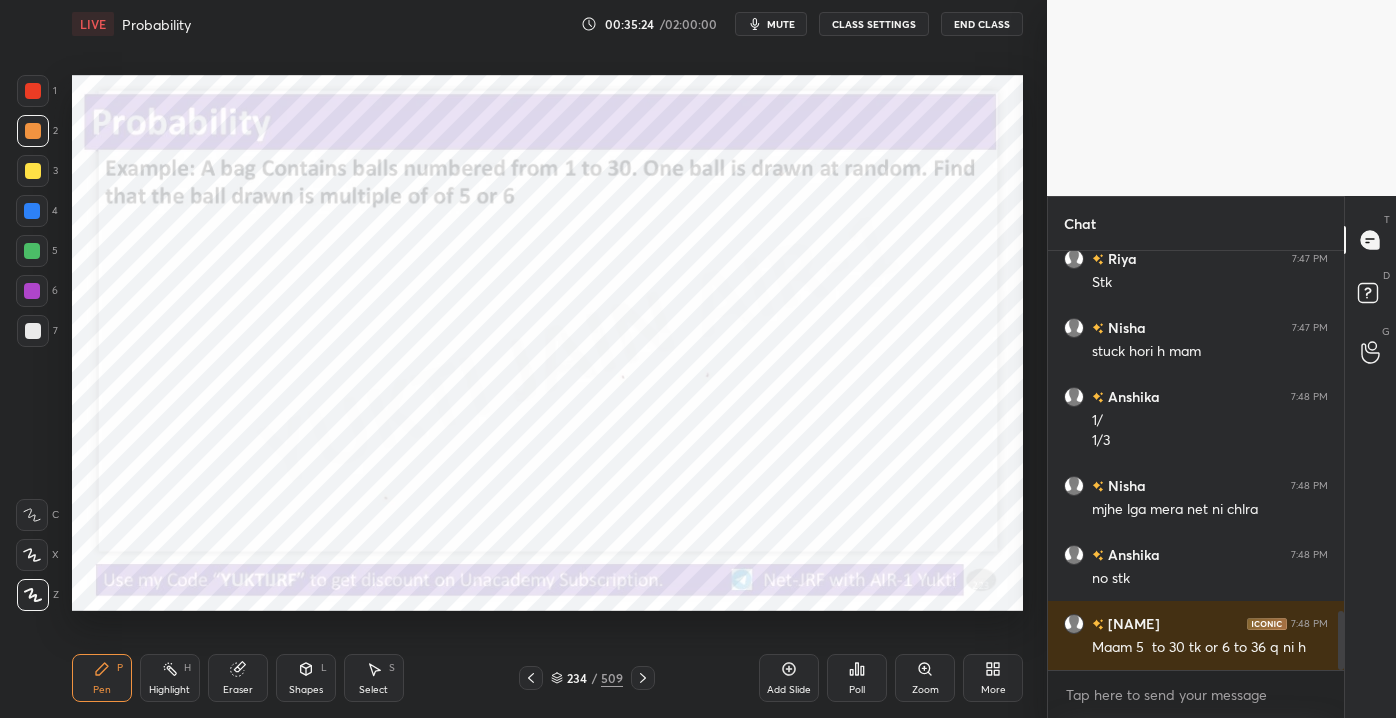 click 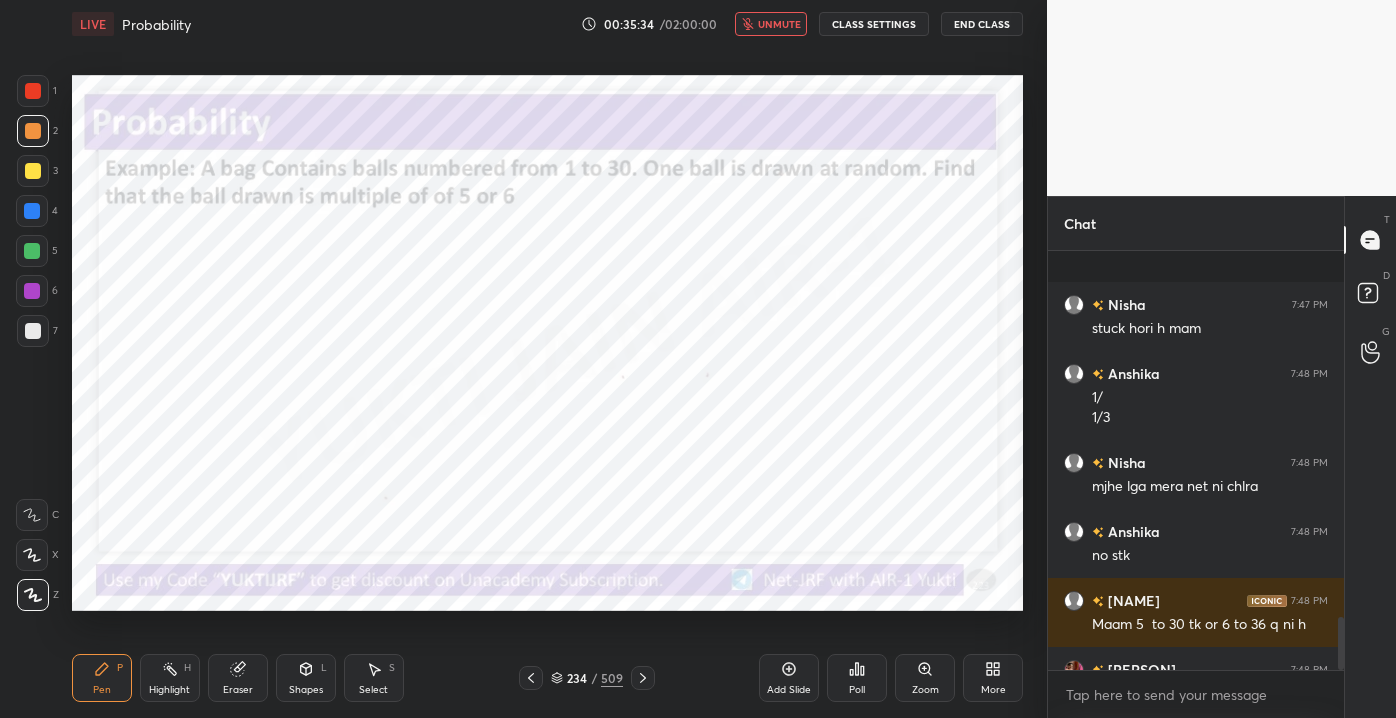 scroll, scrollTop: 2872, scrollLeft: 0, axis: vertical 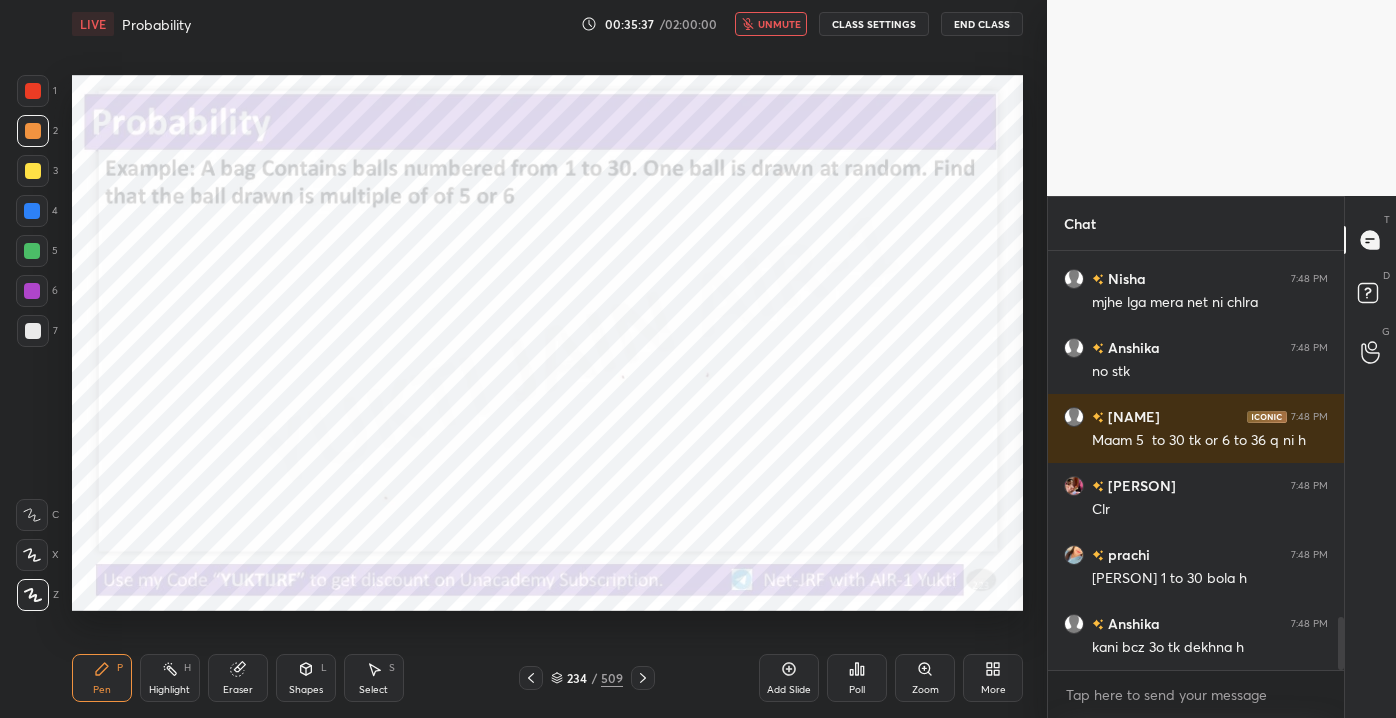 click on "unmute" at bounding box center [771, 24] 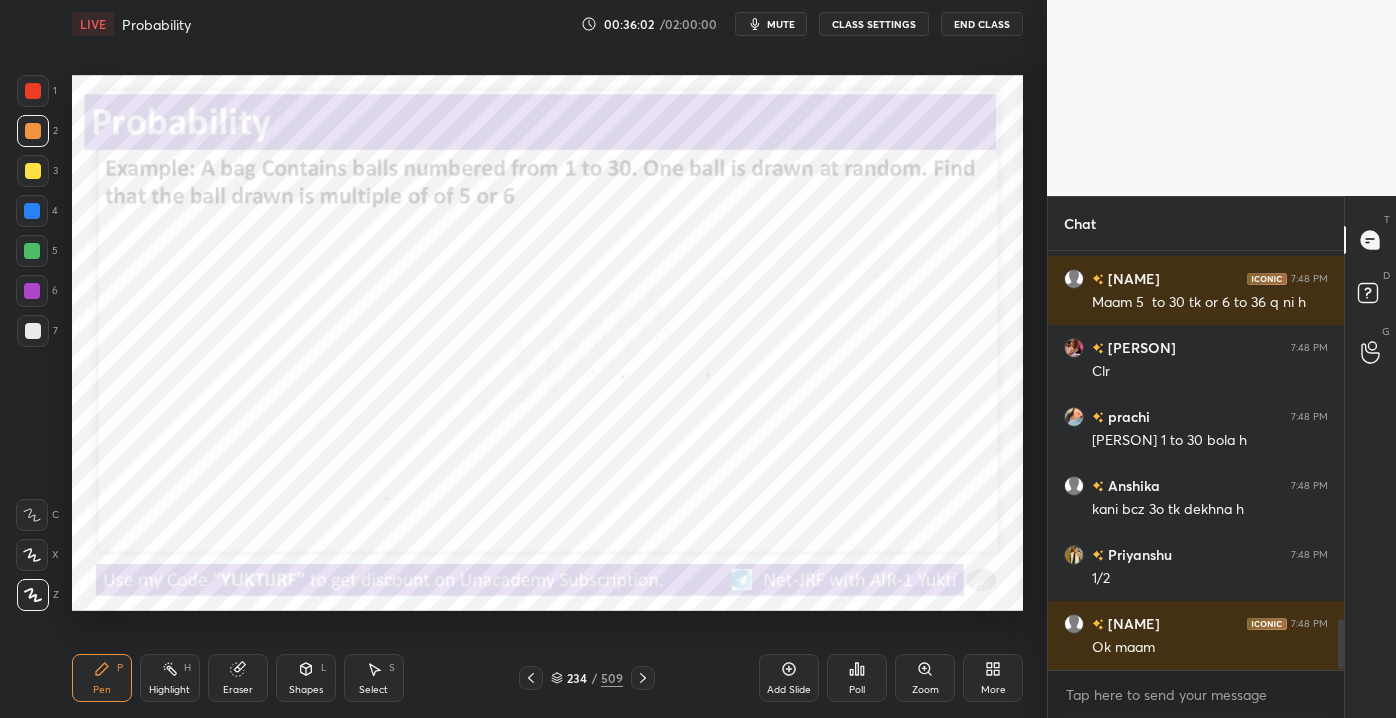 scroll, scrollTop: 3079, scrollLeft: 0, axis: vertical 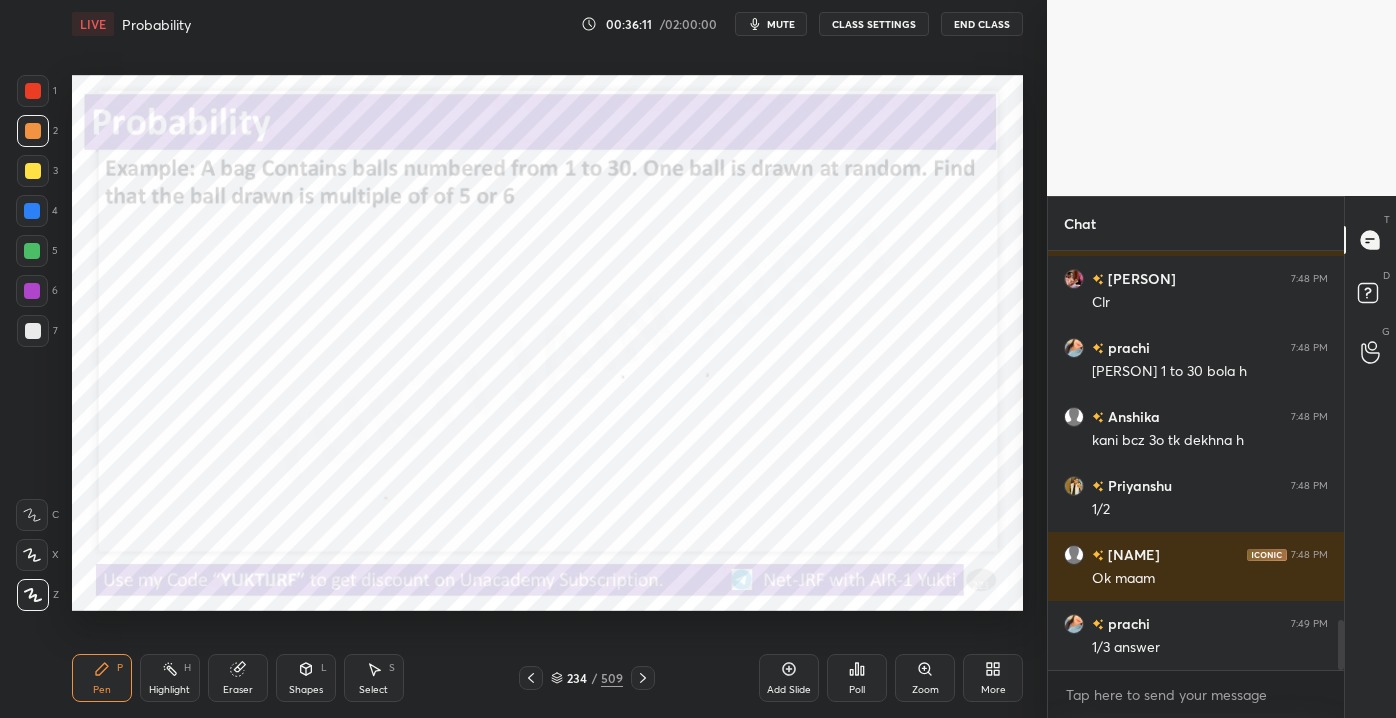 click at bounding box center (33, 91) 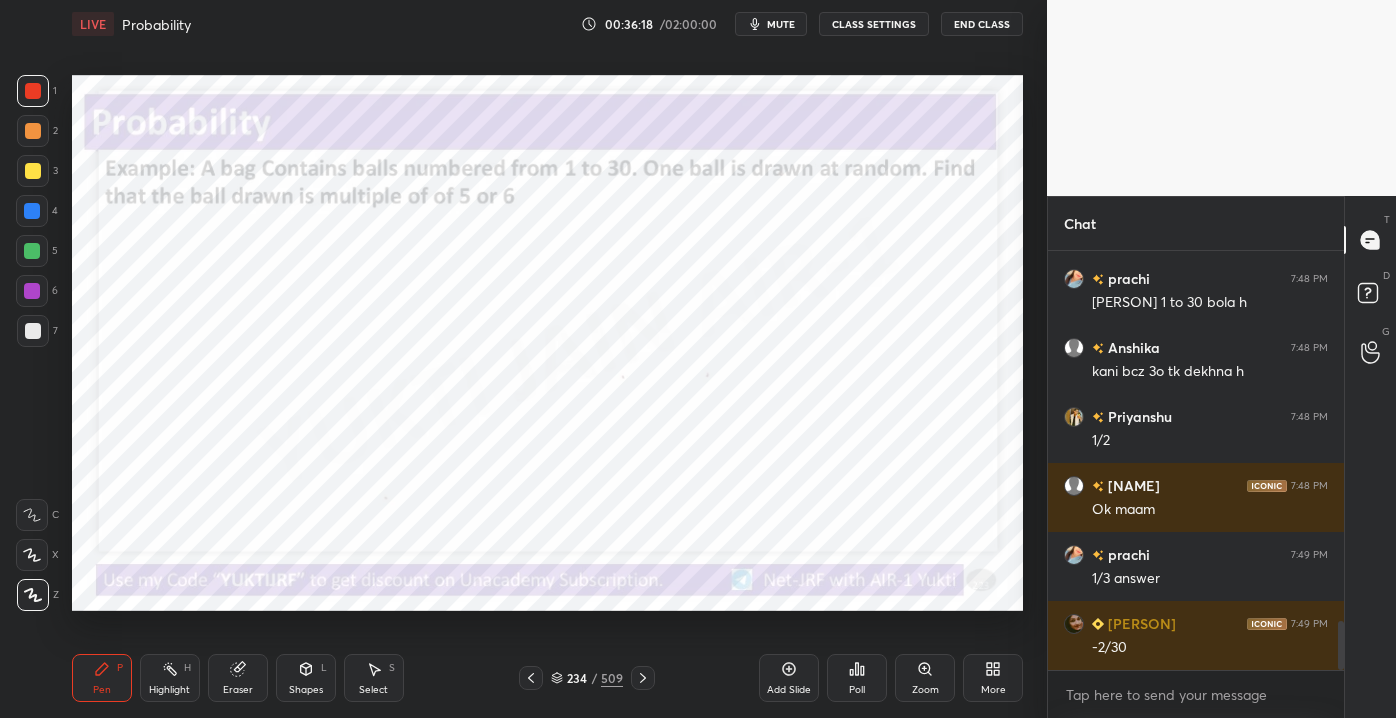 scroll, scrollTop: 3216, scrollLeft: 0, axis: vertical 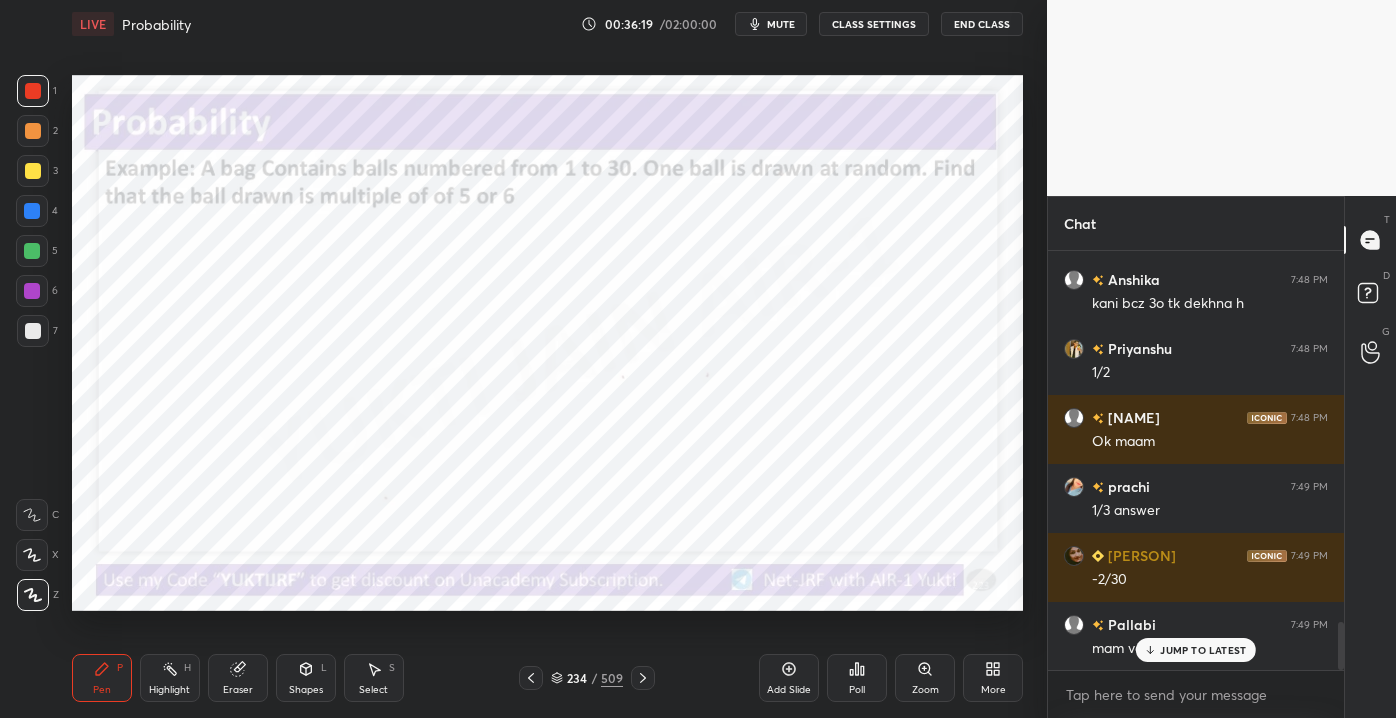 click 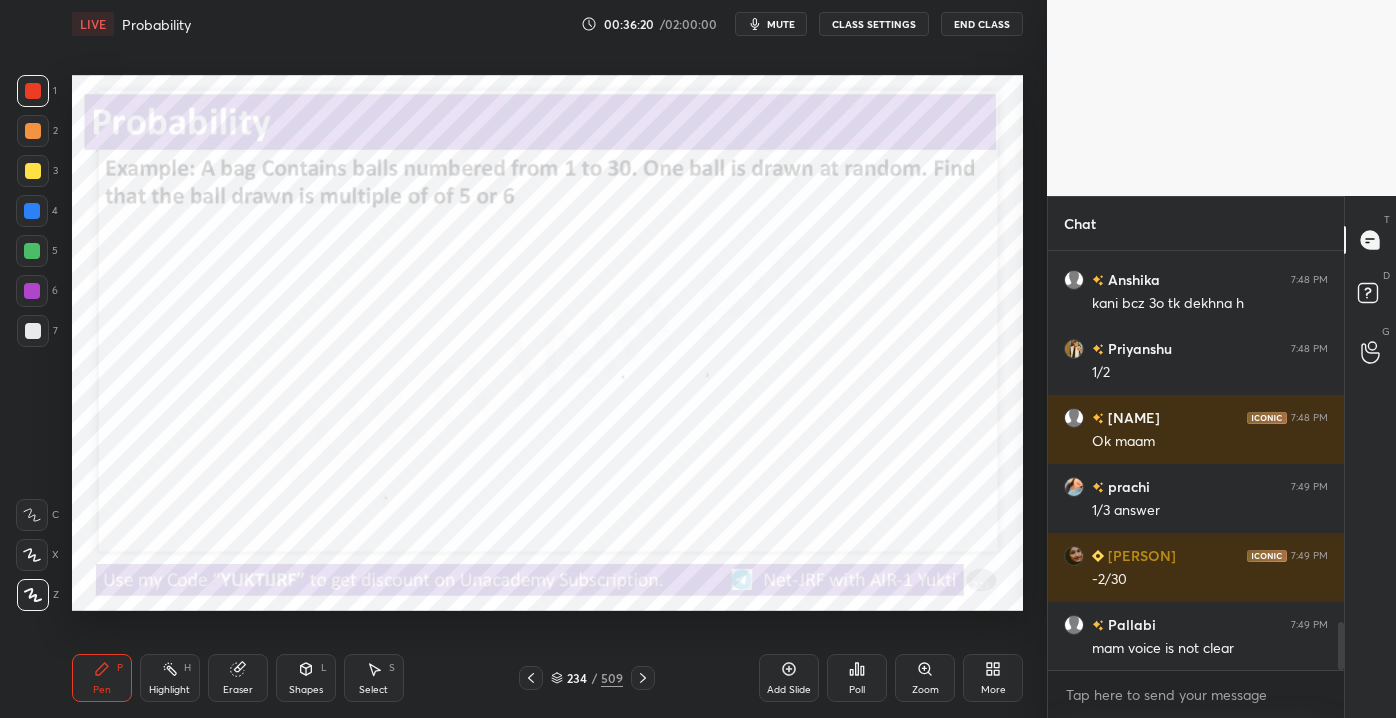 scroll, scrollTop: 3285, scrollLeft: 0, axis: vertical 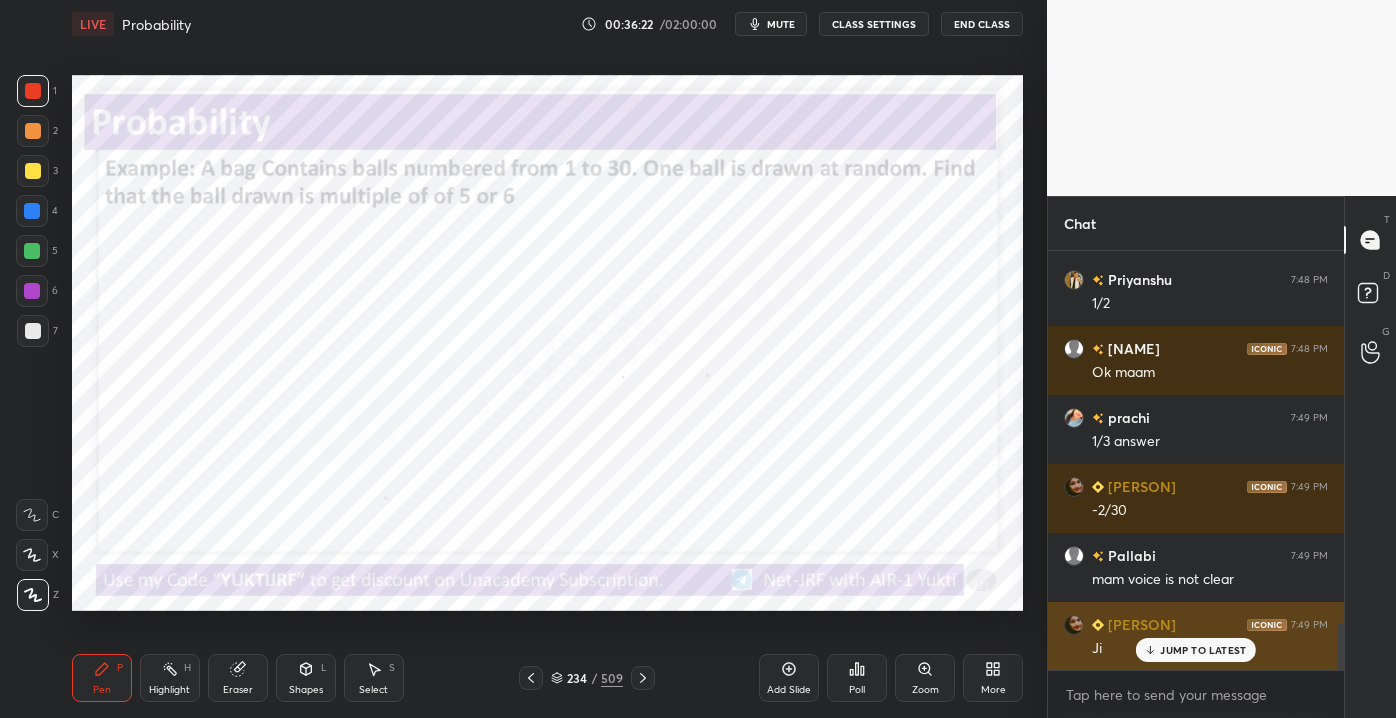 click on "JUMP TO LATEST" at bounding box center [1203, 650] 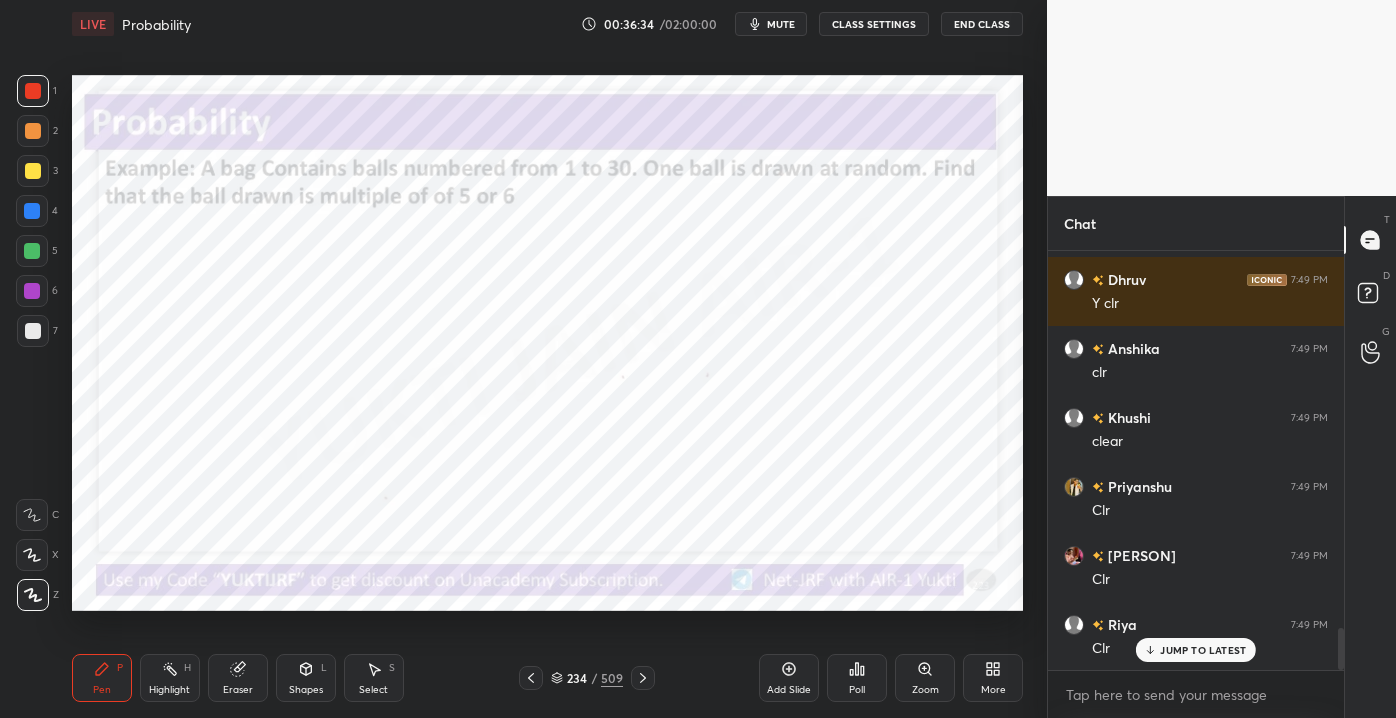scroll, scrollTop: 3837, scrollLeft: 0, axis: vertical 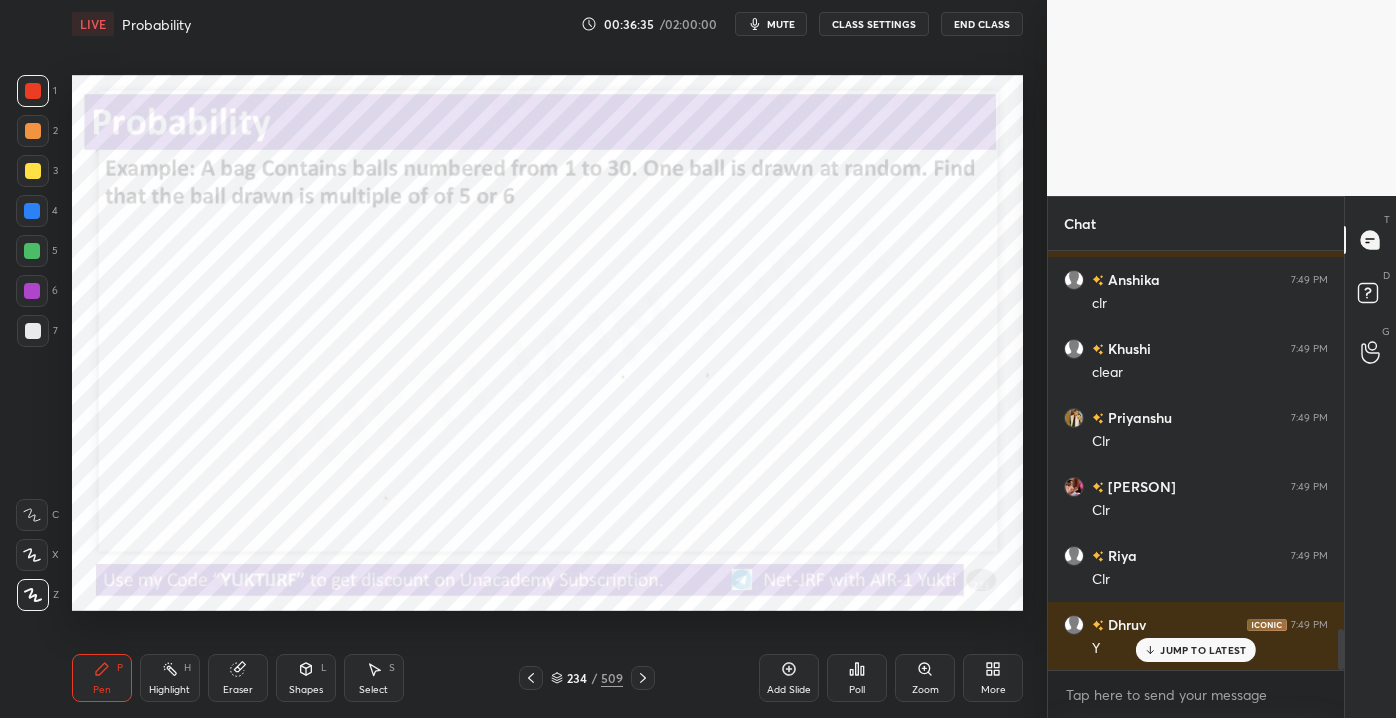 click 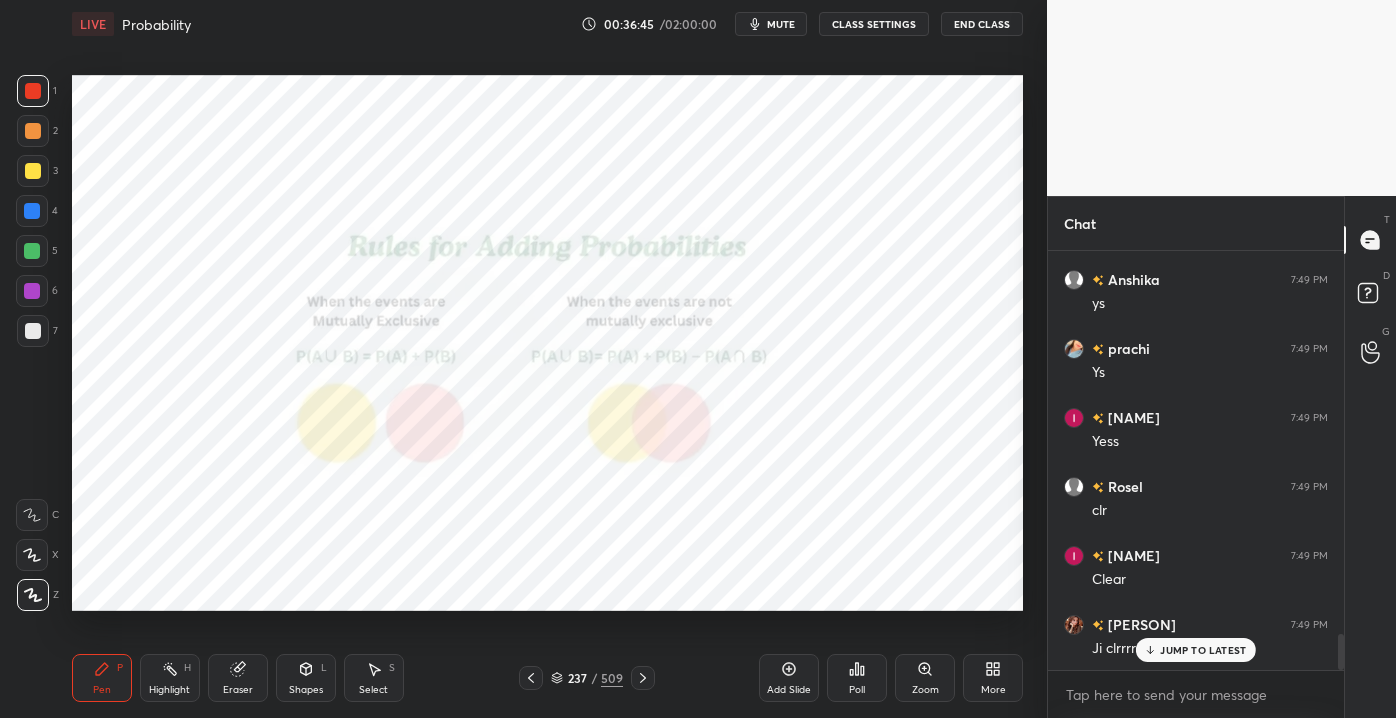 scroll, scrollTop: 4389, scrollLeft: 0, axis: vertical 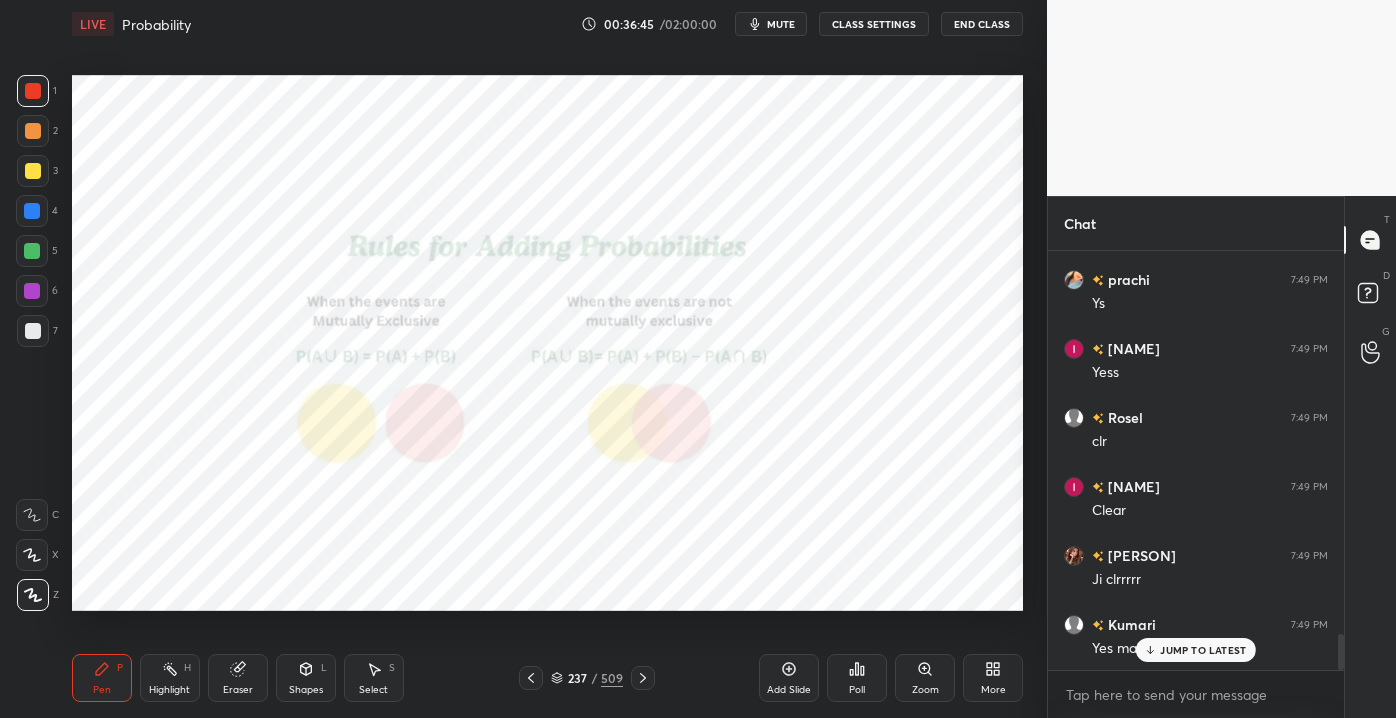 click on "JUMP TO LATEST" at bounding box center [1203, 650] 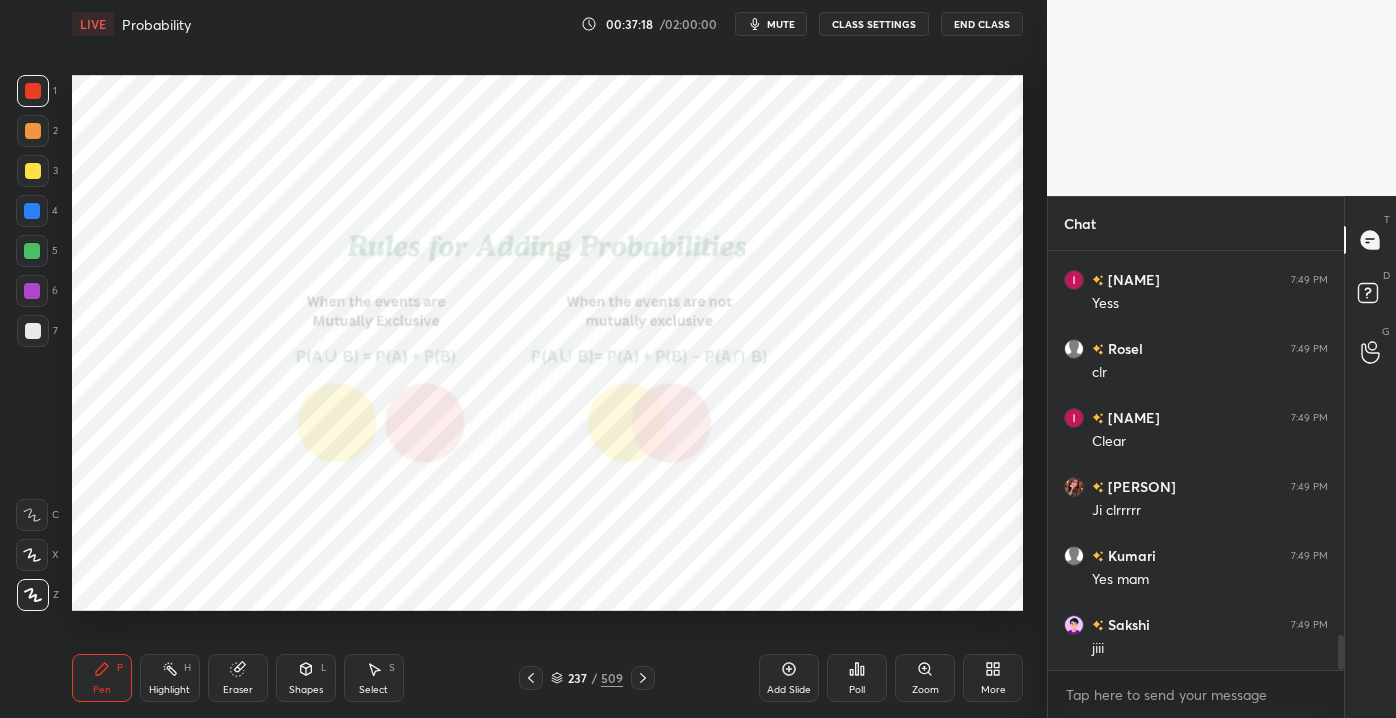 scroll, scrollTop: 4528, scrollLeft: 0, axis: vertical 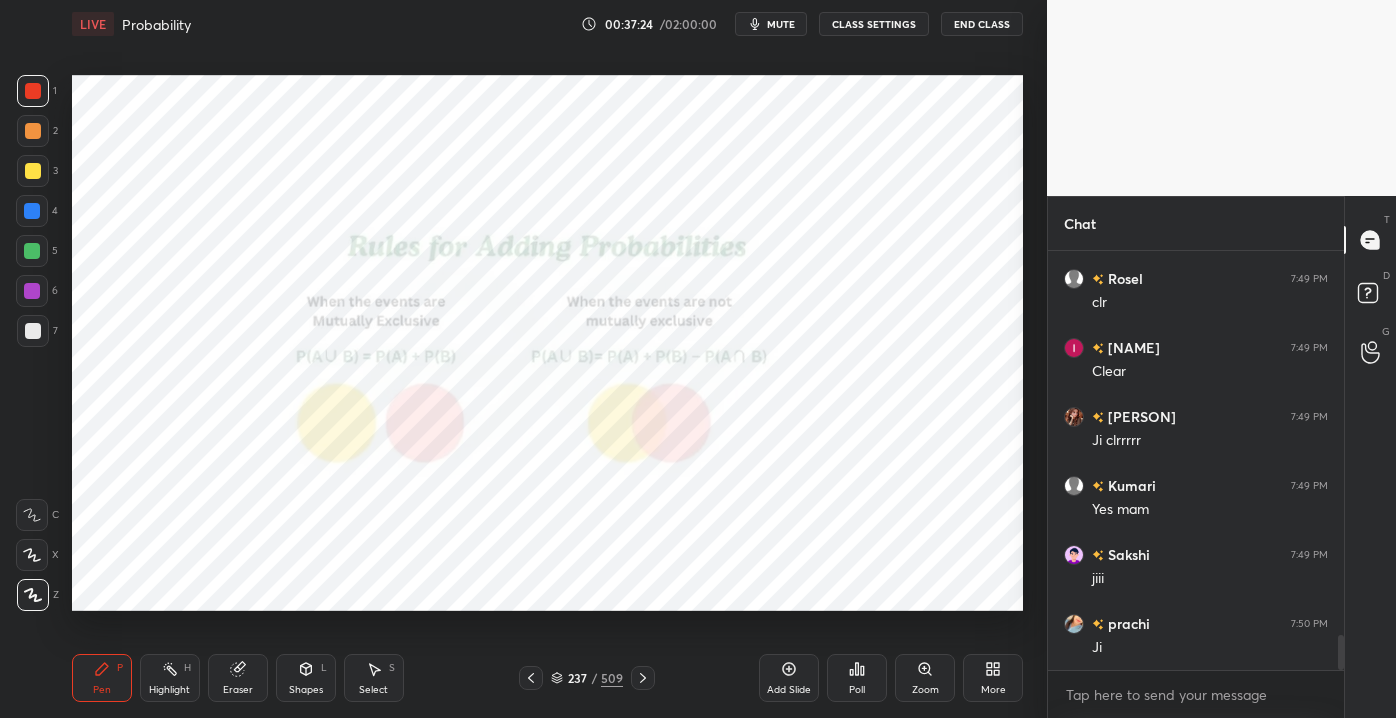 click on "Eraser" at bounding box center (238, 690) 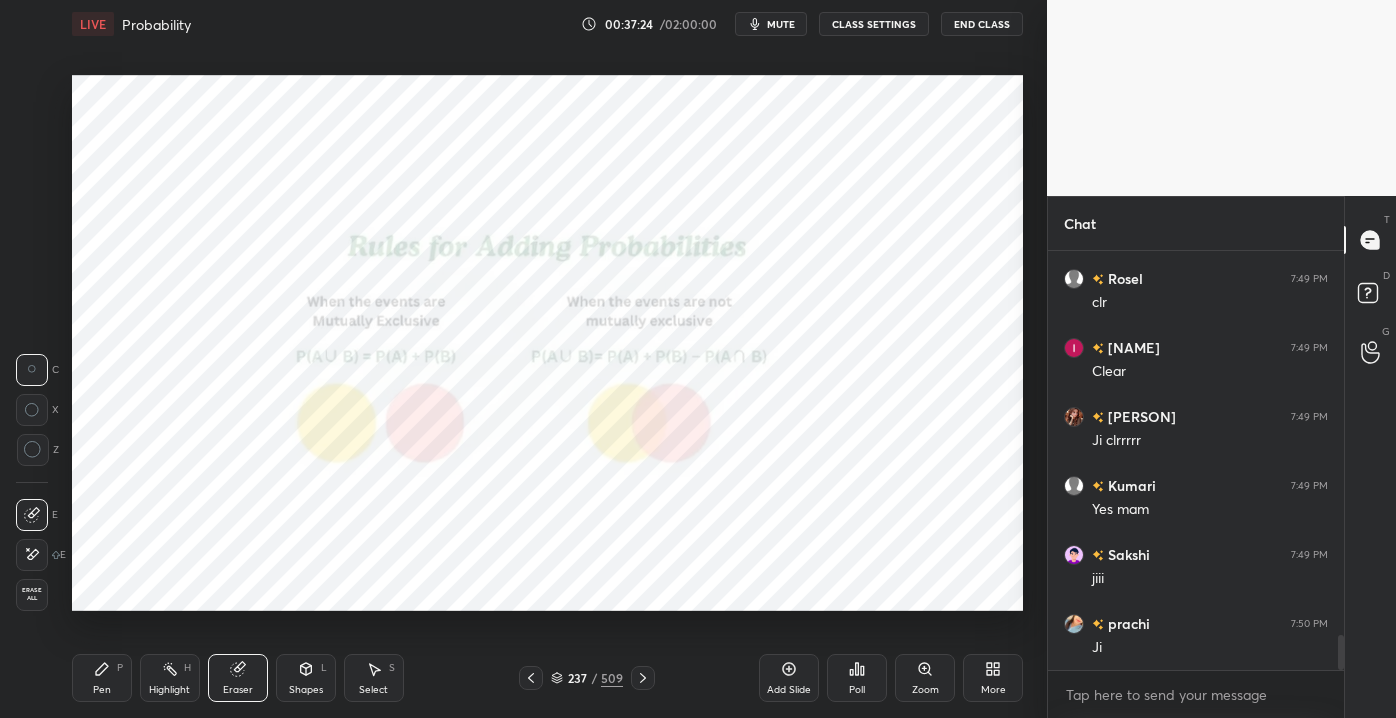 click on "Erase all" at bounding box center [32, 594] 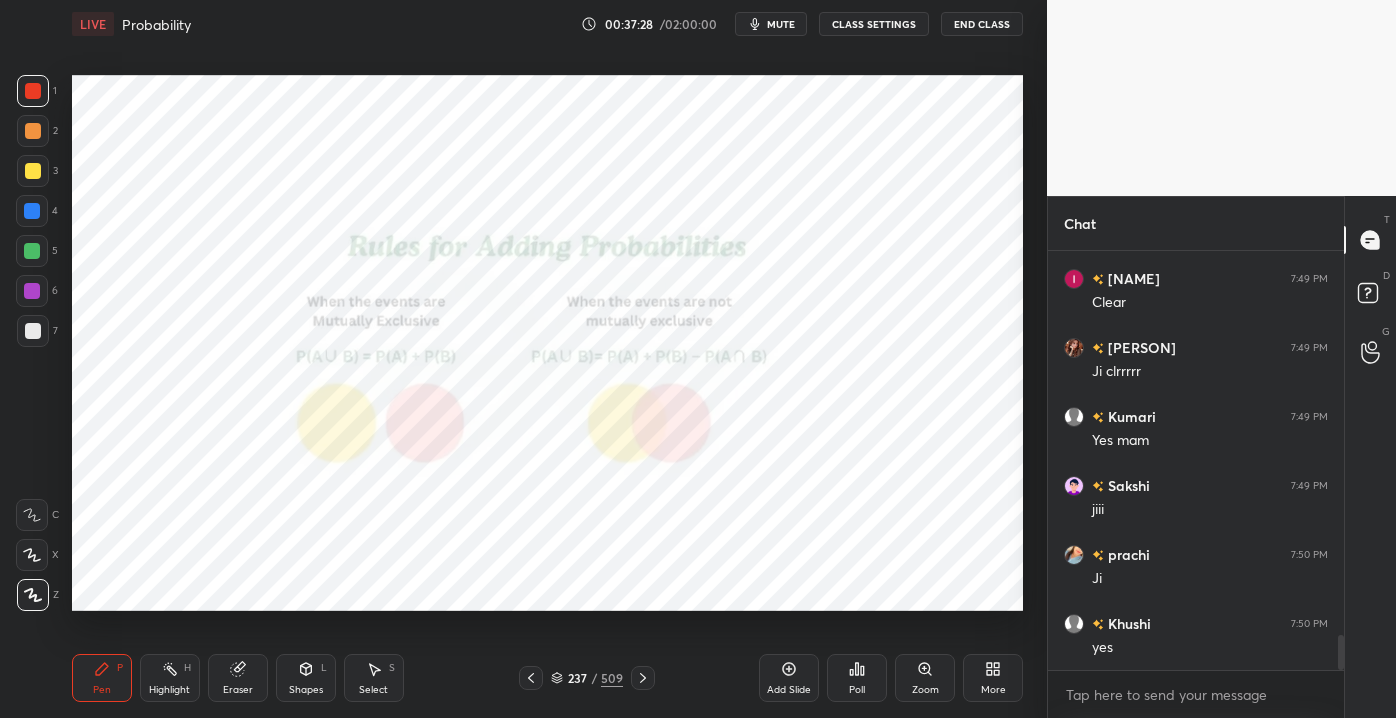 scroll, scrollTop: 4666, scrollLeft: 0, axis: vertical 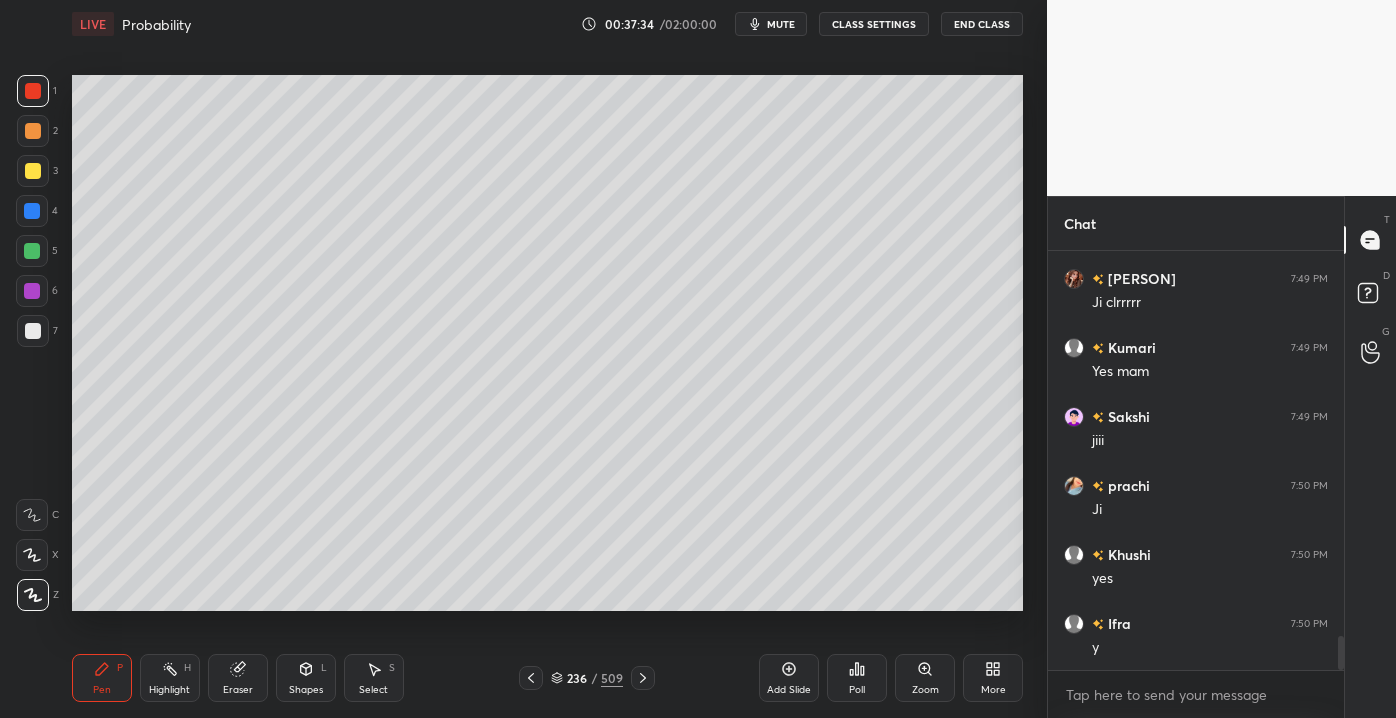 click on "Pen P Highlight H Eraser Shapes L Select S 236 / 509 Add Slide Poll Zoom More" at bounding box center [547, 678] 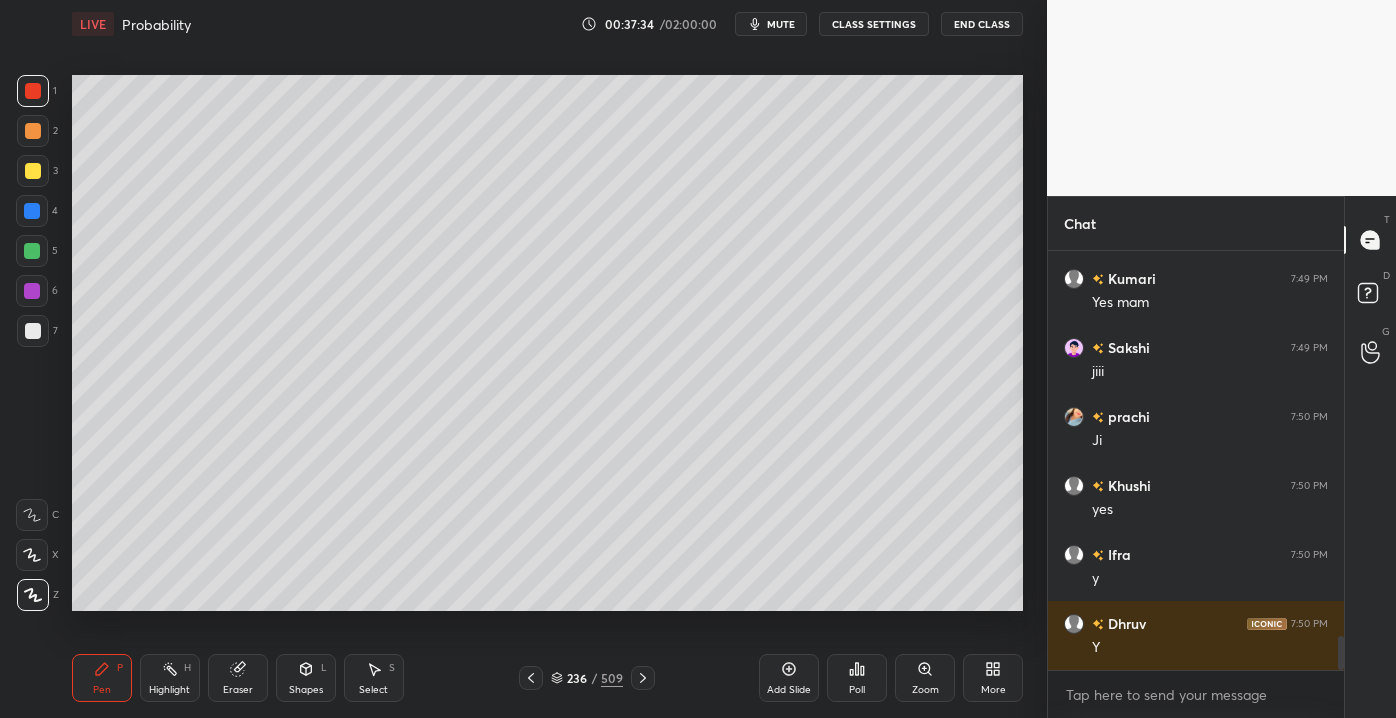 click on "236" at bounding box center (577, 678) 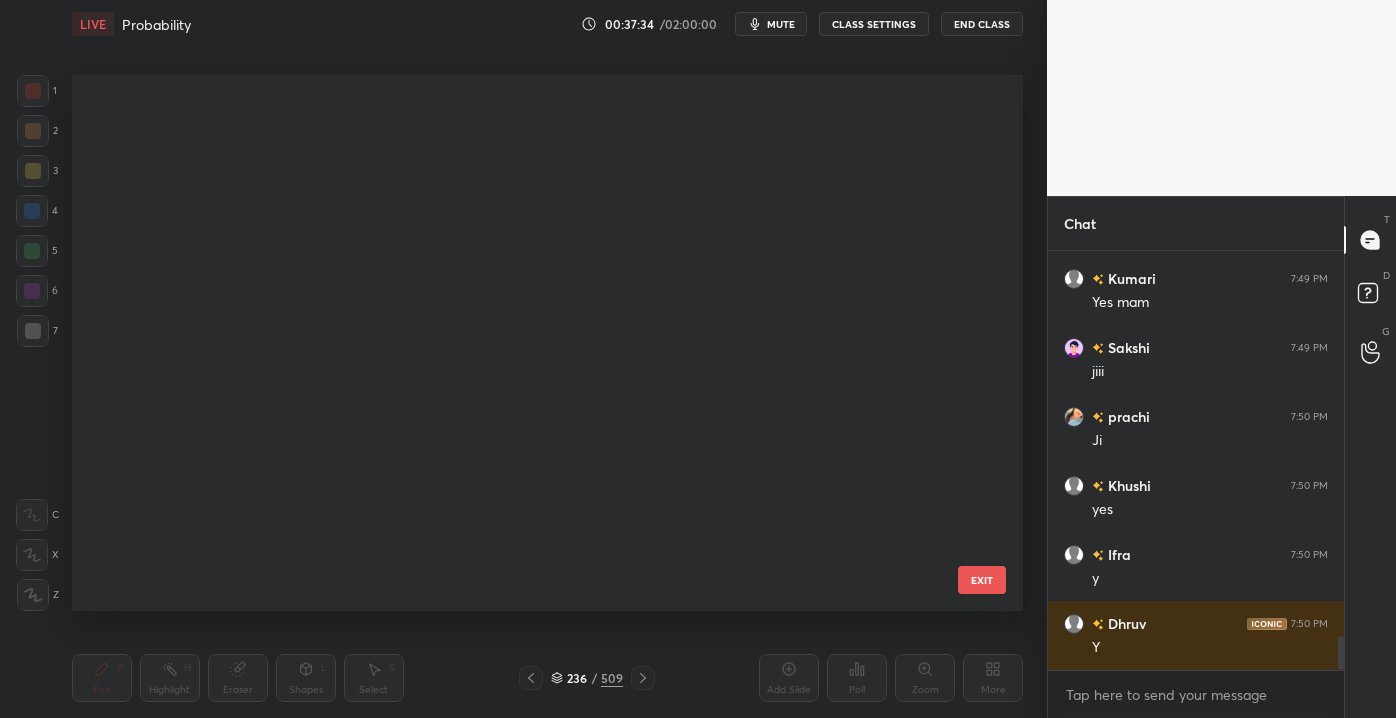 click on "236" at bounding box center [577, 678] 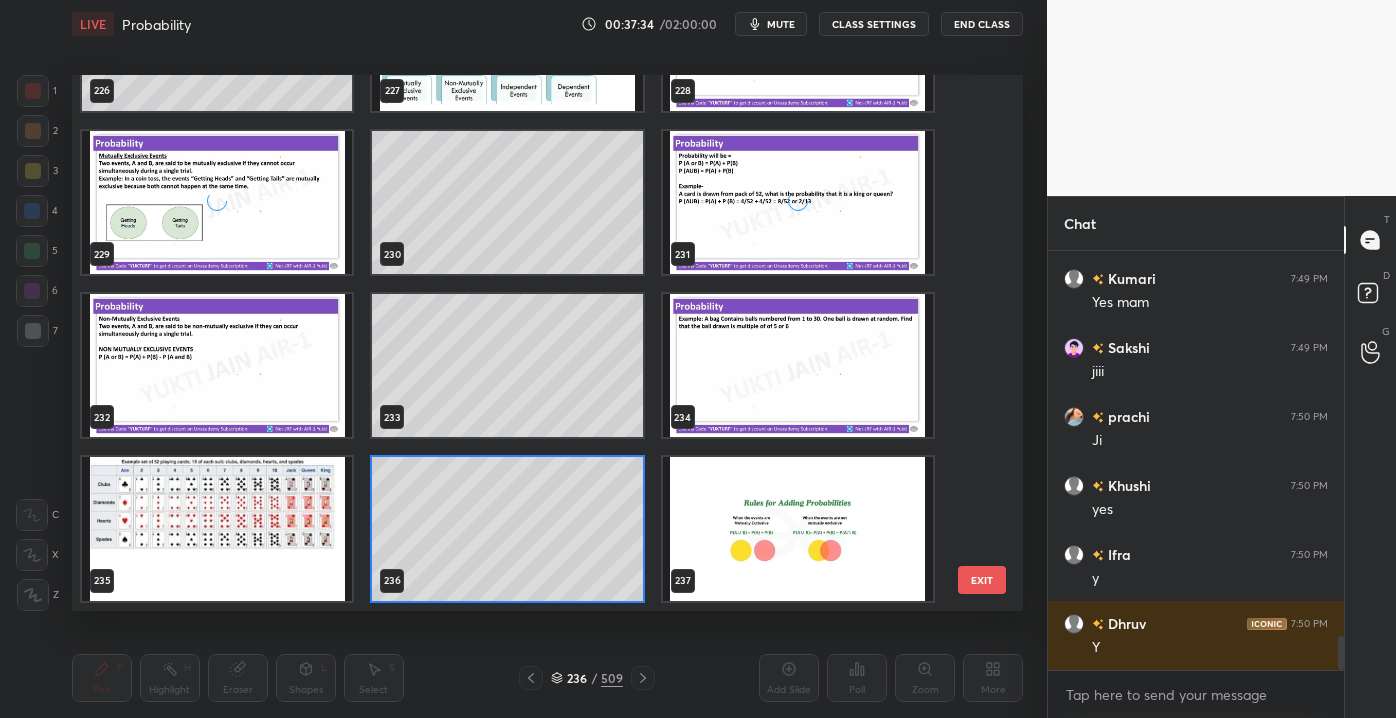 scroll, scrollTop: 6, scrollLeft: 10, axis: both 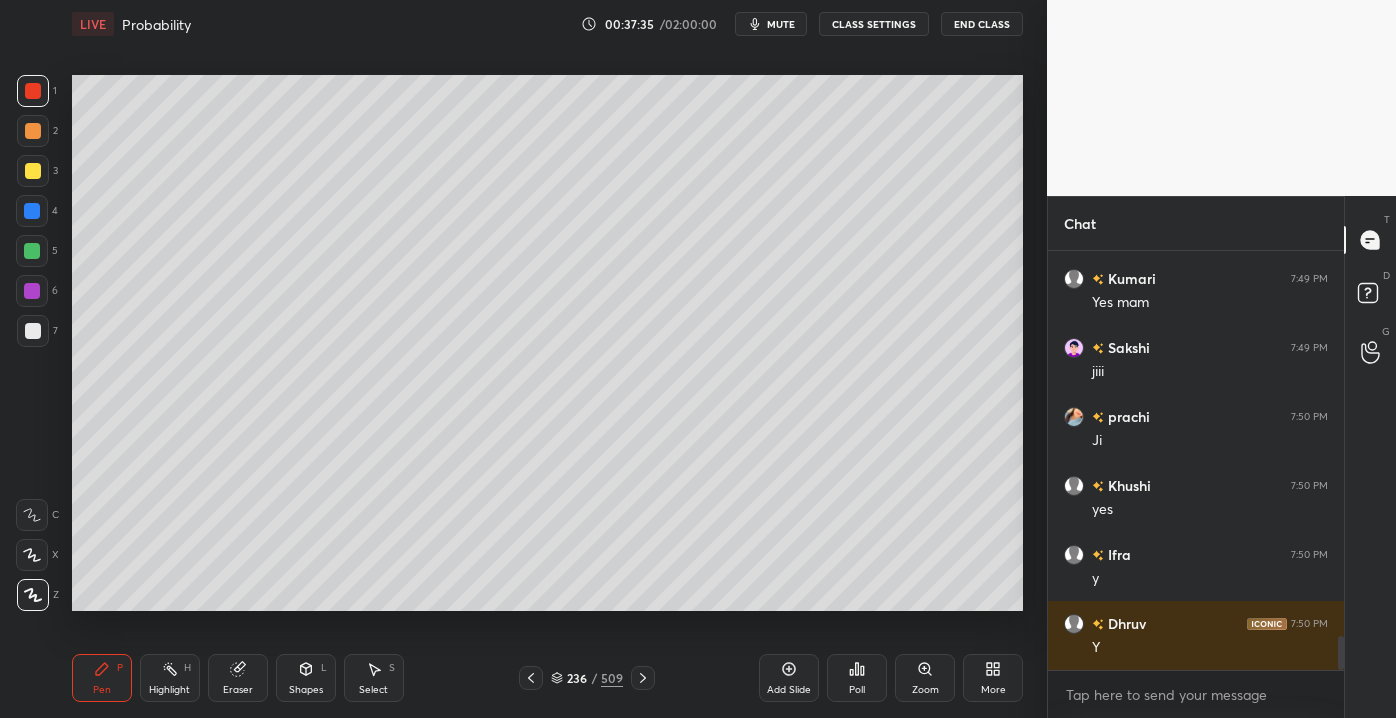 click on "236" at bounding box center (577, 678) 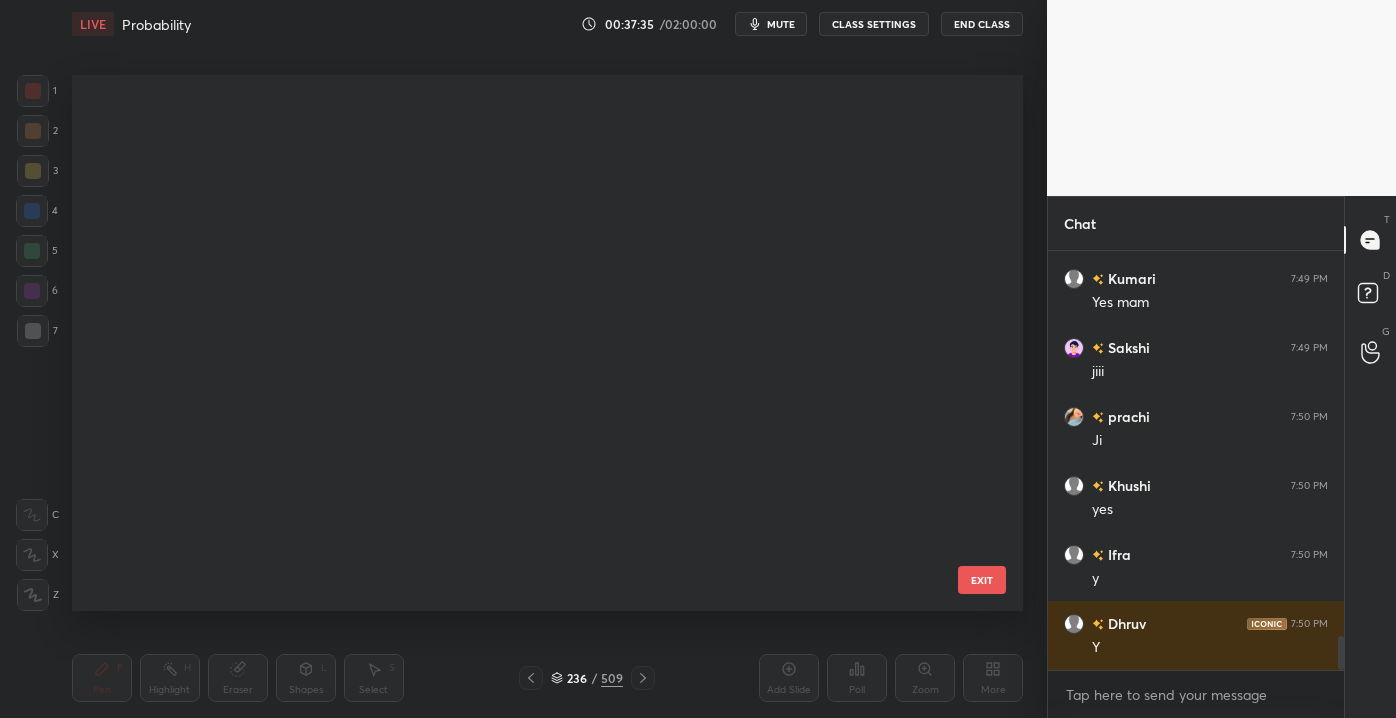 scroll, scrollTop: 12366, scrollLeft: 0, axis: vertical 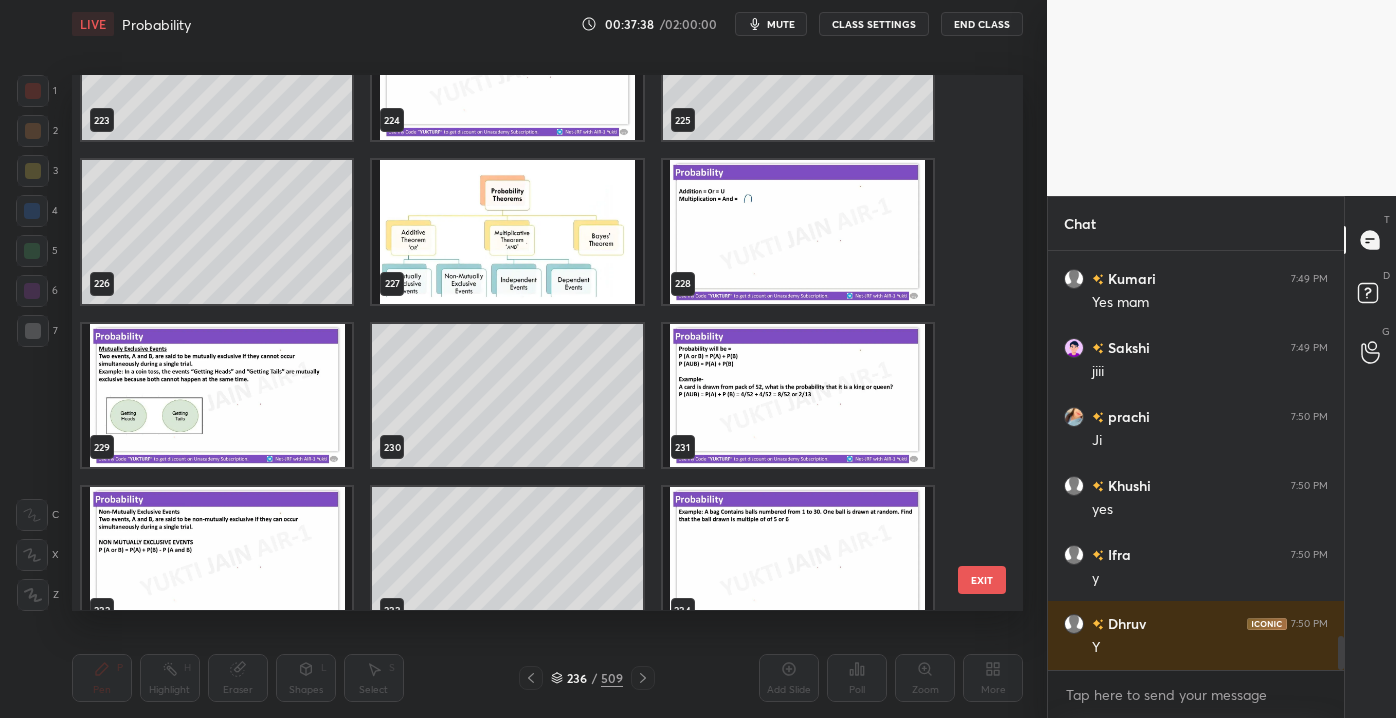 click at bounding box center (507, 232) 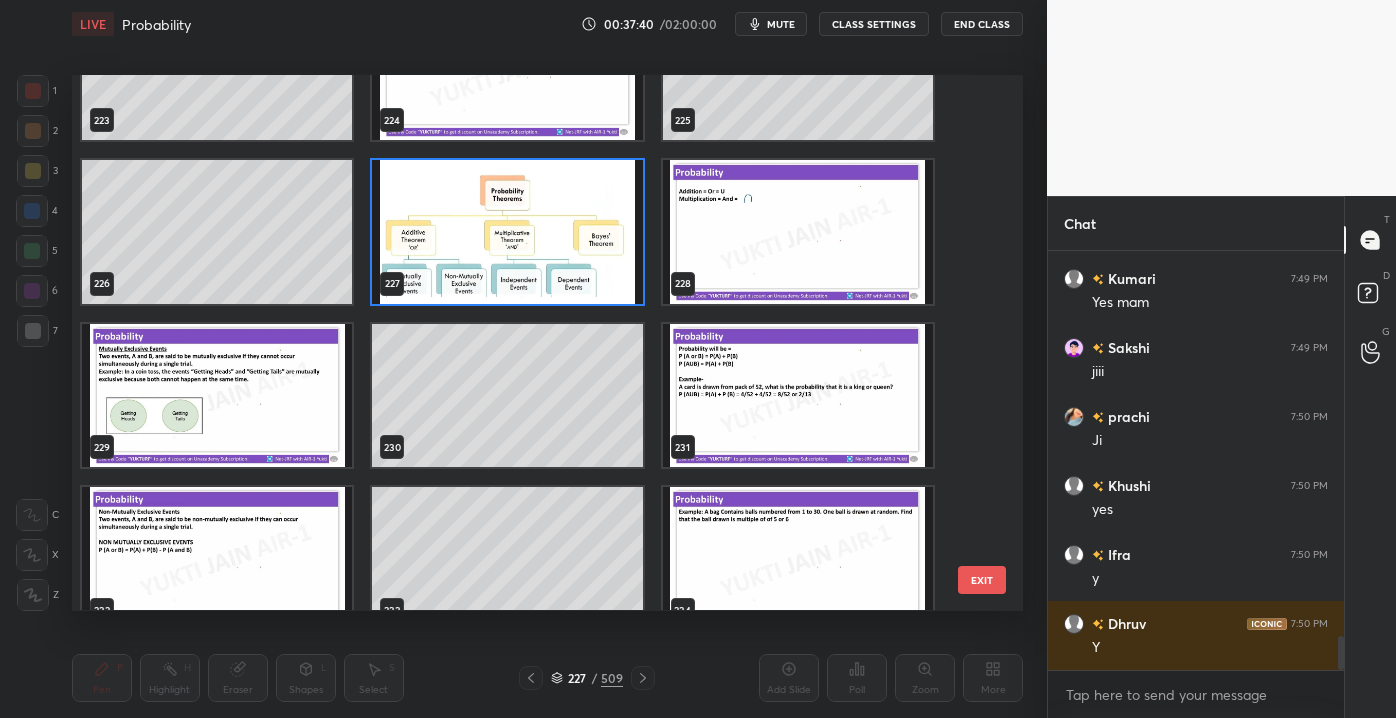 click on "EXIT" at bounding box center [982, 580] 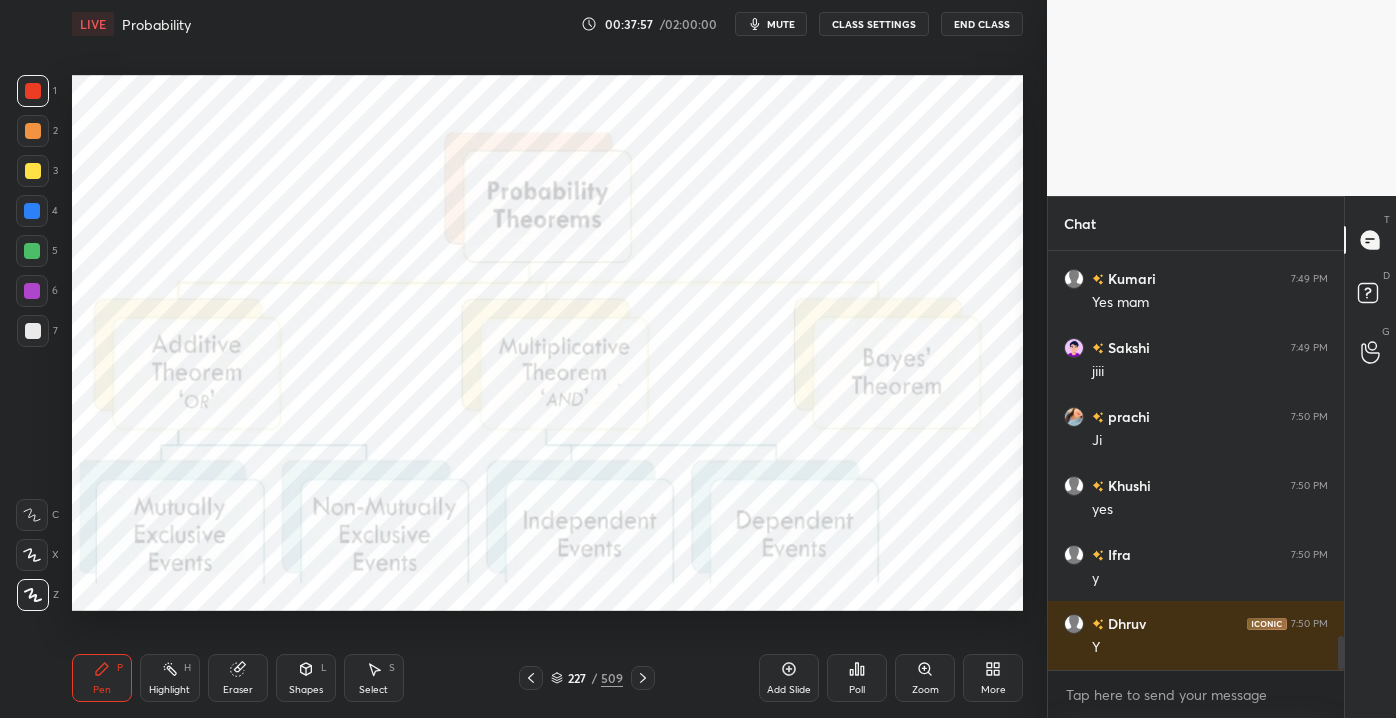 click on "227" at bounding box center (577, 678) 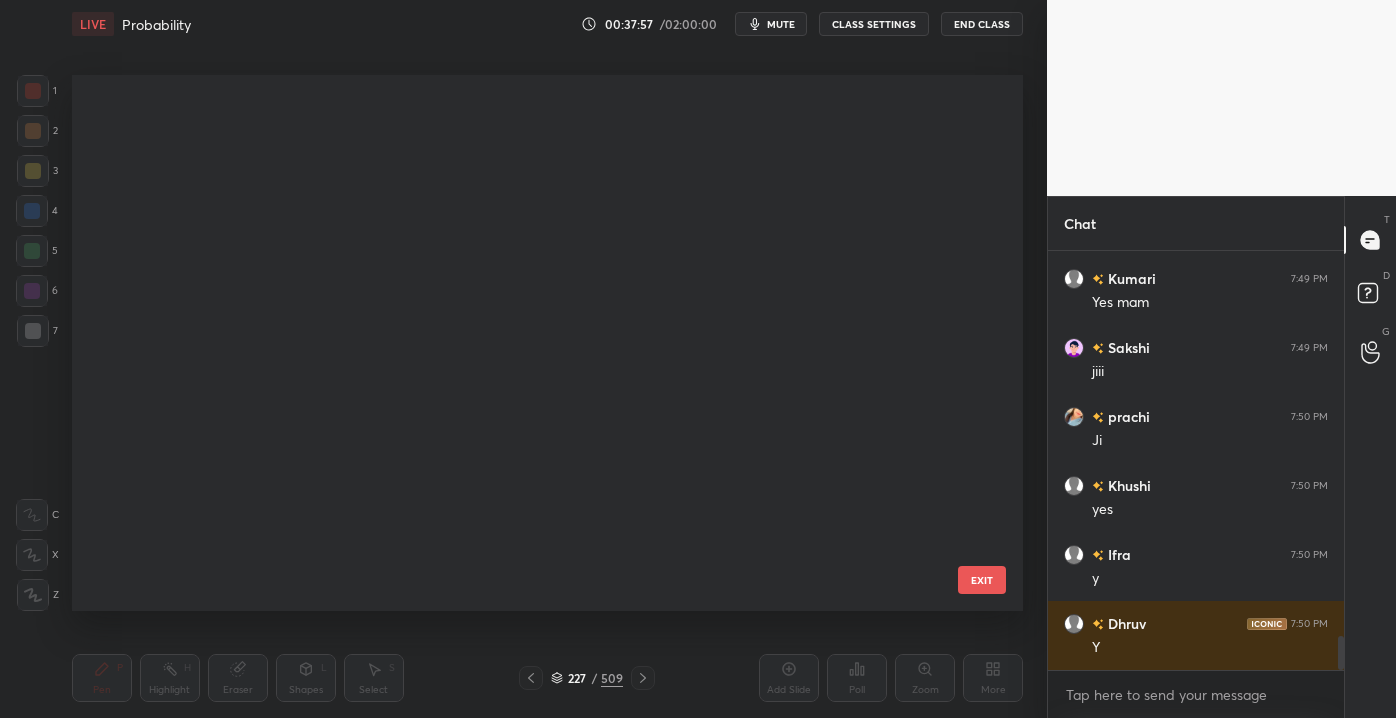scroll, scrollTop: 11877, scrollLeft: 0, axis: vertical 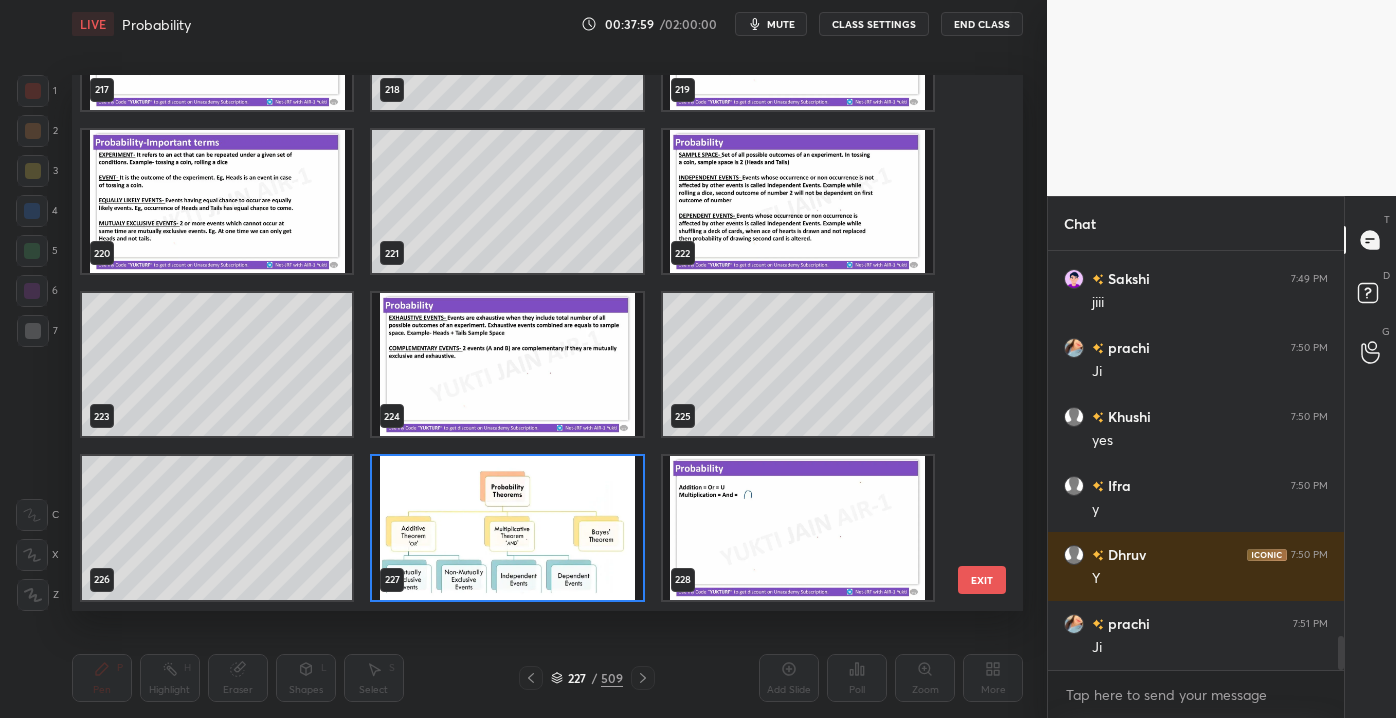 drag, startPoint x: 989, startPoint y: 303, endPoint x: 982, endPoint y: 313, distance: 12.206555 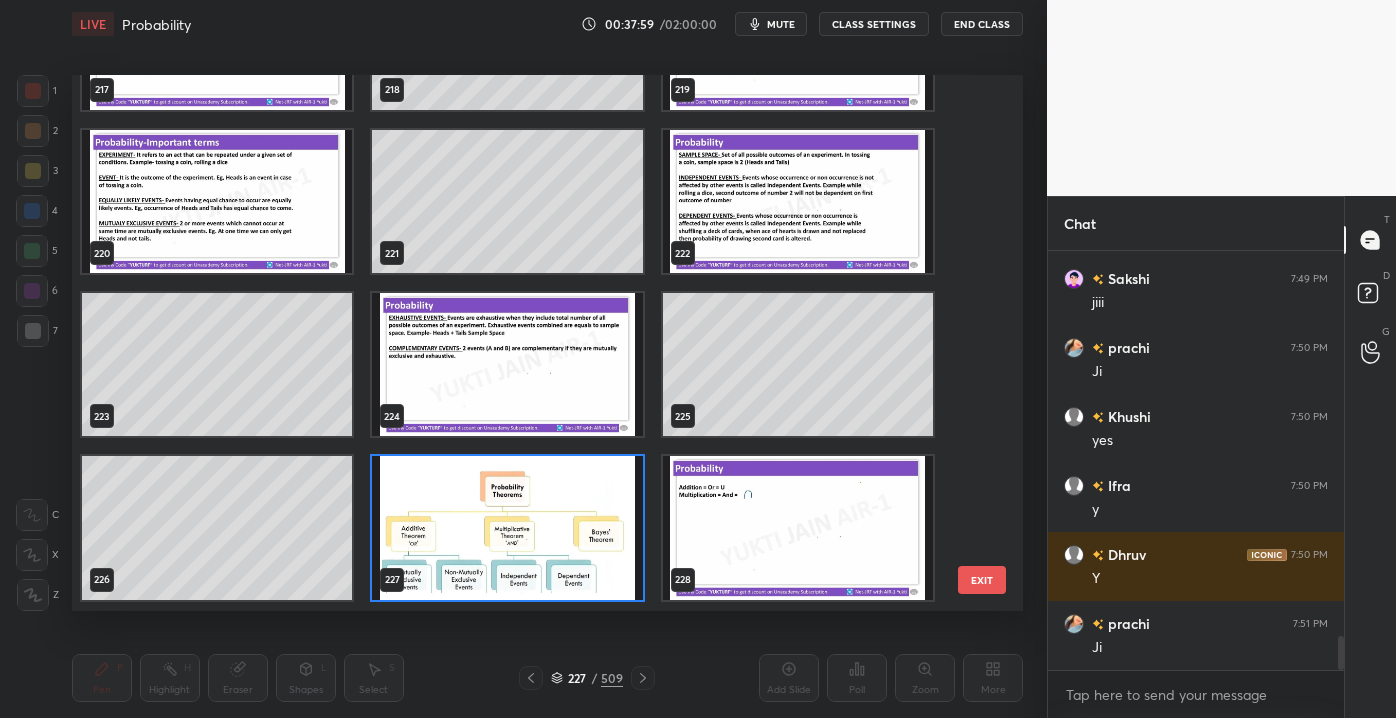 click on "217 218 219 220 221 222 223 224 225 226 227 228 229 230 231 232 233 234 EXIT" at bounding box center (547, 342) 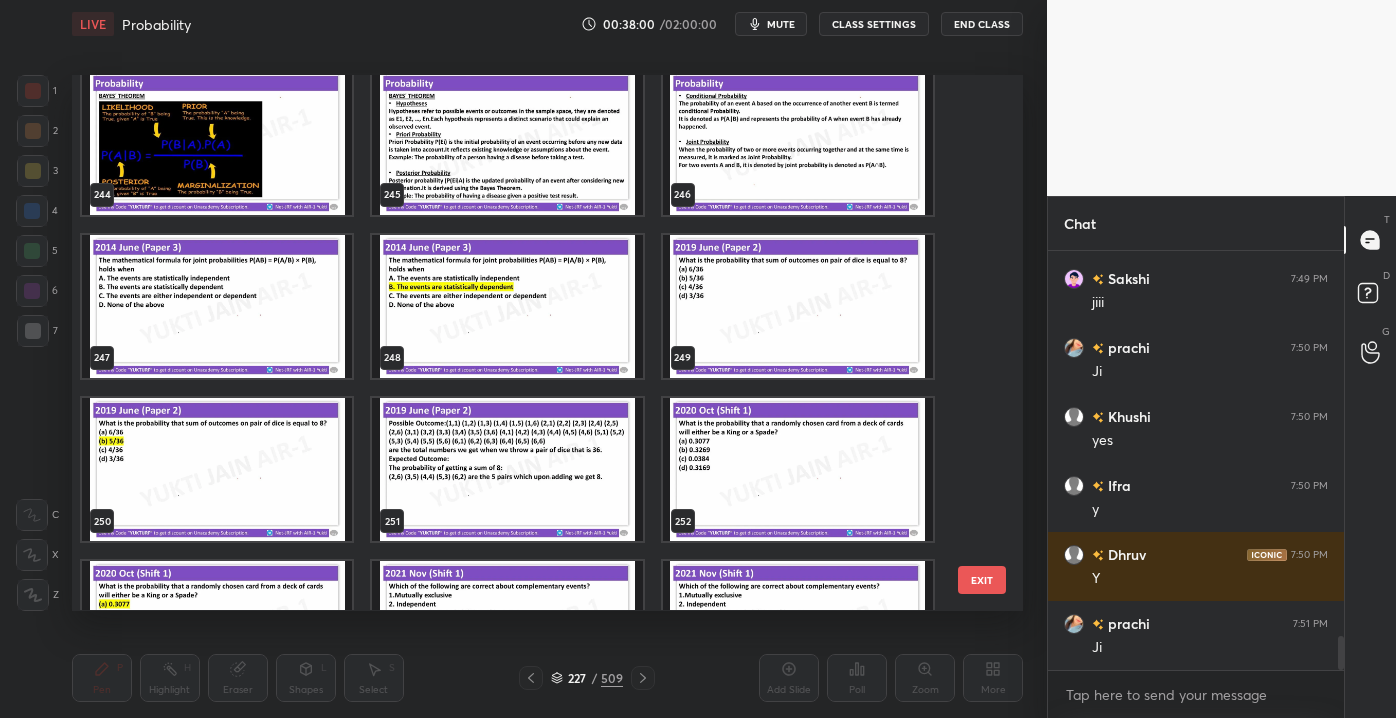 scroll, scrollTop: 12963, scrollLeft: 0, axis: vertical 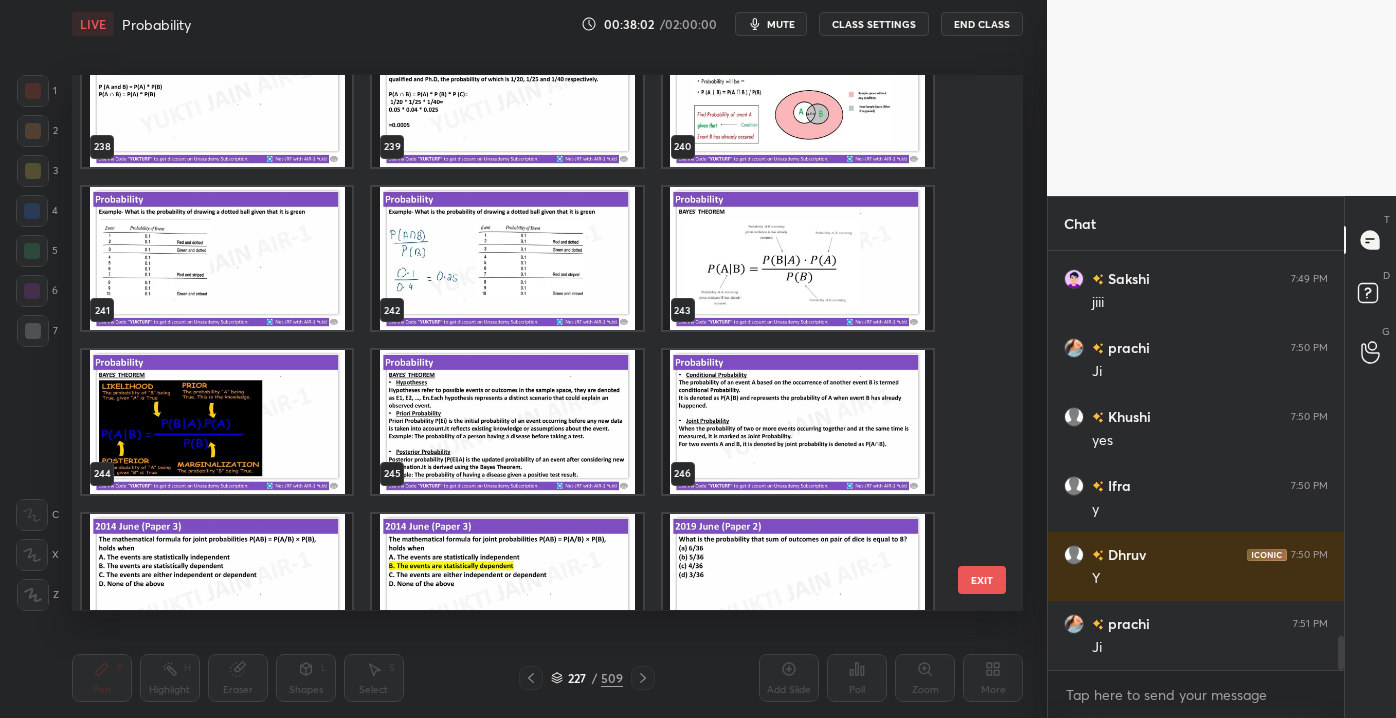 click at bounding box center [507, 95] 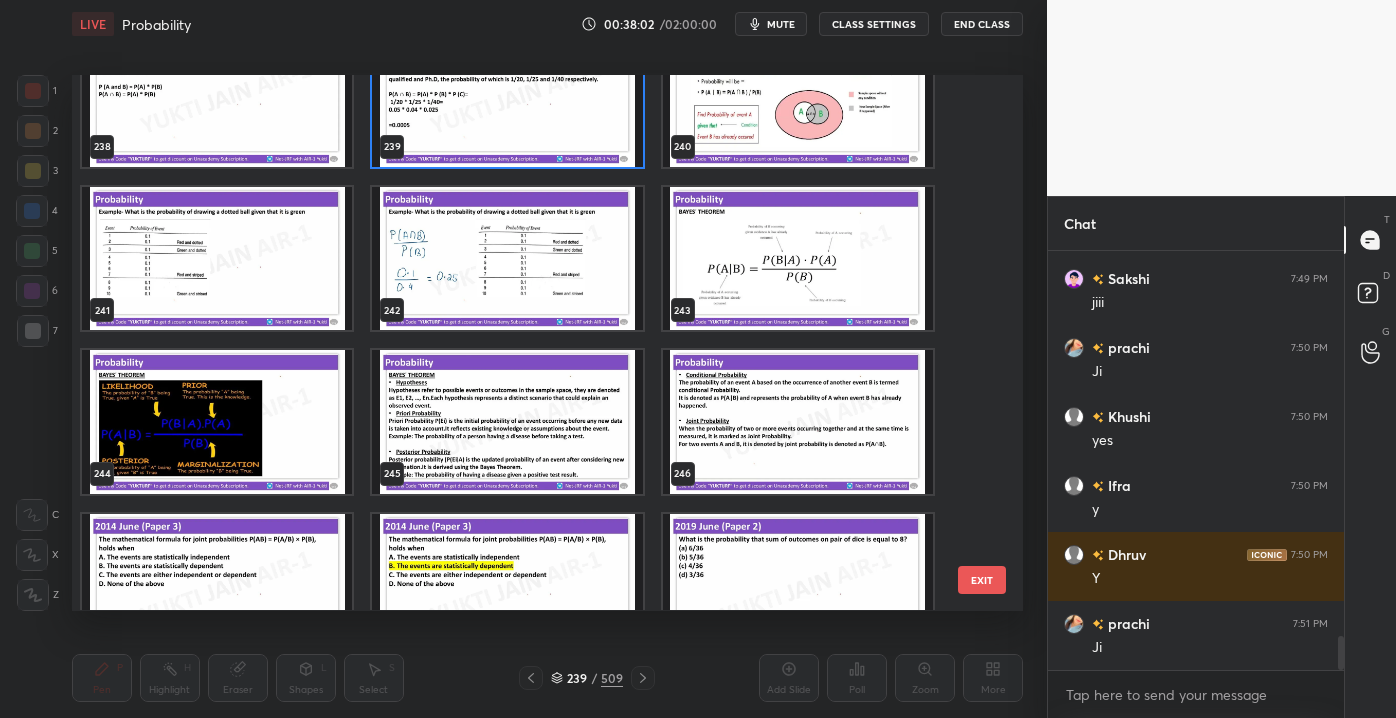scroll, scrollTop: 12901, scrollLeft: 0, axis: vertical 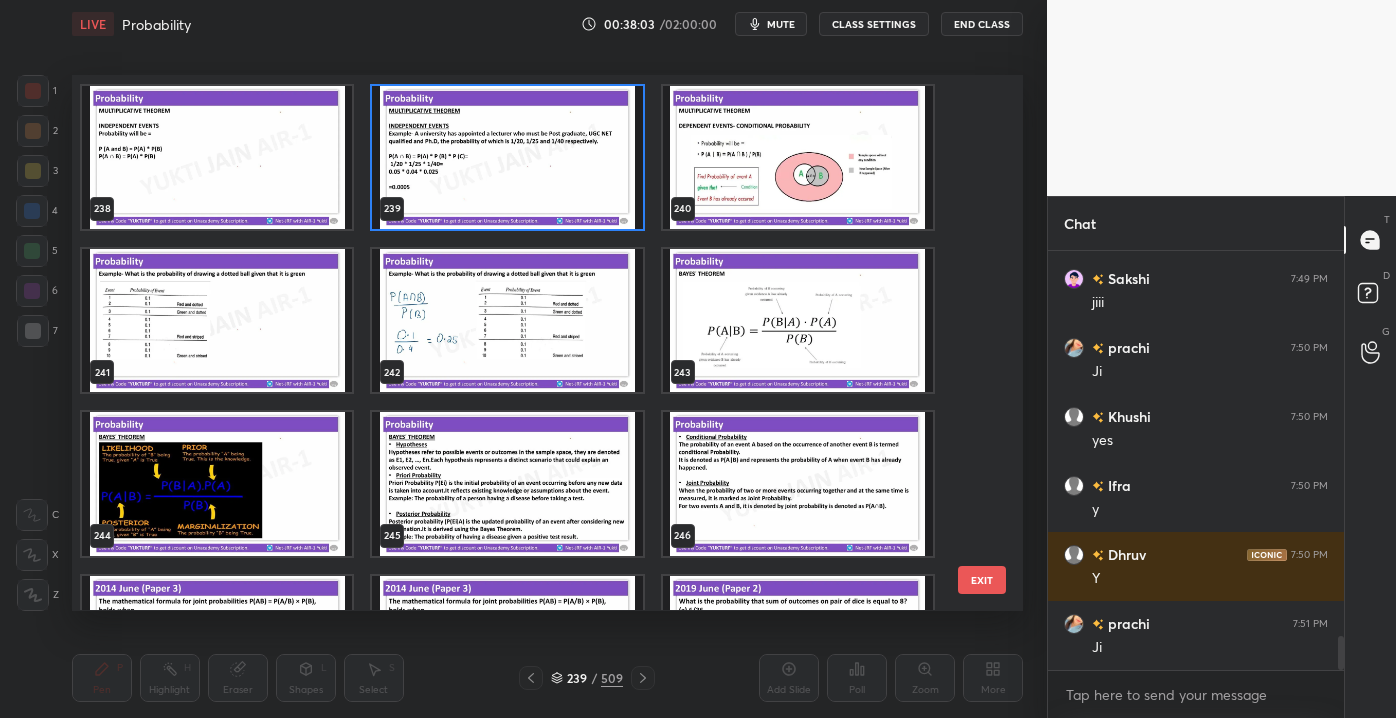 click at bounding box center (217, 157) 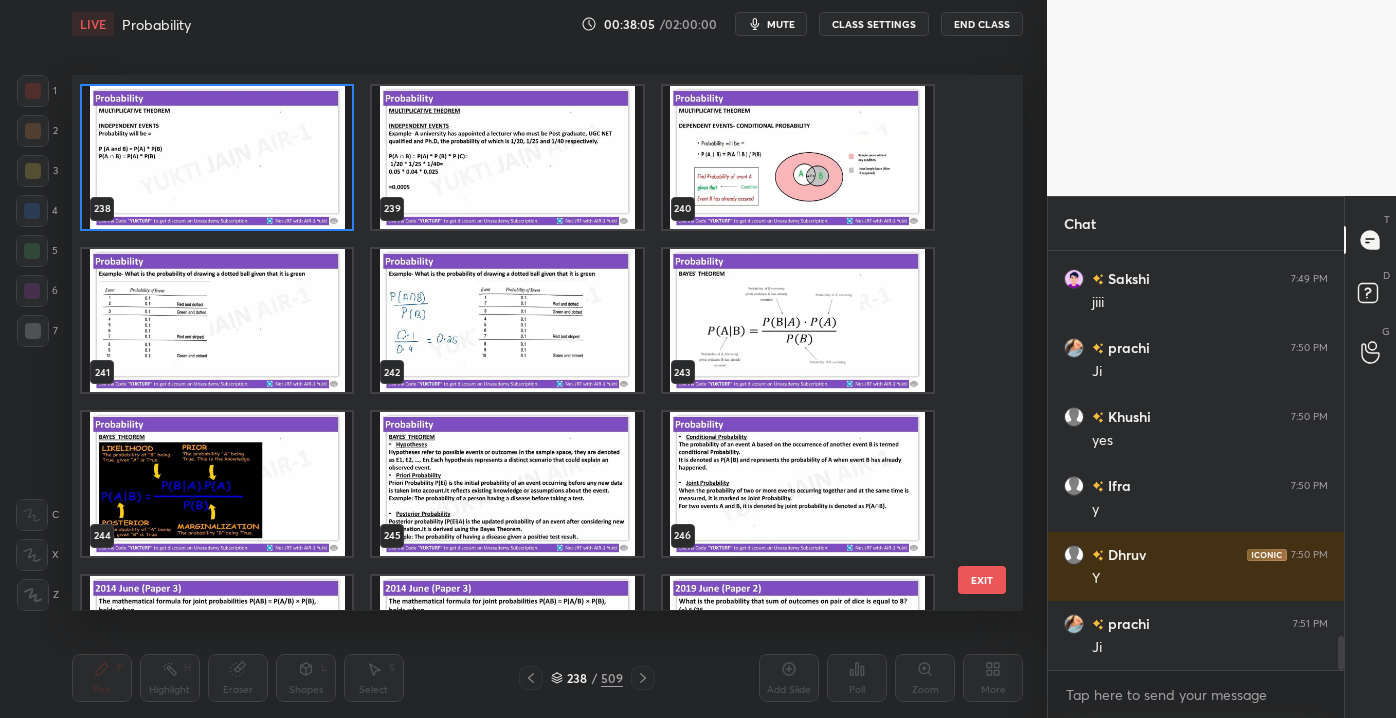 click on "EXIT" at bounding box center [982, 580] 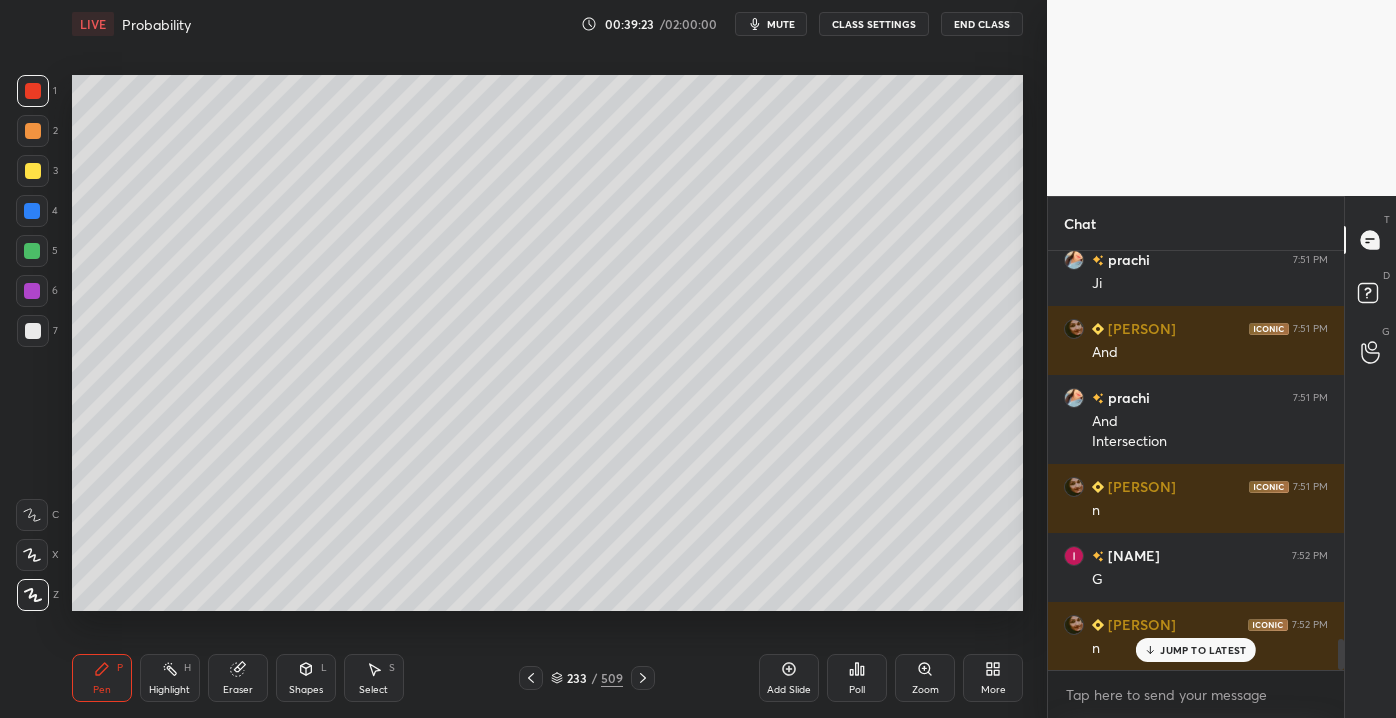 scroll, scrollTop: 5237, scrollLeft: 0, axis: vertical 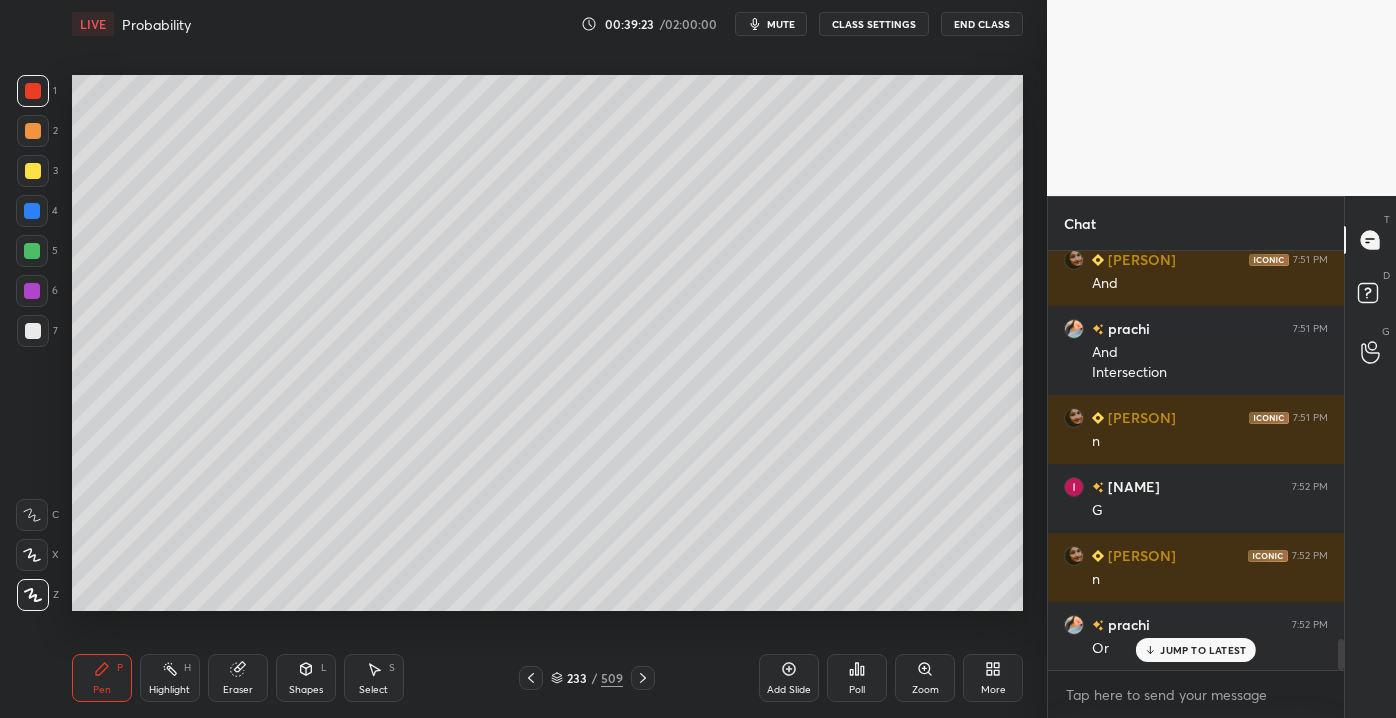 click on "Pen P Highlight H Eraser Shapes L Select S" at bounding box center (244, 678) 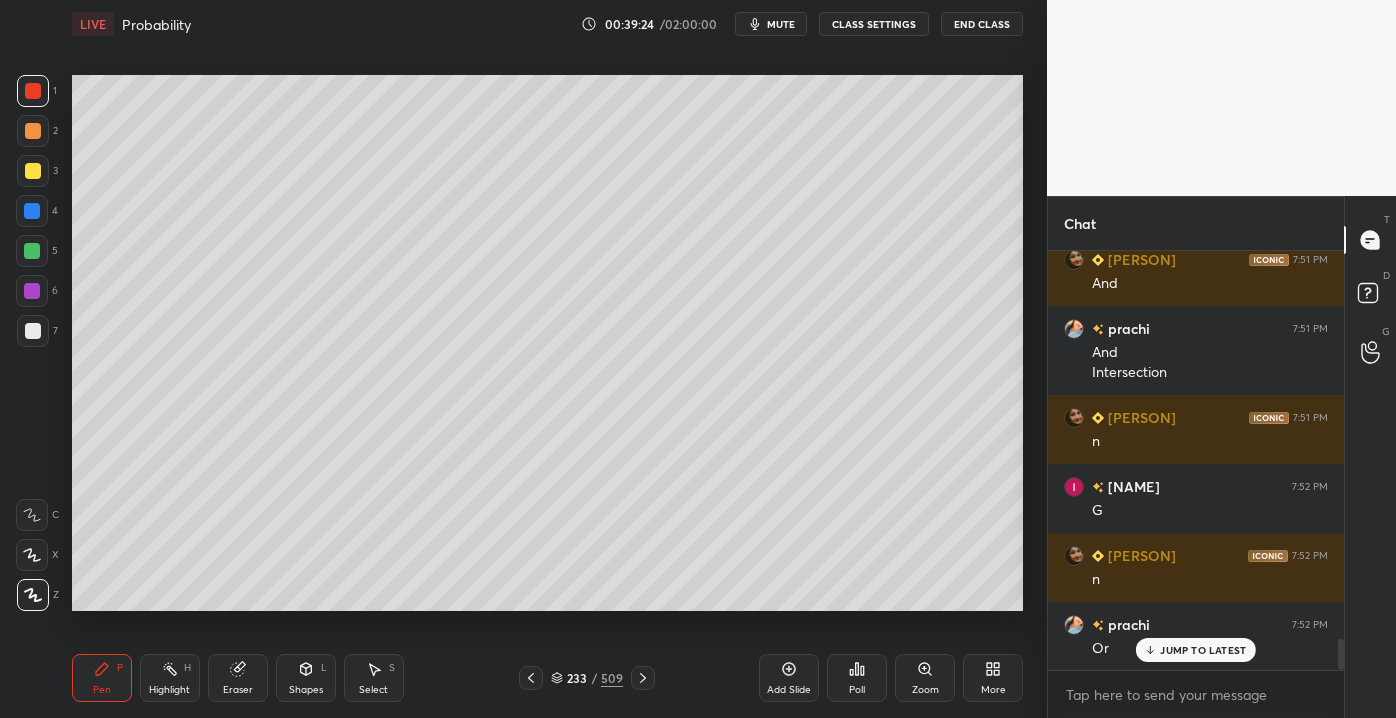 click on "Eraser" at bounding box center [238, 690] 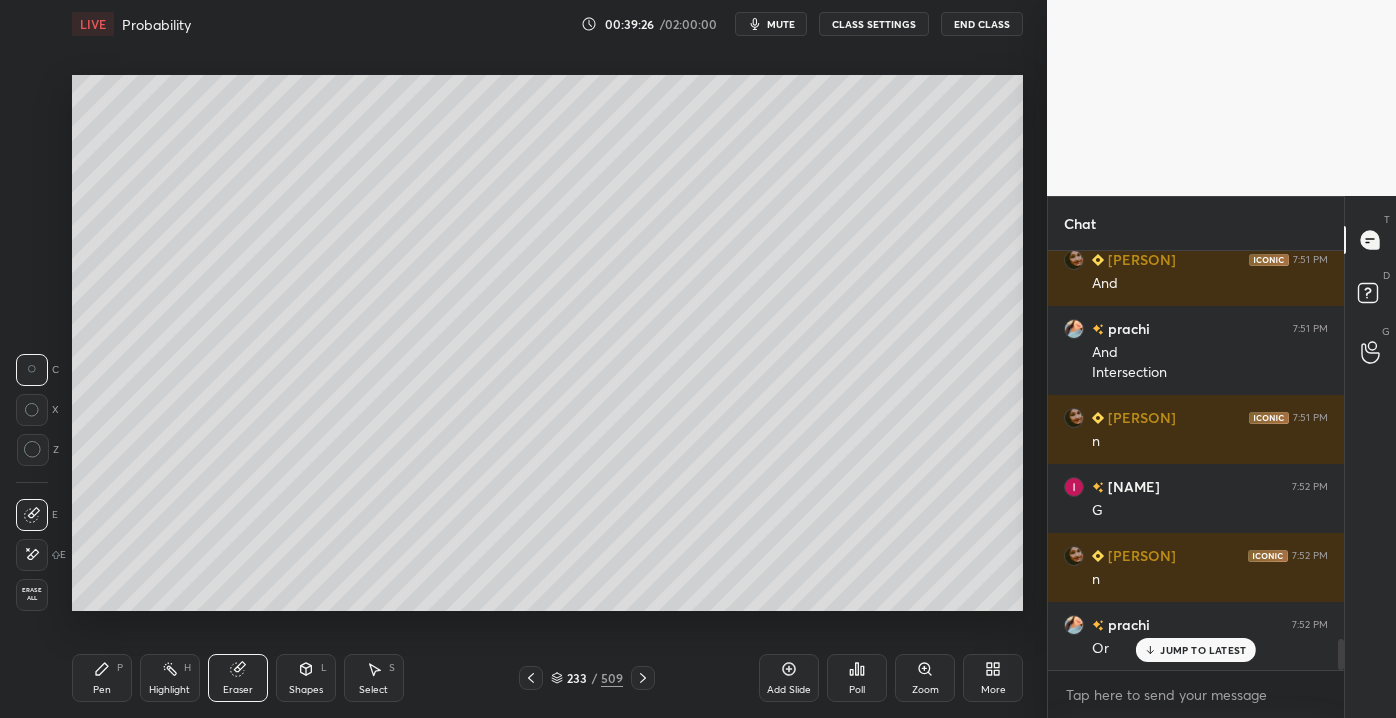 click on "Pen" at bounding box center (102, 690) 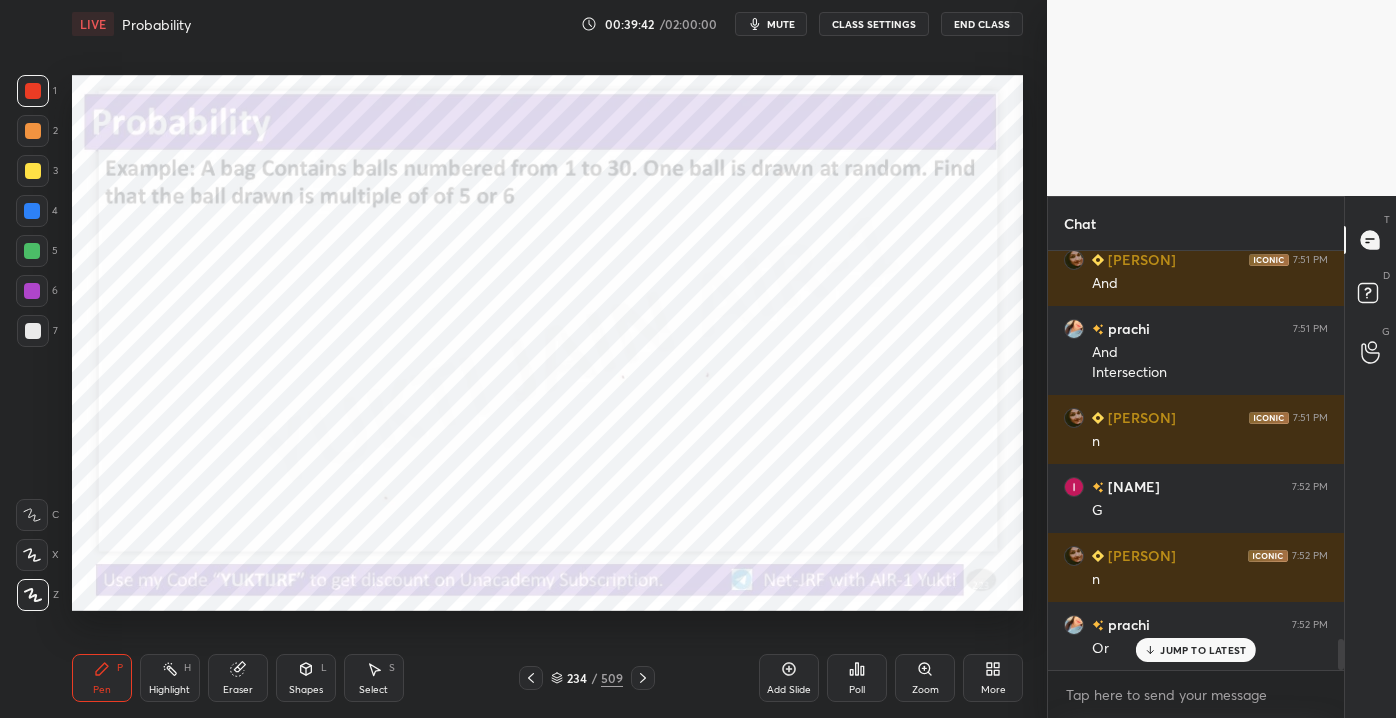 click on "Pen P Highlight H Eraser Shapes L Select S" at bounding box center [244, 678] 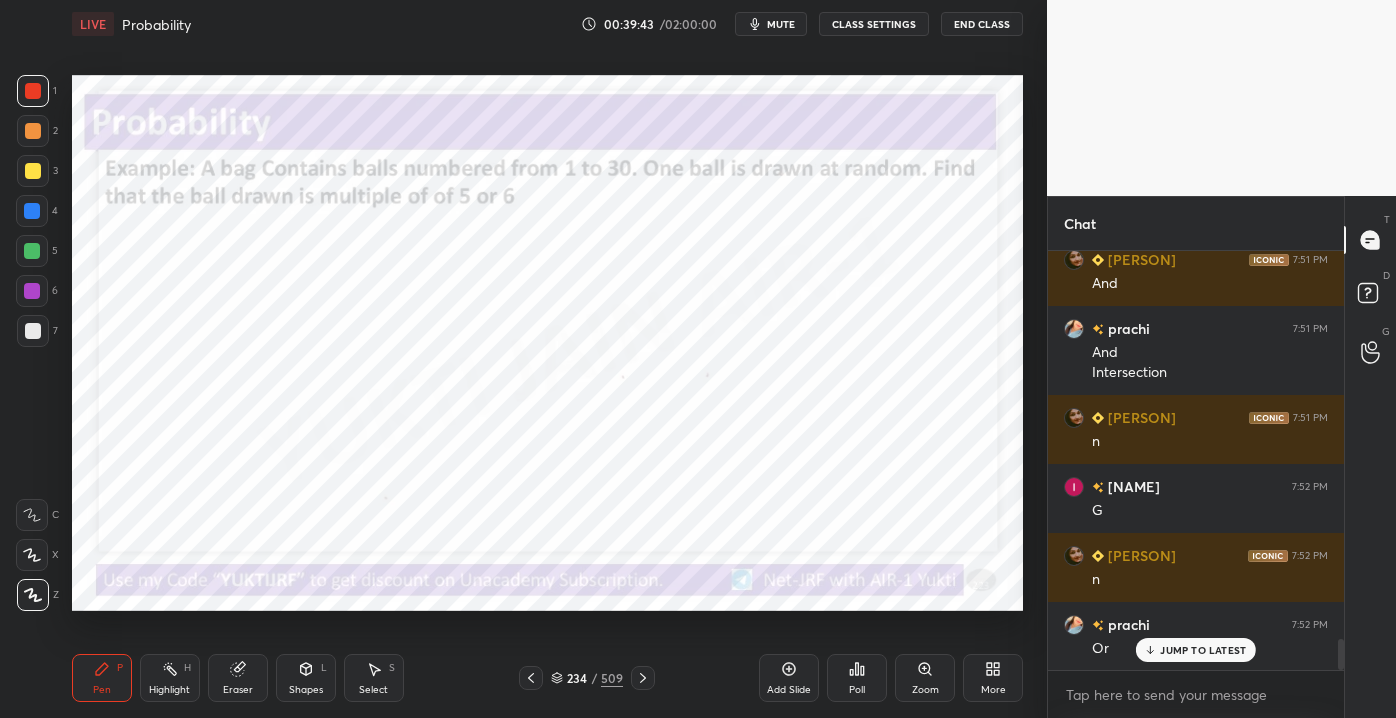 click 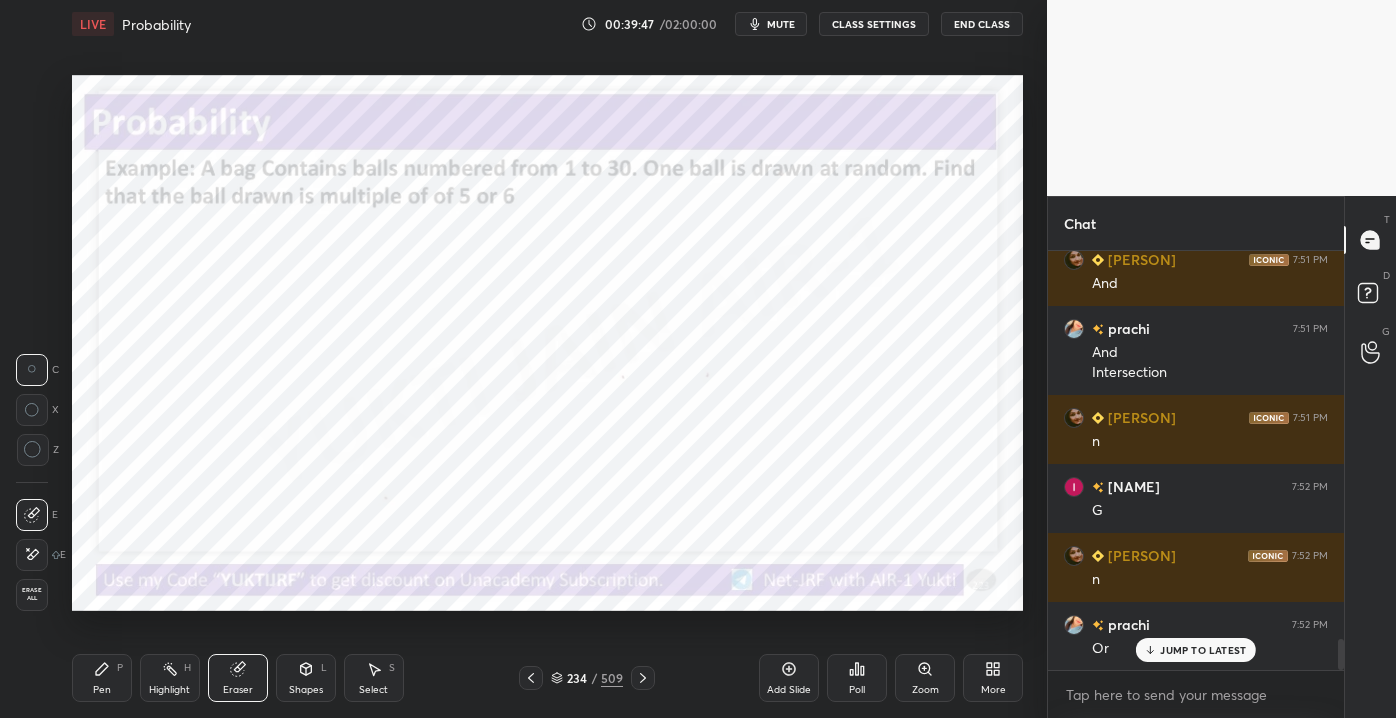click on "Pen" at bounding box center (102, 690) 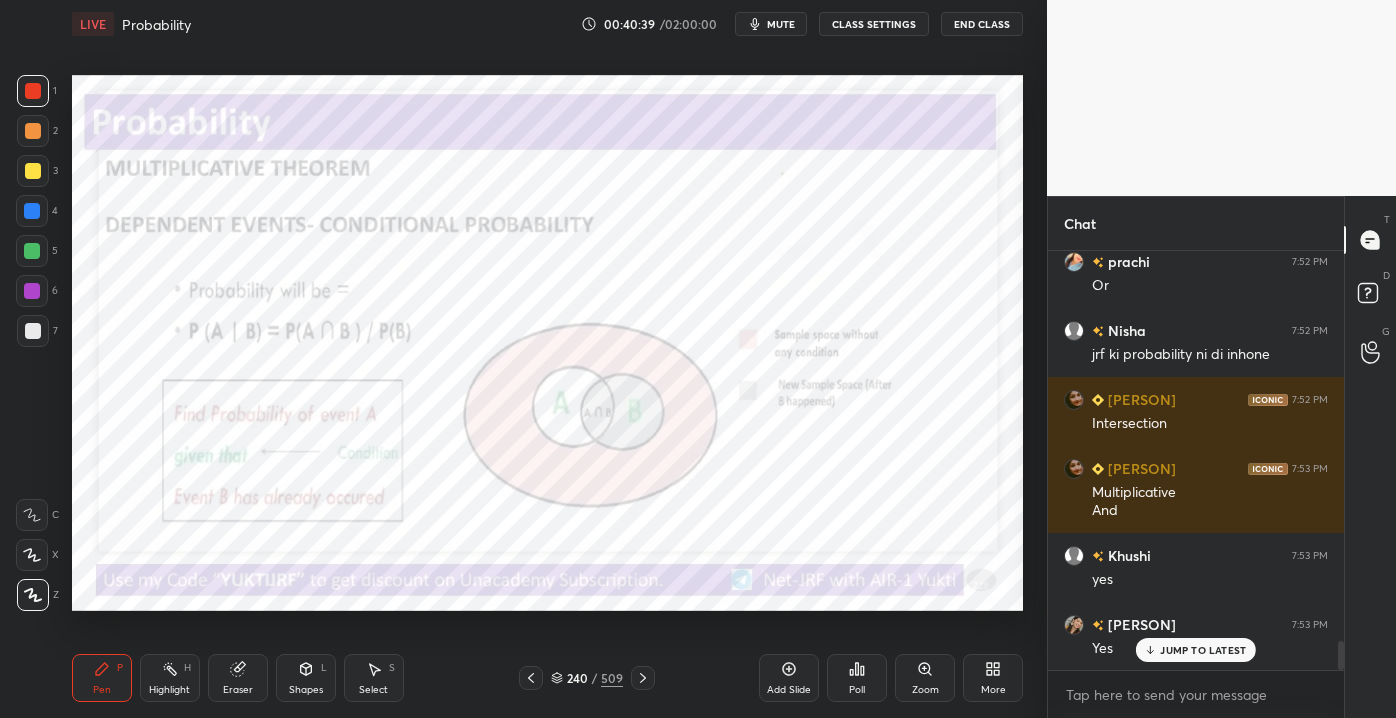 scroll, scrollTop: 5669, scrollLeft: 0, axis: vertical 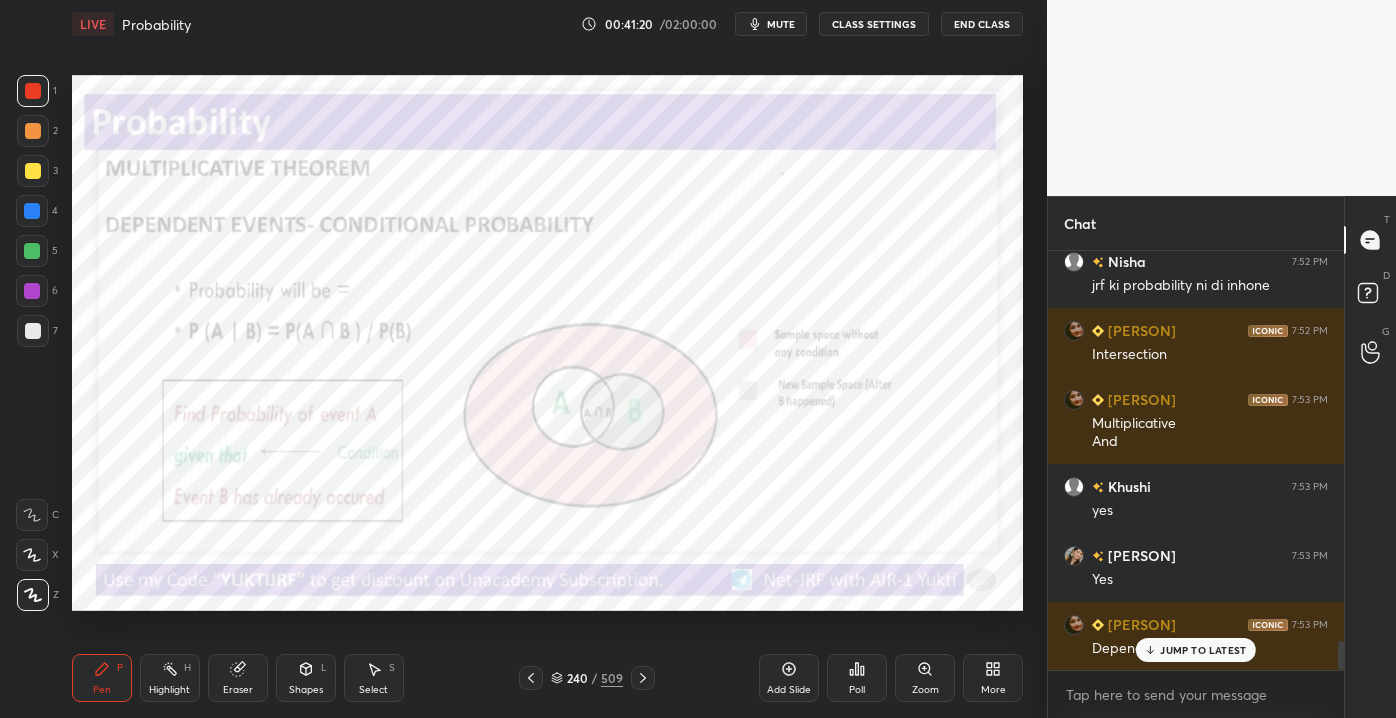 click 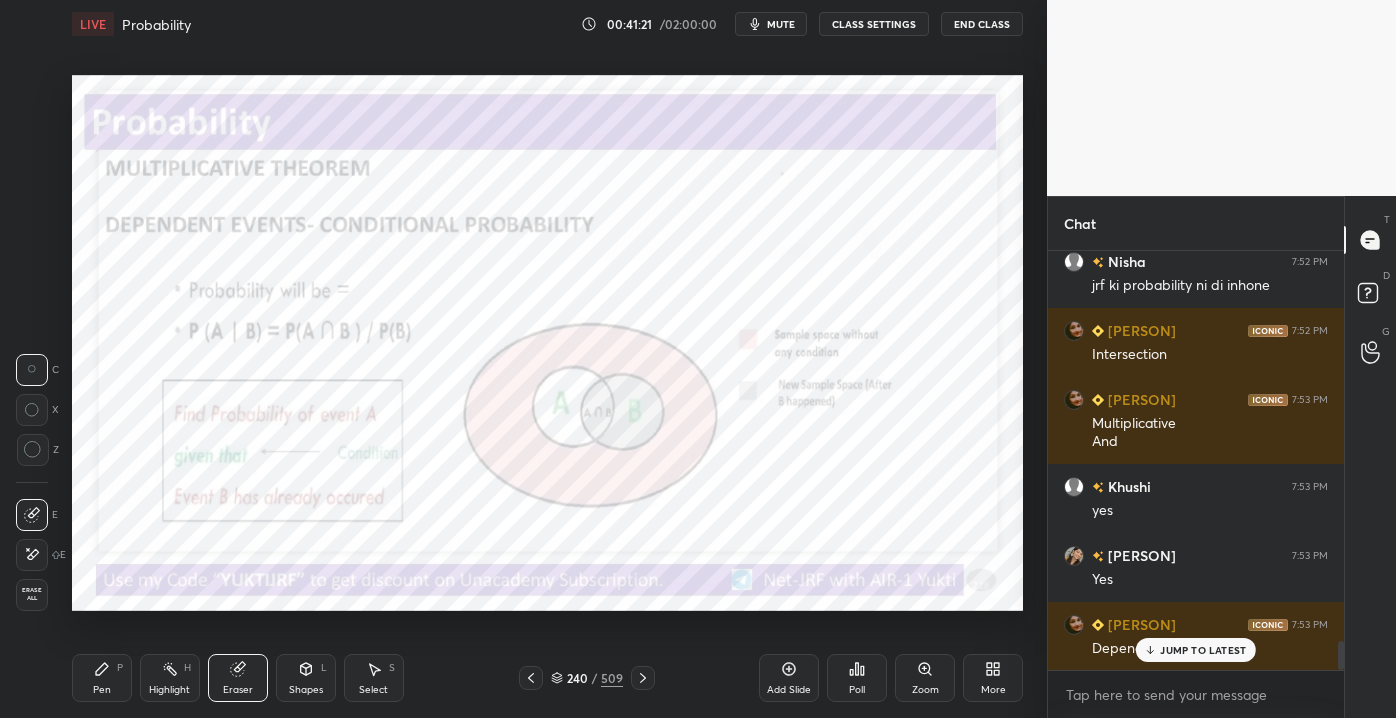 click on "Erase all" at bounding box center (32, 594) 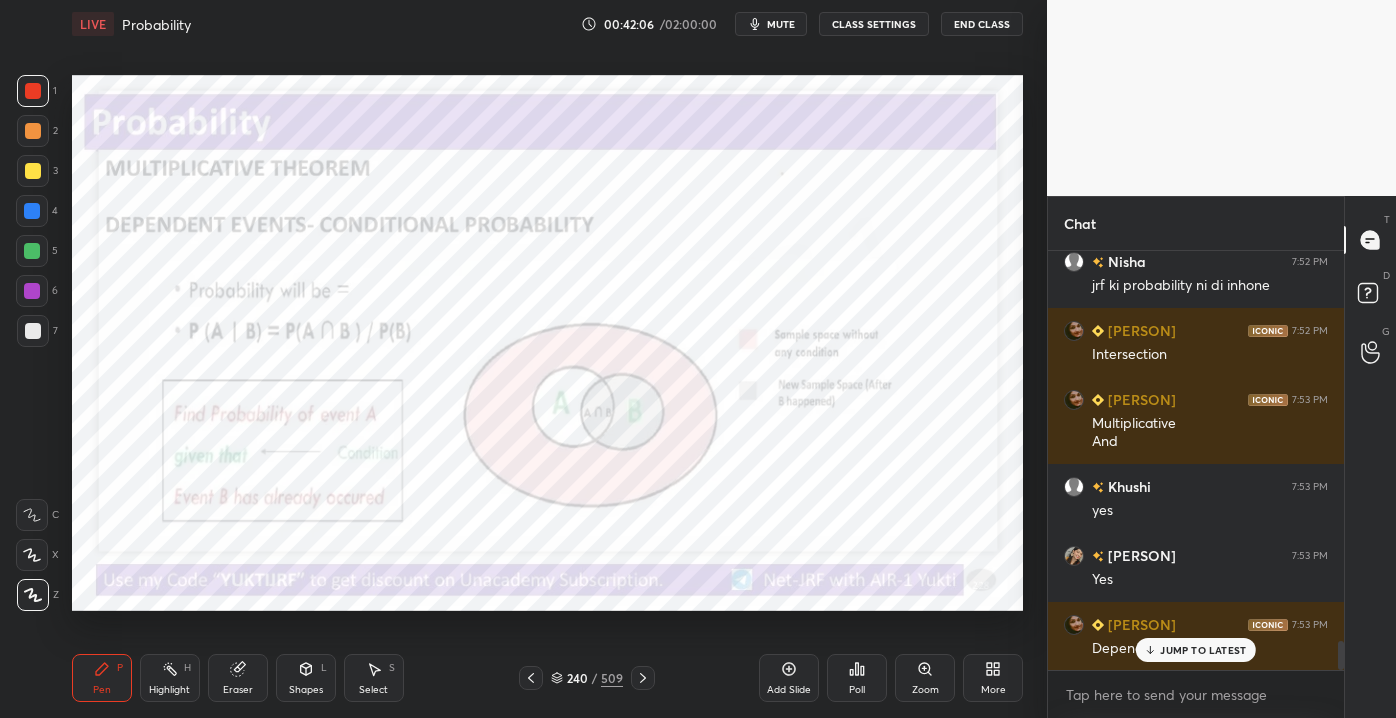 click 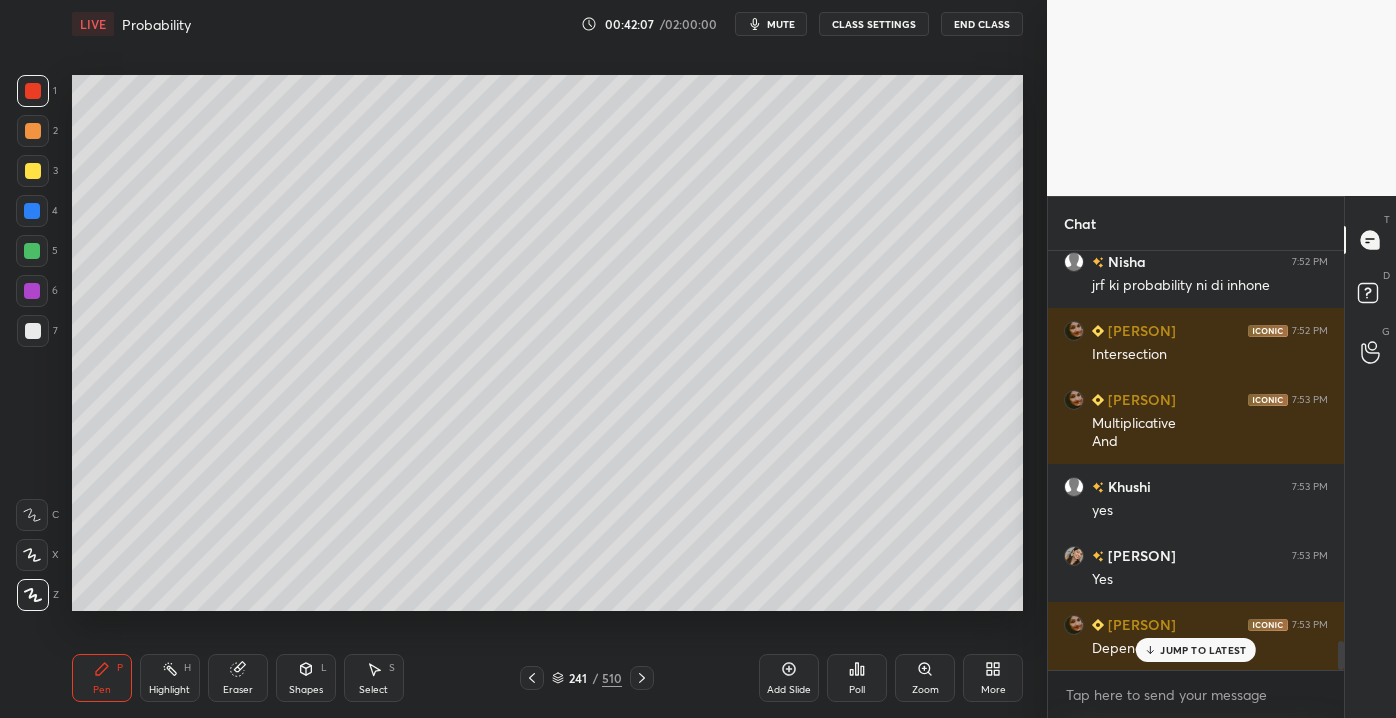 click on "1 2 3 4 5 6 7 C X Z C X Z E E Erase all   H H" at bounding box center [32, 342] 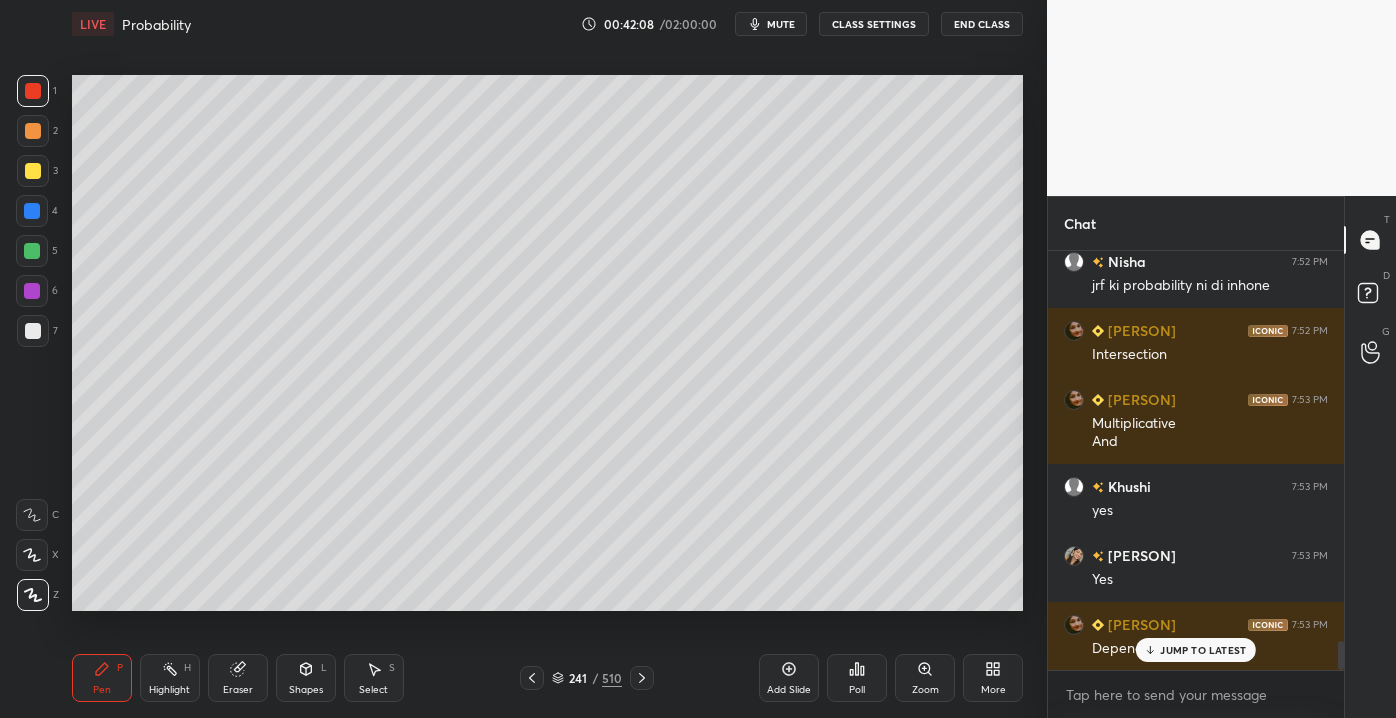 click at bounding box center [33, 331] 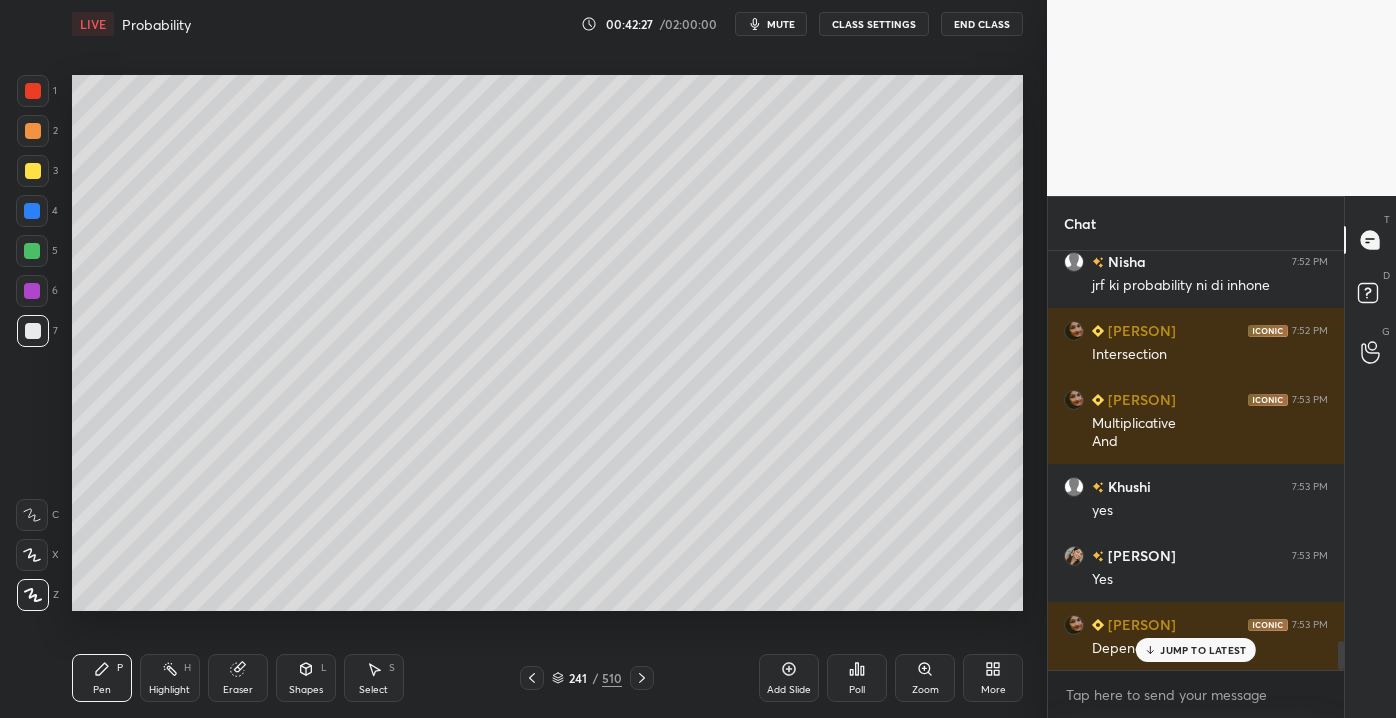 drag, startPoint x: 214, startPoint y: 697, endPoint x: 205, endPoint y: 688, distance: 12.727922 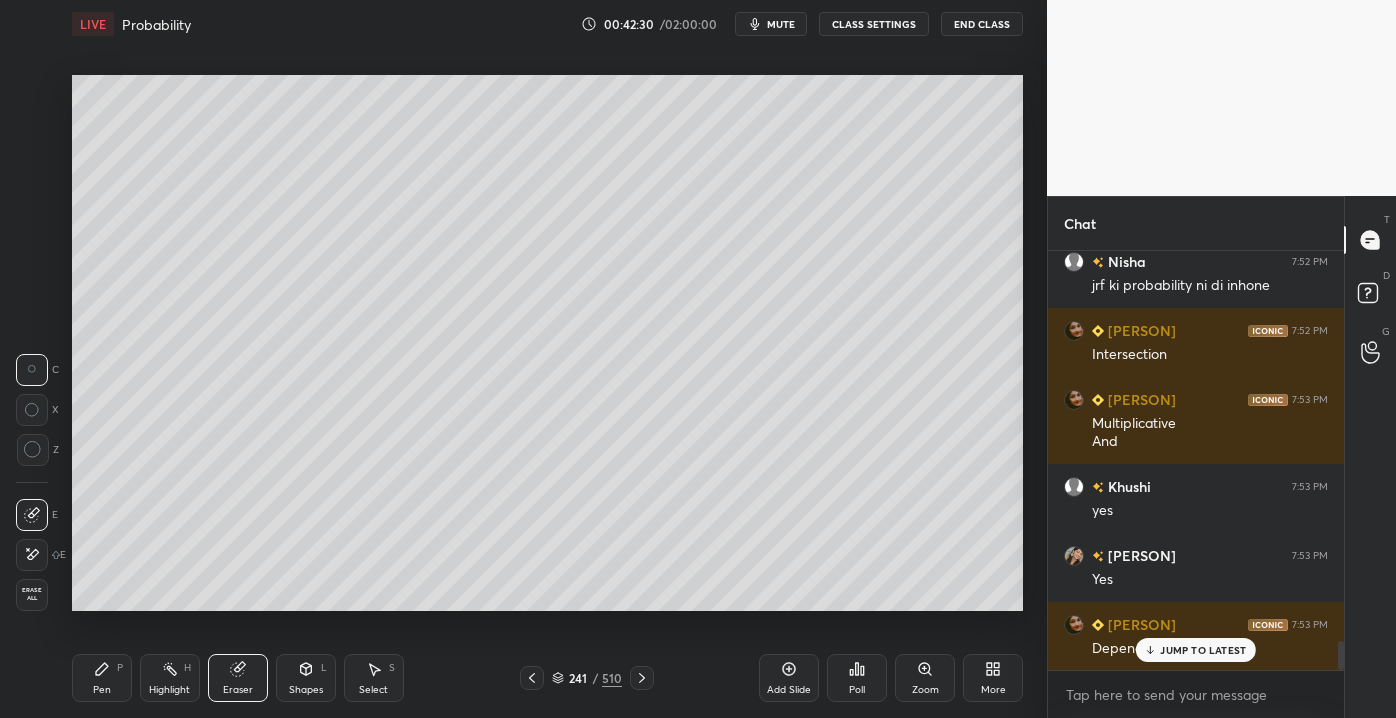 click on "Pen P" at bounding box center [102, 678] 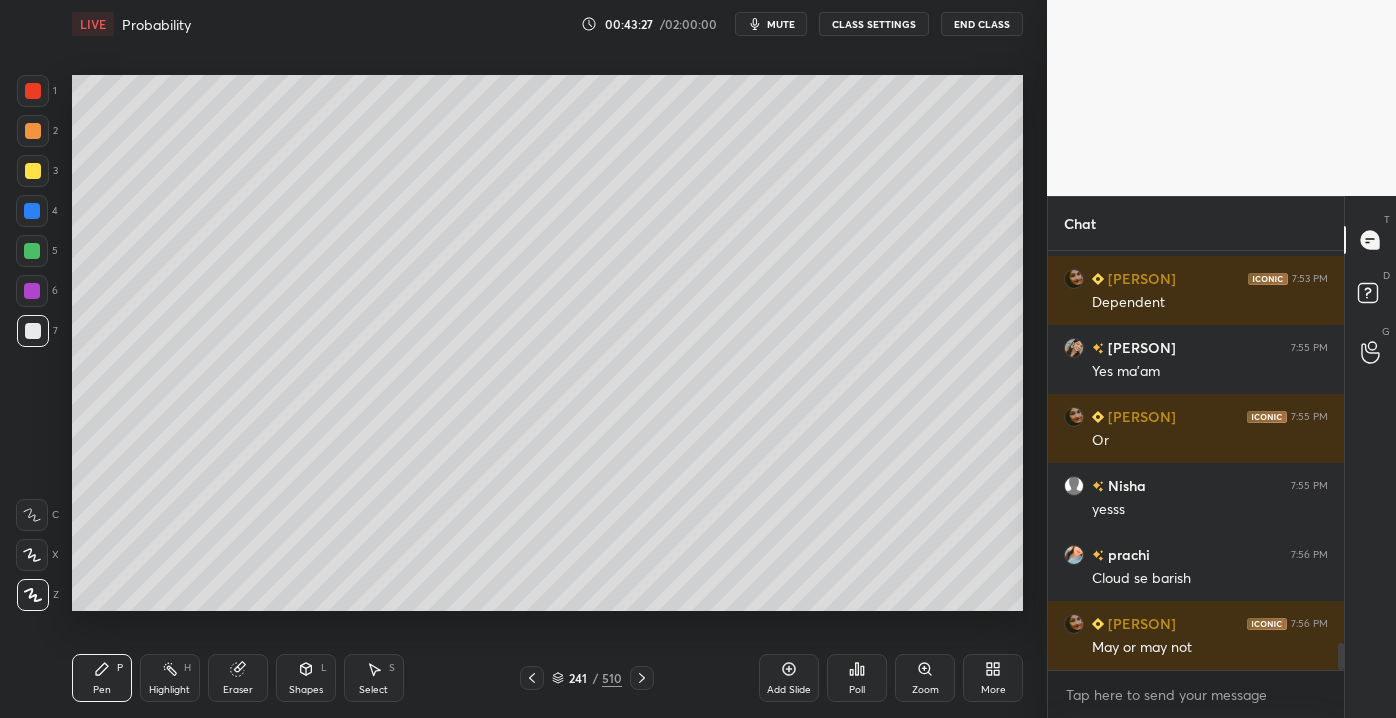 scroll, scrollTop: 6084, scrollLeft: 0, axis: vertical 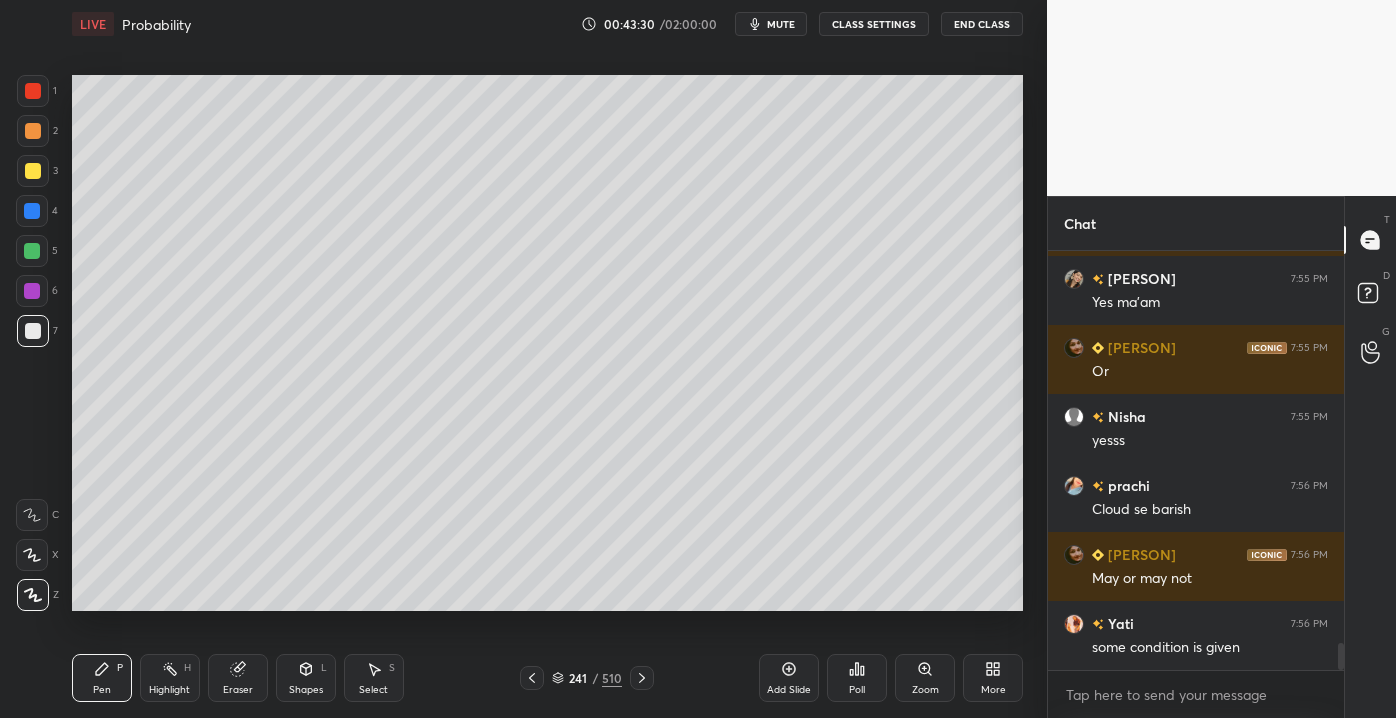 click at bounding box center [33, 171] 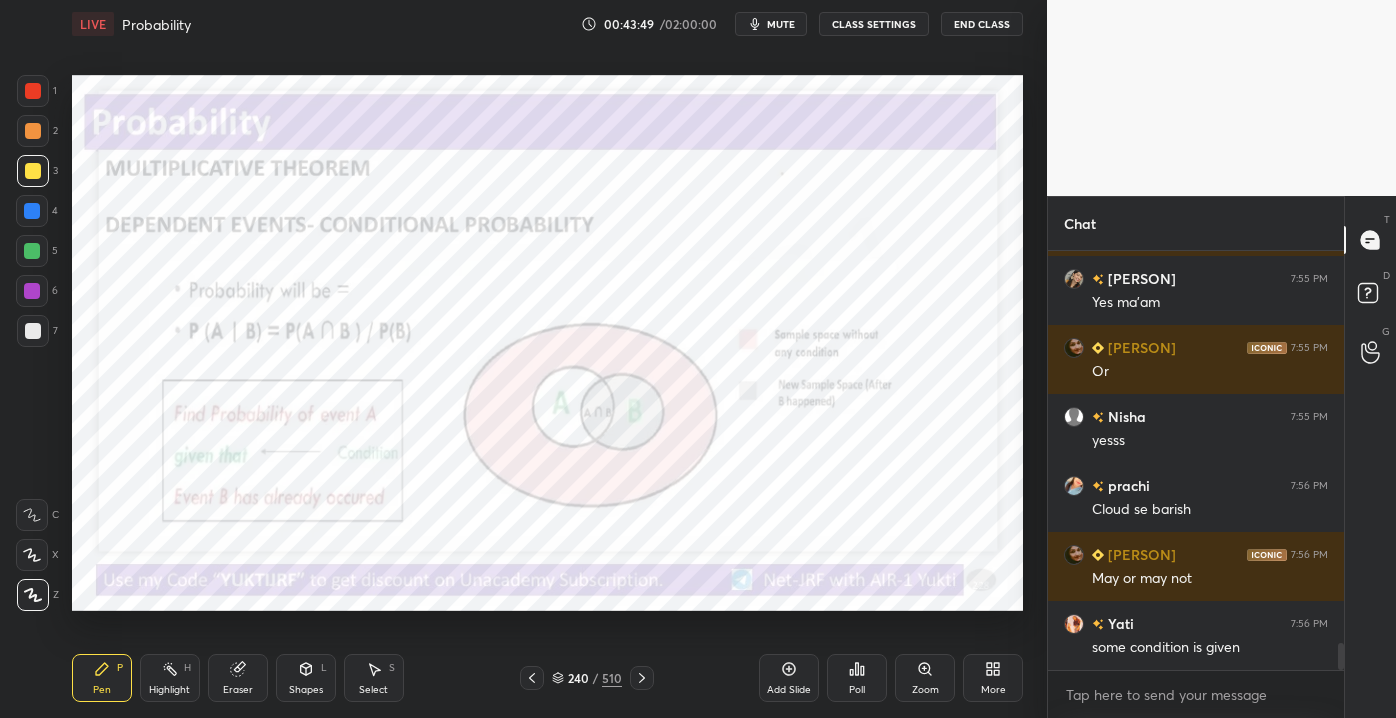 scroll, scrollTop: 6152, scrollLeft: 0, axis: vertical 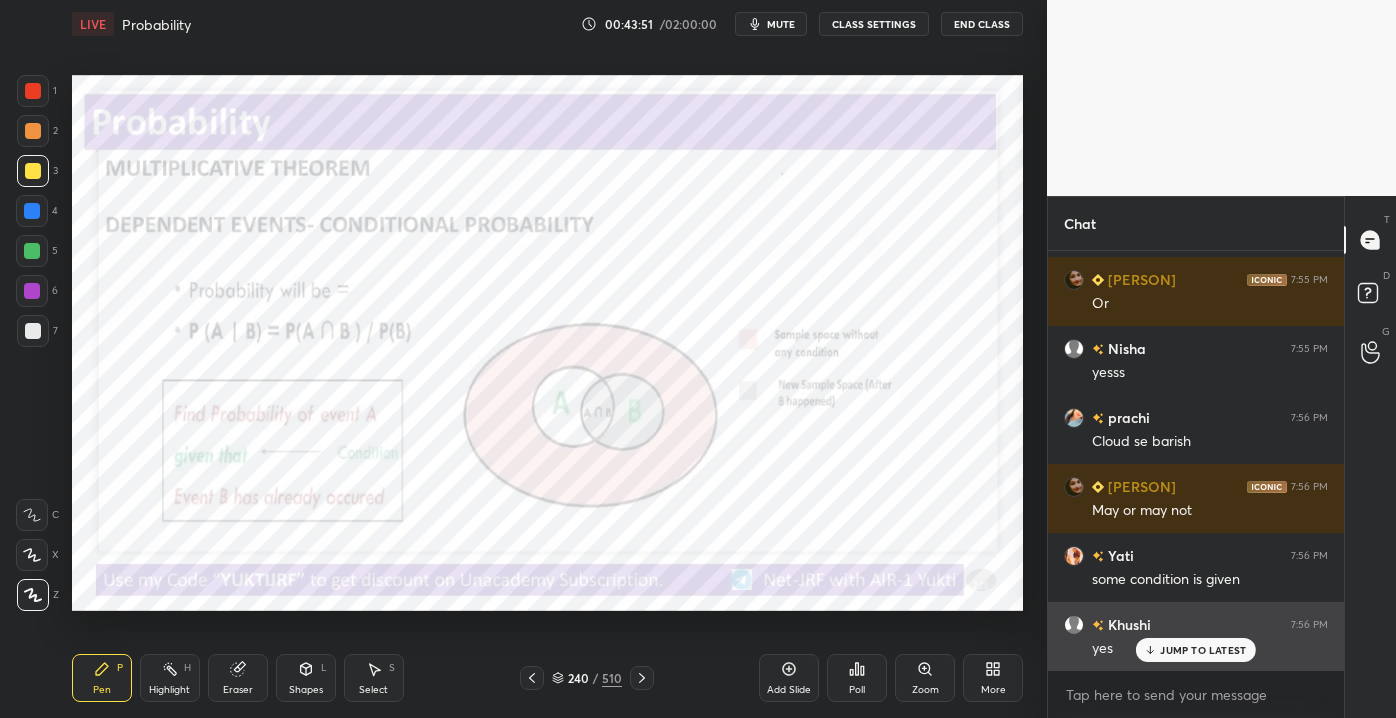 click on "JUMP TO LATEST" at bounding box center [1203, 650] 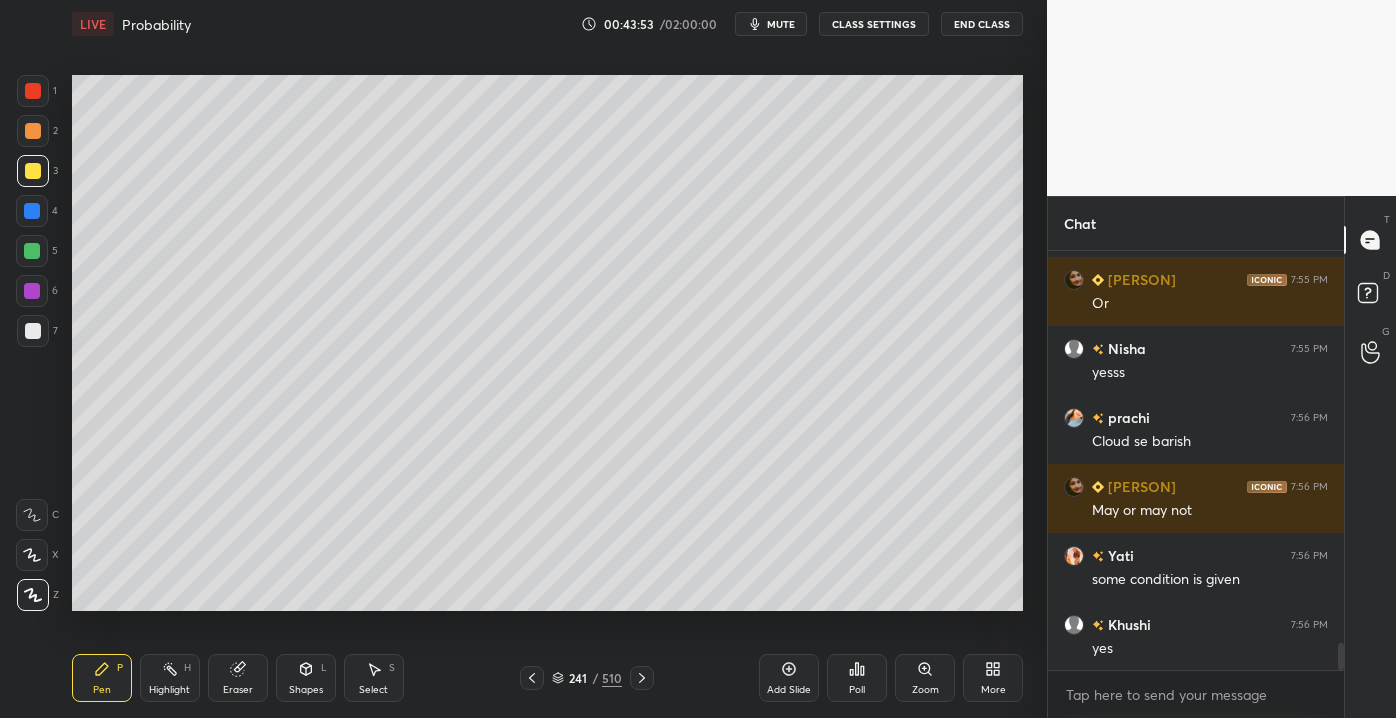 scroll, scrollTop: 6221, scrollLeft: 0, axis: vertical 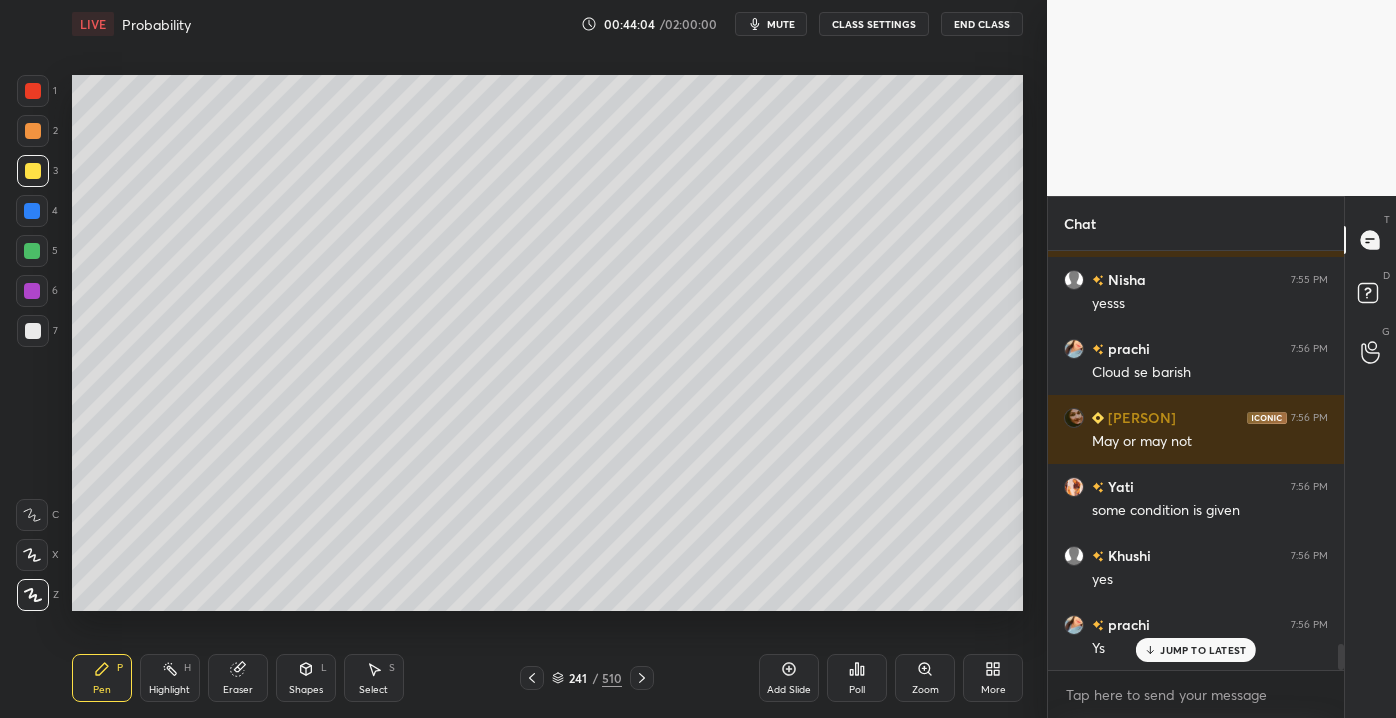 drag, startPoint x: 774, startPoint y: 668, endPoint x: 785, endPoint y: 661, distance: 13.038404 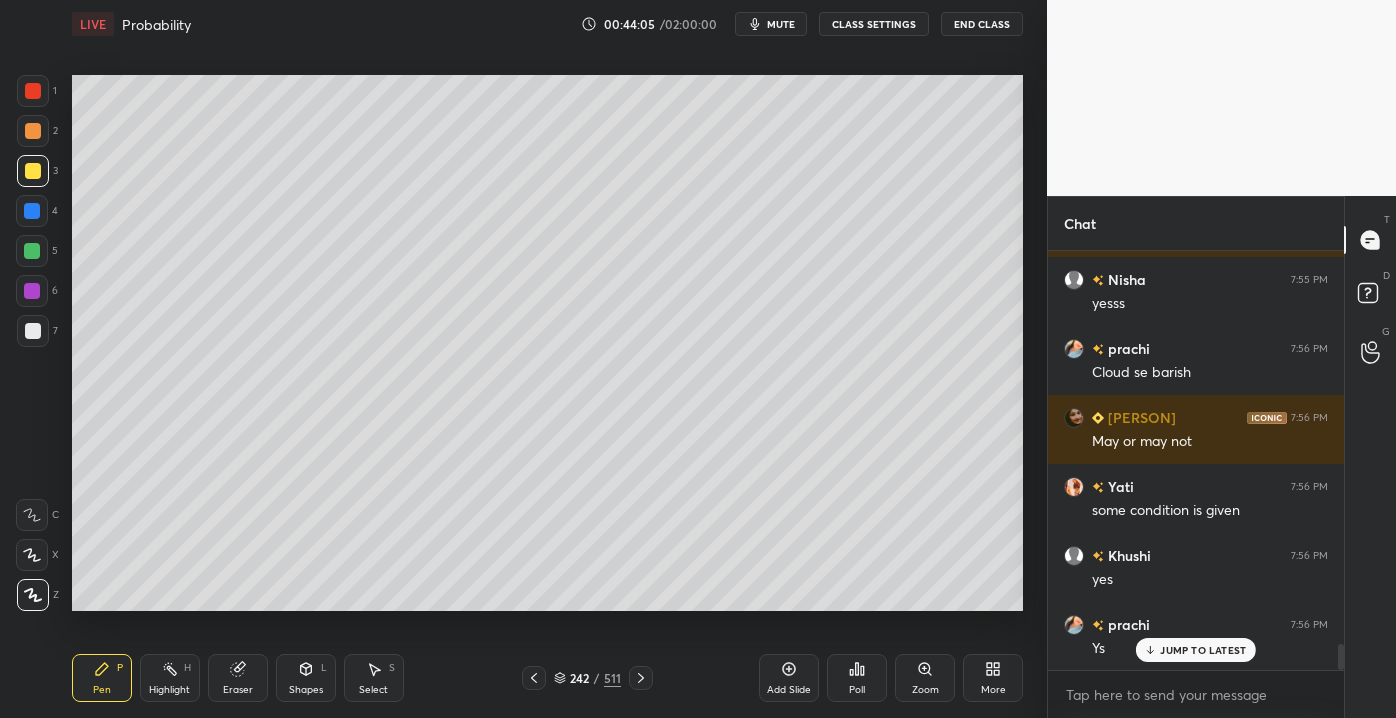 click at bounding box center (33, 331) 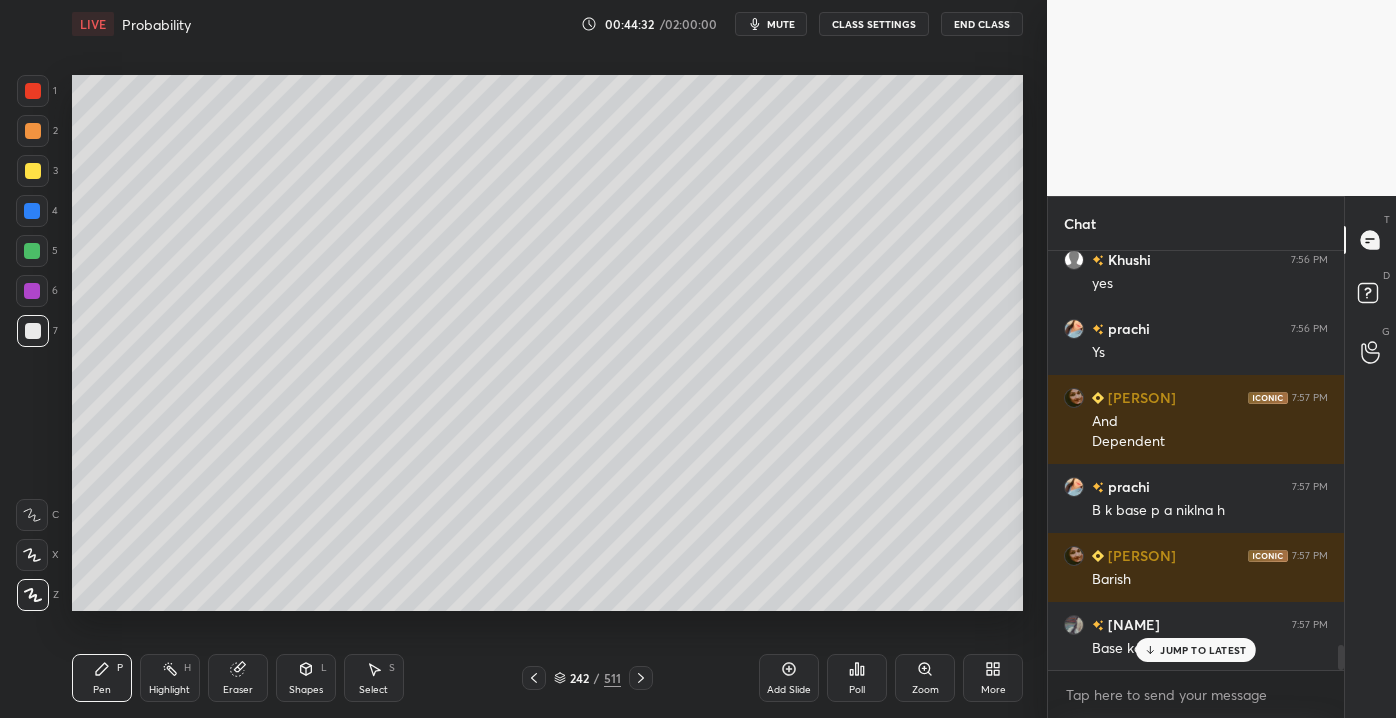 scroll, scrollTop: 6586, scrollLeft: 0, axis: vertical 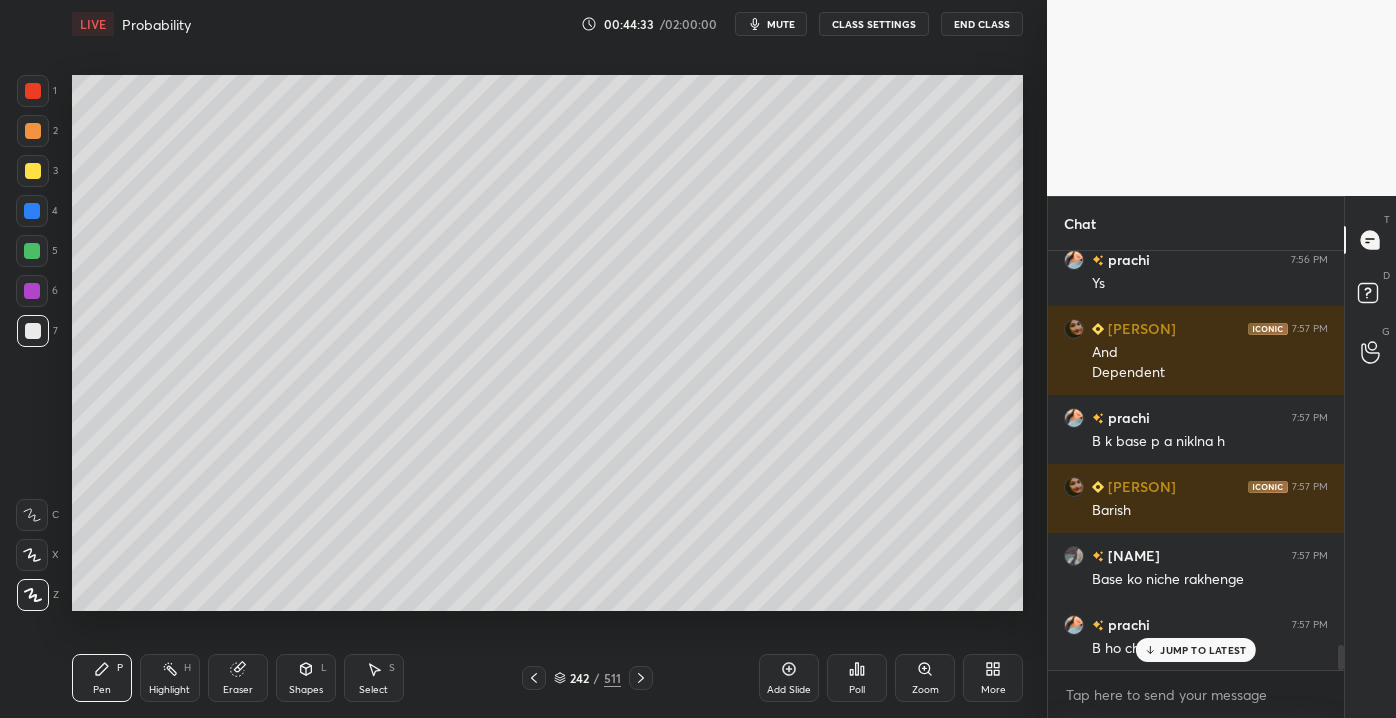 click on "JUMP TO LATEST" at bounding box center [1203, 650] 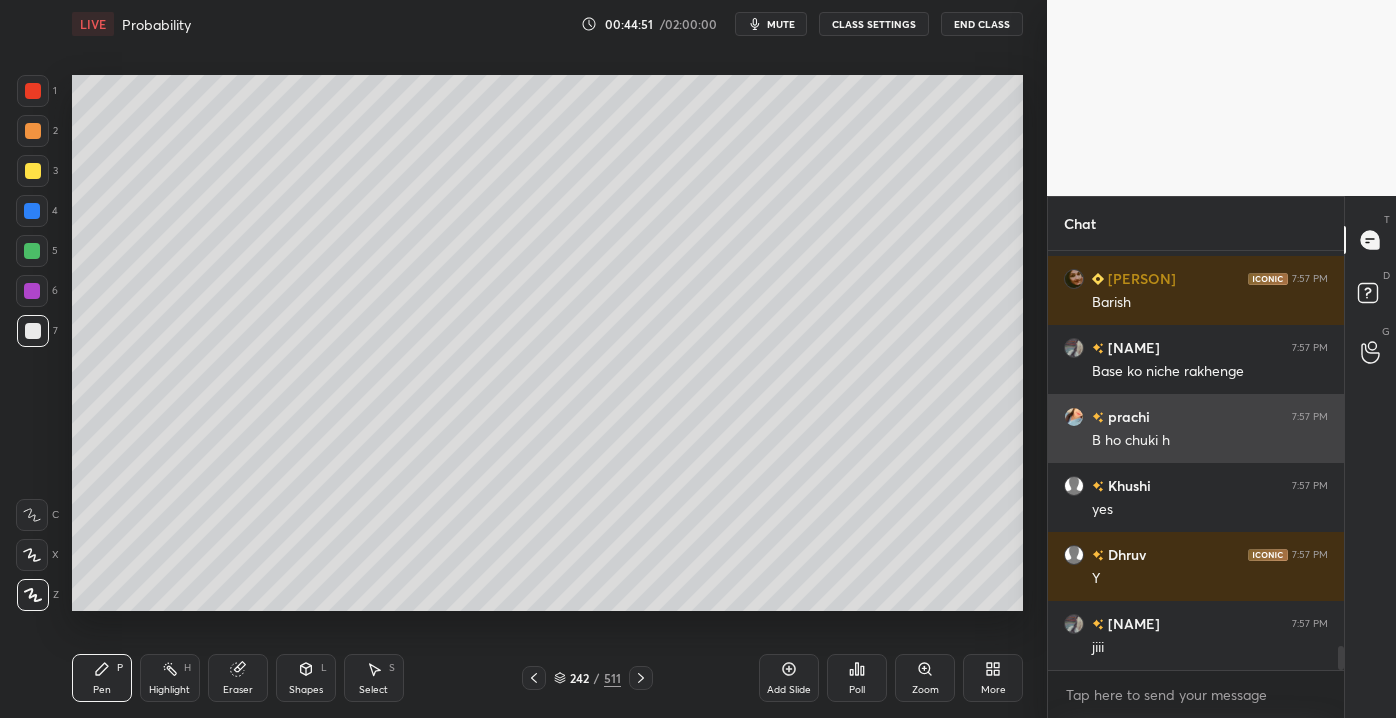scroll, scrollTop: 6863, scrollLeft: 0, axis: vertical 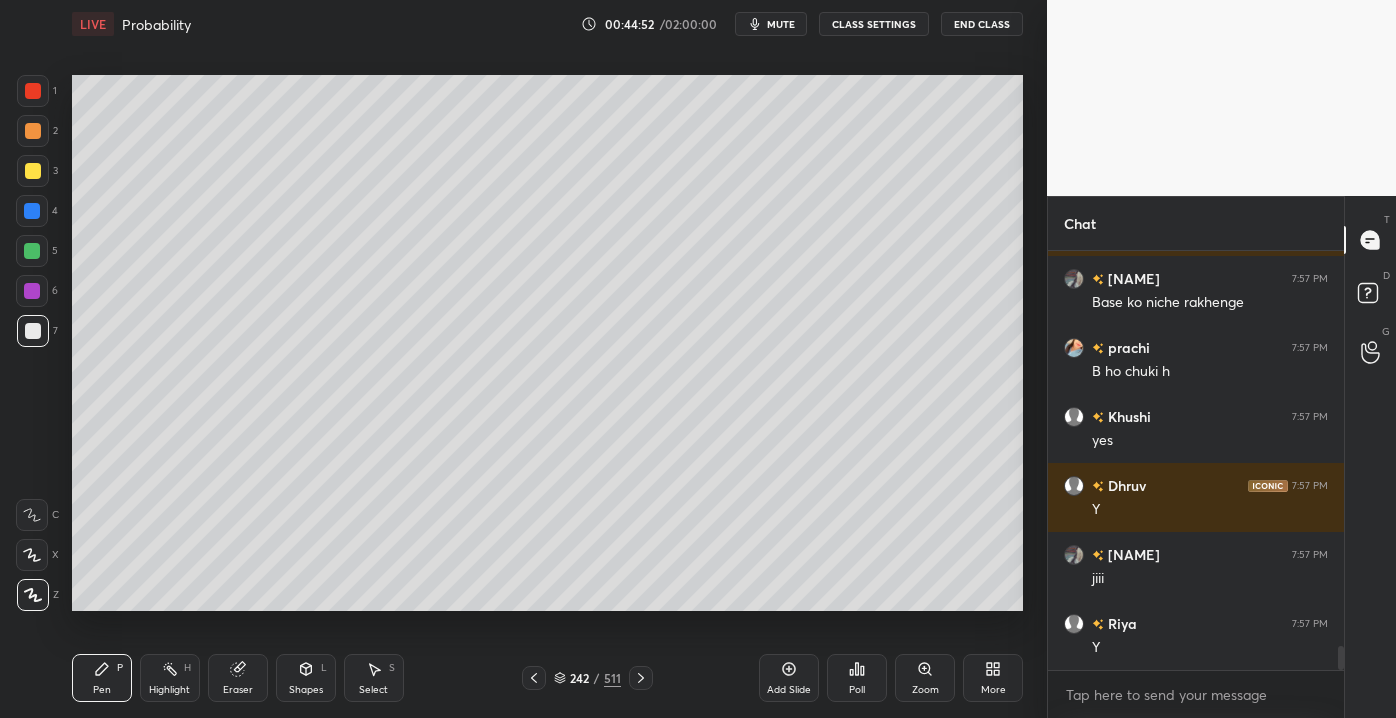 click at bounding box center (32, 211) 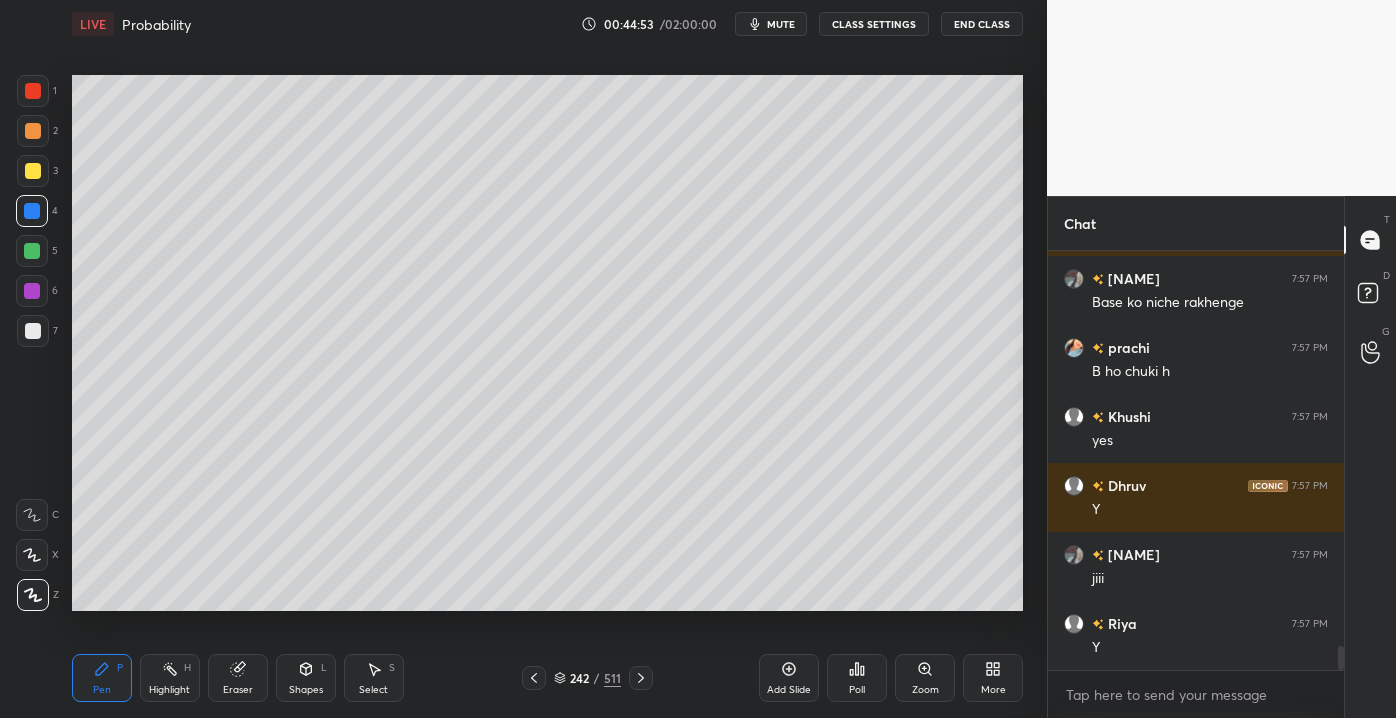 drag, startPoint x: 36, startPoint y: 259, endPoint x: 64, endPoint y: 286, distance: 38.8973 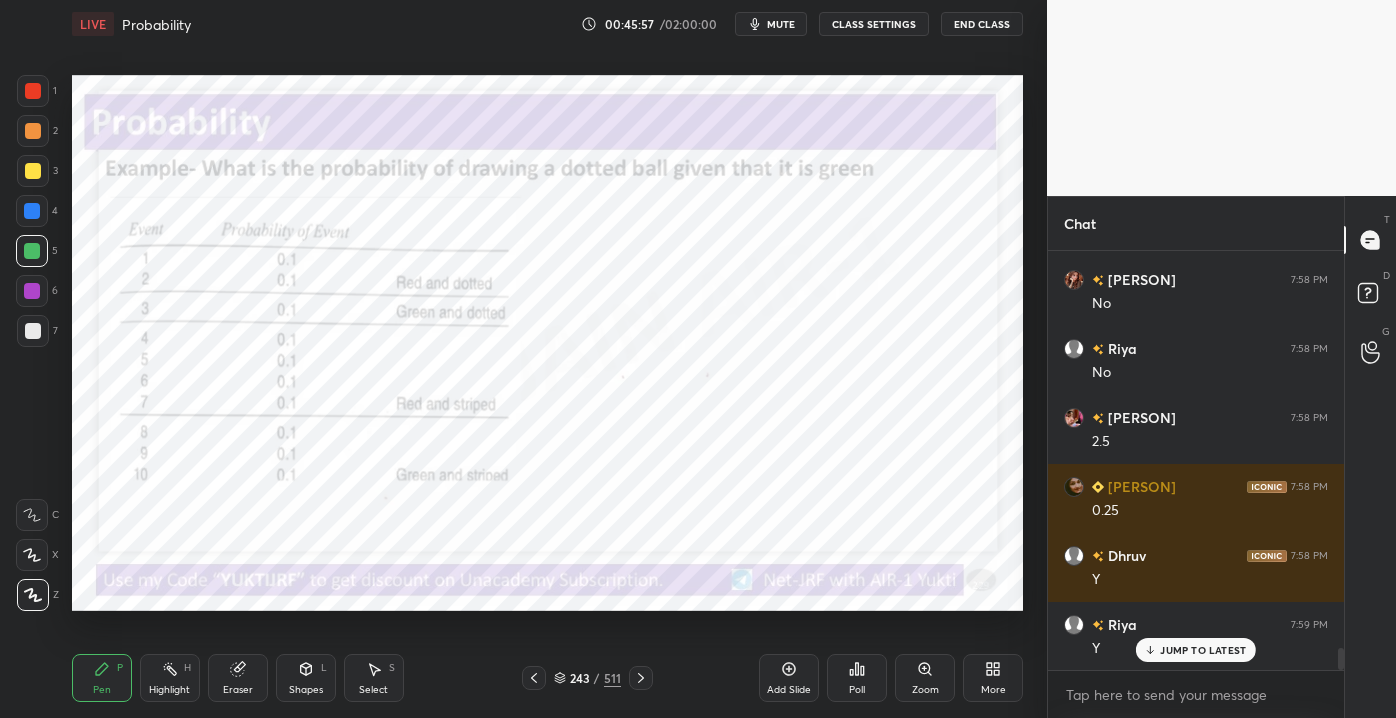 scroll, scrollTop: 7690, scrollLeft: 0, axis: vertical 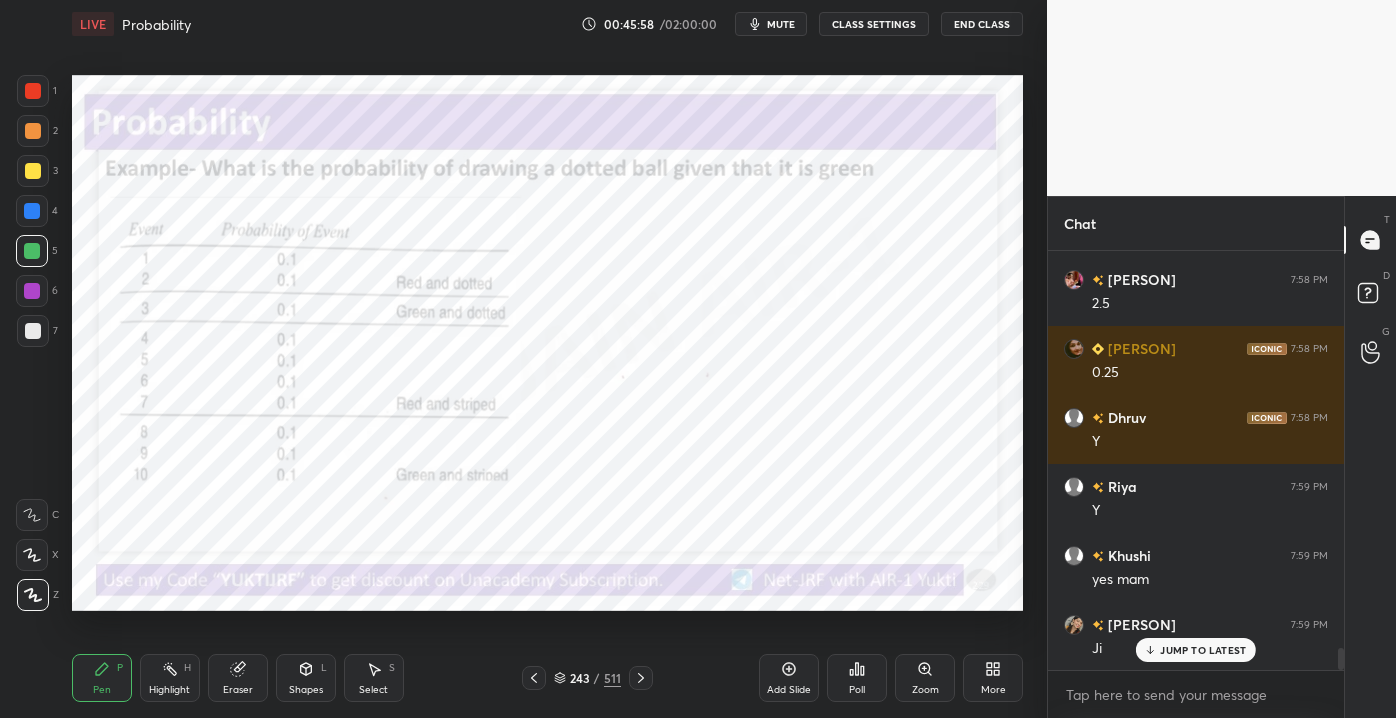 click on "JUMP TO LATEST" at bounding box center [1196, 650] 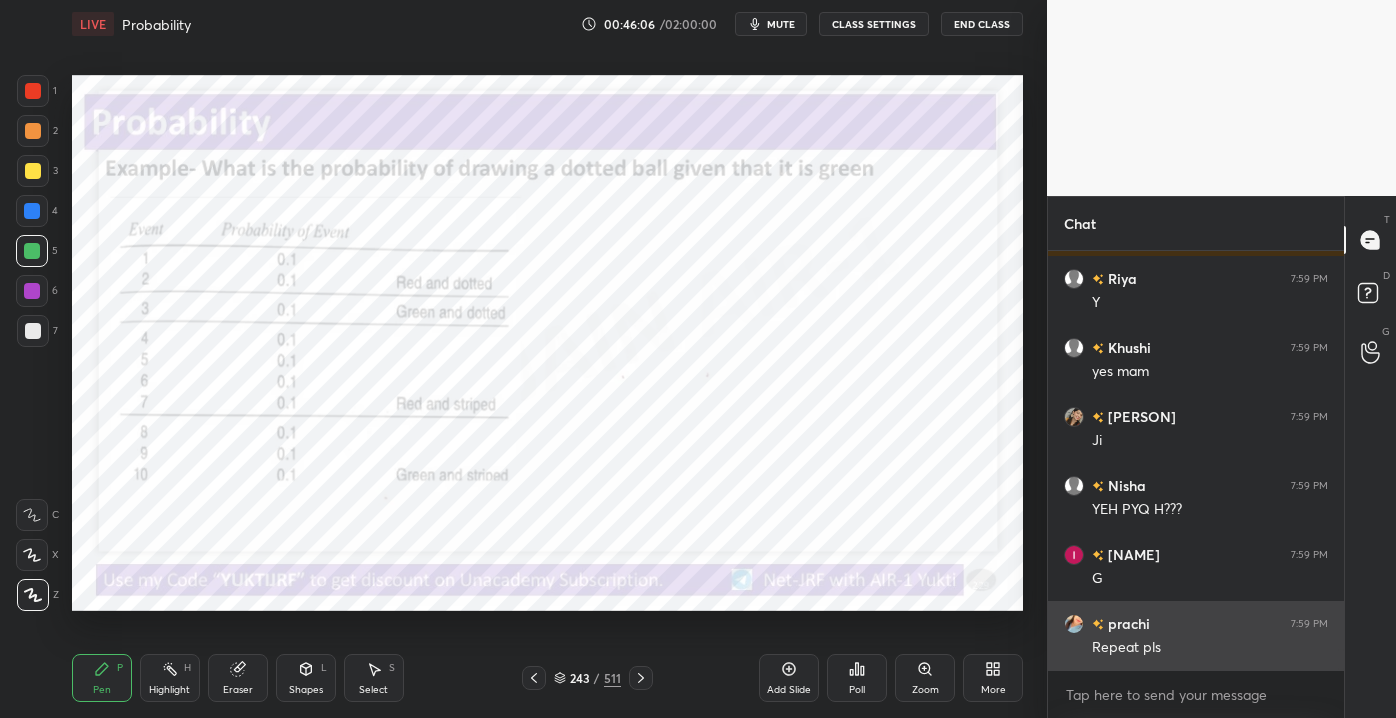 scroll, scrollTop: 7967, scrollLeft: 0, axis: vertical 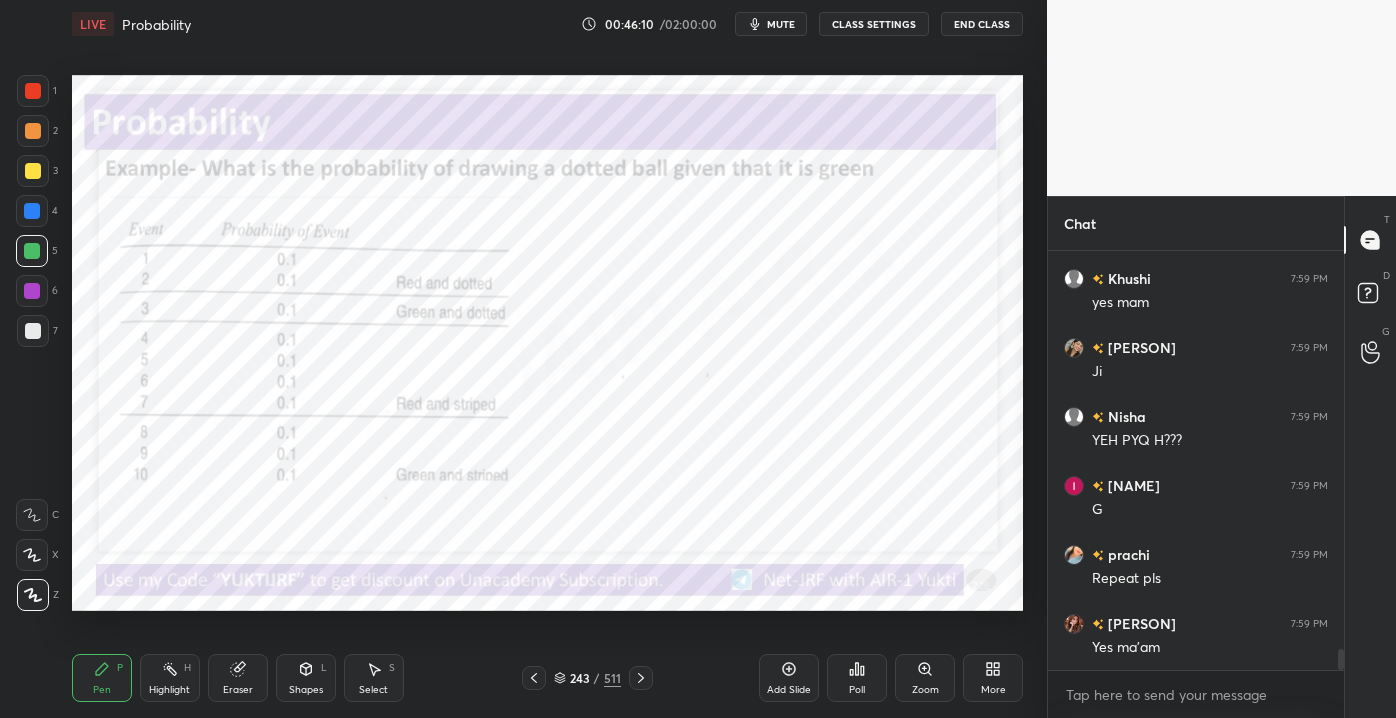 click on "Eraser" at bounding box center [238, 678] 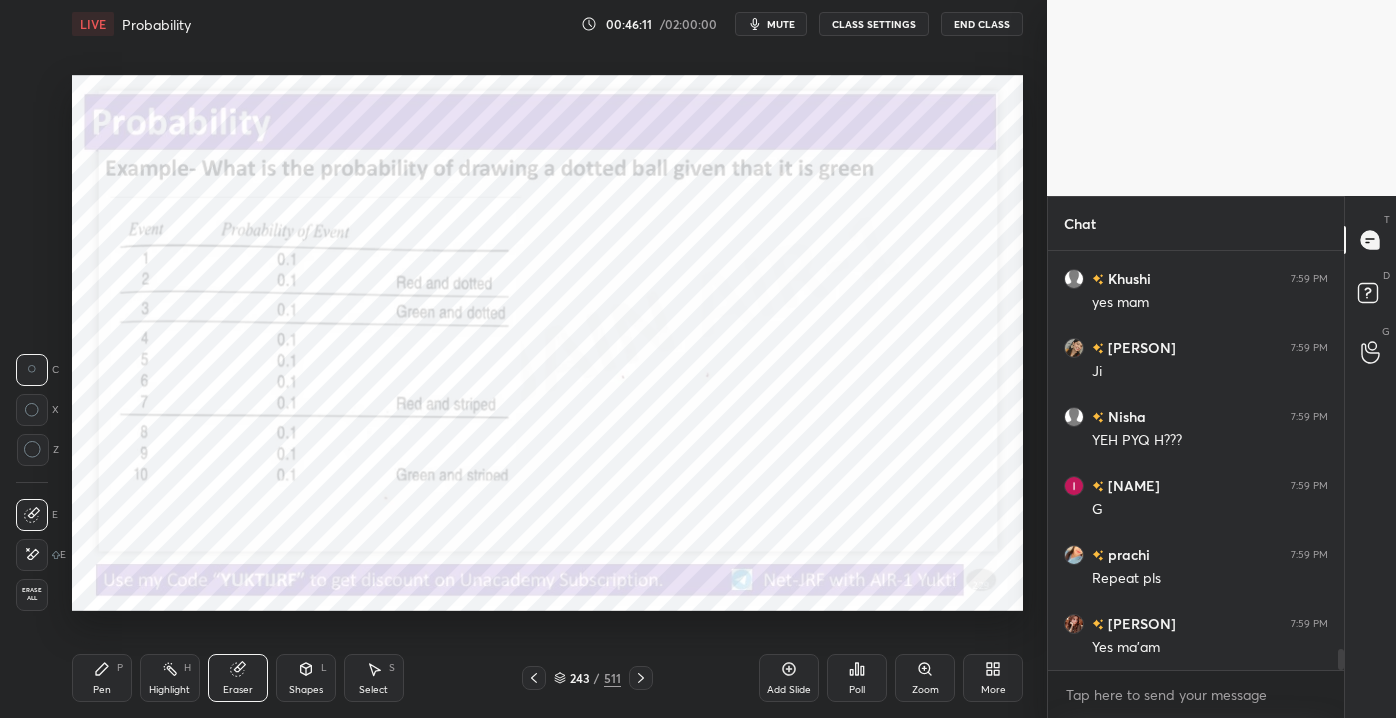 click on "Erase all" at bounding box center (32, 594) 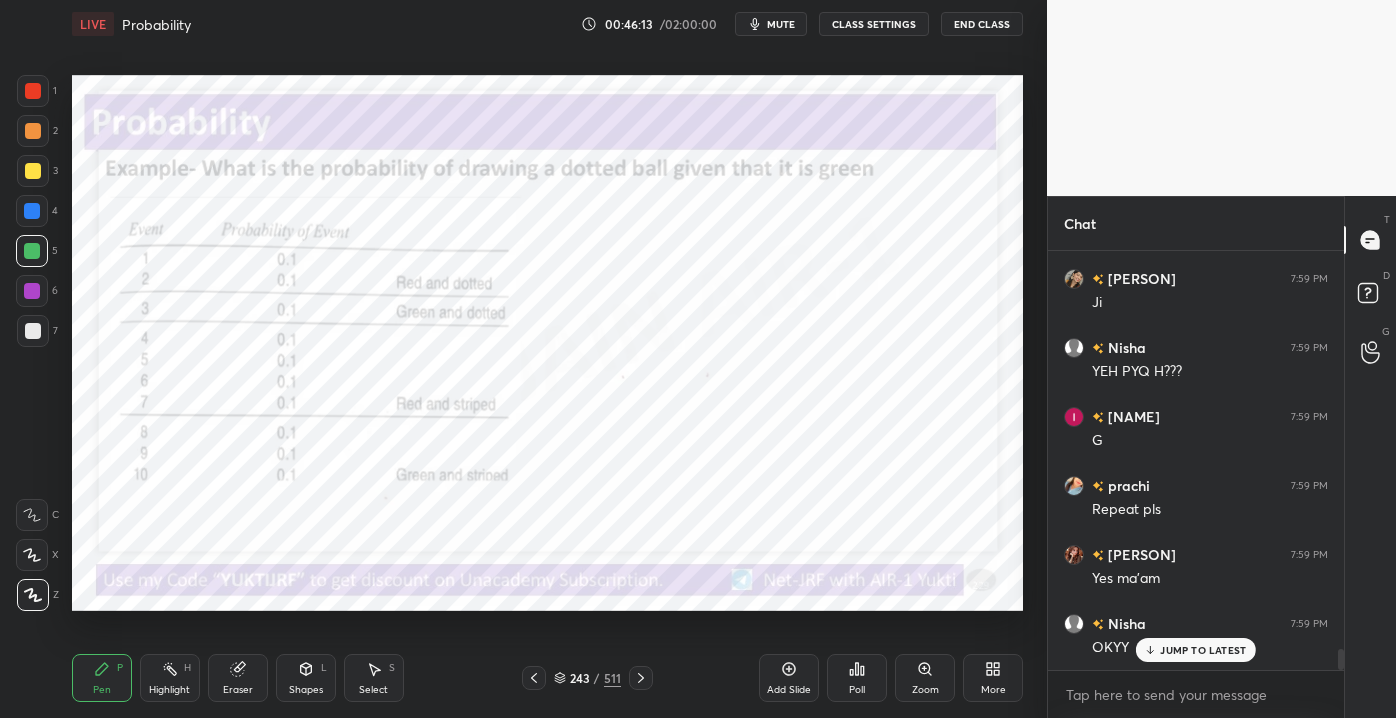 scroll, scrollTop: 8104, scrollLeft: 0, axis: vertical 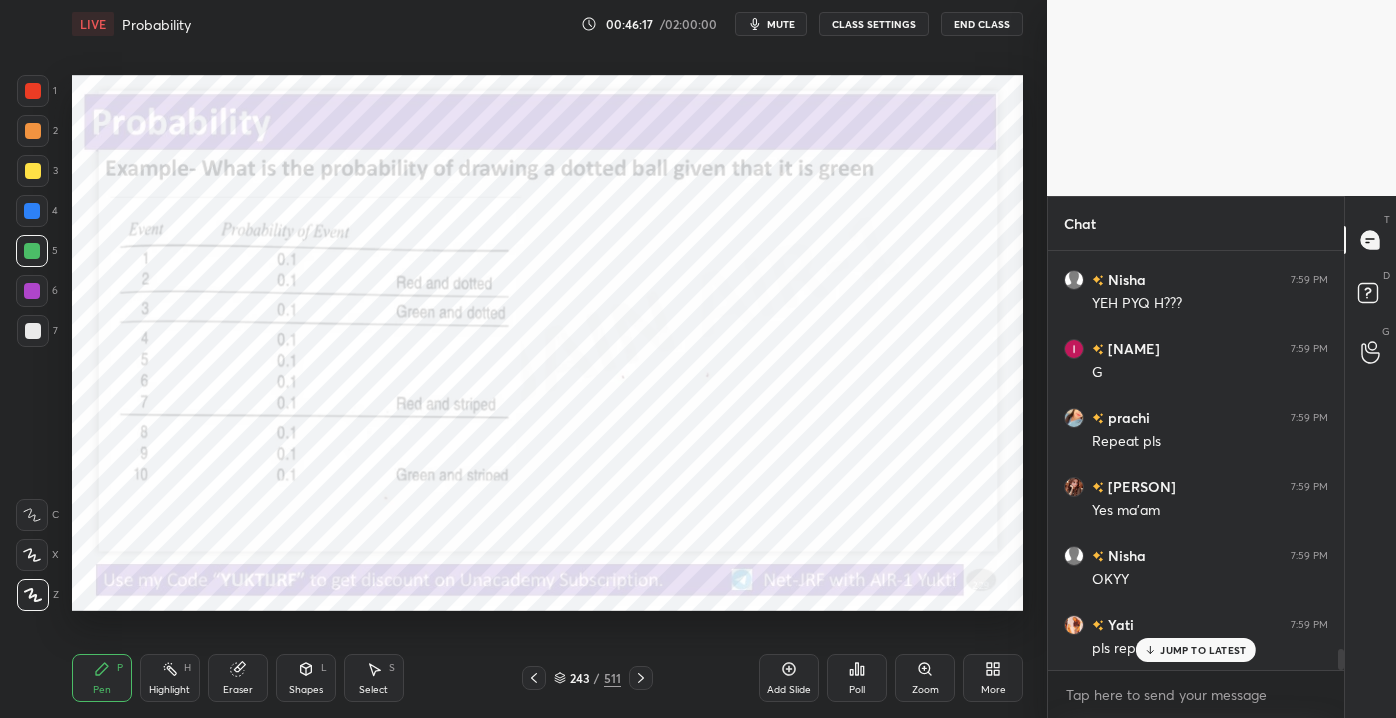 click on "JUMP TO LATEST" at bounding box center (1203, 650) 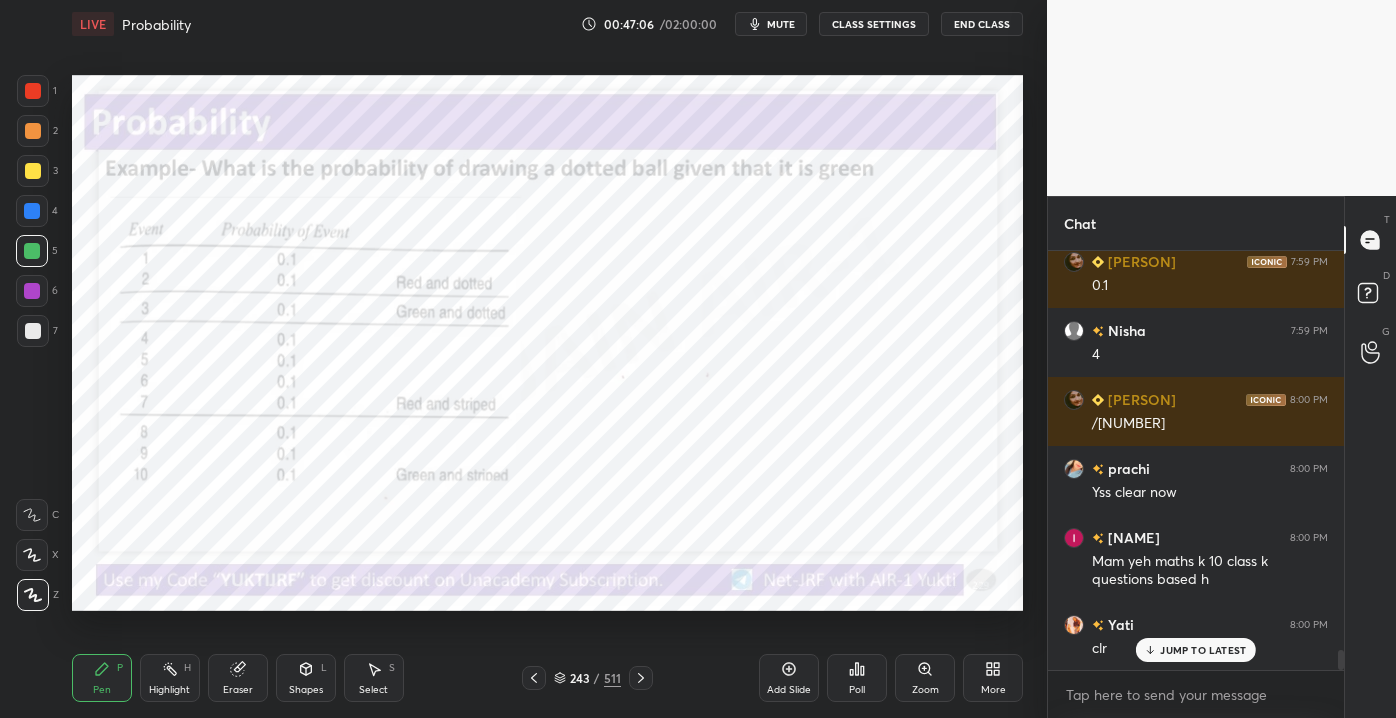 scroll, scrollTop: 8605, scrollLeft: 0, axis: vertical 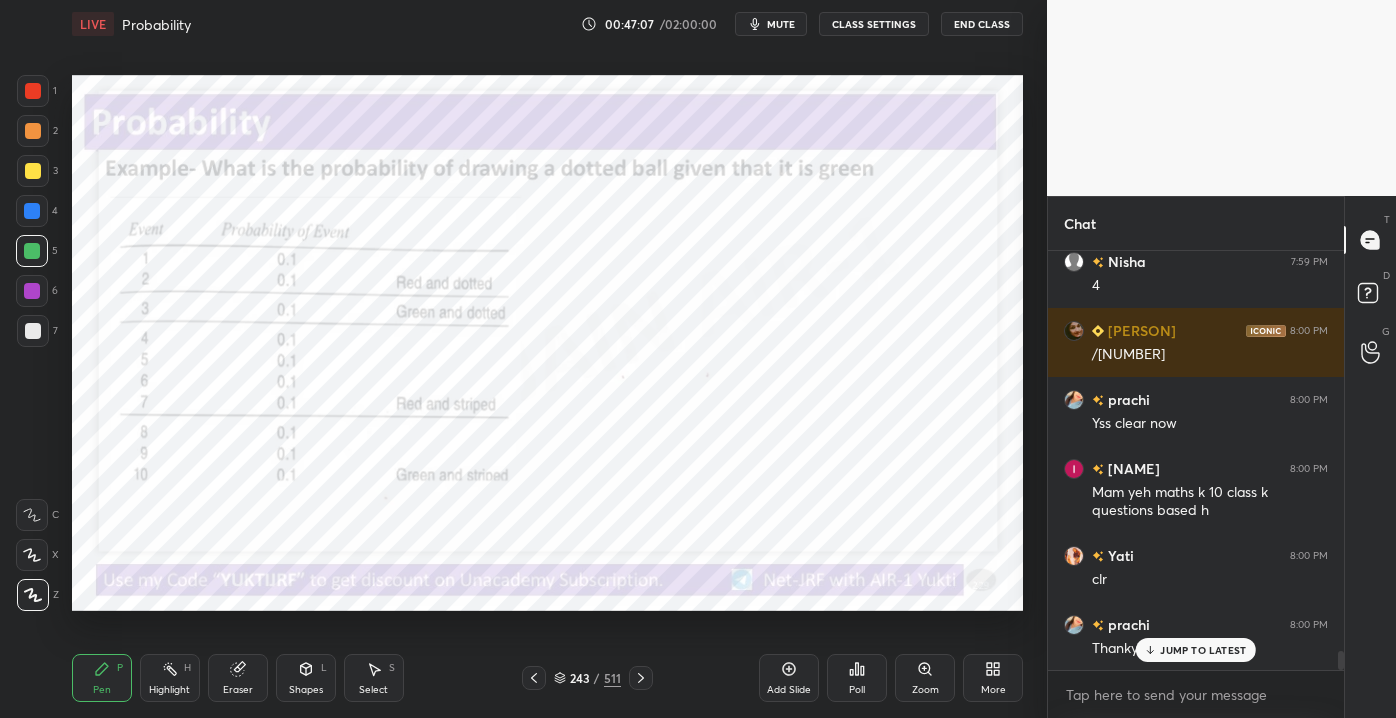 click on "JUMP TO LATEST" at bounding box center (1203, 650) 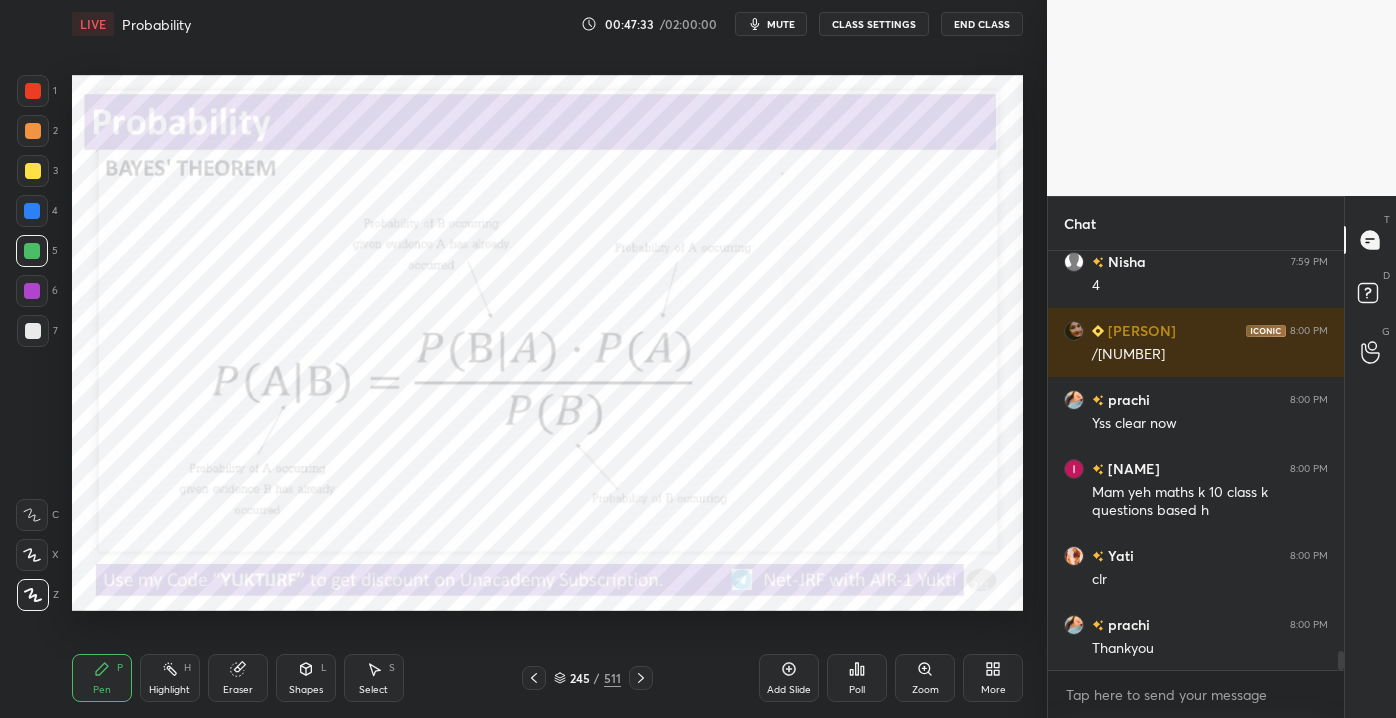 click on "Eraser" at bounding box center [238, 678] 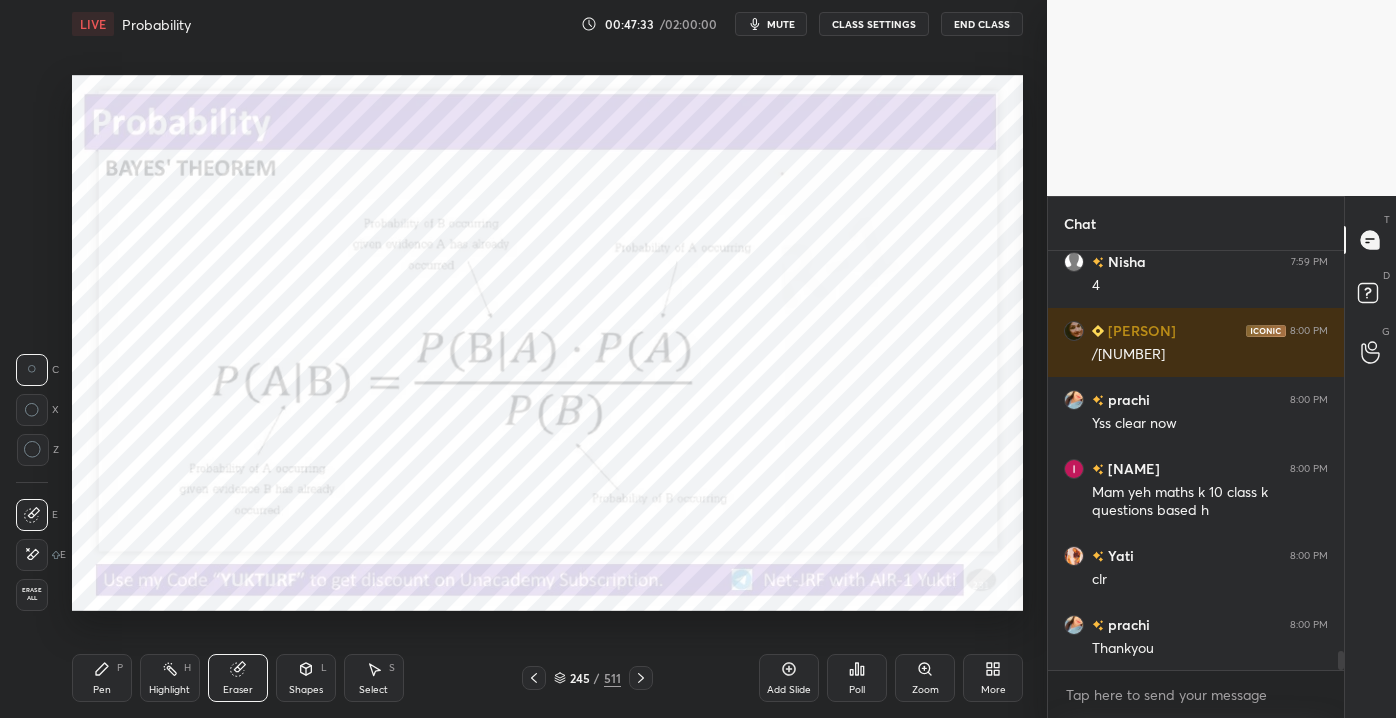 click on "Erase all" at bounding box center [32, 595] 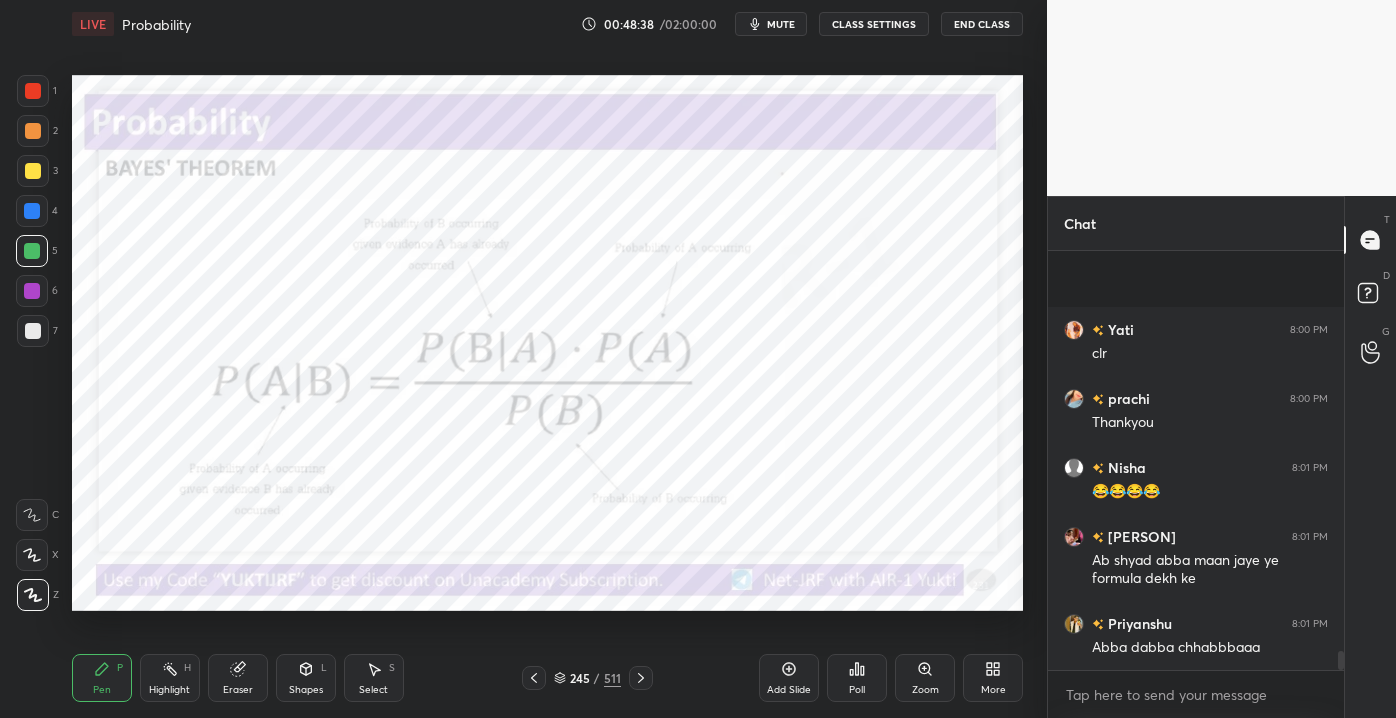 scroll, scrollTop: 8968, scrollLeft: 0, axis: vertical 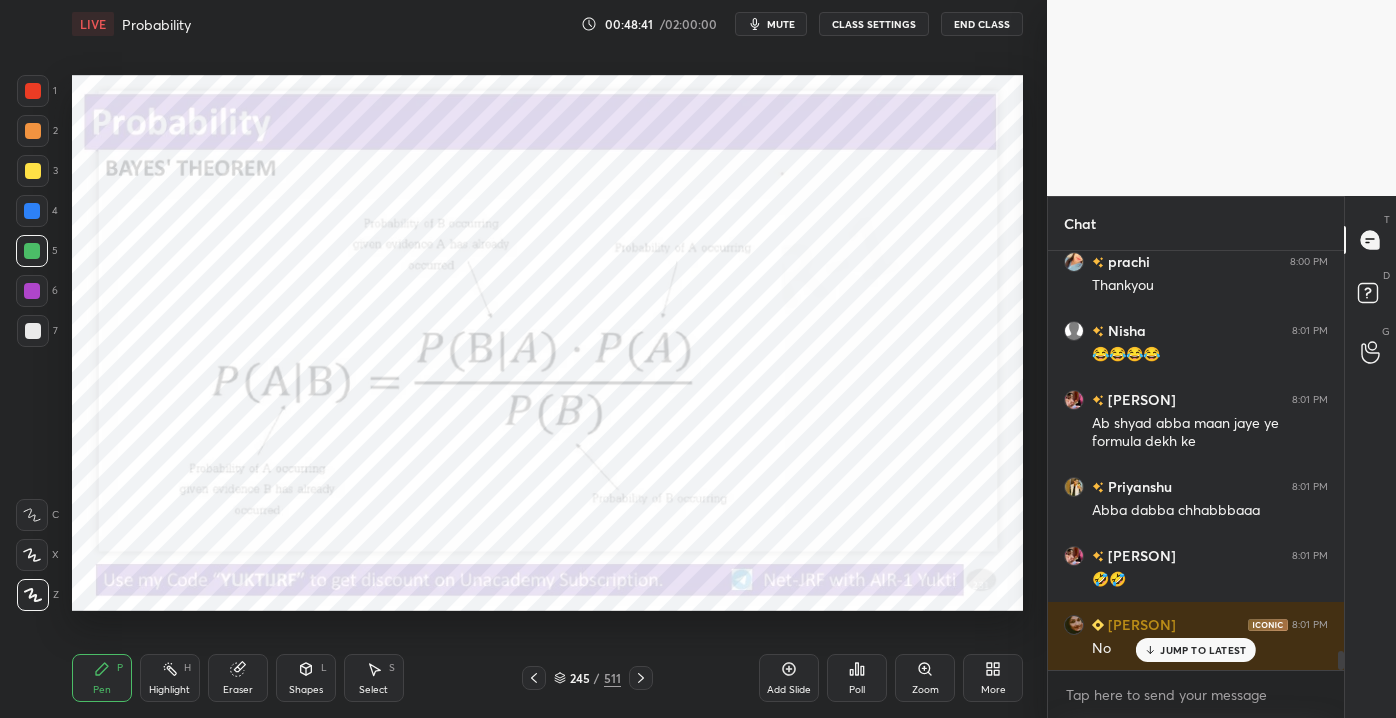 click on "JUMP TO LATEST" at bounding box center [1203, 650] 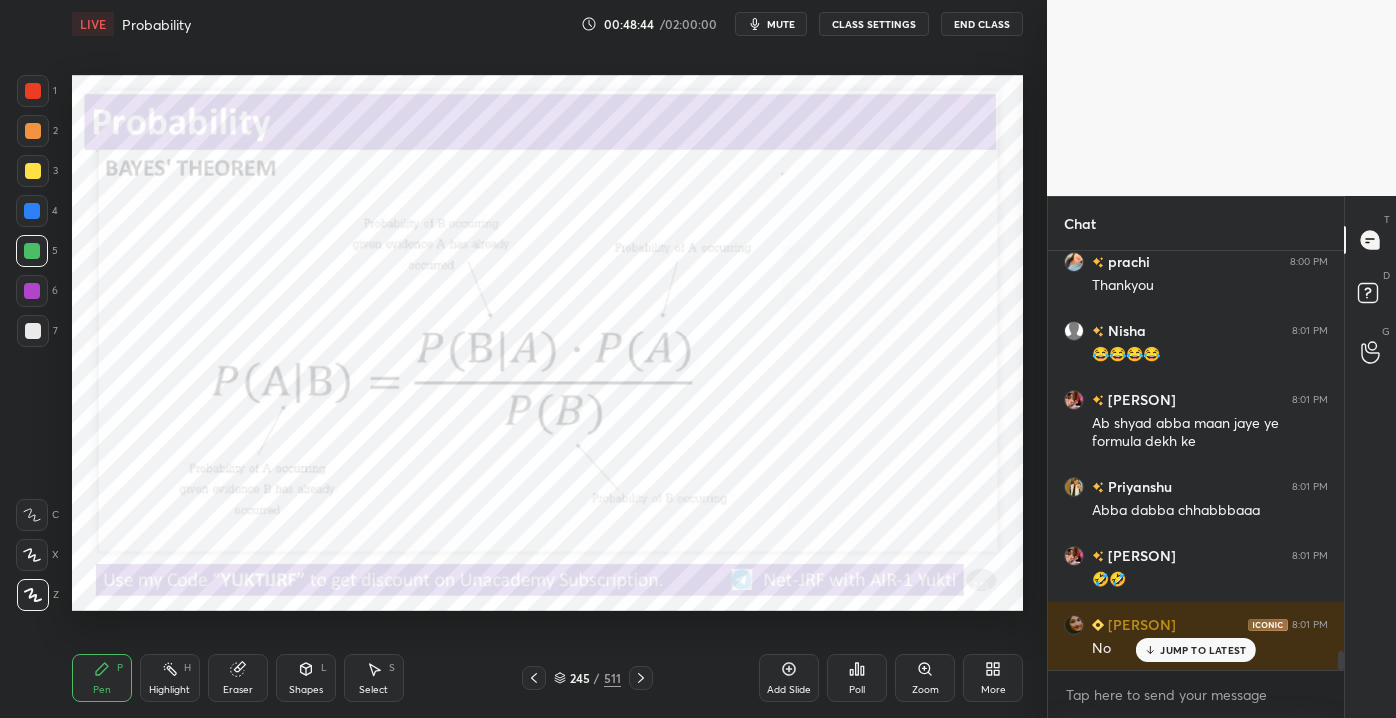 scroll, scrollTop: 9037, scrollLeft: 0, axis: vertical 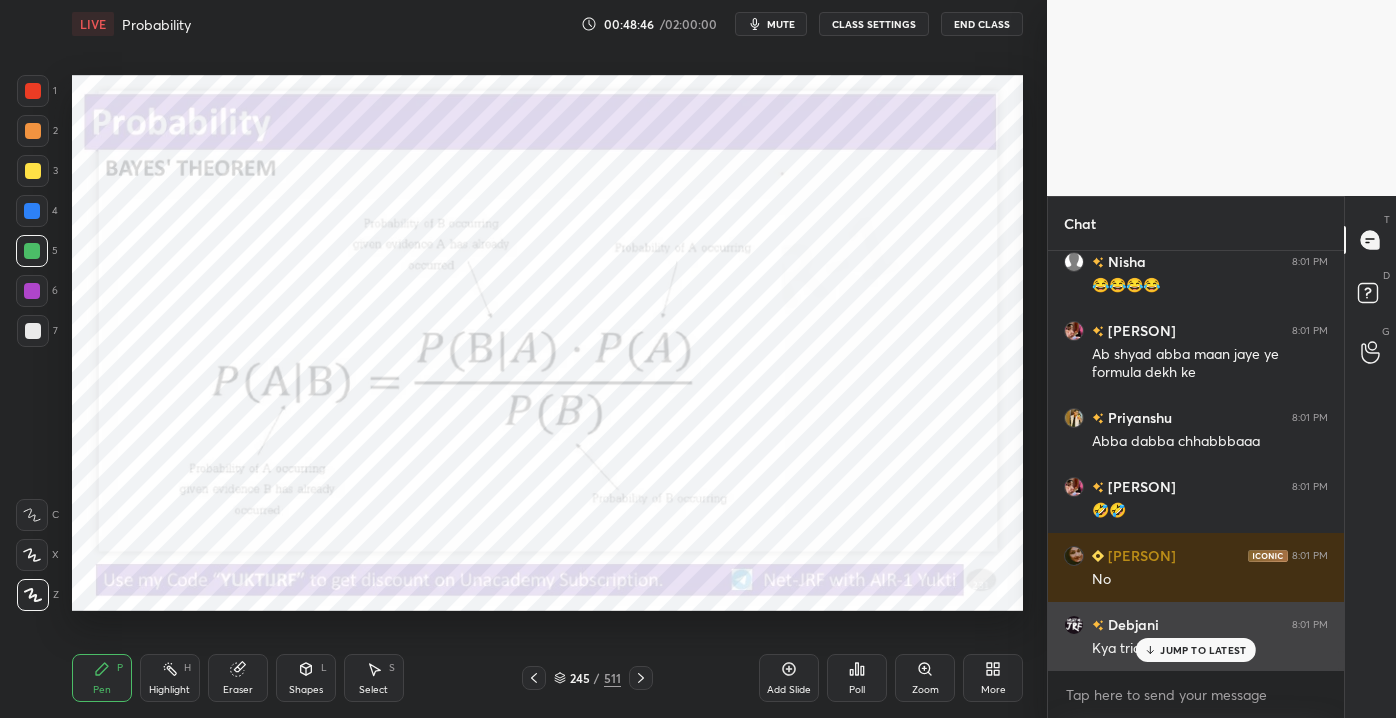 click on "JUMP TO LATEST" at bounding box center (1203, 650) 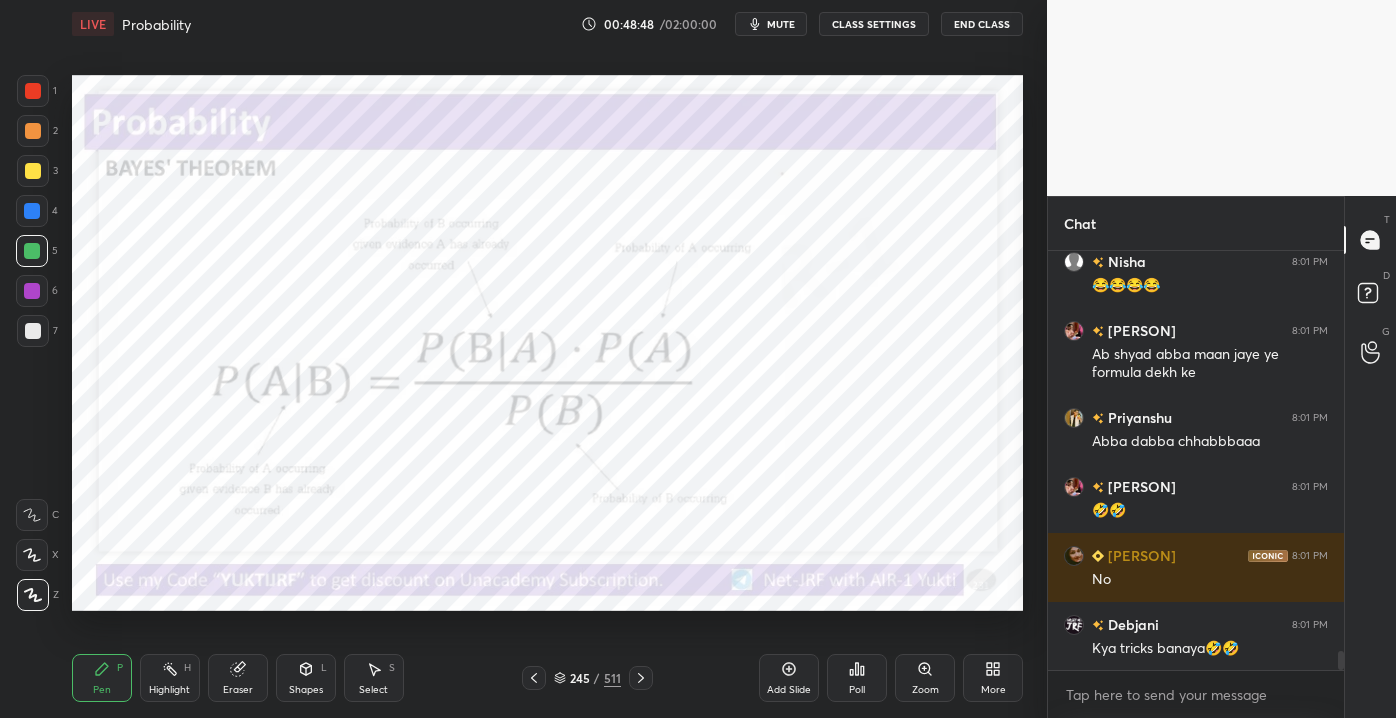 click on "Eraser" at bounding box center [238, 690] 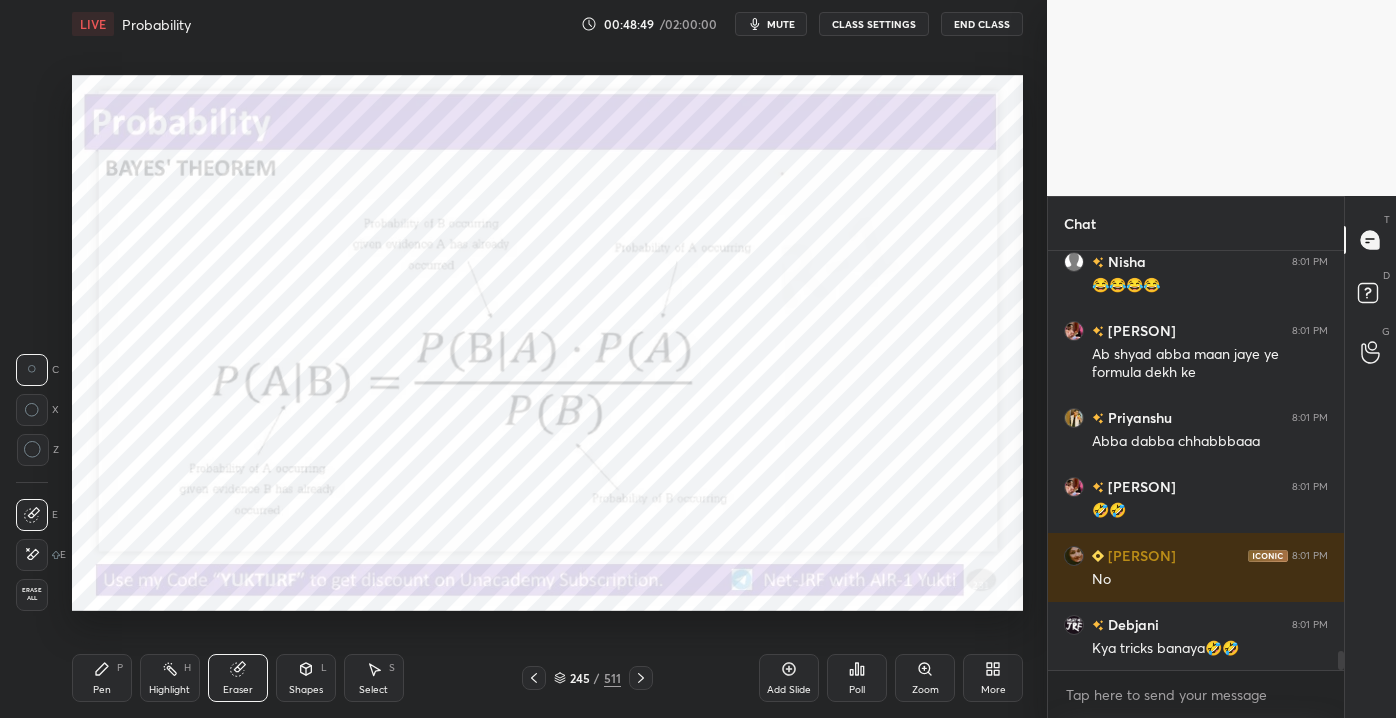 scroll, scrollTop: 9106, scrollLeft: 0, axis: vertical 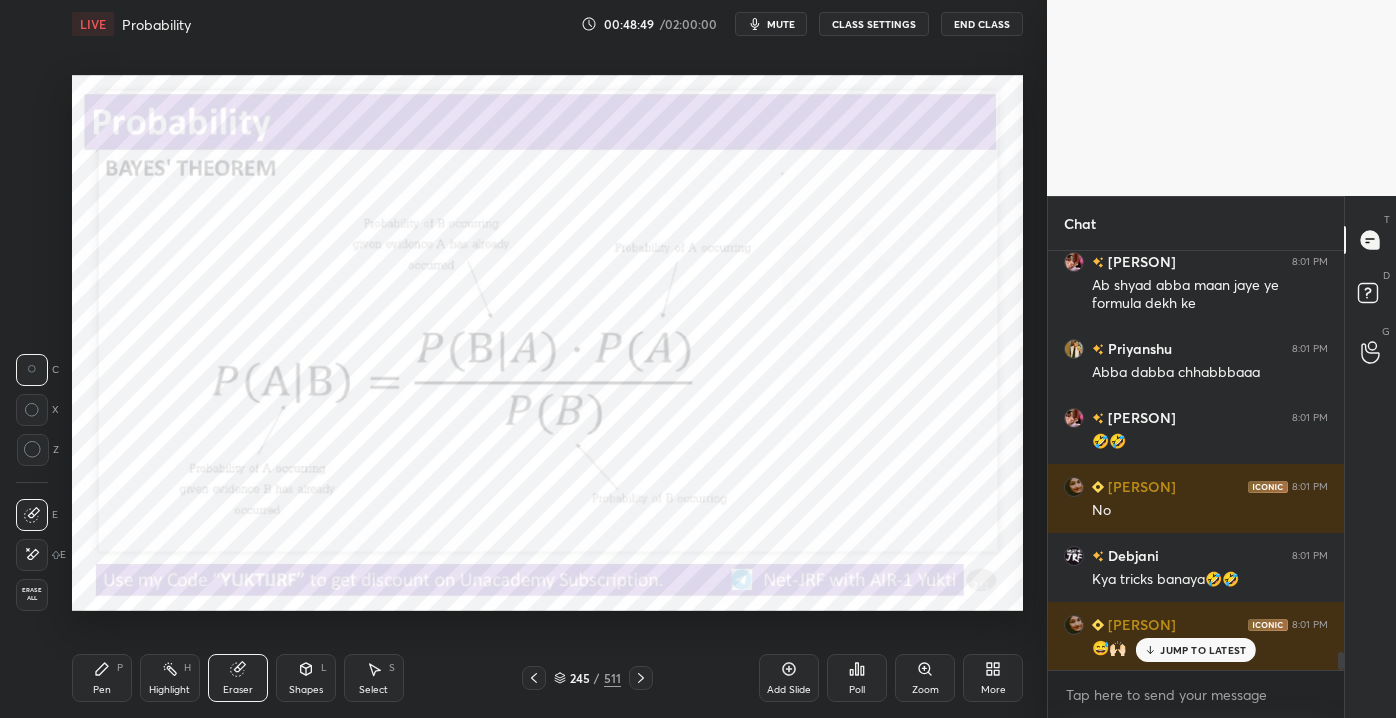 click on "Erase all" at bounding box center (32, 594) 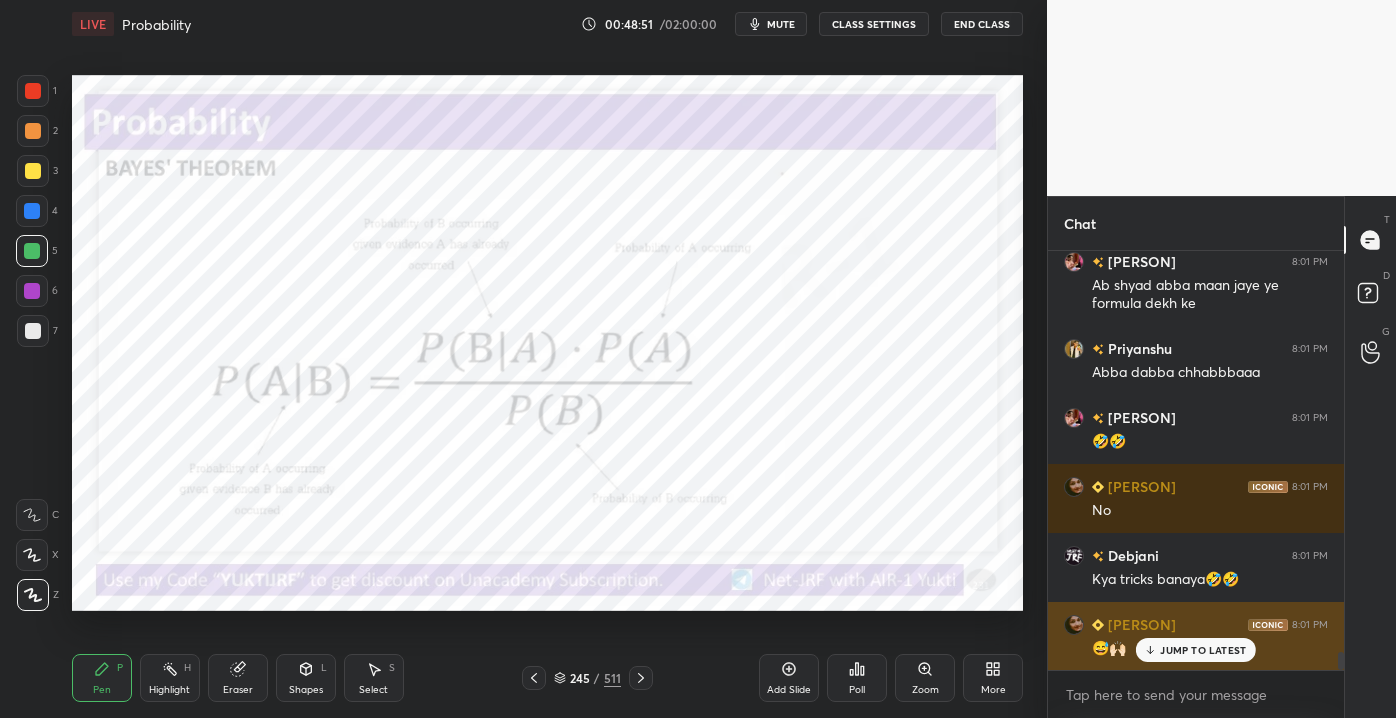 click on "JUMP TO LATEST" at bounding box center [1203, 650] 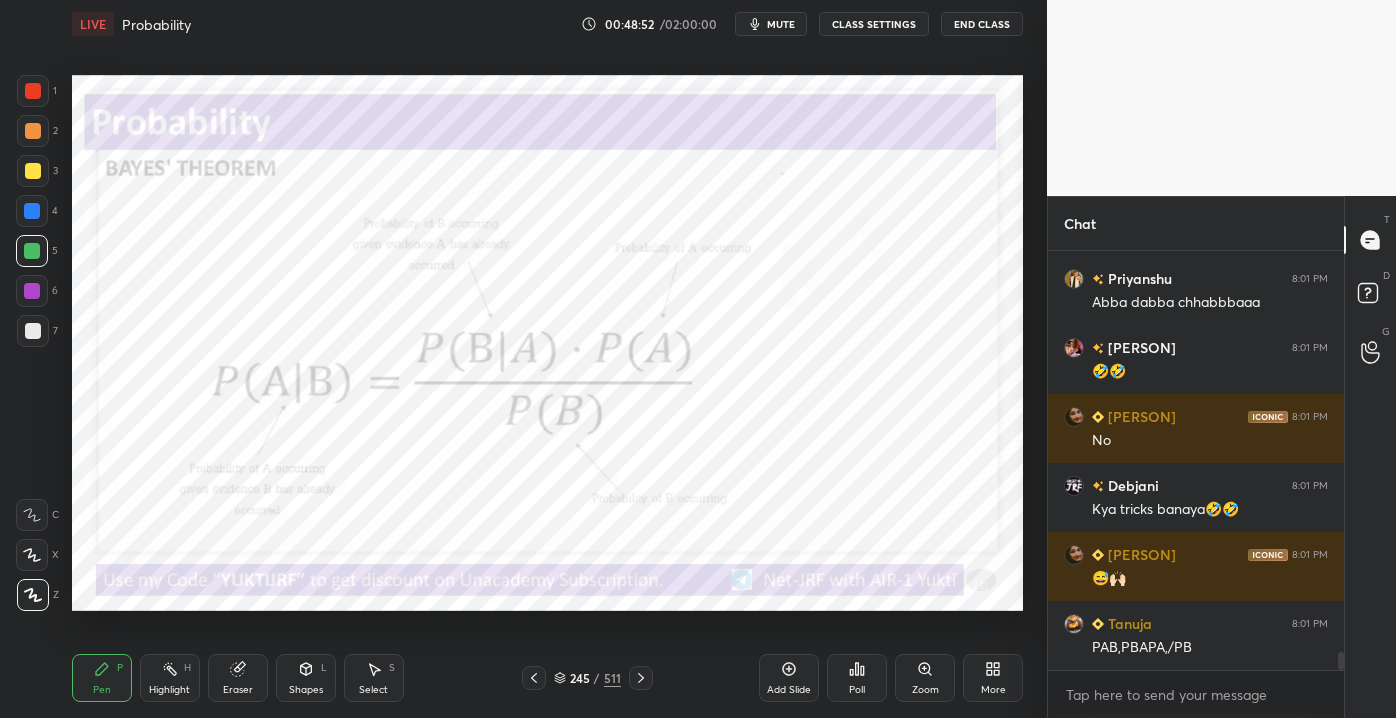 scroll, scrollTop: 9245, scrollLeft: 0, axis: vertical 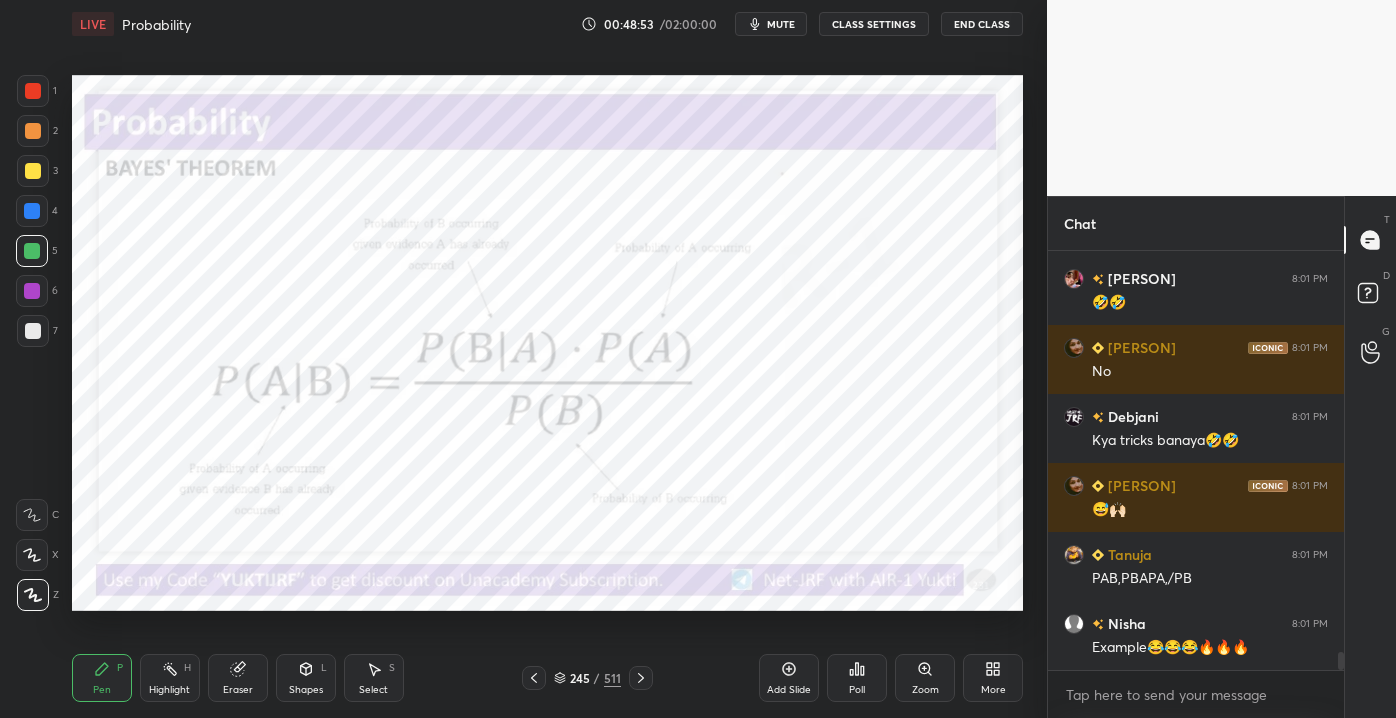 click on "Eraser" at bounding box center [238, 690] 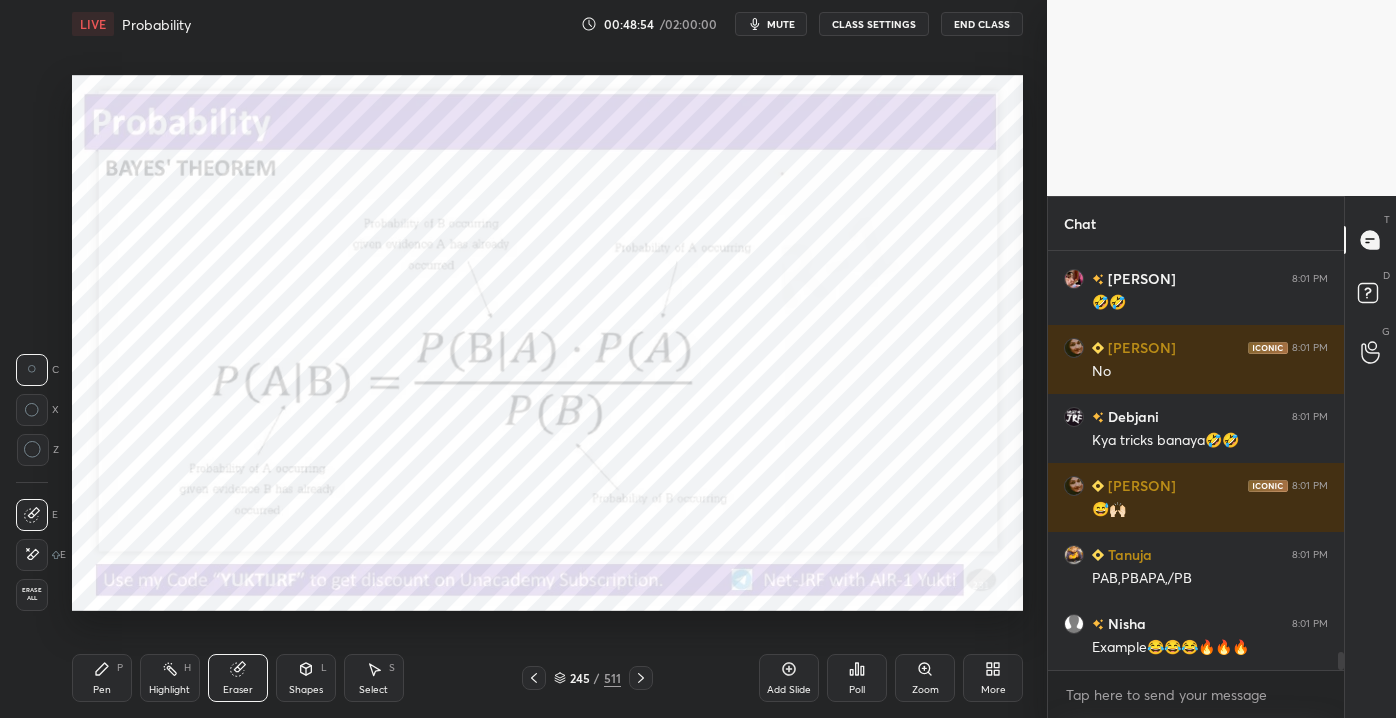 click 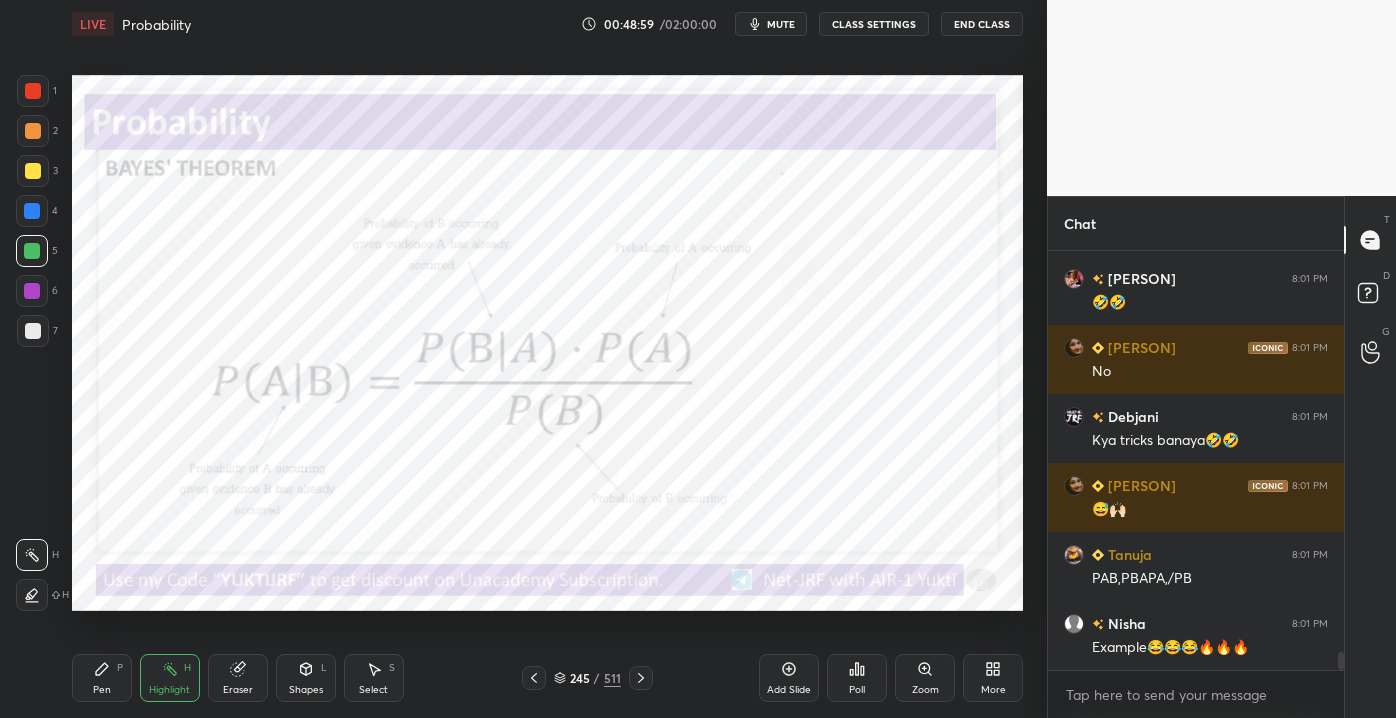 scroll, scrollTop: 9314, scrollLeft: 0, axis: vertical 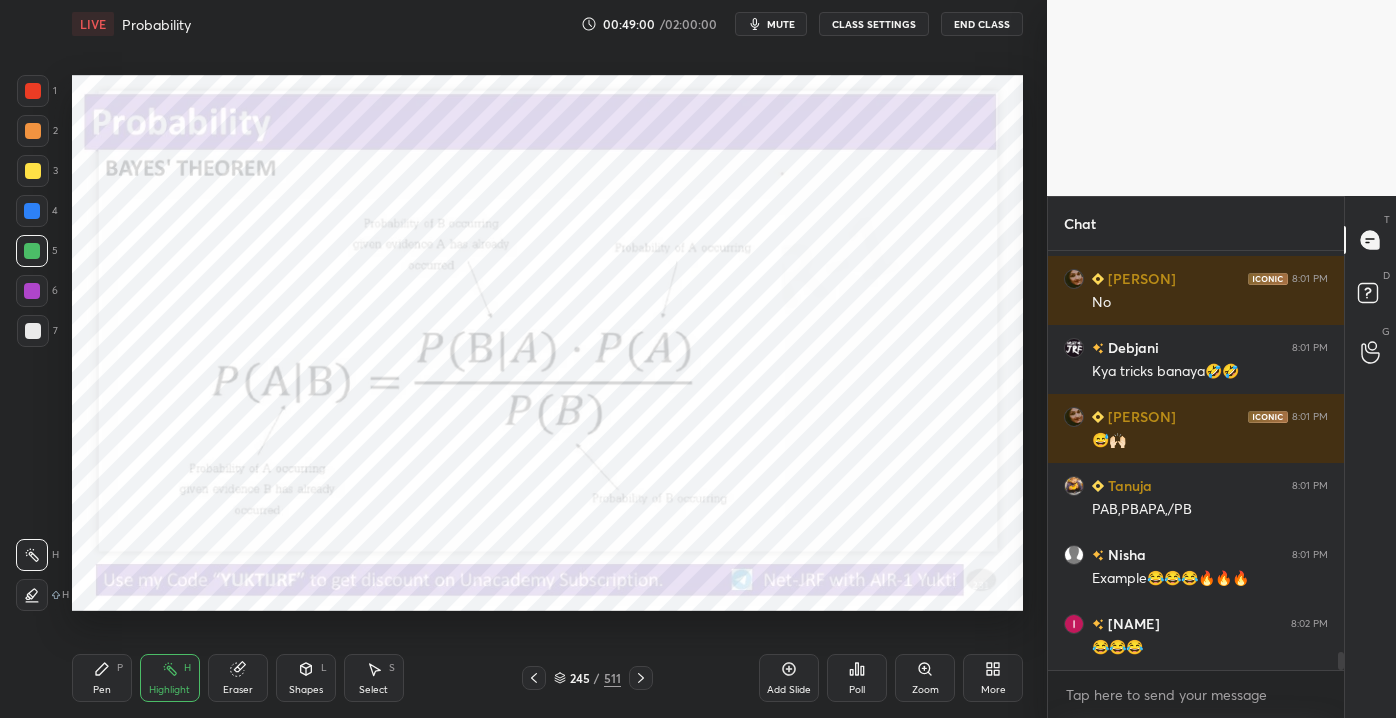 click on "Pen P" at bounding box center [102, 678] 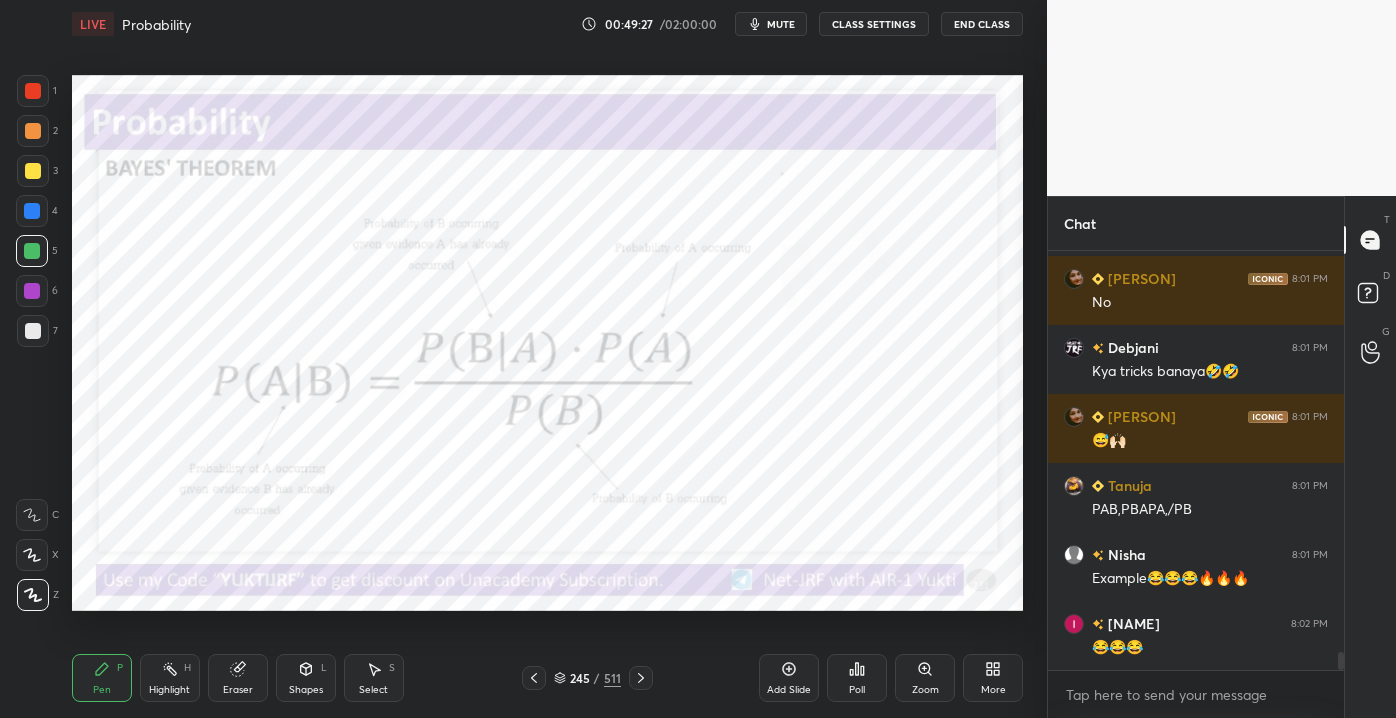 click on "Eraser" at bounding box center (238, 690) 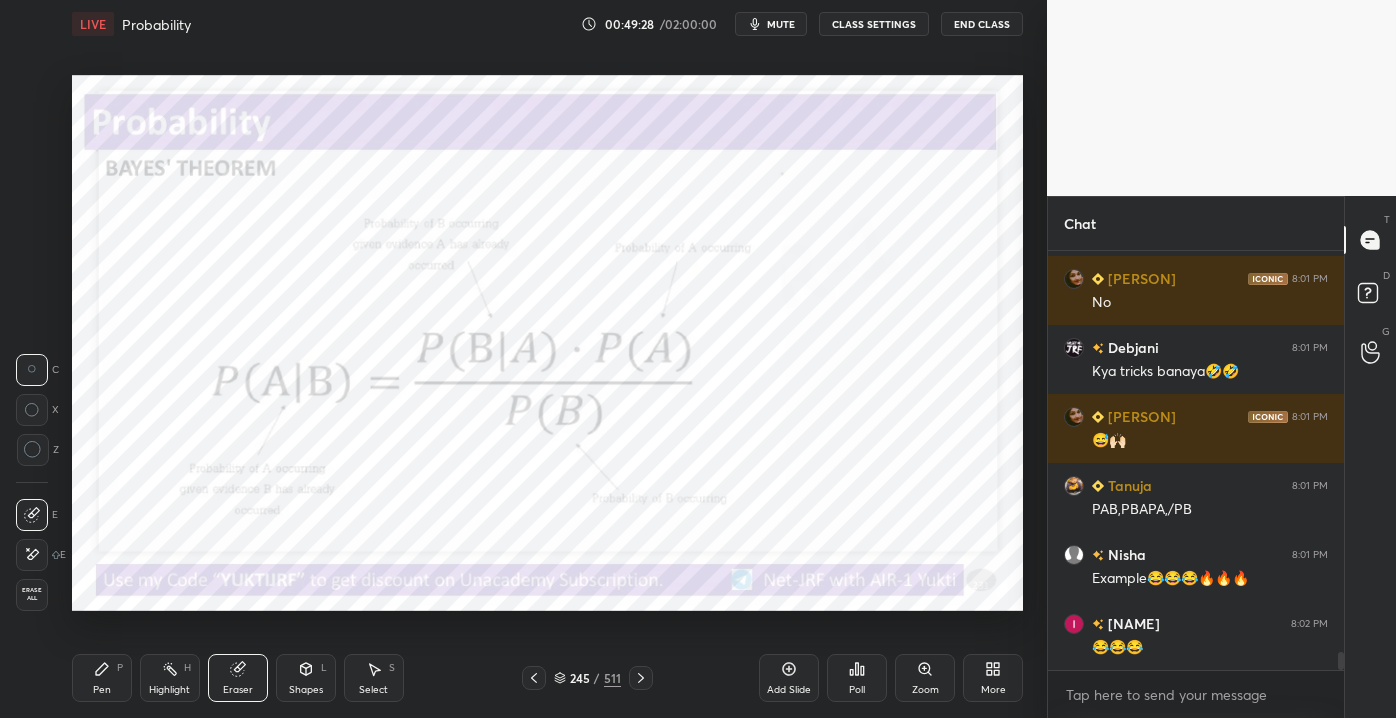 click on "E E Erase all" at bounding box center (41, 551) 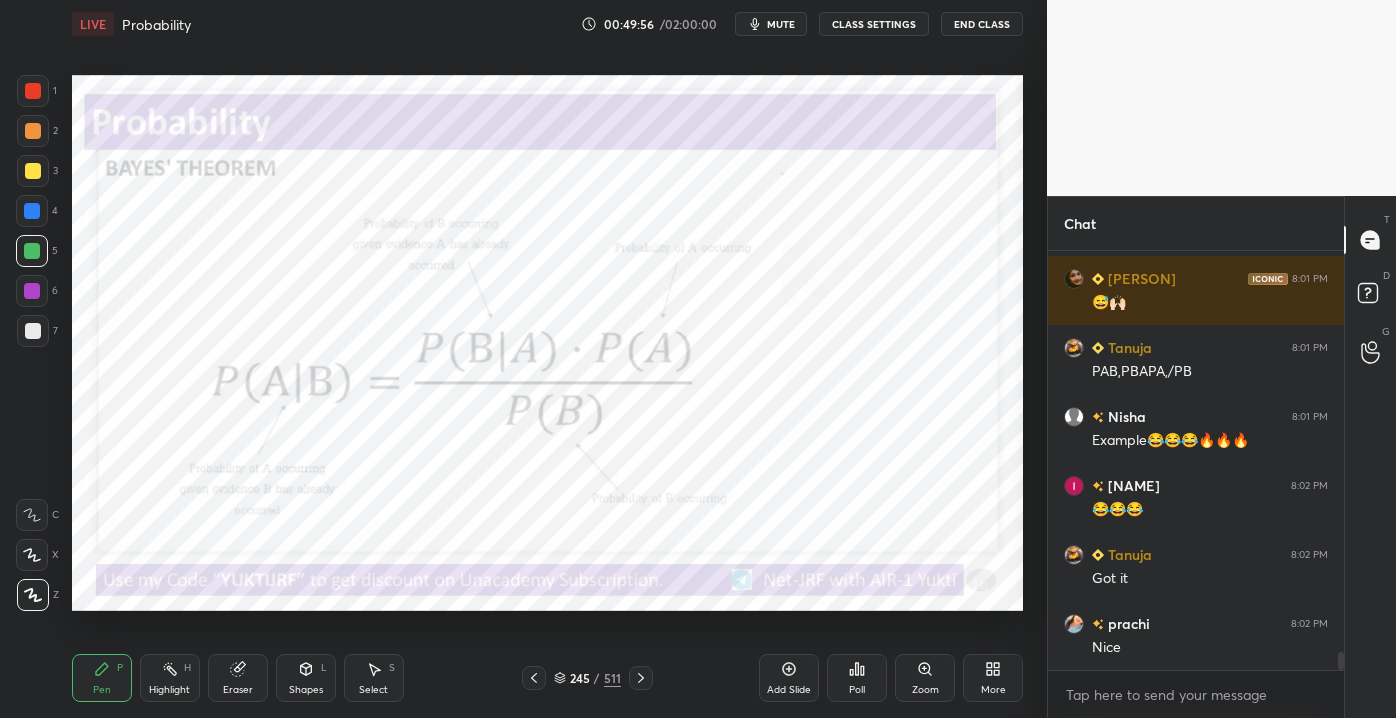 scroll, scrollTop: 9520, scrollLeft: 0, axis: vertical 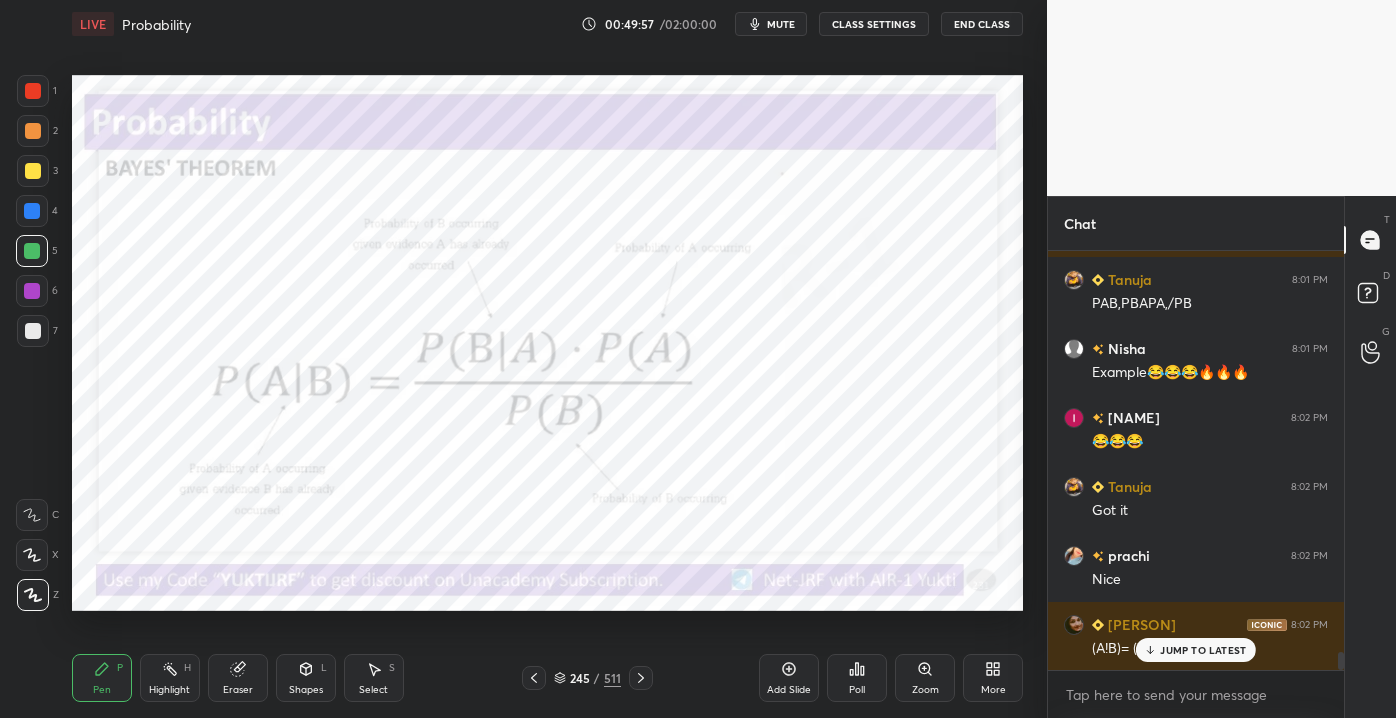 click on "JUMP TO LATEST" at bounding box center [1203, 650] 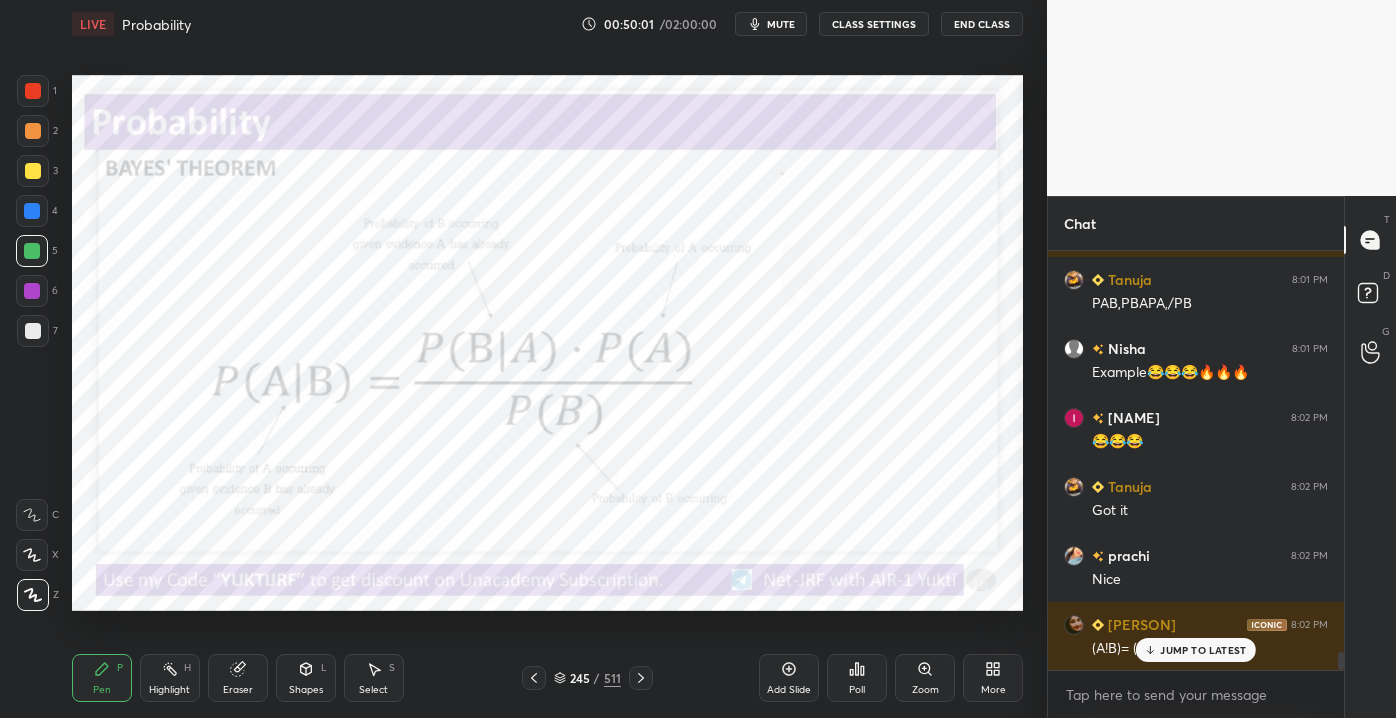 scroll, scrollTop: 9589, scrollLeft: 0, axis: vertical 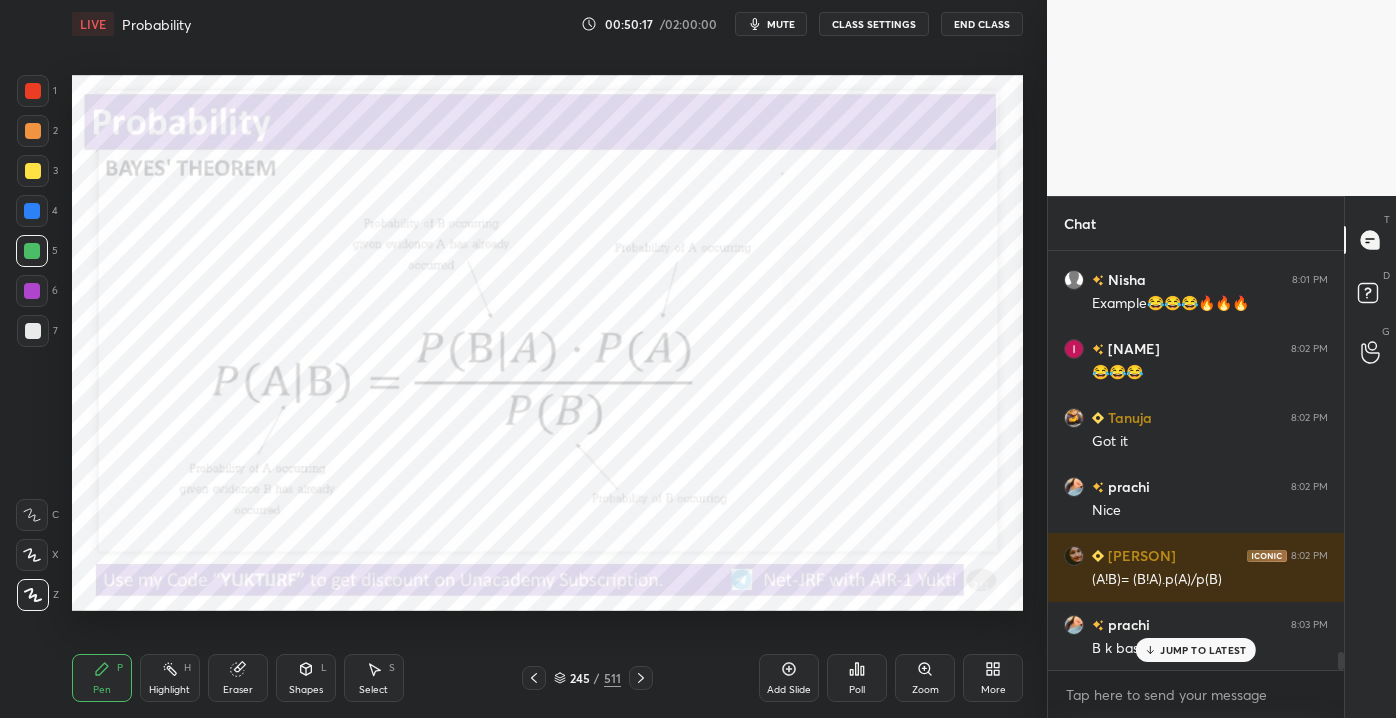 click on "Add Slide" at bounding box center [789, 690] 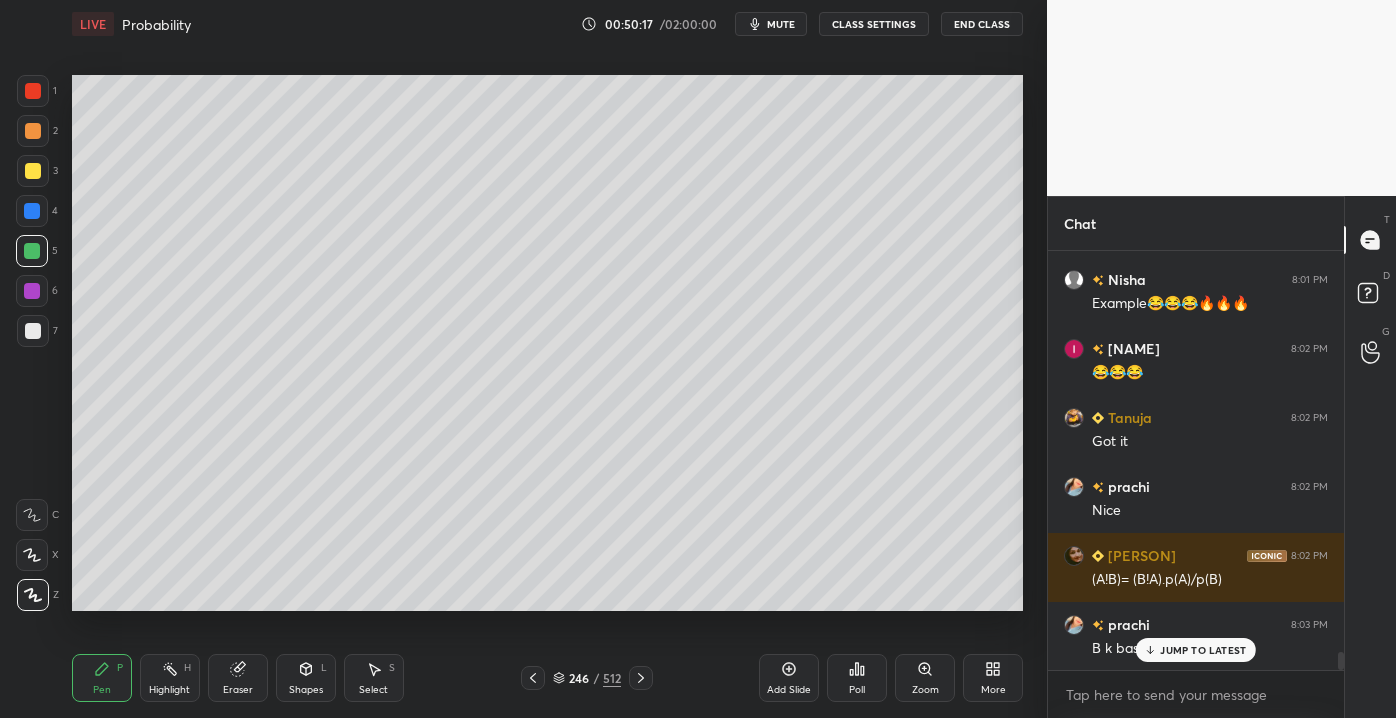 click at bounding box center (33, 331) 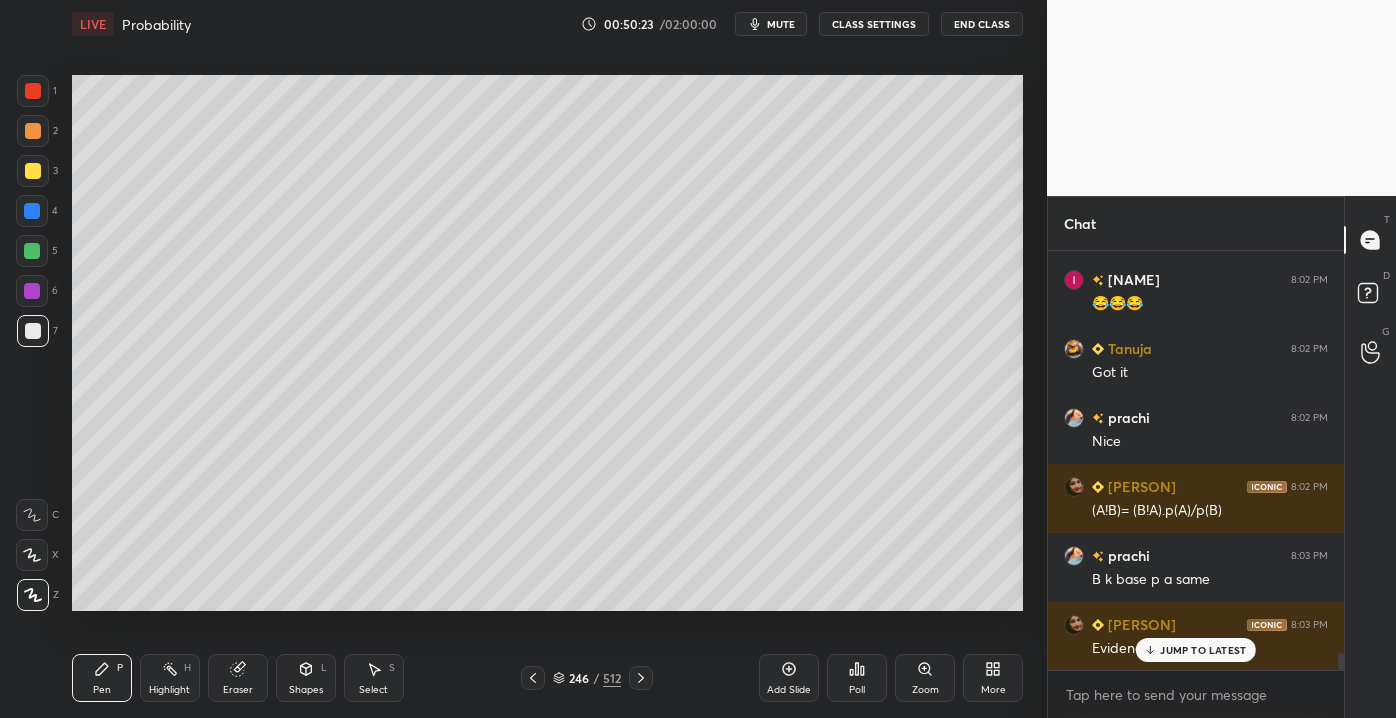 scroll, scrollTop: 9746, scrollLeft: 0, axis: vertical 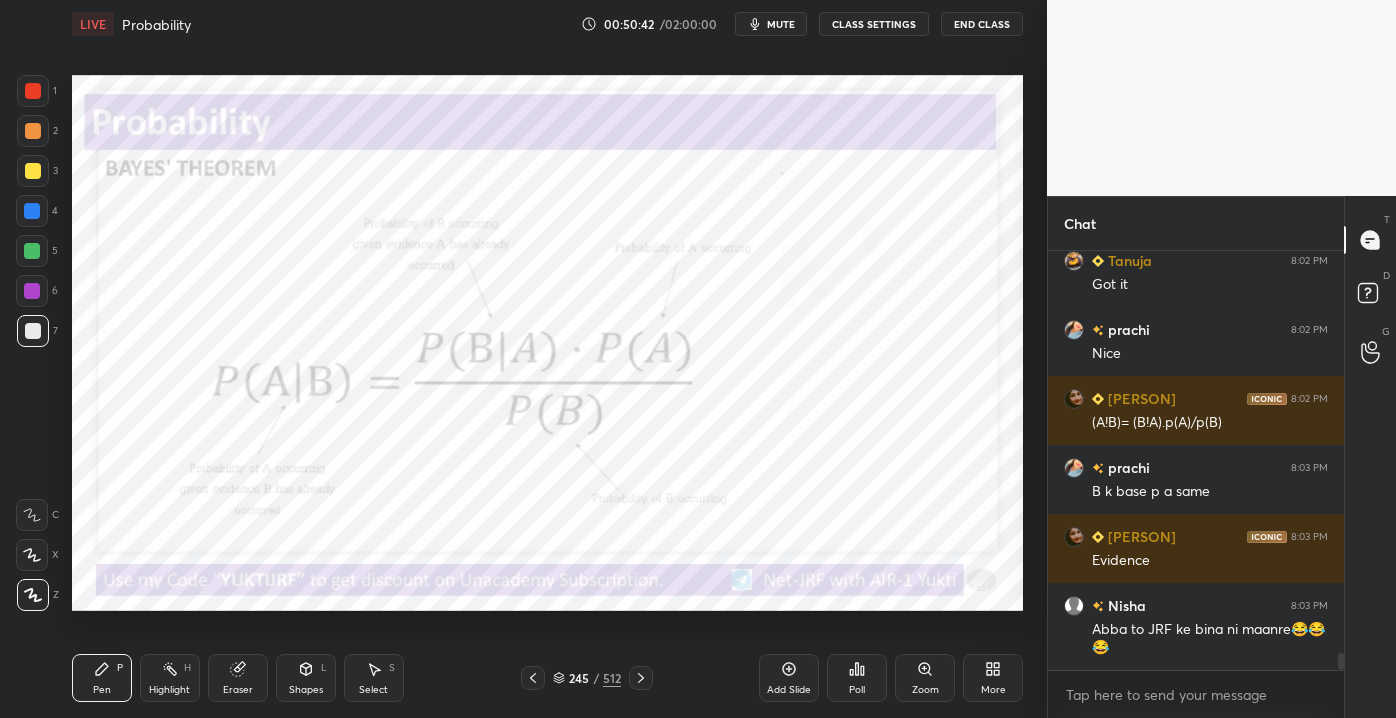 drag, startPoint x: 34, startPoint y: 108, endPoint x: 0, endPoint y: 132, distance: 41.617306 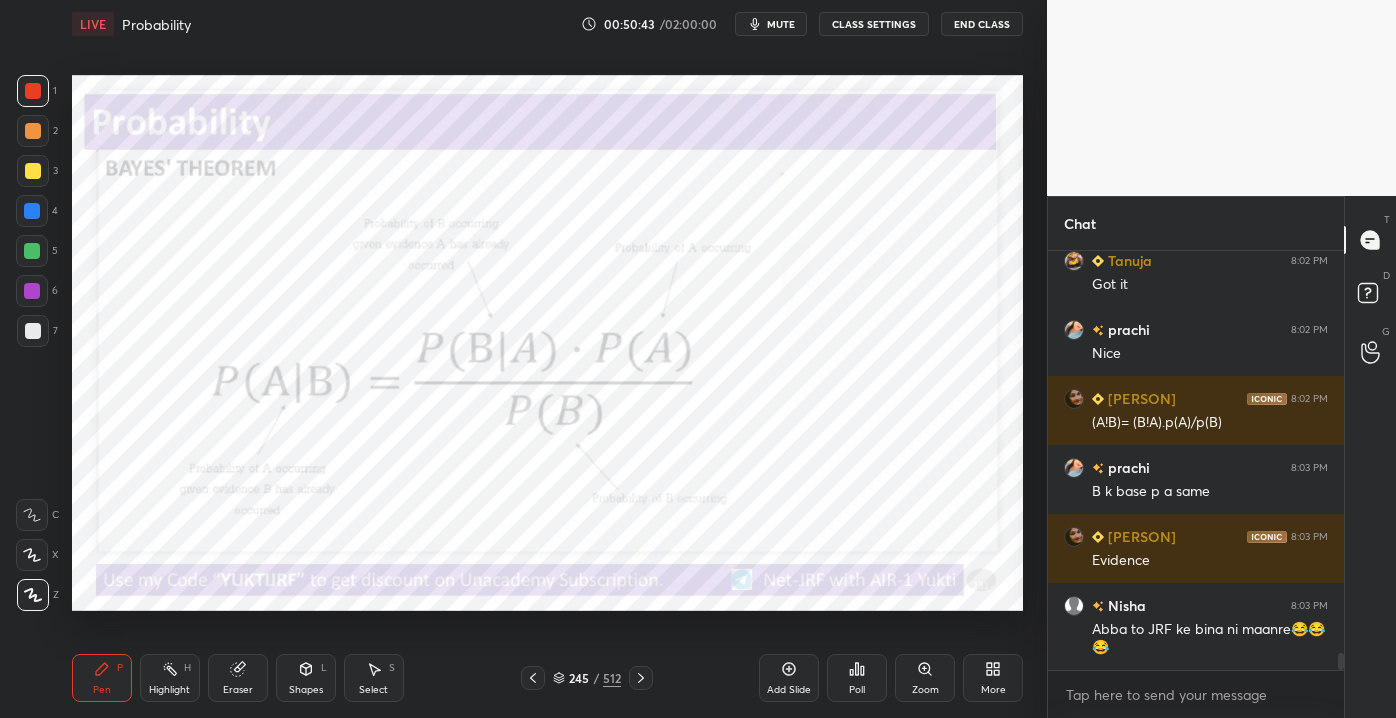 scroll, scrollTop: 9815, scrollLeft: 0, axis: vertical 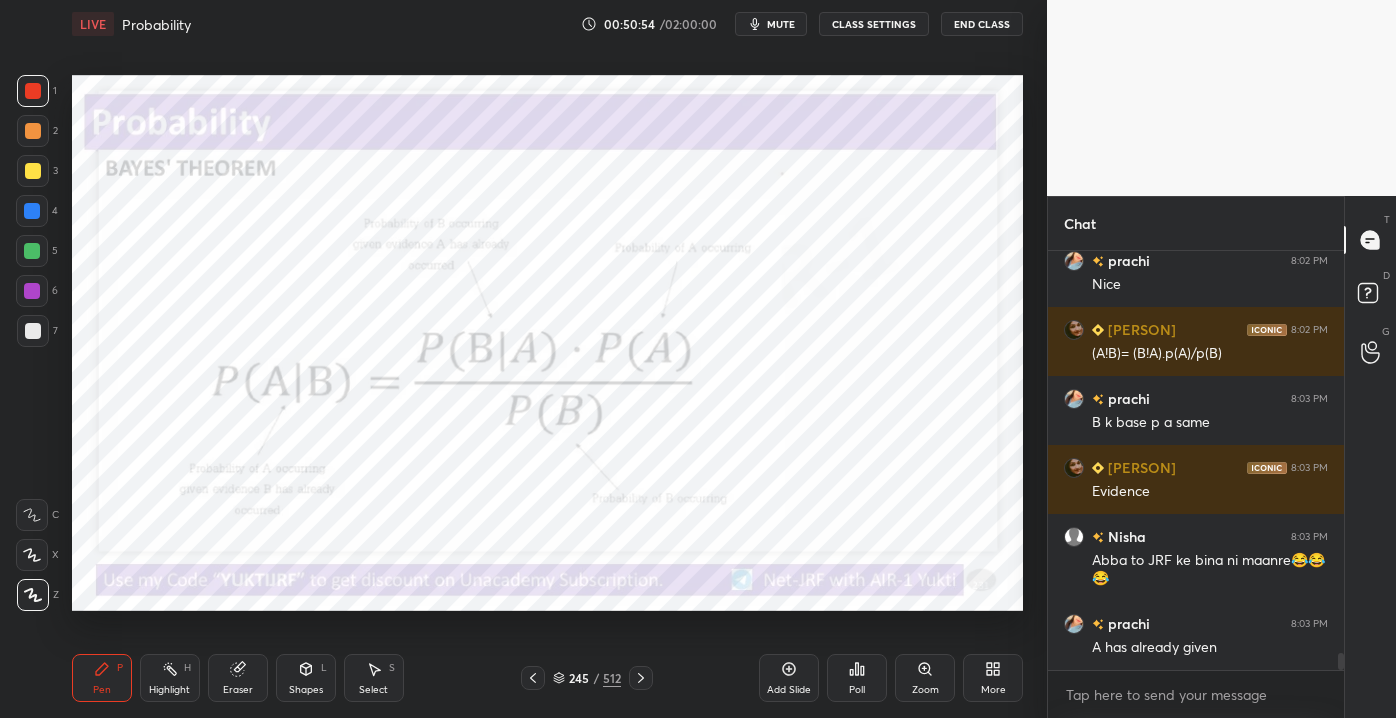 click on "Zoom" at bounding box center (925, 678) 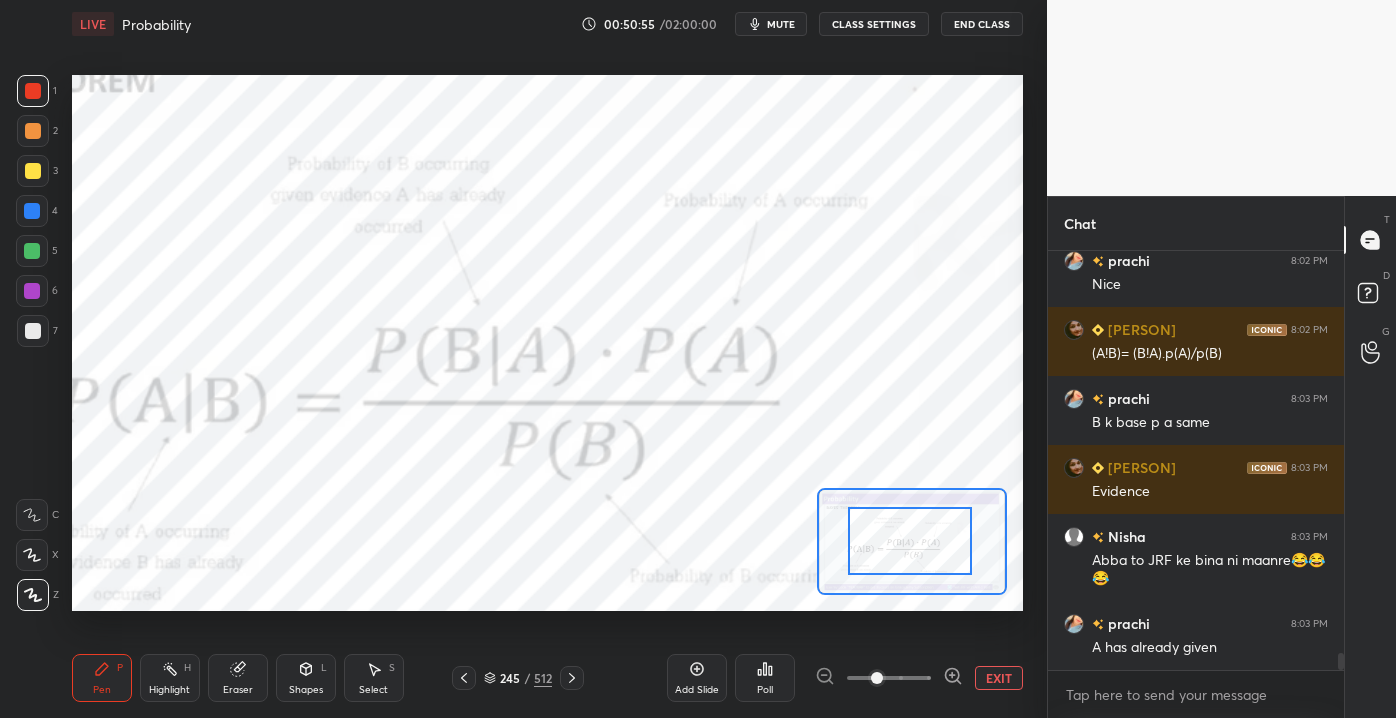 drag, startPoint x: 893, startPoint y: 549, endPoint x: 869, endPoint y: 548, distance: 24.020824 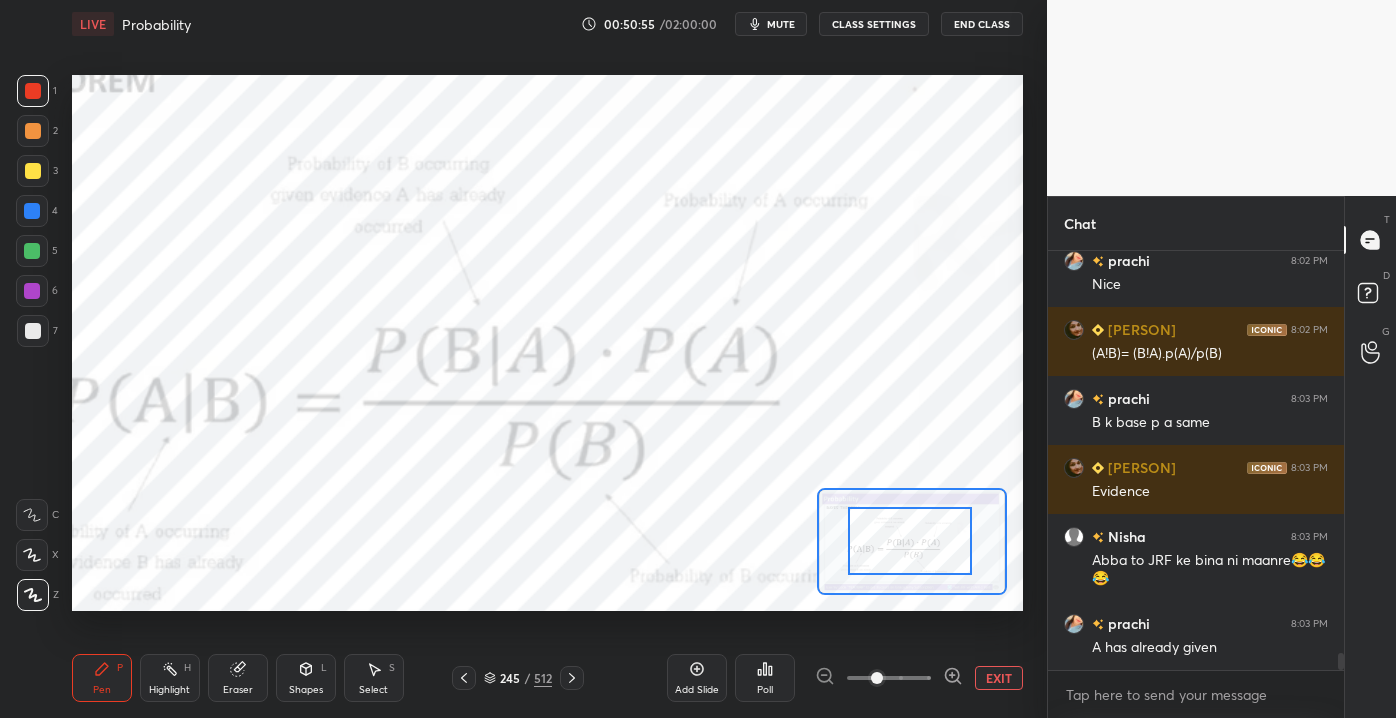 drag, startPoint x: 873, startPoint y: 553, endPoint x: 857, endPoint y: 530, distance: 28.01785 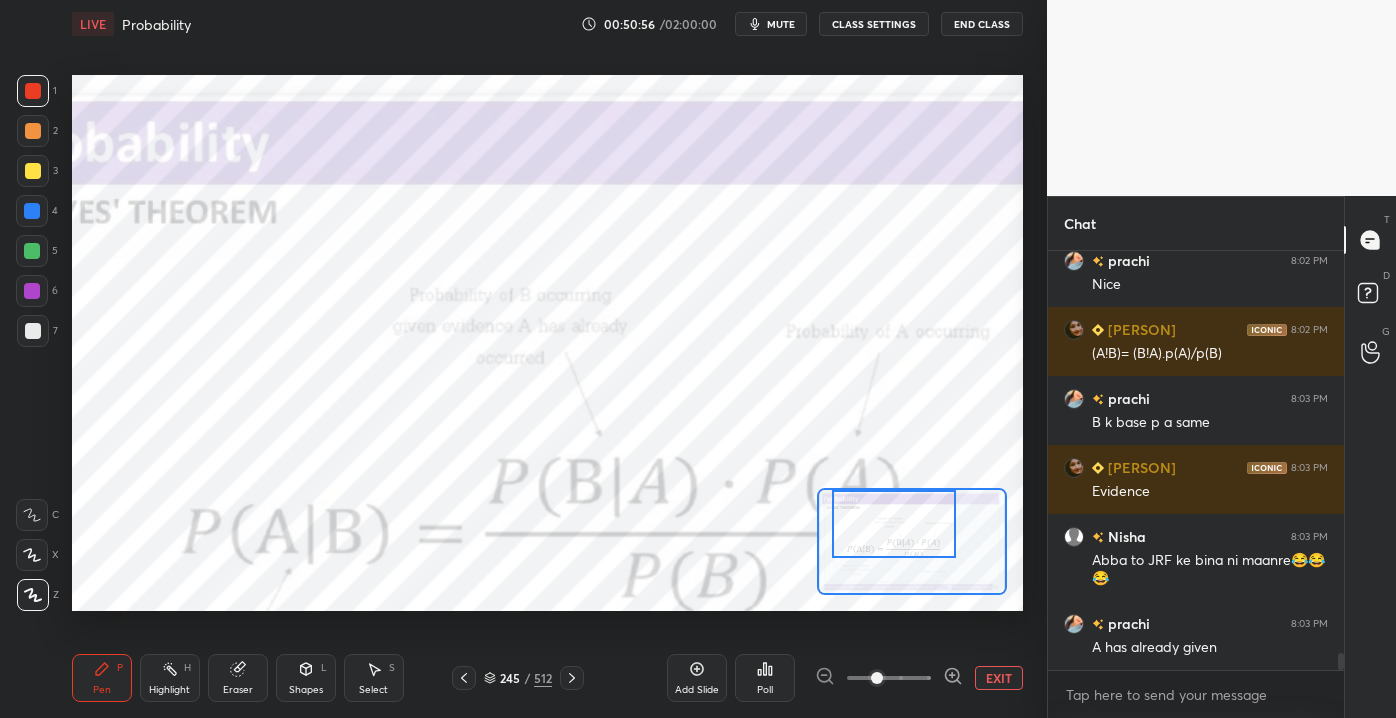 scroll, scrollTop: 9884, scrollLeft: 0, axis: vertical 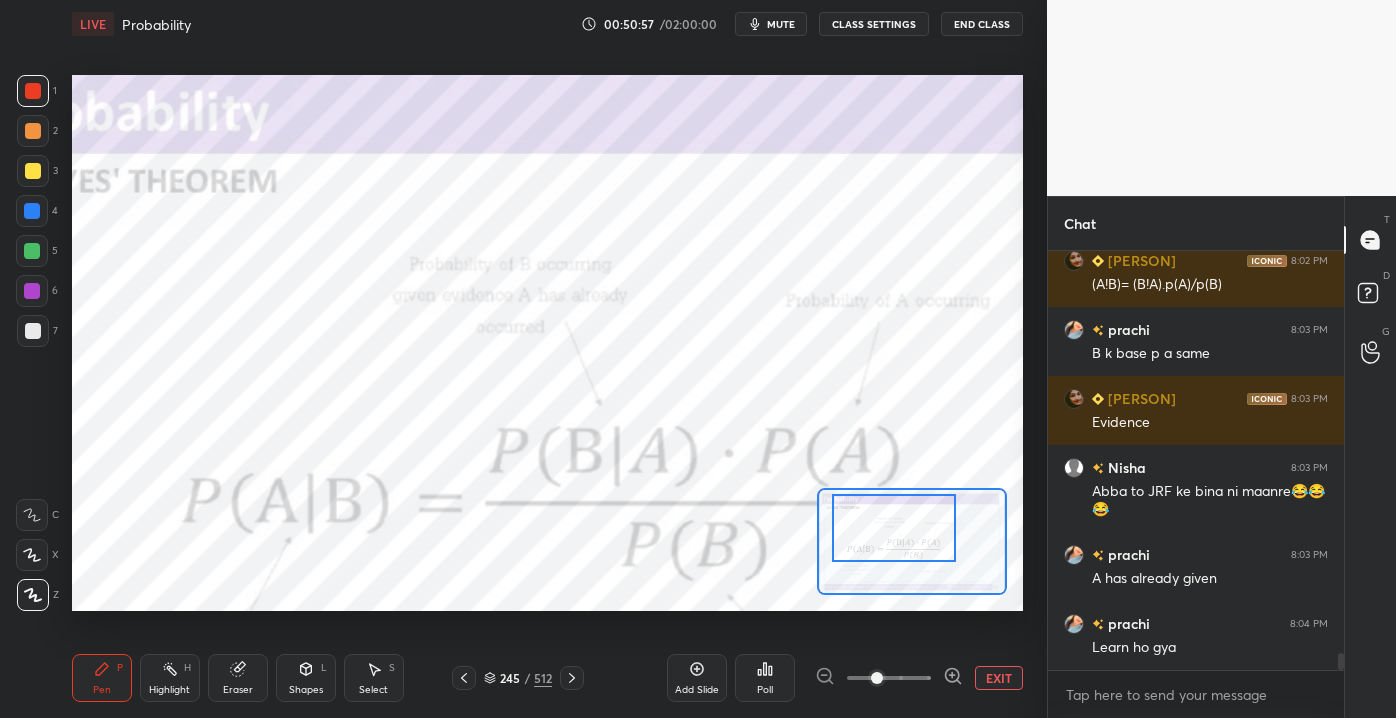 drag, startPoint x: 880, startPoint y: 558, endPoint x: 874, endPoint y: 549, distance: 10.816654 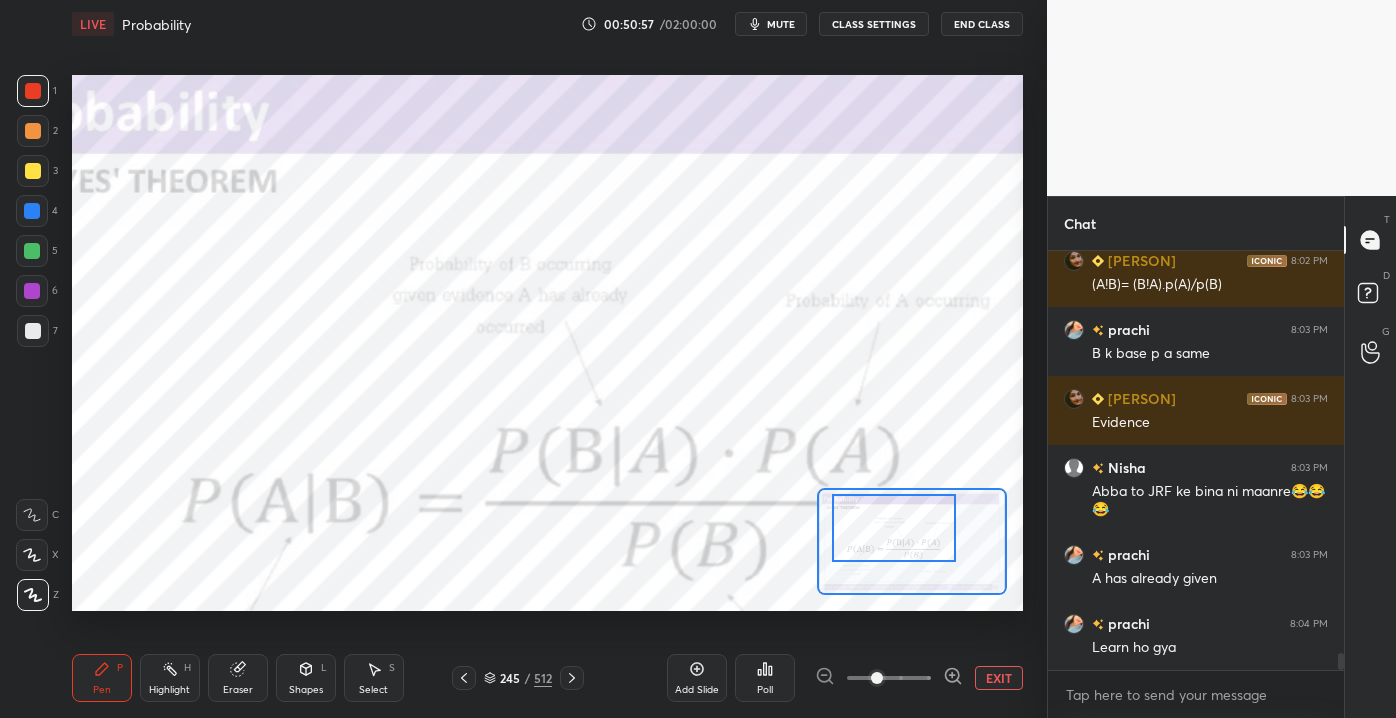 click at bounding box center [894, 528] 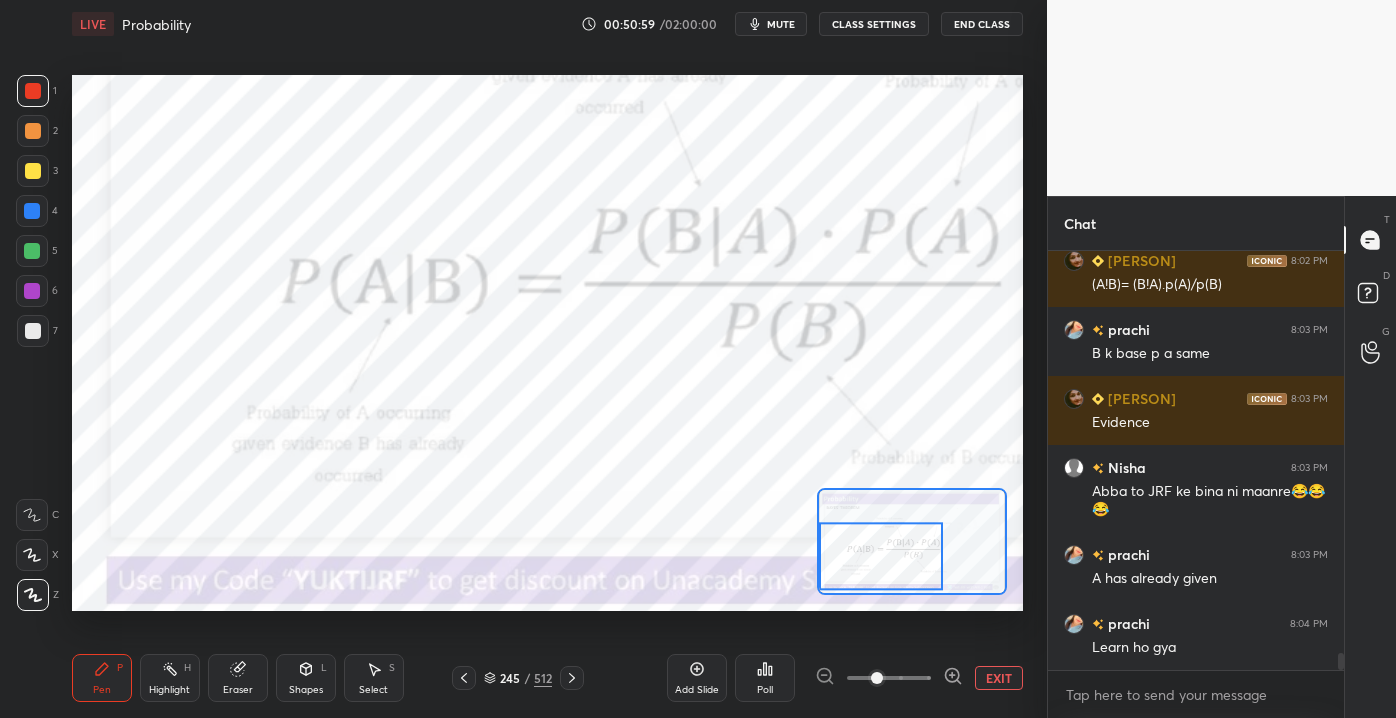 click at bounding box center (881, 556) 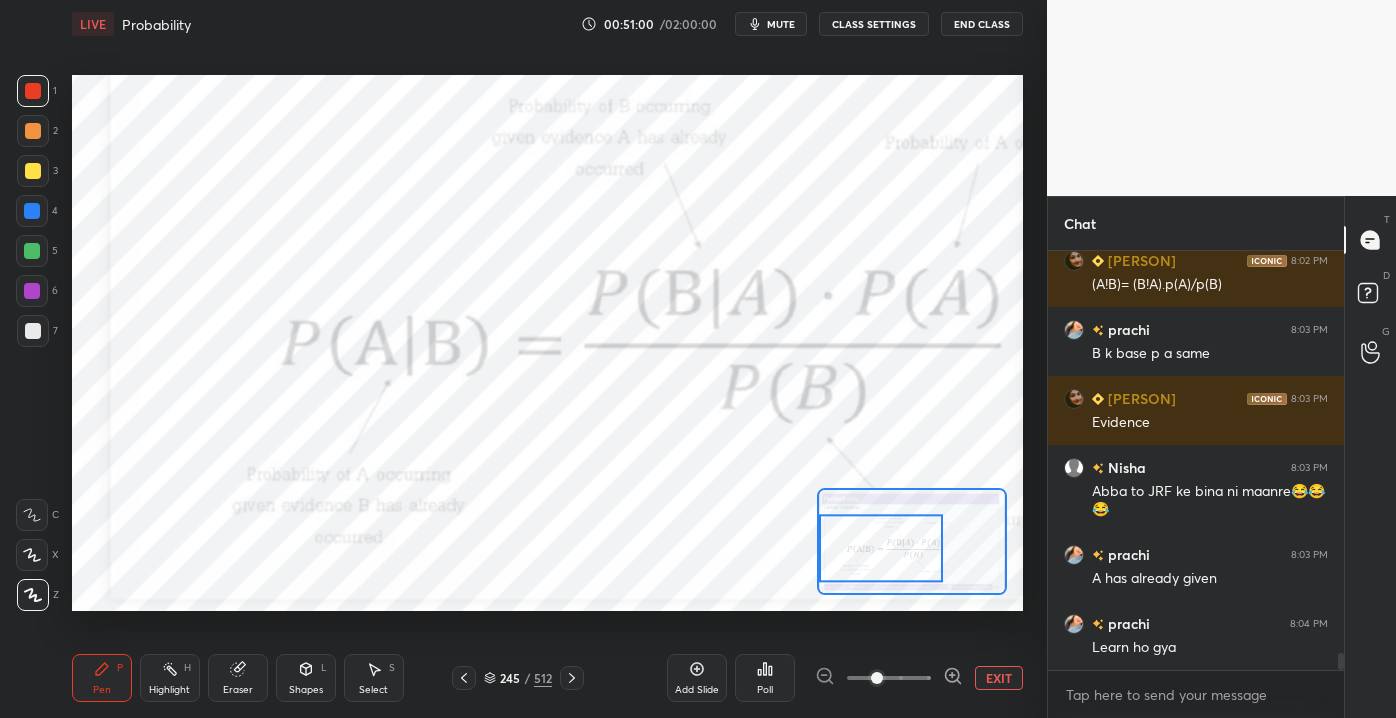 click on "EXIT" at bounding box center (999, 678) 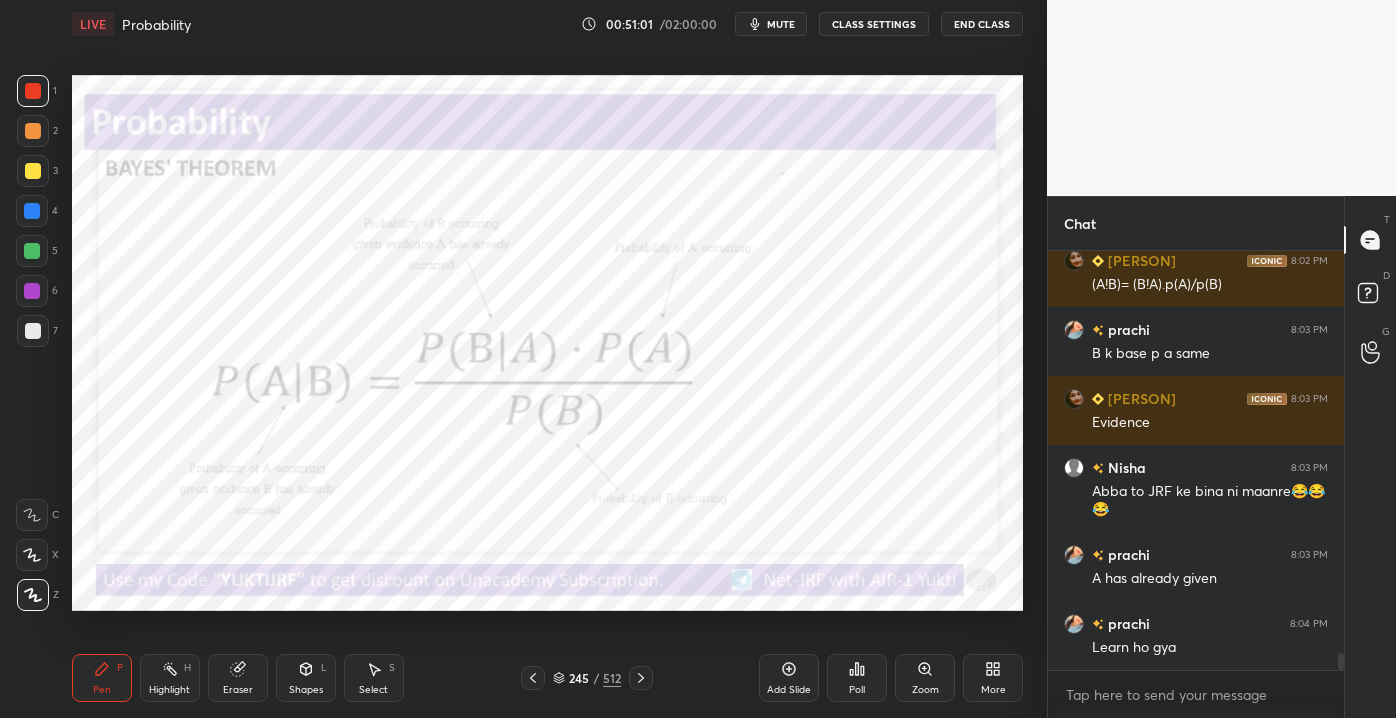 scroll, scrollTop: 9904, scrollLeft: 0, axis: vertical 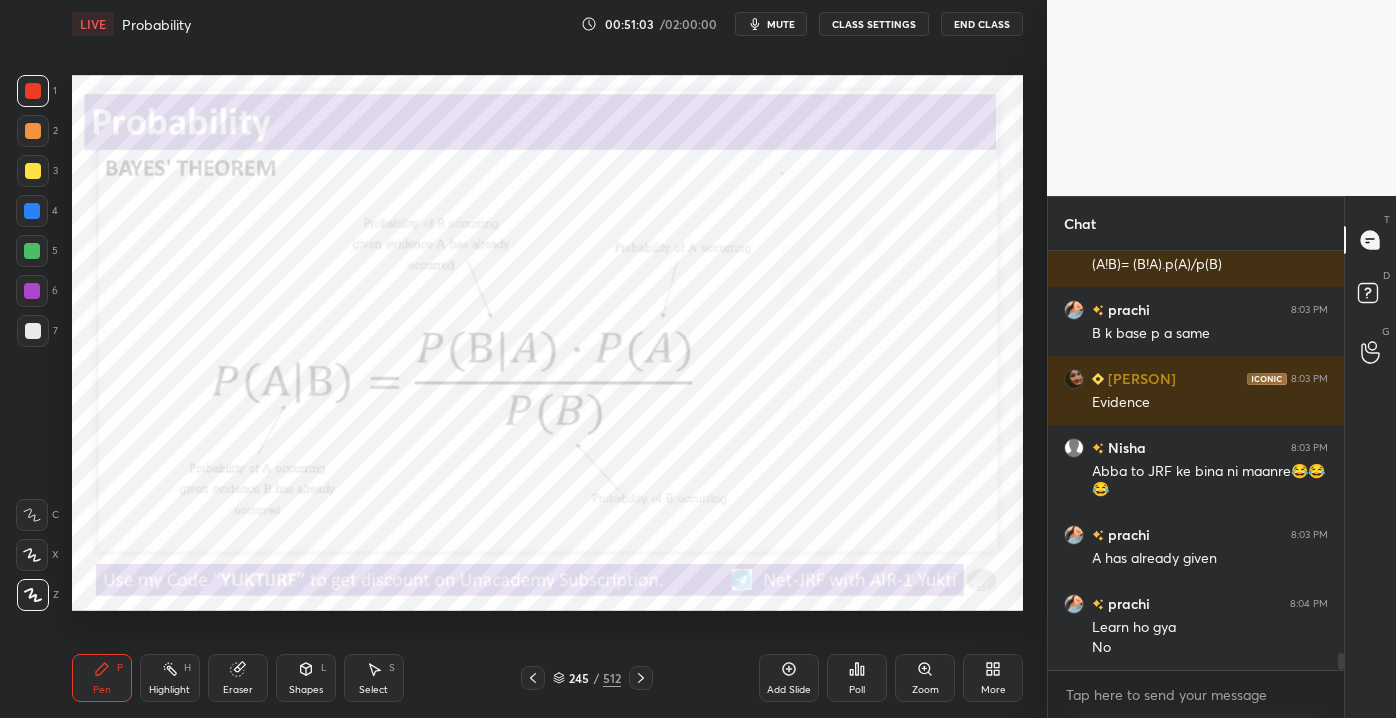 click at bounding box center (33, 131) 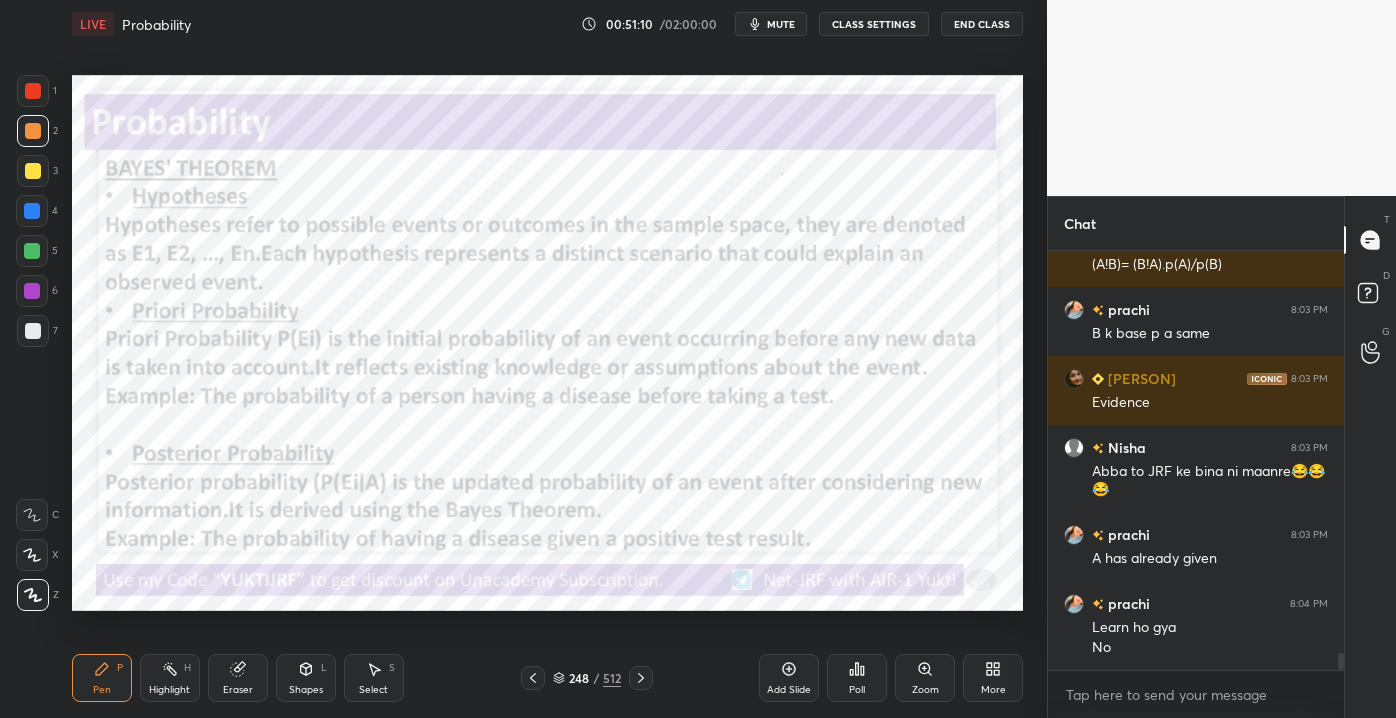 scroll, scrollTop: 9973, scrollLeft: 0, axis: vertical 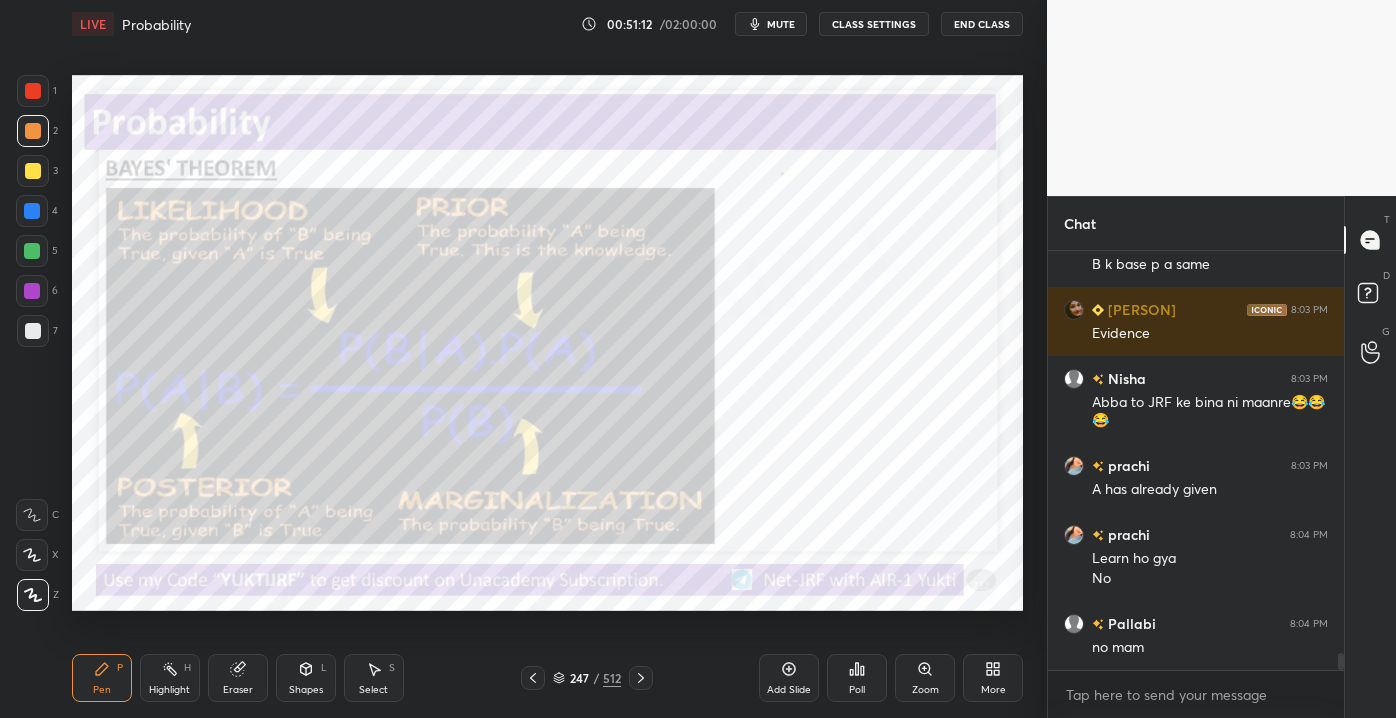 click at bounding box center [32, 211] 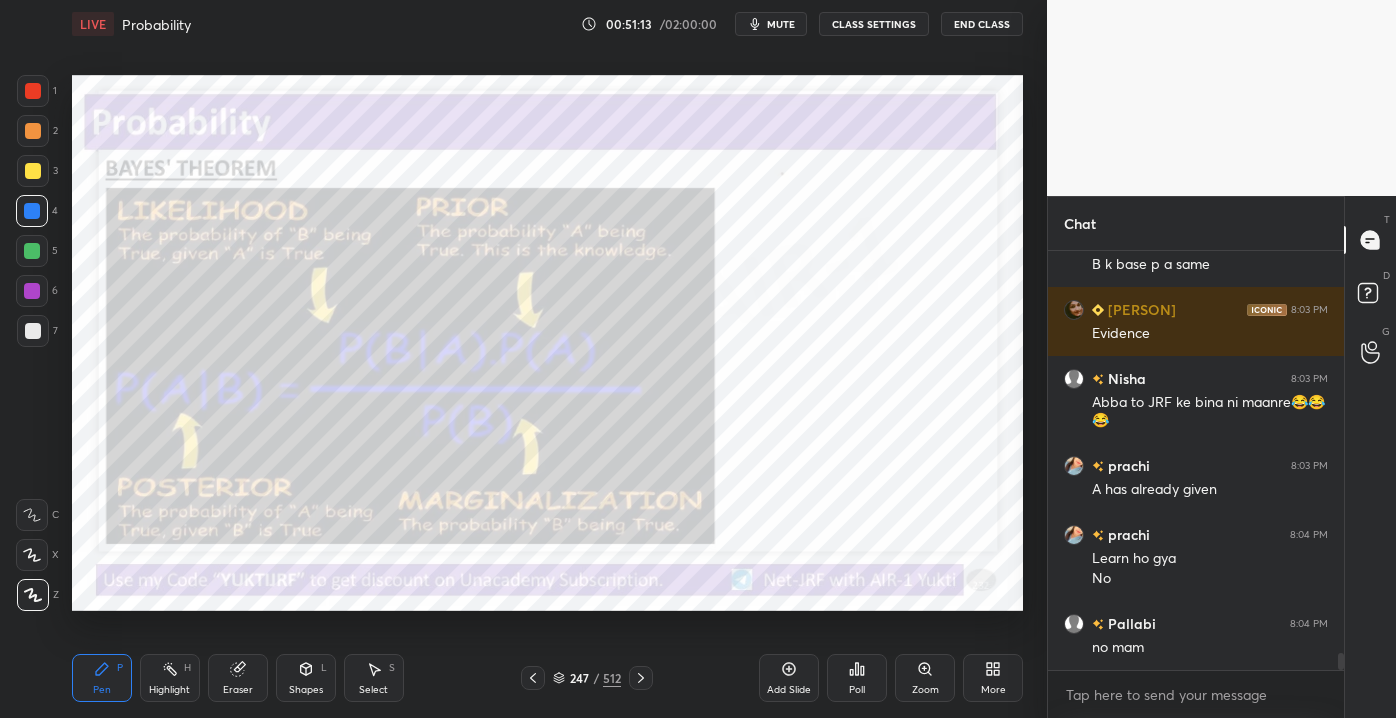 click at bounding box center (33, 171) 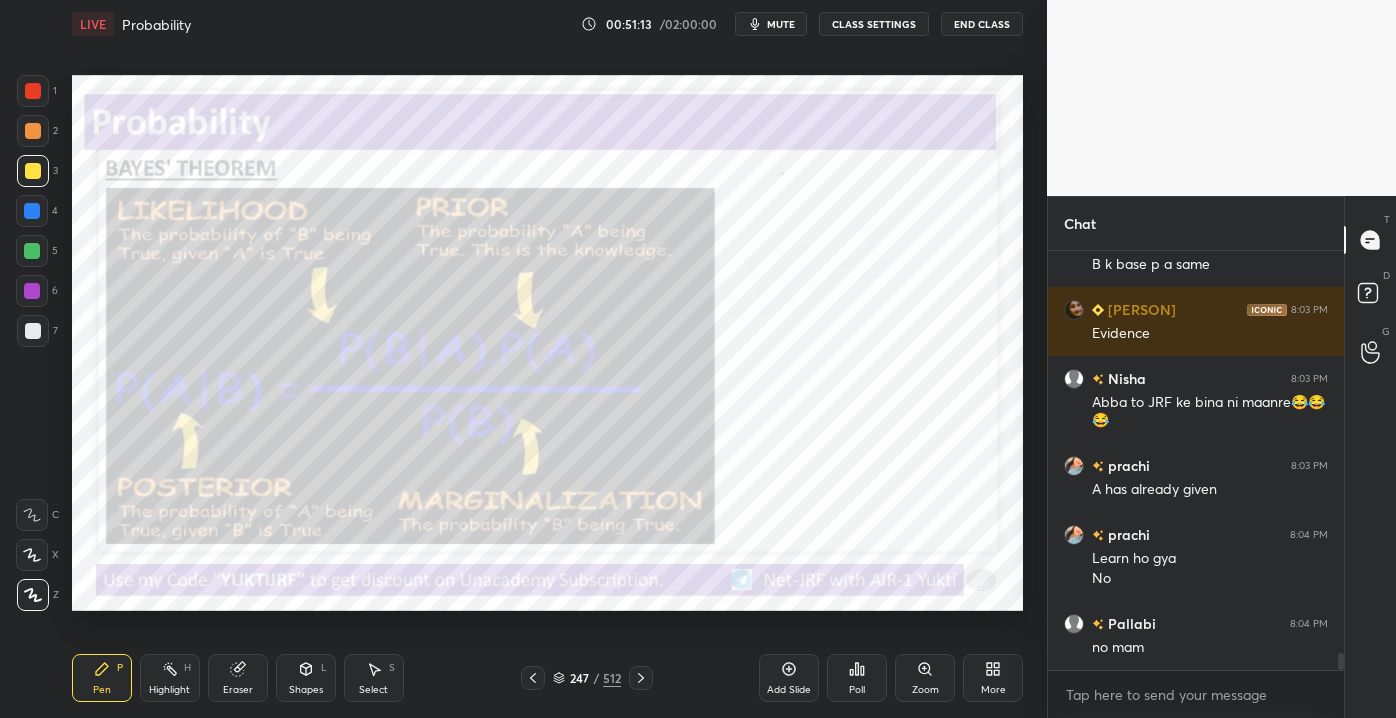 click at bounding box center (32, 211) 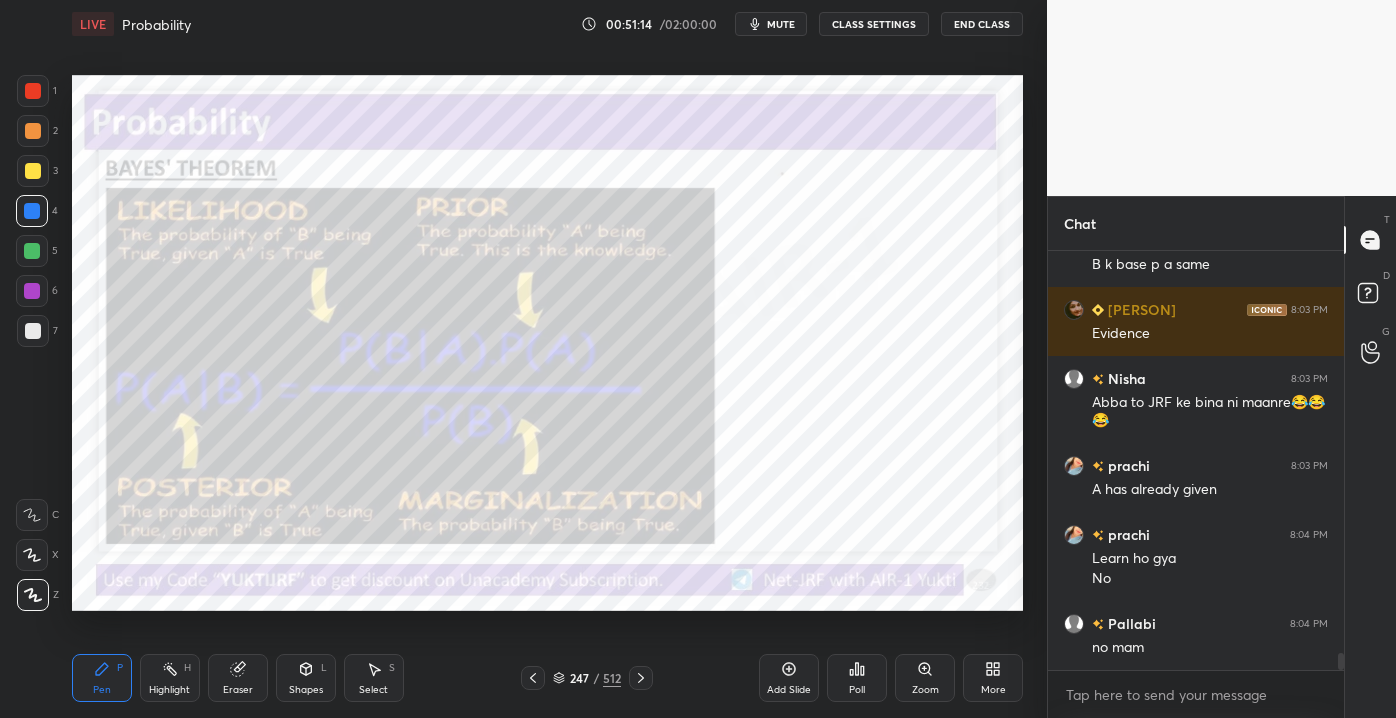 click on "1 2 3 4 5 6 7 C X Z C X Z E E Erase all   H H" at bounding box center [32, 342] 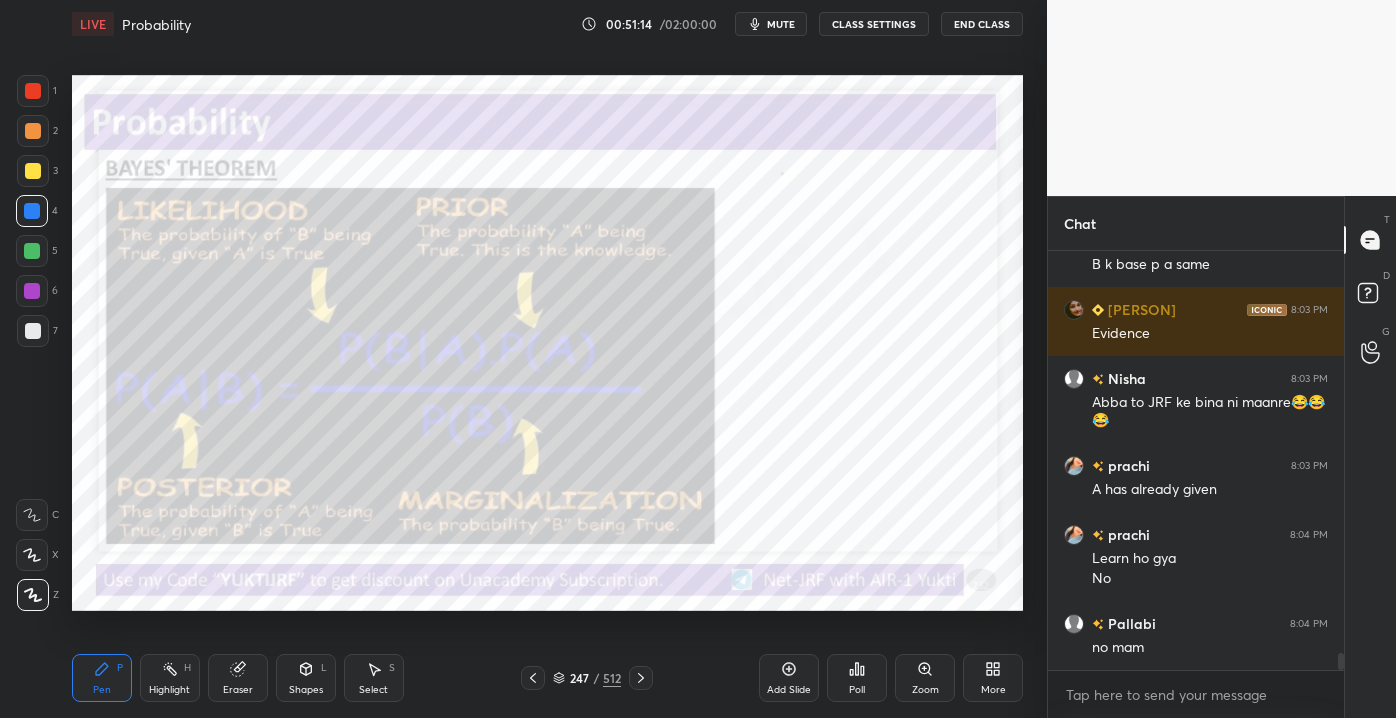 click at bounding box center (33, 171) 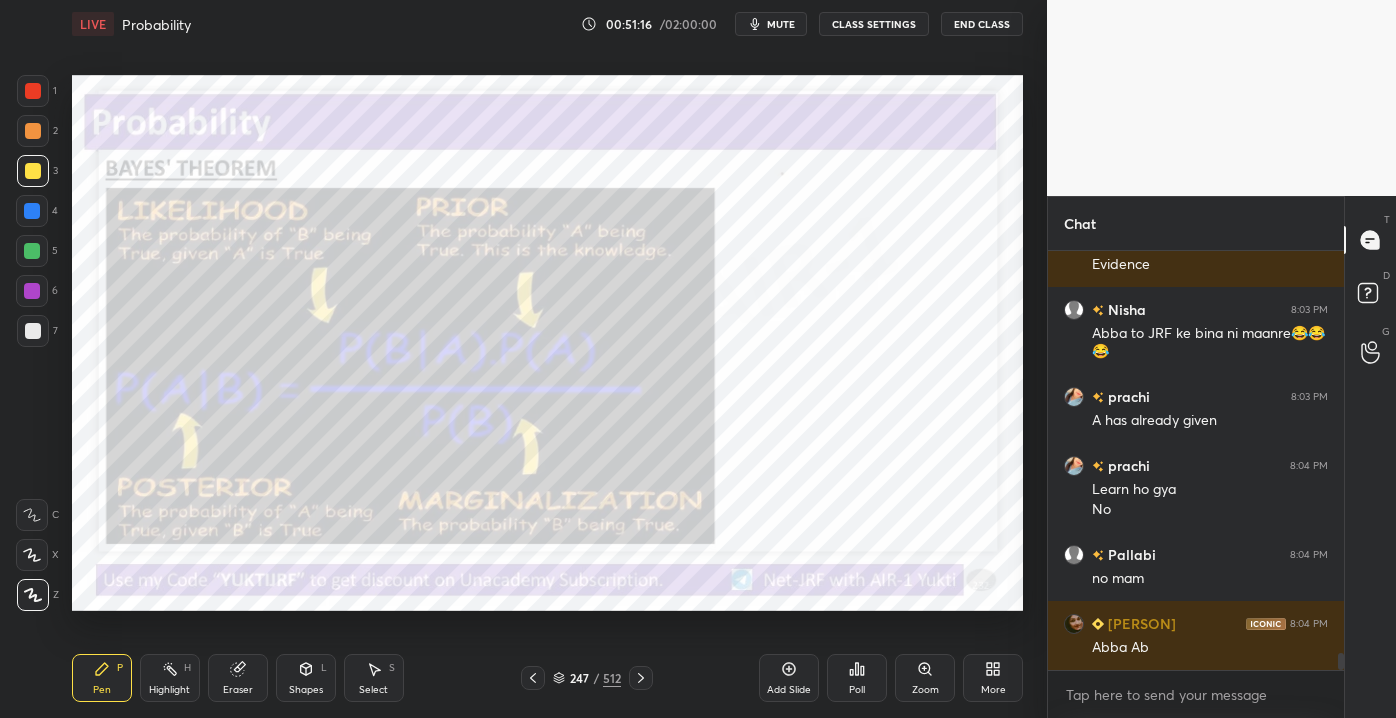 scroll, scrollTop: 10111, scrollLeft: 0, axis: vertical 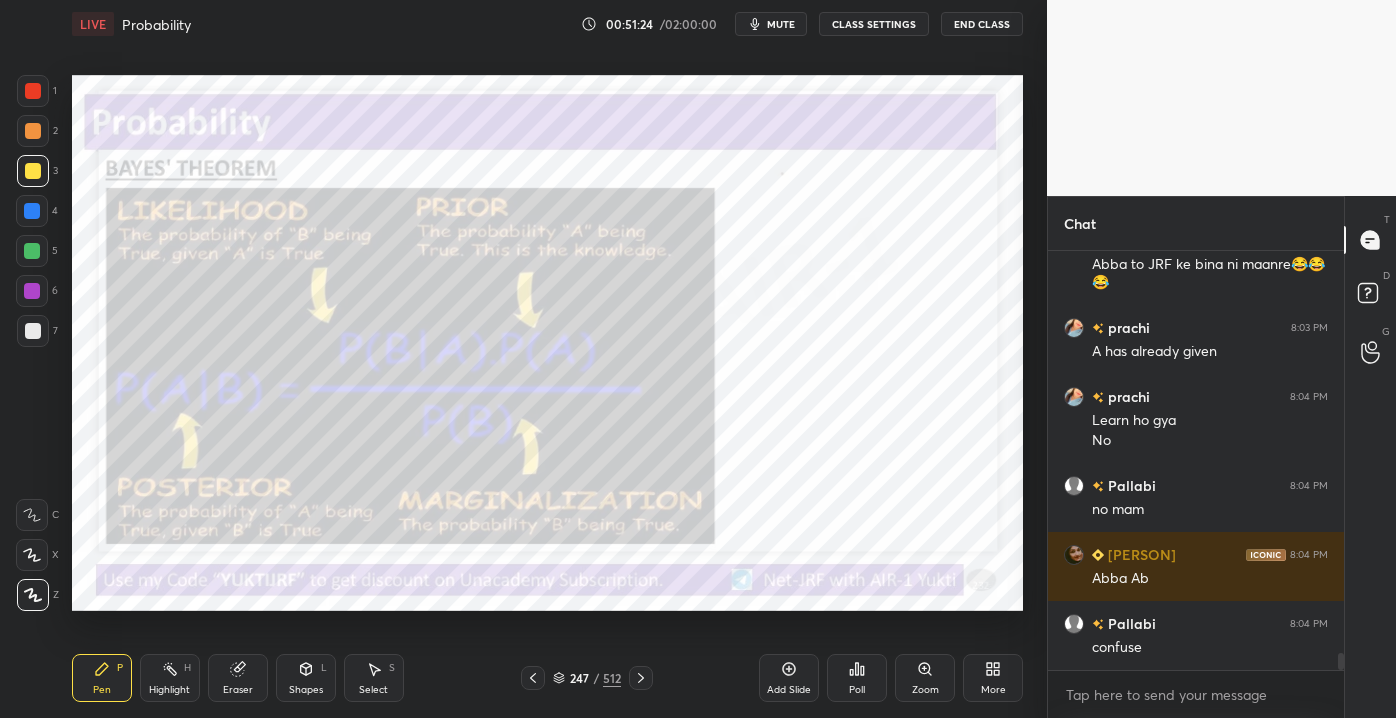 drag, startPoint x: 240, startPoint y: 701, endPoint x: 234, endPoint y: 688, distance: 14.3178215 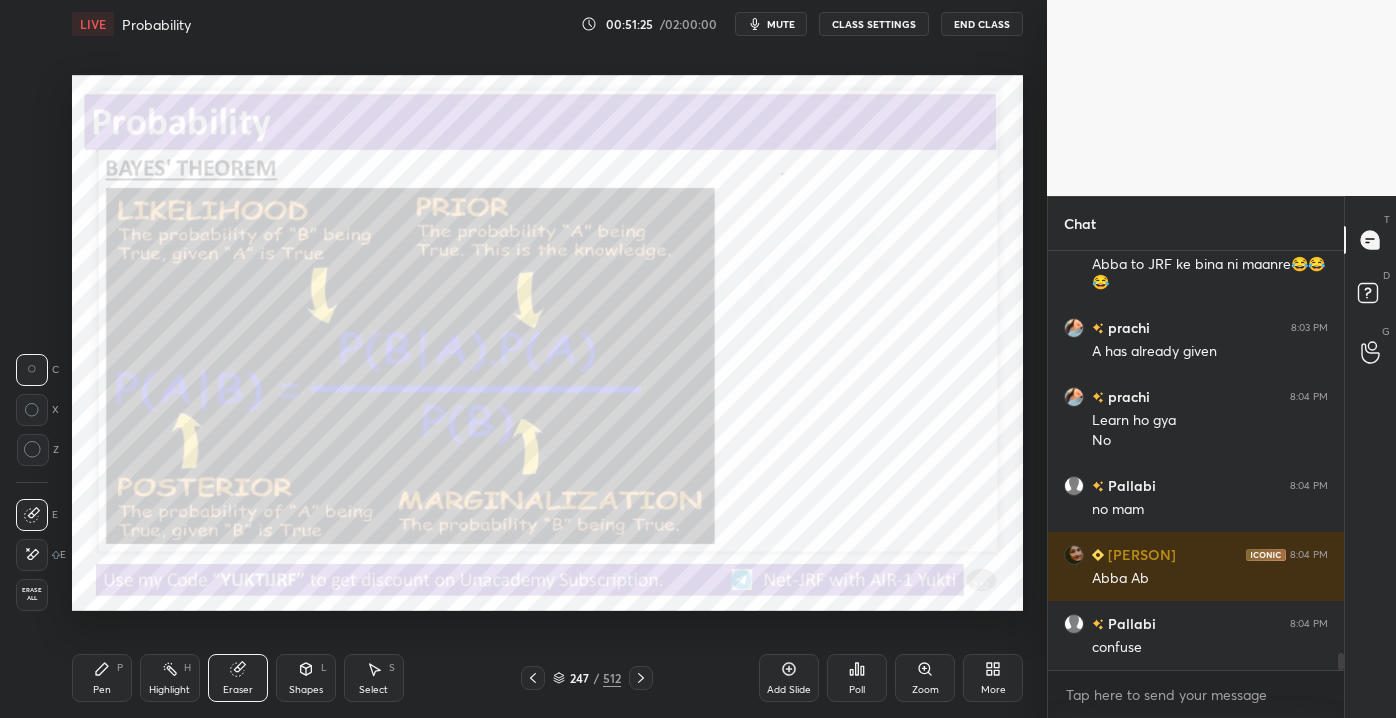 click on "Erase all" at bounding box center [32, 595] 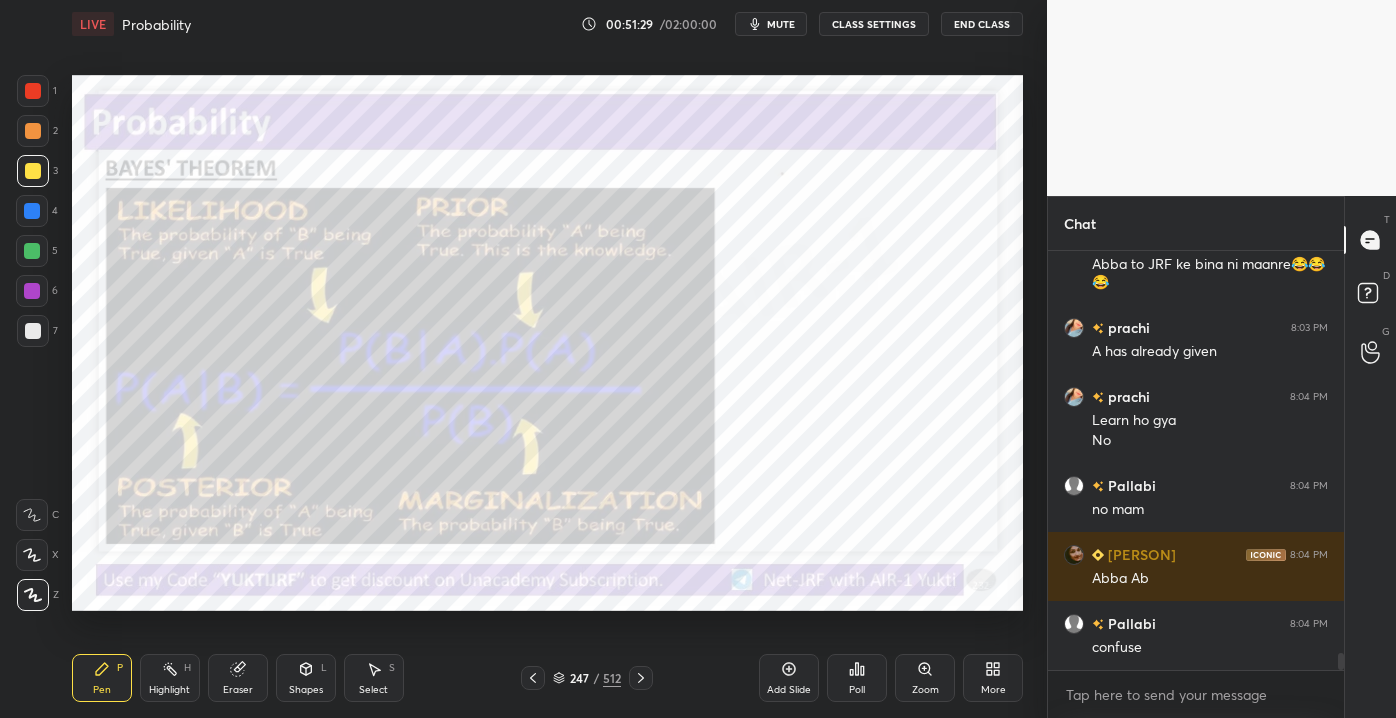 click at bounding box center (32, 211) 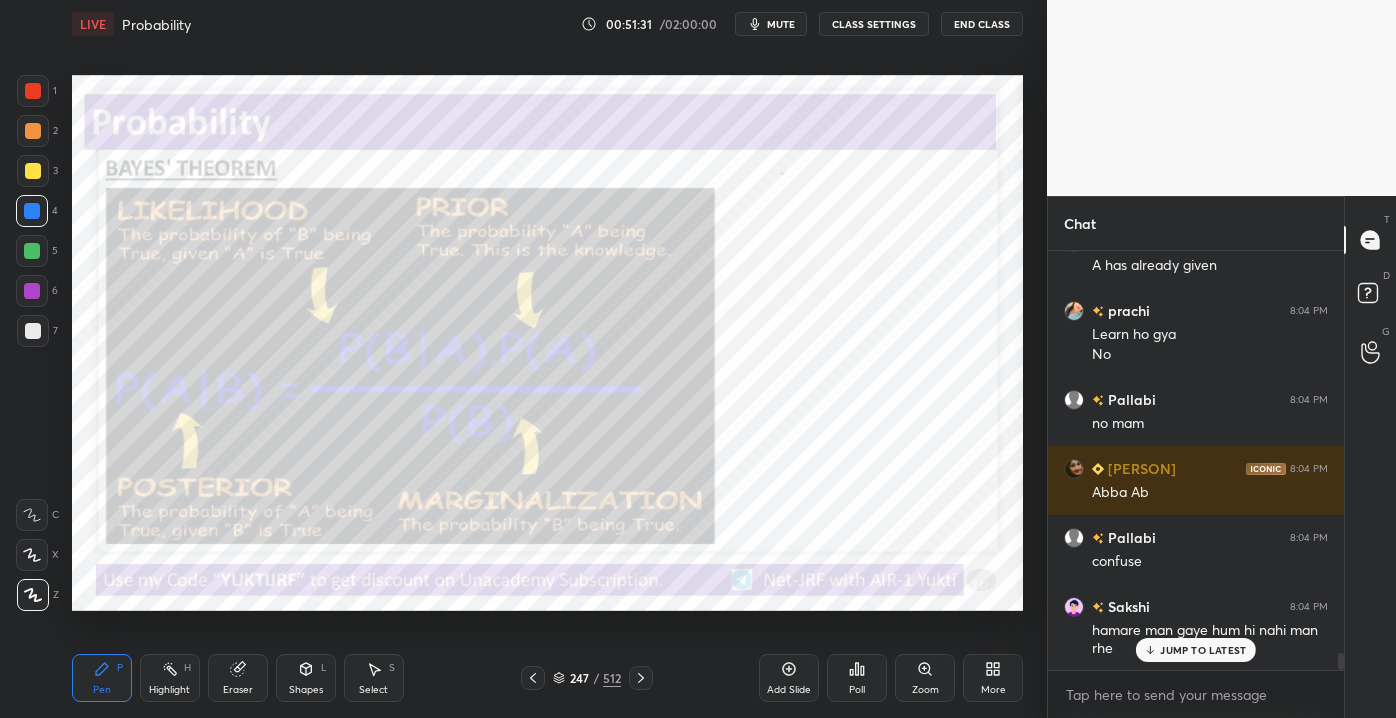 scroll, scrollTop: 10266, scrollLeft: 0, axis: vertical 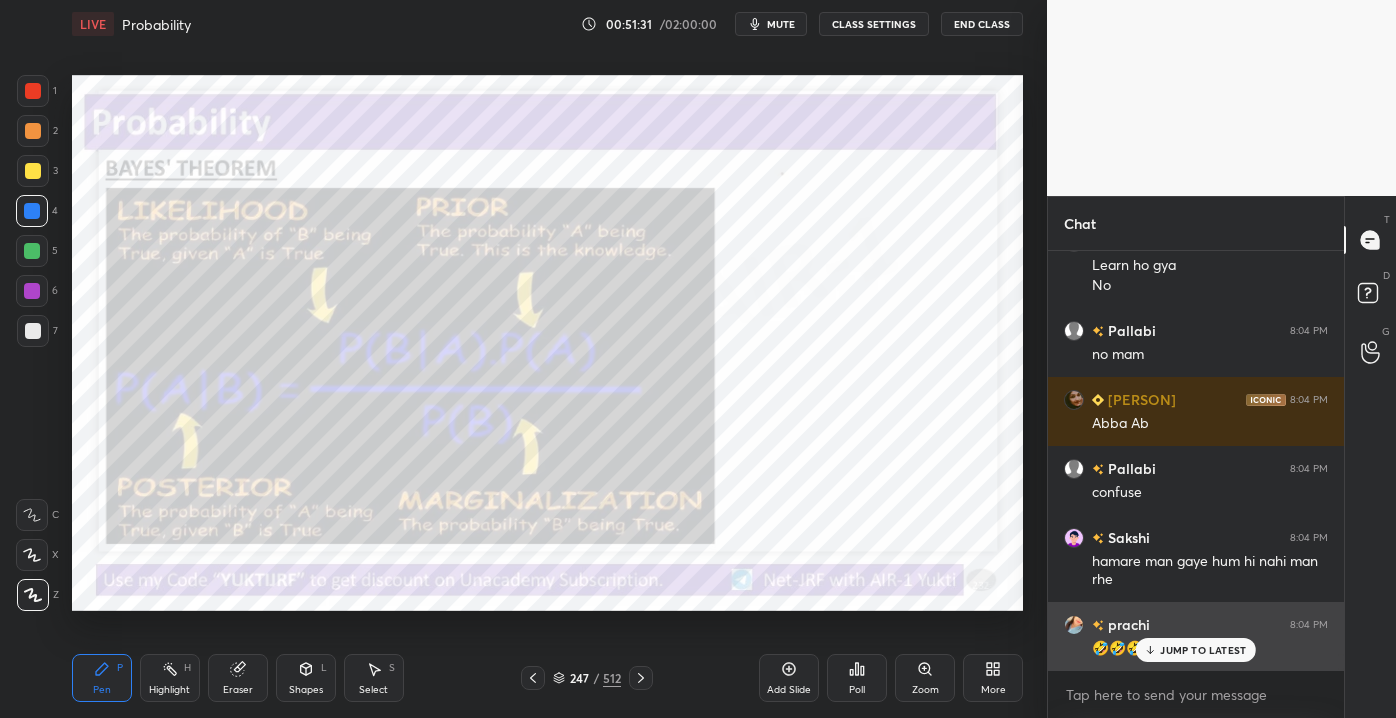 click on "JUMP TO LATEST" at bounding box center (1203, 650) 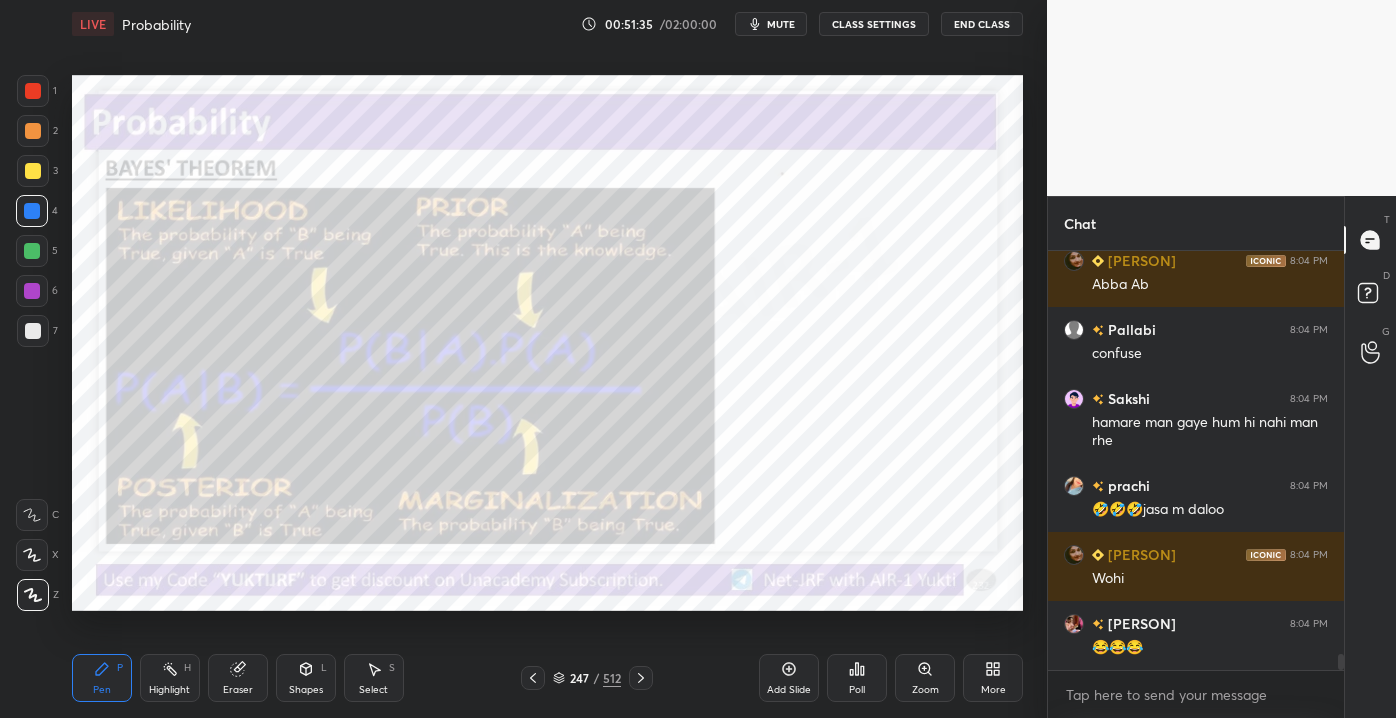 scroll, scrollTop: 10474, scrollLeft: 0, axis: vertical 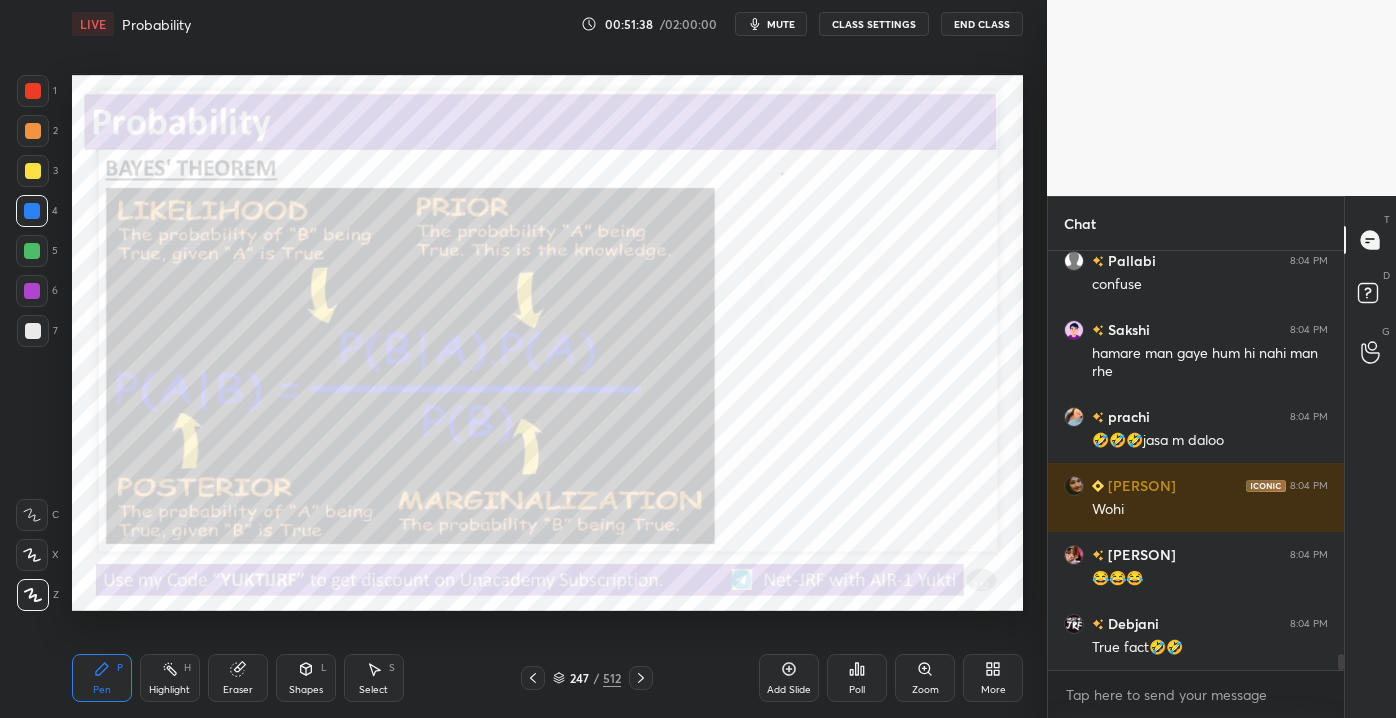 click on "Shapes L" at bounding box center [306, 678] 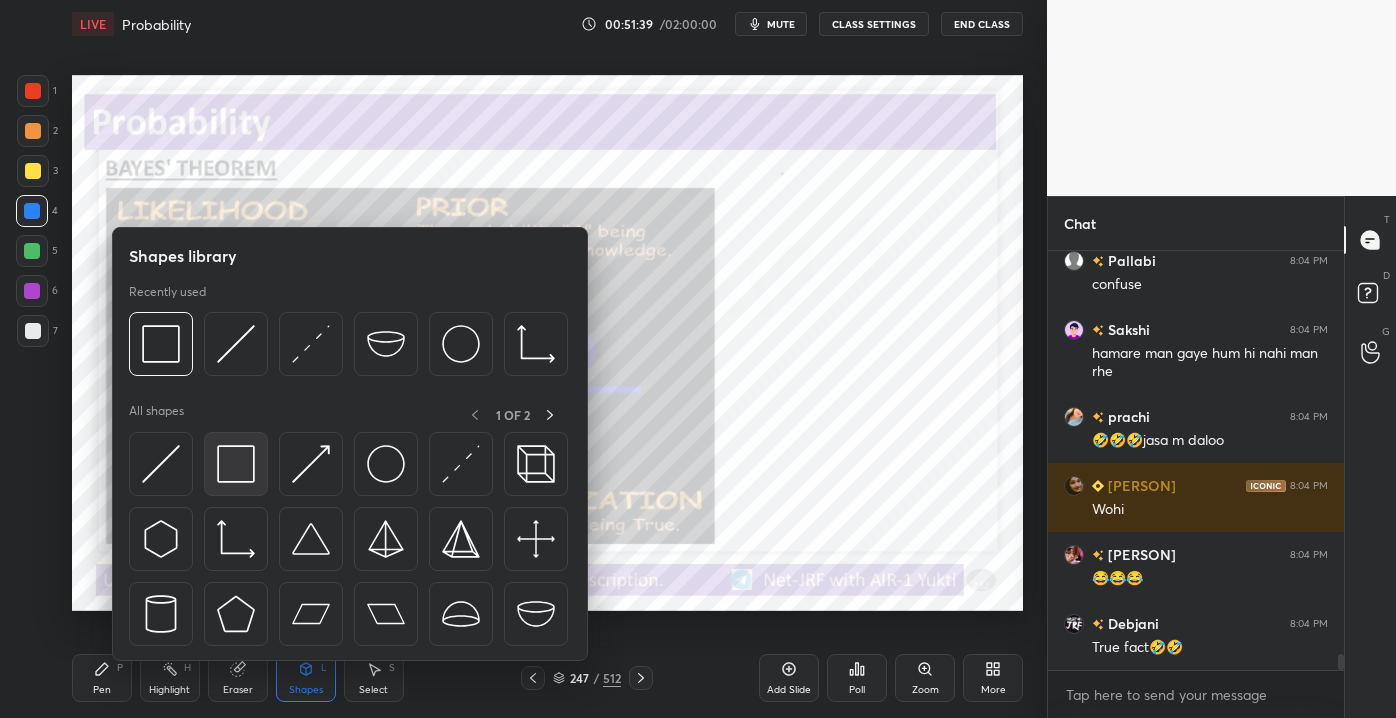 scroll, scrollTop: 10543, scrollLeft: 0, axis: vertical 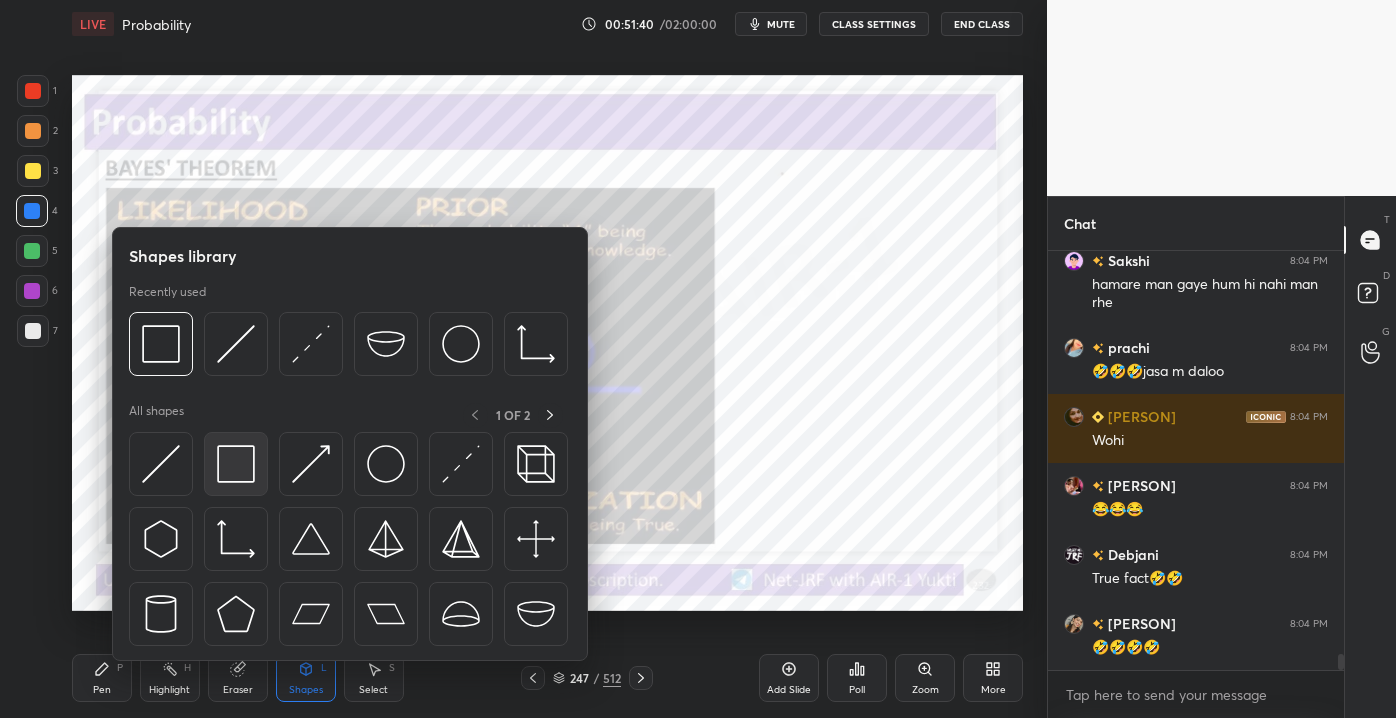 click at bounding box center [236, 464] 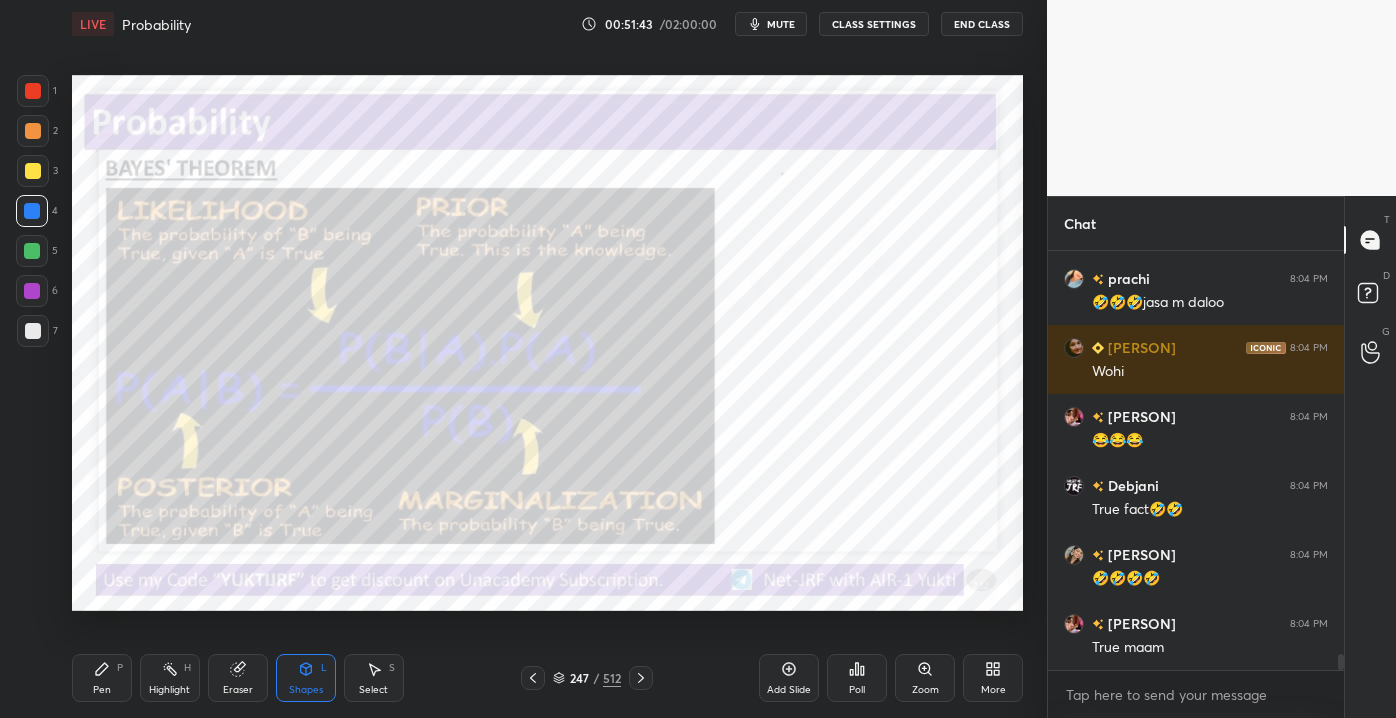 scroll, scrollTop: 10680, scrollLeft: 0, axis: vertical 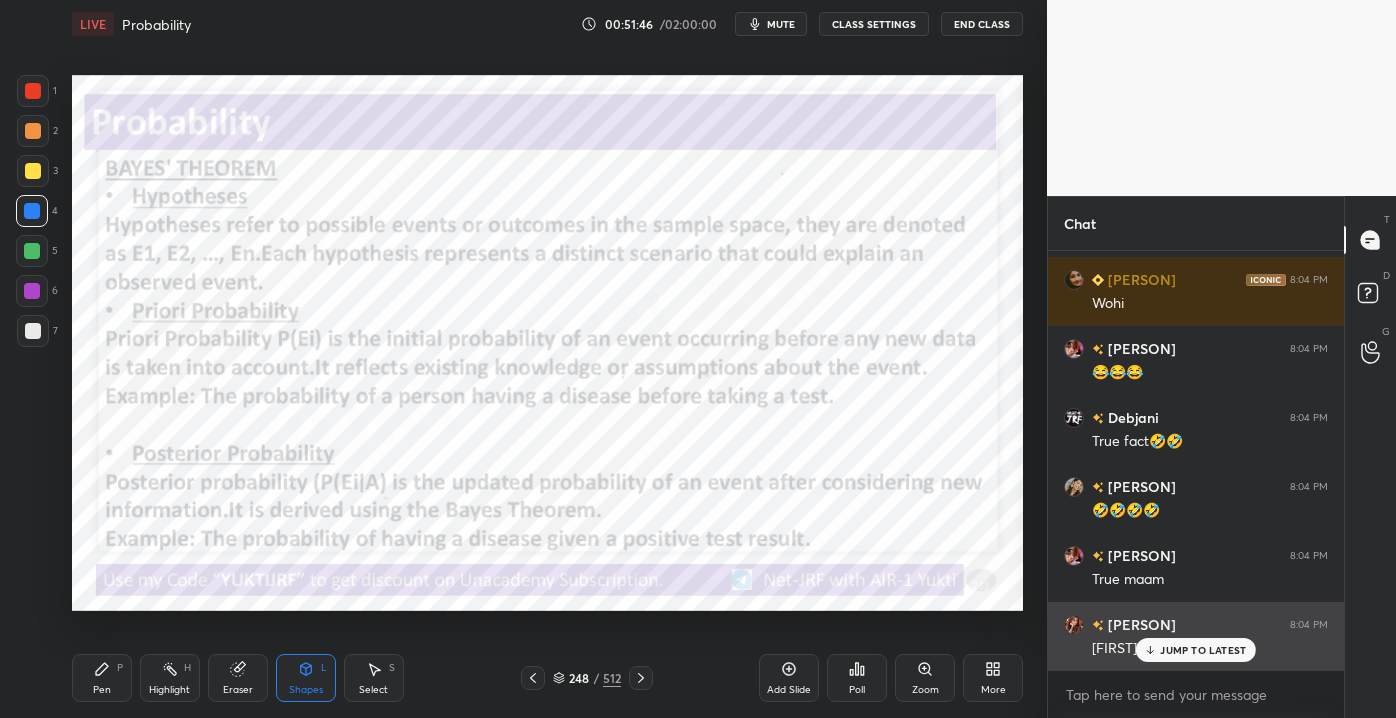 click on "JUMP TO LATEST" at bounding box center (1203, 650) 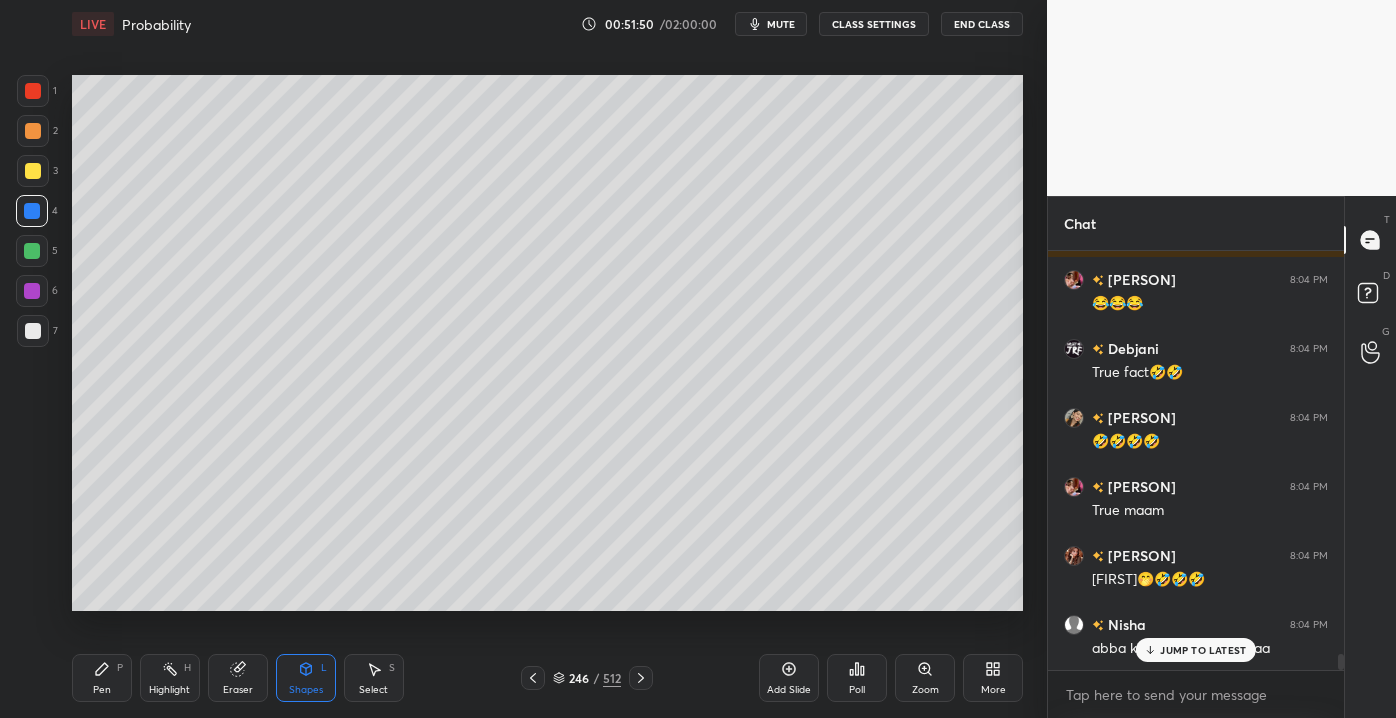 scroll, scrollTop: 10818, scrollLeft: 0, axis: vertical 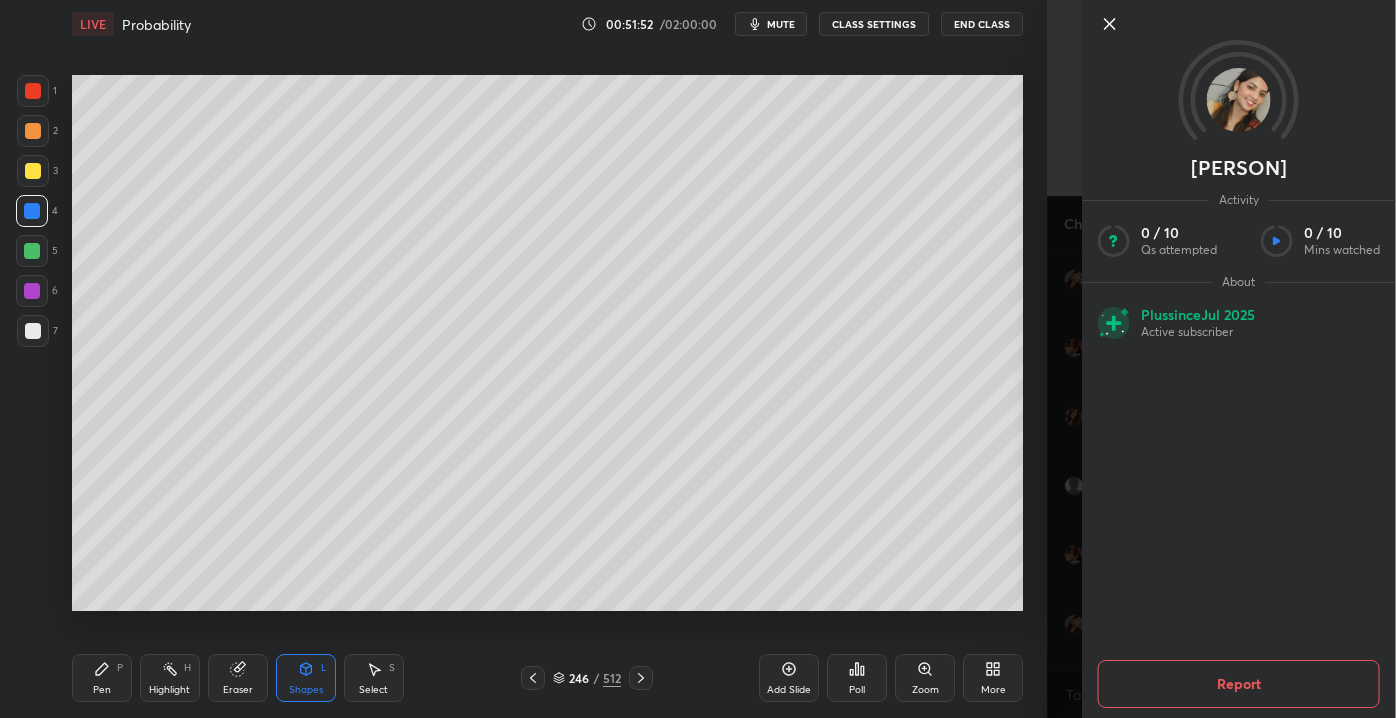 click 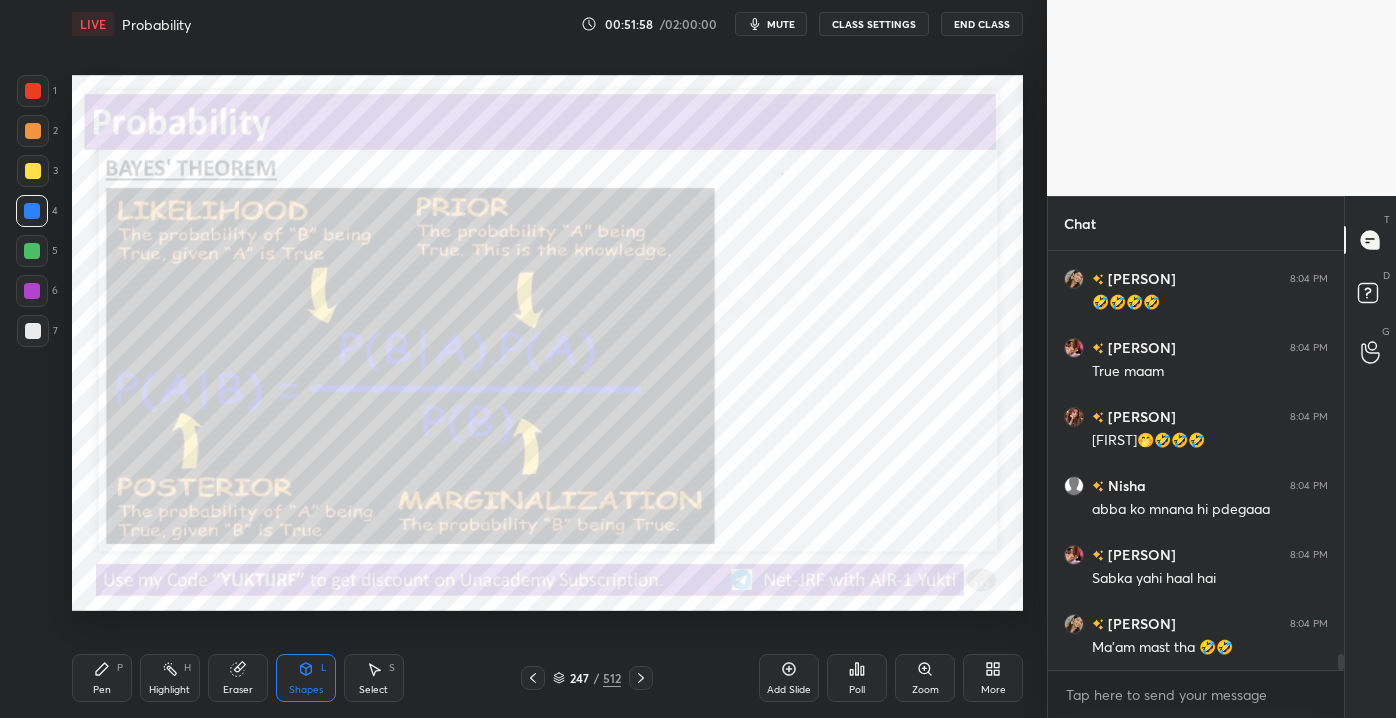 scroll, scrollTop: 10957, scrollLeft: 0, axis: vertical 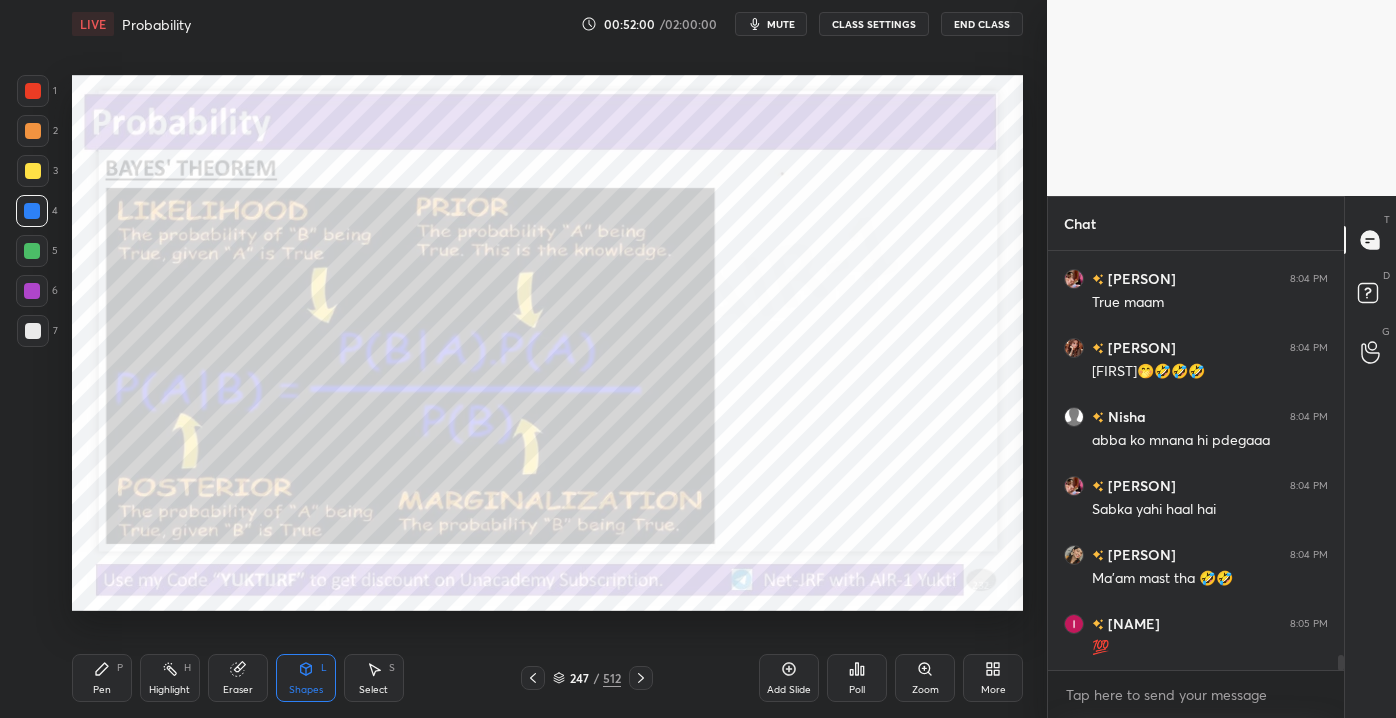 drag, startPoint x: 31, startPoint y: 94, endPoint x: 42, endPoint y: 137, distance: 44.38468 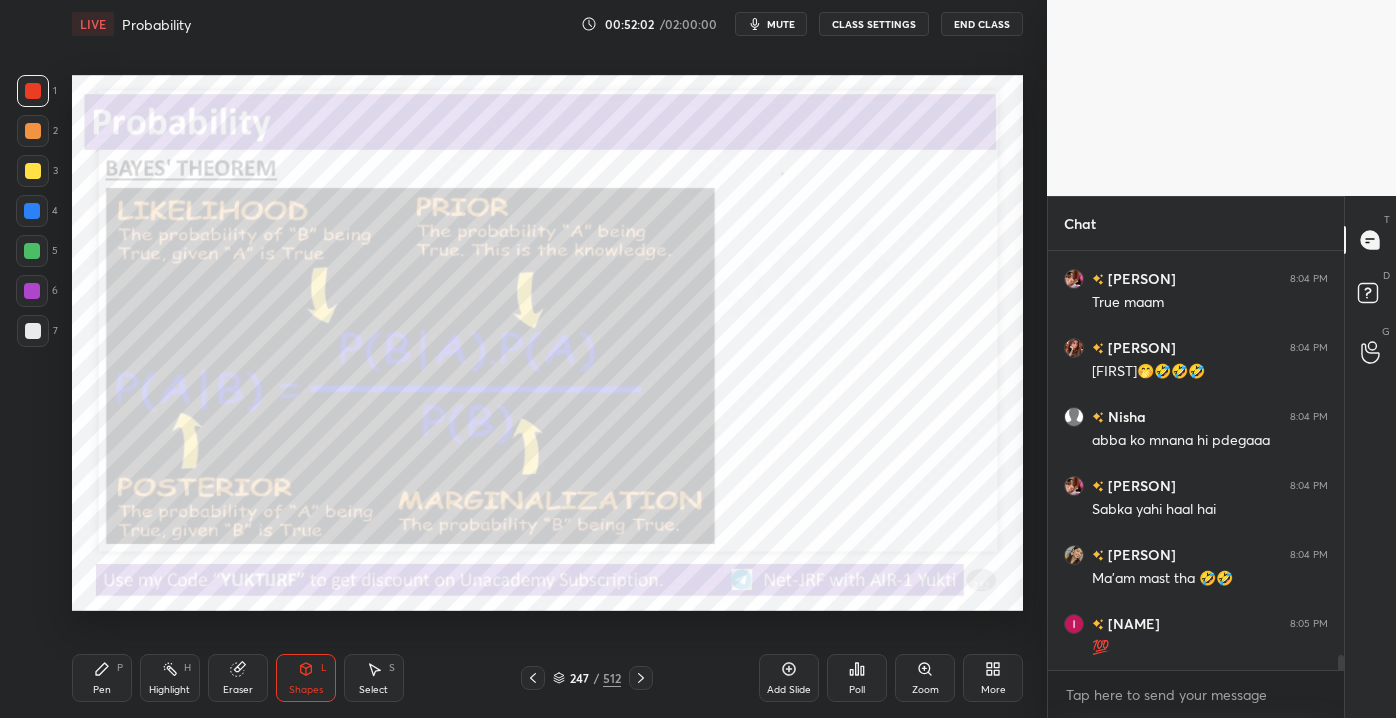 drag, startPoint x: 103, startPoint y: 678, endPoint x: 67, endPoint y: 669, distance: 37.107952 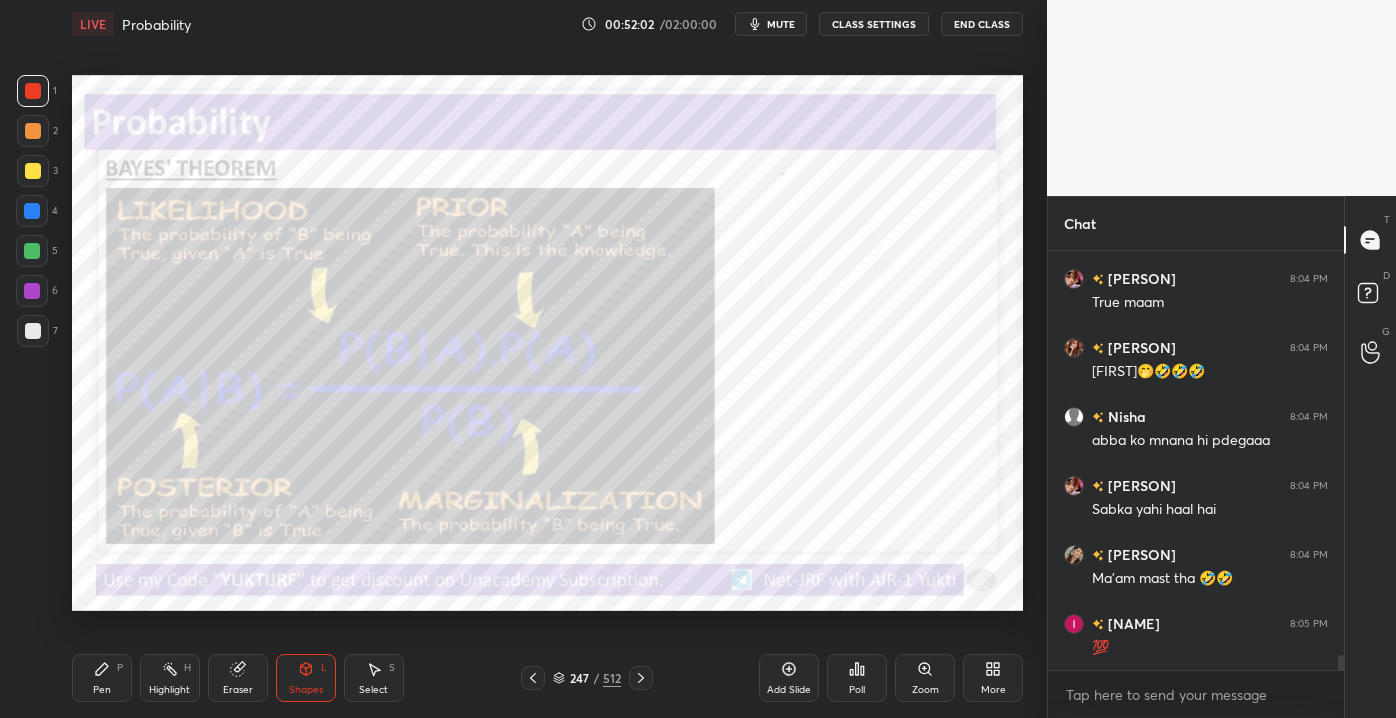 click on "Pen P" at bounding box center [102, 678] 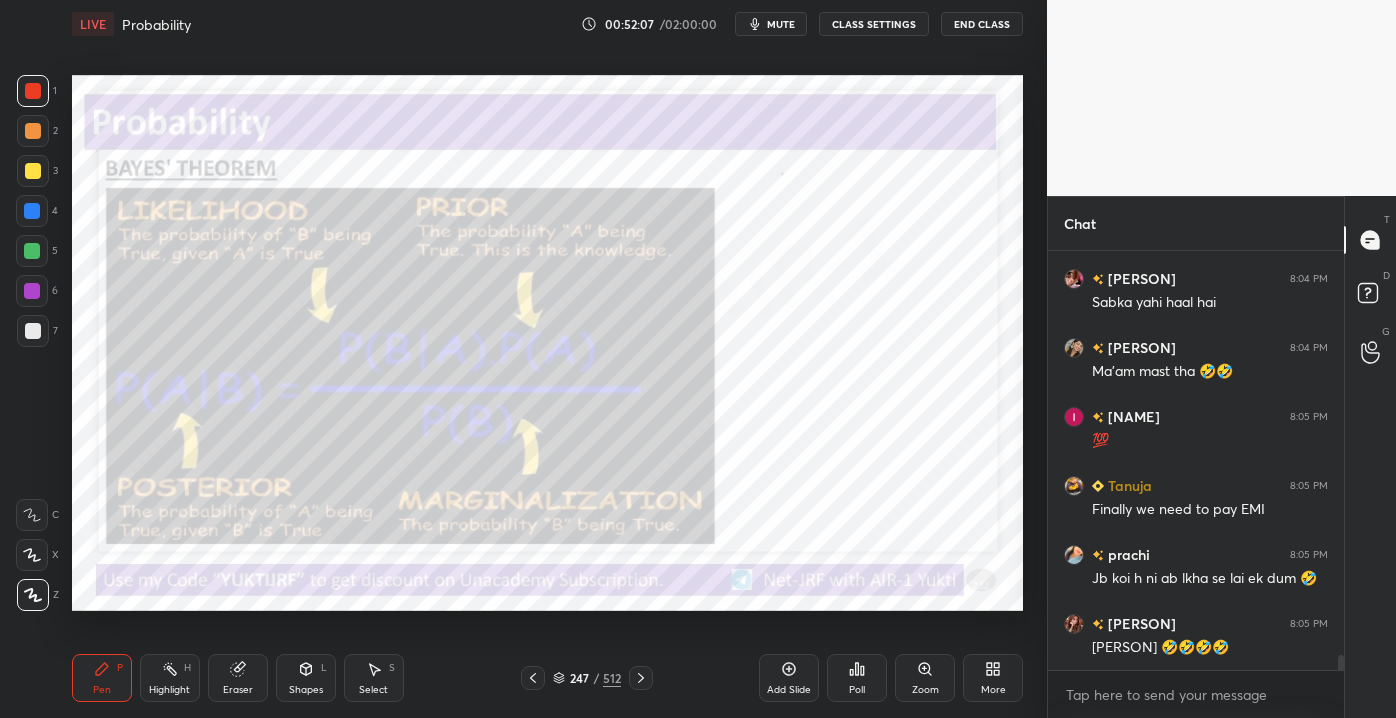 scroll, scrollTop: 11232, scrollLeft: 0, axis: vertical 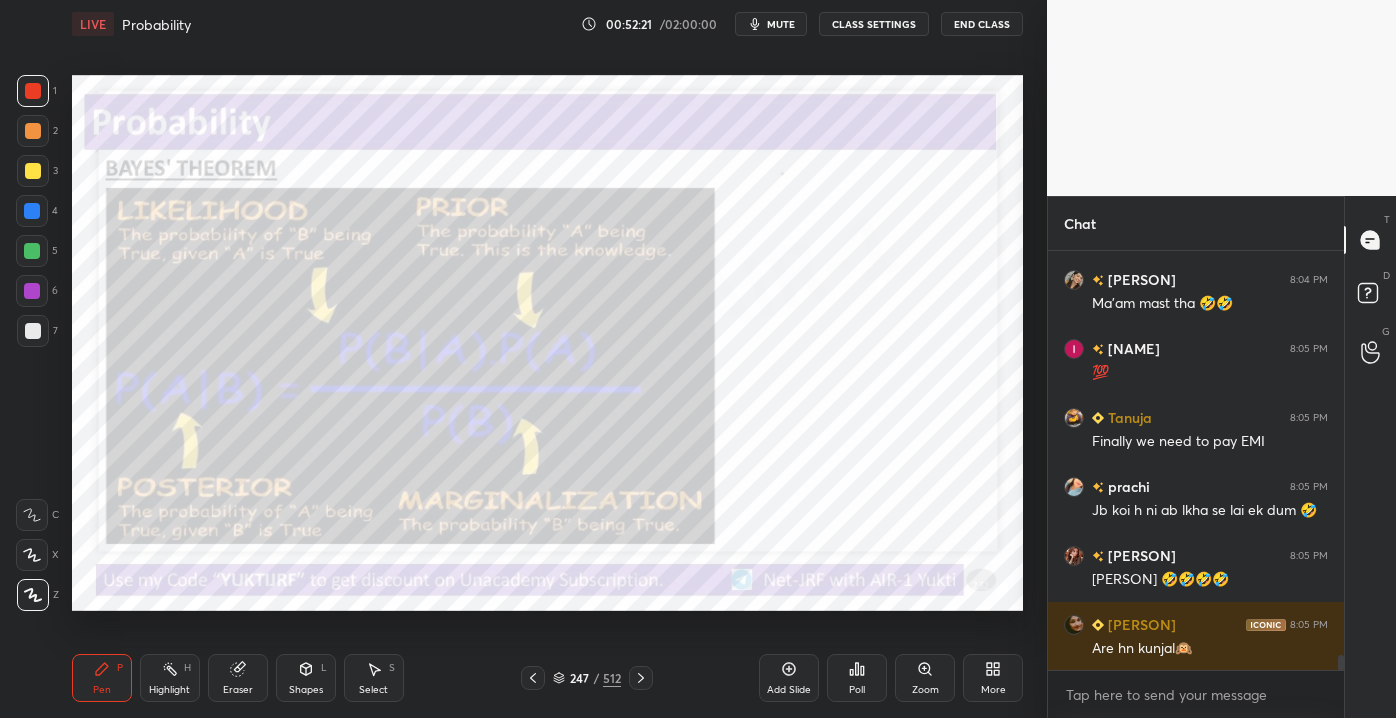 click at bounding box center (33, 171) 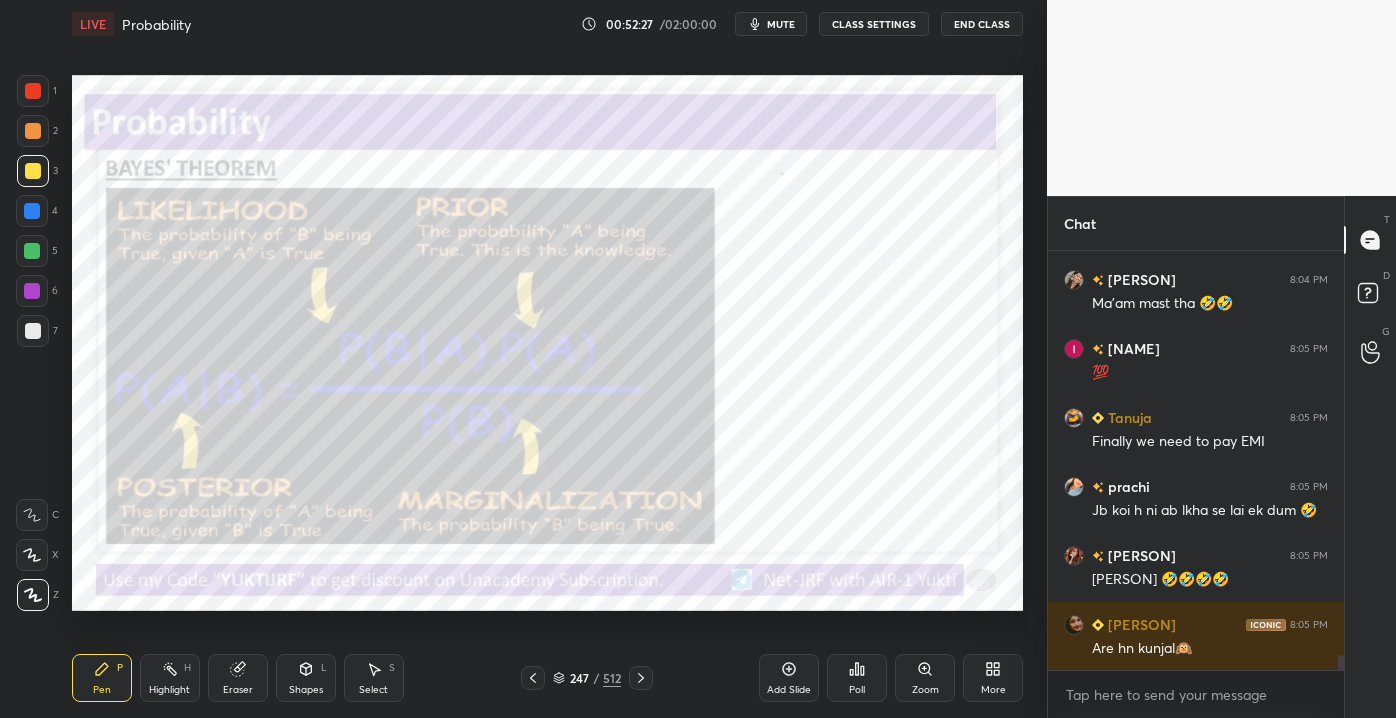 click at bounding box center (33, 131) 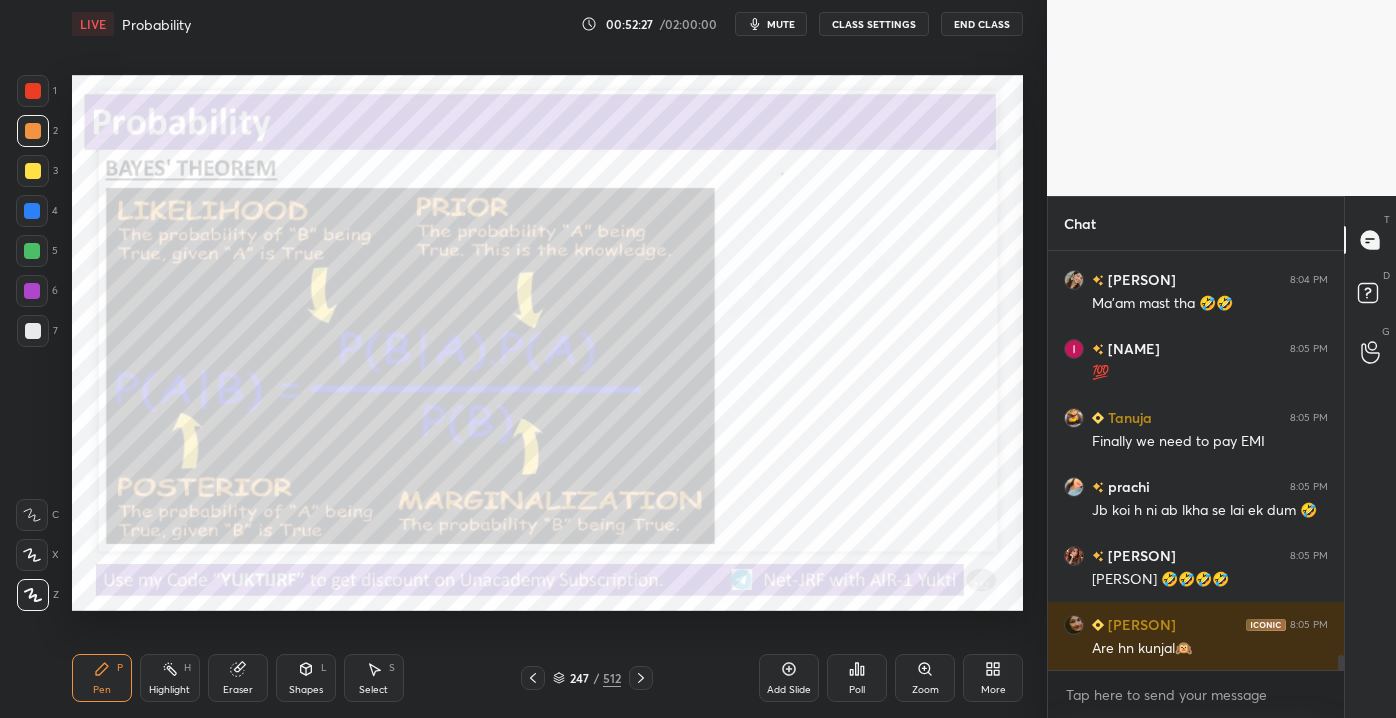 click at bounding box center [33, 91] 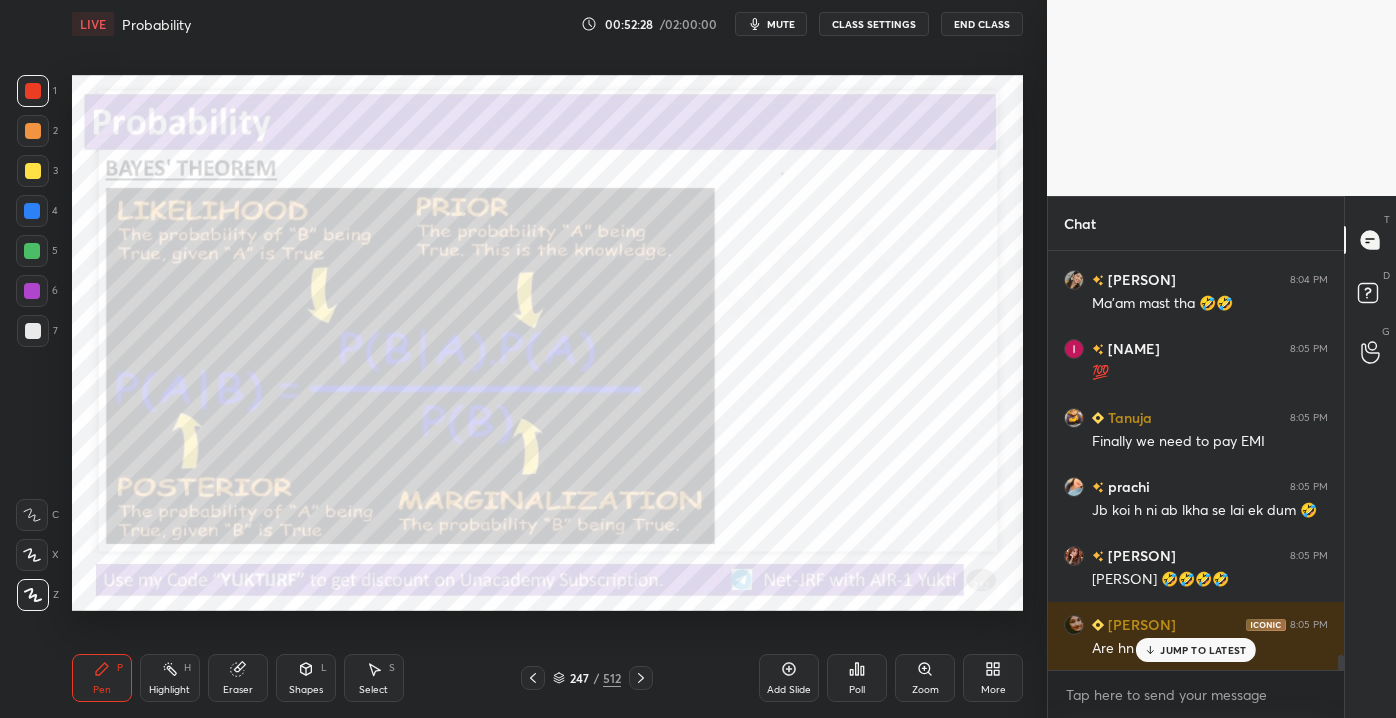 scroll, scrollTop: 11301, scrollLeft: 0, axis: vertical 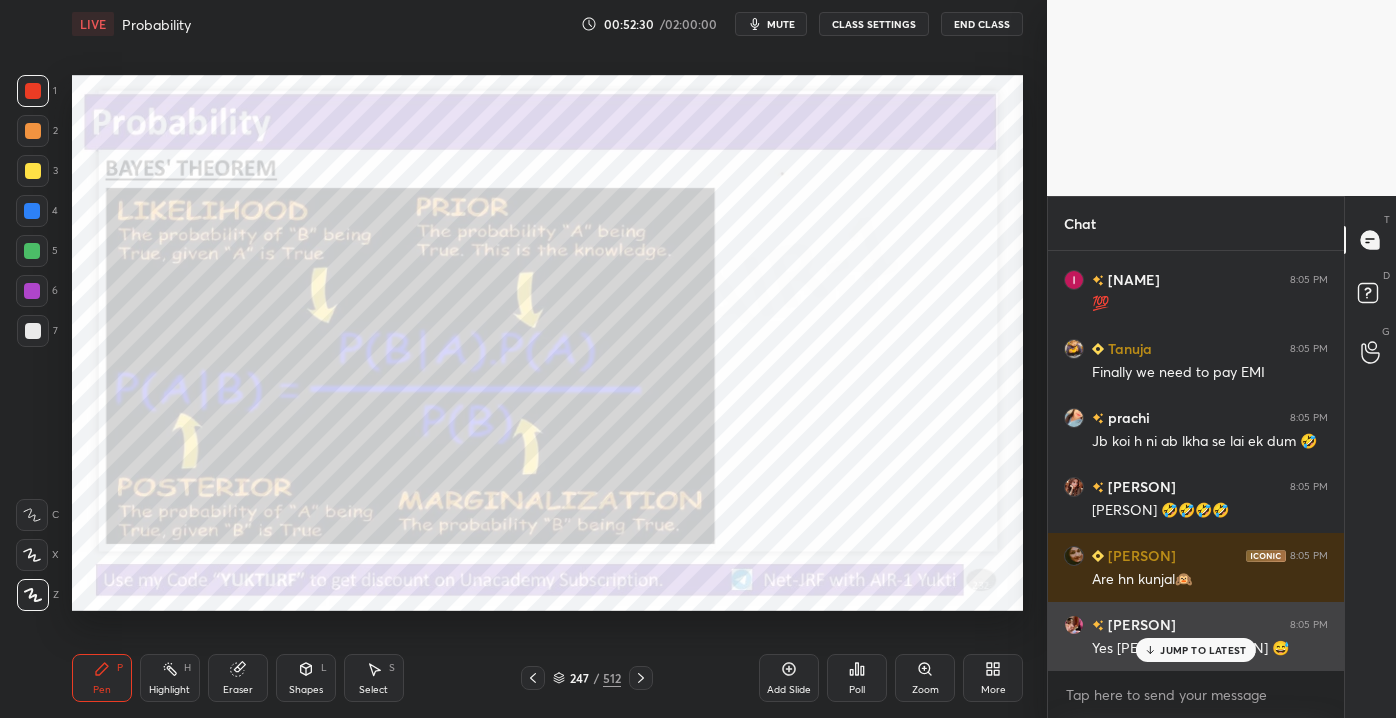 click 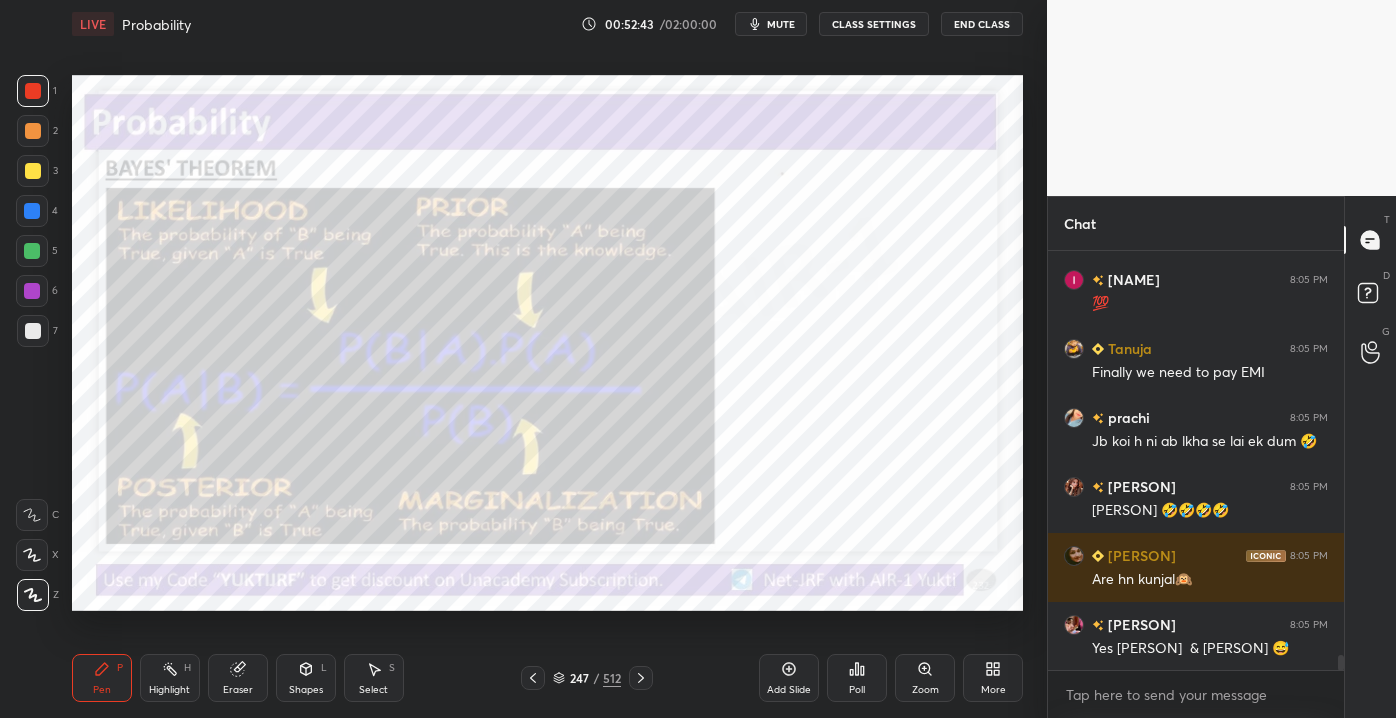 click at bounding box center (33, 171) 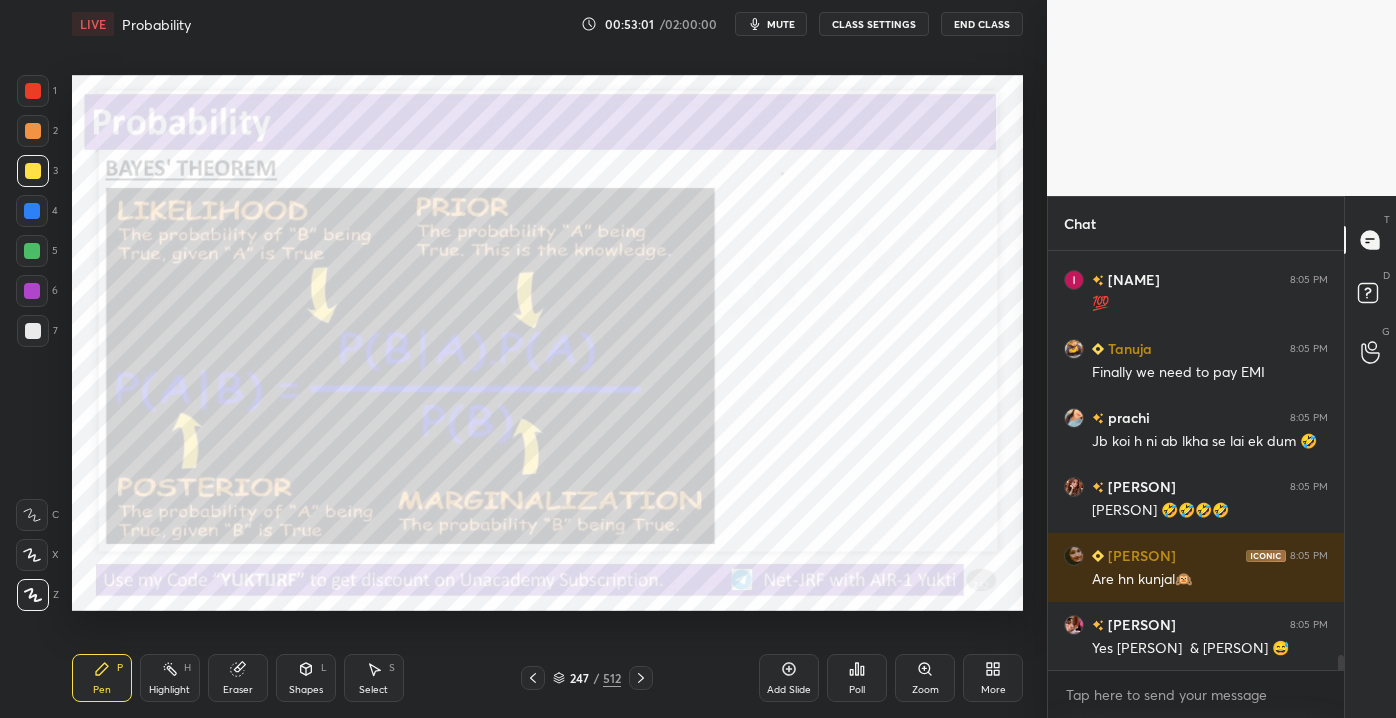 scroll, scrollTop: 11370, scrollLeft: 0, axis: vertical 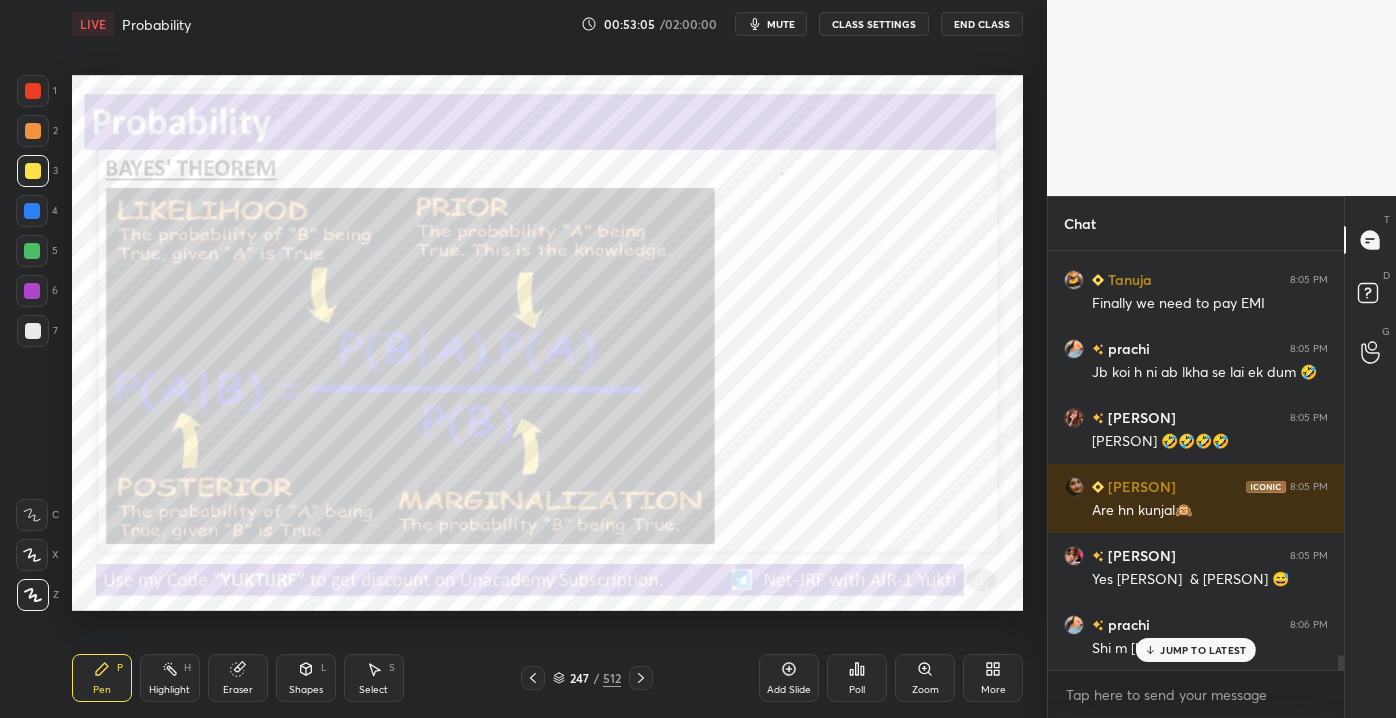 click at bounding box center (33, 91) 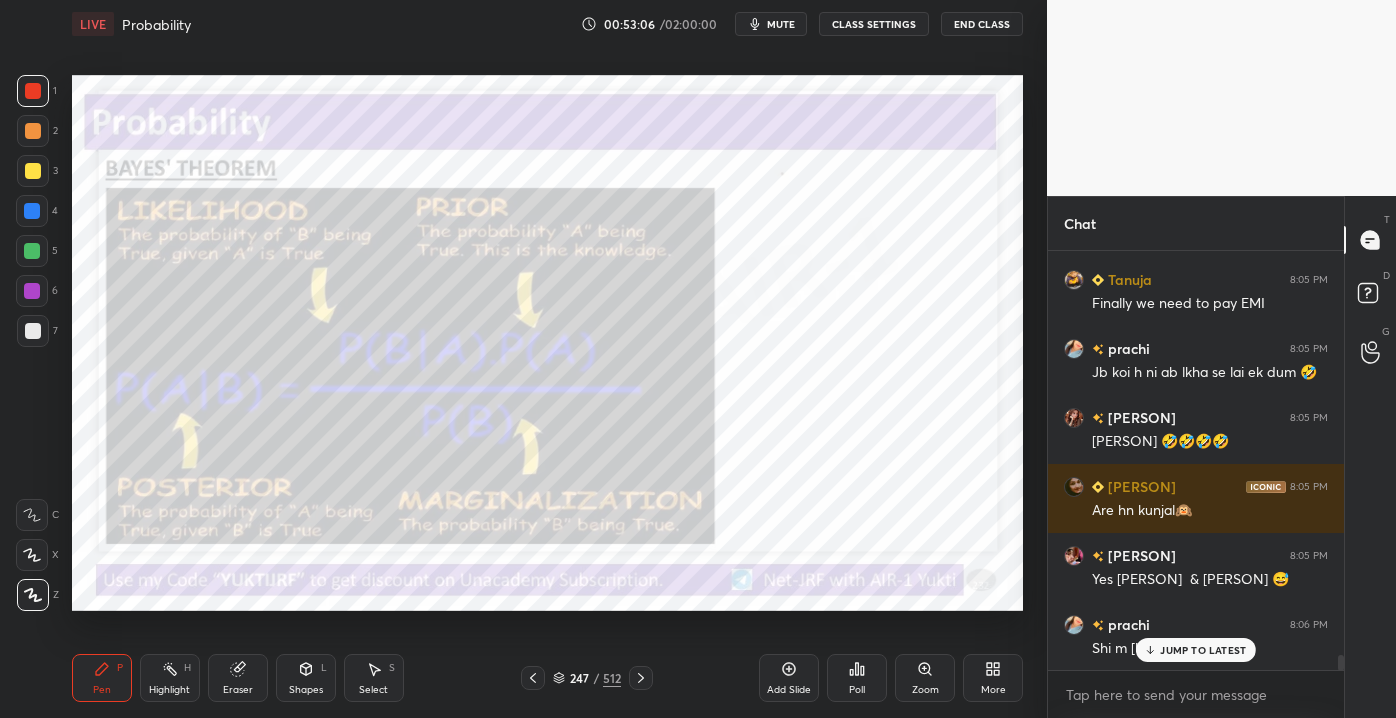 scroll, scrollTop: 11512, scrollLeft: 0, axis: vertical 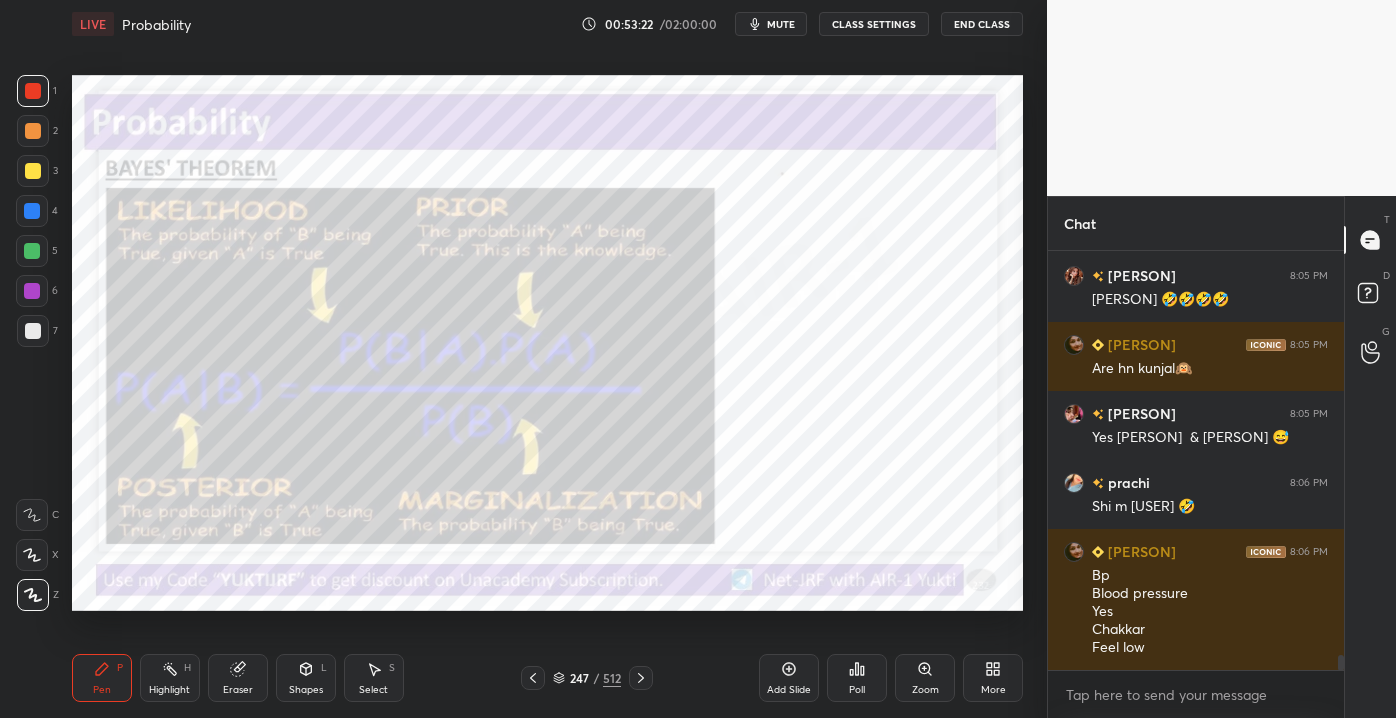click at bounding box center [33, 331] 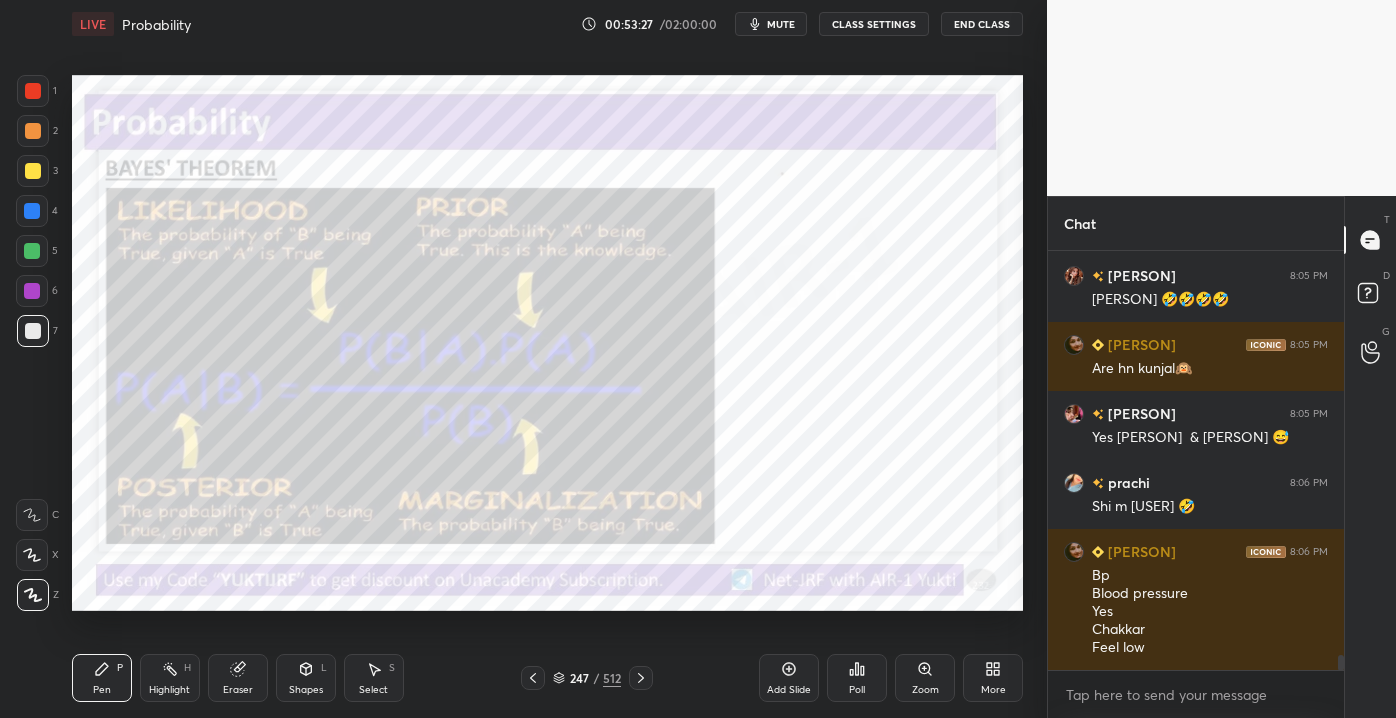 scroll, scrollTop: 11581, scrollLeft: 0, axis: vertical 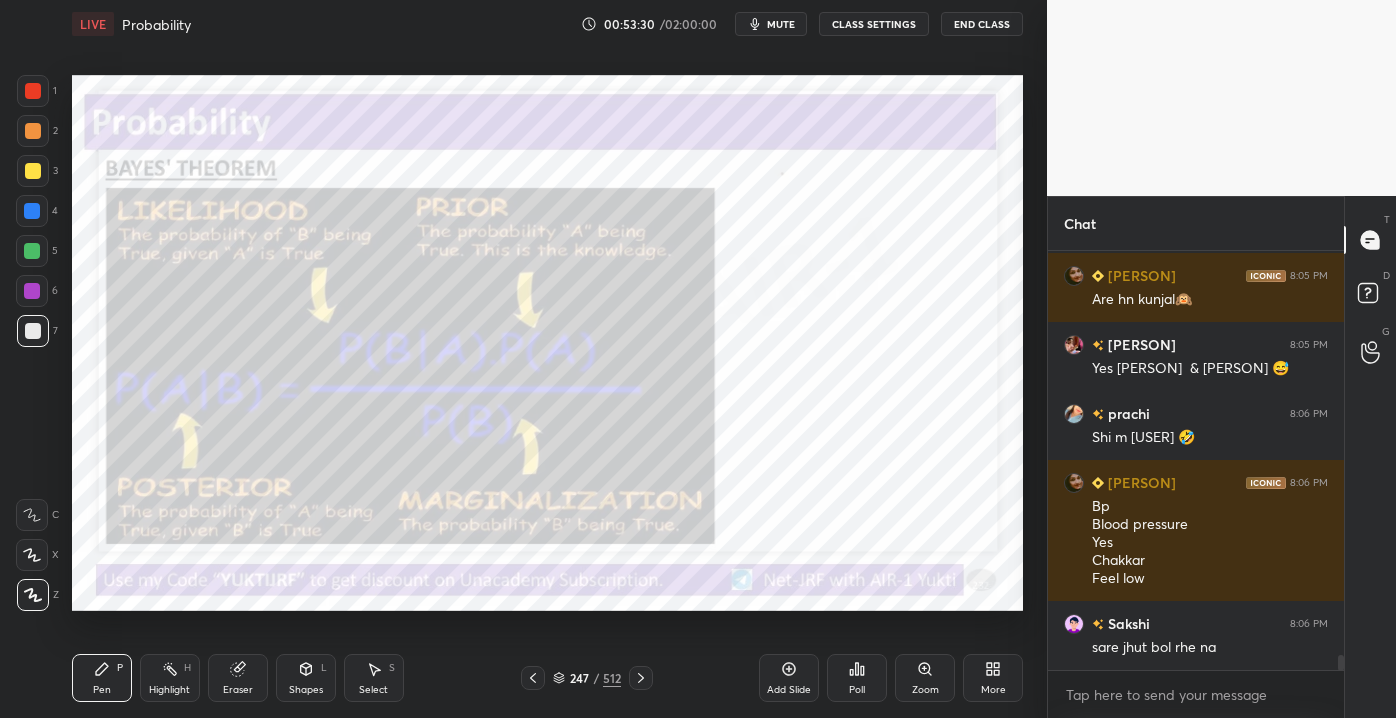 click on "Eraser" at bounding box center (238, 690) 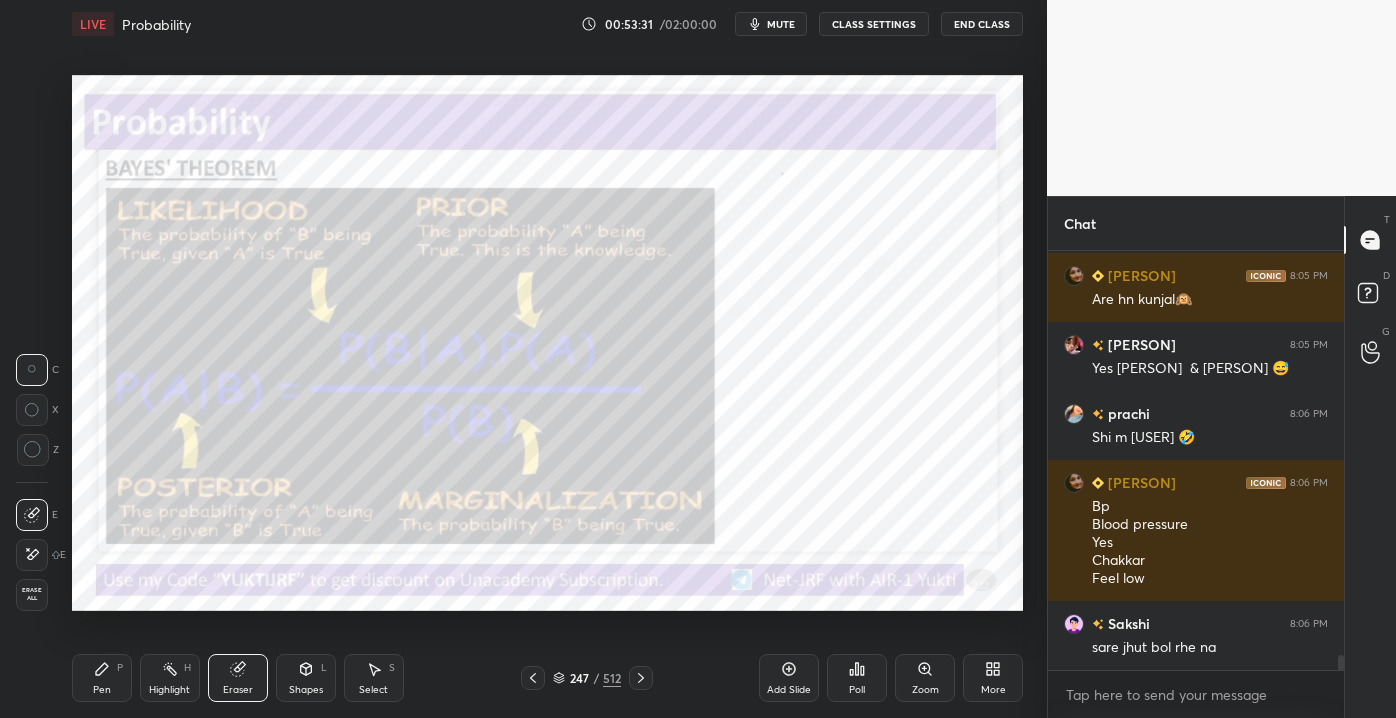 click on "Erase all" at bounding box center [32, 594] 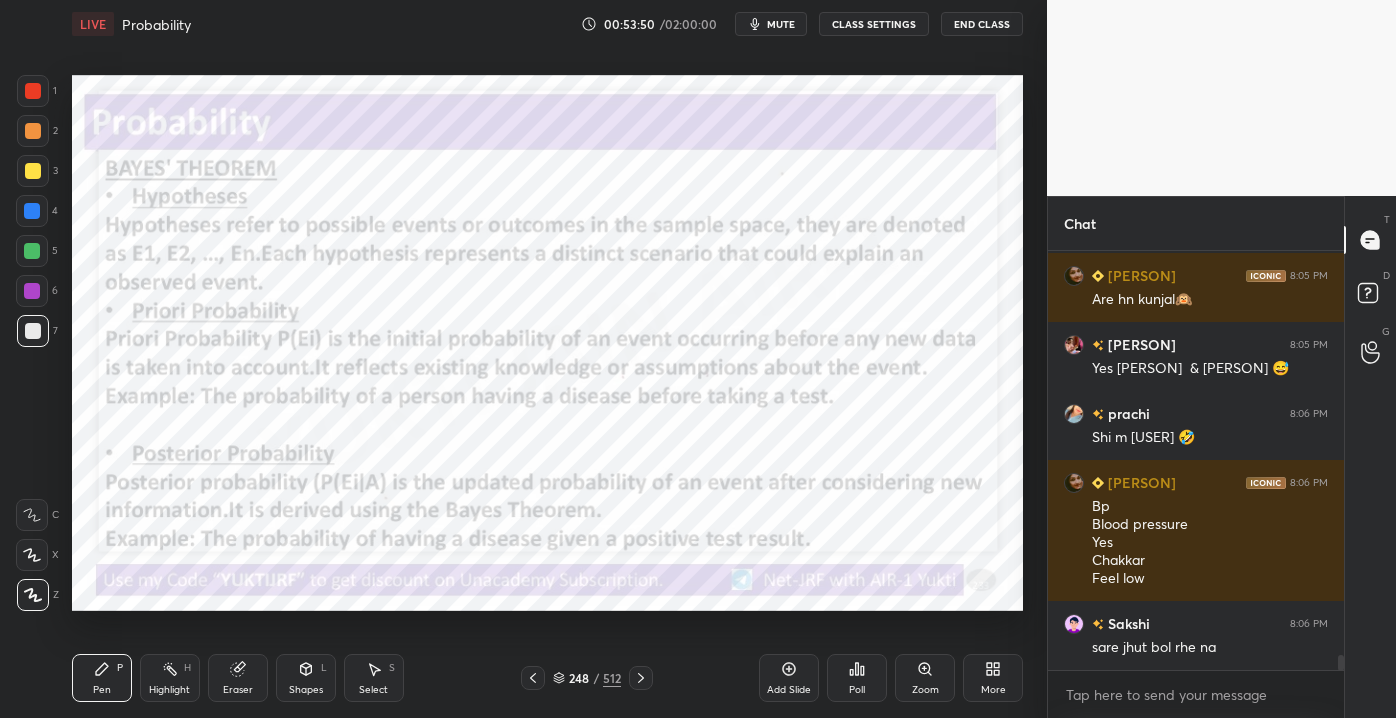 click at bounding box center (33, 91) 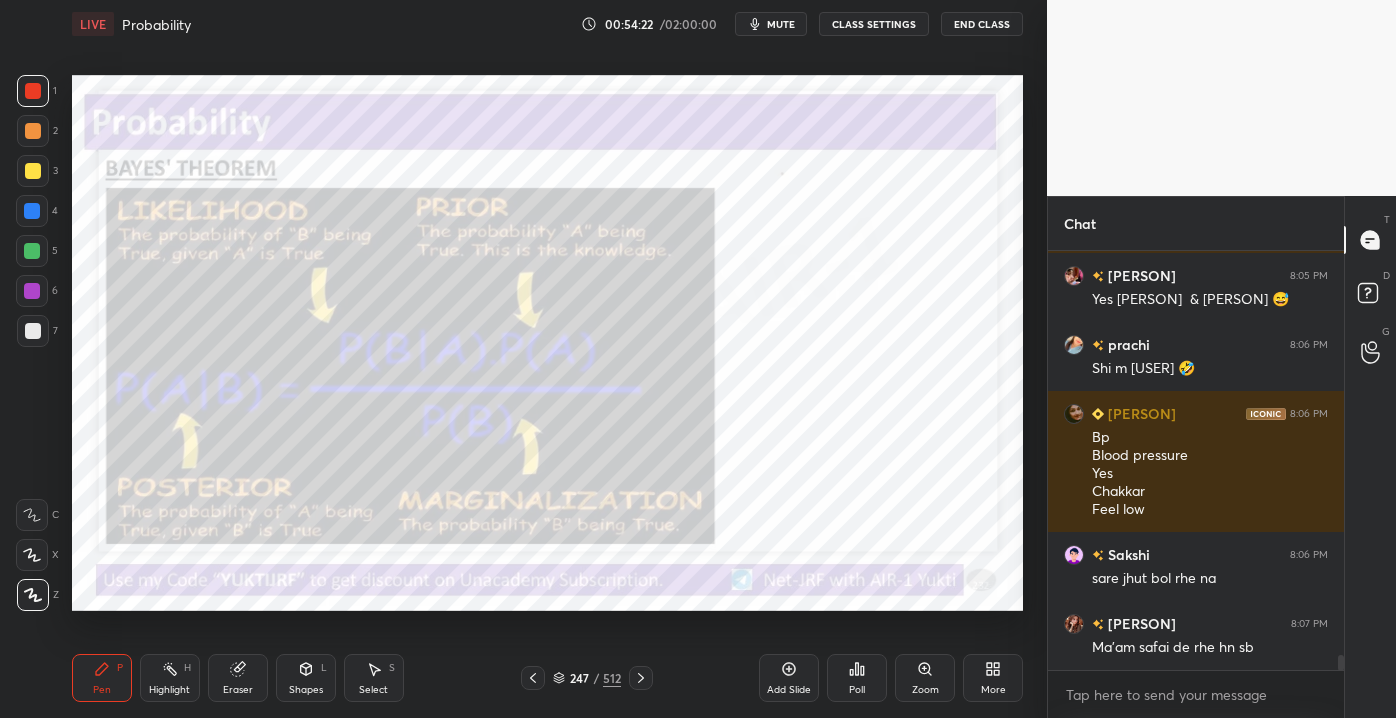 scroll, scrollTop: 11719, scrollLeft: 0, axis: vertical 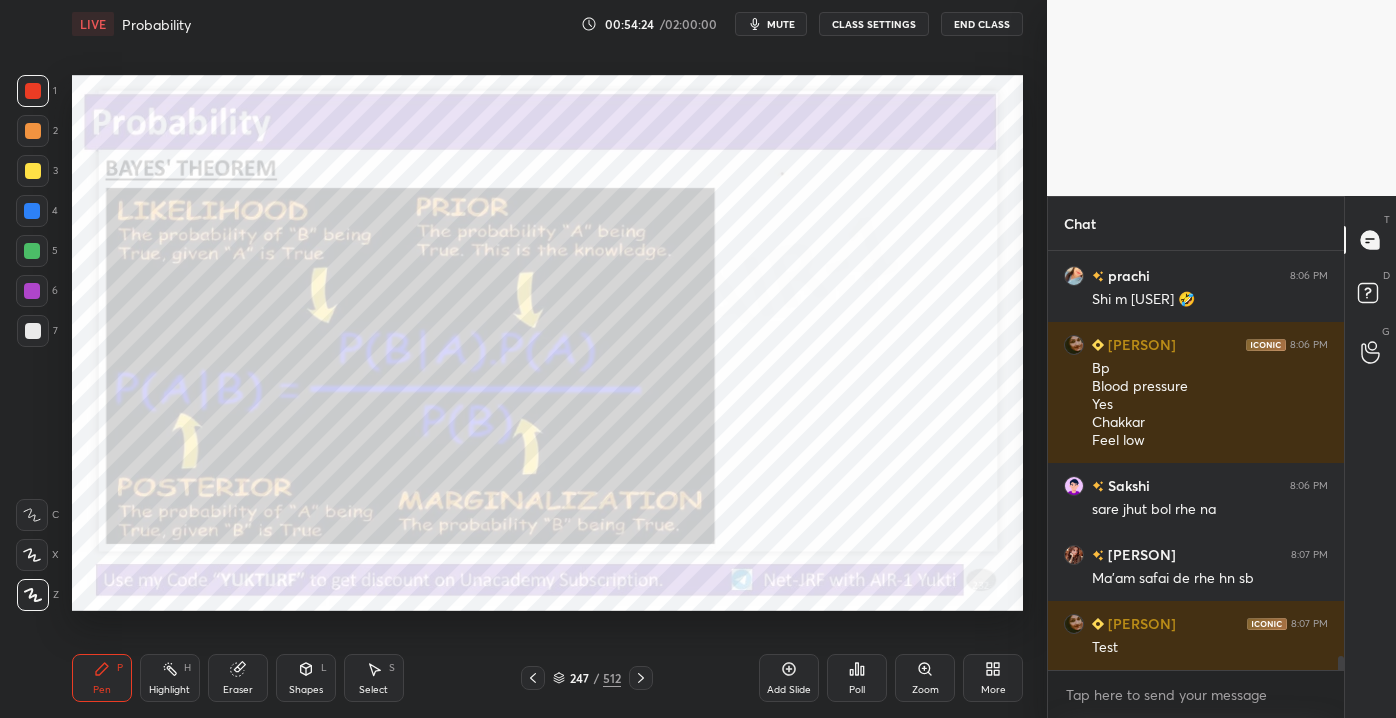 click at bounding box center (33, 331) 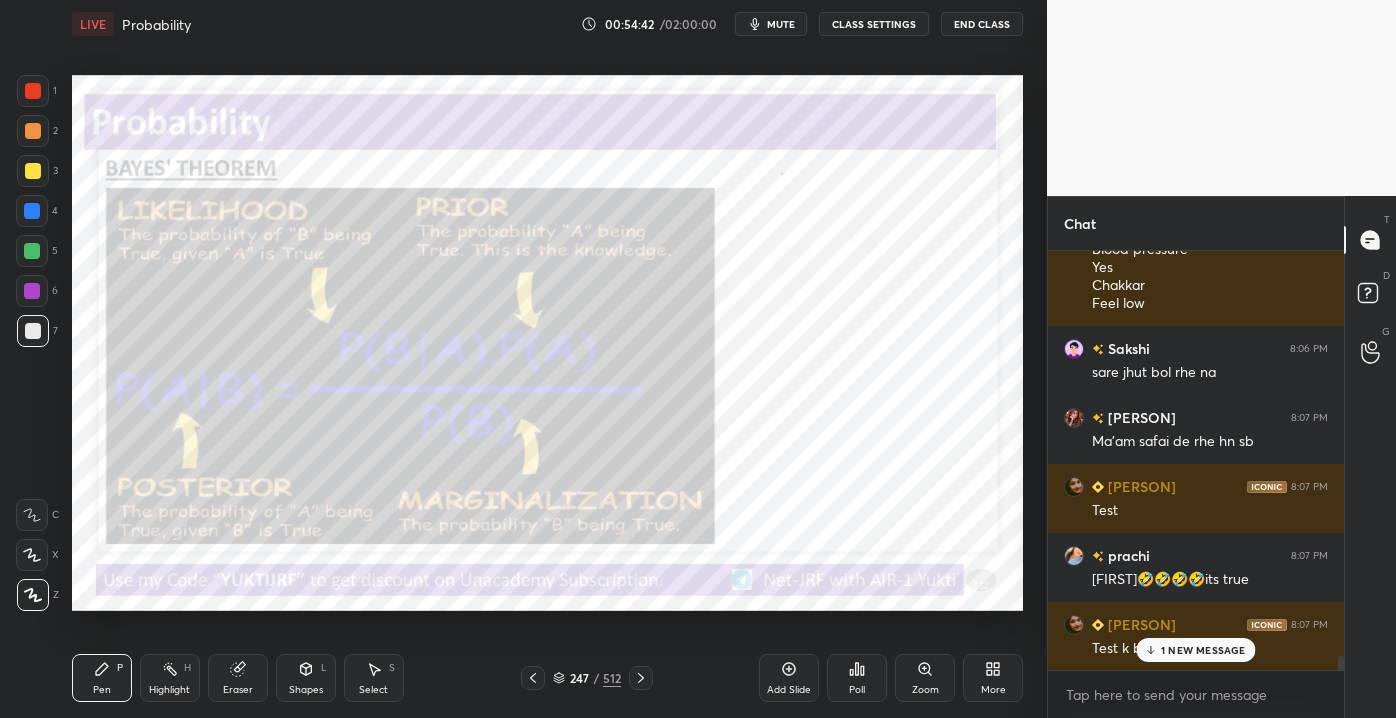 scroll, scrollTop: 11925, scrollLeft: 0, axis: vertical 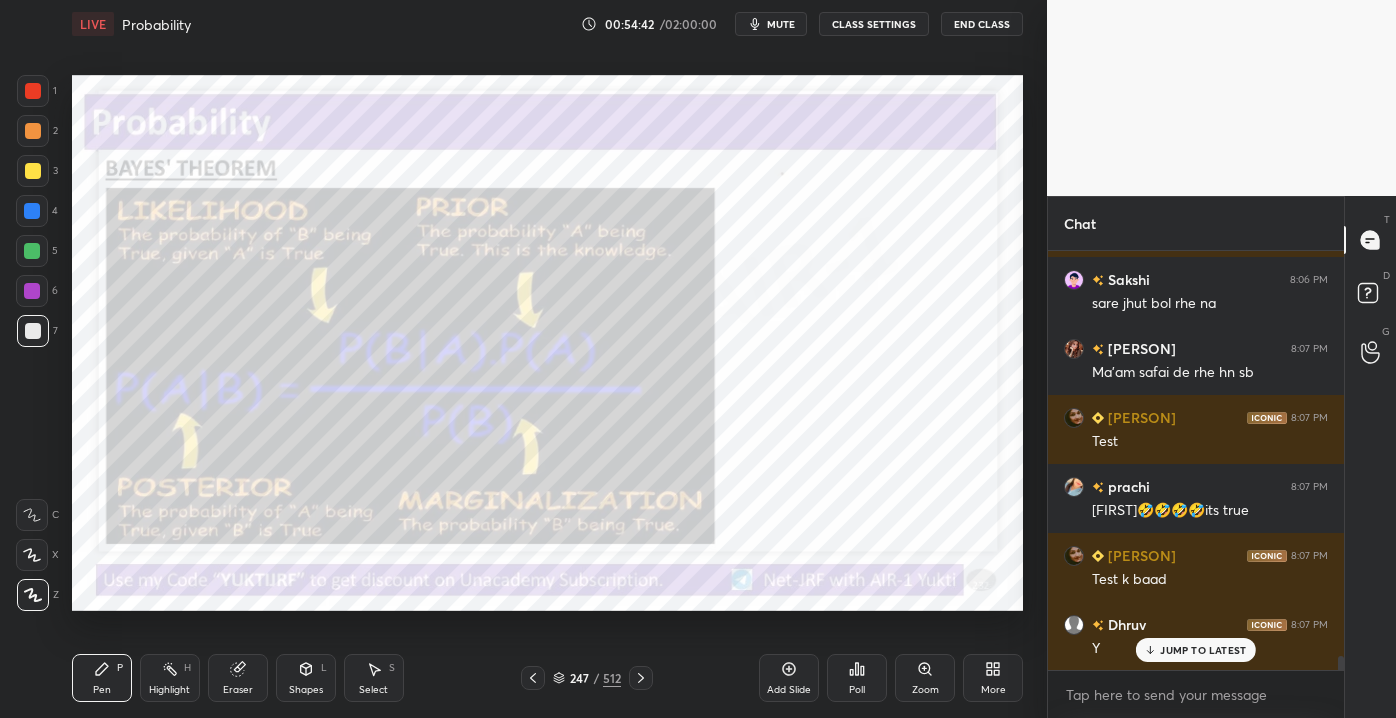 click on "JUMP TO LATEST" at bounding box center (1196, 650) 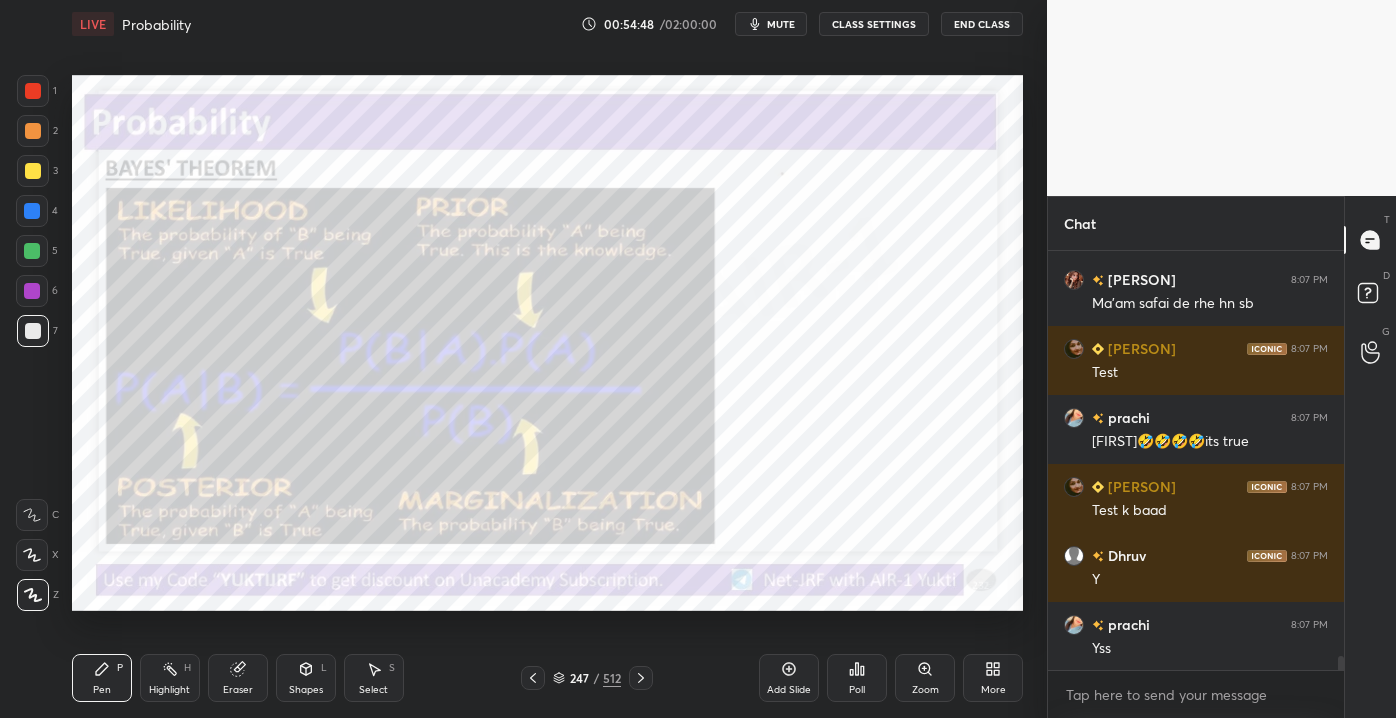 scroll, scrollTop: 12064, scrollLeft: 0, axis: vertical 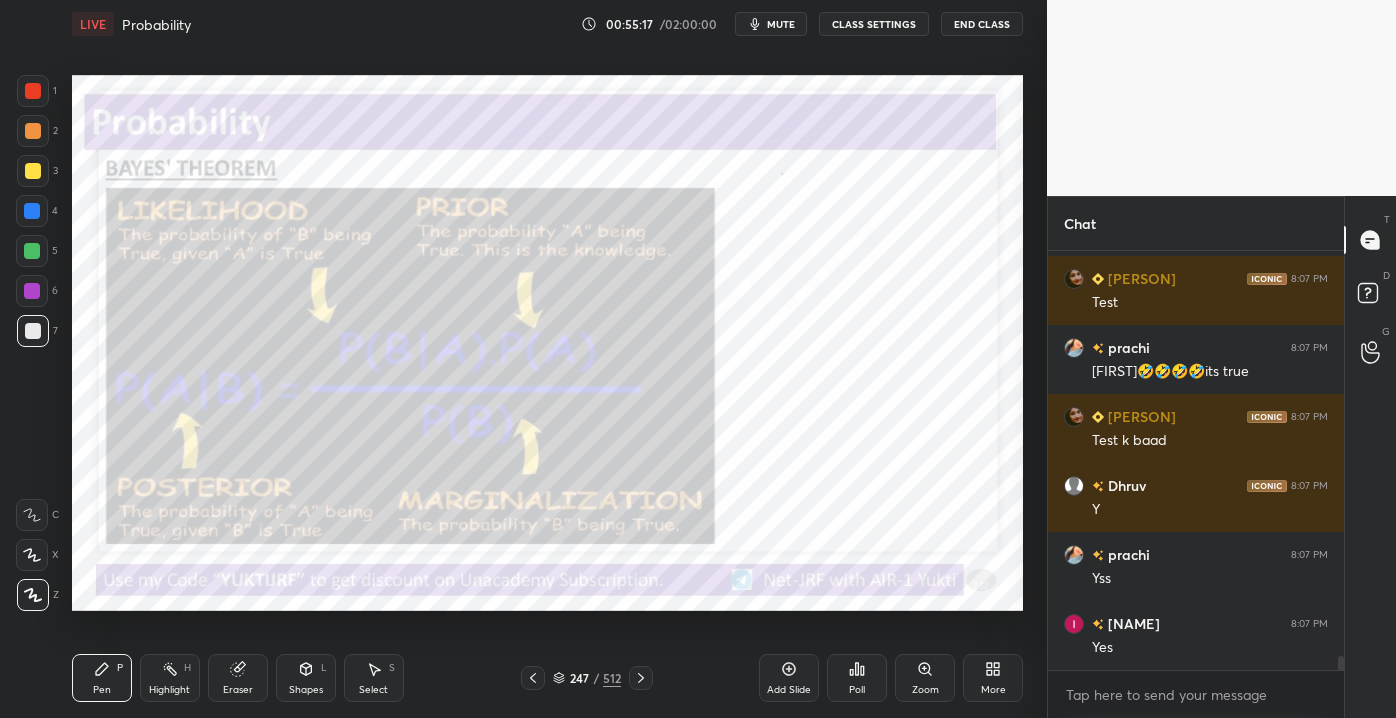 click on "Eraser" at bounding box center [238, 690] 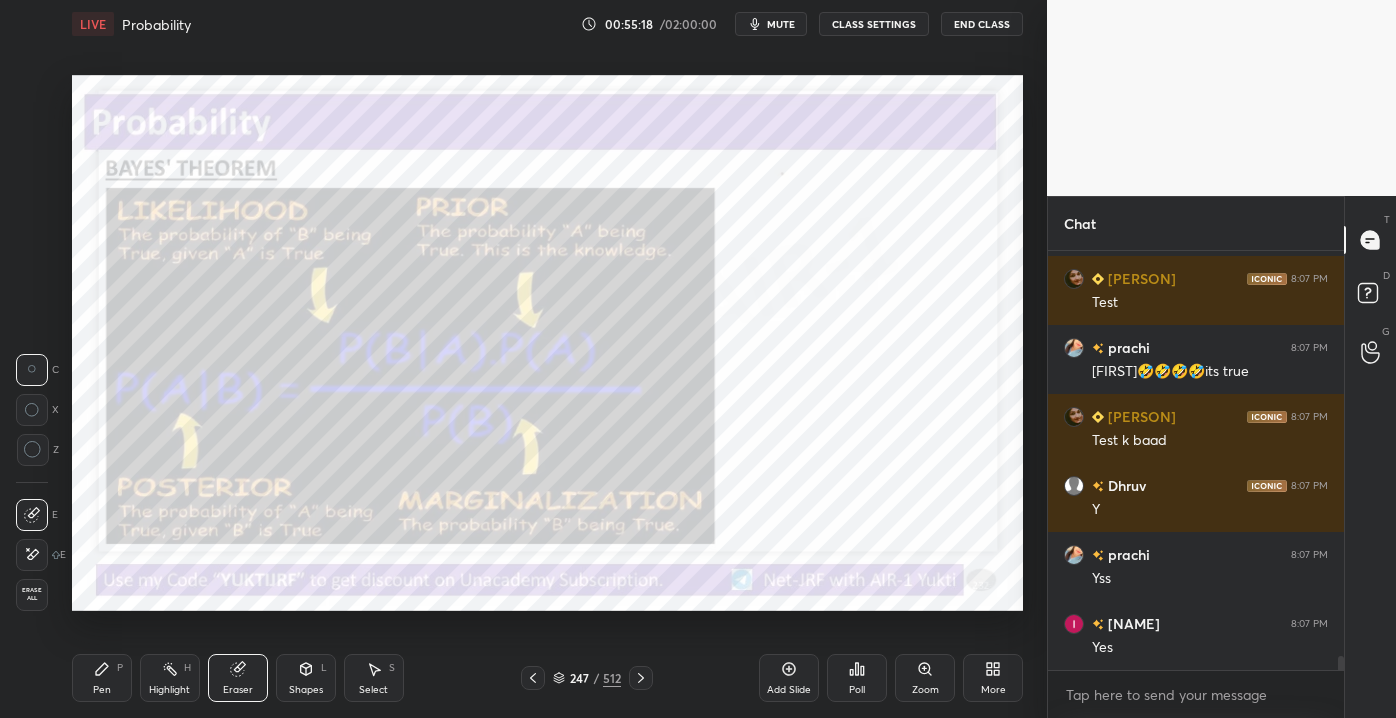 click on "1 2 3 4 5 6 7 C X Z C X Z E E Erase all   H H LIVE Probability 00:55:18 /  02:00:00 mute CLASS SETTINGS End Class Setting up your live class Poll for   secs No correct answer Start poll Back Probability • L7 of Detailed Course on Business Statistics&Research Methods for NET/JRF December2025 Yukti Jain Pen P Highlight H Eraser Shapes L Select S 247 / 512 Add Slide Poll Zoom More" at bounding box center (515, 359) 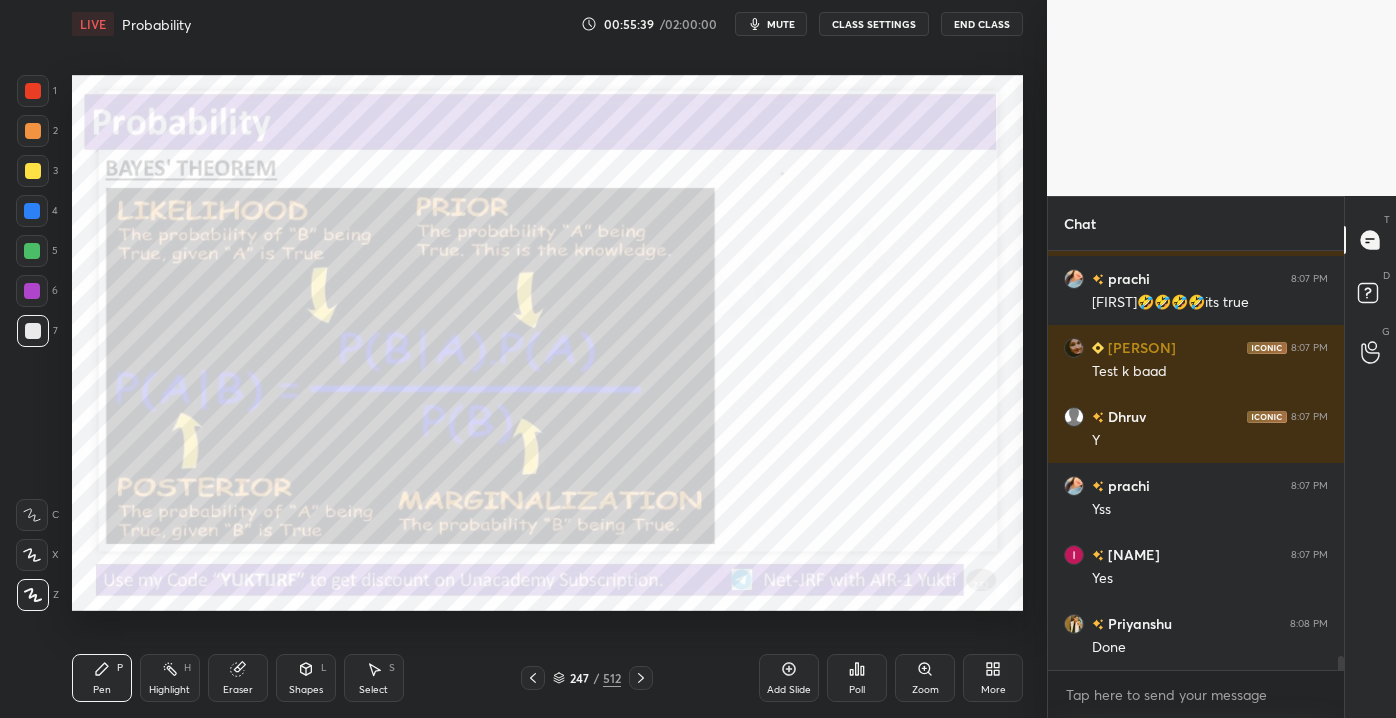 scroll, scrollTop: 12202, scrollLeft: 0, axis: vertical 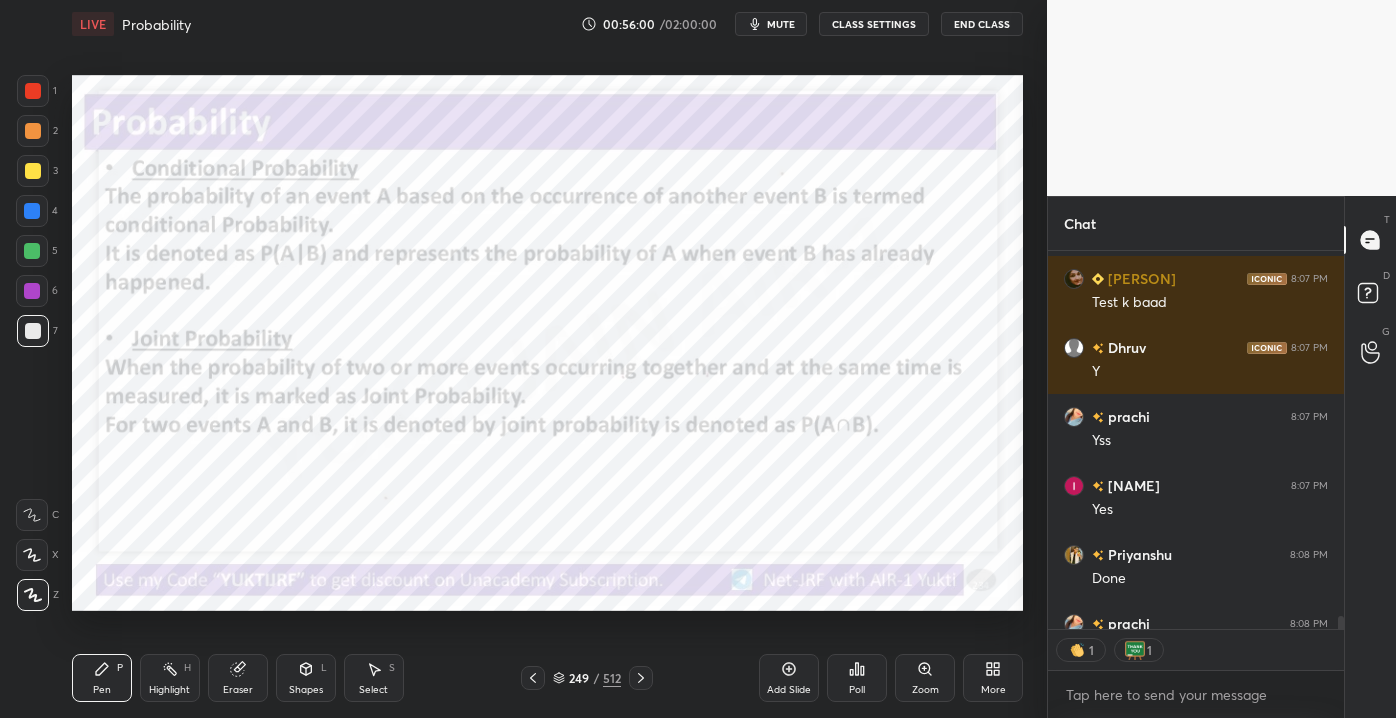 click at bounding box center [33, 91] 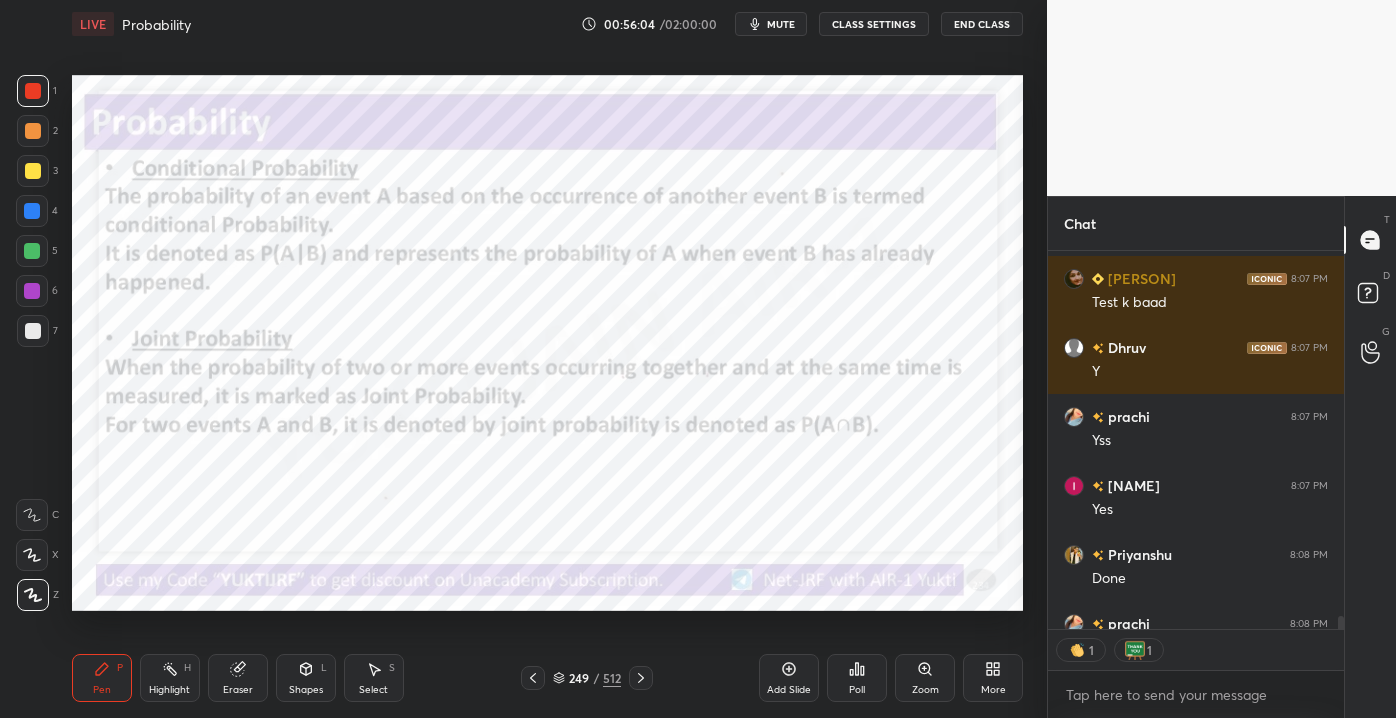 scroll, scrollTop: 6, scrollLeft: 5, axis: both 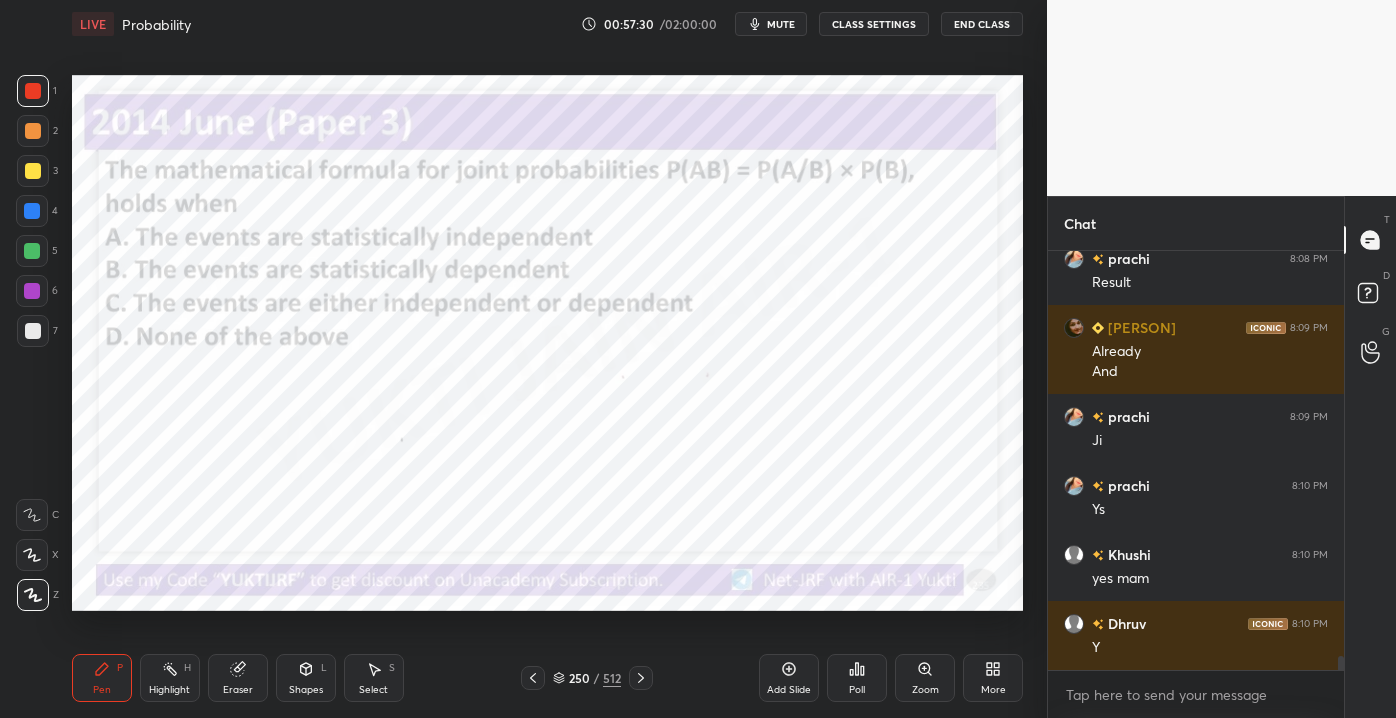 click on "250" at bounding box center [579, 678] 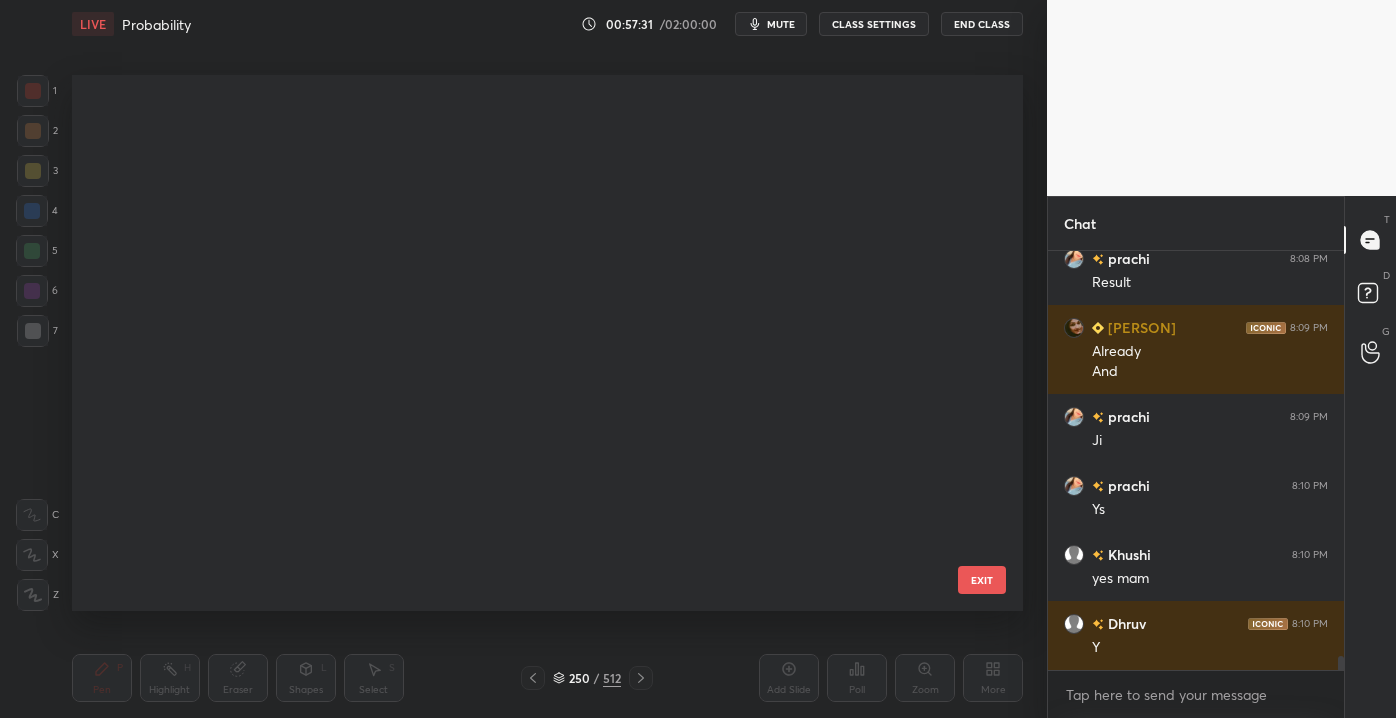 scroll, scrollTop: 13183, scrollLeft: 0, axis: vertical 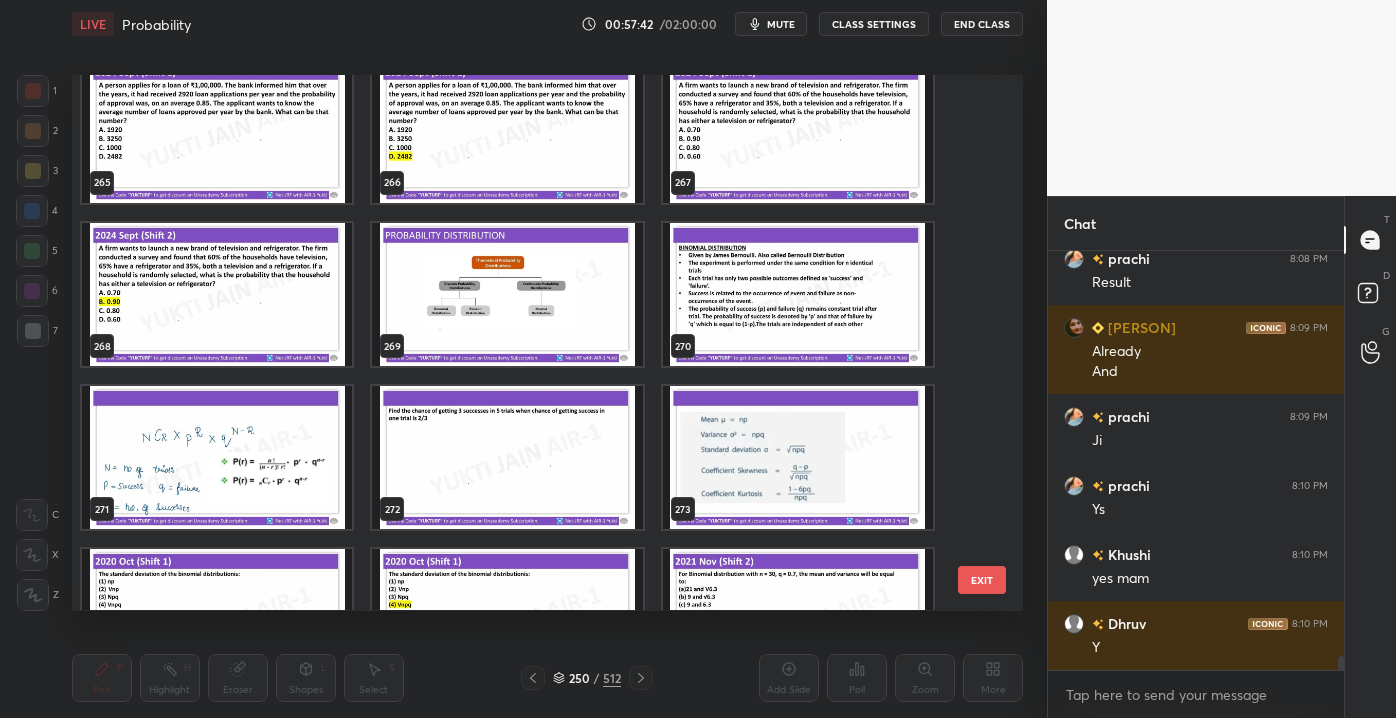 click on "EXIT" at bounding box center (982, 580) 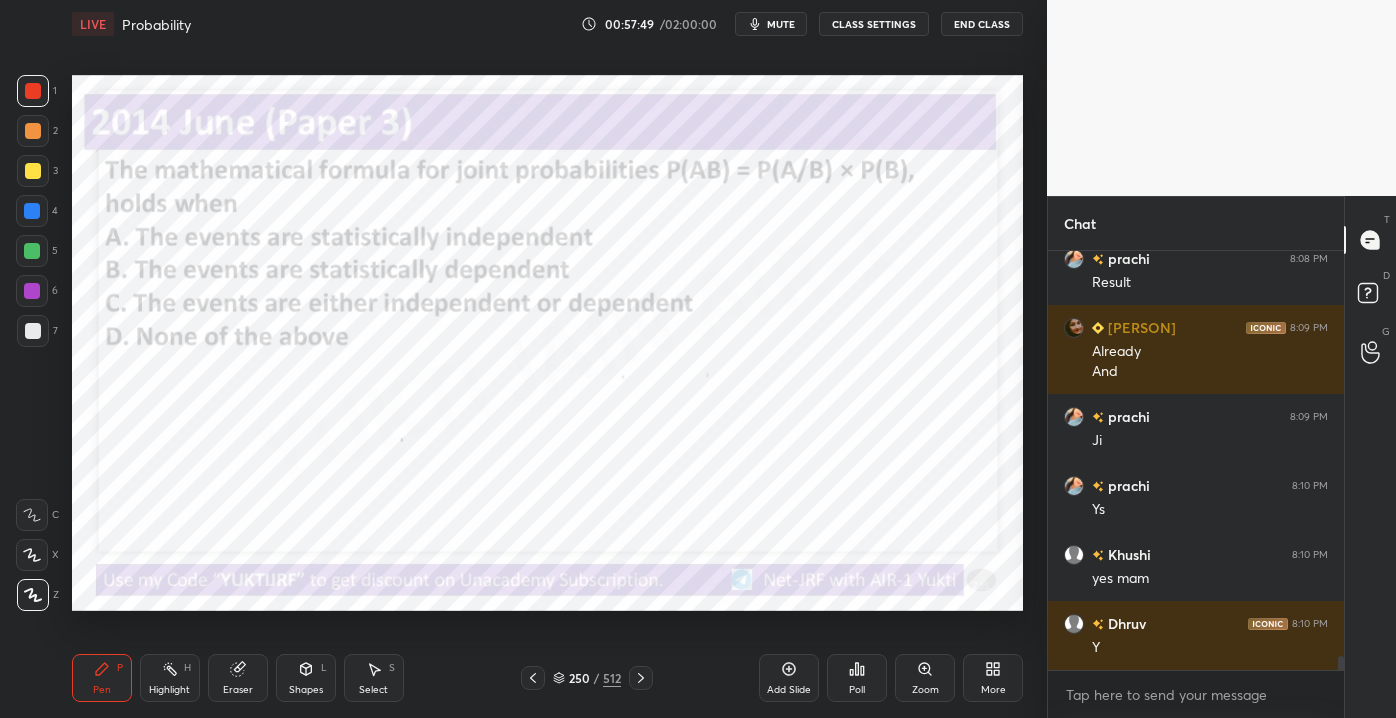 click on "Poll" at bounding box center (857, 678) 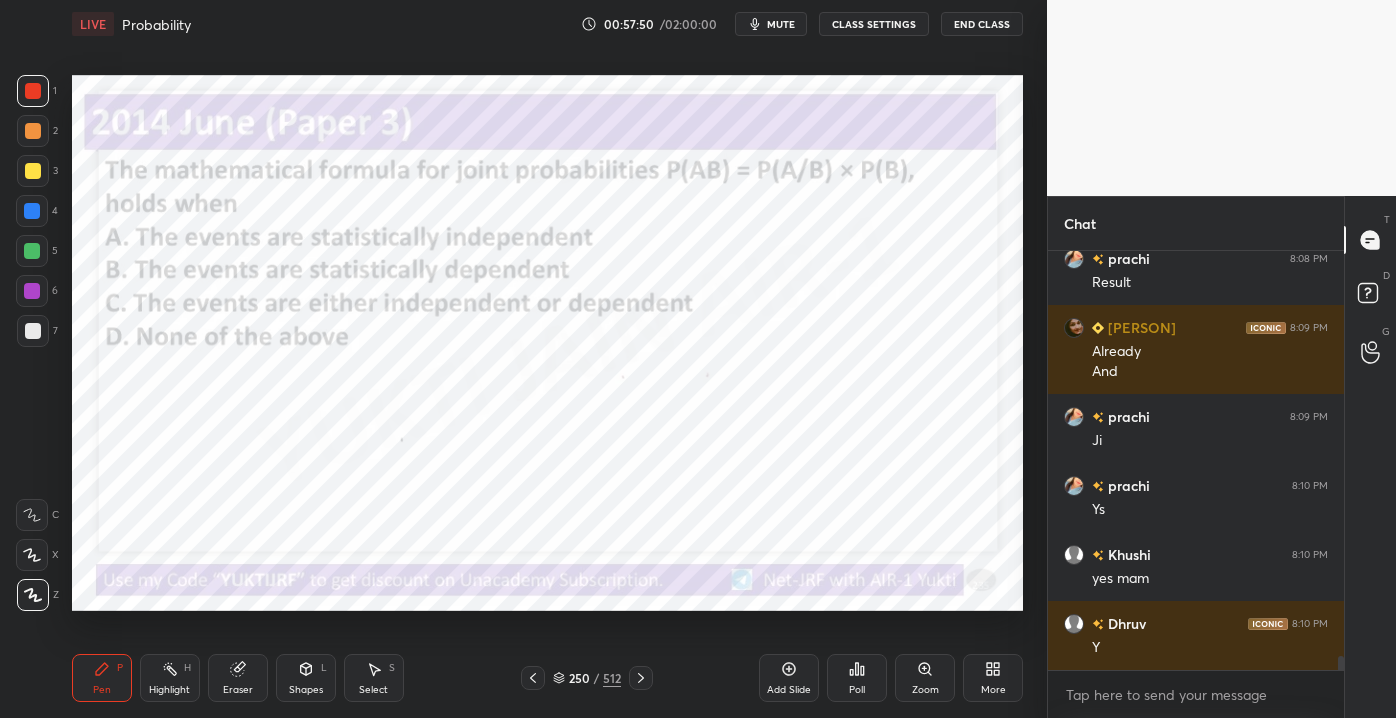 click on "Poll" at bounding box center (857, 678) 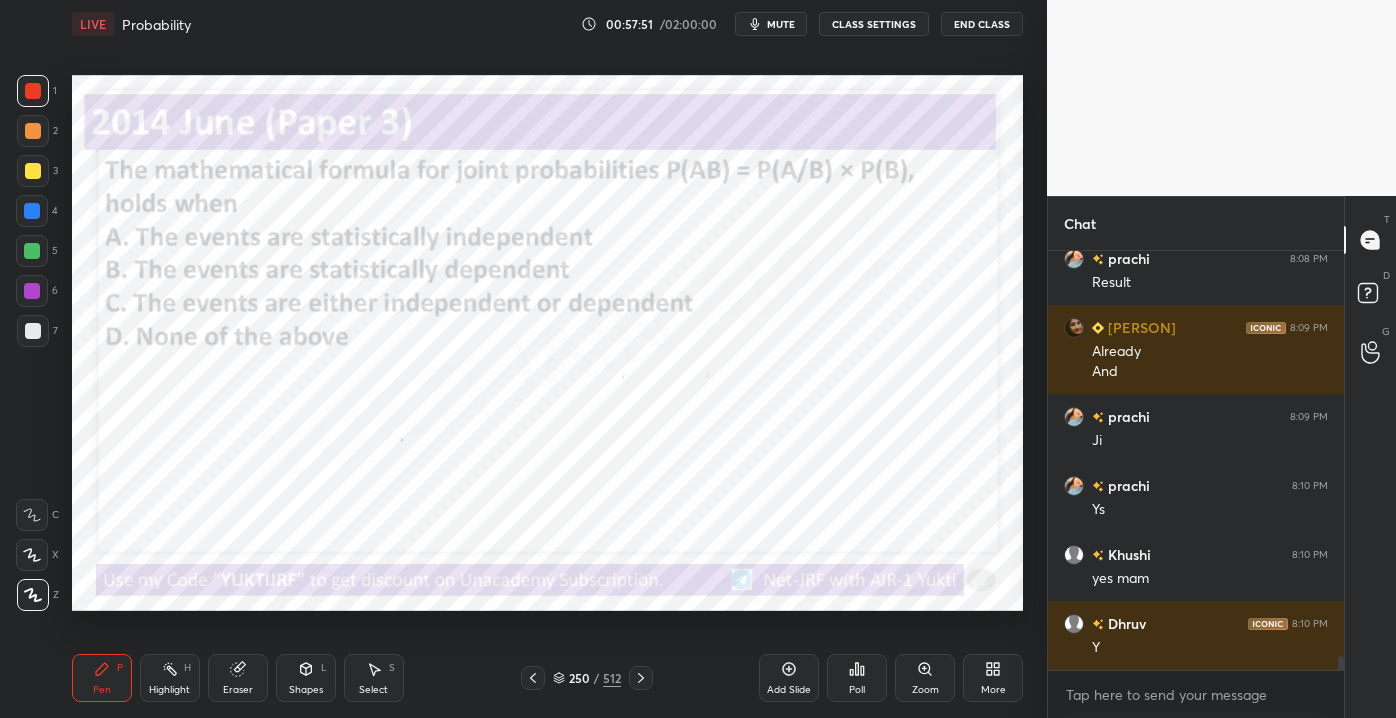 click on "Poll" at bounding box center (857, 690) 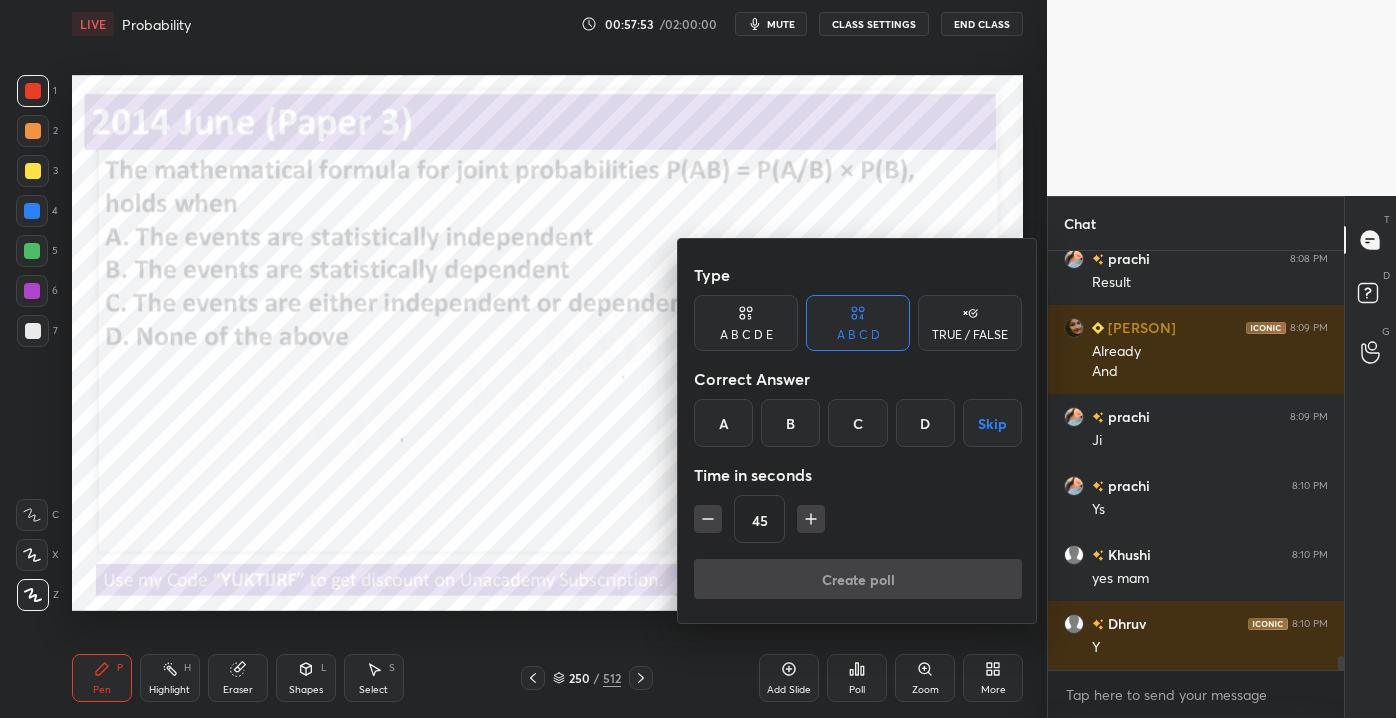 click on "B" at bounding box center (790, 423) 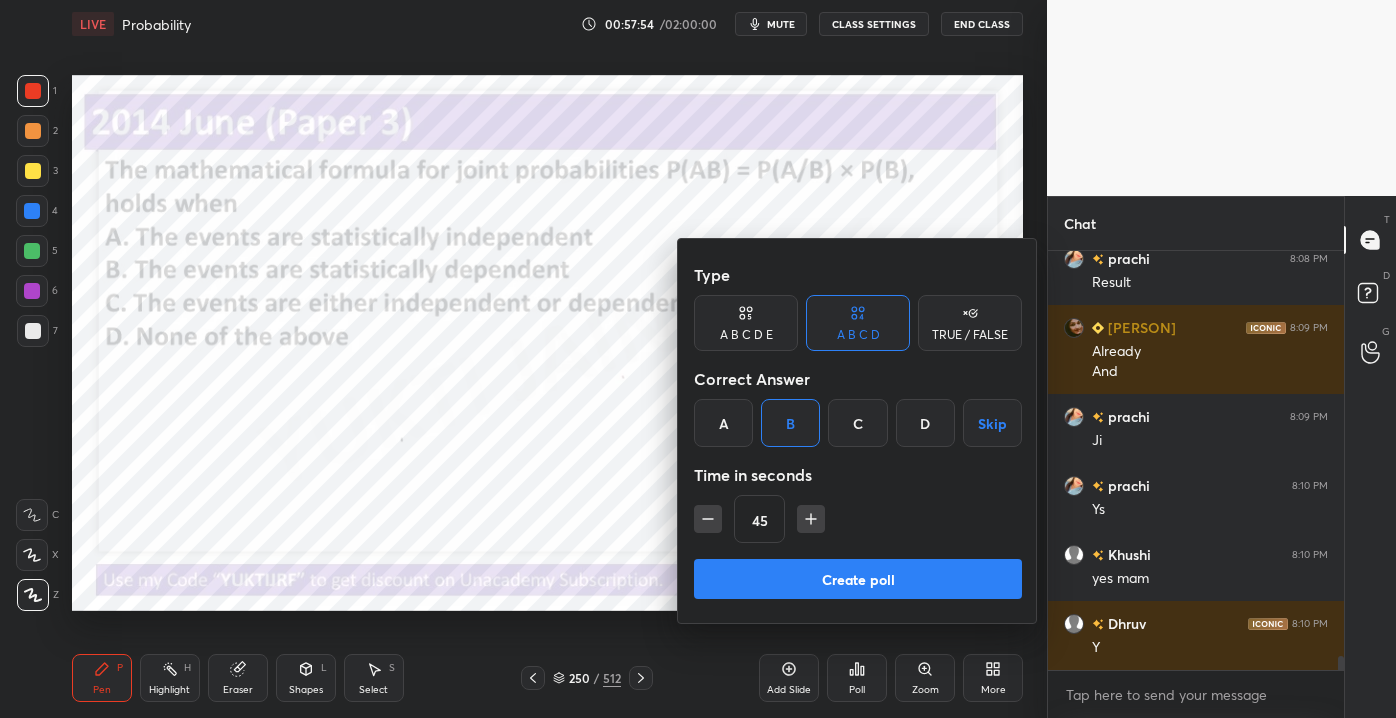 click on "Create poll" at bounding box center (858, 579) 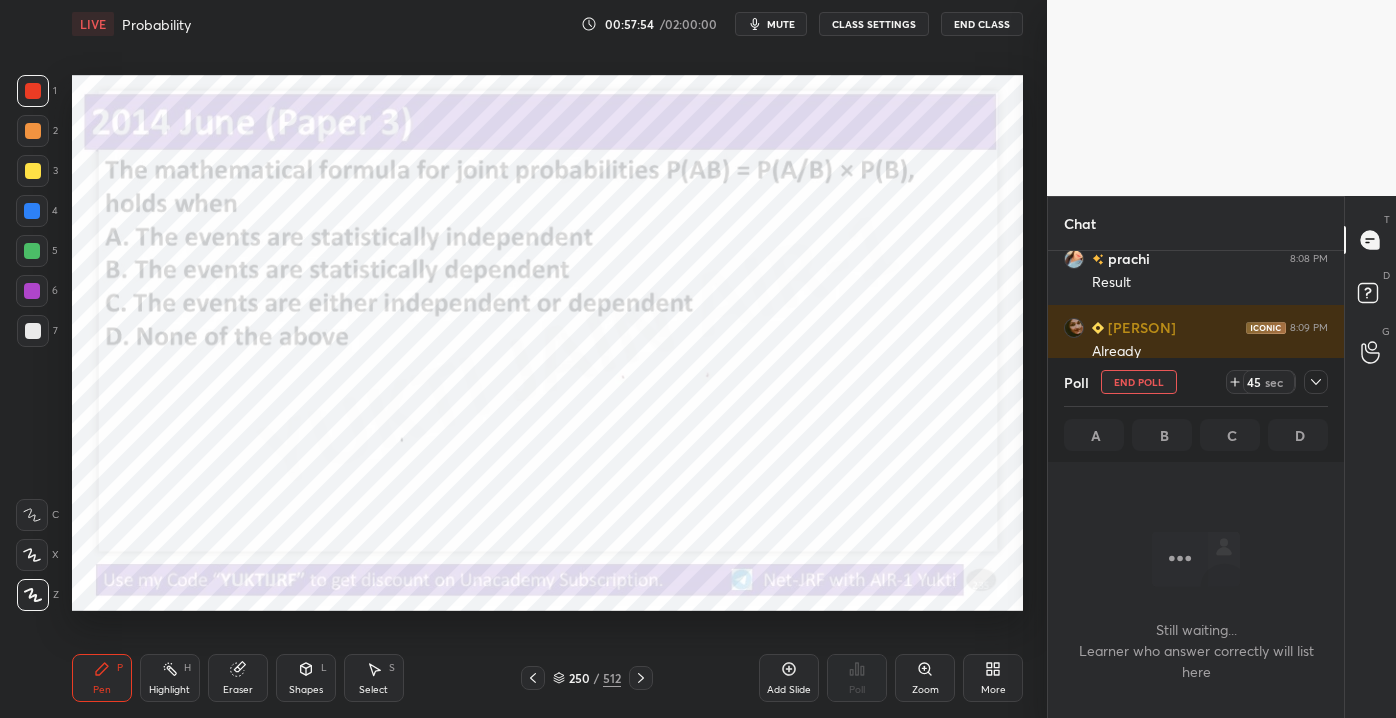 scroll, scrollTop: 7, scrollLeft: 5, axis: both 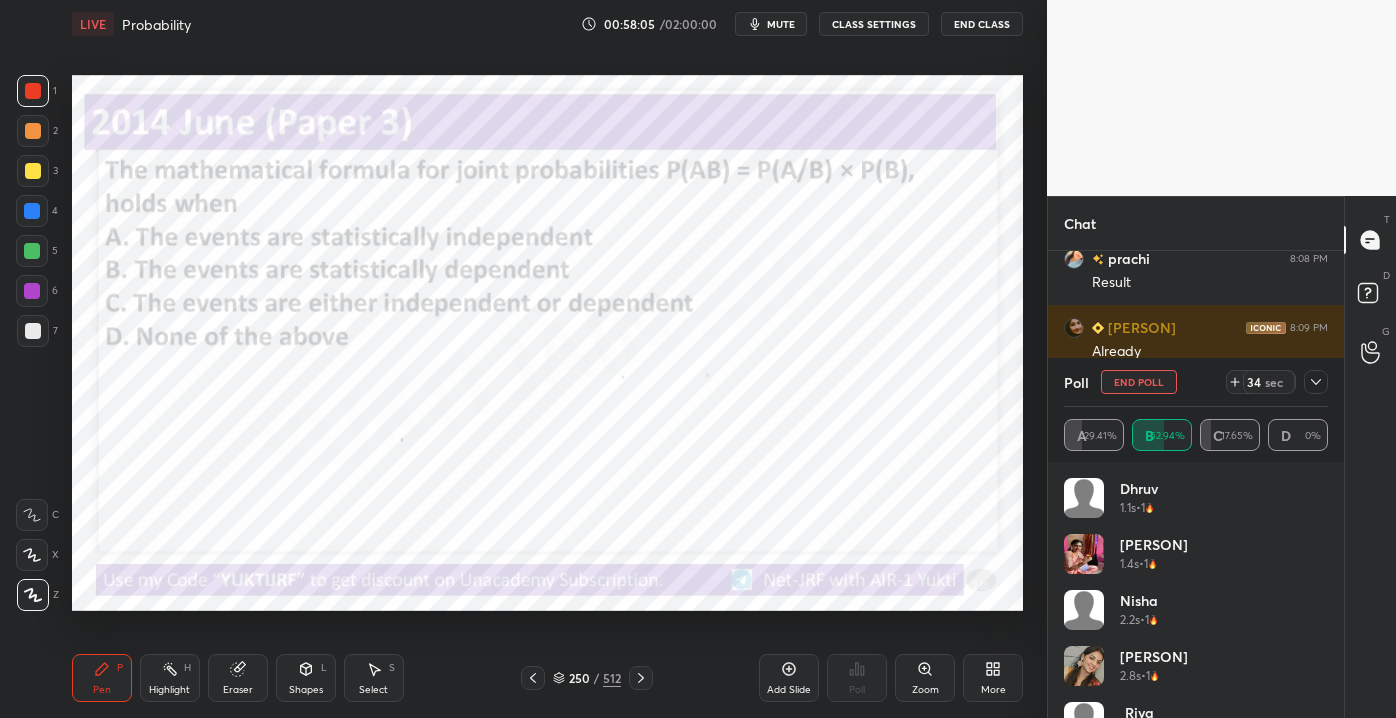 drag, startPoint x: 1312, startPoint y: 516, endPoint x: 1318, endPoint y: 556, distance: 40.4475 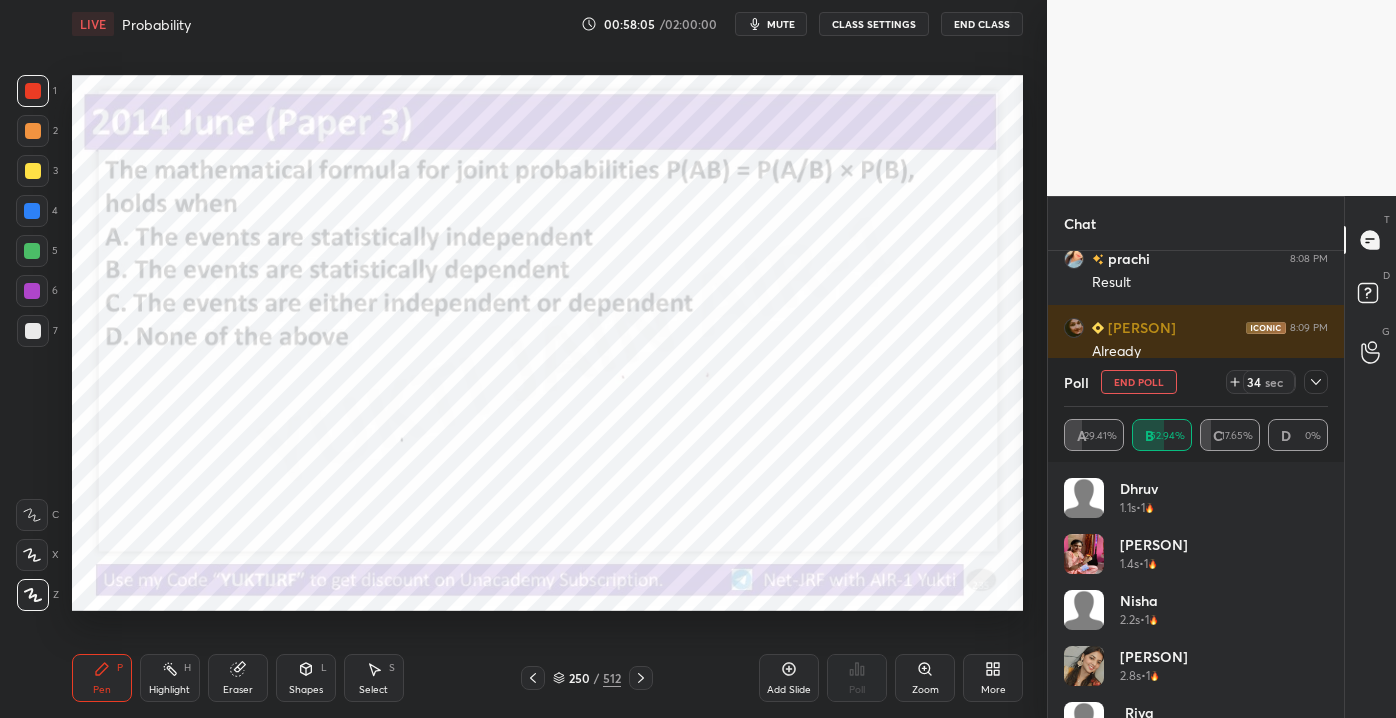 click on "[PERSON] 1.1s  •  1 [PERSON] 1.4s  •  1 [PERSON] 2.2s  •  1 [PERSON] 2.8s  •  1 [PERSON] 3.3s  •  1 [PERSON] 4s  •  1 [PERSON] 4s  •  1 [PERSON] 5.4s  •  1" at bounding box center (1196, 730) 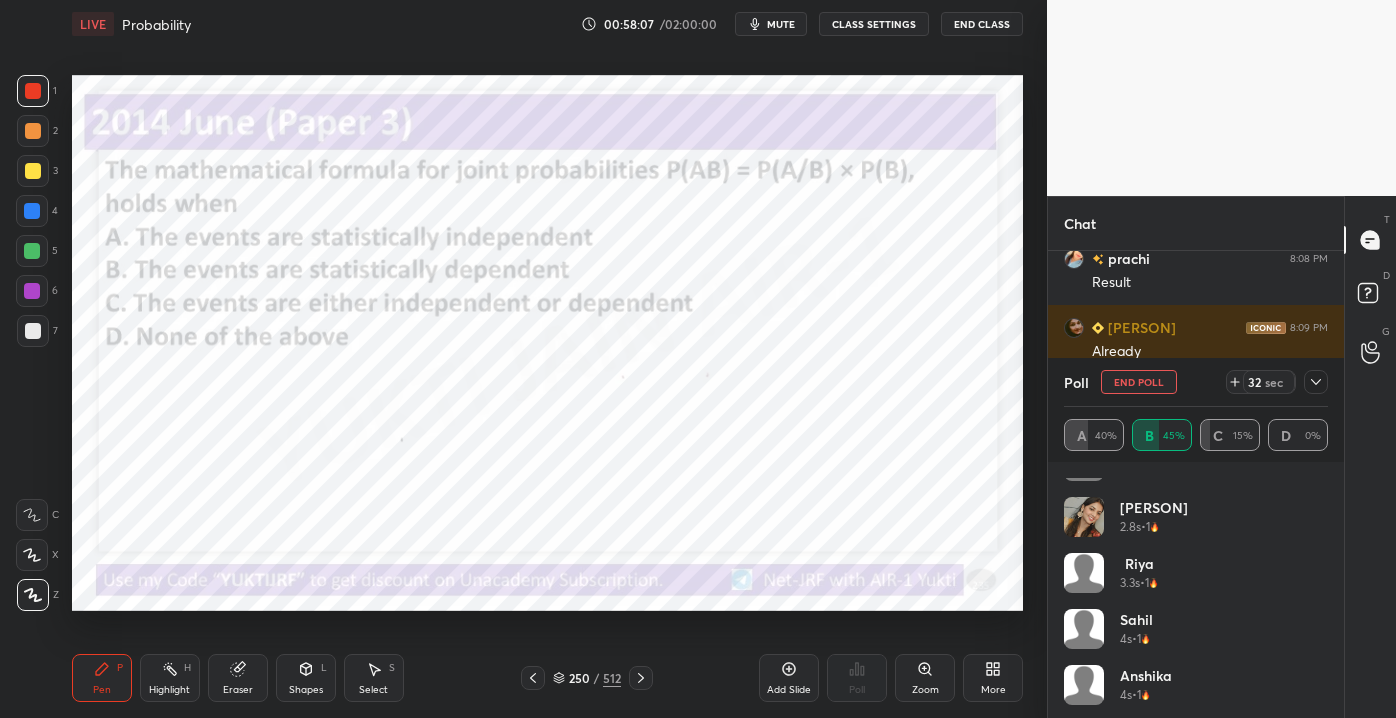 scroll, scrollTop: 0, scrollLeft: 0, axis: both 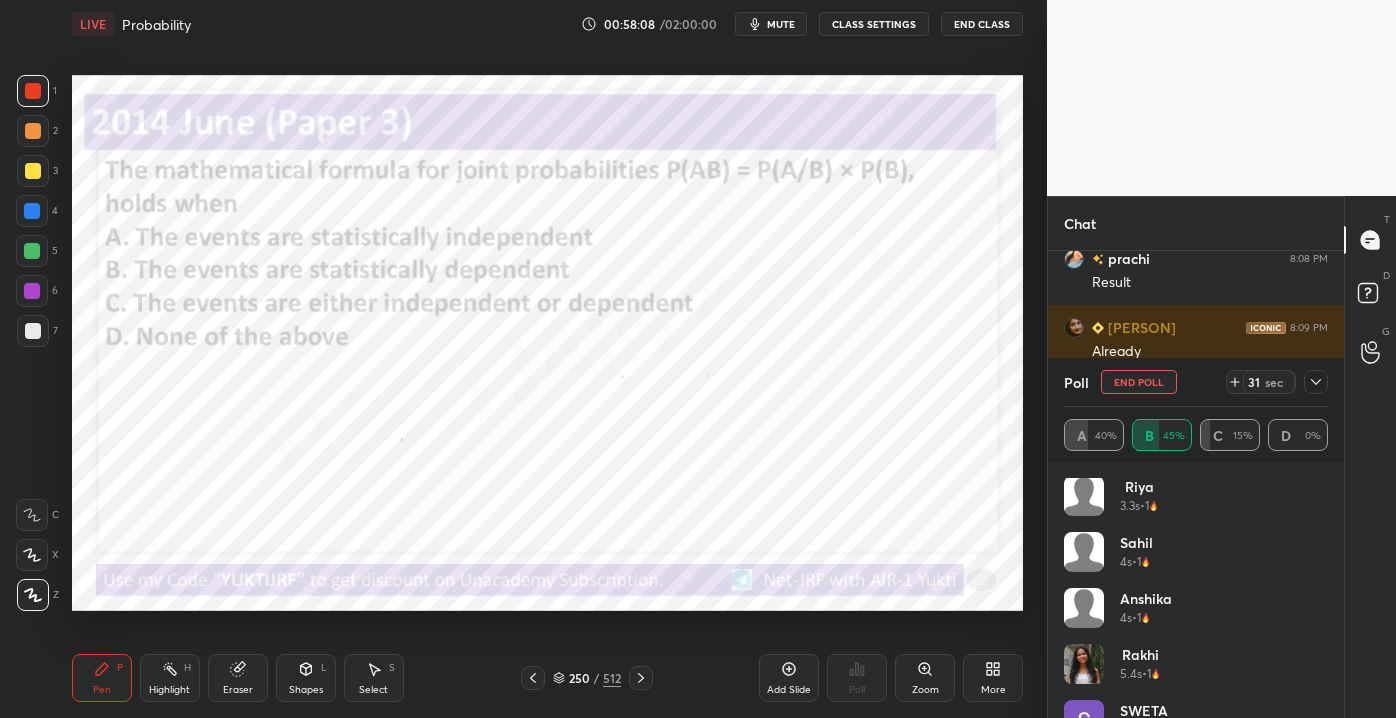drag, startPoint x: 1328, startPoint y: 669, endPoint x: 1325, endPoint y: 679, distance: 10.440307 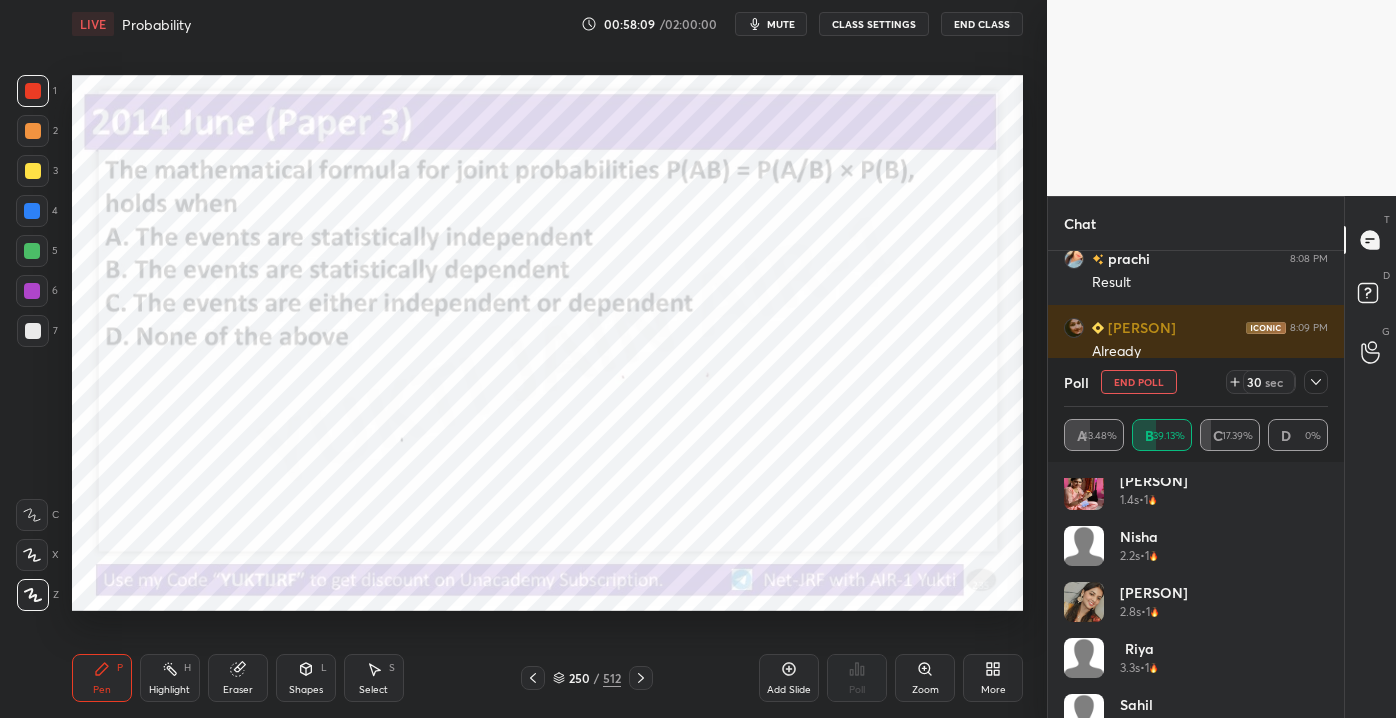 scroll, scrollTop: 0, scrollLeft: 0, axis: both 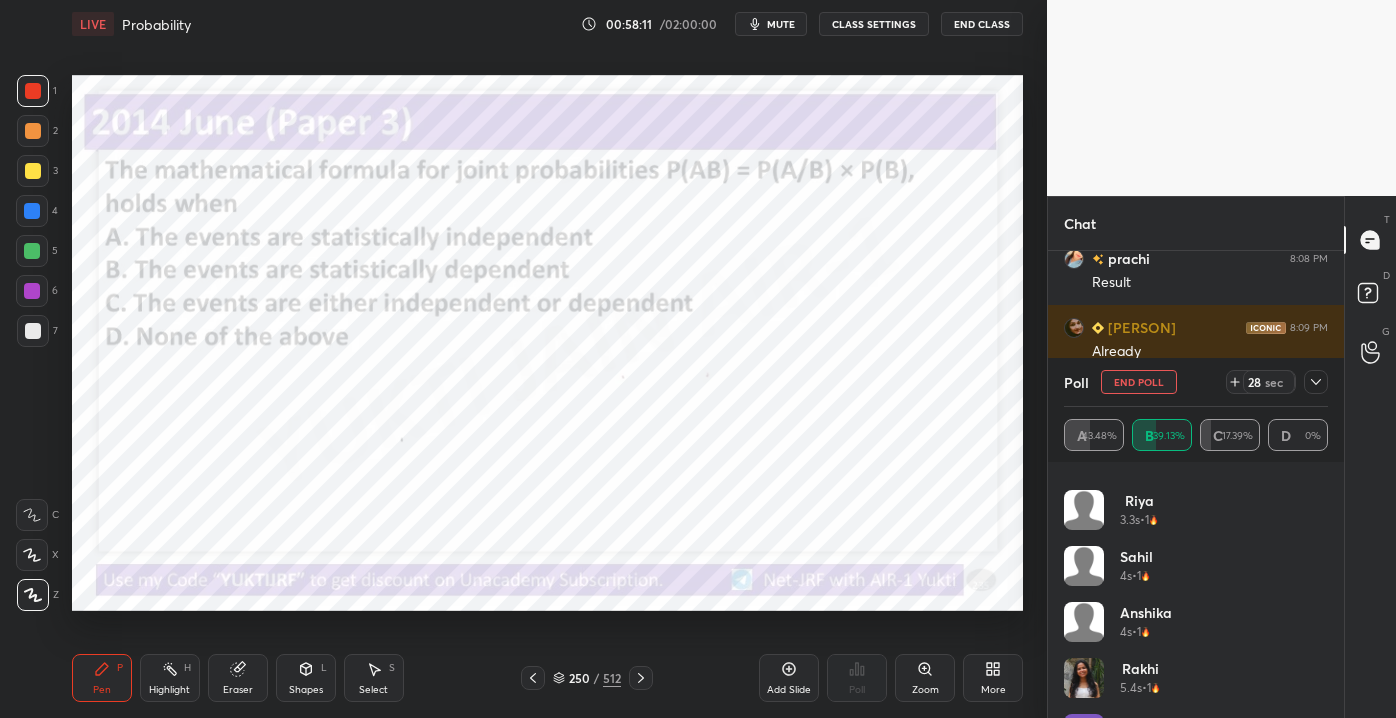 click on "250" at bounding box center (579, 678) 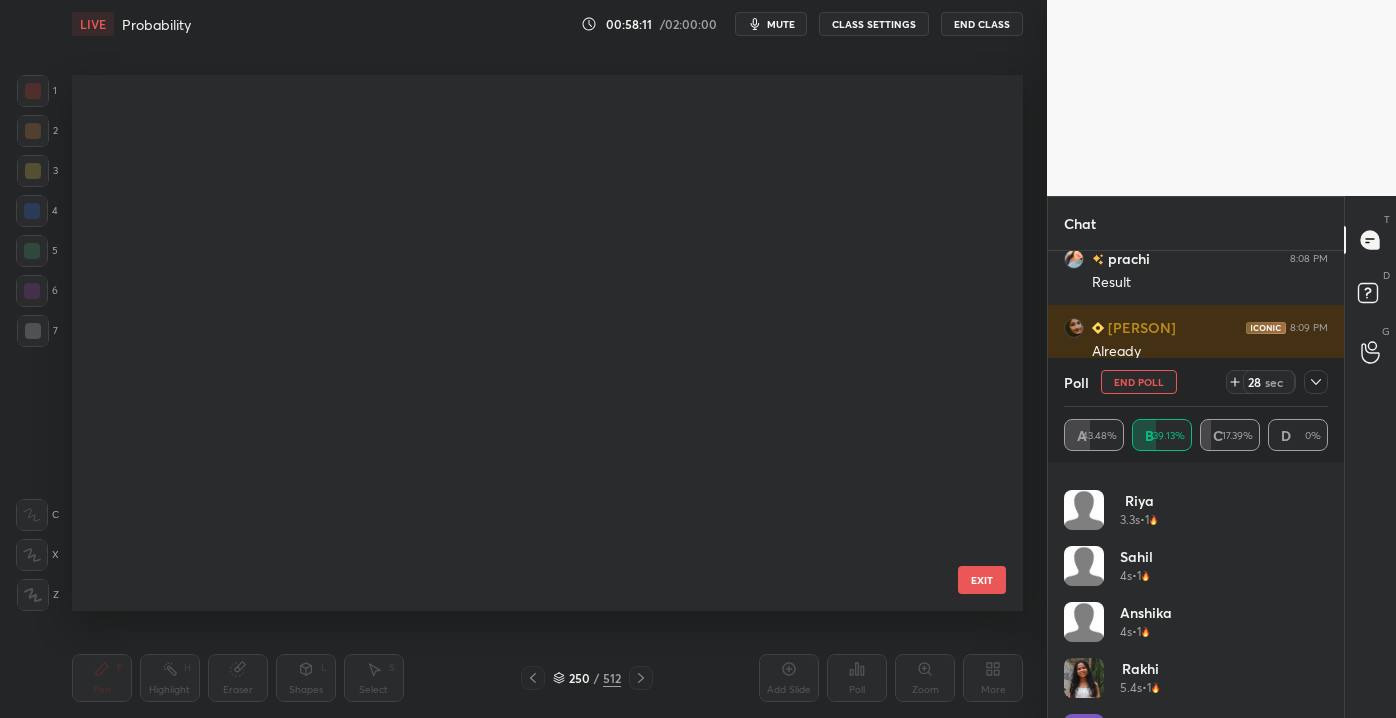 scroll, scrollTop: 13183, scrollLeft: 0, axis: vertical 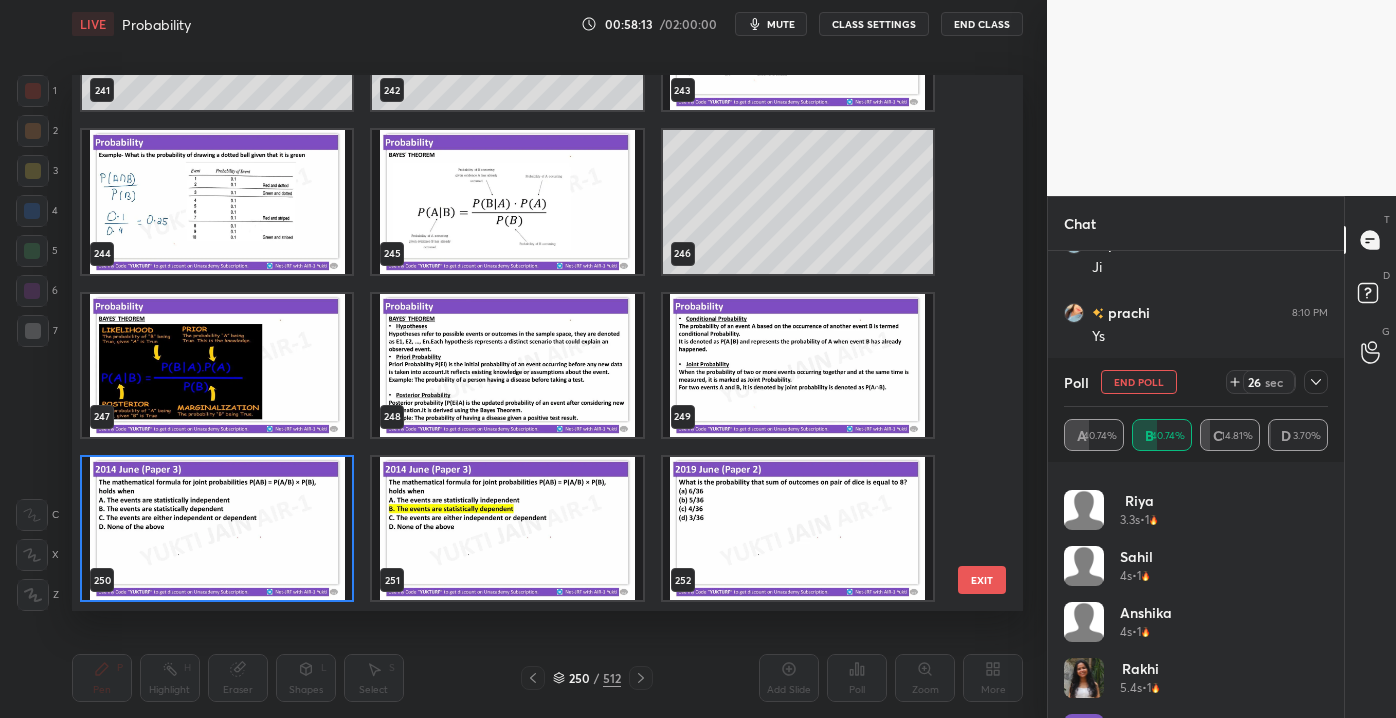 click on "EXIT" at bounding box center (982, 580) 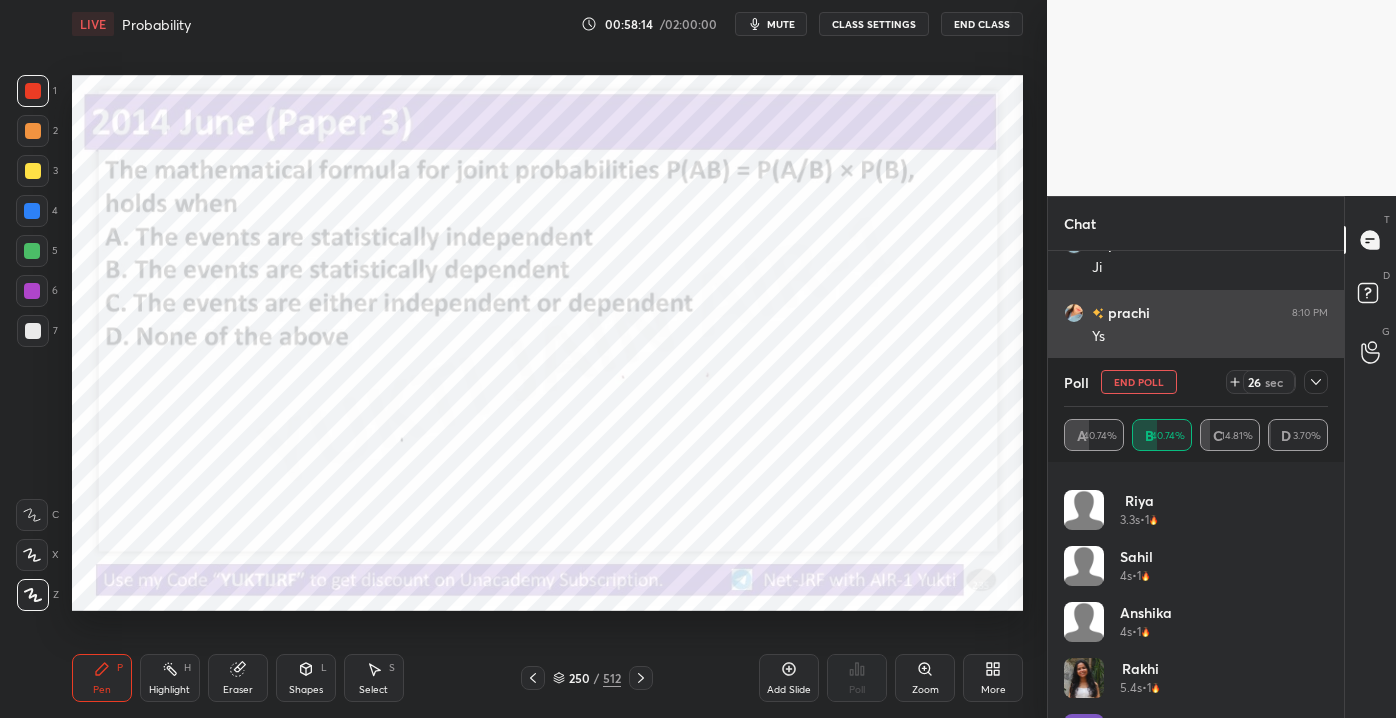 scroll, scrollTop: 0, scrollLeft: 0, axis: both 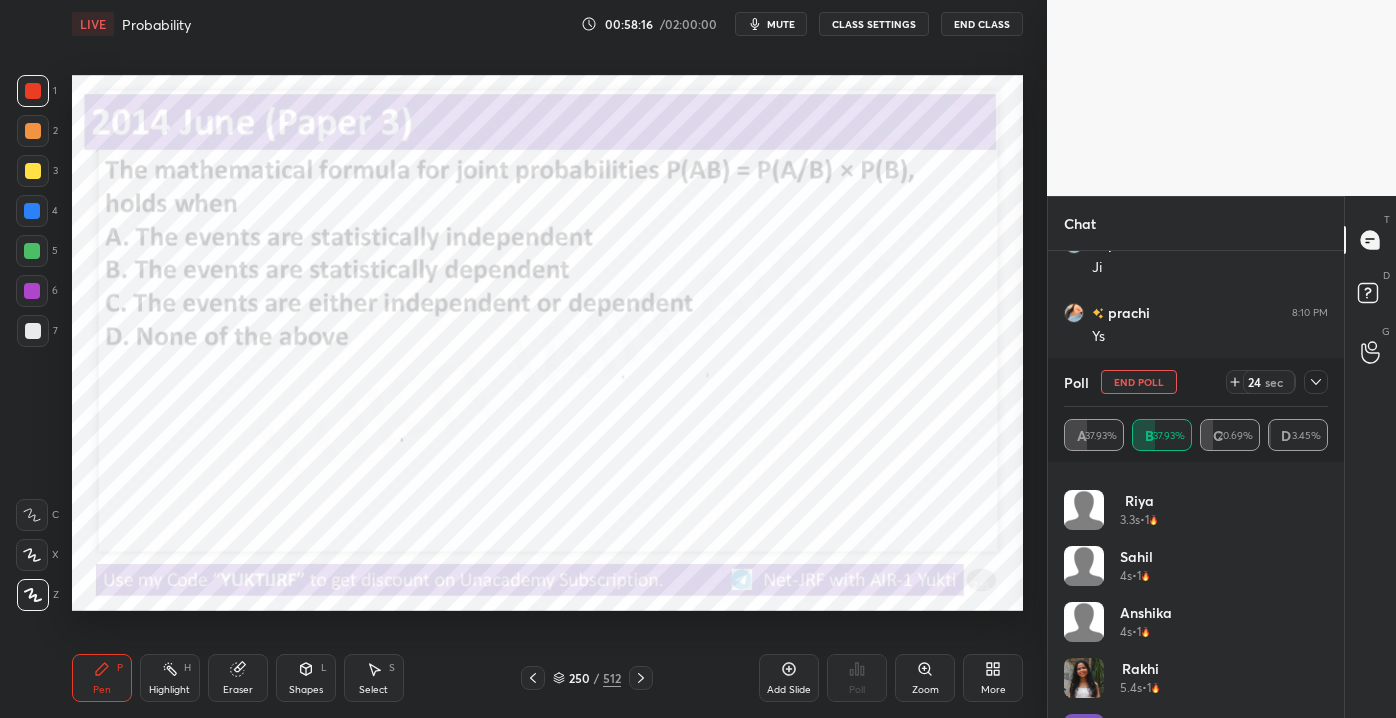 click 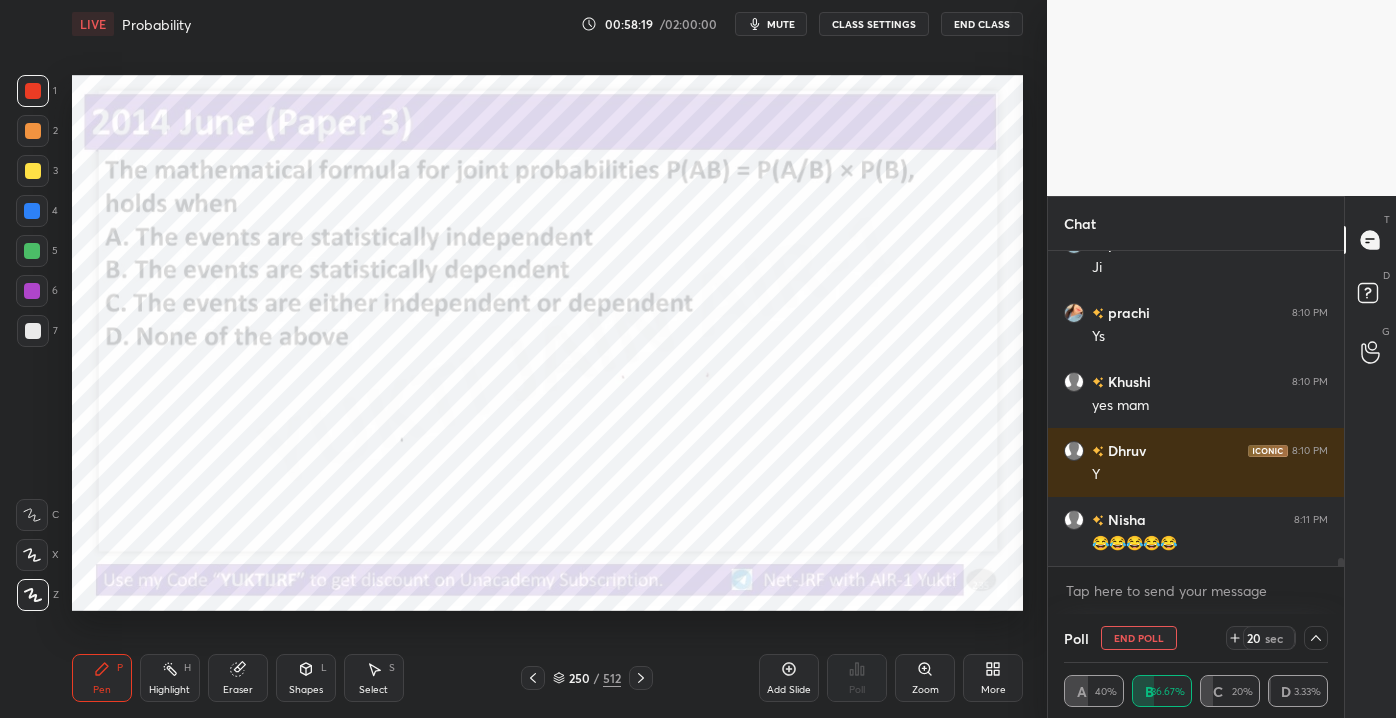 click on "20  sec" at bounding box center [1277, 638] 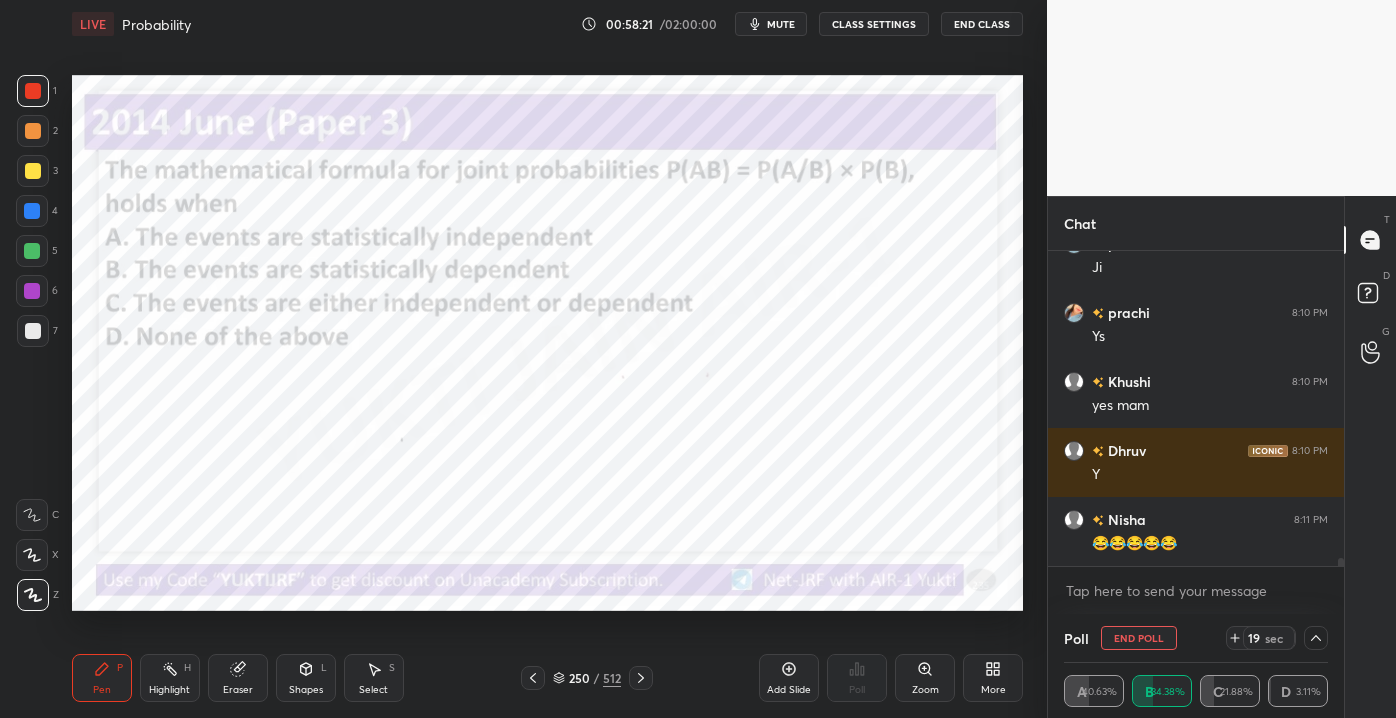 drag, startPoint x: 1315, startPoint y: 657, endPoint x: 1297, endPoint y: 692, distance: 39.357338 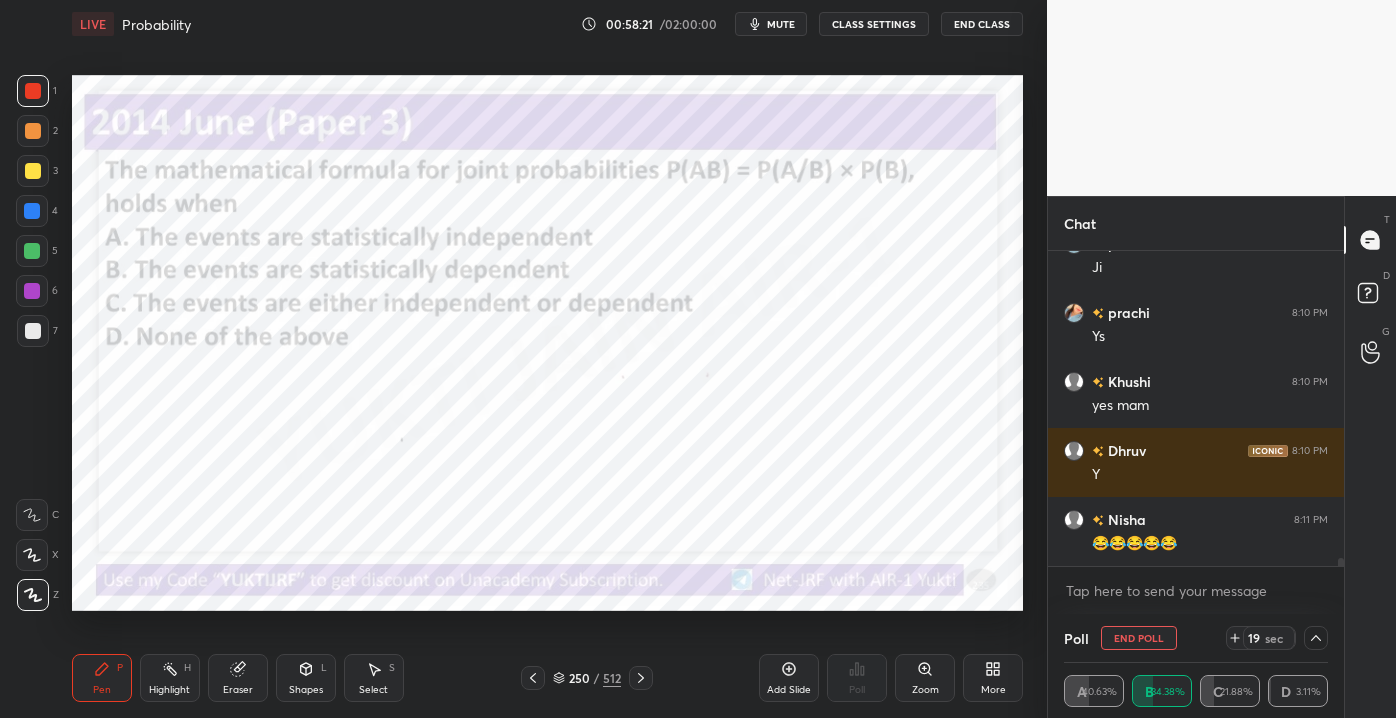 click on "Poll End Poll 19  sec A 40.63% B 34.38% C 21.88% D 3.11%" at bounding box center (1196, 666) 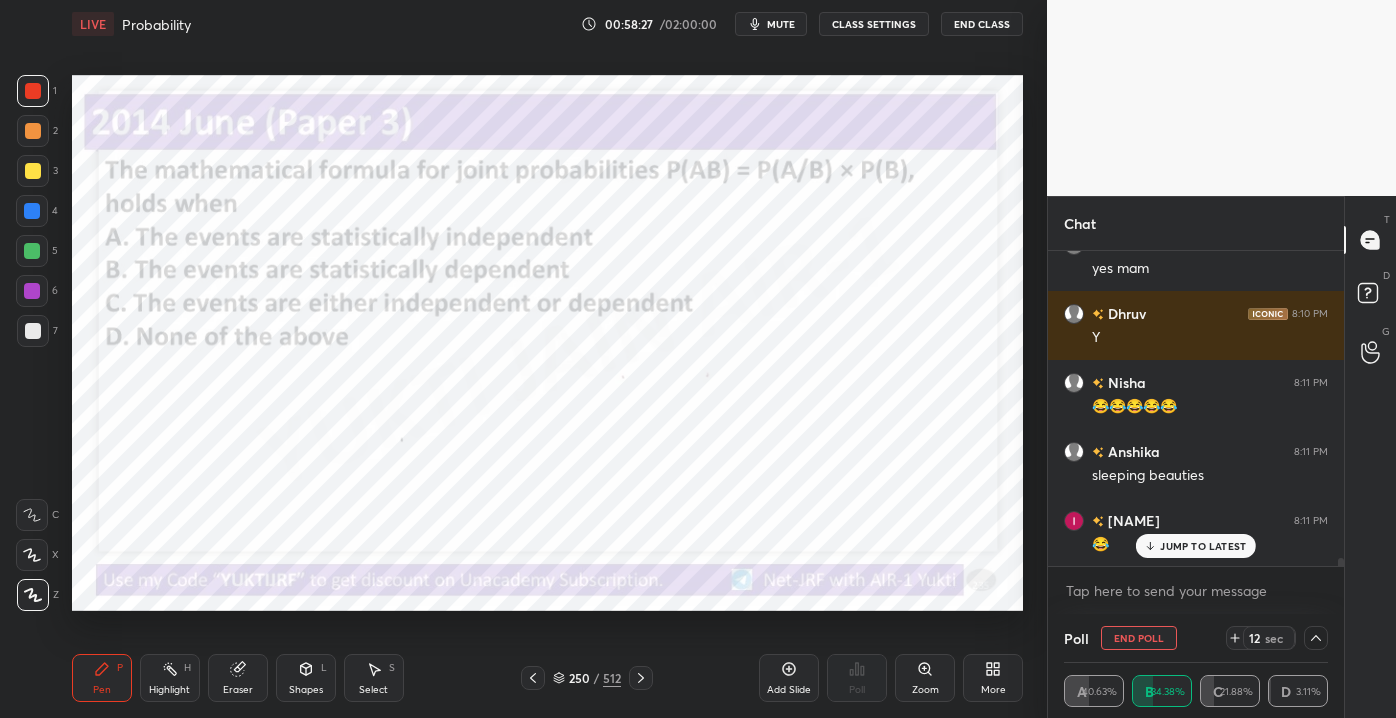 click on "JUMP TO LATEST" at bounding box center (1203, 546) 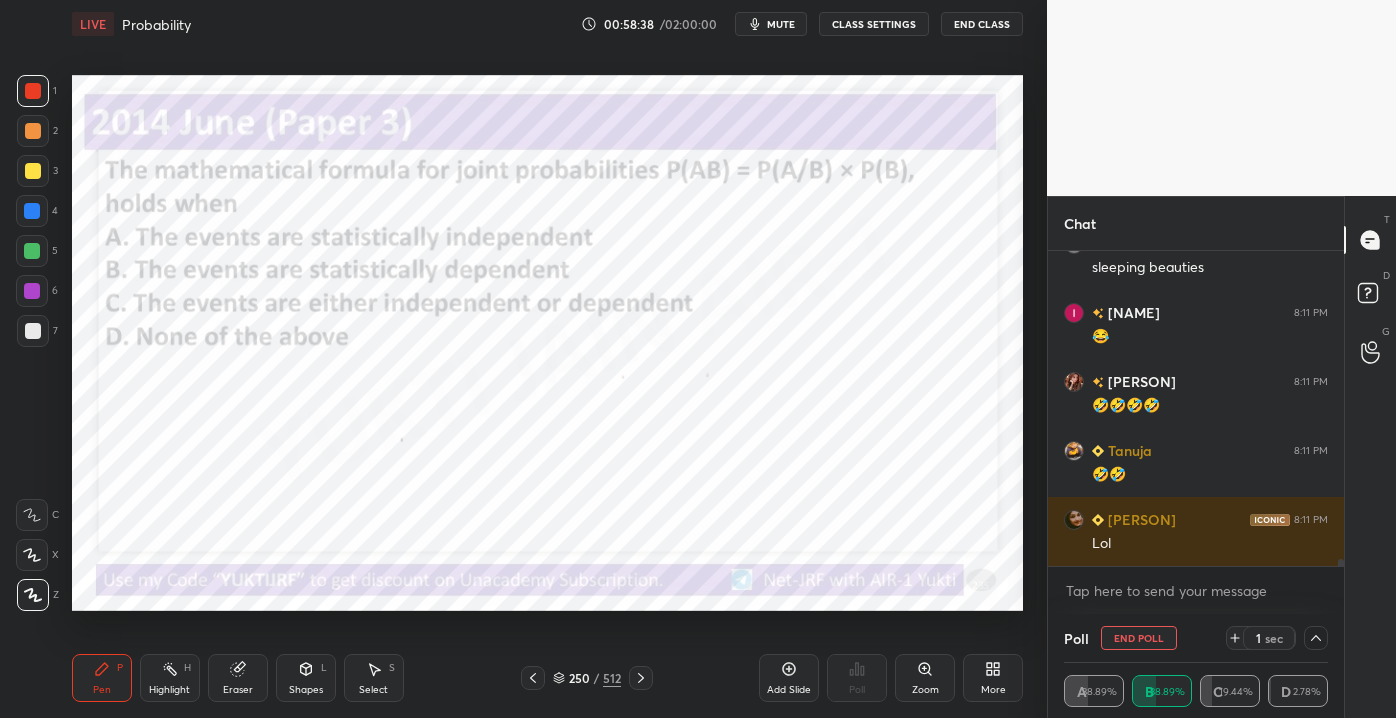 click on "Add Slide" at bounding box center [789, 690] 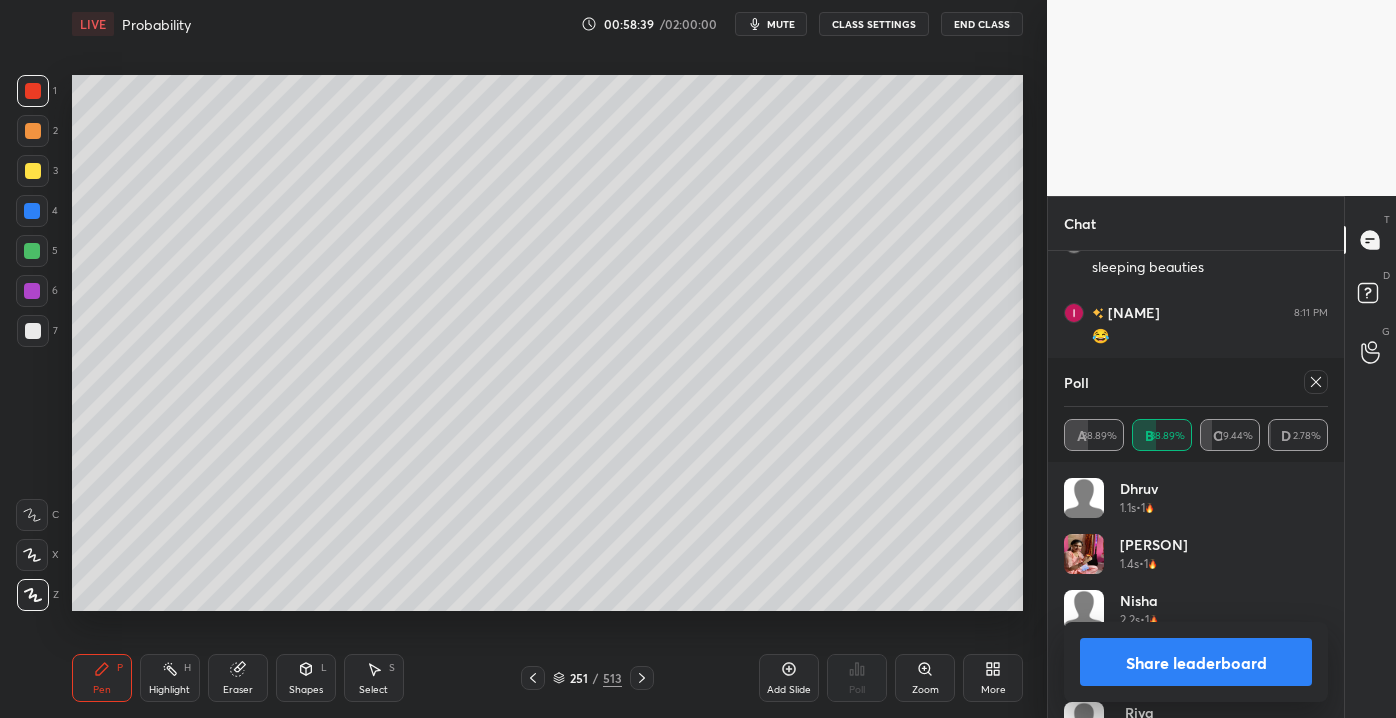click at bounding box center (33, 331) 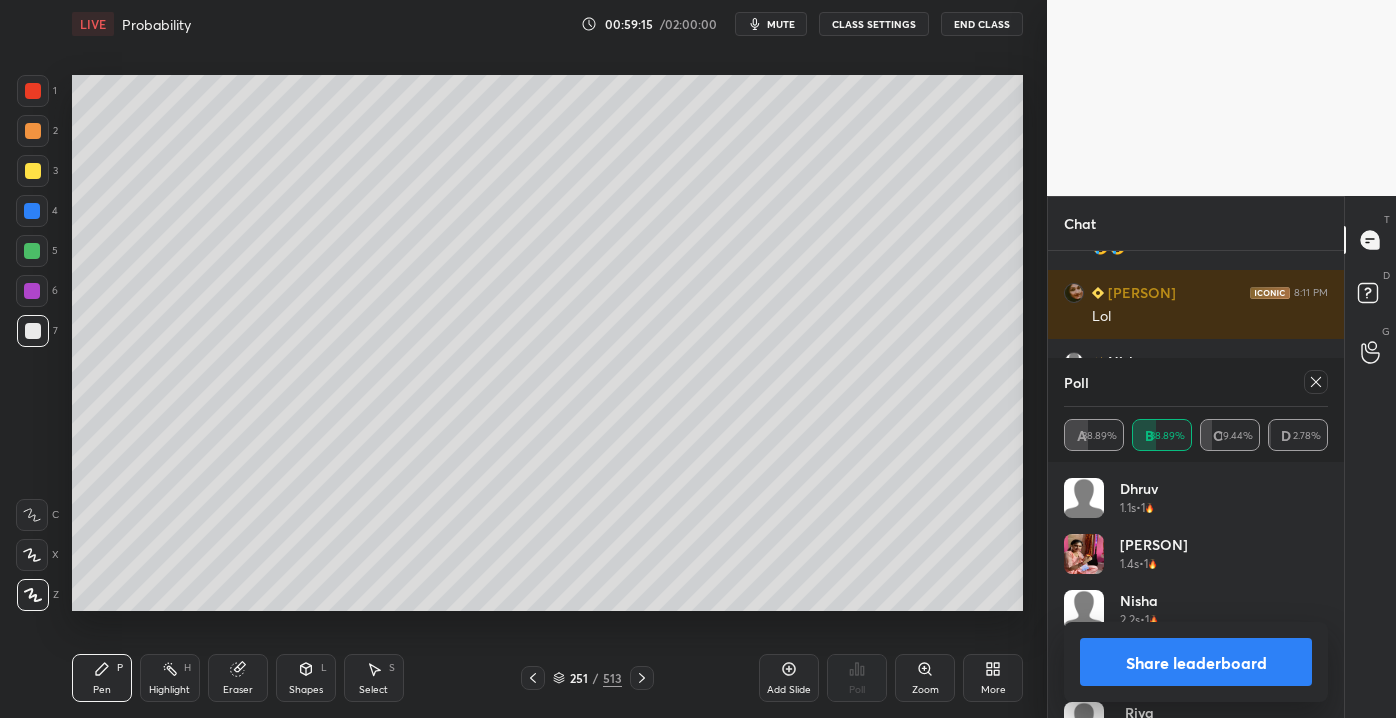 click at bounding box center (33, 171) 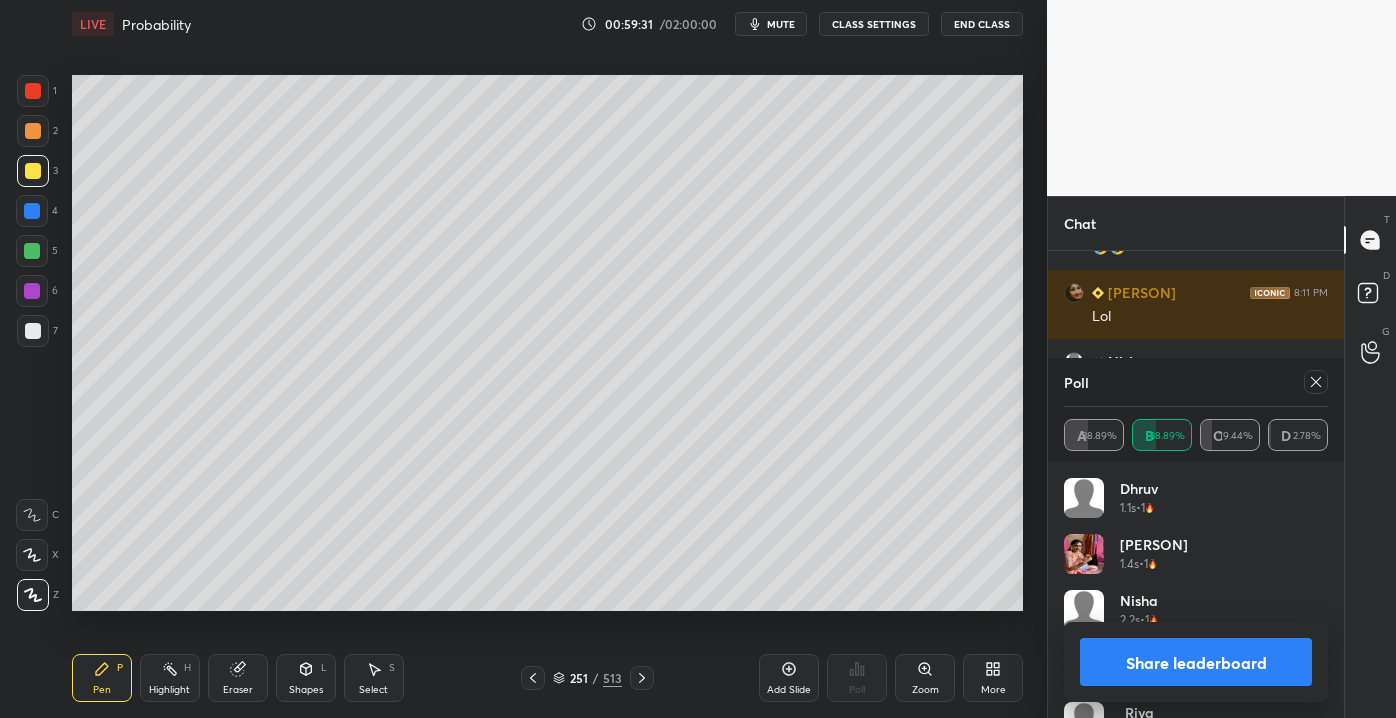 drag, startPoint x: 231, startPoint y: 683, endPoint x: 246, endPoint y: 665, distance: 23.43075 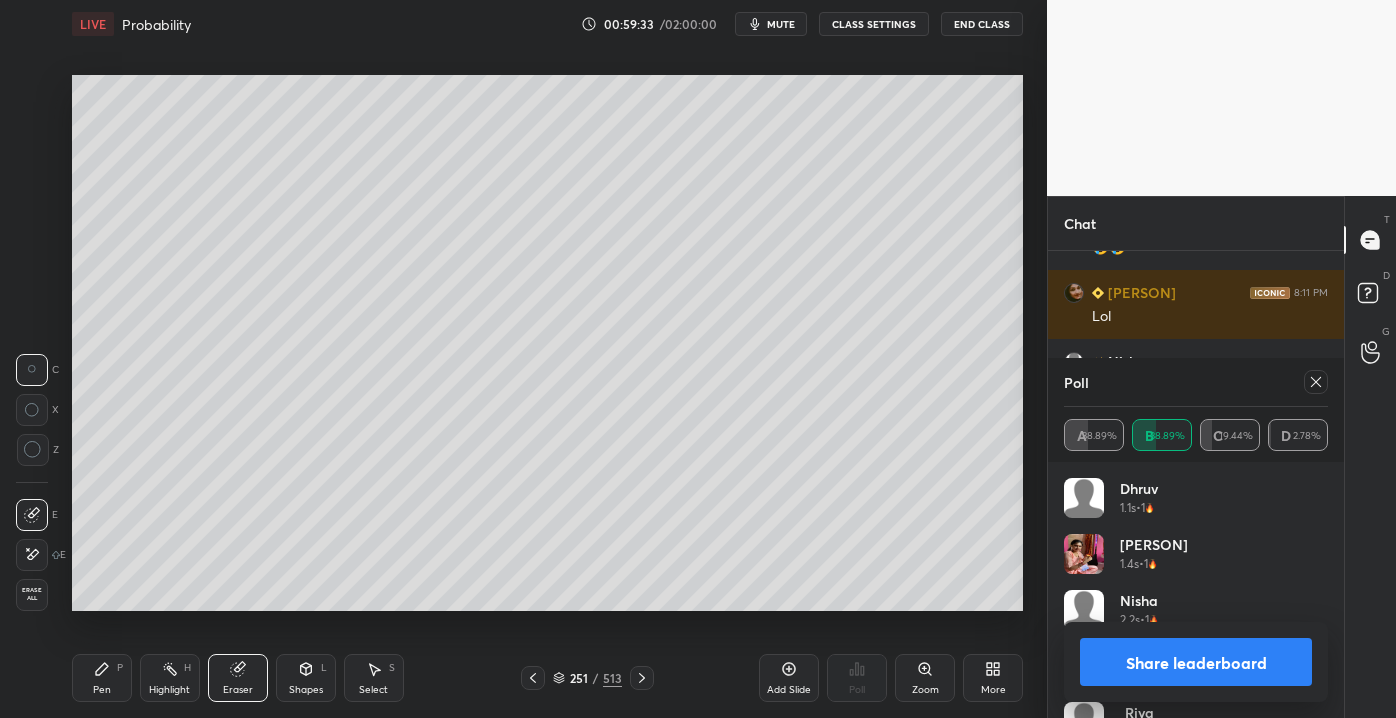 scroll, scrollTop: 13399, scrollLeft: 0, axis: vertical 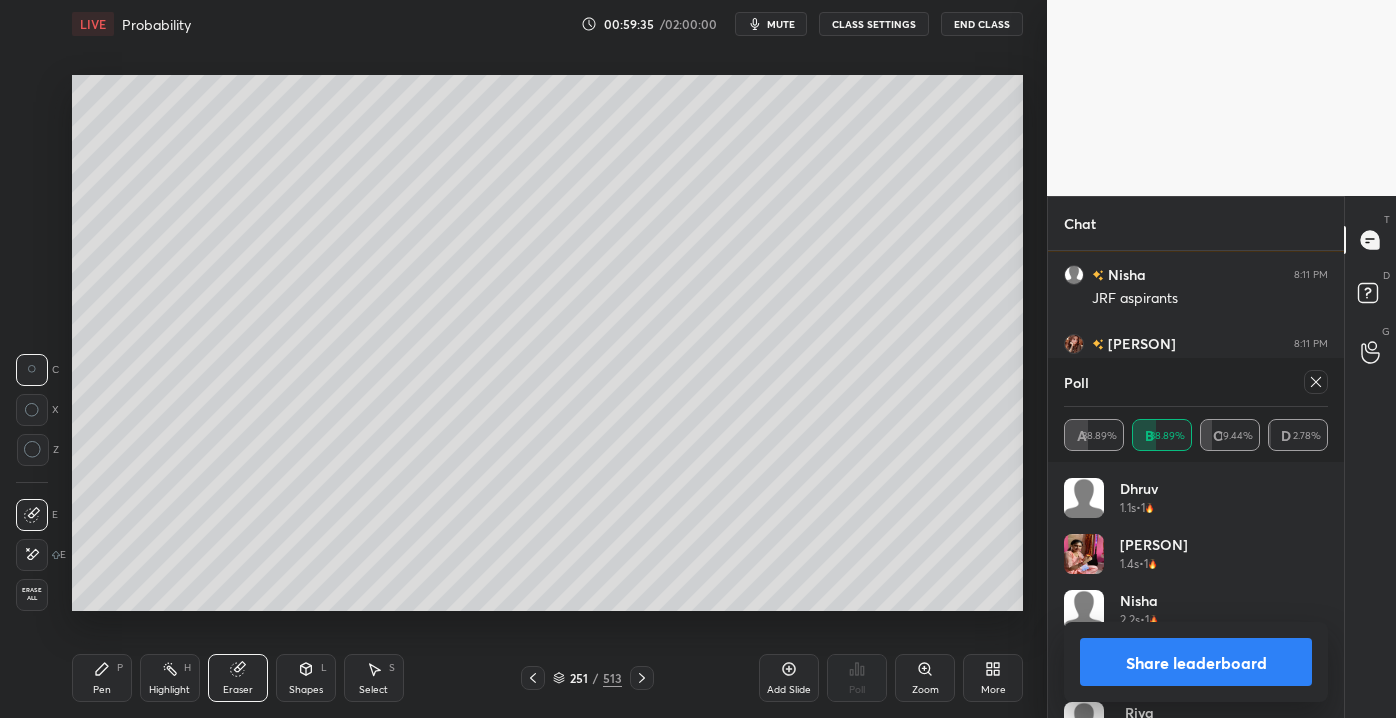 drag, startPoint x: 112, startPoint y: 676, endPoint x: 167, endPoint y: 646, distance: 62.649822 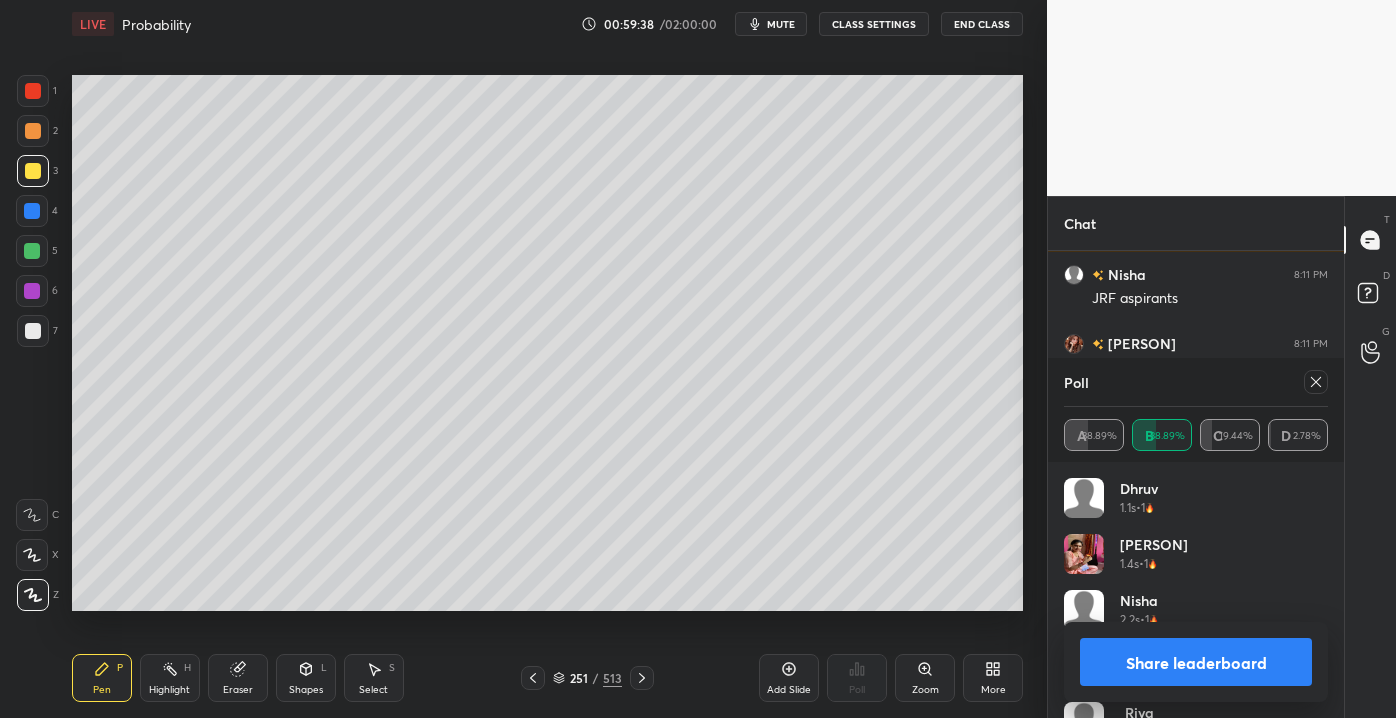 drag, startPoint x: 589, startPoint y: 674, endPoint x: 592, endPoint y: 663, distance: 11.401754 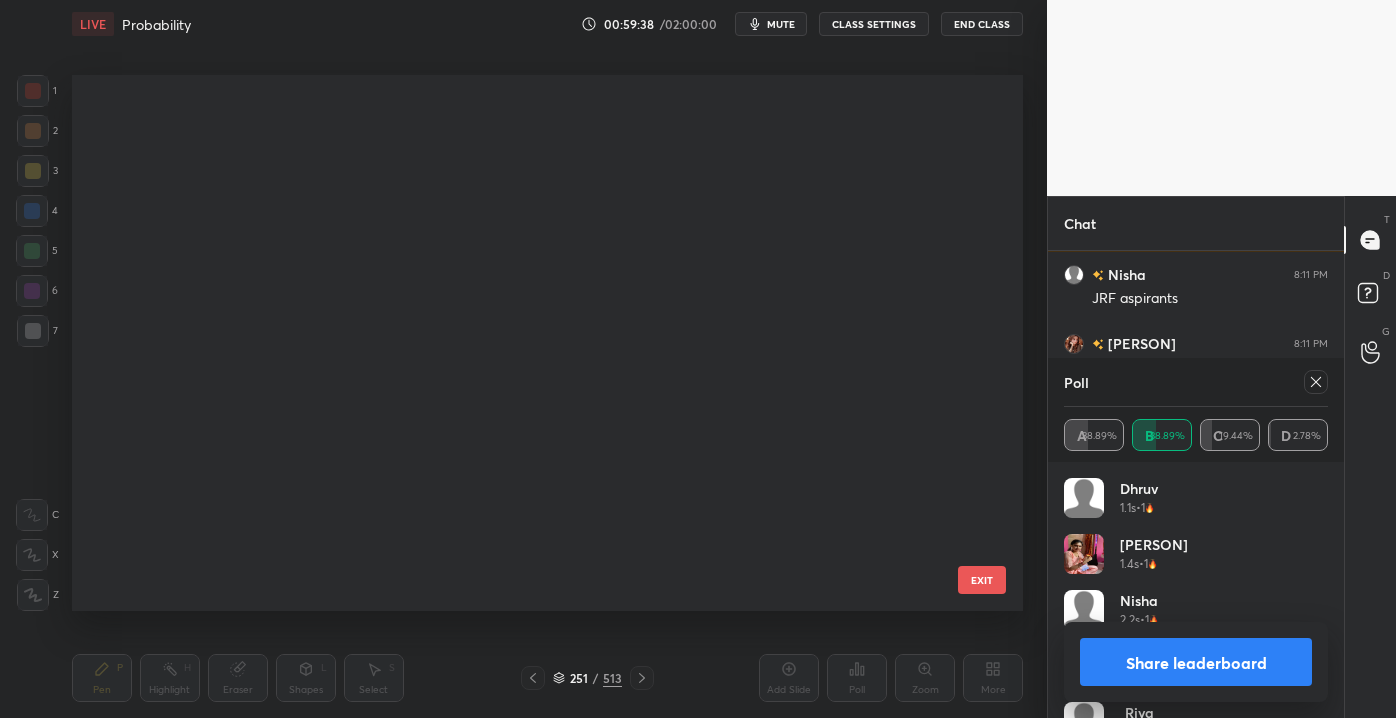scroll, scrollTop: 13183, scrollLeft: 0, axis: vertical 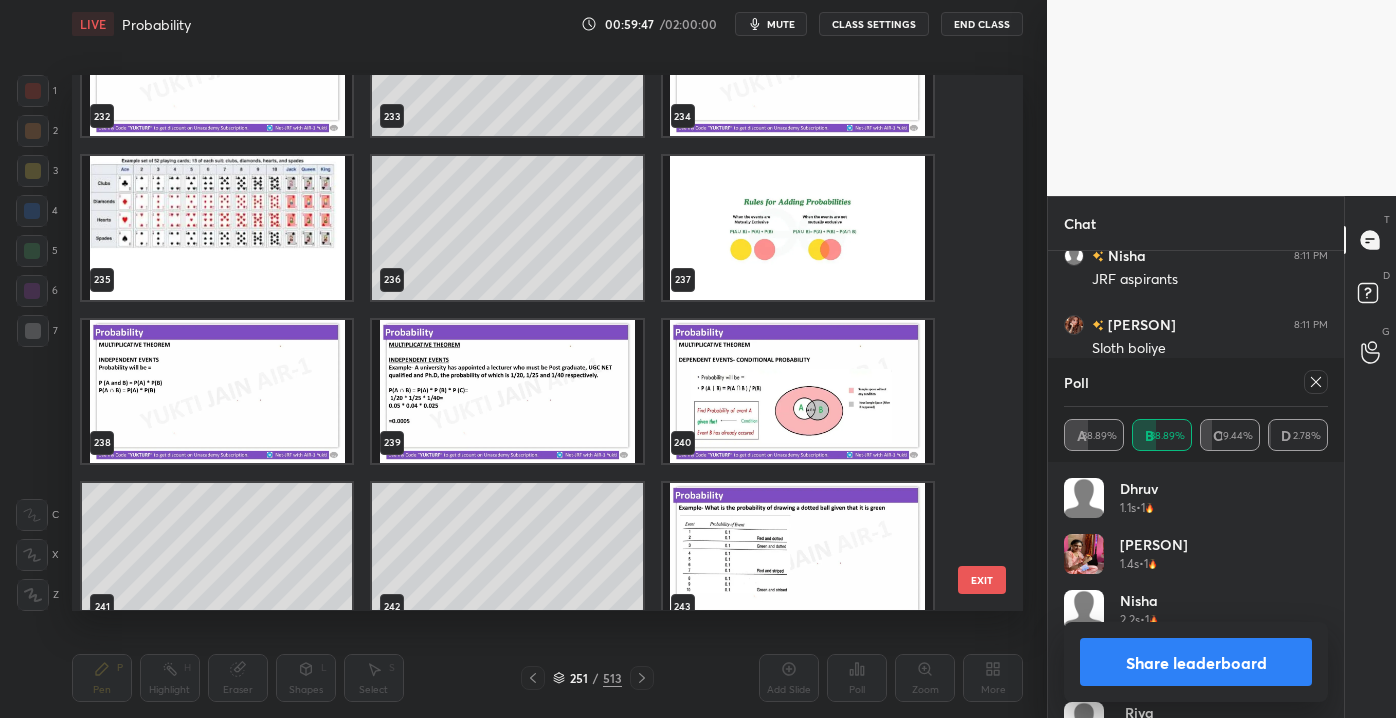 click on "EXIT" at bounding box center (982, 580) 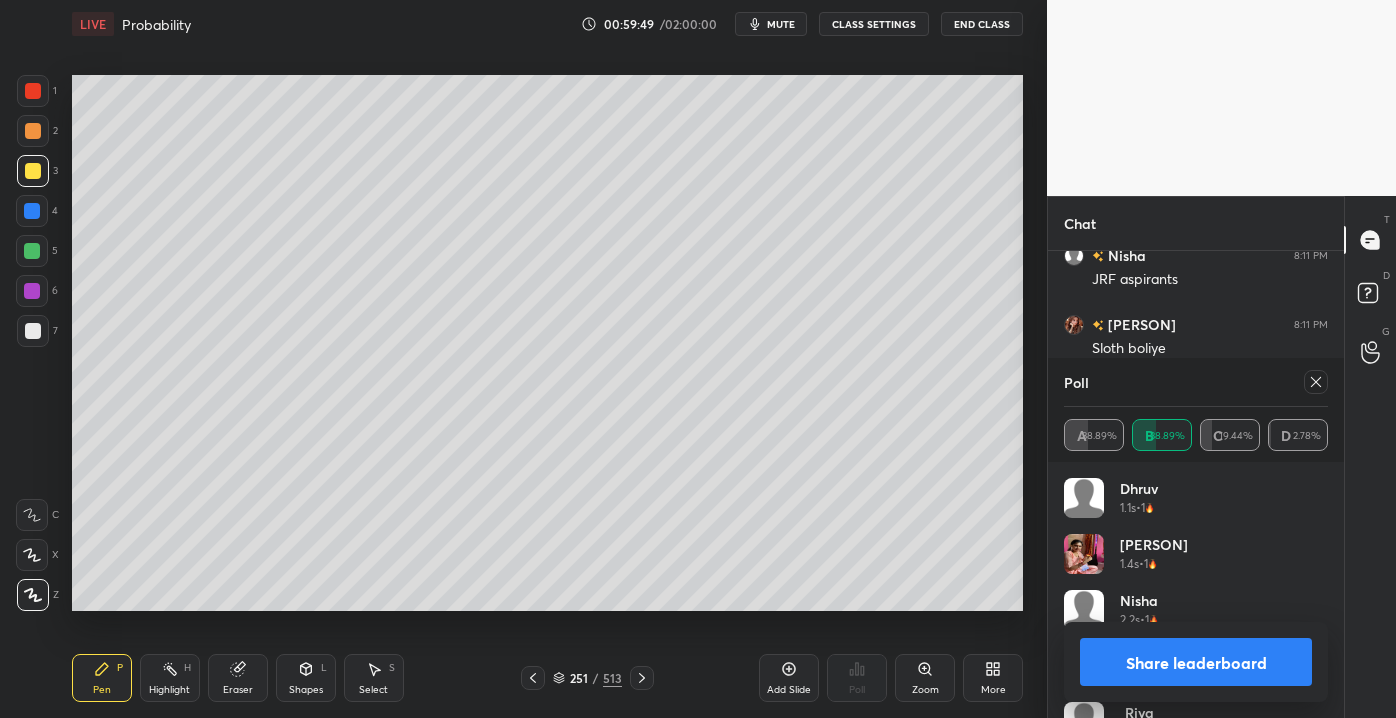 click 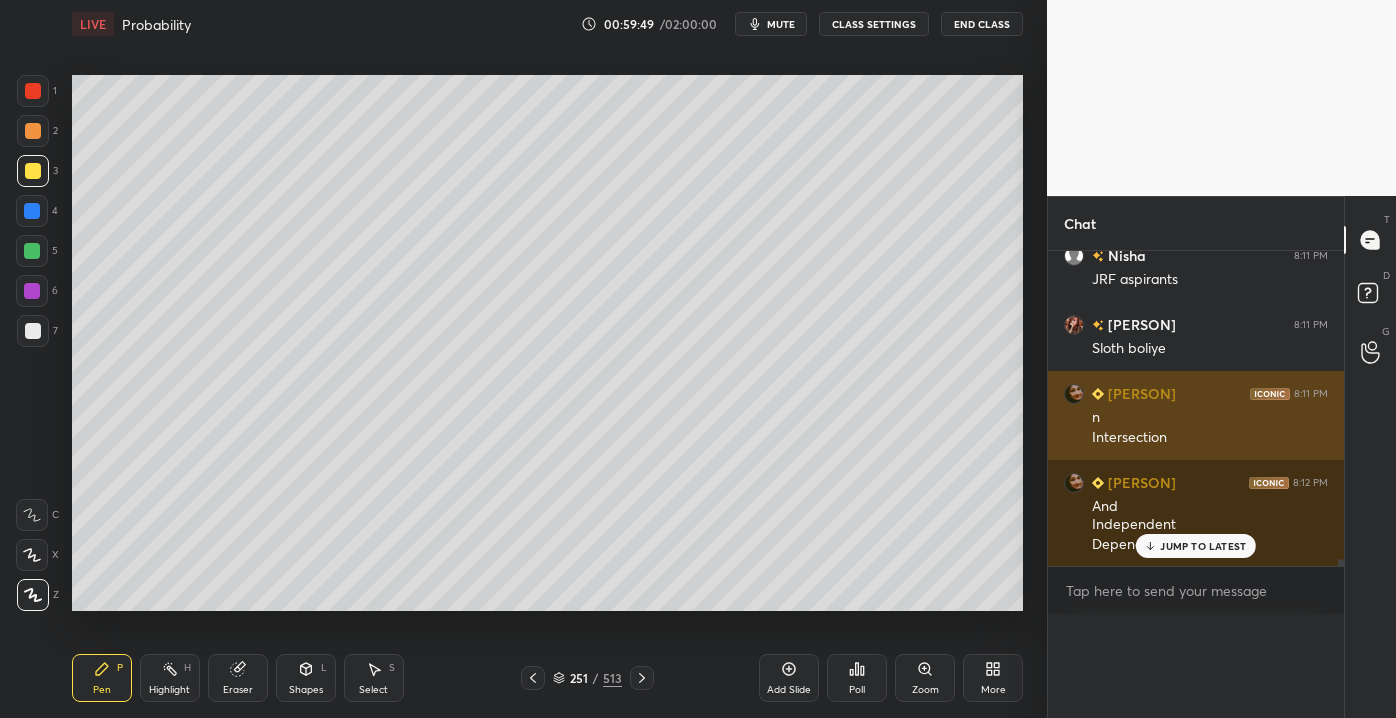 scroll, scrollTop: 120, scrollLeft: 258, axis: both 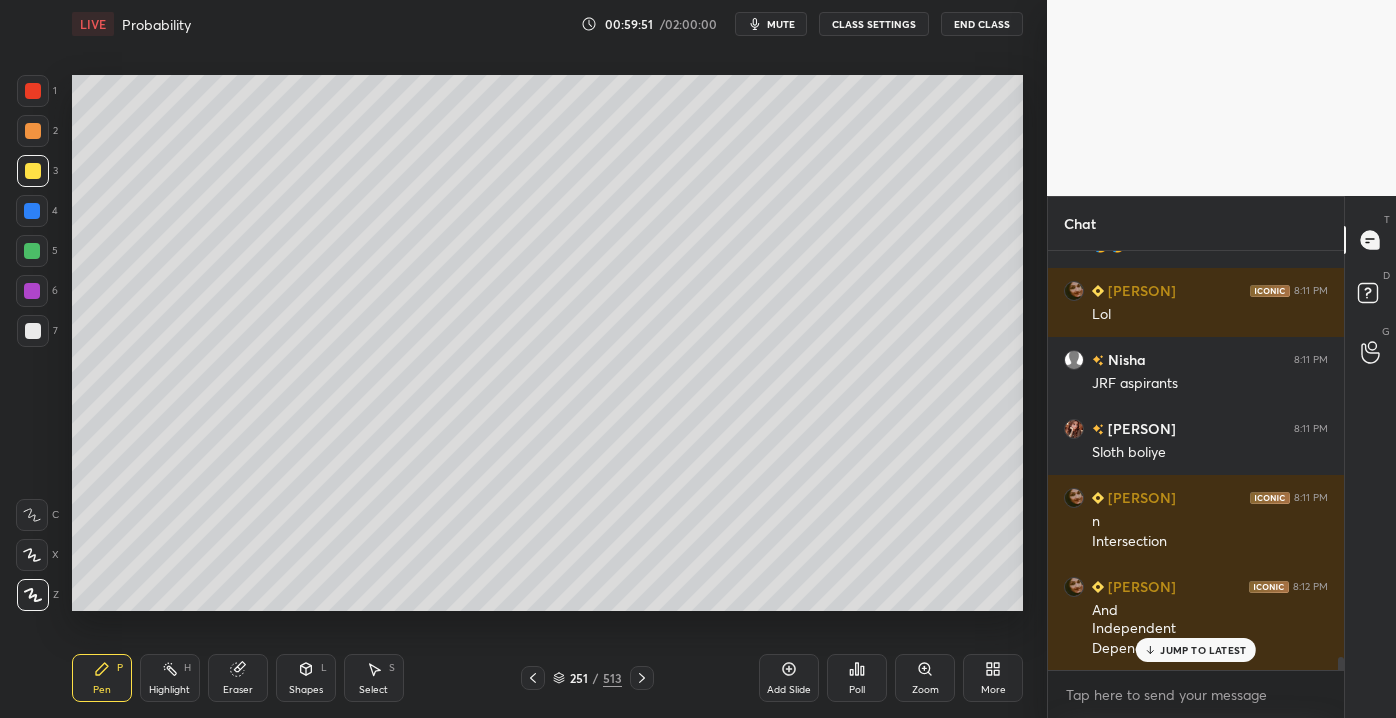 click at bounding box center [33, 331] 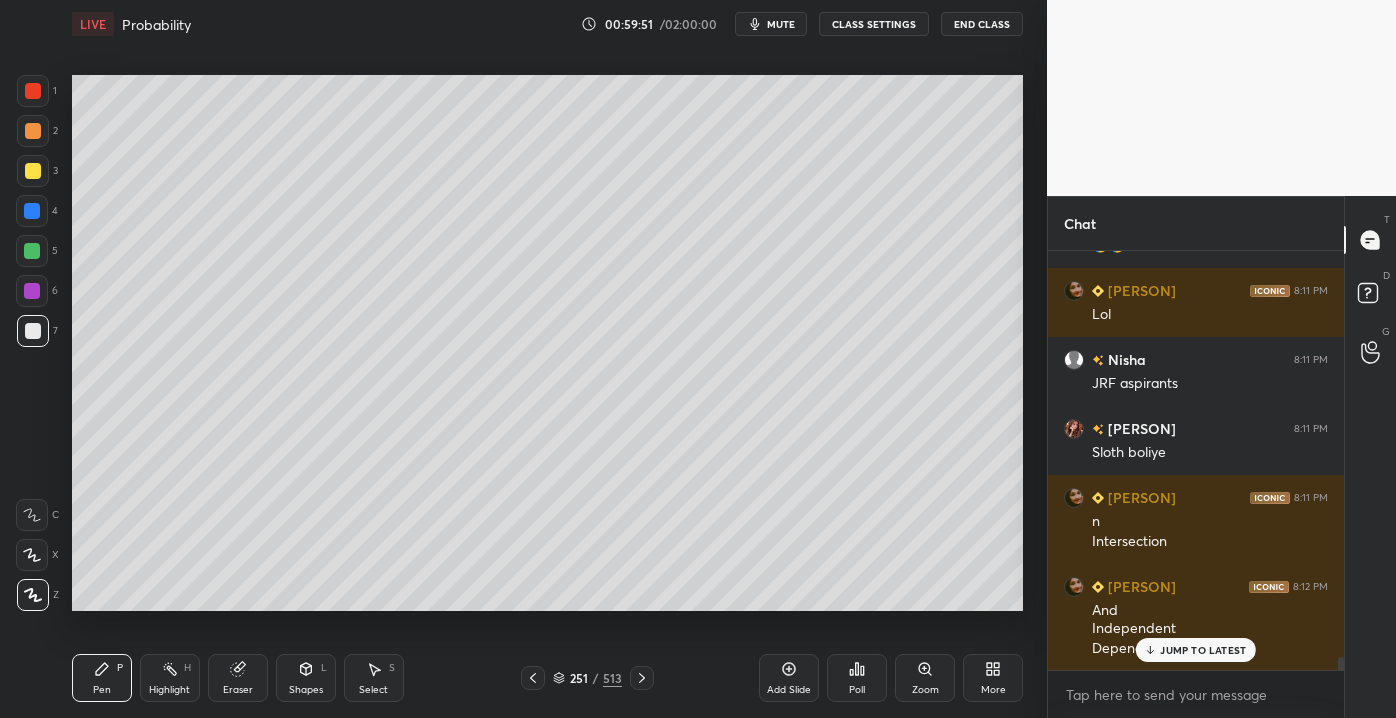 scroll, scrollTop: 13384, scrollLeft: 0, axis: vertical 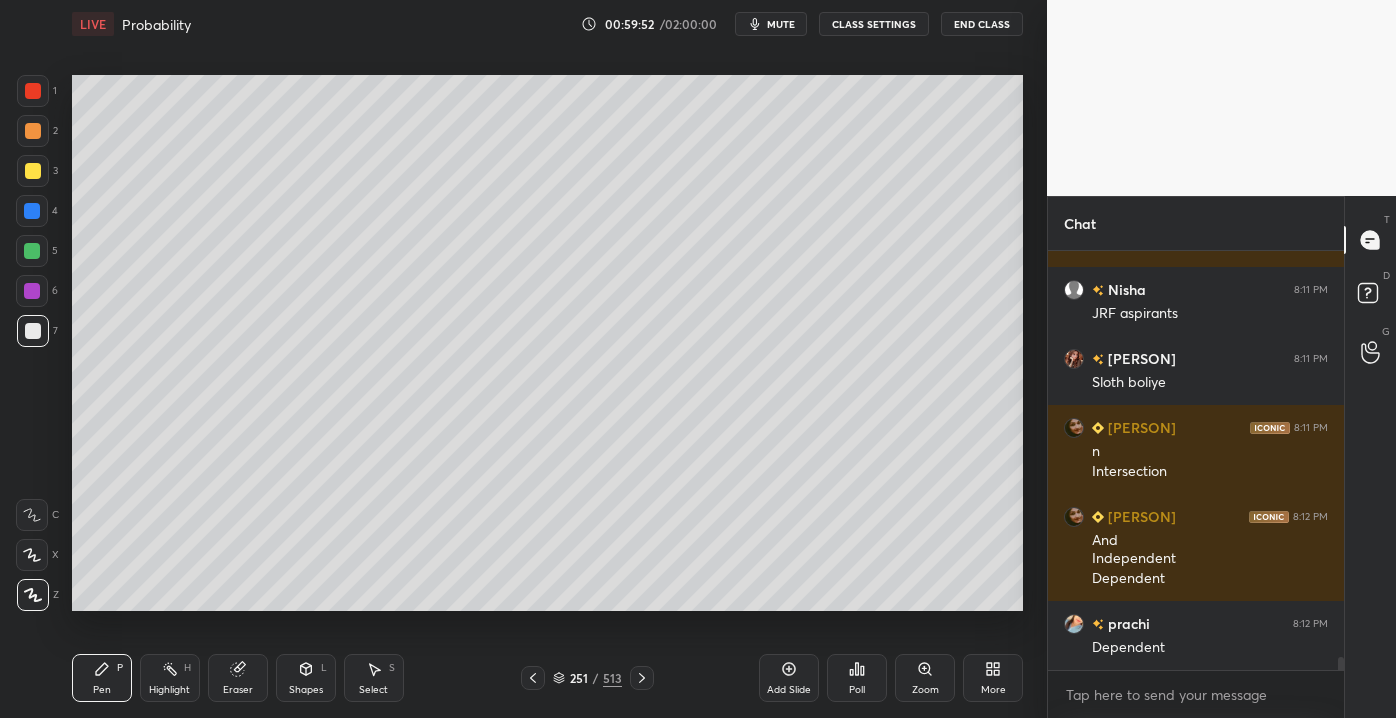 click at bounding box center (32, 251) 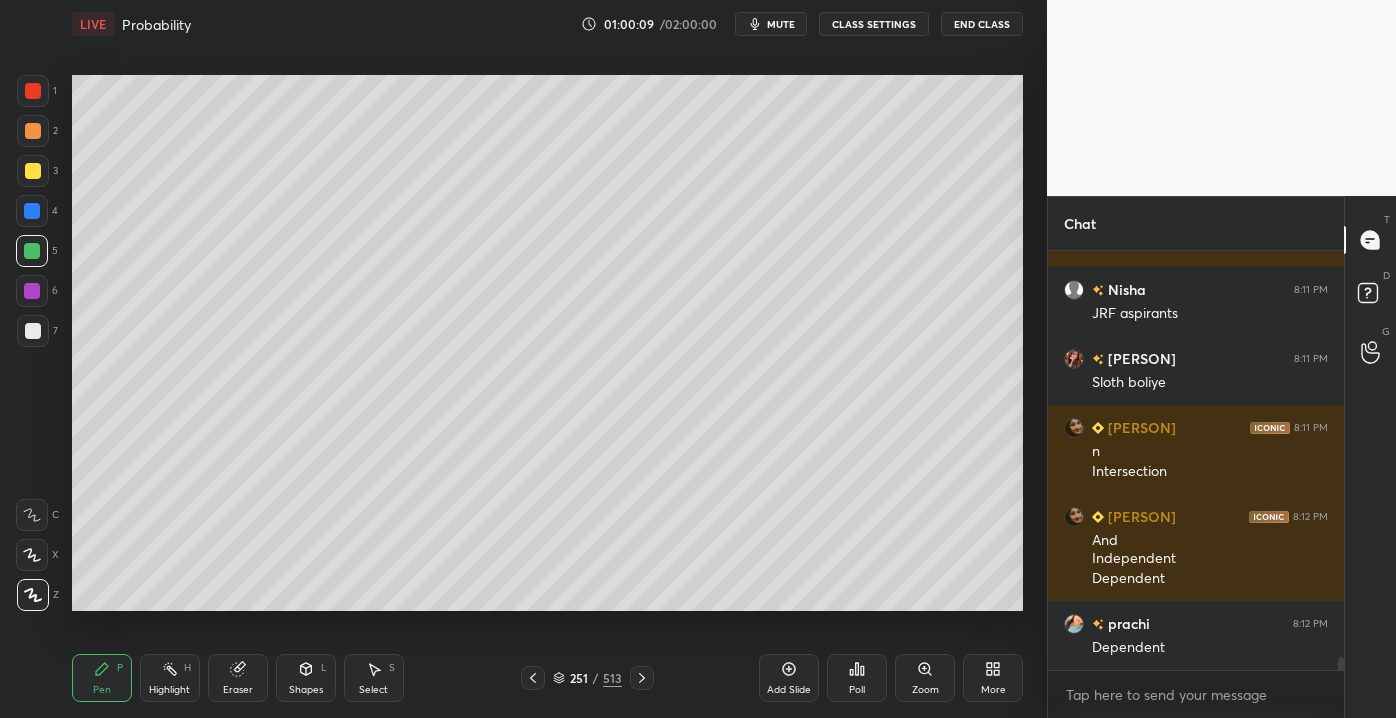 click on "Setting up your live class Poll for   secs No correct answer Start poll" at bounding box center (547, 343) 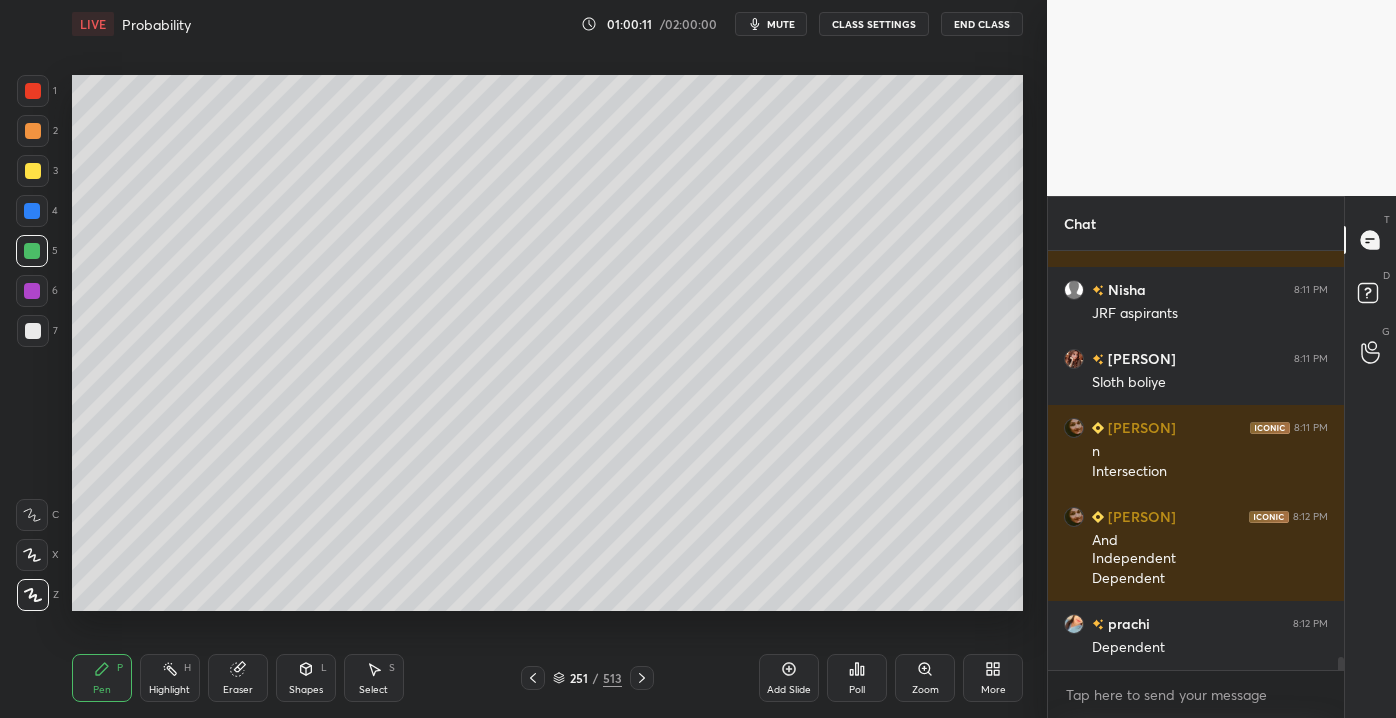 scroll, scrollTop: 13453, scrollLeft: 0, axis: vertical 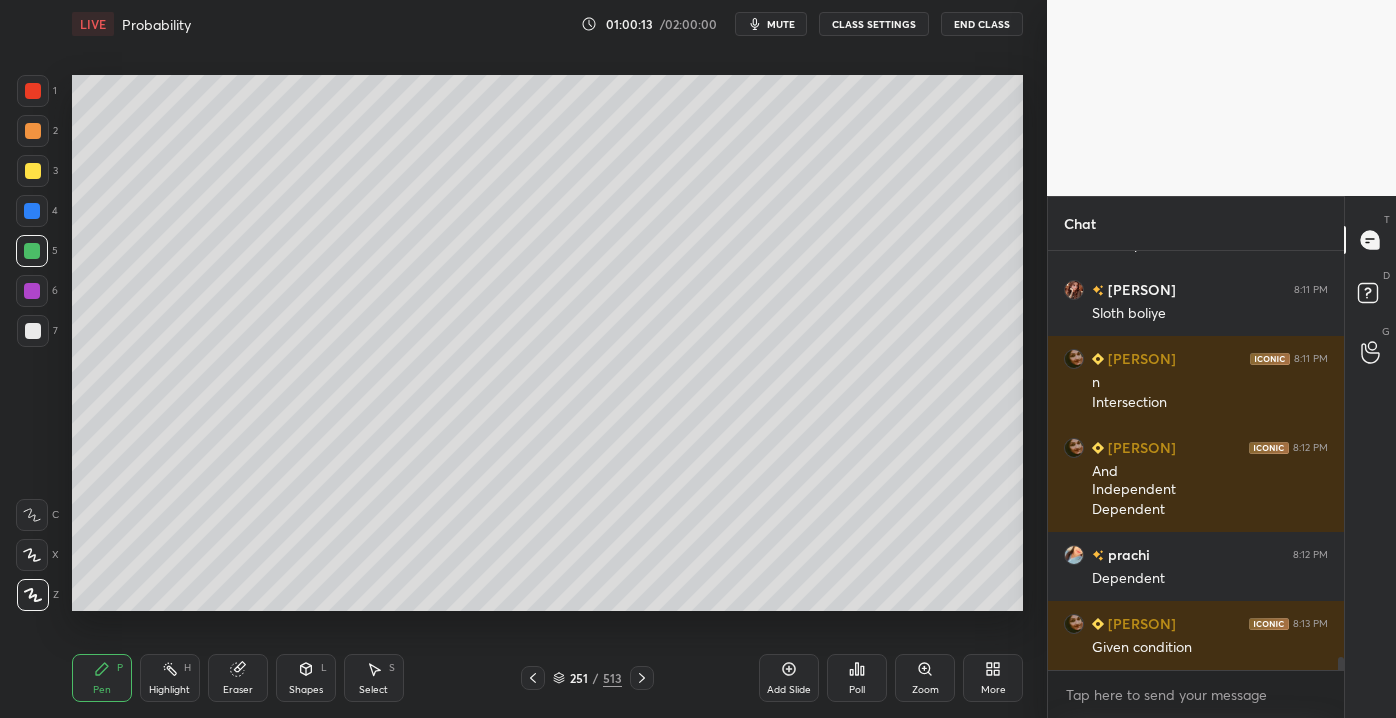 click at bounding box center [32, 291] 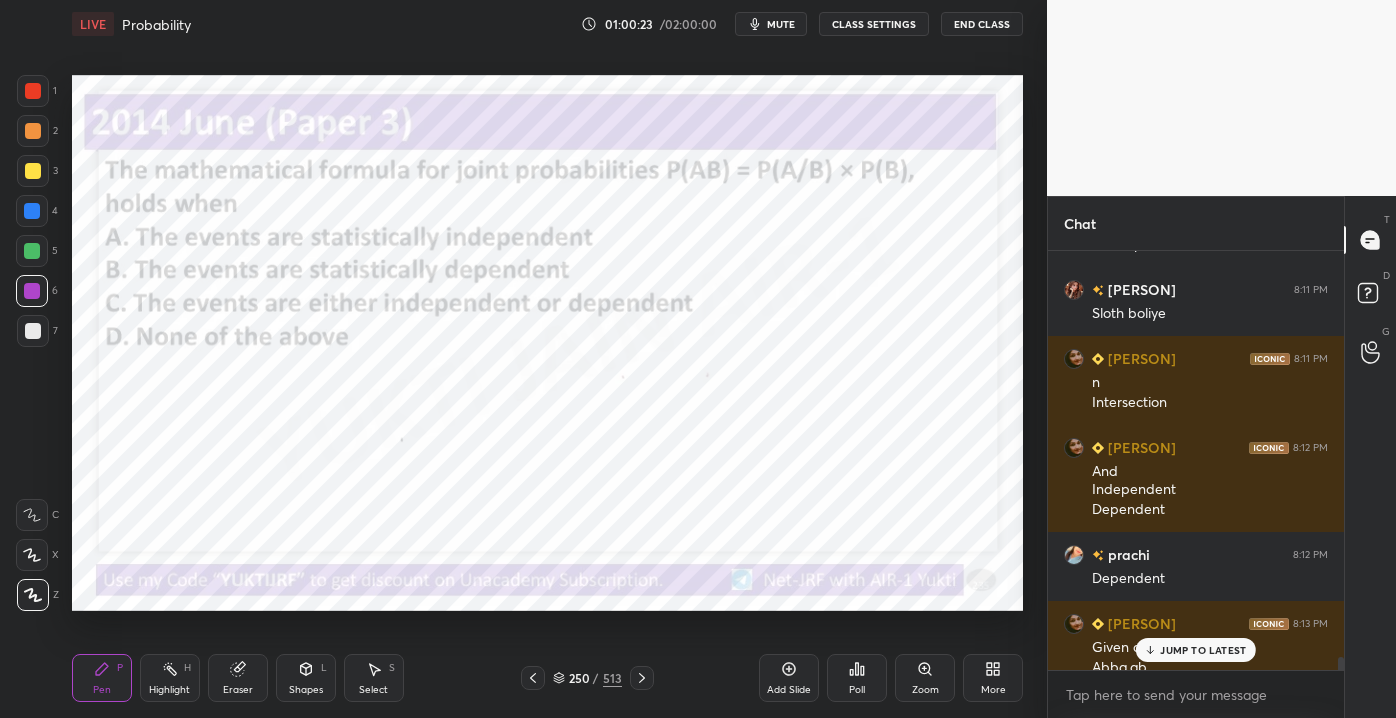 scroll, scrollTop: 13472, scrollLeft: 0, axis: vertical 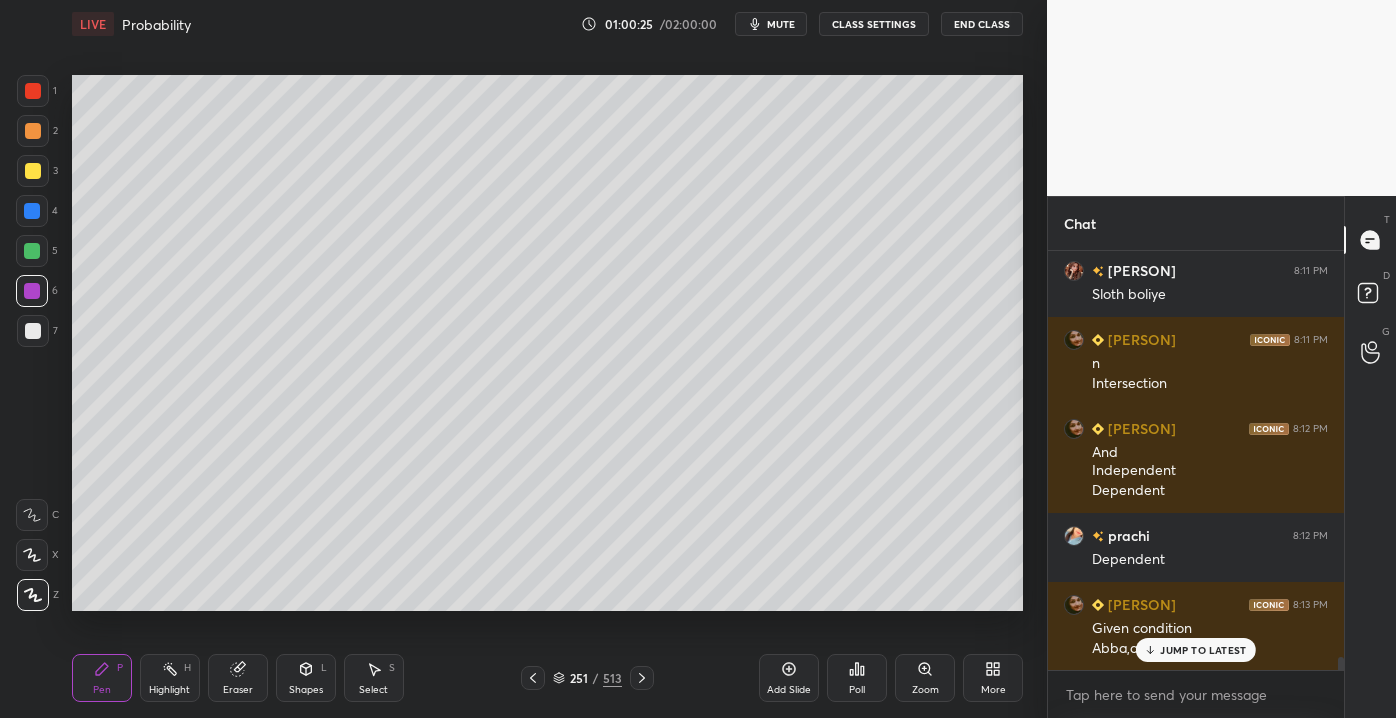 click on "JUMP TO LATEST" at bounding box center [1196, 650] 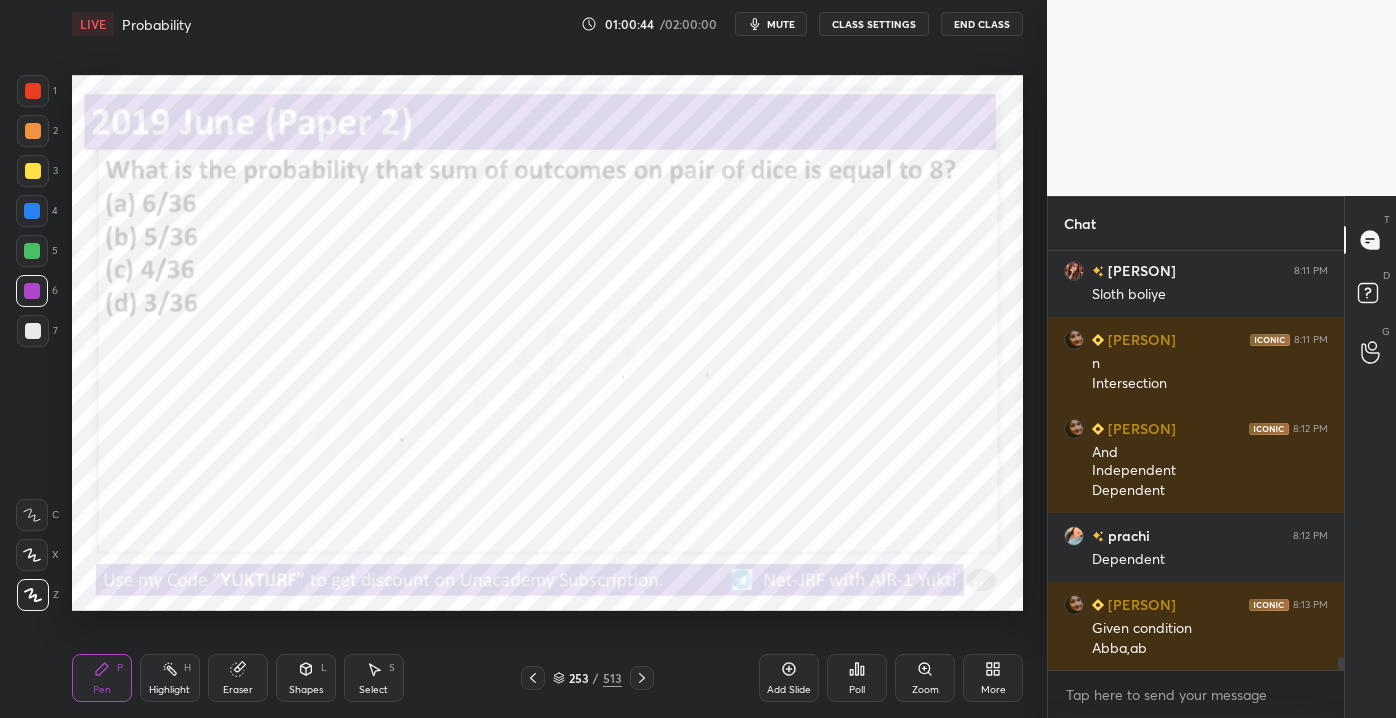 click on "253" at bounding box center (579, 678) 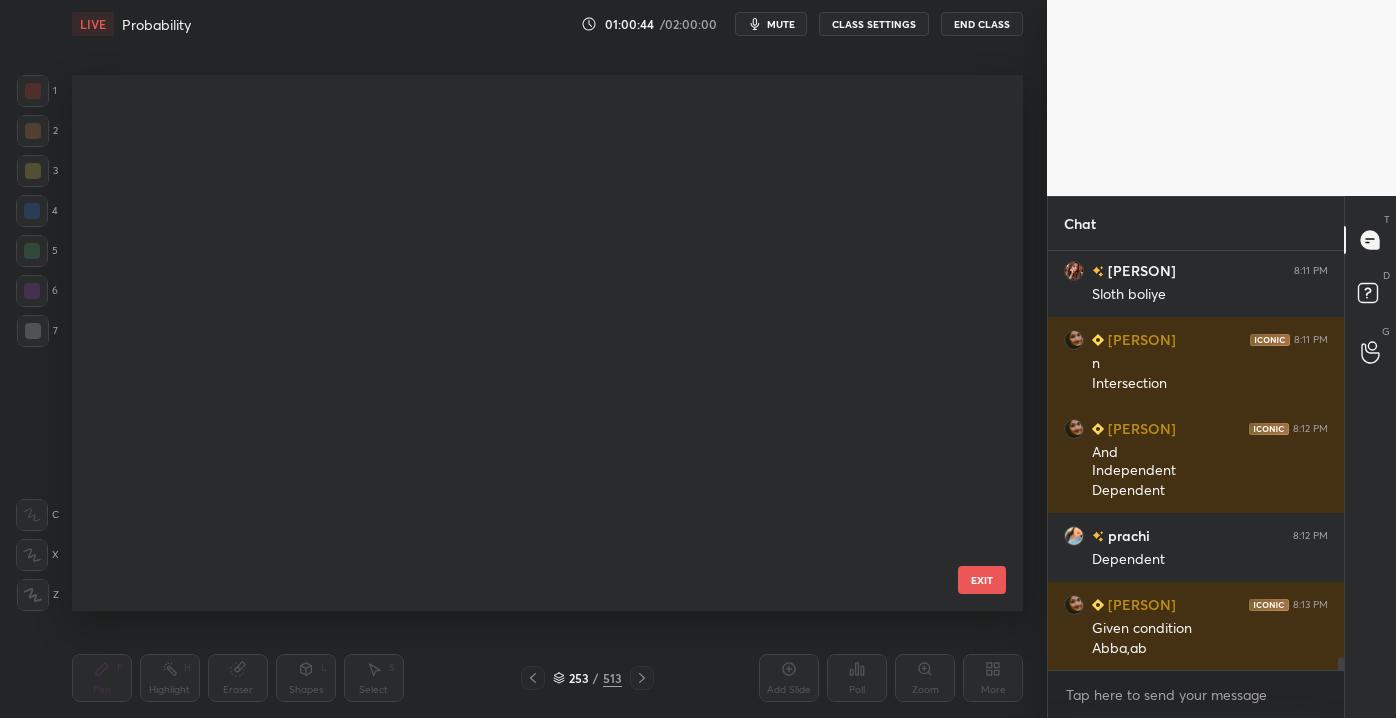scroll, scrollTop: 13346, scrollLeft: 0, axis: vertical 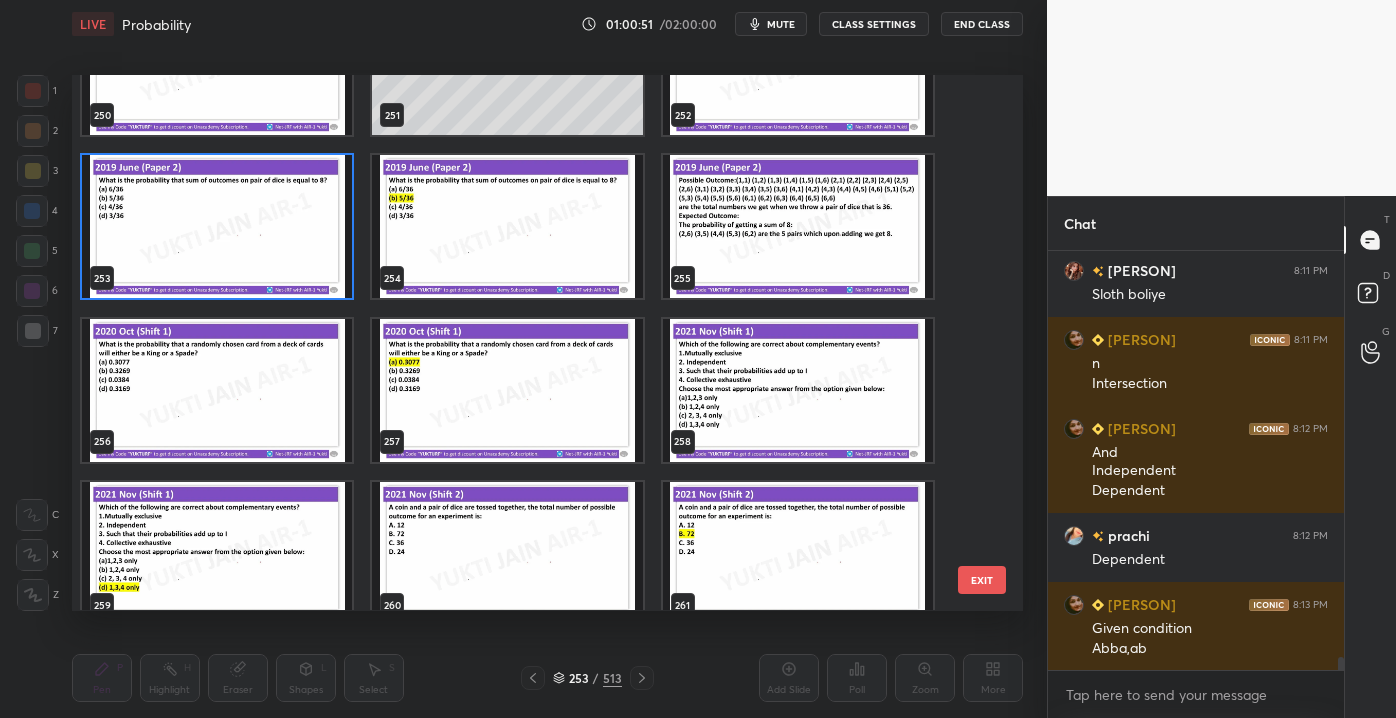 click on "EXIT" at bounding box center [982, 580] 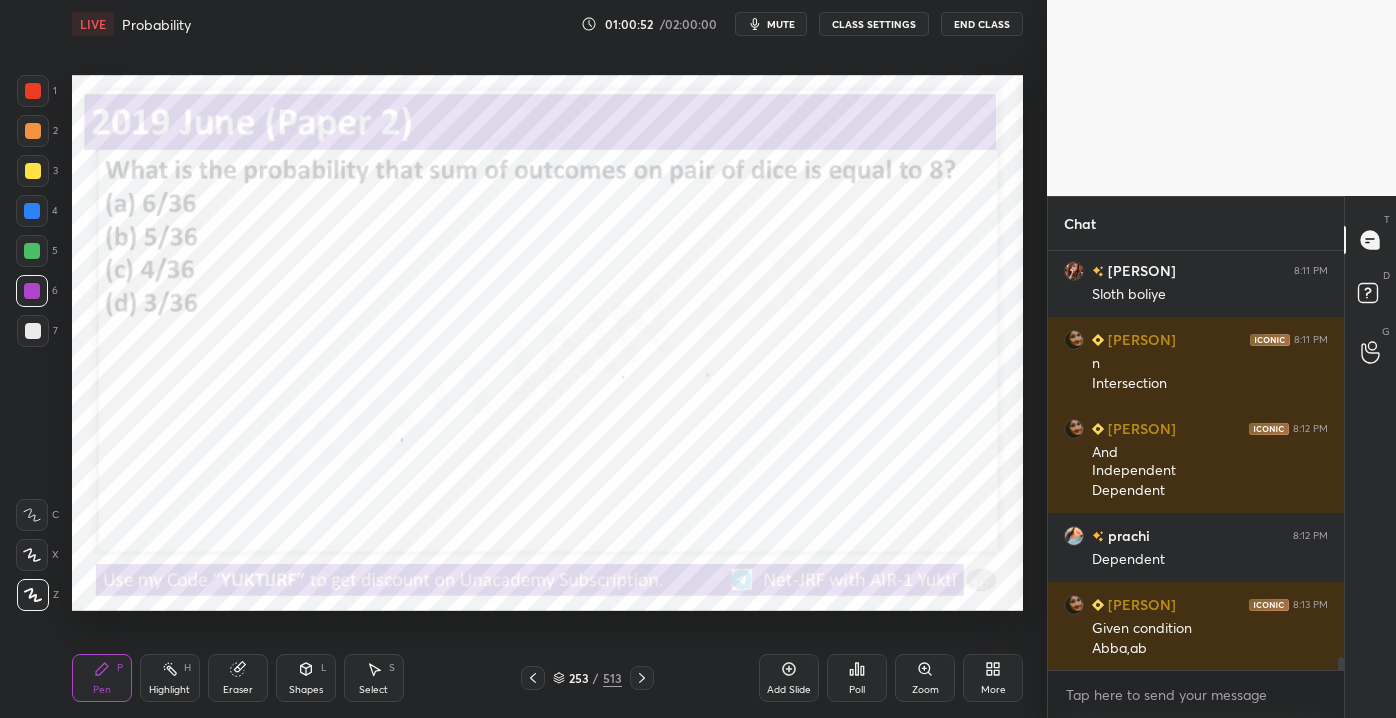 scroll, scrollTop: 0, scrollLeft: 0, axis: both 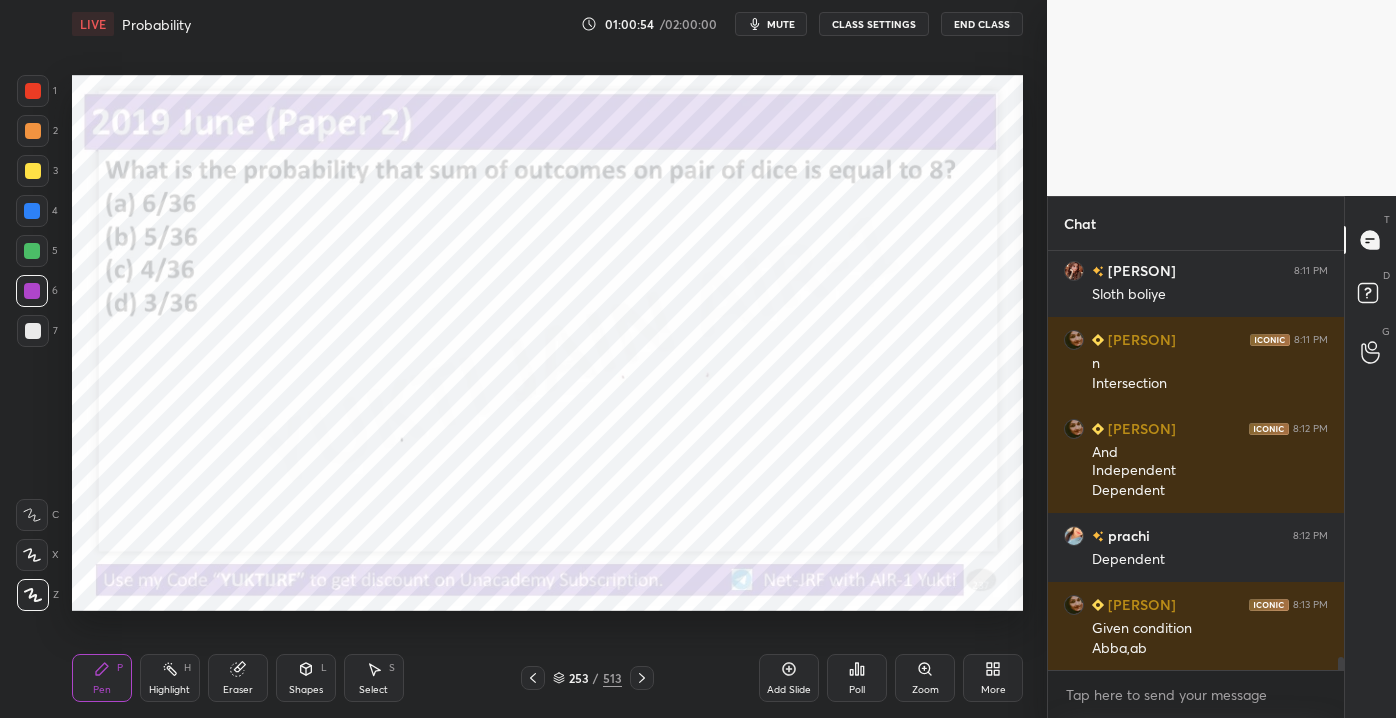 click on "/" at bounding box center (596, 678) 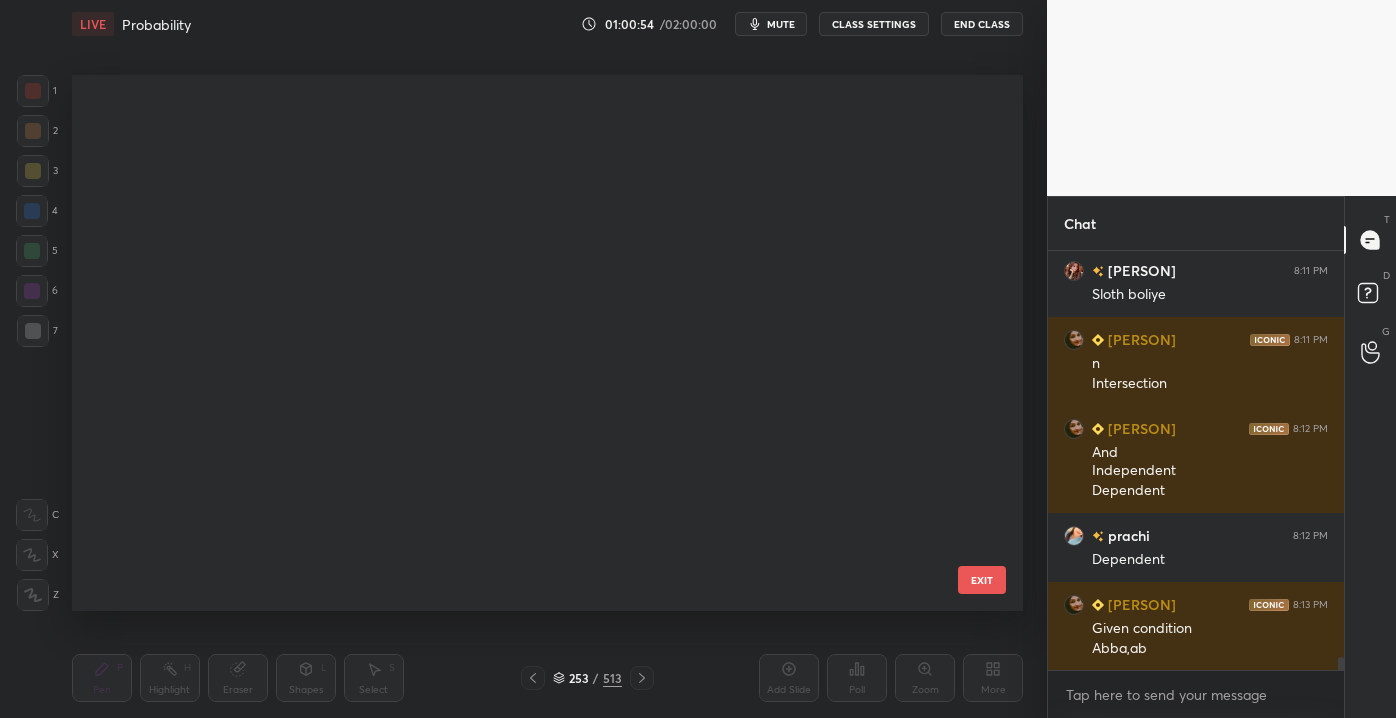 scroll, scrollTop: 13346, scrollLeft: 0, axis: vertical 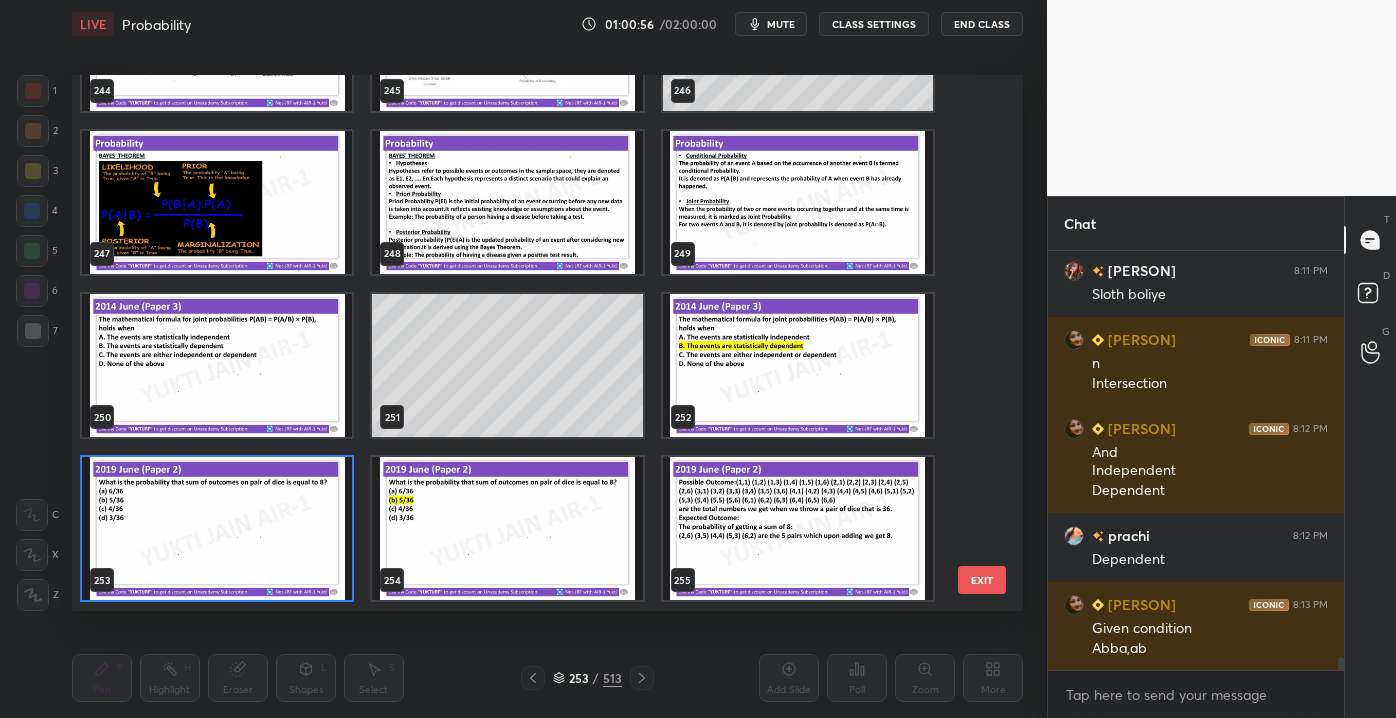 click on "EXIT" at bounding box center [982, 580] 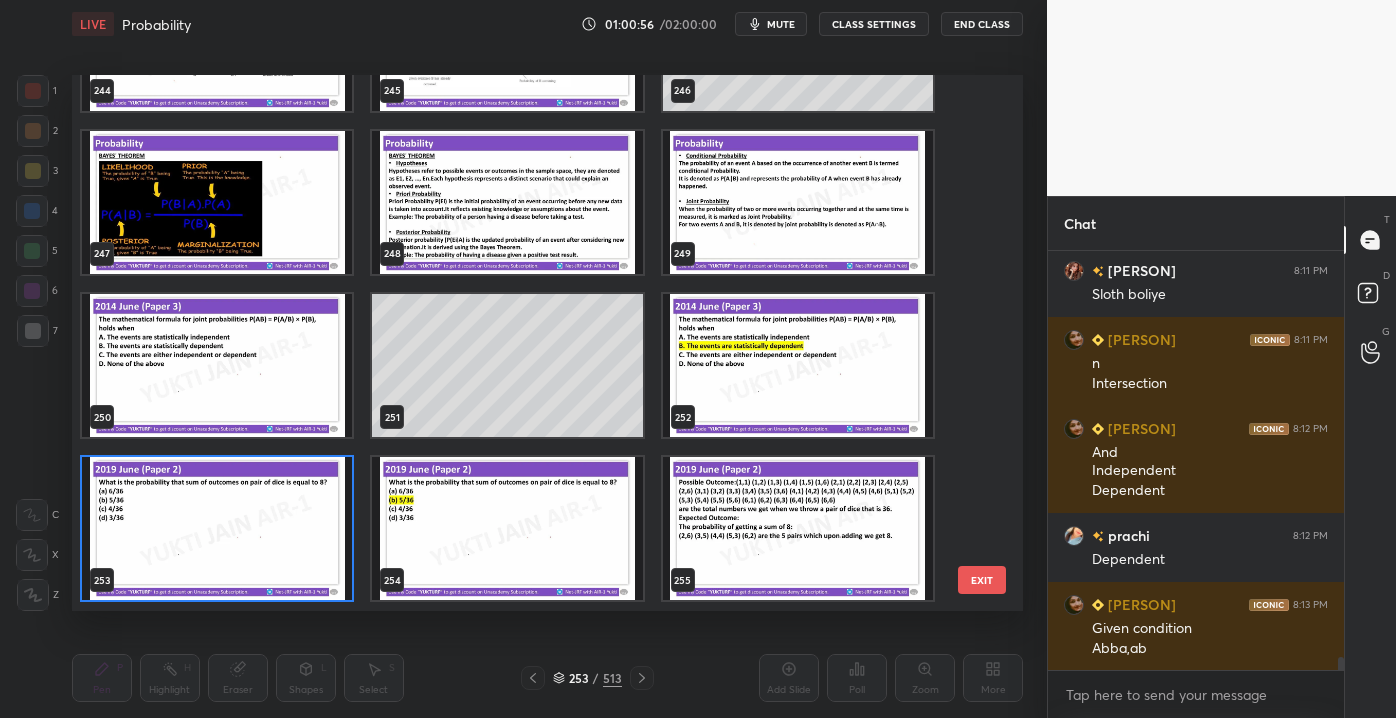 scroll, scrollTop: 13541, scrollLeft: 0, axis: vertical 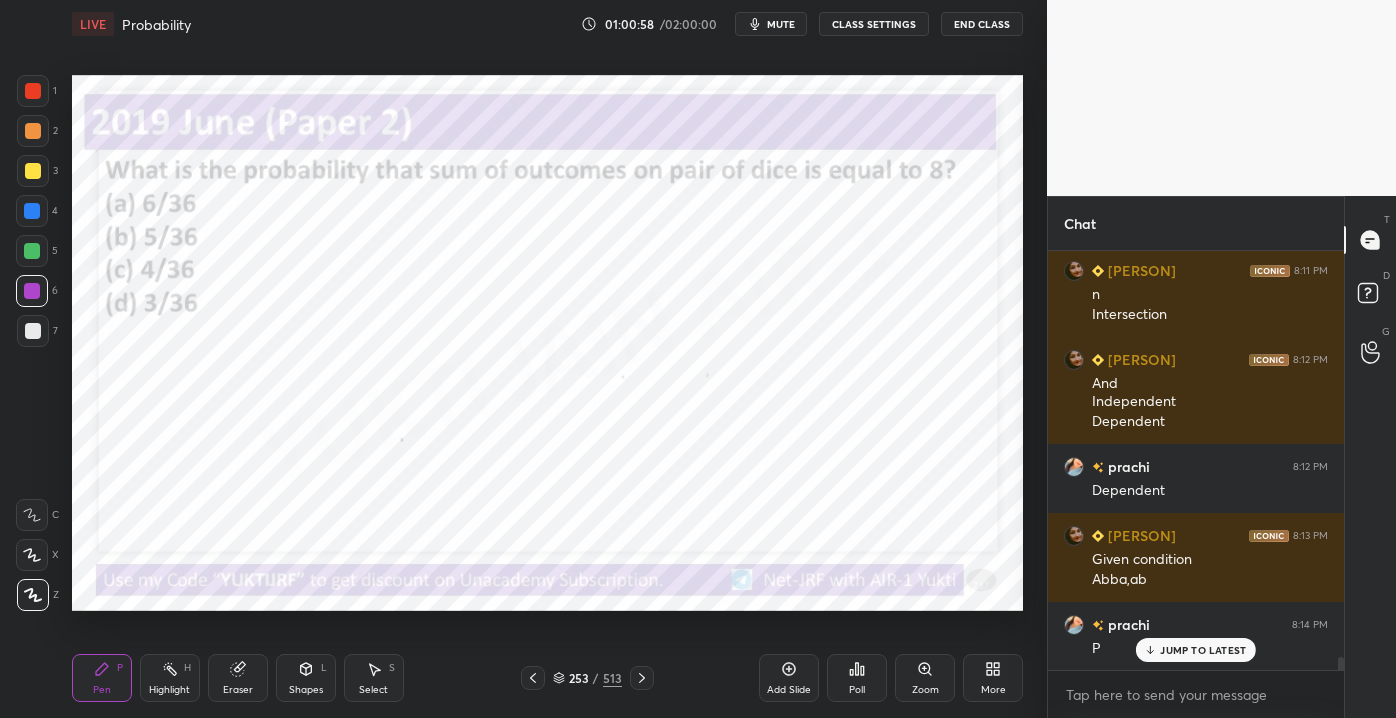 click on "Poll" at bounding box center (857, 690) 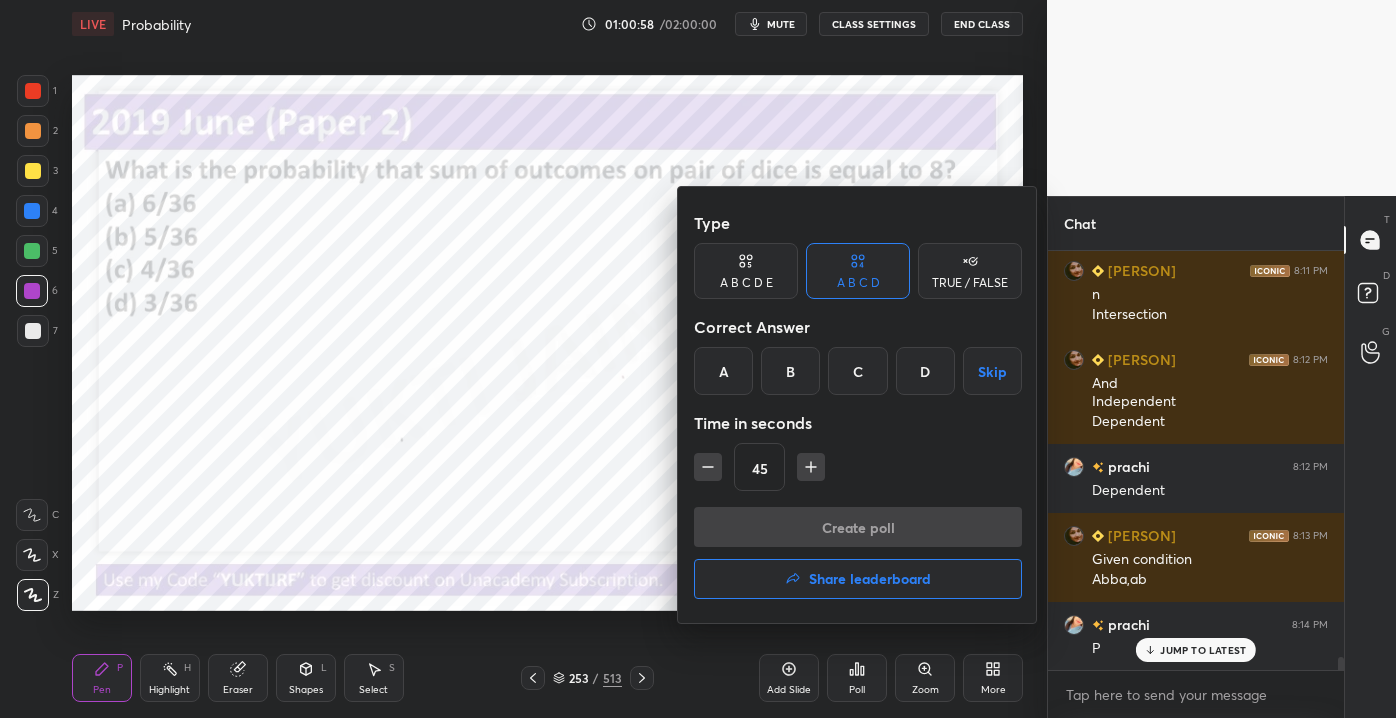 click on "B" at bounding box center (790, 371) 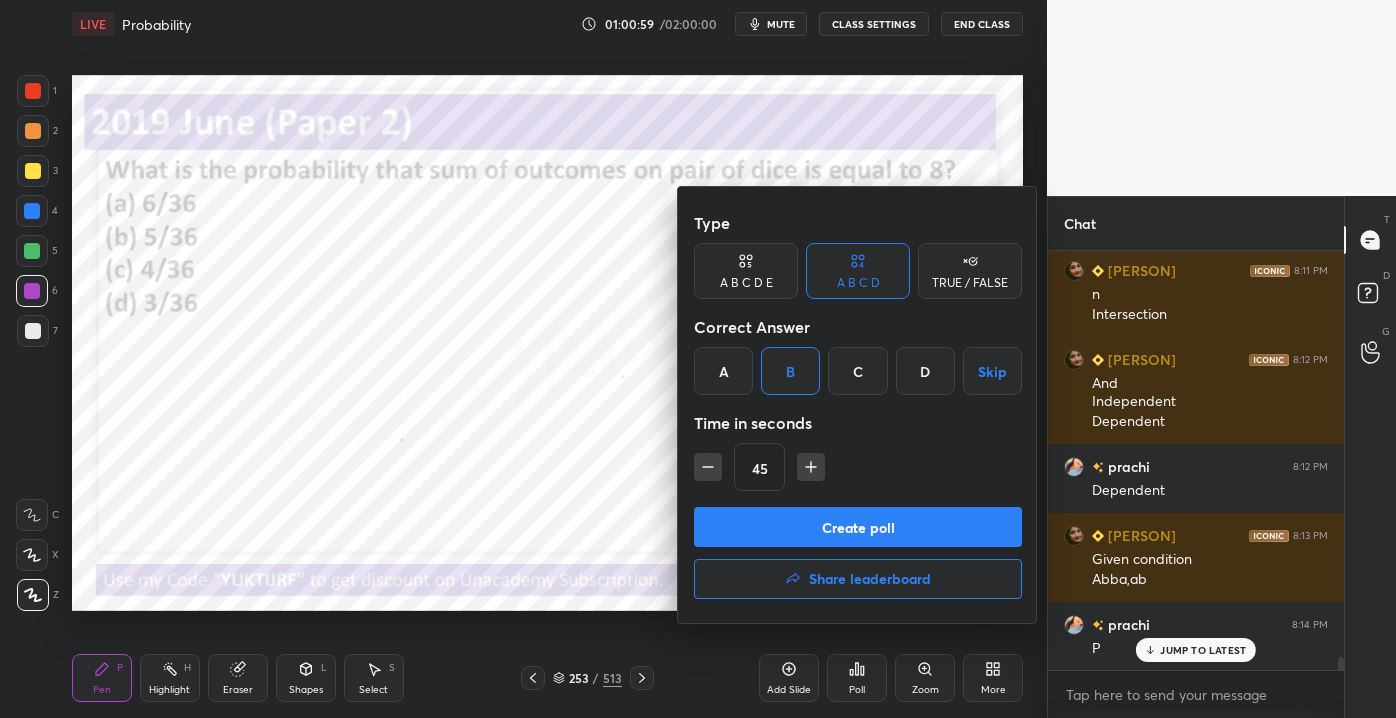 click on "Create poll" at bounding box center (858, 527) 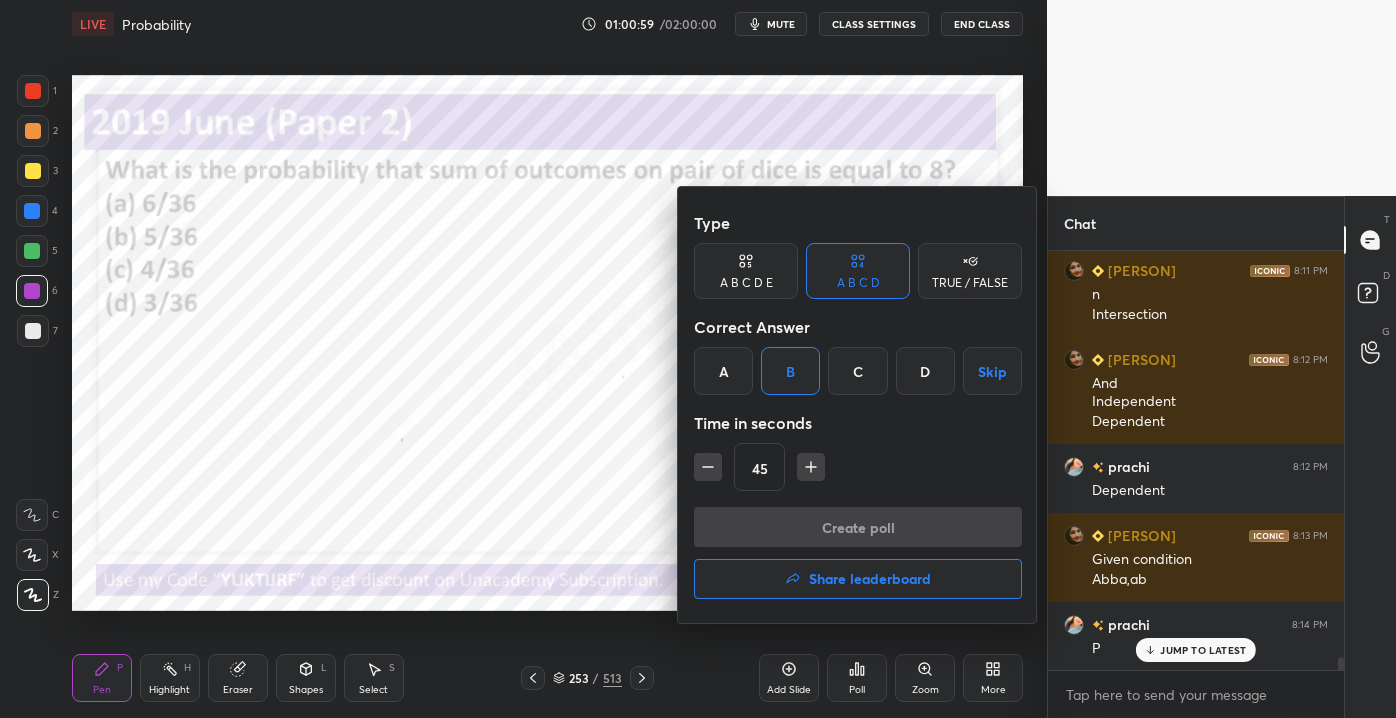 scroll, scrollTop: 381, scrollLeft: 290, axis: both 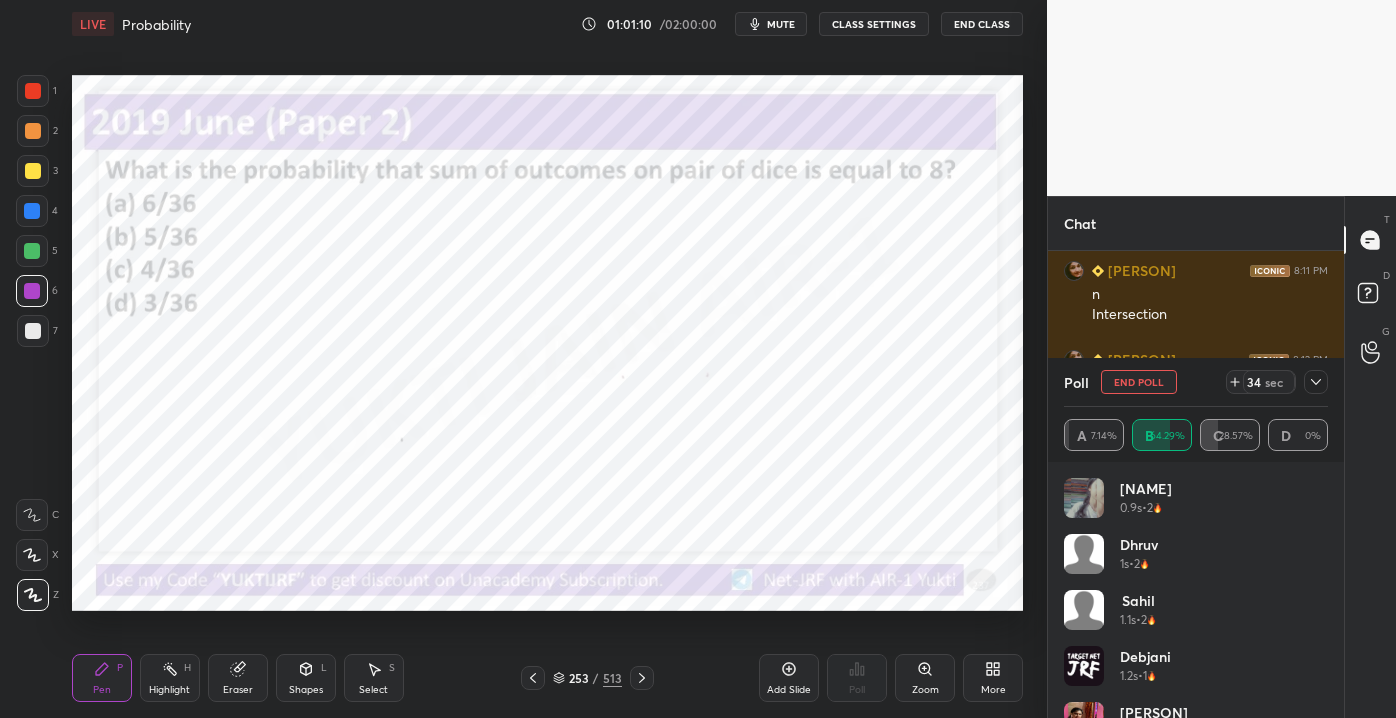 drag, startPoint x: 301, startPoint y: 686, endPoint x: 269, endPoint y: 684, distance: 32.06244 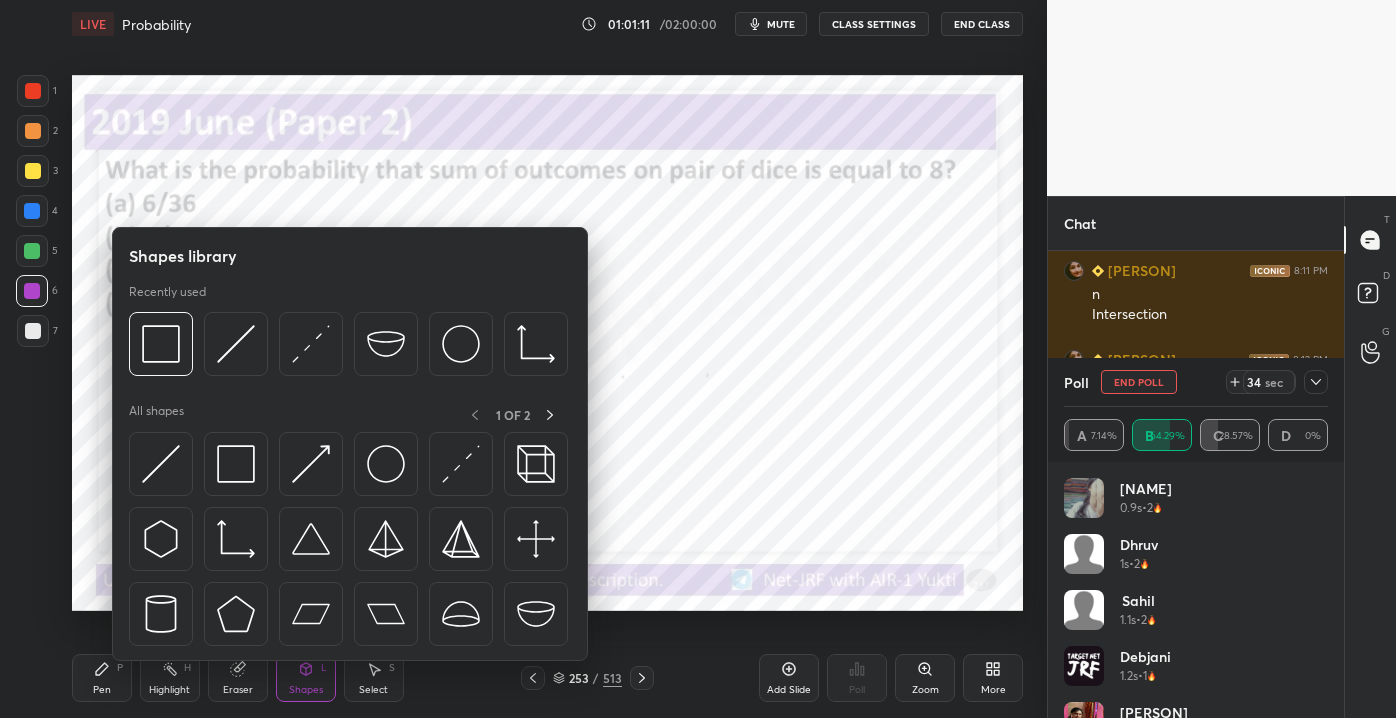 click on "Eraser" at bounding box center (238, 678) 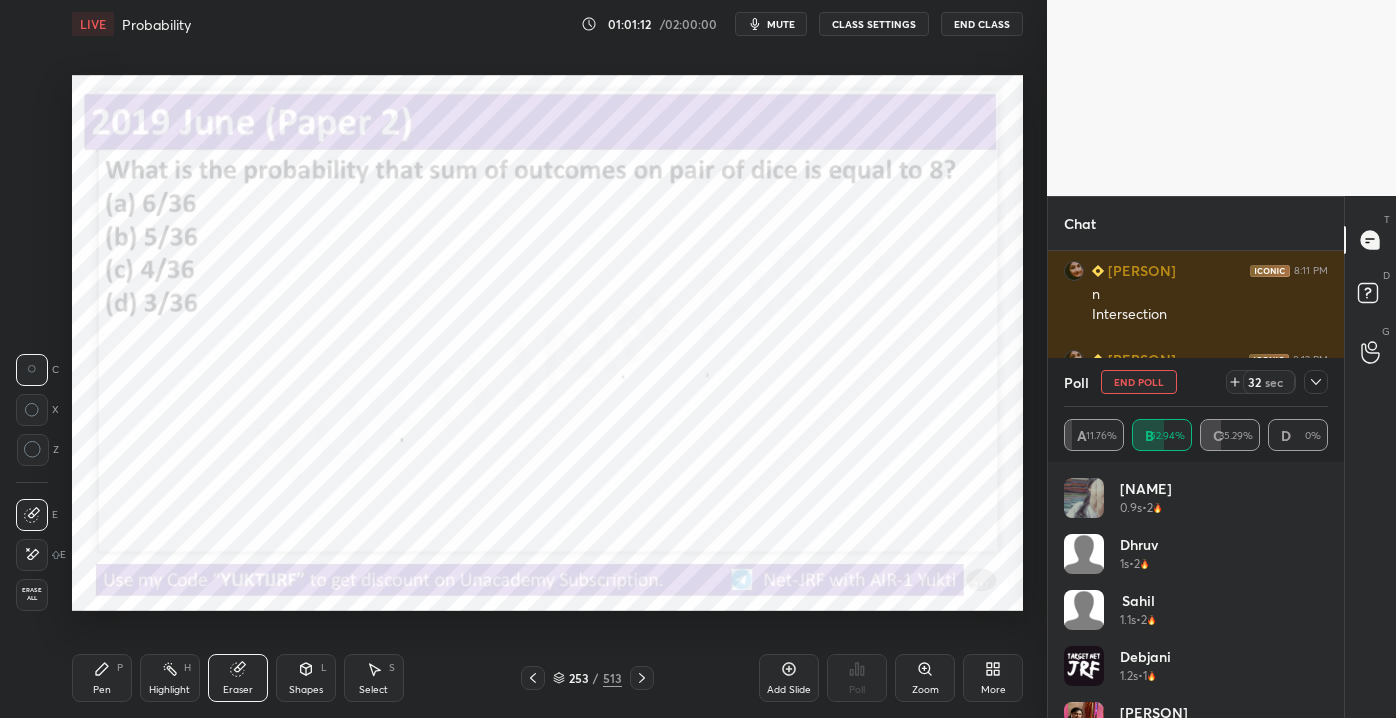 click on "1 2 3 4 5 6 7 C X Z C X Z E E Erase all   H H LIVE Probability 01:01:12 /  02:00:00 mute CLASS SETTINGS End Class Setting up your live class Poll for   secs No correct answer Start poll Back Probability • L7 of Detailed Course on Business Statistics&Research Methods for NET/JRF December2025 [NAME] Pen P Highlight H Eraser Shapes L Select S 253 / 513 Add Slide Poll Zoom More" at bounding box center [515, 359] 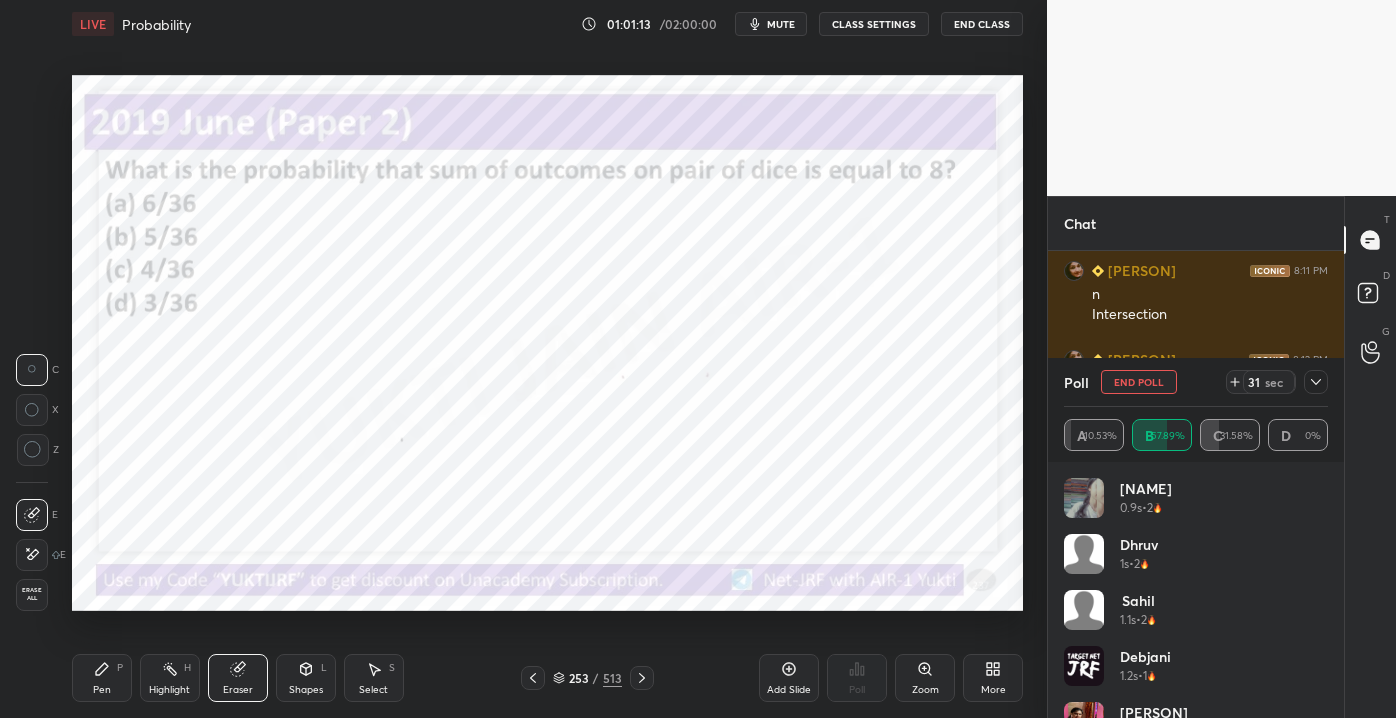 drag, startPoint x: 24, startPoint y: 603, endPoint x: 42, endPoint y: 606, distance: 18.248287 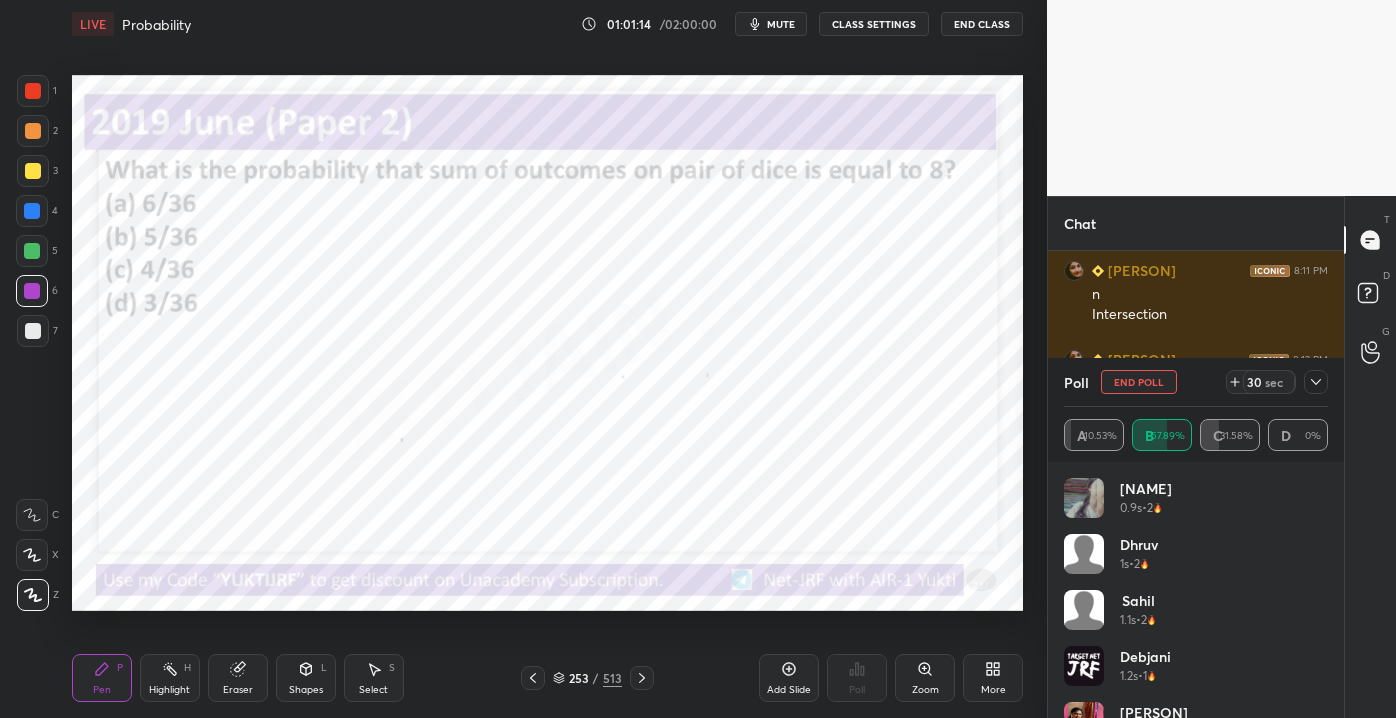 click on "Shapes" at bounding box center (306, 690) 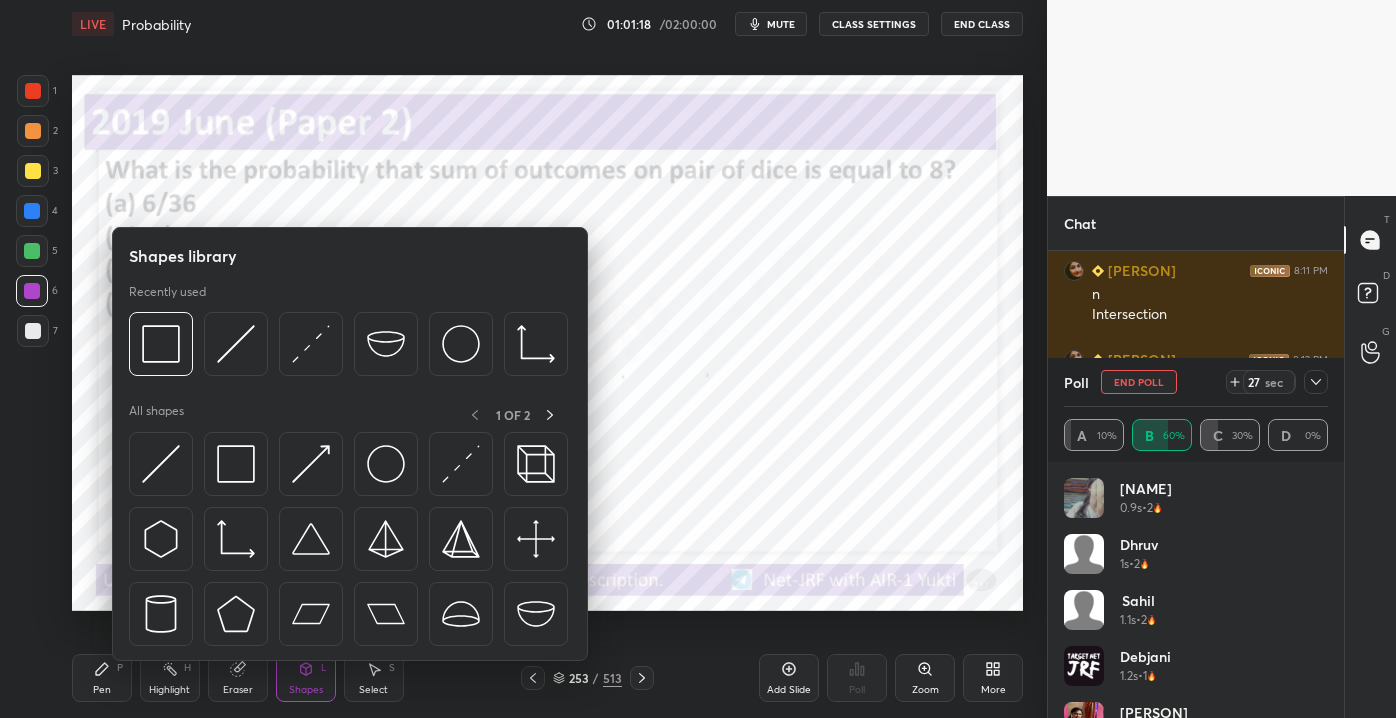 click at bounding box center (461, 614) 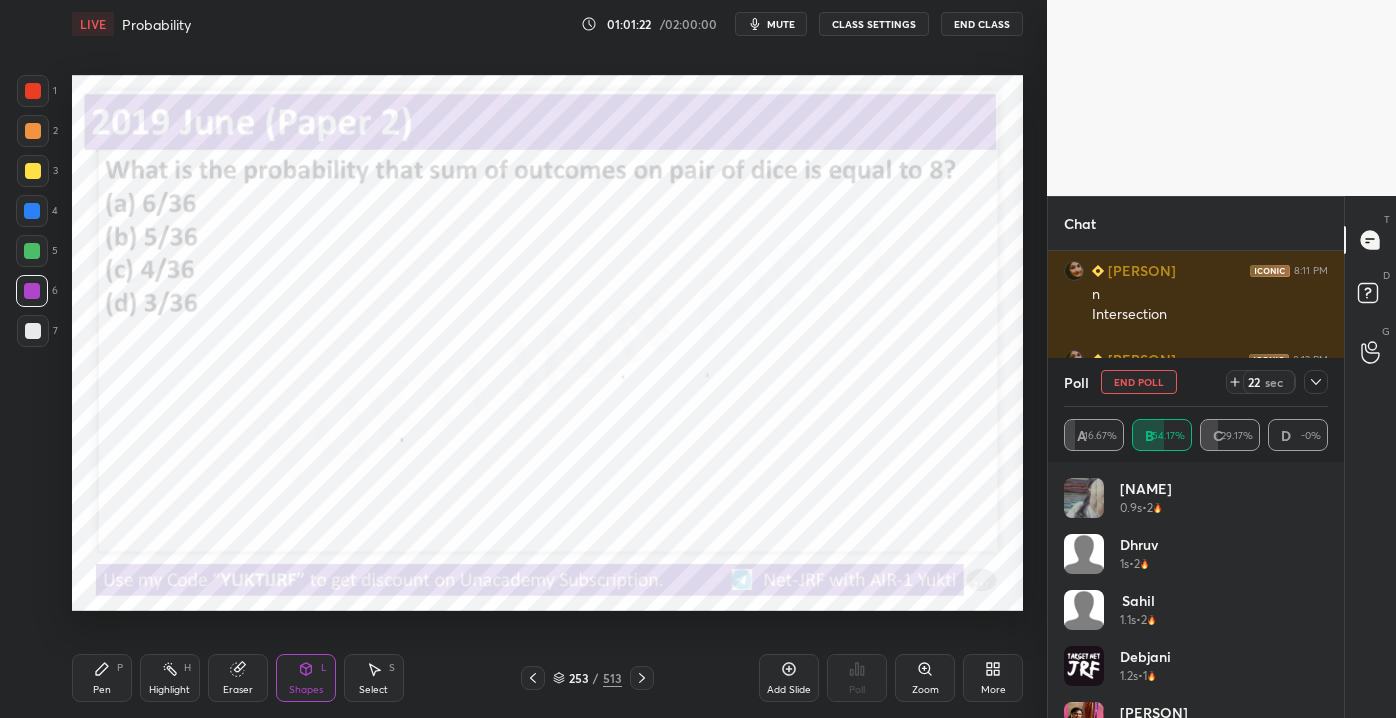 click 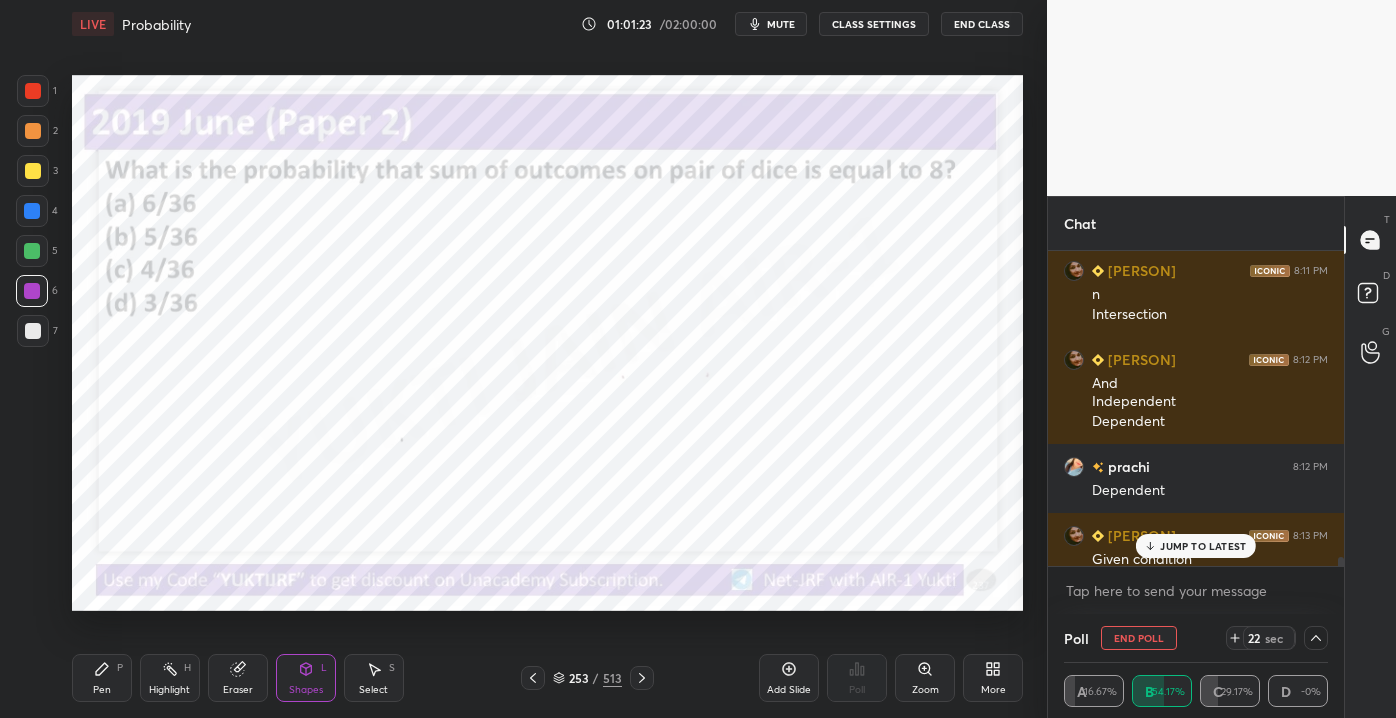 scroll, scrollTop: 193, scrollLeft: 258, axis: both 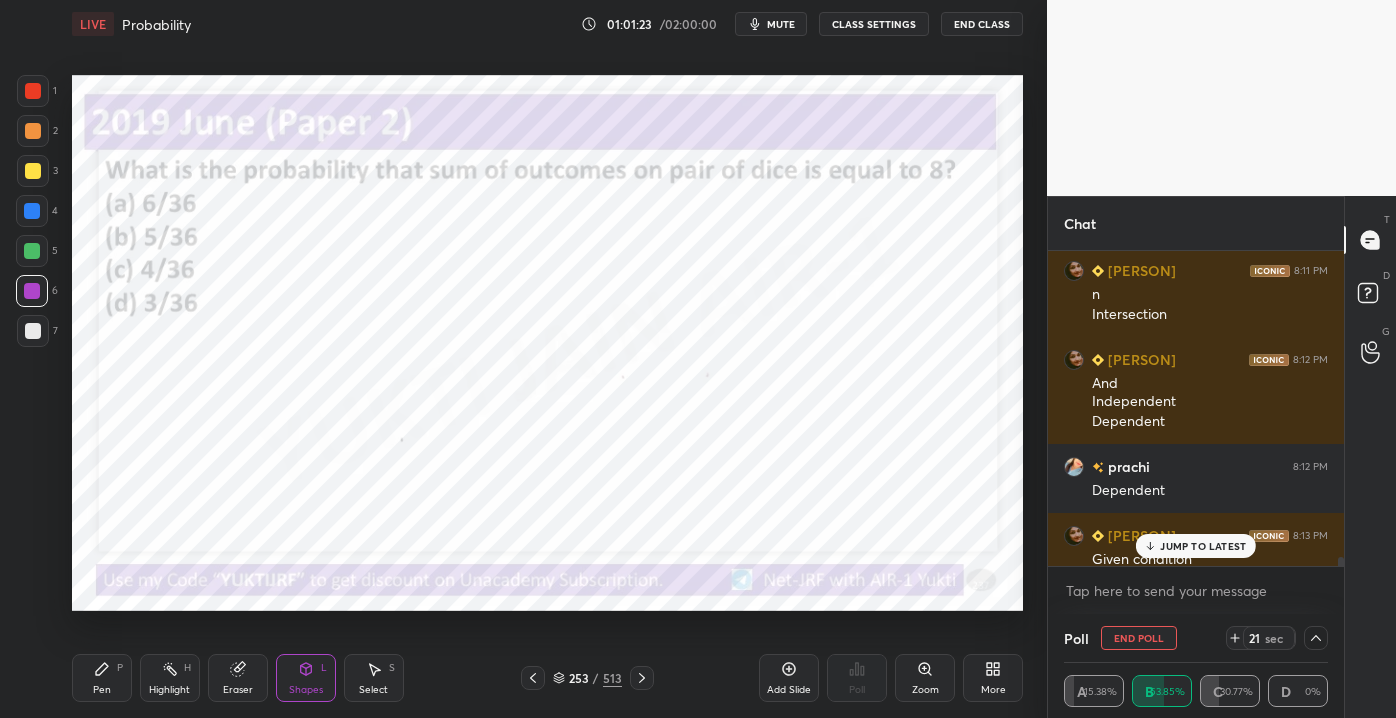 click on "JUMP TO LATEST" at bounding box center [1203, 546] 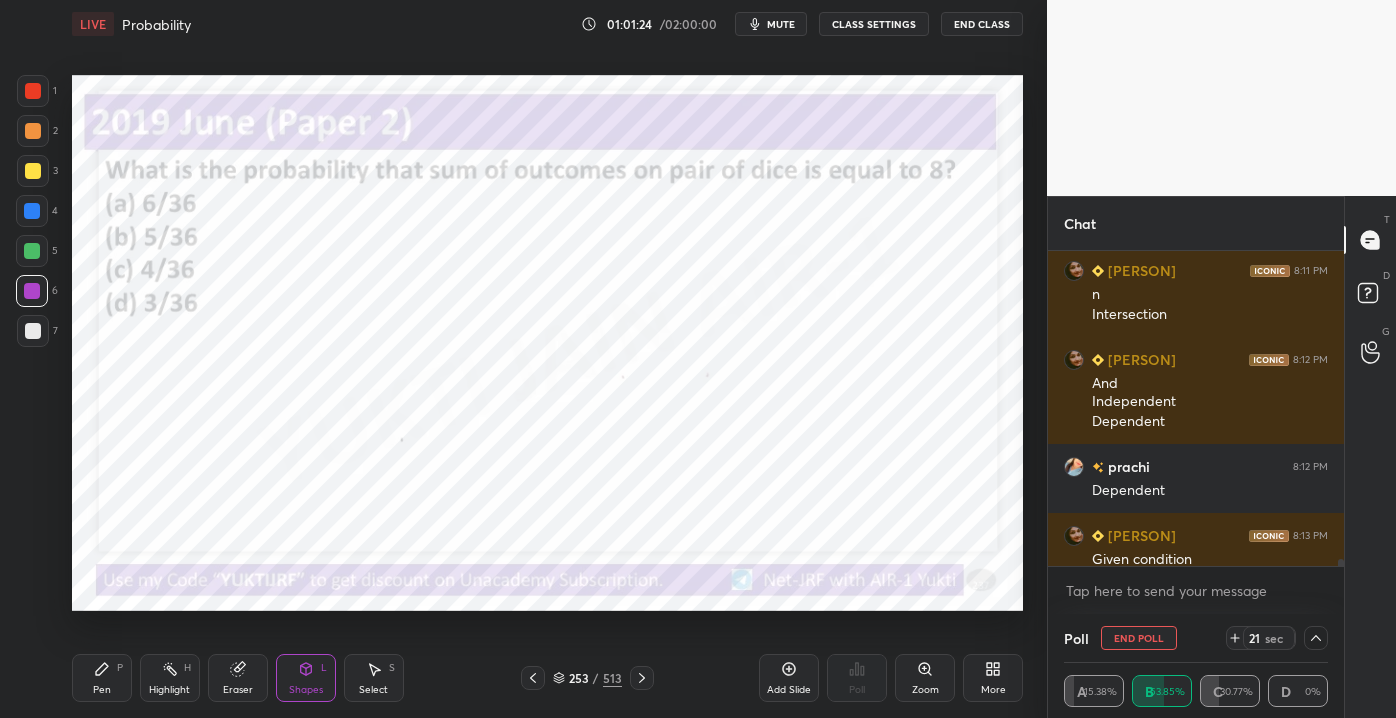 scroll, scrollTop: 13645, scrollLeft: 0, axis: vertical 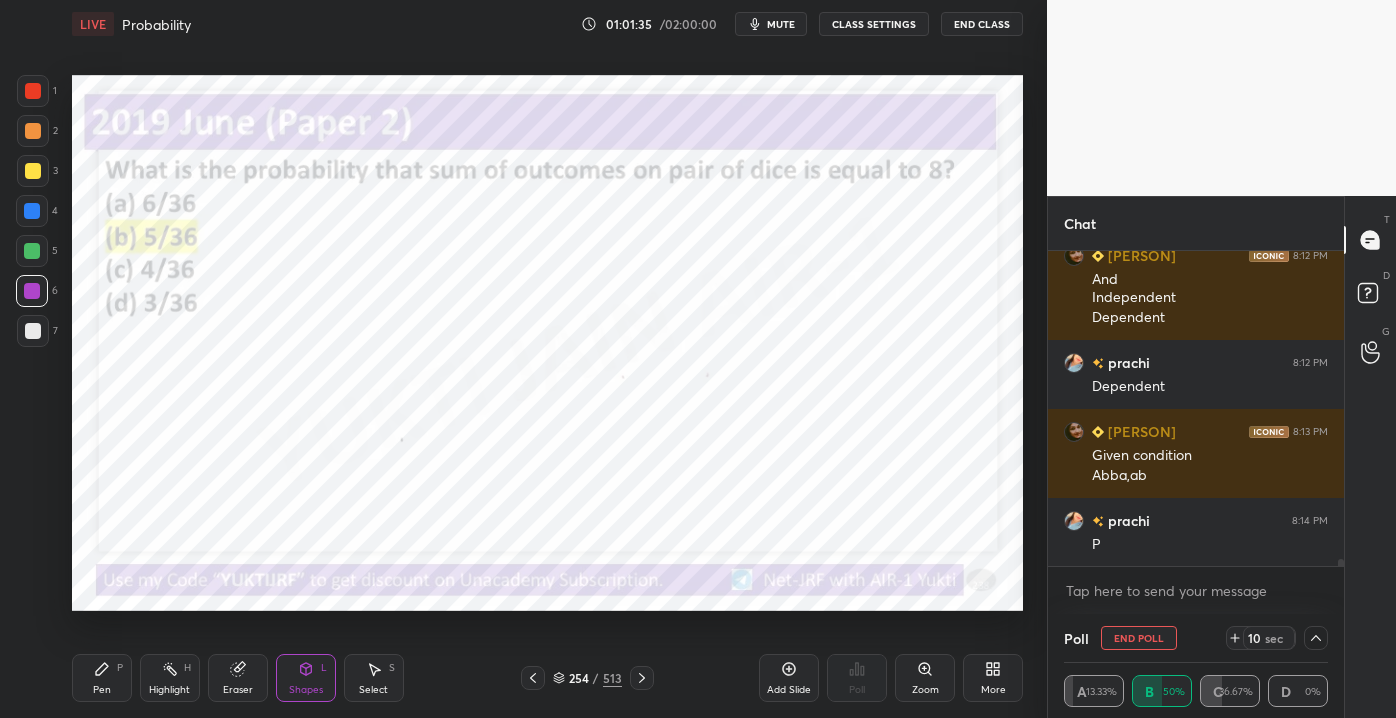 click on "Pen P" at bounding box center [102, 678] 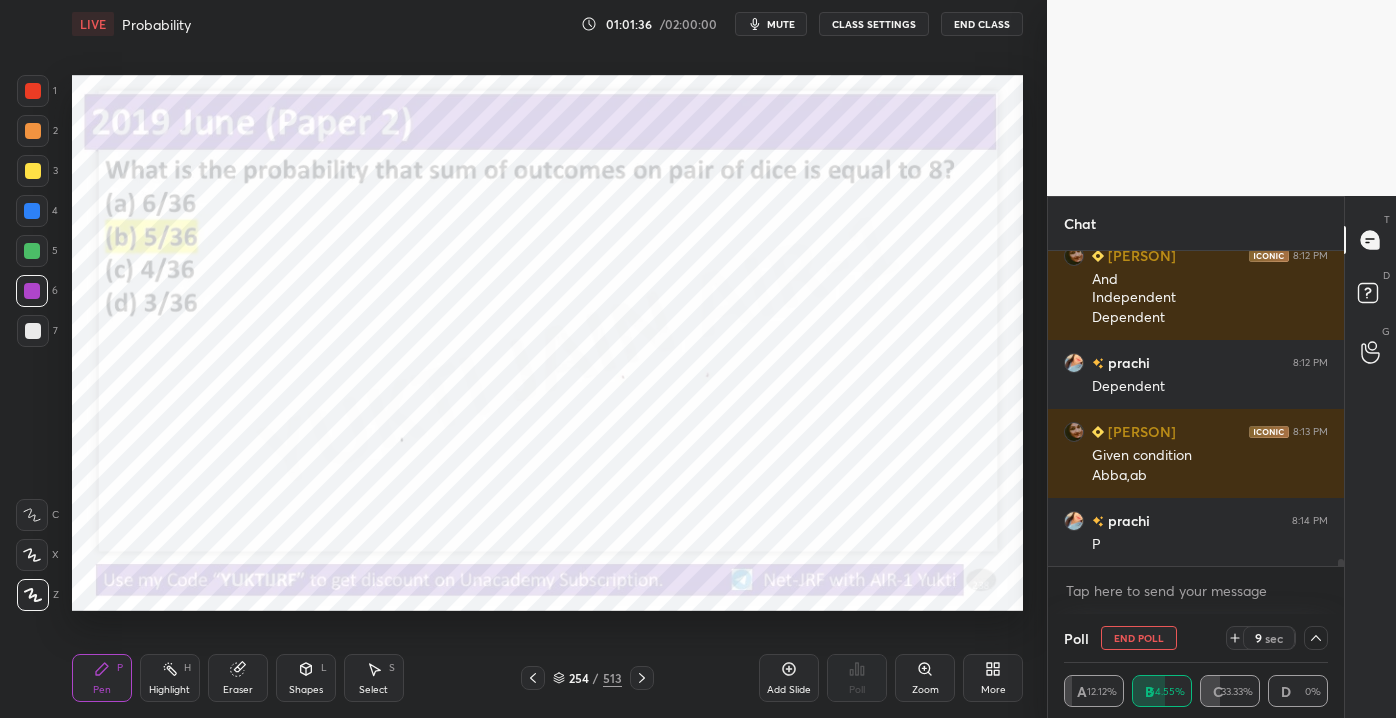 click on "Shapes" at bounding box center [306, 690] 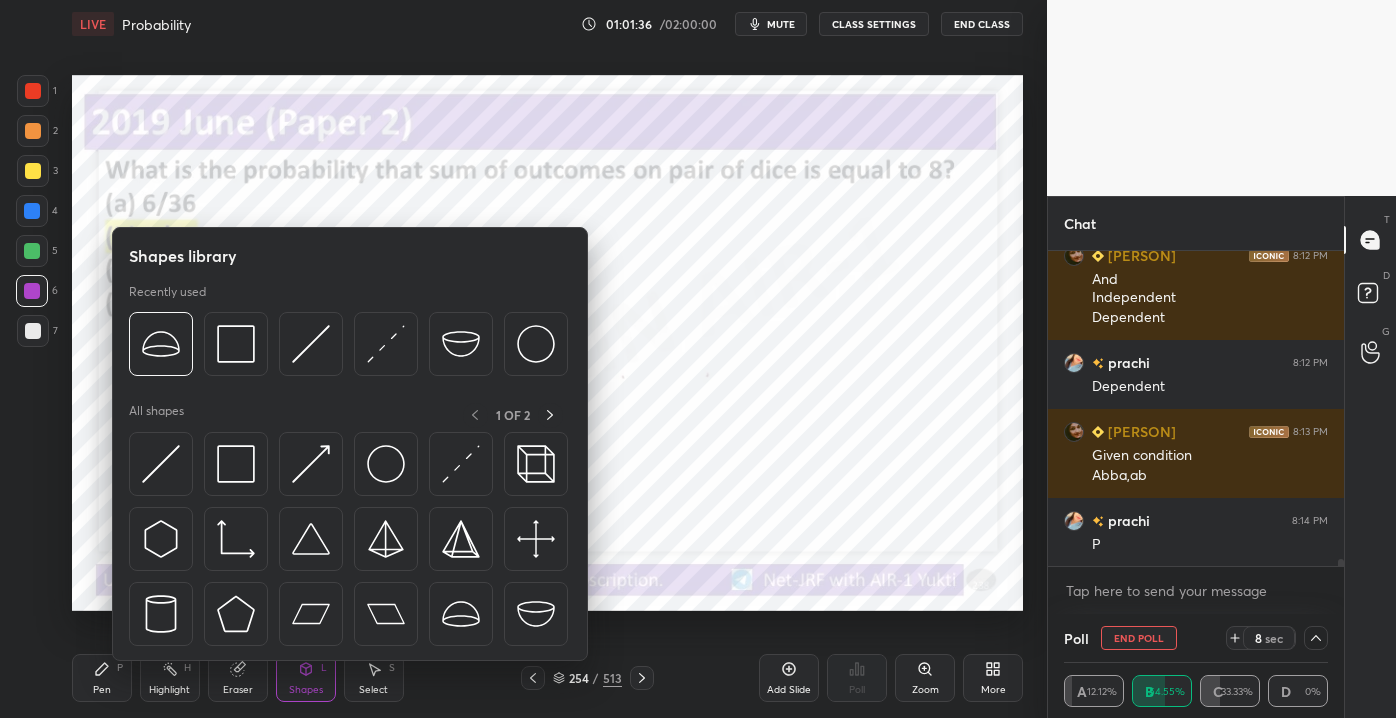 click at bounding box center (350, 544) 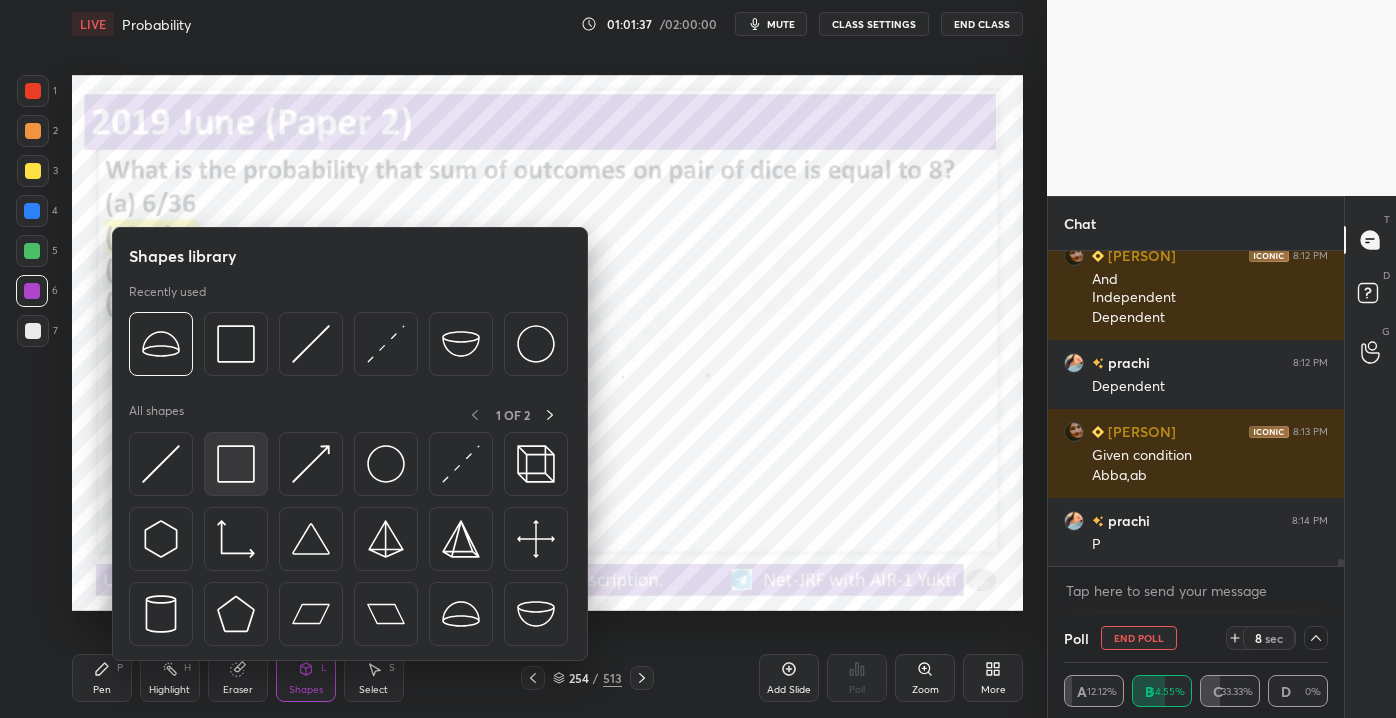 click at bounding box center [236, 464] 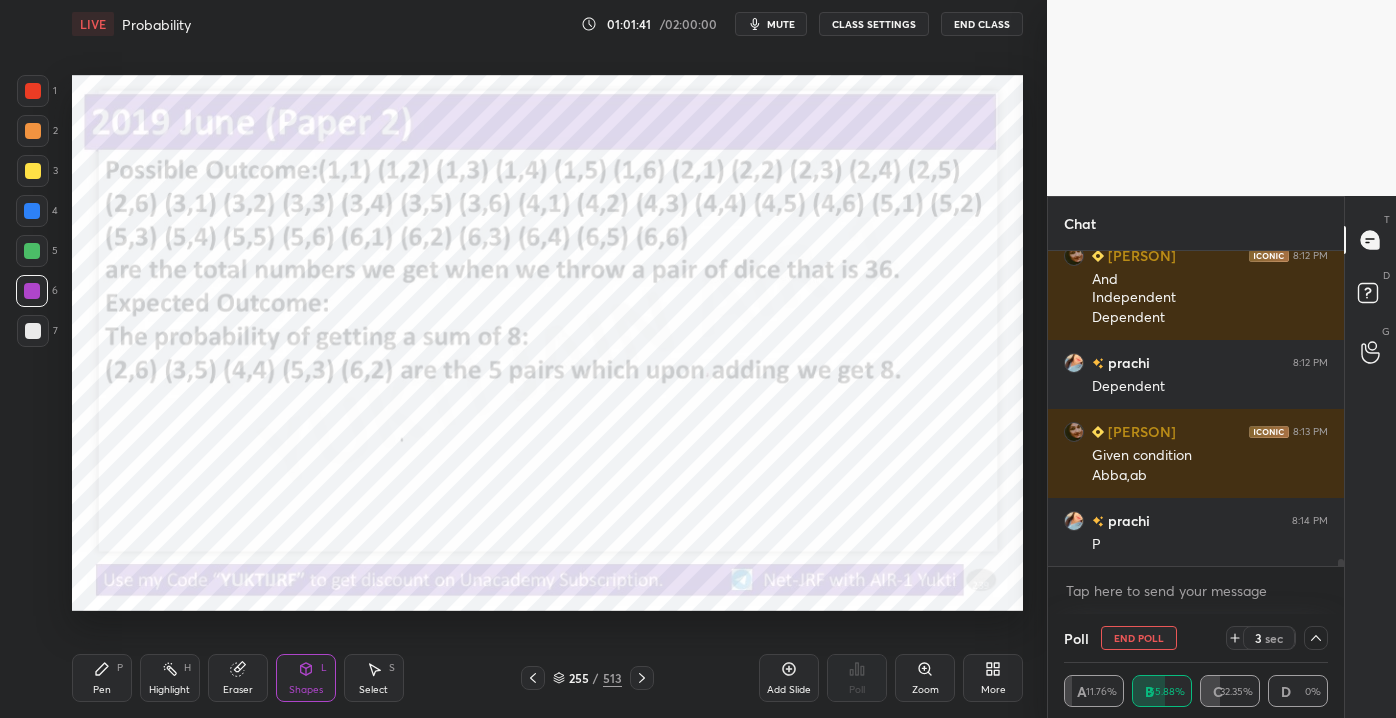 click 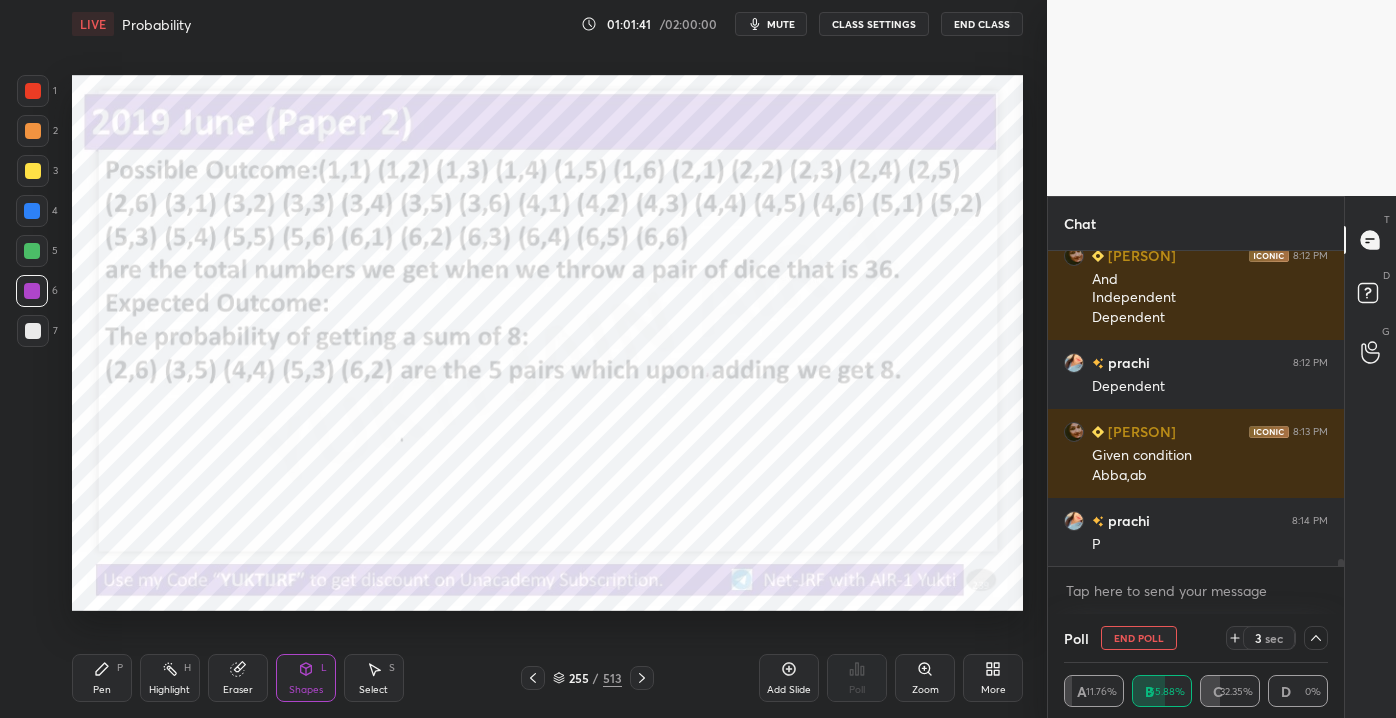 scroll, scrollTop: 6, scrollLeft: 5, axis: both 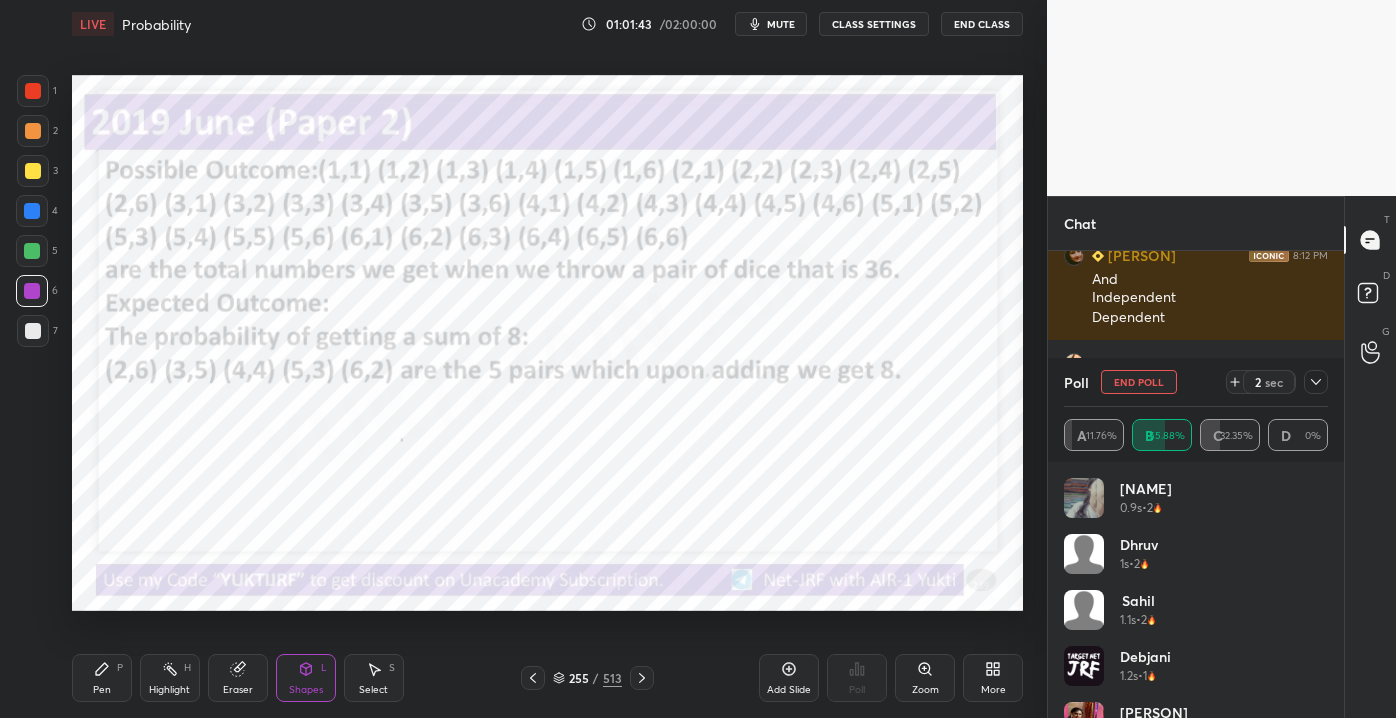 click 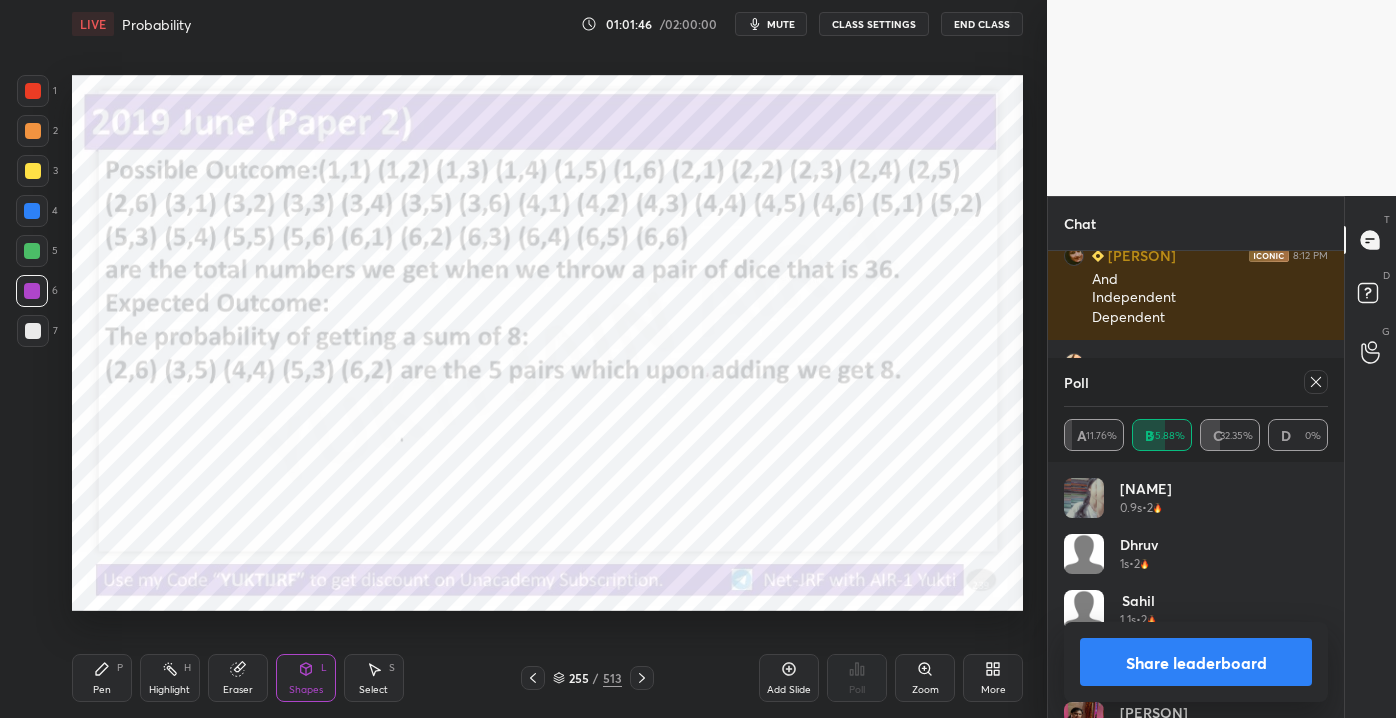 click 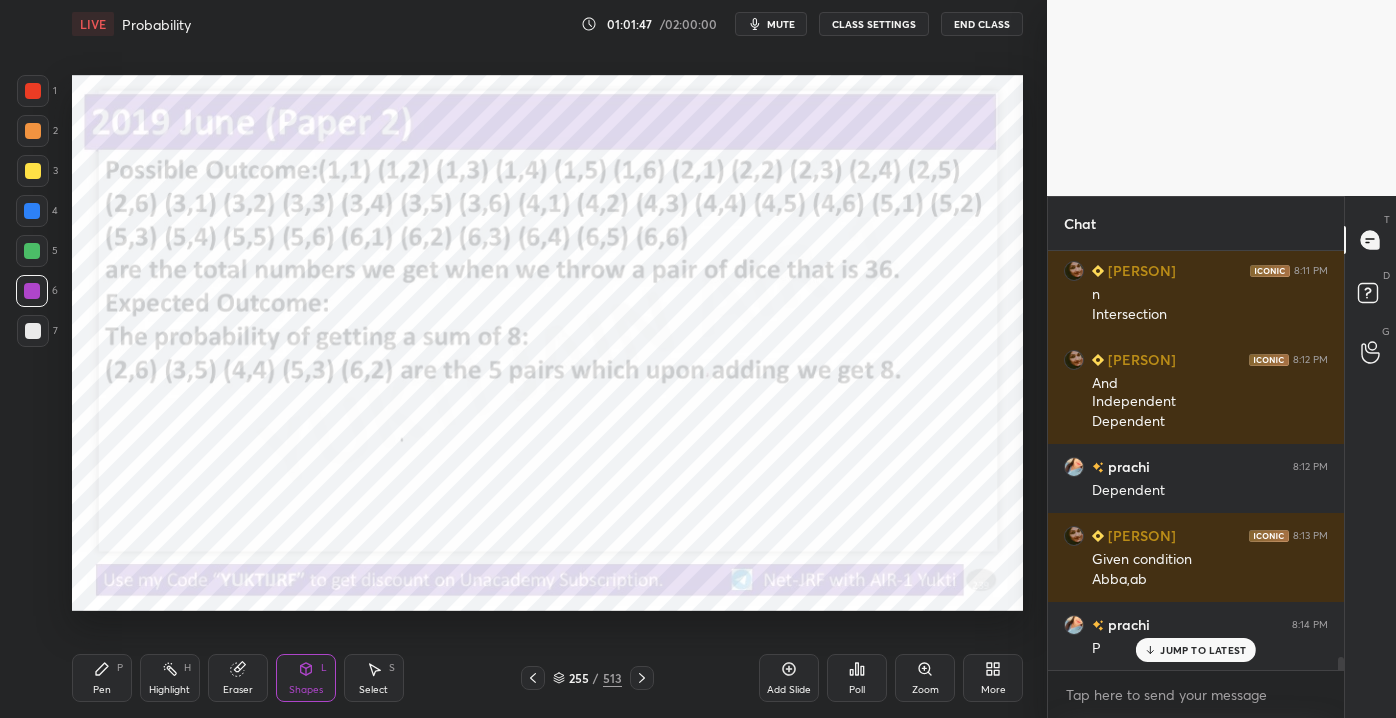 click on "JUMP TO LATEST" at bounding box center (1203, 650) 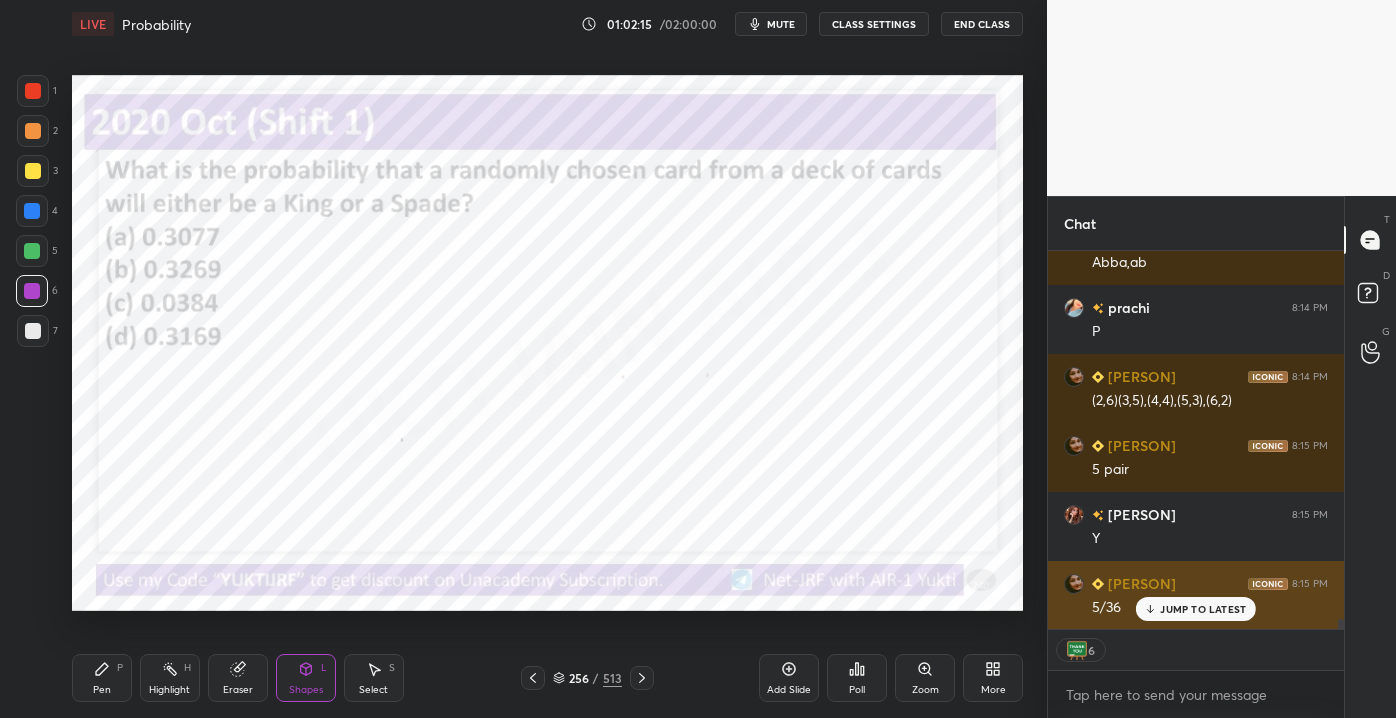 click on "JUMP TO LATEST" at bounding box center [1196, 609] 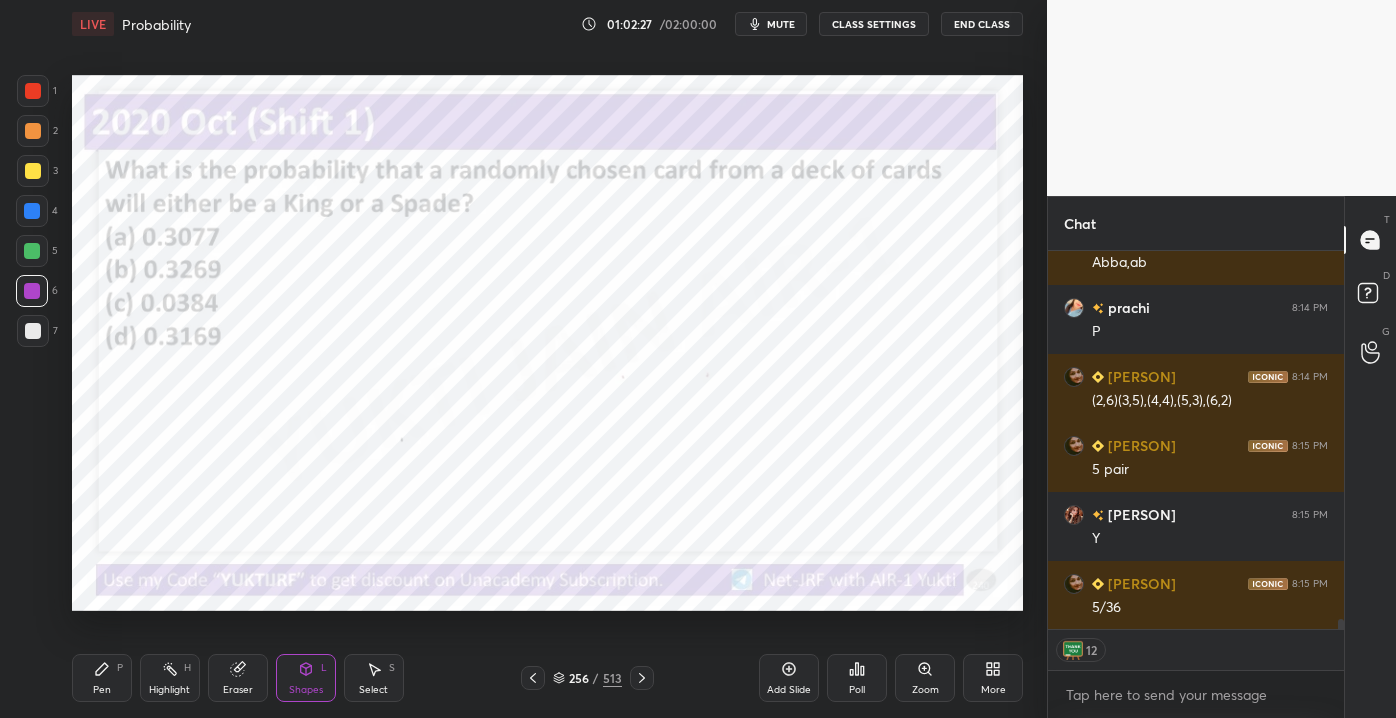 click on "Pen P" at bounding box center (102, 678) 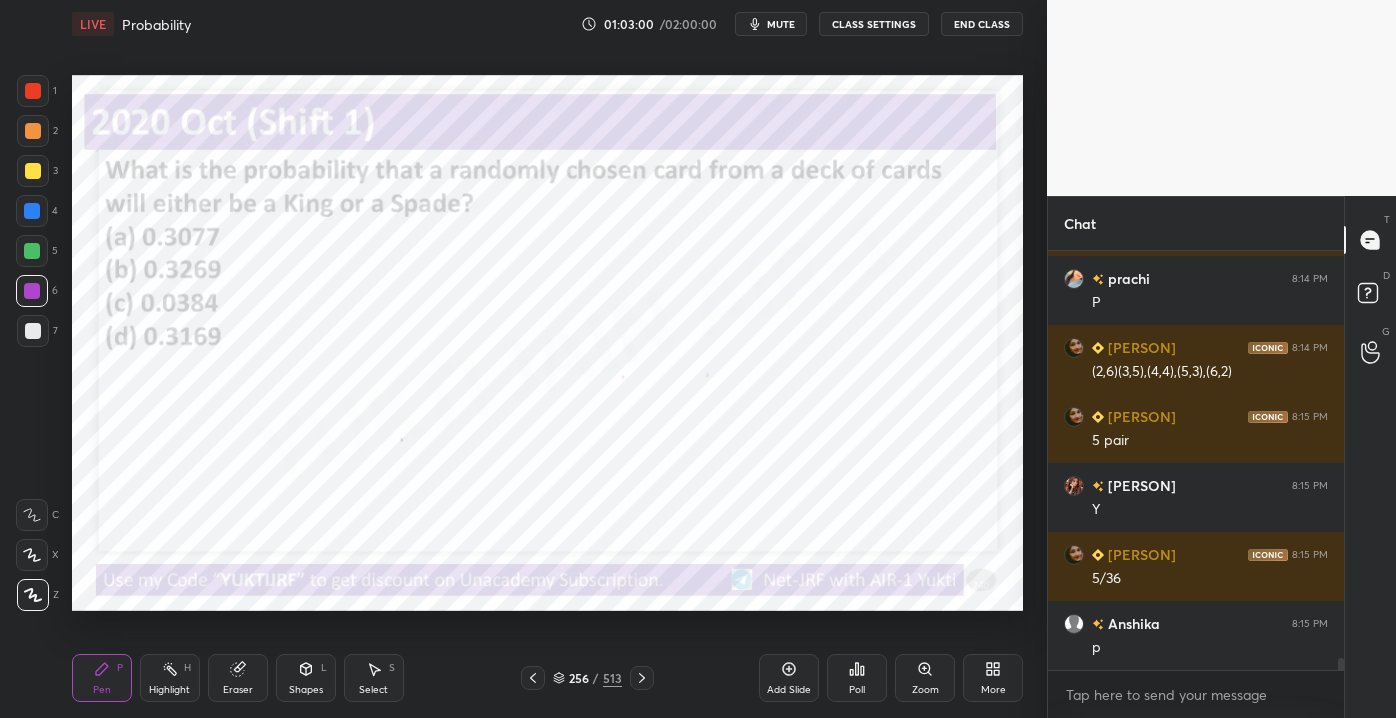 scroll, scrollTop: 13956, scrollLeft: 0, axis: vertical 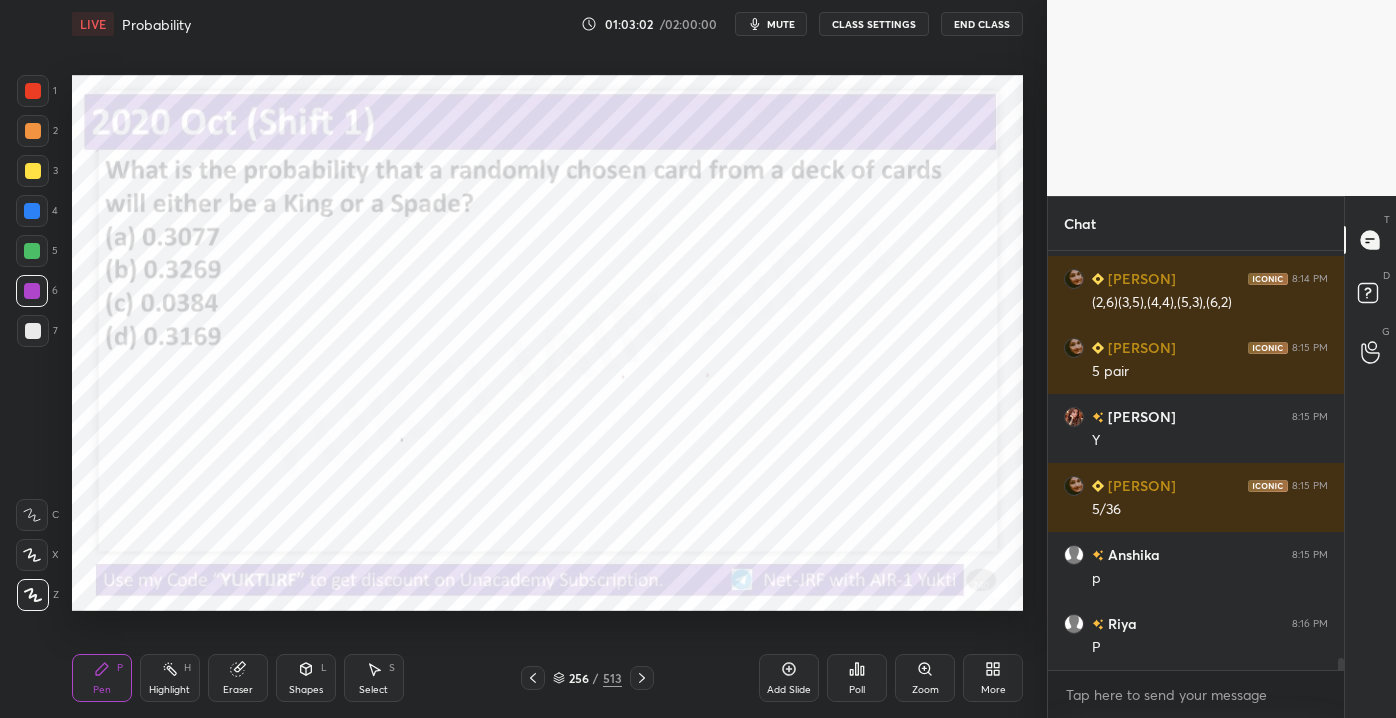 click on "Poll" at bounding box center [857, 678] 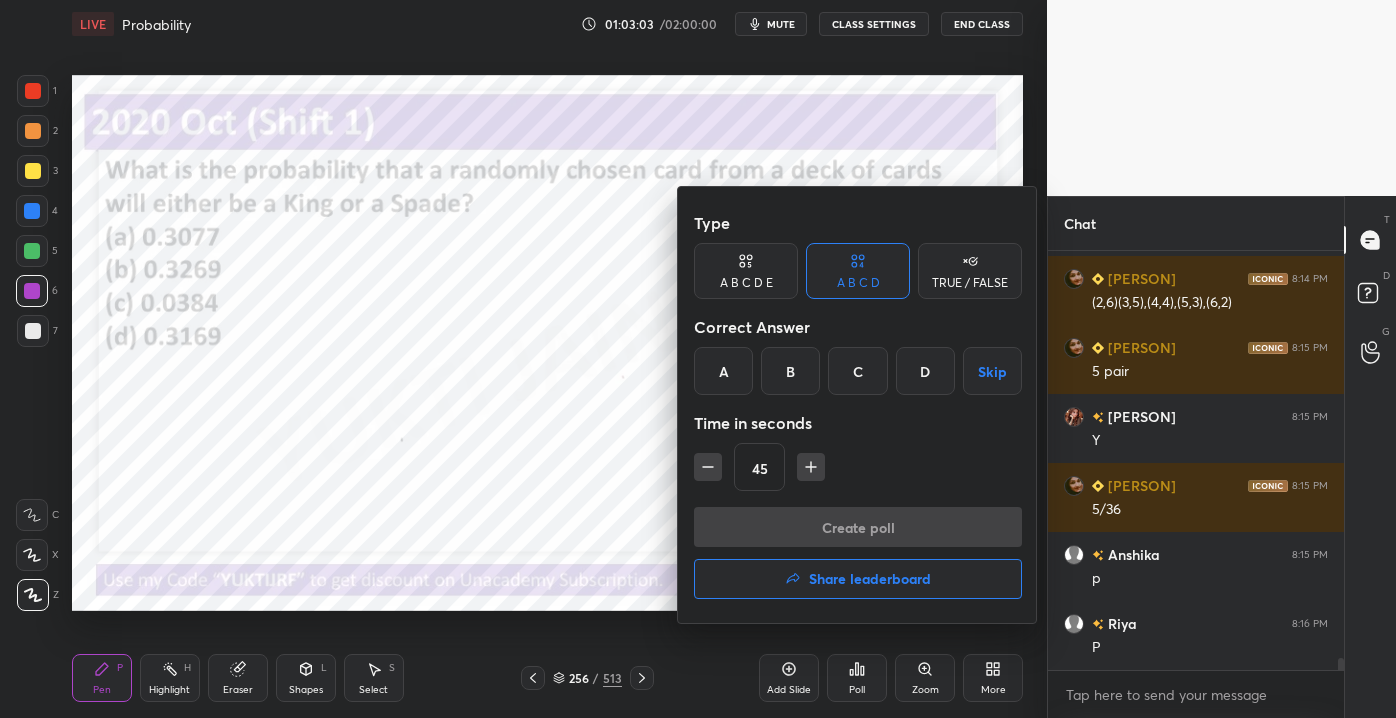 click on "A" at bounding box center [723, 371] 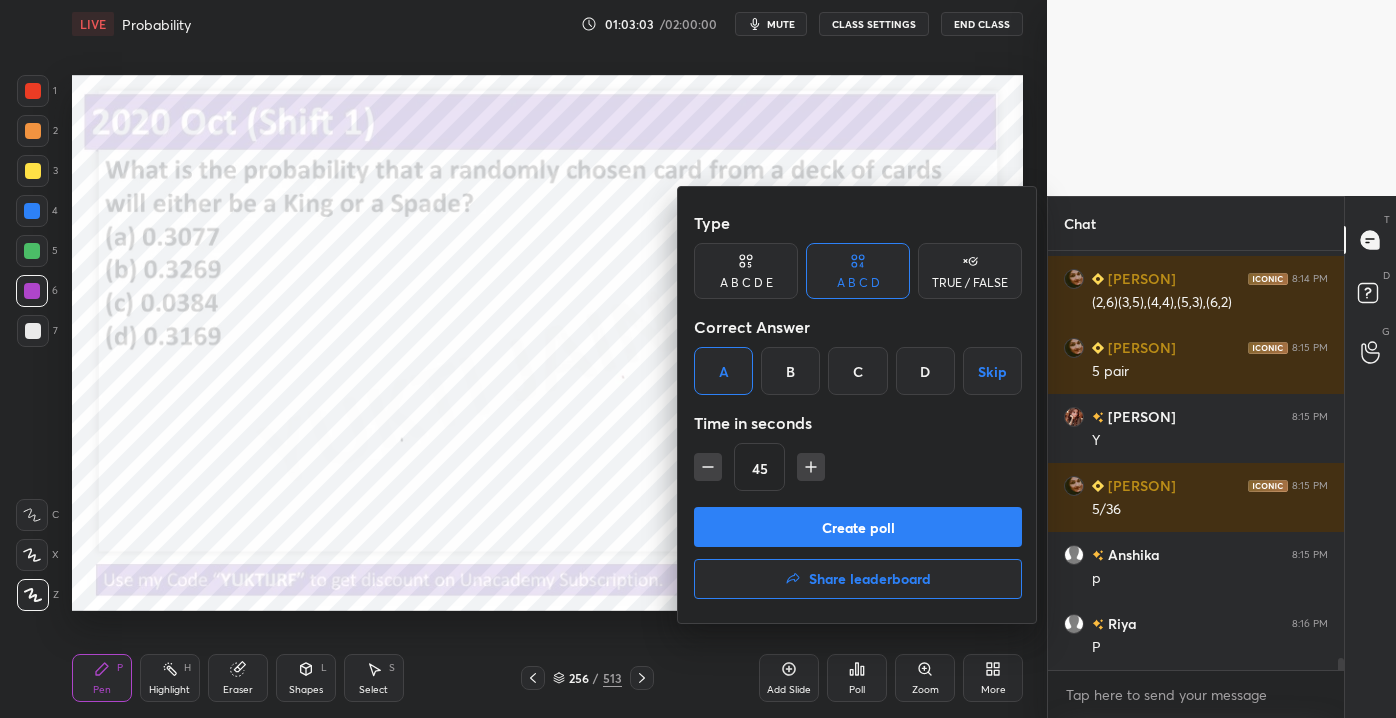 click on "Create poll" at bounding box center [858, 527] 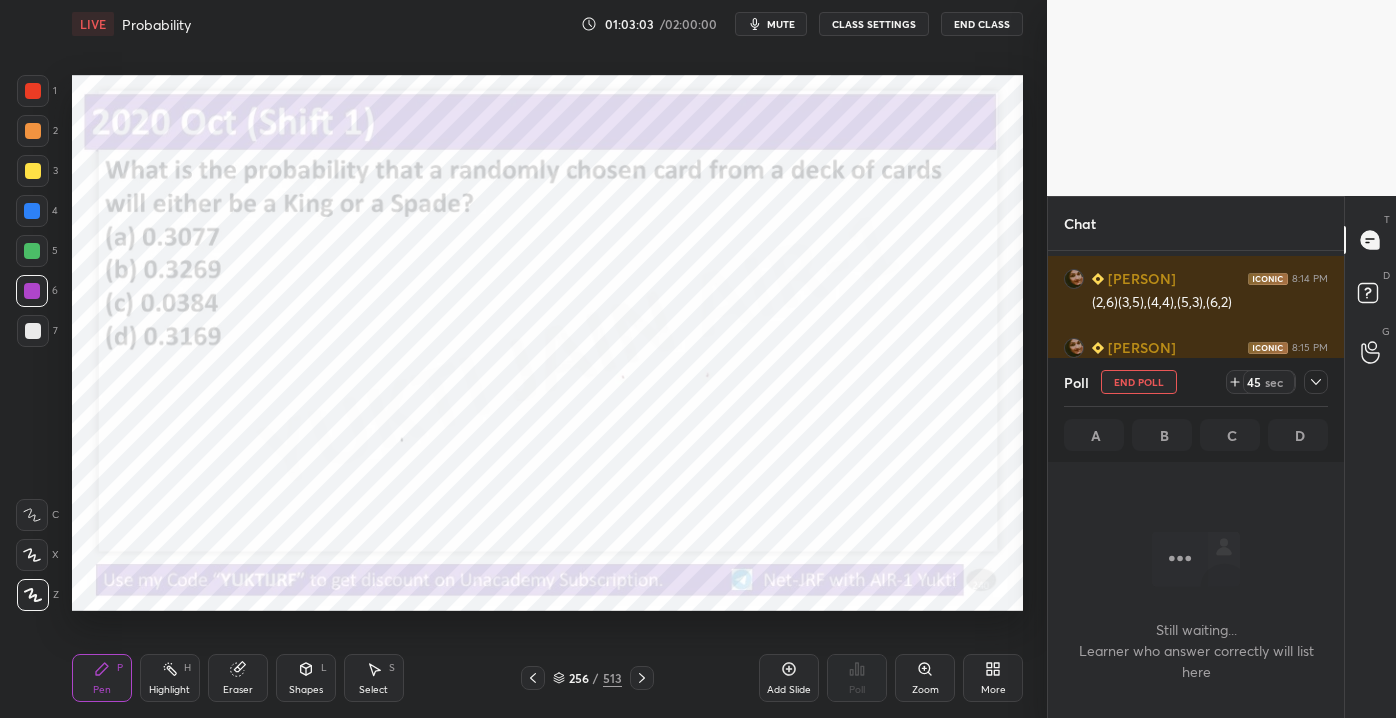 scroll, scrollTop: 381, scrollLeft: 290, axis: both 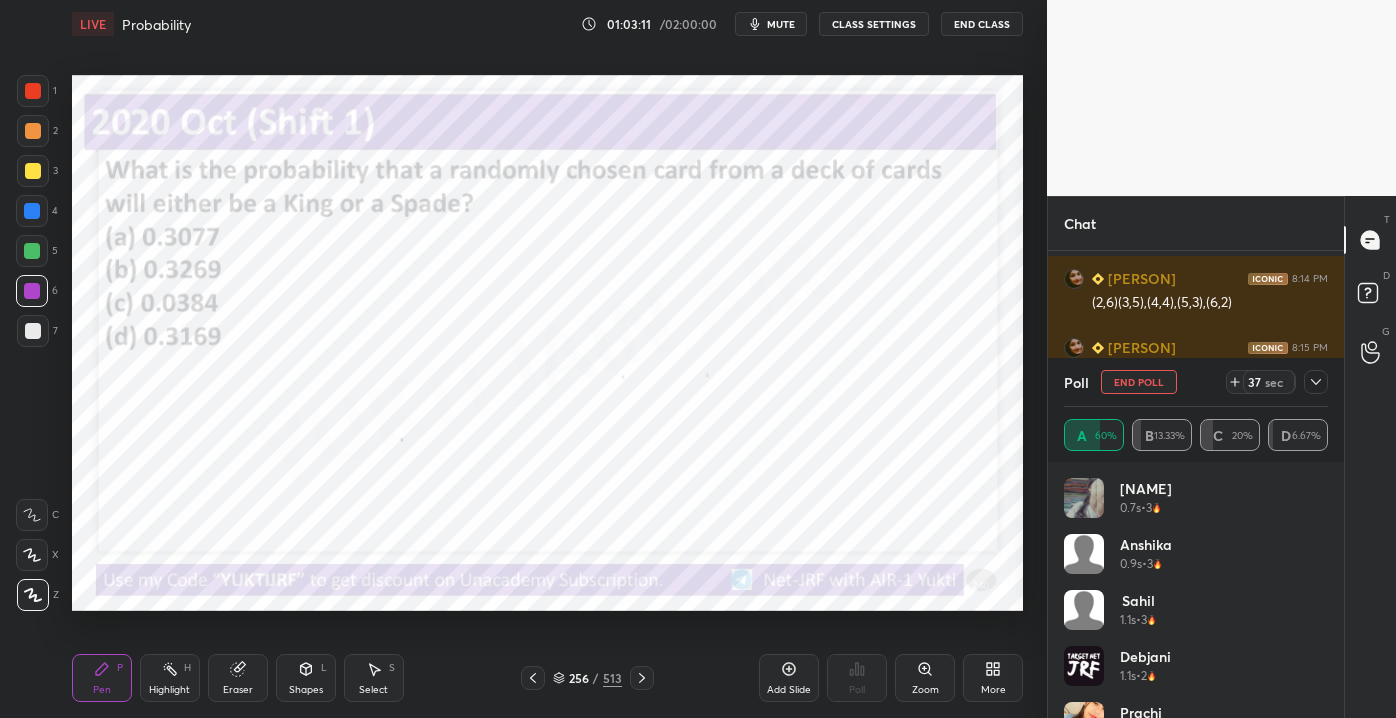 click on "Shapes L" at bounding box center (306, 678) 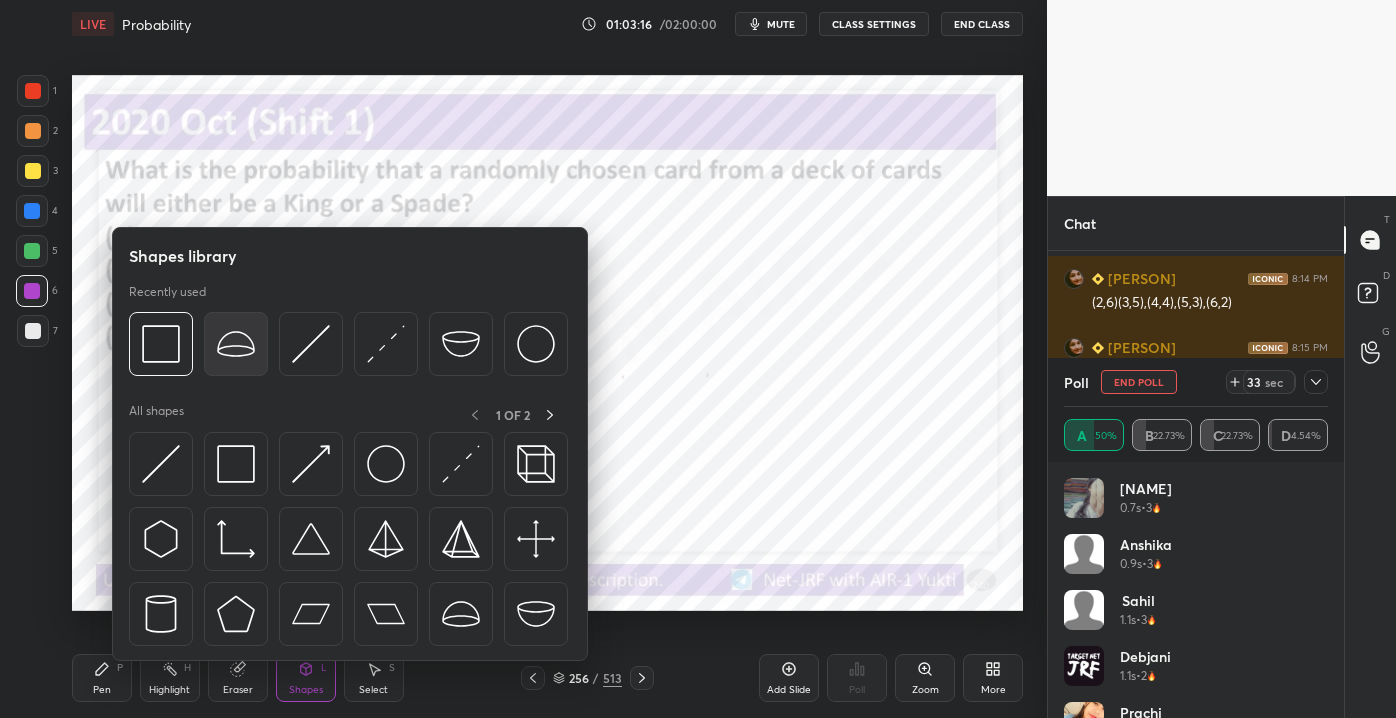 click at bounding box center [236, 344] 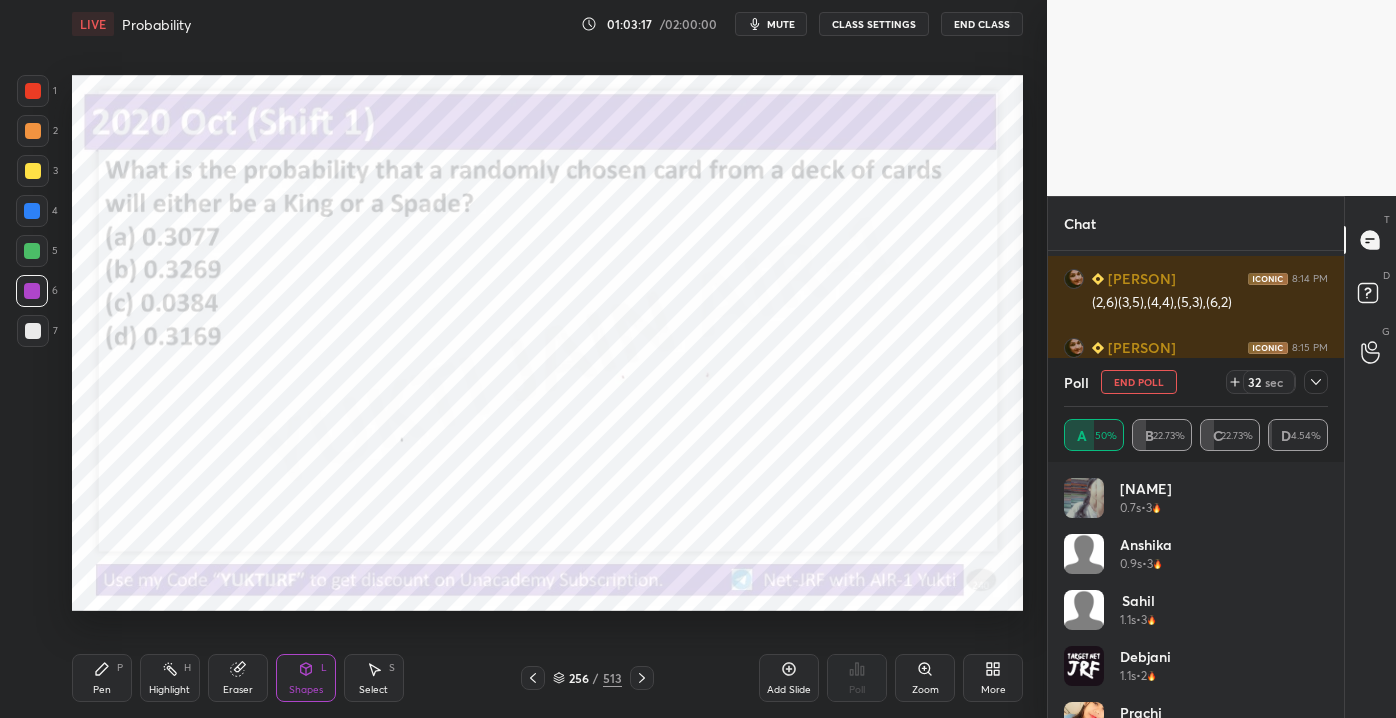 drag, startPoint x: 37, startPoint y: 254, endPoint x: 48, endPoint y: 259, distance: 12.083046 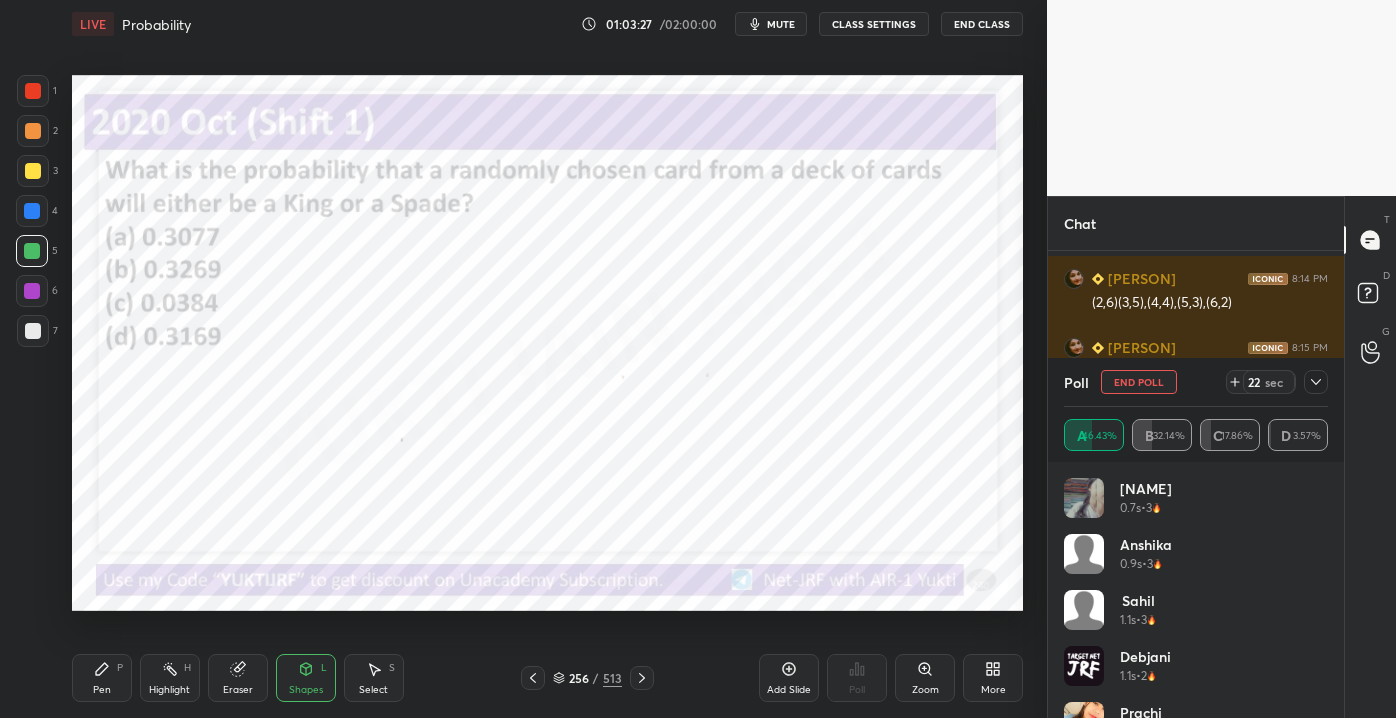 scroll, scrollTop: 14128, scrollLeft: 0, axis: vertical 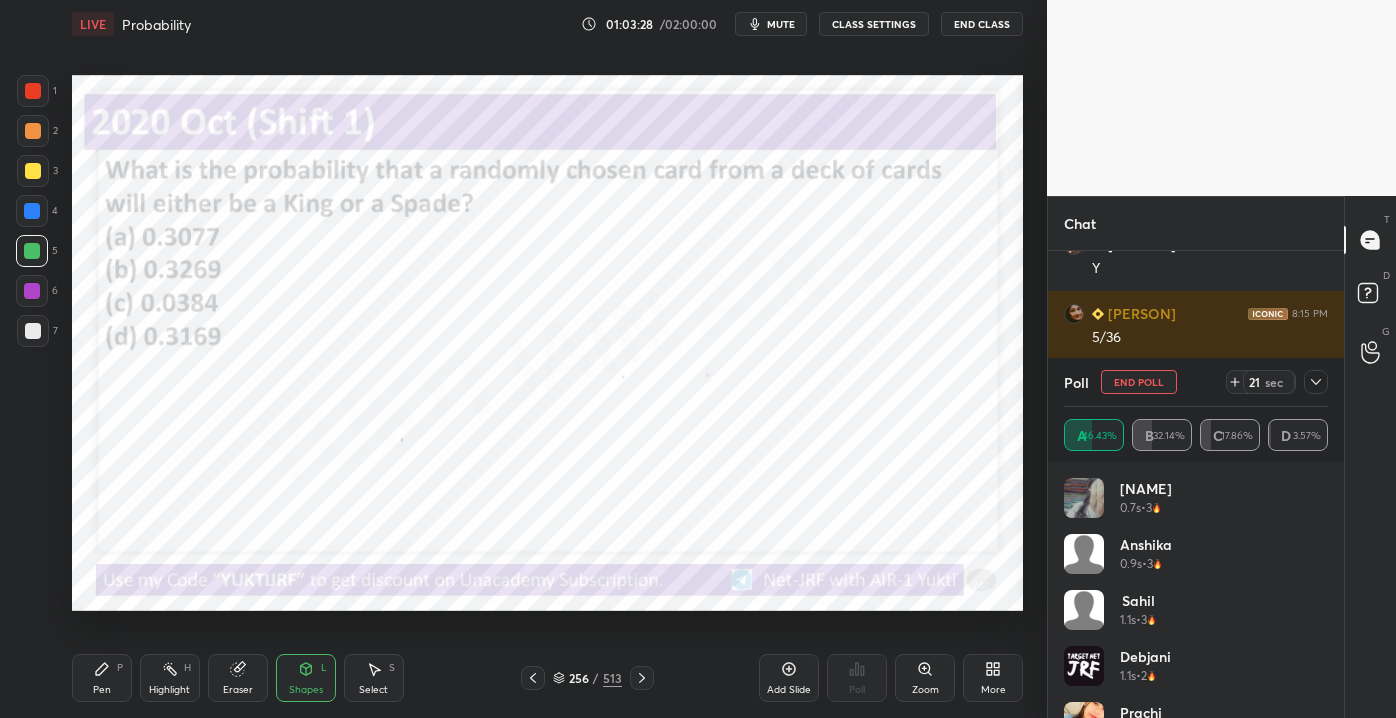 click 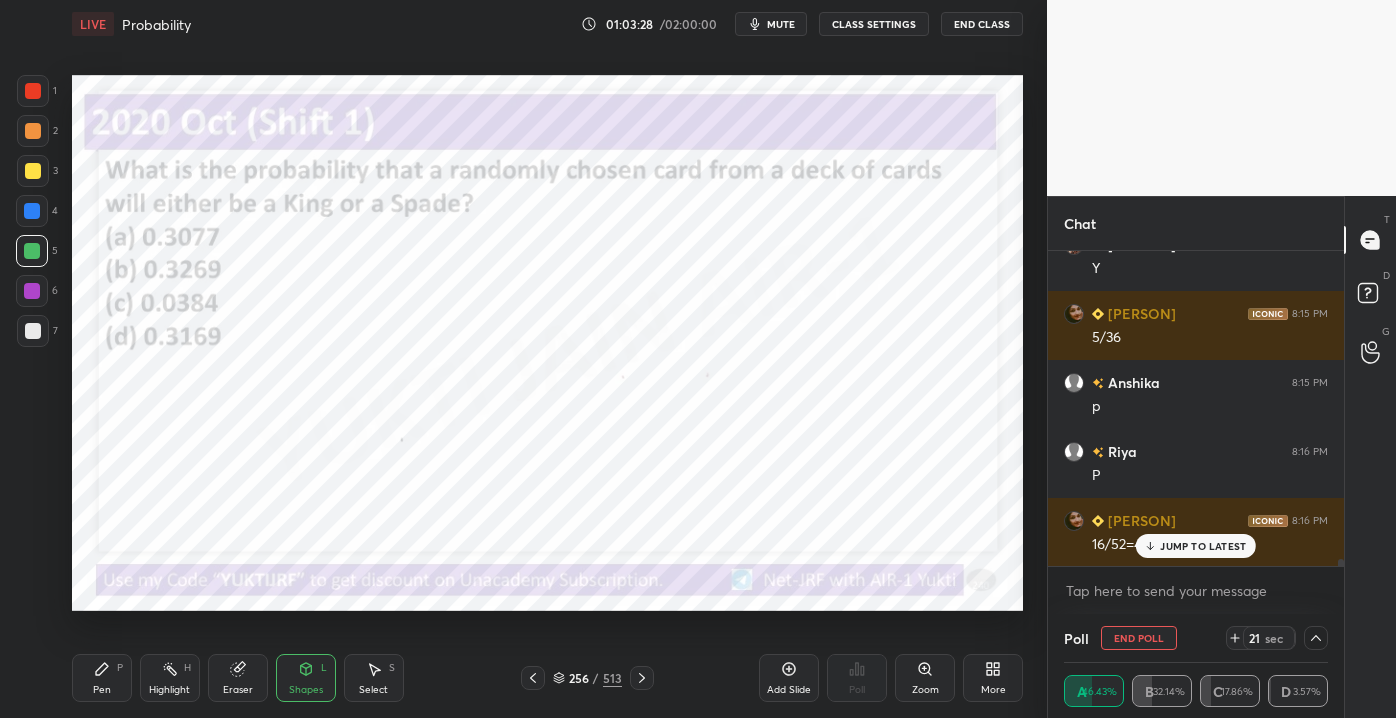 scroll, scrollTop: 153, scrollLeft: 258, axis: both 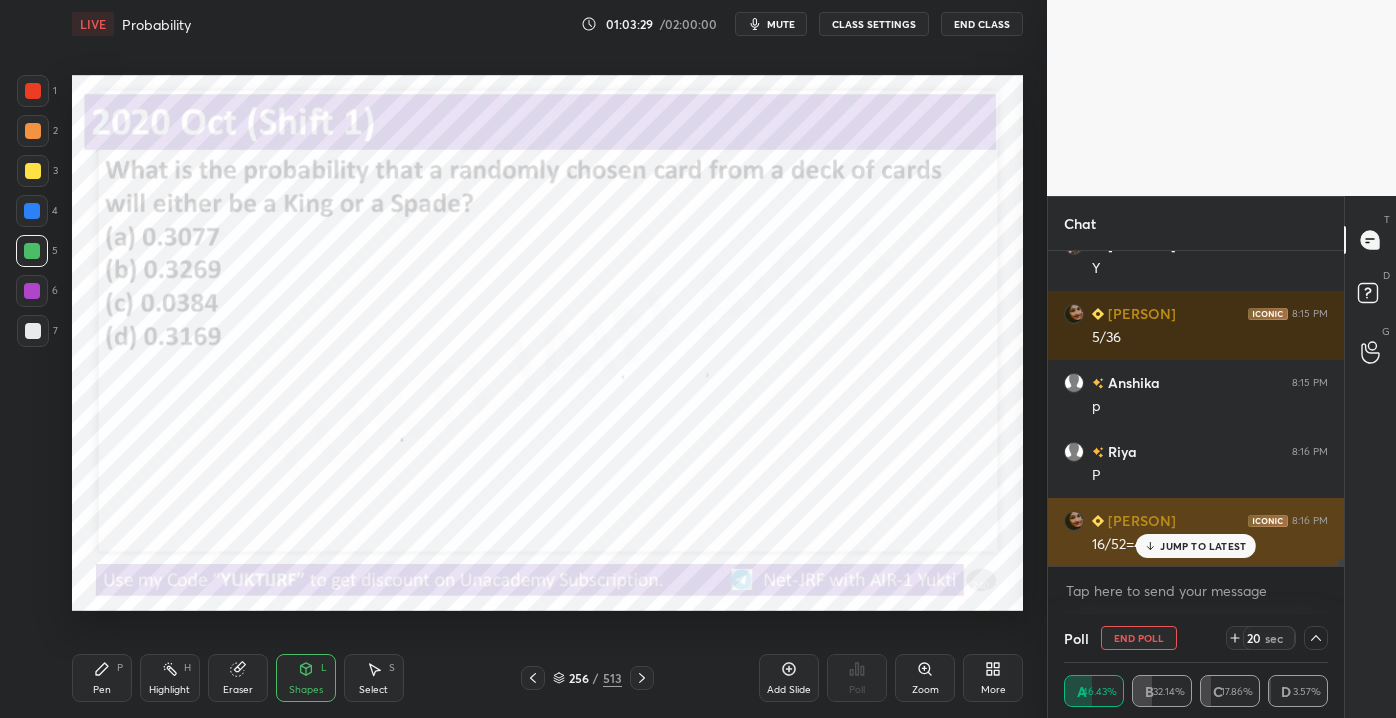click on "JUMP TO LATEST" at bounding box center (1203, 546) 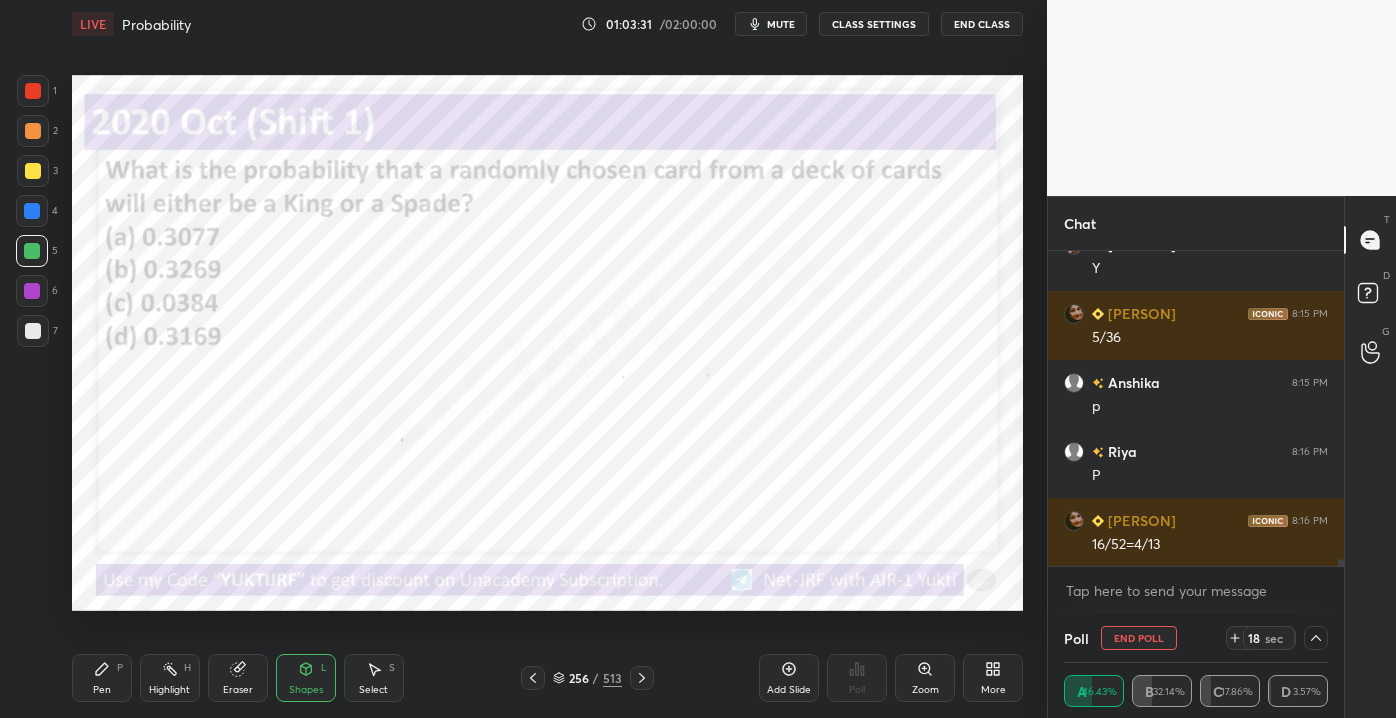 click at bounding box center [33, 131] 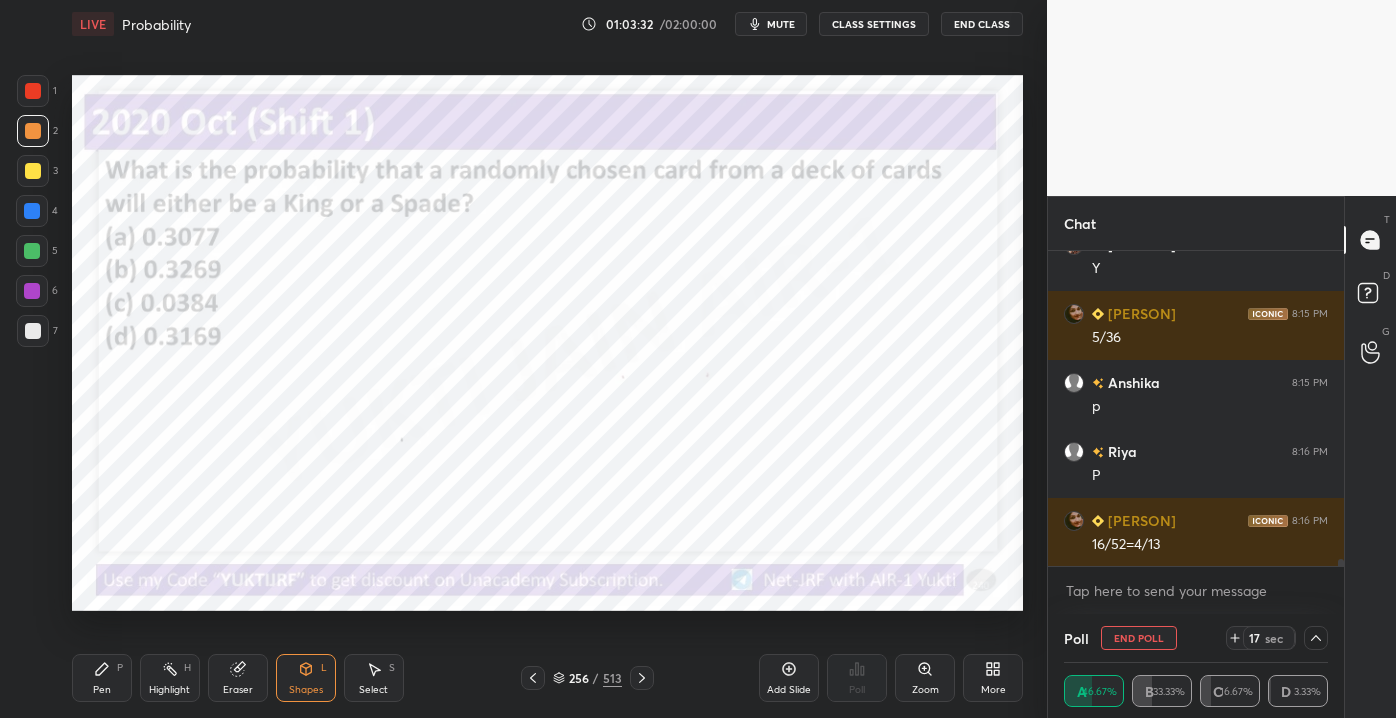 click on "Pen P" at bounding box center [102, 678] 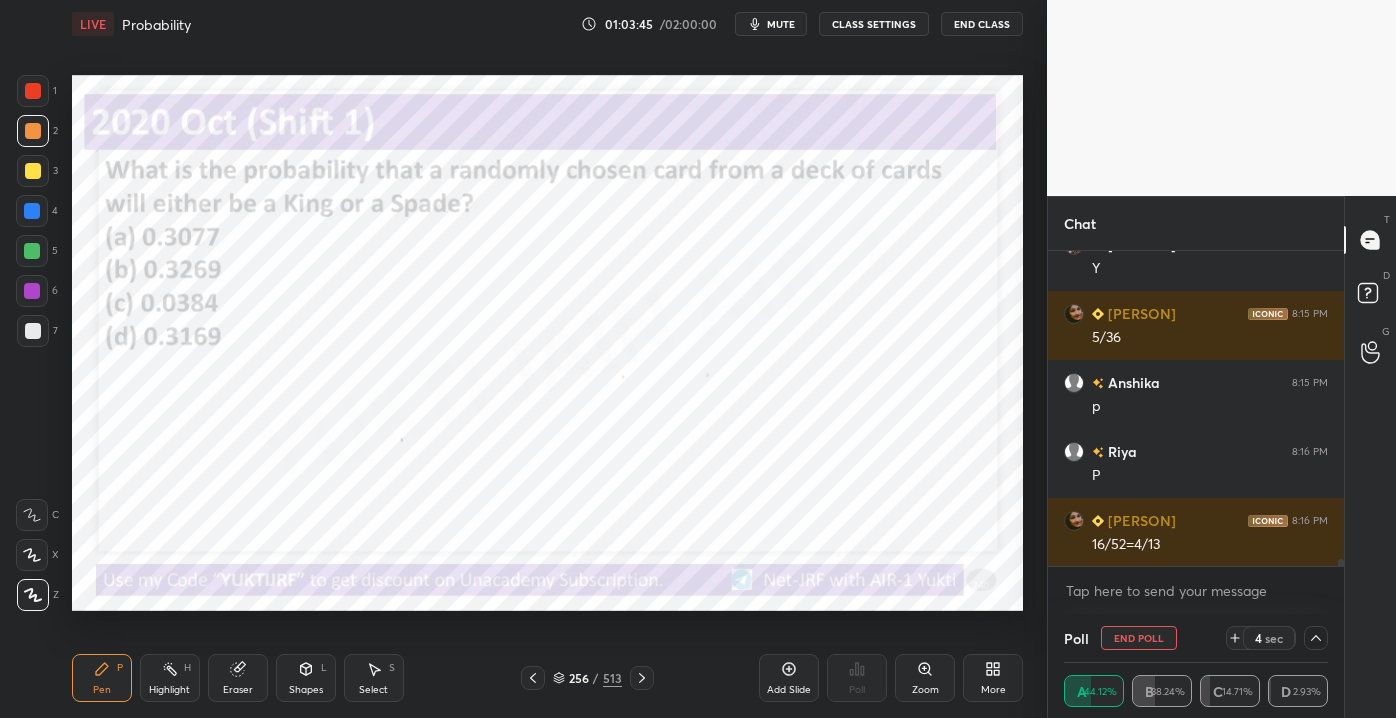 scroll, scrollTop: 14197, scrollLeft: 0, axis: vertical 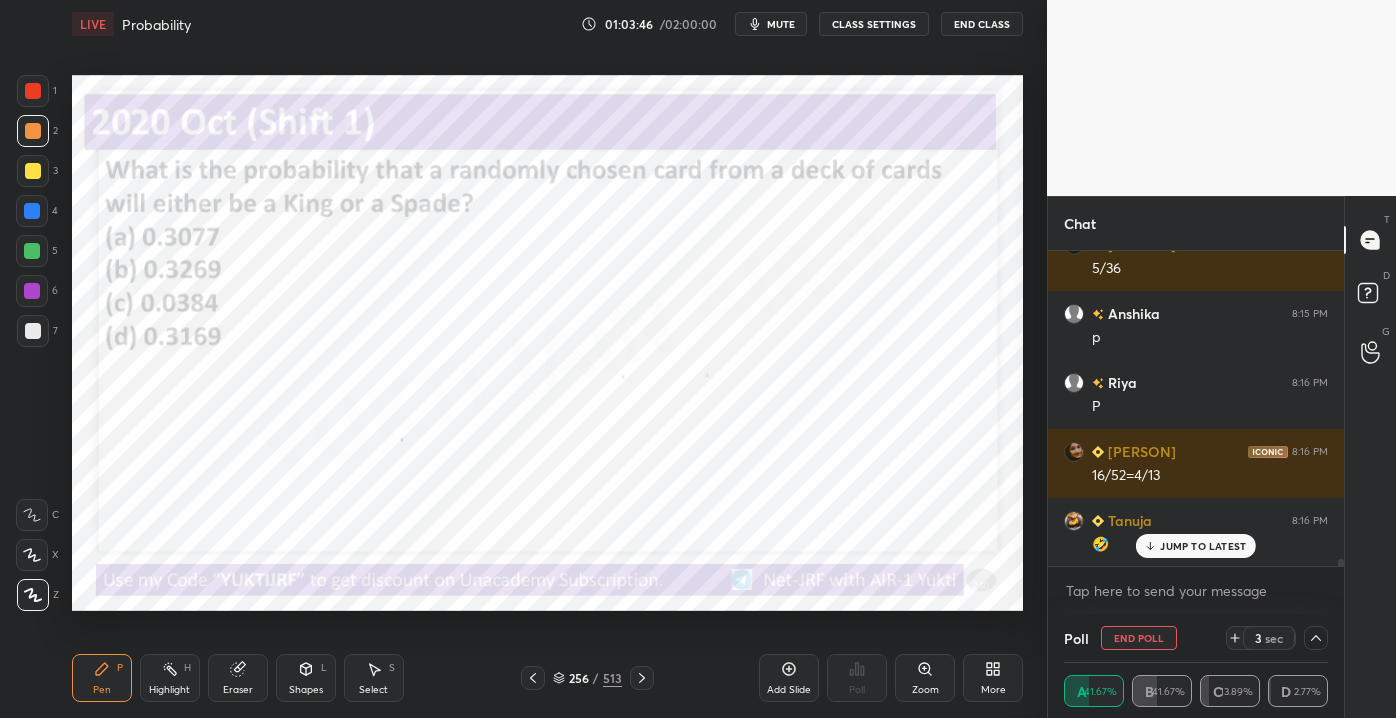 click on "JUMP TO LATEST" at bounding box center [1203, 546] 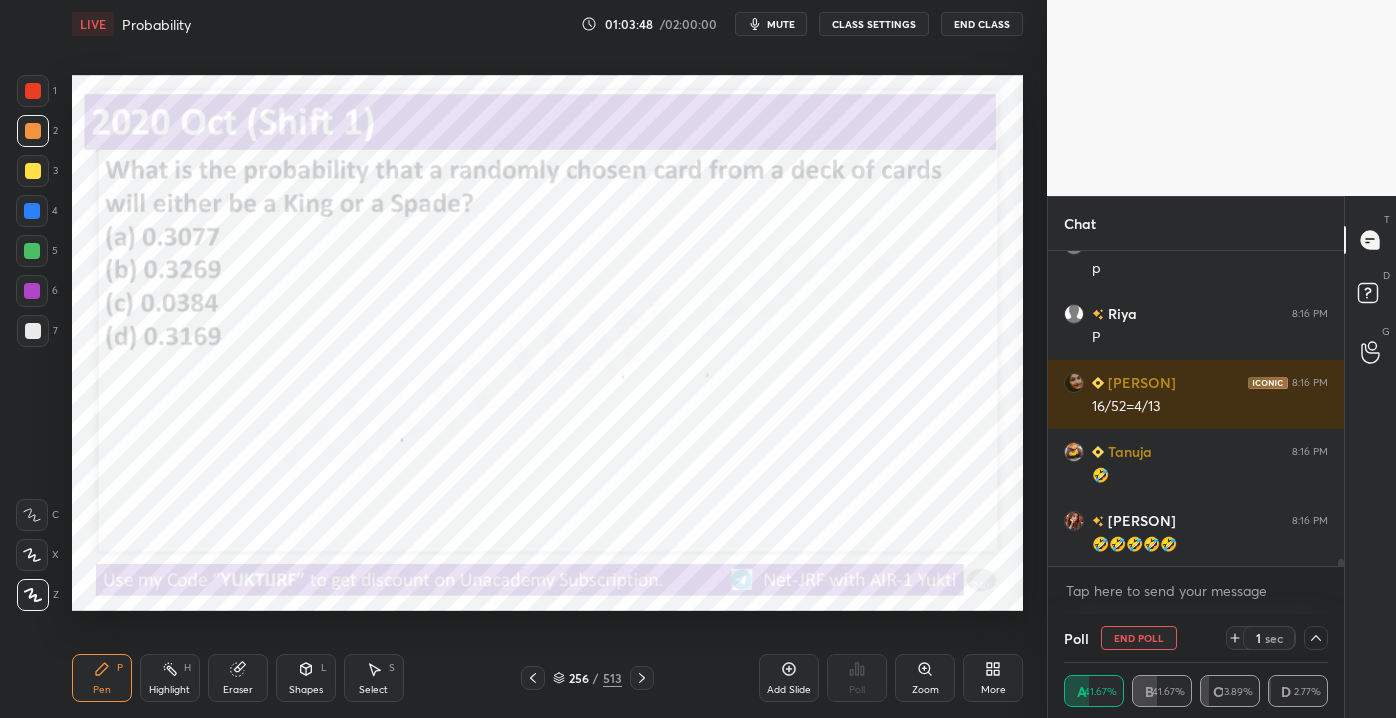 scroll, scrollTop: 14336, scrollLeft: 0, axis: vertical 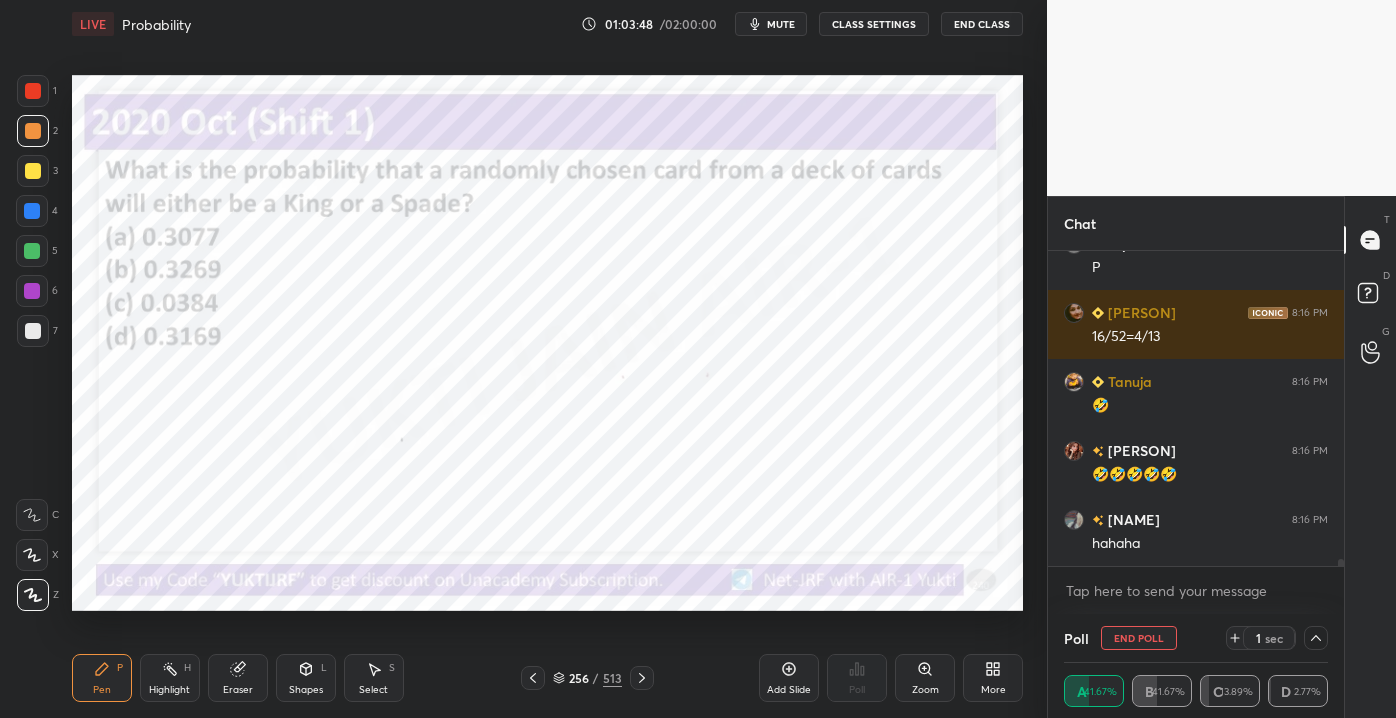 click on "[PERSON] 8:16 PM hahaha" at bounding box center (1196, 531) 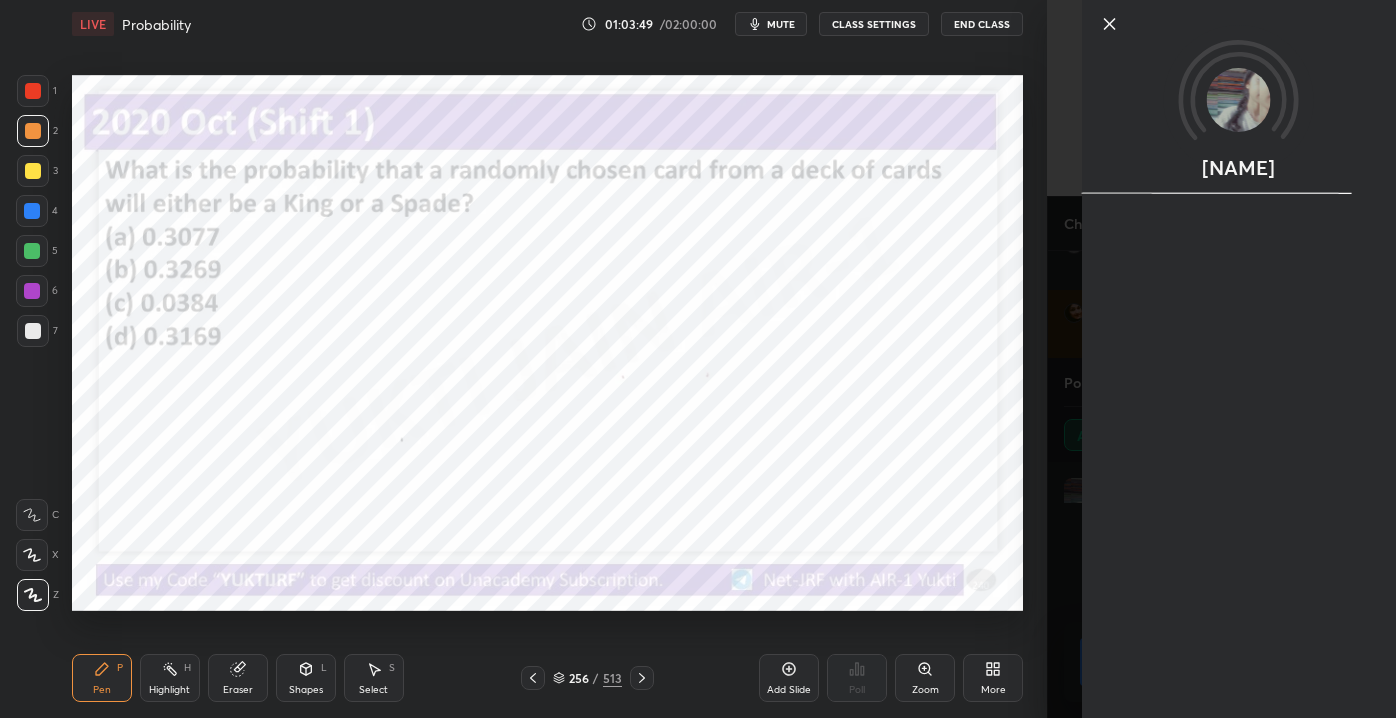 scroll, scrollTop: 6, scrollLeft: 5, axis: both 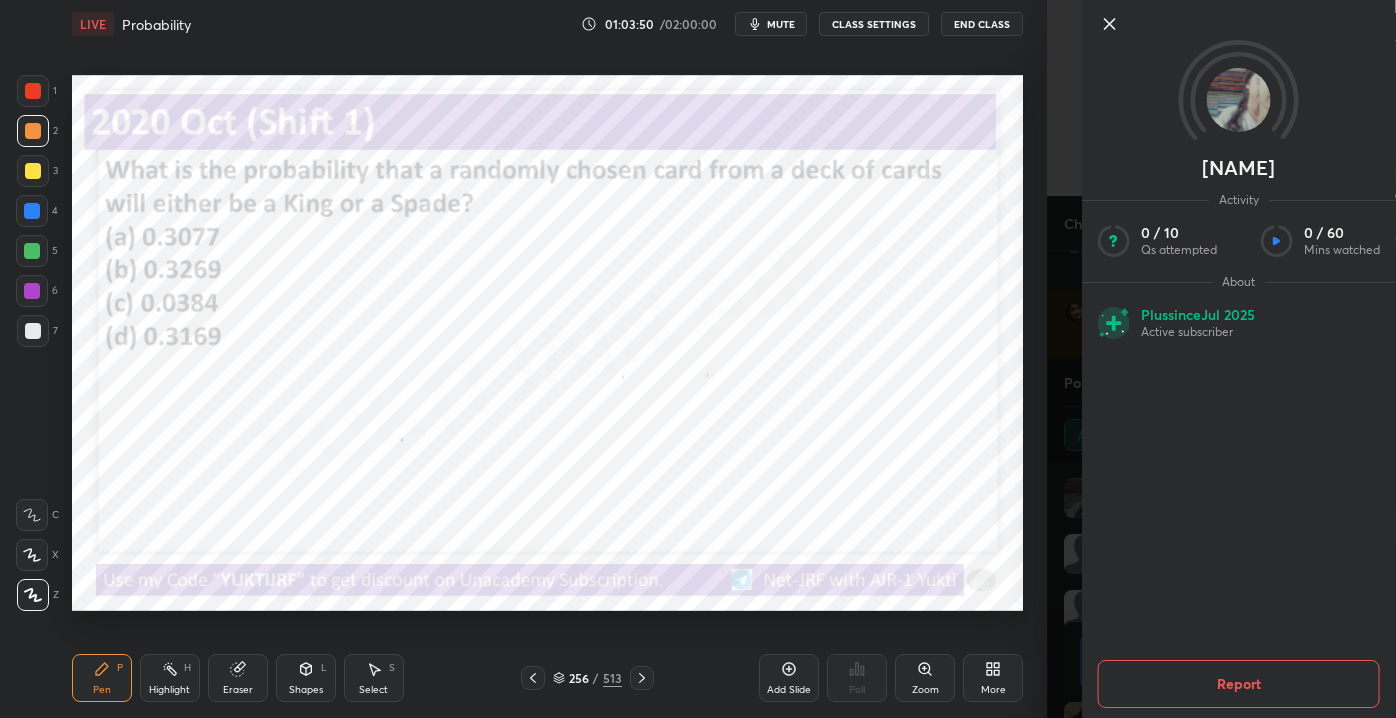 click 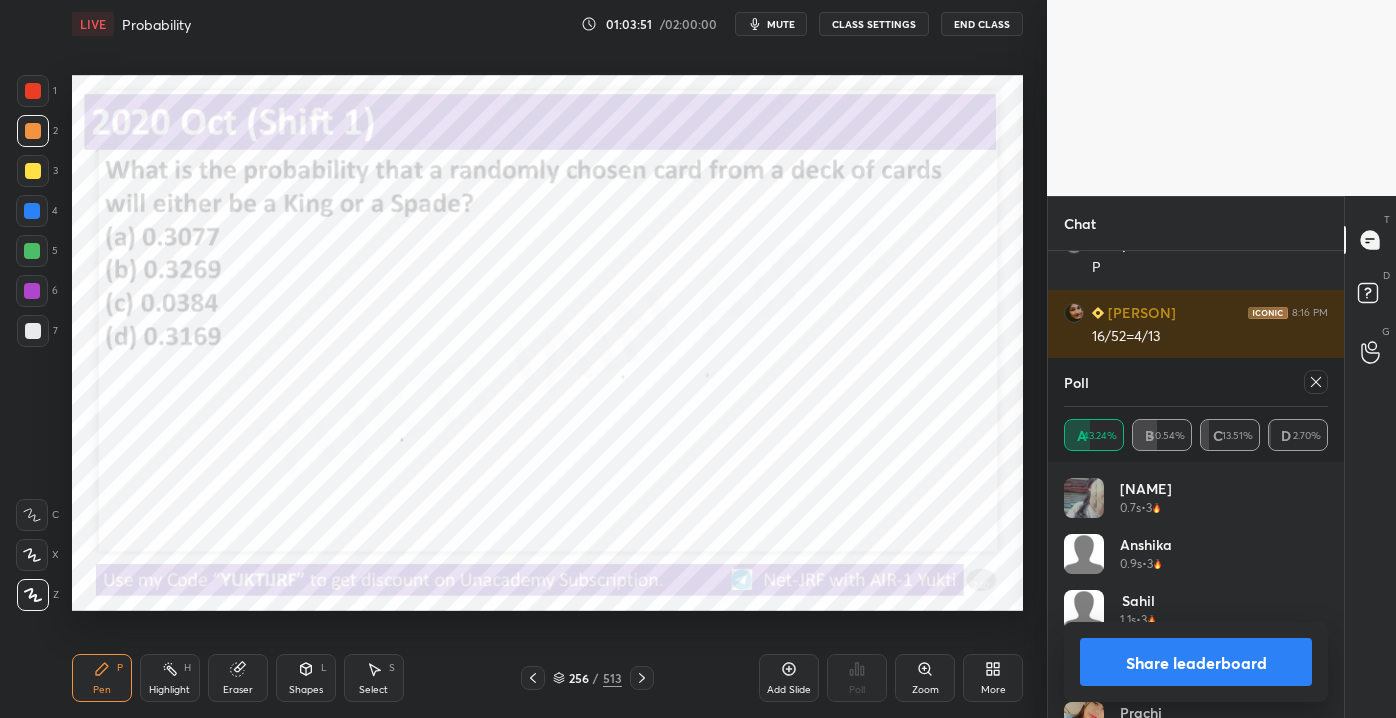 click 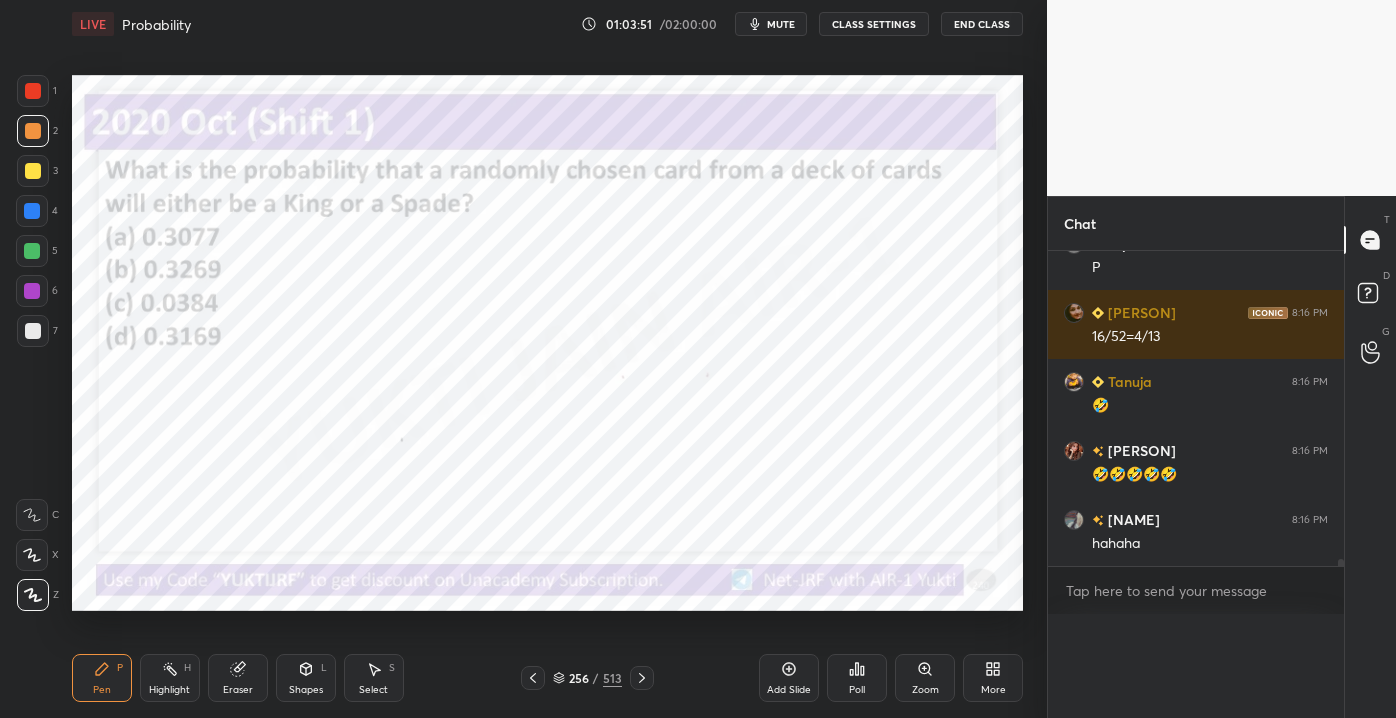 scroll, scrollTop: 120, scrollLeft: 258, axis: both 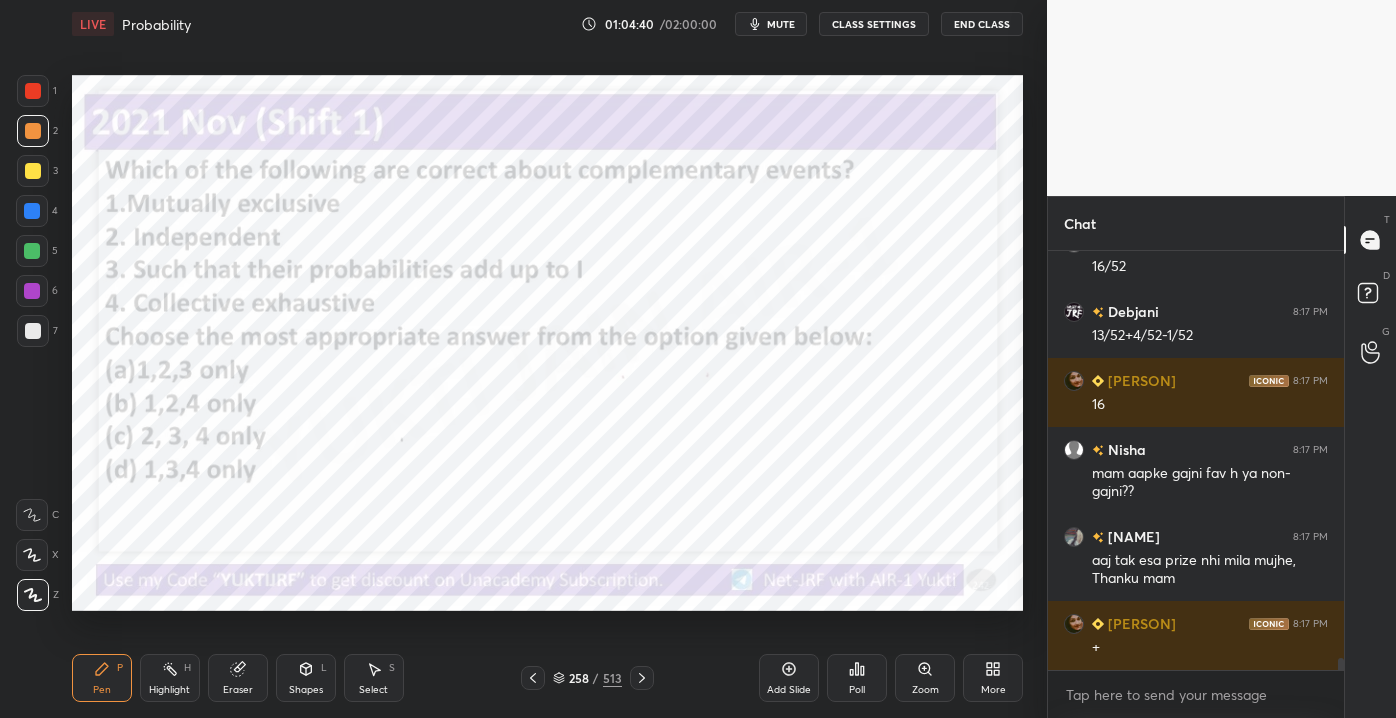 click at bounding box center (32, 211) 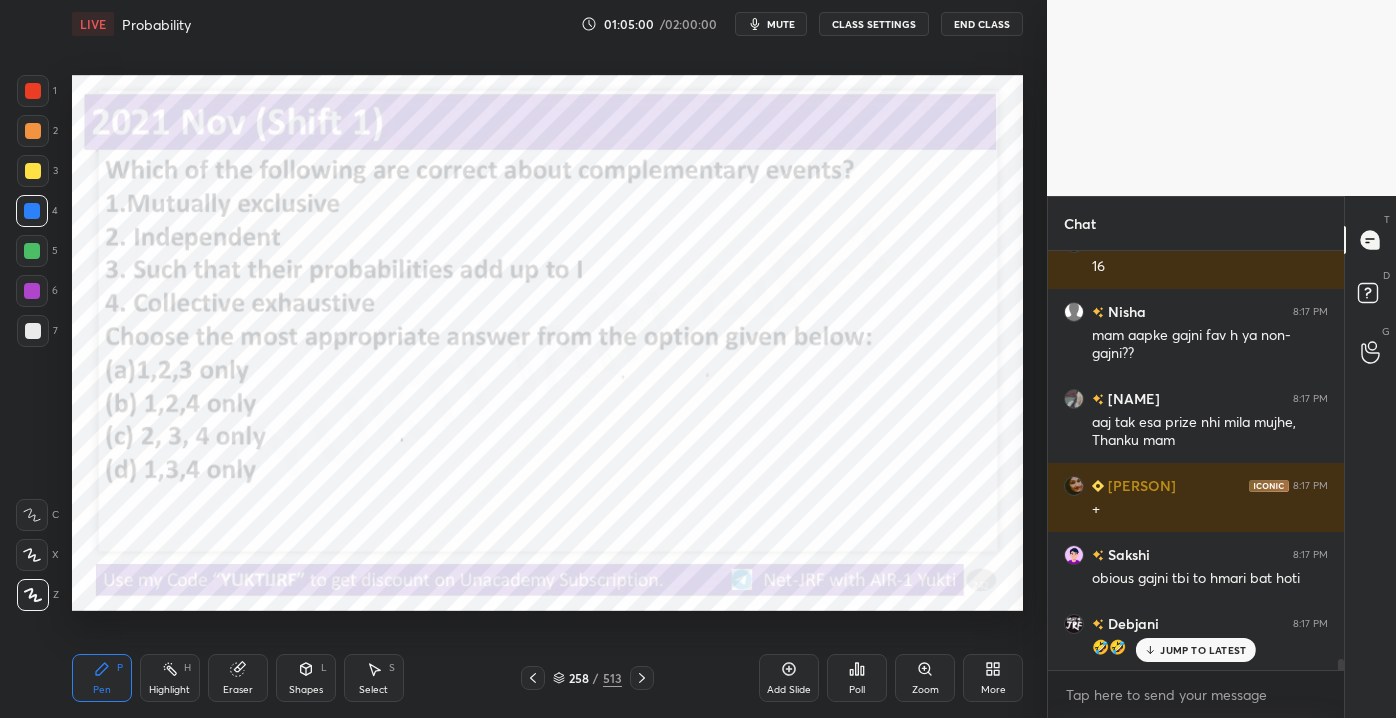 scroll, scrollTop: 14888, scrollLeft: 0, axis: vertical 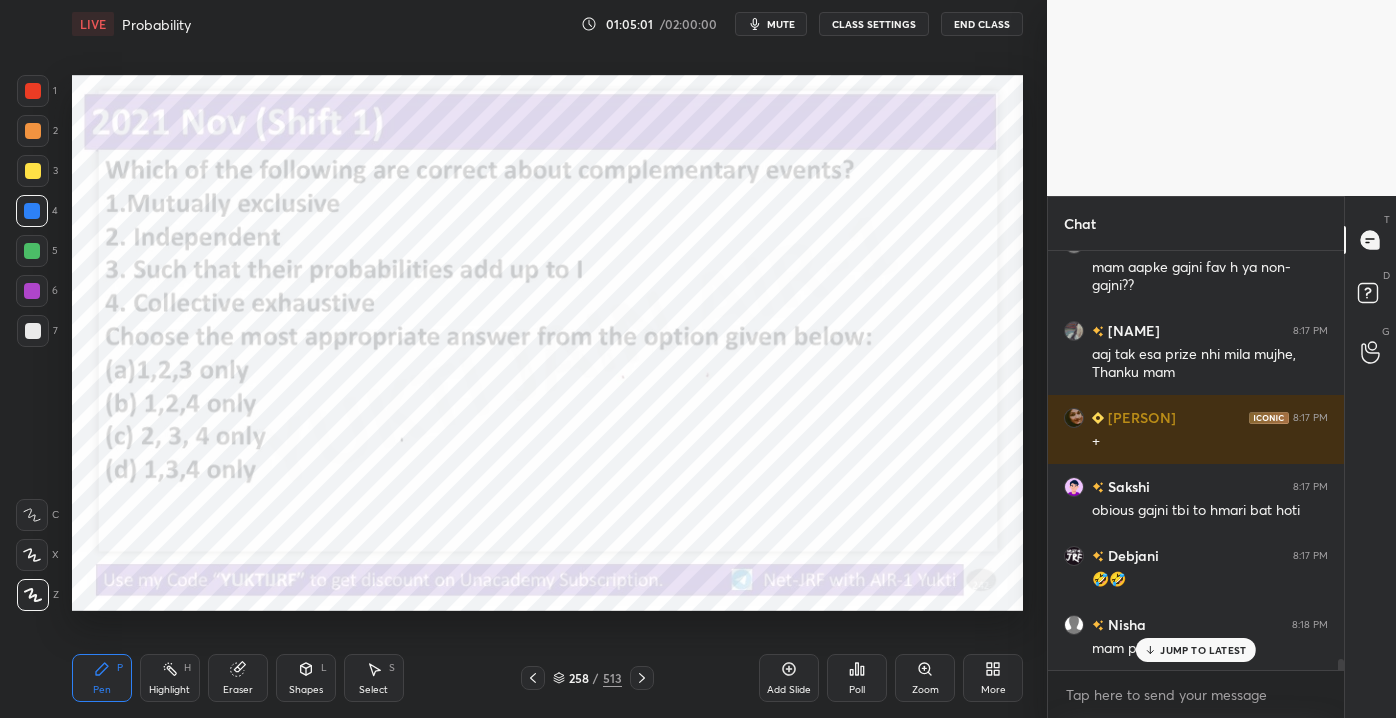 click on "JUMP TO LATEST" at bounding box center (1203, 650) 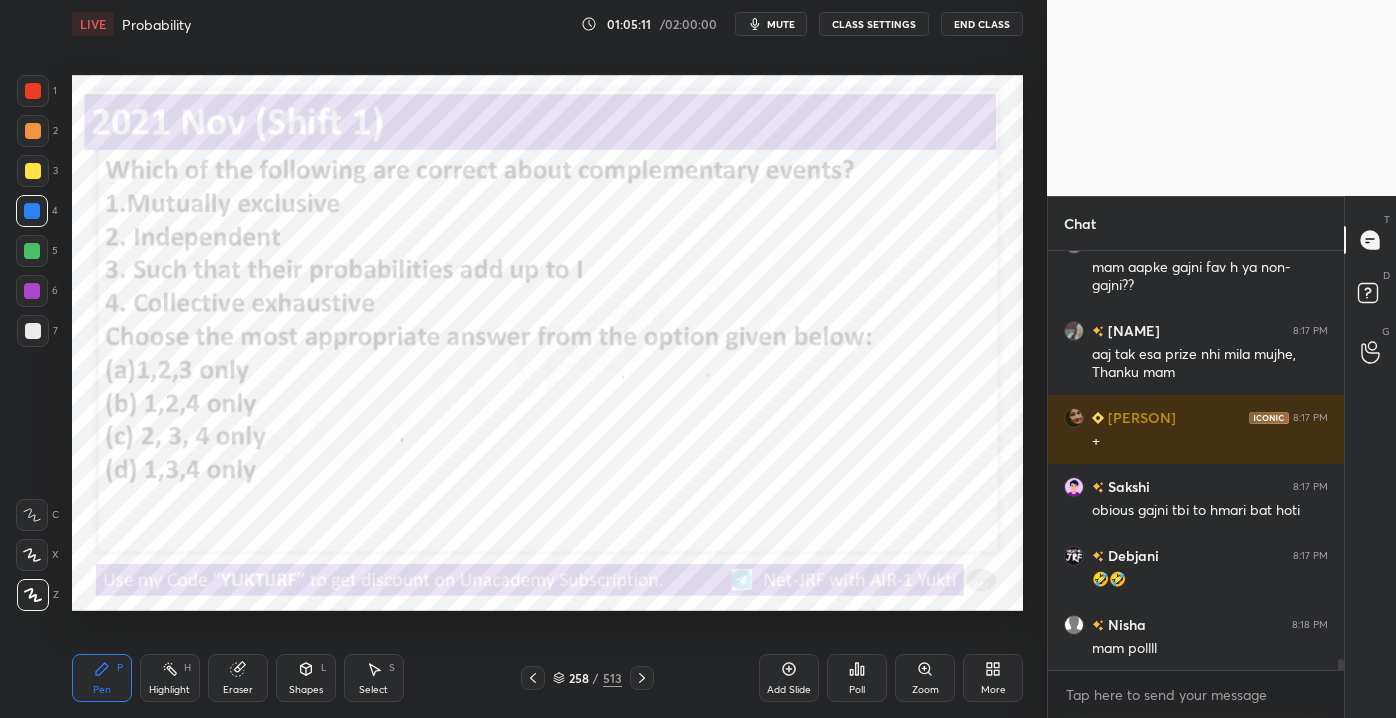 click on "258" at bounding box center [579, 678] 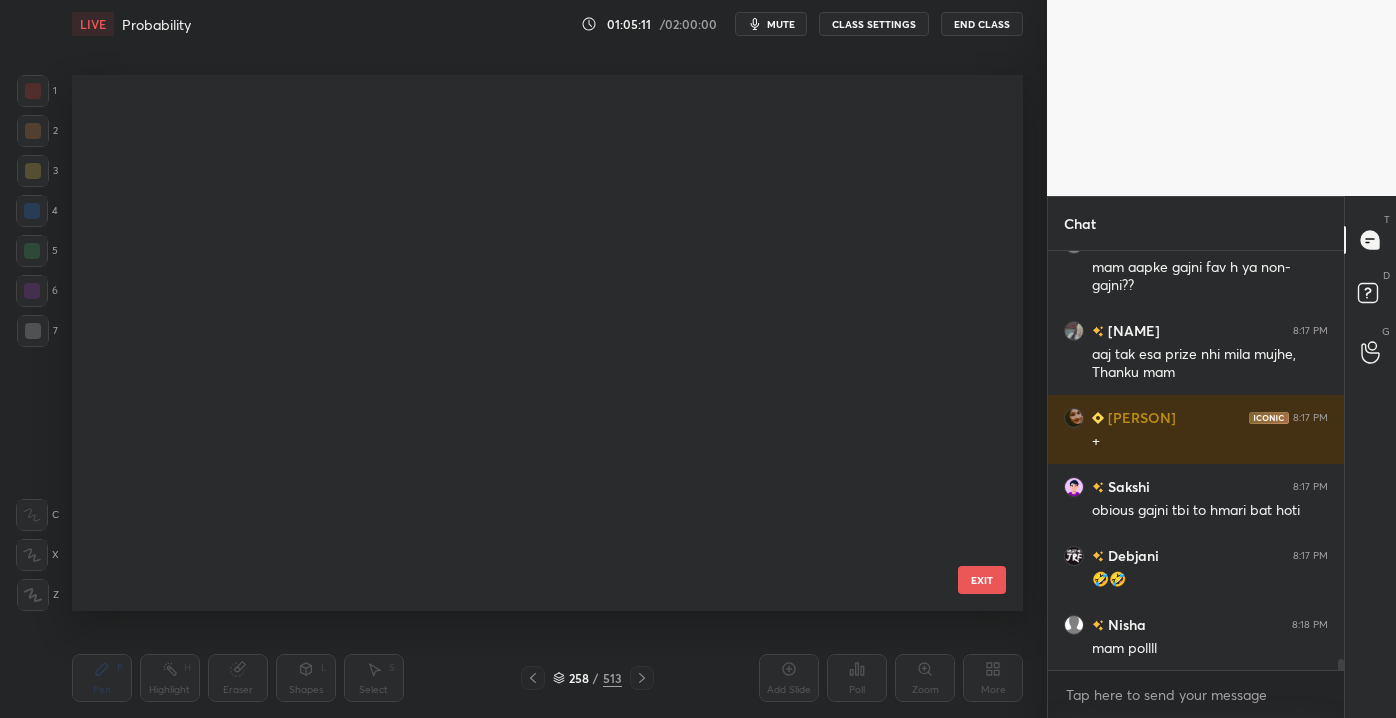 scroll, scrollTop: 13509, scrollLeft: 0, axis: vertical 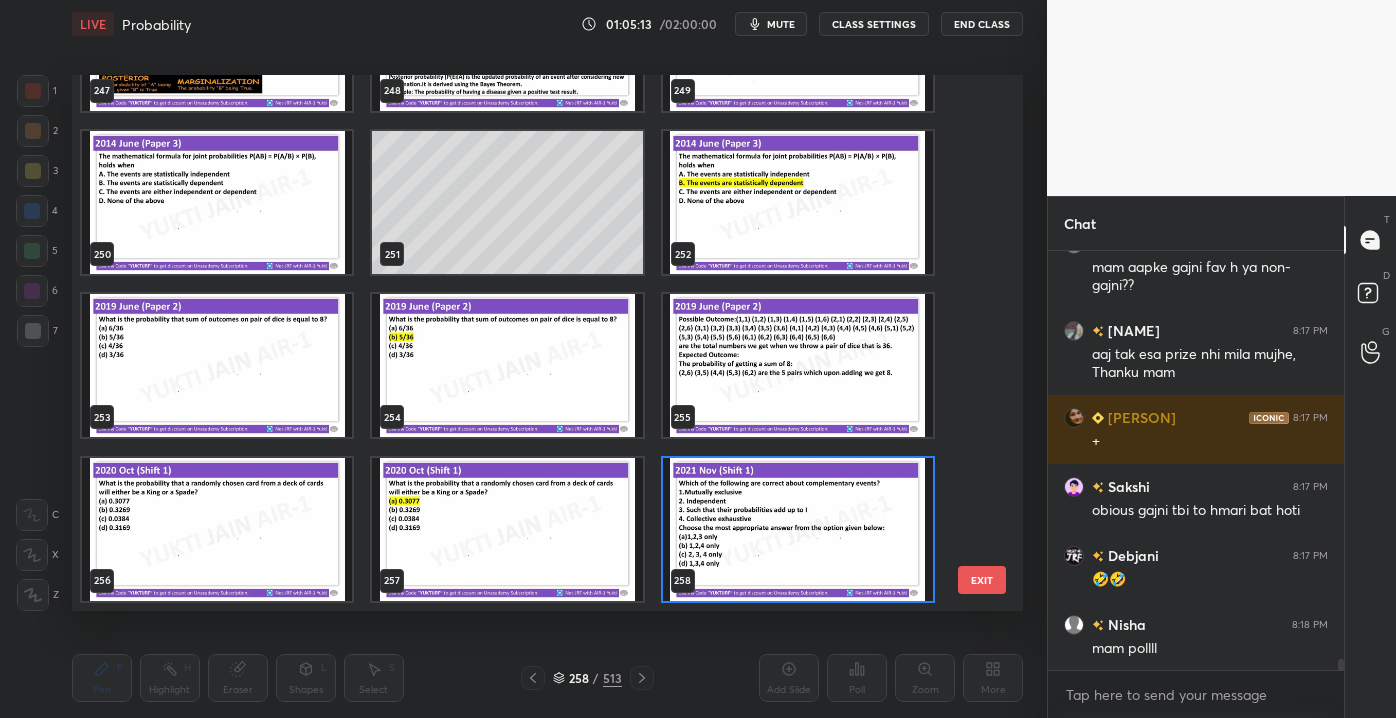 click on "244 245 246 247 248 249 250 251 252 253 254 255 256 257 258 EXIT" at bounding box center [547, 342] 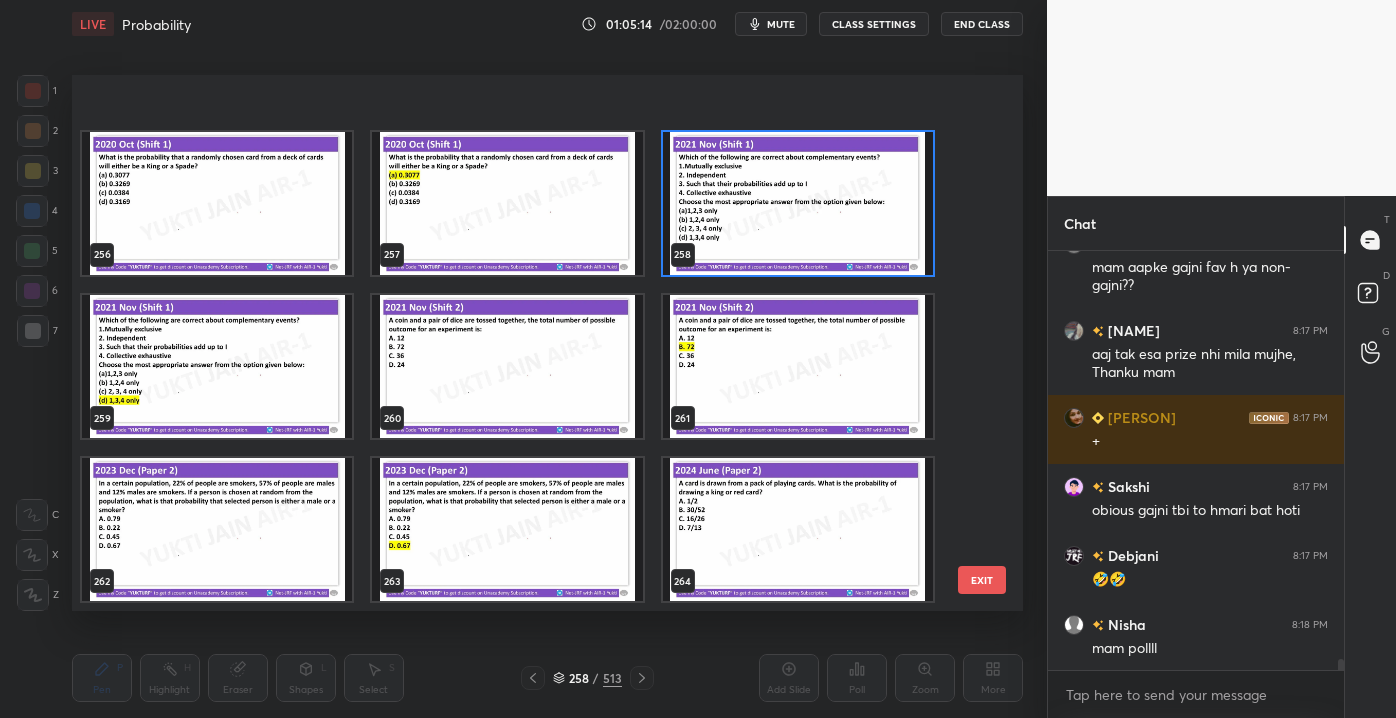 scroll, scrollTop: 13929, scrollLeft: 0, axis: vertical 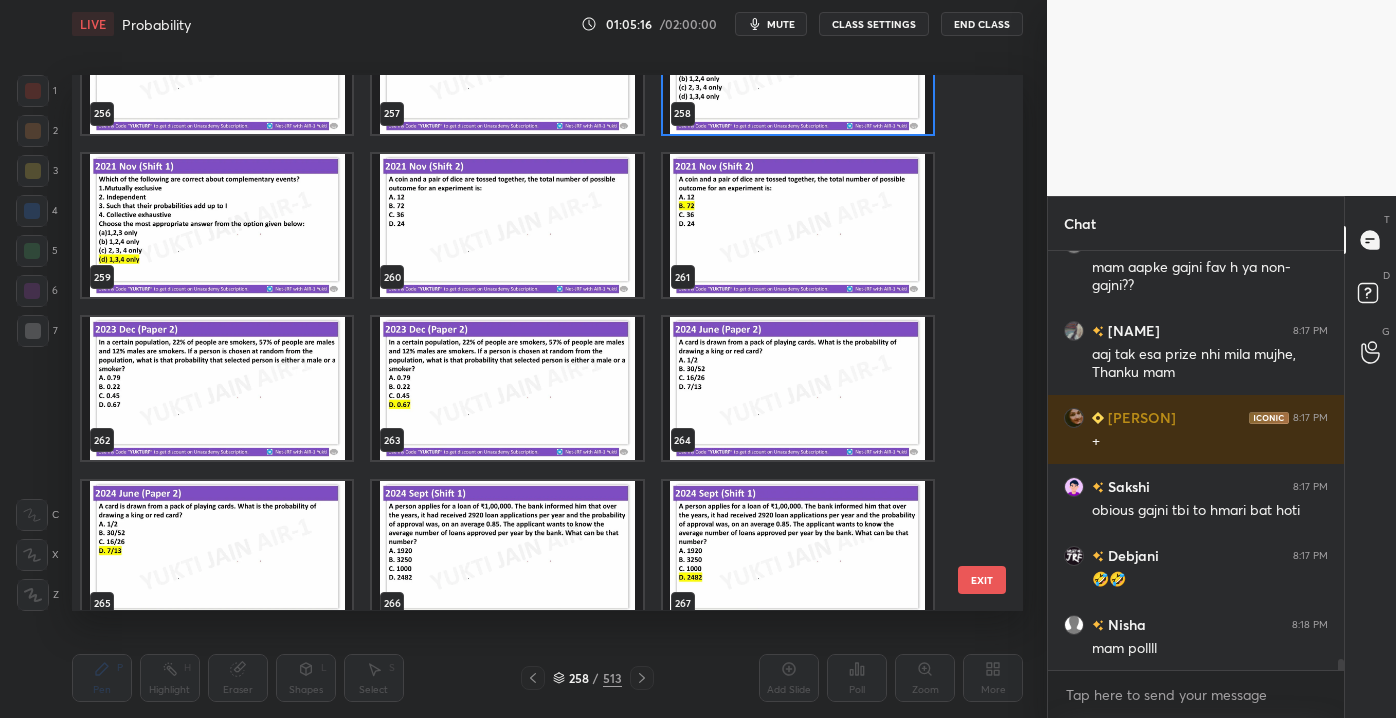 click on "EXIT" at bounding box center [982, 580] 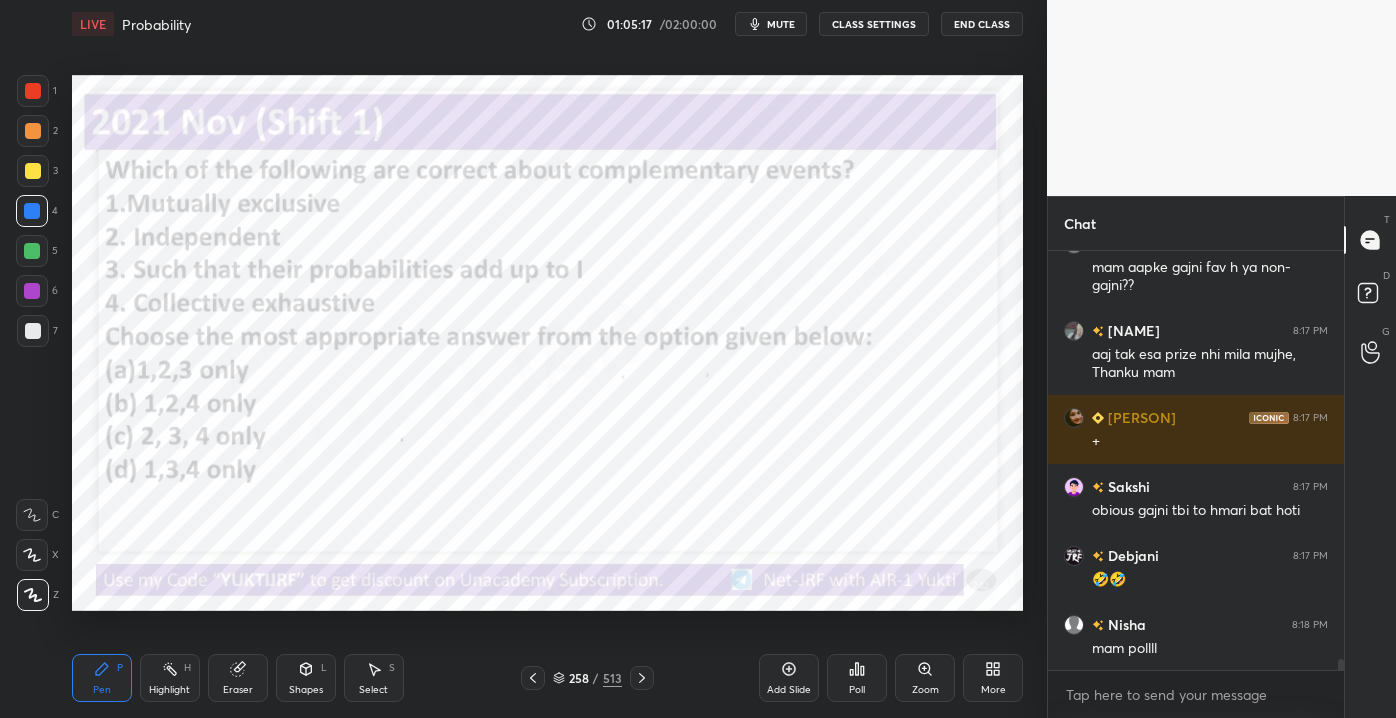 click on "Poll" at bounding box center [857, 690] 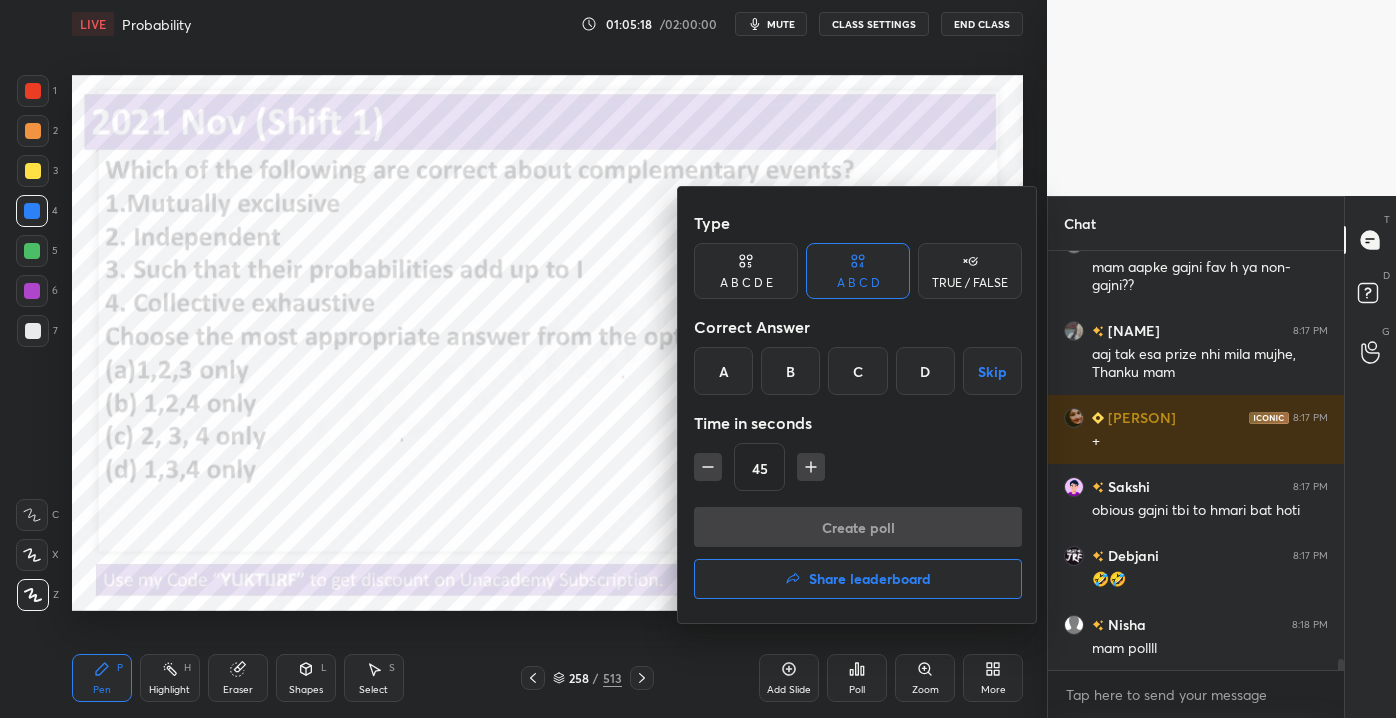 click on "D" at bounding box center [925, 371] 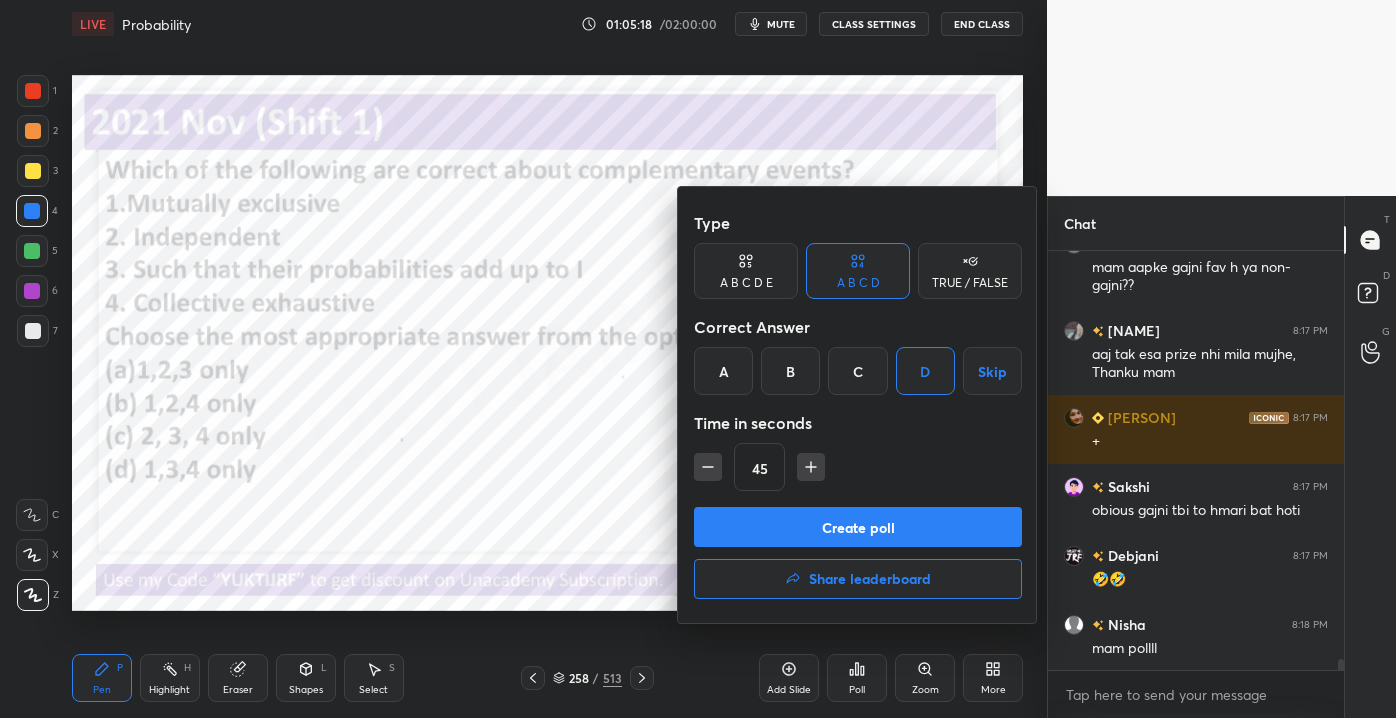 drag, startPoint x: 869, startPoint y: 527, endPoint x: 876, endPoint y: 541, distance: 15.652476 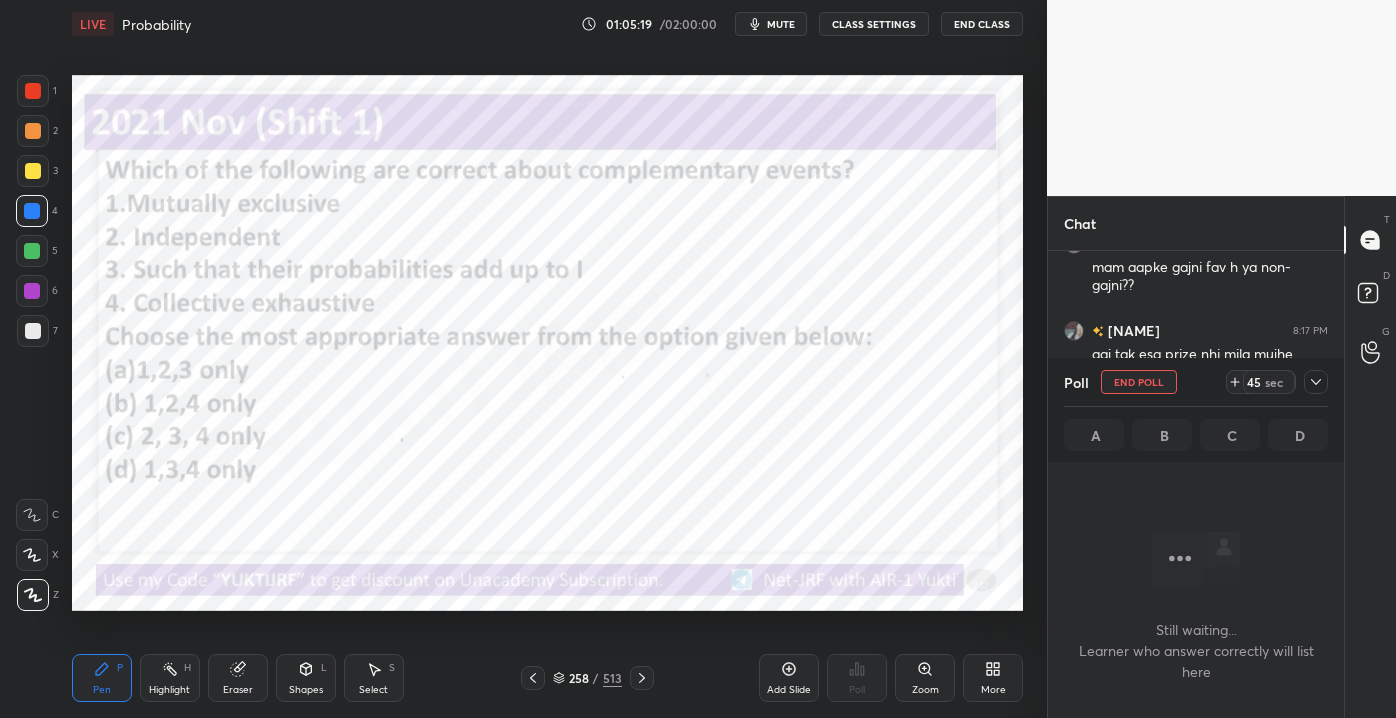 scroll, scrollTop: 380, scrollLeft: 290, axis: both 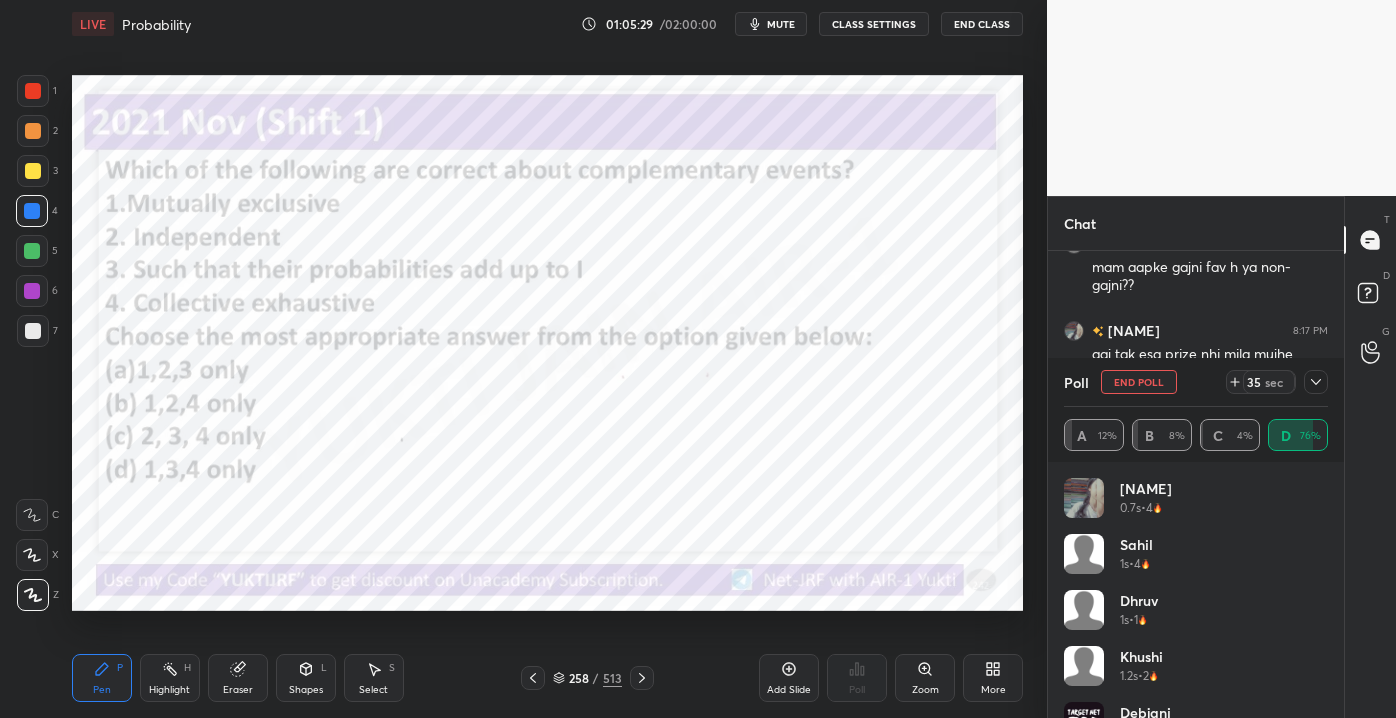 click 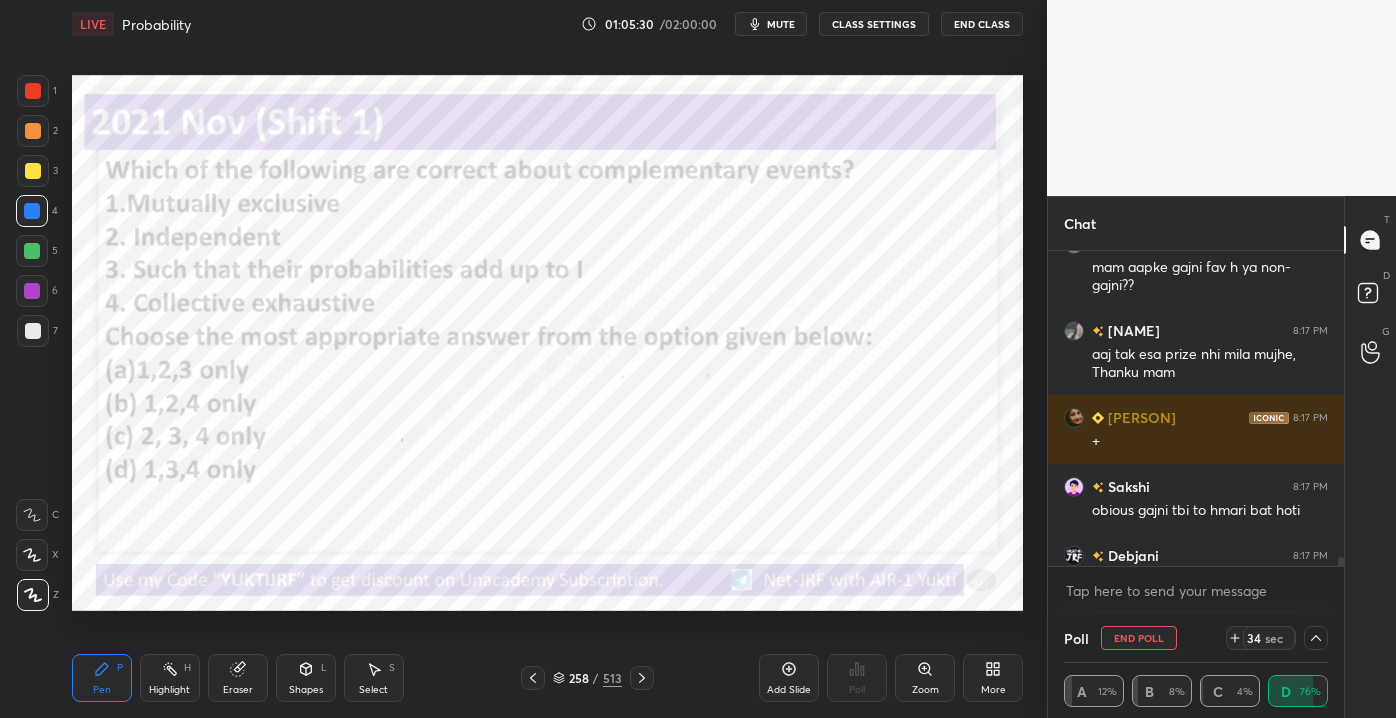 scroll, scrollTop: 37, scrollLeft: 258, axis: both 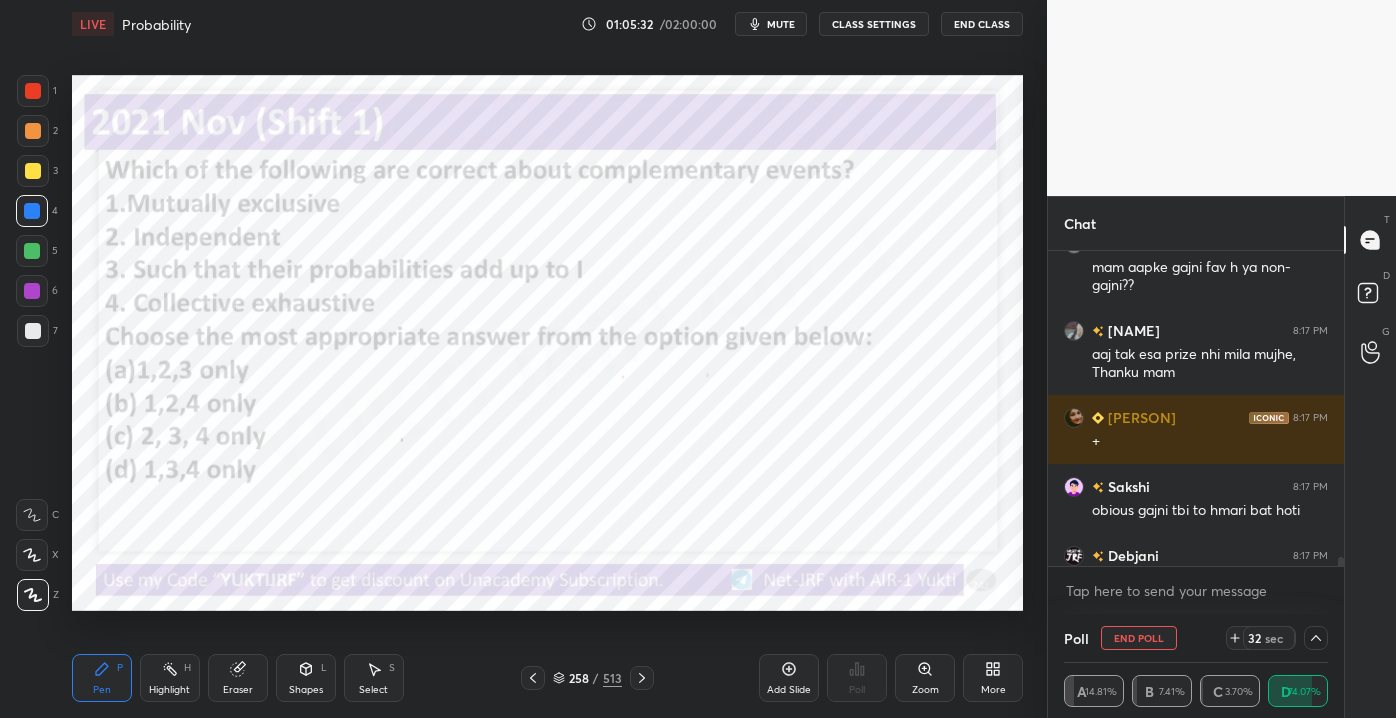 drag, startPoint x: 1333, startPoint y: 552, endPoint x: 1339, endPoint y: 567, distance: 16.155495 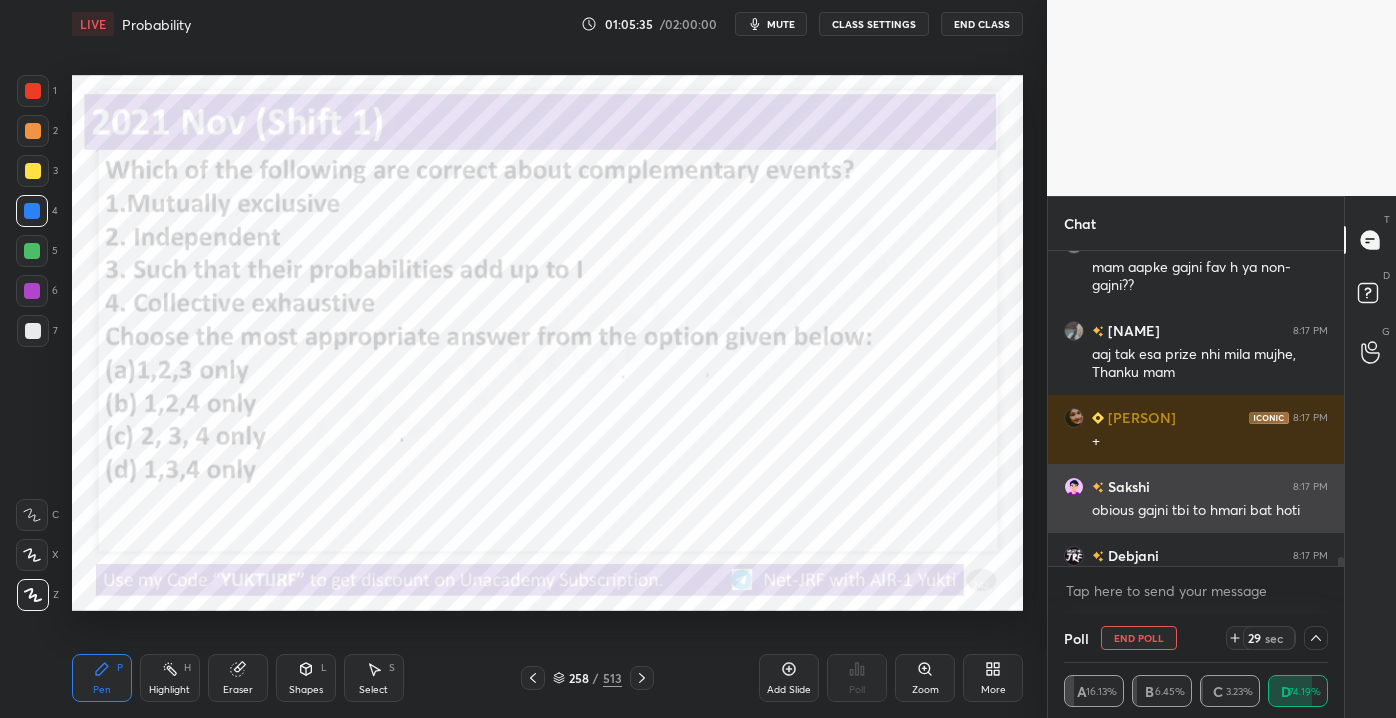 scroll, scrollTop: 15061, scrollLeft: 0, axis: vertical 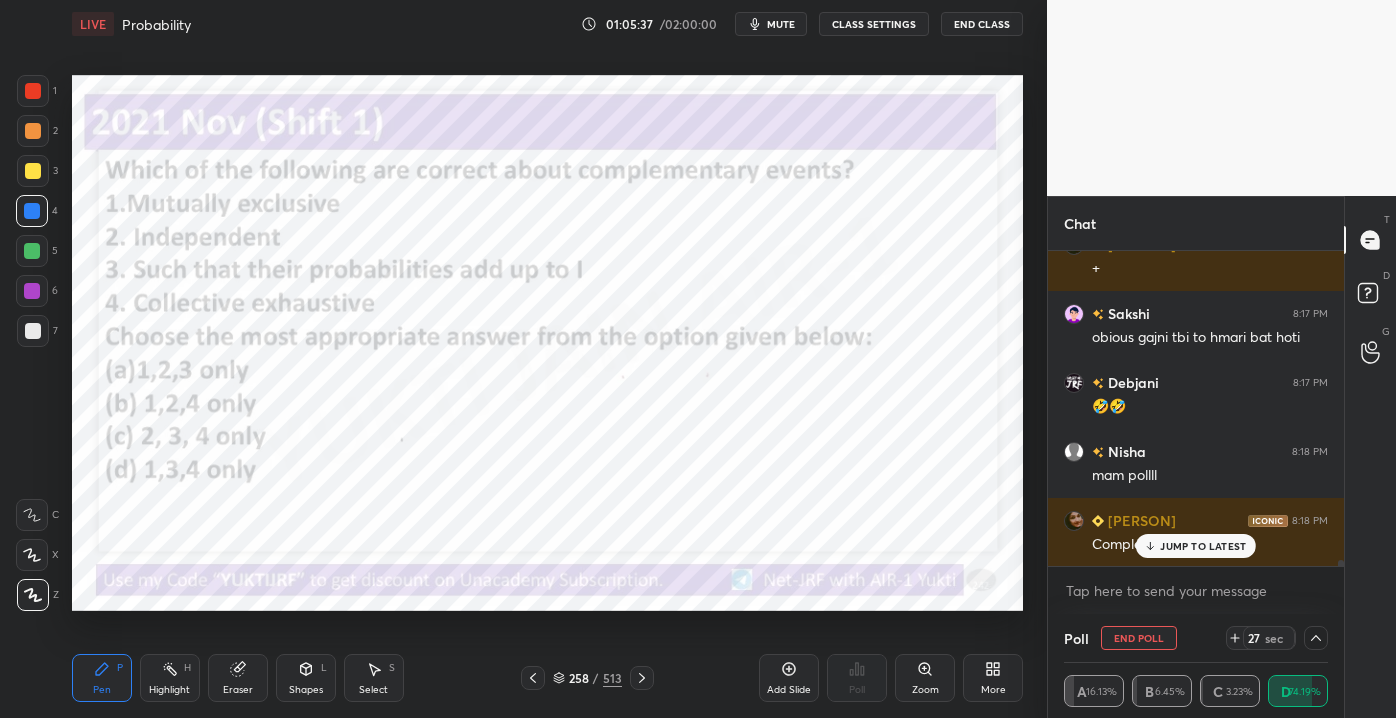 click on "[FIRST] 8:18 PM Complementary" at bounding box center [1196, 532] 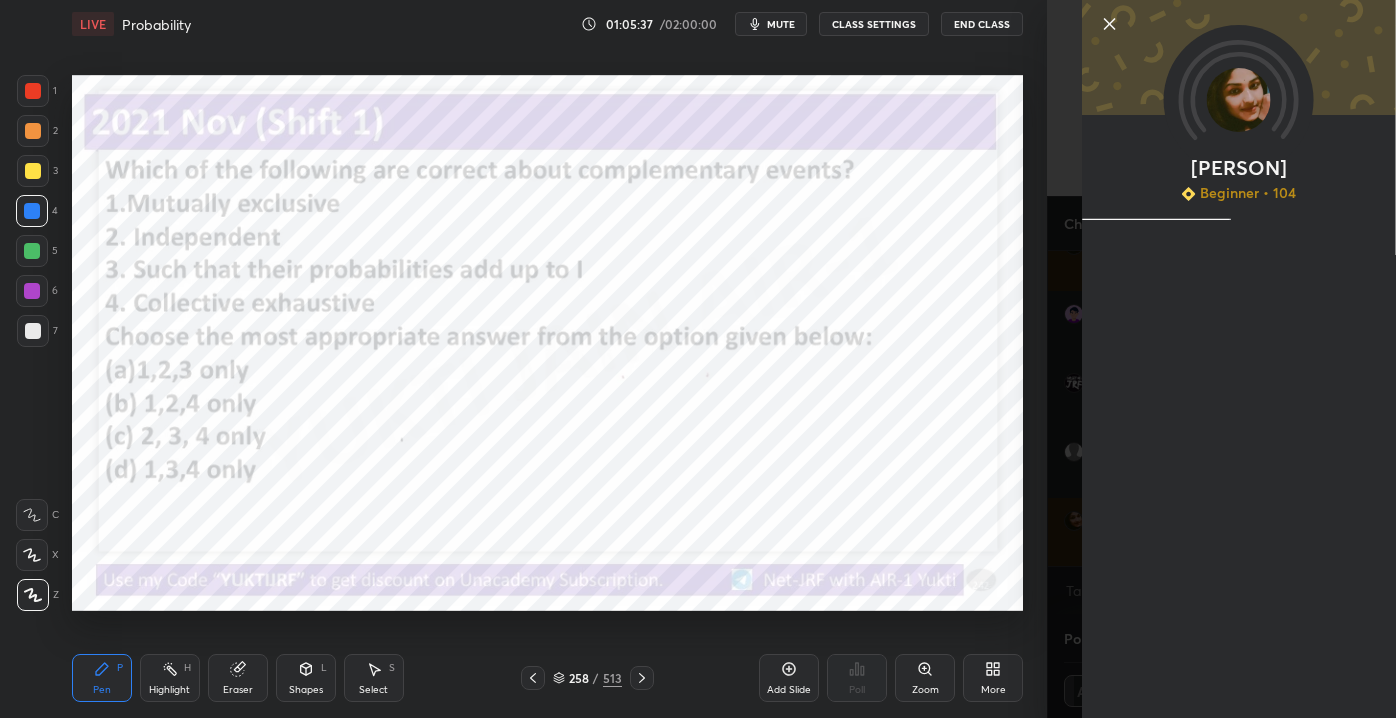 drag, startPoint x: 1165, startPoint y: 558, endPoint x: 1162, endPoint y: 546, distance: 12.369317 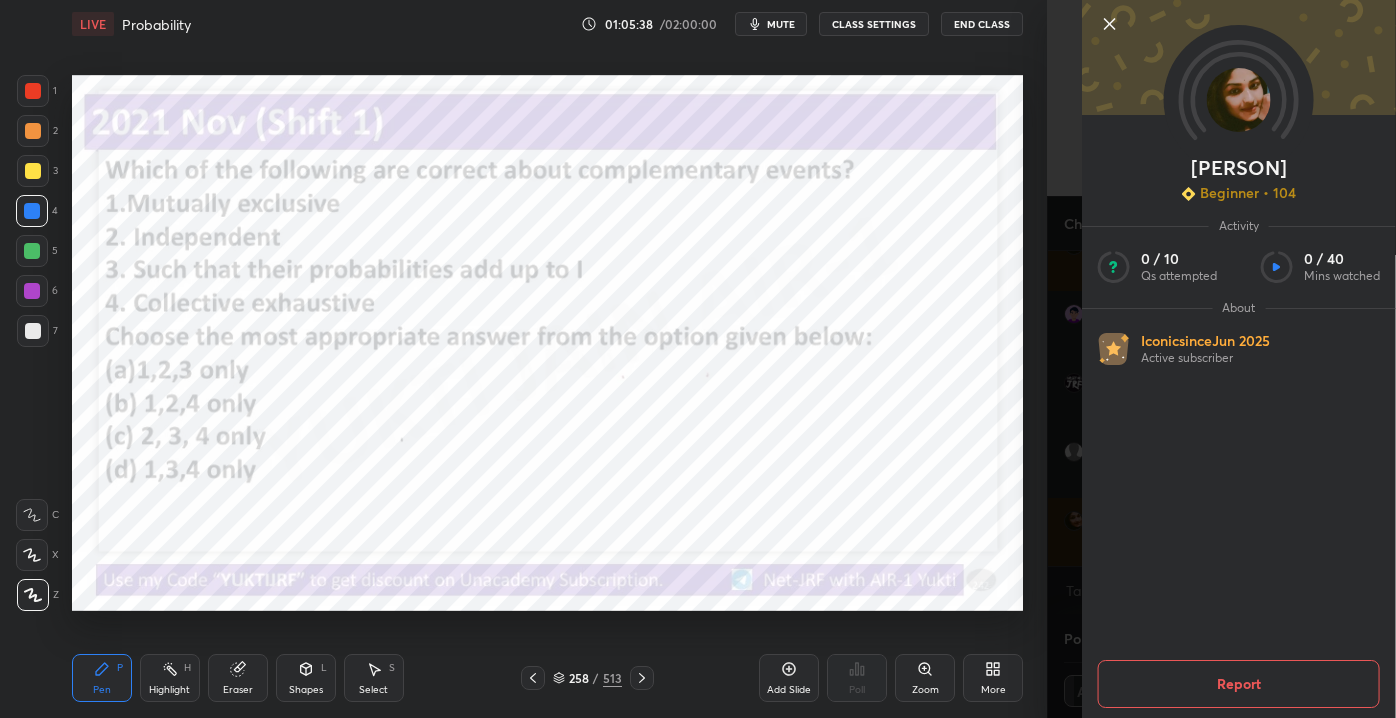 click on "Sradha Beginner   •   104 Activity 0 / 10 Qs attempted 0 / 40 Mins watched About Iconic  since  Jun   2025 Active subscriber Report" at bounding box center [1239, 359] 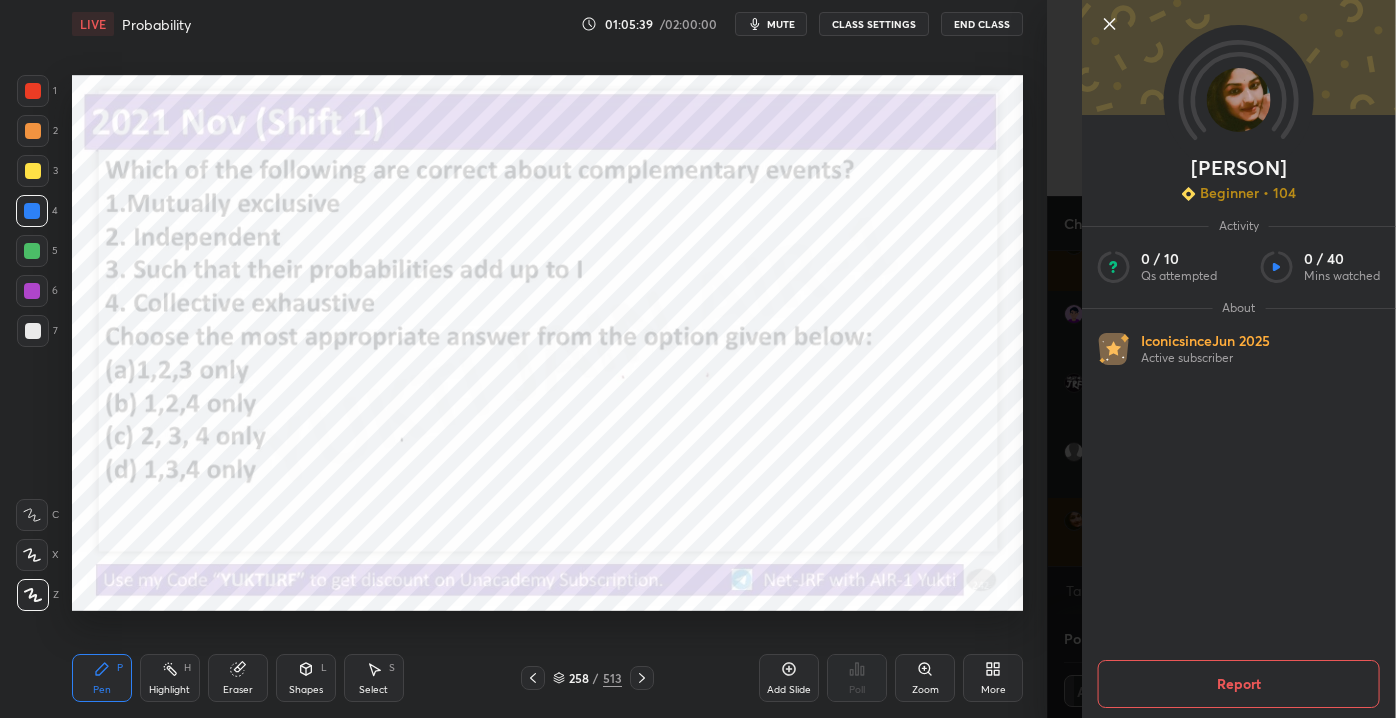click 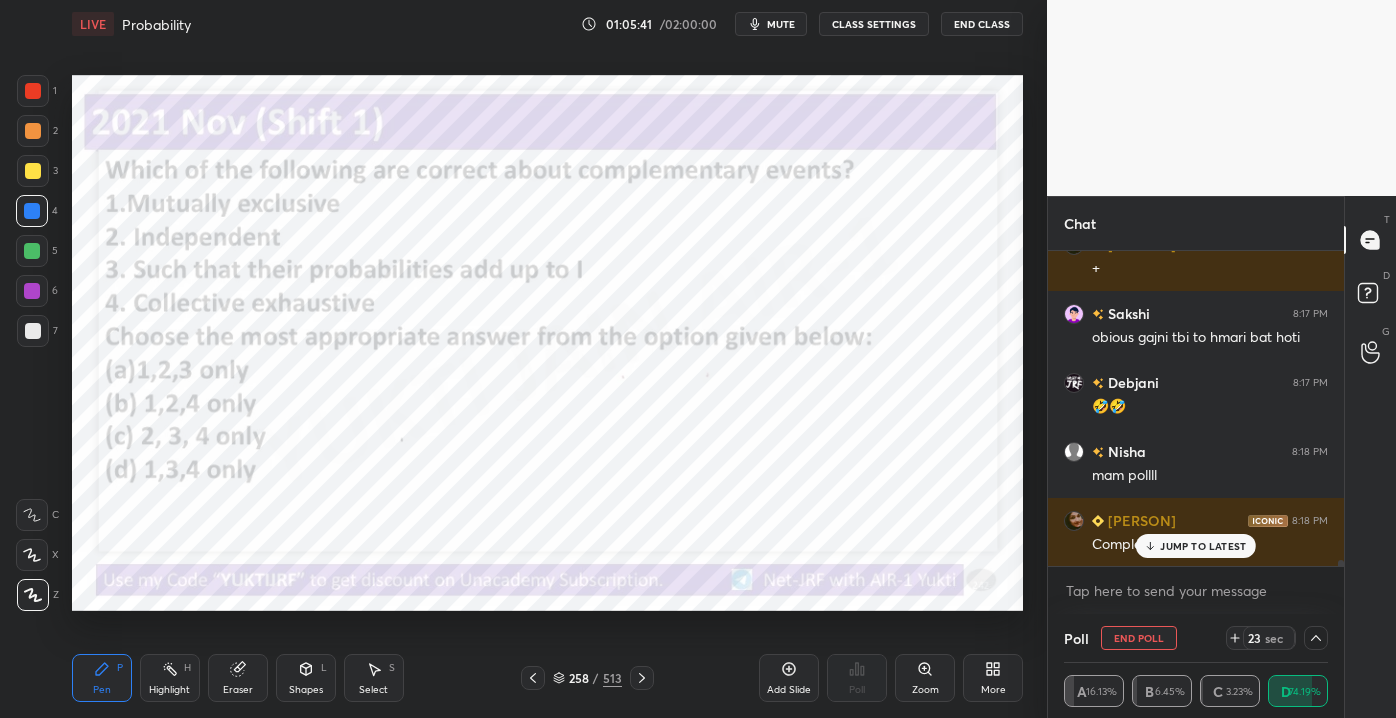 click on "JUMP TO LATEST" at bounding box center [1203, 546] 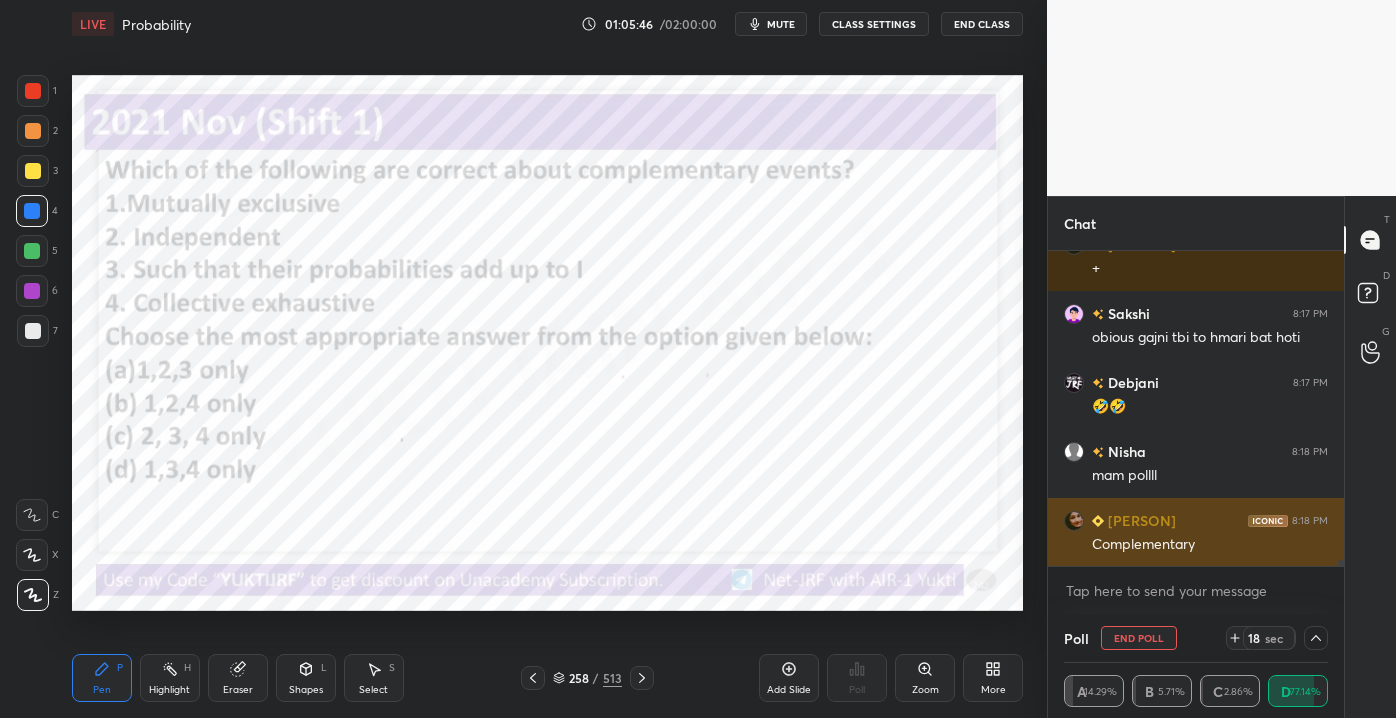 click on "Complementary" at bounding box center (1210, 545) 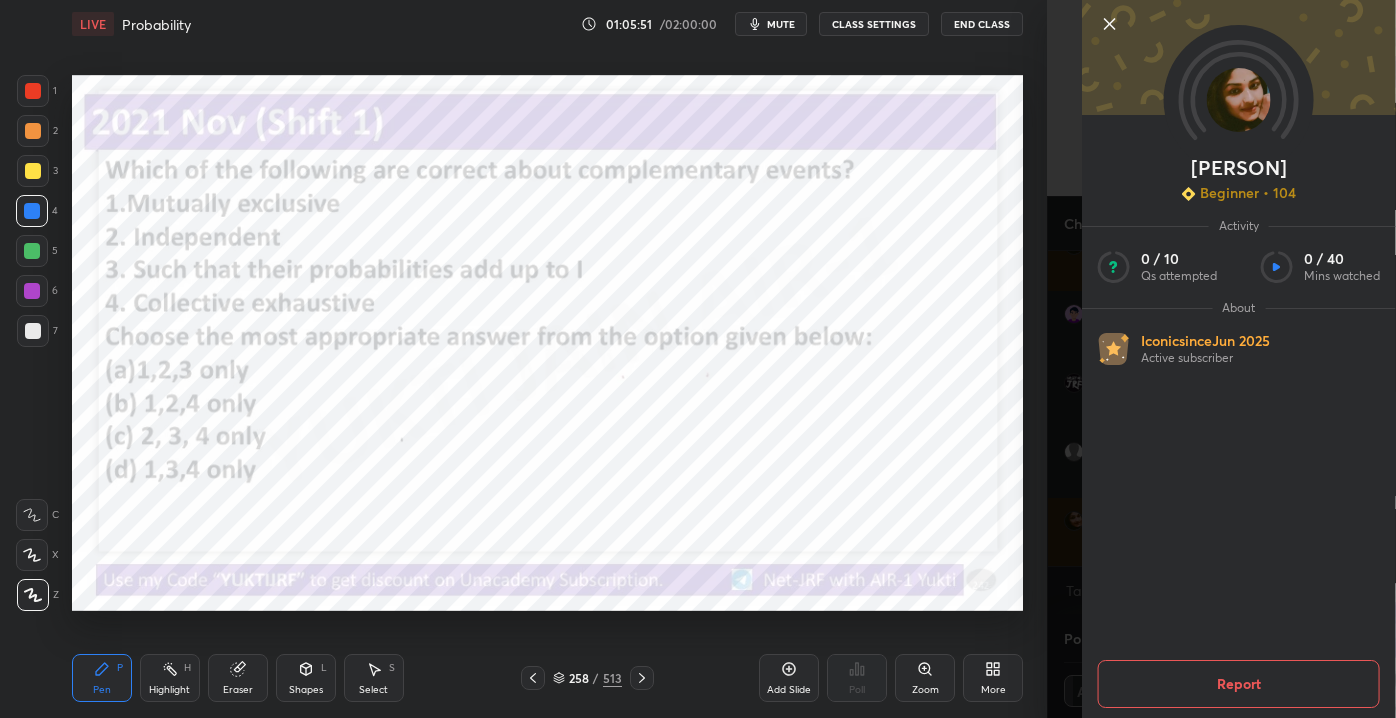 drag, startPoint x: 1272, startPoint y: 555, endPoint x: 1257, endPoint y: 521, distance: 37.161808 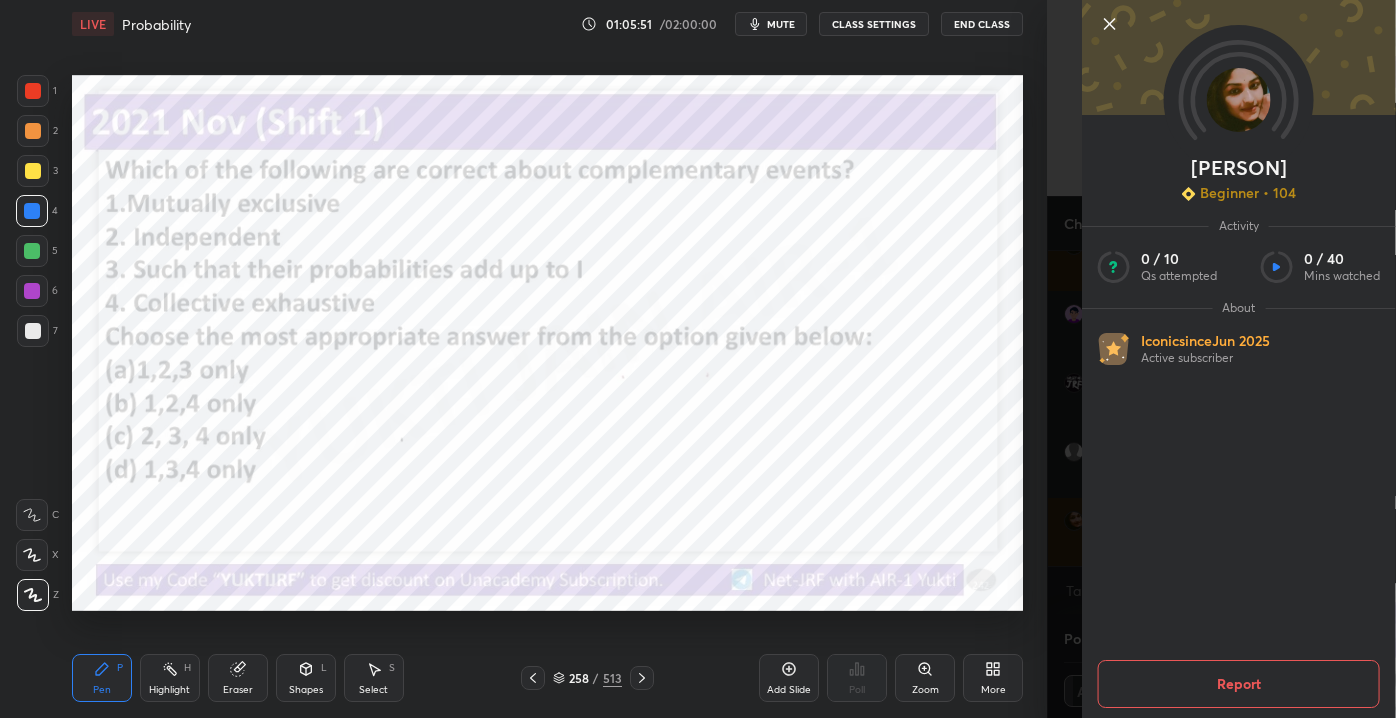 click on "Sradha Beginner   •   104 Activity 0 / 10 Qs attempted 0 / 40 Mins watched About Iconic  since  Jun   2025 Active subscriber Report" at bounding box center [1239, 359] 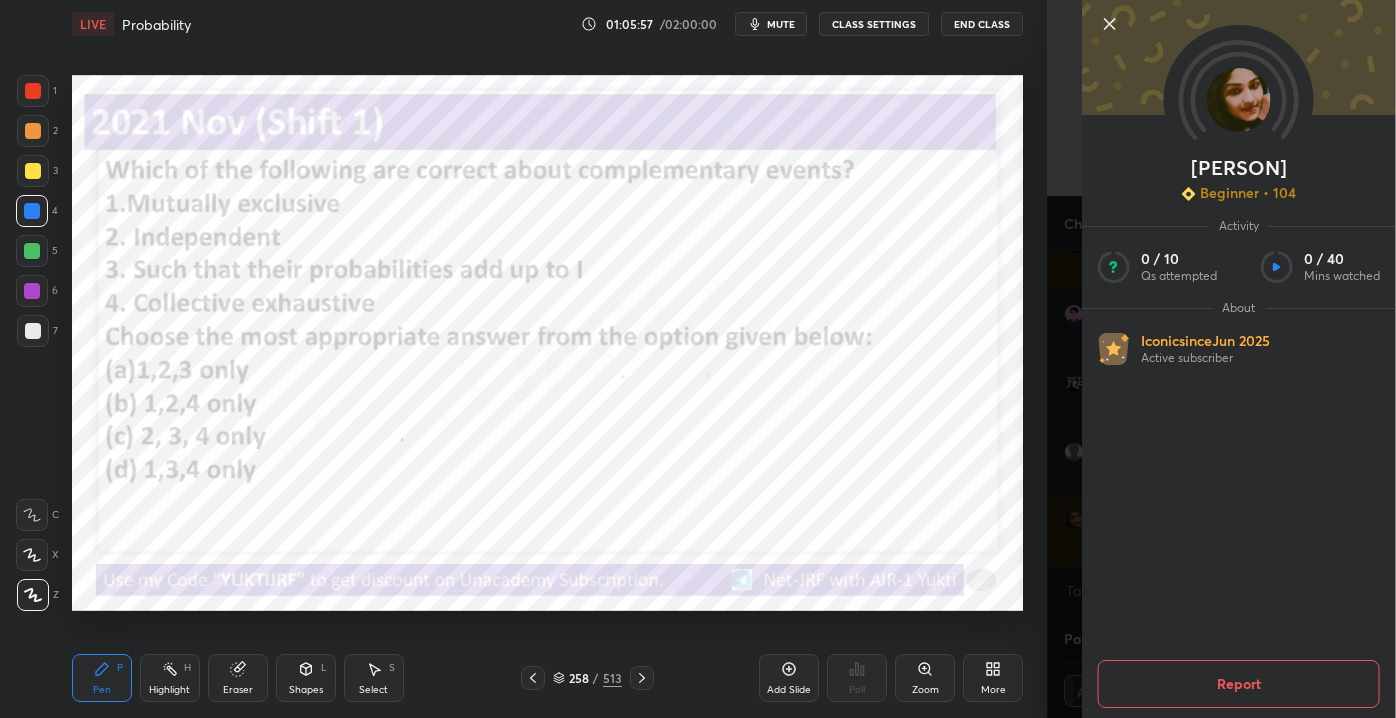 click on "Sradha Beginner   •   104 Activity 0 / 10 Qs attempted 0 / 40 Mins watched About Iconic  since  Jun   2025 Active subscriber Report" at bounding box center [1239, 359] 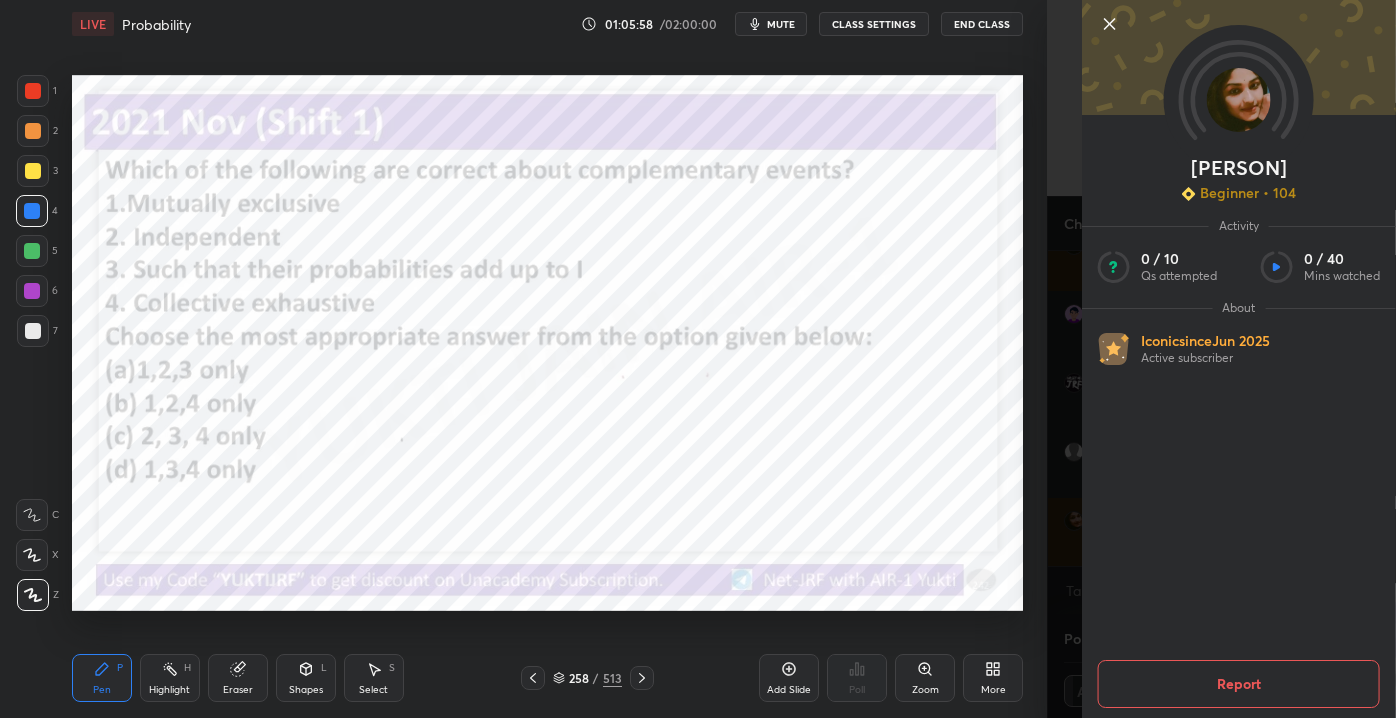 click 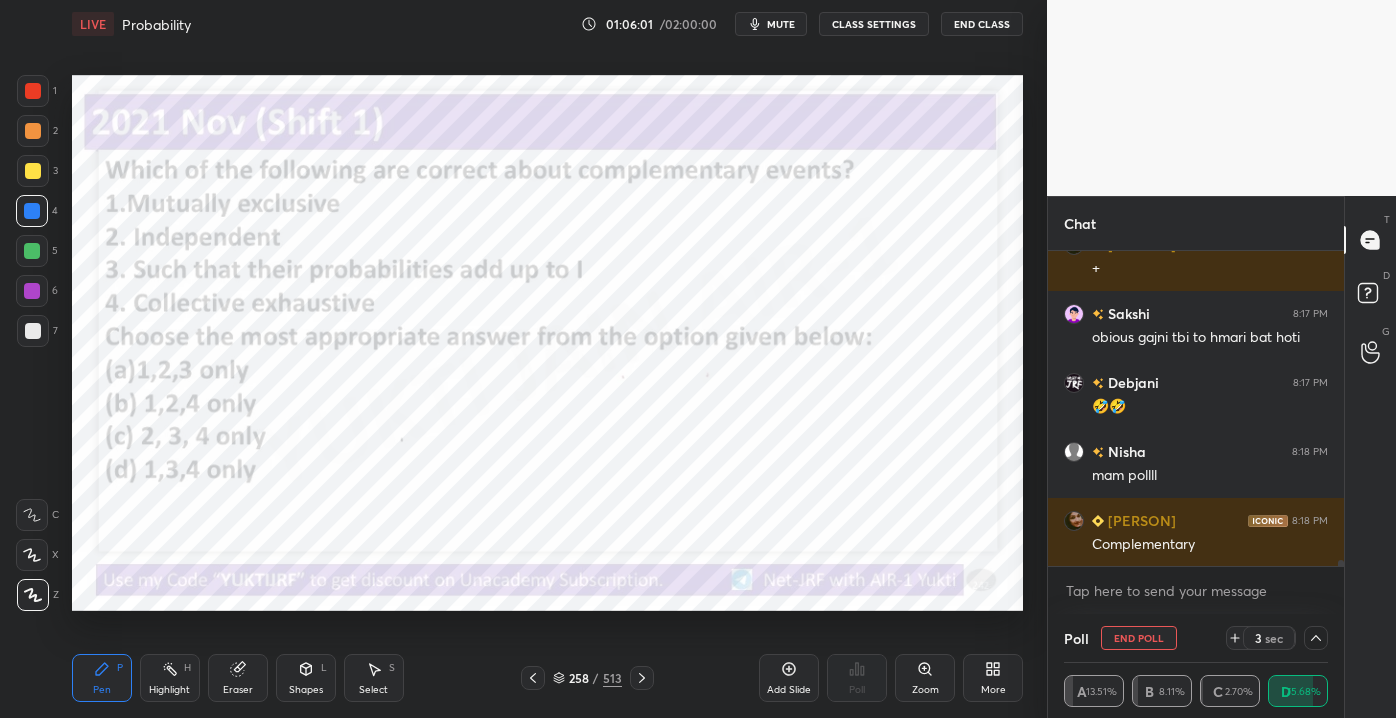 scroll, scrollTop: 15167, scrollLeft: 0, axis: vertical 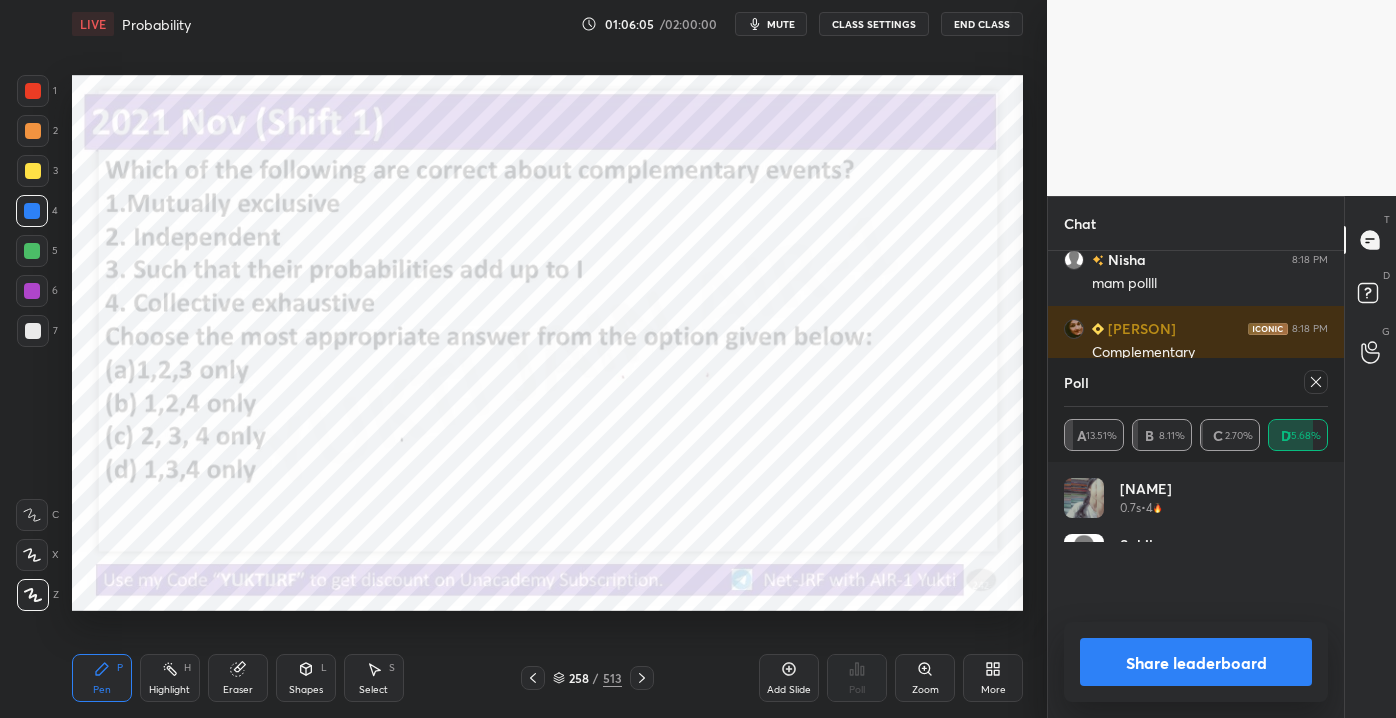 click 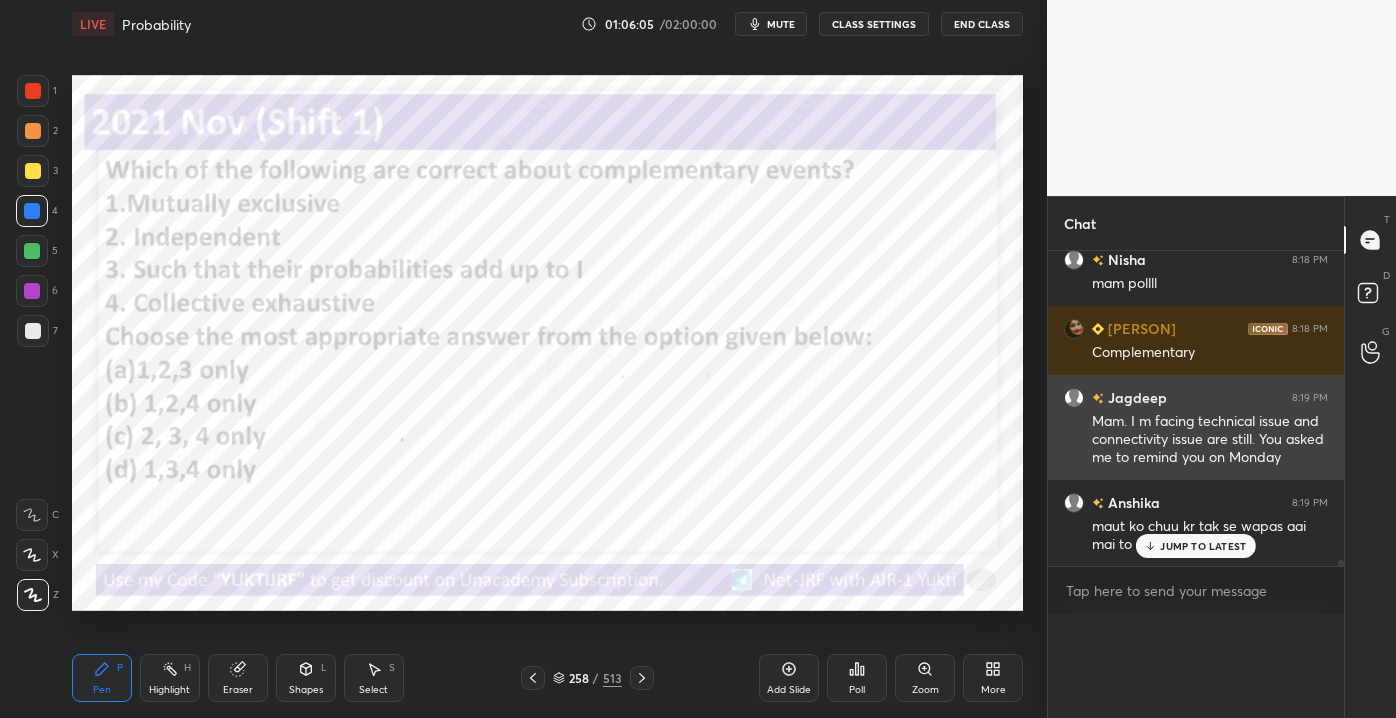 scroll, scrollTop: 0, scrollLeft: 0, axis: both 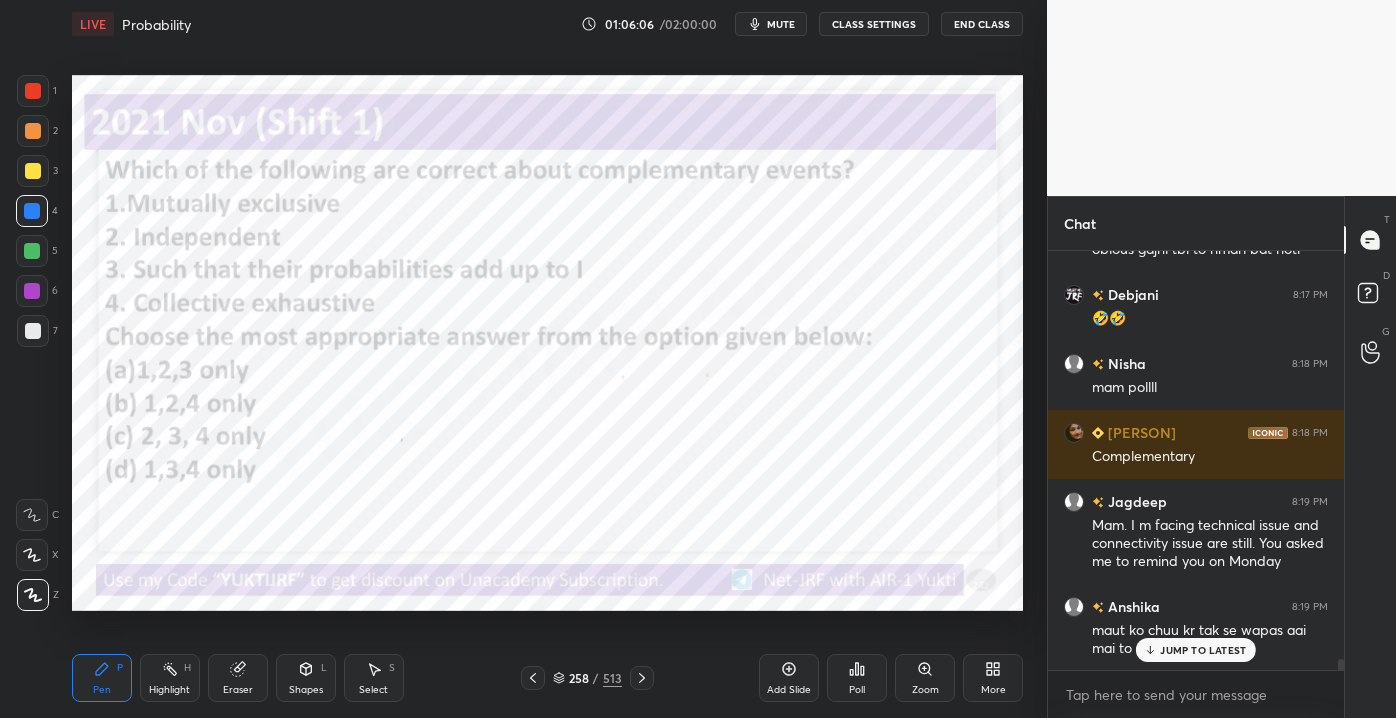 click on "JUMP TO LATEST" at bounding box center [1203, 650] 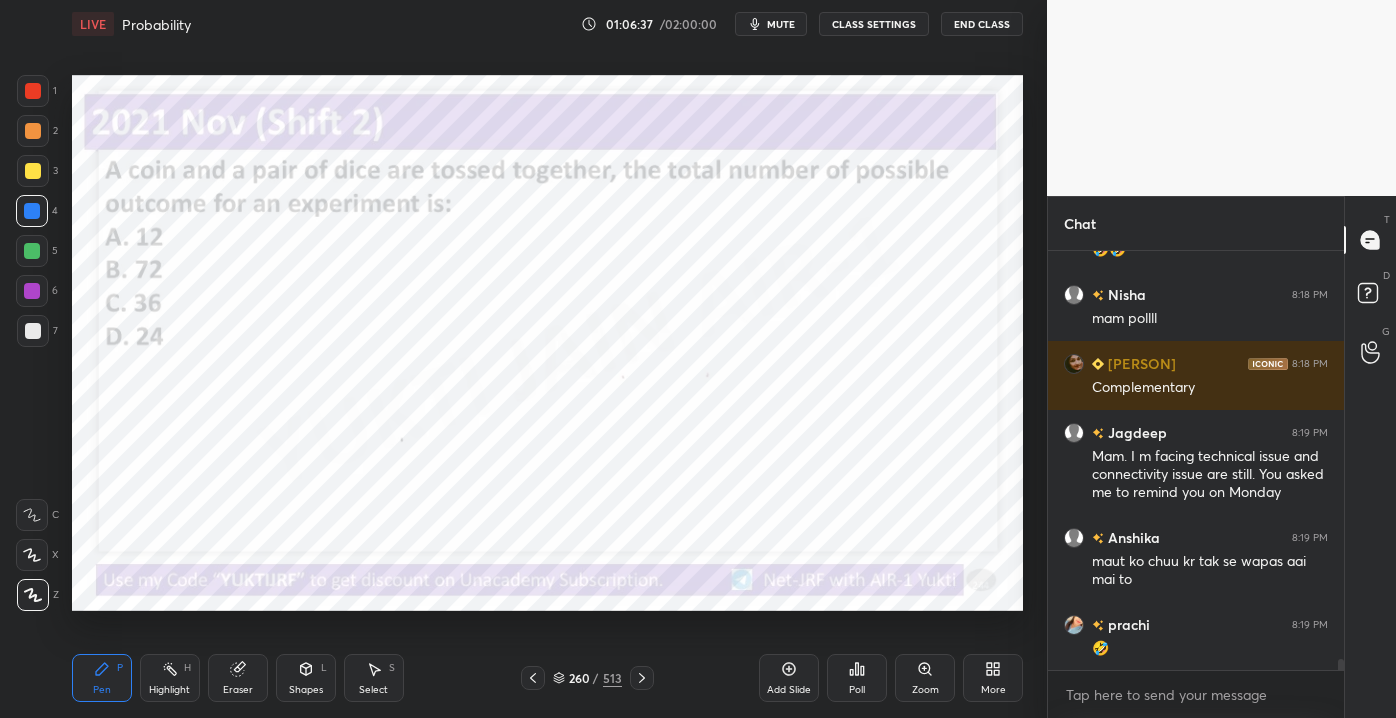 scroll, scrollTop: 15288, scrollLeft: 0, axis: vertical 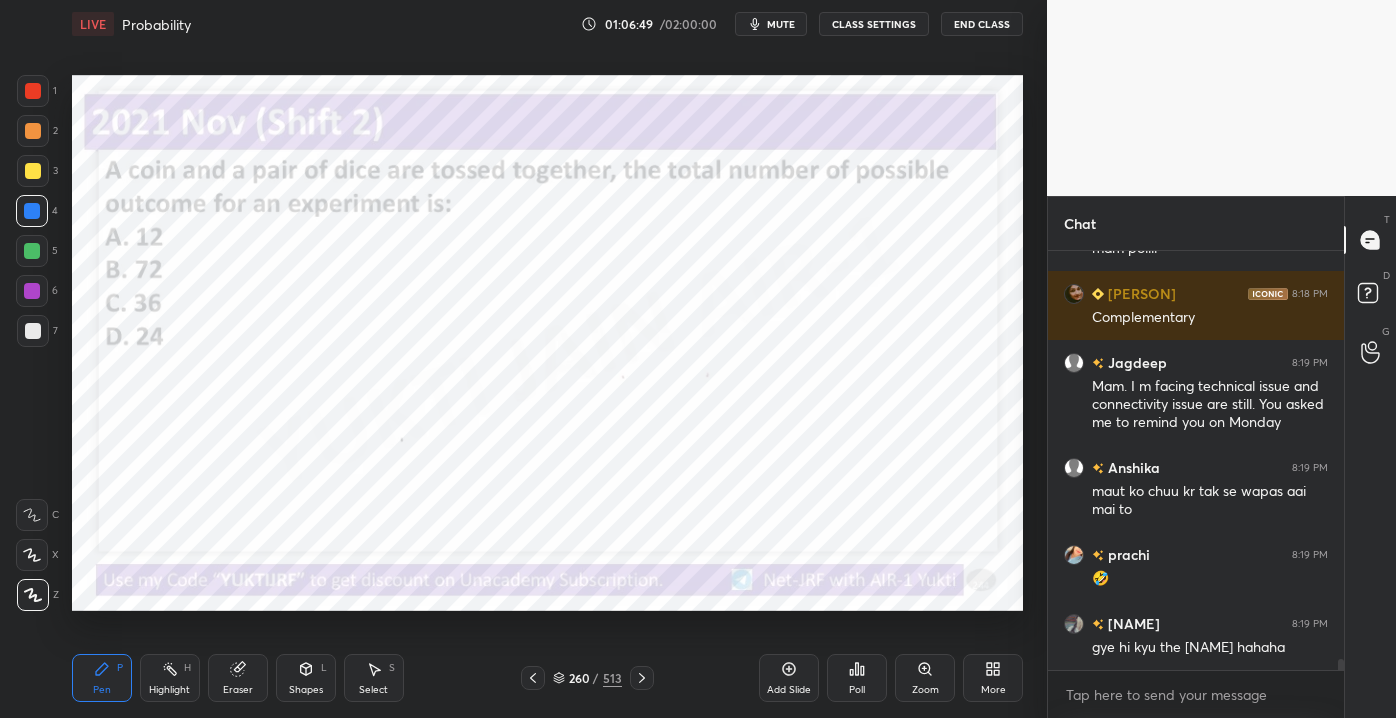 click on "260" at bounding box center (579, 678) 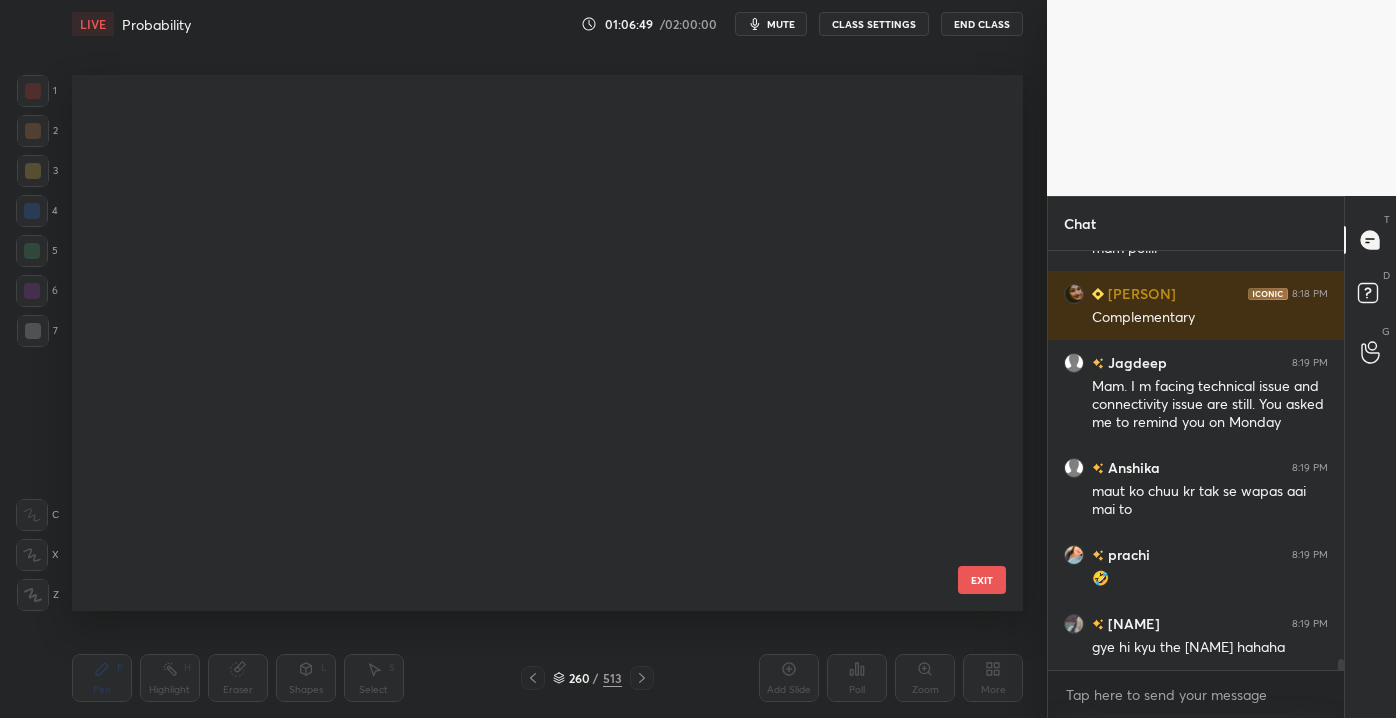 scroll, scrollTop: 13673, scrollLeft: 0, axis: vertical 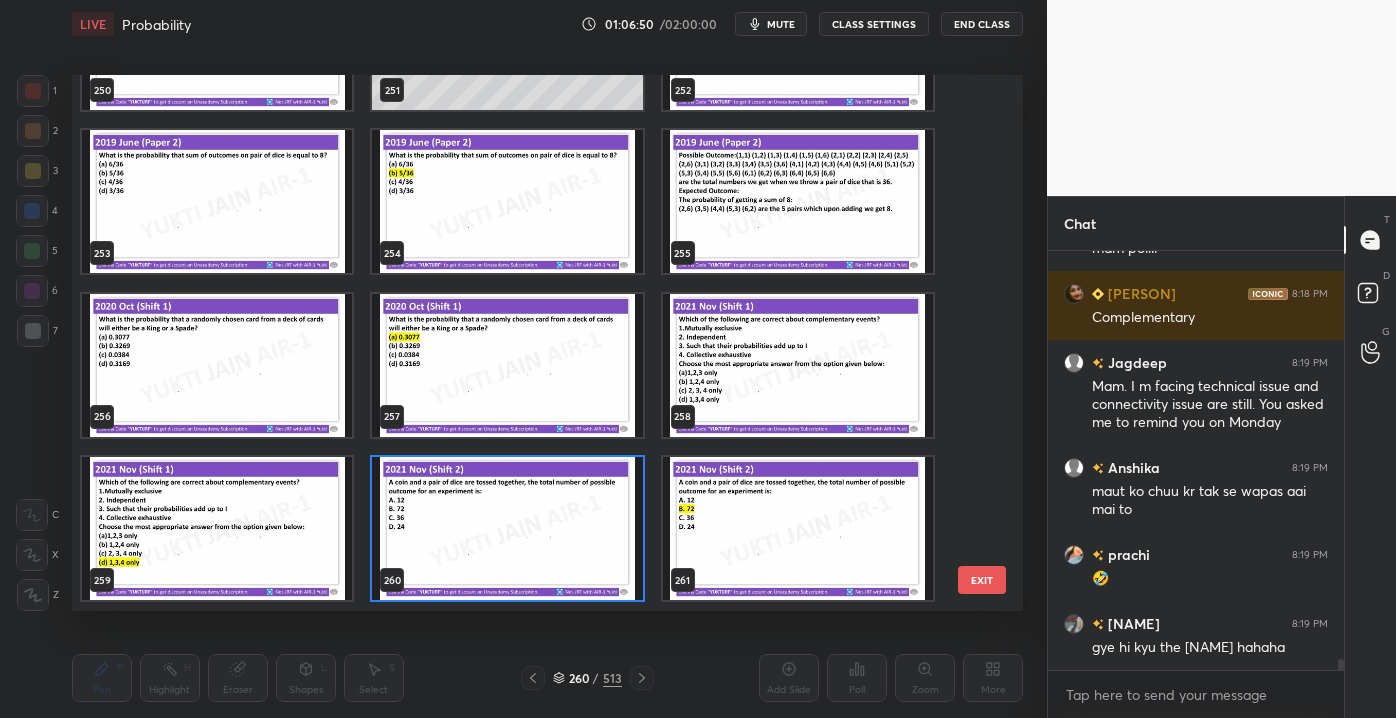 click on "EXIT" at bounding box center (982, 580) 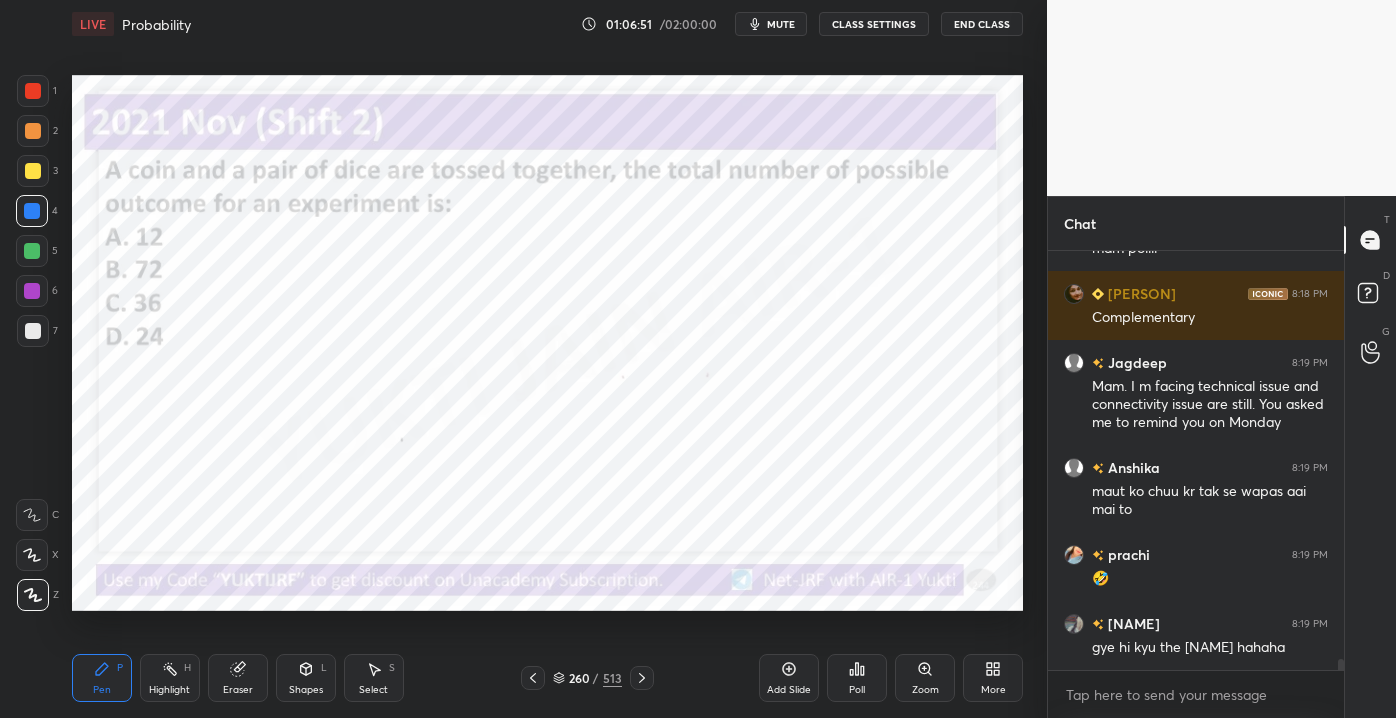 click on "Poll" at bounding box center (857, 690) 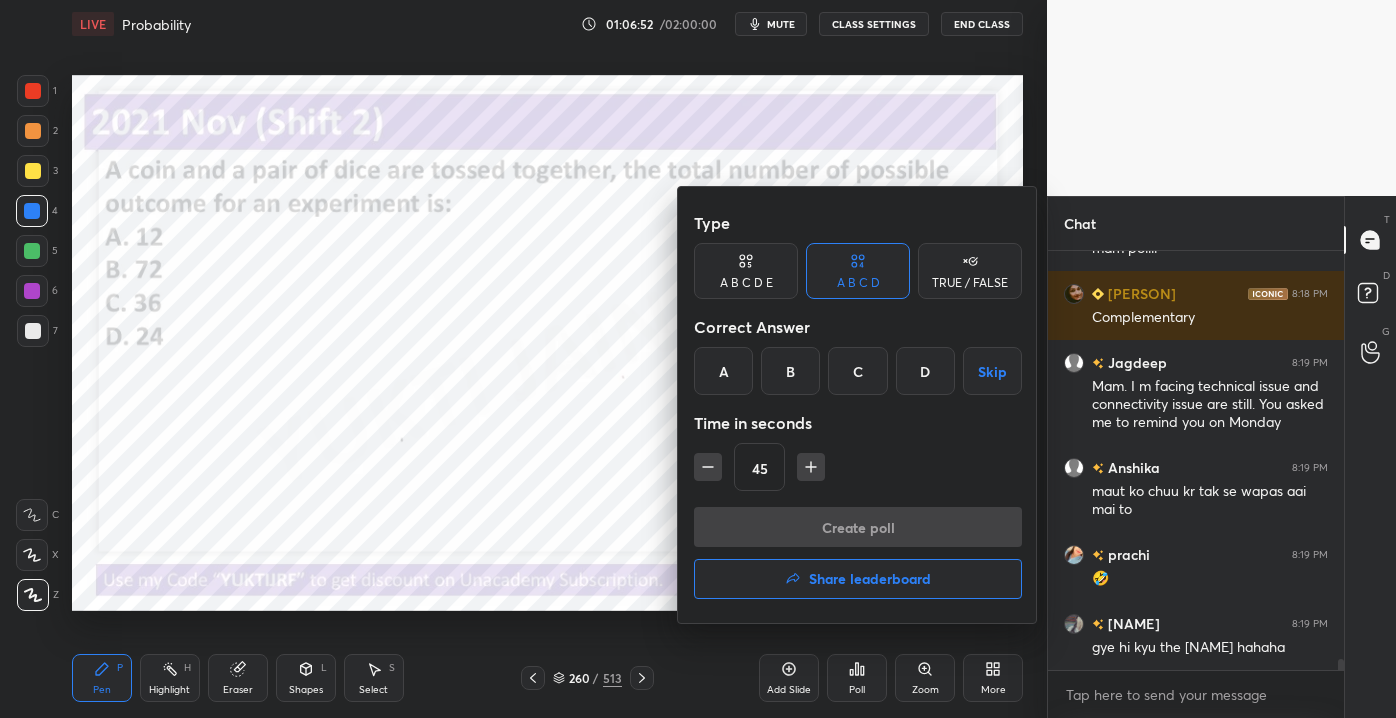 drag, startPoint x: 780, startPoint y: 375, endPoint x: 780, endPoint y: 386, distance: 11 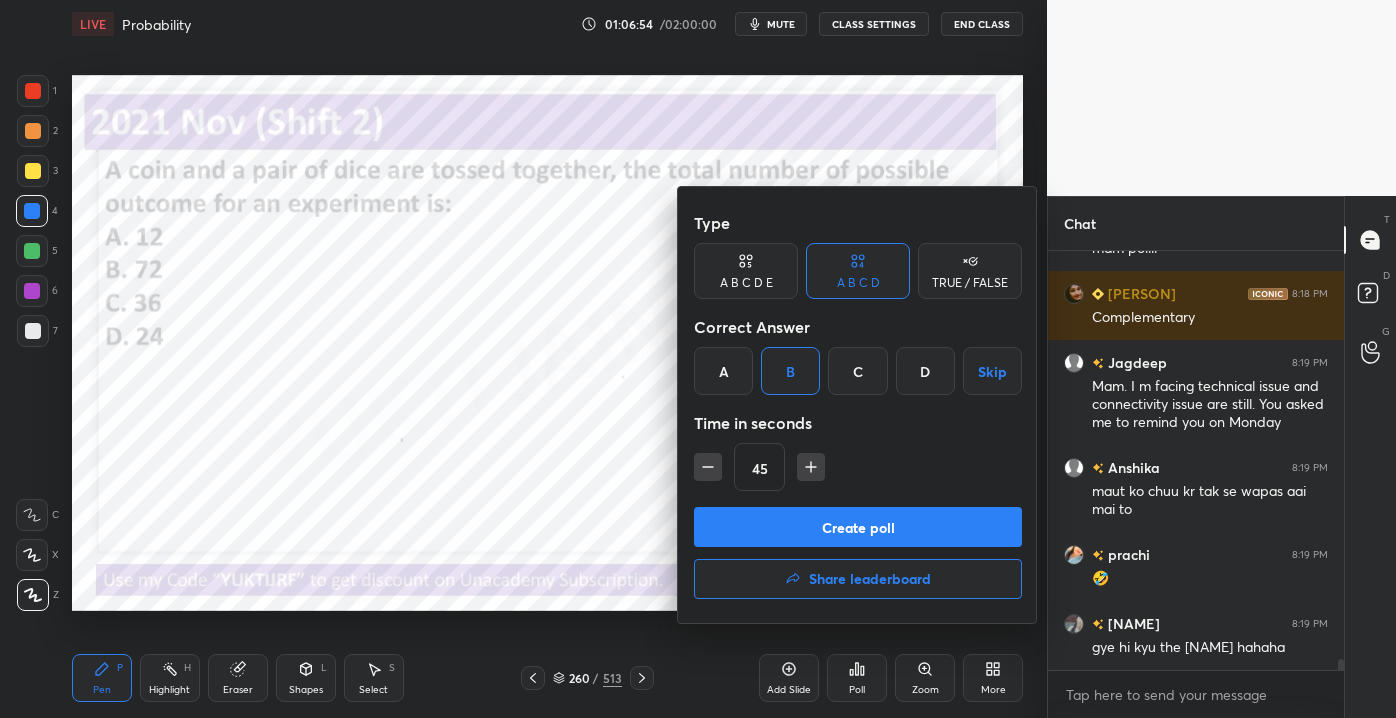 click on "Create poll" at bounding box center (858, 527) 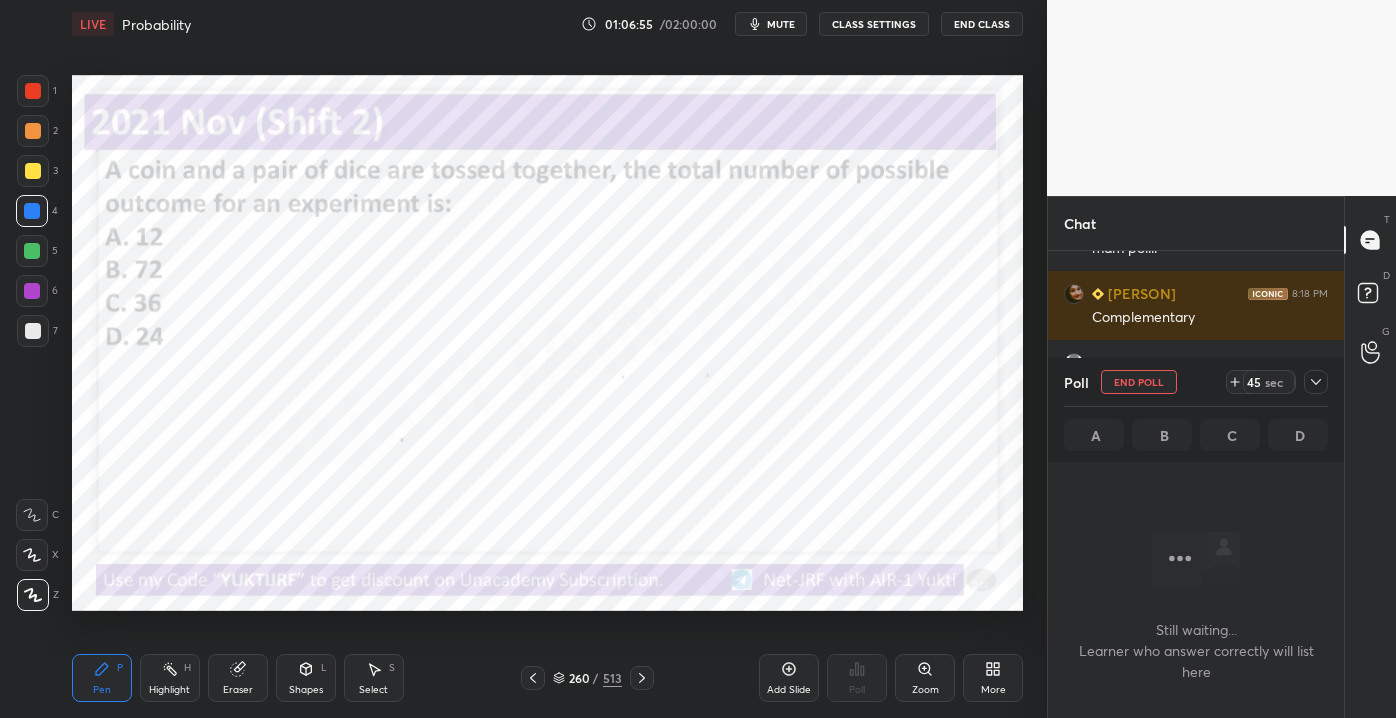 scroll, scrollTop: 315, scrollLeft: 290, axis: both 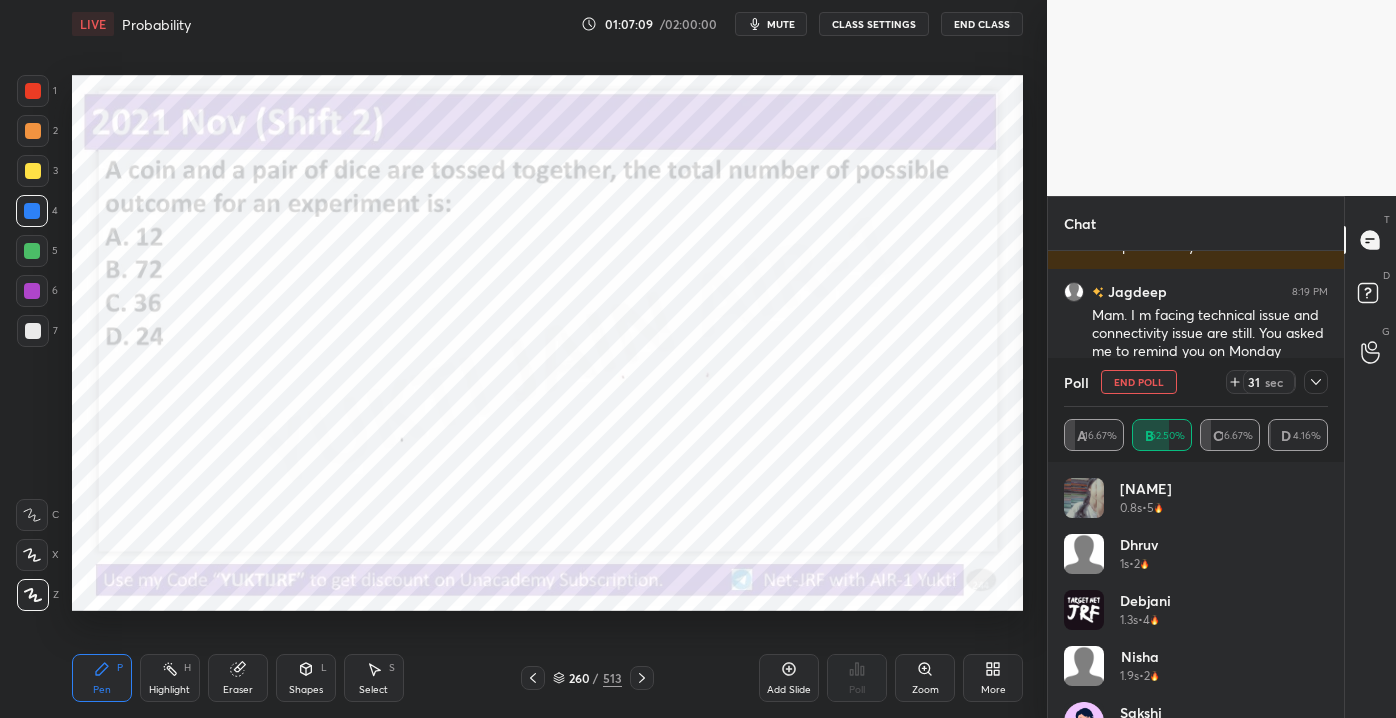drag, startPoint x: 253, startPoint y: 683, endPoint x: 272, endPoint y: 669, distance: 23.600847 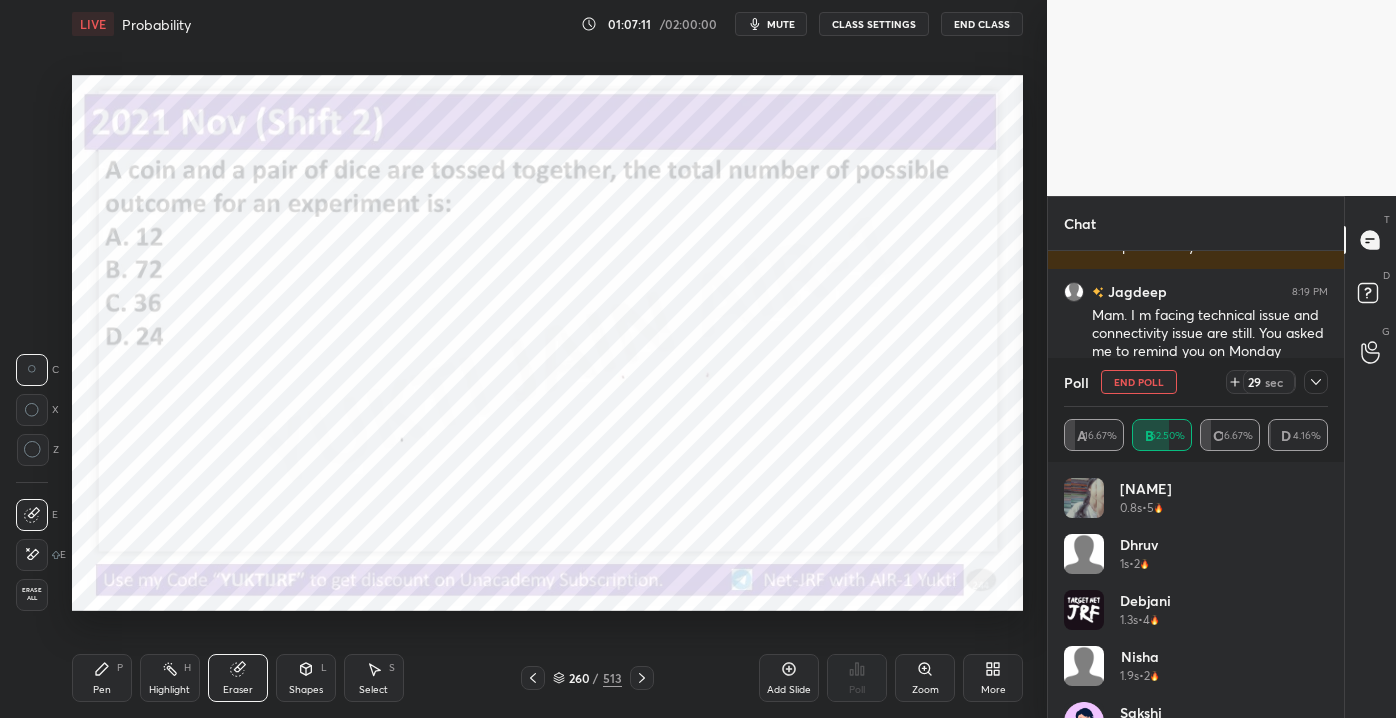 click 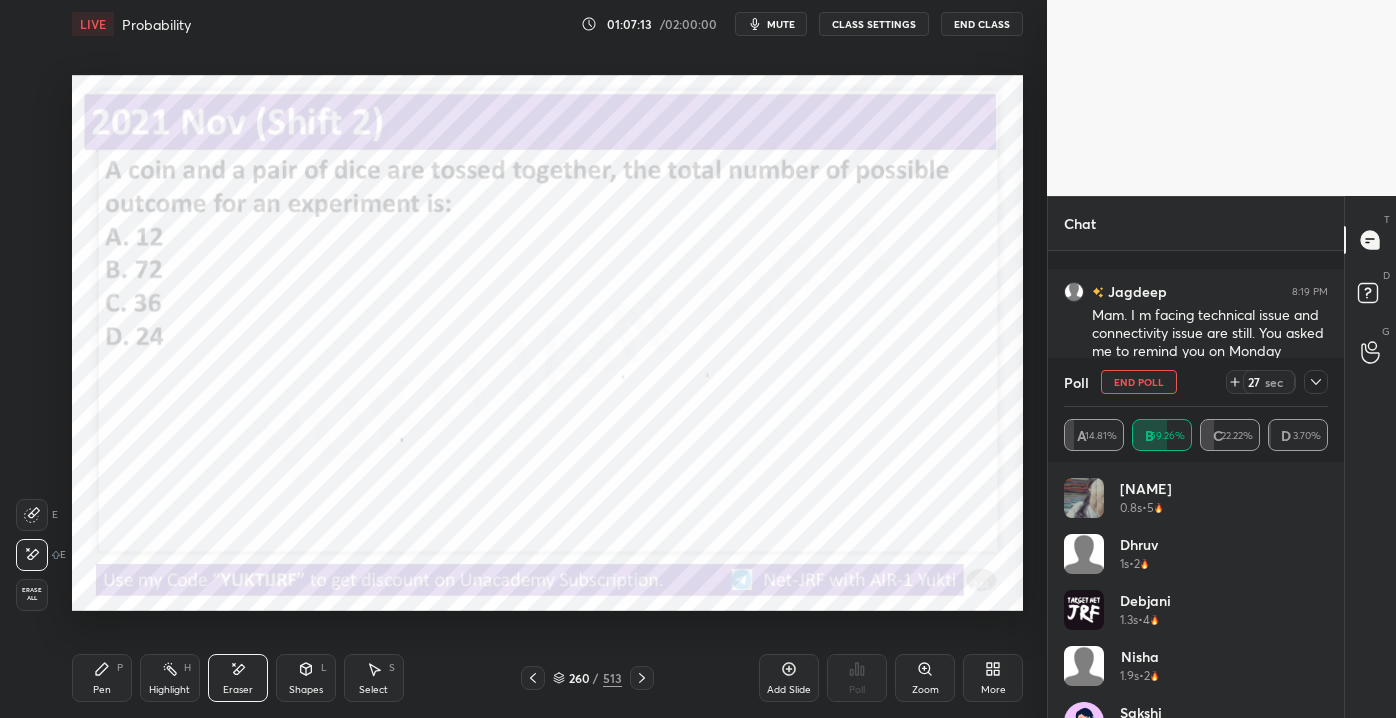 scroll, scrollTop: 15530, scrollLeft: 0, axis: vertical 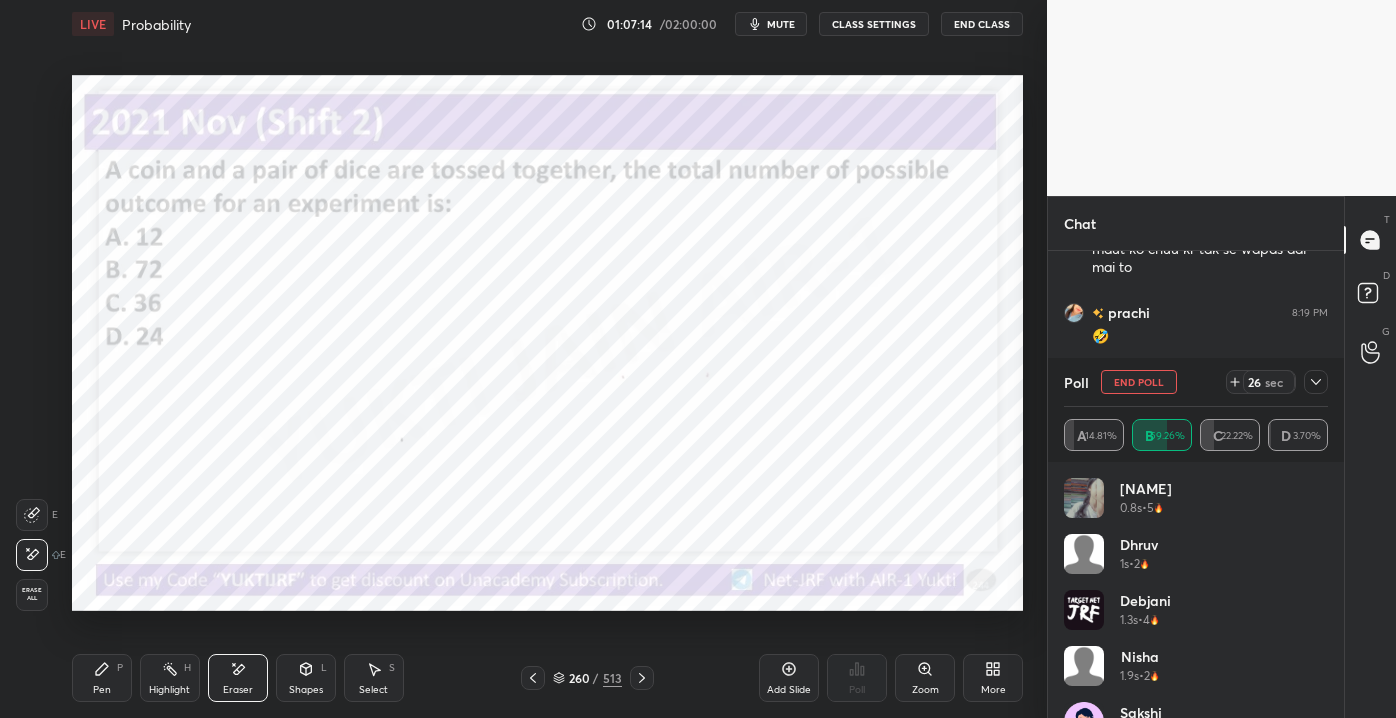 click 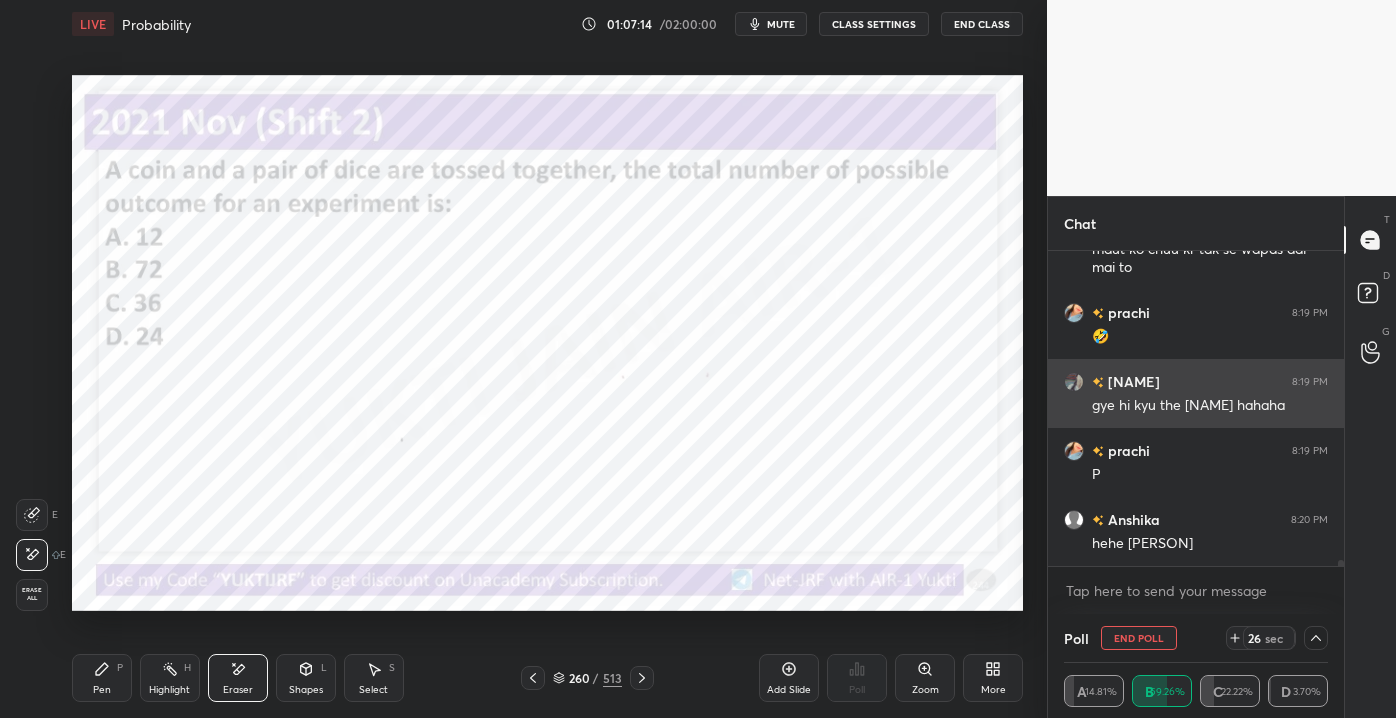 scroll, scrollTop: 37, scrollLeft: 258, axis: both 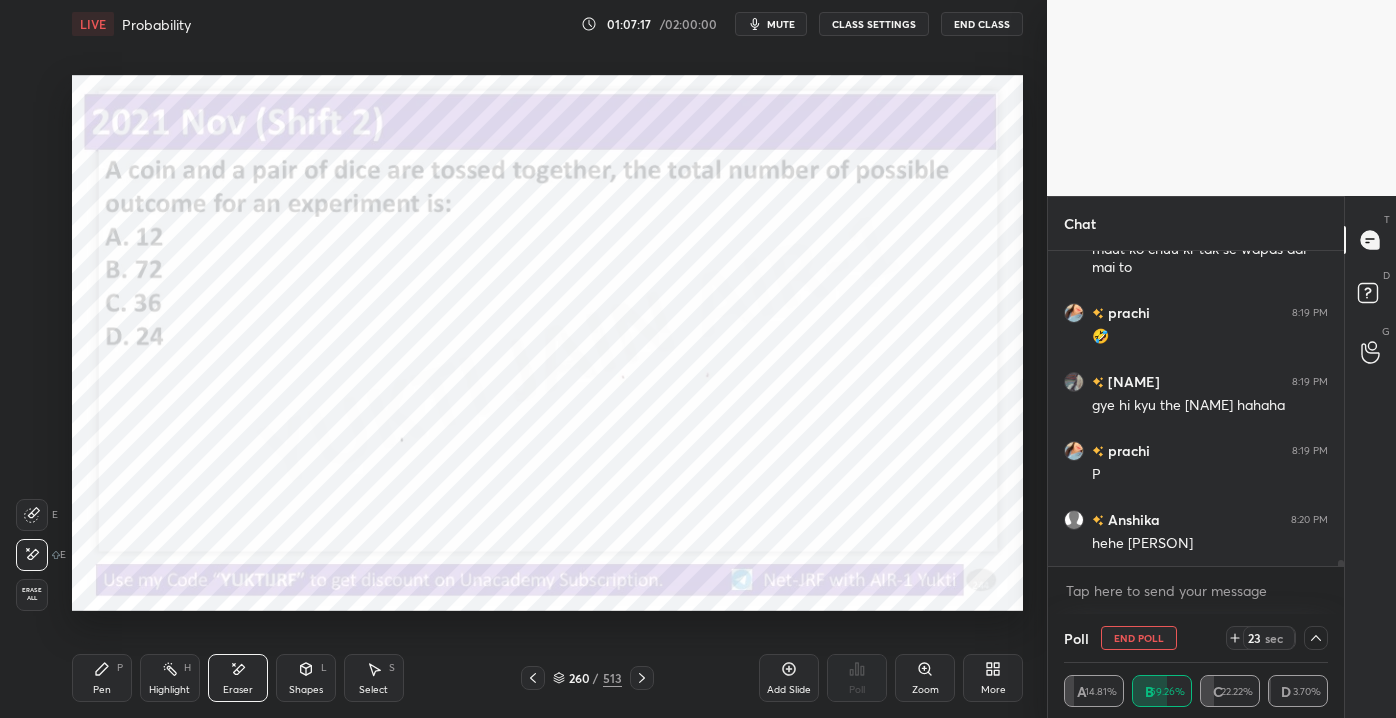 click on "LIVE Probability 01:07:17 /  02:00:00 mute CLASS SETTINGS End Class Setting up your live class Poll for   secs No correct answer Start poll Back Probability • L7 of Detailed Course on Business Statistics&Research Methods for NET/JRF December2025 [PERSON] Pen P Highlight H Eraser Shapes L Select S 260 / 513 Add Slide Poll Zoom More" at bounding box center [547, 359] 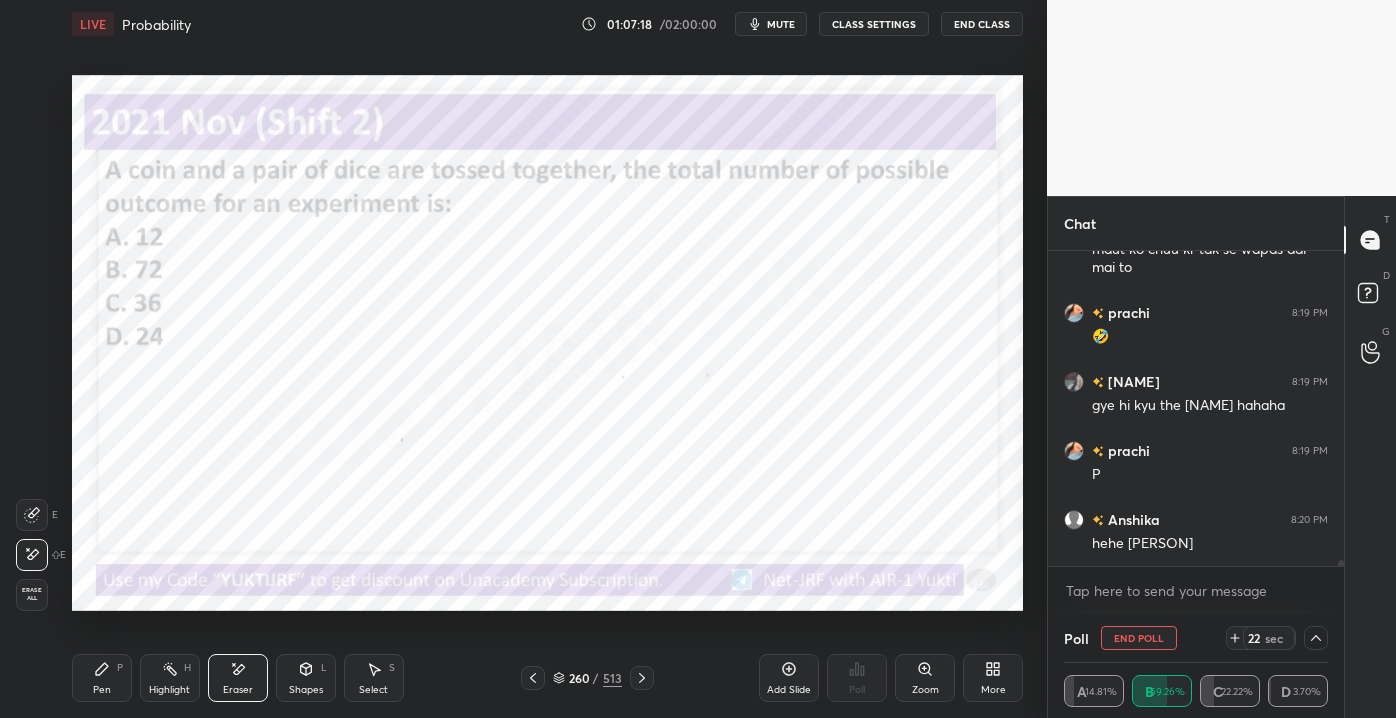click on "Pen" at bounding box center (102, 690) 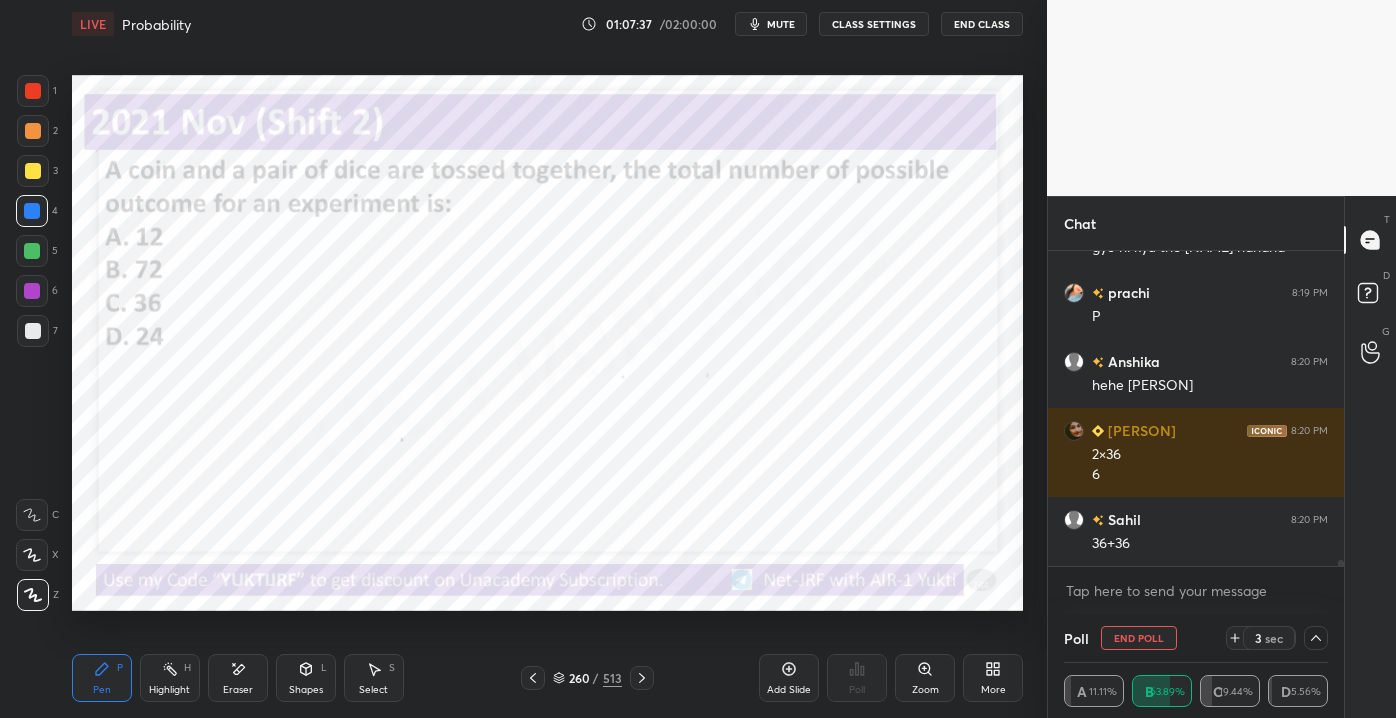 scroll, scrollTop: 15757, scrollLeft: 0, axis: vertical 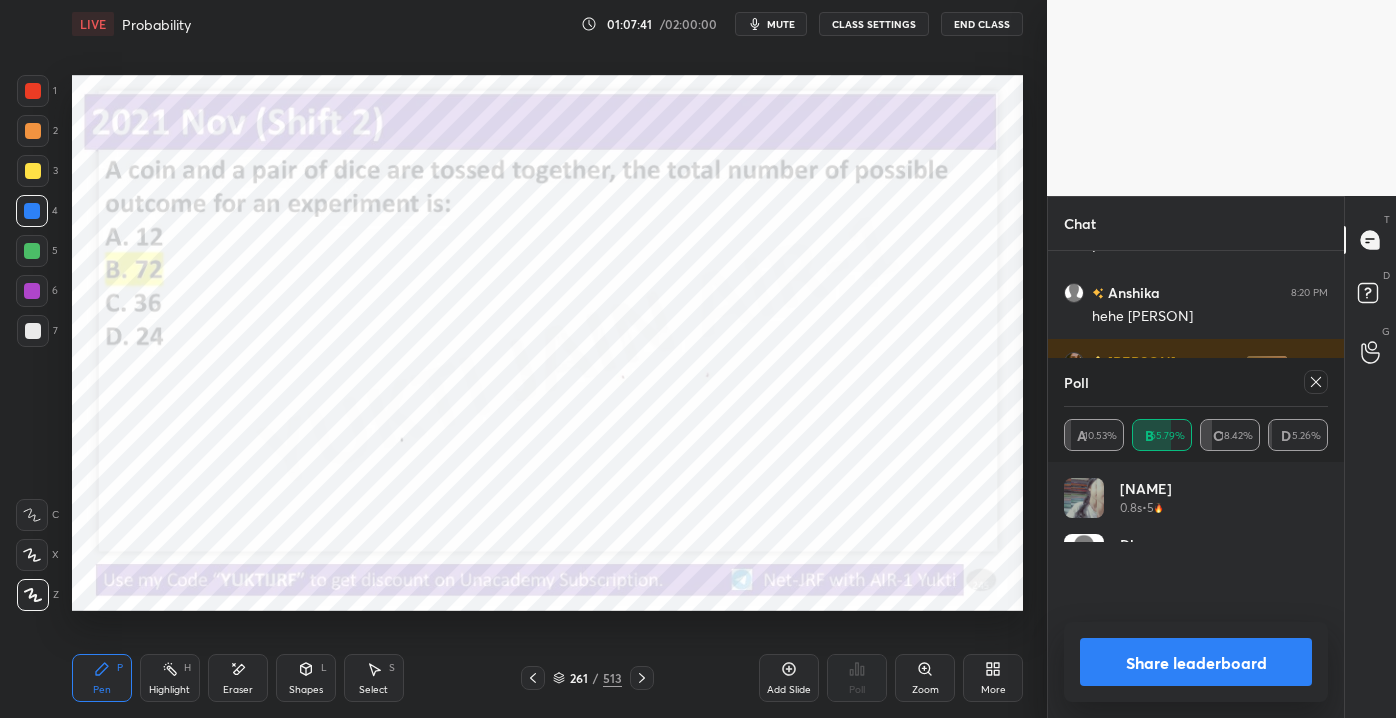 click on "T Messages (T) D Doubts (D) G Raise Hand (G)" at bounding box center [1370, 457] 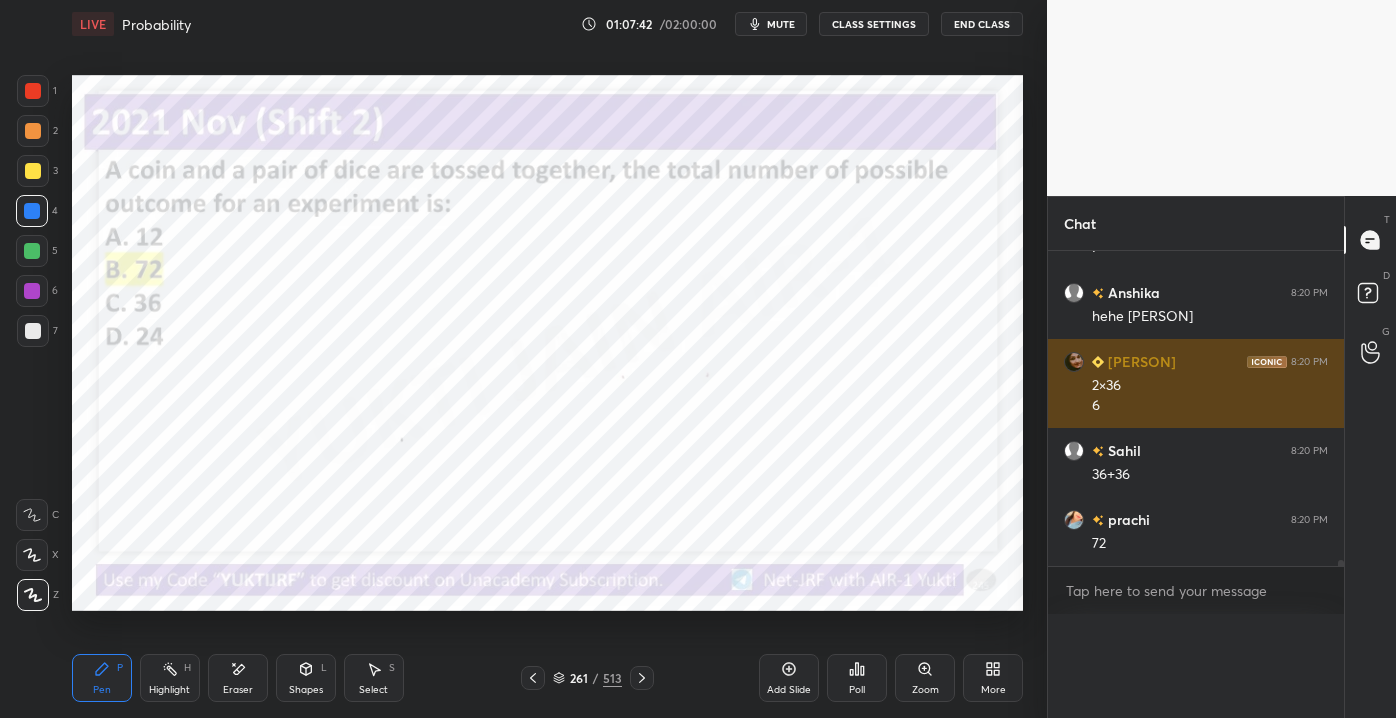 scroll, scrollTop: 0, scrollLeft: 0, axis: both 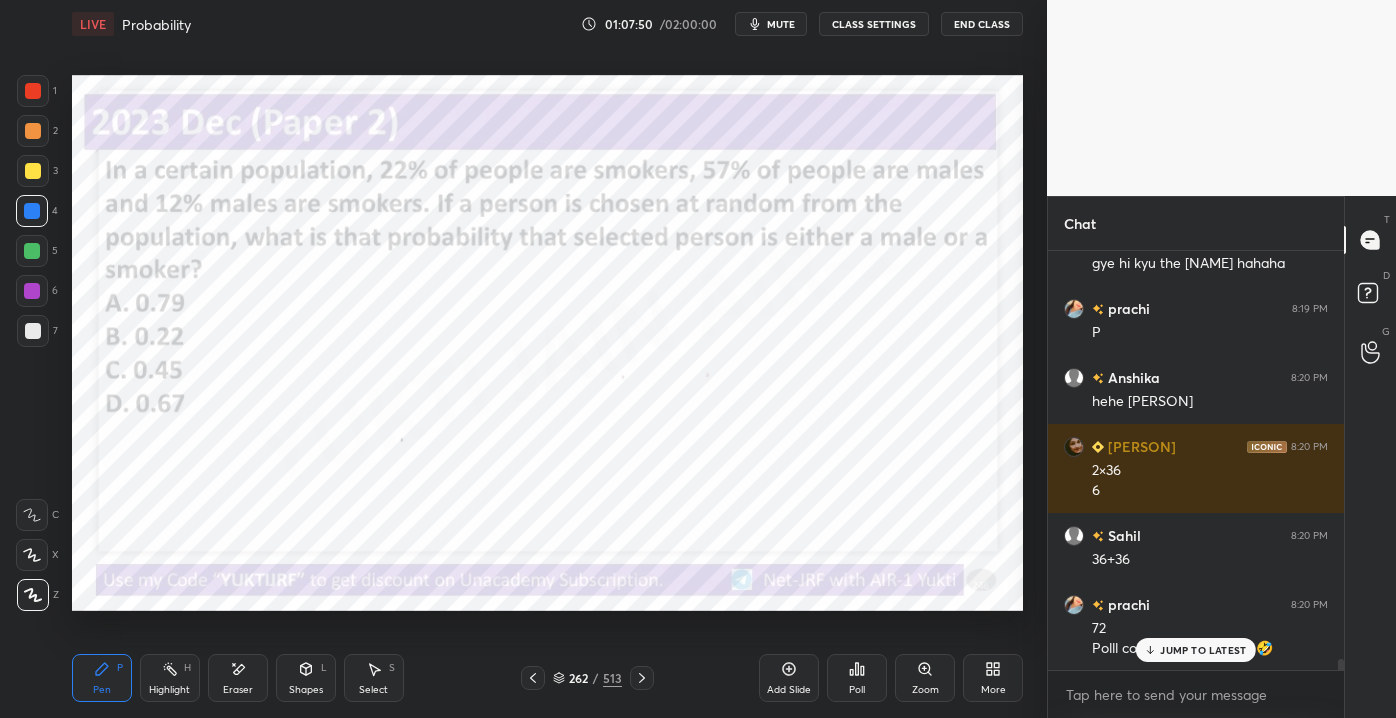 click on "262" at bounding box center [579, 678] 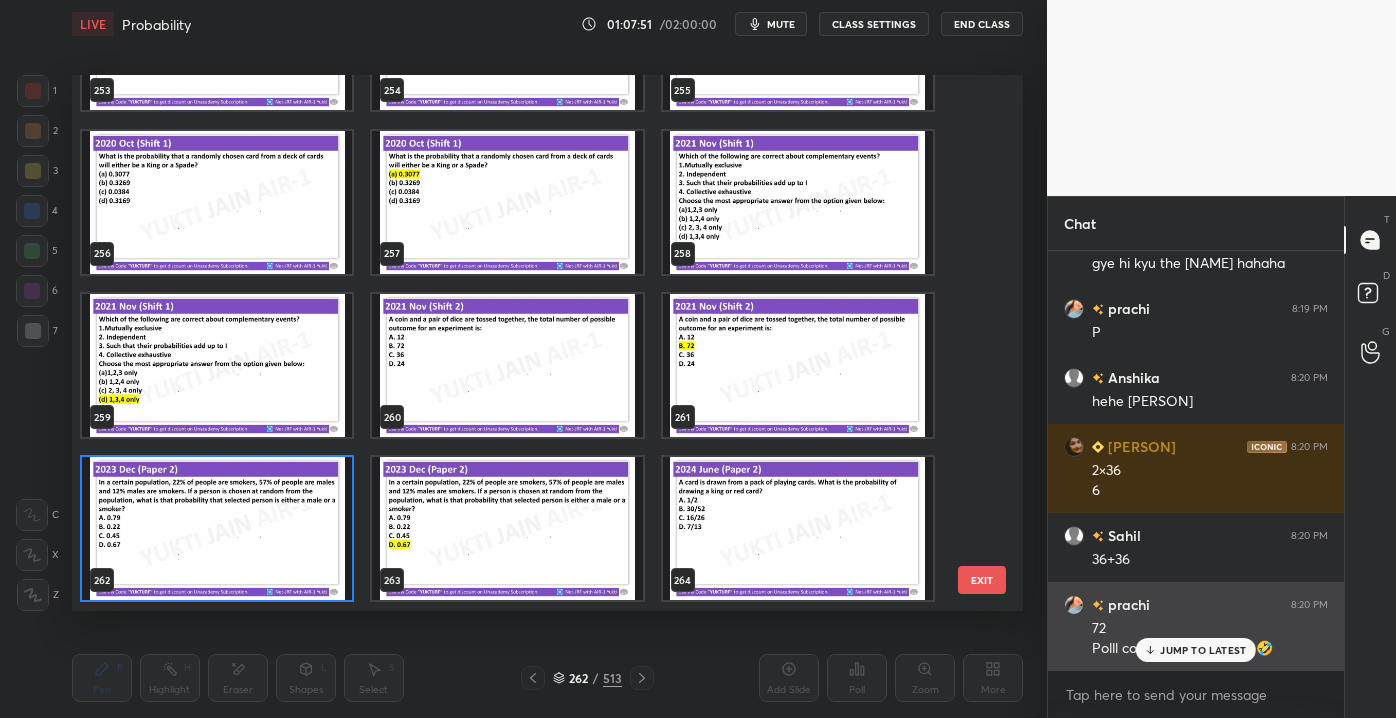 click on "JUMP TO LATEST" at bounding box center (1196, 650) 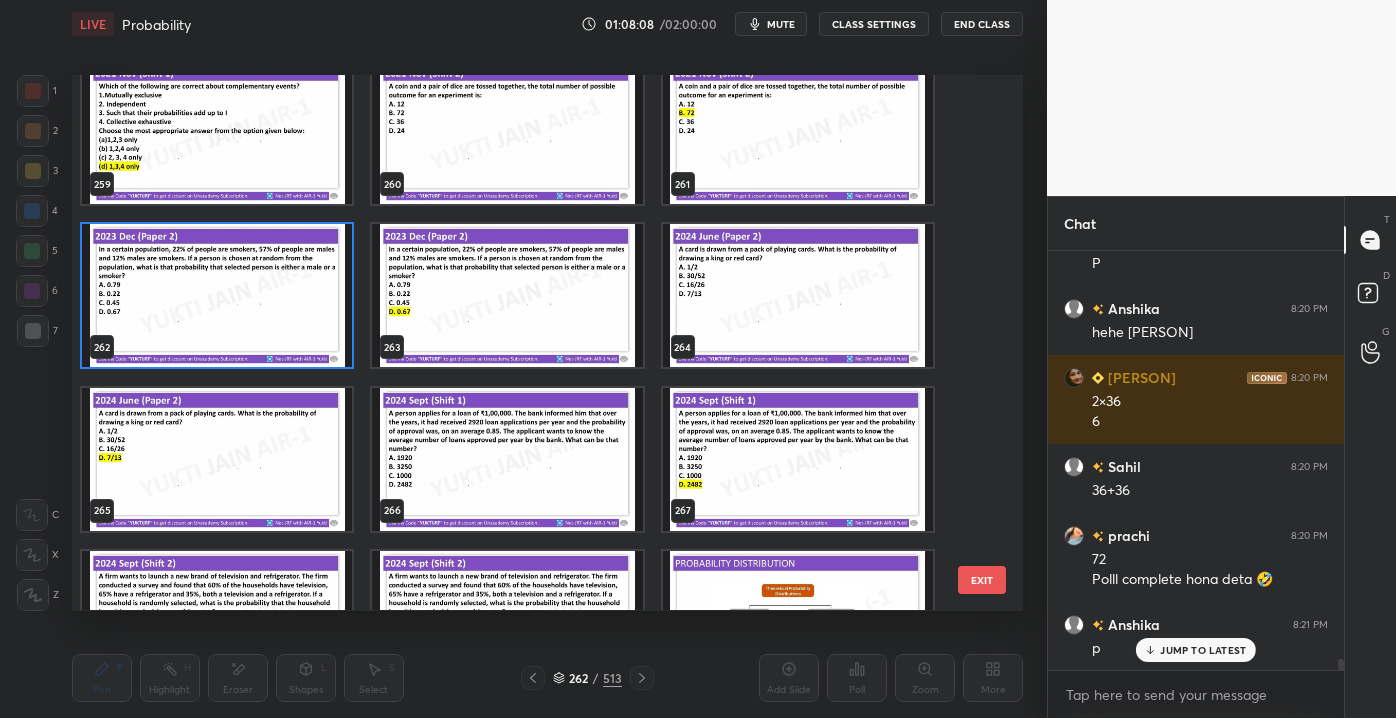 click on "EXIT" at bounding box center [982, 580] 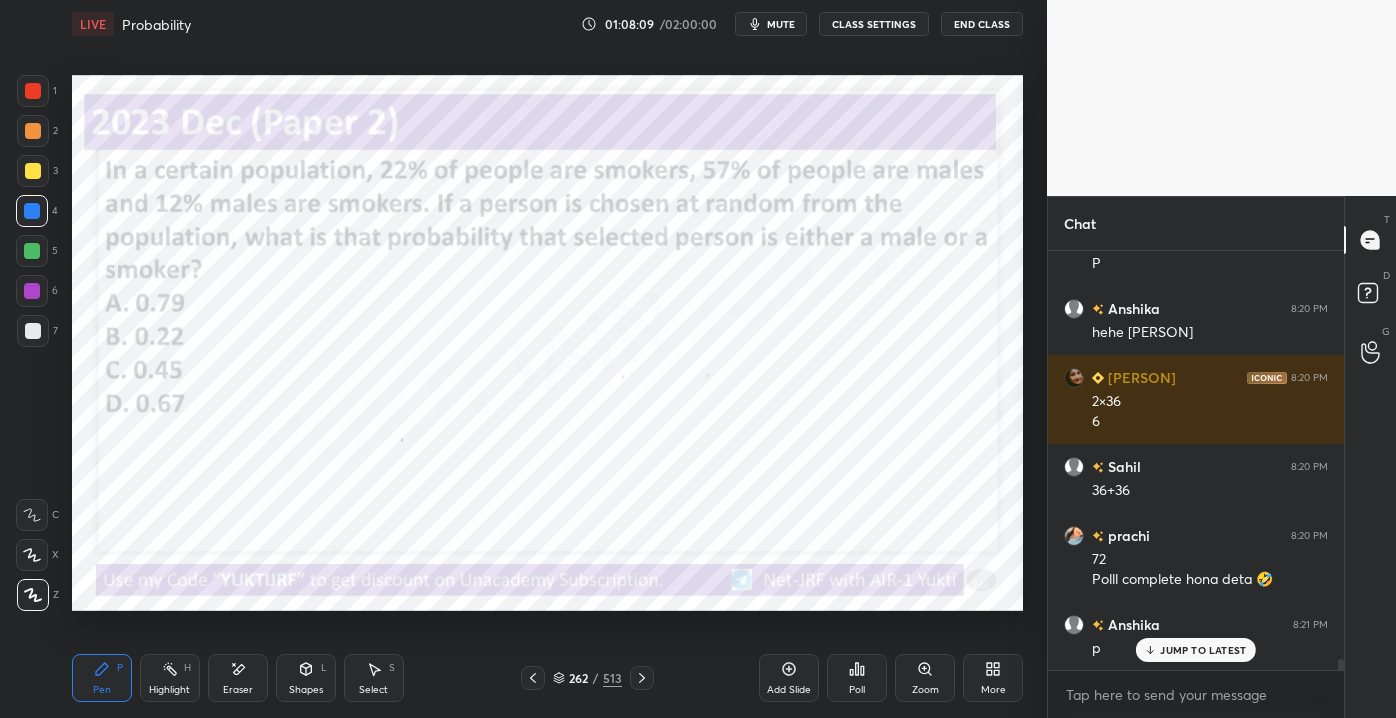 click on "JUMP TO LATEST" at bounding box center [1203, 650] 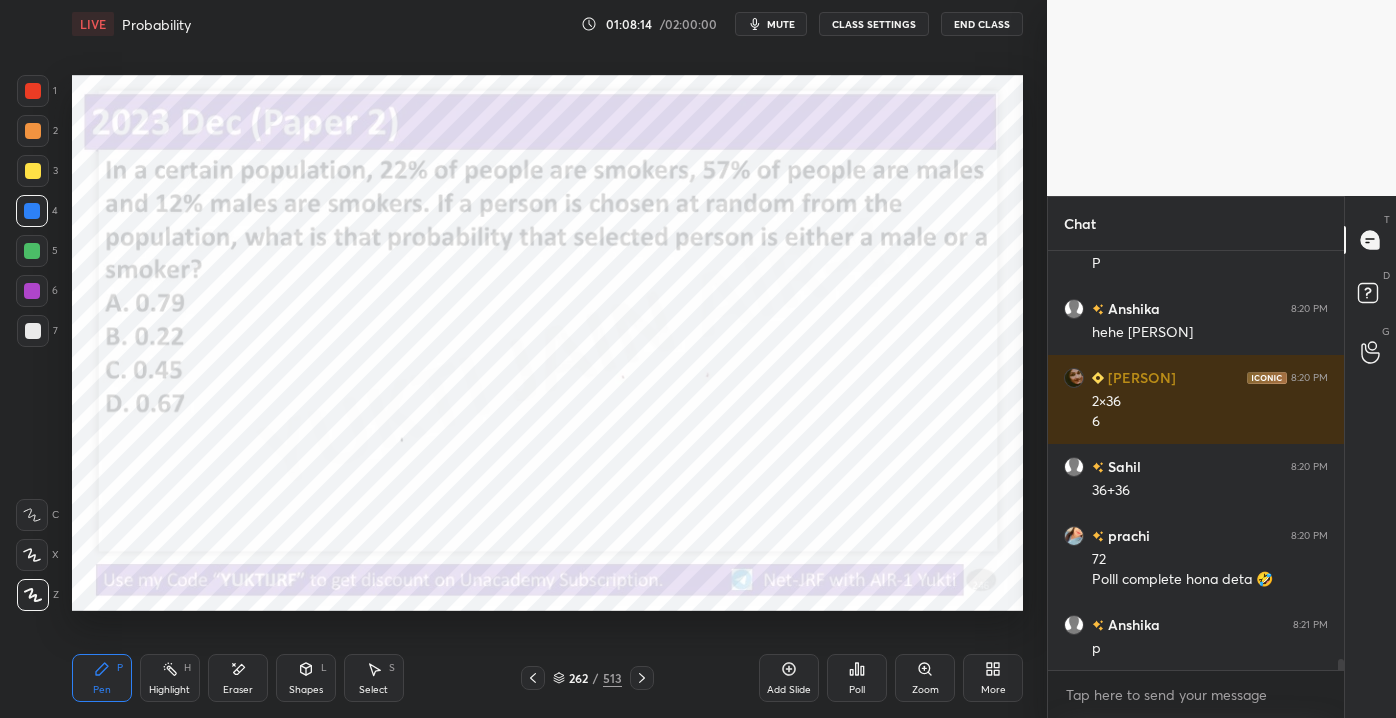 click on "Poll" at bounding box center [857, 678] 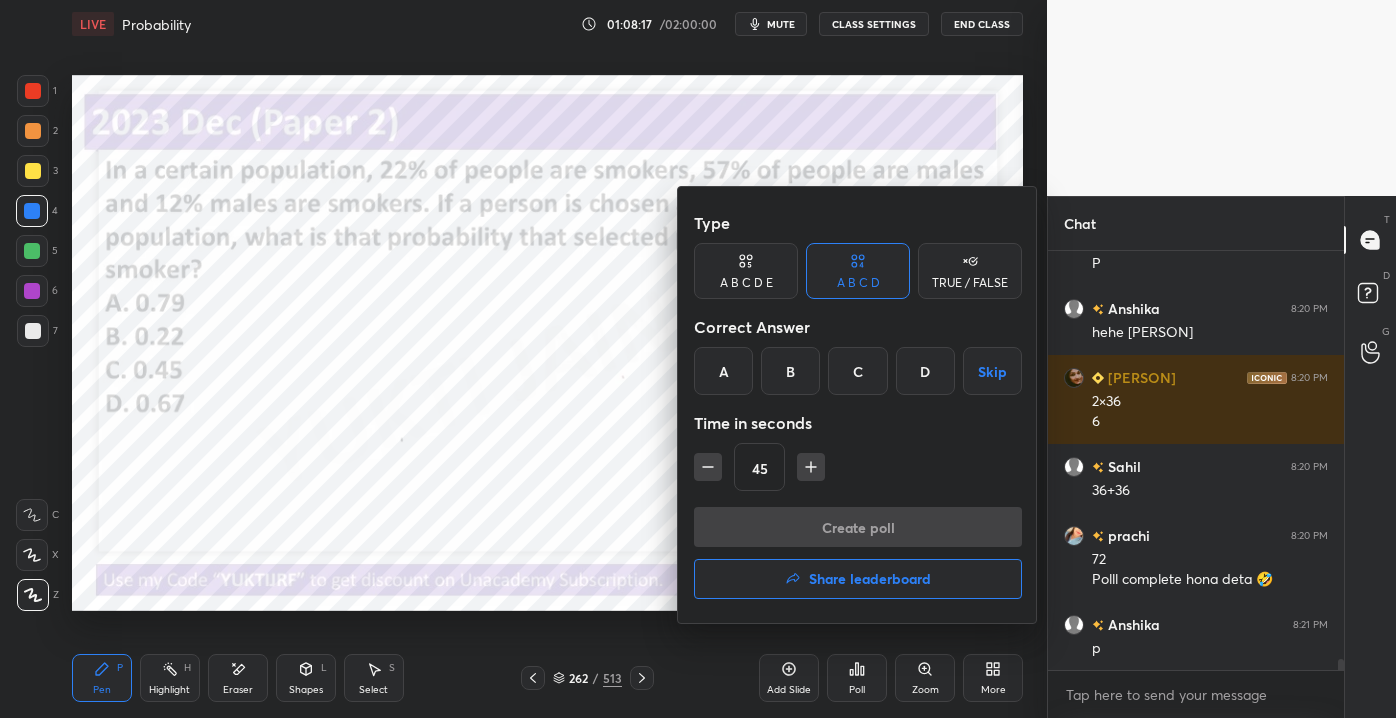 click on "D" at bounding box center [925, 371] 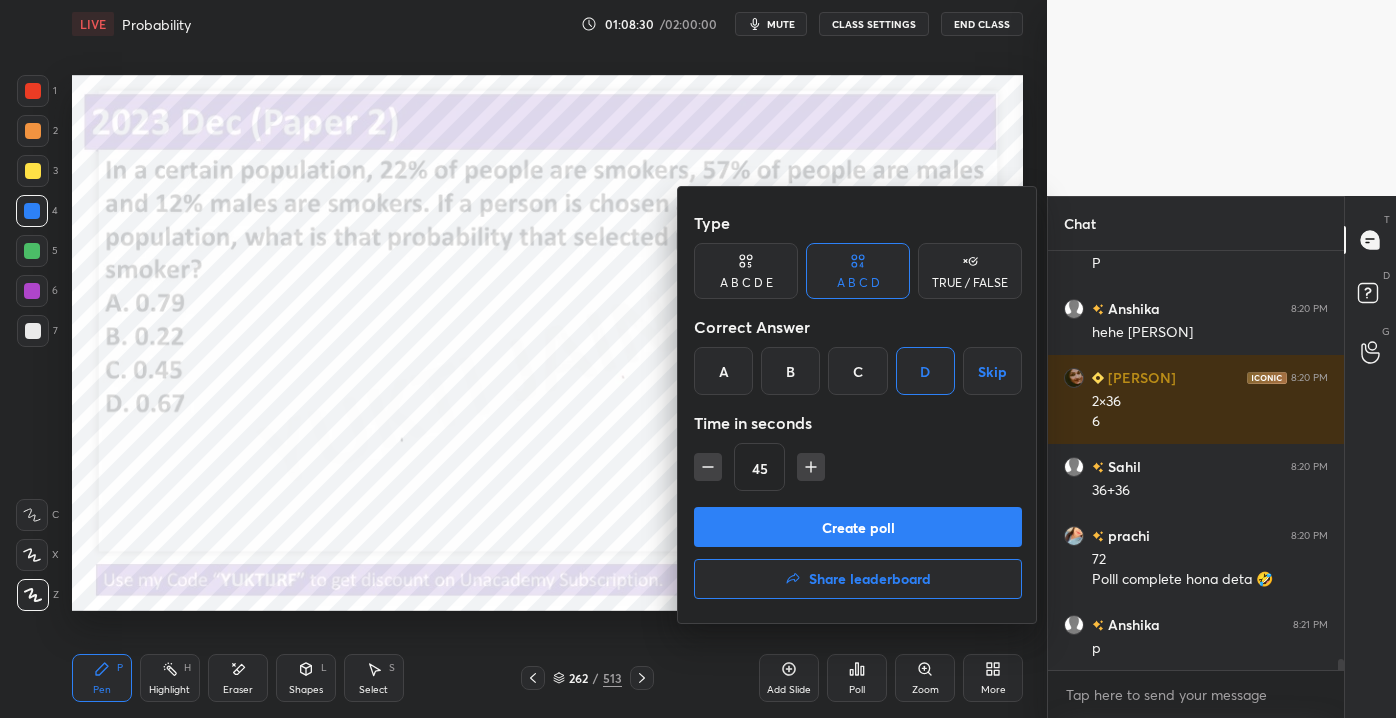 click on "Create poll" at bounding box center (858, 527) 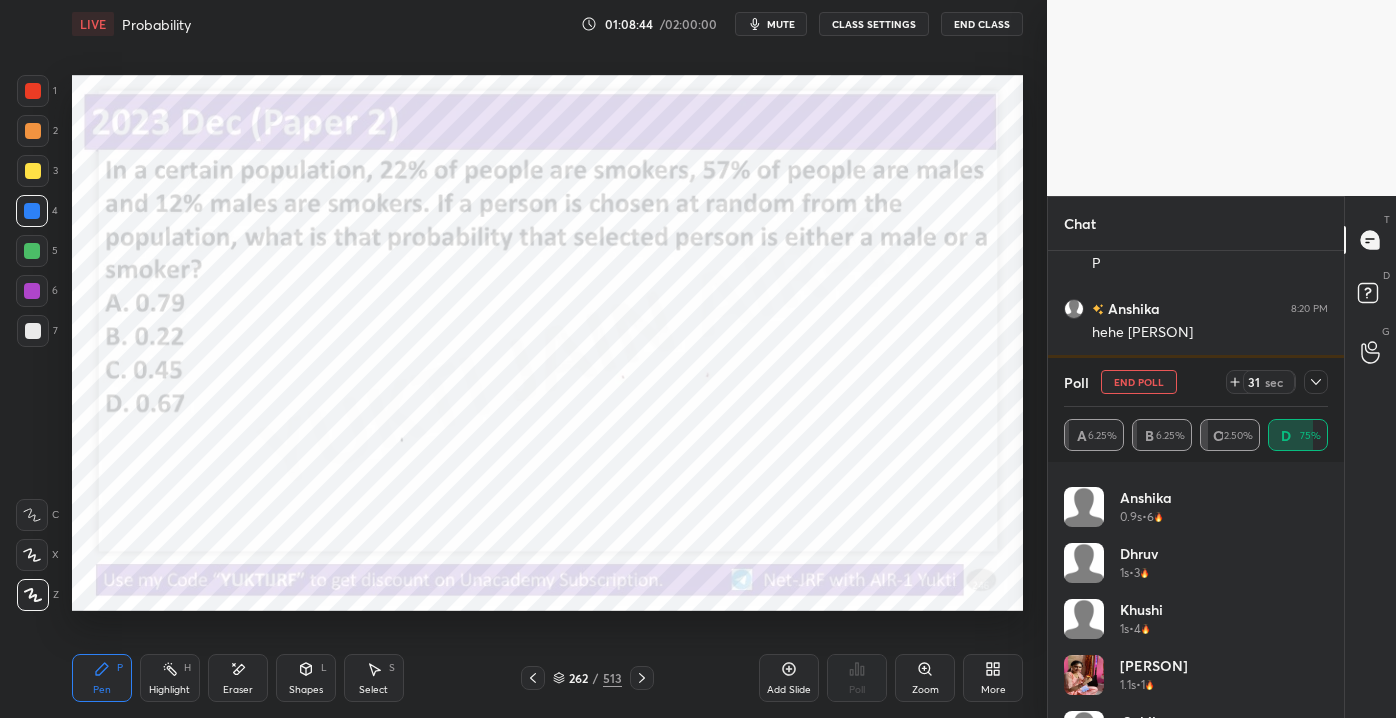 scroll, scrollTop: 0, scrollLeft: 0, axis: both 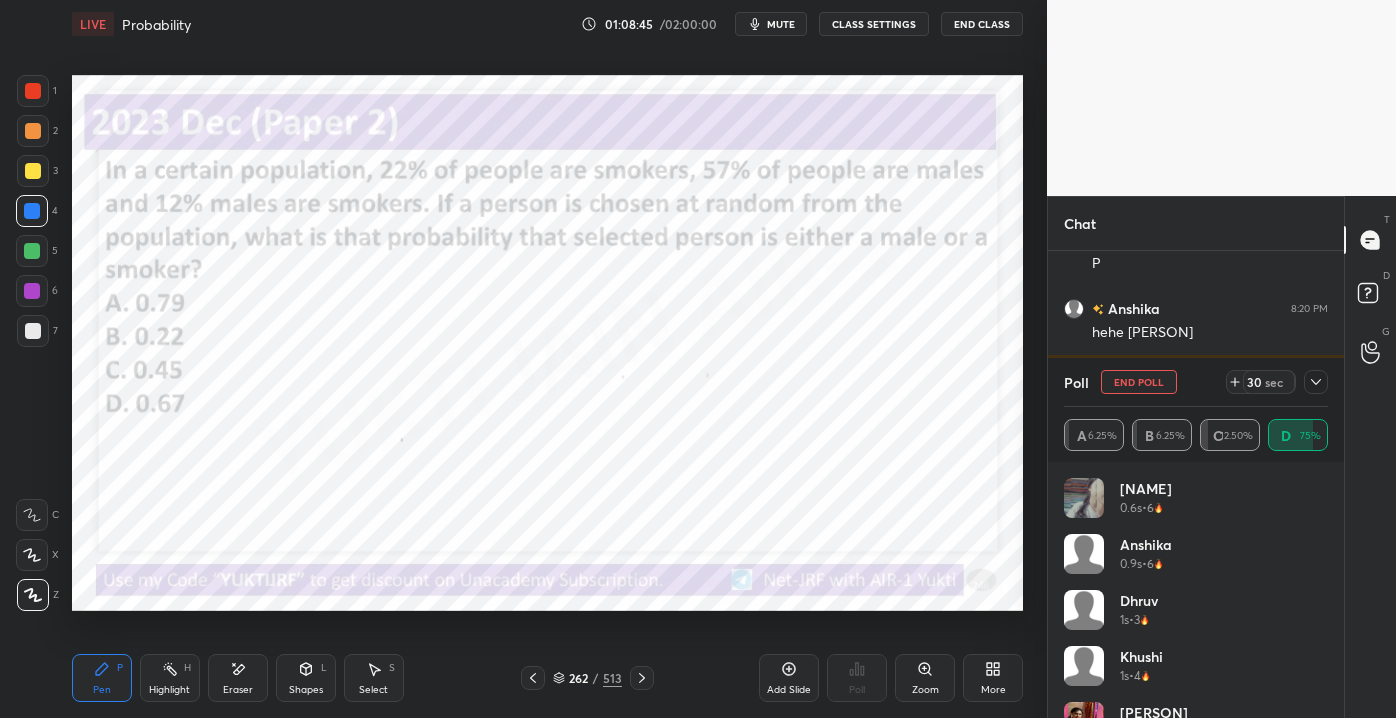 click 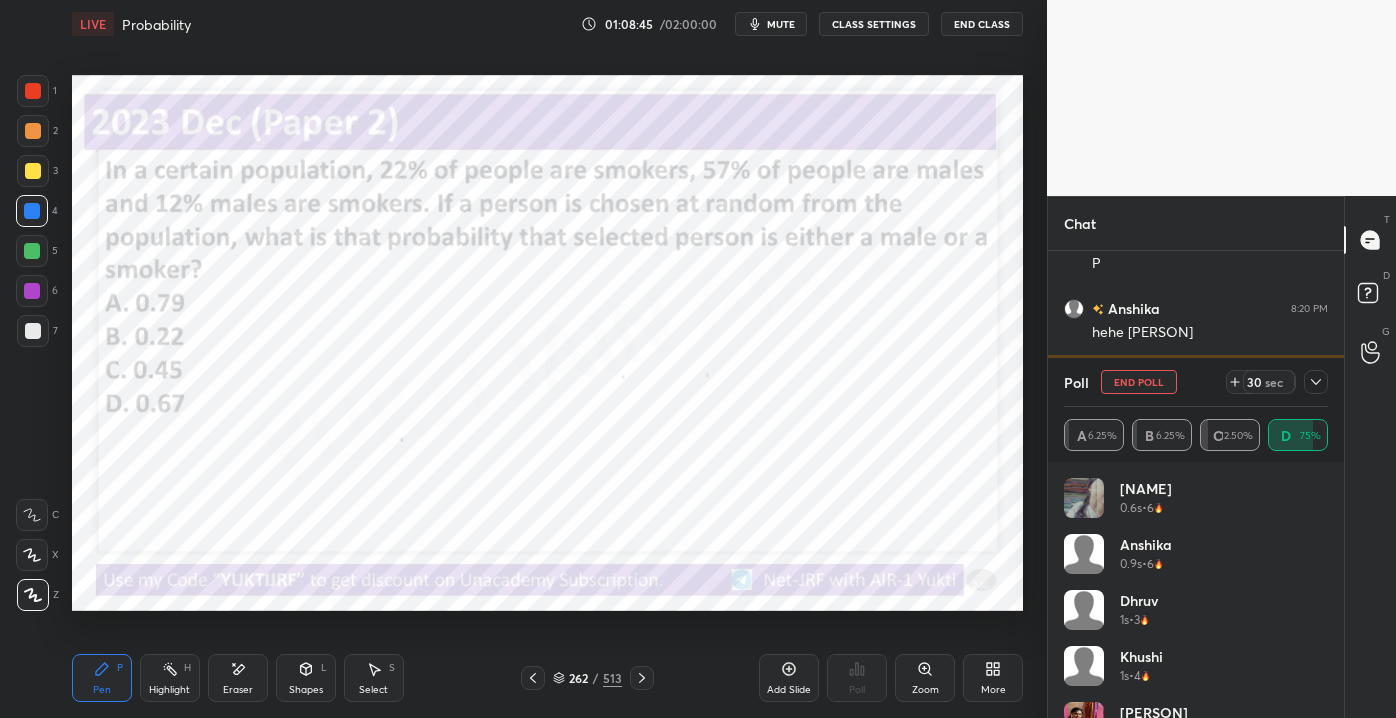 scroll, scrollTop: 153, scrollLeft: 258, axis: both 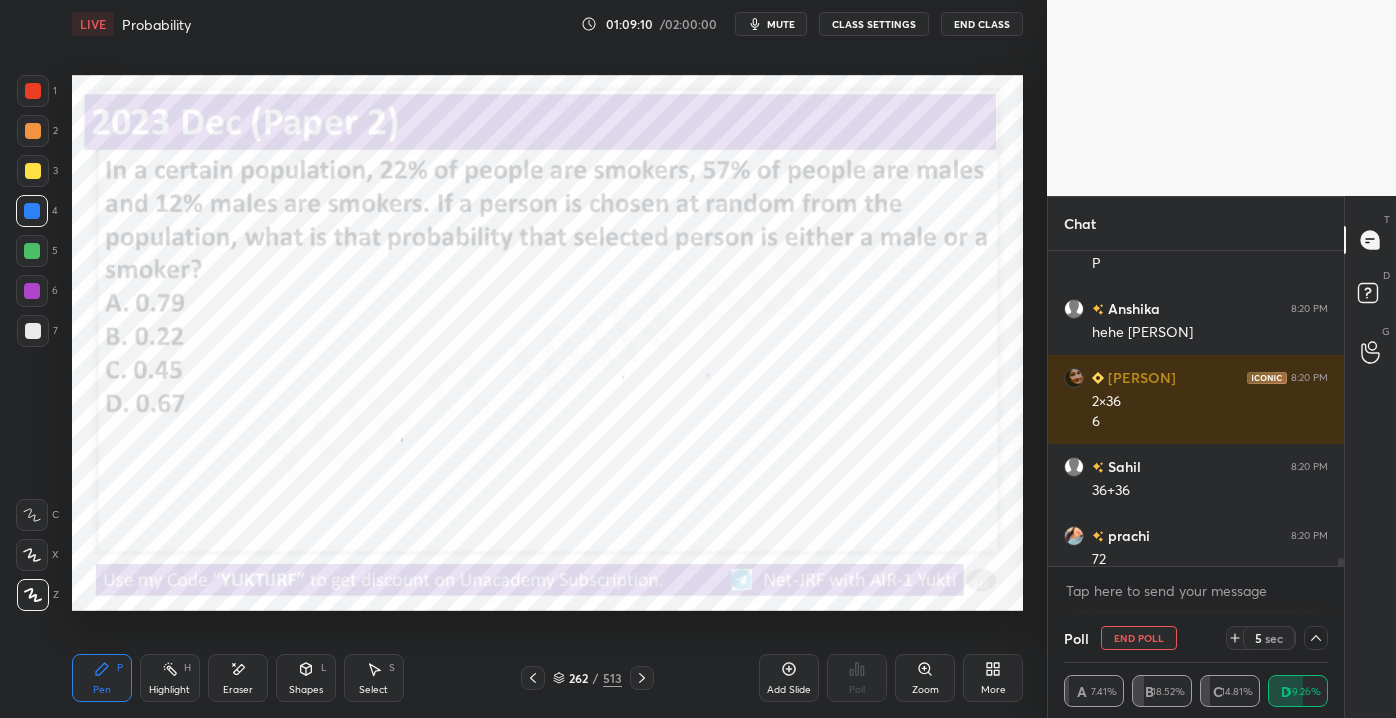 click on "Eraser" at bounding box center (238, 678) 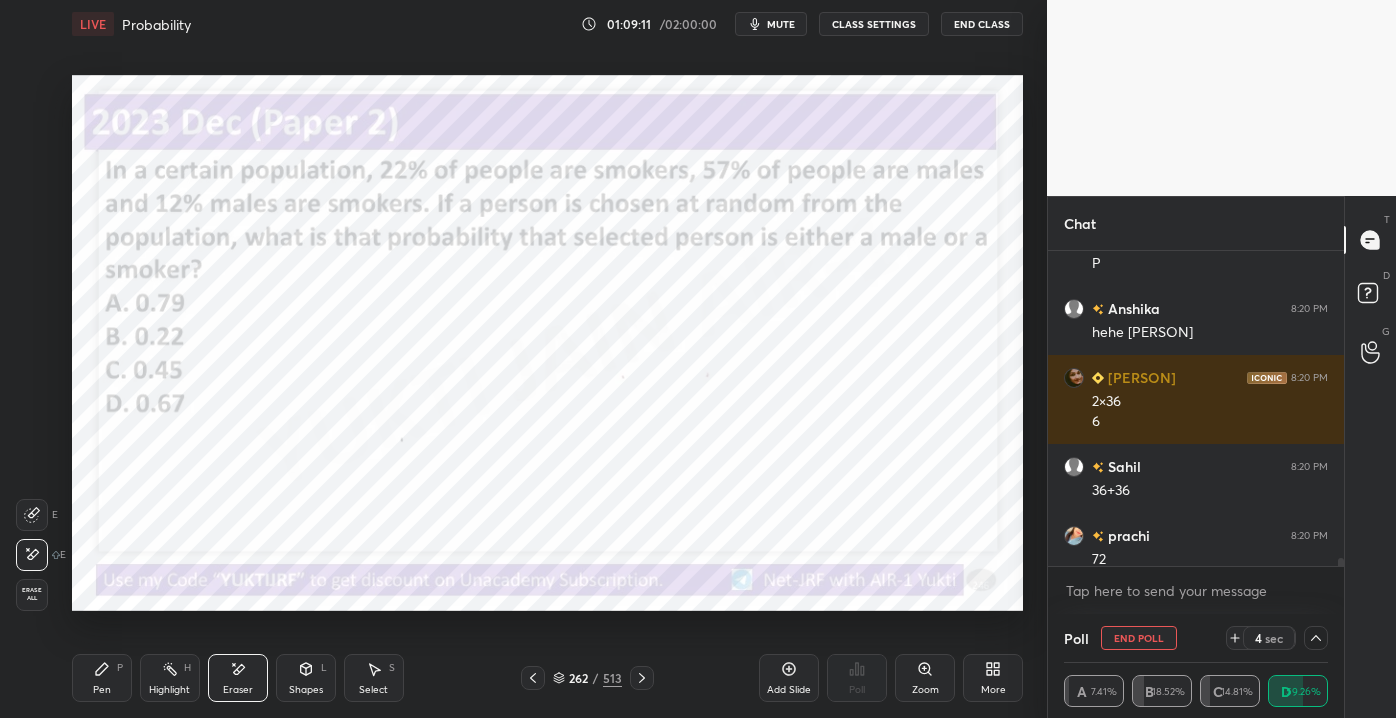 click on "Erase all" at bounding box center [32, 595] 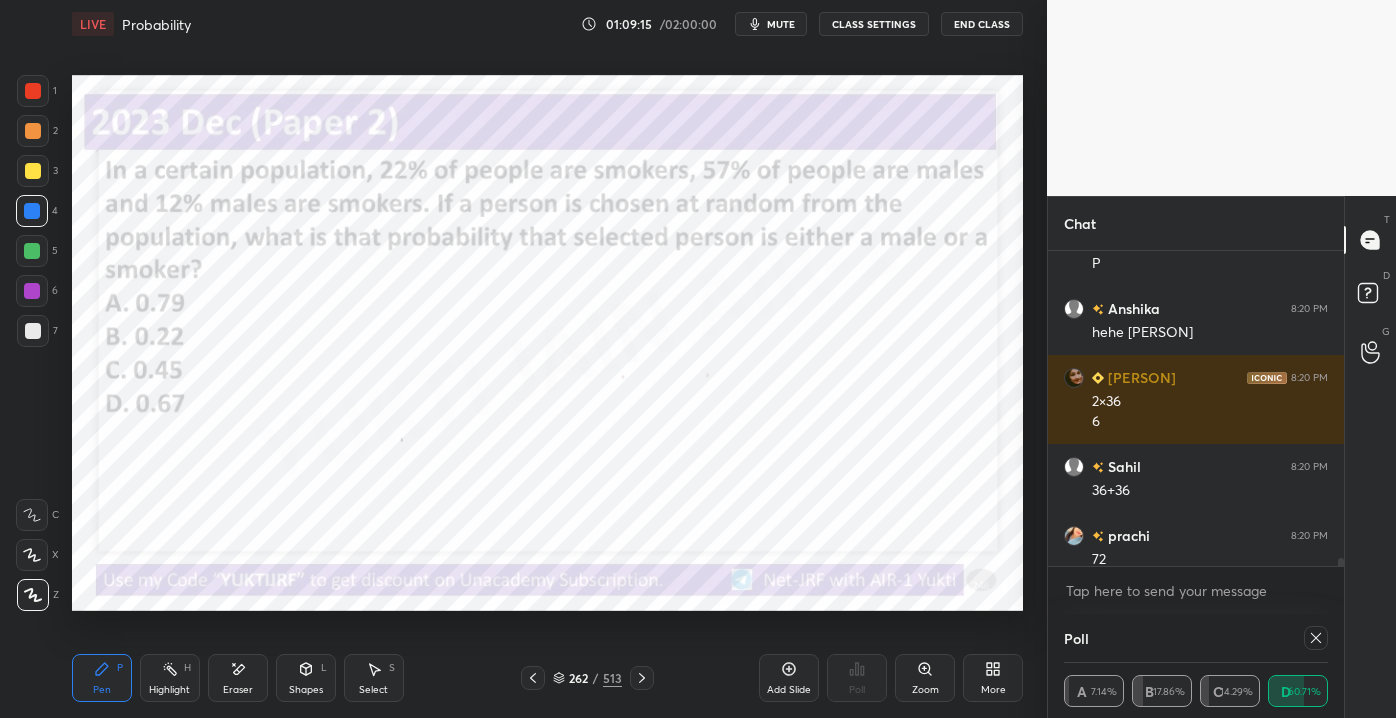 scroll, scrollTop: 6, scrollLeft: 5, axis: both 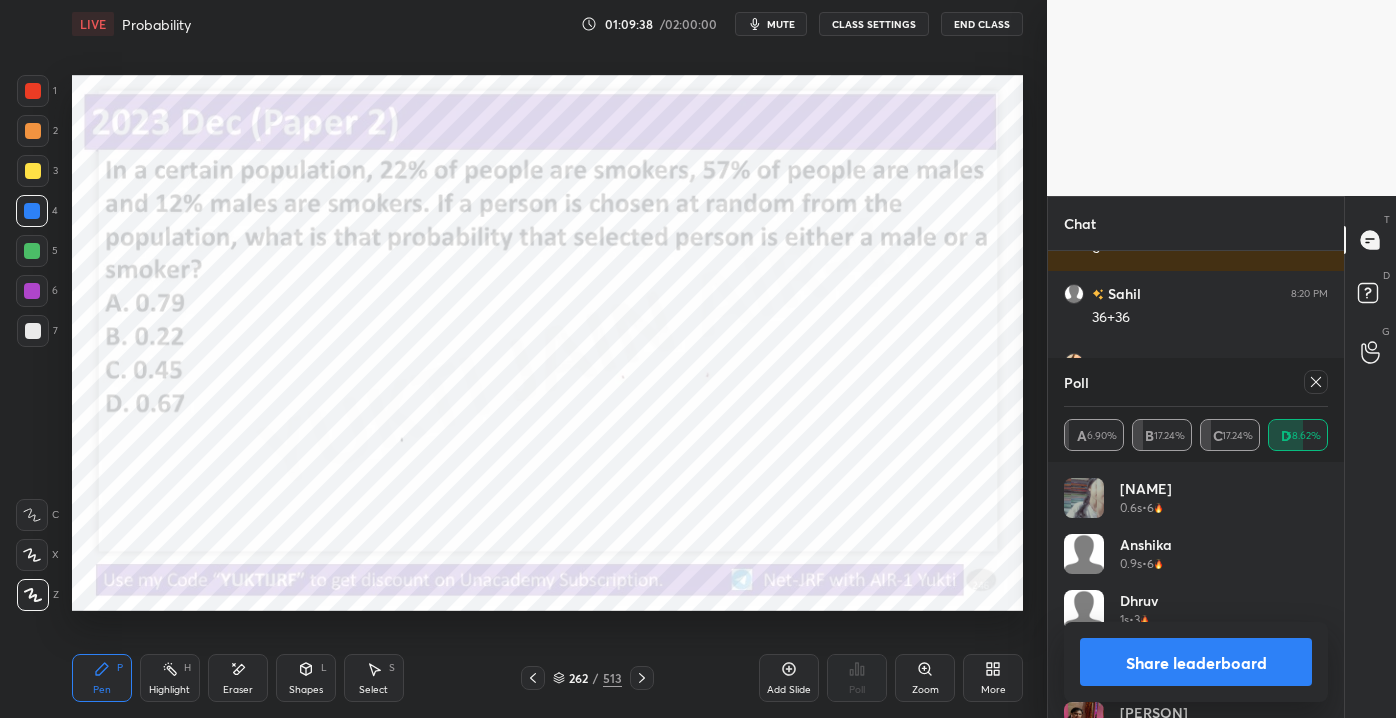 click at bounding box center [1316, 382] 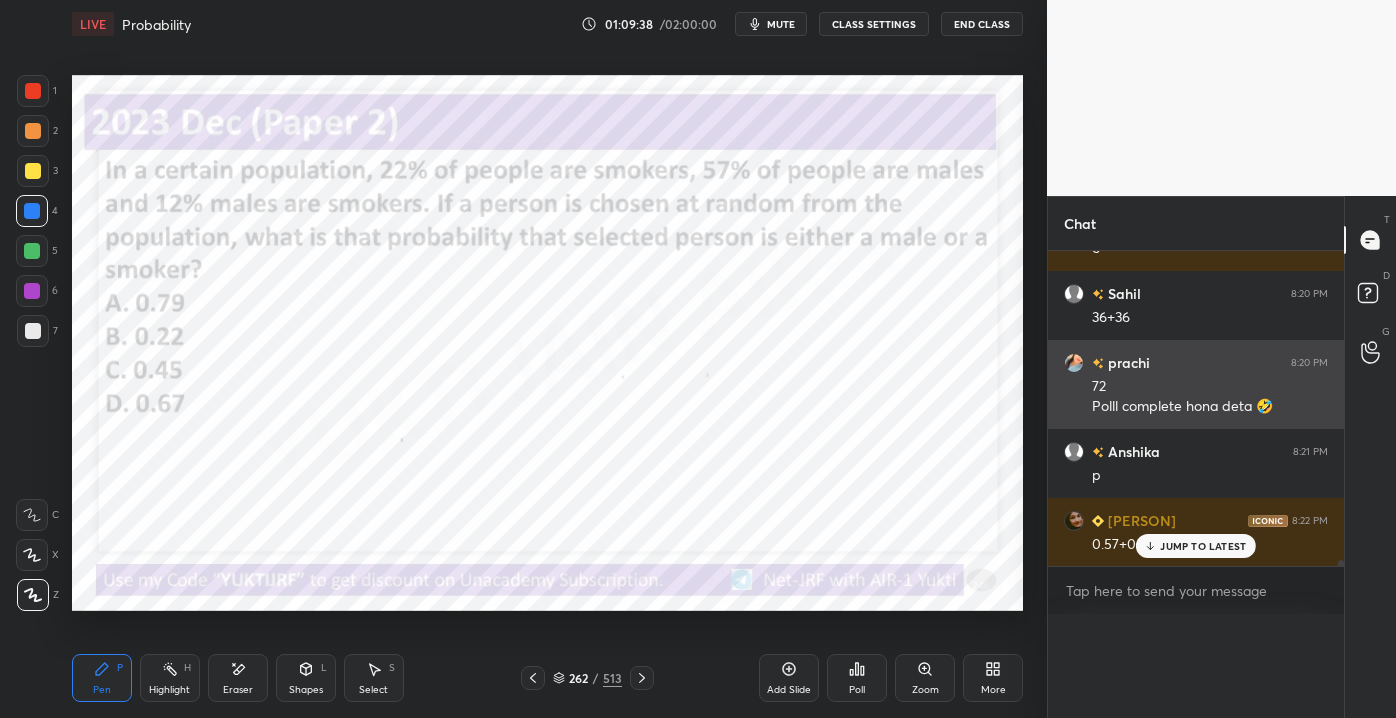 scroll, scrollTop: 0, scrollLeft: 0, axis: both 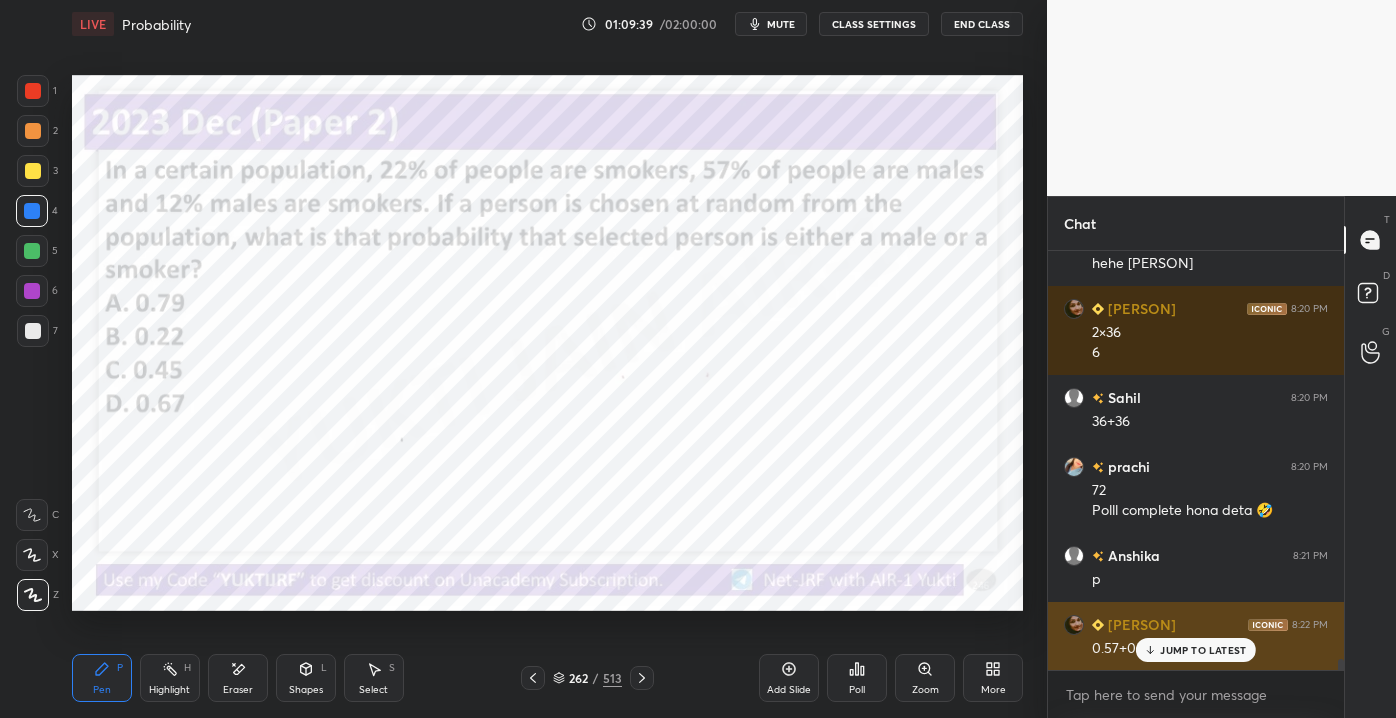 click on "JUMP TO LATEST" at bounding box center (1203, 650) 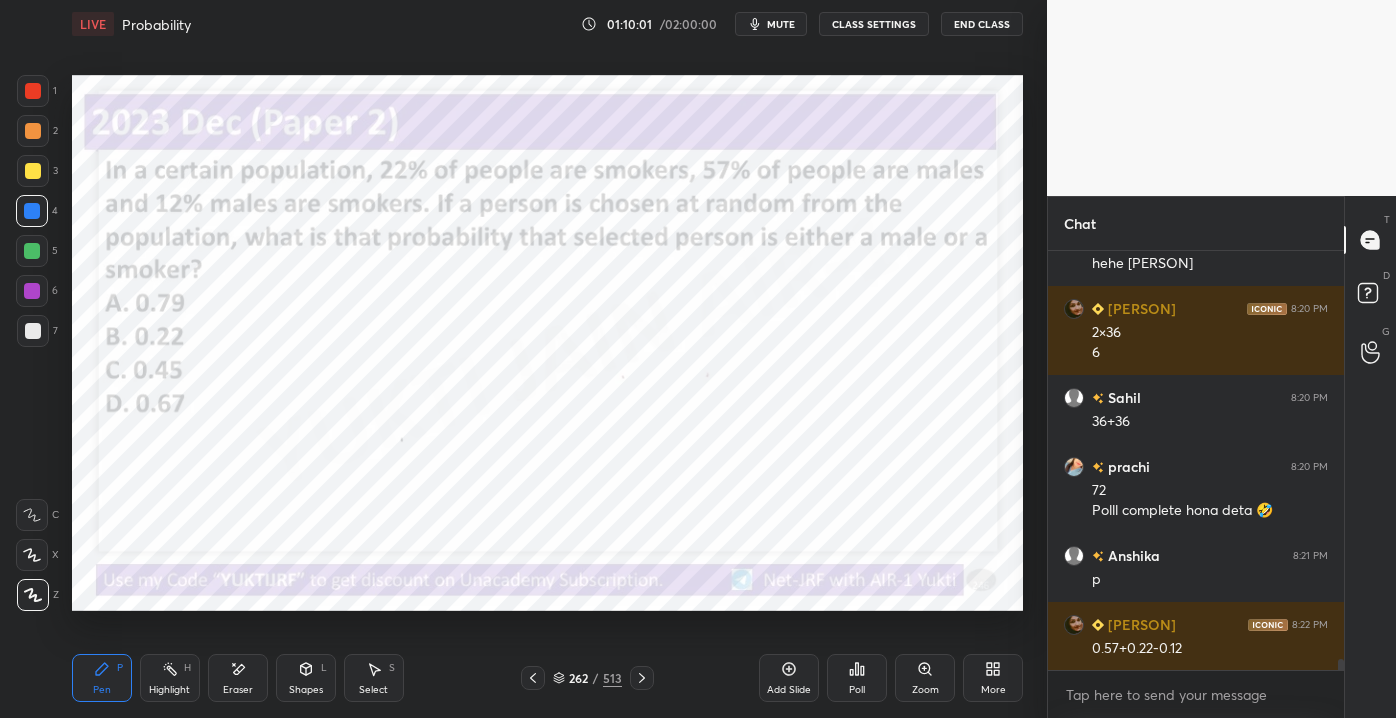 click on "Eraser" at bounding box center (238, 690) 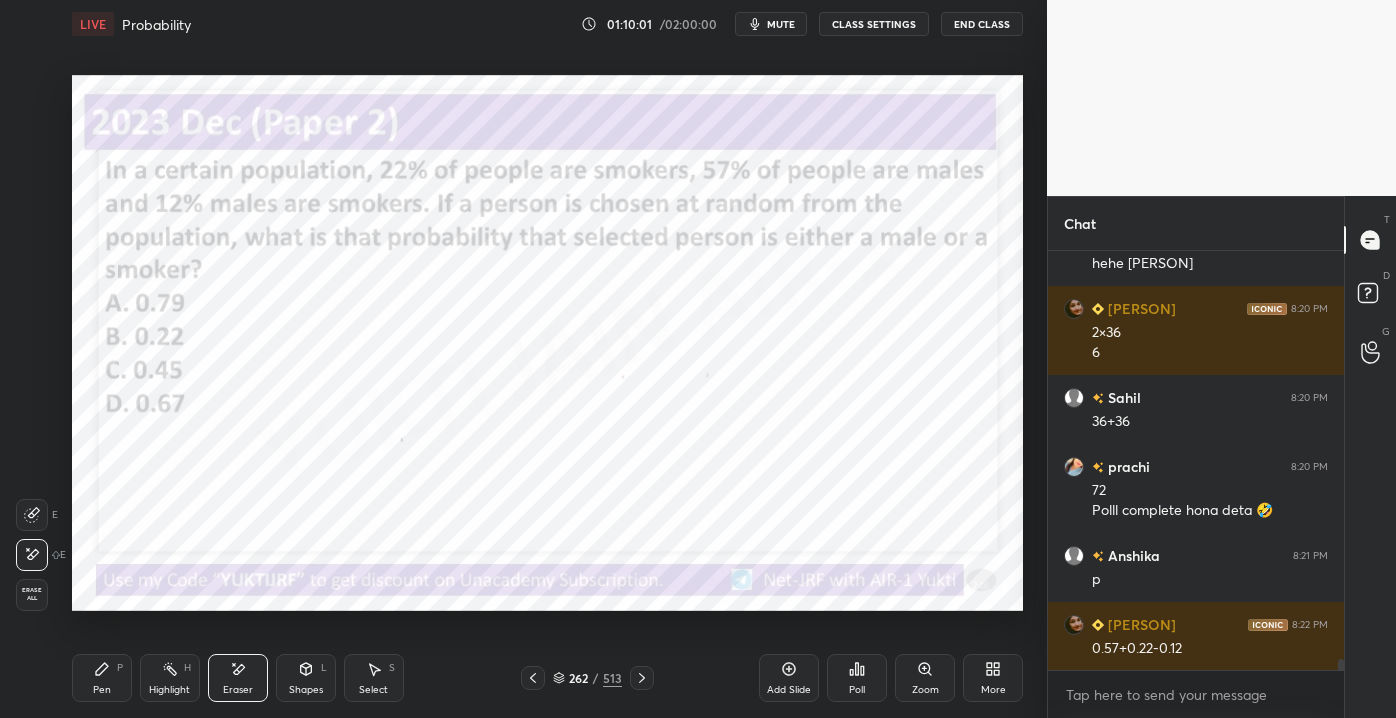click on "Erase all" at bounding box center (32, 594) 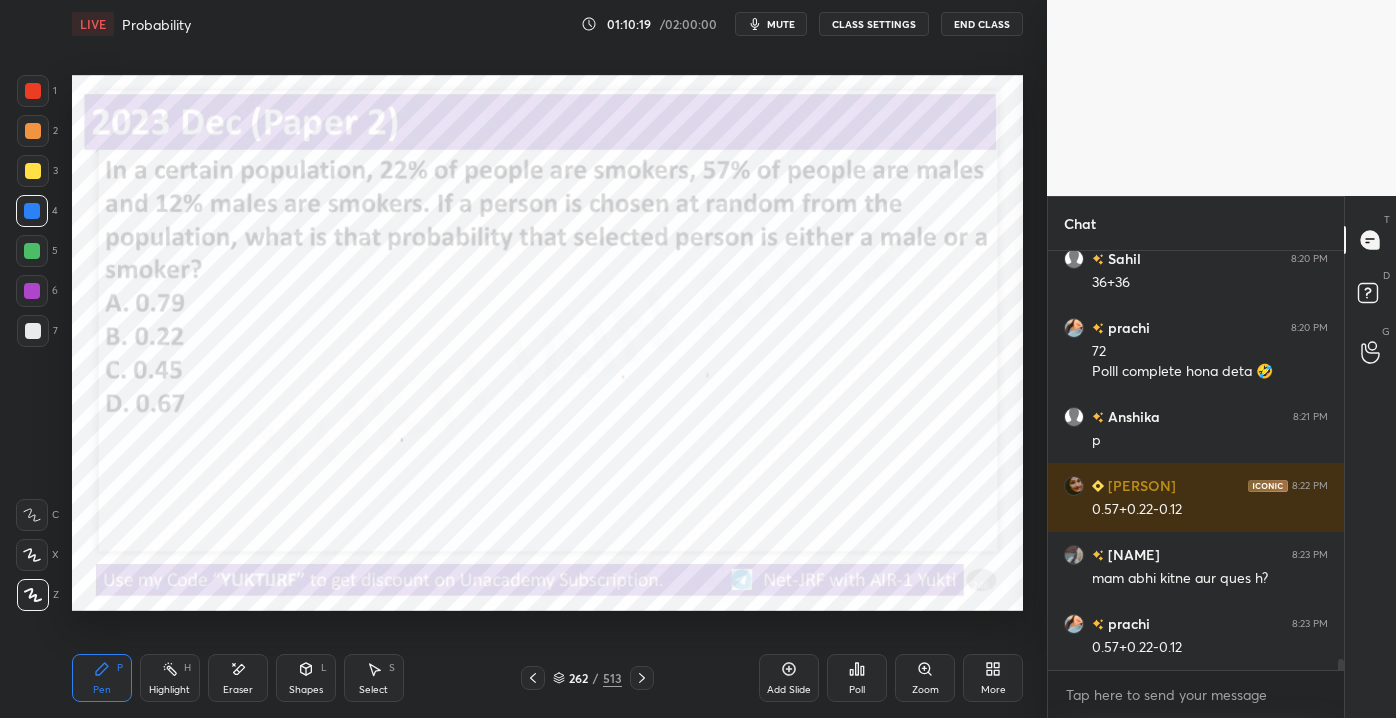scroll, scrollTop: 16018, scrollLeft: 0, axis: vertical 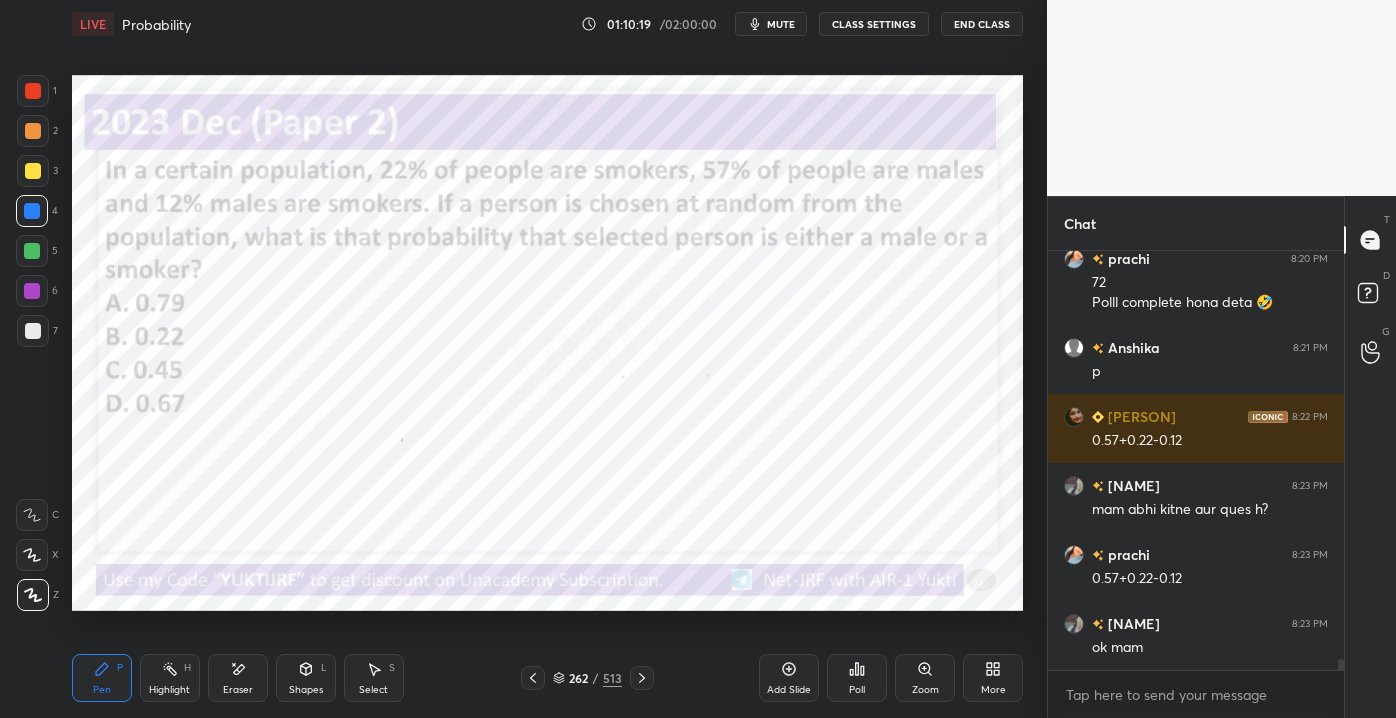 click on "Eraser" at bounding box center (238, 678) 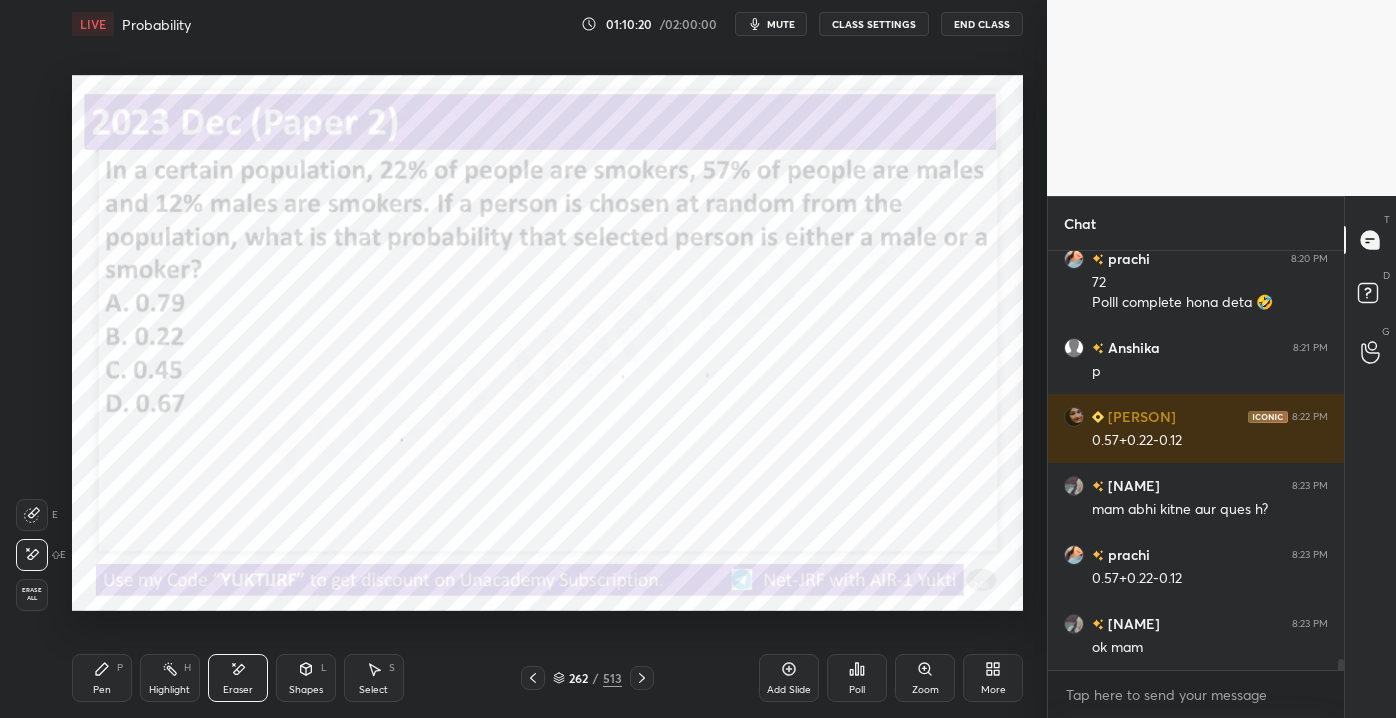 click on "Pen P" at bounding box center [102, 678] 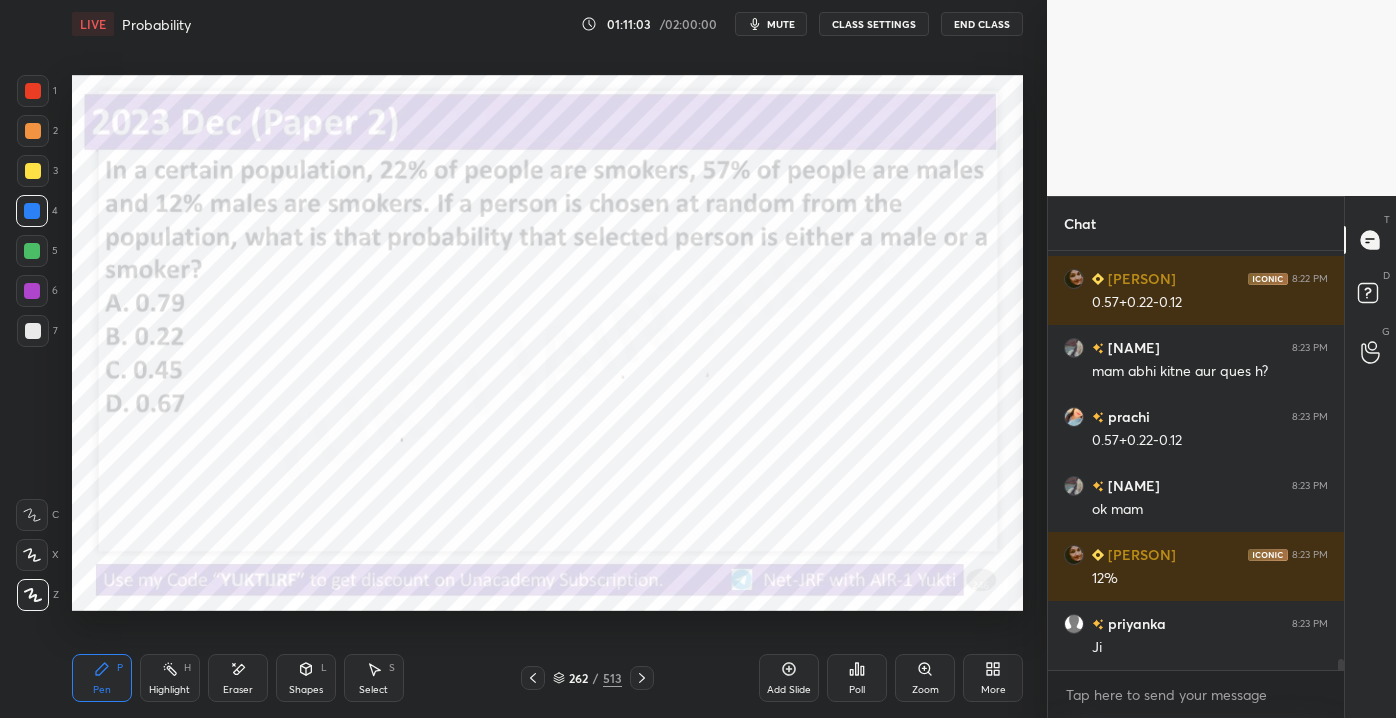 scroll, scrollTop: 16224, scrollLeft: 0, axis: vertical 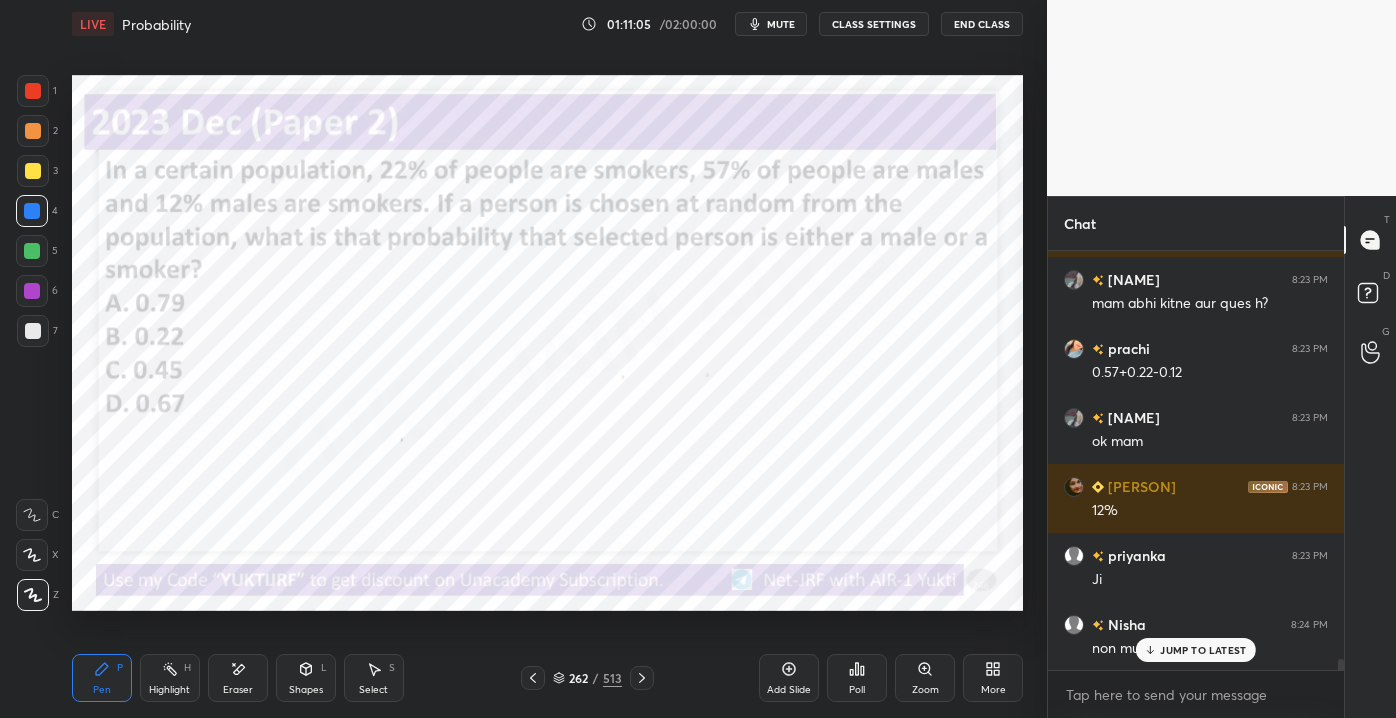 click 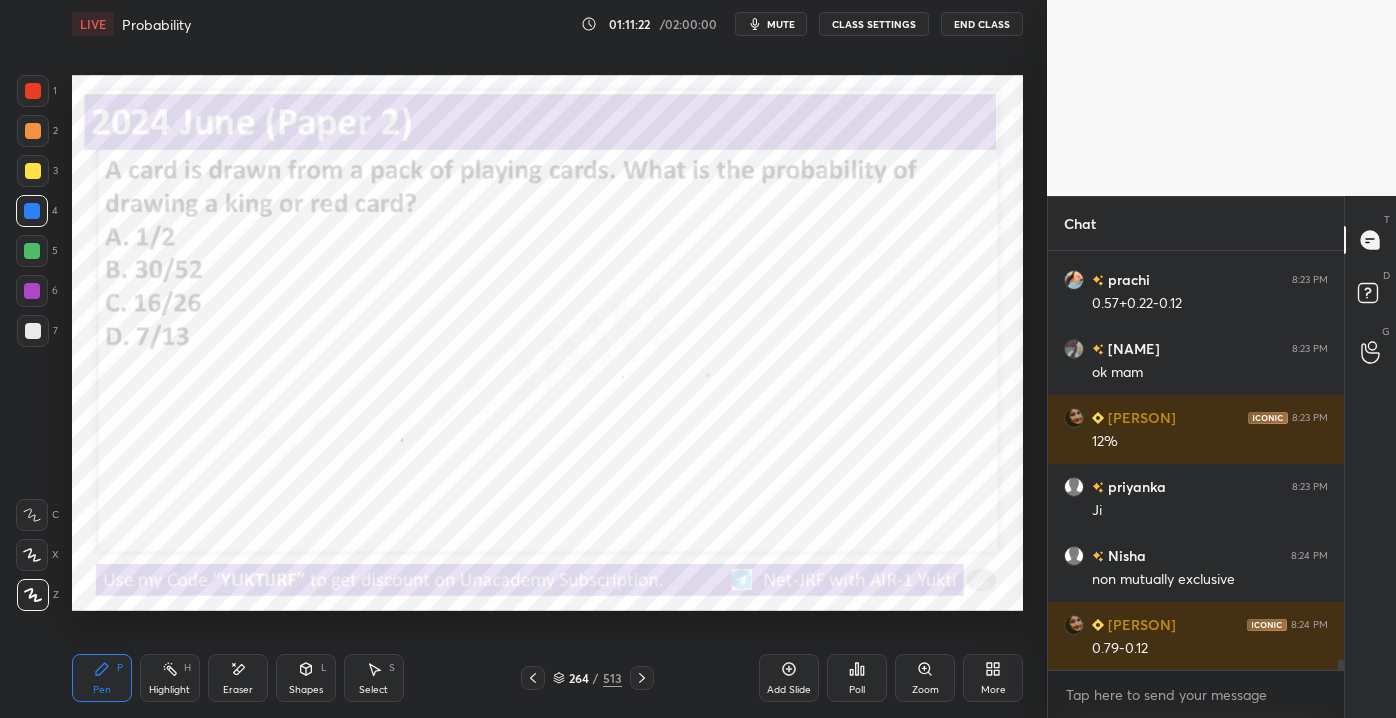 scroll, scrollTop: 16362, scrollLeft: 0, axis: vertical 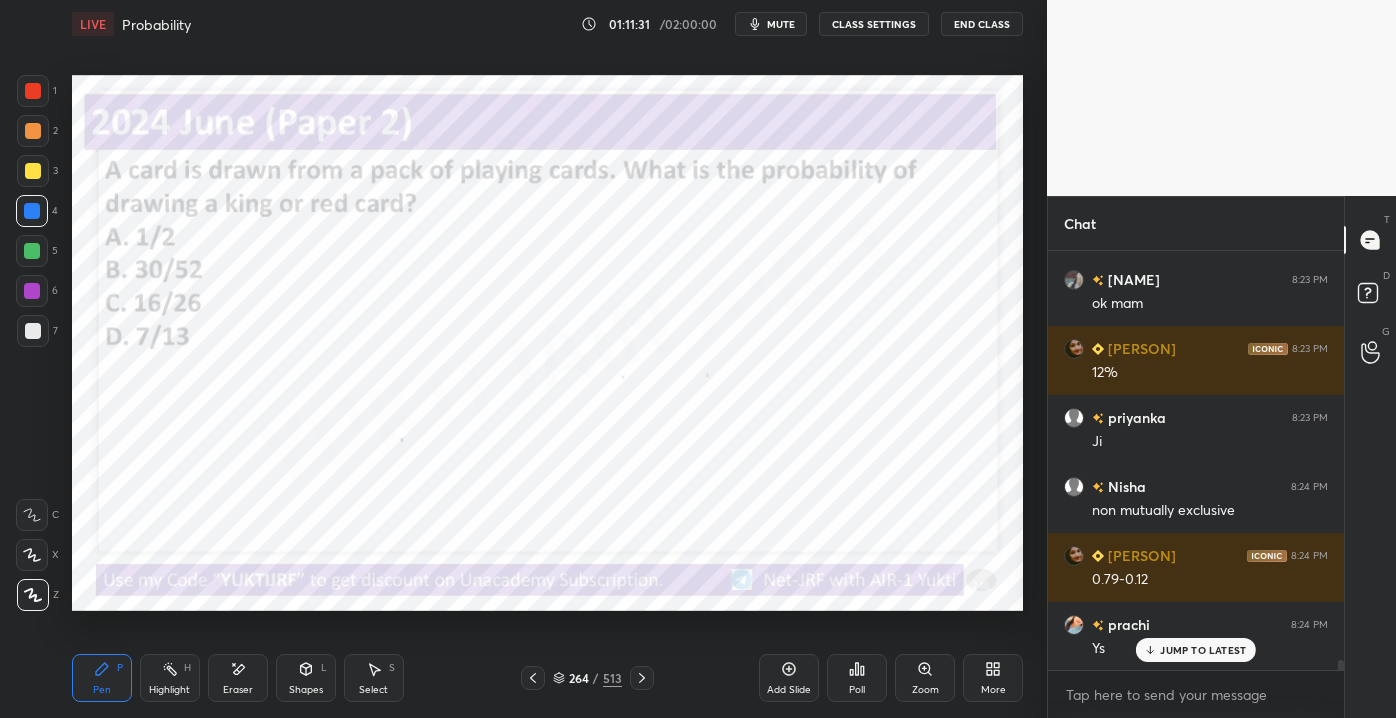 click on "264" at bounding box center (579, 678) 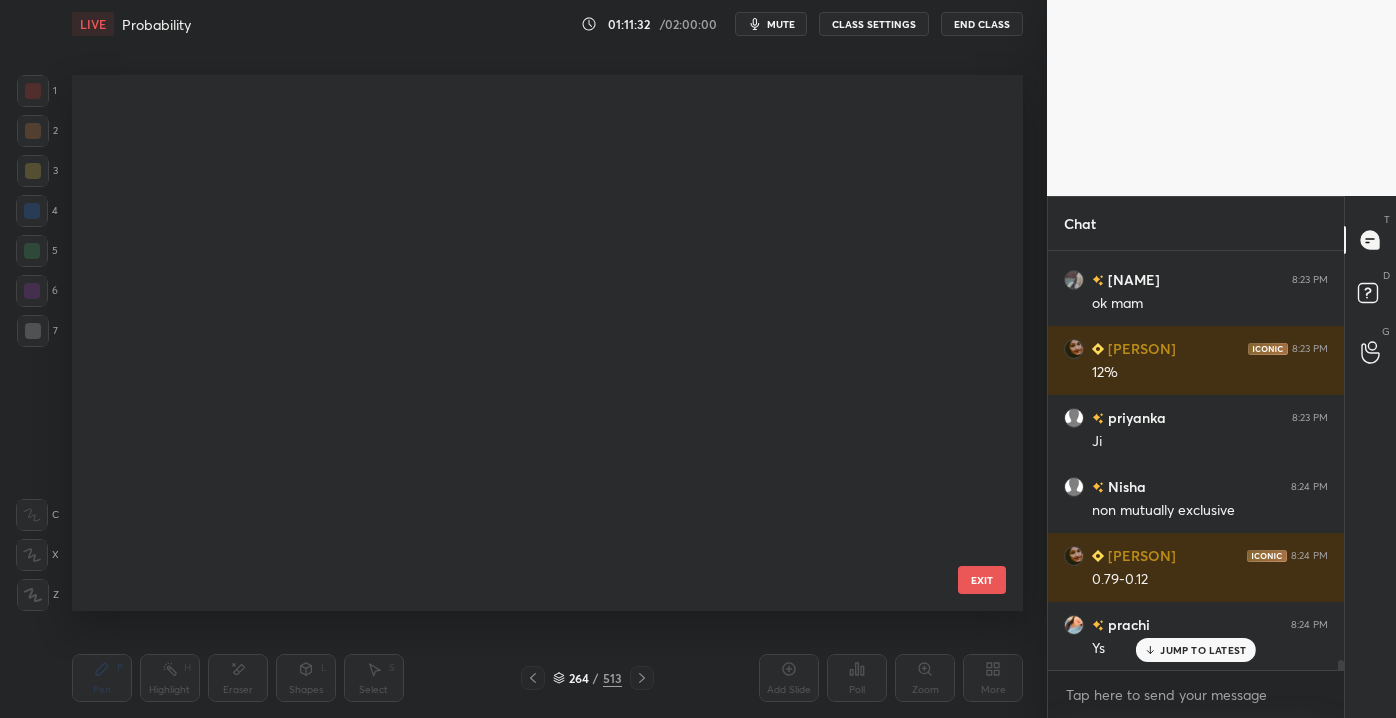 scroll, scrollTop: 13836, scrollLeft: 0, axis: vertical 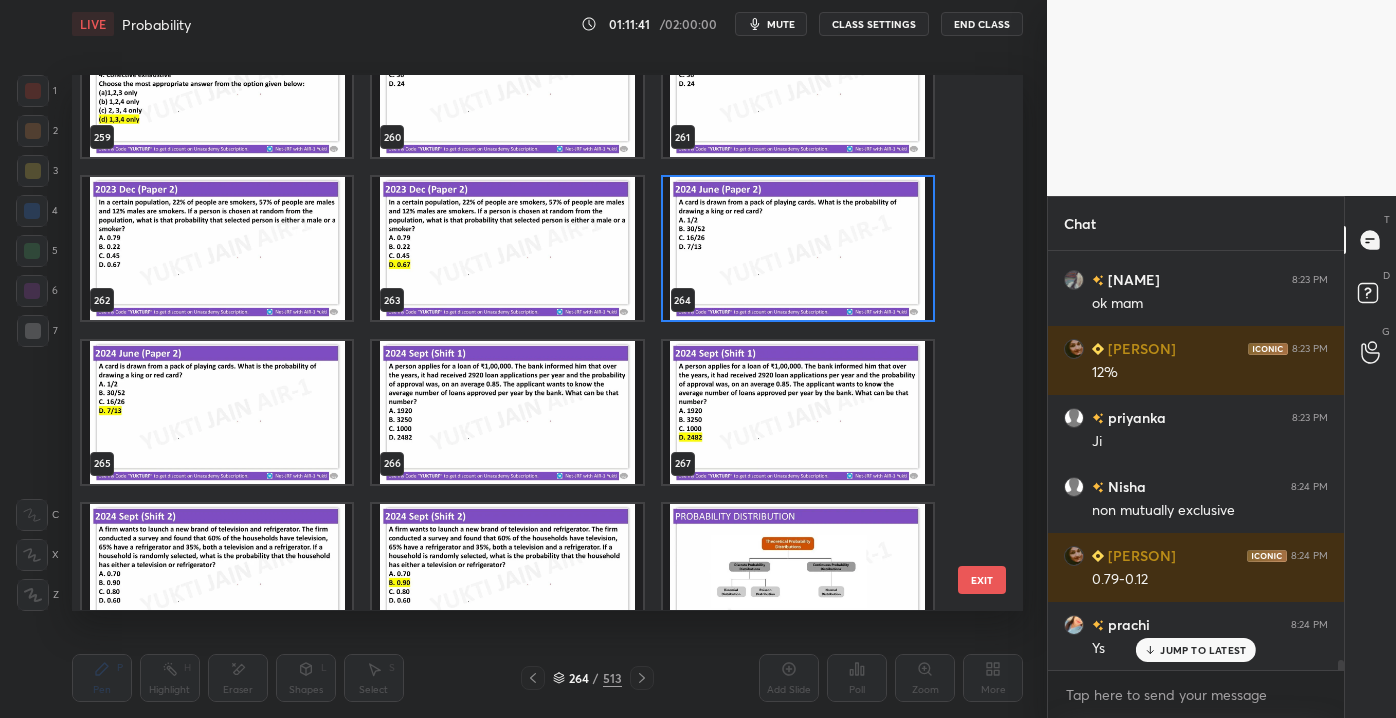 click on "256 257 258 259 260 261 262 263 264 265 266 267 268 269 270 EXIT" at bounding box center (547, 342) 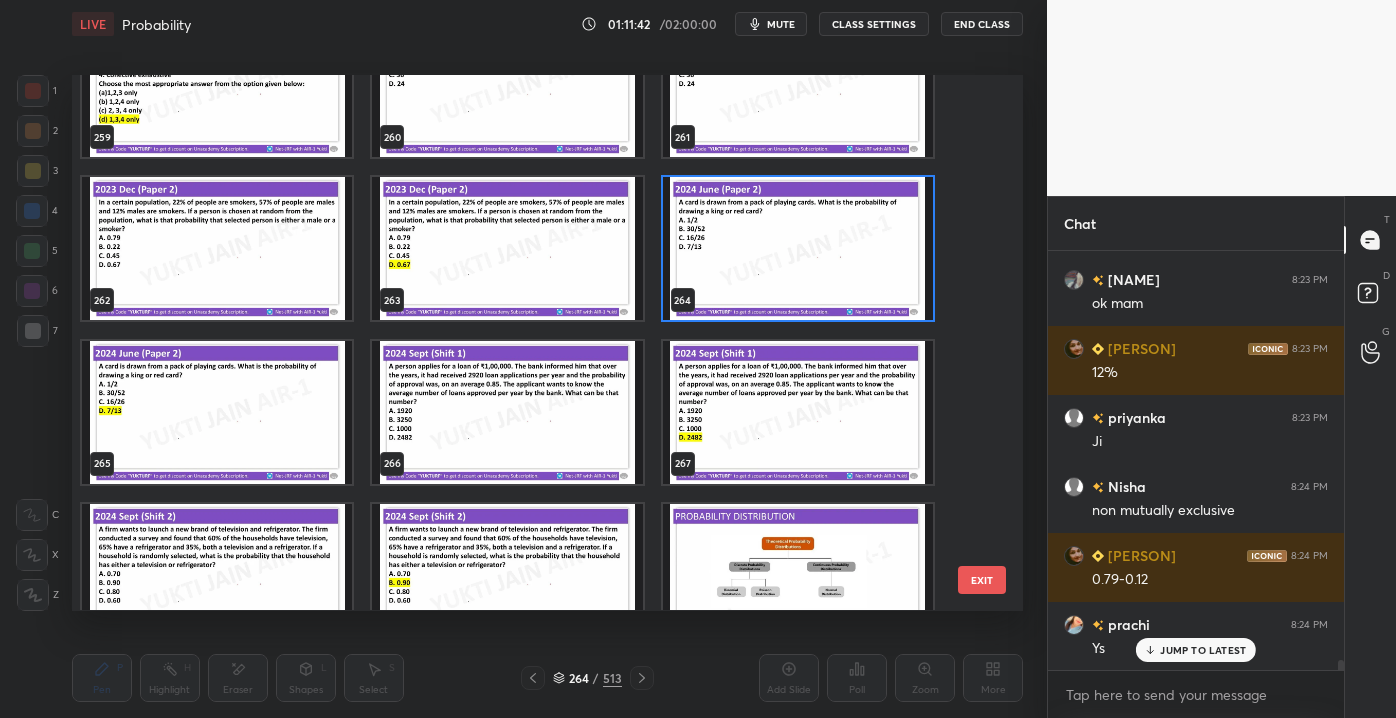 click on "JUMP TO LATEST" at bounding box center (1203, 650) 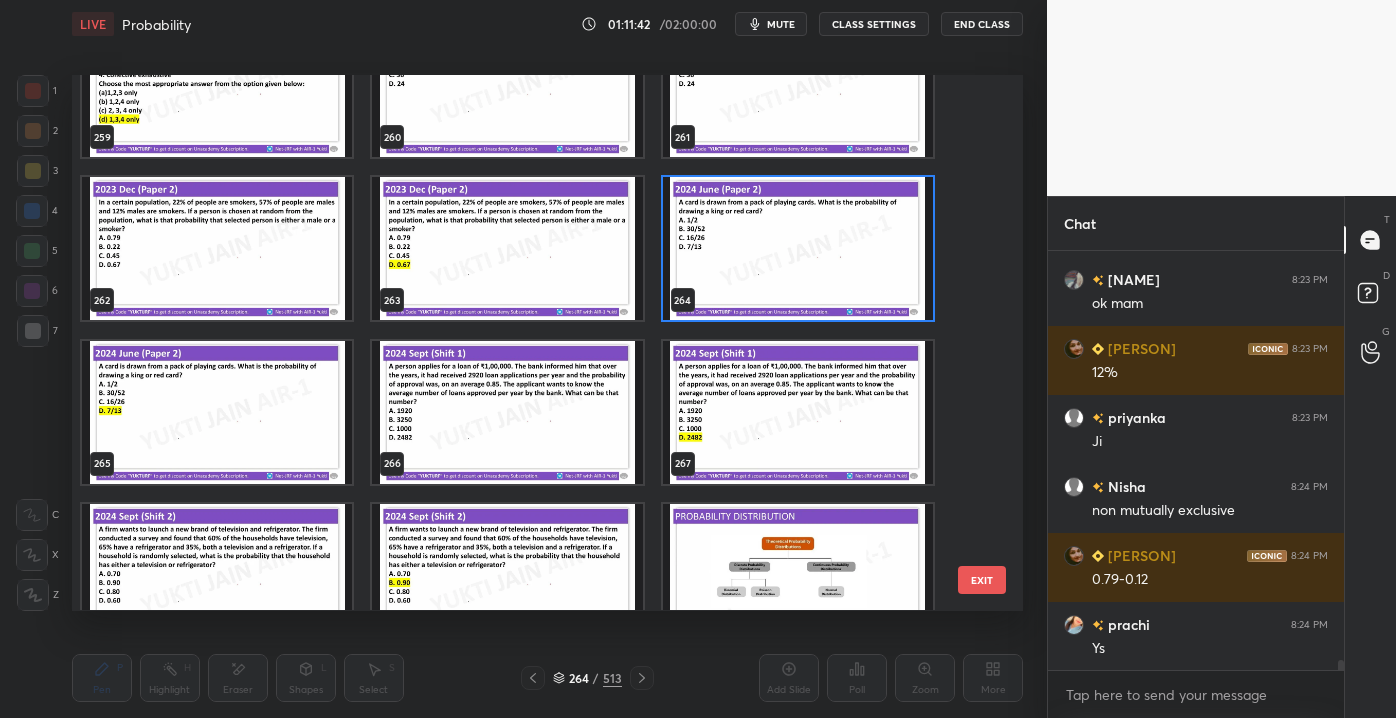 click on "EXIT" at bounding box center (982, 580) 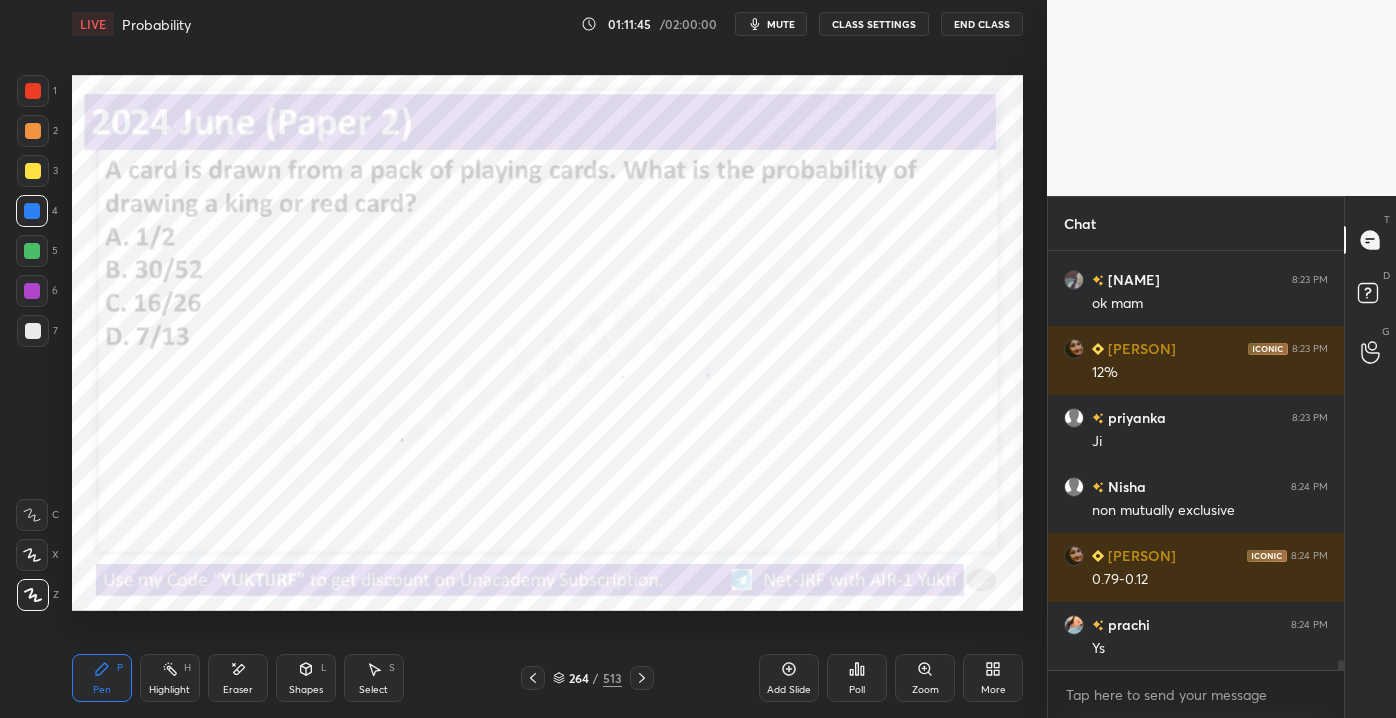 click 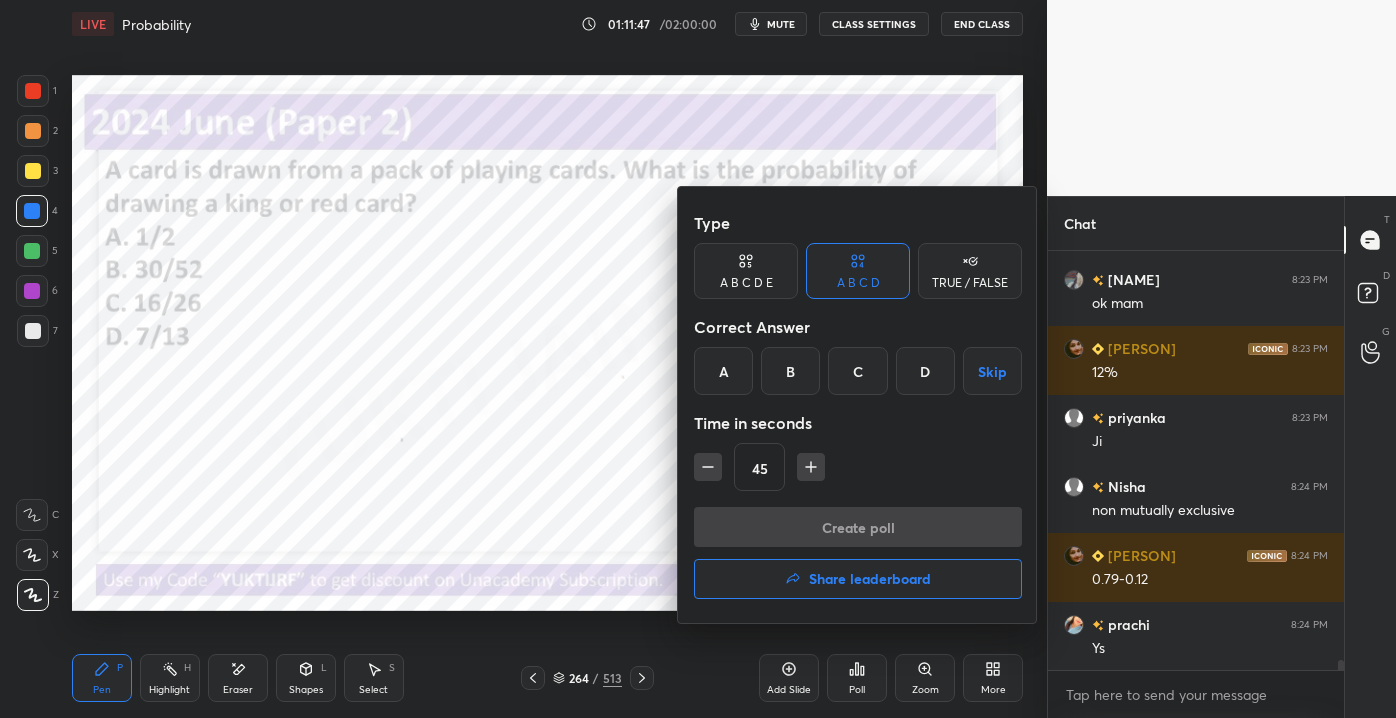 click on "D" at bounding box center (925, 371) 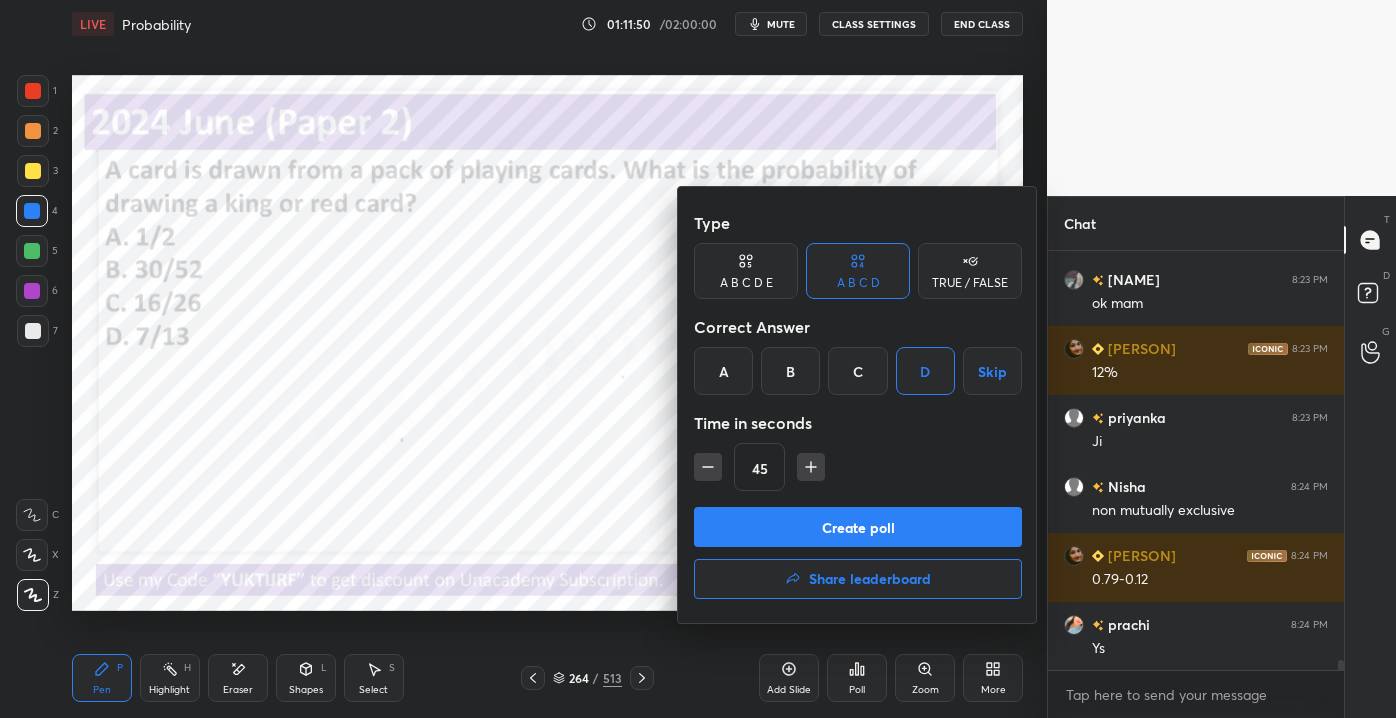 click on "Create poll Share leaderboard" at bounding box center [858, 557] 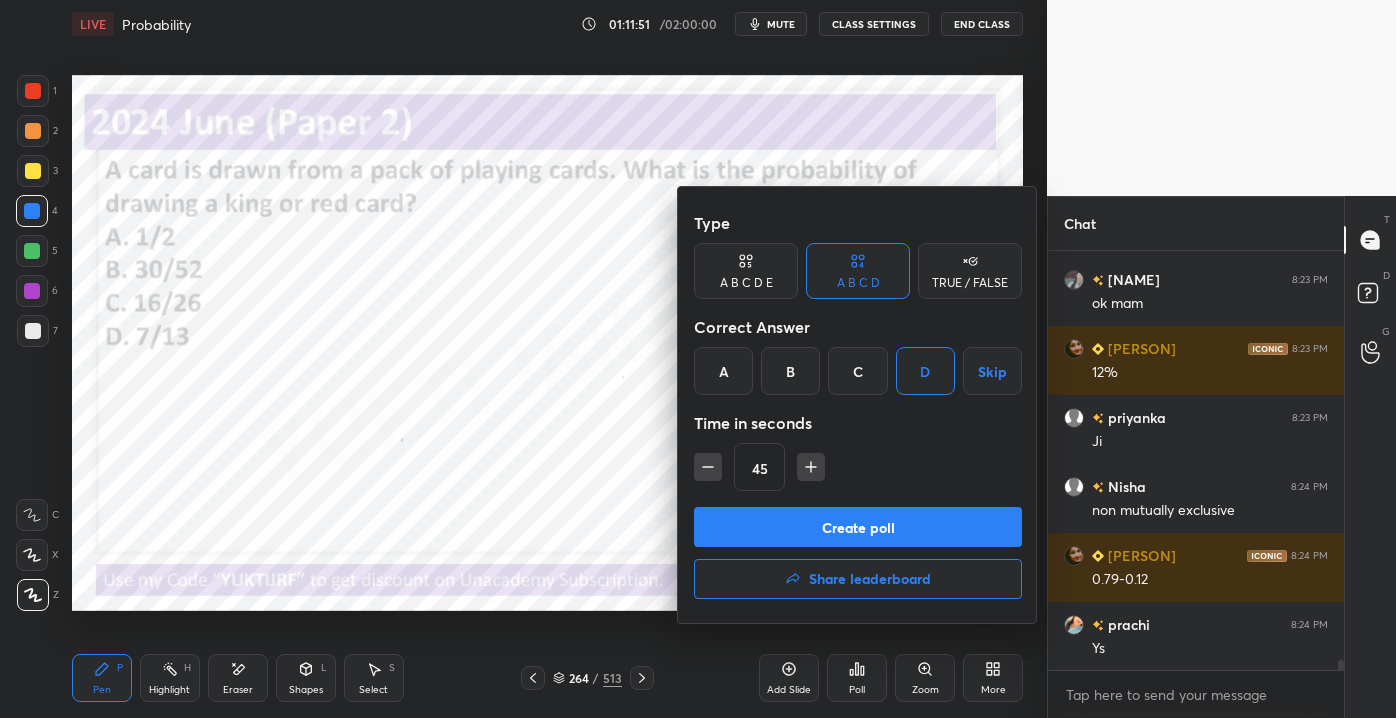 click on "Create poll" at bounding box center (858, 527) 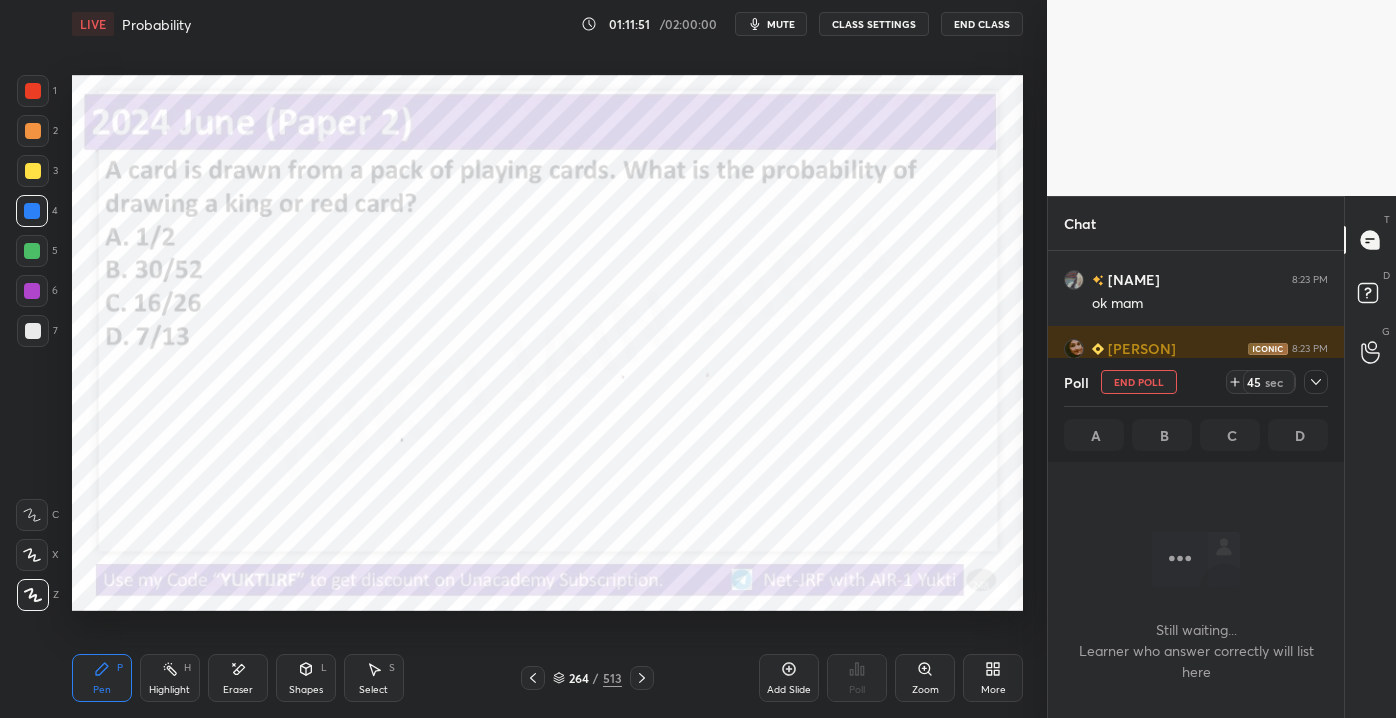 scroll, scrollTop: 381, scrollLeft: 290, axis: both 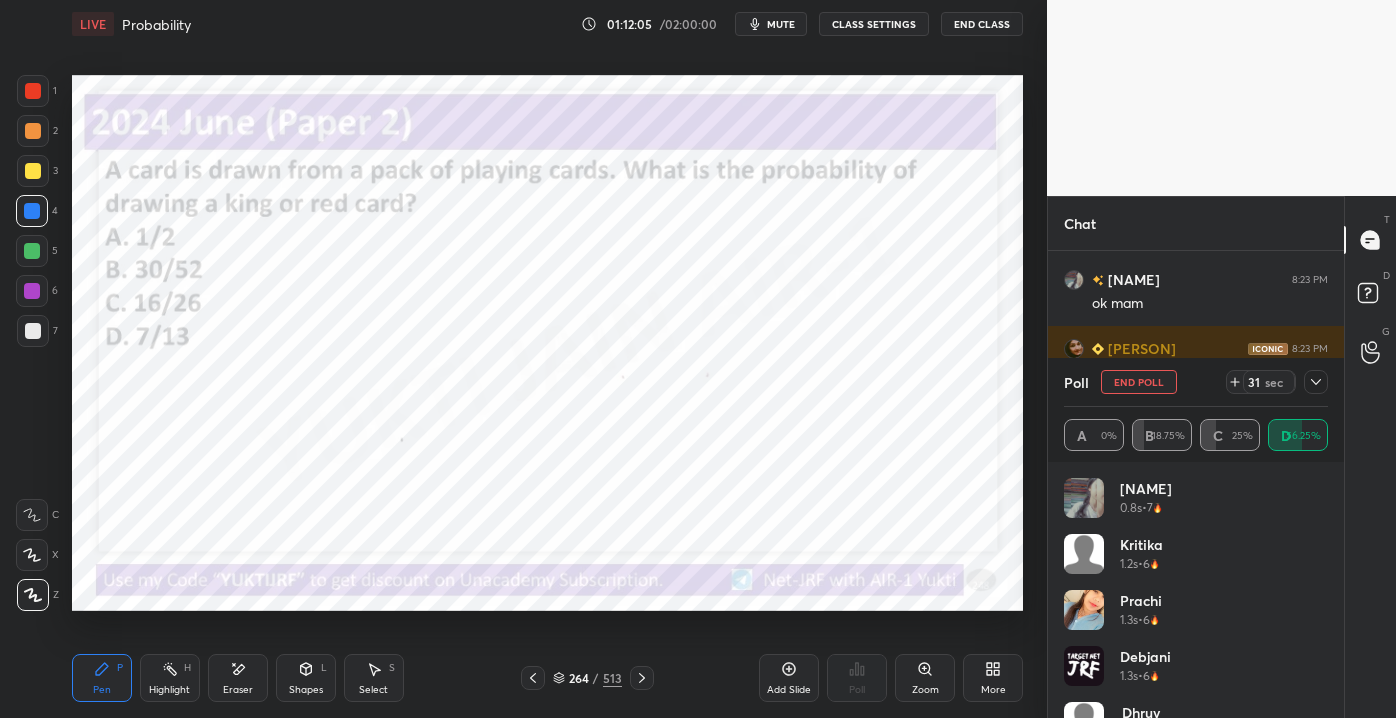 click on "[PERSON] 0.8s  •  7 [PERSON] 1.2s  •  6 [PERSON] 1.3s  •  6 [PERSON] 1.3s  •  6 [PERSON] 2.4s  •  4 [PERSON] 6.1s  •  1 [PERSON] 6.1s  •  1 [PERSON] 6.2s  •  7" at bounding box center [1196, 598] 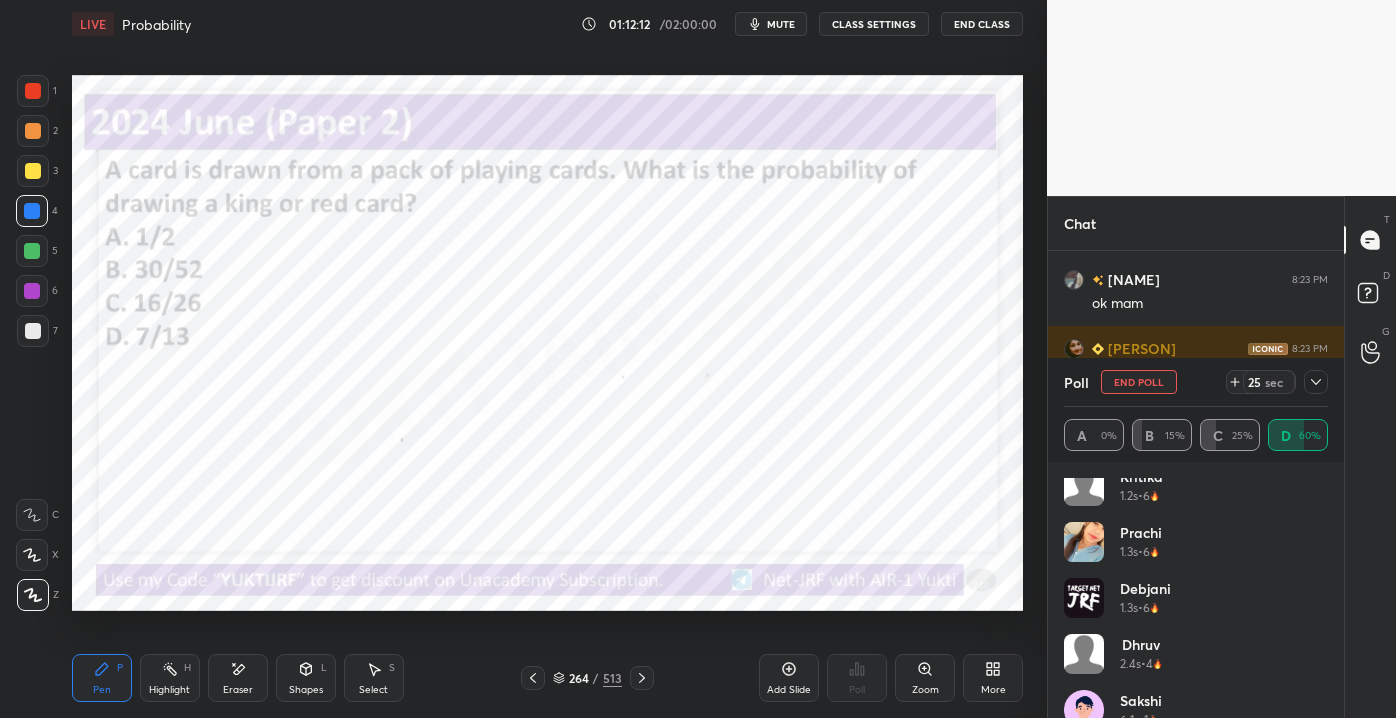 scroll, scrollTop: 0, scrollLeft: 0, axis: both 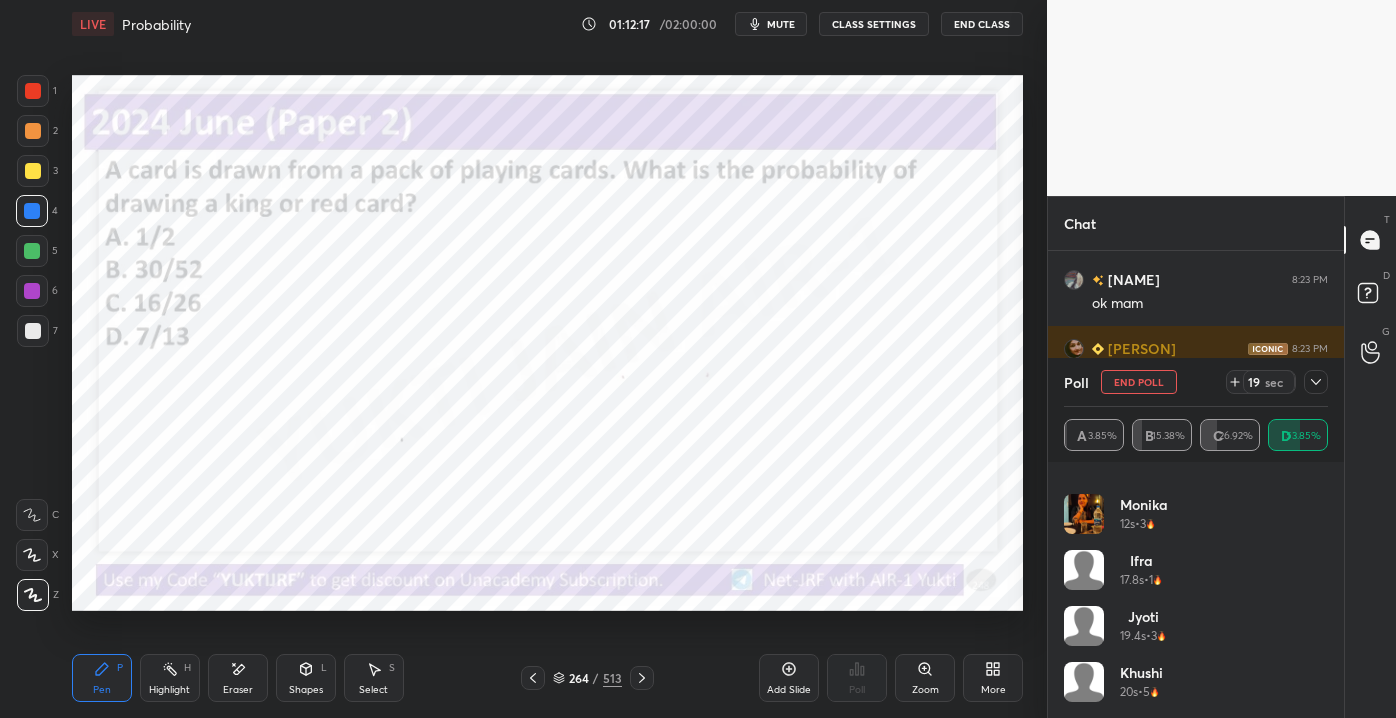 click on "Poll End Poll 19  sec" at bounding box center (1196, 382) 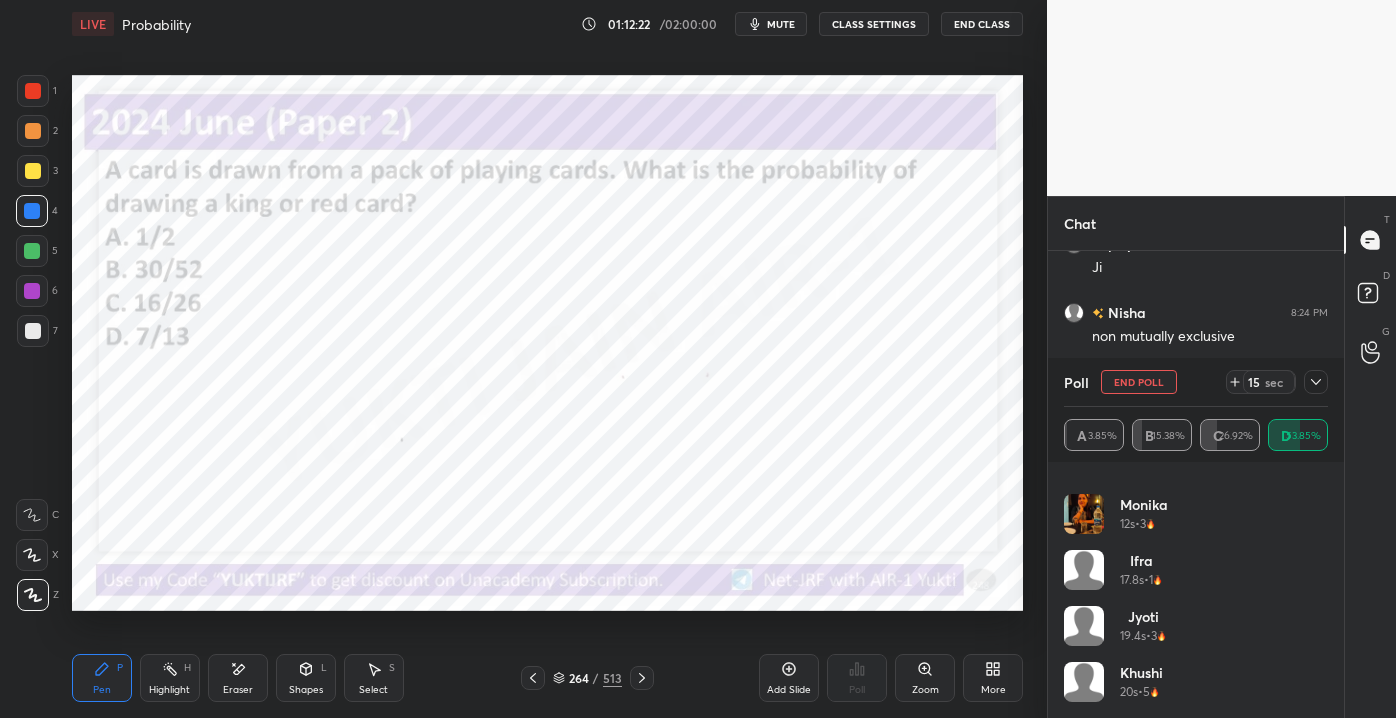 click on "[NAME] [TIME]" at bounding box center (1196, 634) 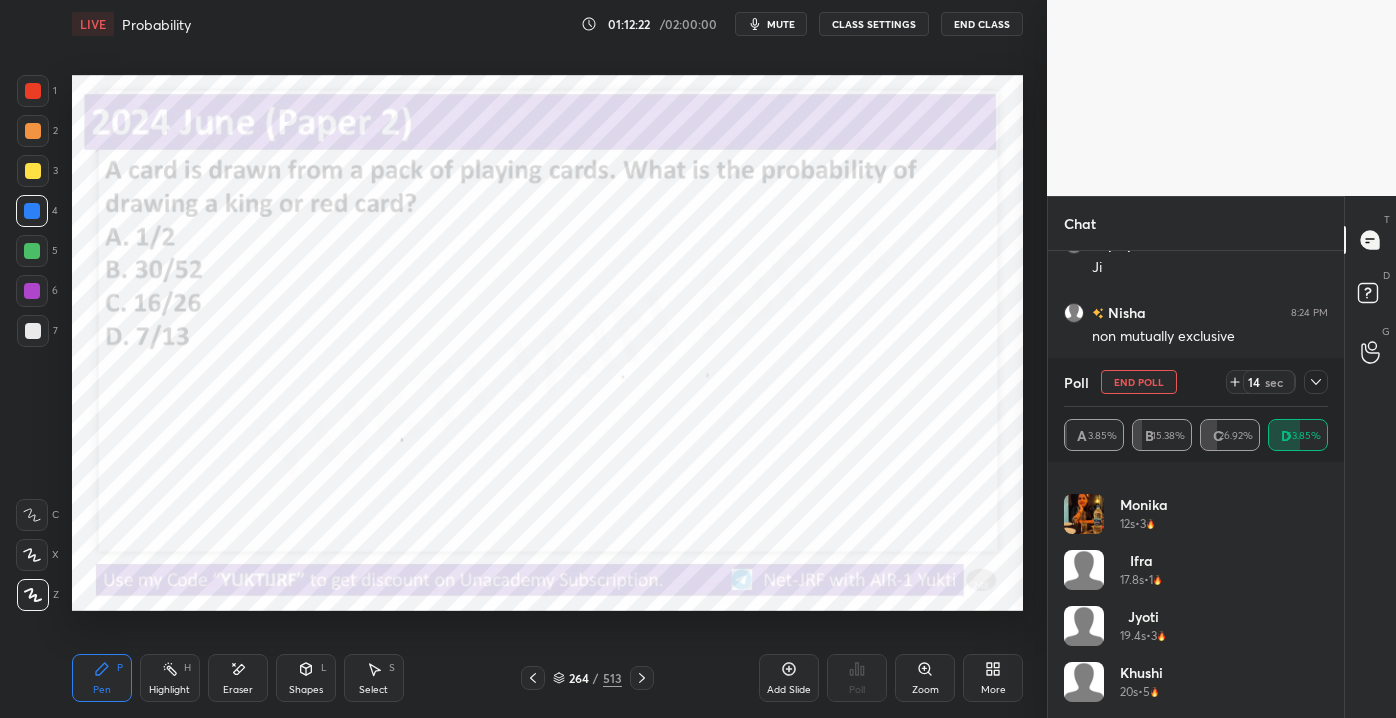 drag, startPoint x: 1321, startPoint y: 653, endPoint x: 1320, endPoint y: 673, distance: 20.024984 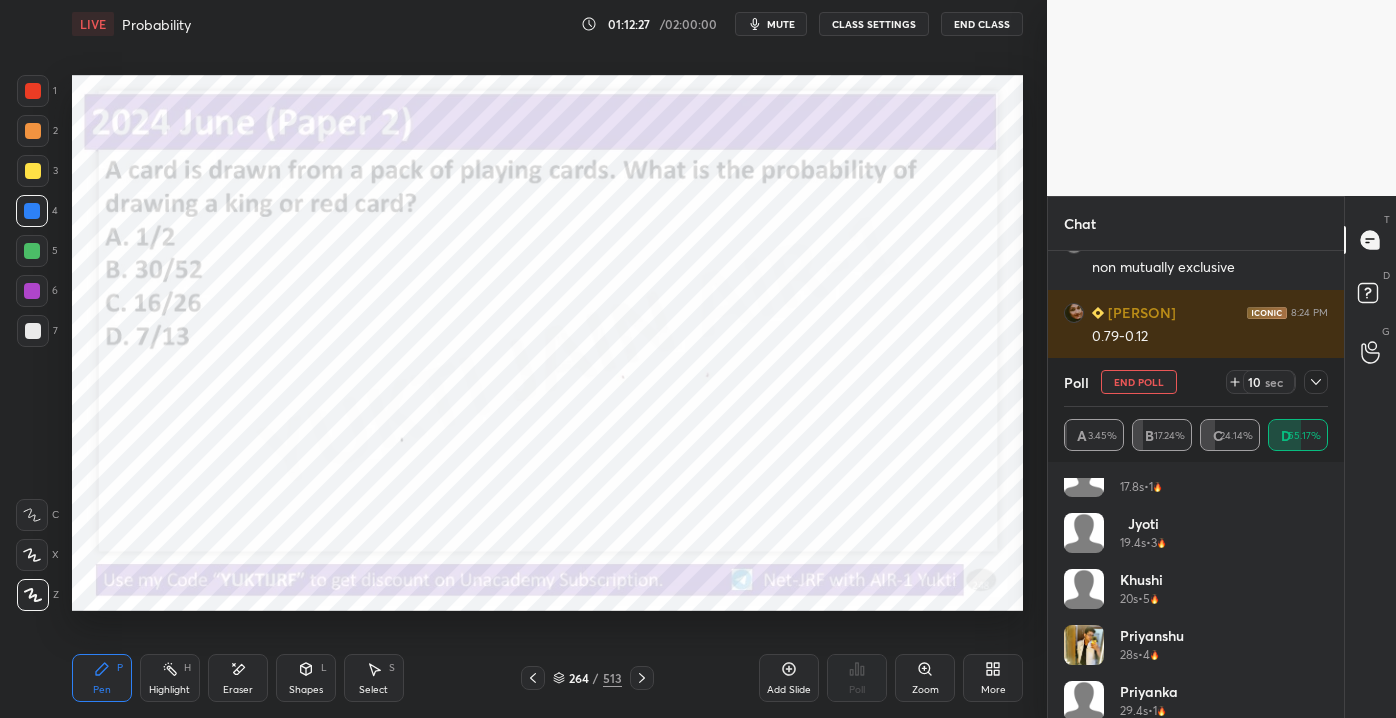 click on "10  sec" at bounding box center (1277, 382) 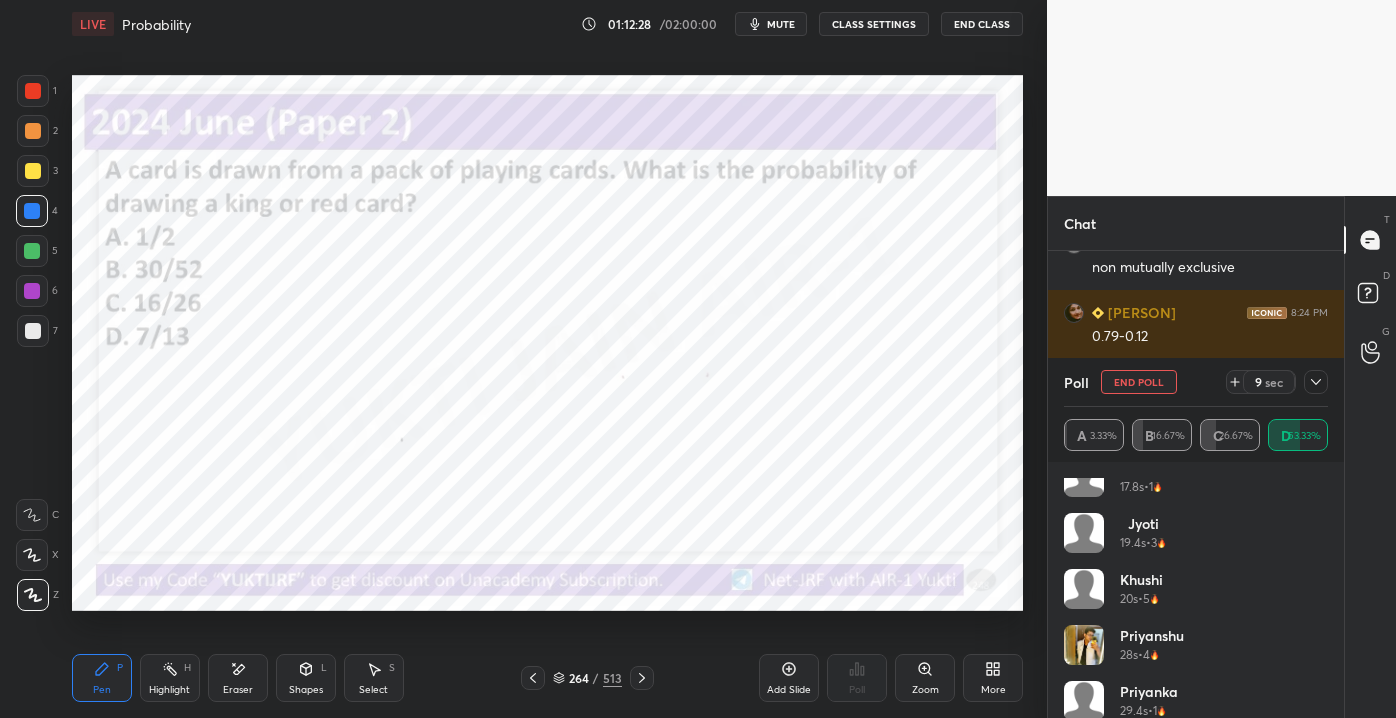 click 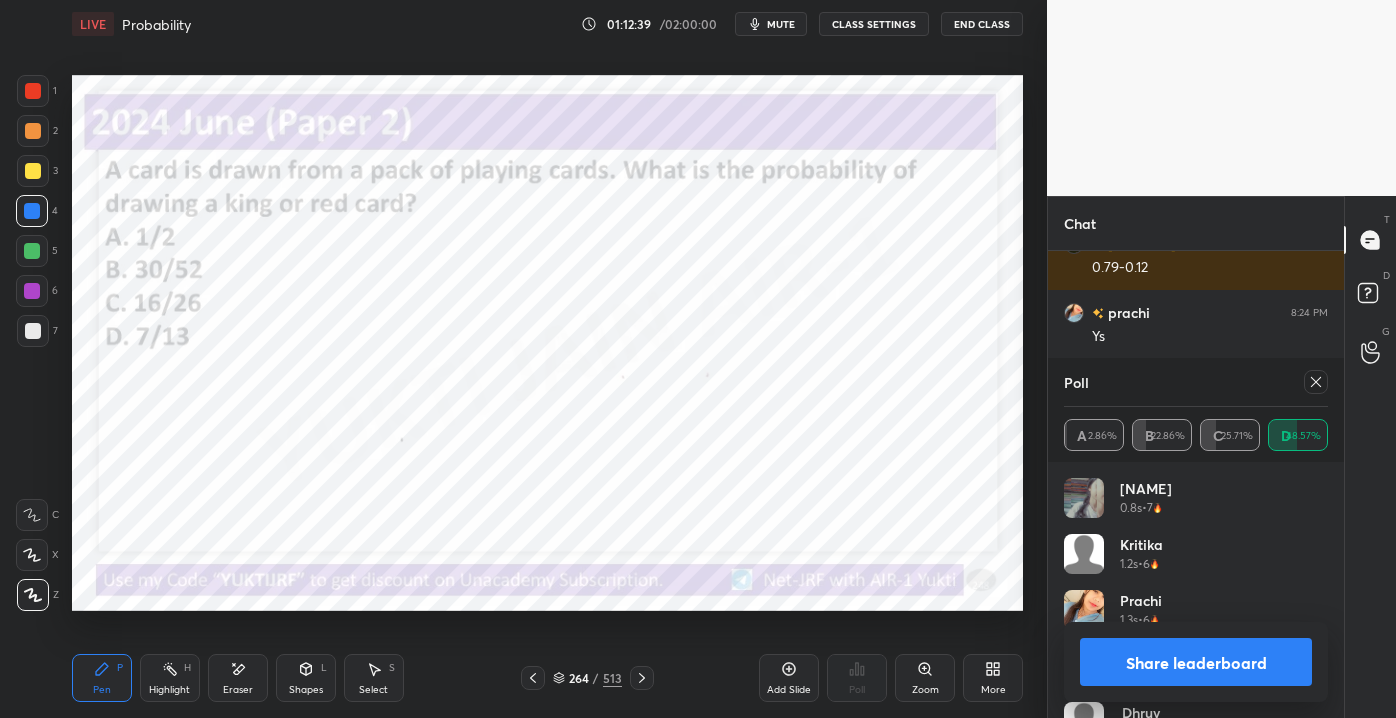 click 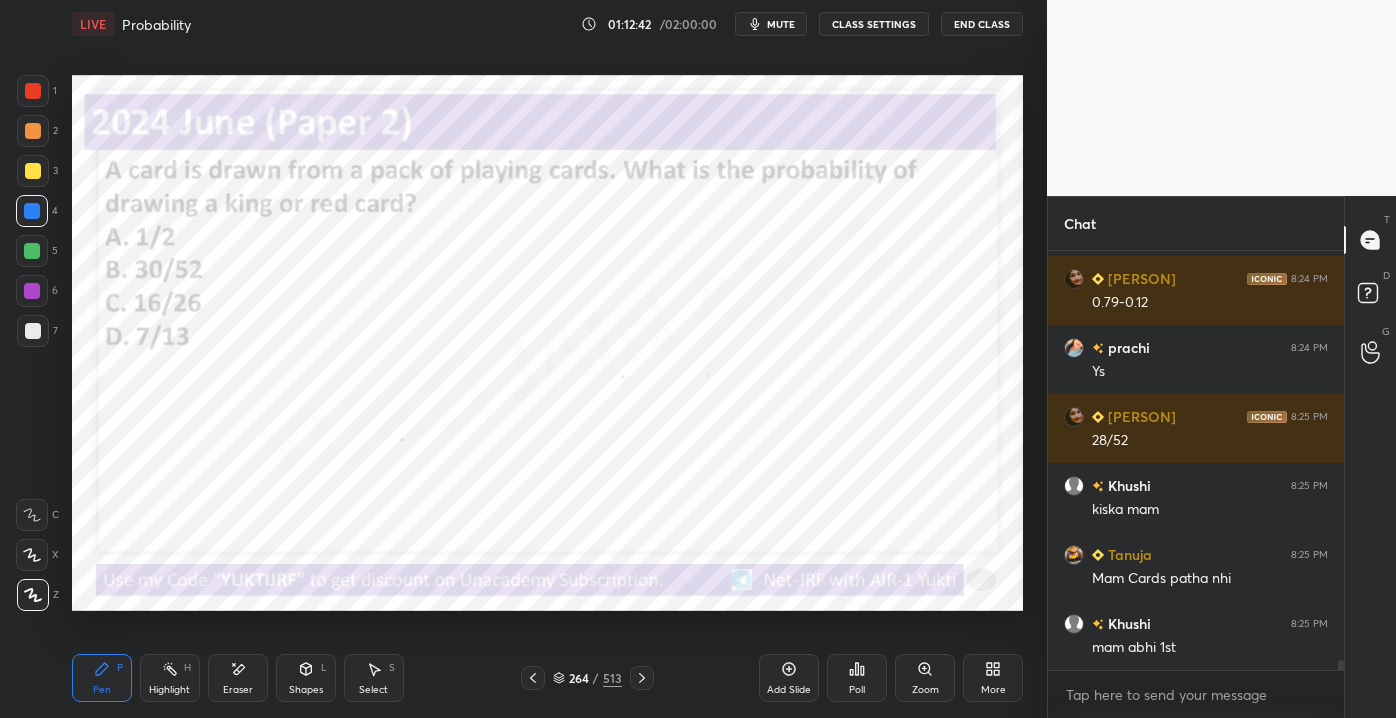 click on "Eraser" at bounding box center [238, 678] 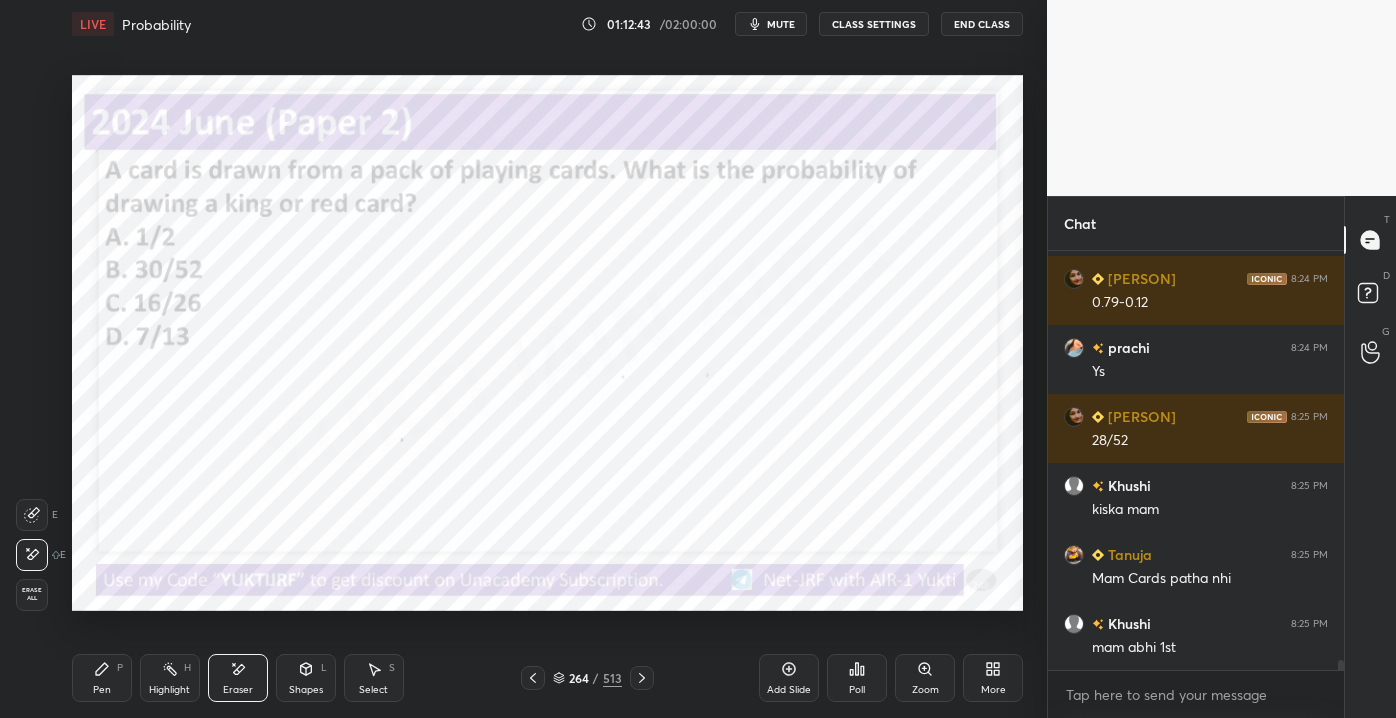 click on "Erase all" at bounding box center [32, 594] 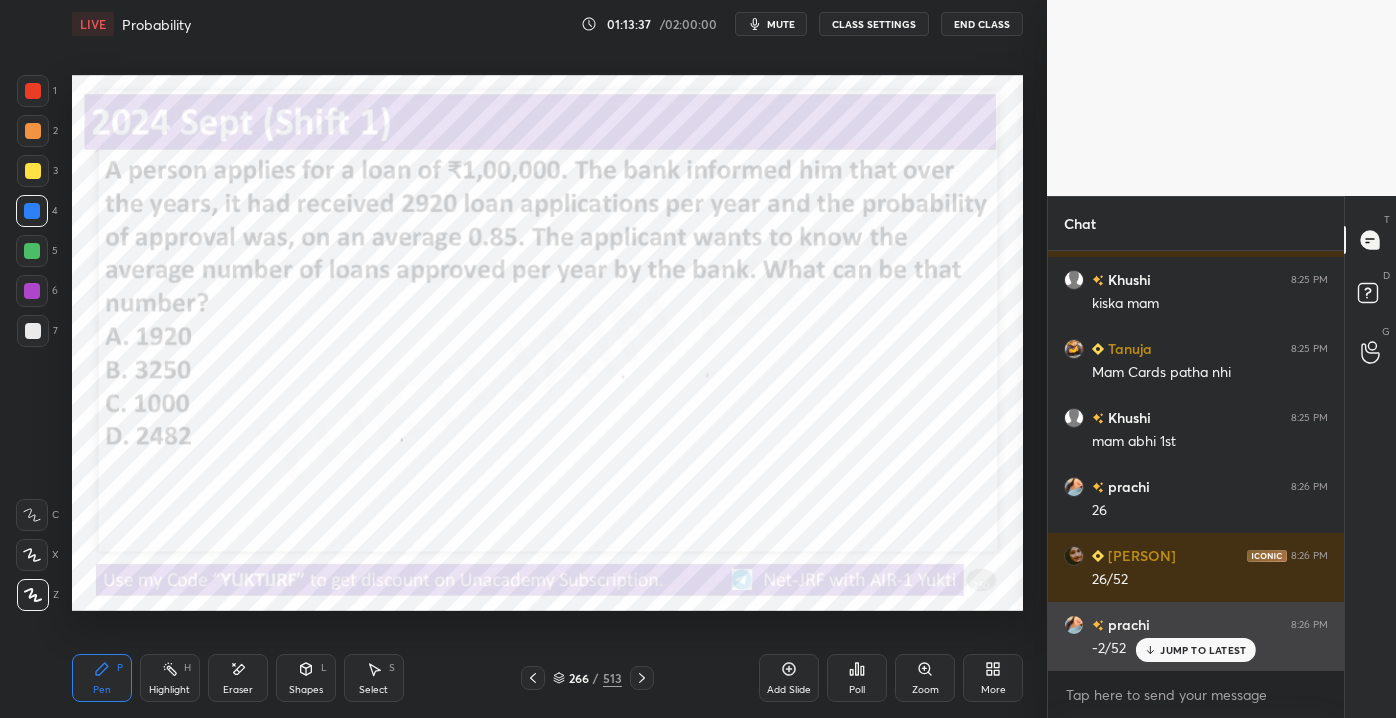 click on "JUMP TO LATEST" at bounding box center (1196, 650) 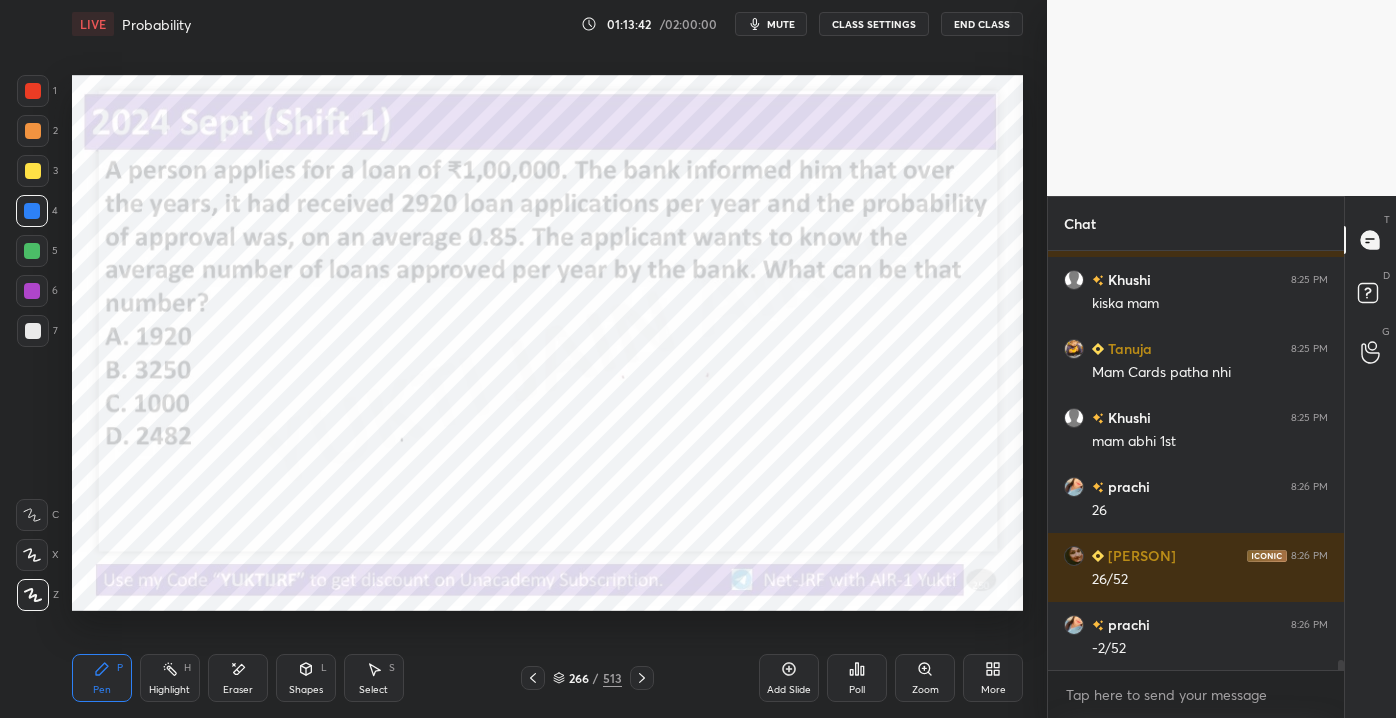 click on "Poll" at bounding box center [857, 678] 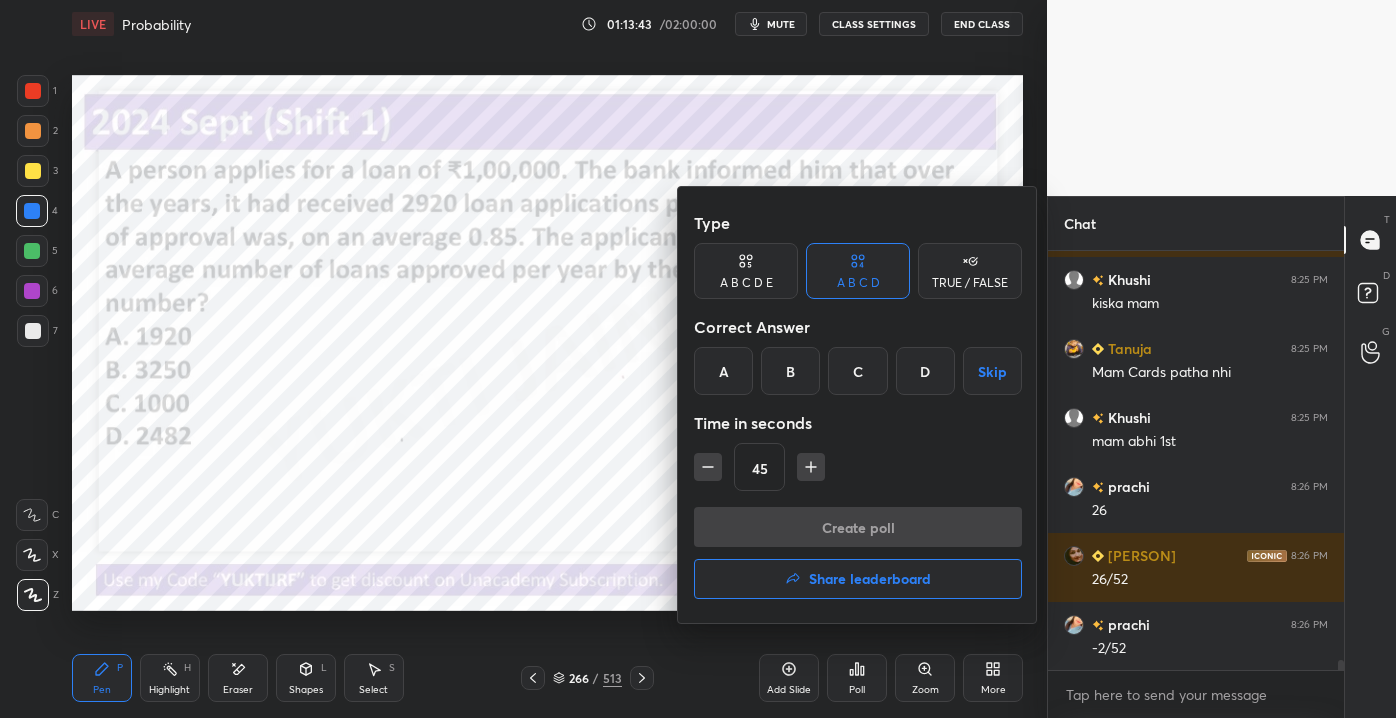 click on "45" at bounding box center (858, 467) 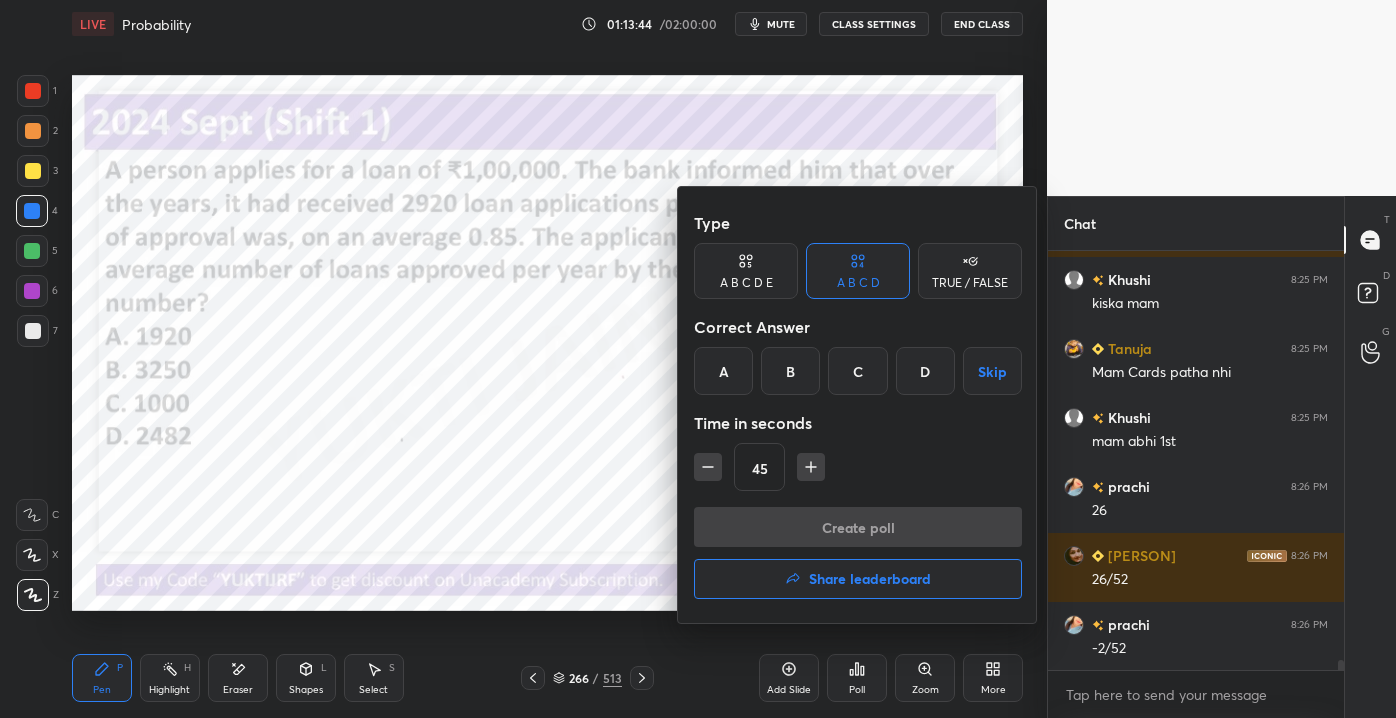 click on "D" at bounding box center (925, 371) 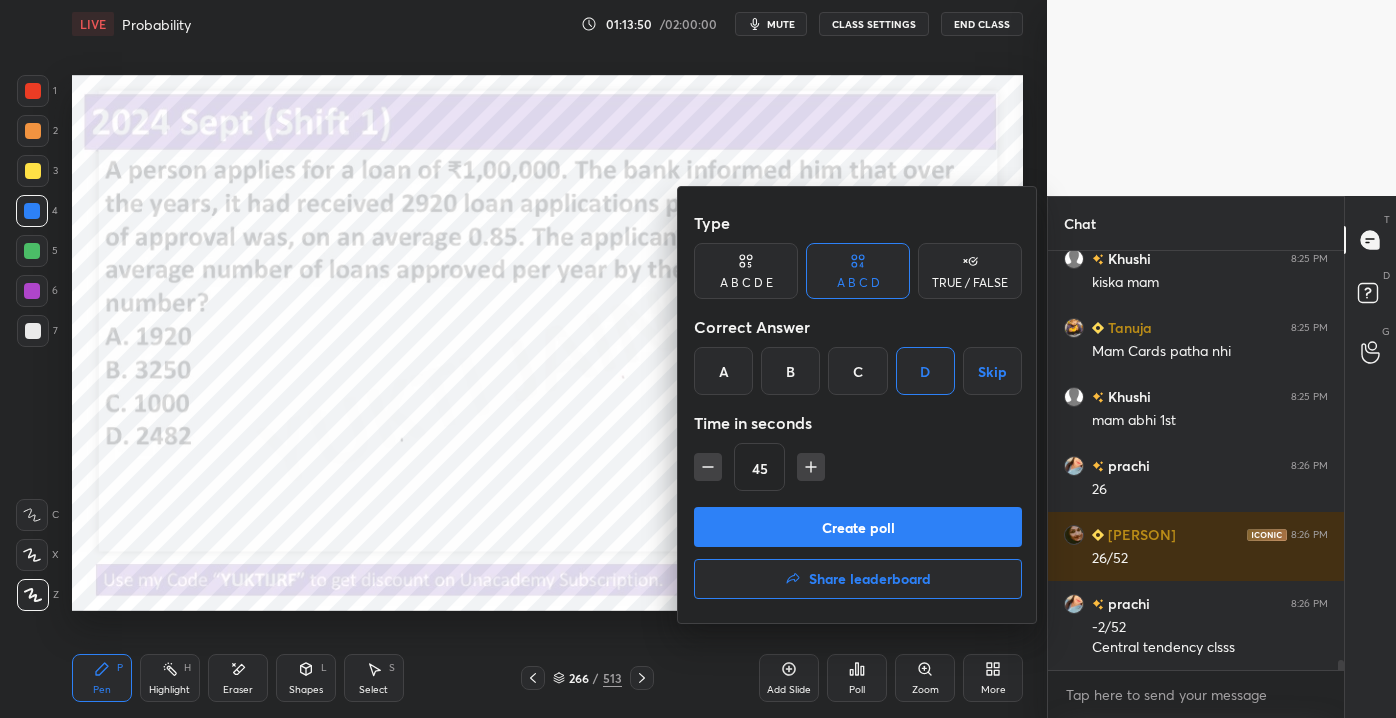 click on "Create poll" at bounding box center [858, 527] 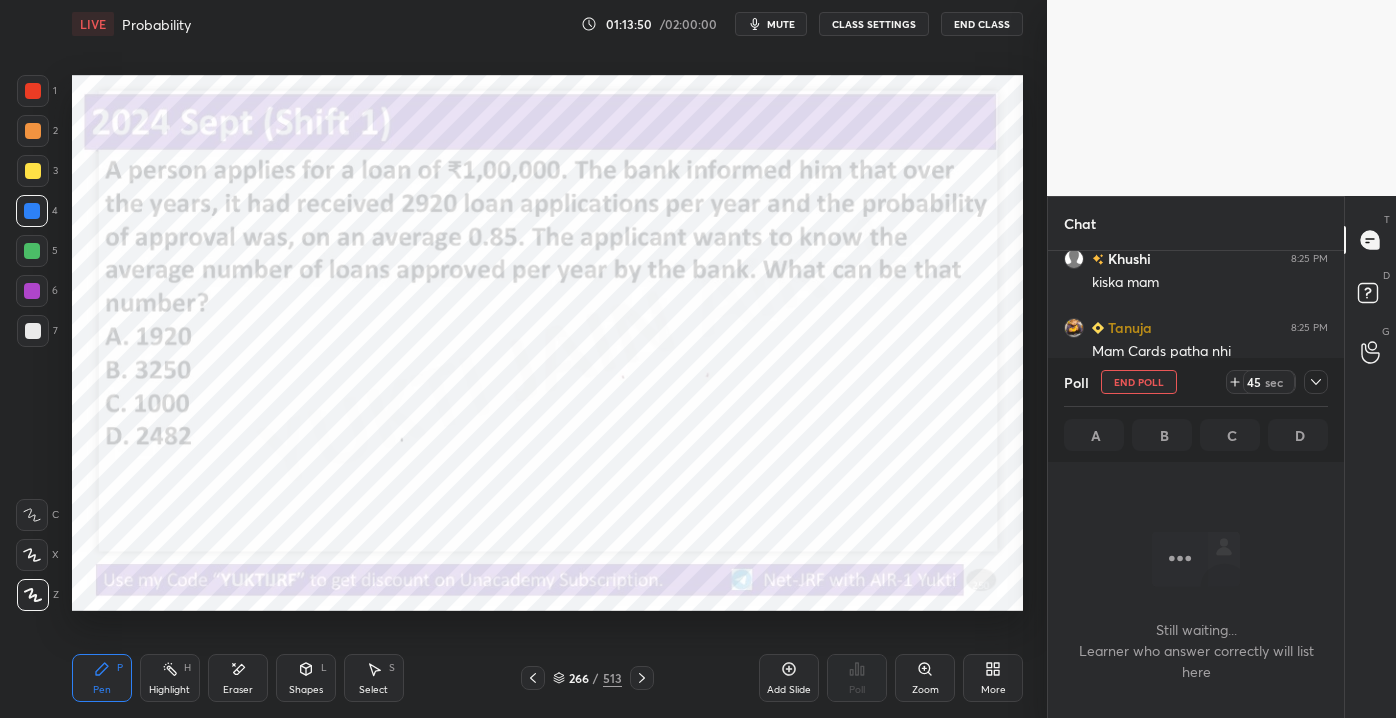 scroll, scrollTop: 320, scrollLeft: 290, axis: both 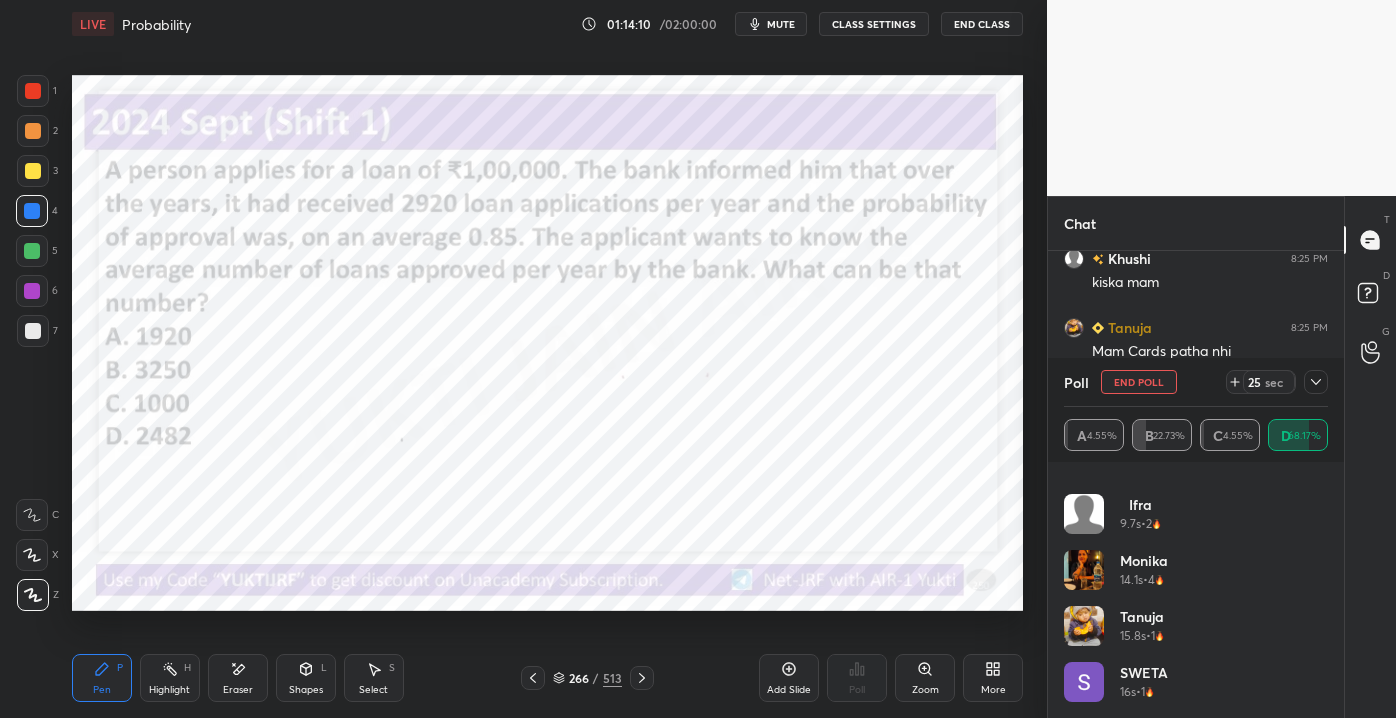 click 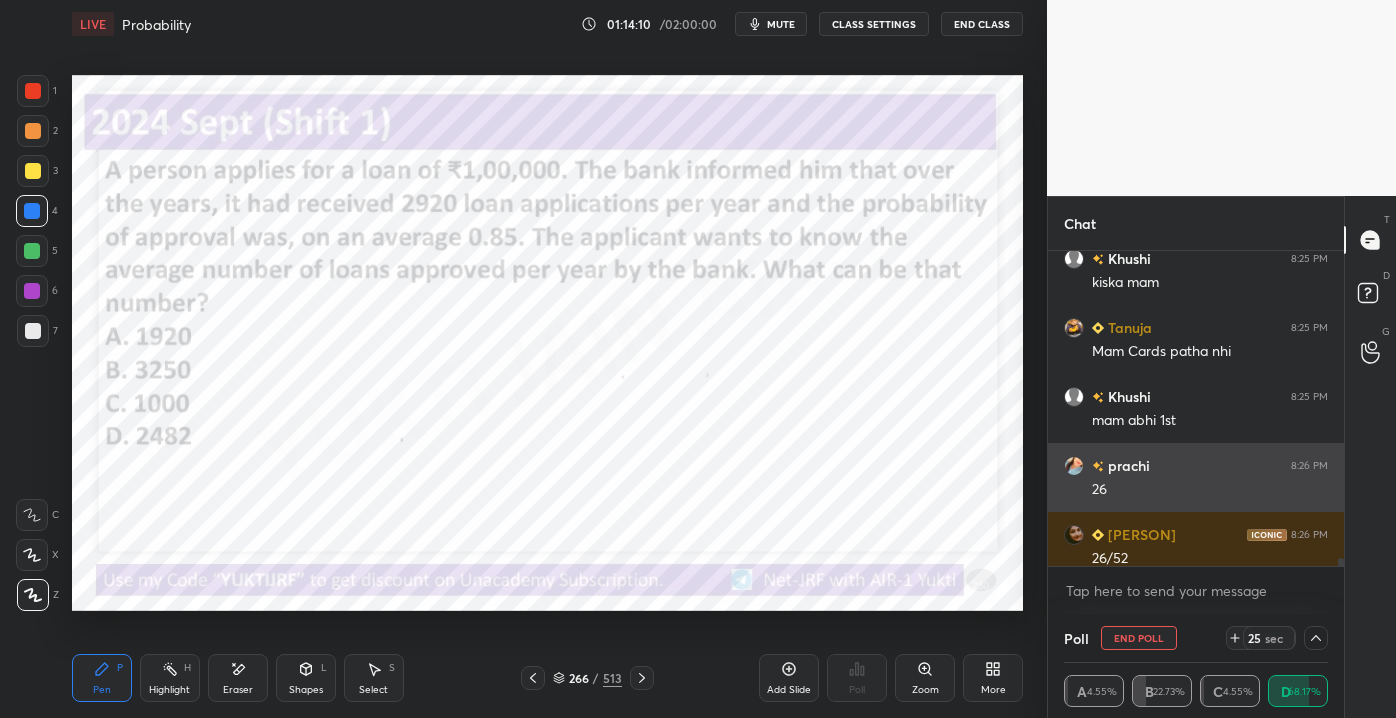 scroll, scrollTop: 18, scrollLeft: 258, axis: both 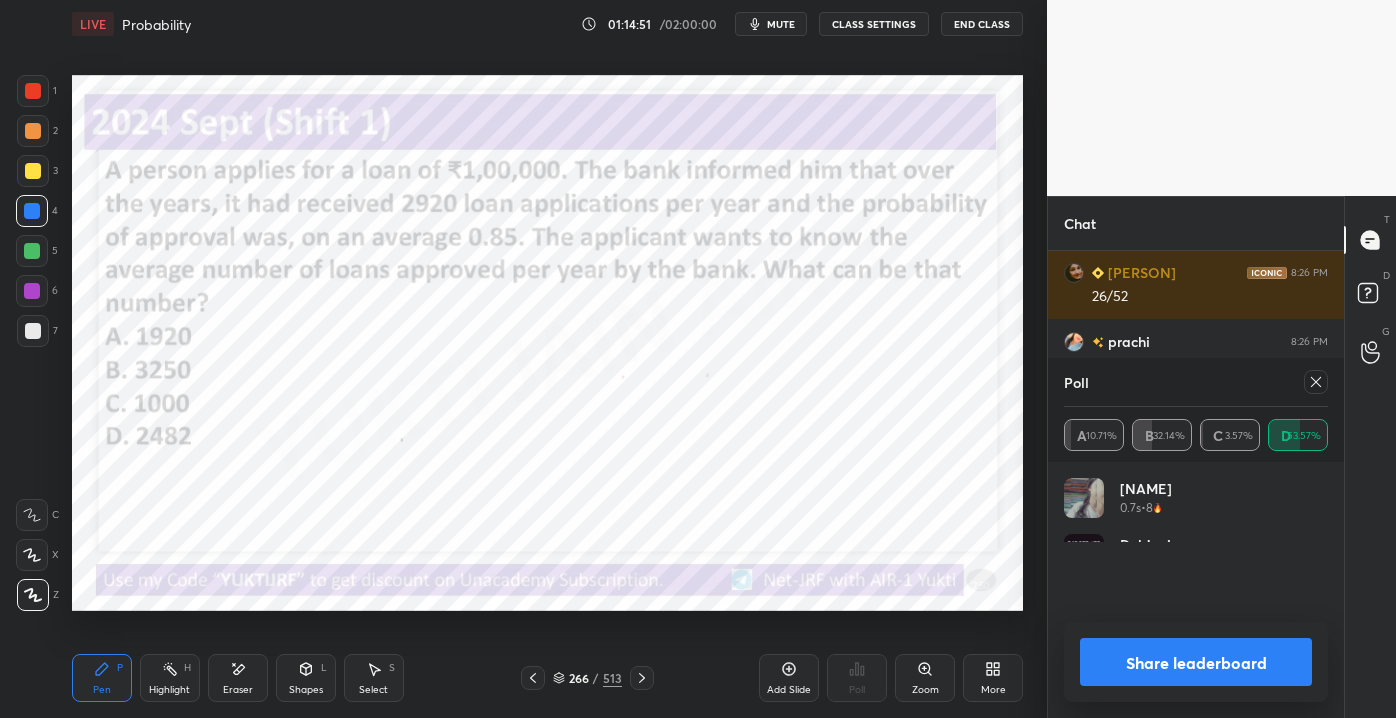 click 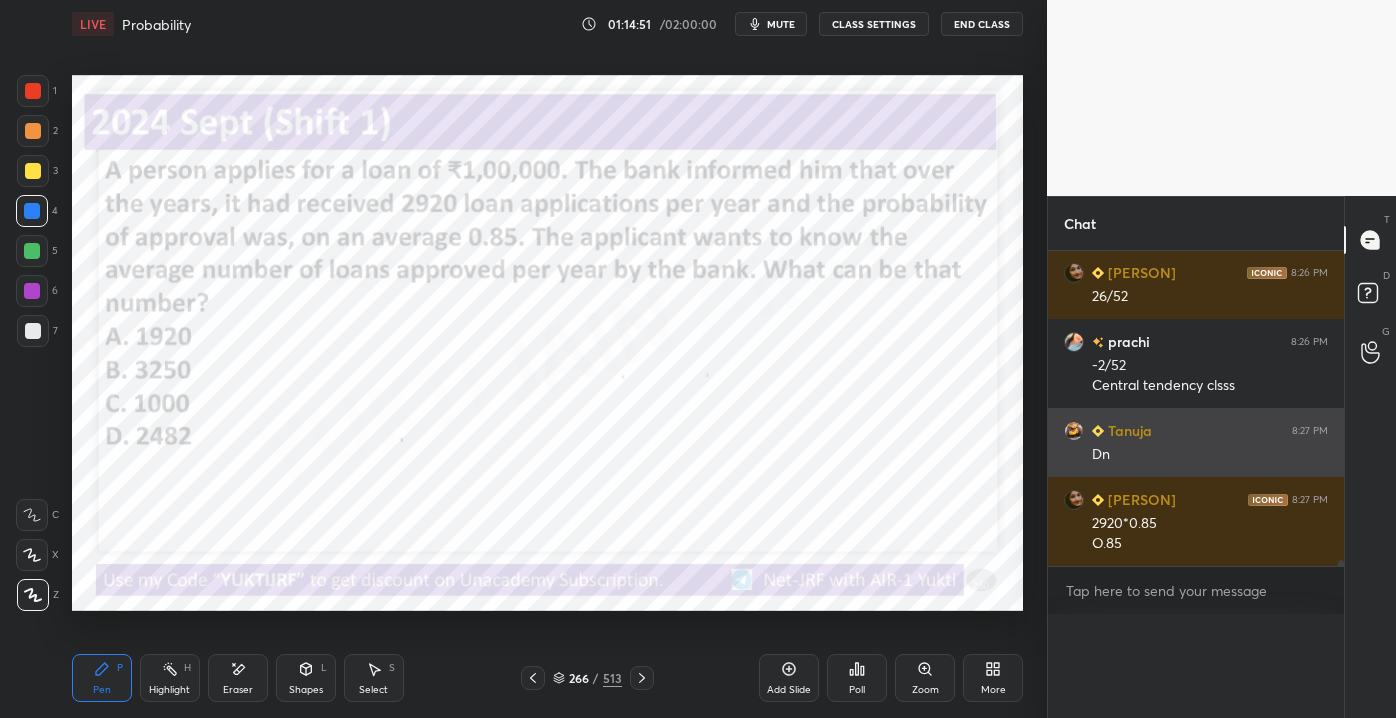 scroll, scrollTop: 0, scrollLeft: 0, axis: both 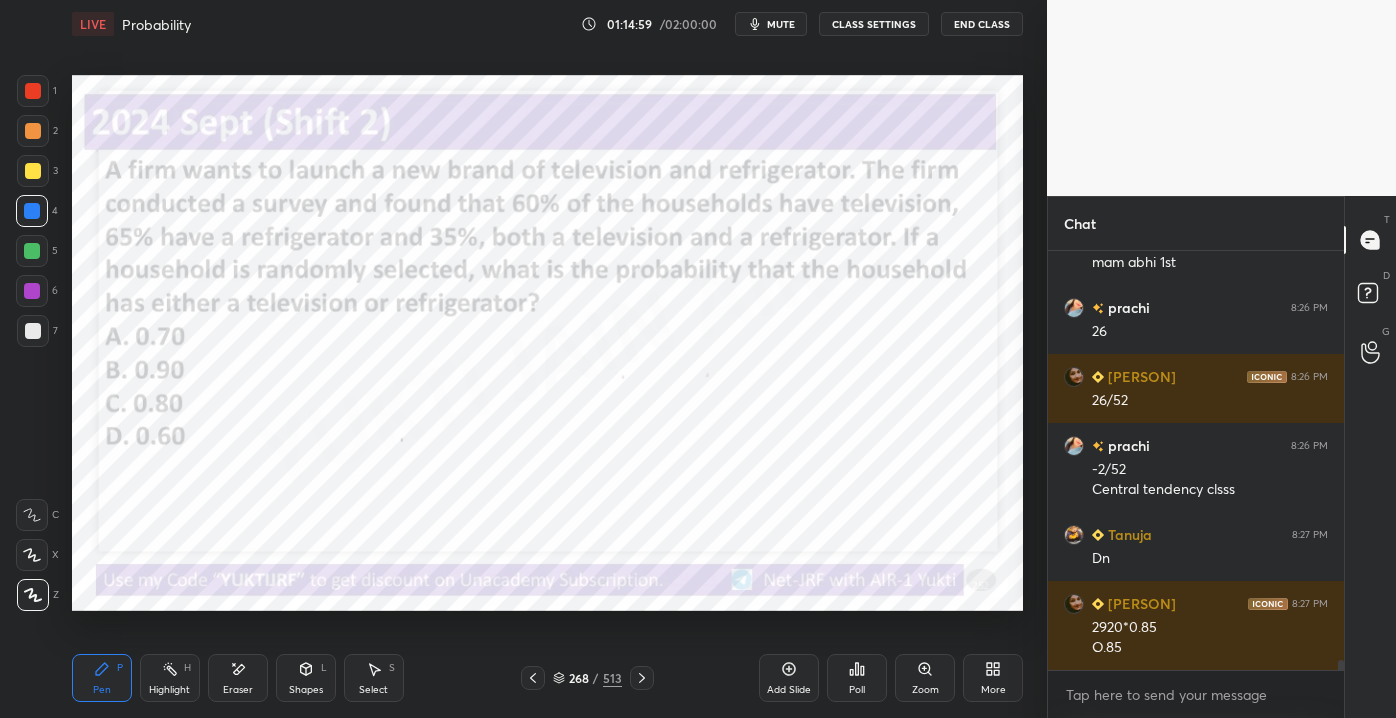 click on "268" at bounding box center (579, 678) 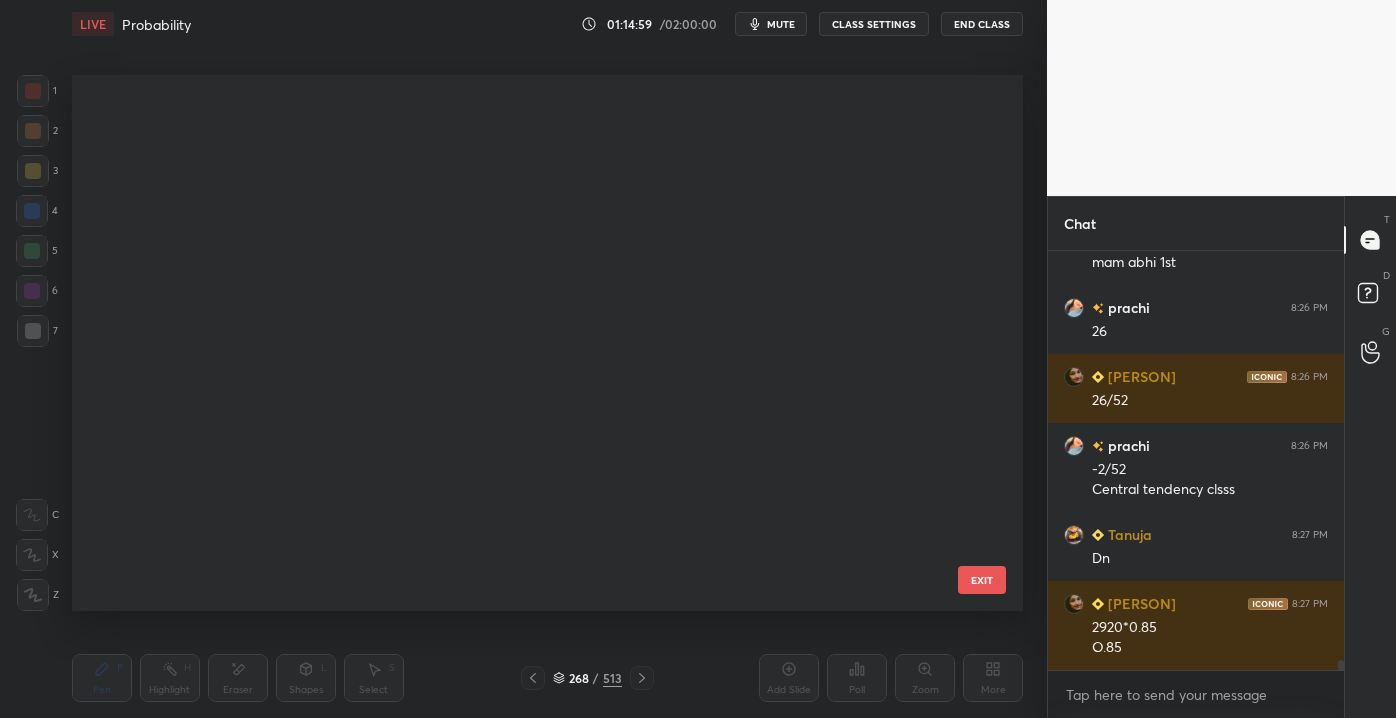 scroll, scrollTop: 14162, scrollLeft: 0, axis: vertical 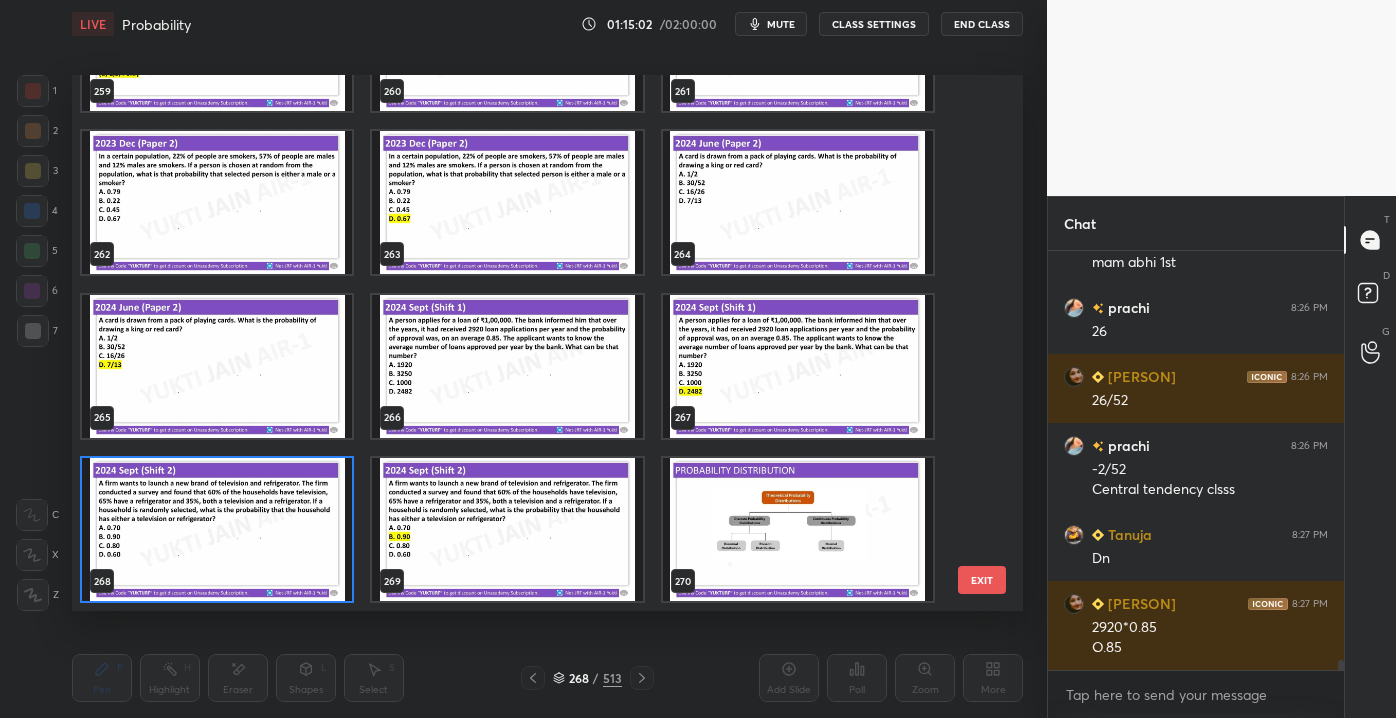 click on "EXIT" at bounding box center [982, 580] 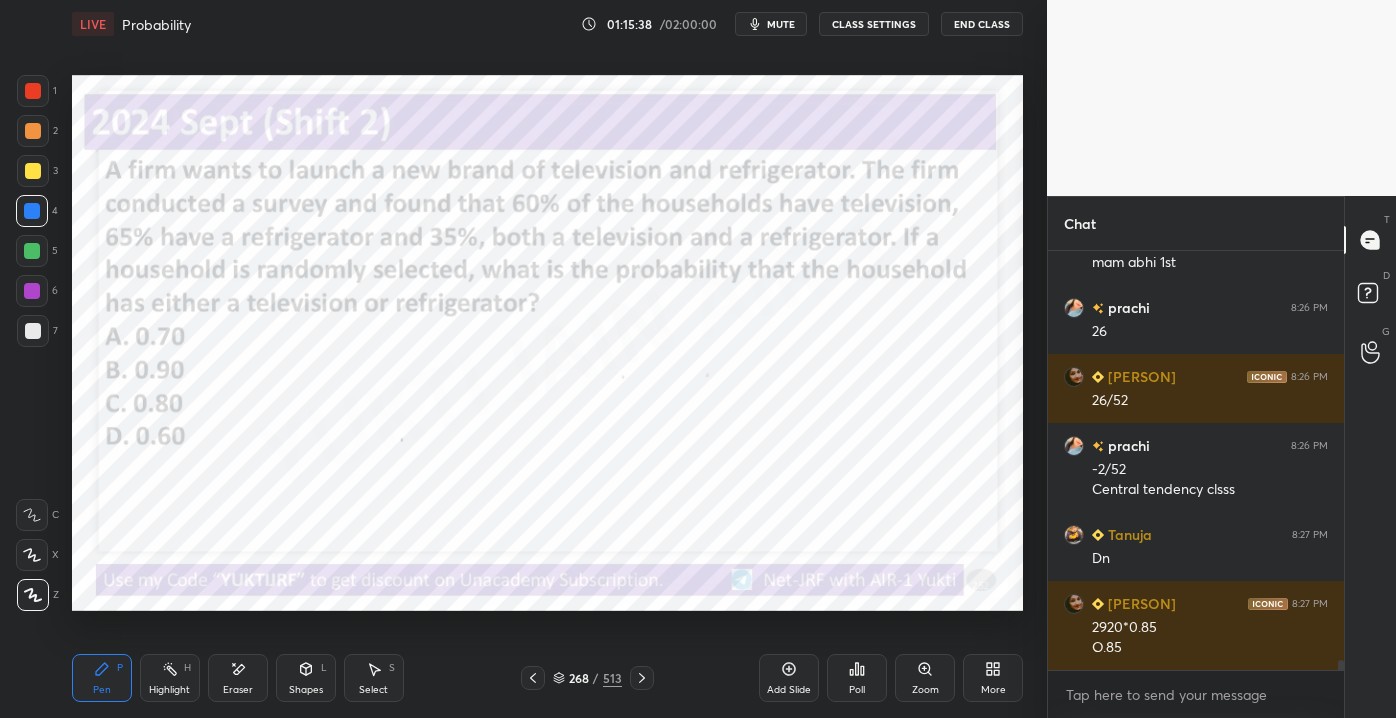 click on "Poll" at bounding box center (857, 678) 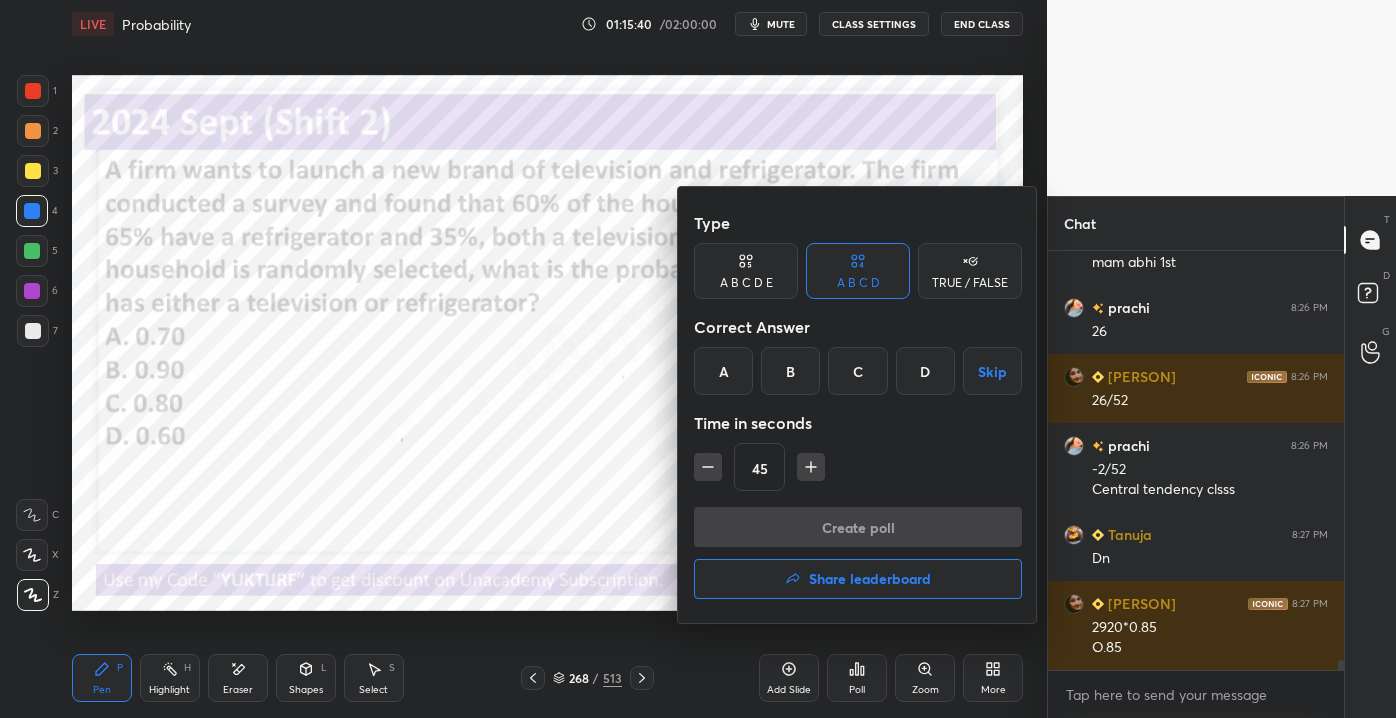 click at bounding box center [698, 359] 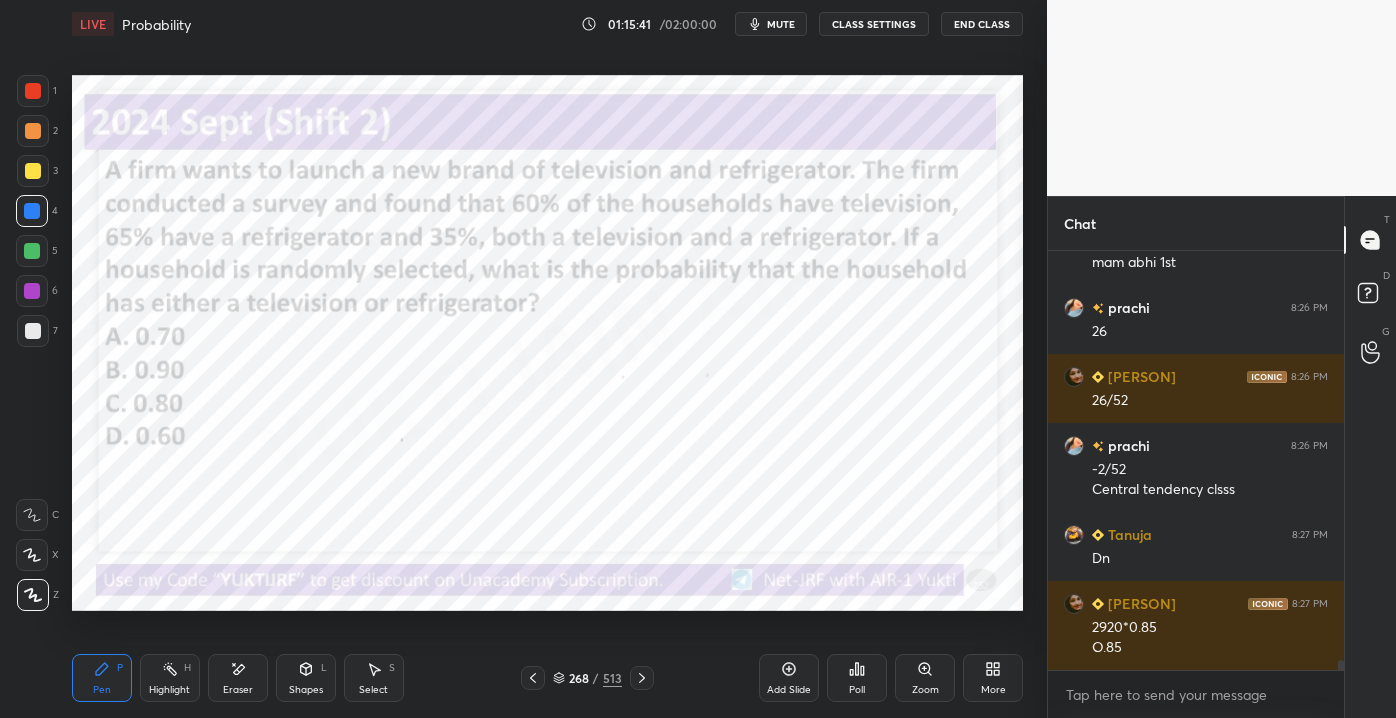 click on "268" at bounding box center [579, 678] 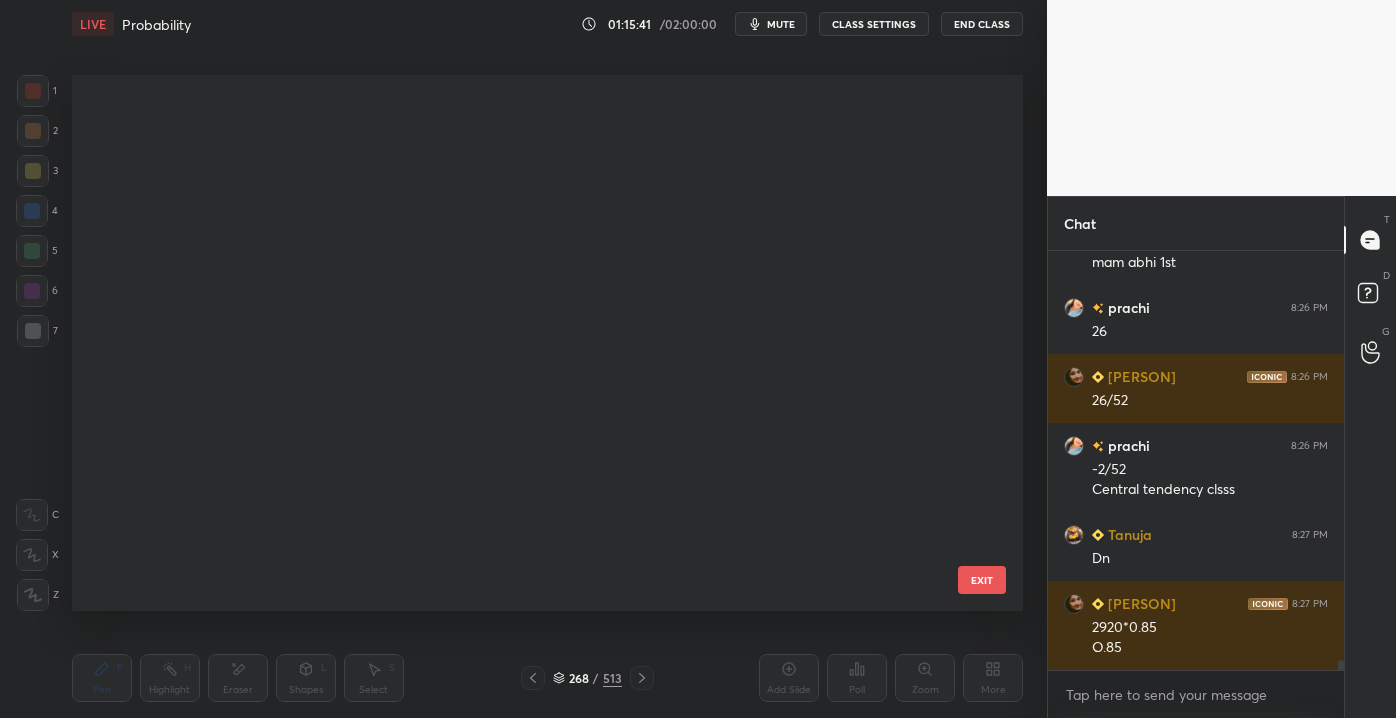 scroll, scrollTop: 14162, scrollLeft: 0, axis: vertical 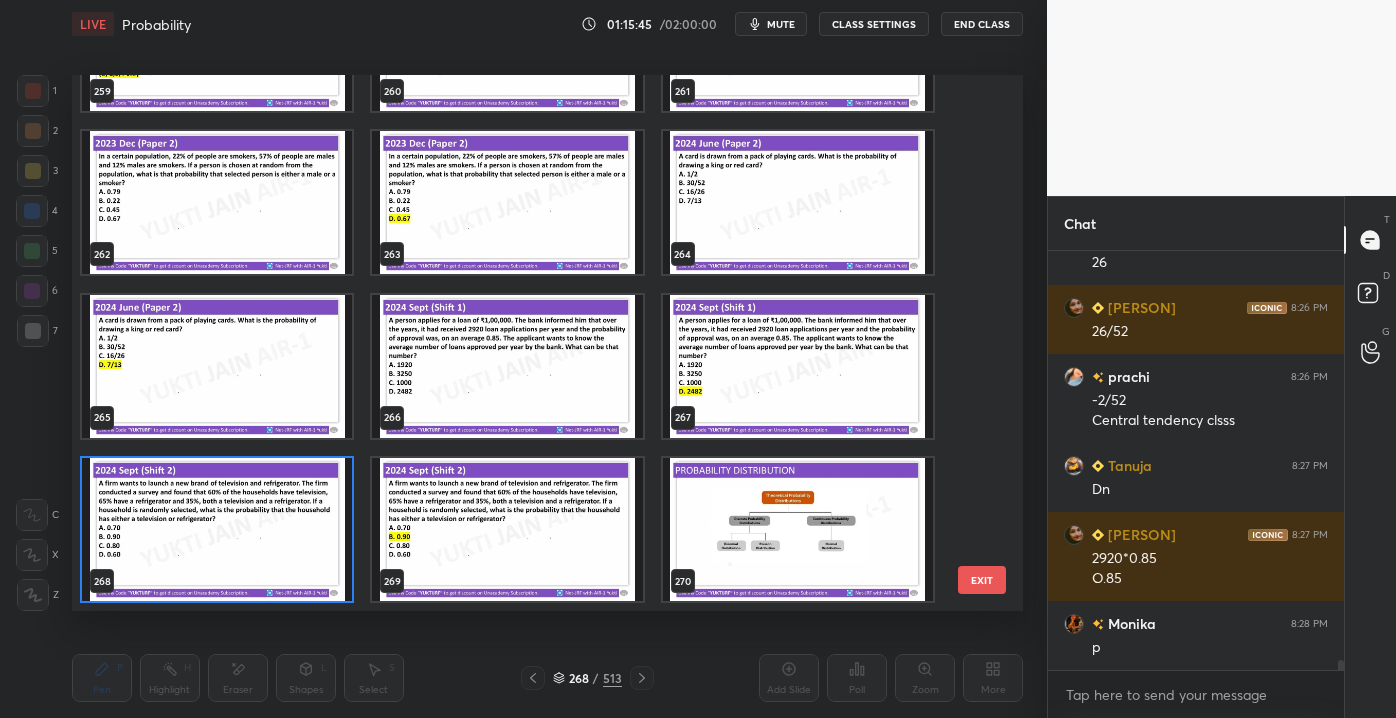 click on "EXIT" at bounding box center (982, 580) 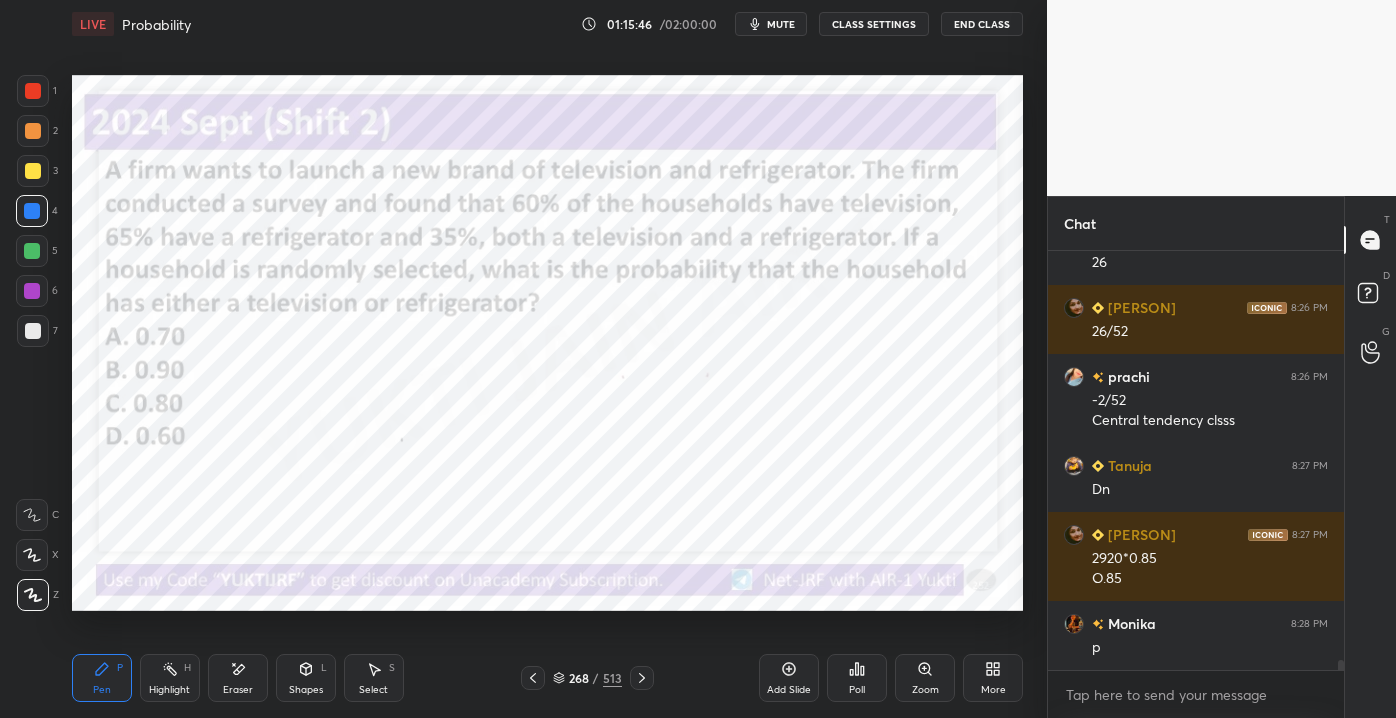 scroll, scrollTop: 0, scrollLeft: 0, axis: both 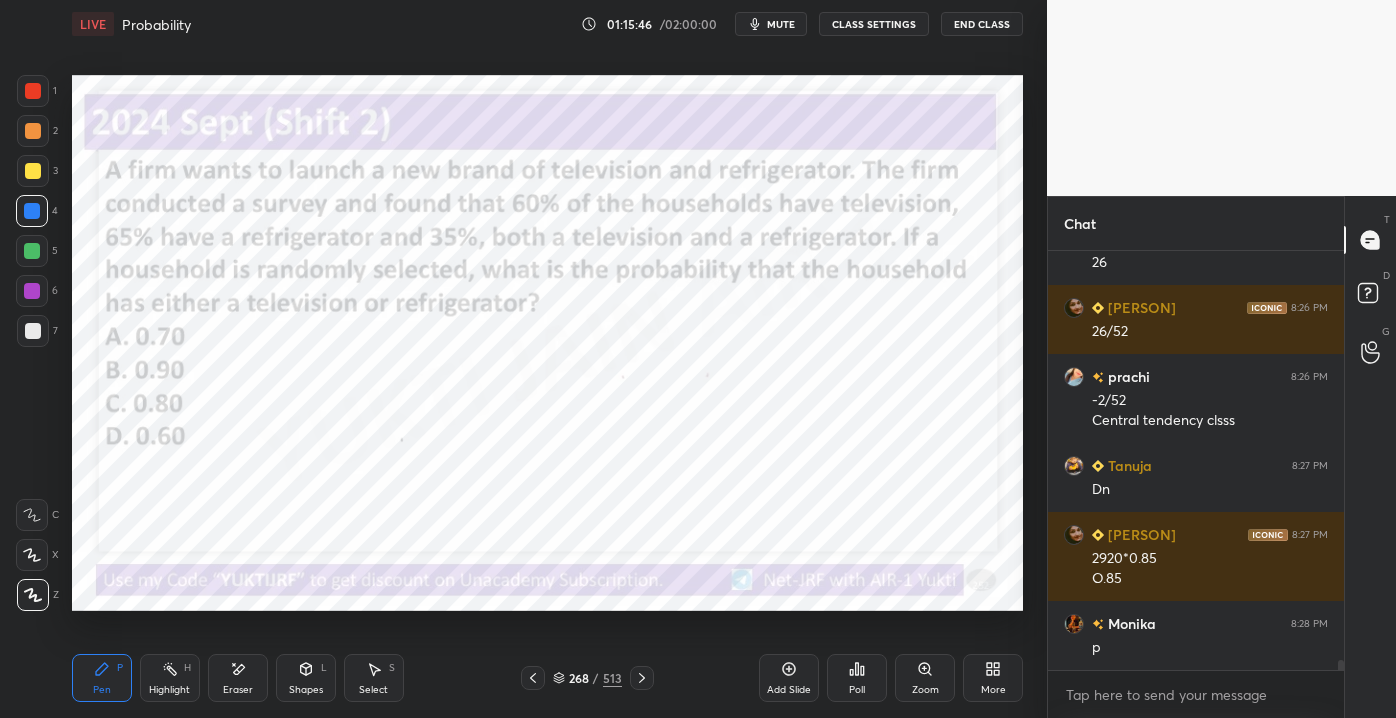 click on "Poll" at bounding box center [857, 690] 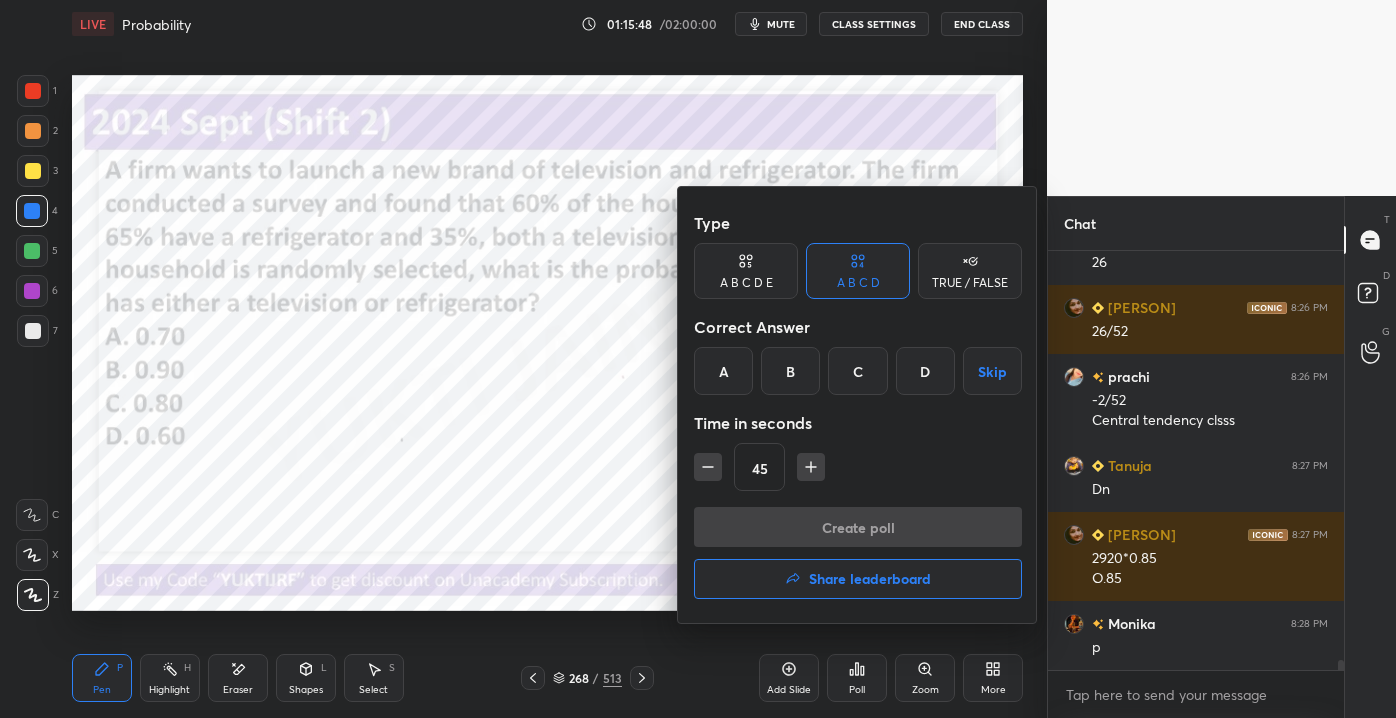 click on "B" at bounding box center [790, 371] 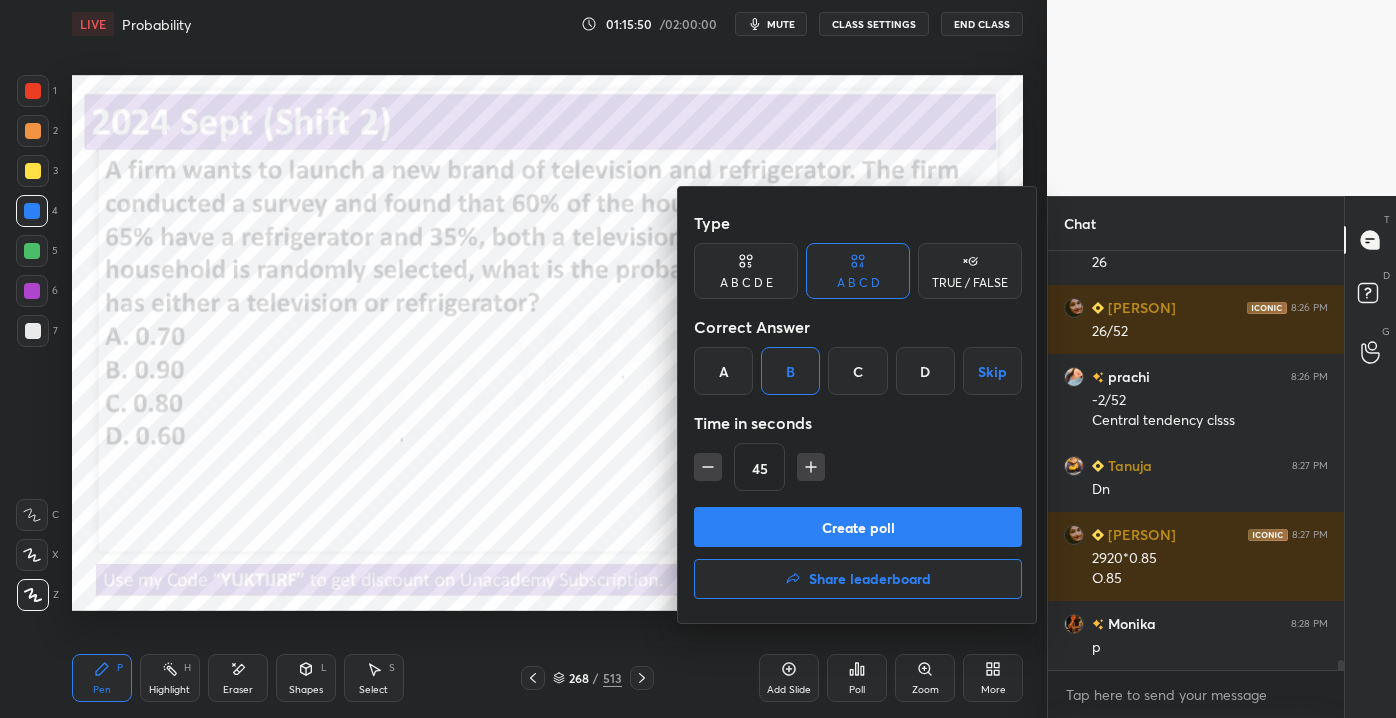 click on "Create poll" at bounding box center [858, 527] 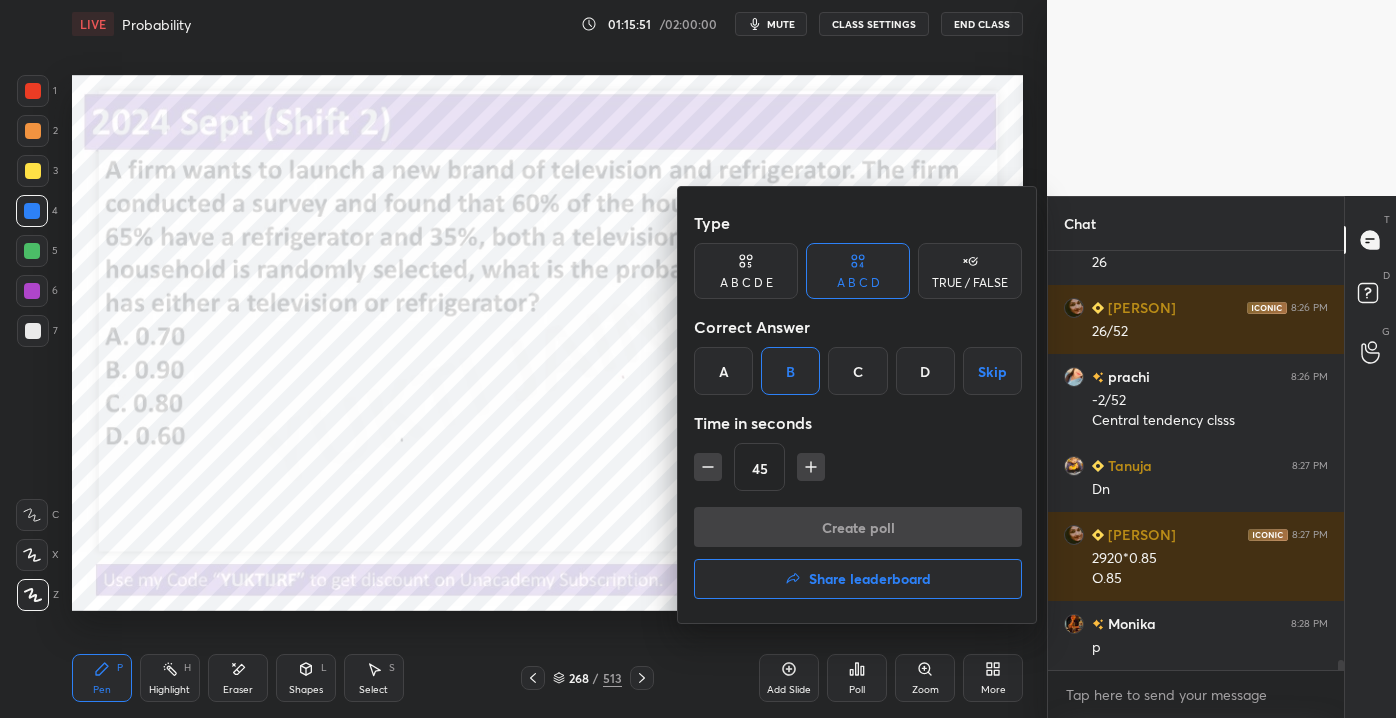 scroll, scrollTop: 380, scrollLeft: 290, axis: both 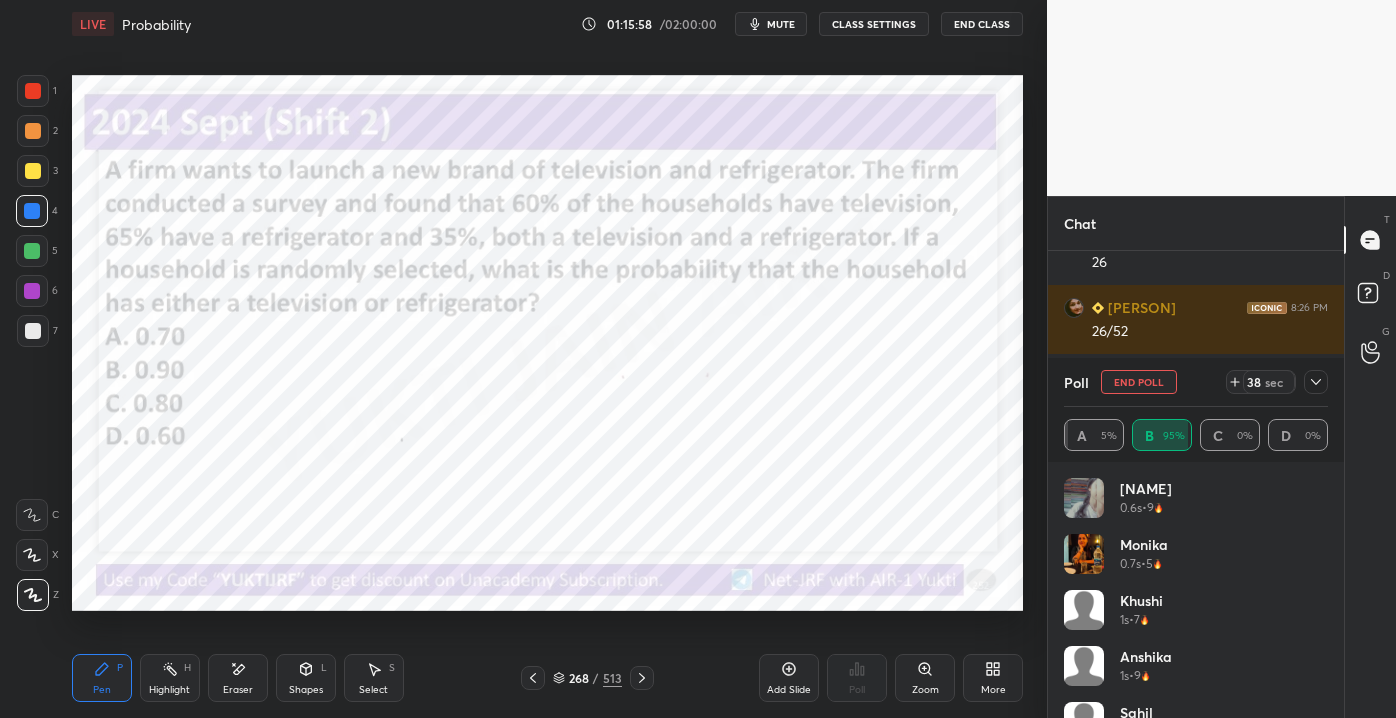 click on "[USER] 0.6s  •  9" at bounding box center (1196, 506) 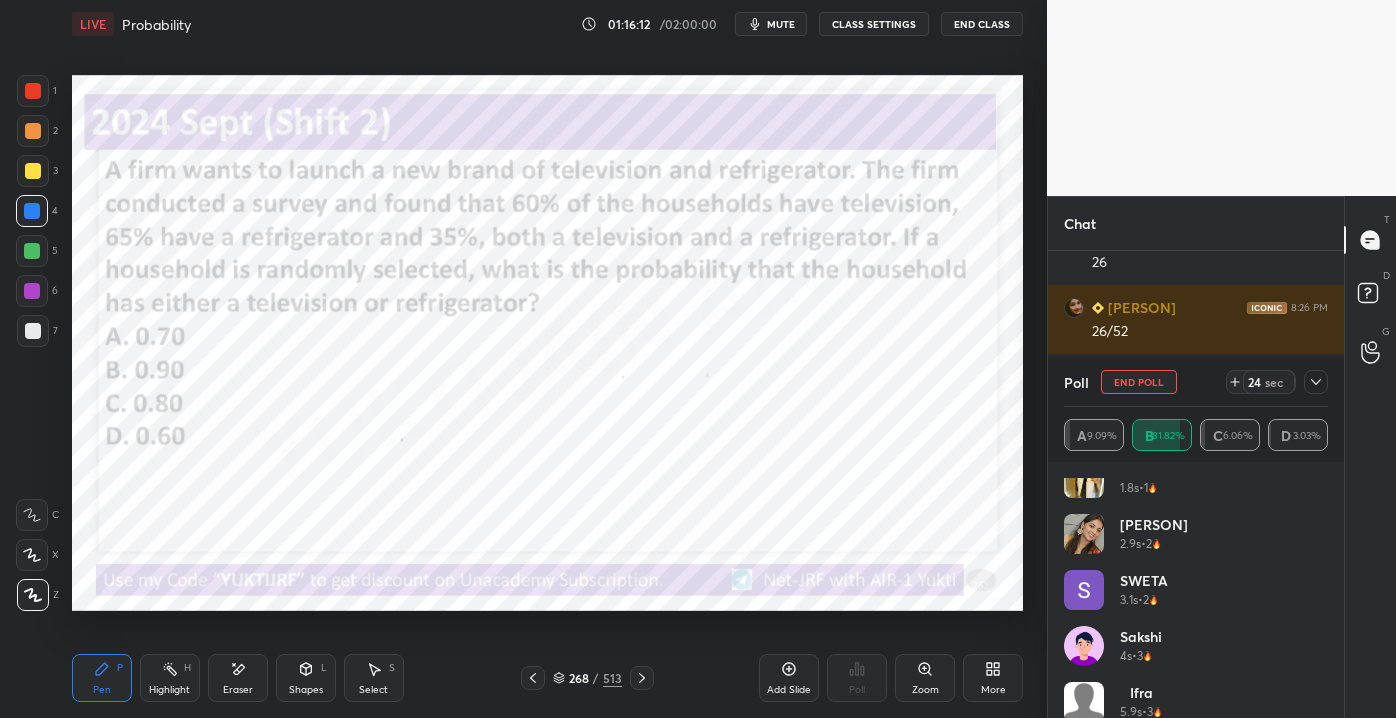 scroll, scrollTop: 892, scrollLeft: 0, axis: vertical 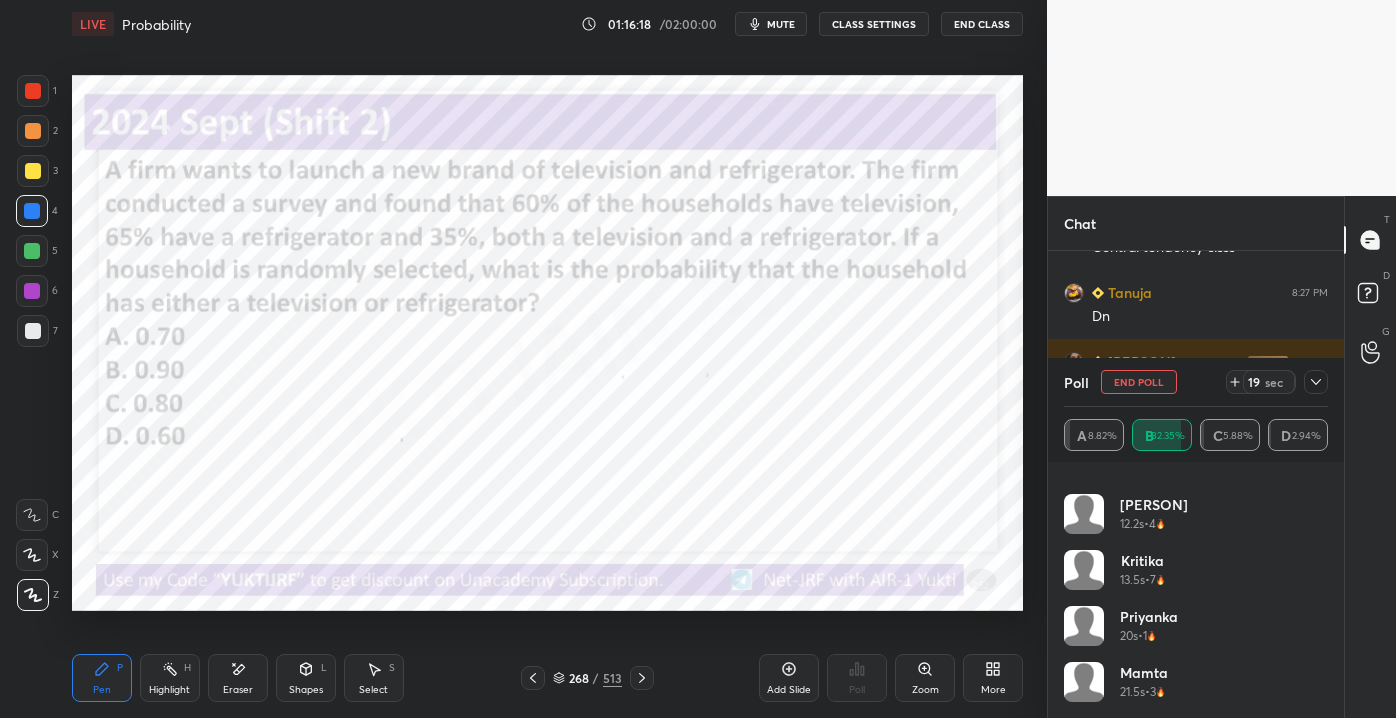 click on "Poll End Poll 19  sec" at bounding box center [1196, 382] 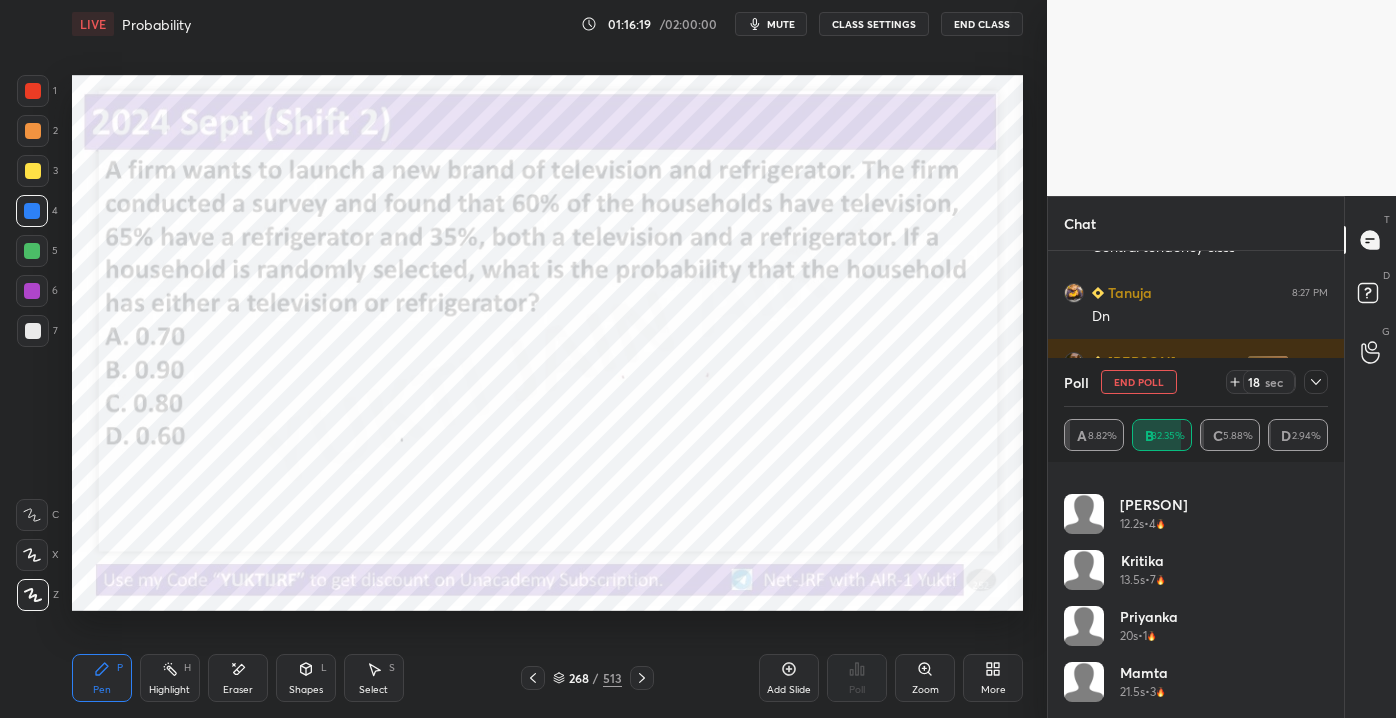 click 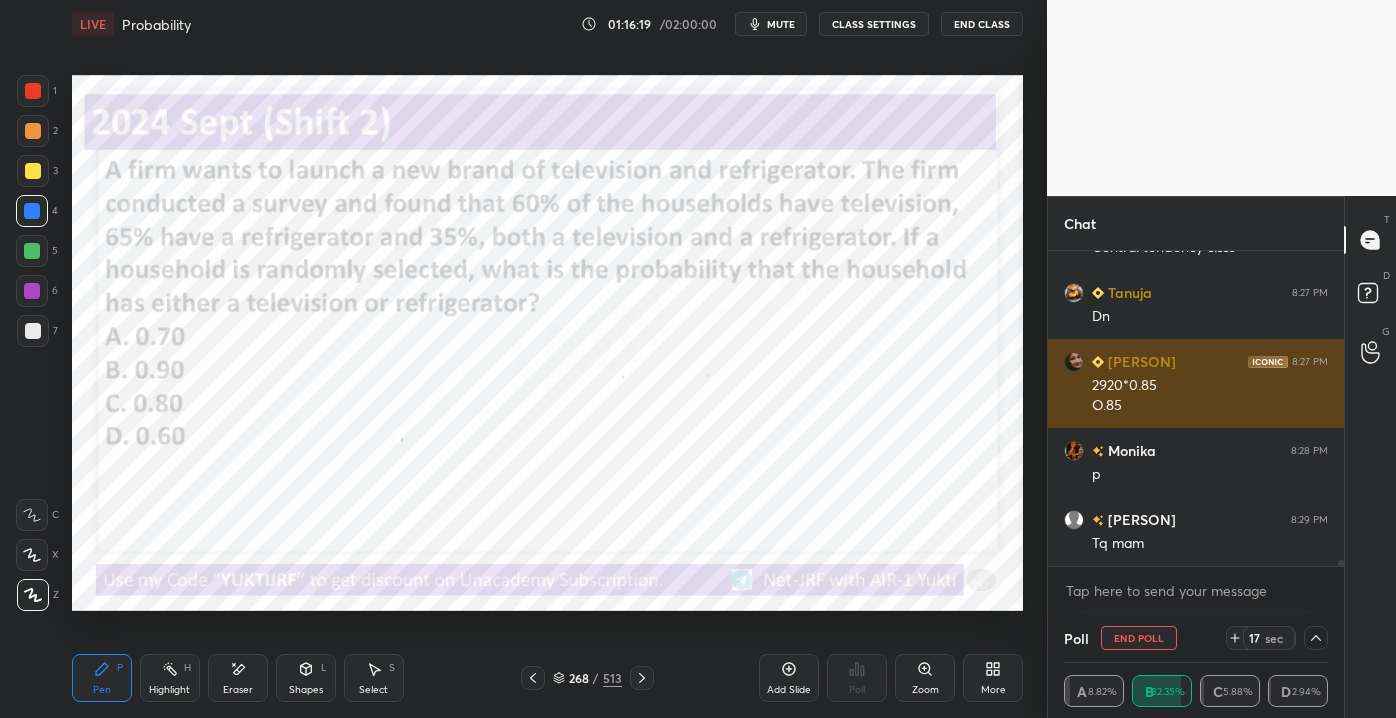 scroll, scrollTop: 130, scrollLeft: 258, axis: both 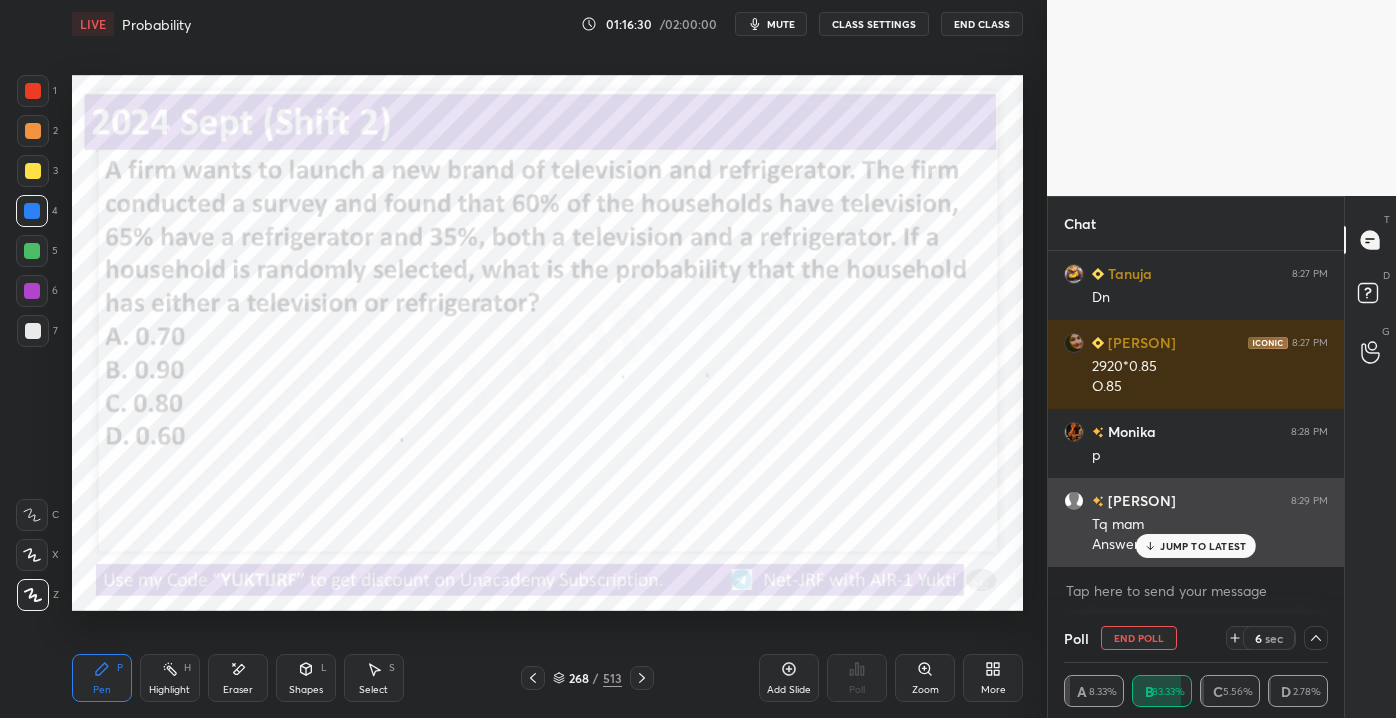 click on "JUMP TO LATEST" at bounding box center [1196, 546] 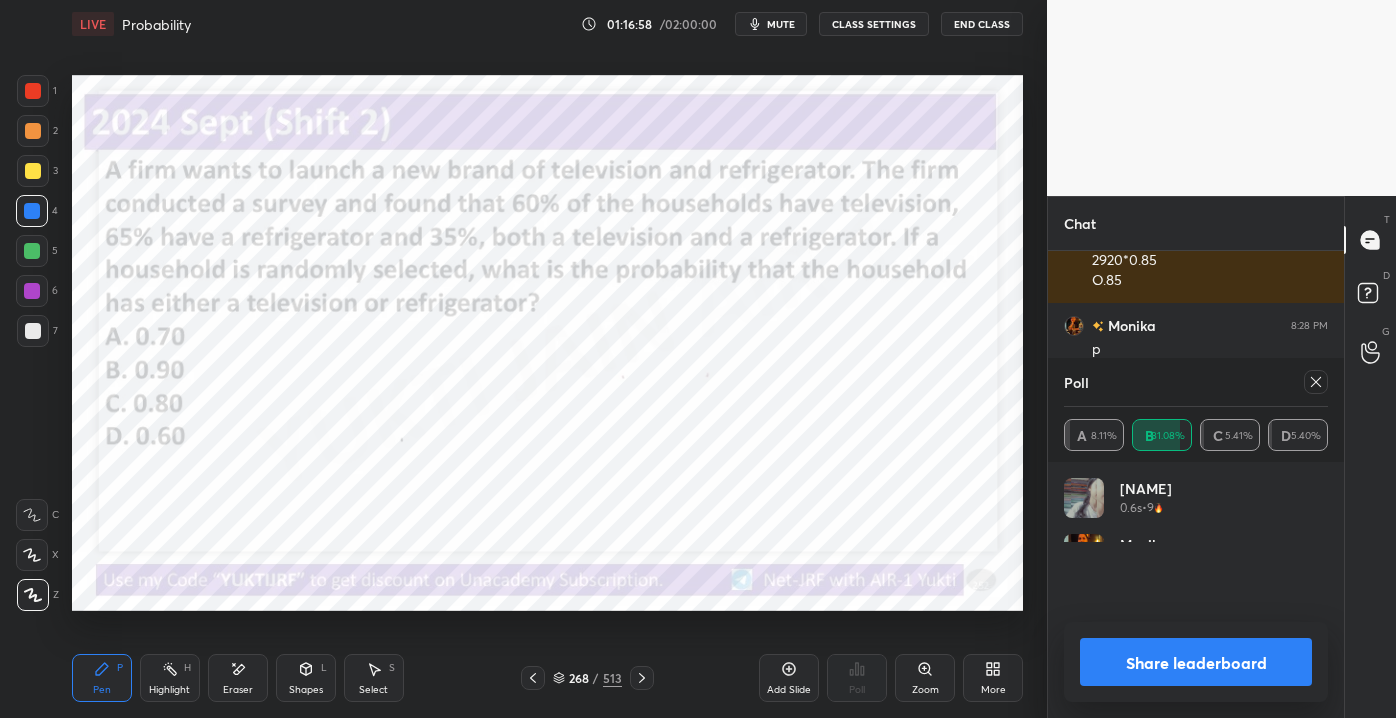 drag, startPoint x: 1317, startPoint y: 378, endPoint x: 1300, endPoint y: 377, distance: 17.029387 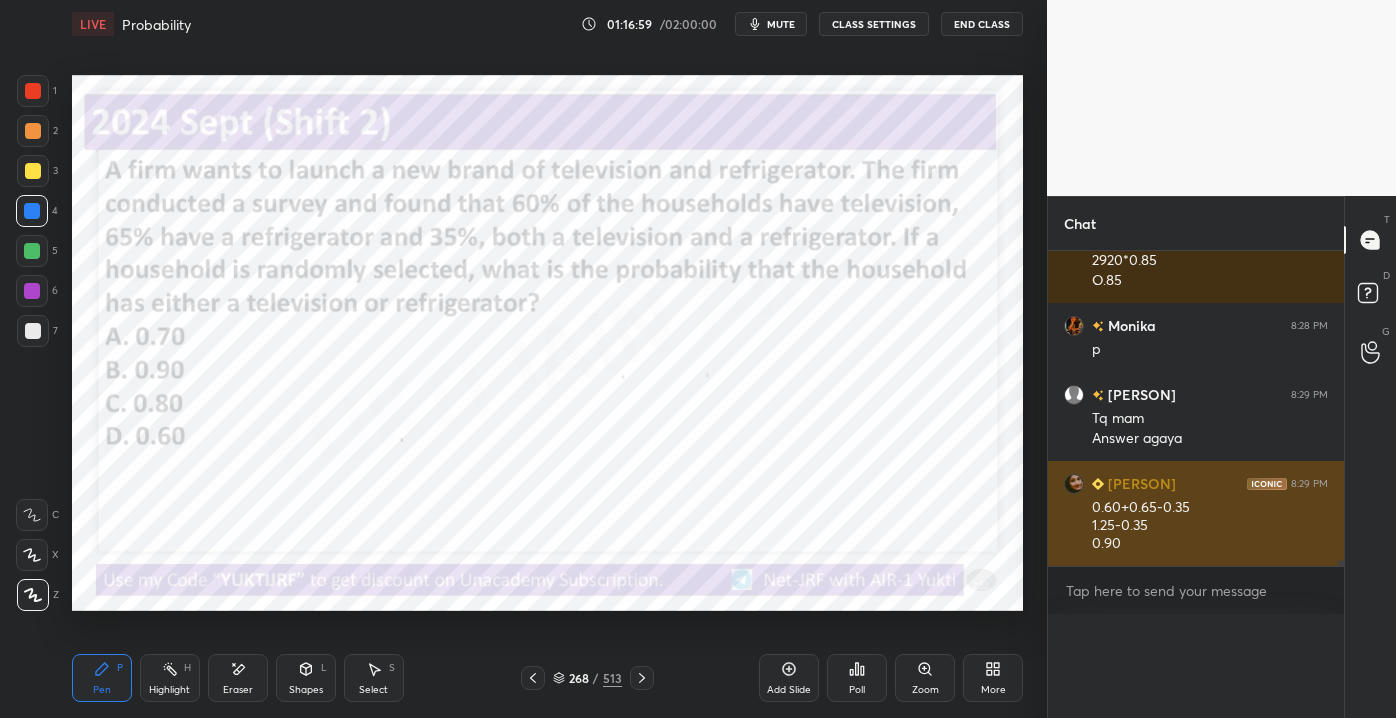 scroll, scrollTop: 0, scrollLeft: 0, axis: both 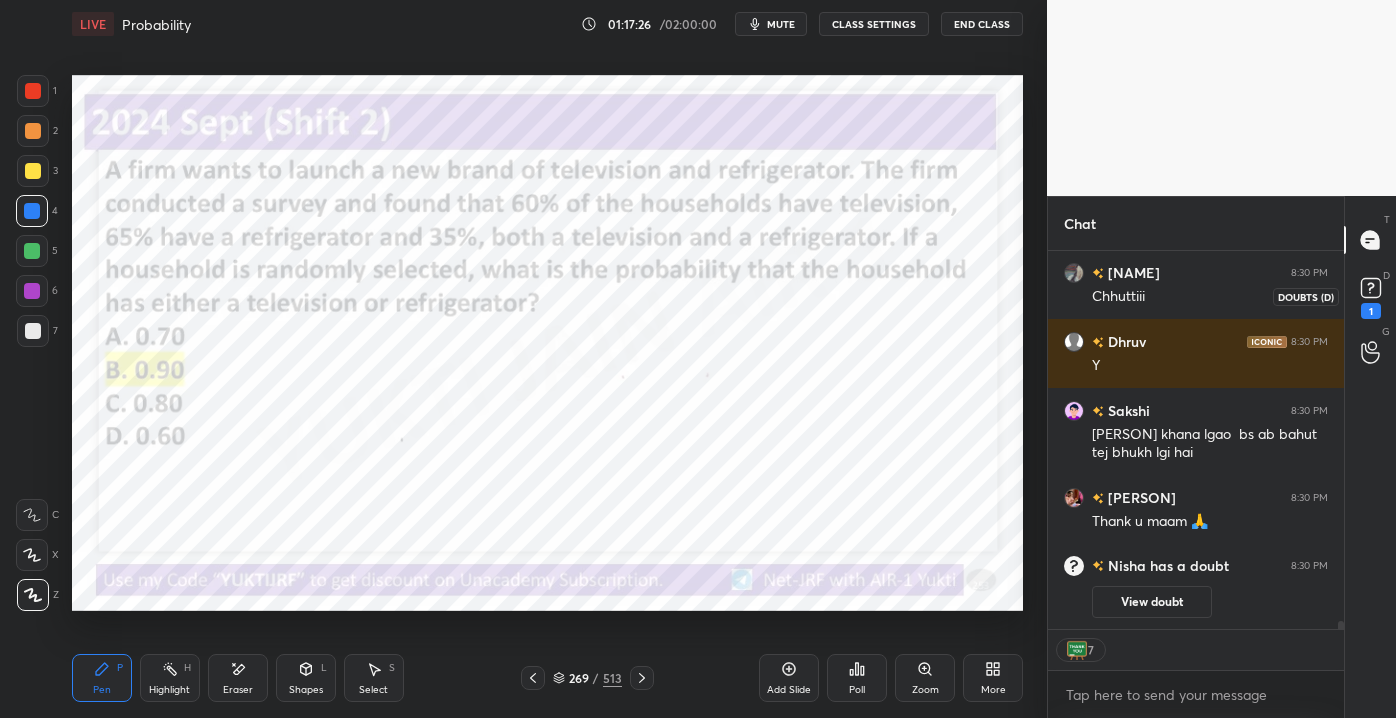 click 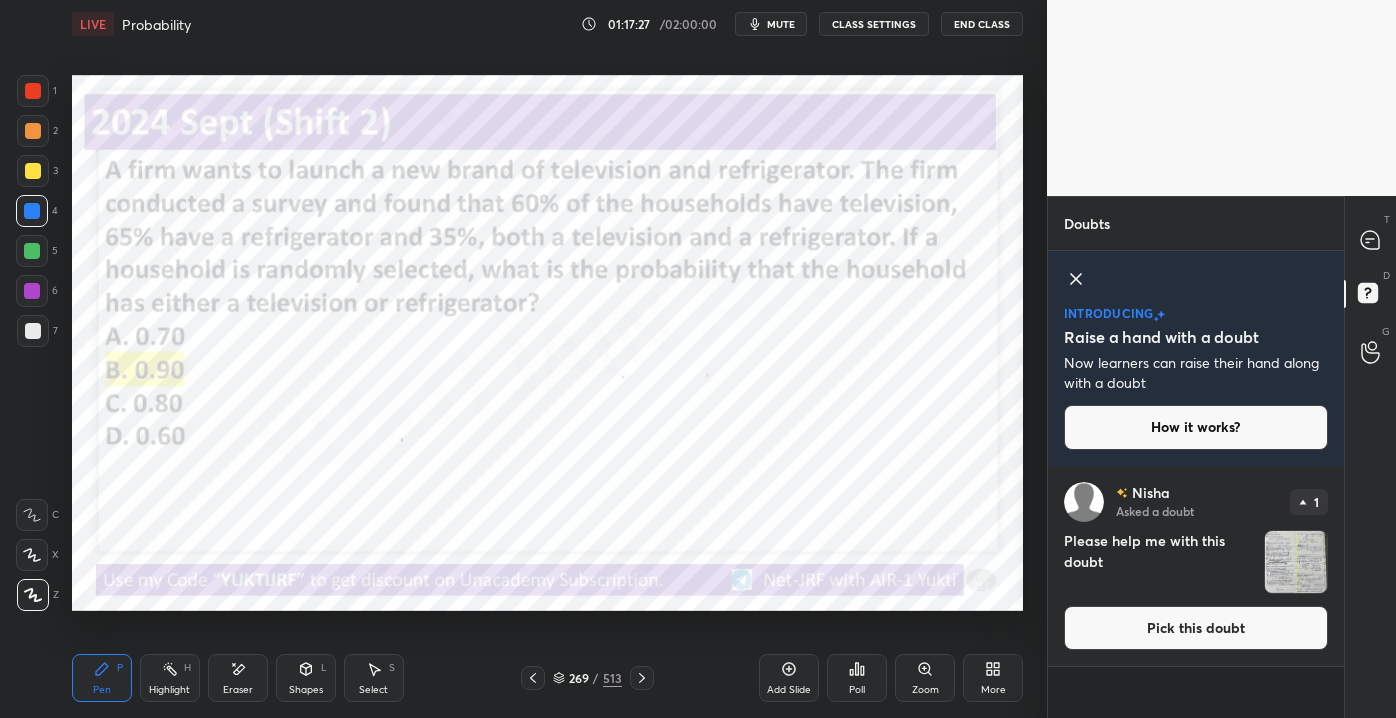 click on "Pick this doubt" at bounding box center [1196, 628] 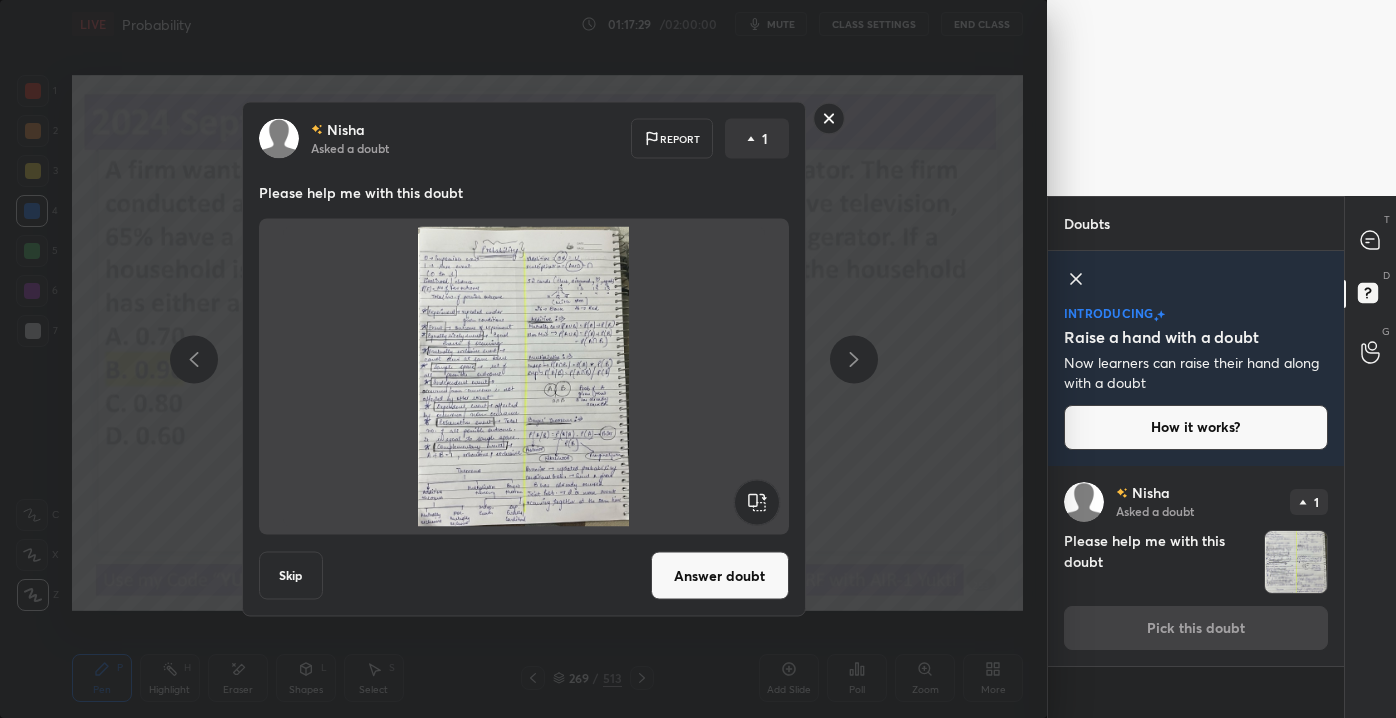 click on "Answer doubt" at bounding box center [720, 576] 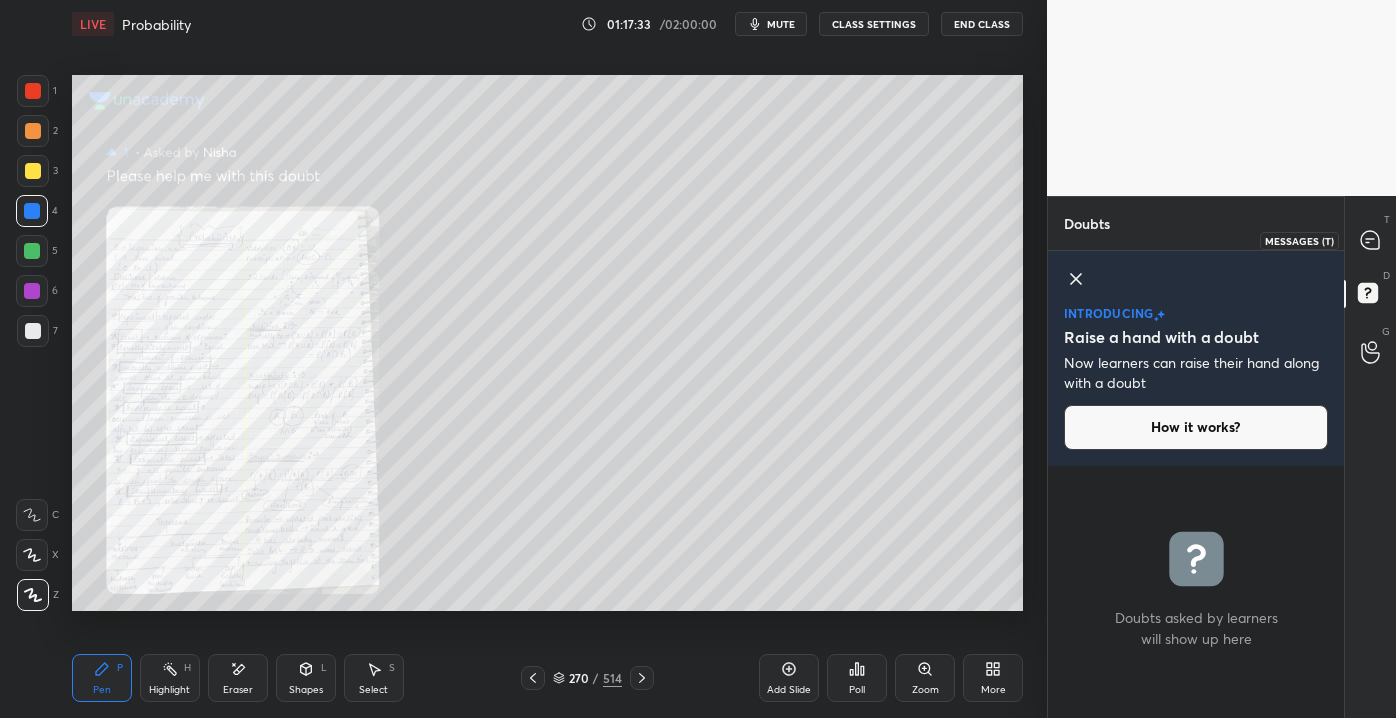 click at bounding box center [1371, 240] 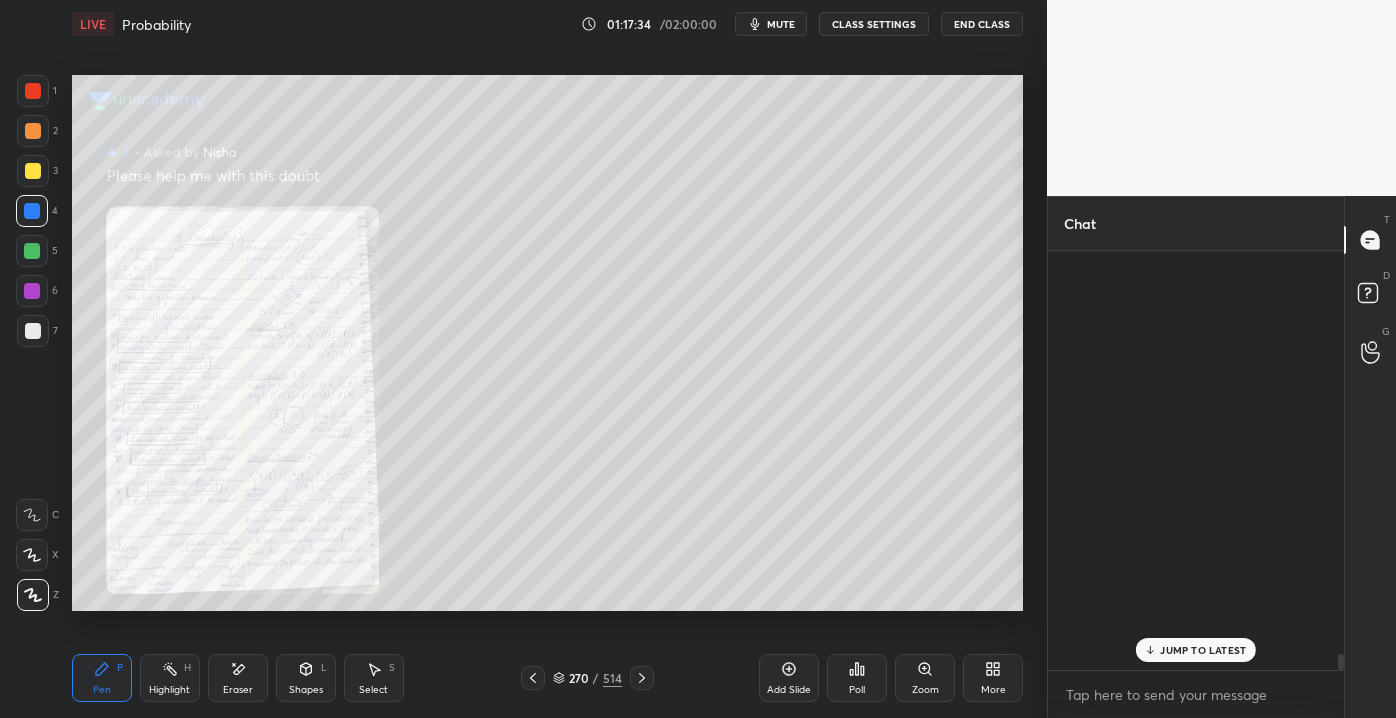 scroll, scrollTop: 13471, scrollLeft: 0, axis: vertical 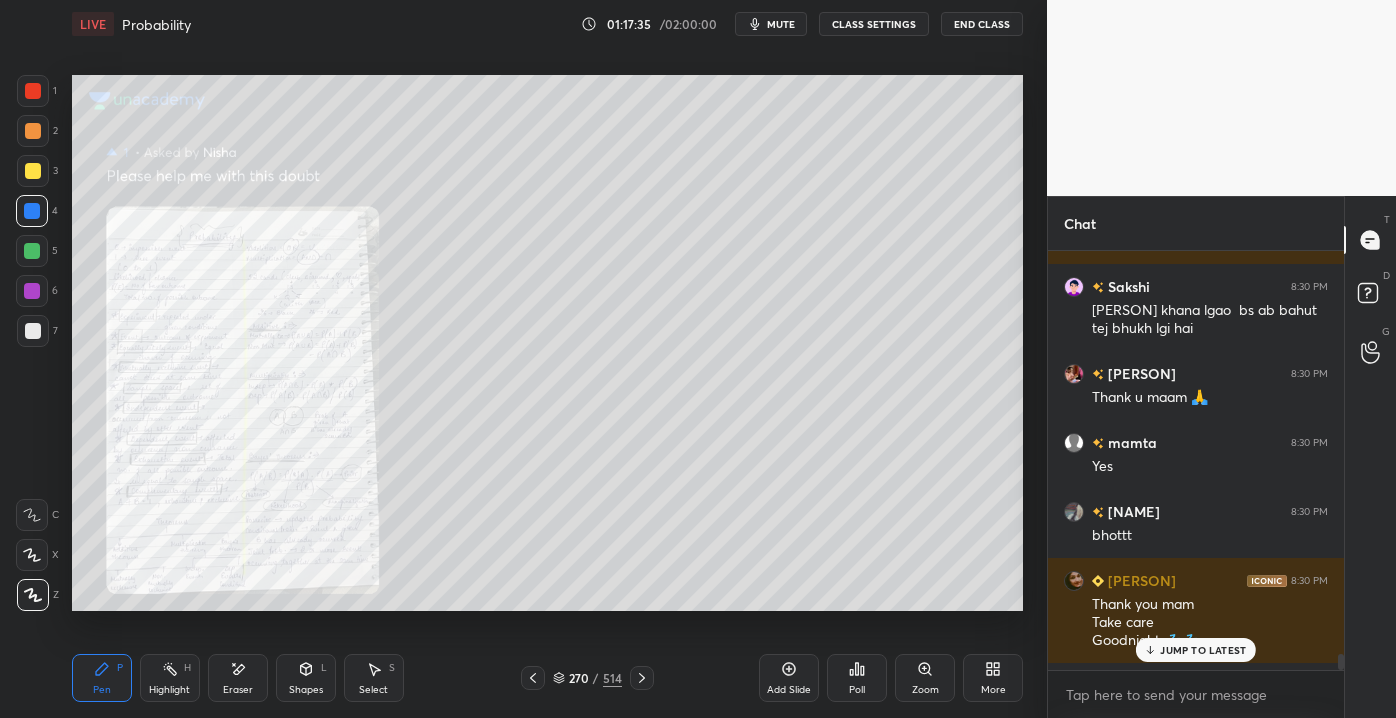 click on "JUMP TO LATEST" at bounding box center (1203, 650) 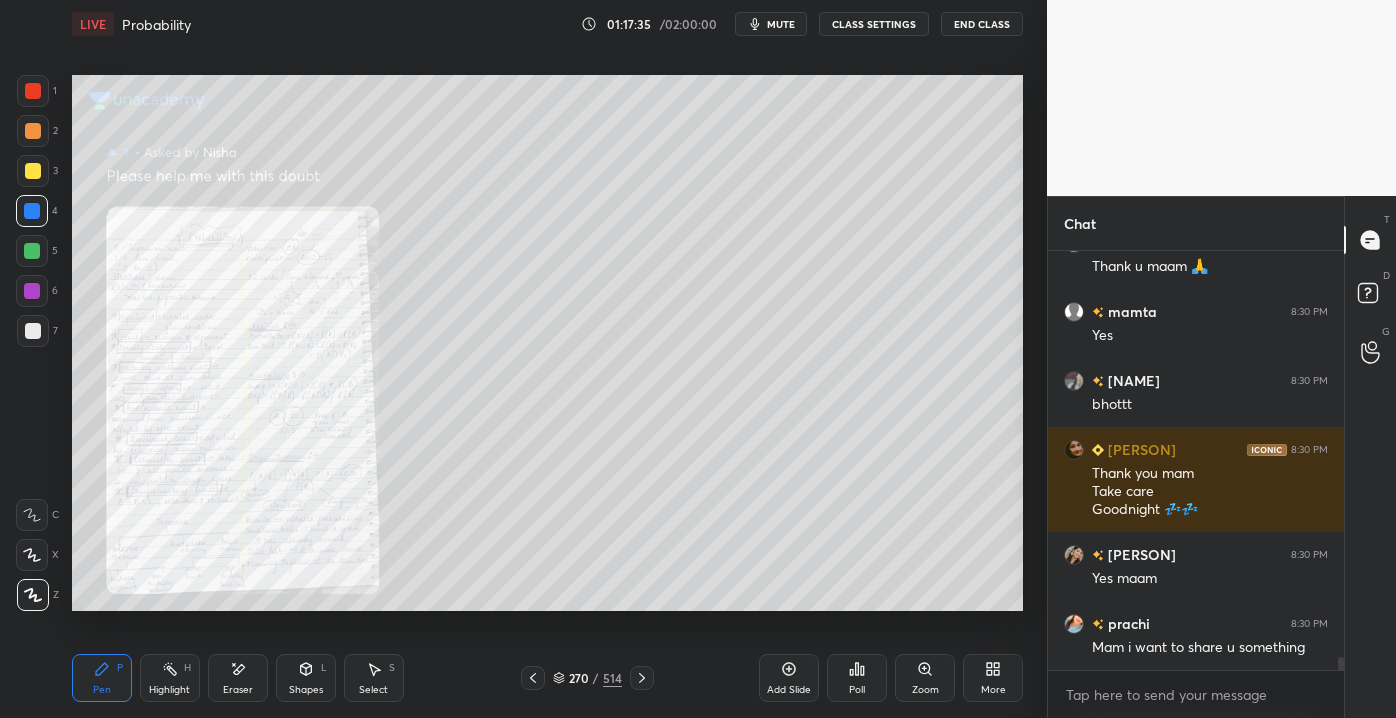 click on "[PERSON] 8:30 PM Mam i want to share u something" at bounding box center [1196, 635] 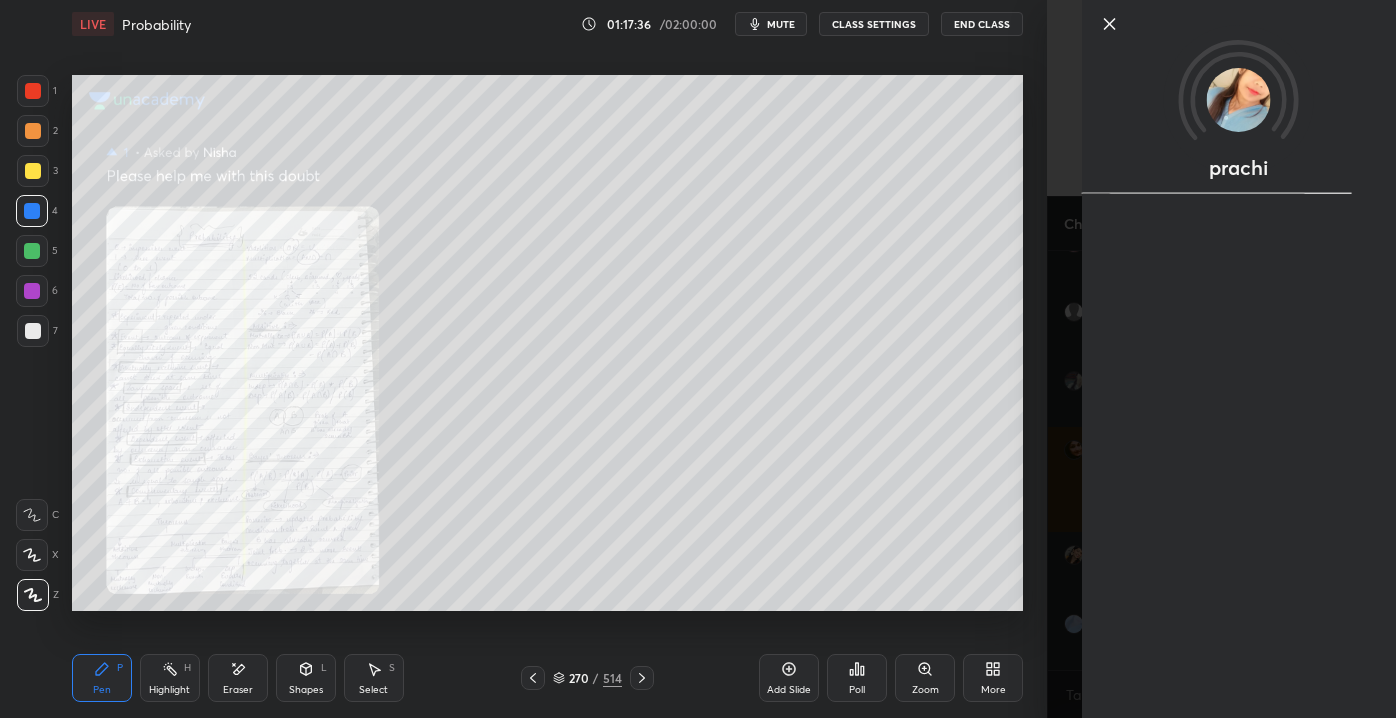 scroll, scrollTop: 13671, scrollLeft: 0, axis: vertical 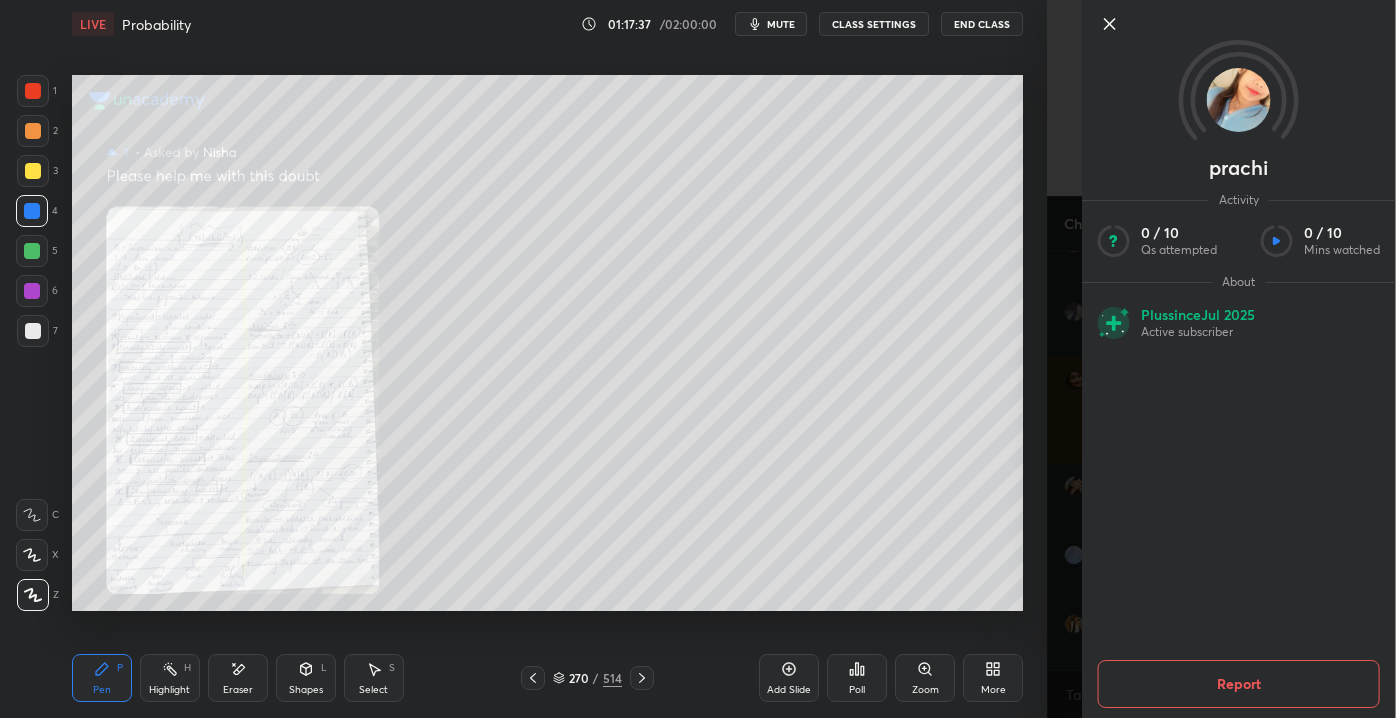 click 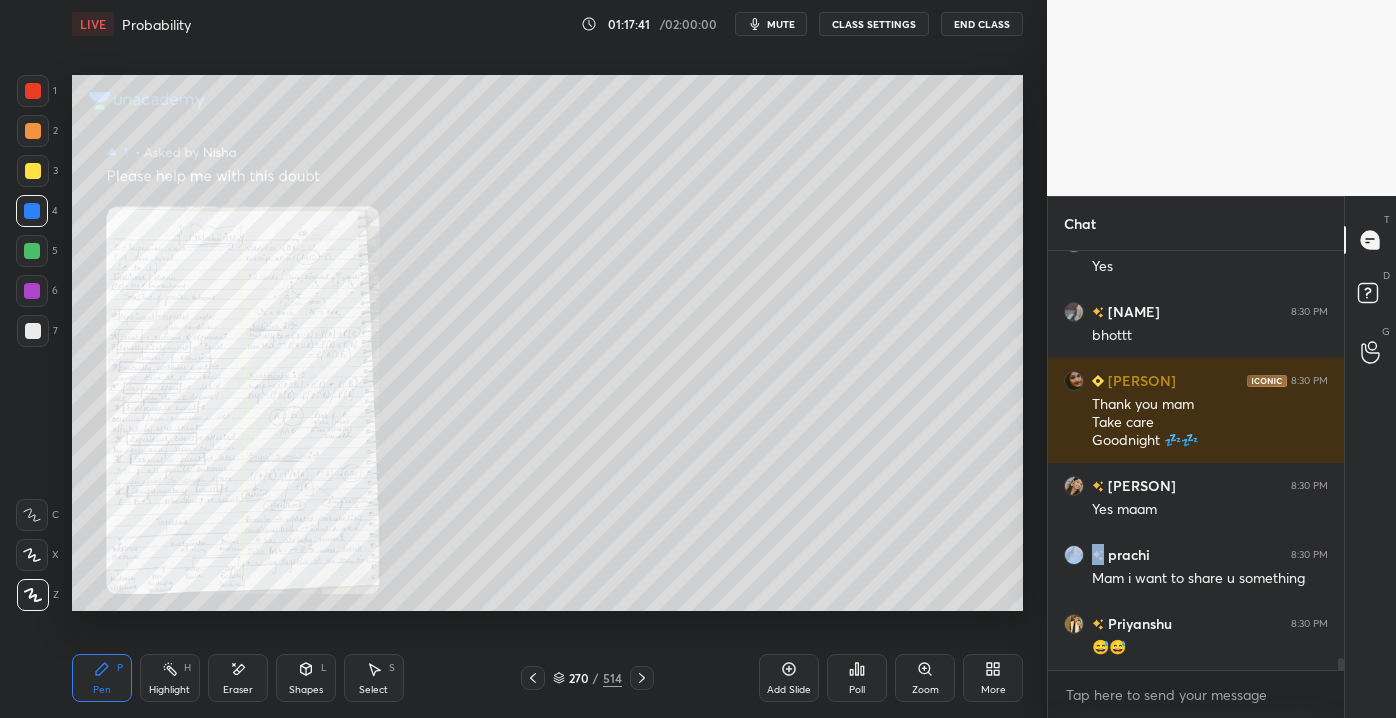 click 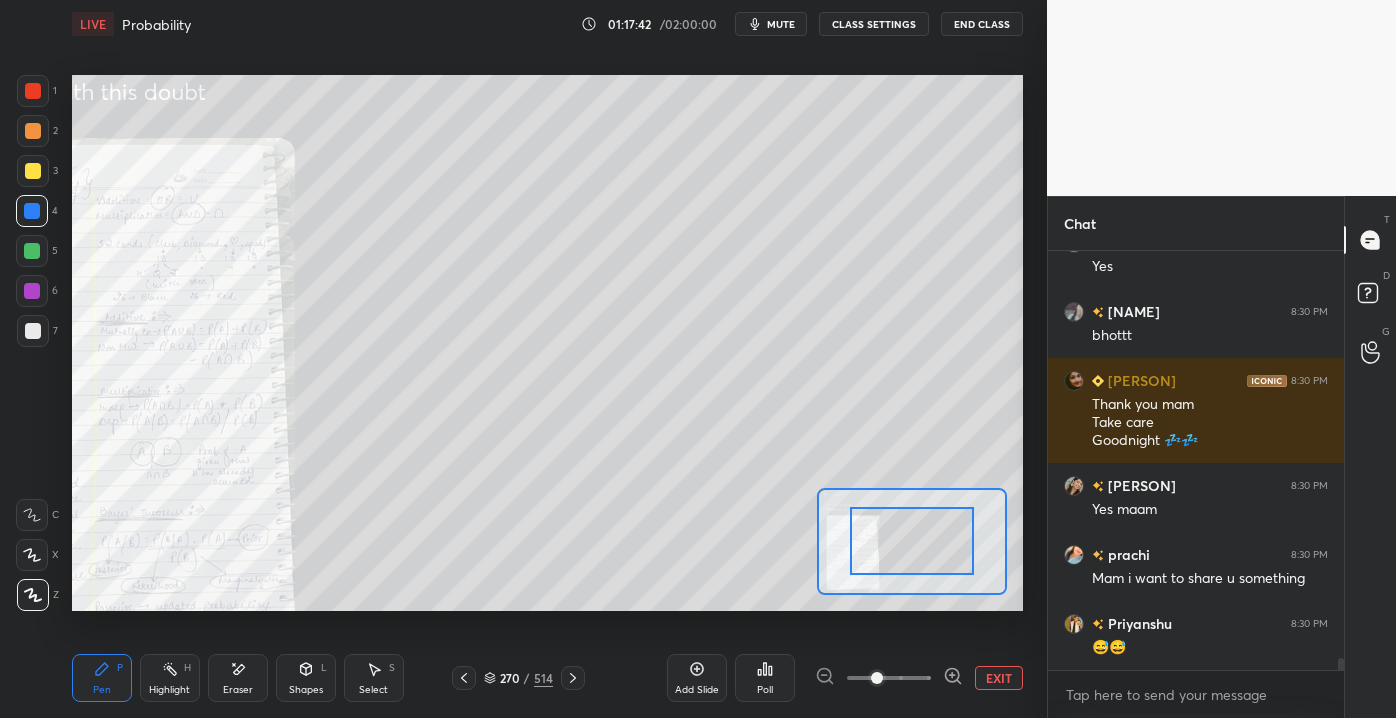 drag, startPoint x: 878, startPoint y: 673, endPoint x: 893, endPoint y: 674, distance: 15.033297 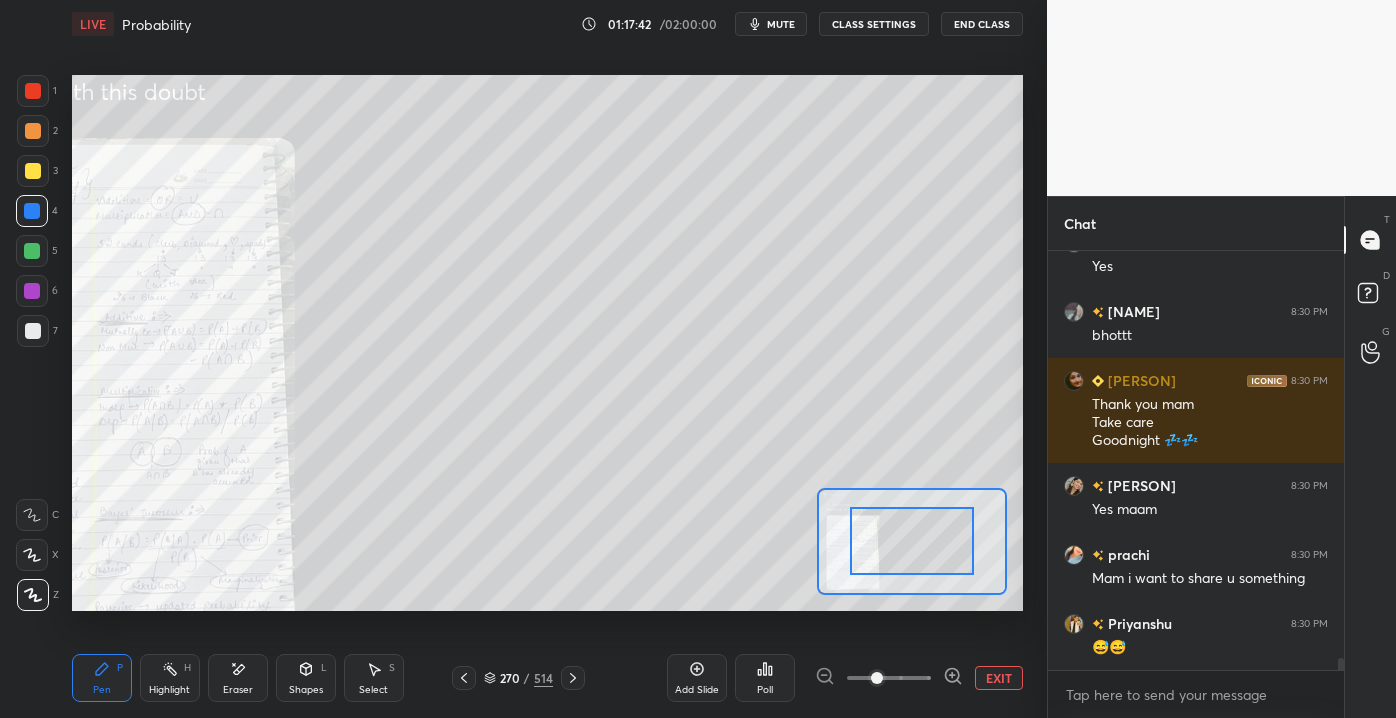 click at bounding box center (877, 678) 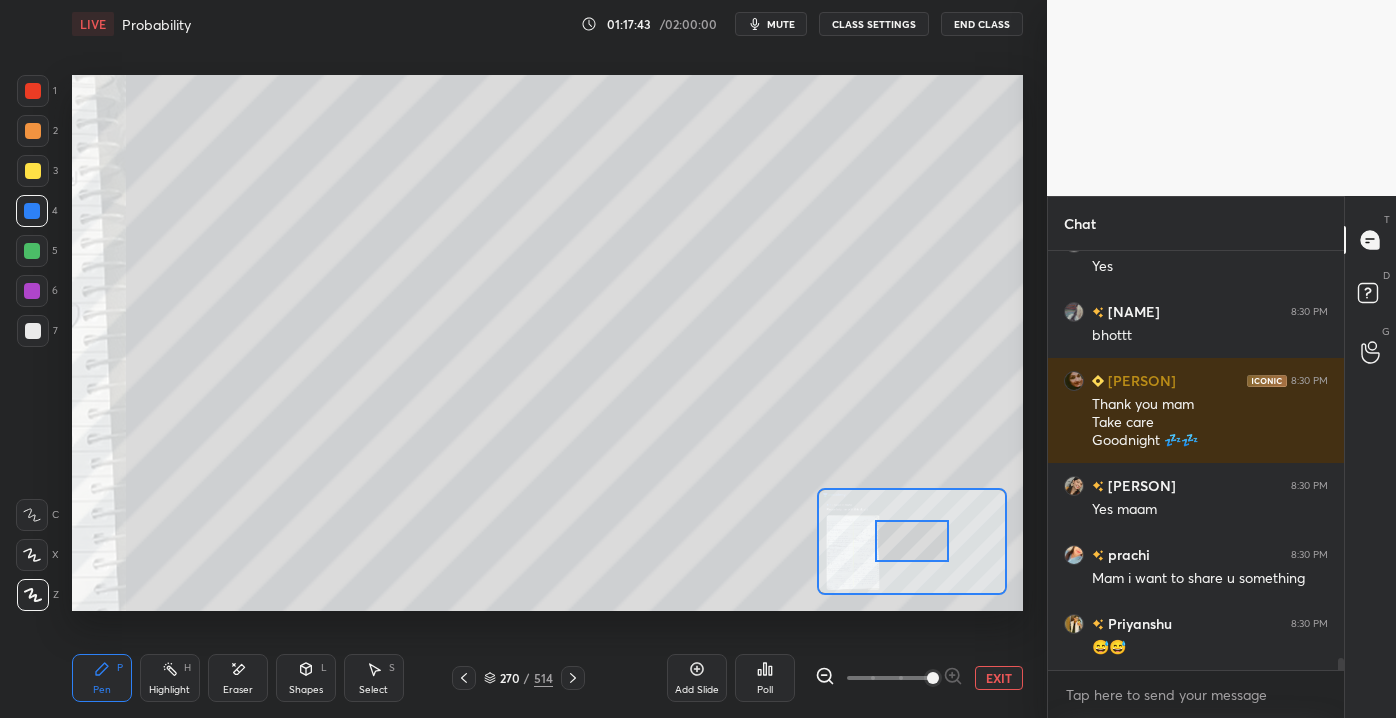 drag, startPoint x: 880, startPoint y: 668, endPoint x: 948, endPoint y: 664, distance: 68.117546 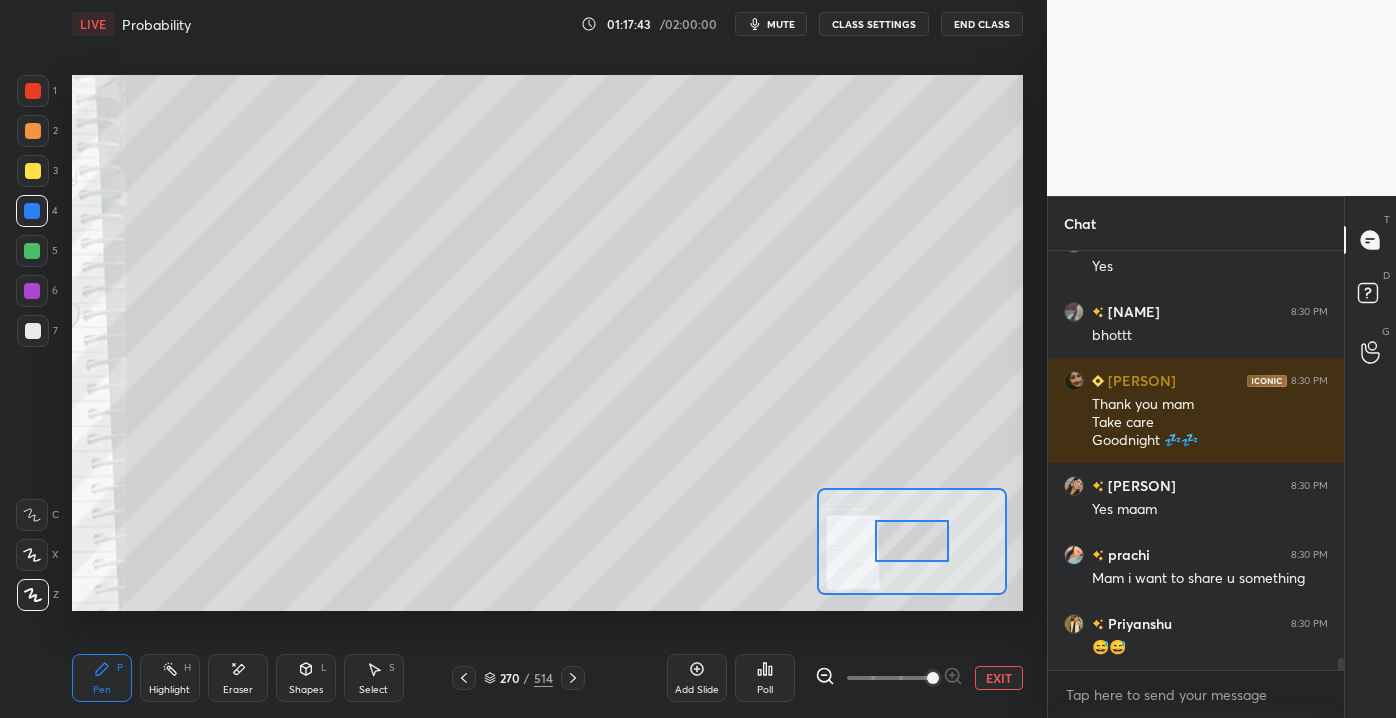 click at bounding box center (889, 678) 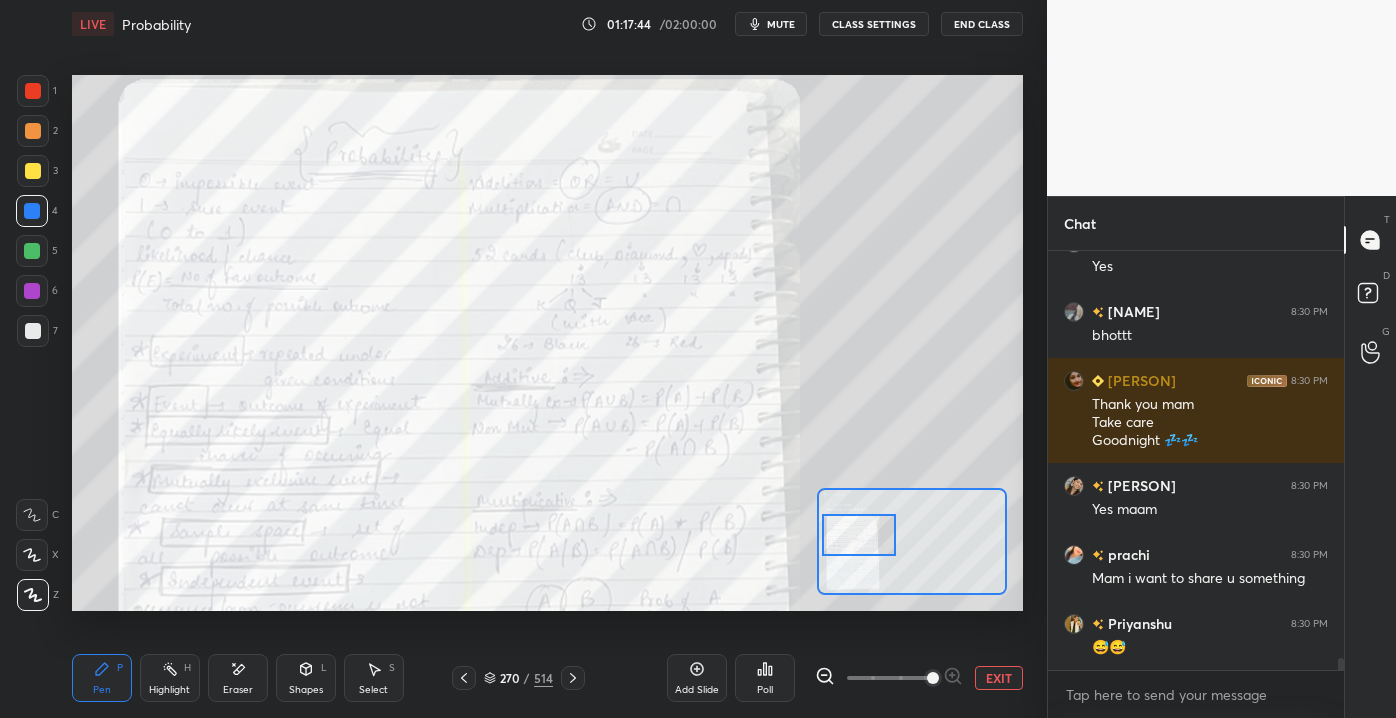 drag, startPoint x: 916, startPoint y: 542, endPoint x: 875, endPoint y: 540, distance: 41.04875 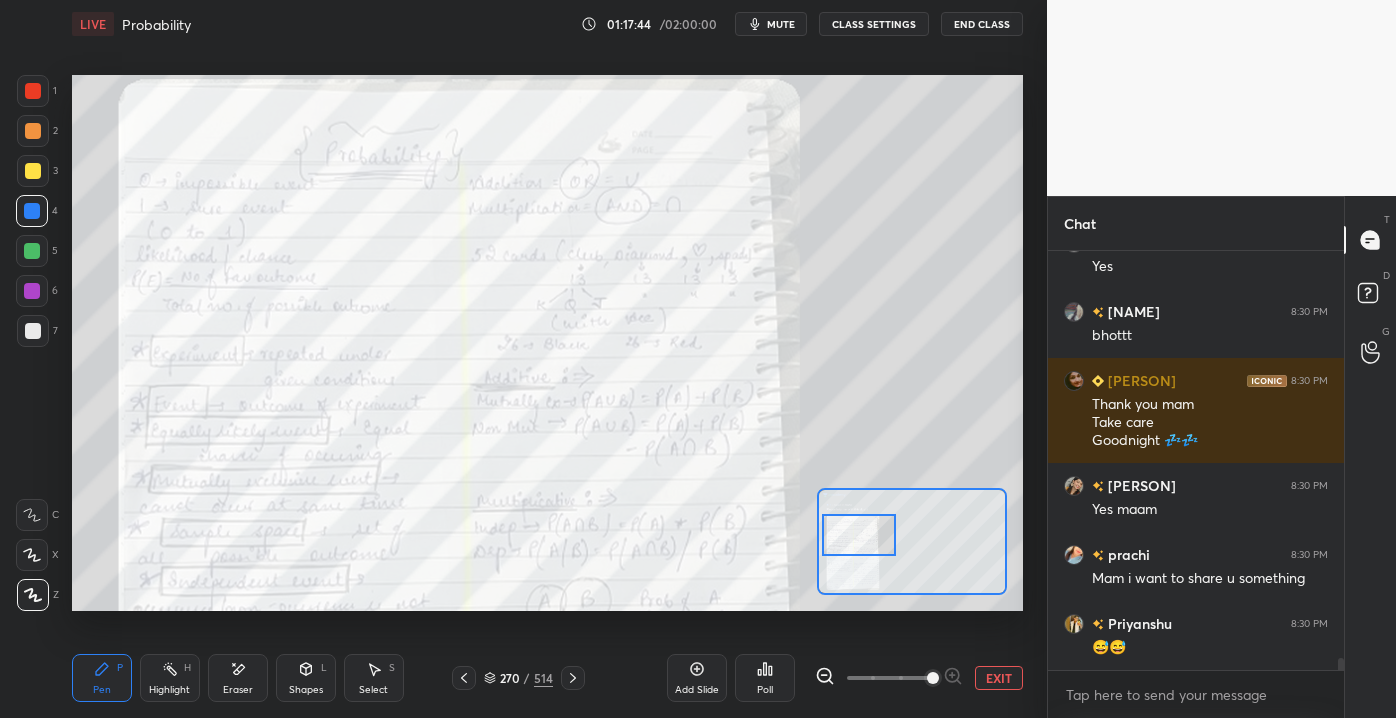 click at bounding box center [859, 534] 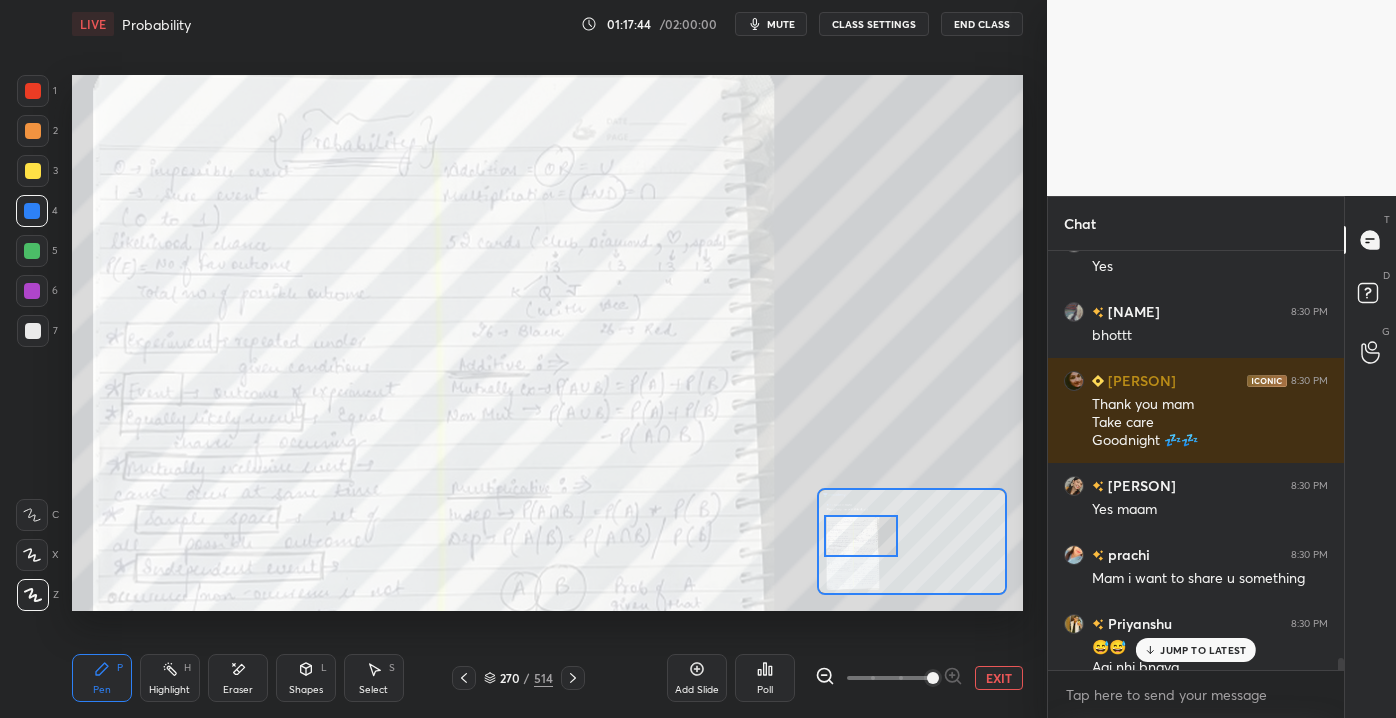 scroll, scrollTop: 13690, scrollLeft: 0, axis: vertical 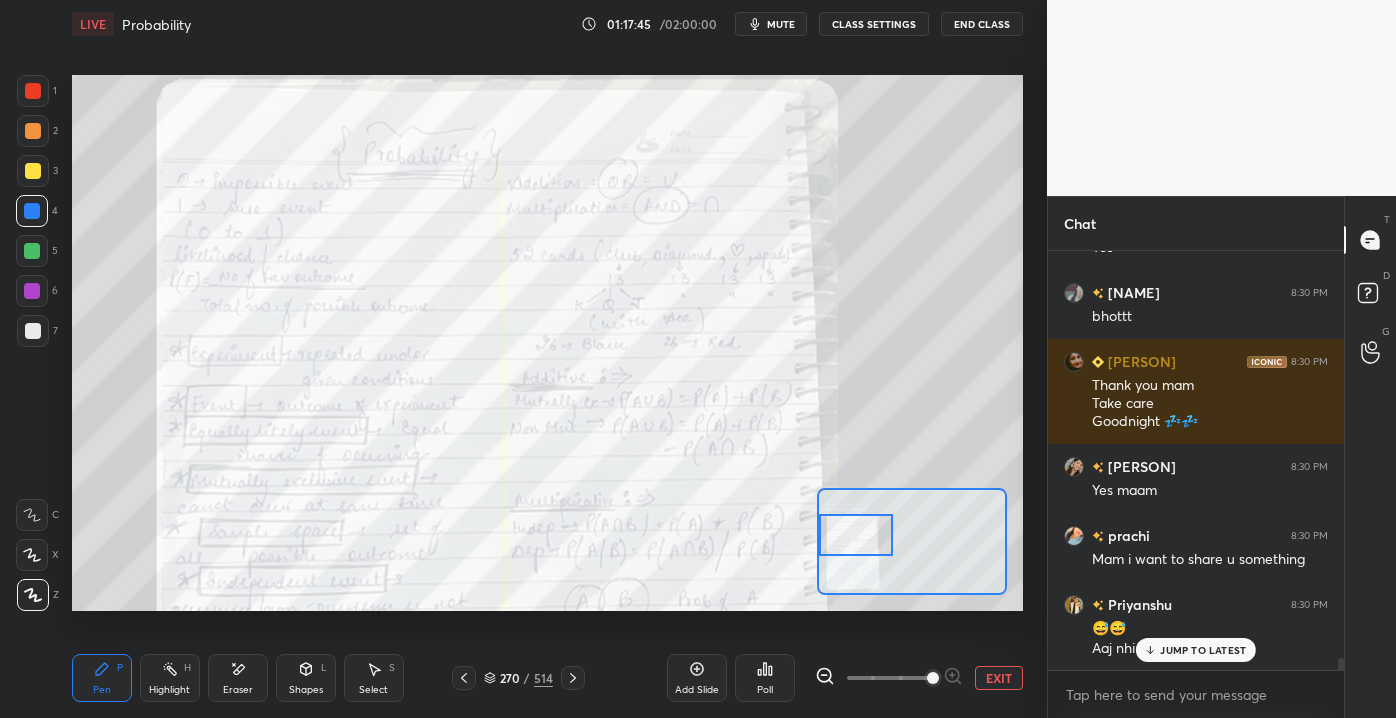 click at bounding box center (856, 534) 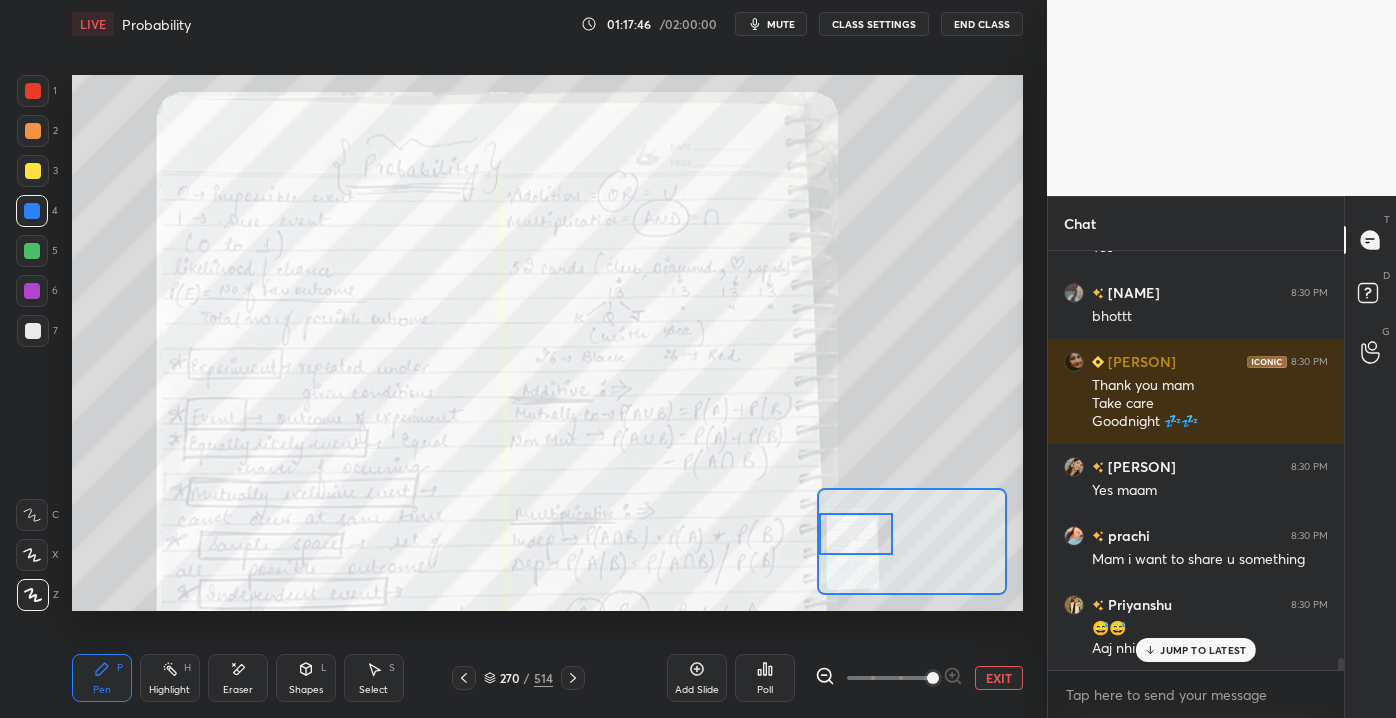 click on "JUMP TO LATEST" at bounding box center [1203, 650] 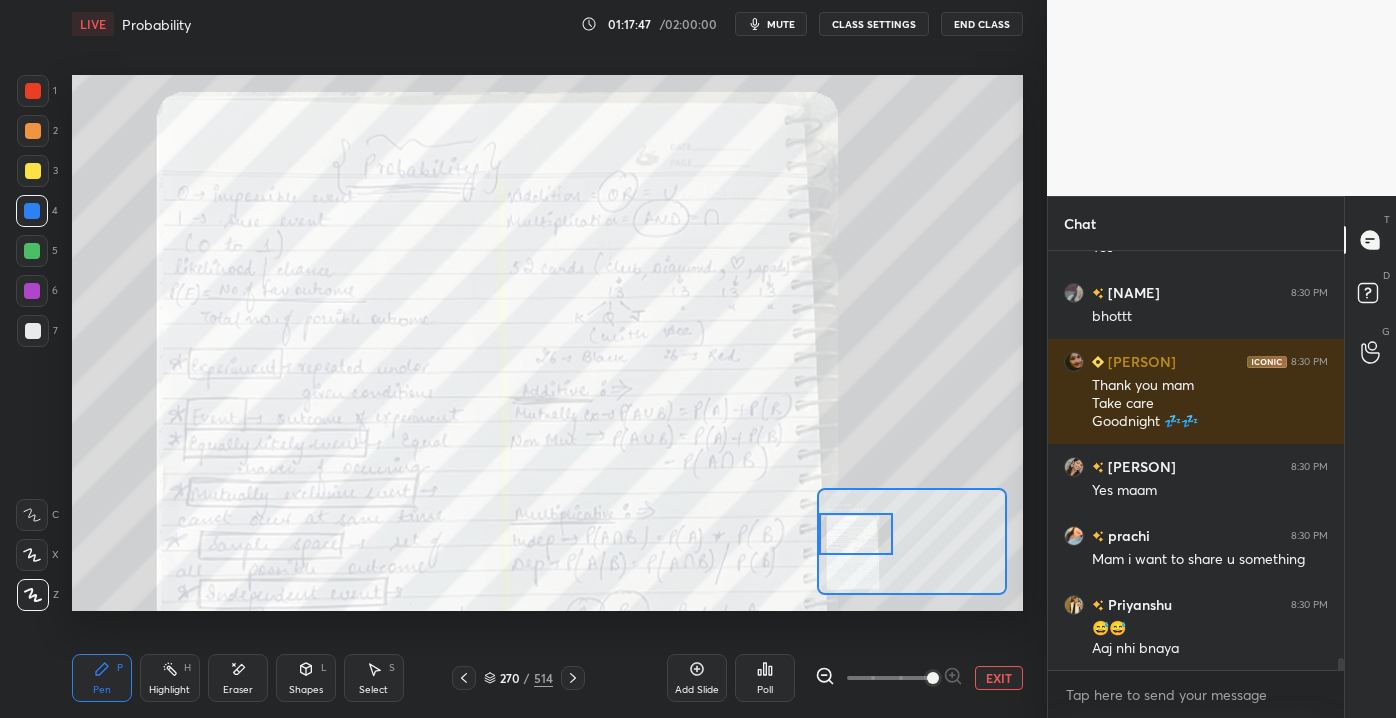 scroll, scrollTop: 13760, scrollLeft: 0, axis: vertical 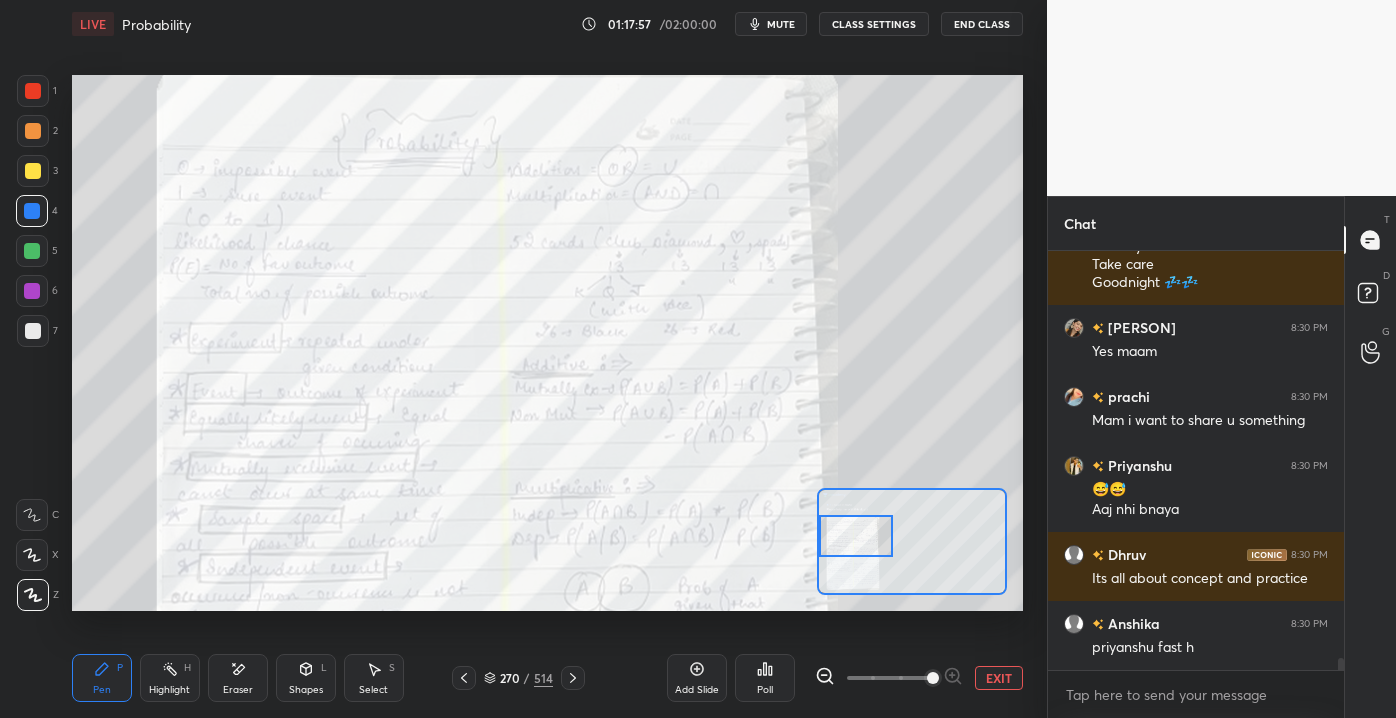 click at bounding box center (856, 535) 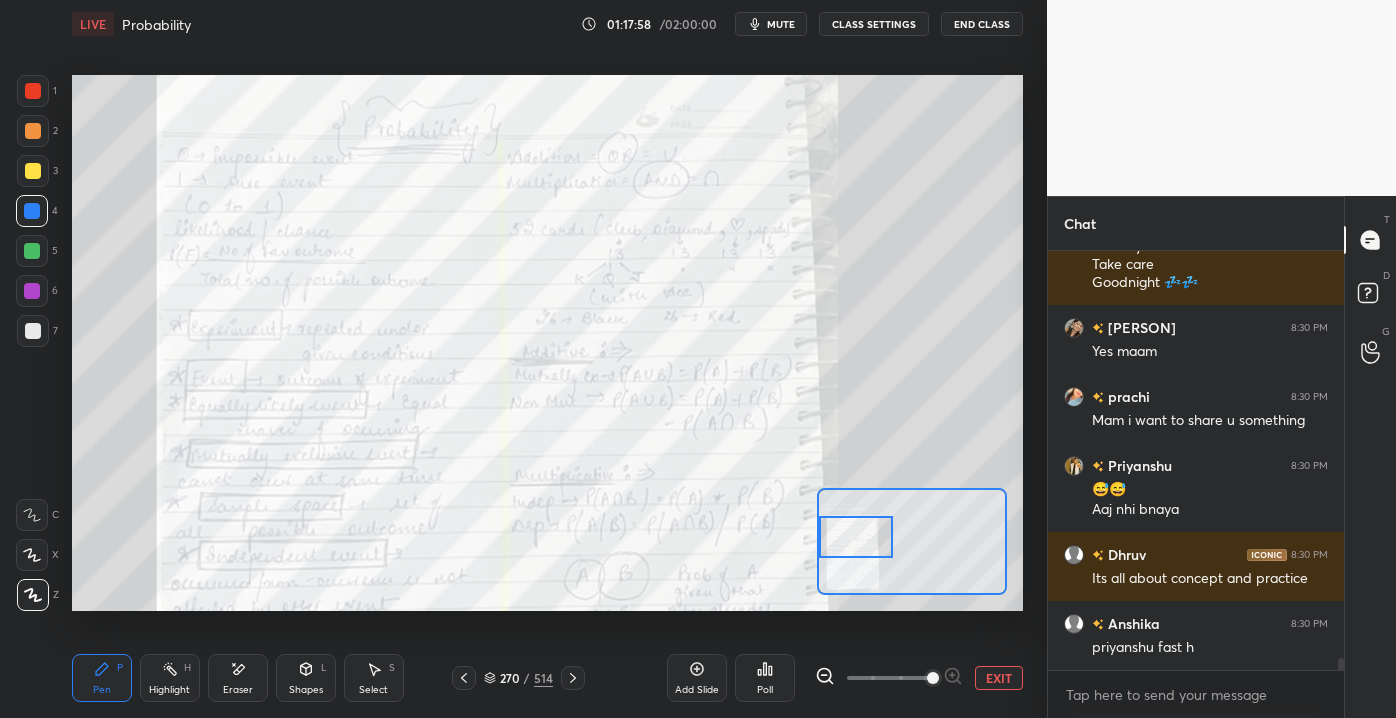 click on "1" at bounding box center (37, 91) 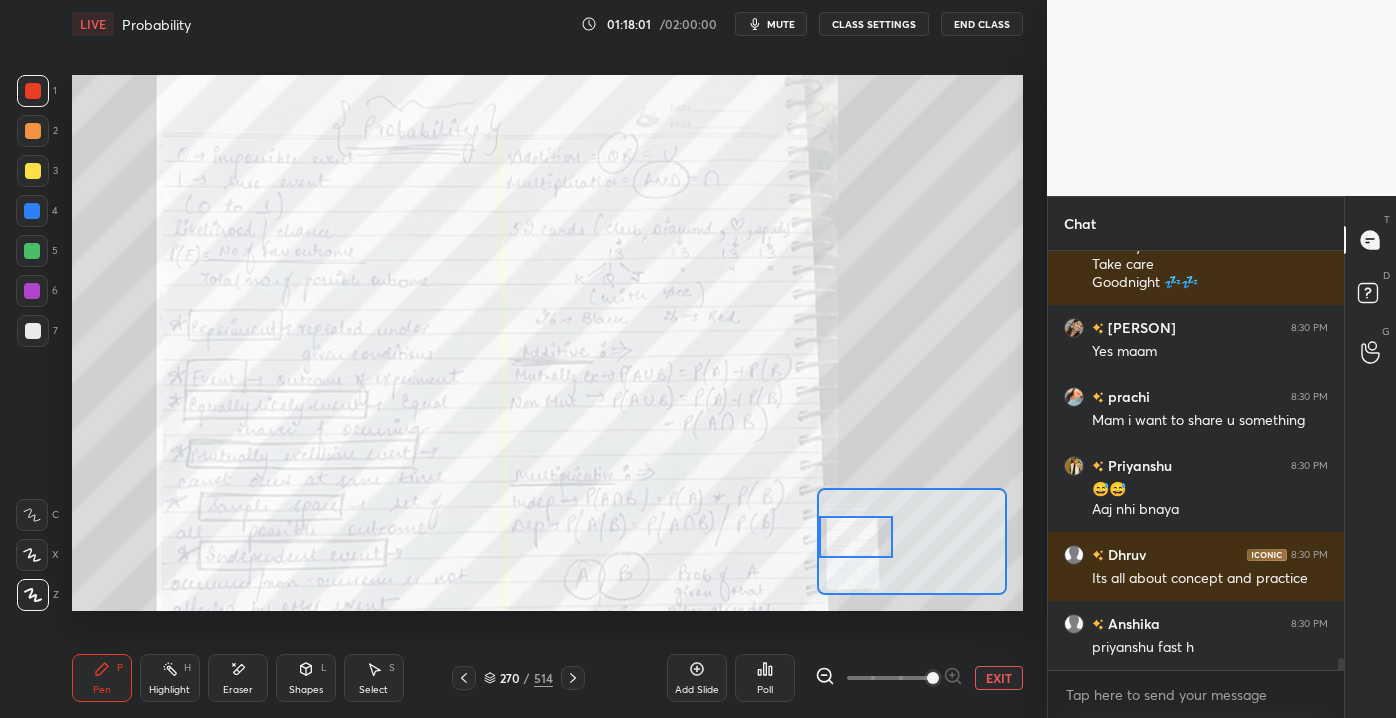scroll, scrollTop: 13898, scrollLeft: 0, axis: vertical 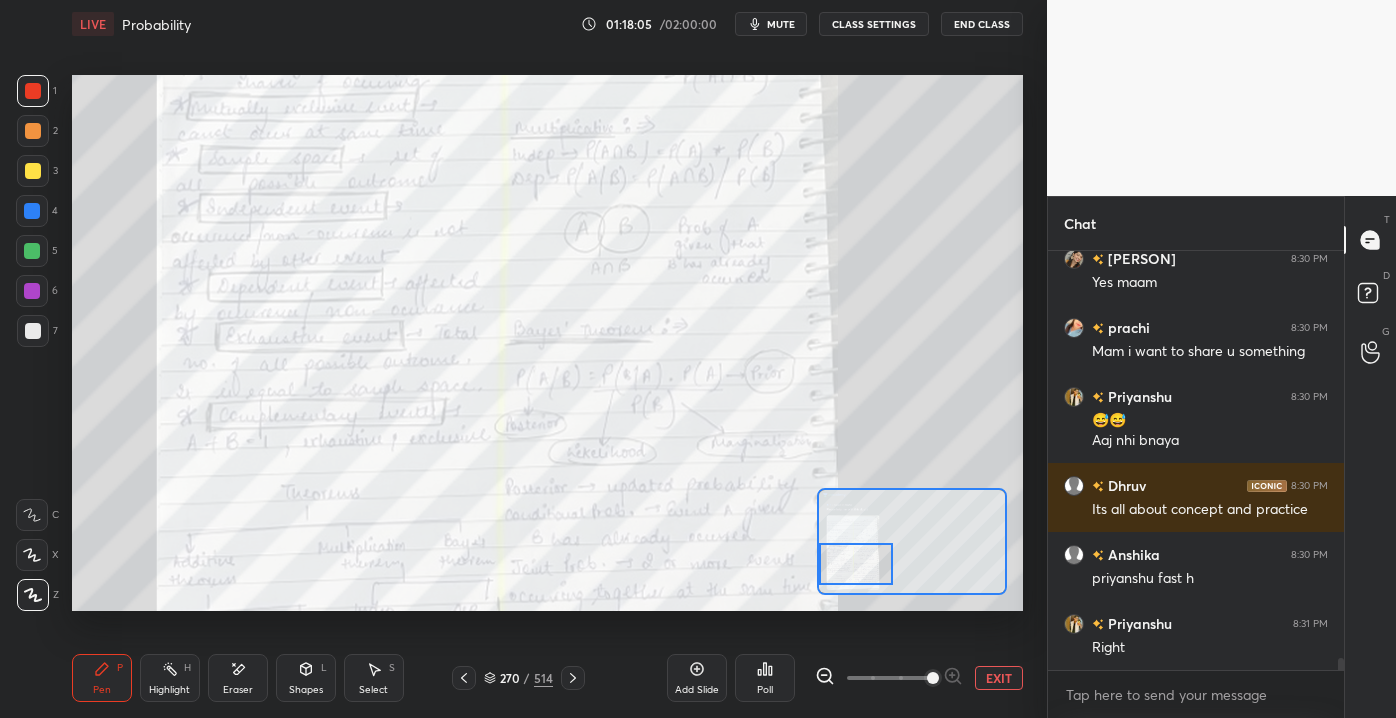 drag, startPoint x: 837, startPoint y: 542, endPoint x: 832, endPoint y: 567, distance: 25.495098 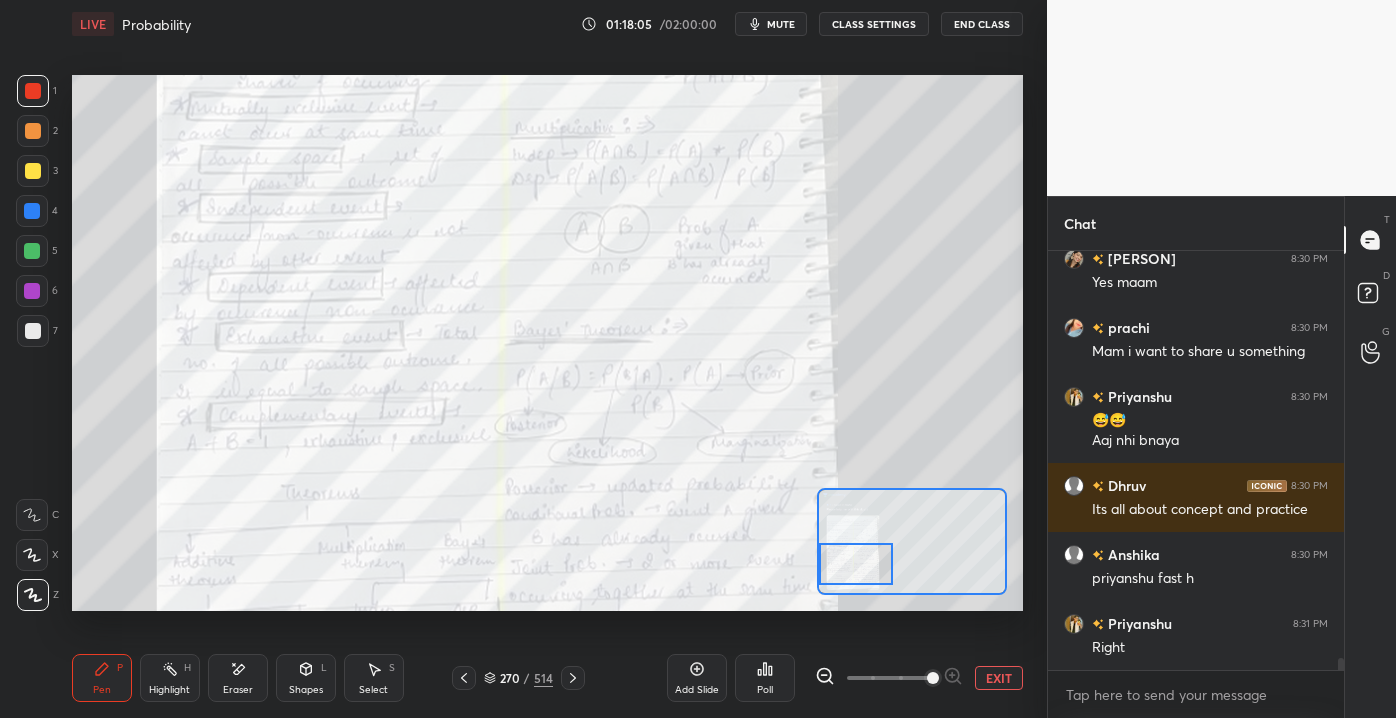 click at bounding box center (856, 563) 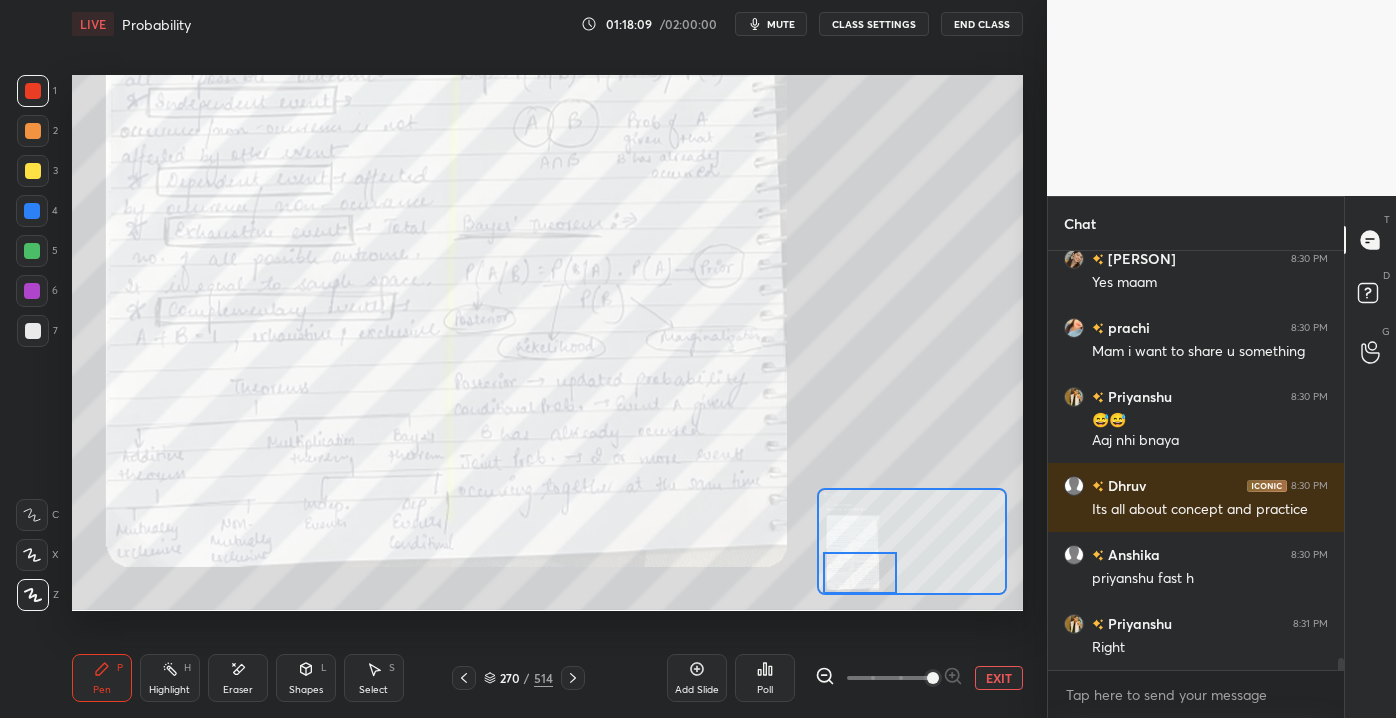 click on "Setting up your live class Poll for   secs No correct answer Start poll" at bounding box center [547, 342] 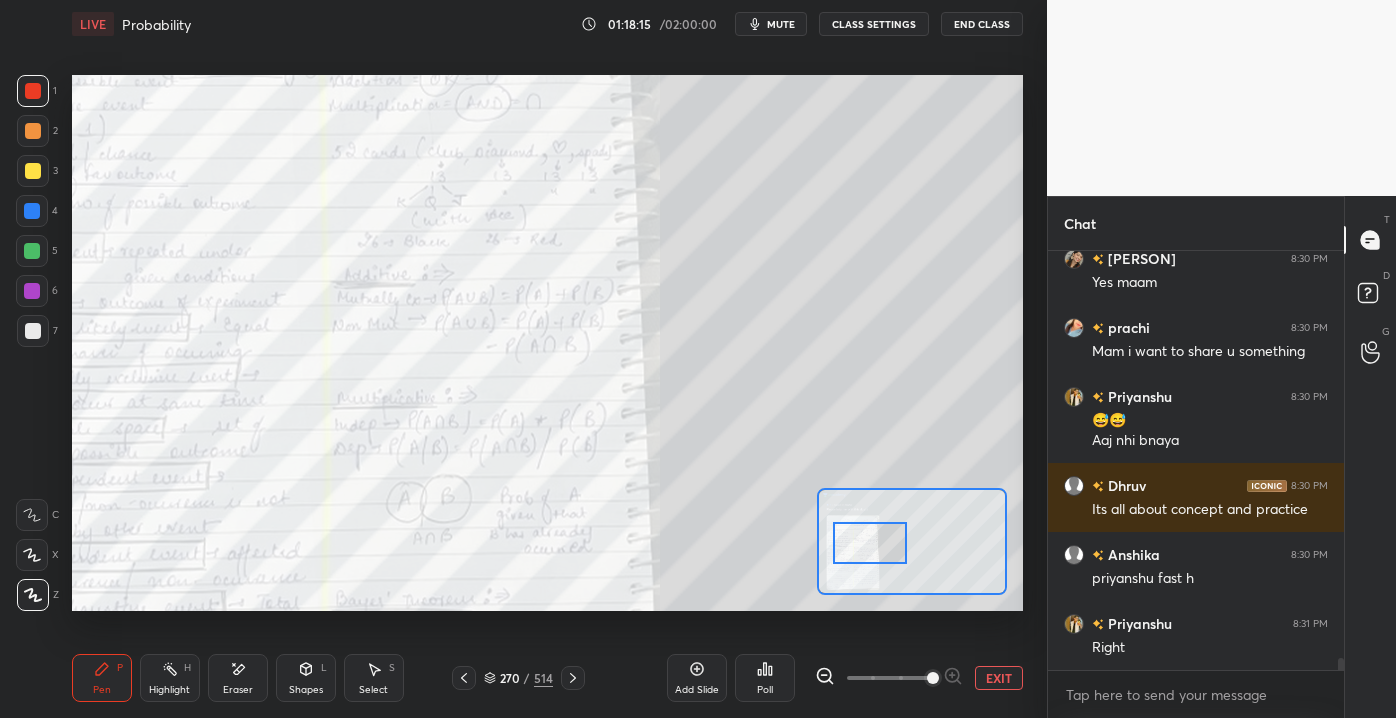 scroll, scrollTop: 13984, scrollLeft: 0, axis: vertical 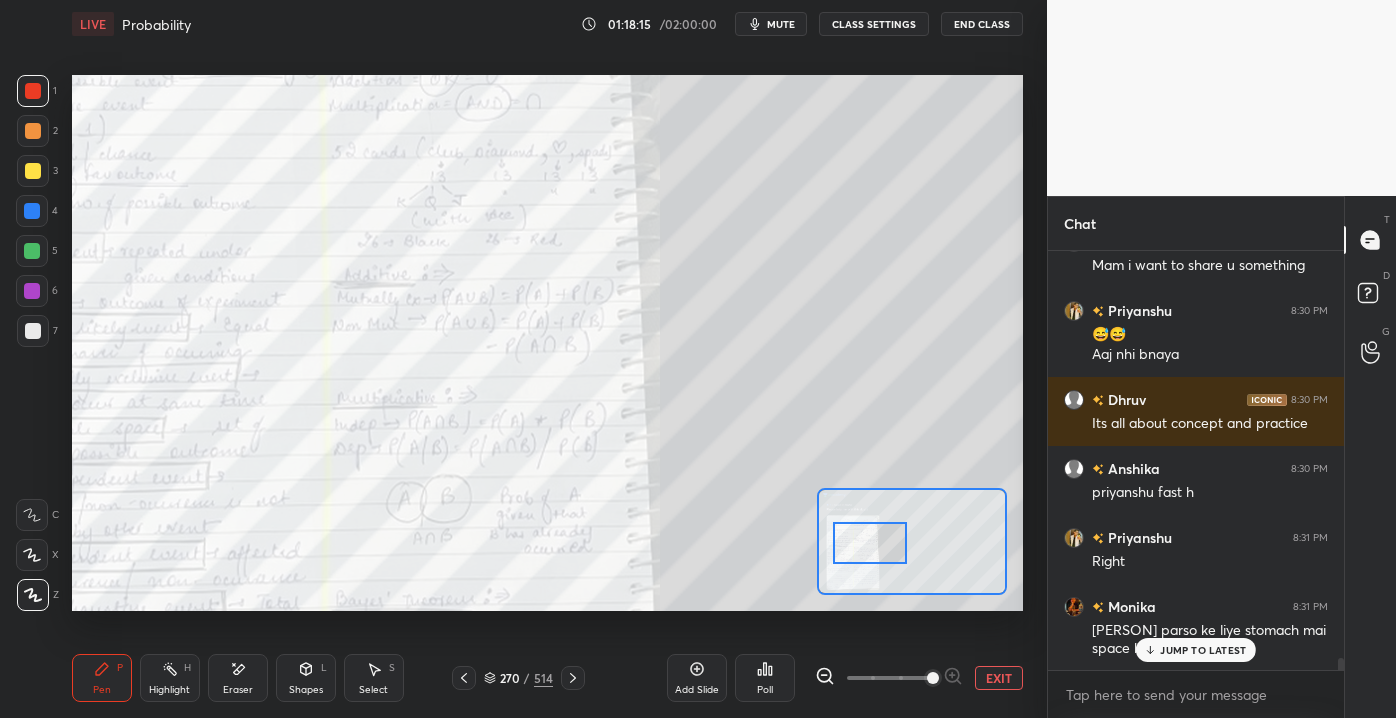 drag, startPoint x: 851, startPoint y: 551, endPoint x: 849, endPoint y: 537, distance: 14.142136 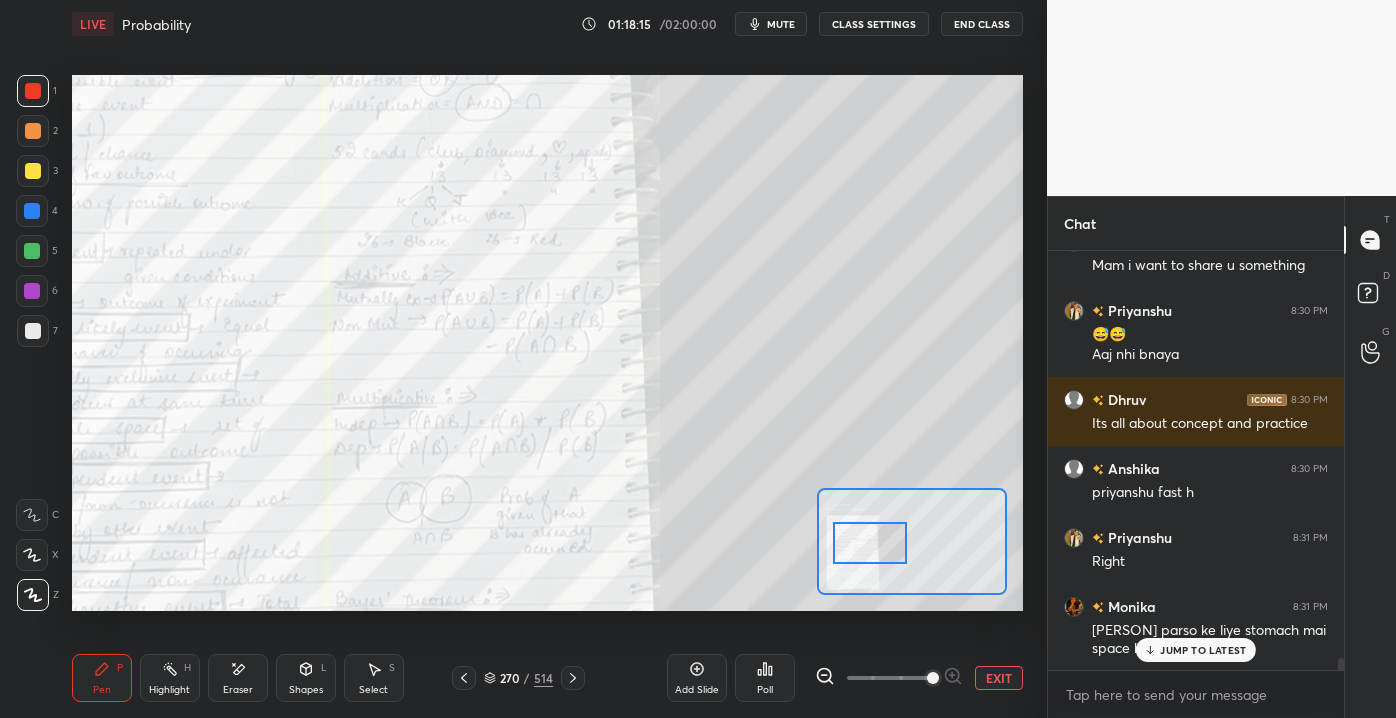 click at bounding box center (870, 542) 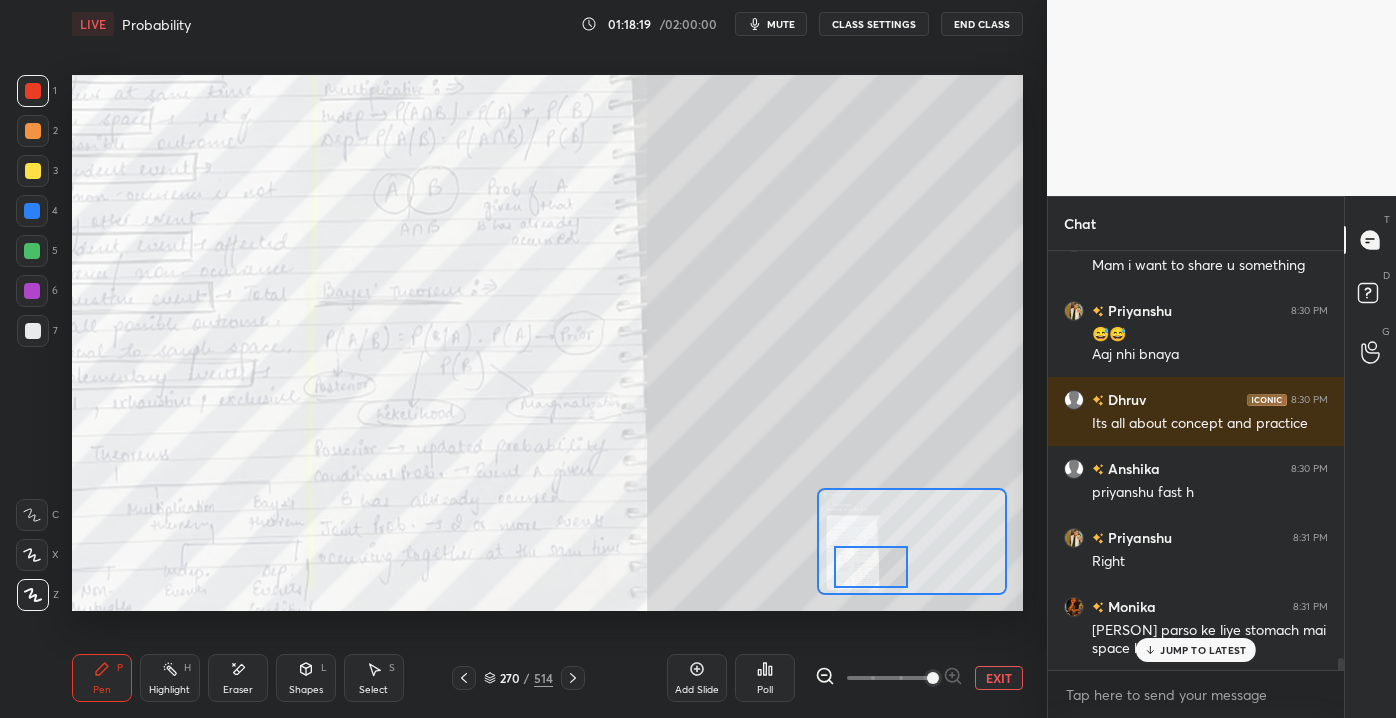click at bounding box center (871, 566) 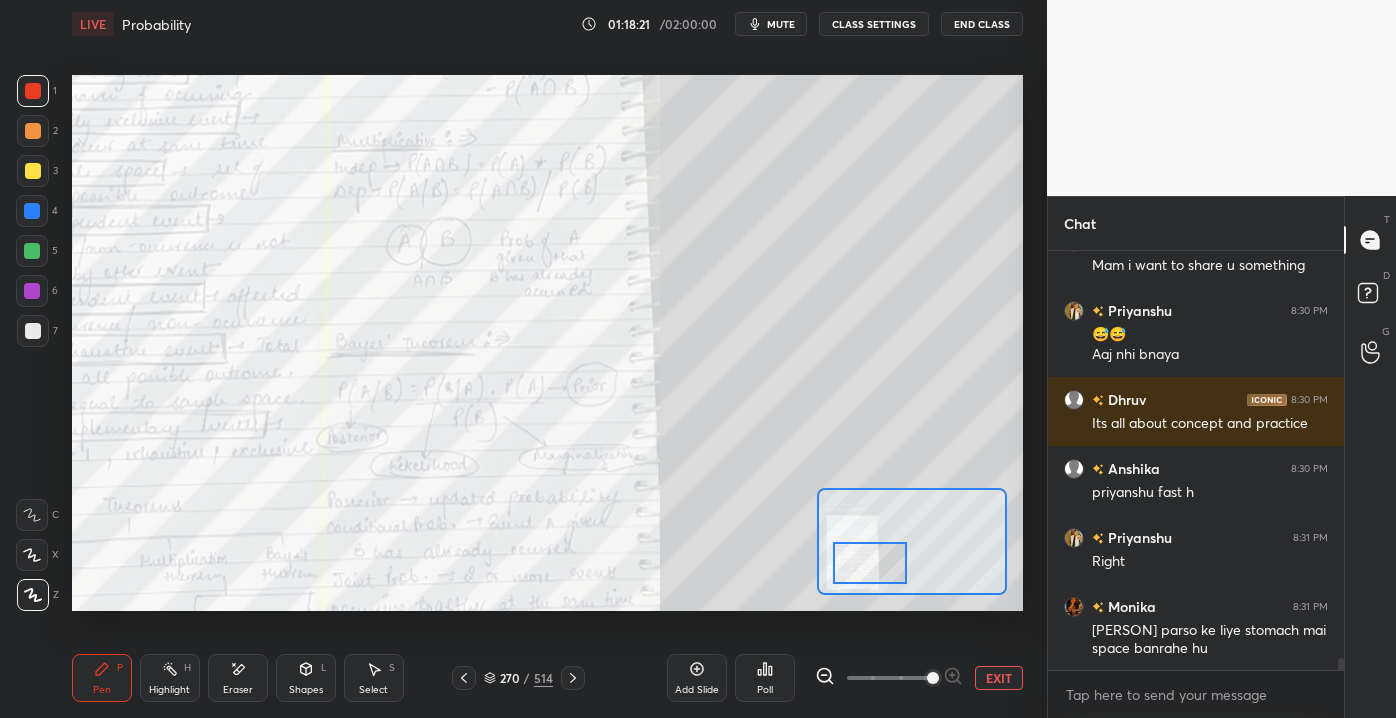 scroll, scrollTop: 14053, scrollLeft: 0, axis: vertical 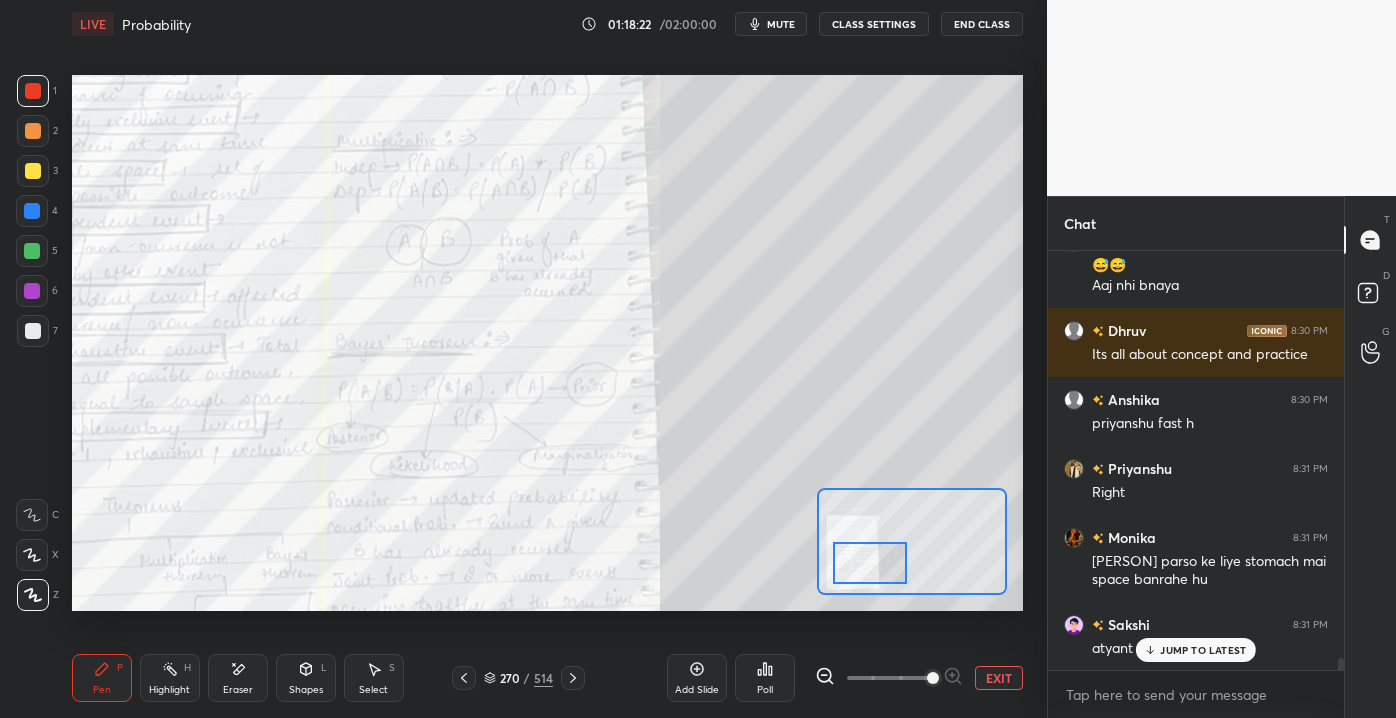click at bounding box center [912, 541] 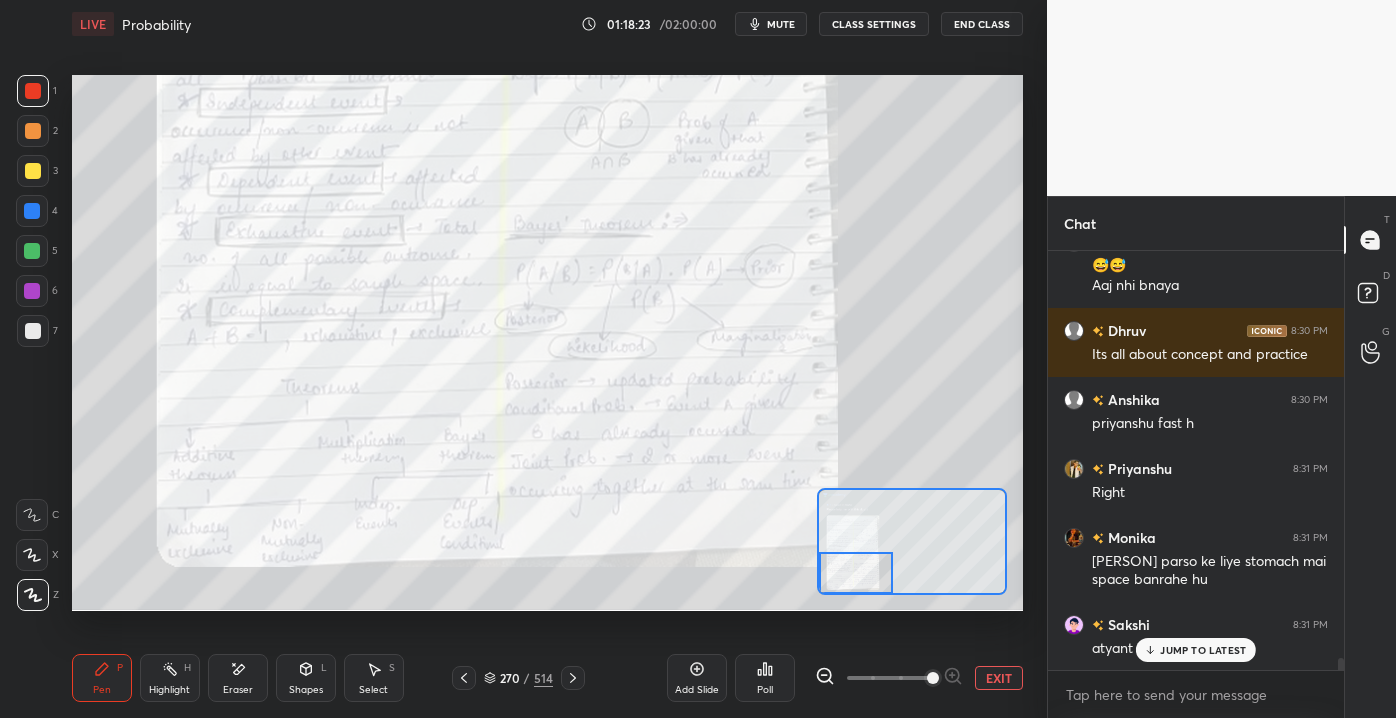 click at bounding box center (856, 572) 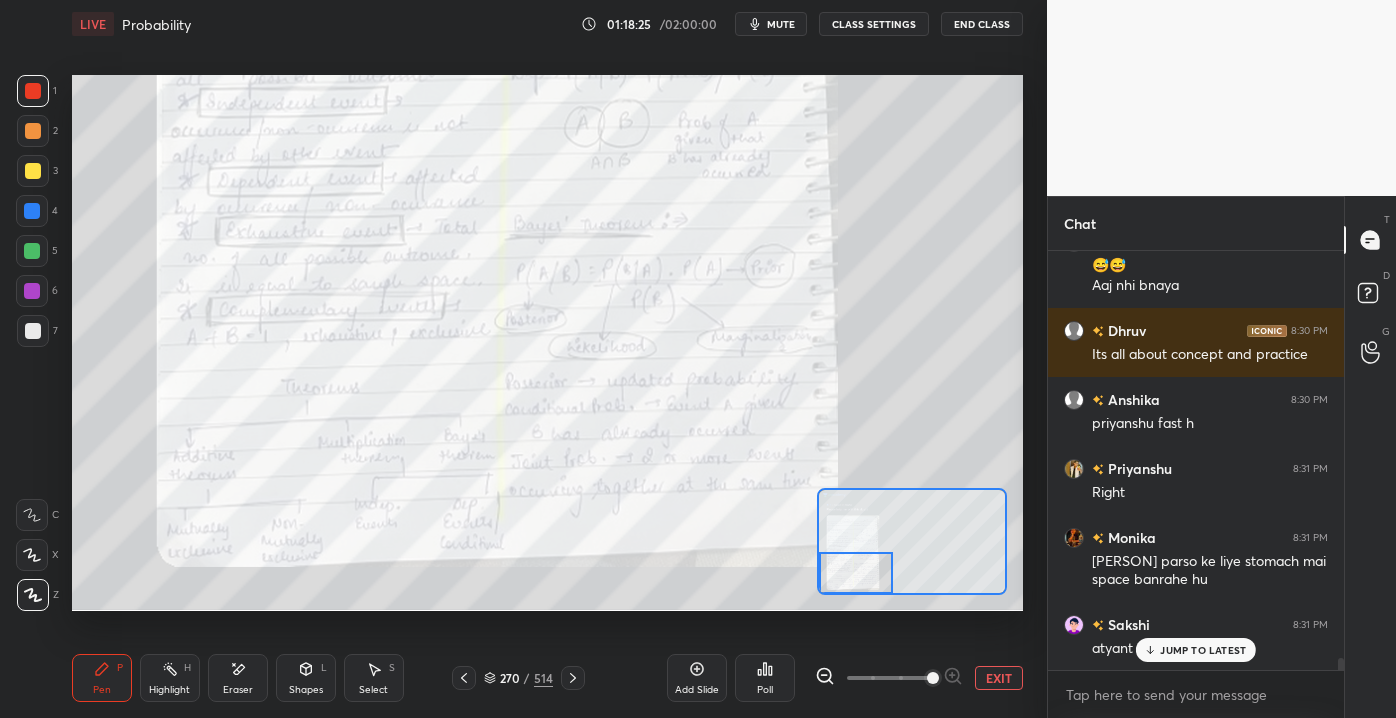 drag, startPoint x: 32, startPoint y: 174, endPoint x: 58, endPoint y: 206, distance: 41.231056 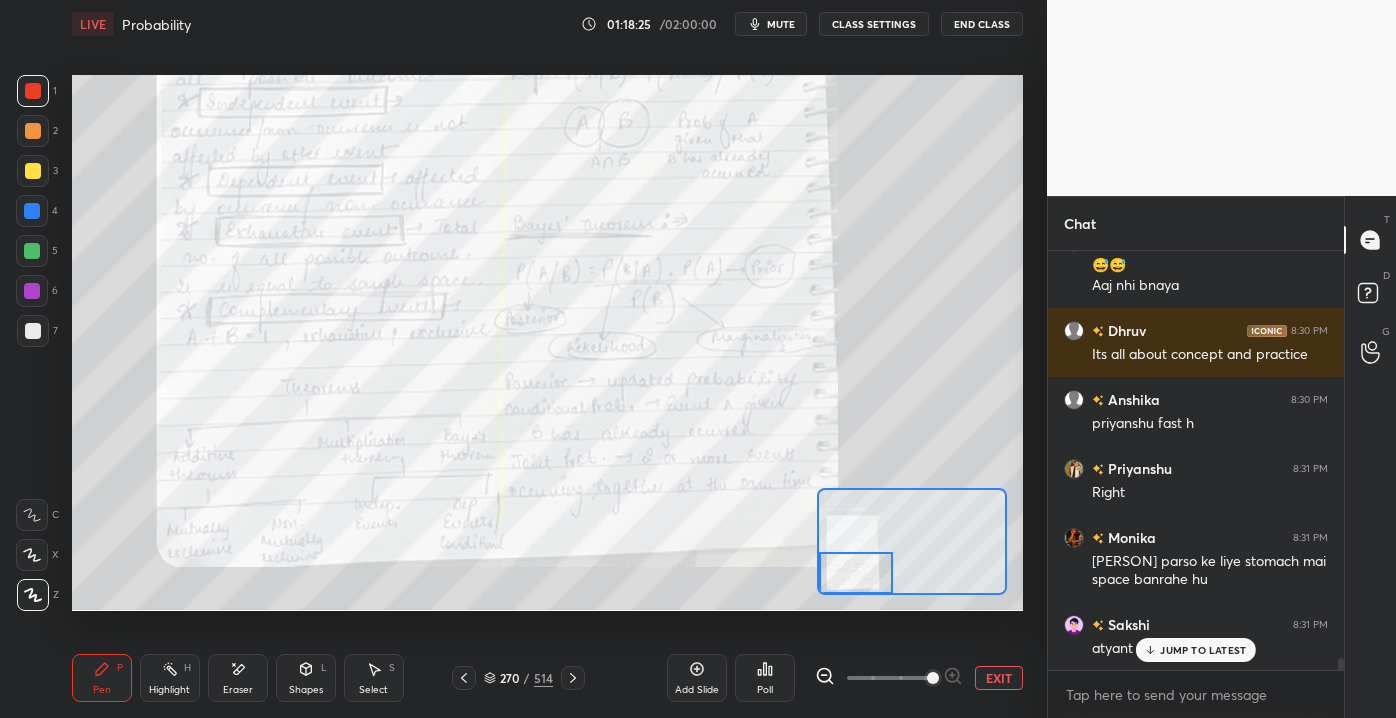 click at bounding box center (33, 171) 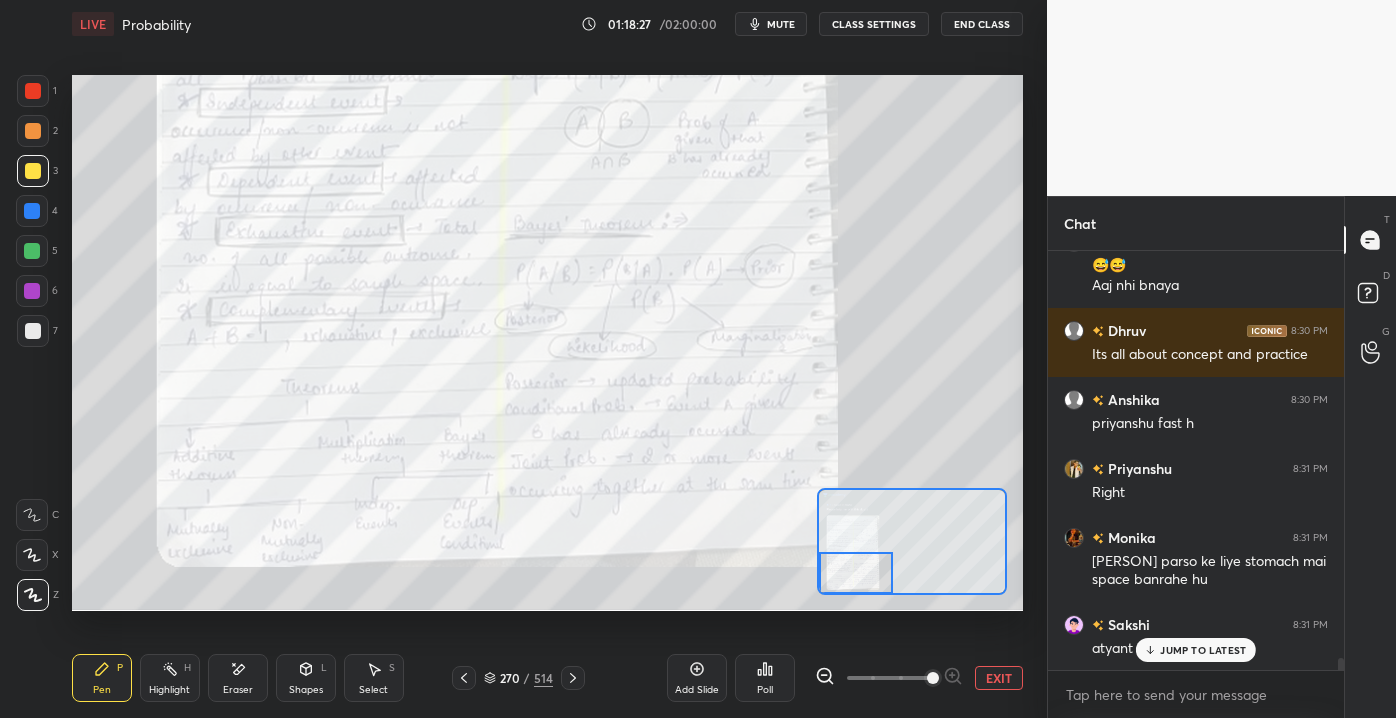 click at bounding box center [33, 331] 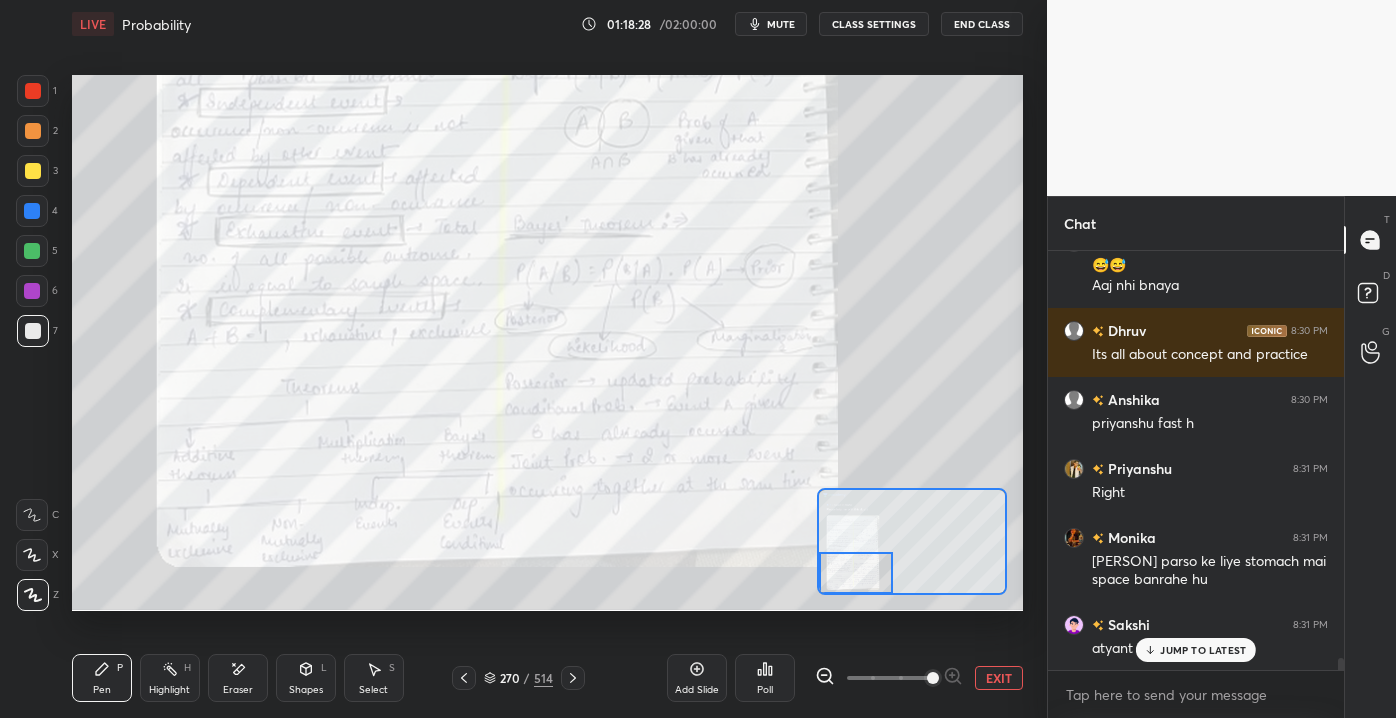 click on "EXIT" at bounding box center (999, 678) 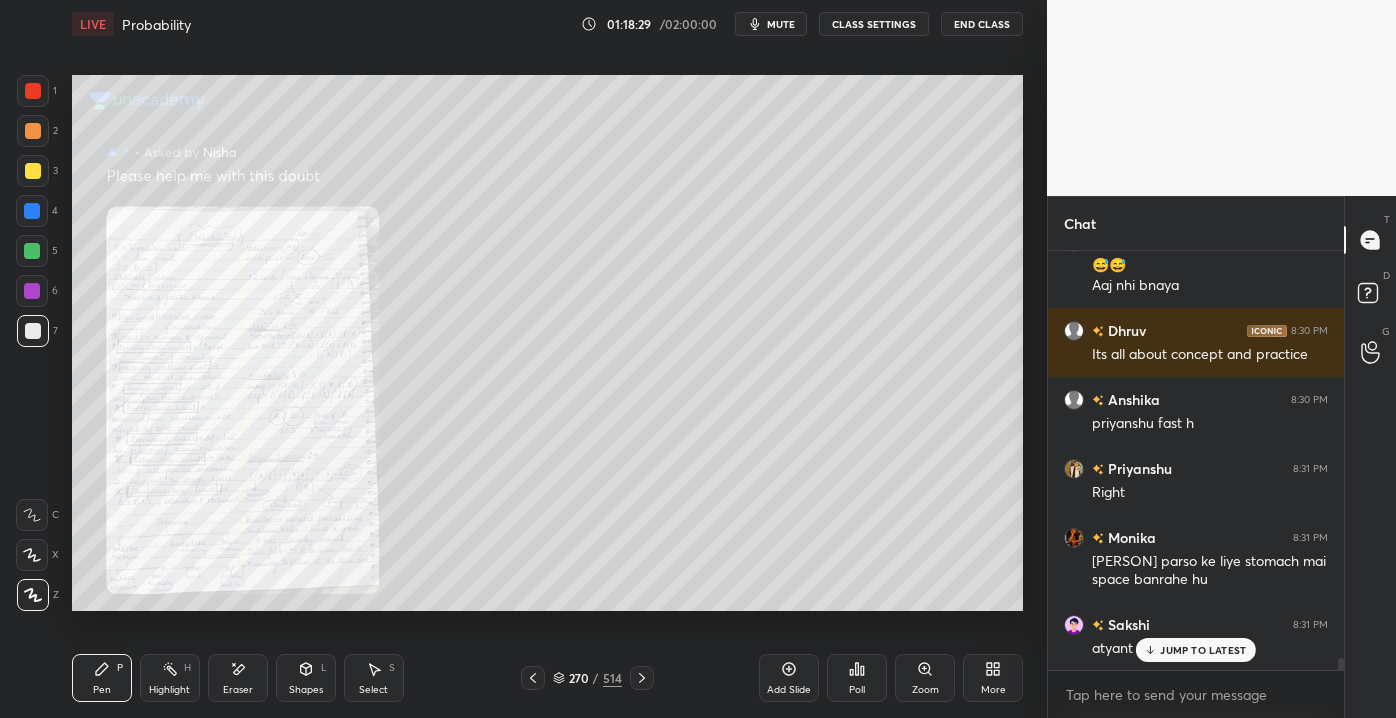 click on "[PERSON] 8:30 PM chutti? [PERSON] 8:30 PM Chhuttiii [PERSON] 8:30 PM Y [PERSON] 8:30 PM priyanshu khana lgao  bs ab bahut tej bhukh lgi hai [PERSON] 8:30 PM Thank u maam 🙏 [PERSON] 8:30 PM Yes [PERSON] 8:30 PM bhottt [PERSON] 8:30 PM Thank you mam
Take care
Goodnight 💤💤 [PERSON] 8:30 PM Yes maam [PERSON] 8:30 PM Mam i want to share u something [PERSON] 8:30 PM 😅😅 Aaj nhi bnaya [PERSON] 8:30 PM Its all about concept and practice [PERSON] 8:30 PM priyanshu fast h [PERSON] 8:31 PM Right [PERSON] 8:31 PM parso ke liye stomach mai space banrahe hu [PERSON] 8:31 PM atyant dukhad bat hai ye JUMP TO LATEST" at bounding box center (1196, 460) 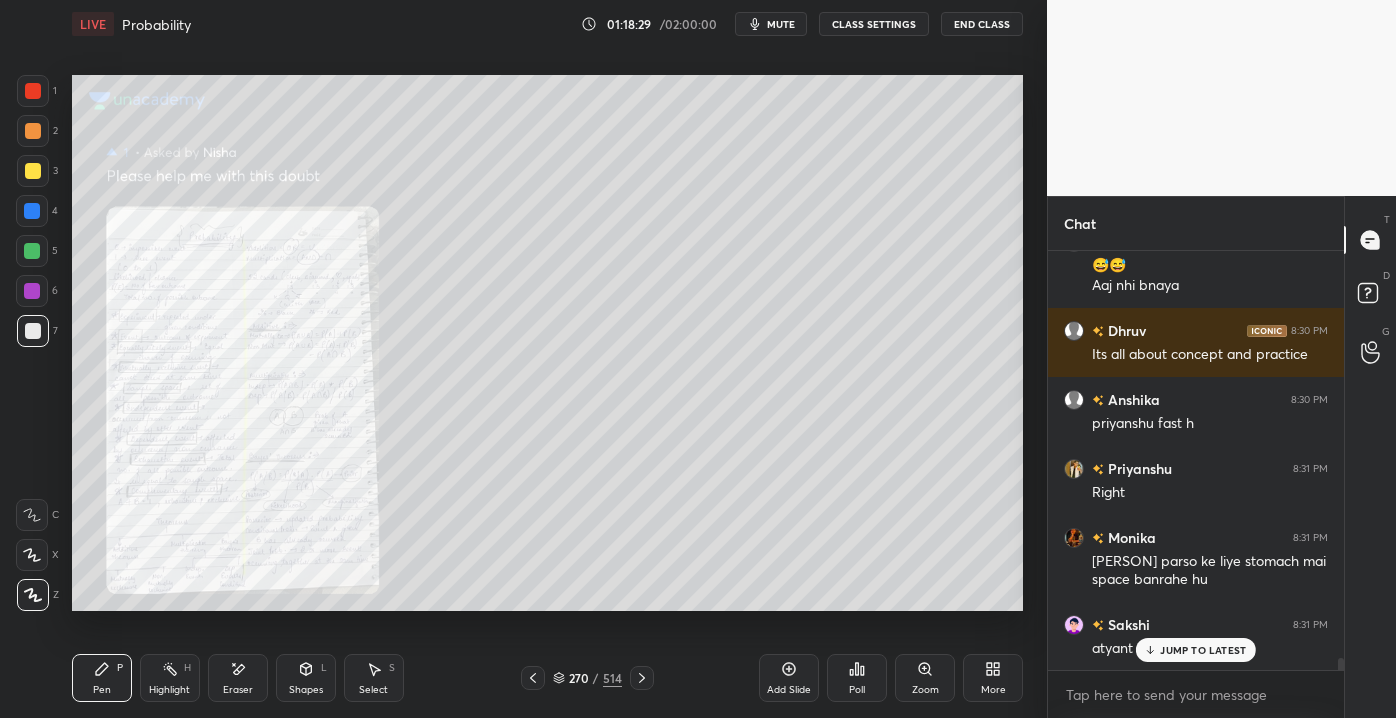 scroll, scrollTop: 14122, scrollLeft: 0, axis: vertical 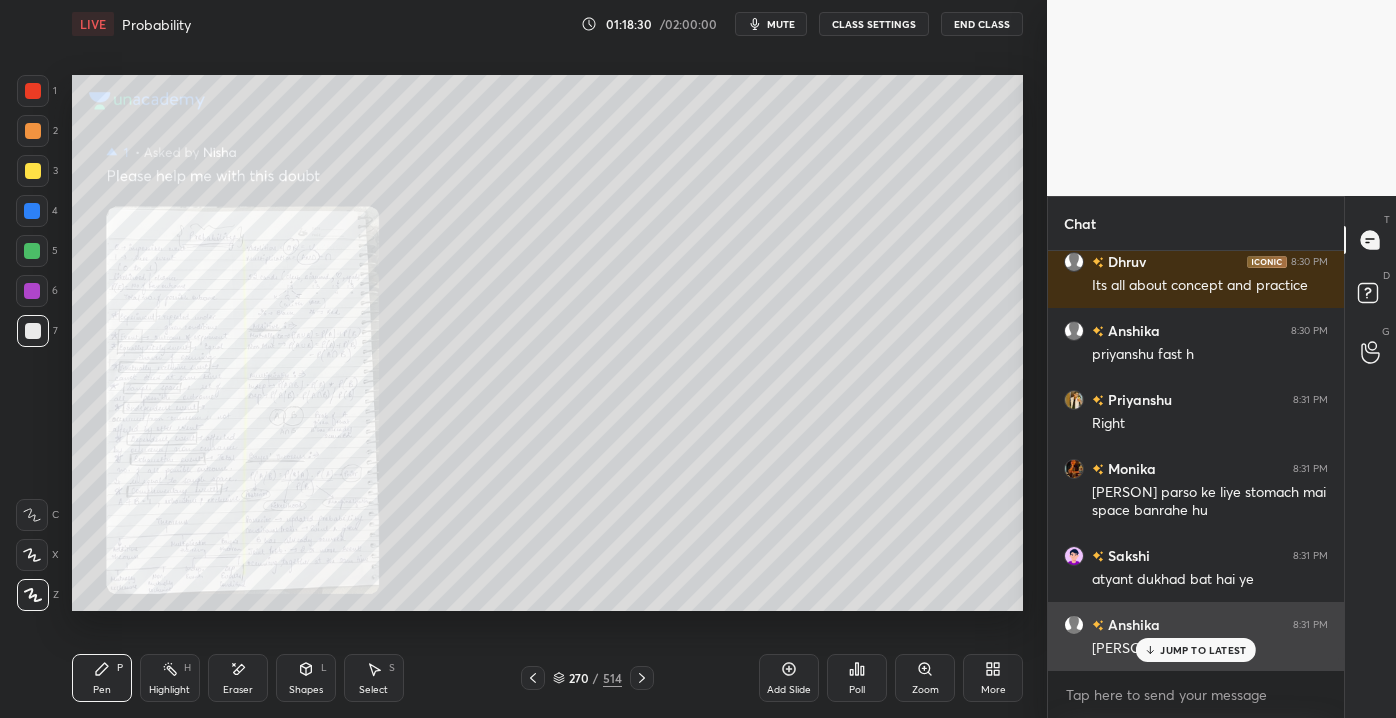 click on "JUMP TO LATEST" at bounding box center [1196, 650] 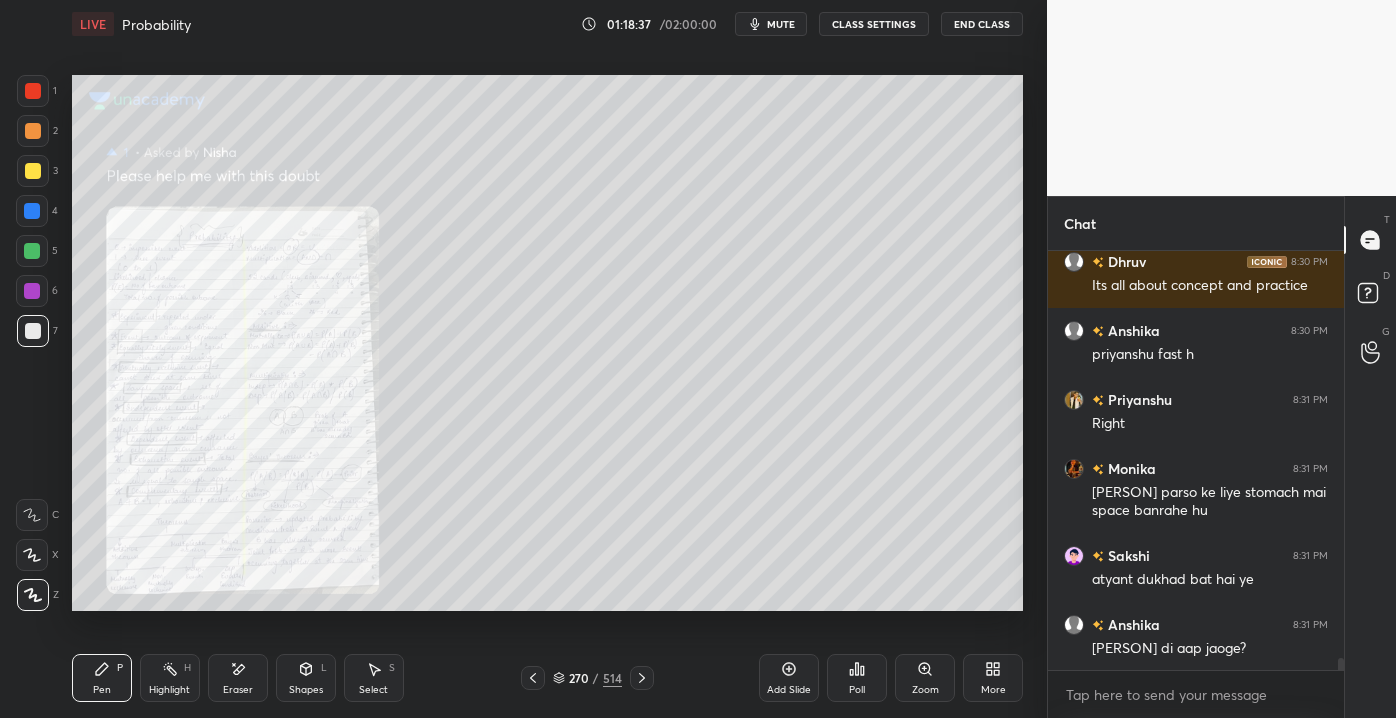 drag, startPoint x: 26, startPoint y: 169, endPoint x: 49, endPoint y: 169, distance: 23 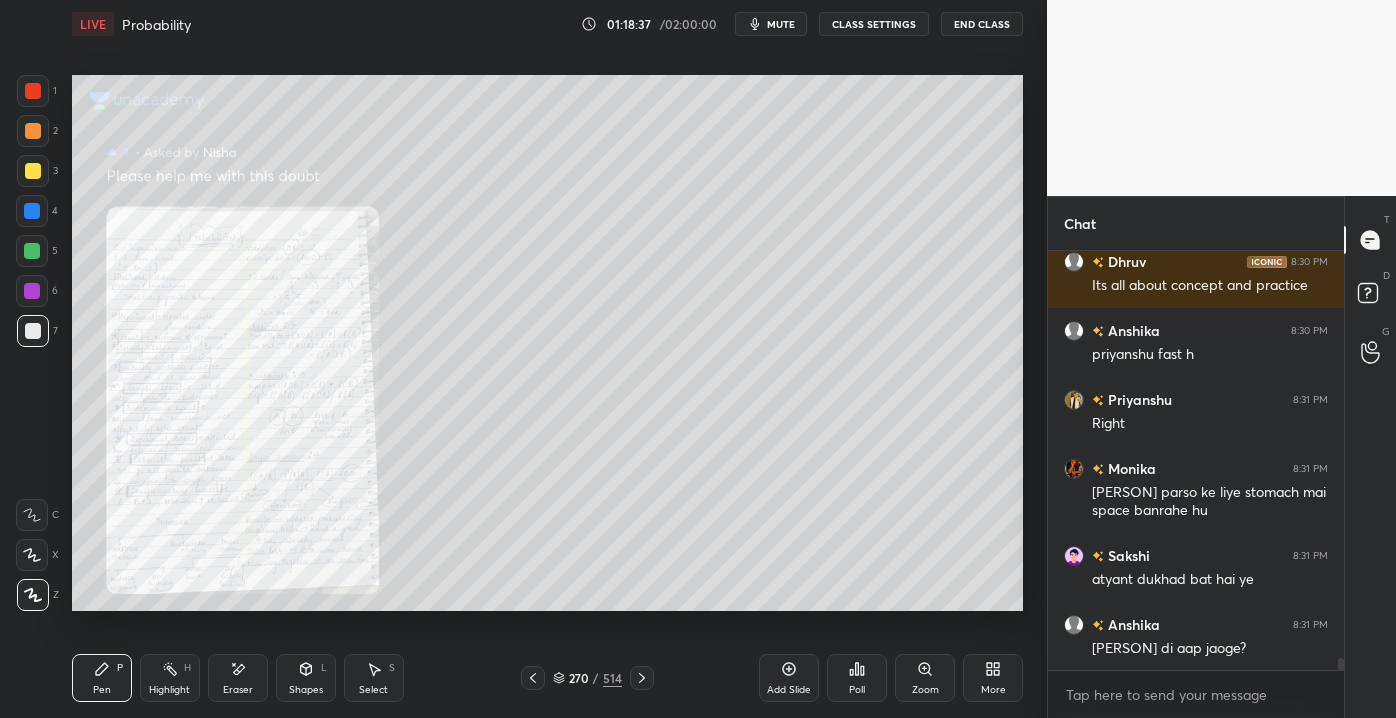 click at bounding box center [33, 171] 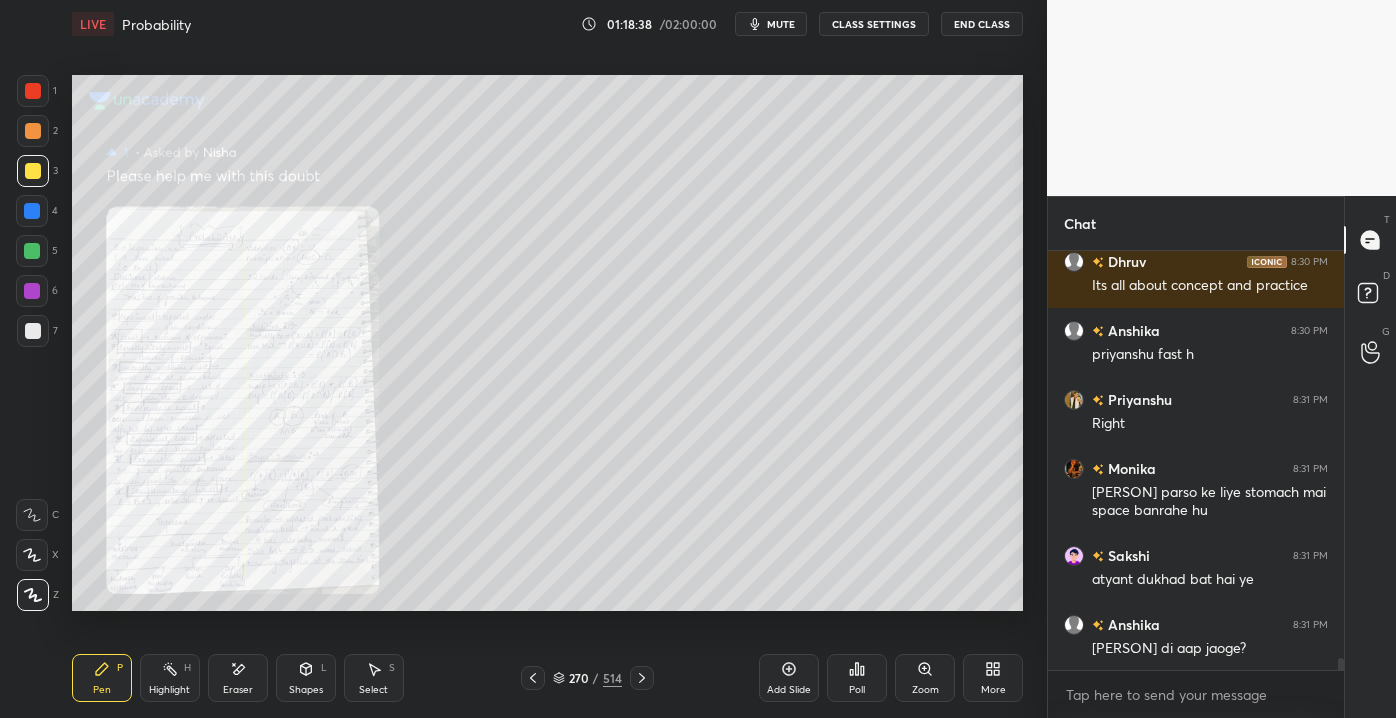 scroll, scrollTop: 14208, scrollLeft: 0, axis: vertical 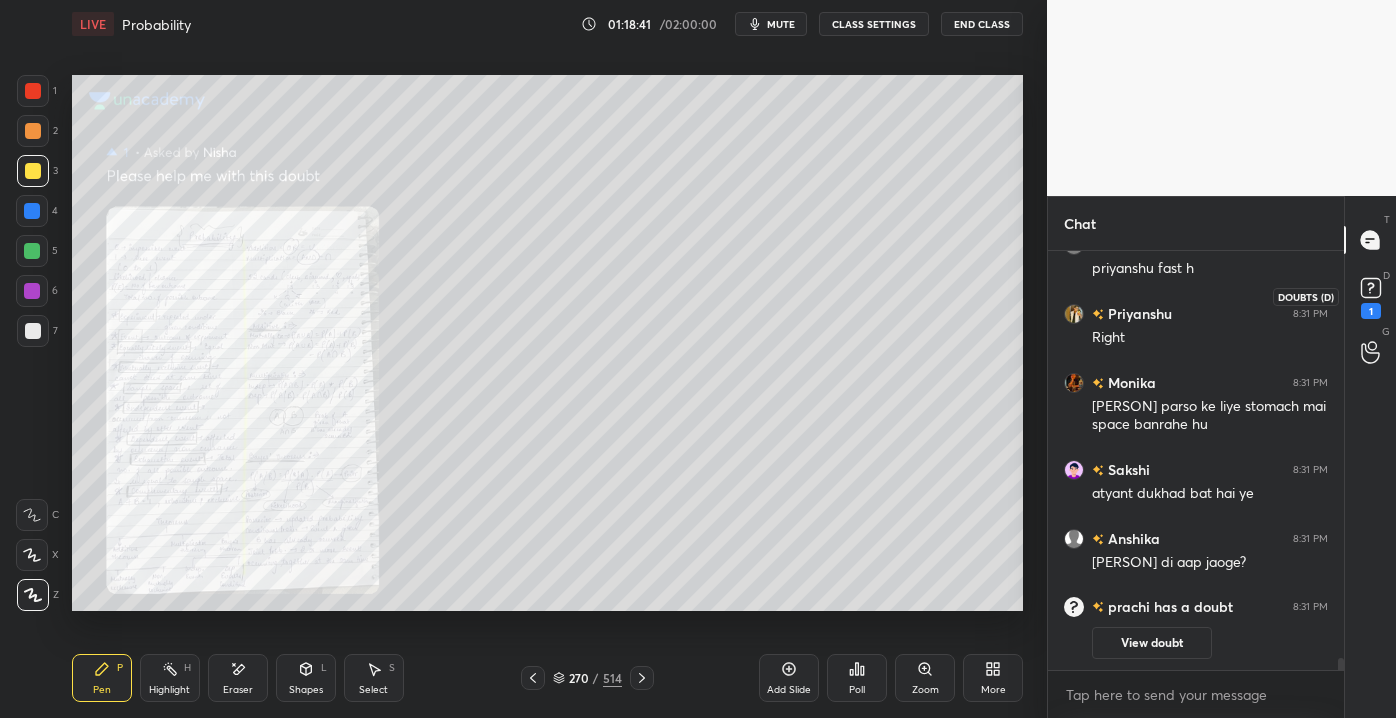 click on "1" at bounding box center (1371, 296) 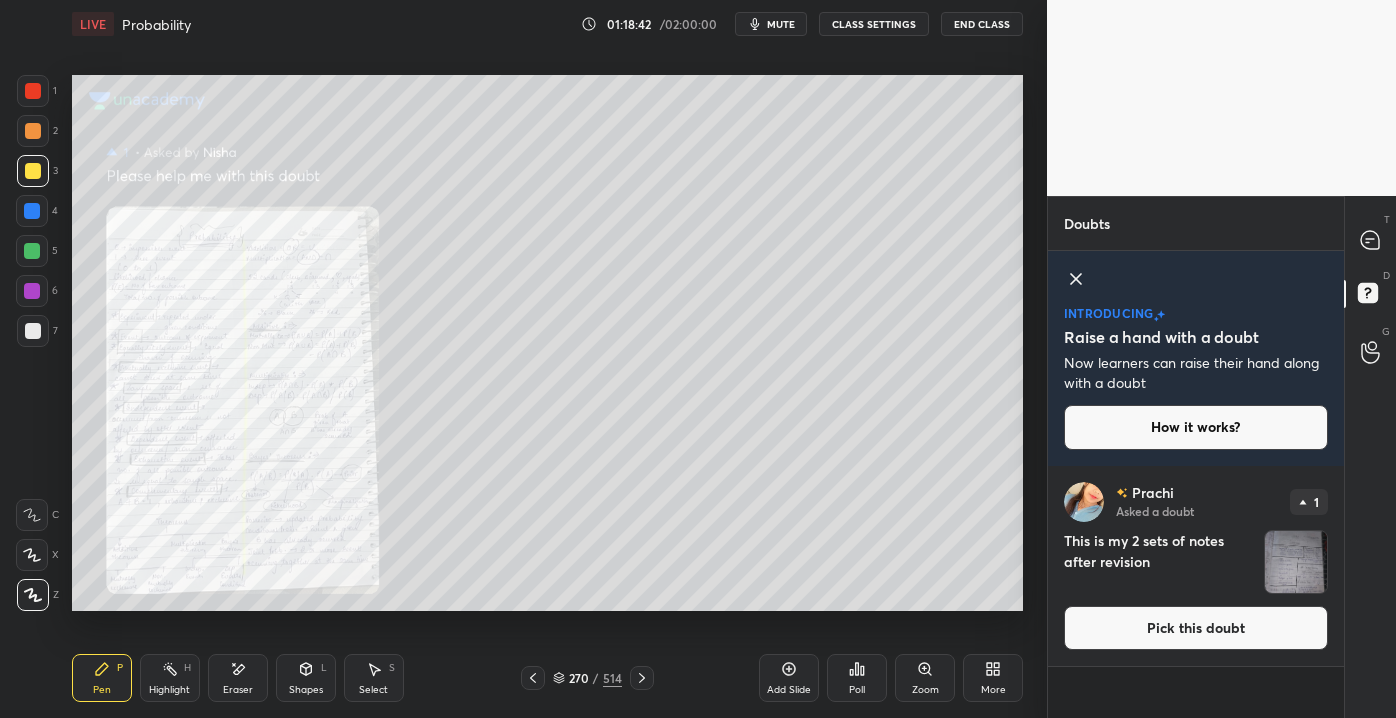 click on "Pick this doubt" at bounding box center [1196, 628] 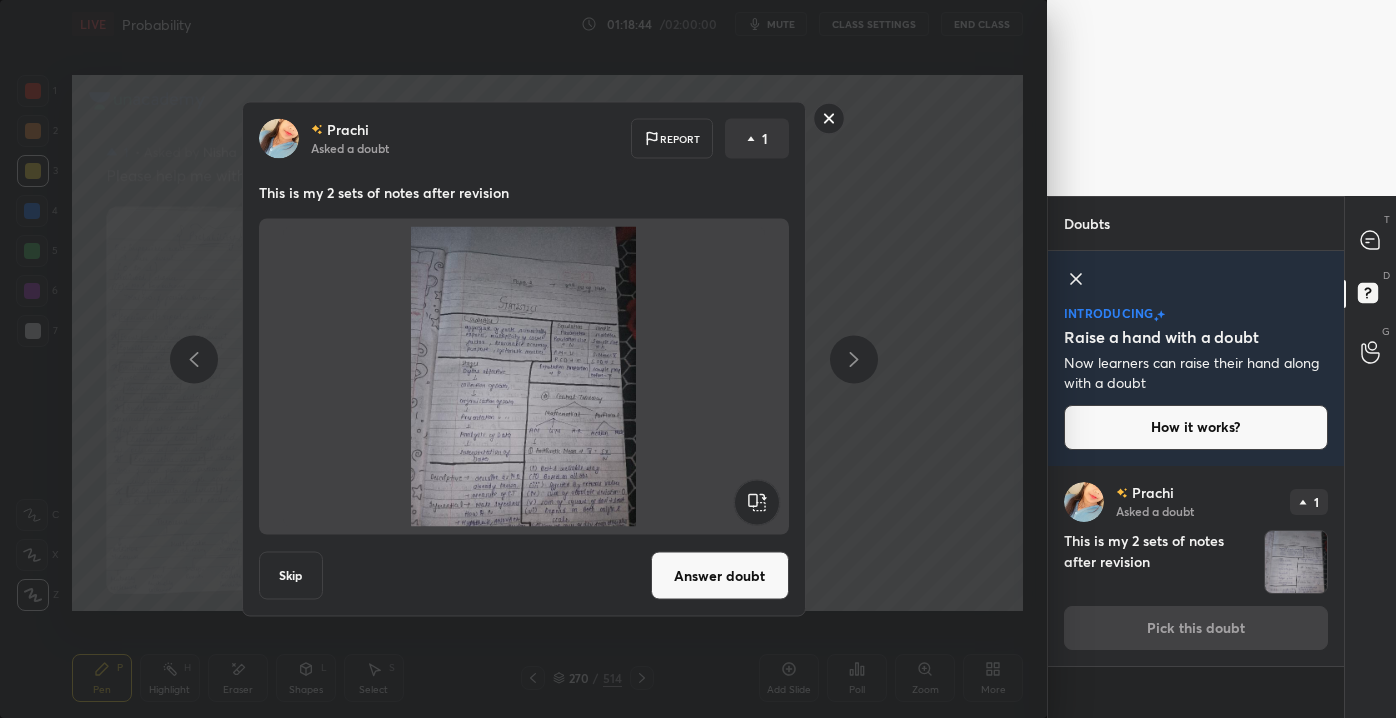 click on "Answer doubt" at bounding box center (720, 576) 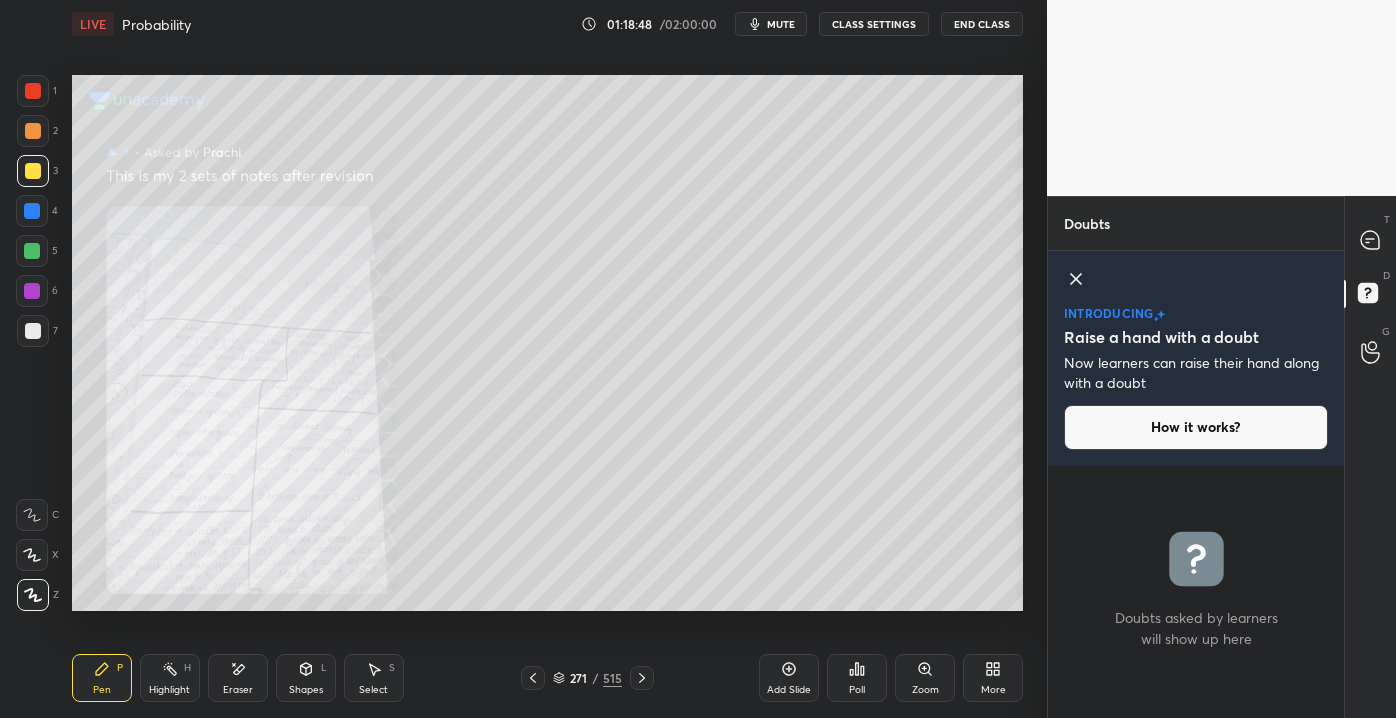 click on "Zoom" at bounding box center (925, 678) 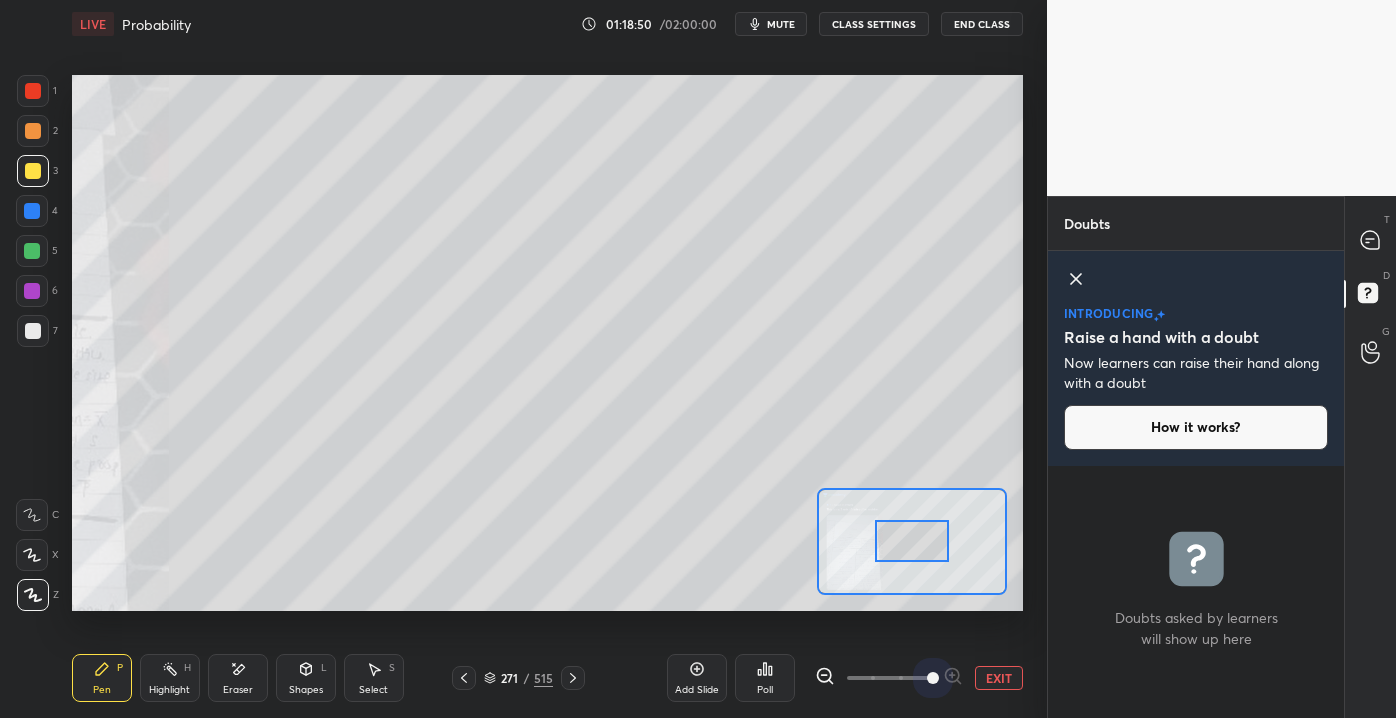 drag, startPoint x: 874, startPoint y: 676, endPoint x: 916, endPoint y: 613, distance: 75.716576 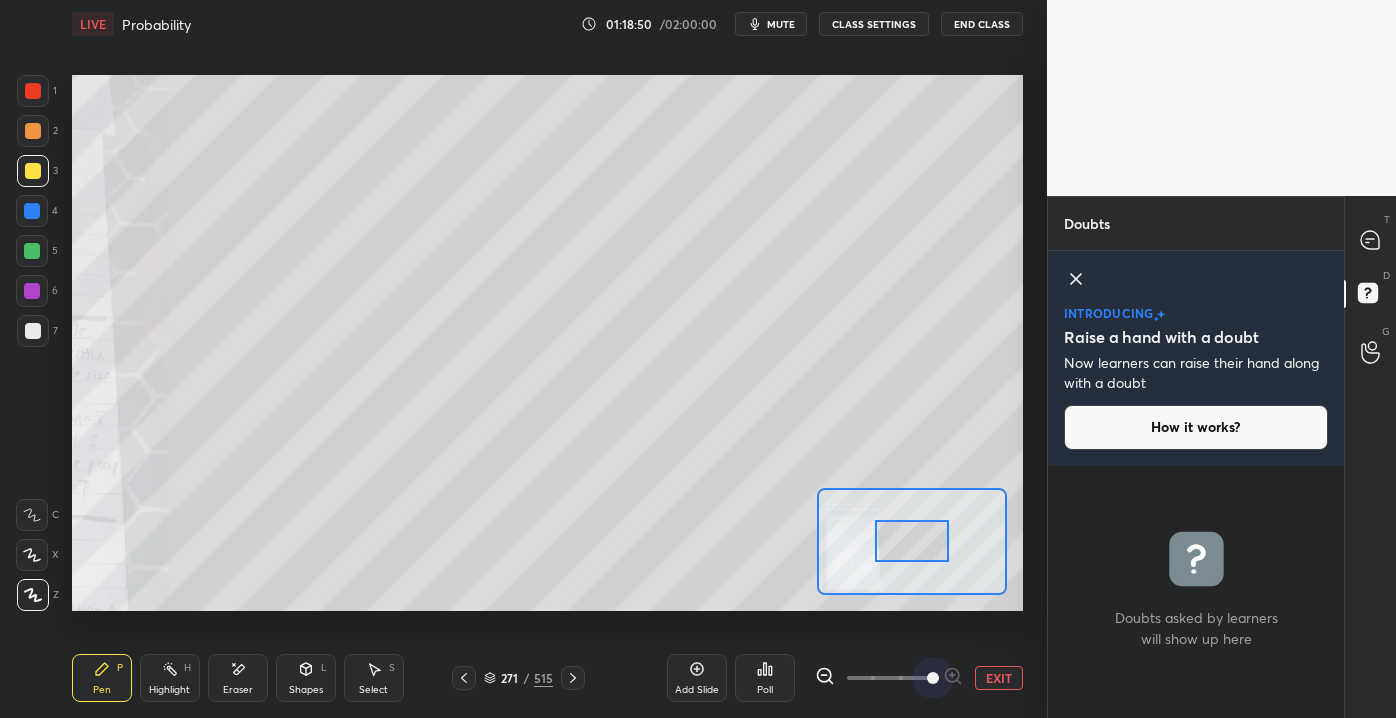 click on "Add Slide Poll EXIT" at bounding box center (845, 678) 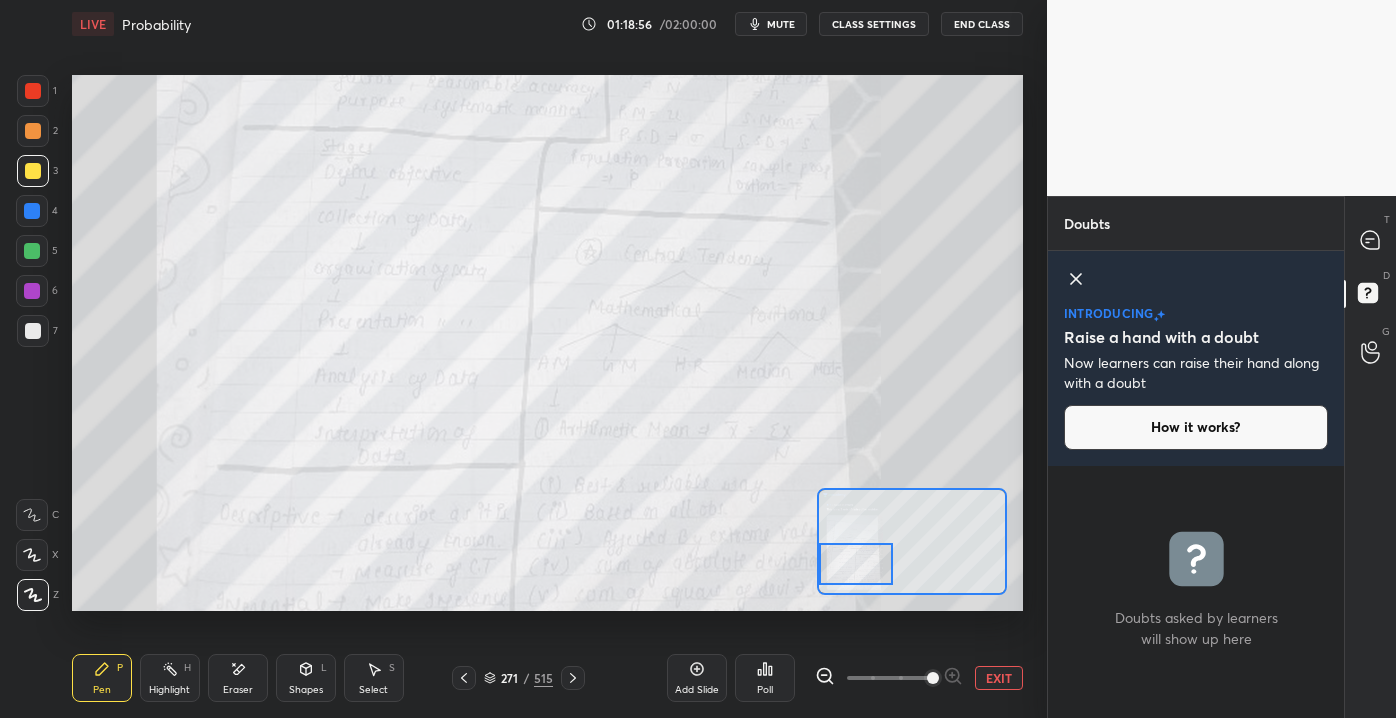 click on "Setting up your live class Poll for   secs No correct answer Start poll" at bounding box center (547, 342) 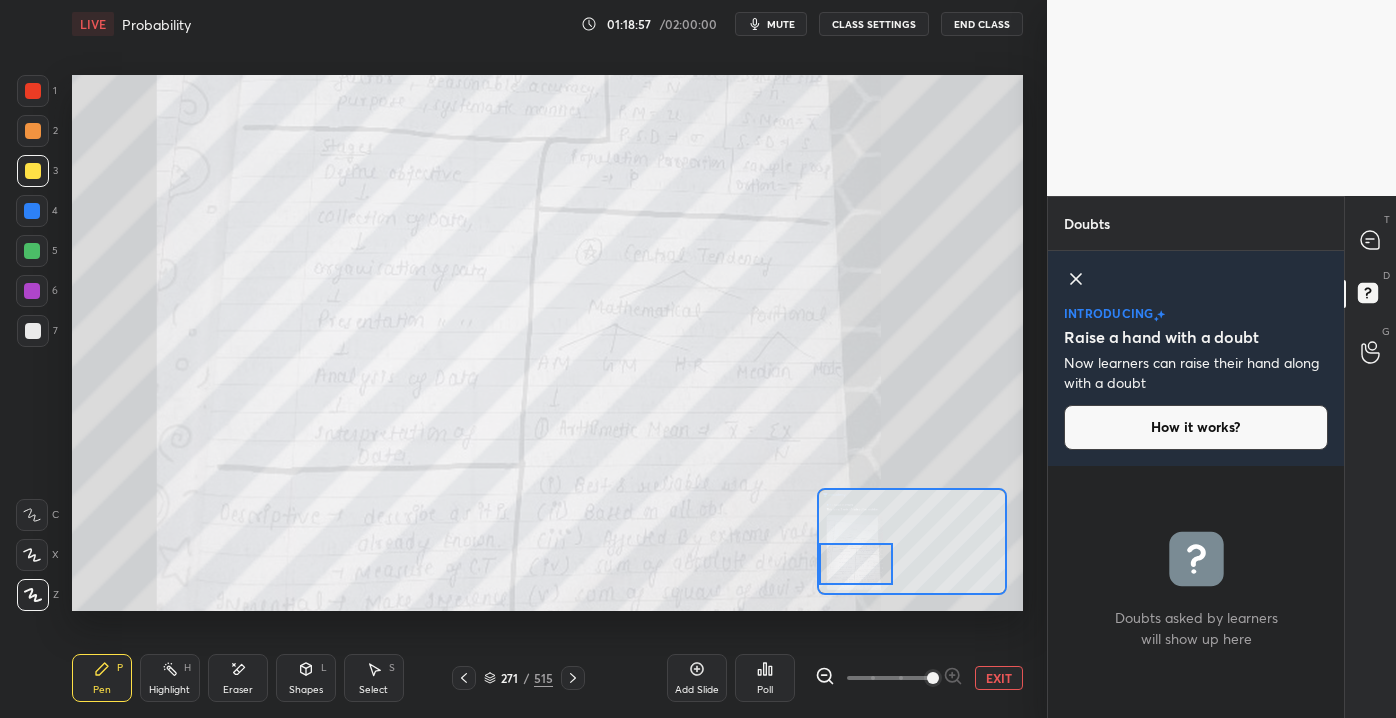click 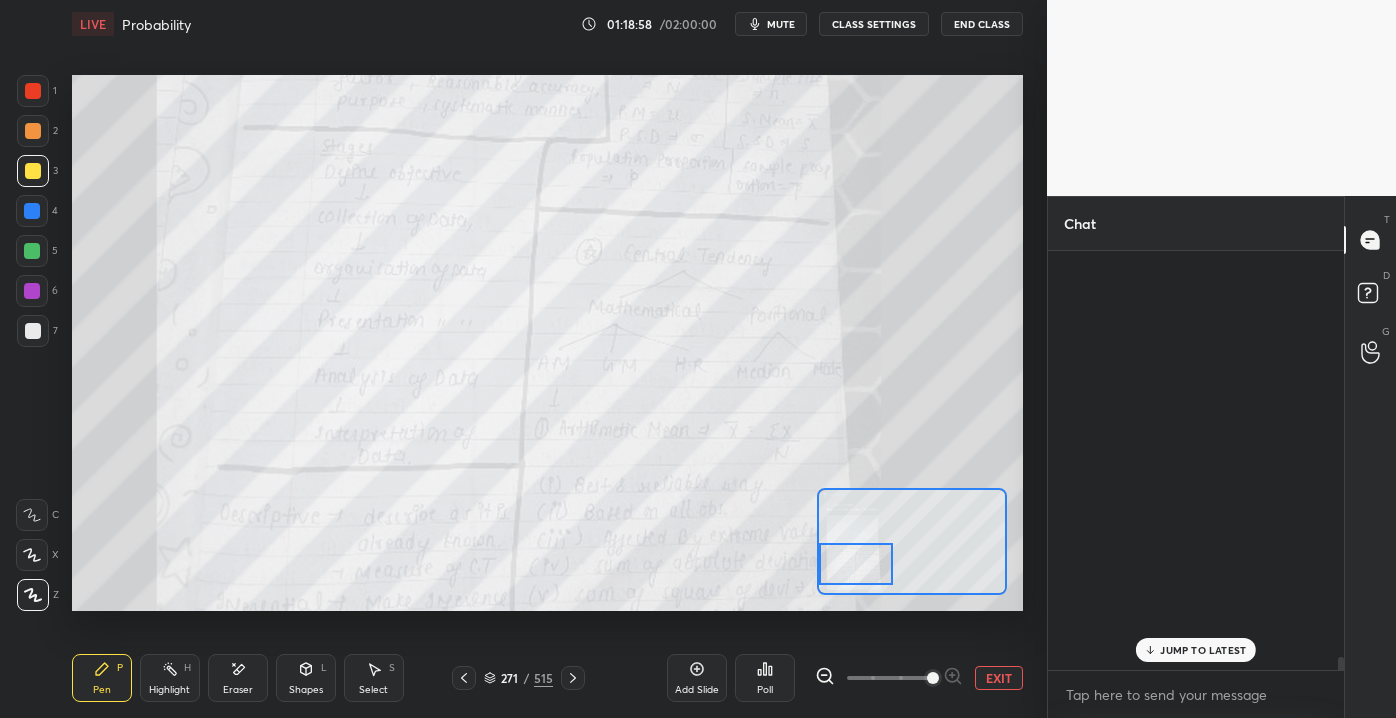 scroll, scrollTop: 13868, scrollLeft: 0, axis: vertical 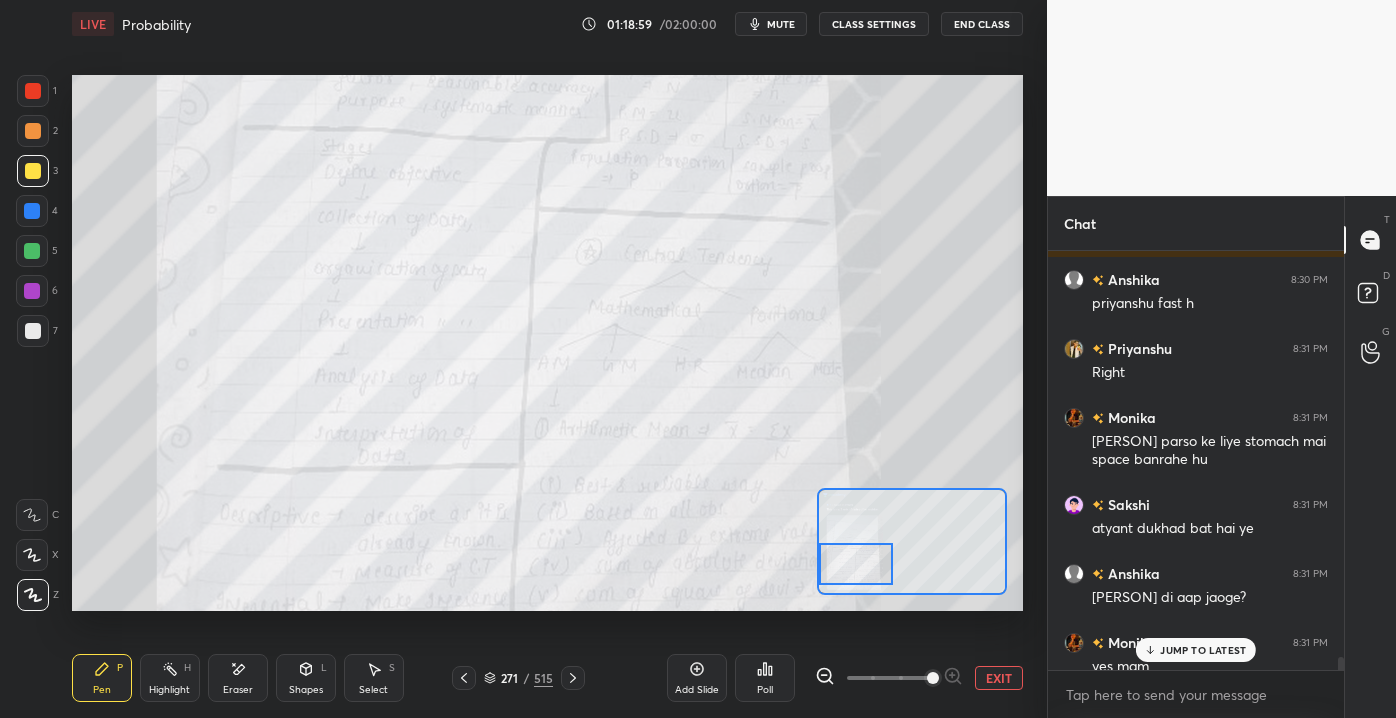 click on "JUMP TO LATEST" at bounding box center (1203, 650) 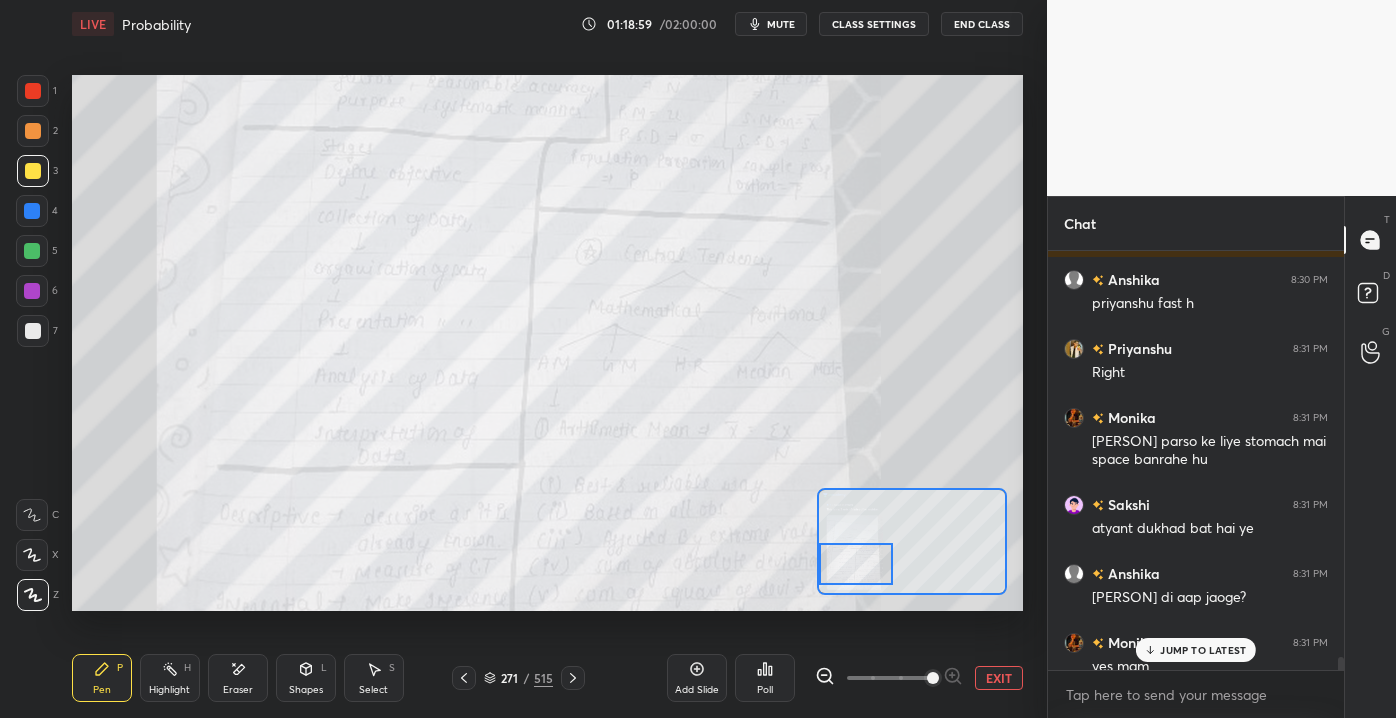 scroll, scrollTop: 13887, scrollLeft: 0, axis: vertical 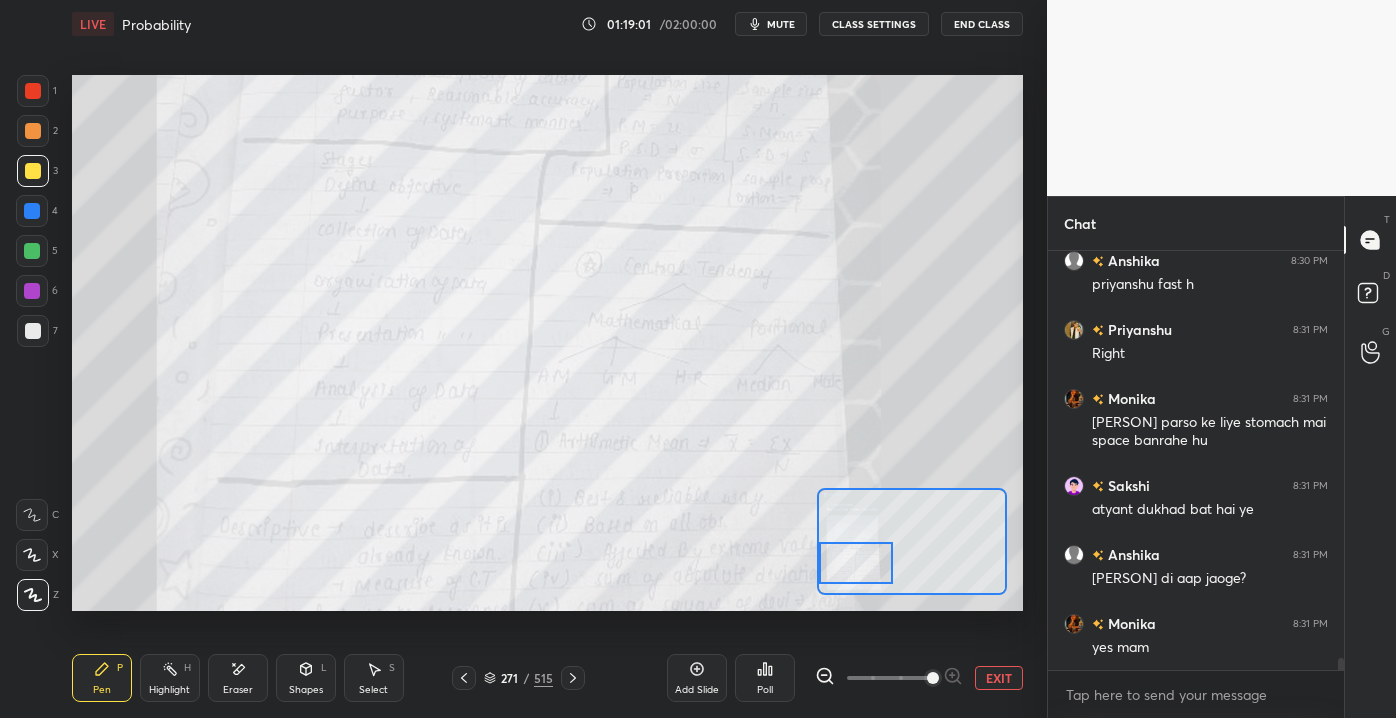 click on "Setting up your live class Poll for   secs No correct answer Start poll" at bounding box center [547, 342] 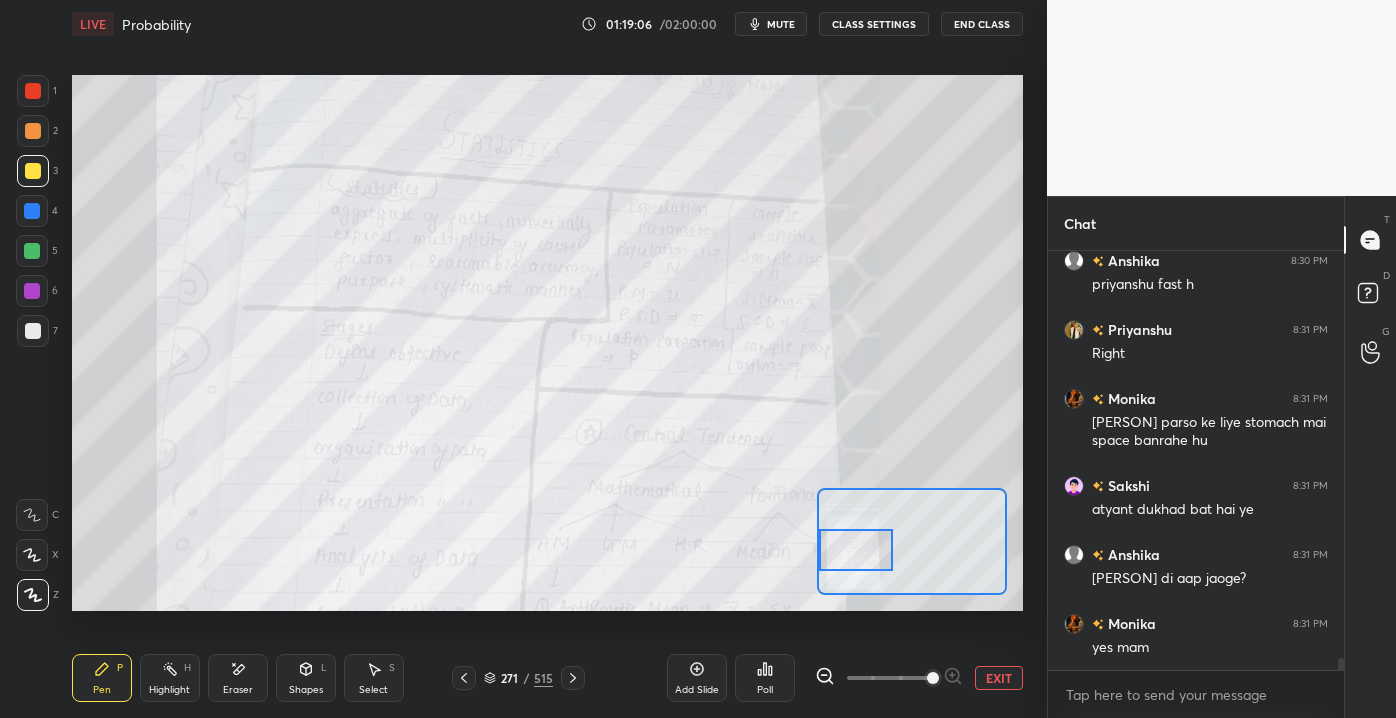 click at bounding box center [856, 549] 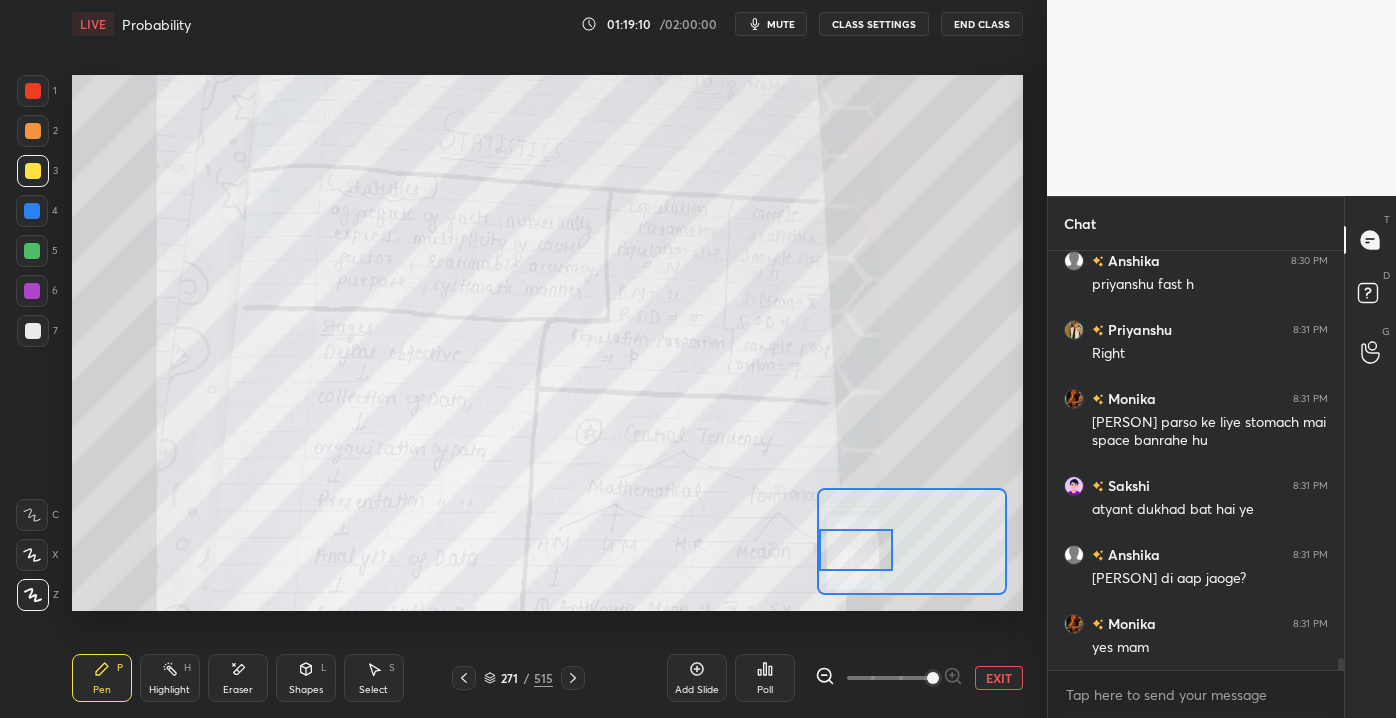 click at bounding box center [33, 131] 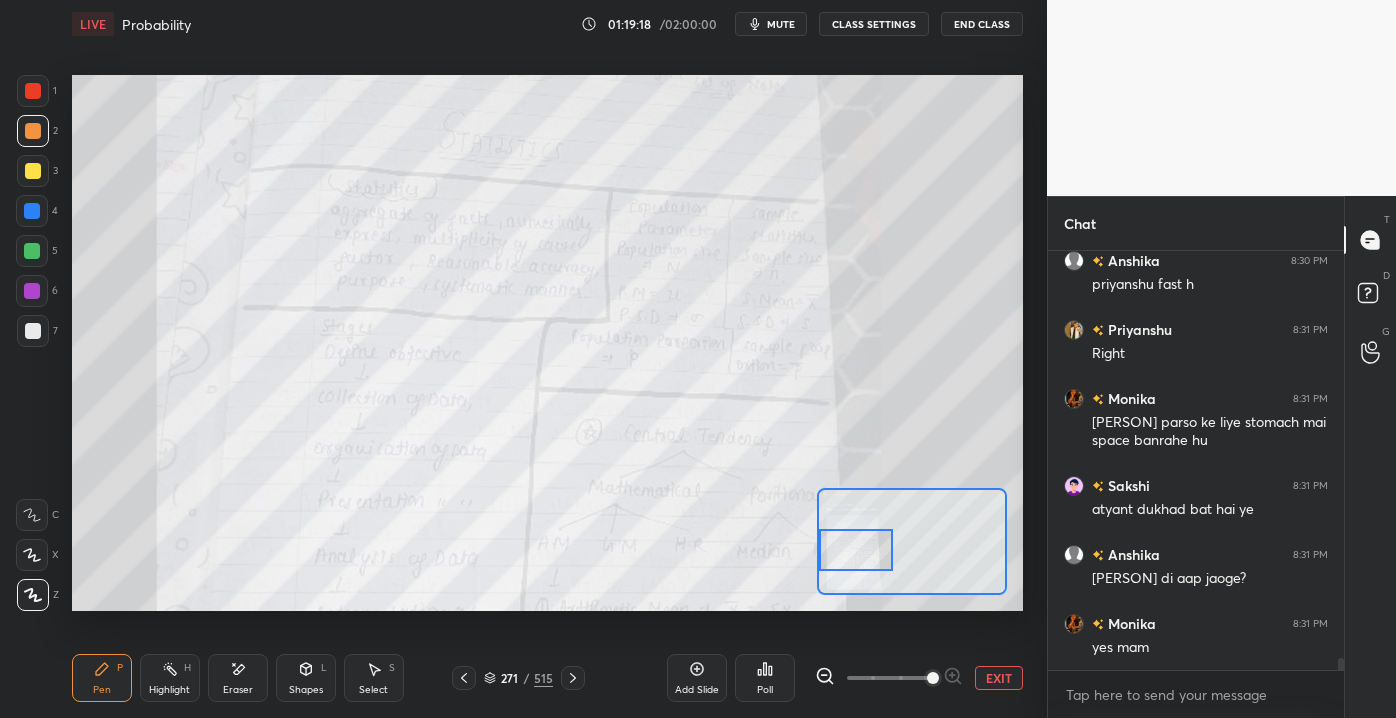 scroll, scrollTop: 13956, scrollLeft: 0, axis: vertical 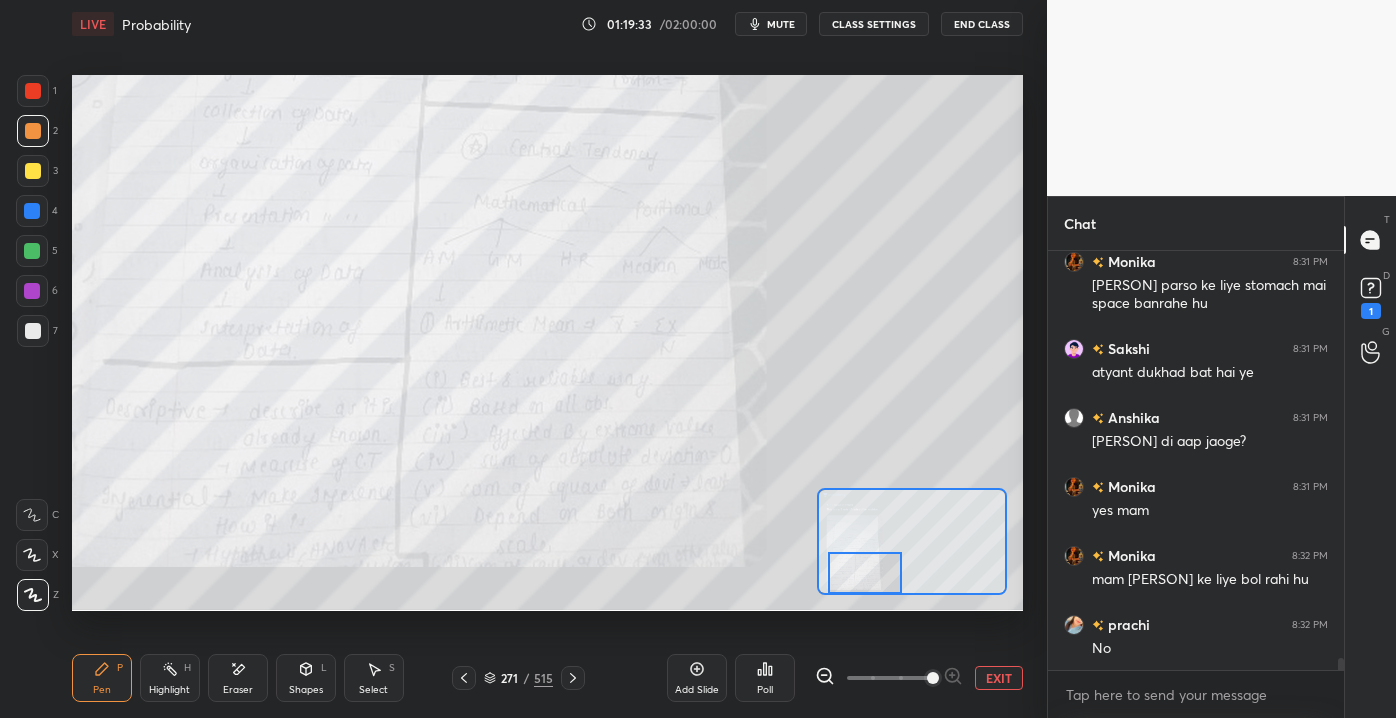 drag, startPoint x: 868, startPoint y: 561, endPoint x: 878, endPoint y: 582, distance: 23.259407 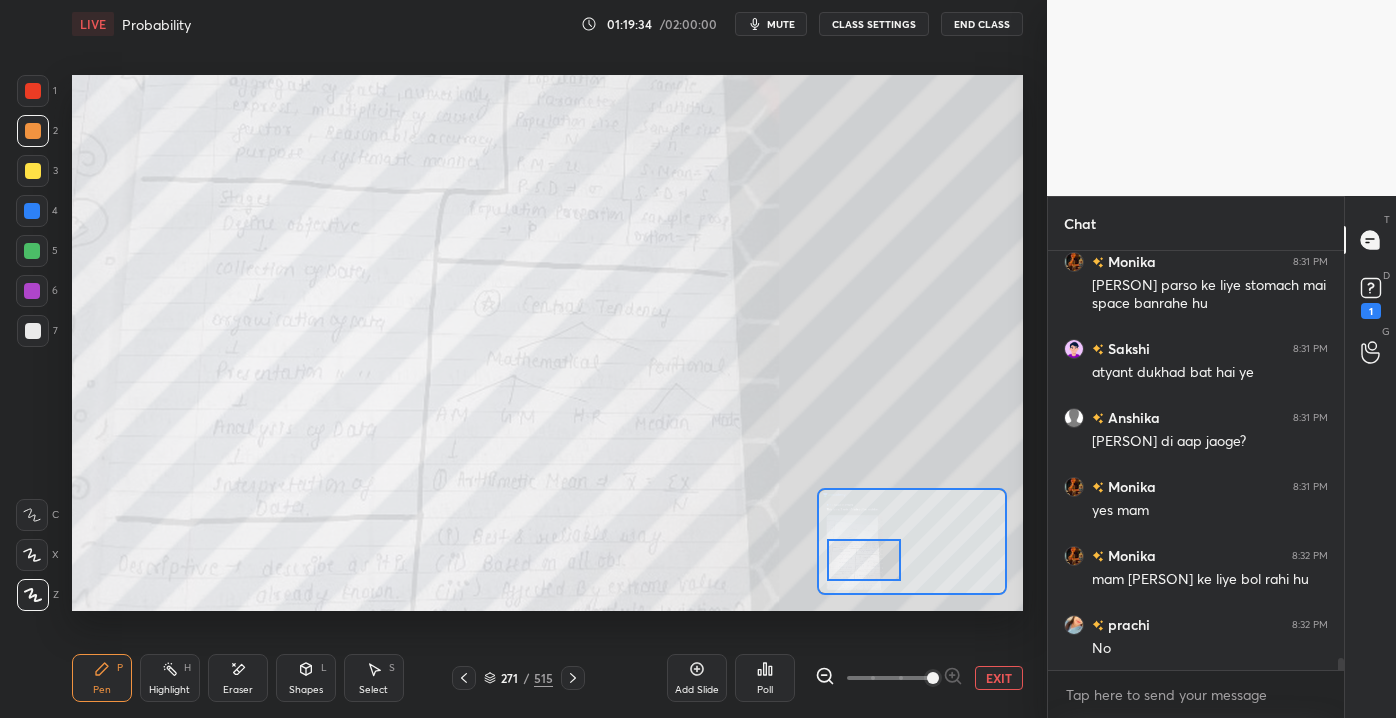 click at bounding box center (864, 559) 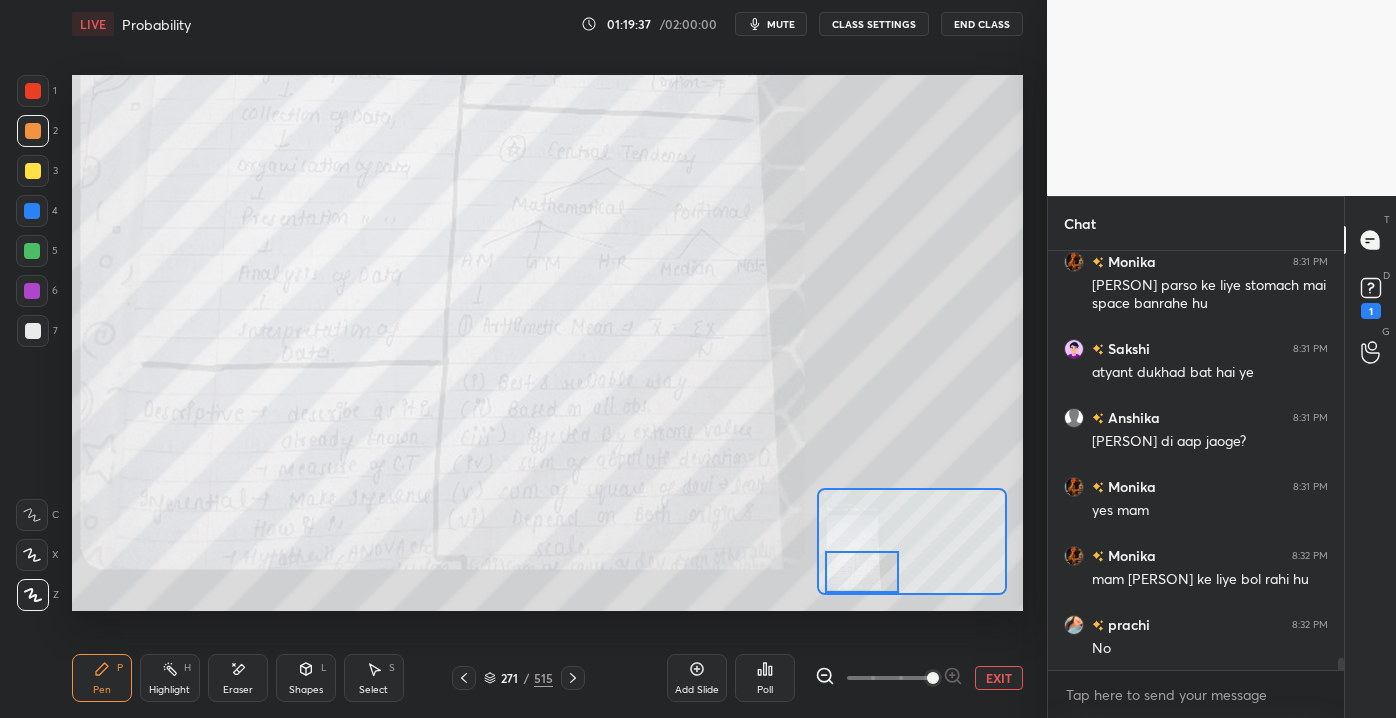 drag, startPoint x: 859, startPoint y: 565, endPoint x: 845, endPoint y: 558, distance: 15.652476 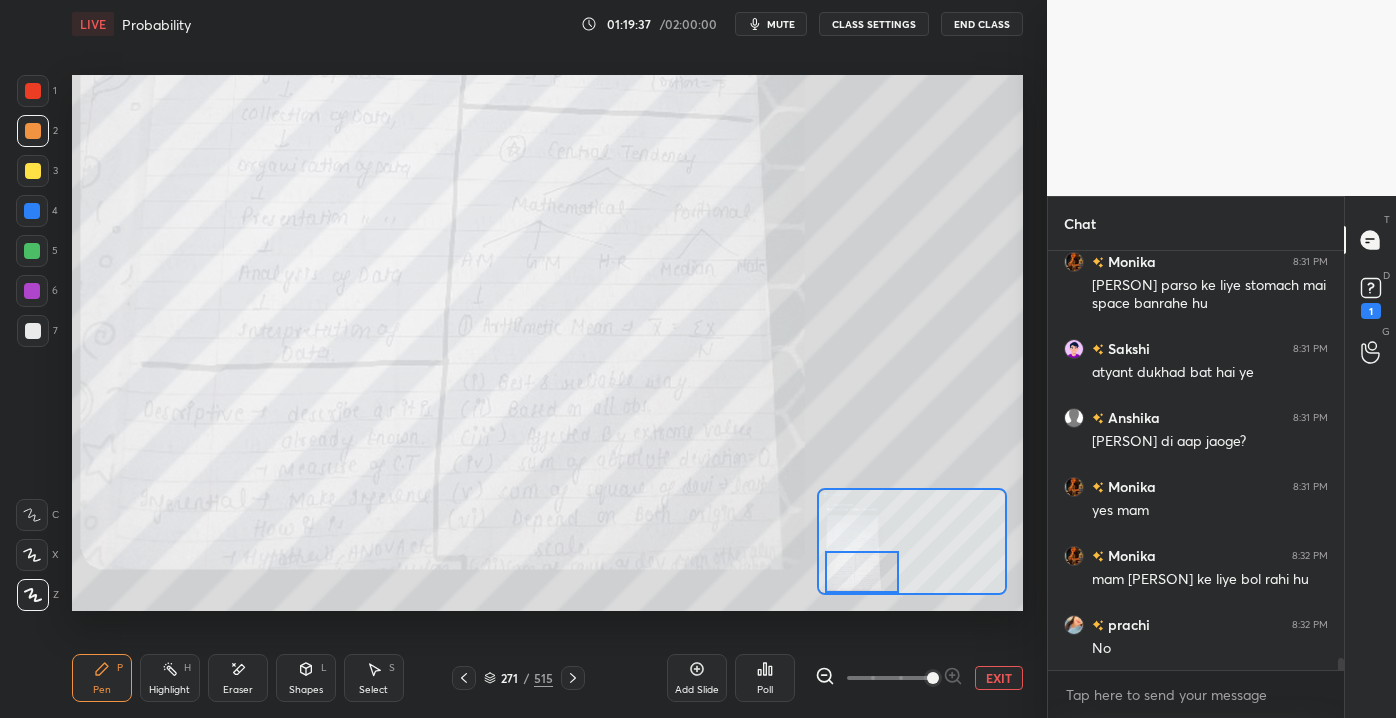 click at bounding box center (862, 571) 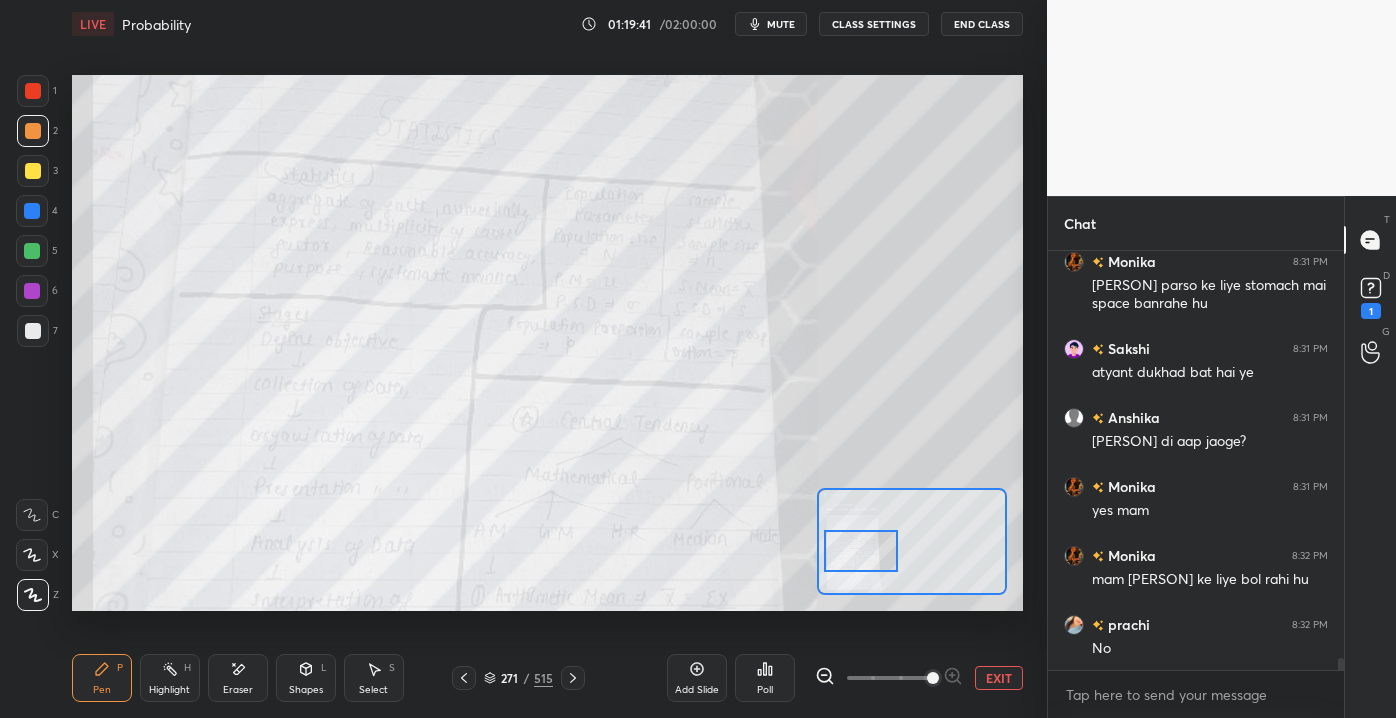 drag, startPoint x: 849, startPoint y: 571, endPoint x: 851, endPoint y: 549, distance: 22.090721 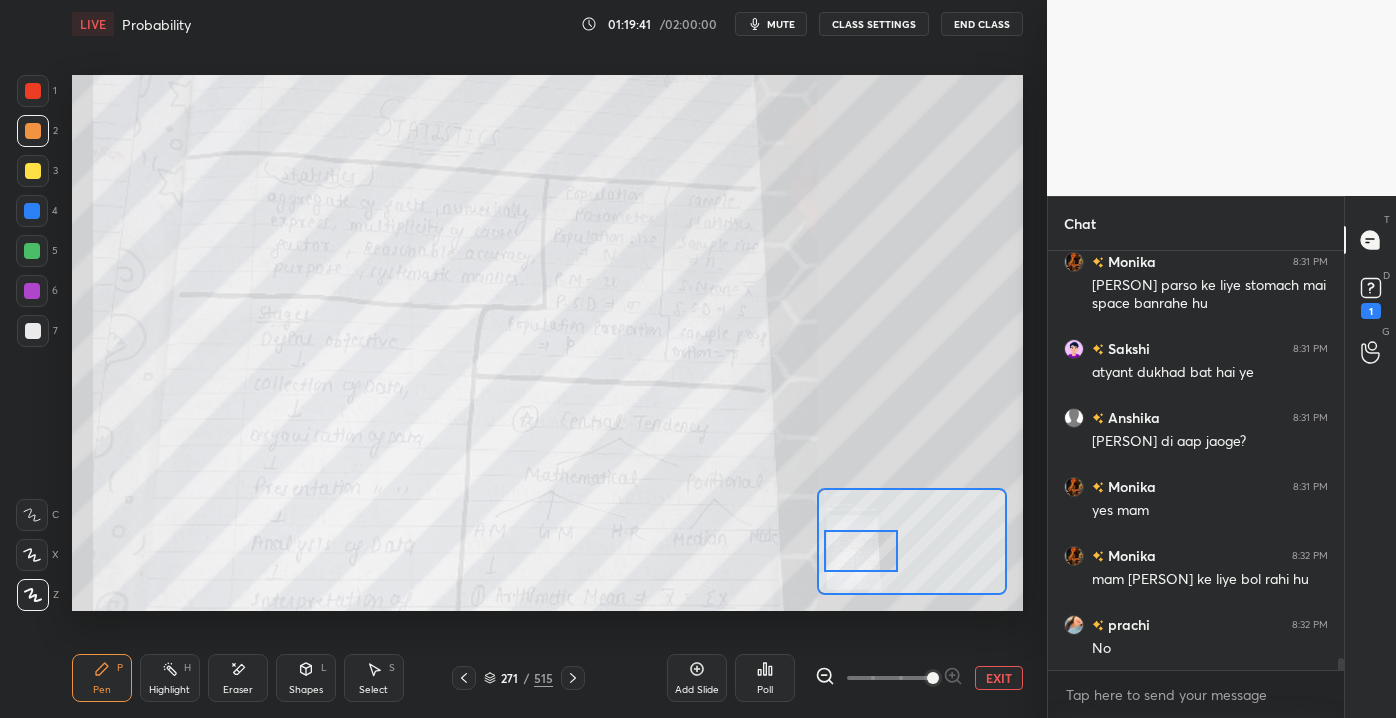 click at bounding box center [861, 550] 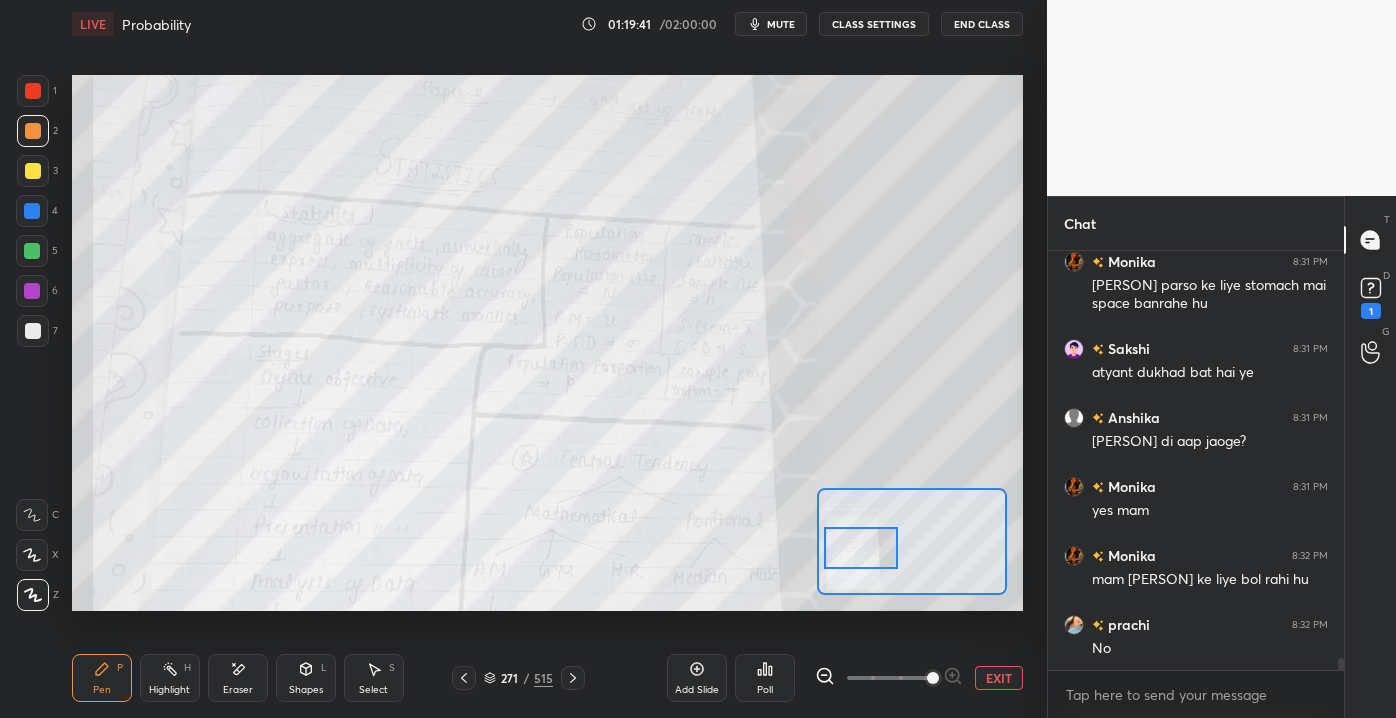 scroll, scrollTop: 14093, scrollLeft: 0, axis: vertical 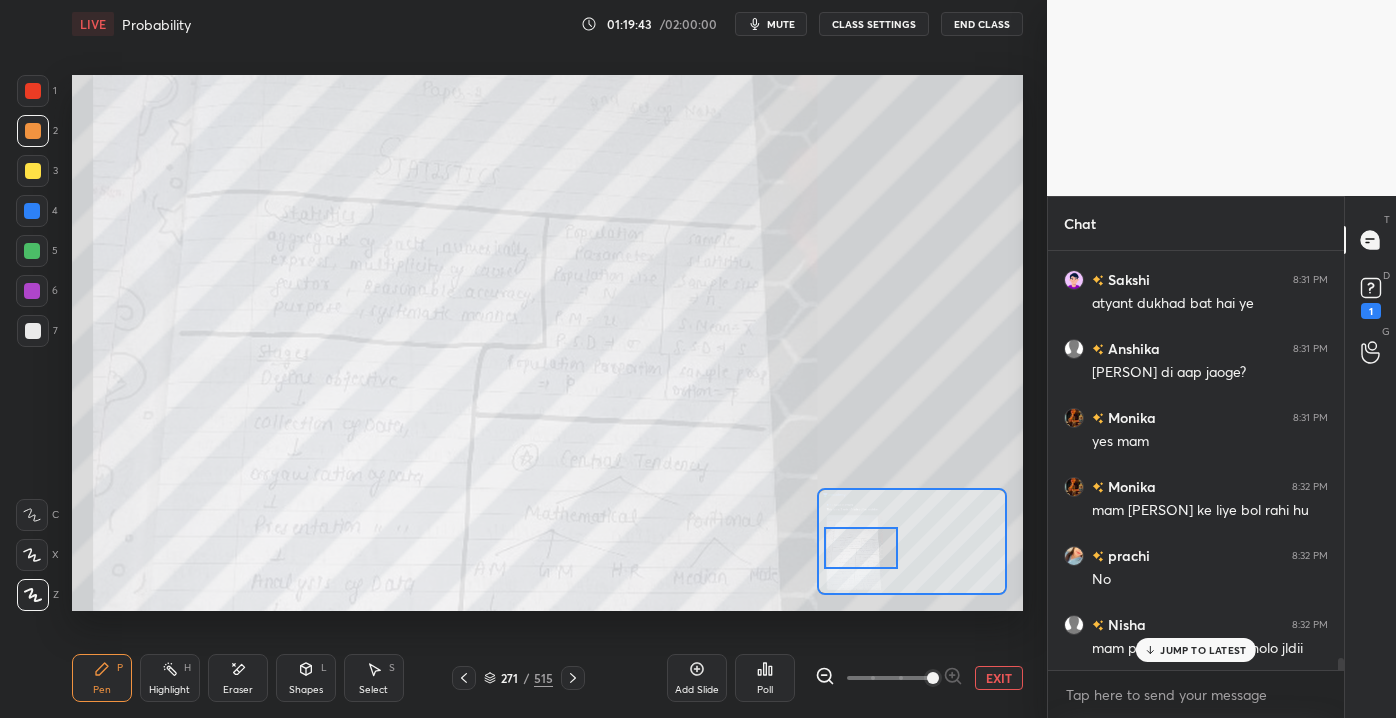 click on "JUMP TO LATEST" at bounding box center (1196, 650) 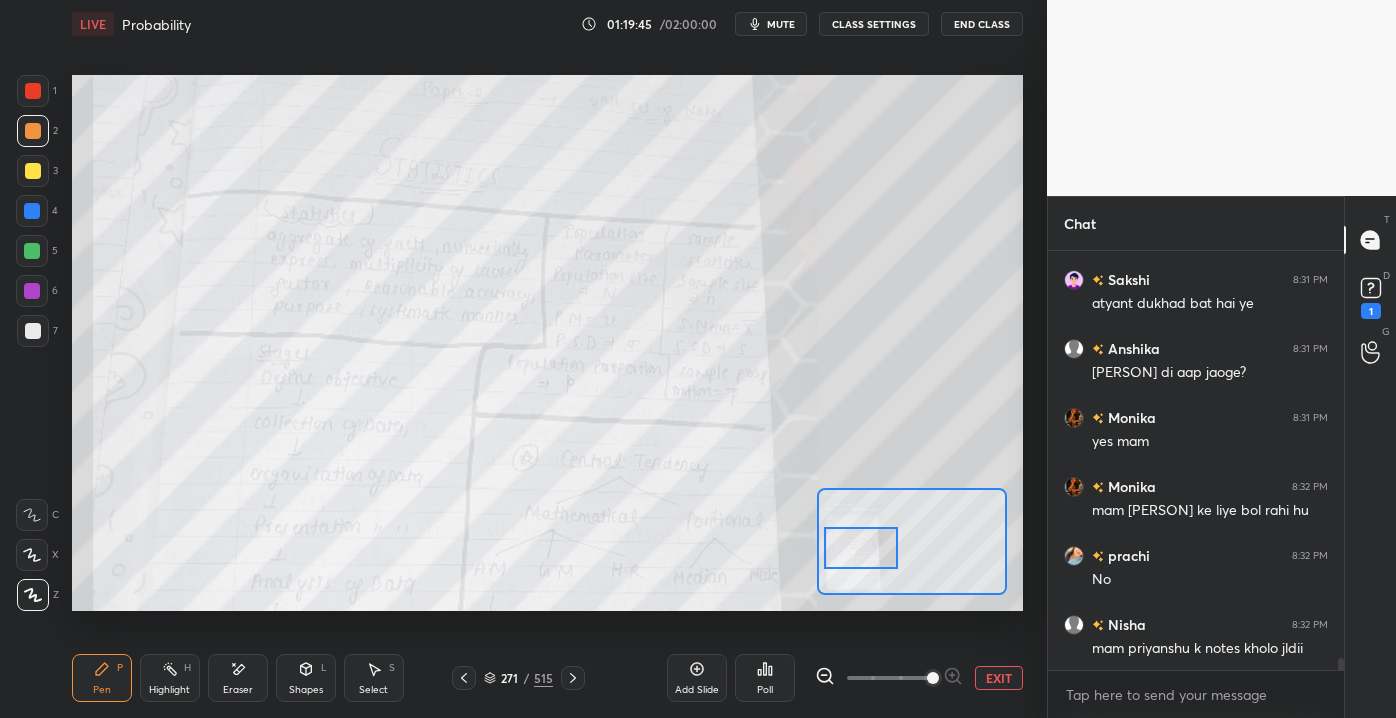 scroll, scrollTop: 14162, scrollLeft: 0, axis: vertical 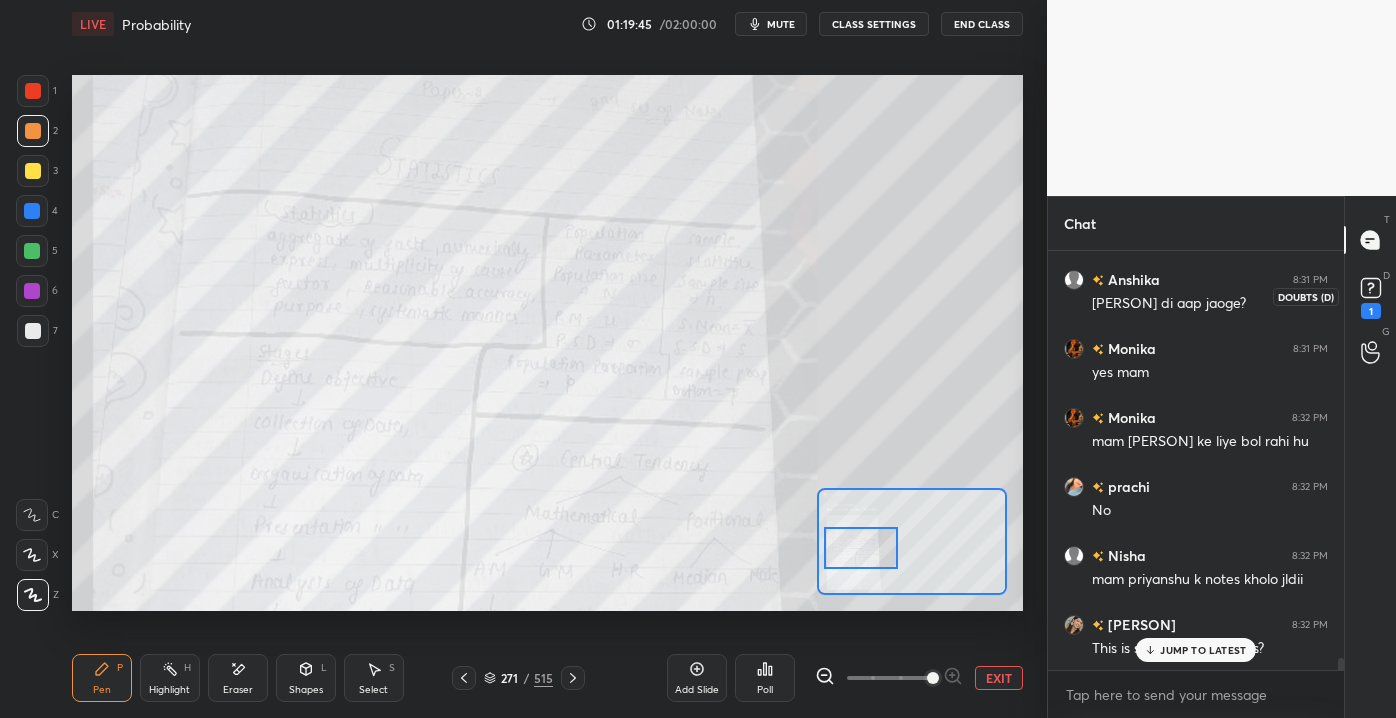 click on "1" at bounding box center (1371, 311) 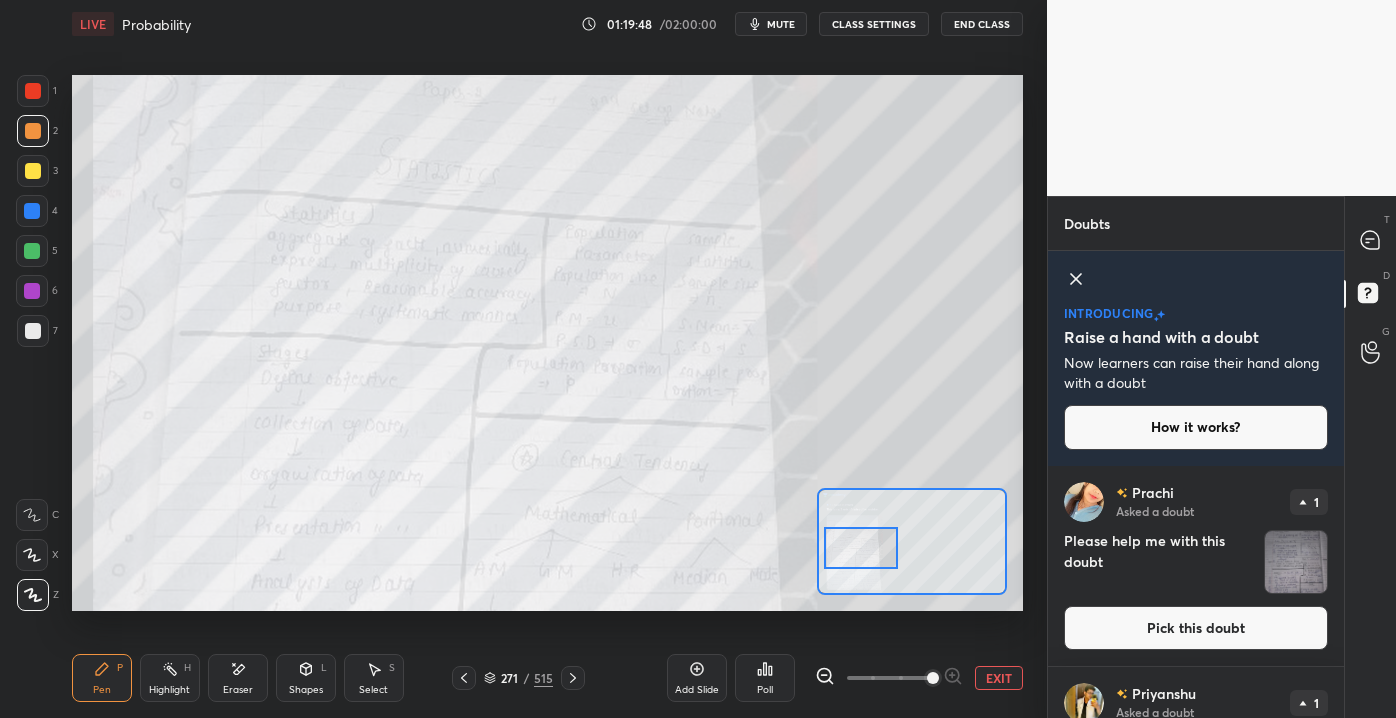 click on "Pick this doubt" at bounding box center [1196, 628] 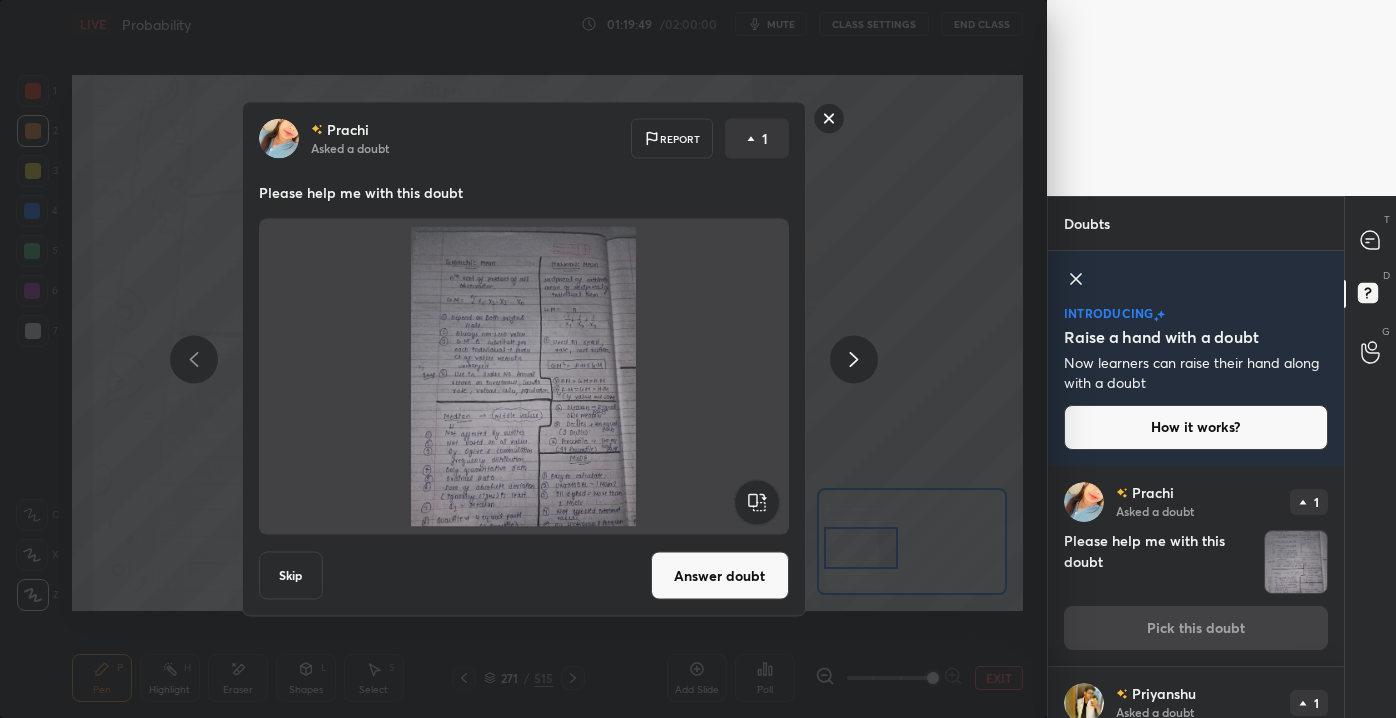 drag, startPoint x: 1248, startPoint y: 644, endPoint x: 1285, endPoint y: 644, distance: 37 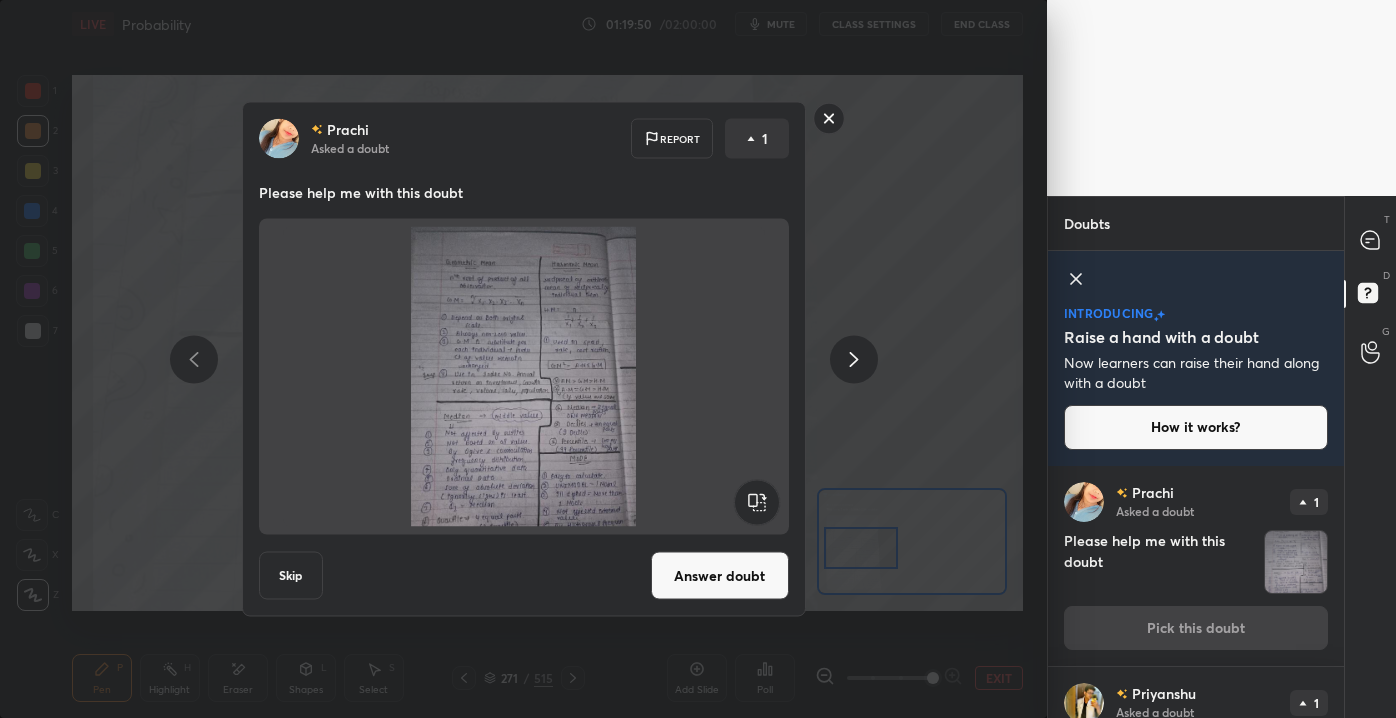 click on "Answer doubt" at bounding box center (720, 576) 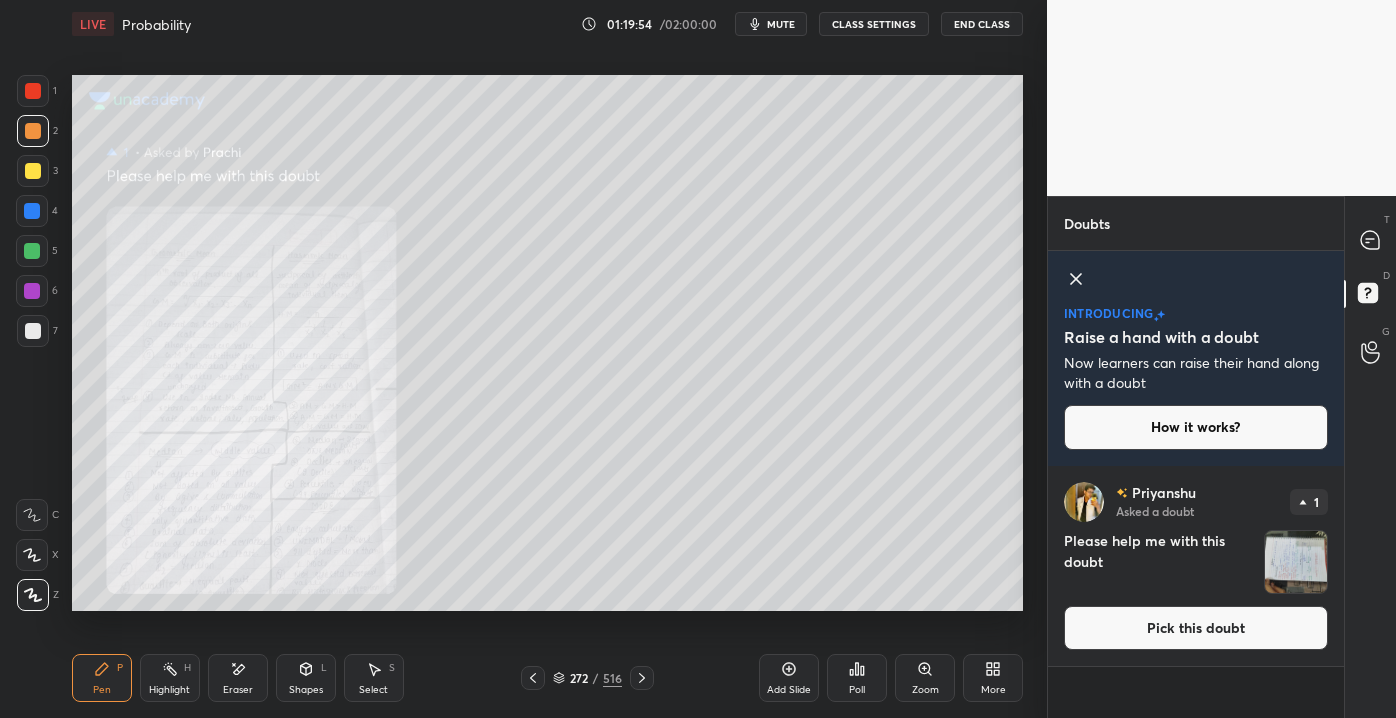click on "Zoom" at bounding box center [925, 678] 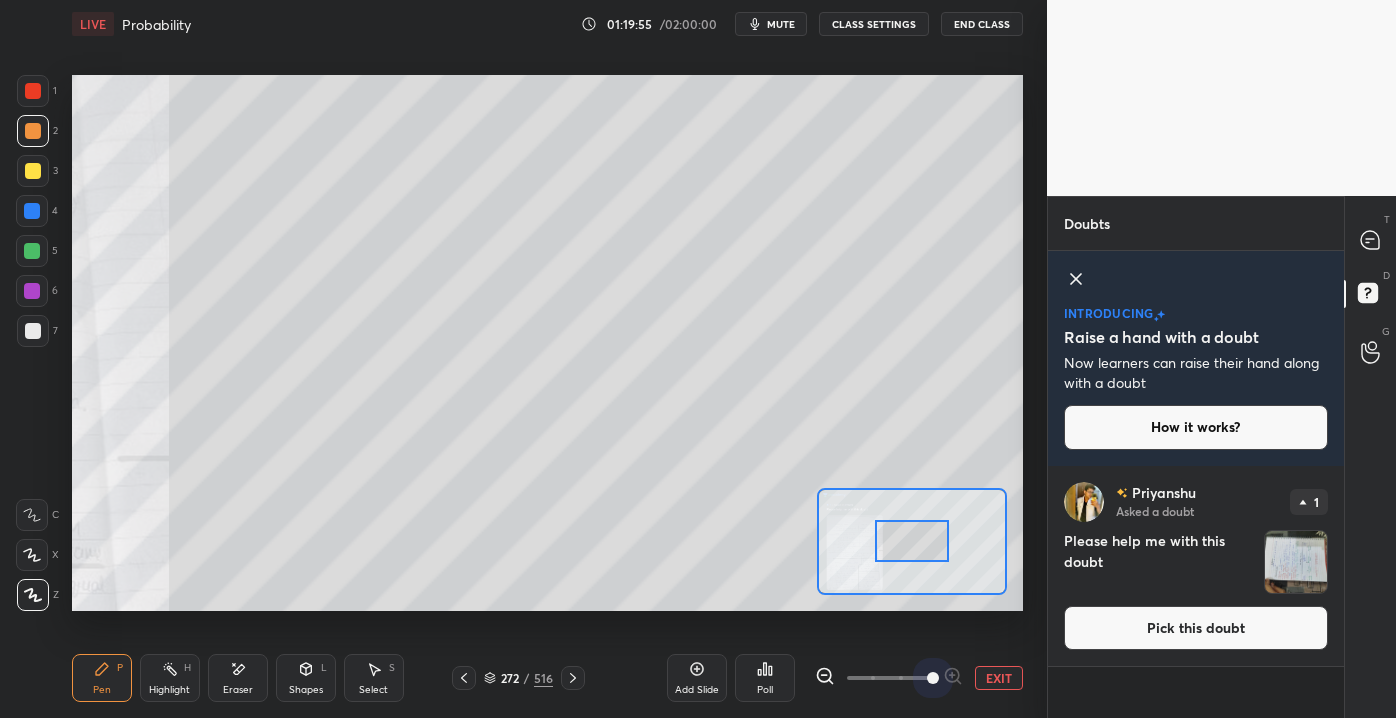 drag, startPoint x: 906, startPoint y: 676, endPoint x: 938, endPoint y: 645, distance: 44.553337 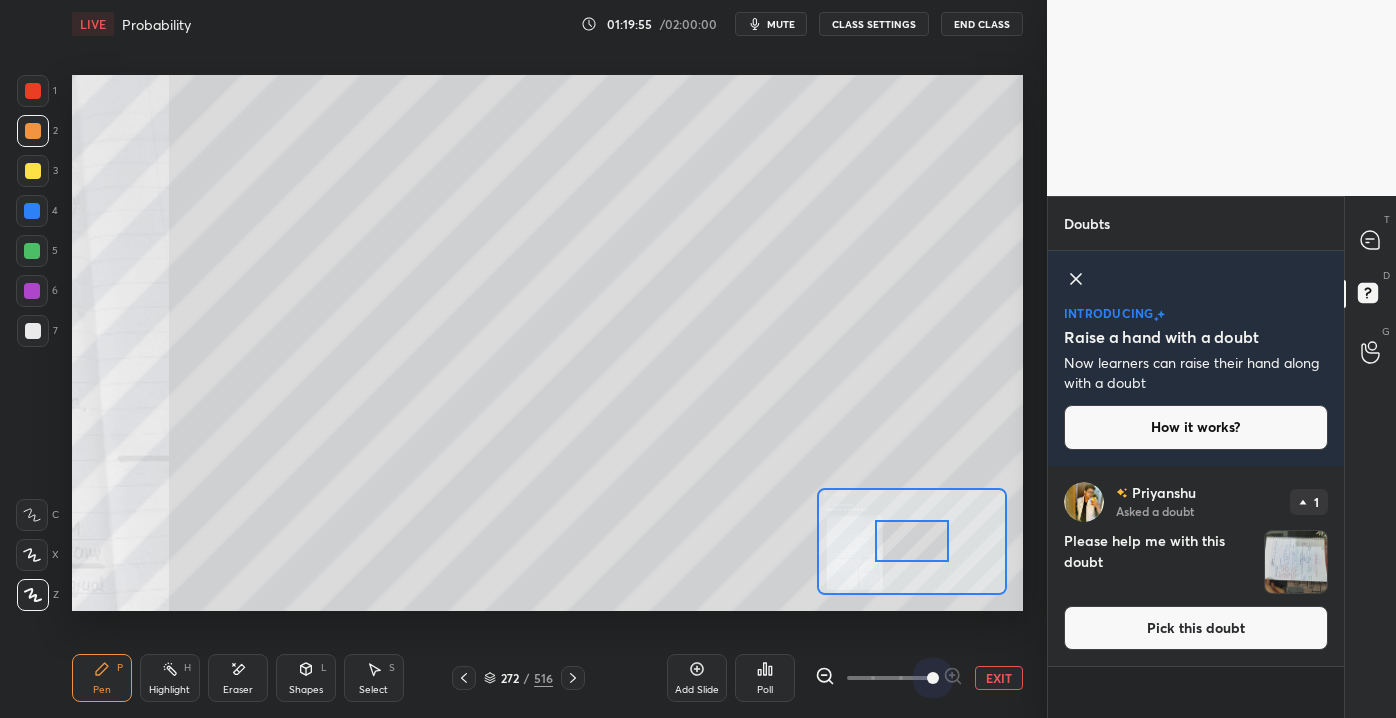 click on "EXIT" at bounding box center (919, 678) 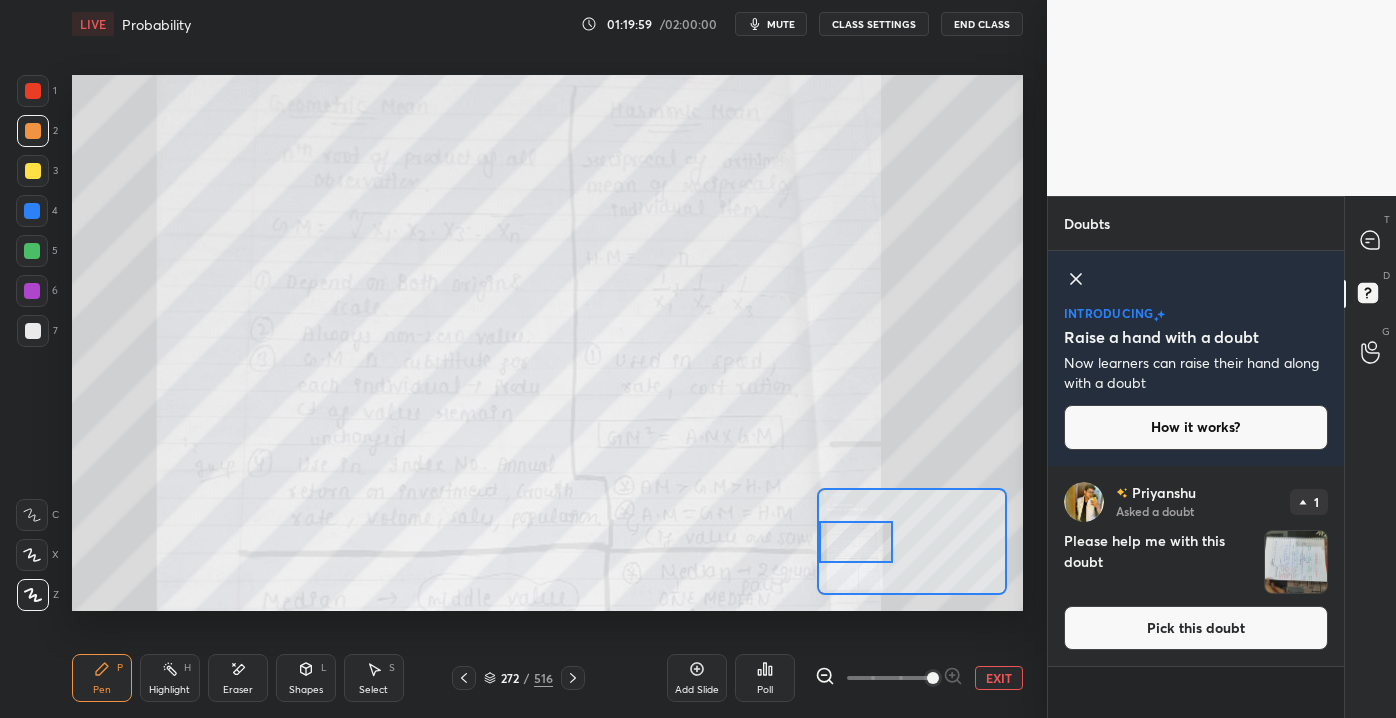 drag, startPoint x: 905, startPoint y: 539, endPoint x: 821, endPoint y: 540, distance: 84.00595 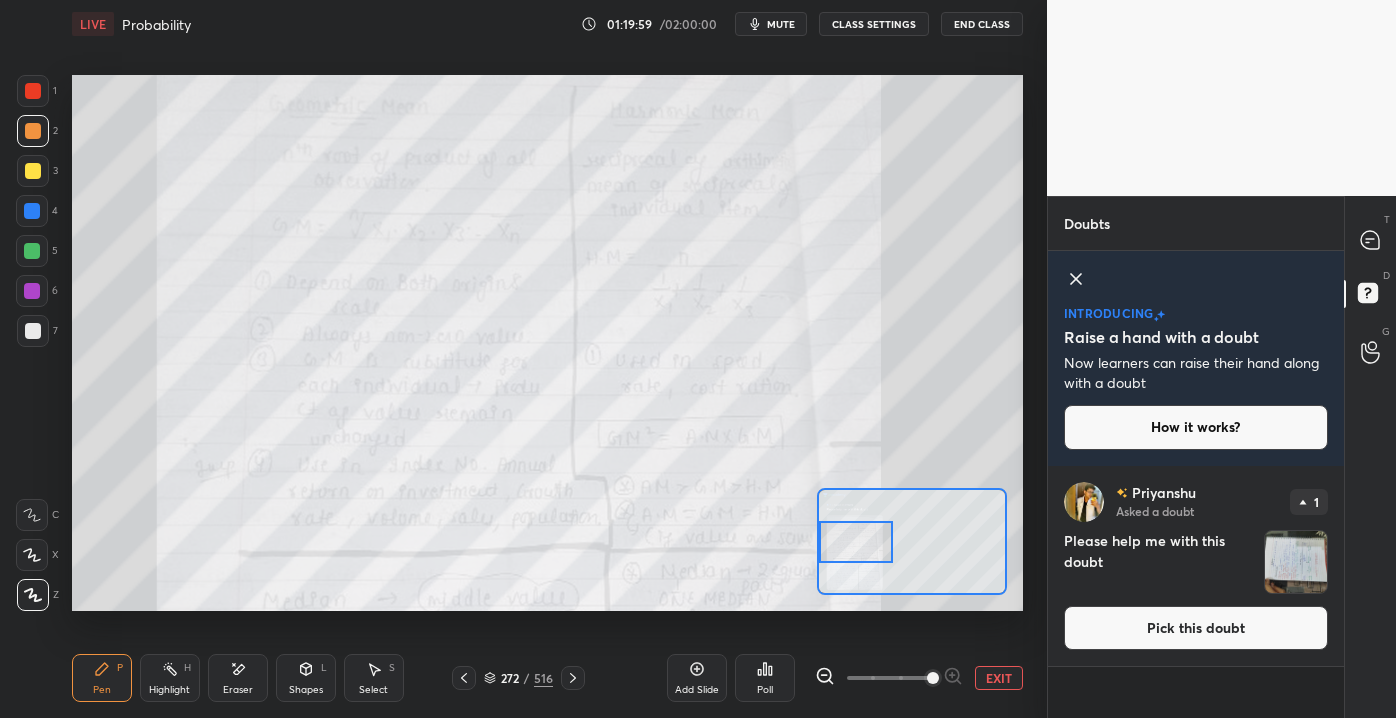 click at bounding box center [856, 541] 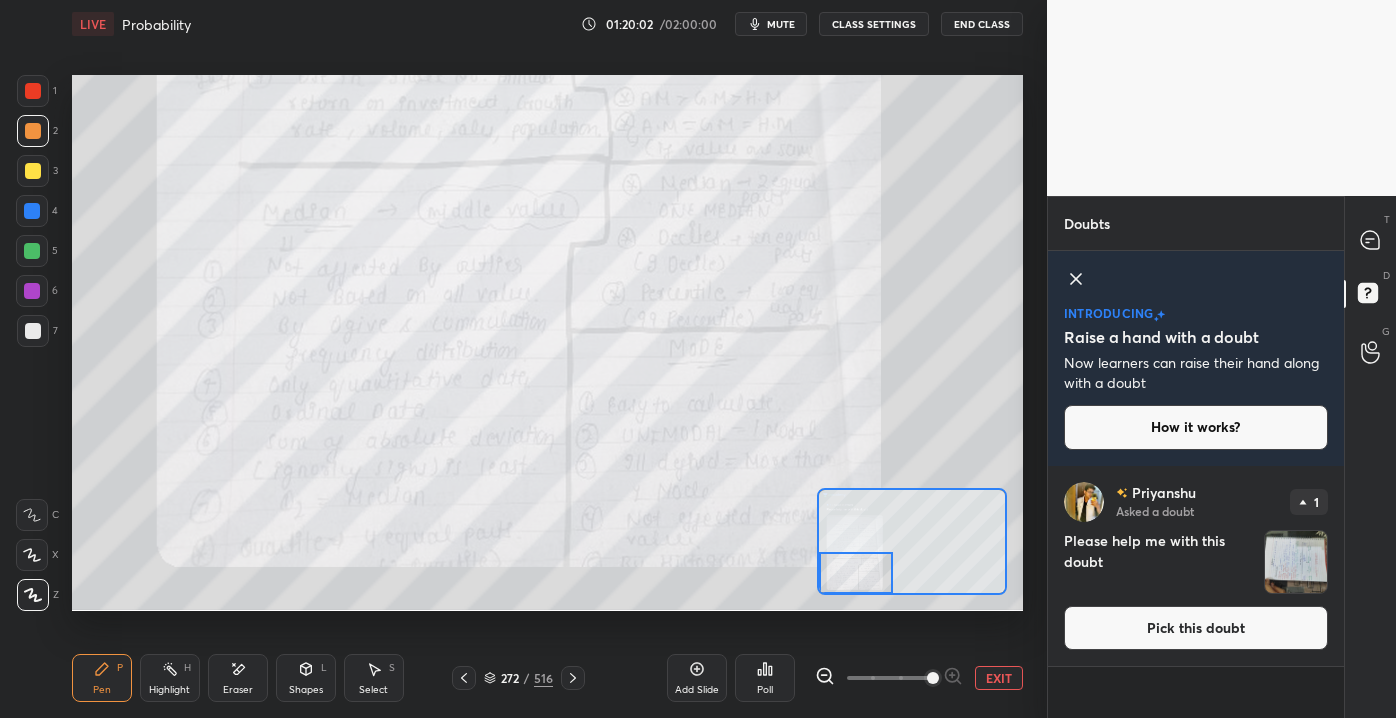 drag, startPoint x: 829, startPoint y: 545, endPoint x: 828, endPoint y: 580, distance: 35.014282 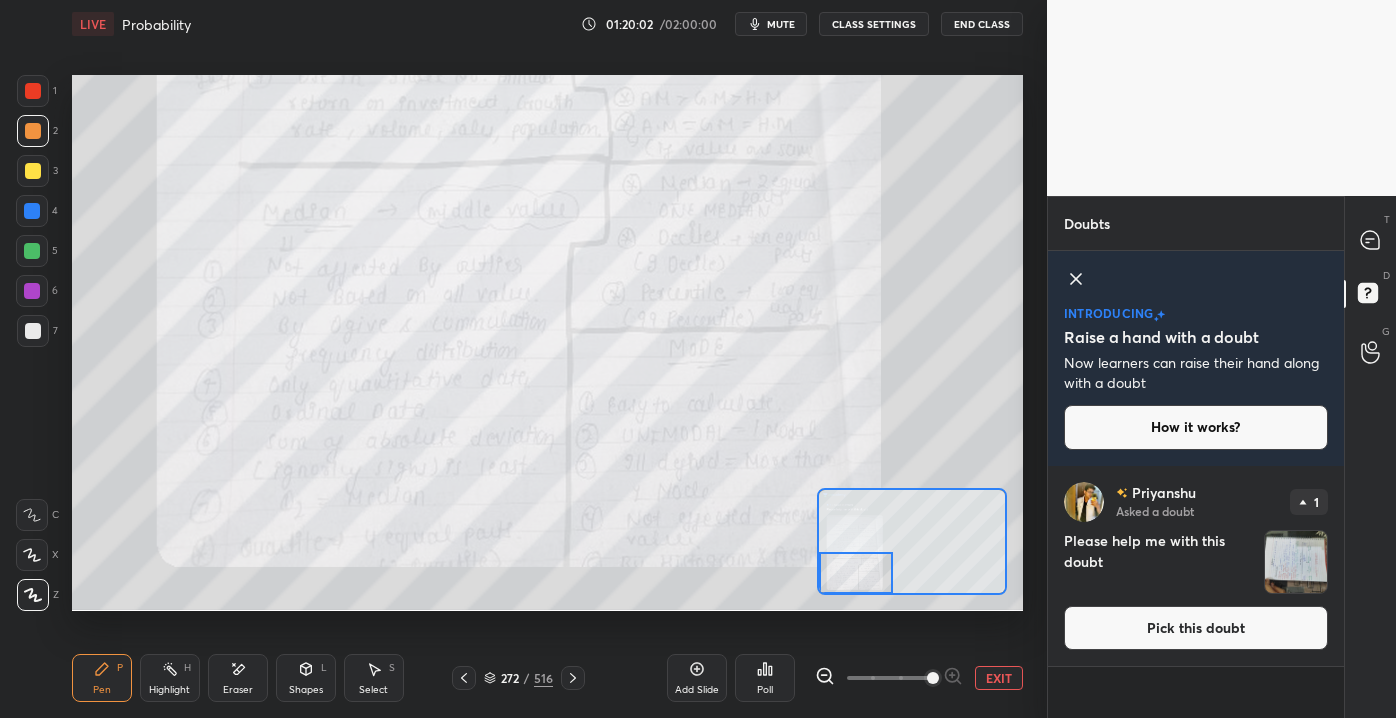 click at bounding box center (856, 572) 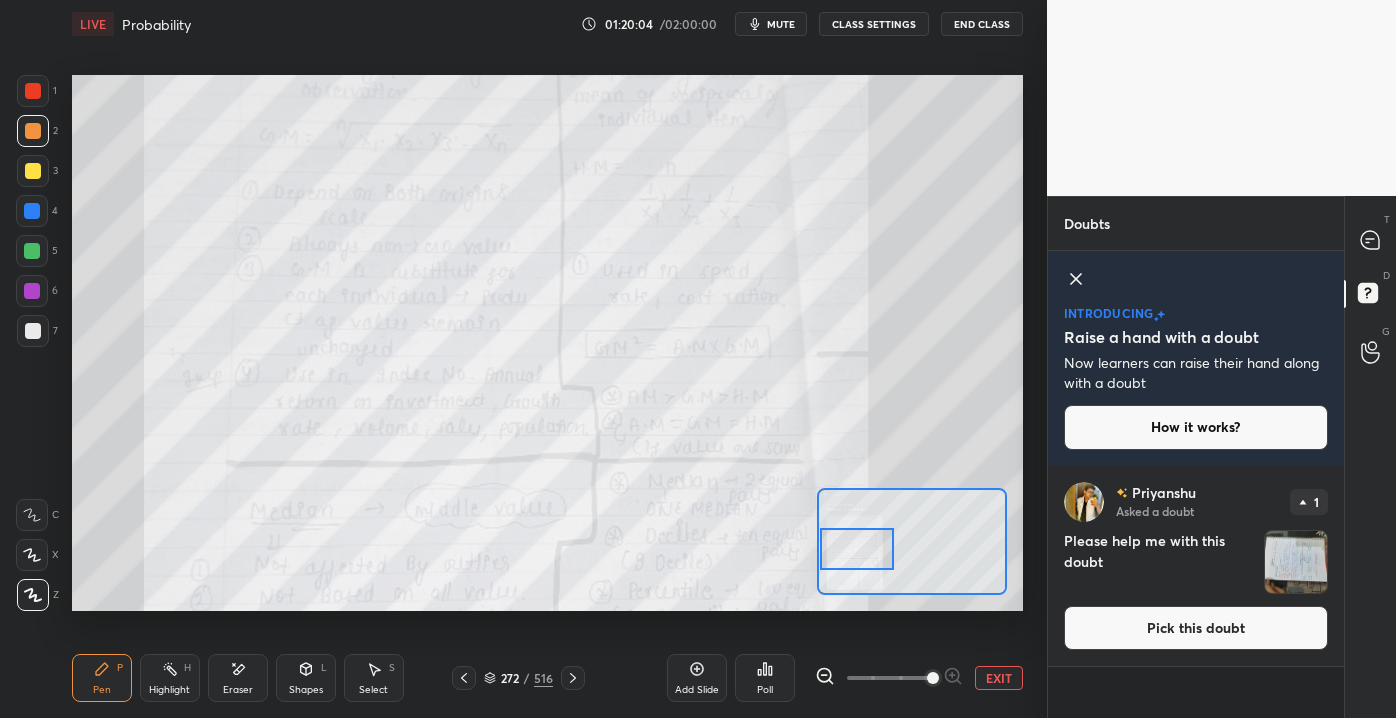 drag, startPoint x: 862, startPoint y: 577, endPoint x: 866, endPoint y: 532, distance: 45.17743 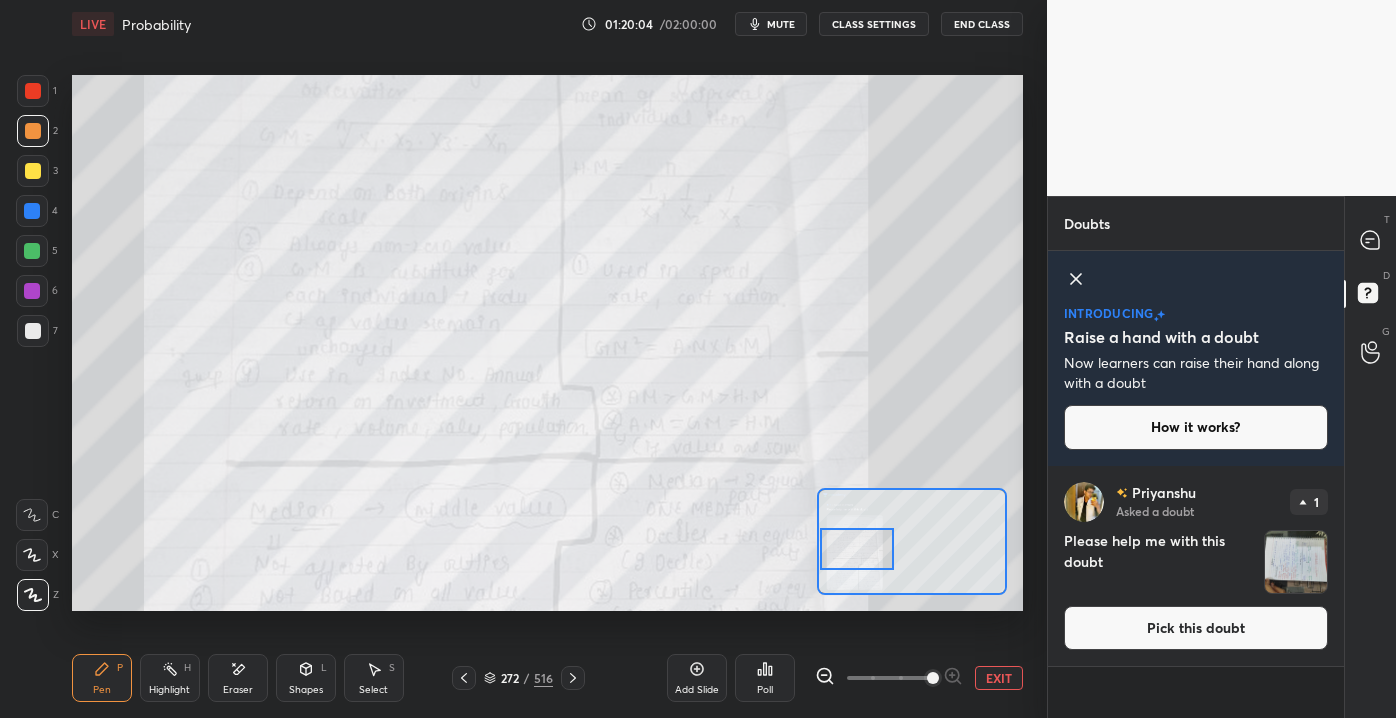 click at bounding box center (857, 548) 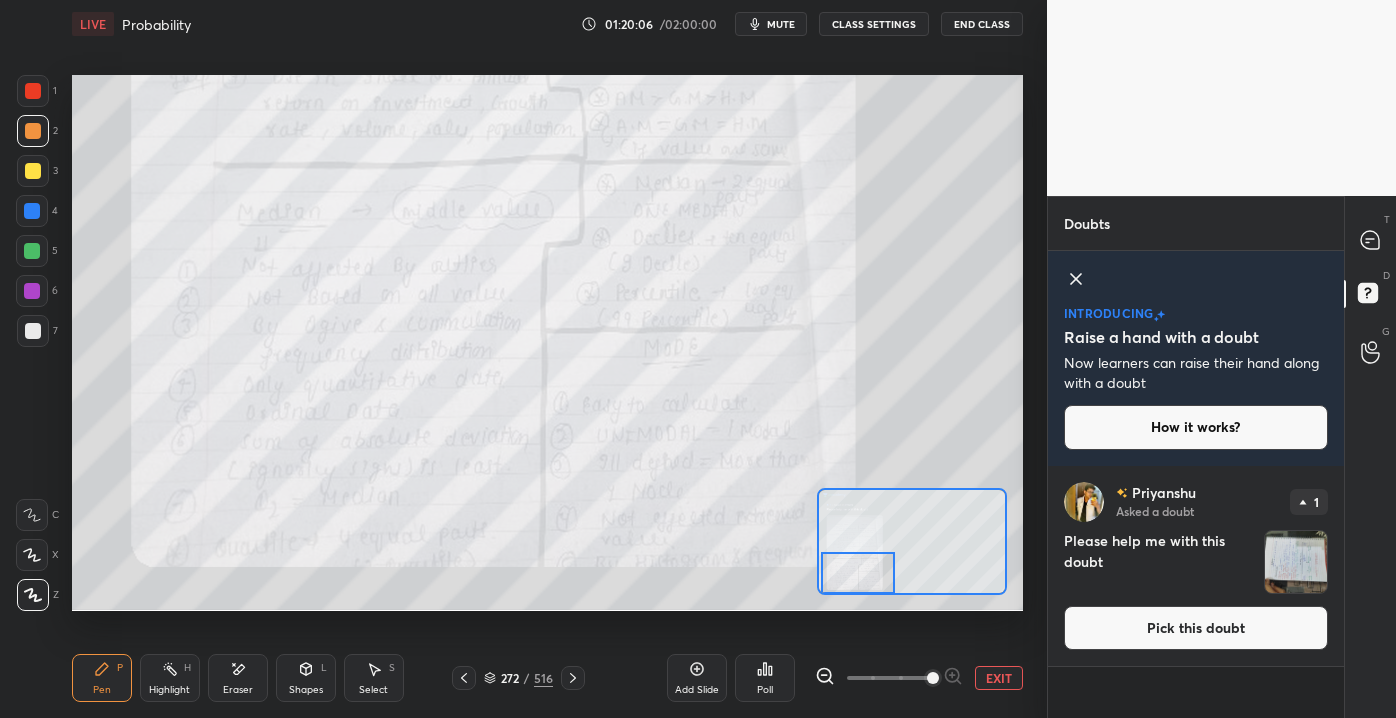 drag, startPoint x: 867, startPoint y: 534, endPoint x: 837, endPoint y: 564, distance: 42.426407 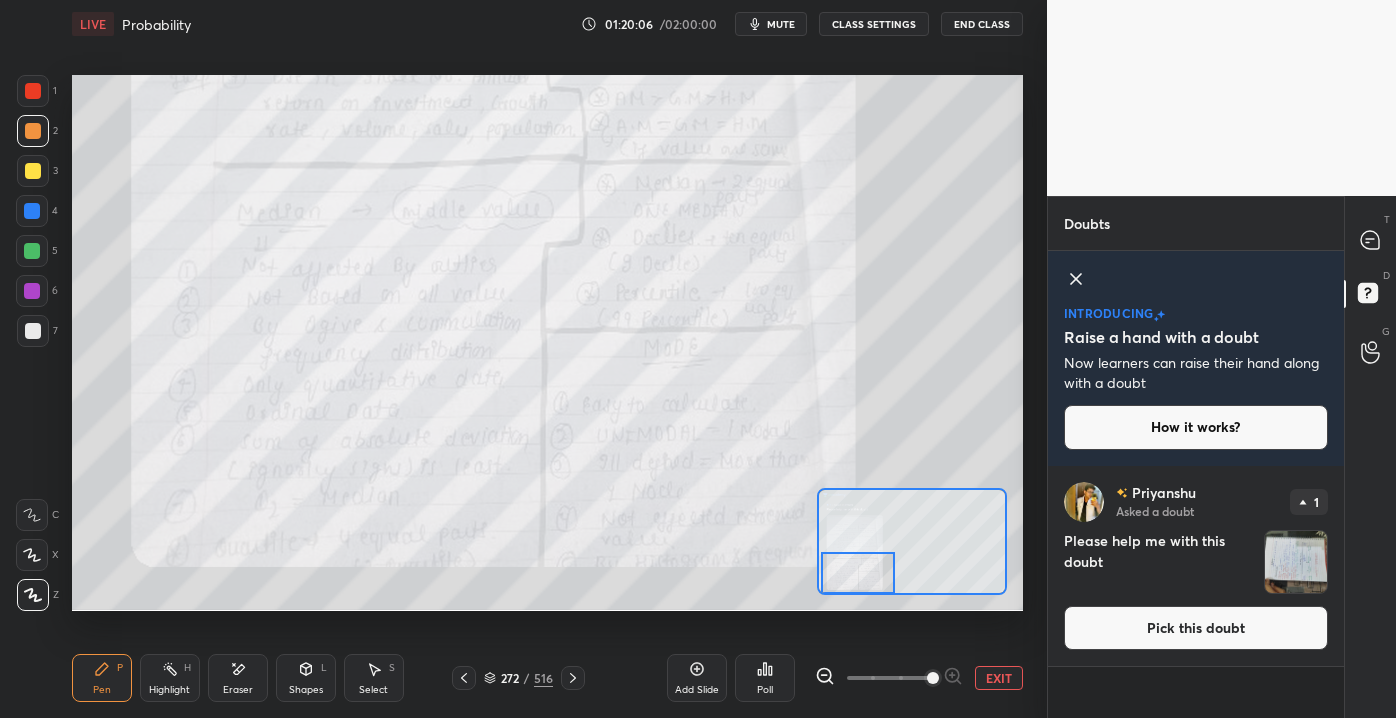 click at bounding box center [858, 572] 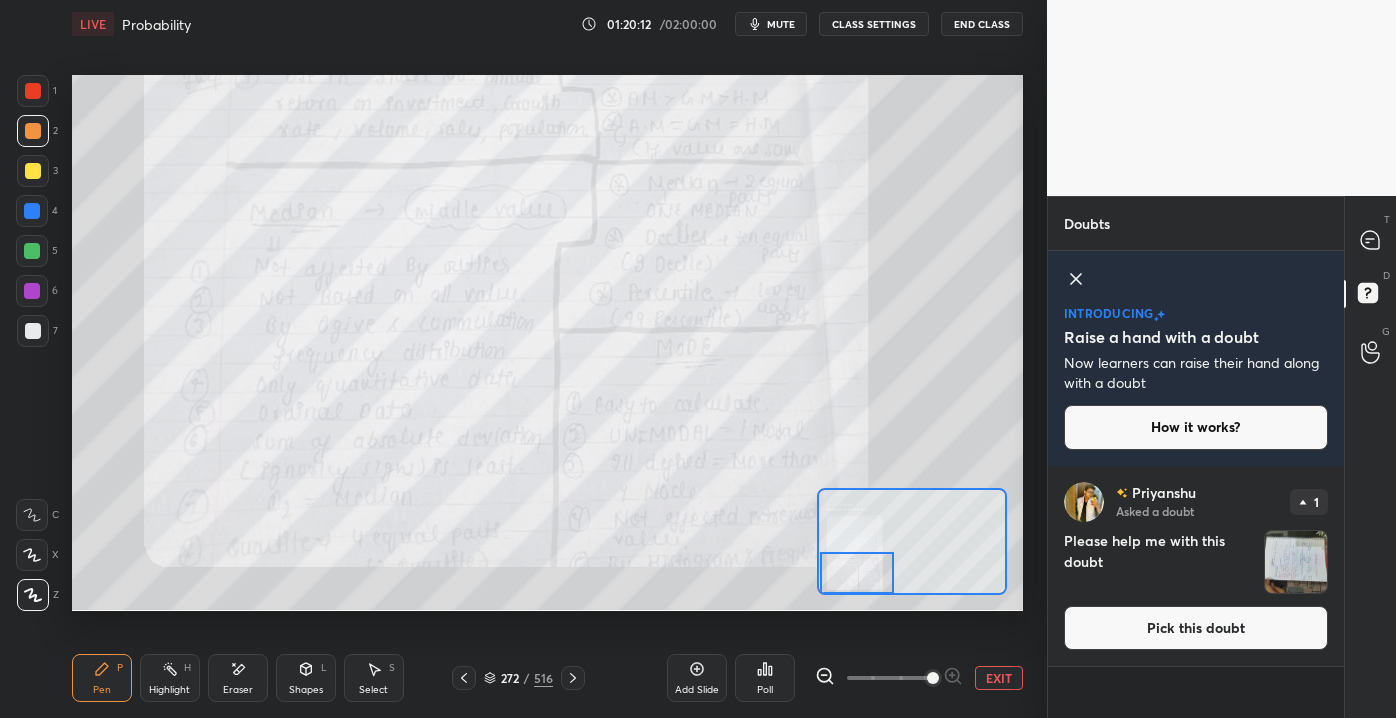 click on "Pick this doubt" at bounding box center (1196, 628) 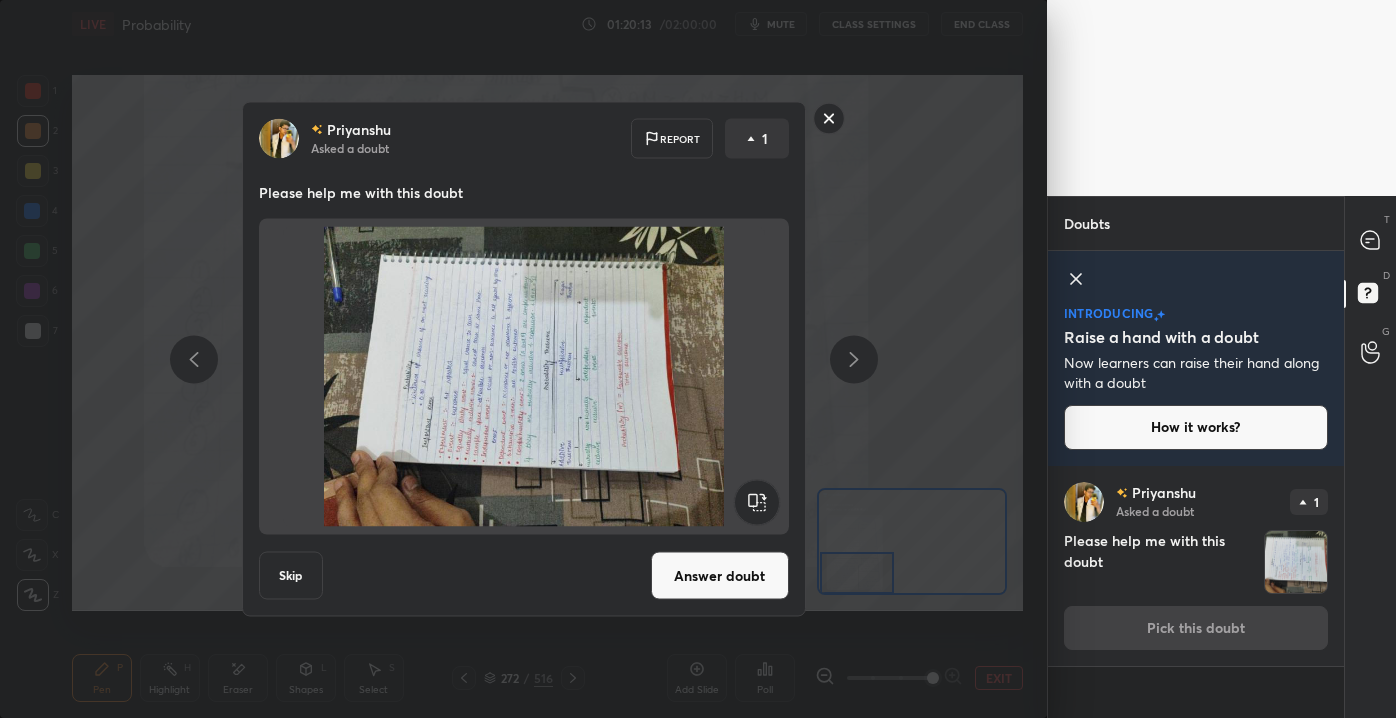 click on "Answer doubt" at bounding box center [720, 576] 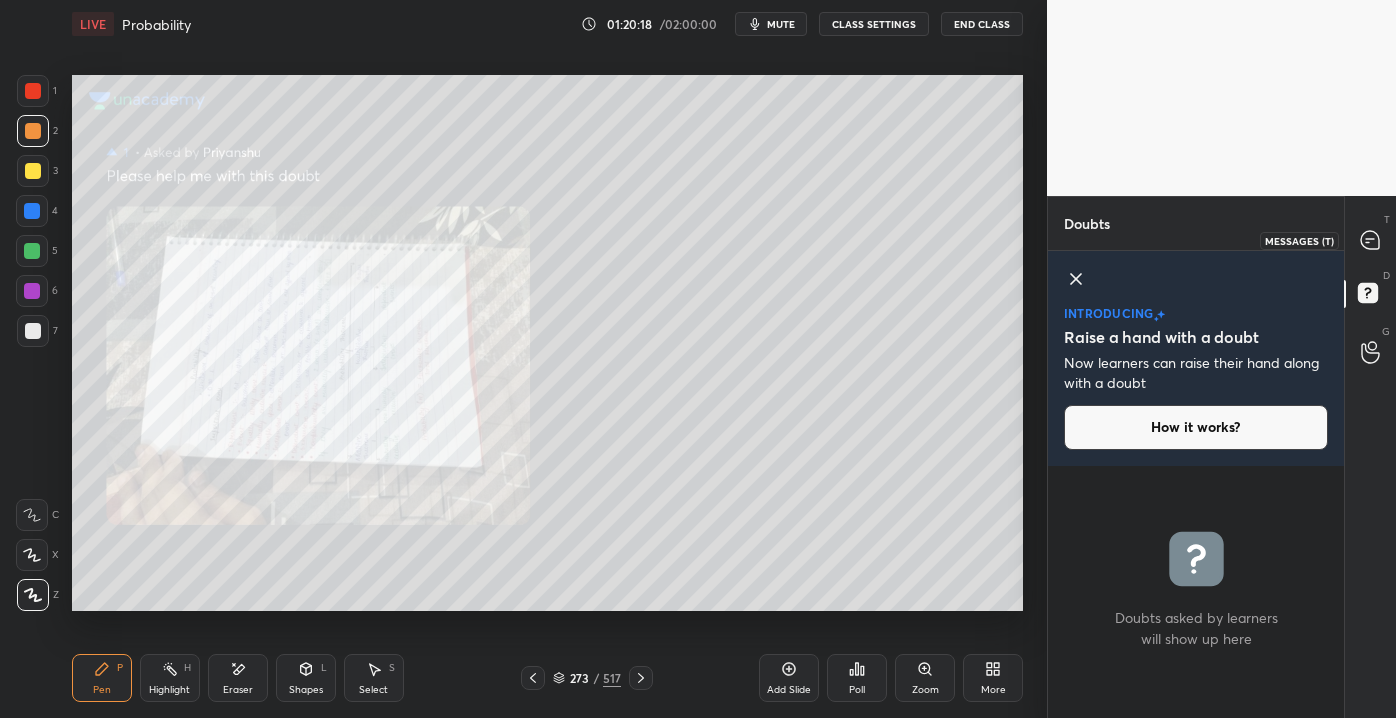 drag, startPoint x: 1376, startPoint y: 246, endPoint x: 1347, endPoint y: 292, distance: 54.378304 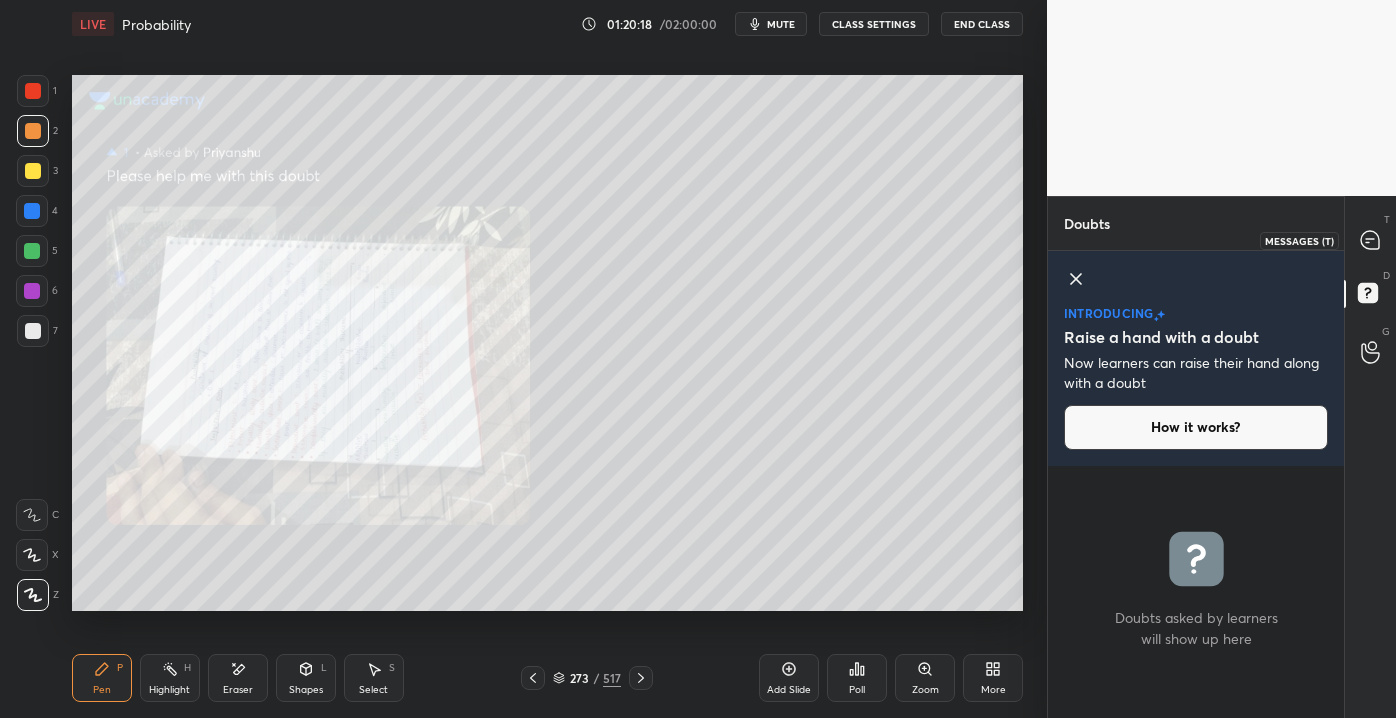 click 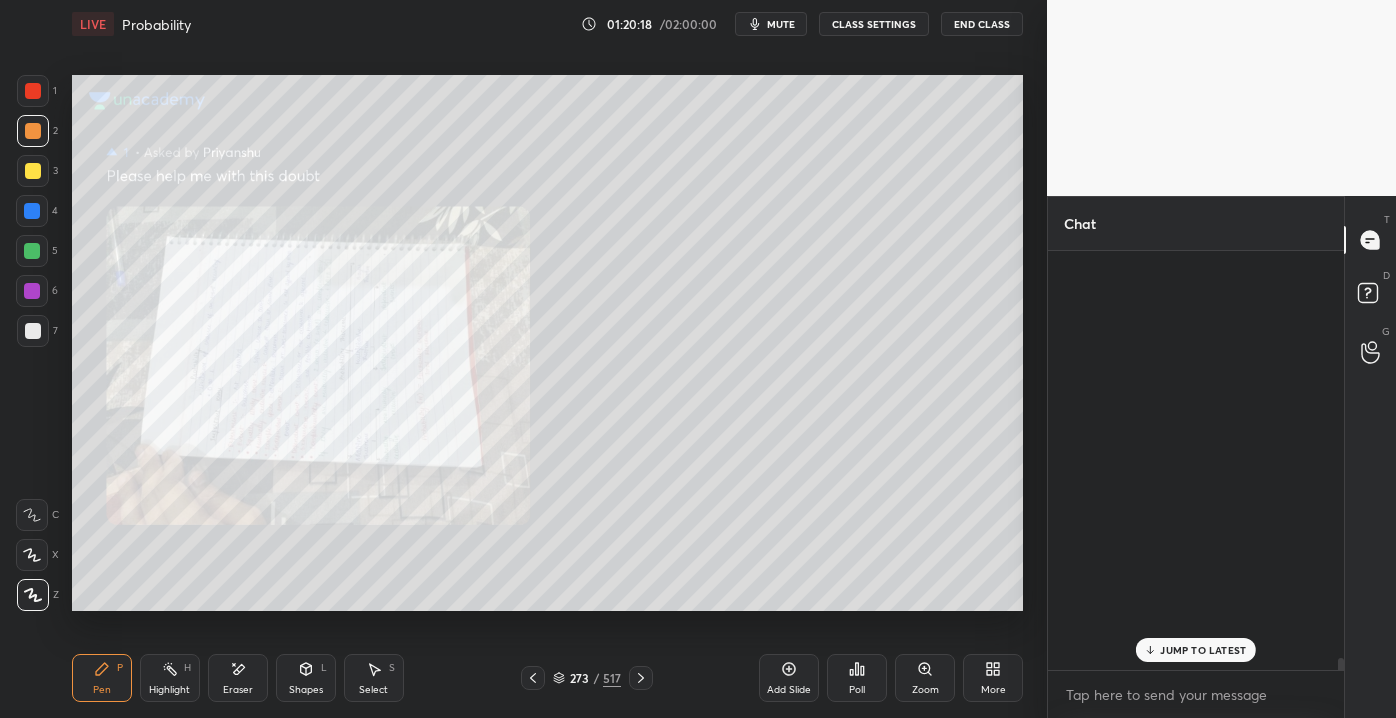 scroll, scrollTop: 14162, scrollLeft: 0, axis: vertical 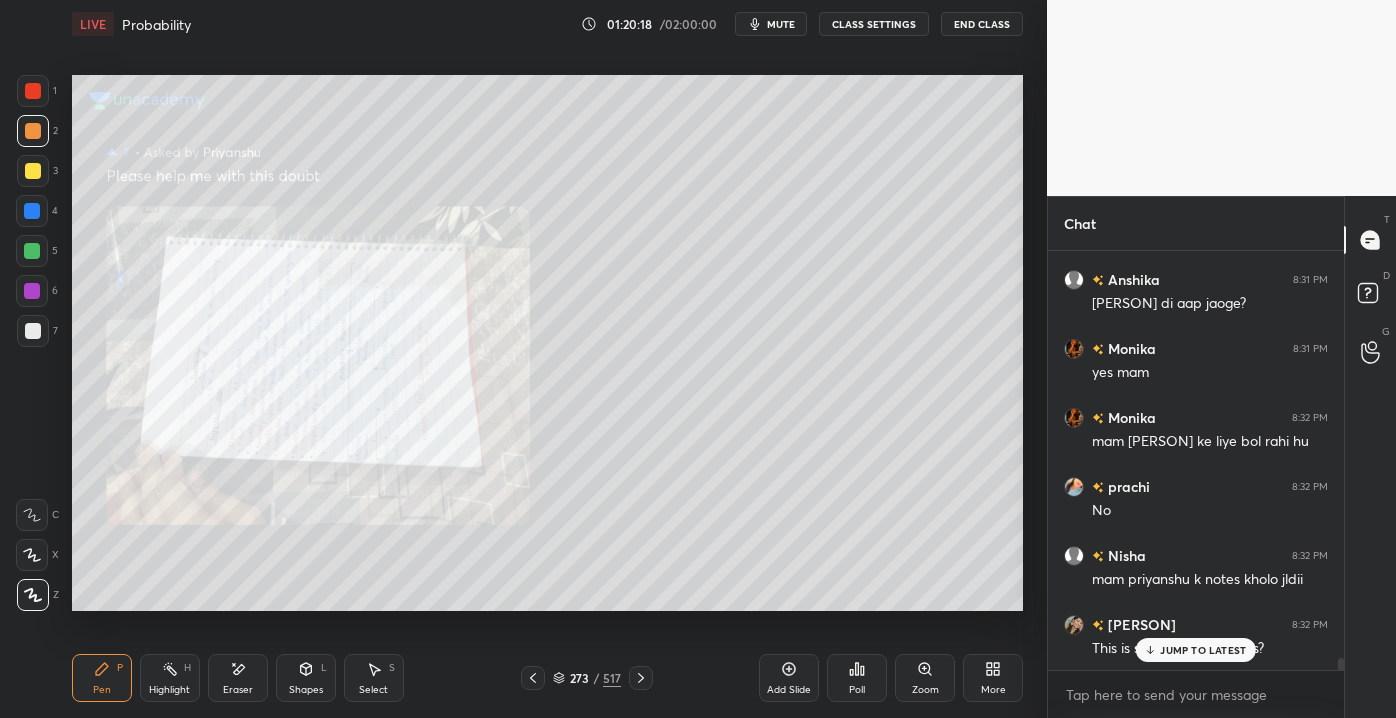 click on "JUMP TO LATEST" at bounding box center [1203, 650] 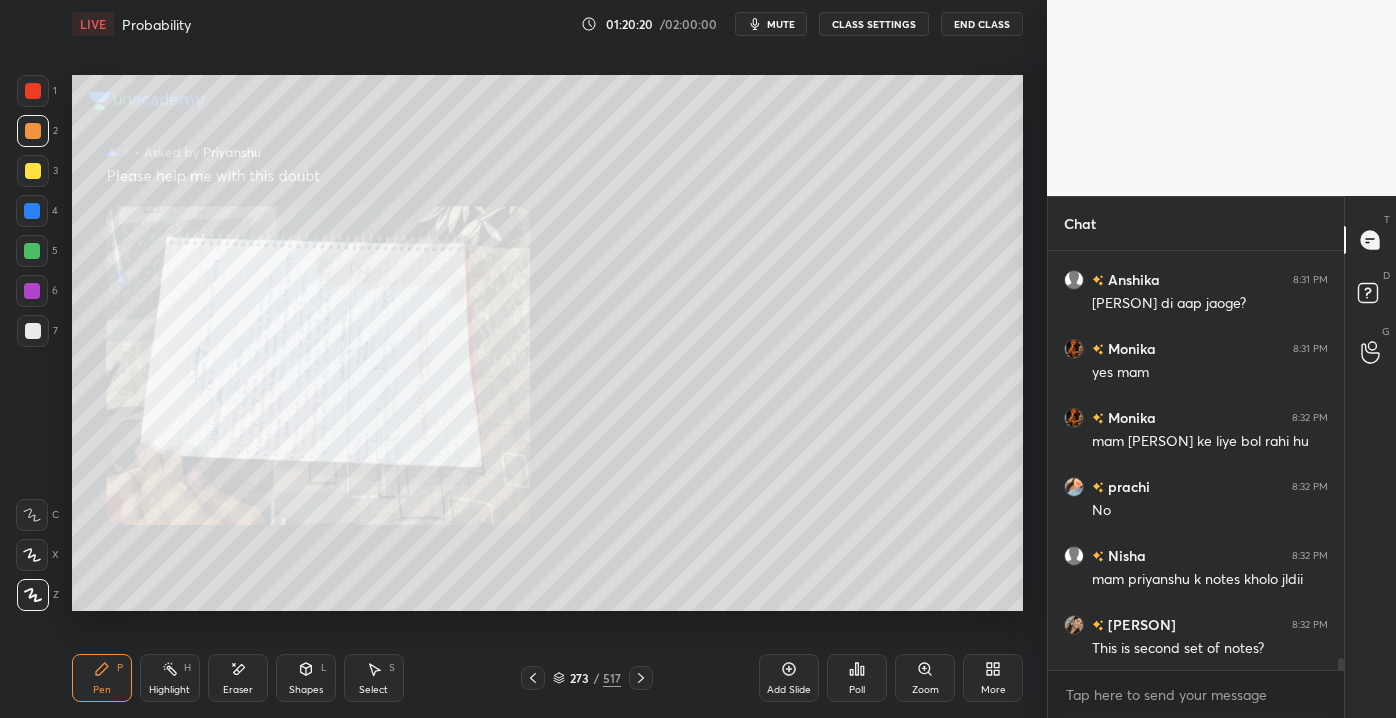 click on "Zoom" at bounding box center (925, 690) 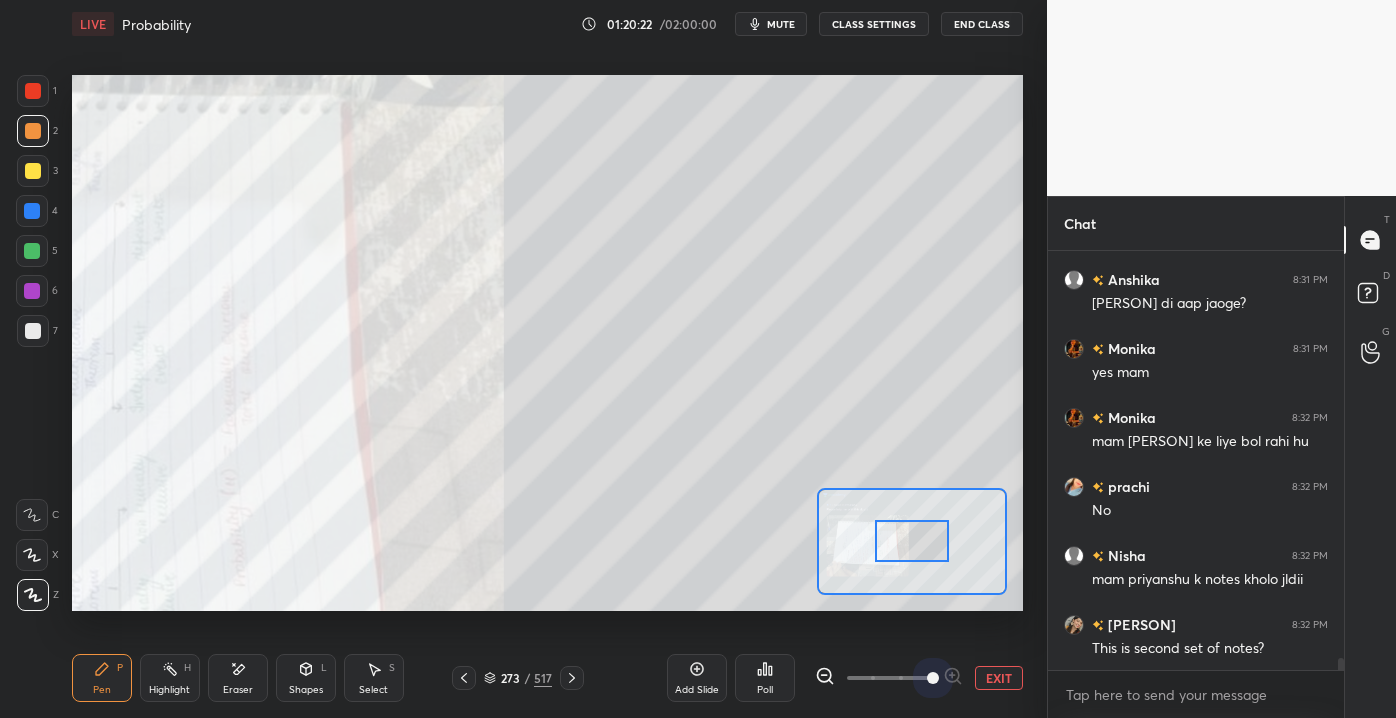 drag, startPoint x: 878, startPoint y: 674, endPoint x: 944, endPoint y: 671, distance: 66.068146 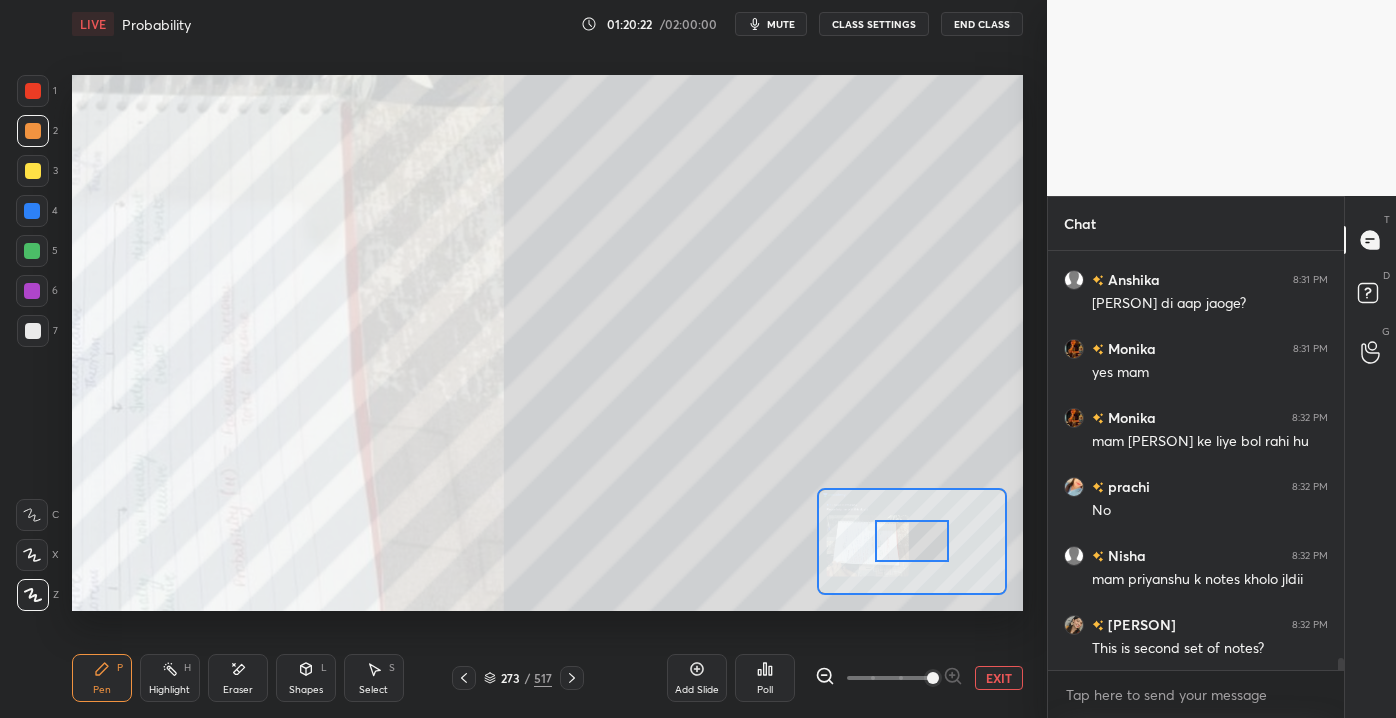 click at bounding box center (889, 678) 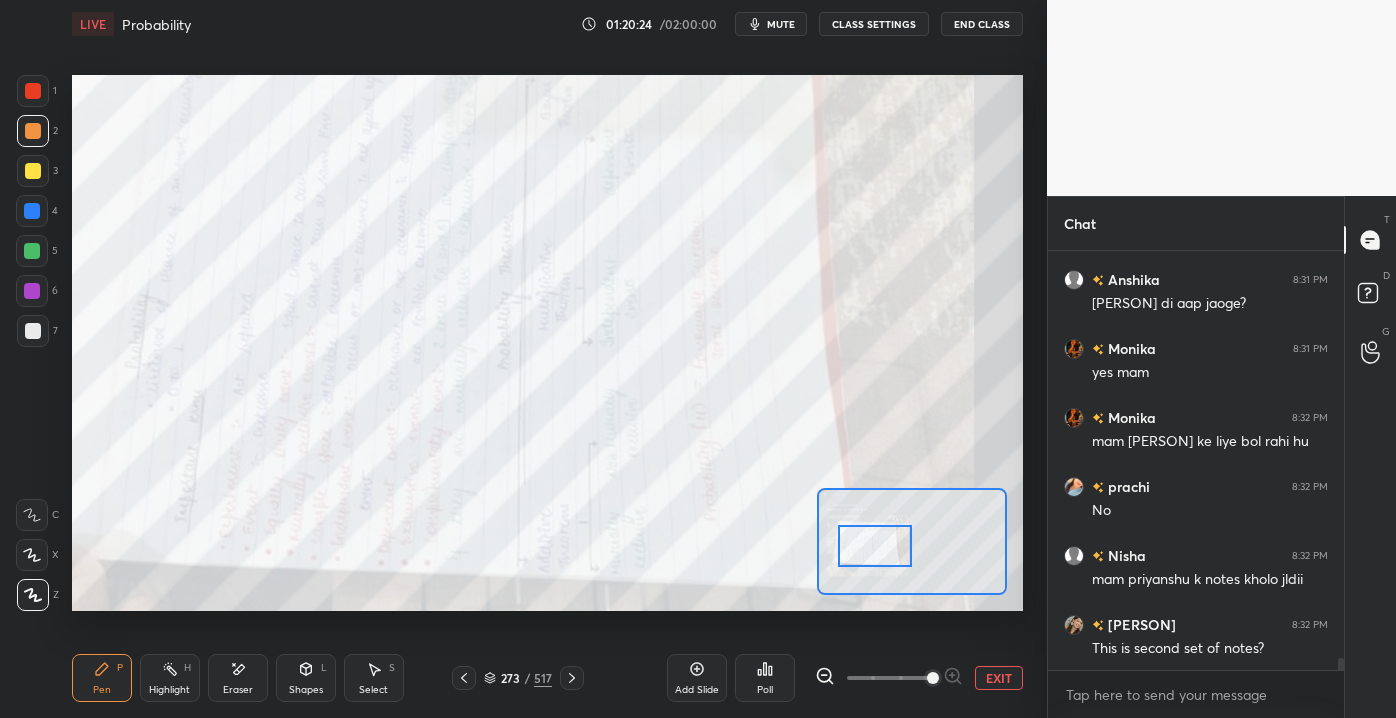 drag, startPoint x: 904, startPoint y: 552, endPoint x: 867, endPoint y: 558, distance: 37.48333 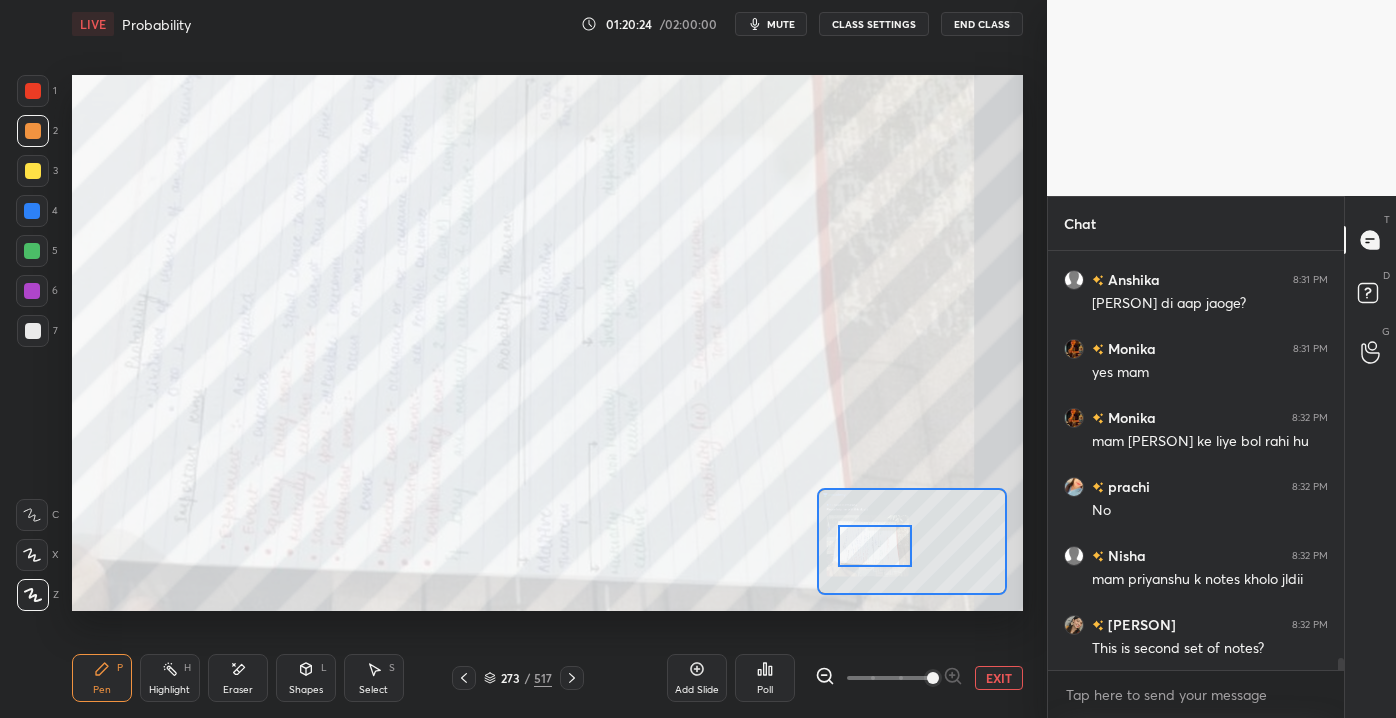 click at bounding box center [875, 545] 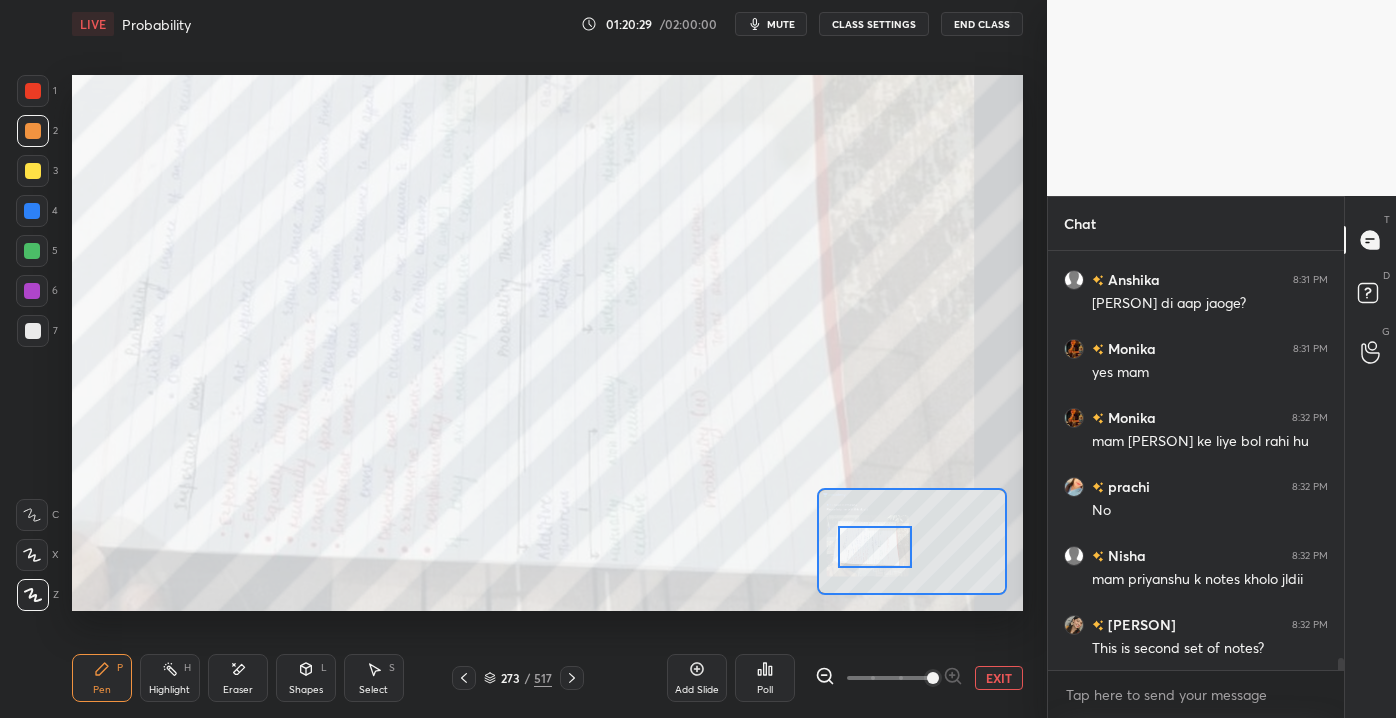 click at bounding box center [33, 91] 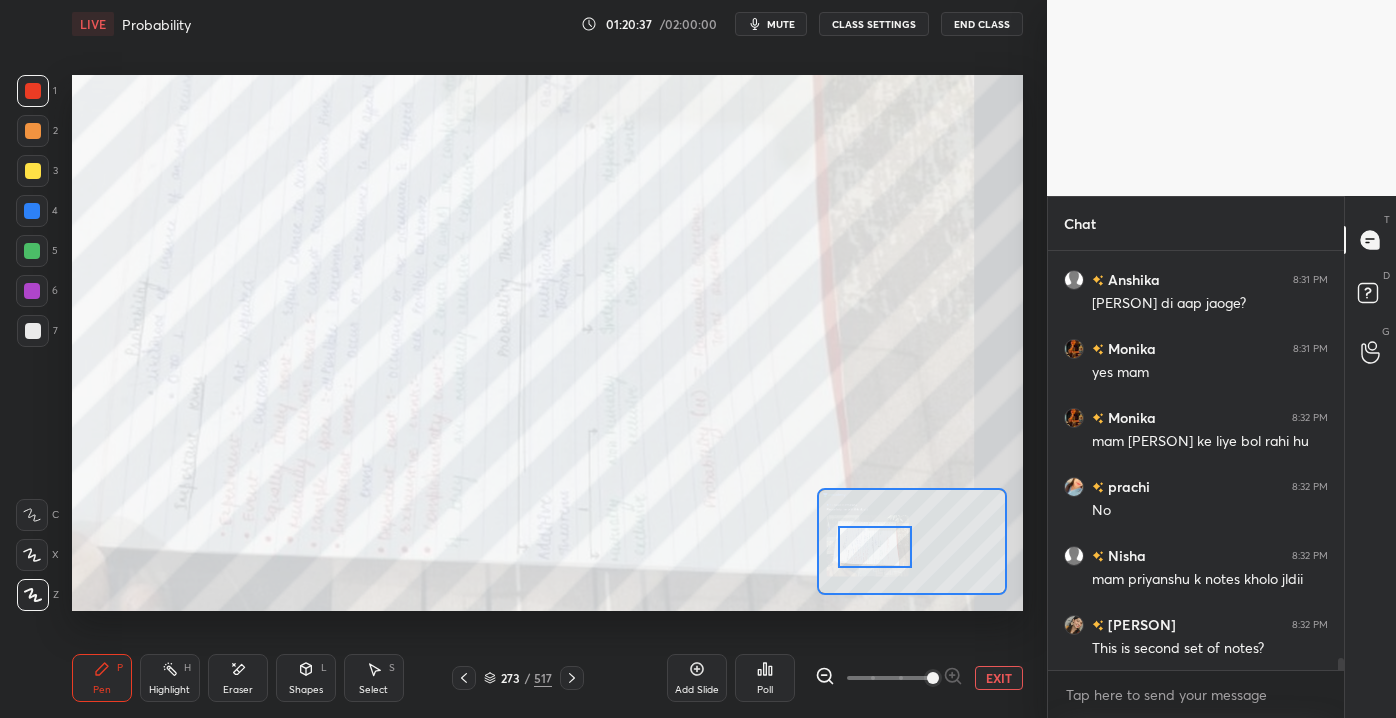 scroll, scrollTop: 14232, scrollLeft: 0, axis: vertical 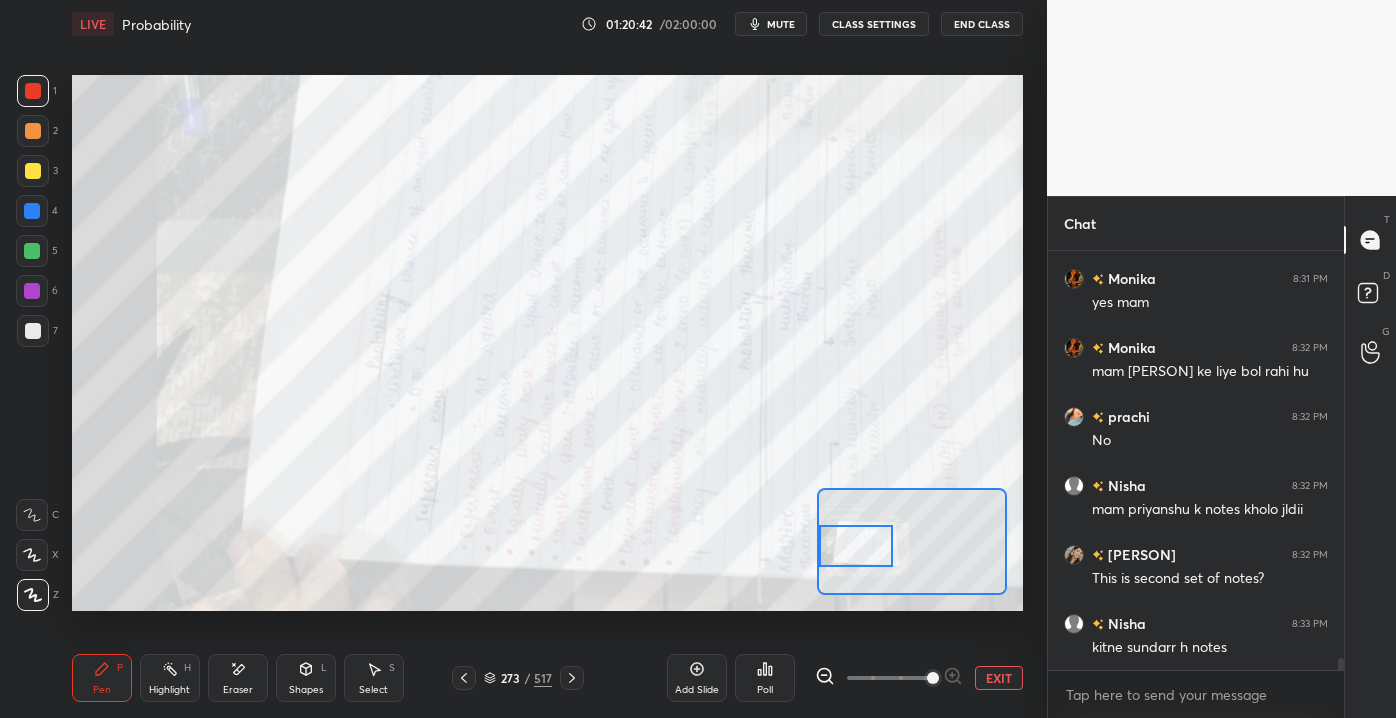 drag, startPoint x: 890, startPoint y: 552, endPoint x: 876, endPoint y: 564, distance: 18.439089 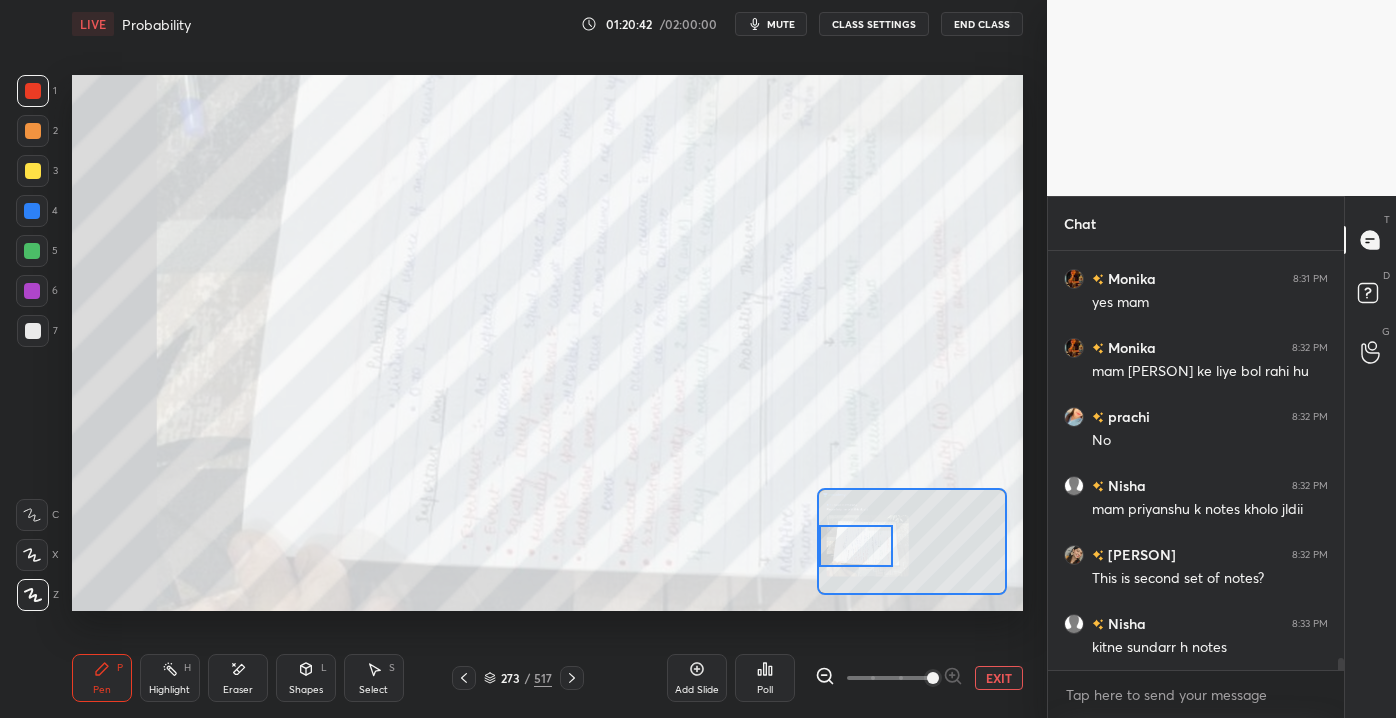 click at bounding box center (856, 545) 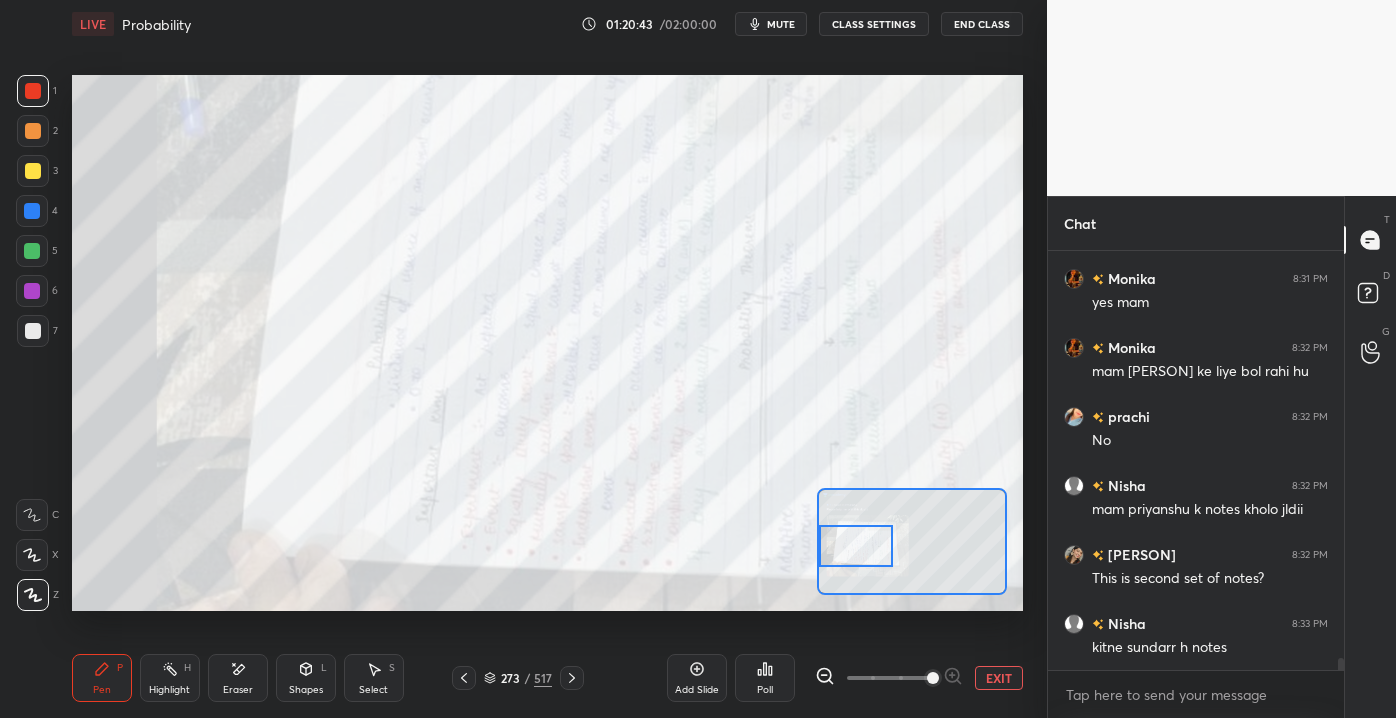 click at bounding box center (33, 171) 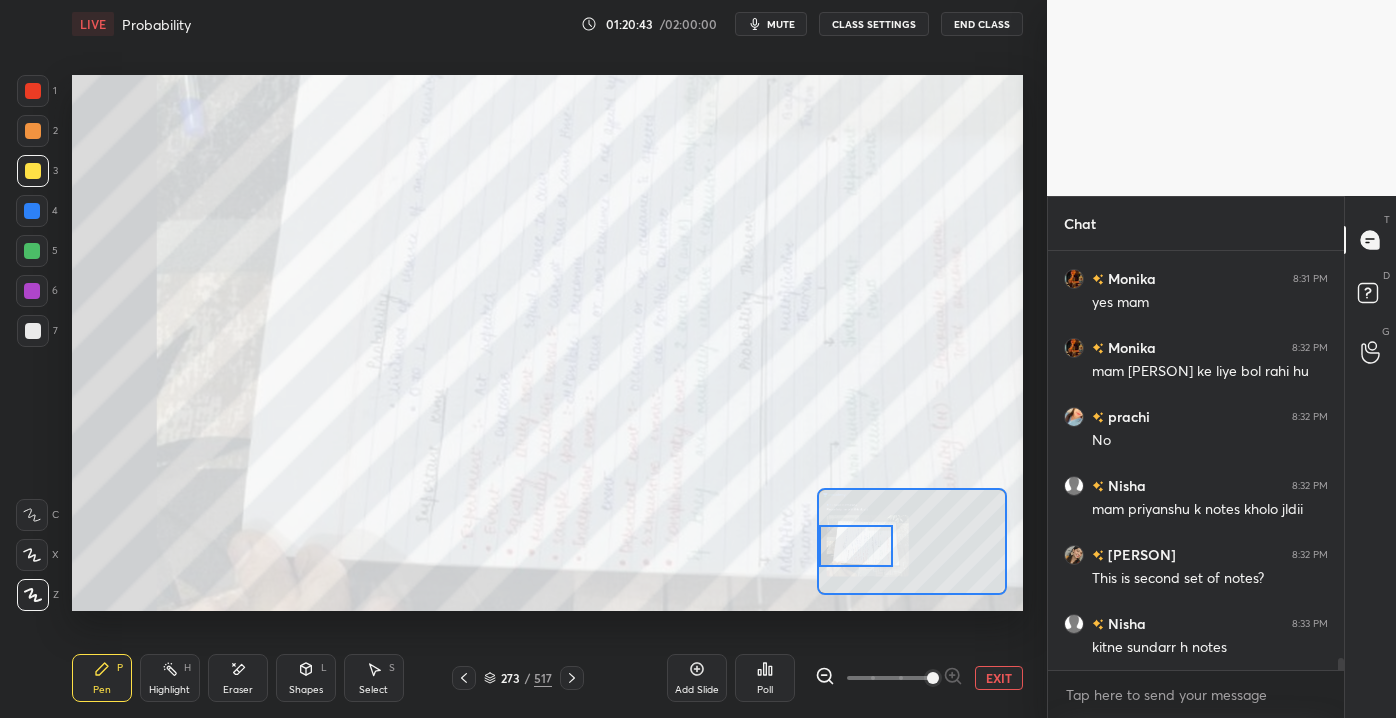 scroll, scrollTop: 14301, scrollLeft: 0, axis: vertical 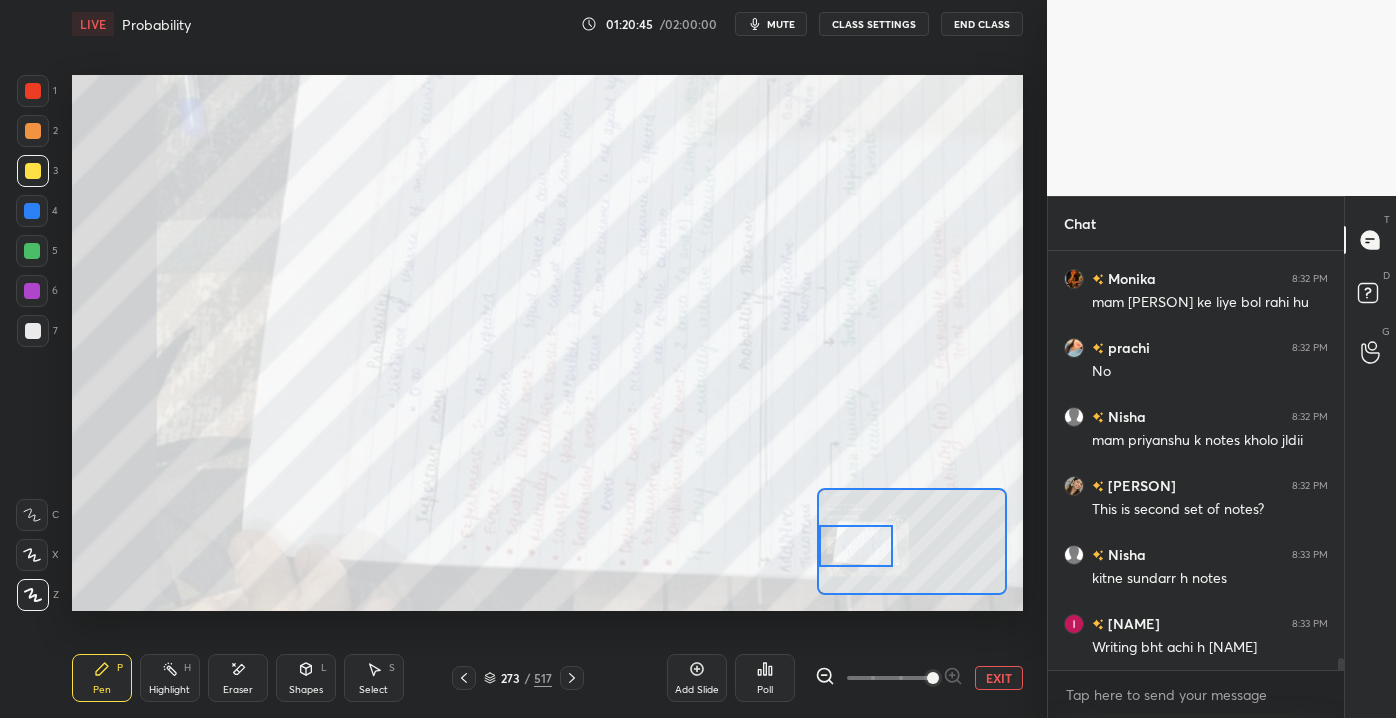 click on "EXIT" at bounding box center [999, 678] 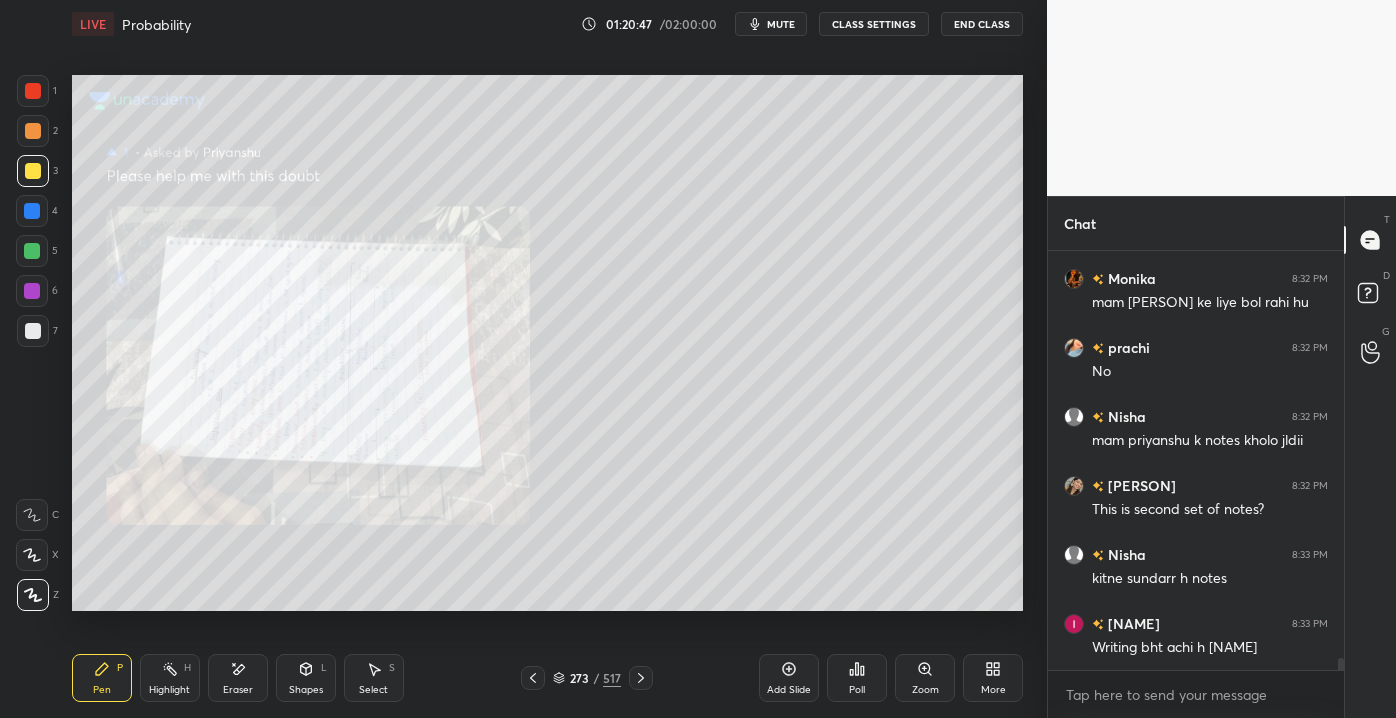 drag, startPoint x: 29, startPoint y: 225, endPoint x: 48, endPoint y: 226, distance: 19.026299 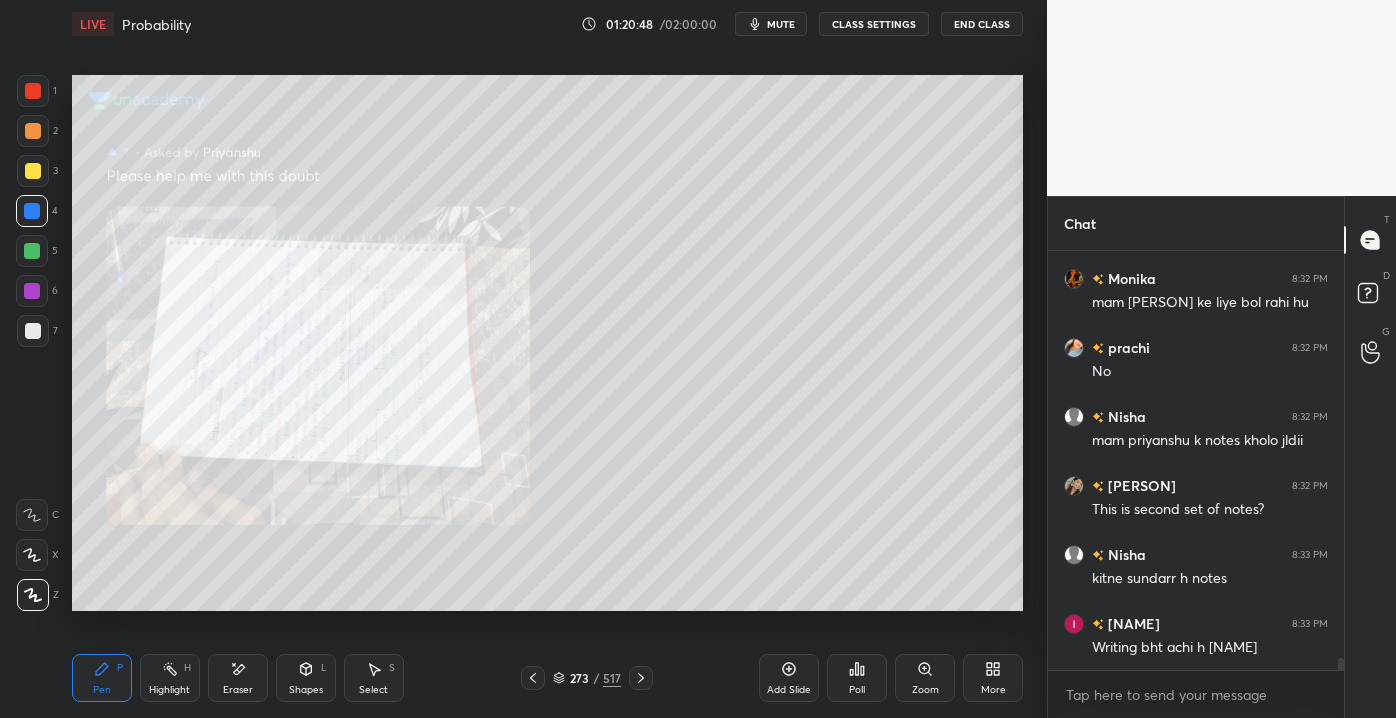 click at bounding box center [33, 171] 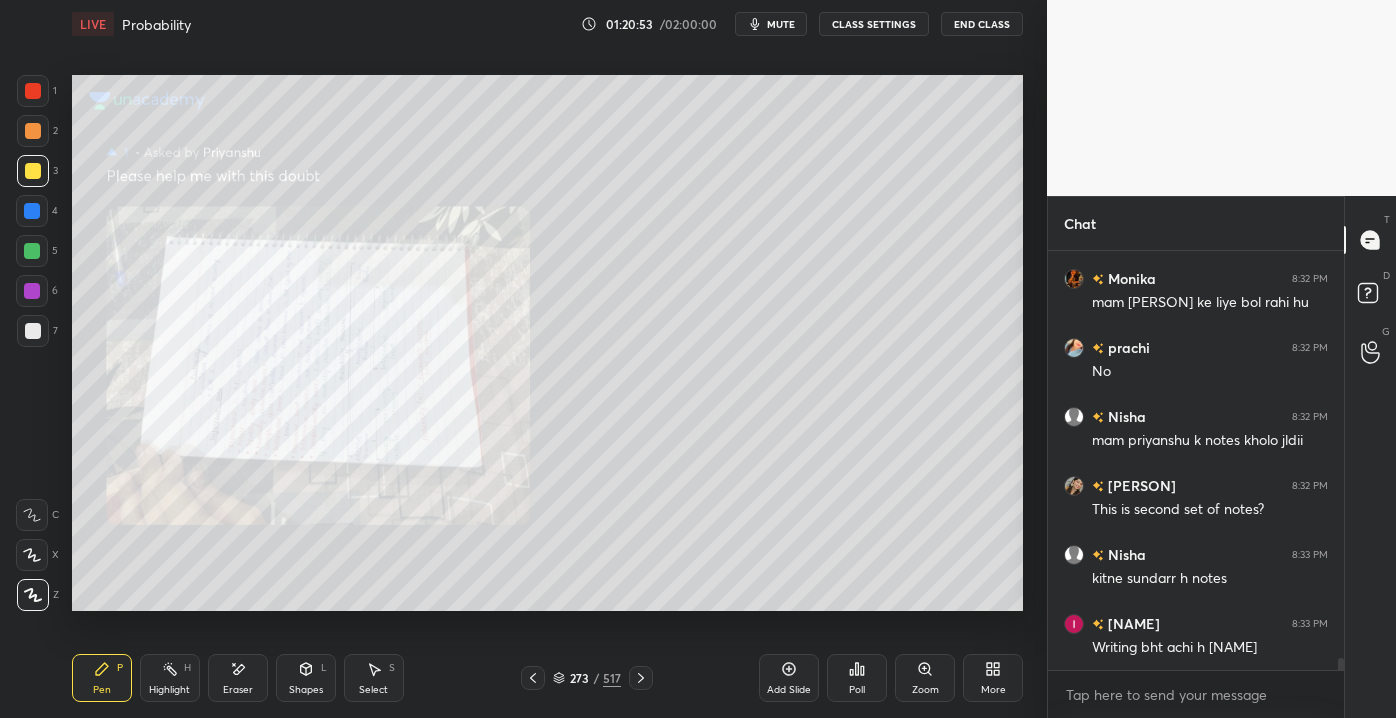 click at bounding box center (33, 91) 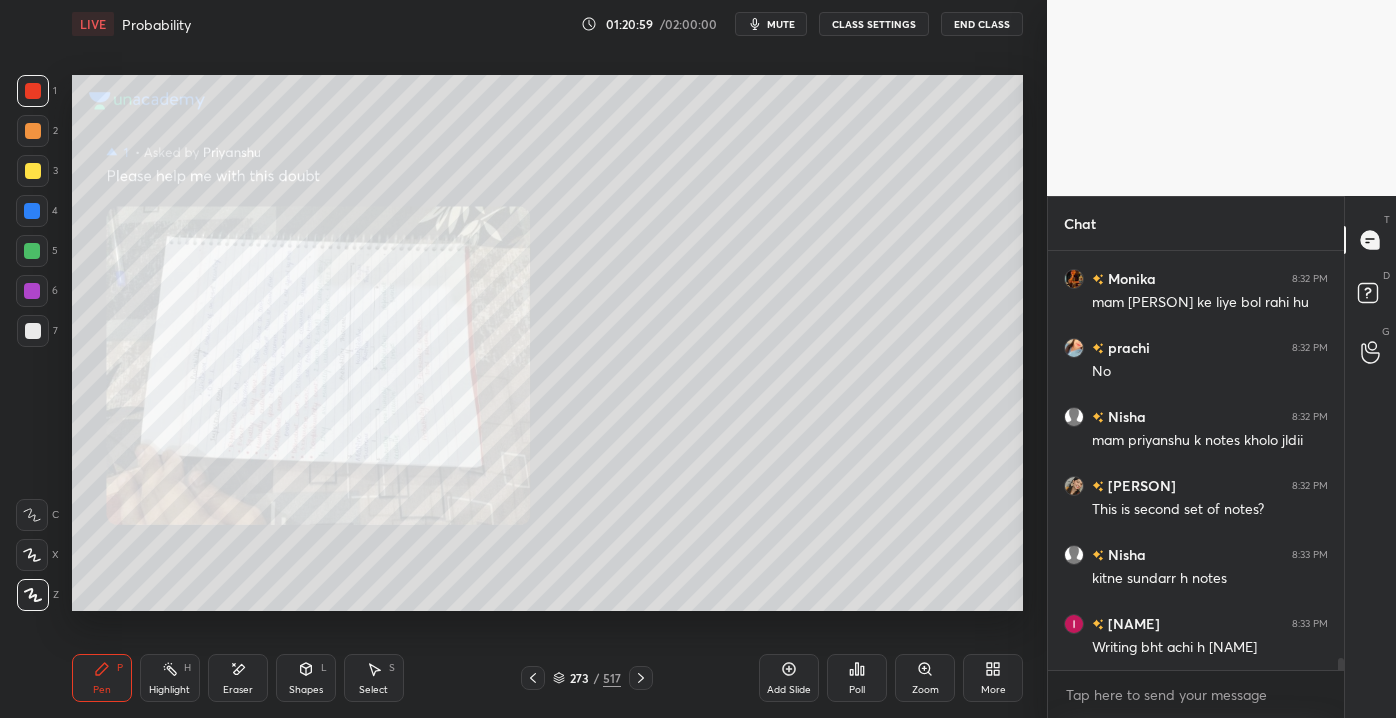 scroll, scrollTop: 14386, scrollLeft: 0, axis: vertical 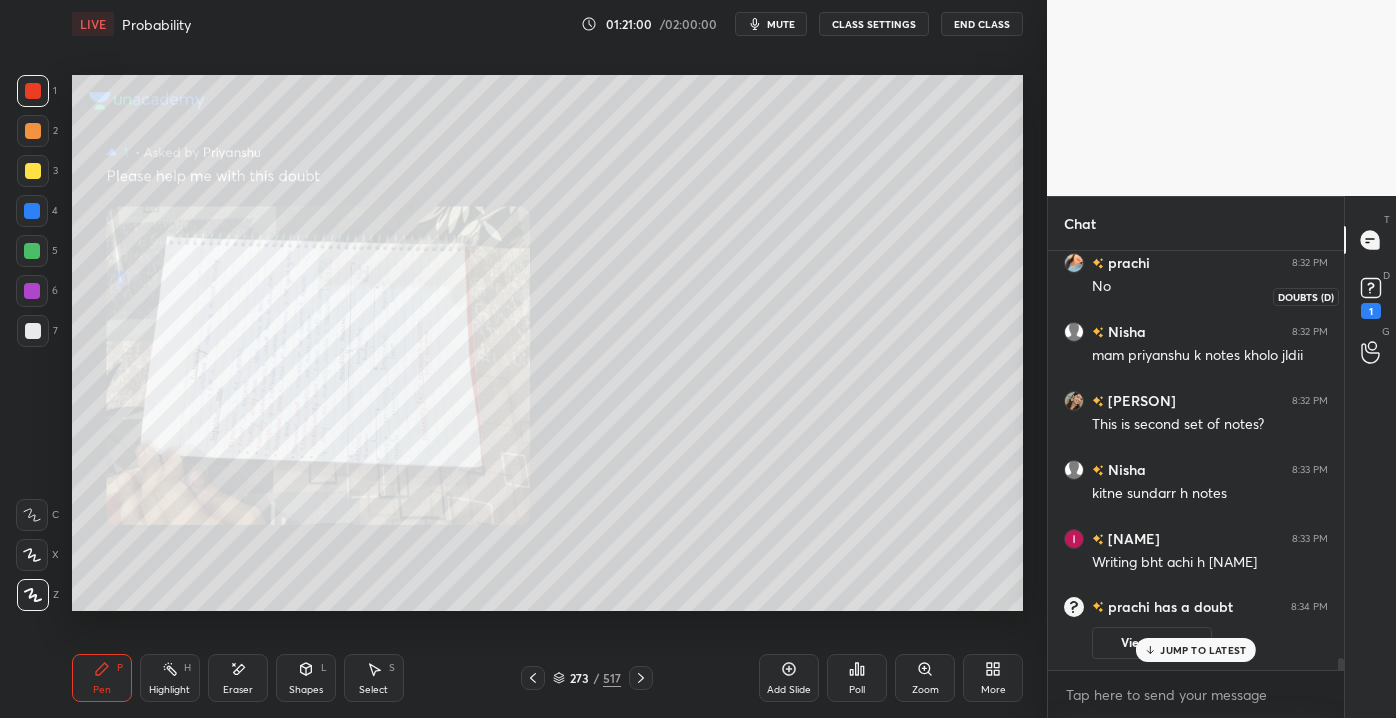 click on "1" at bounding box center (1371, 311) 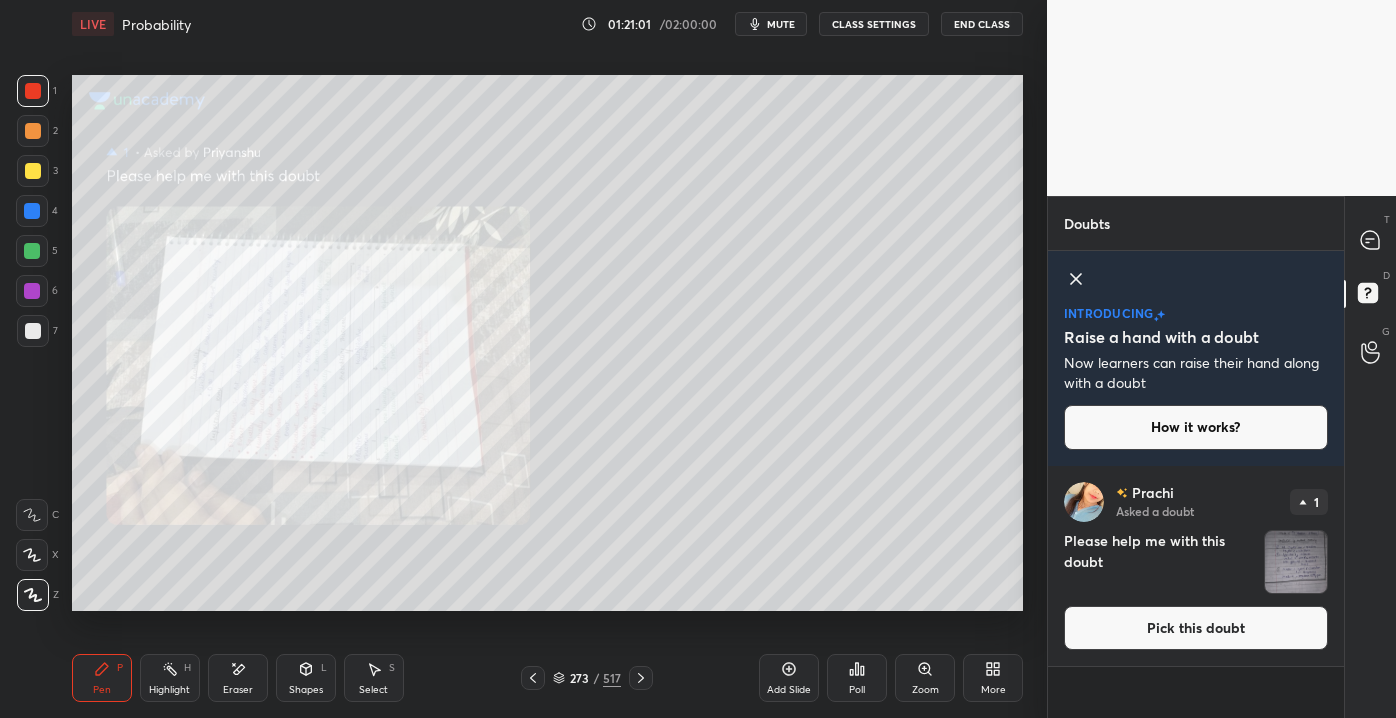 drag, startPoint x: 1126, startPoint y: 620, endPoint x: 1137, endPoint y: 618, distance: 11.18034 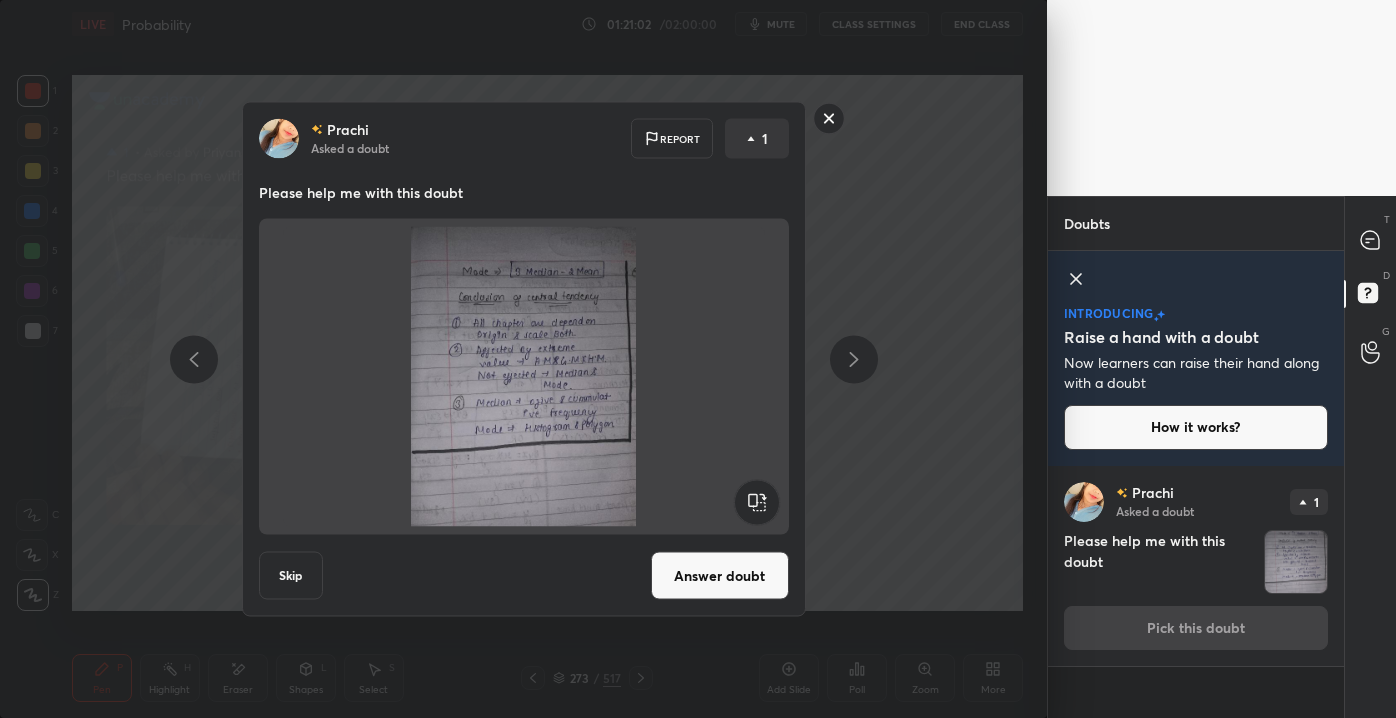 click on "Answer doubt" at bounding box center (720, 576) 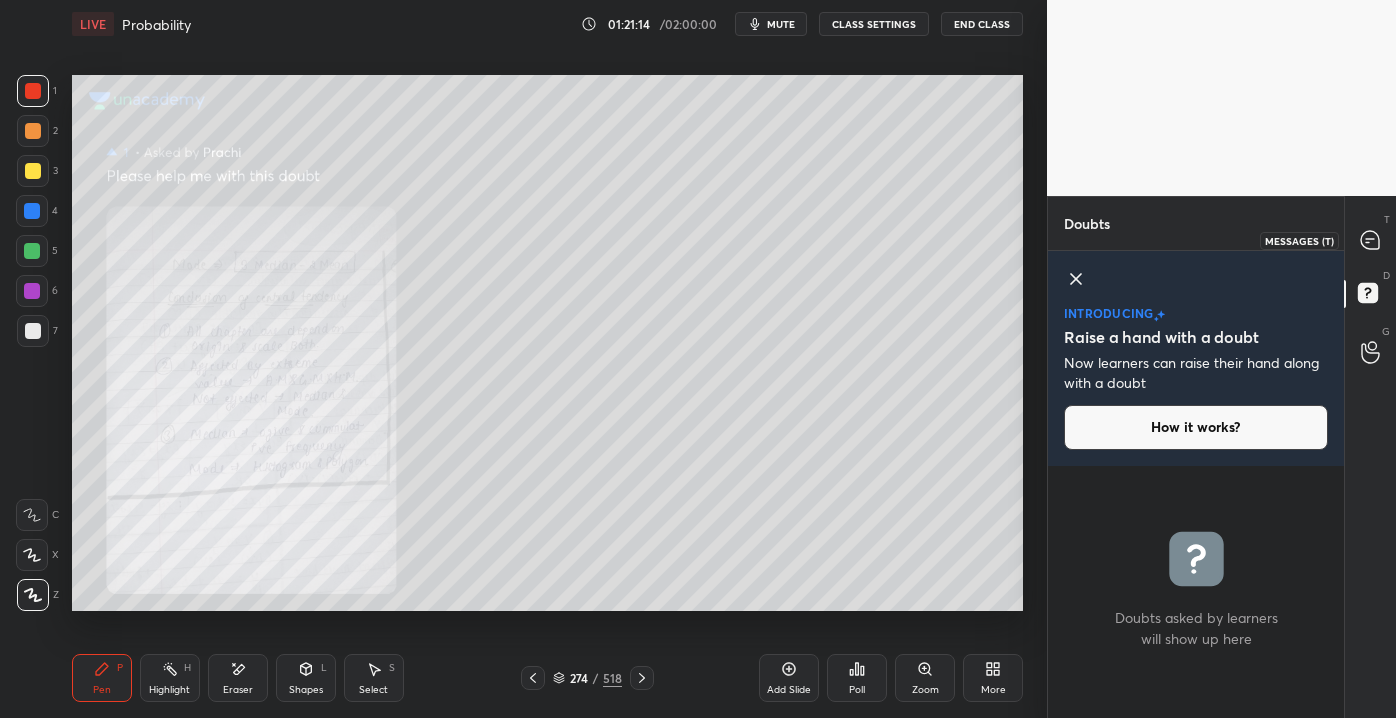 click 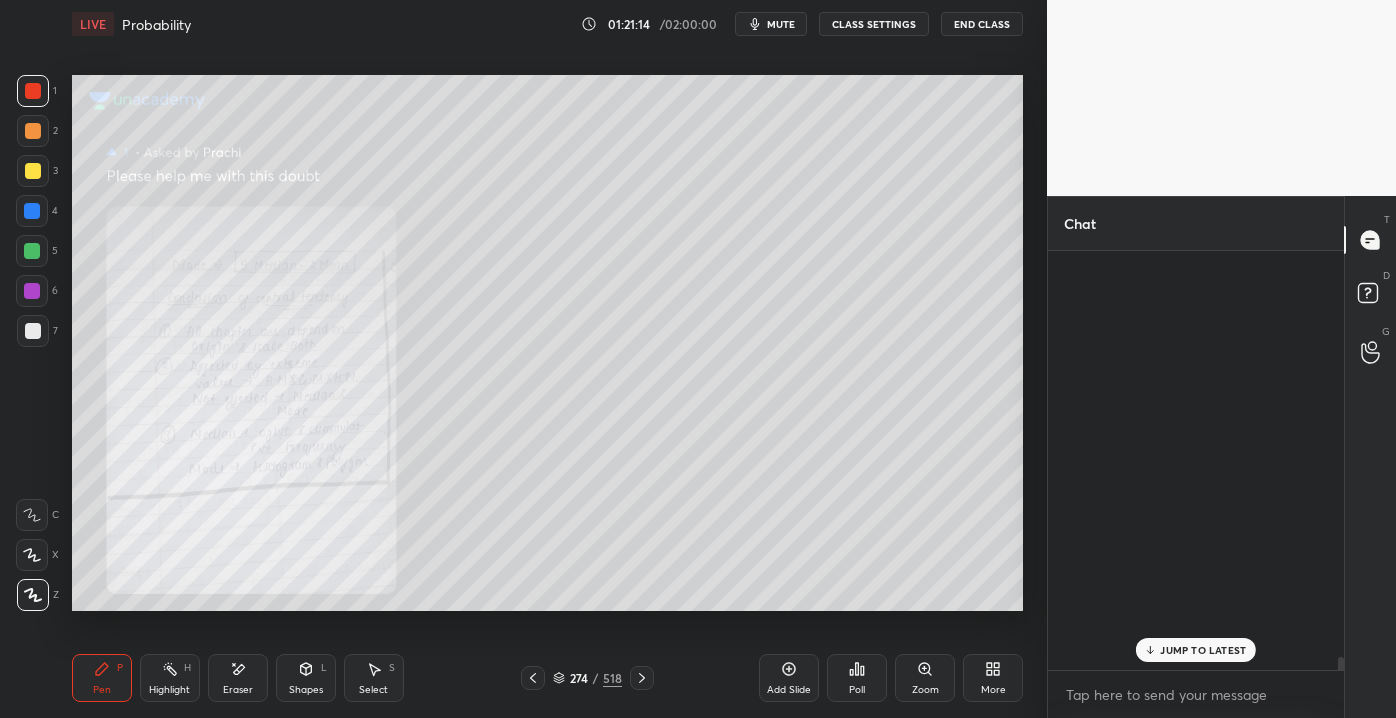 scroll, scrollTop: 14164, scrollLeft: 0, axis: vertical 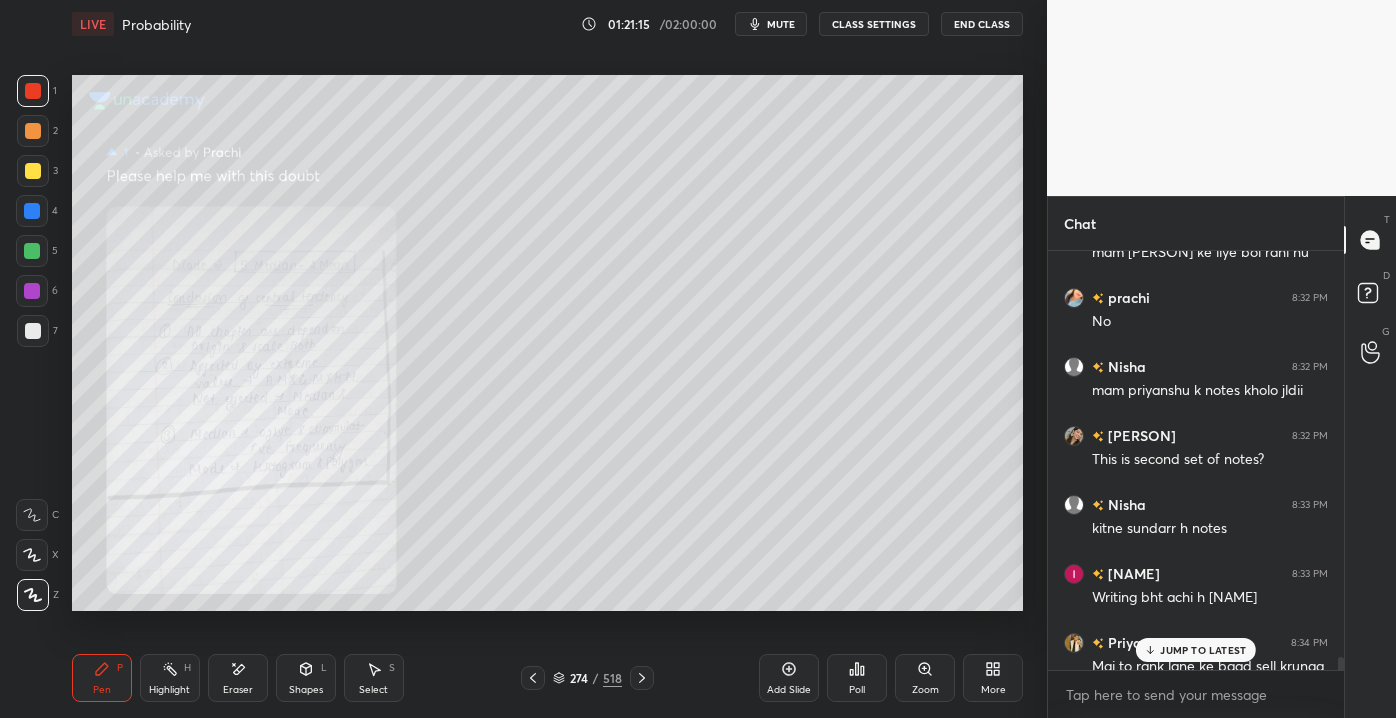 click on "JUMP TO LATEST" at bounding box center (1203, 650) 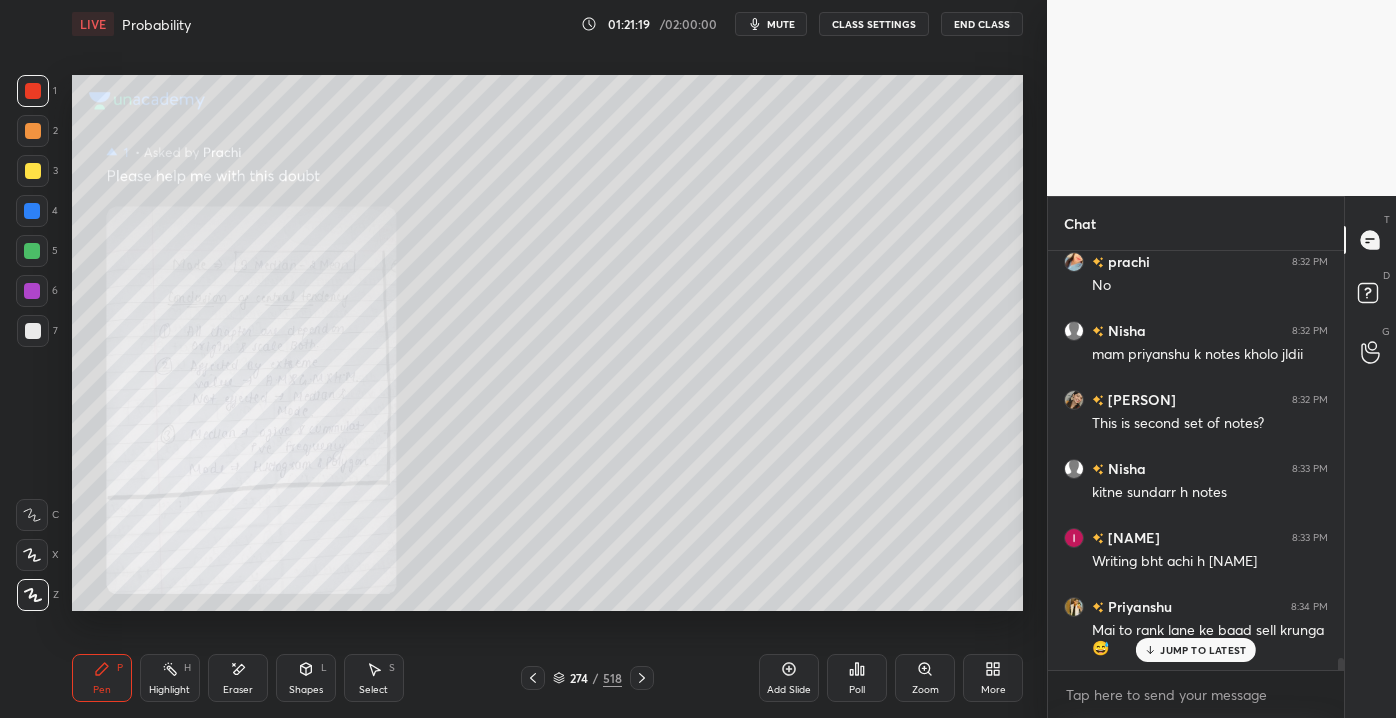 scroll, scrollTop: 14269, scrollLeft: 0, axis: vertical 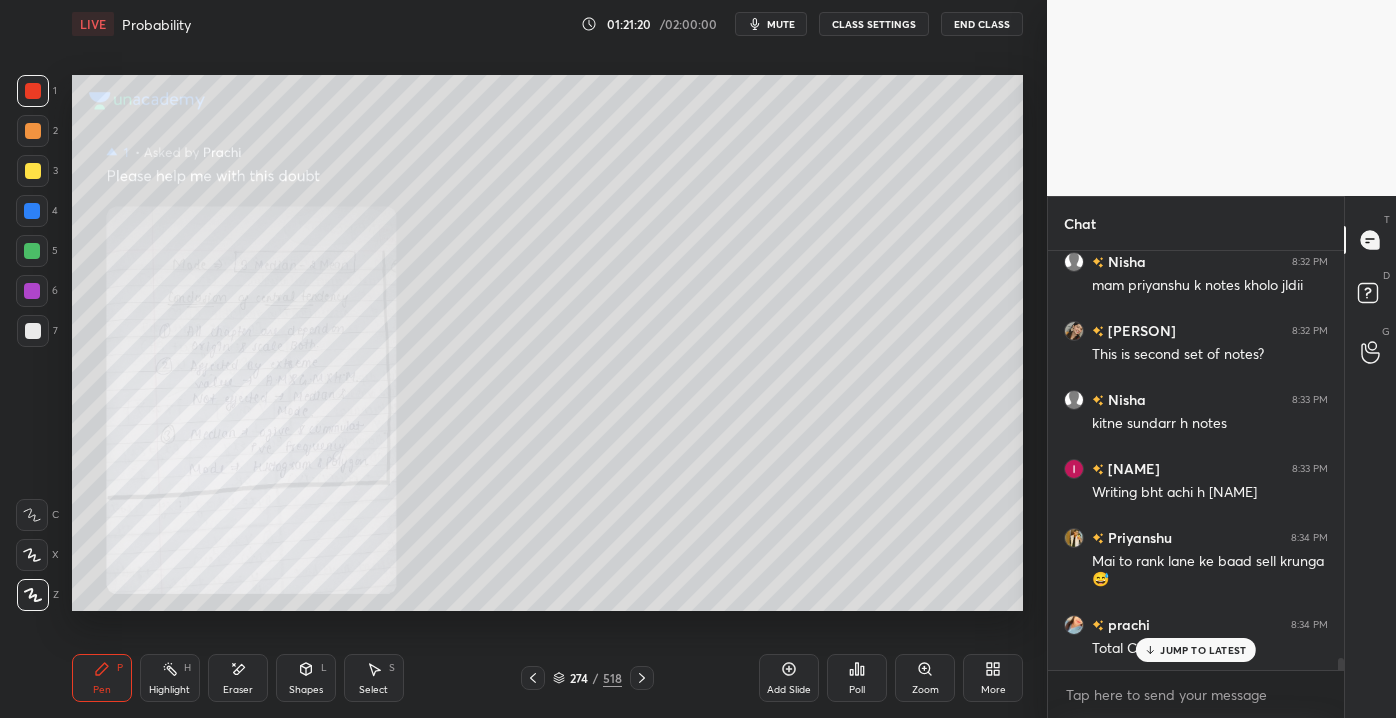 click on "JUMP TO LATEST" at bounding box center [1196, 650] 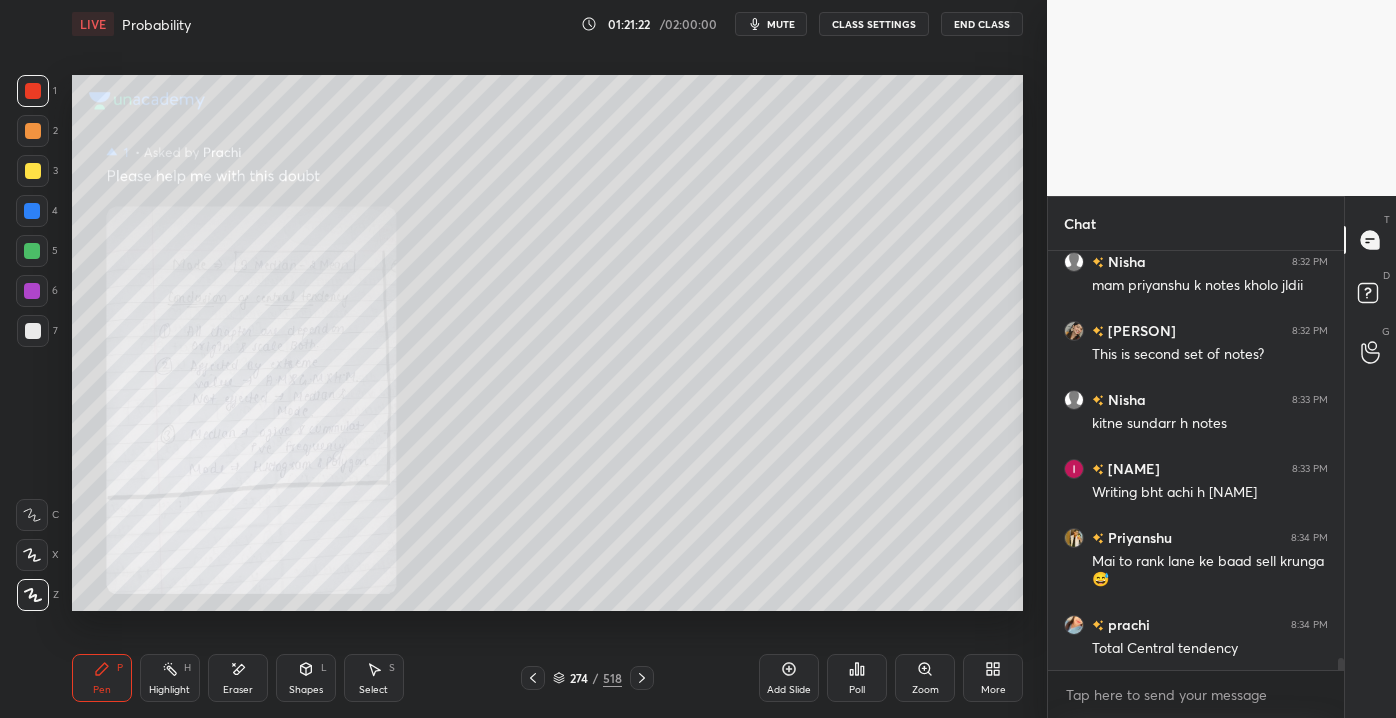drag, startPoint x: 24, startPoint y: 331, endPoint x: 21, endPoint y: 321, distance: 10.440307 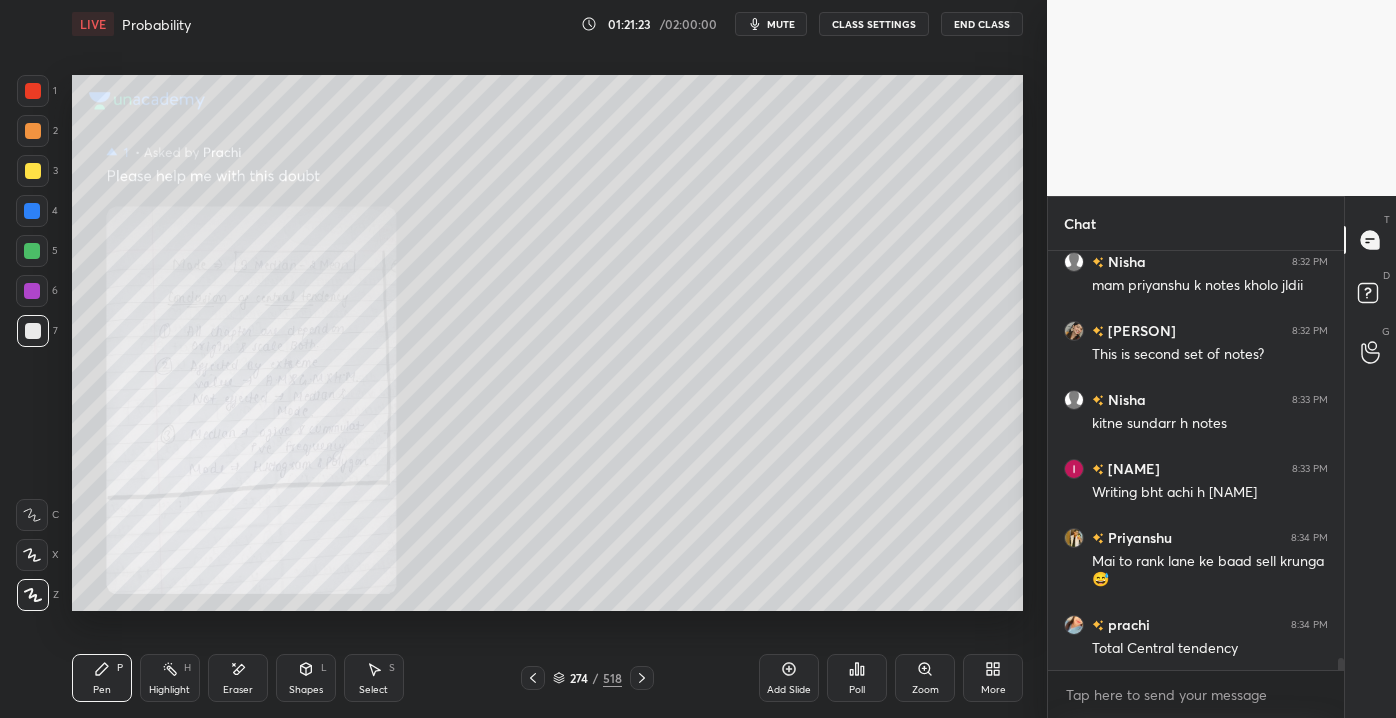 click on "Add Slide" at bounding box center [789, 678] 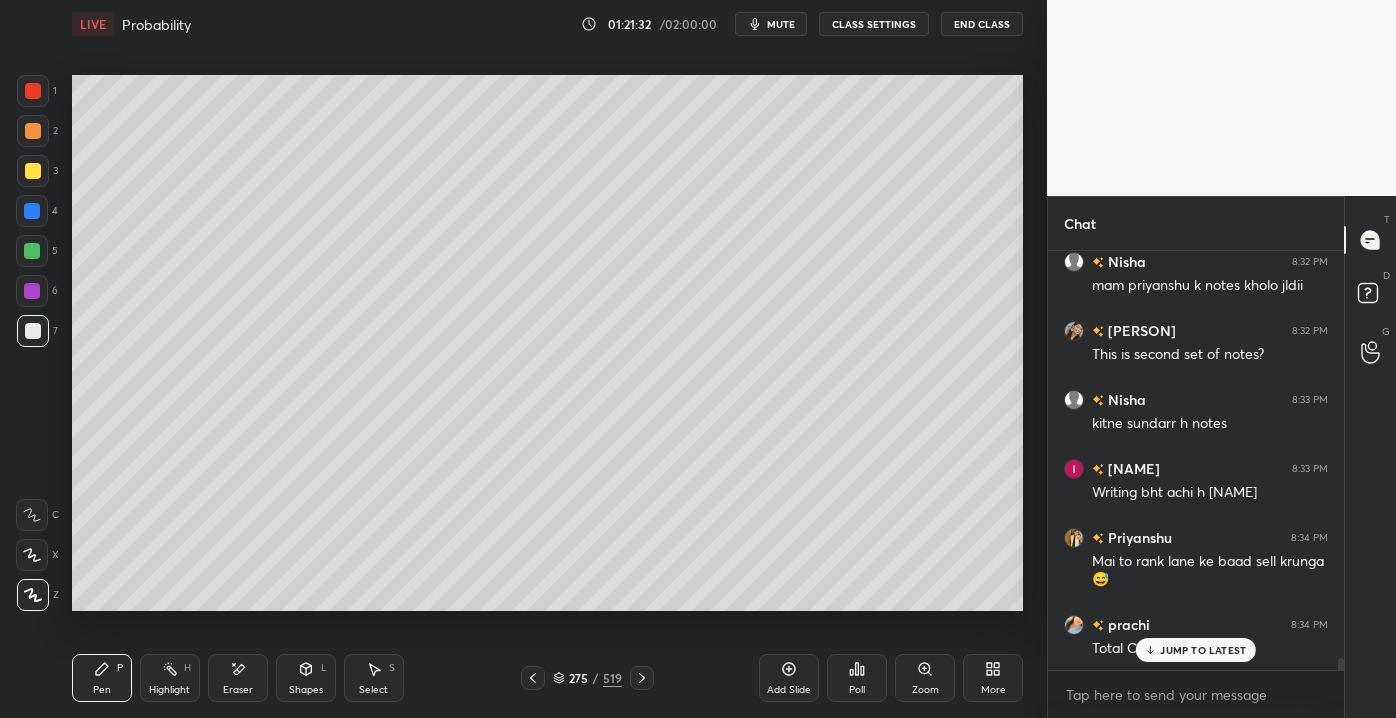 scroll, scrollTop: 14338, scrollLeft: 0, axis: vertical 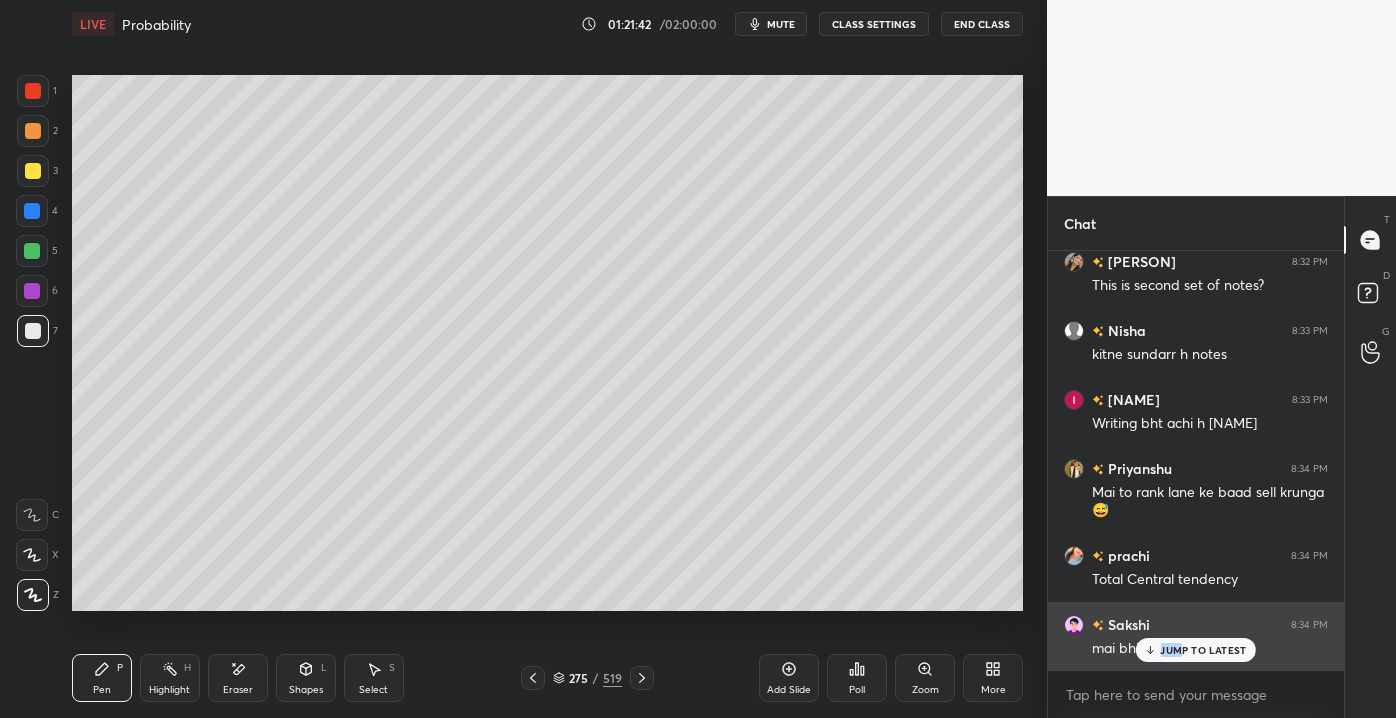 click on "JUMP TO LATEST" at bounding box center [1196, 650] 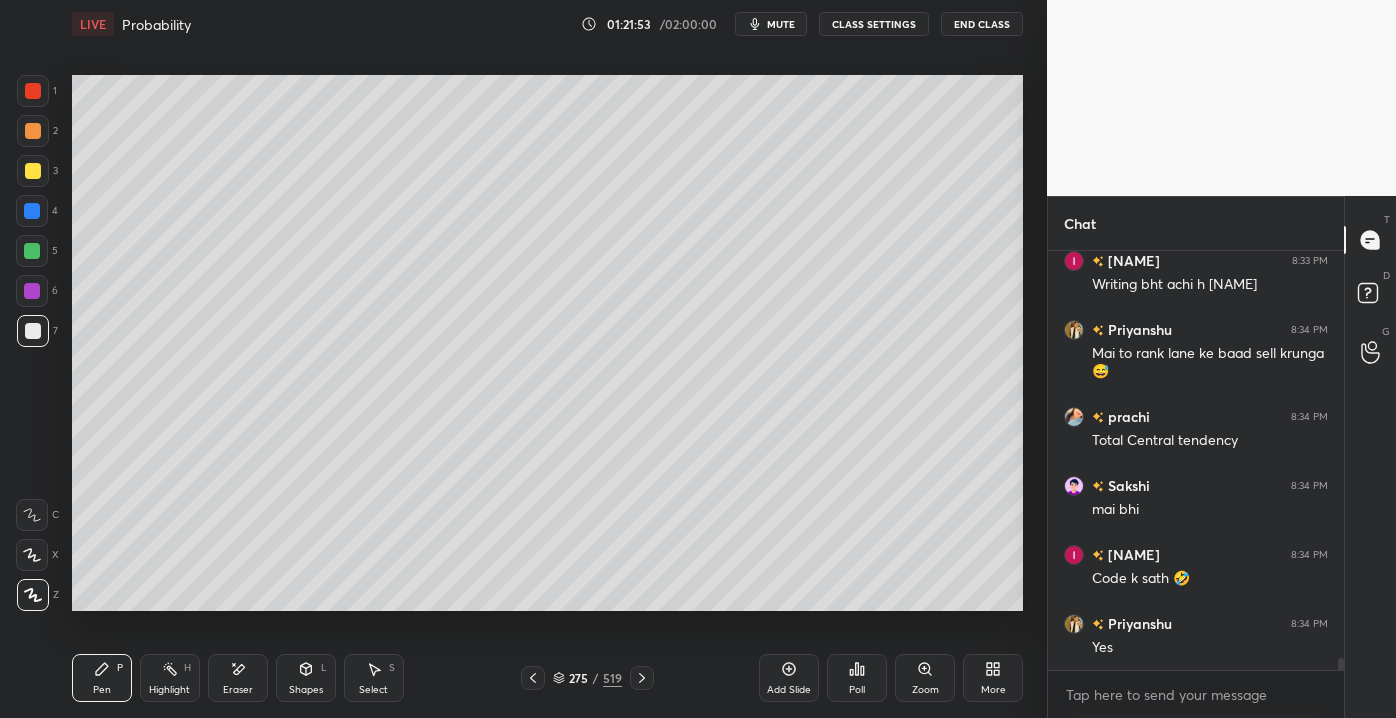 scroll, scrollTop: 14564, scrollLeft: 0, axis: vertical 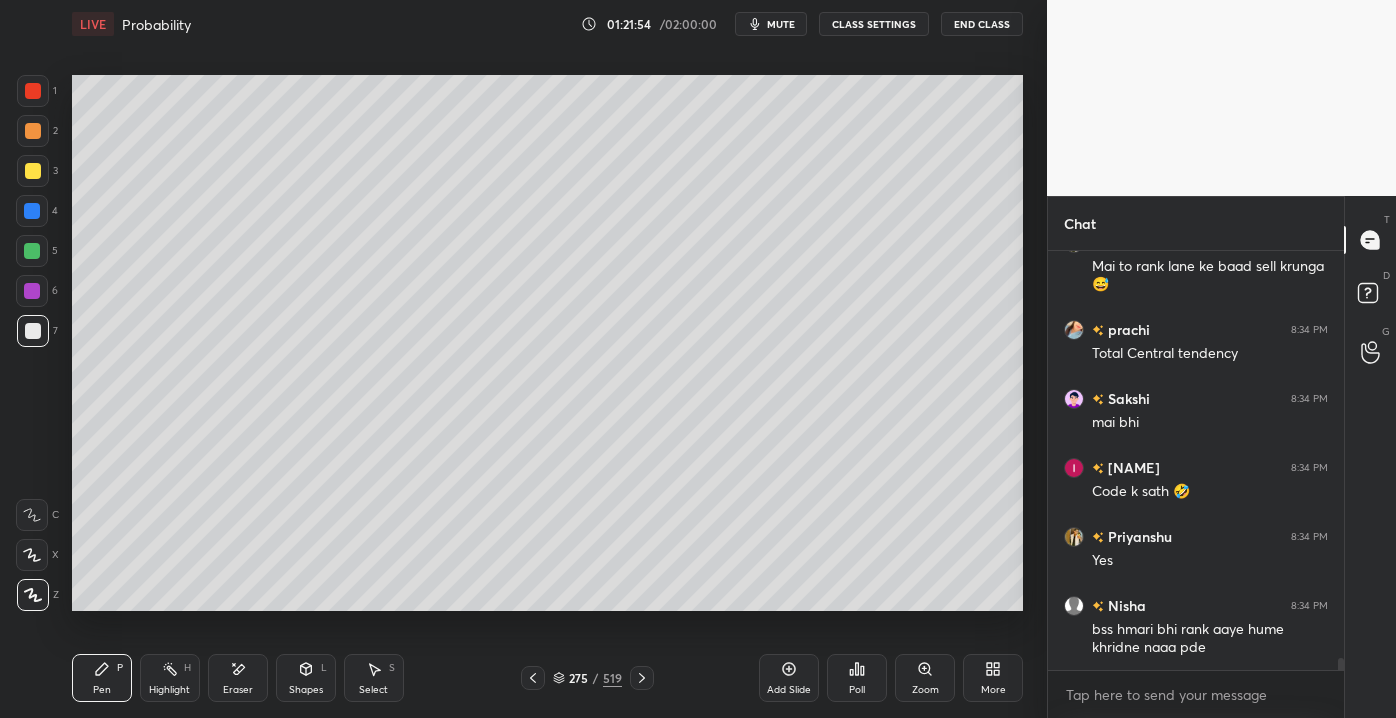 drag, startPoint x: 244, startPoint y: 684, endPoint x: 249, endPoint y: 673, distance: 12.083046 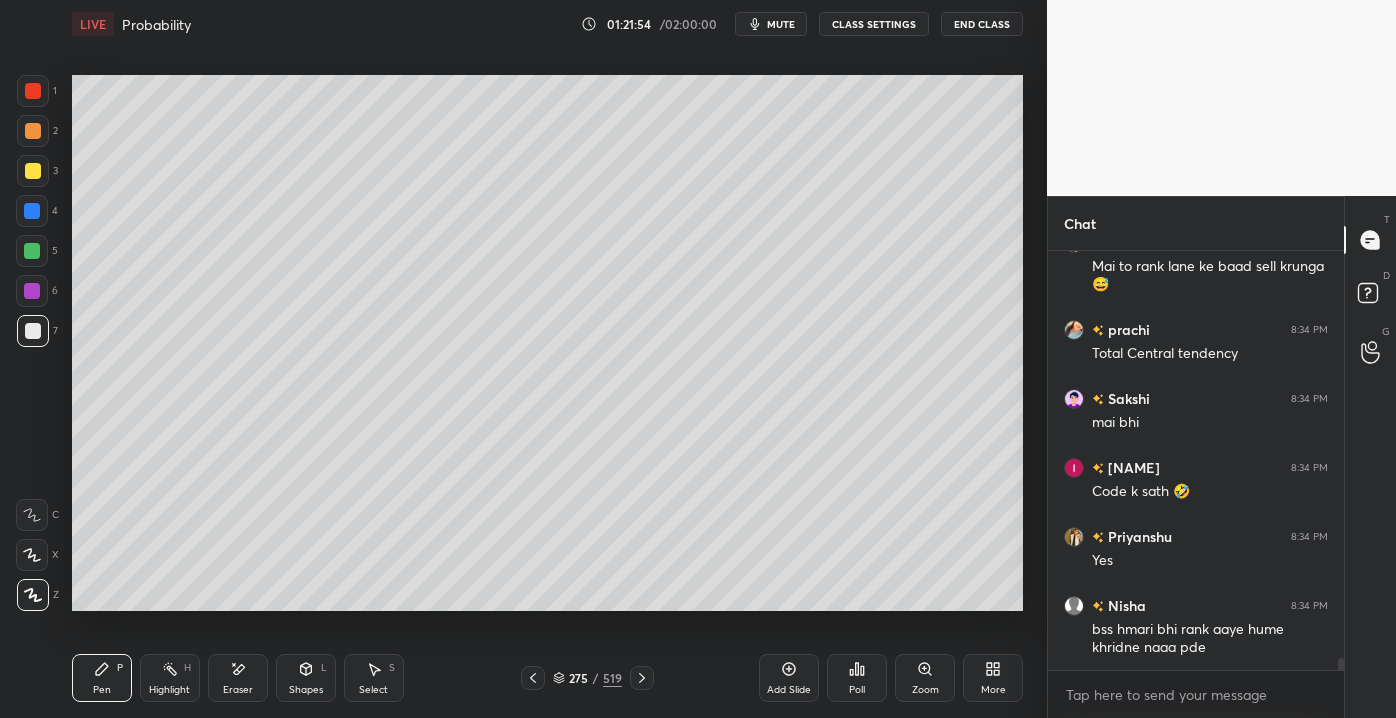 click on "Eraser" at bounding box center [238, 678] 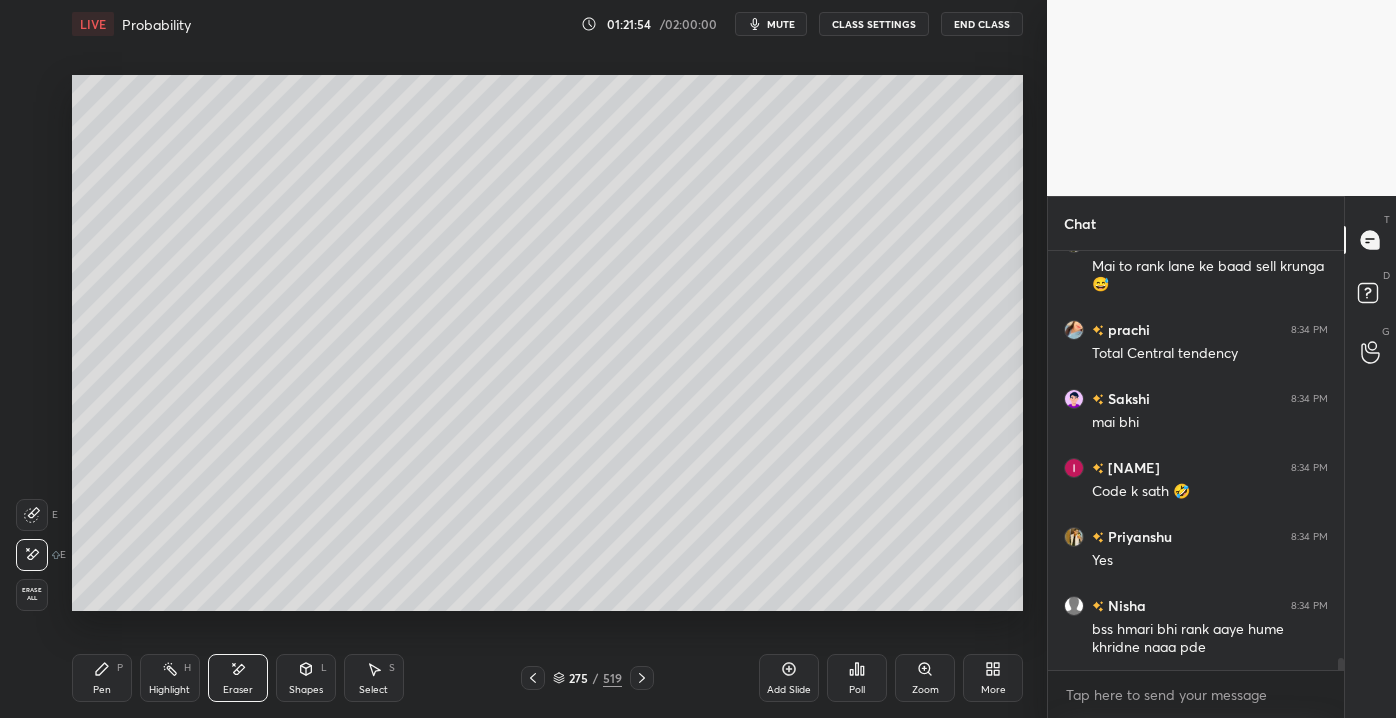 click on "Erase all" at bounding box center [32, 594] 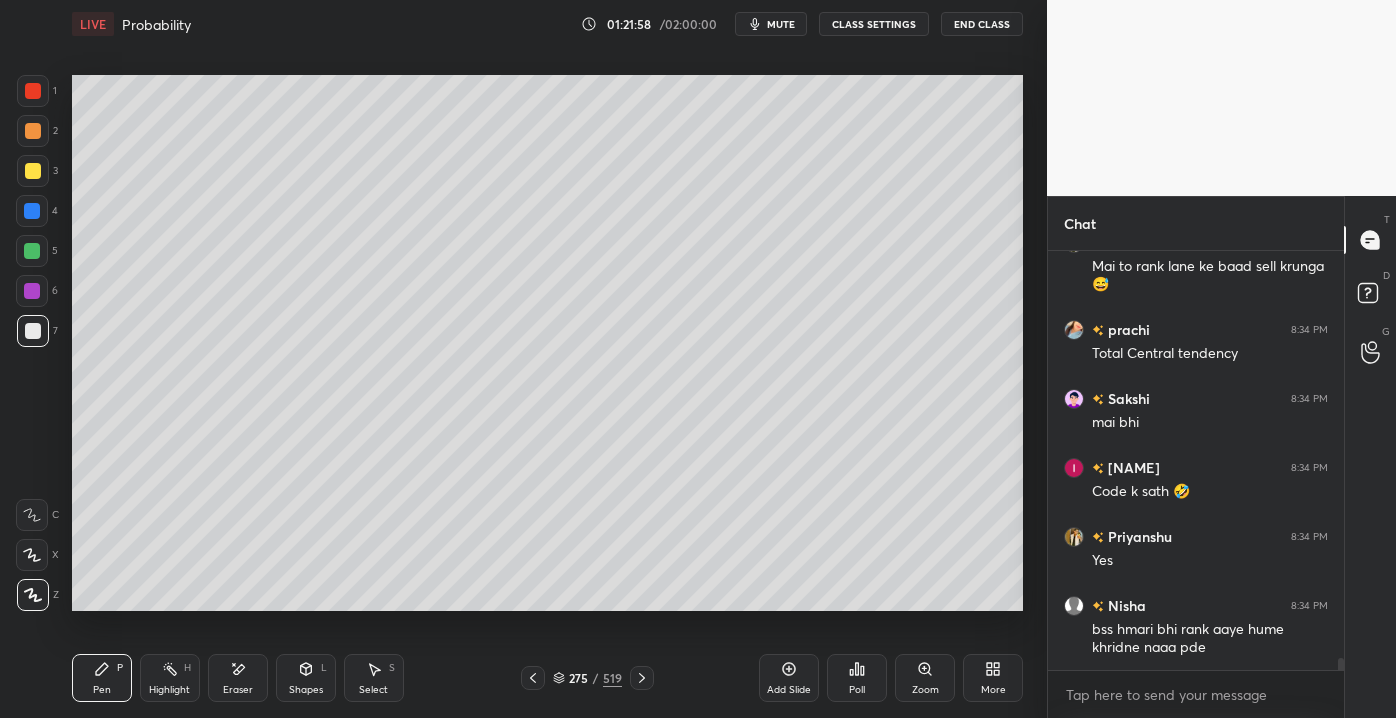 click at bounding box center (32, 211) 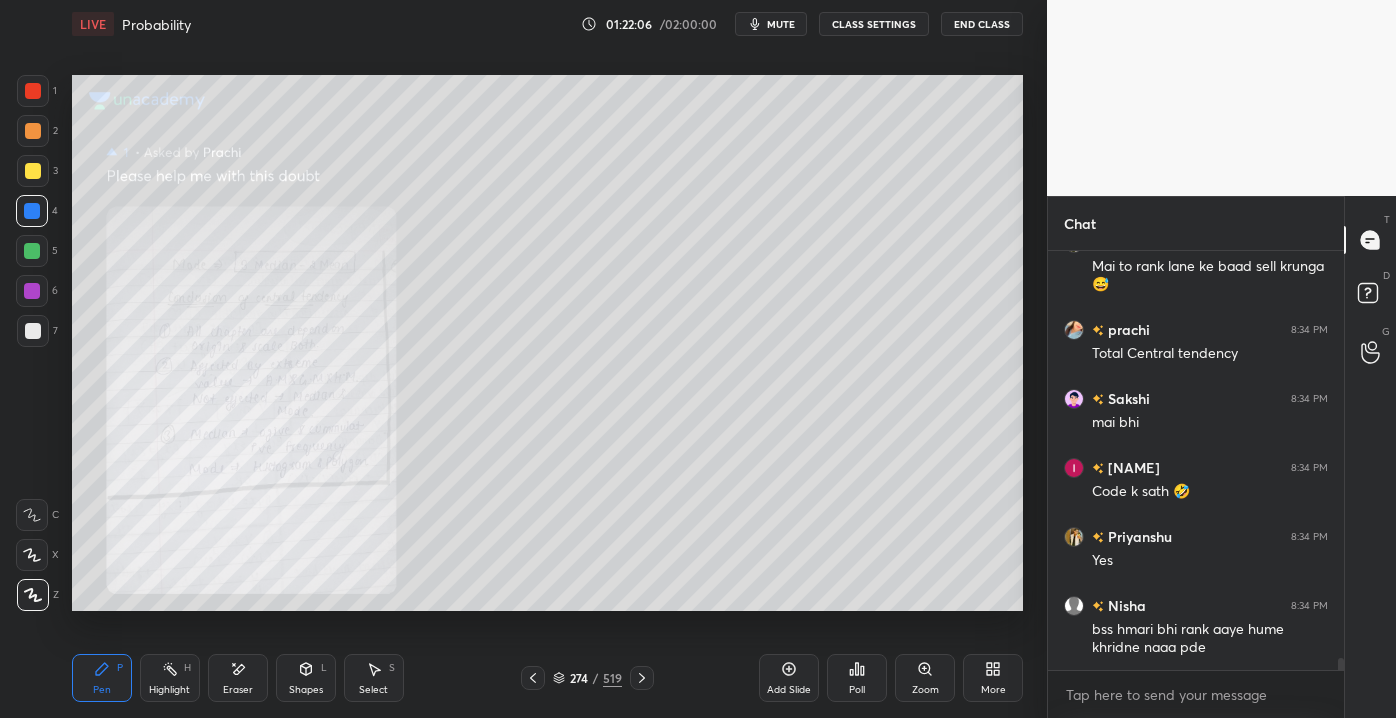 scroll, scrollTop: 14632, scrollLeft: 0, axis: vertical 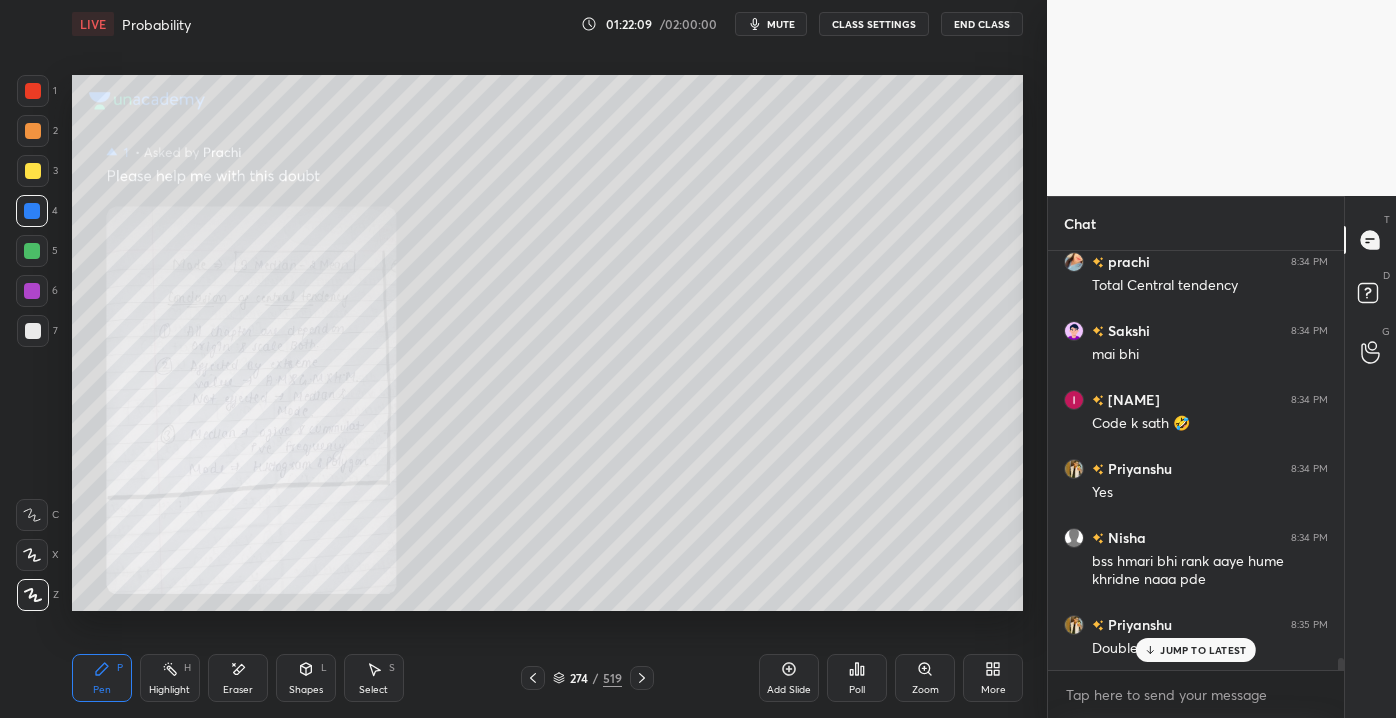 drag, startPoint x: 1152, startPoint y: 659, endPoint x: 1155, endPoint y: 649, distance: 10.440307 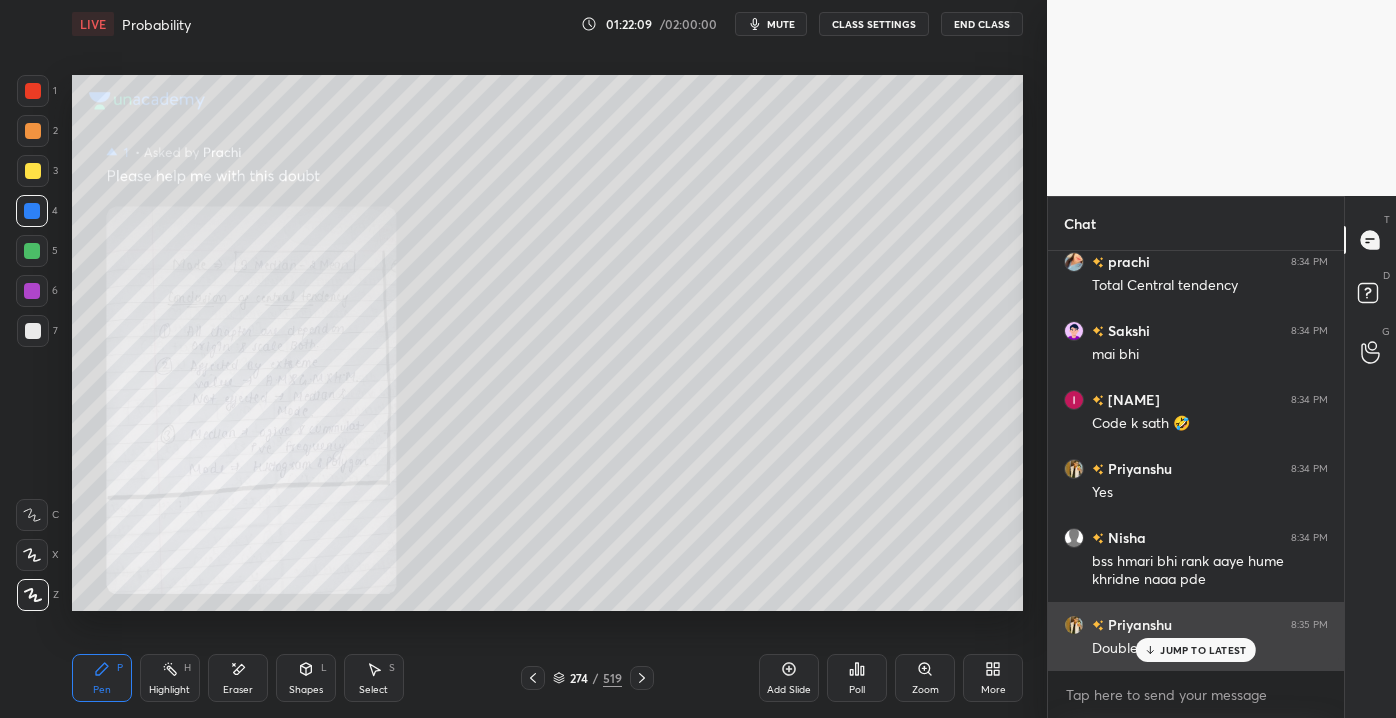 click on "JUMP TO LATEST" at bounding box center (1196, 650) 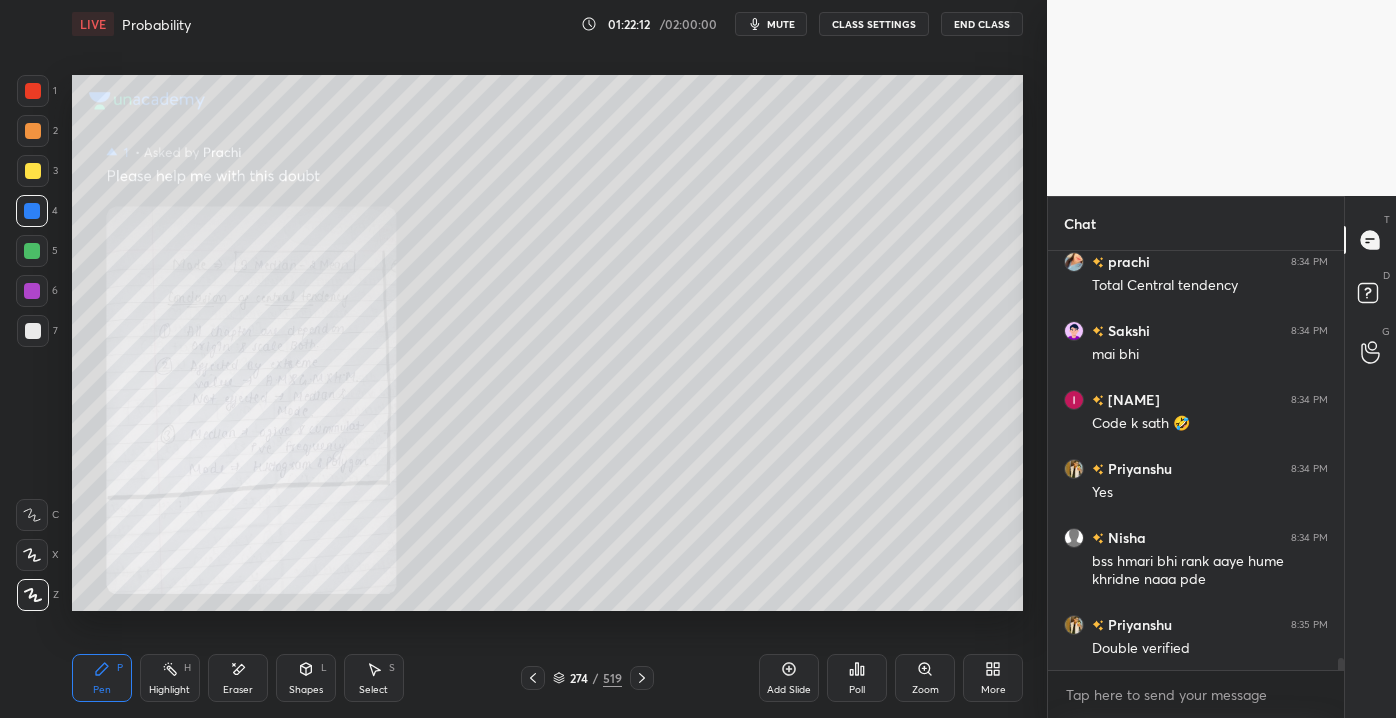 click at bounding box center (33, 171) 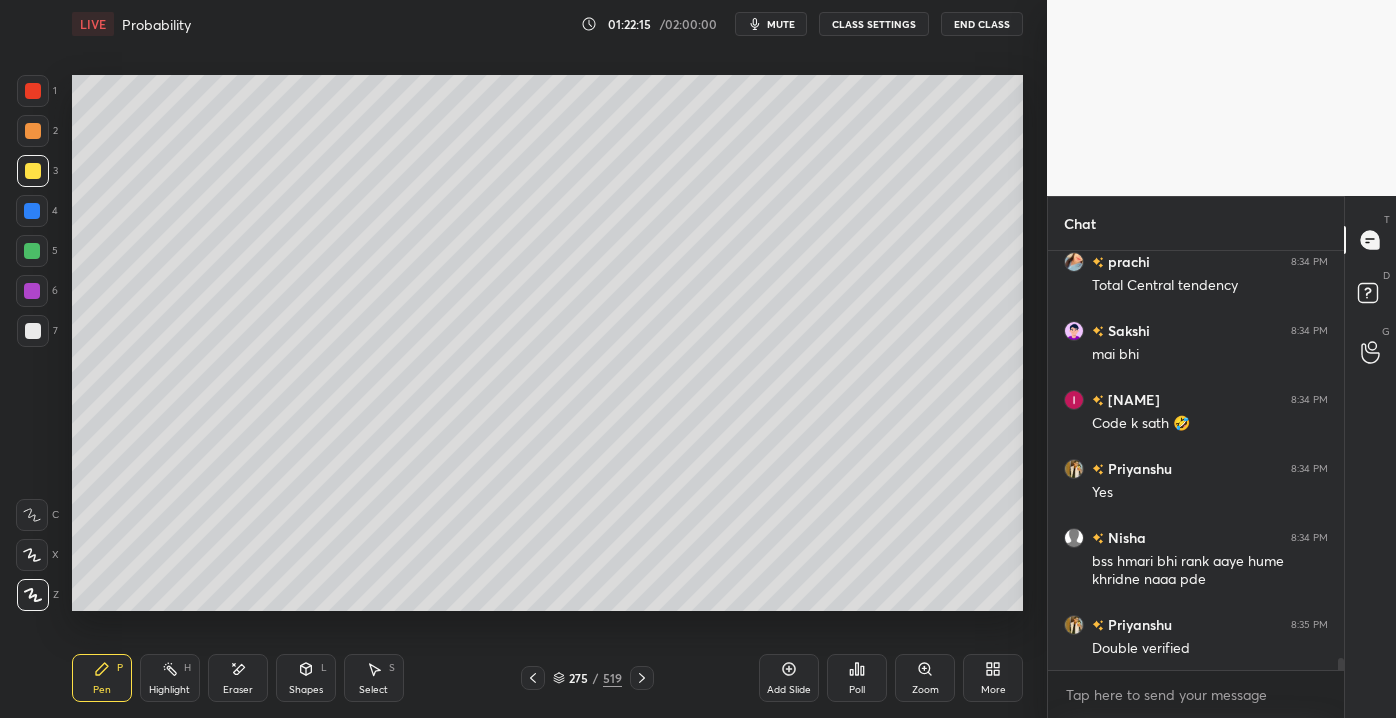 click at bounding box center [32, 251] 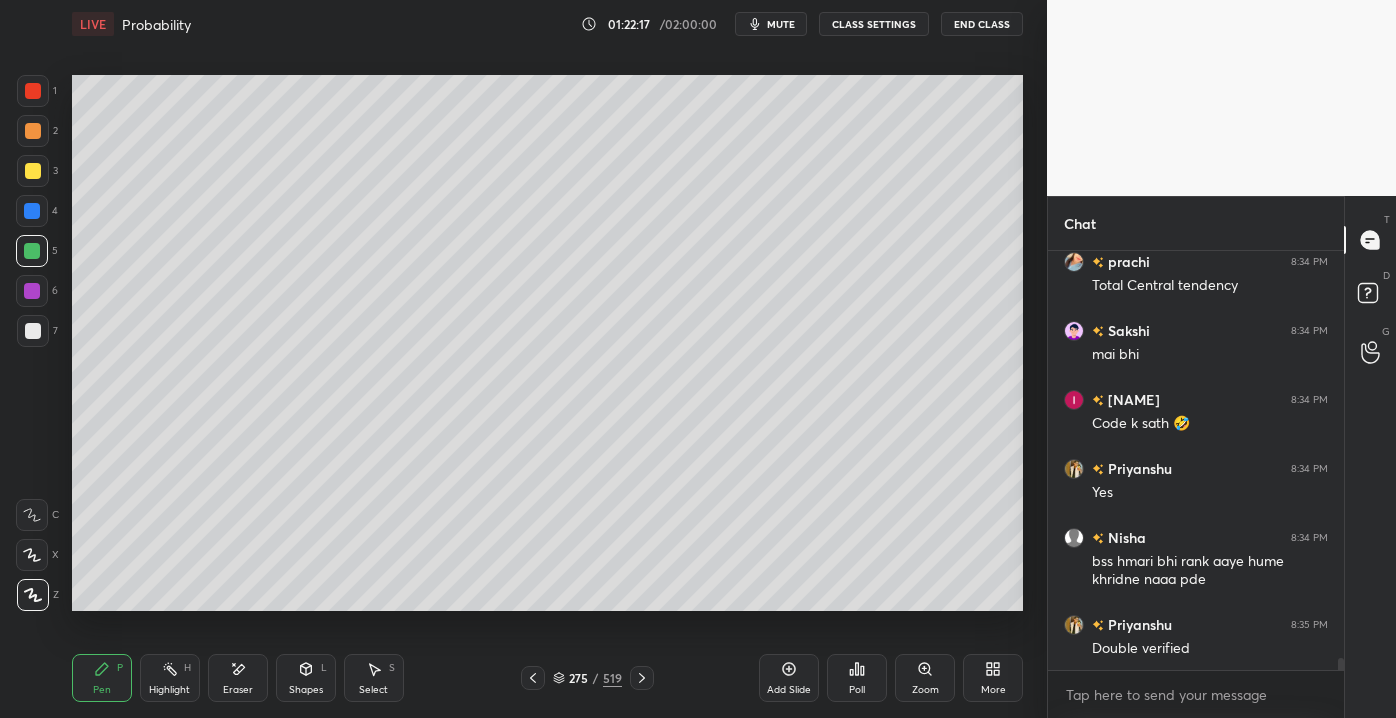 click at bounding box center [33, 171] 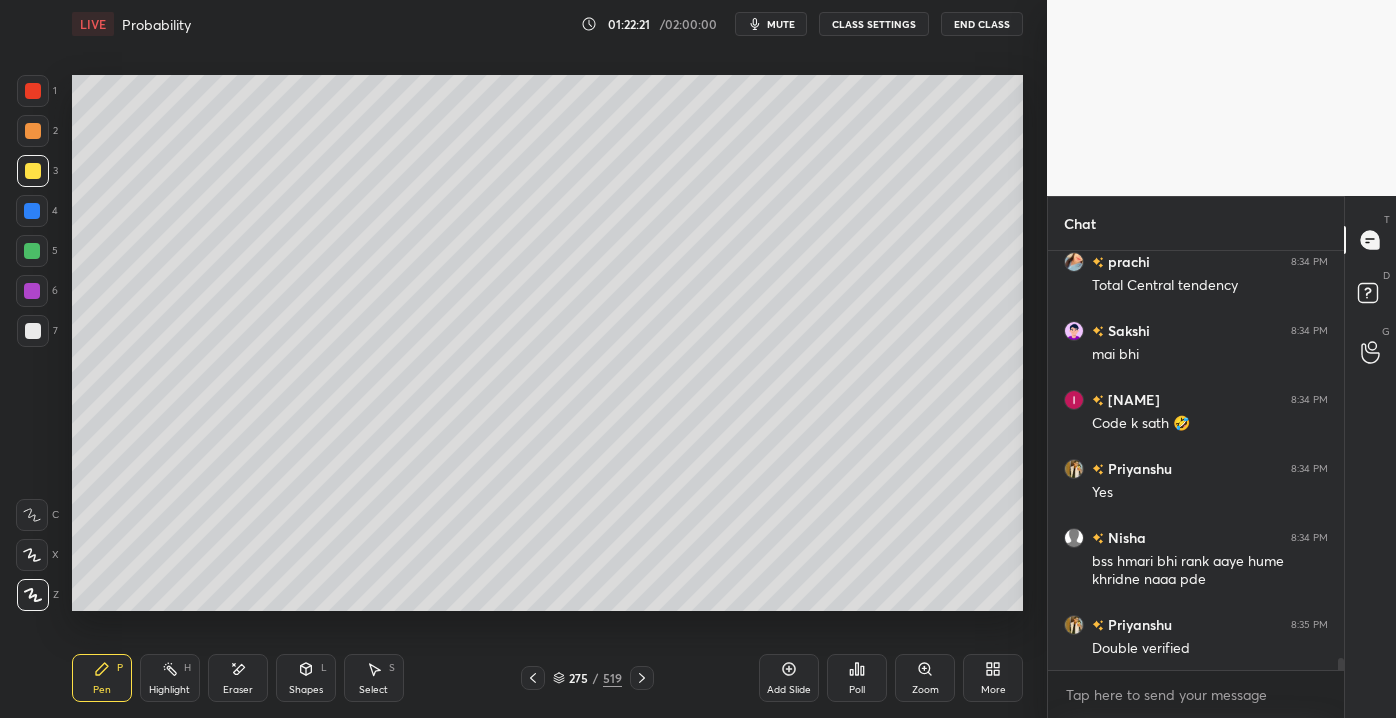 click at bounding box center [32, 211] 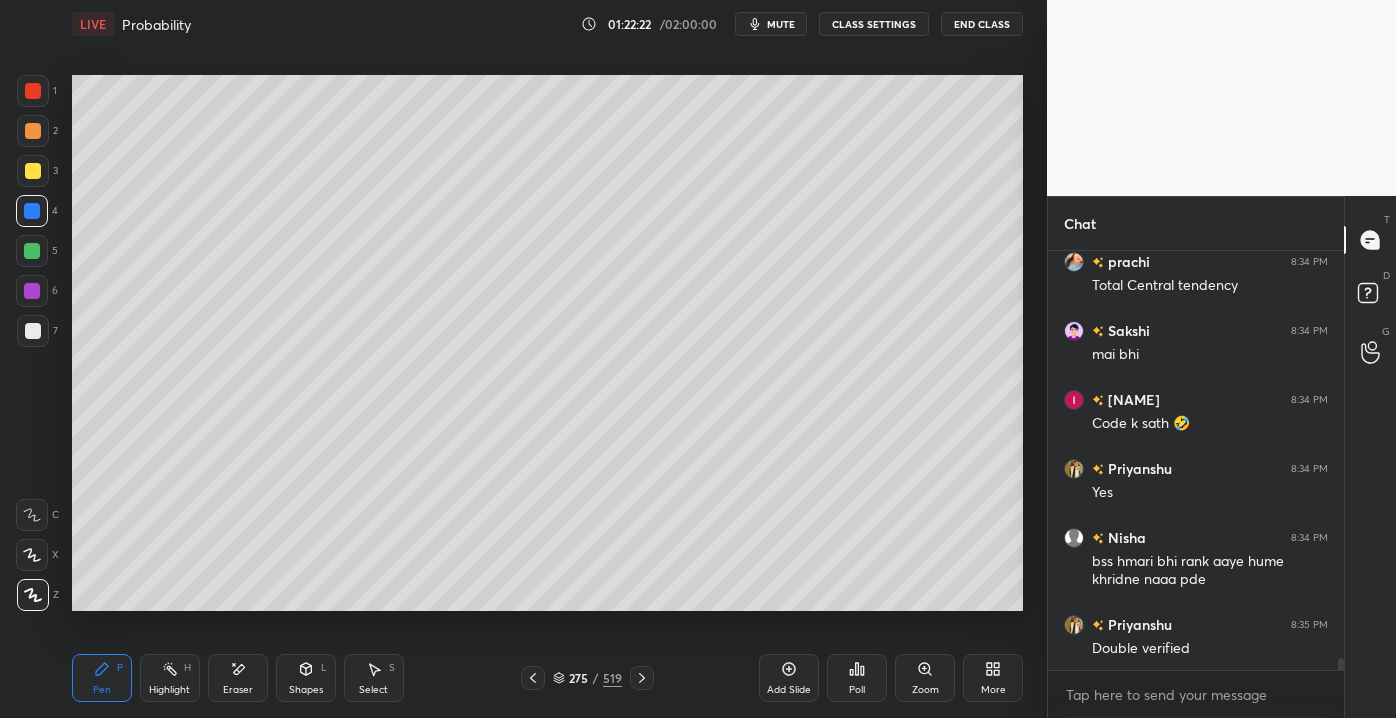 click at bounding box center [33, 131] 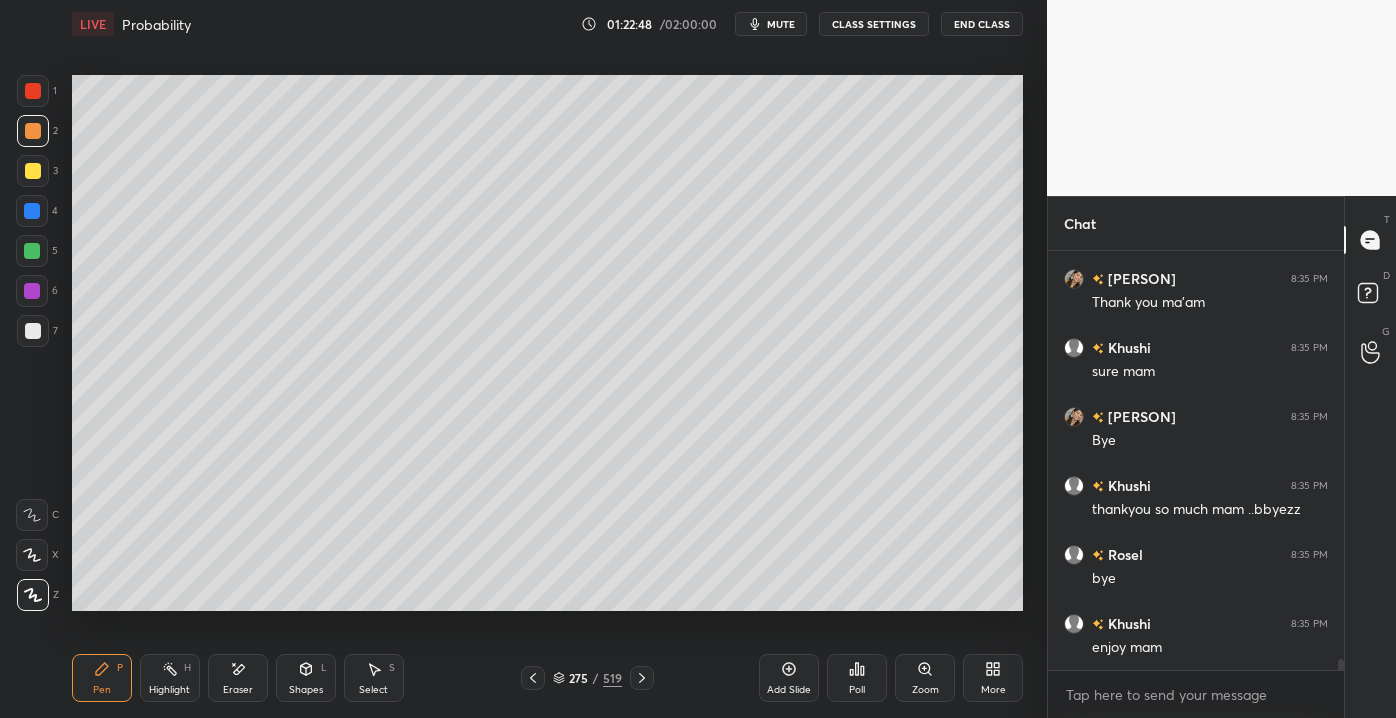scroll, scrollTop: 15184, scrollLeft: 0, axis: vertical 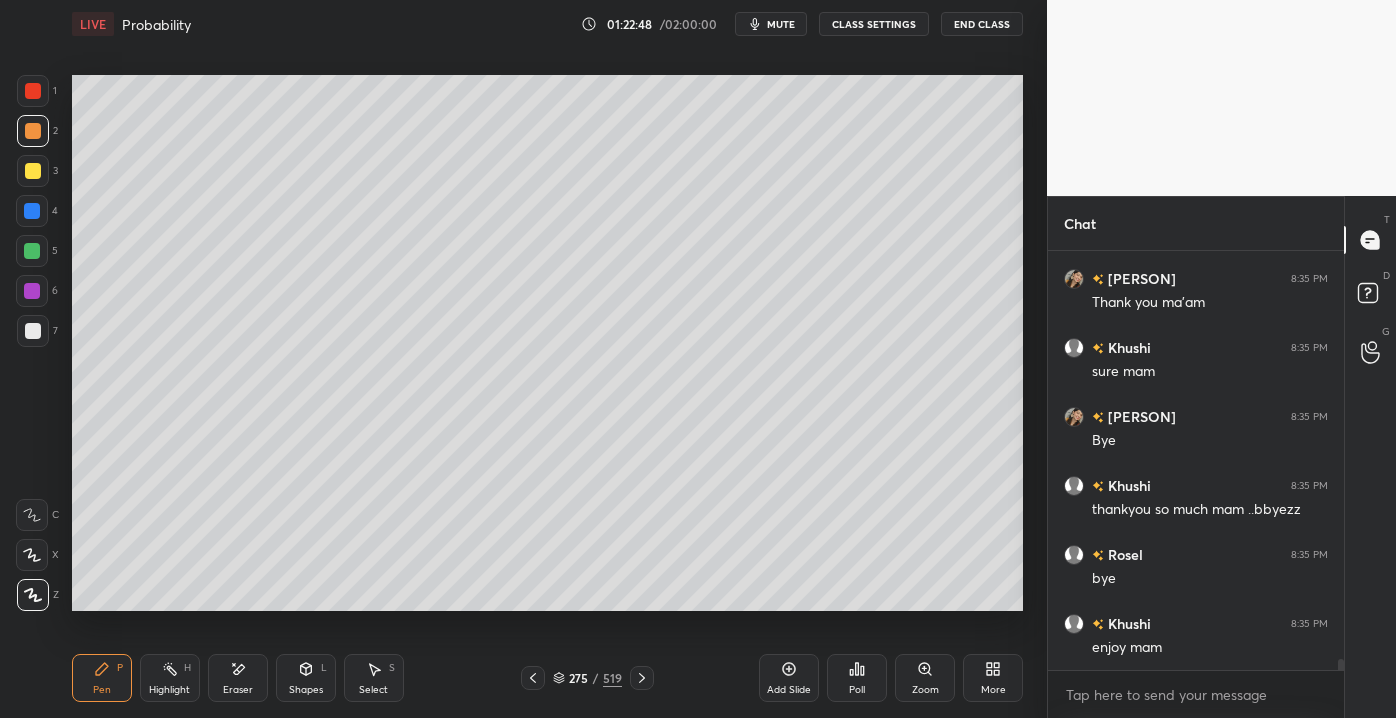 click at bounding box center (33, 171) 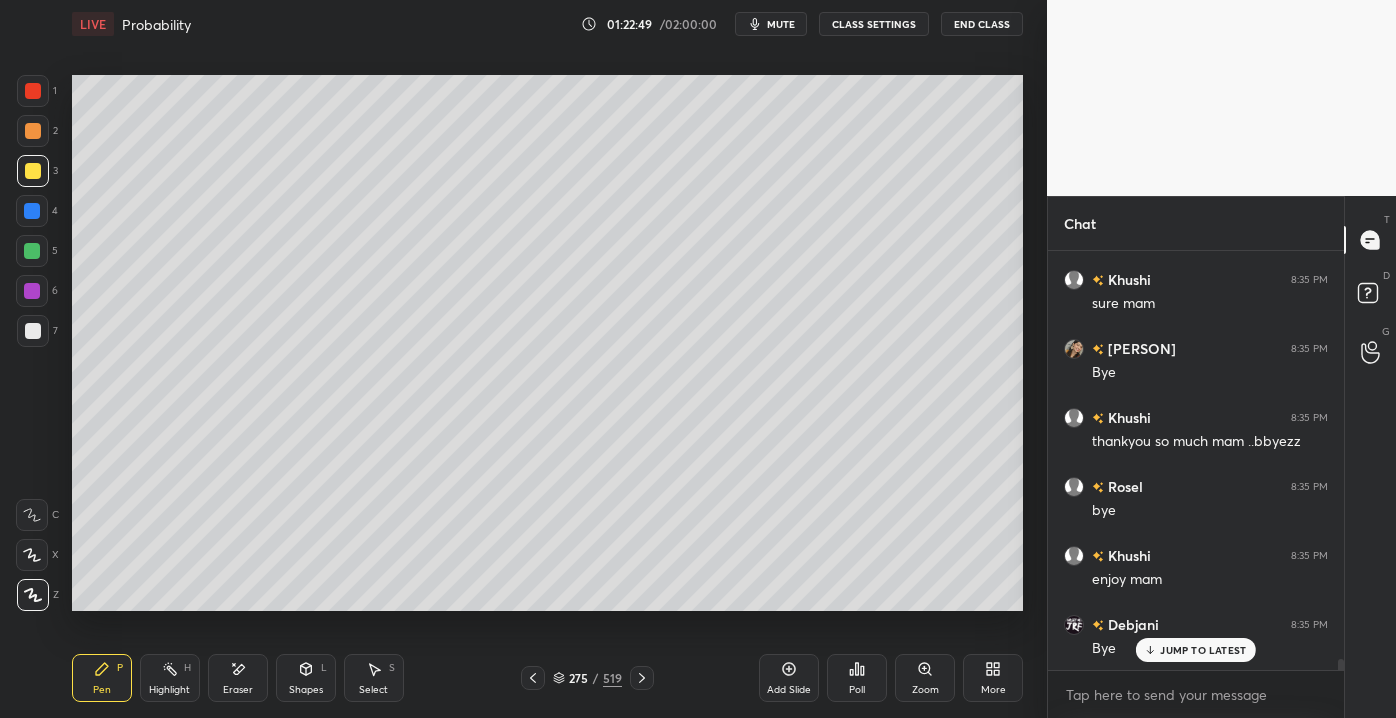 scroll, scrollTop: 15253, scrollLeft: 0, axis: vertical 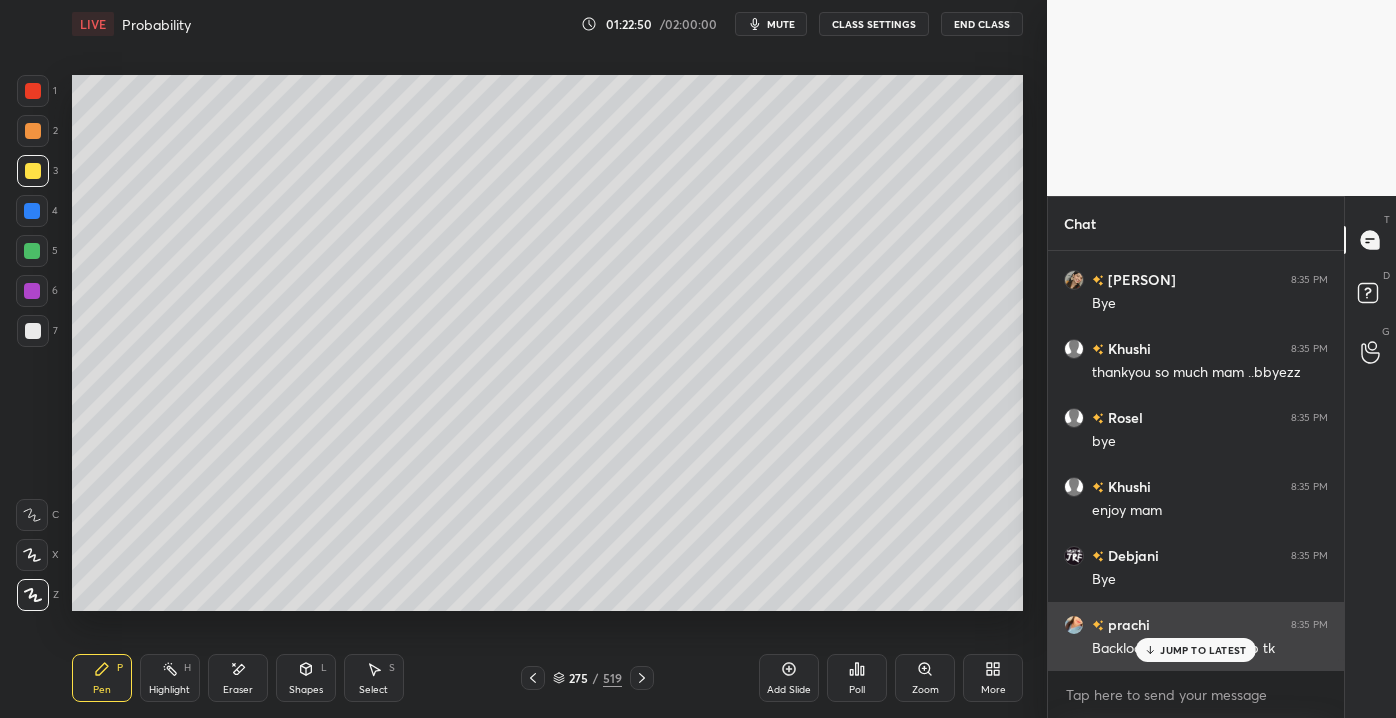 click on "JUMP TO LATEST" at bounding box center [1196, 650] 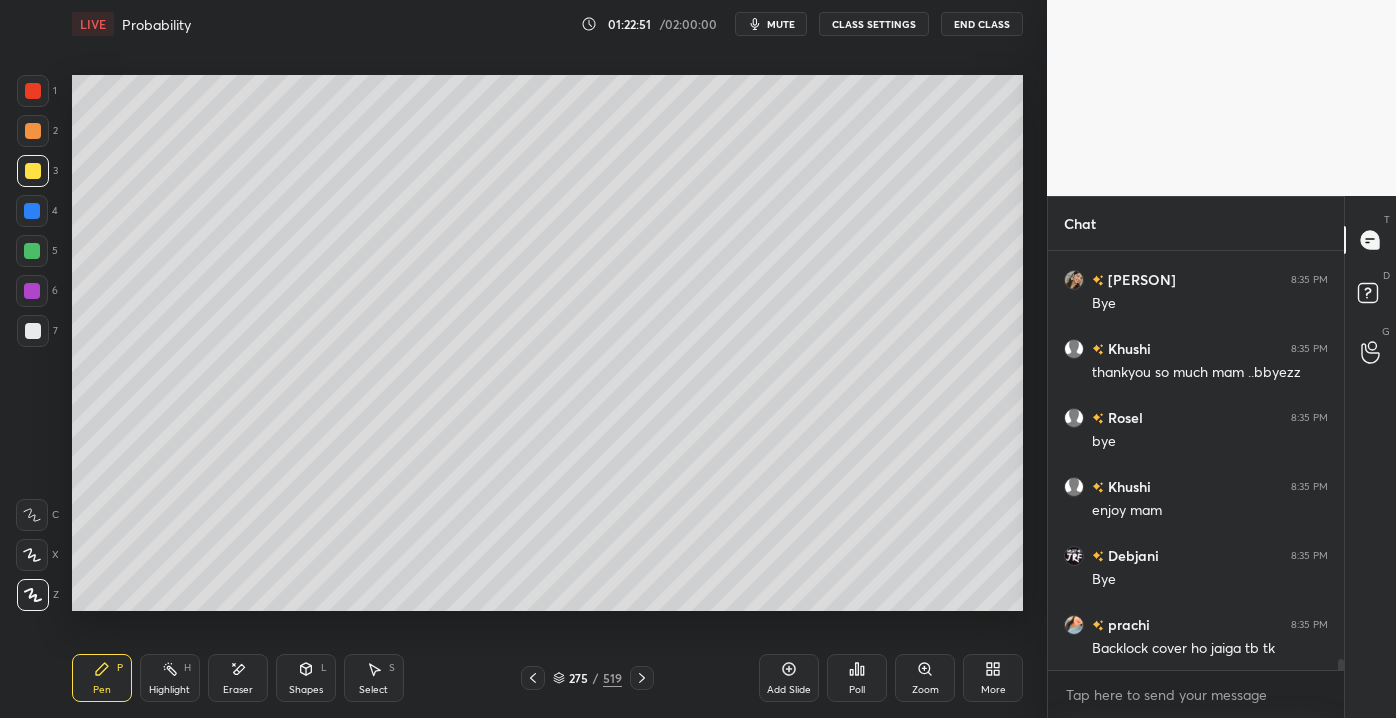 scroll, scrollTop: 15322, scrollLeft: 0, axis: vertical 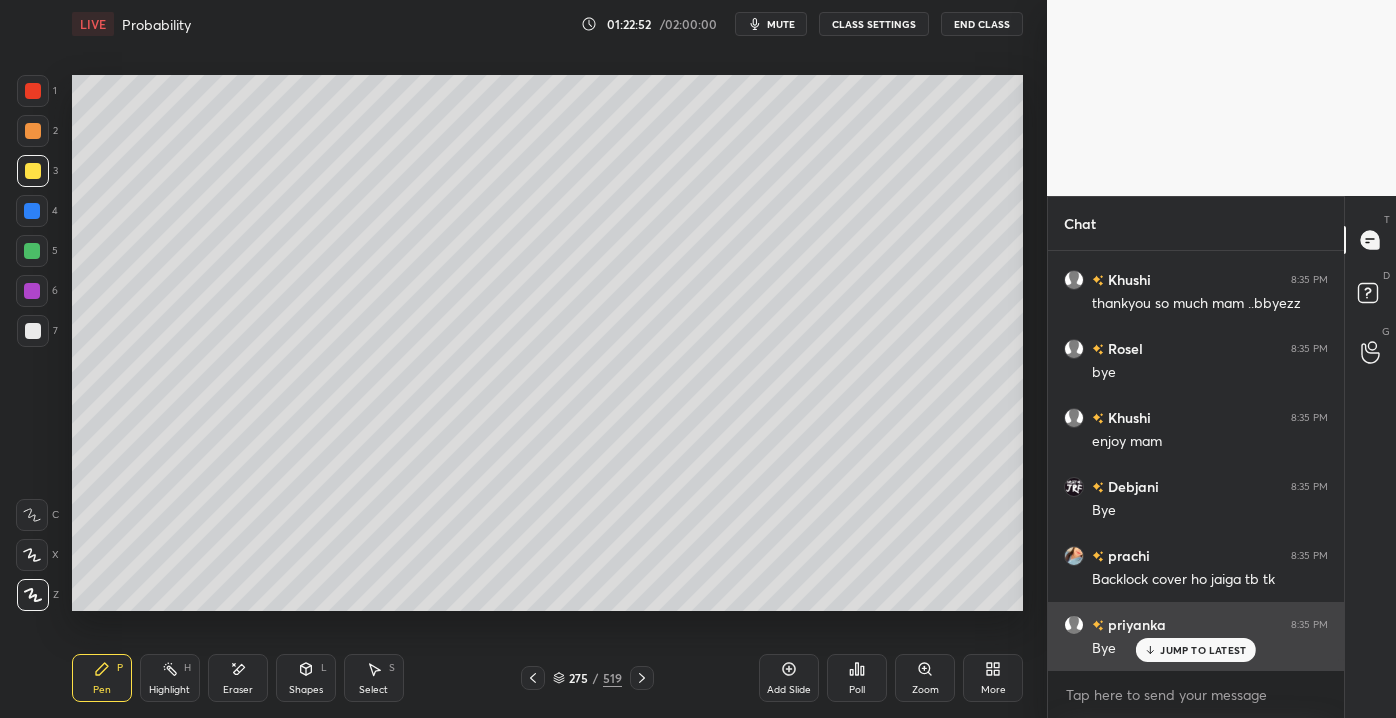 click on "JUMP TO LATEST" at bounding box center [1203, 650] 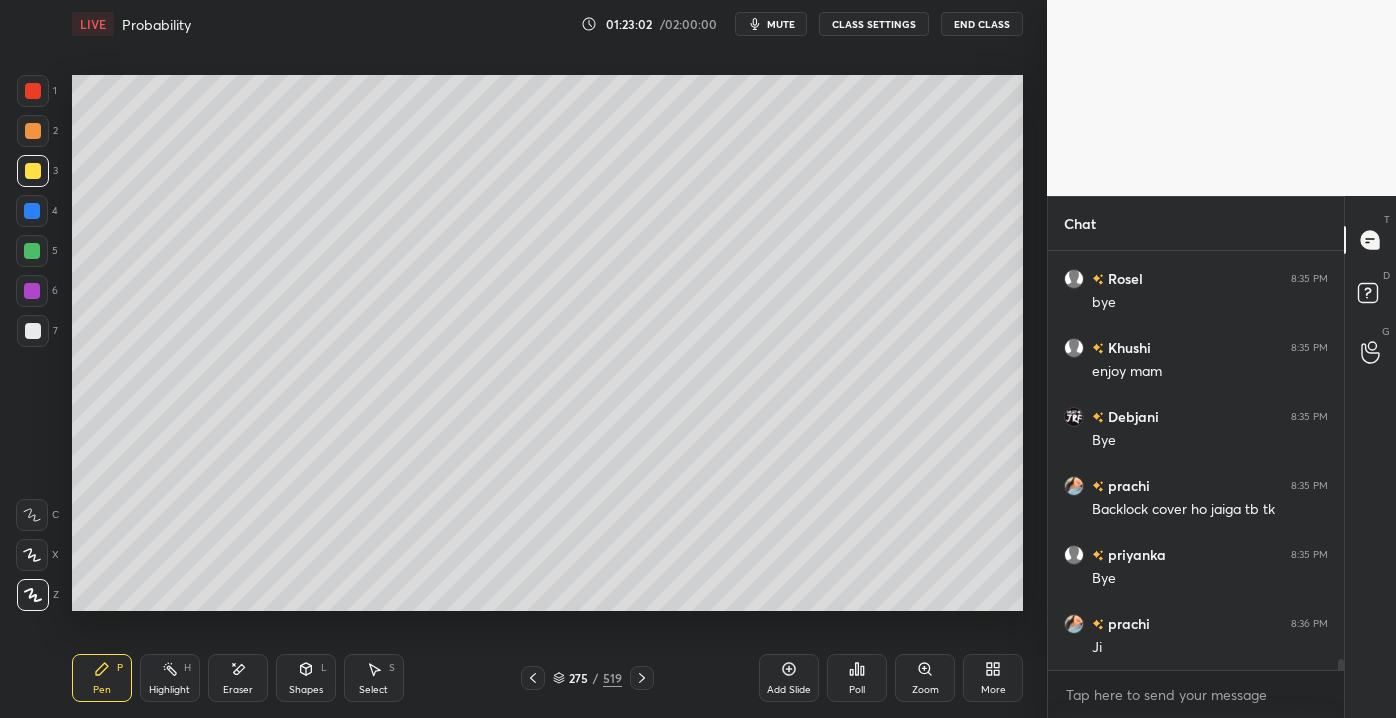 scroll, scrollTop: 15461, scrollLeft: 0, axis: vertical 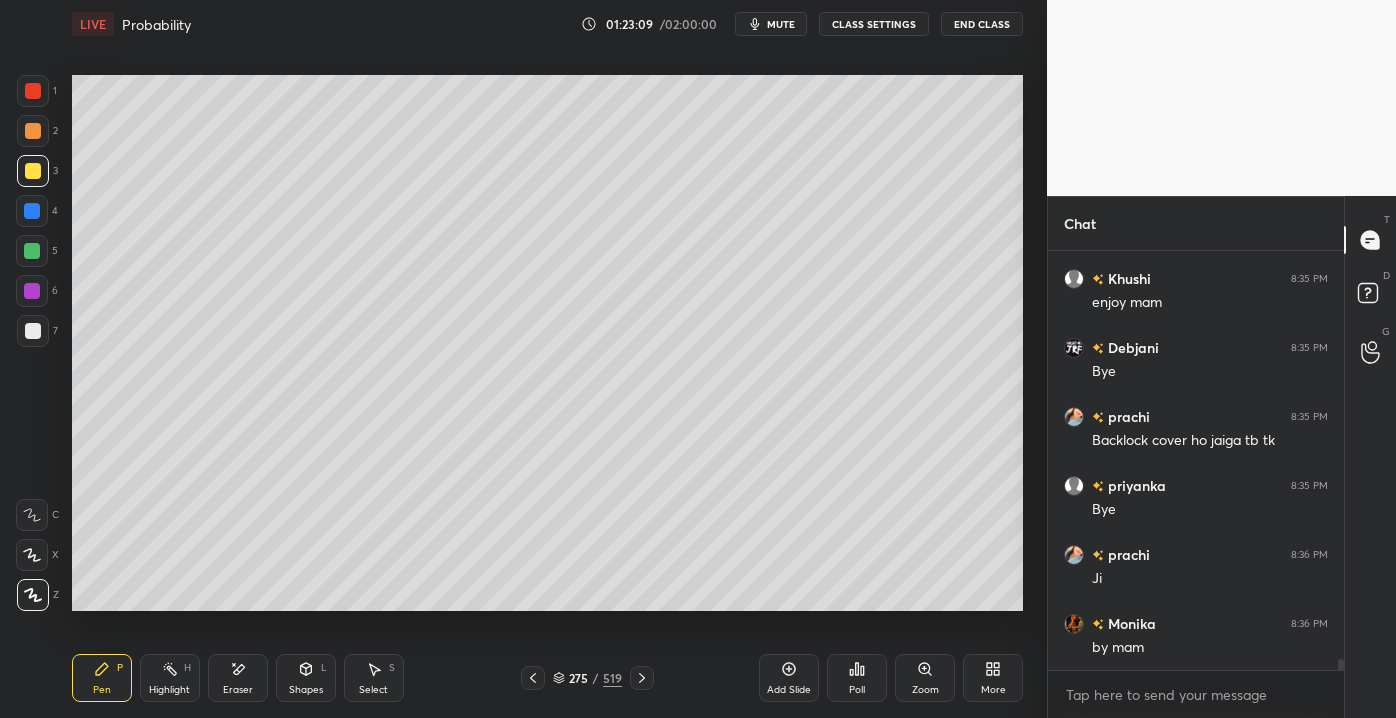 click at bounding box center [33, 331] 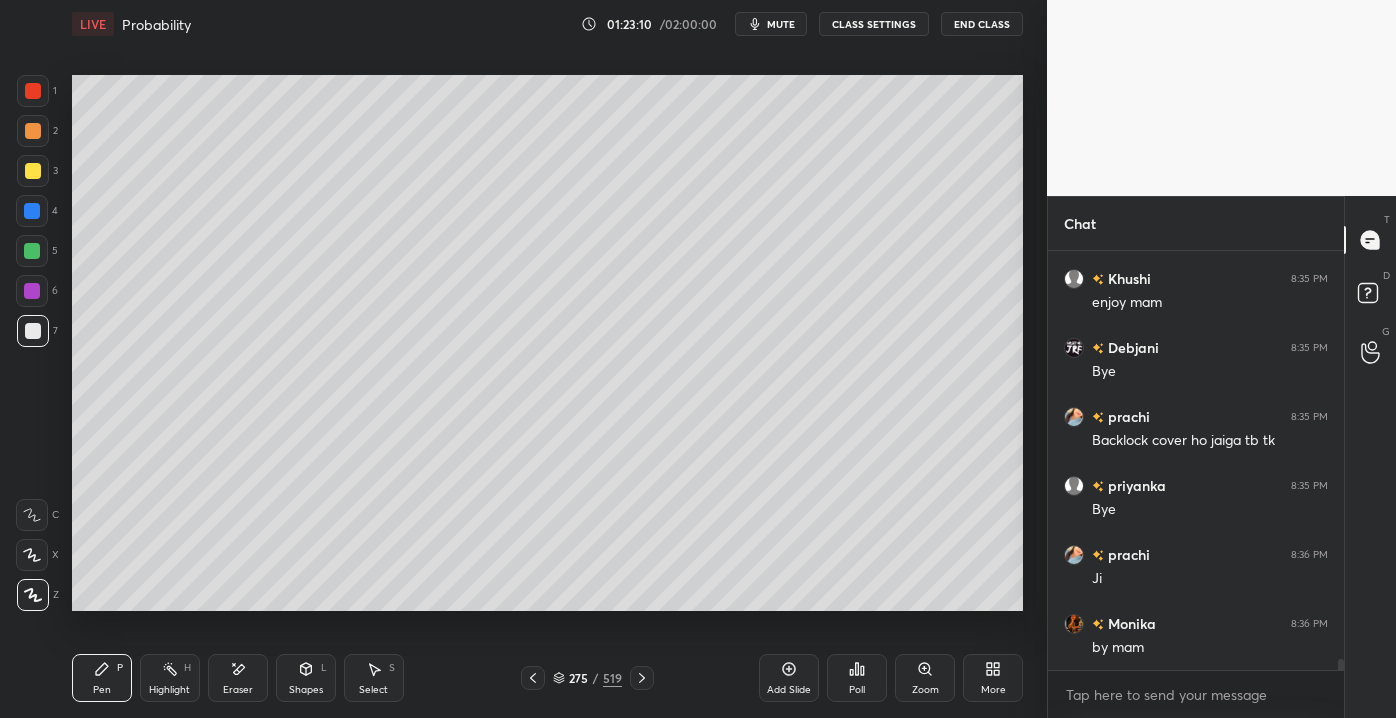 click on "Add Slide" at bounding box center [789, 678] 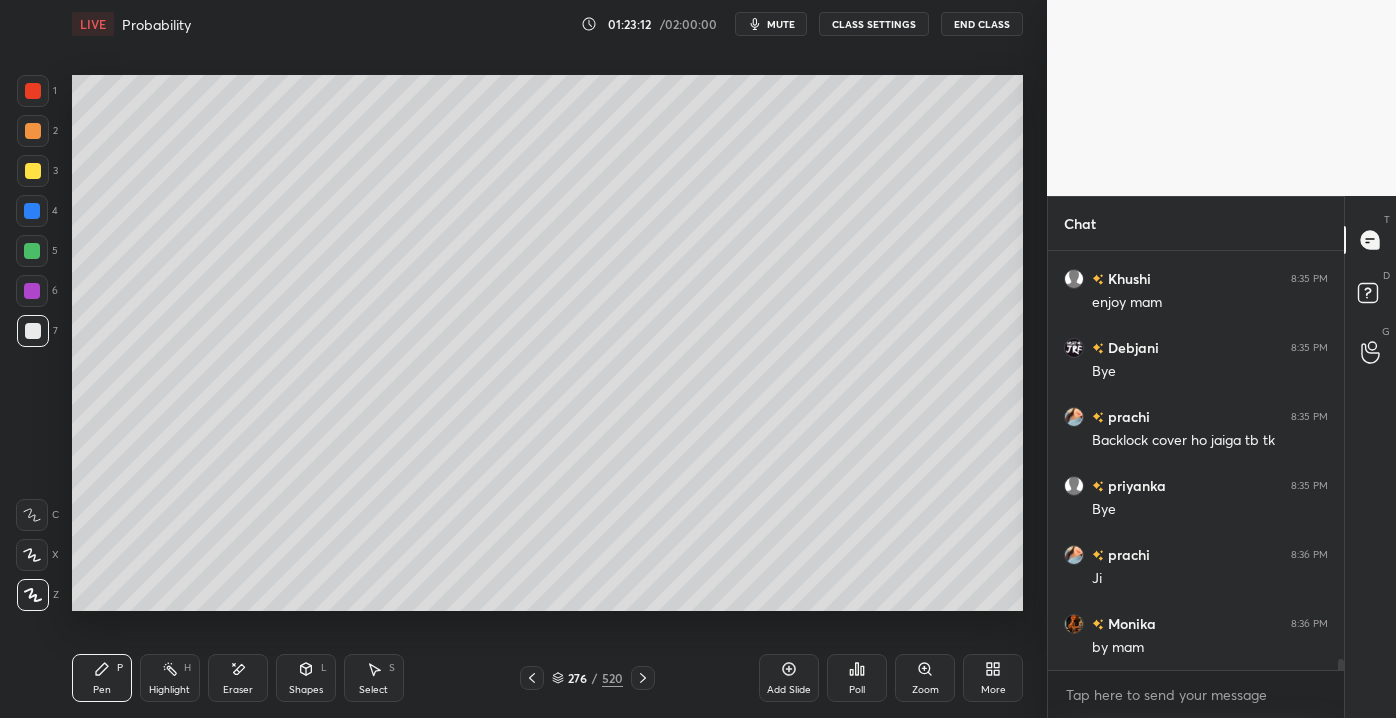 scroll, scrollTop: 15530, scrollLeft: 0, axis: vertical 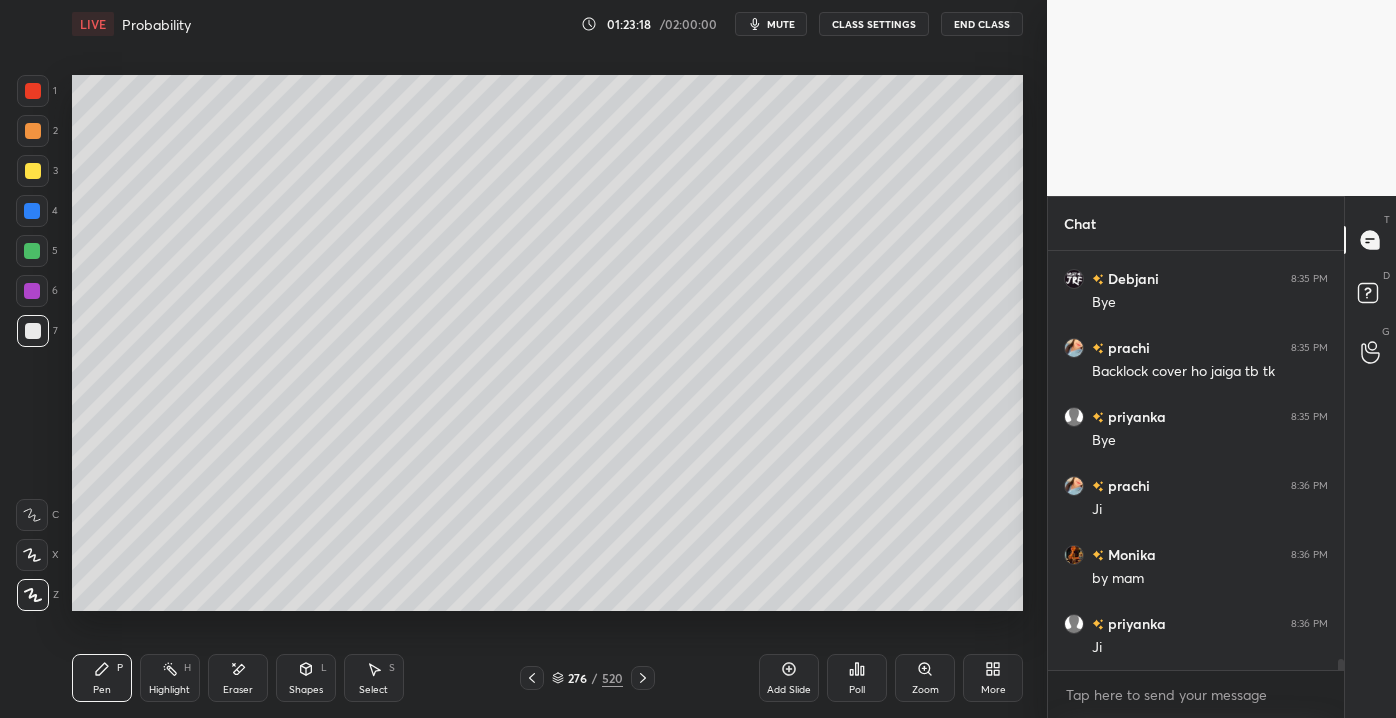 click 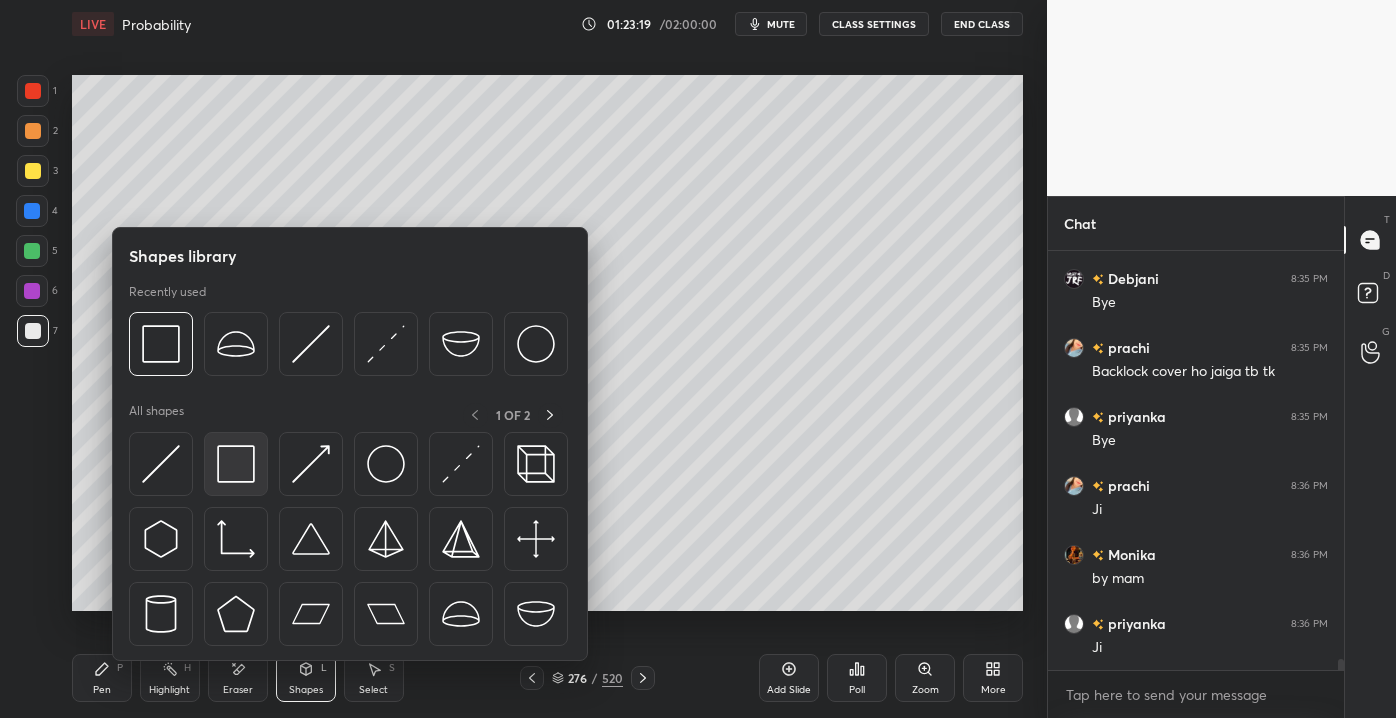 click at bounding box center [236, 464] 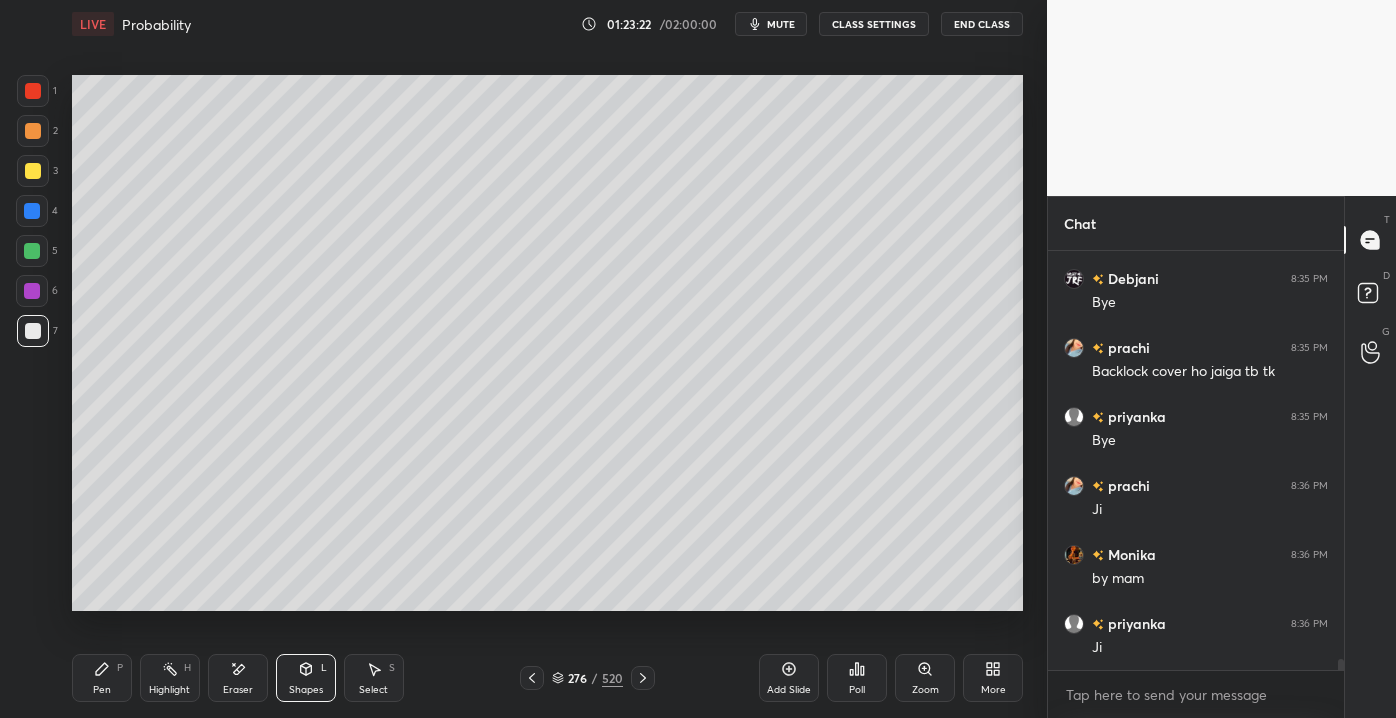 click on "Pen P" at bounding box center (102, 678) 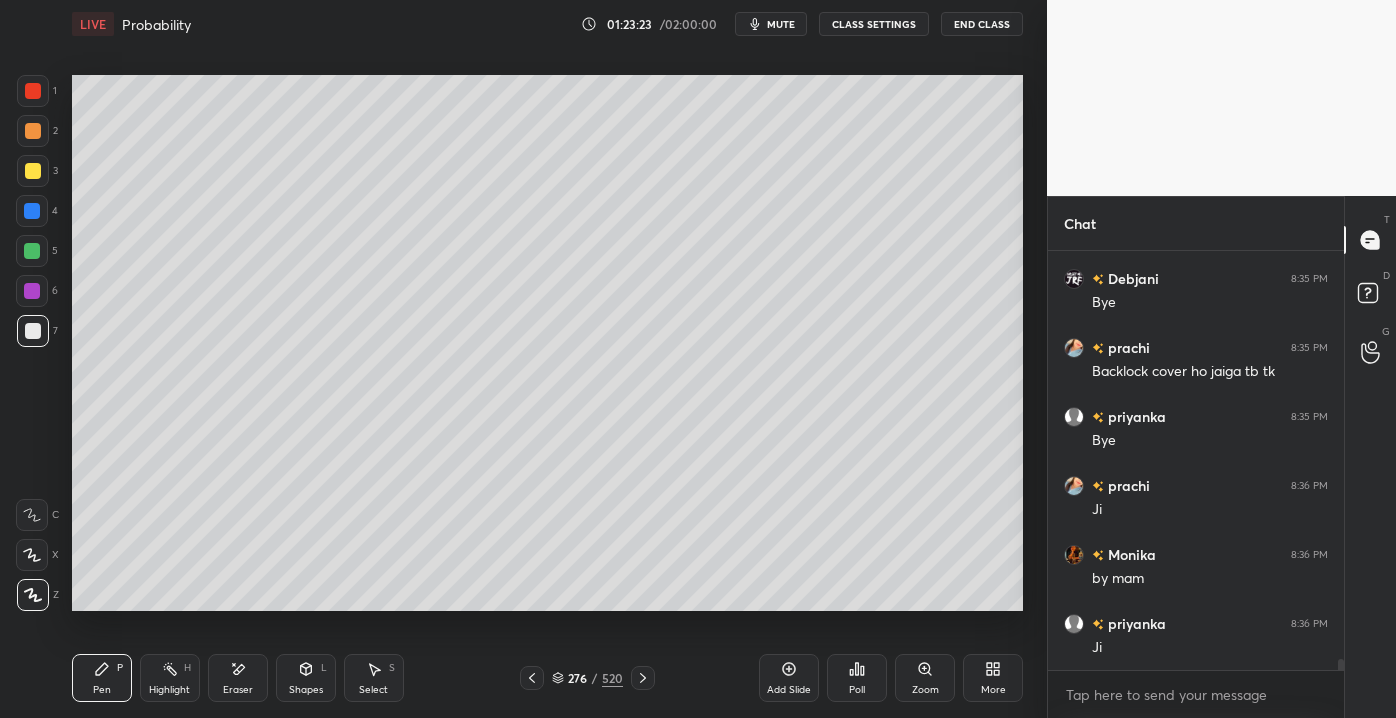 drag, startPoint x: 40, startPoint y: 203, endPoint x: 34, endPoint y: 182, distance: 21.84033 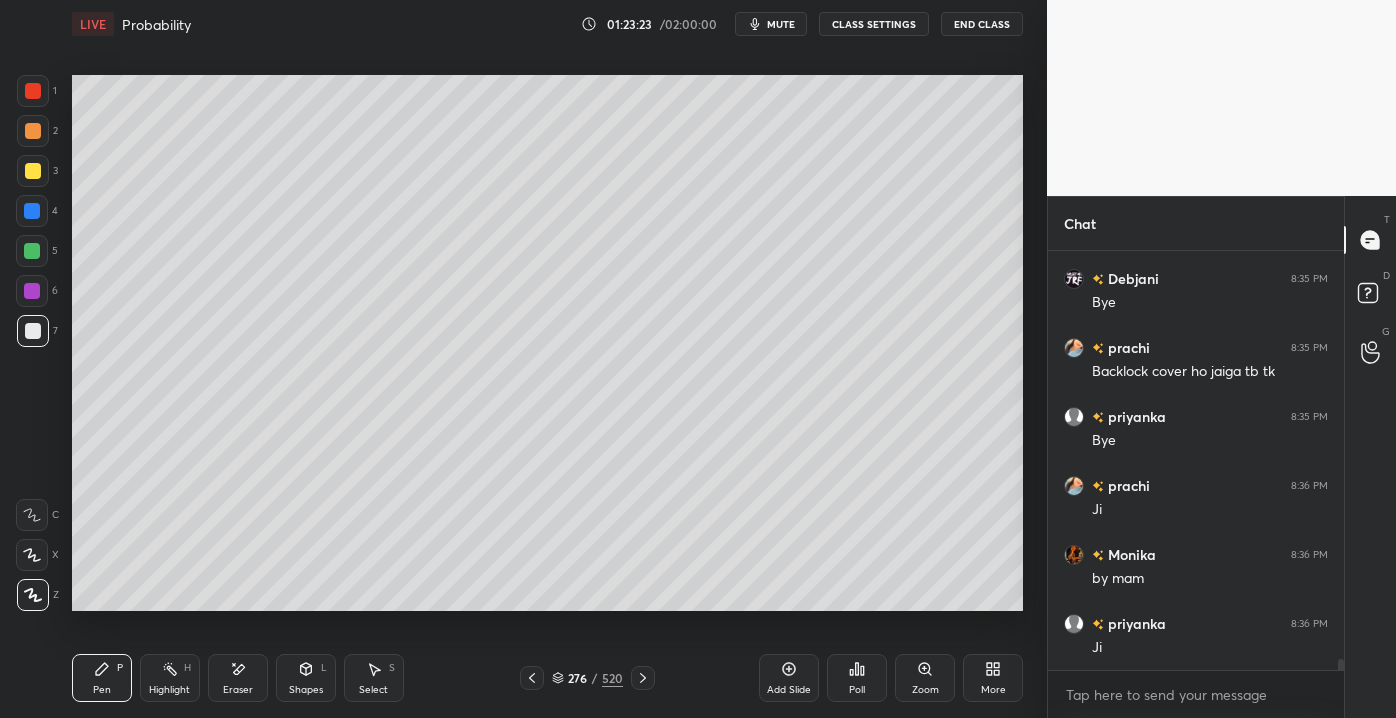 click at bounding box center [32, 211] 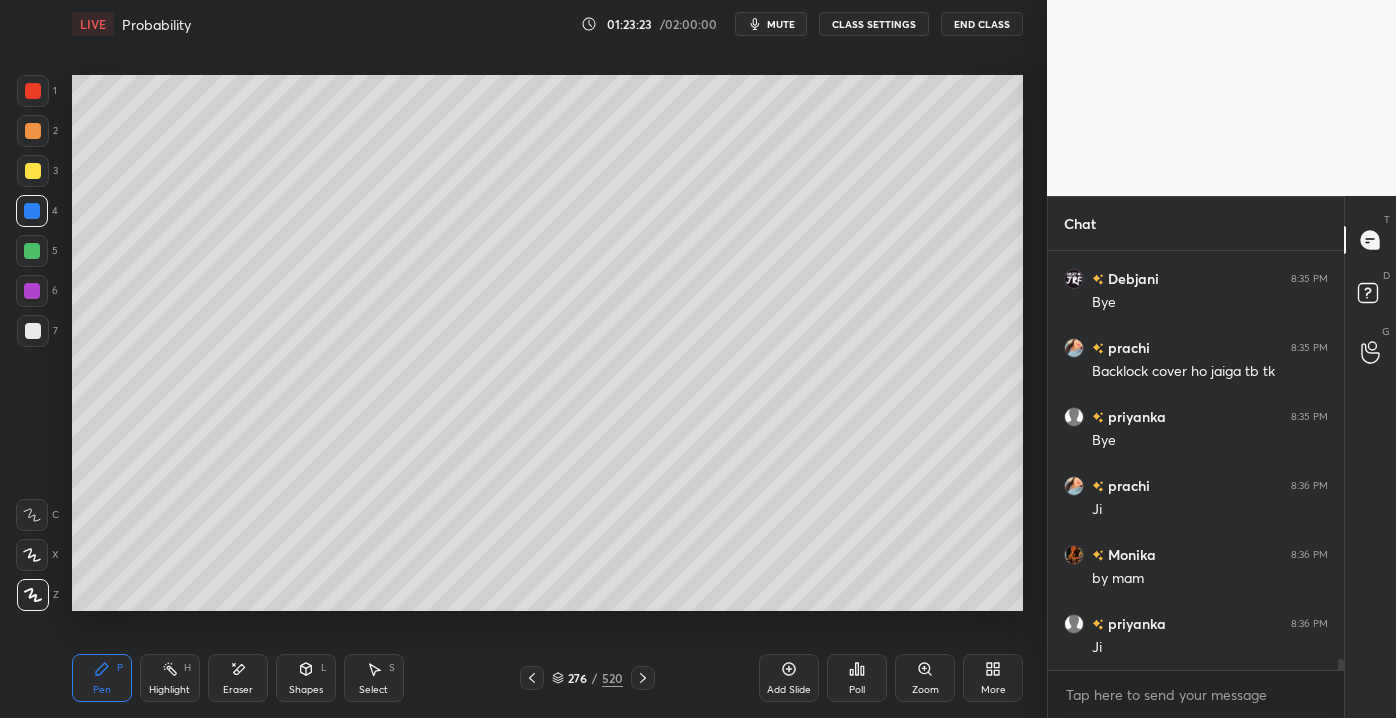 click at bounding box center (33, 171) 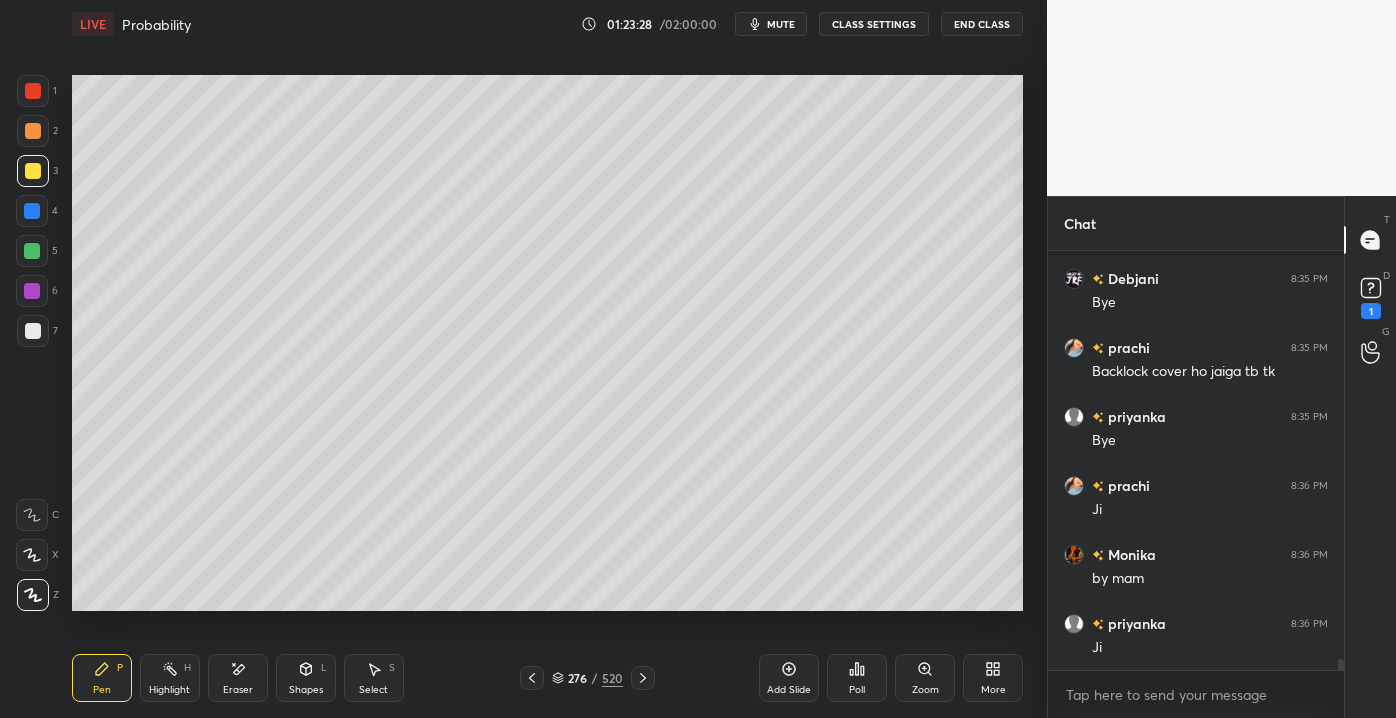 scroll, scrollTop: 15616, scrollLeft: 0, axis: vertical 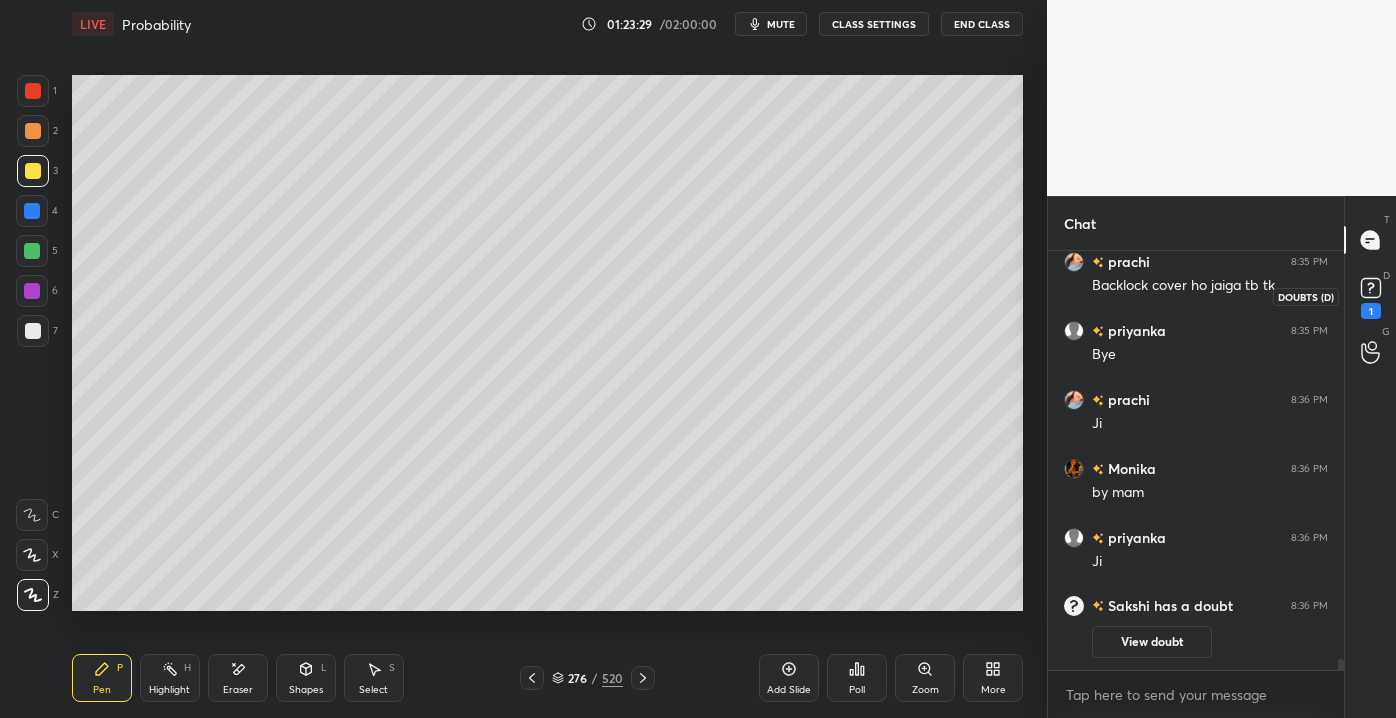 click on "1" at bounding box center (1371, 311) 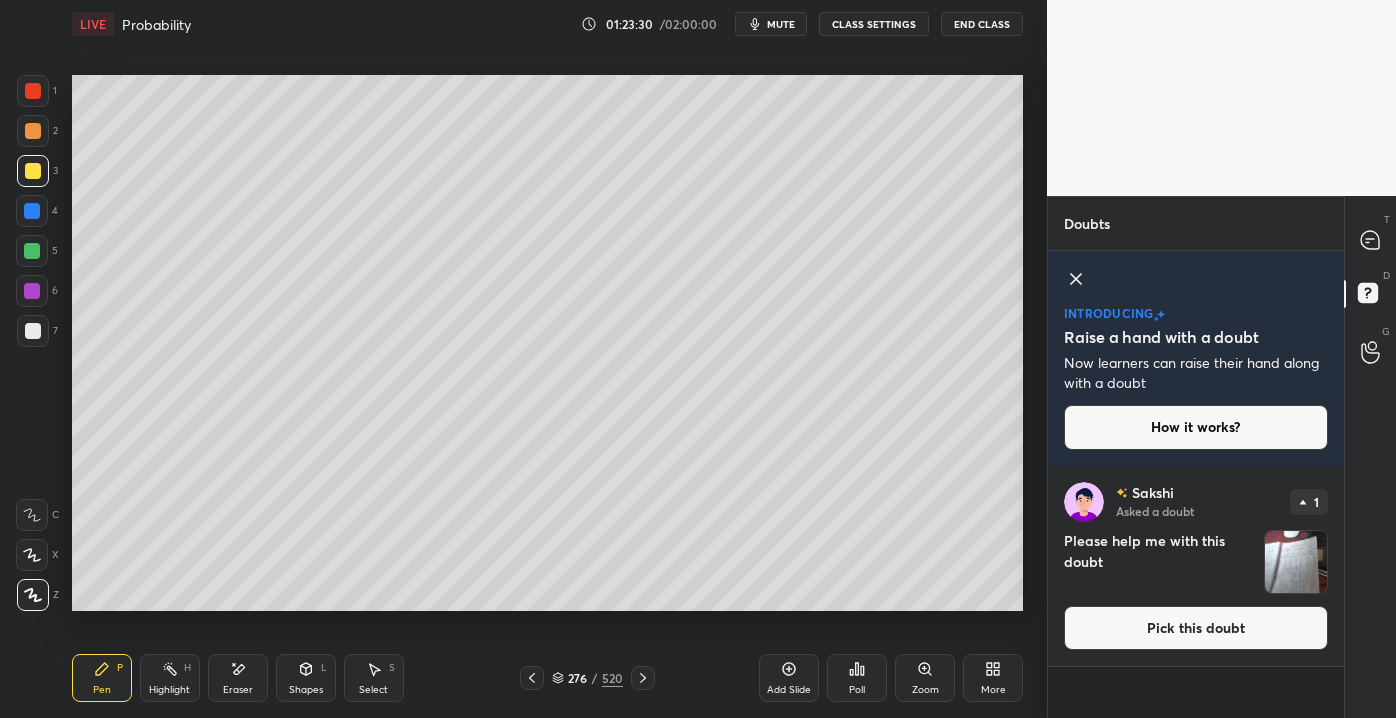 click on "Pick this doubt" at bounding box center (1196, 628) 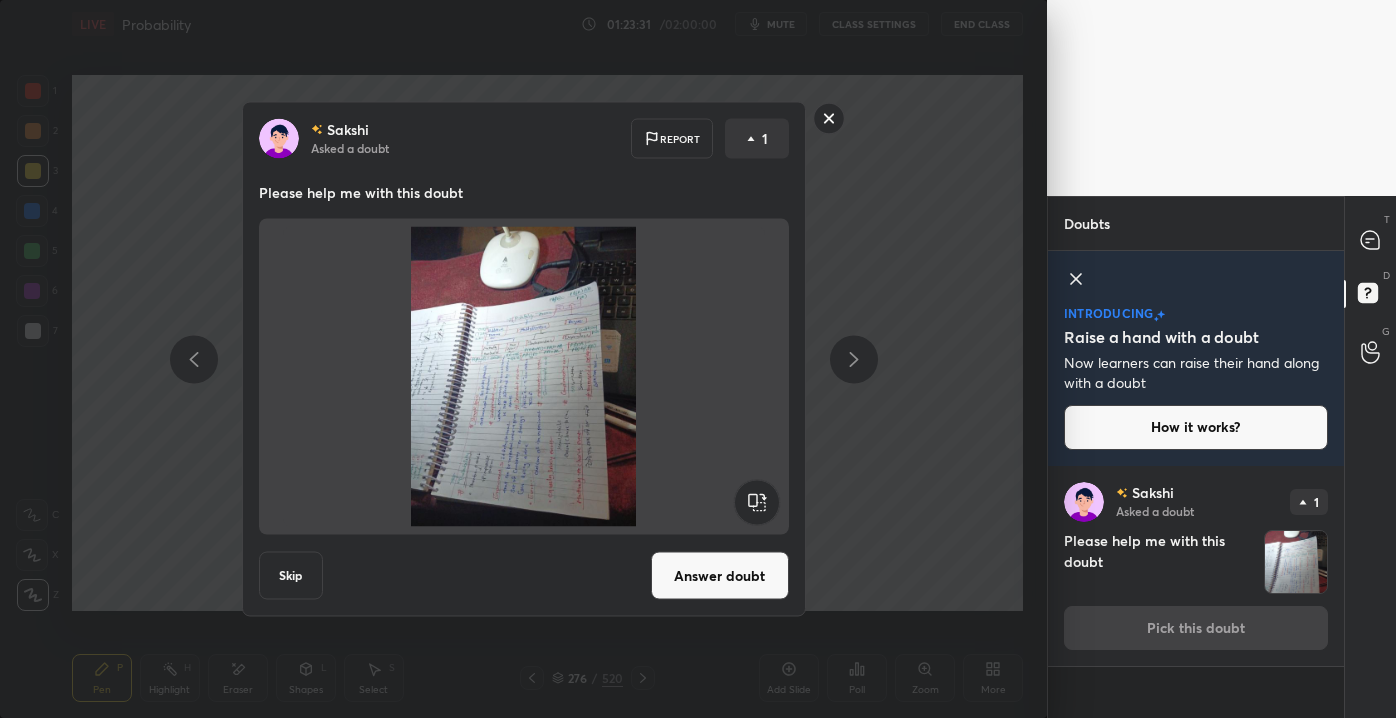 click on "Answer doubt" at bounding box center [720, 576] 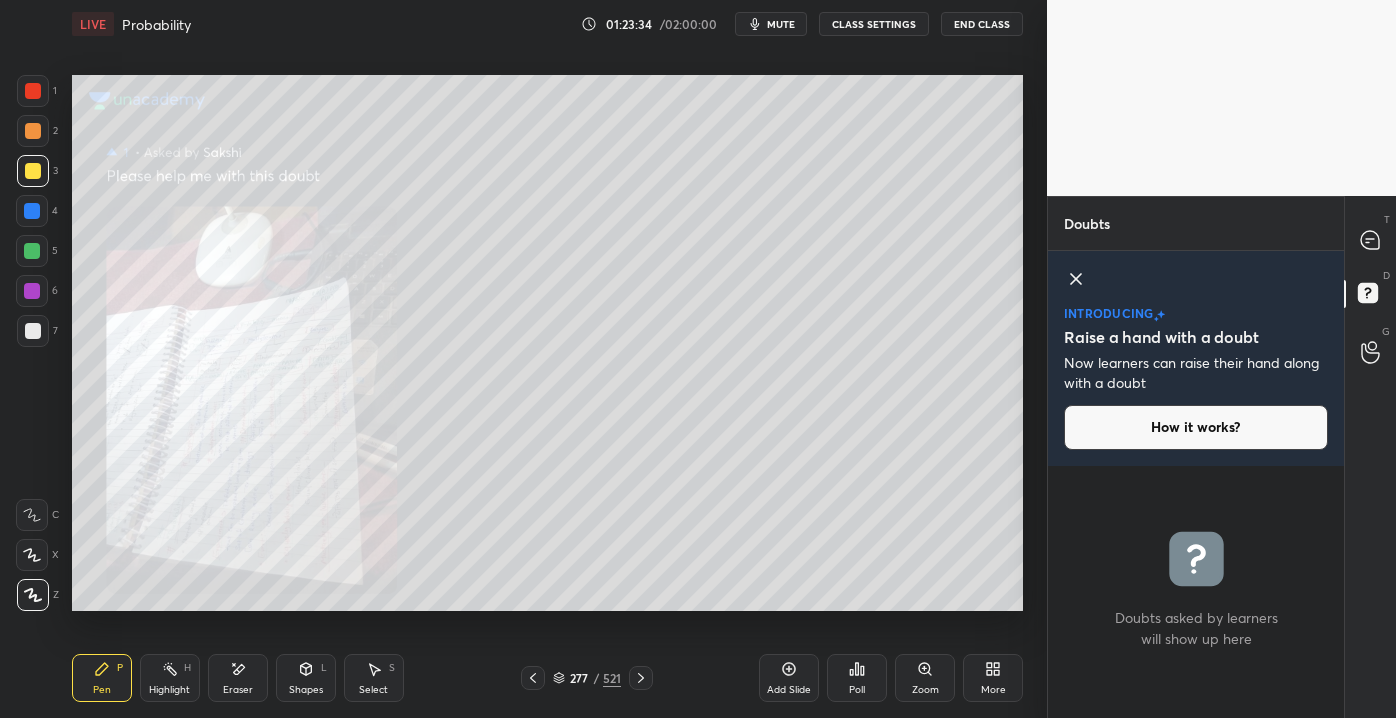click on "Zoom" at bounding box center [925, 690] 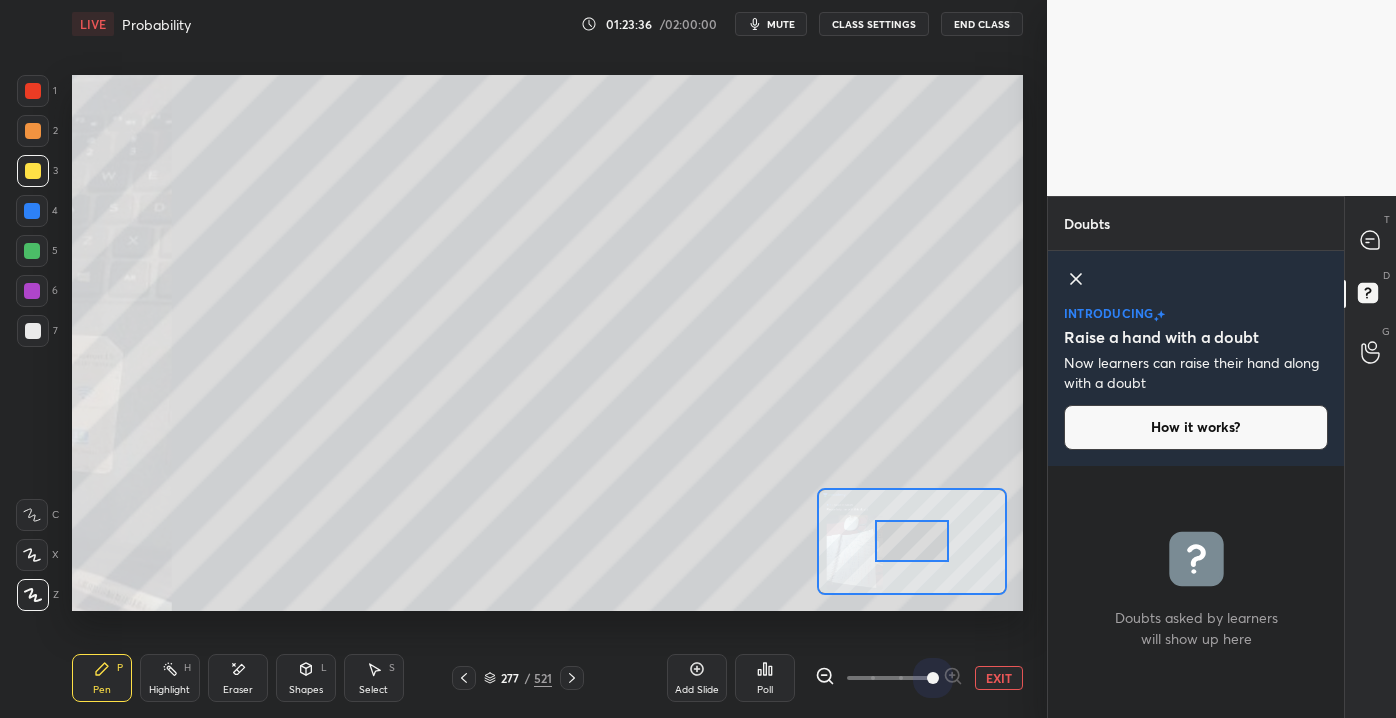 drag, startPoint x: 874, startPoint y: 675, endPoint x: 912, endPoint y: 620, distance: 66.85058 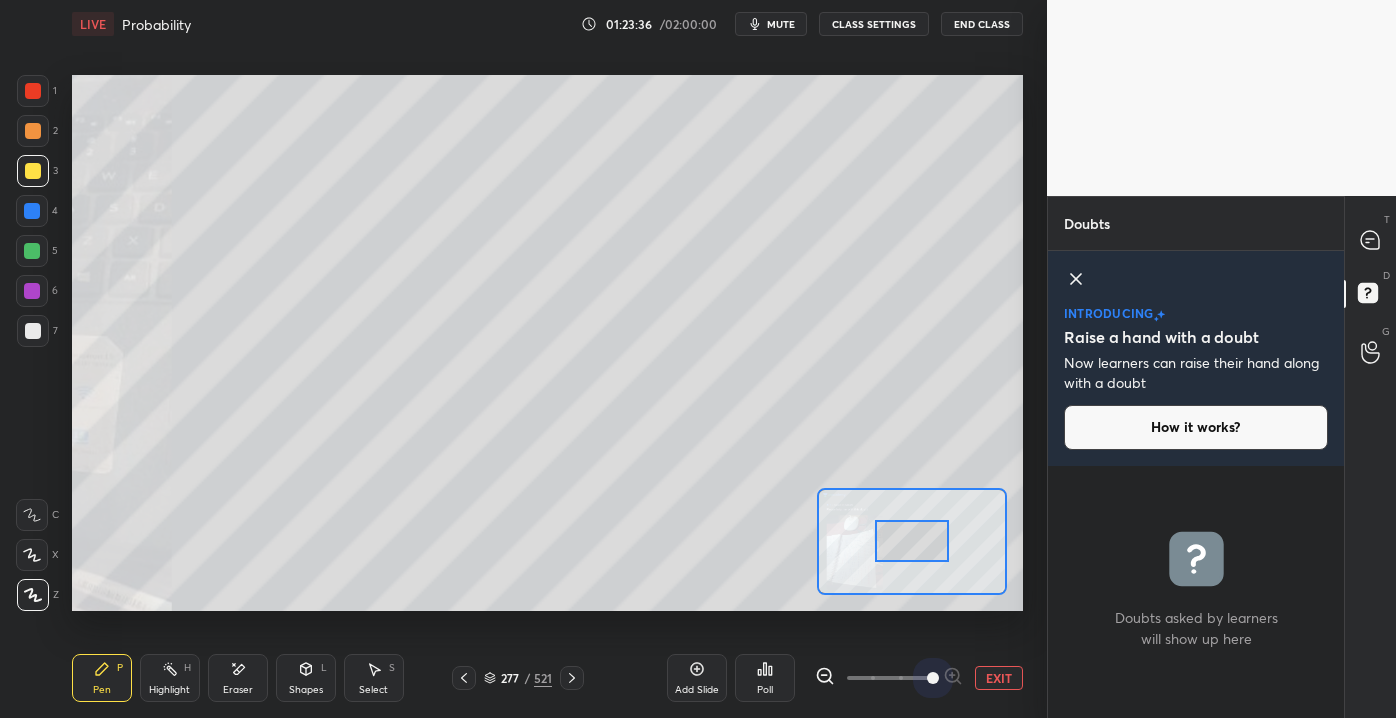 click on "EXIT" at bounding box center [919, 678] 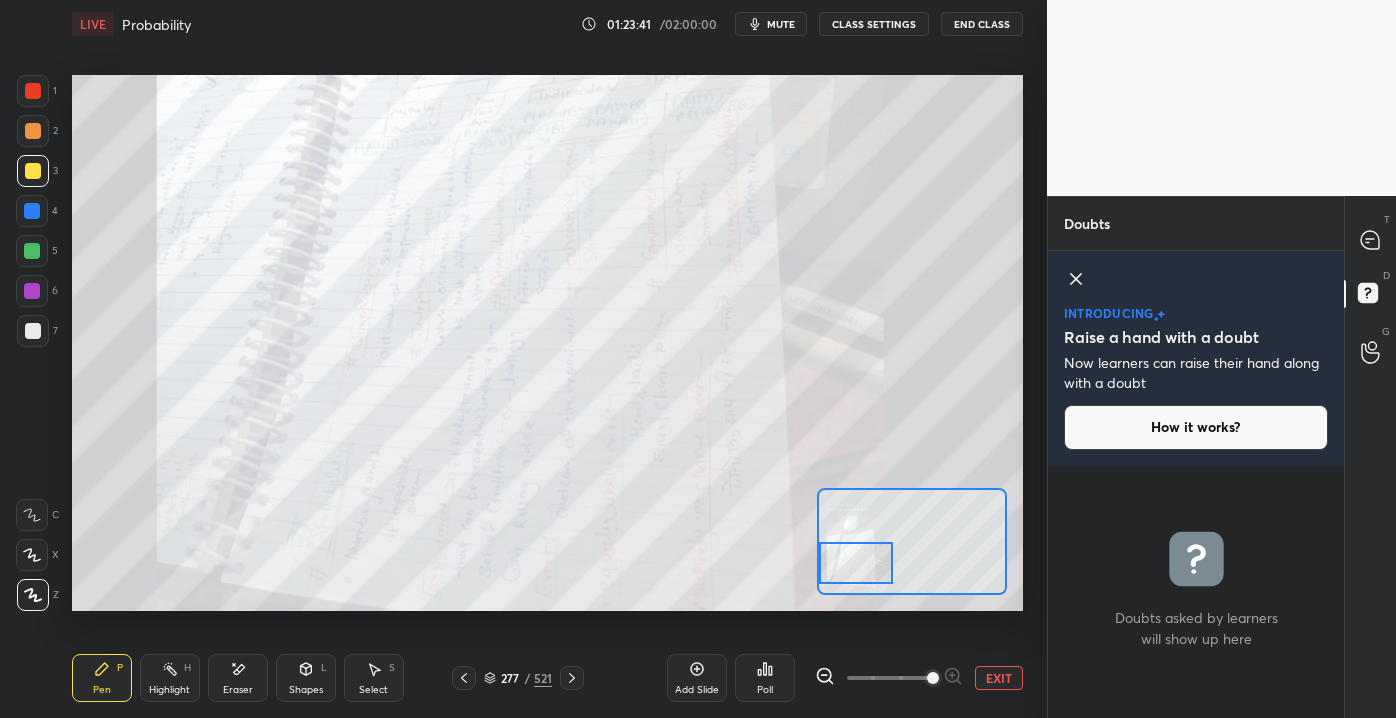 click on "Setting up your live class Poll for   secs No correct answer Start poll" at bounding box center [547, 342] 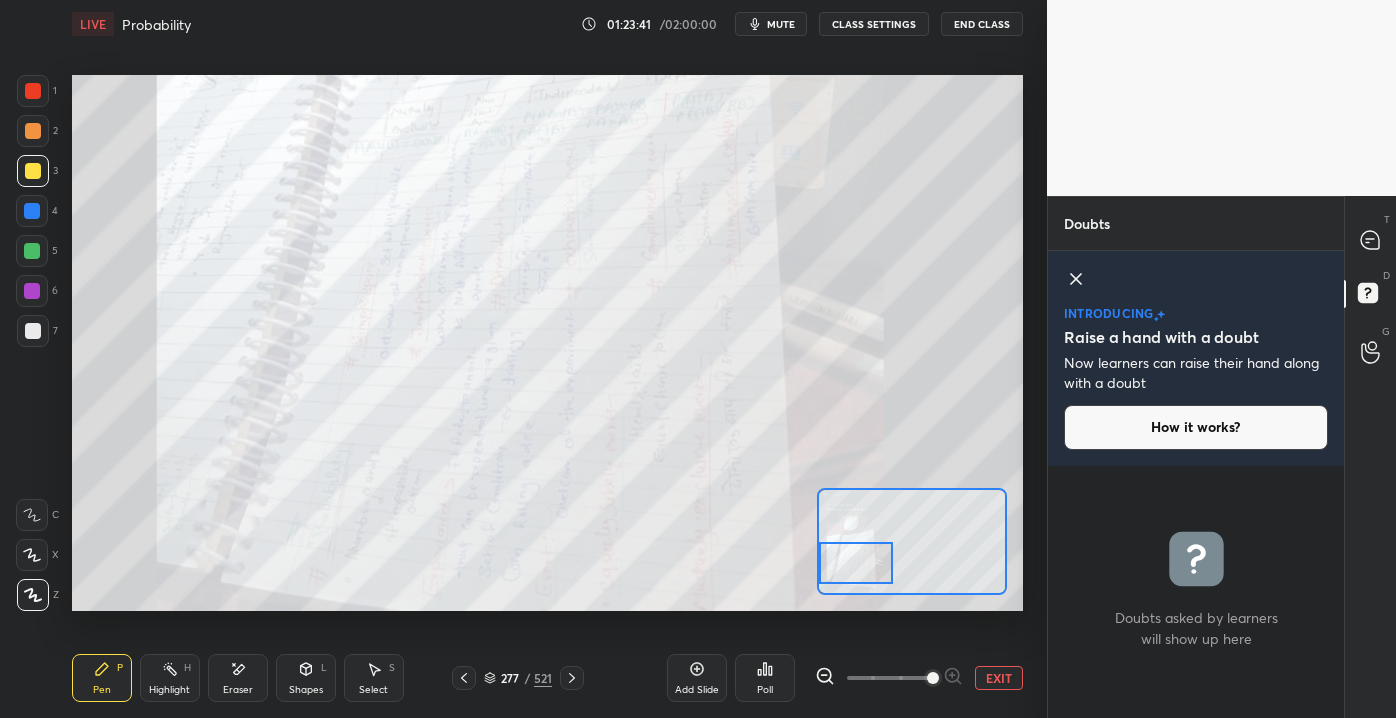 click at bounding box center [33, 131] 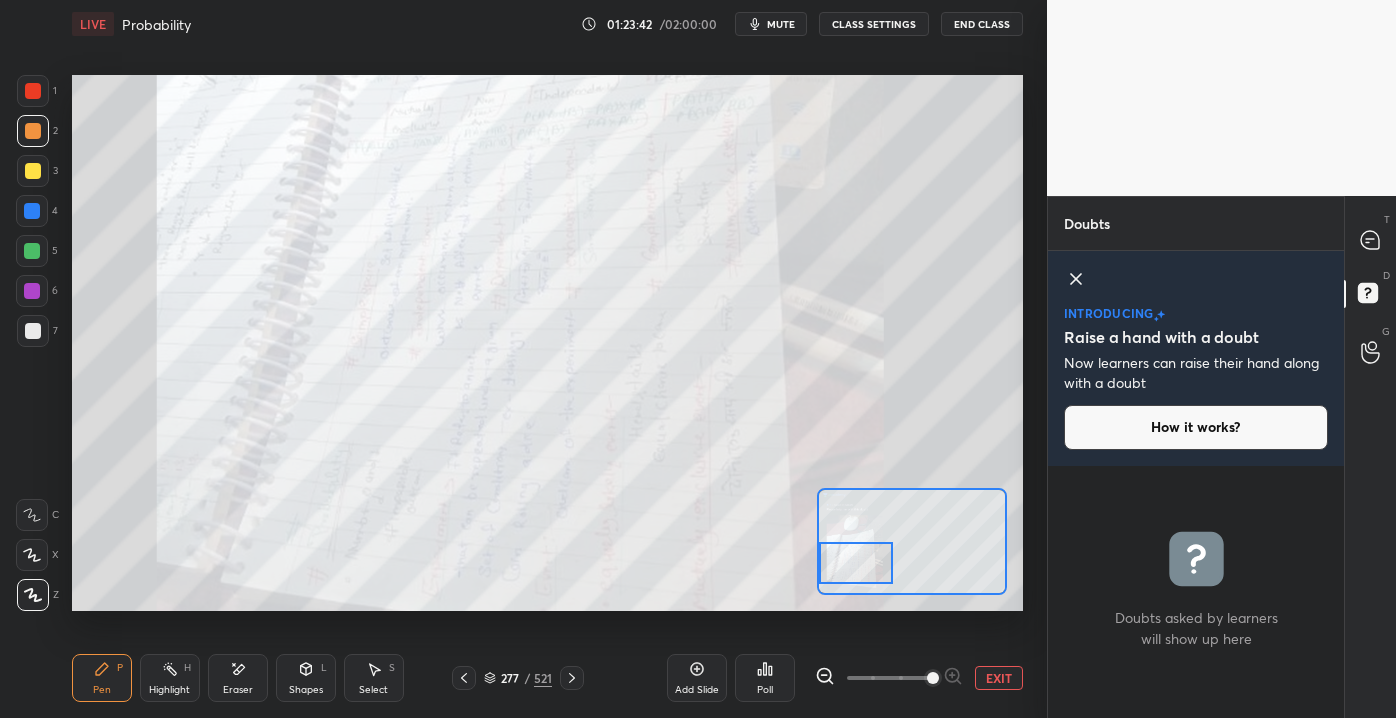 click at bounding box center [33, 91] 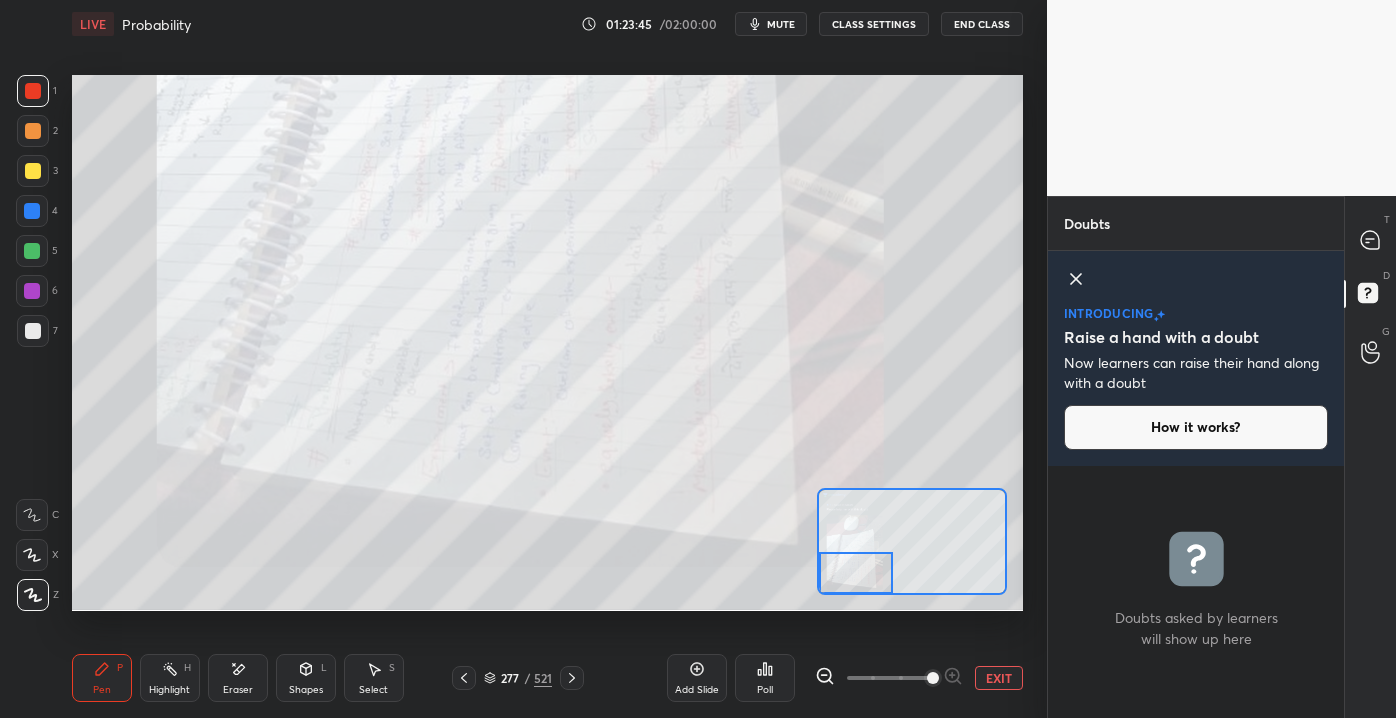 drag, startPoint x: 852, startPoint y: 569, endPoint x: 817, endPoint y: 574, distance: 35.35534 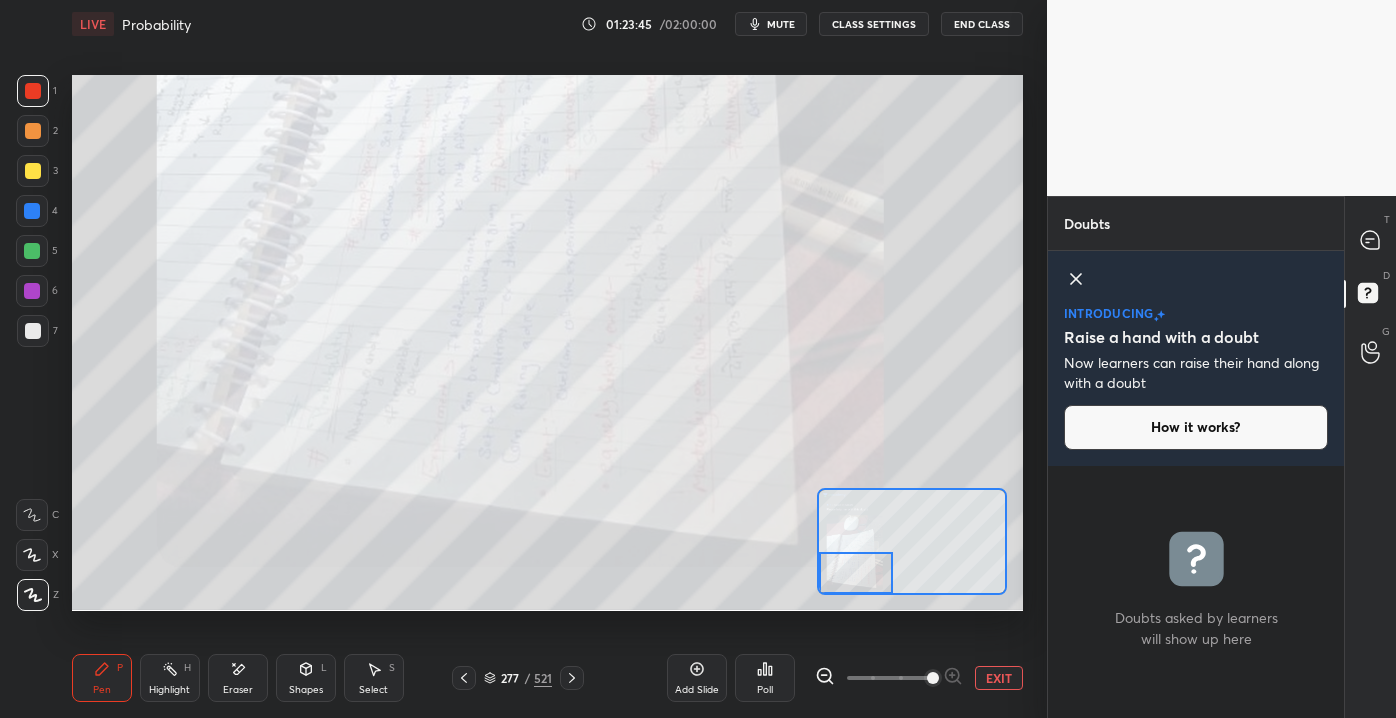 click at bounding box center (856, 572) 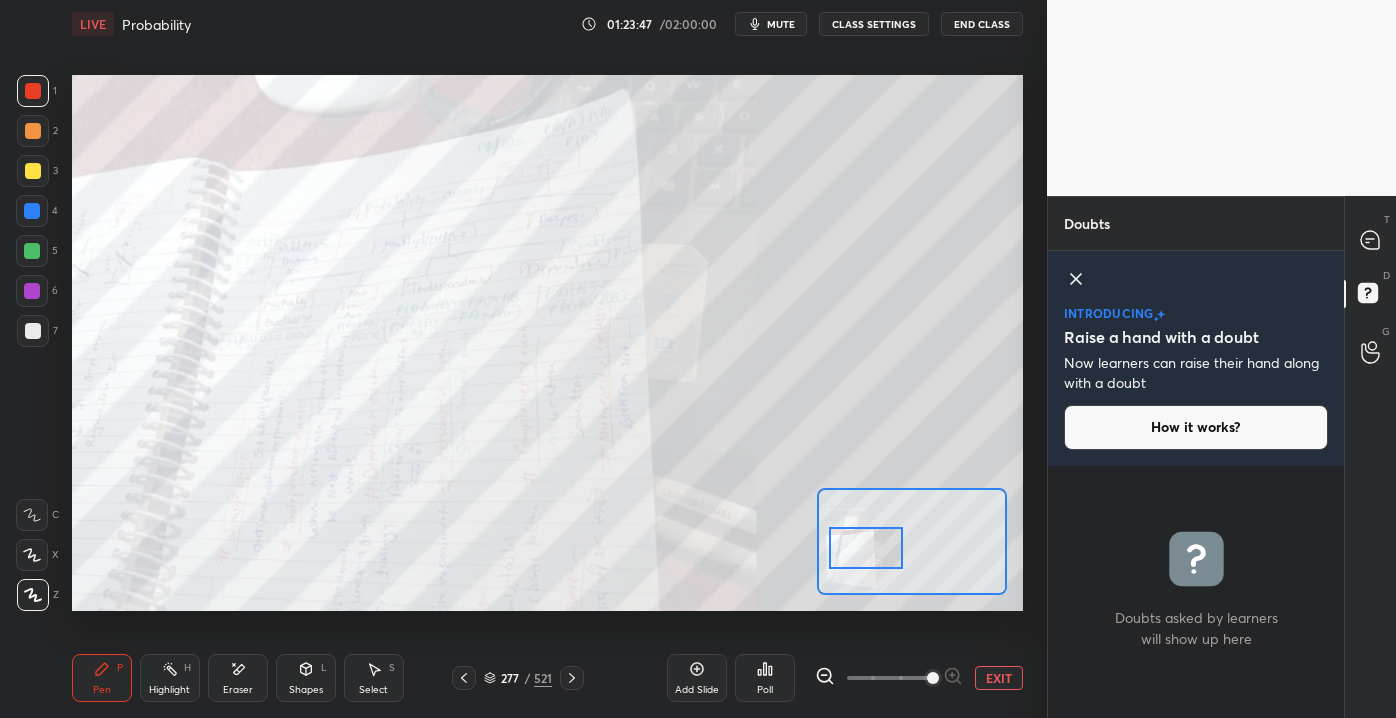 click at bounding box center [866, 547] 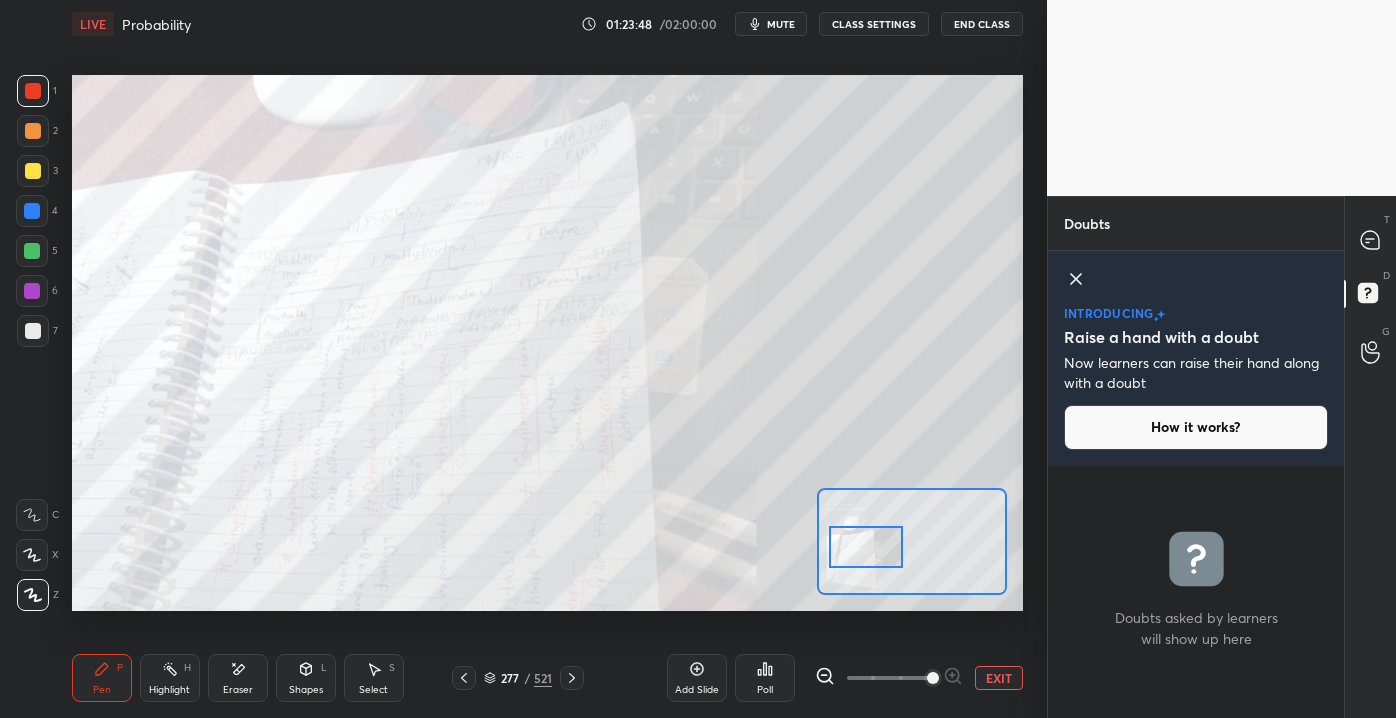 click on "EXIT" at bounding box center (999, 678) 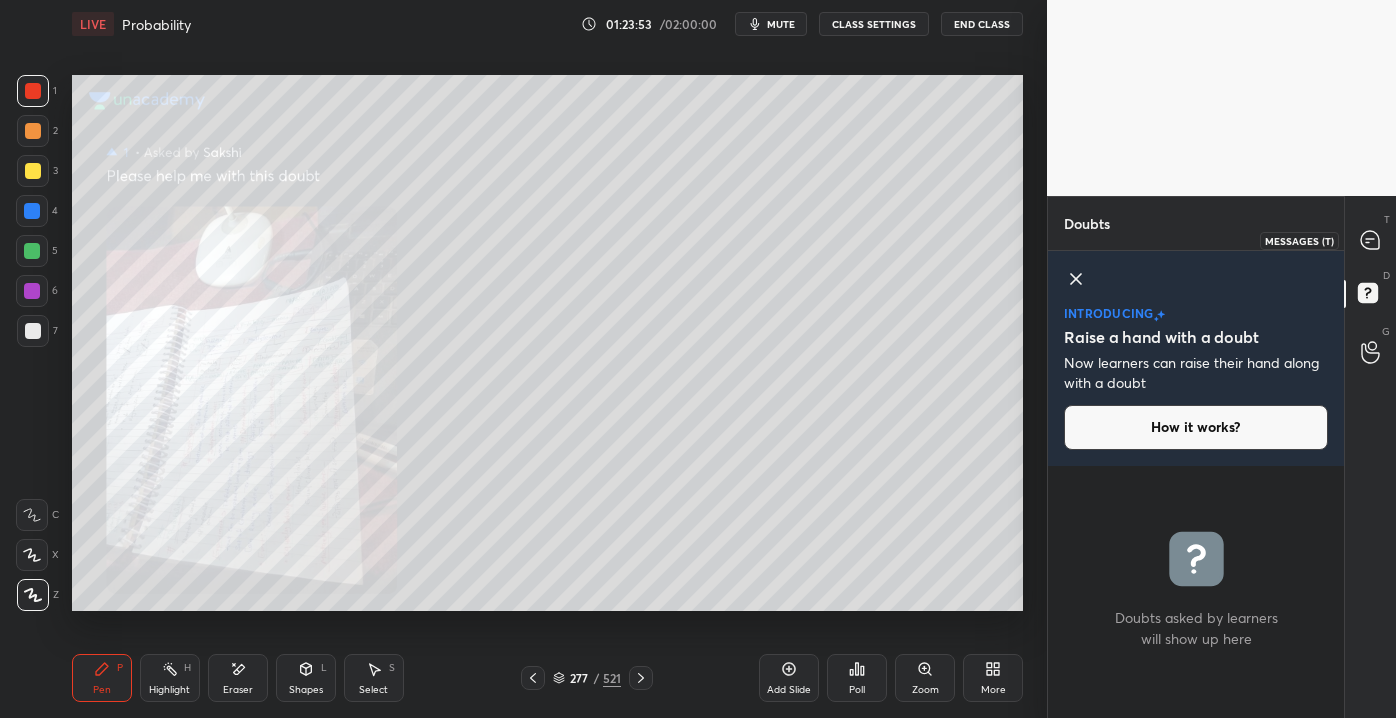click 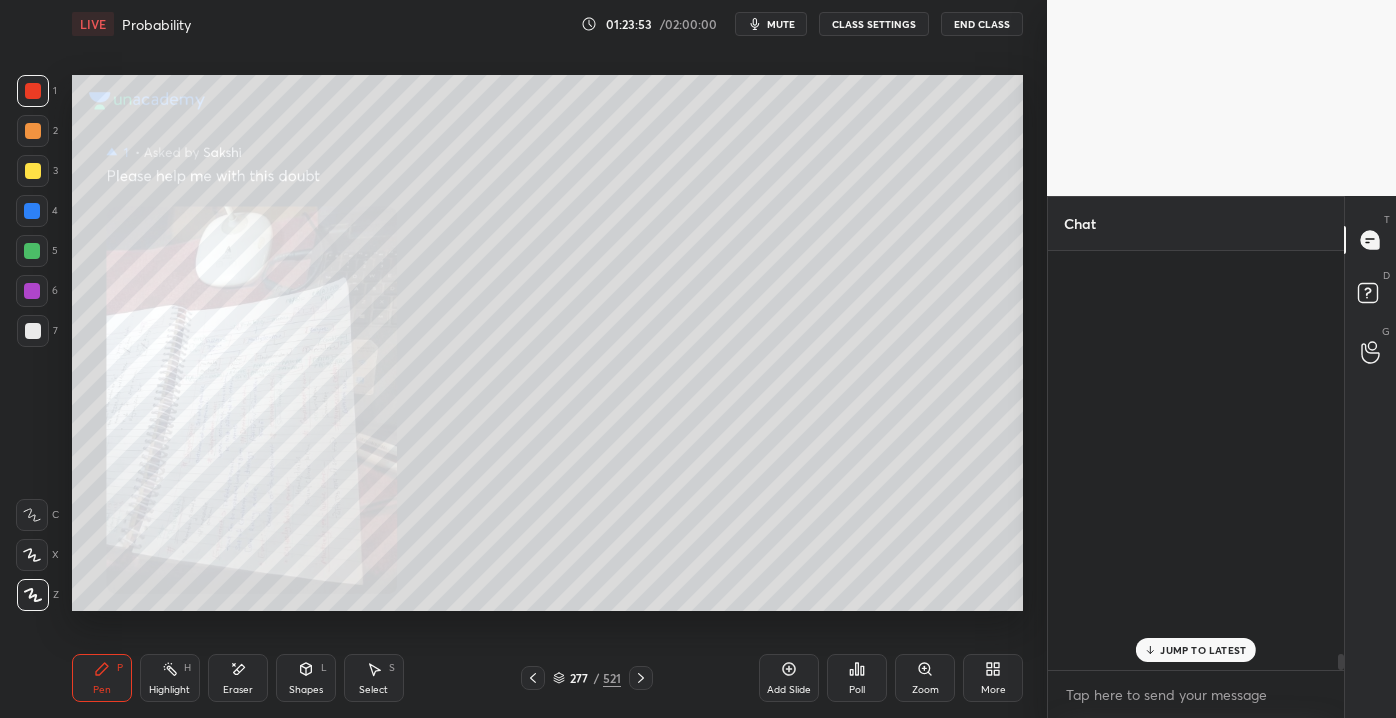 scroll, scrollTop: 14992, scrollLeft: 0, axis: vertical 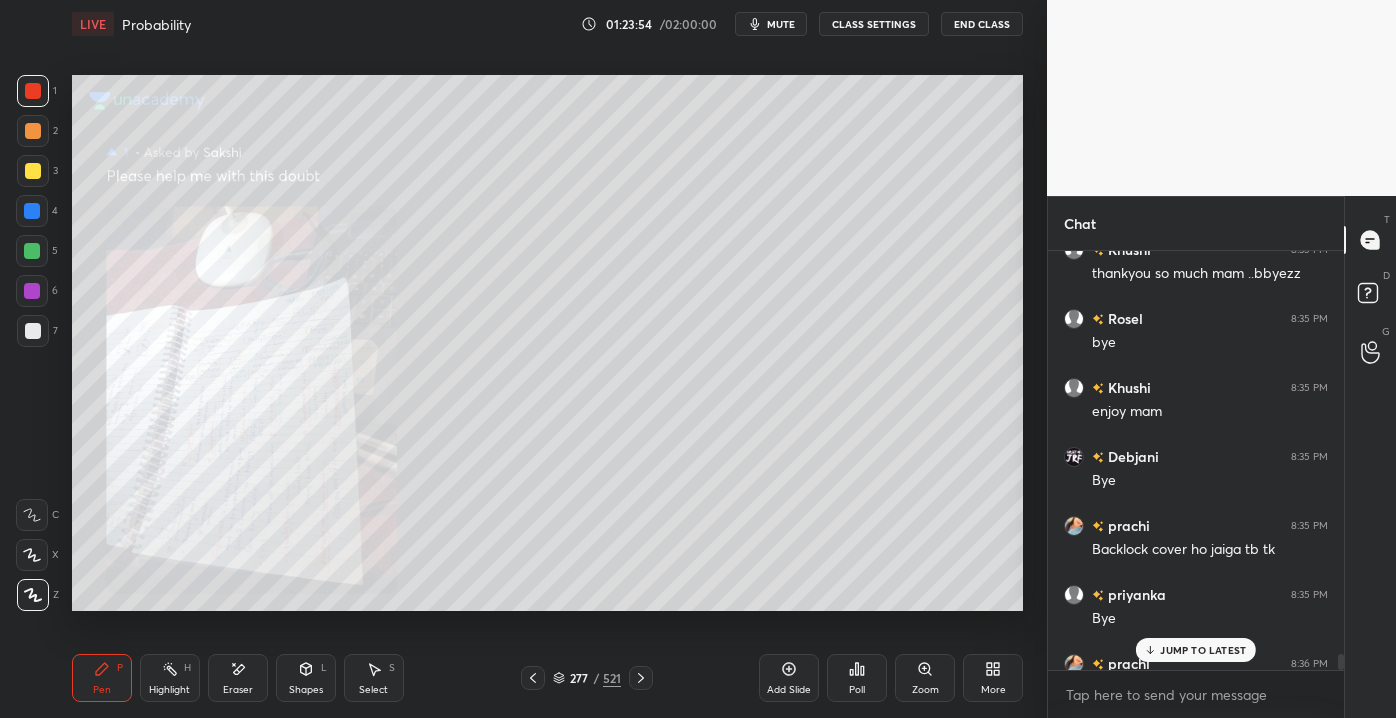 click 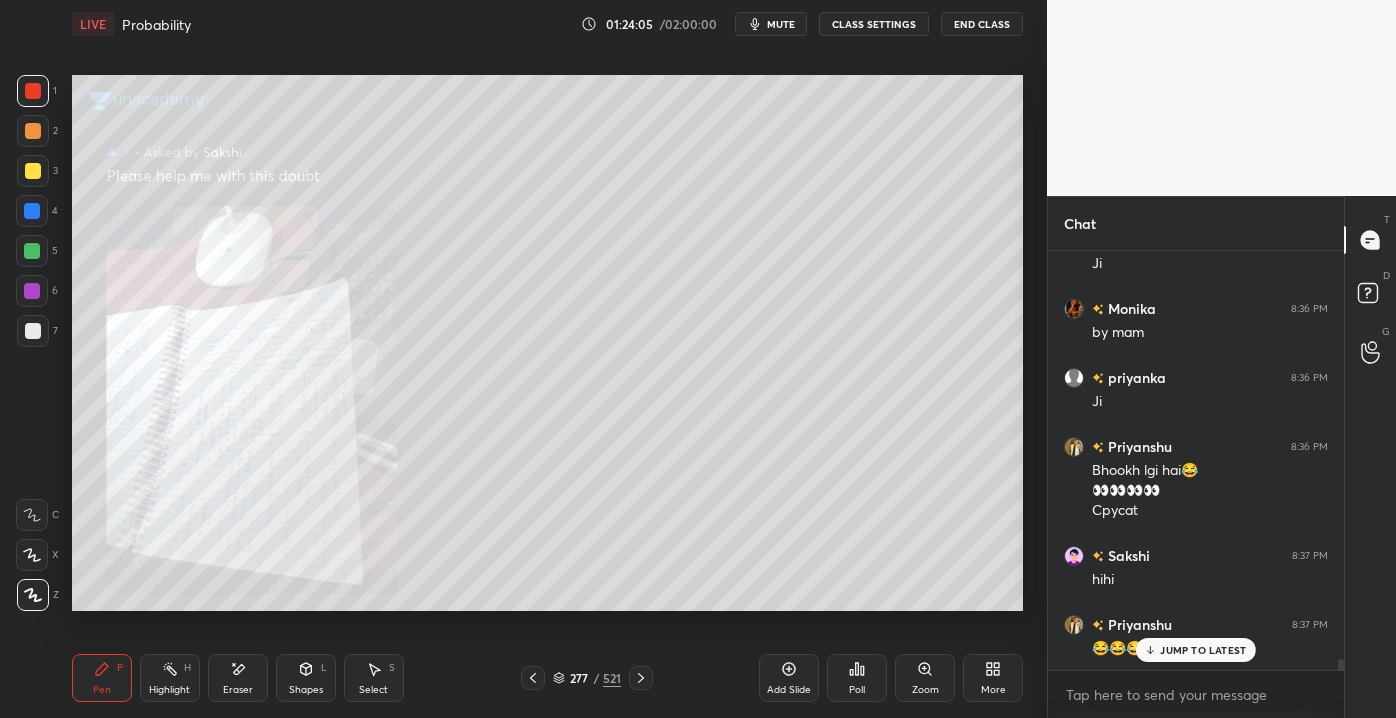 scroll, scrollTop: 15485, scrollLeft: 0, axis: vertical 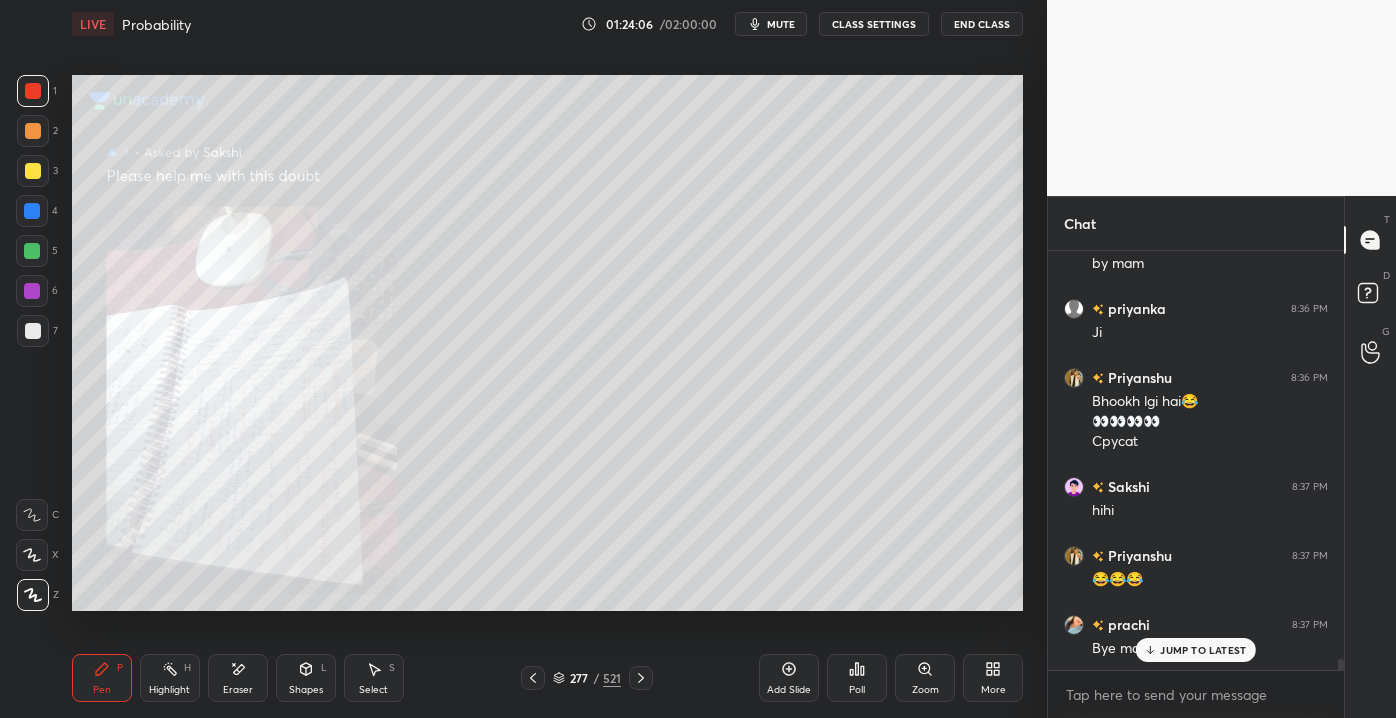click on "JUMP TO LATEST" at bounding box center (1196, 650) 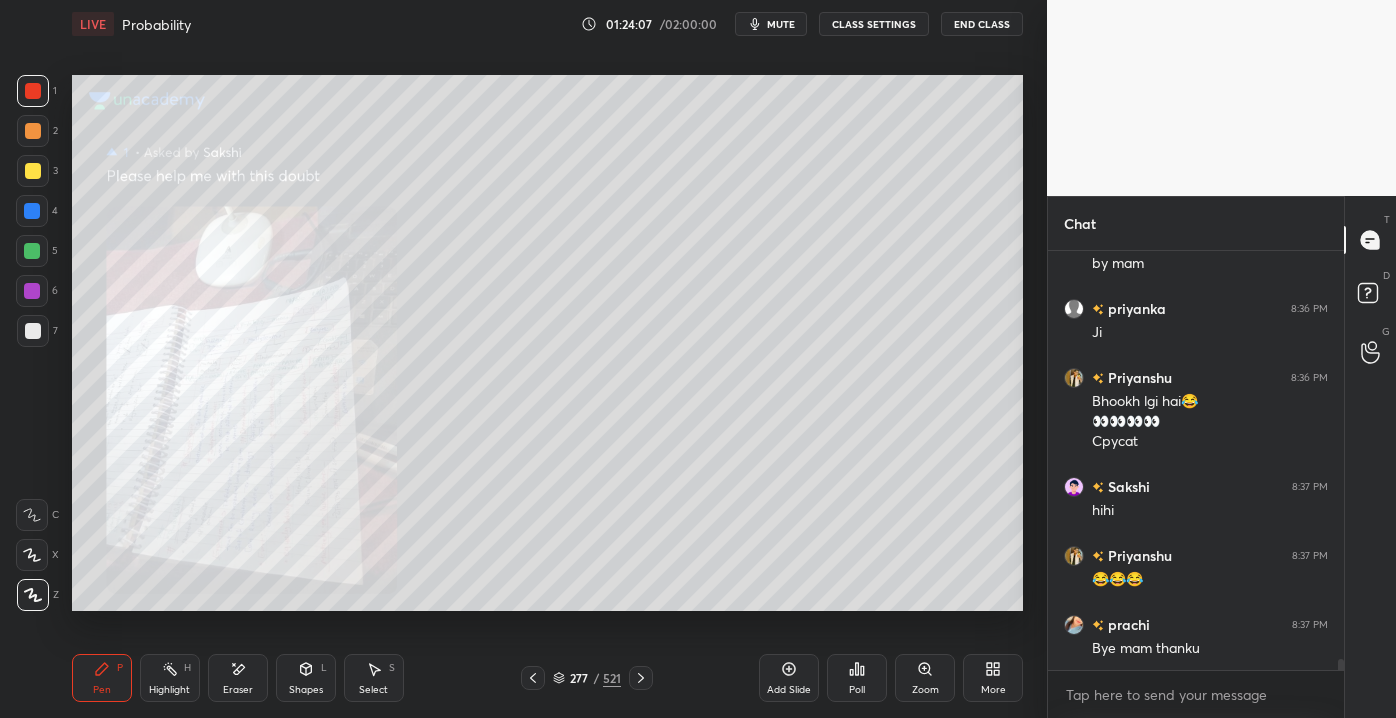 click on "End Class" at bounding box center (982, 24) 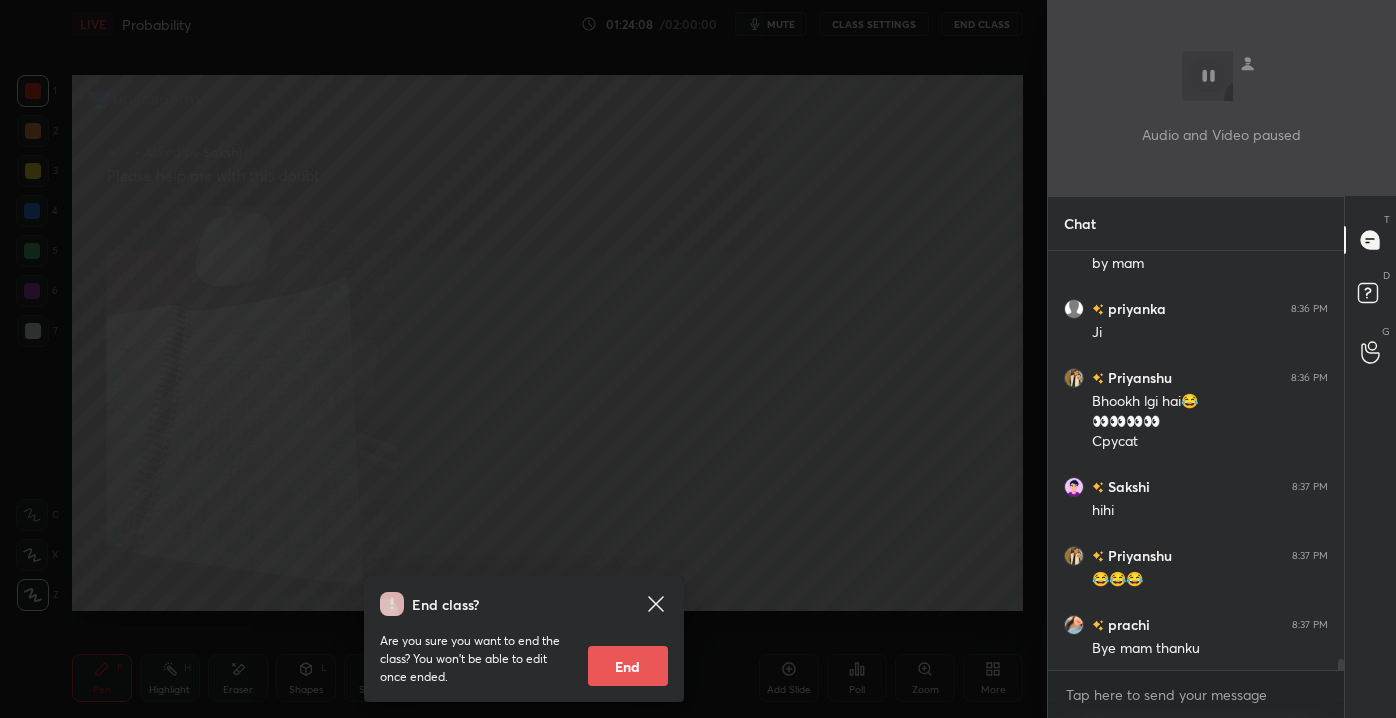 drag, startPoint x: 626, startPoint y: 654, endPoint x: 634, endPoint y: 646, distance: 11.313708 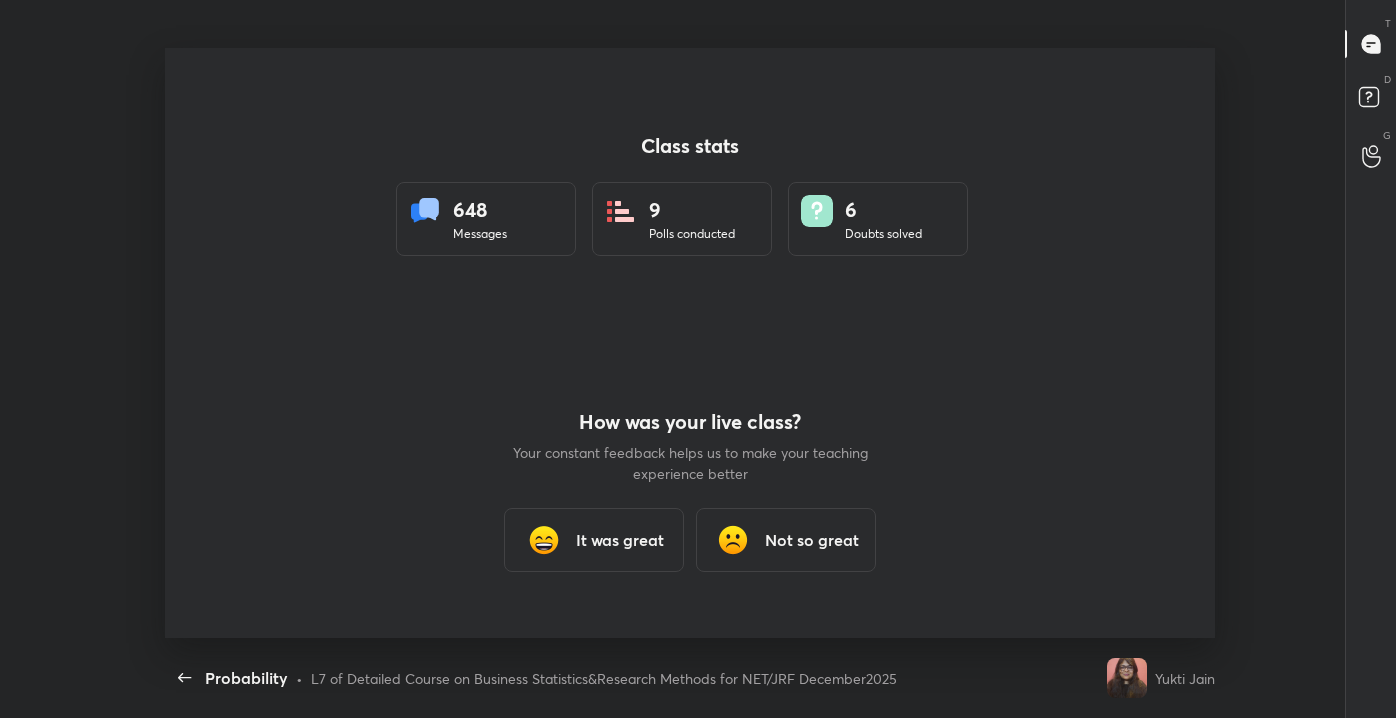 scroll, scrollTop: 99409, scrollLeft: 98658, axis: both 